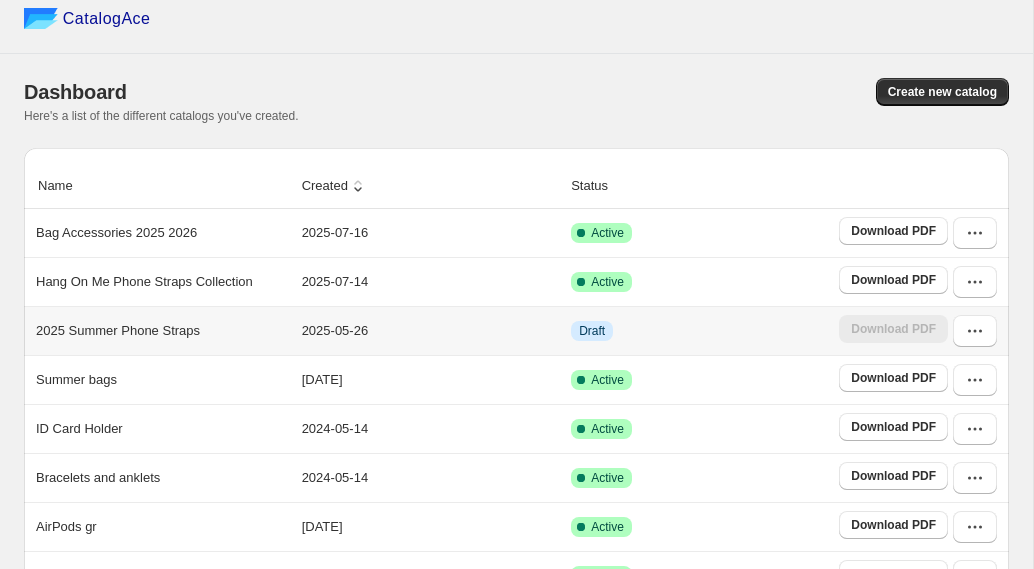 scroll, scrollTop: 0, scrollLeft: 0, axis: both 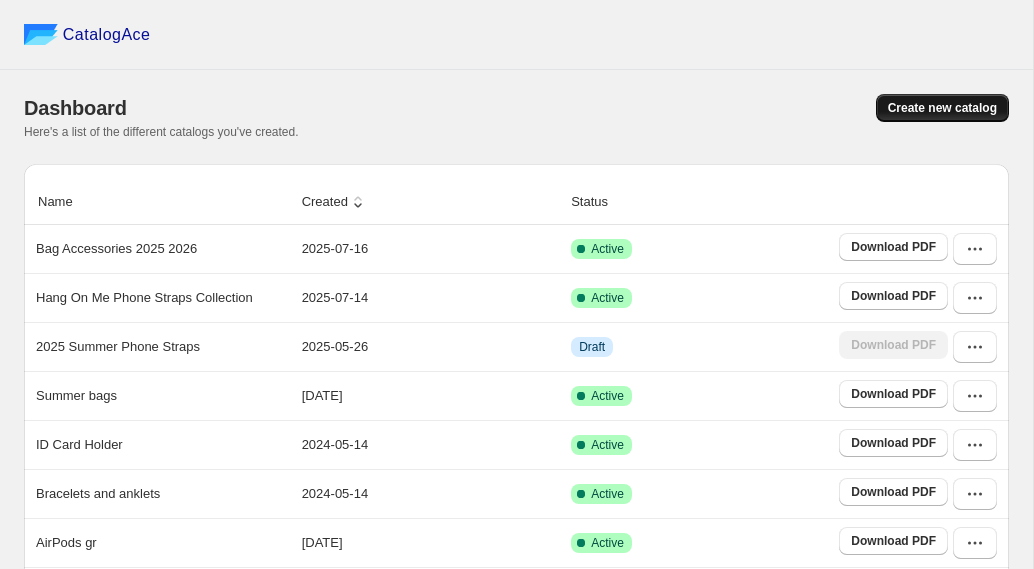 click on "Create new catalog" at bounding box center (942, 108) 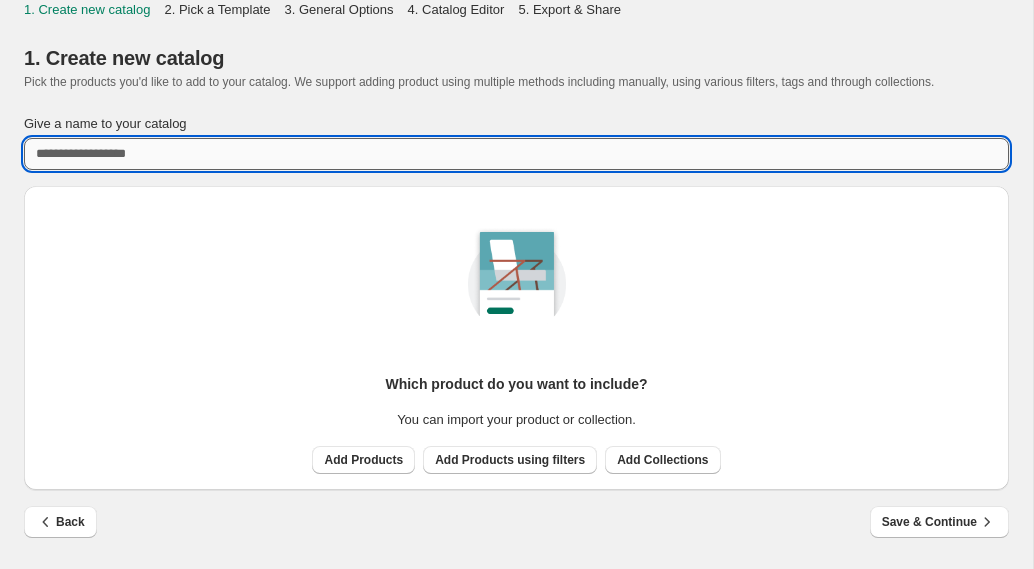 click on "Give a name to your catalog" at bounding box center [516, 154] 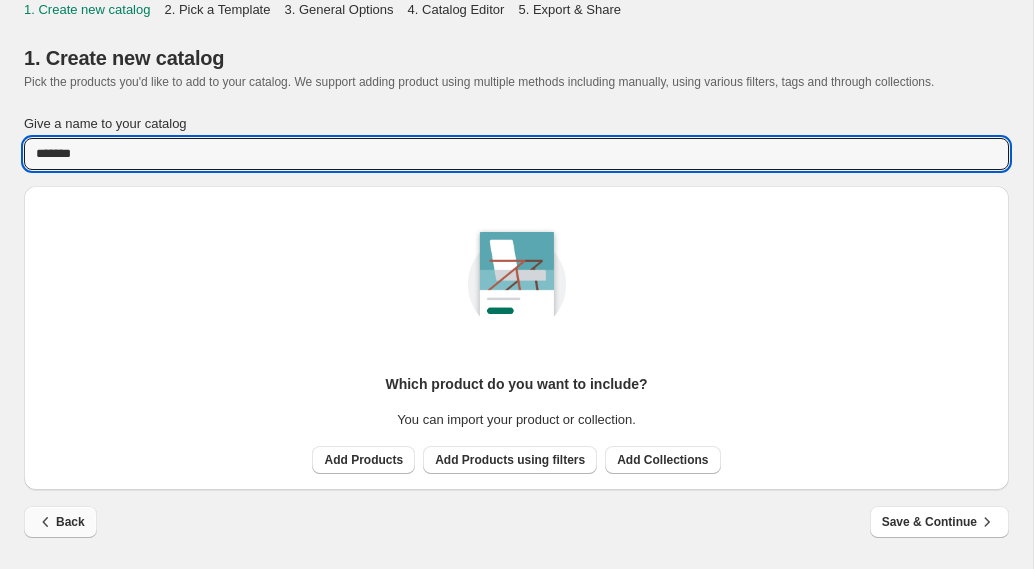 type on "*******" 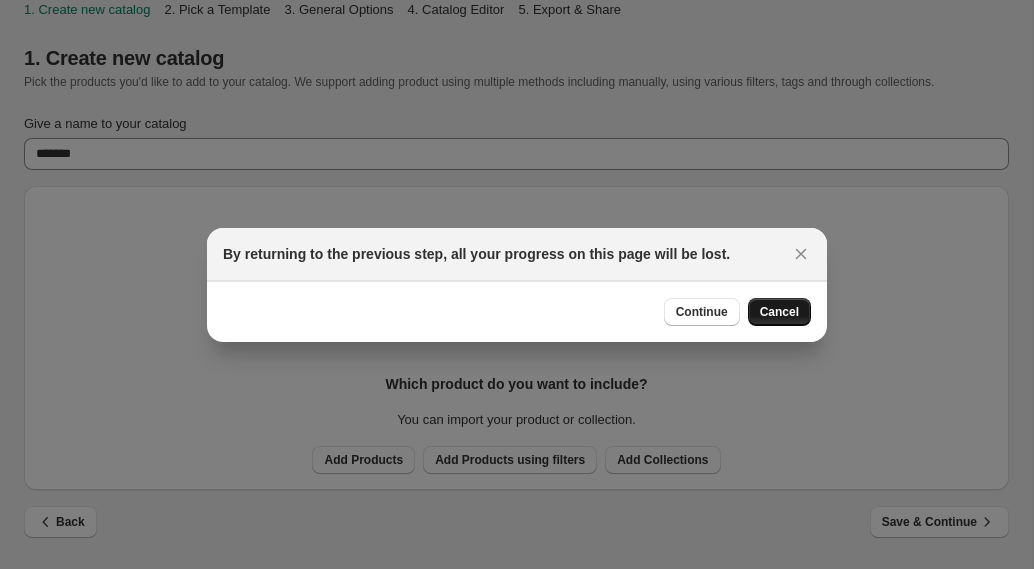 click on "Cancel" at bounding box center (779, 312) 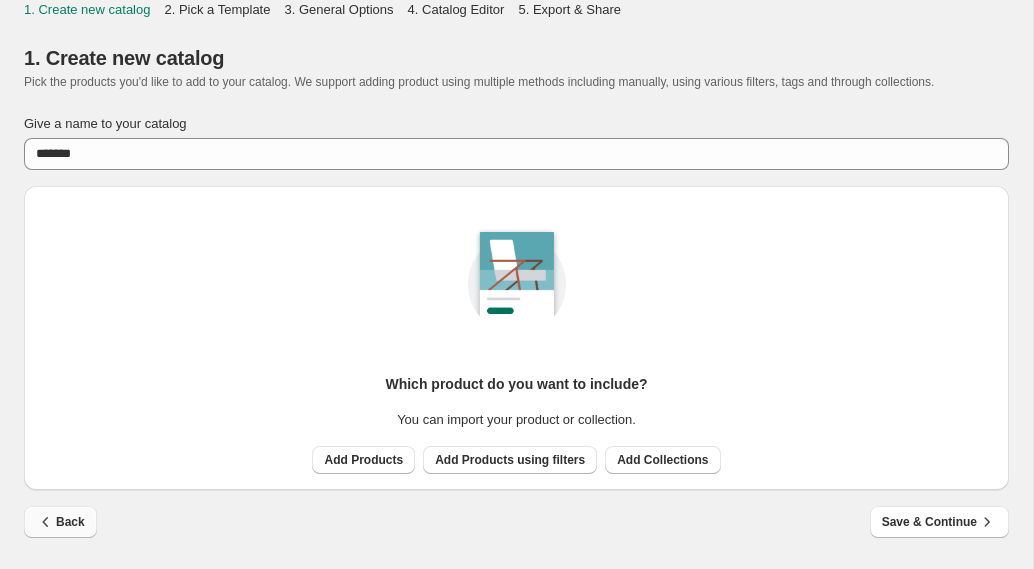 click on "Back" at bounding box center [60, 522] 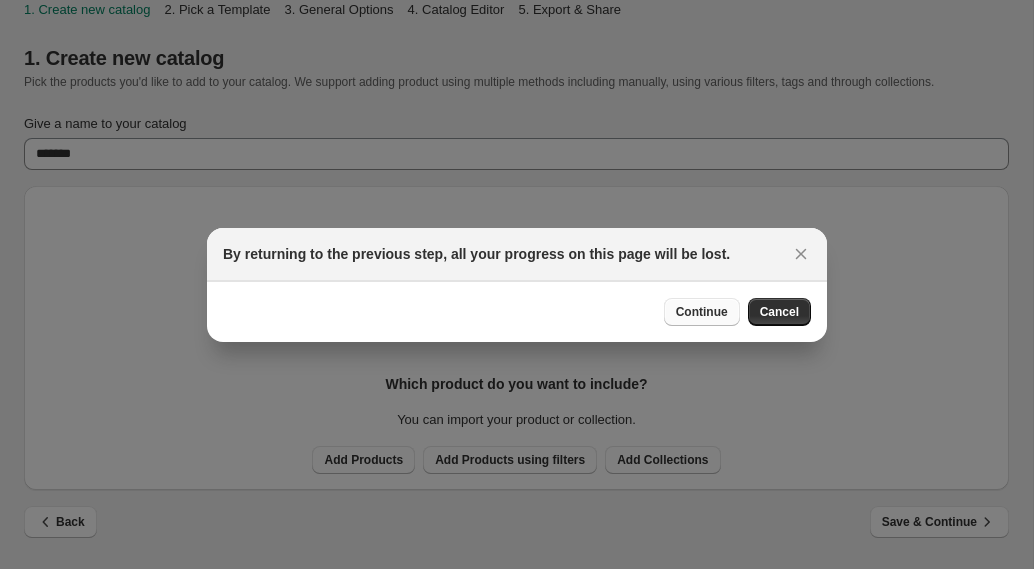 click on "Continue" at bounding box center (702, 312) 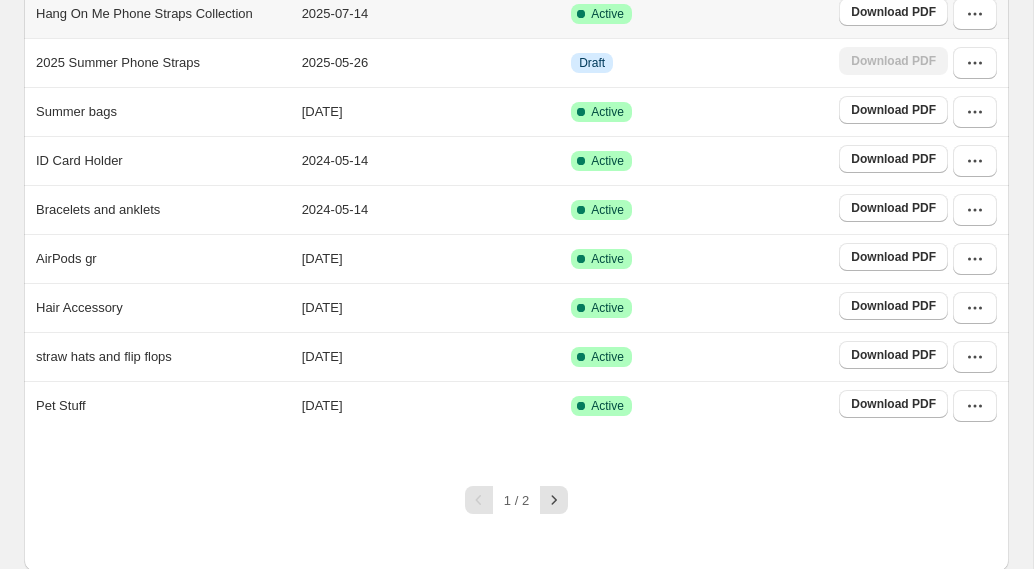 scroll, scrollTop: 286, scrollLeft: 0, axis: vertical 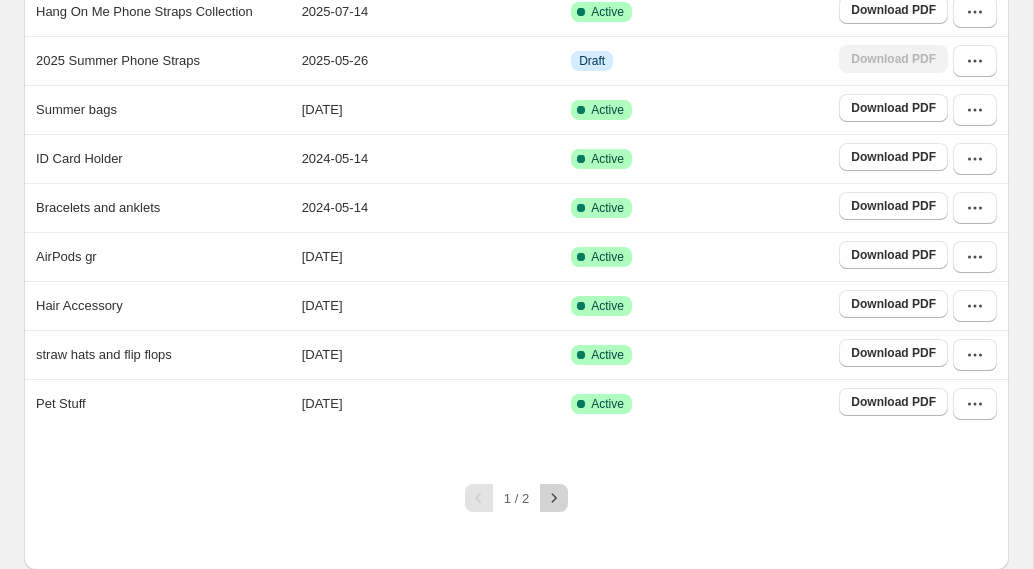 click 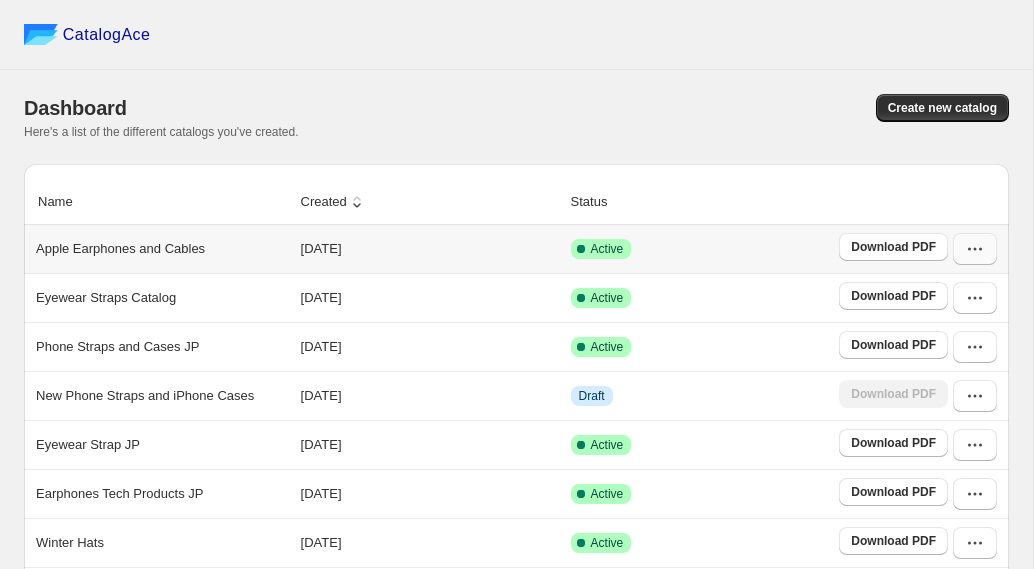 click 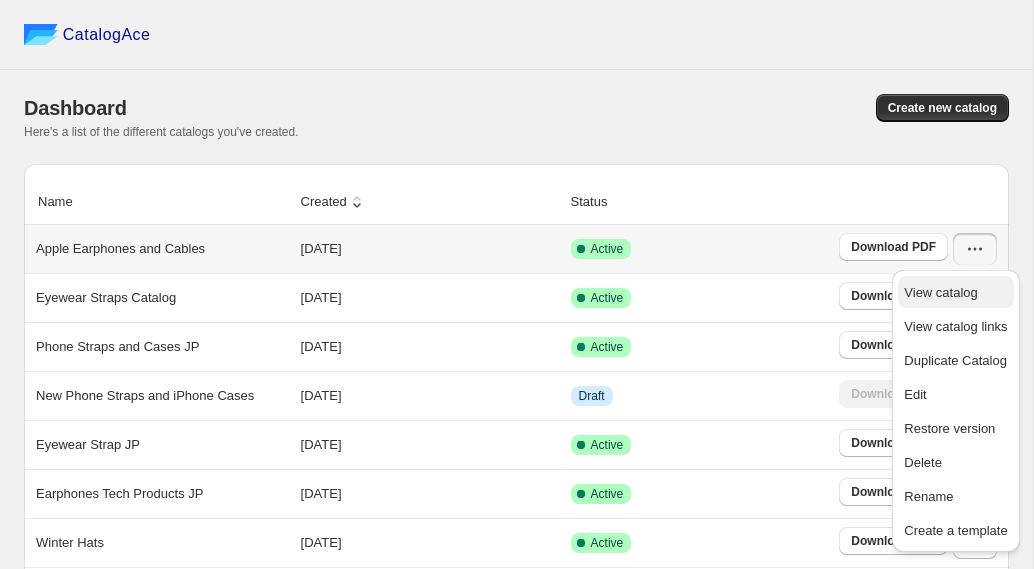 click on "View catalog" at bounding box center (940, 292) 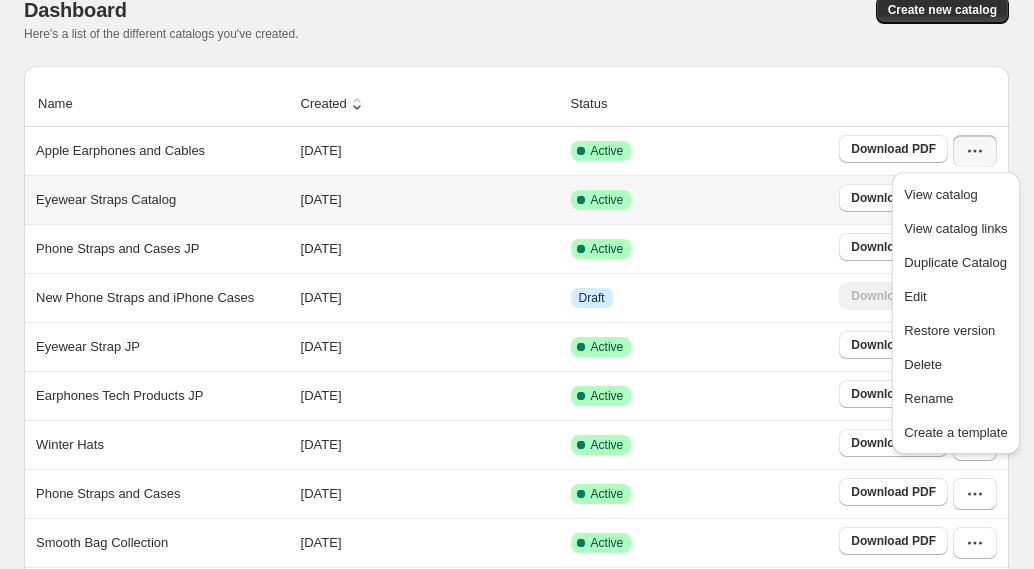scroll, scrollTop: 104, scrollLeft: 0, axis: vertical 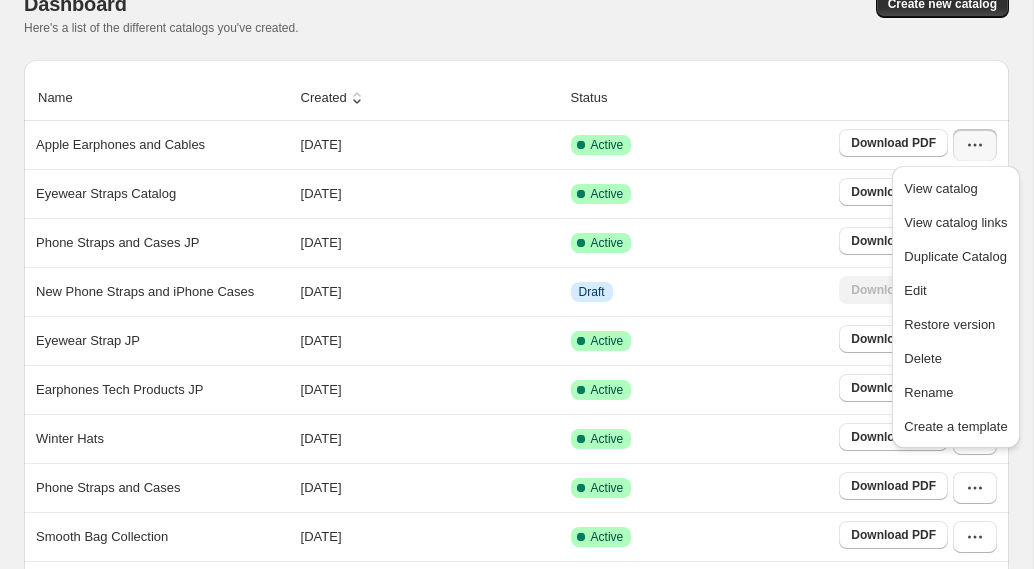 click on "Status" at bounding box center [699, 98] 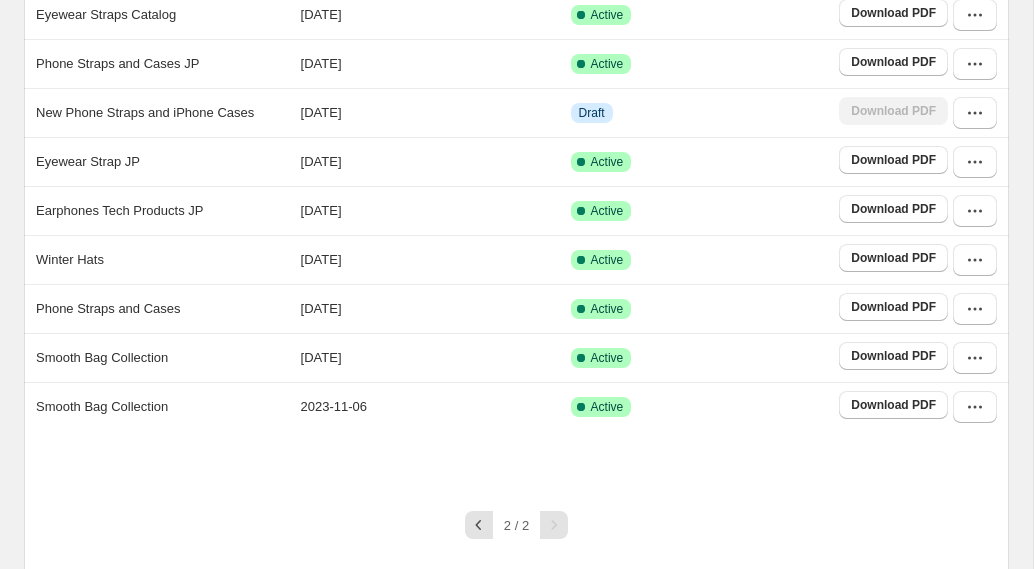 scroll, scrollTop: 292, scrollLeft: 0, axis: vertical 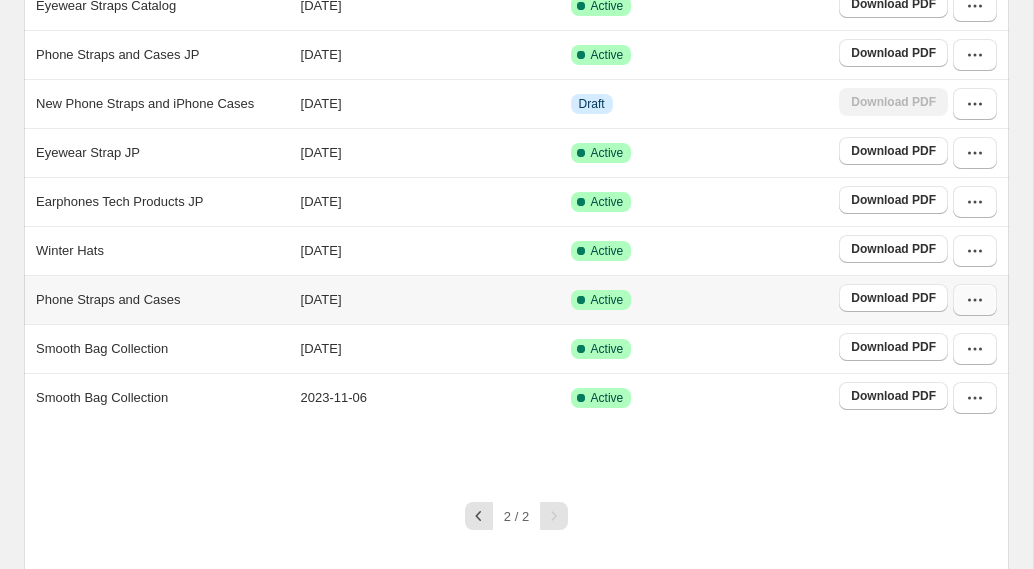 click 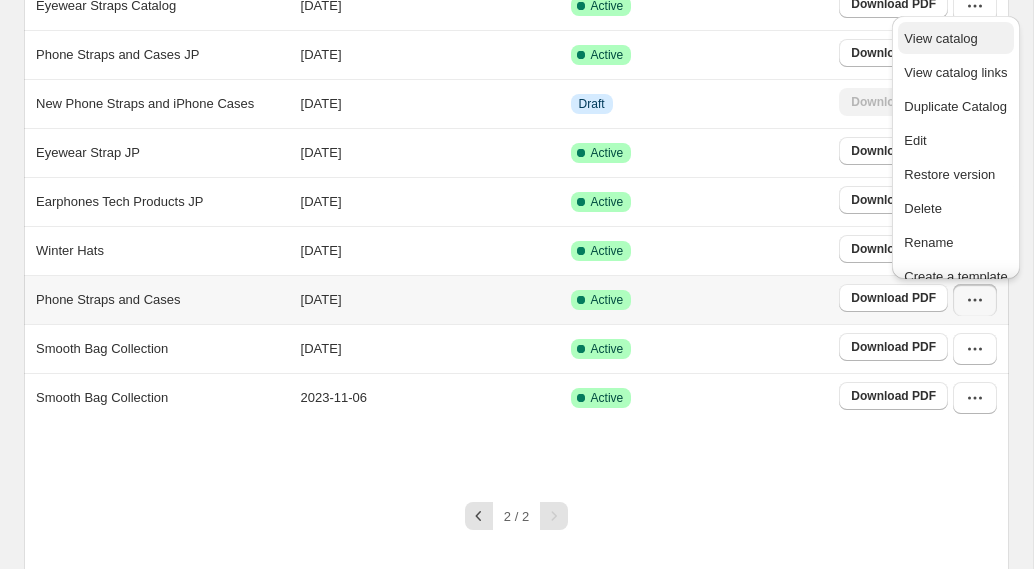 click on "View catalog" at bounding box center [940, 38] 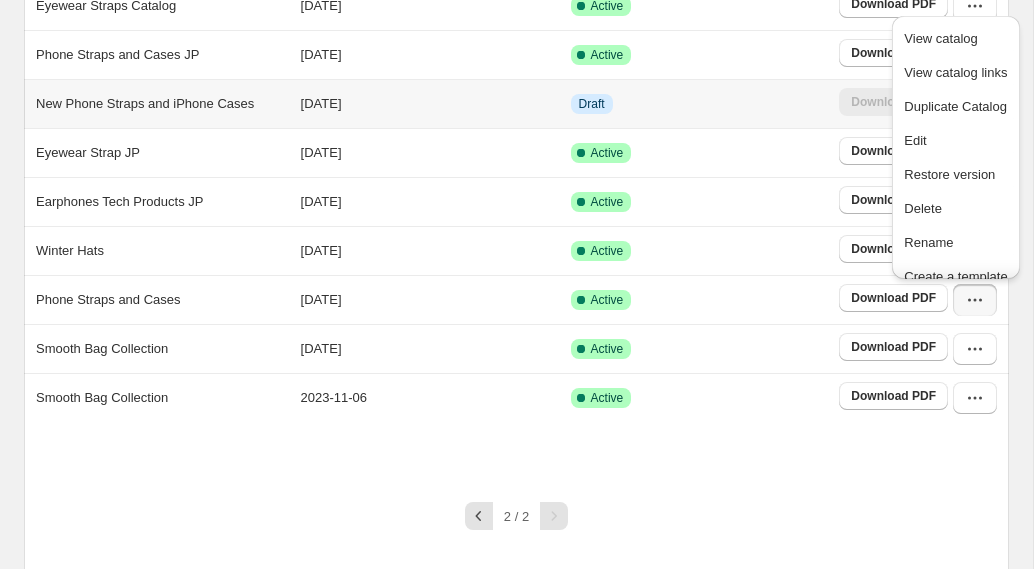 scroll, scrollTop: 0, scrollLeft: 0, axis: both 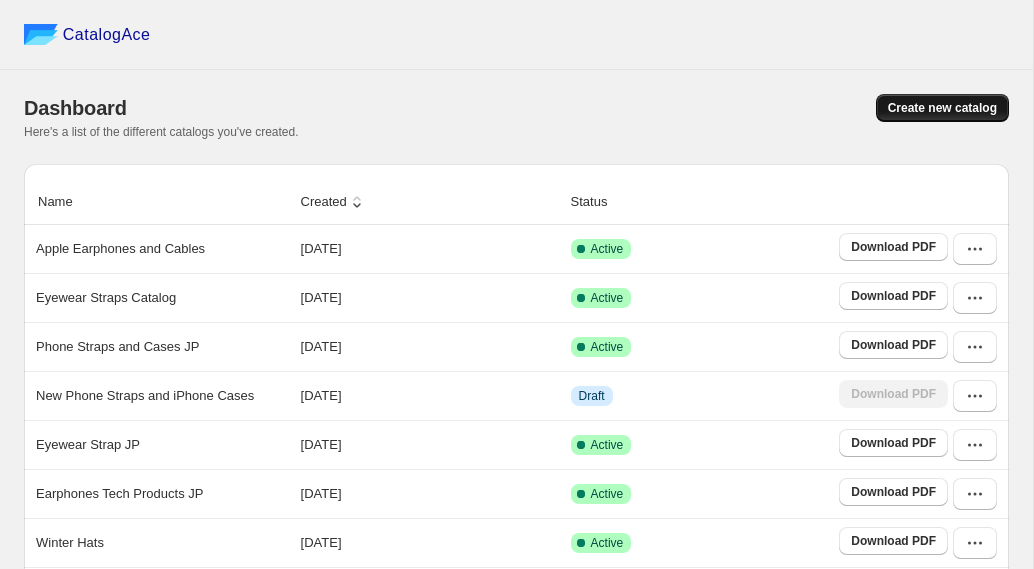 click on "Create new catalog" at bounding box center [942, 108] 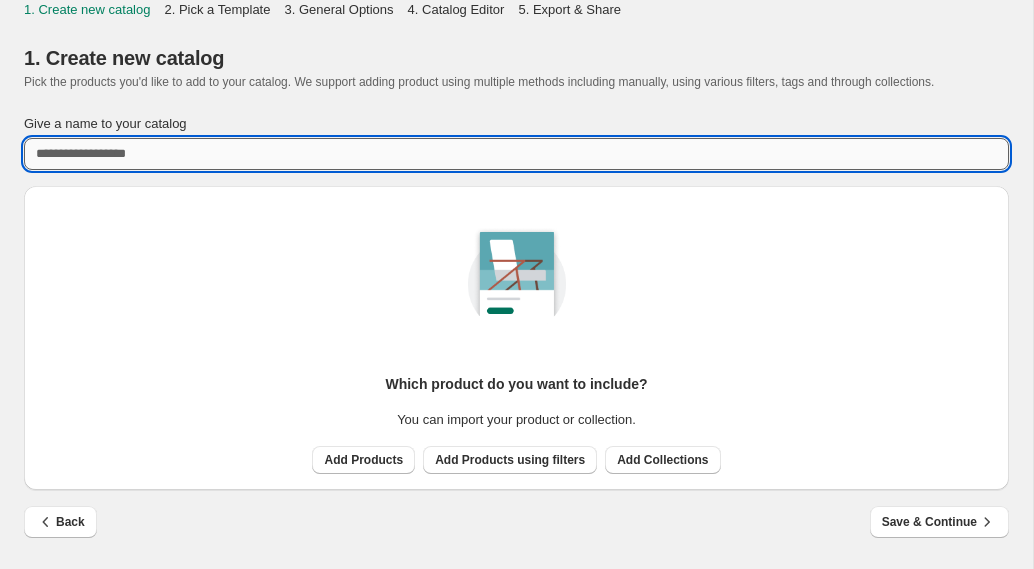 click on "Give a name to your catalog" at bounding box center (516, 154) 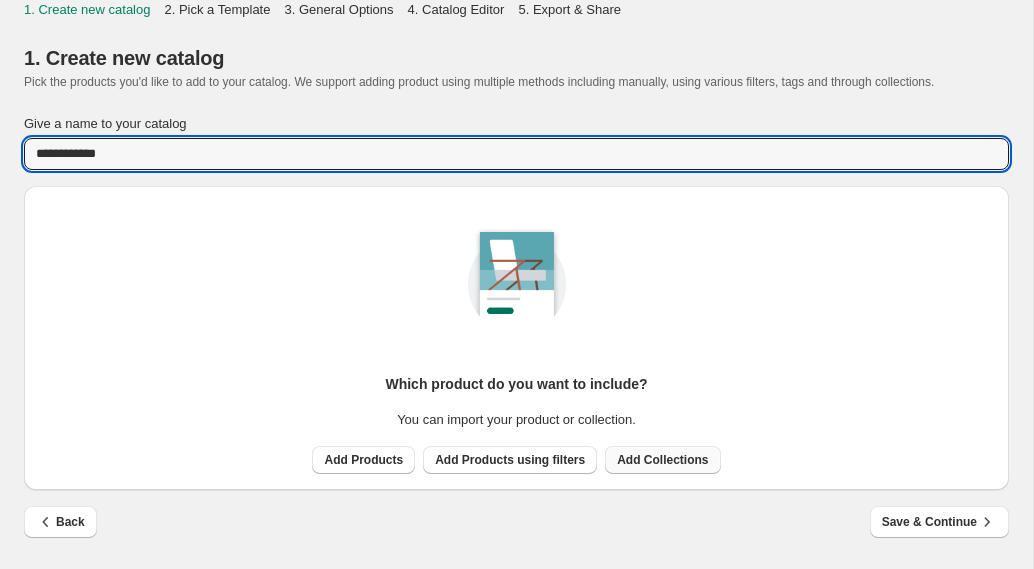 type on "**********" 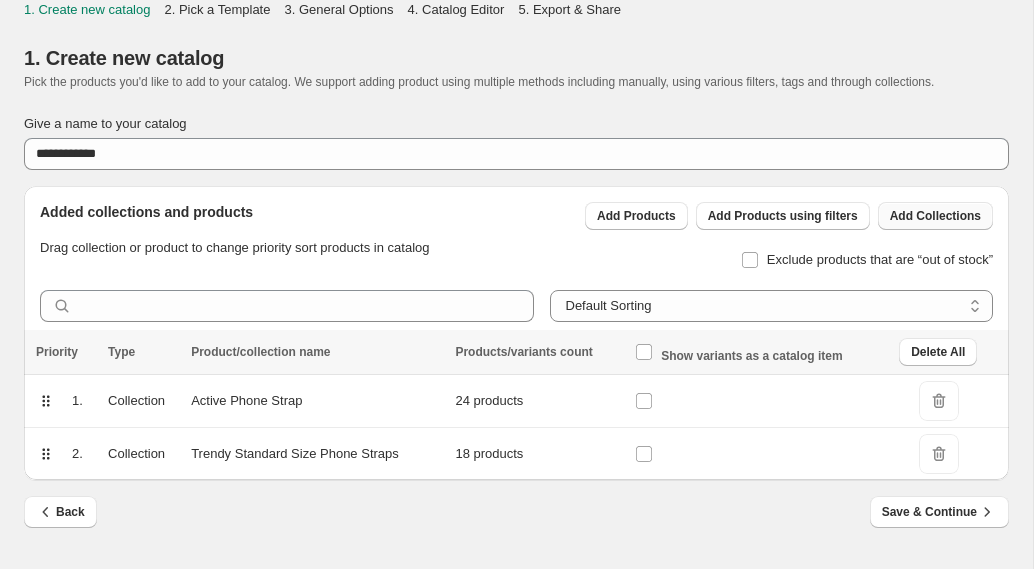 click on "Add Collections" at bounding box center [935, 216] 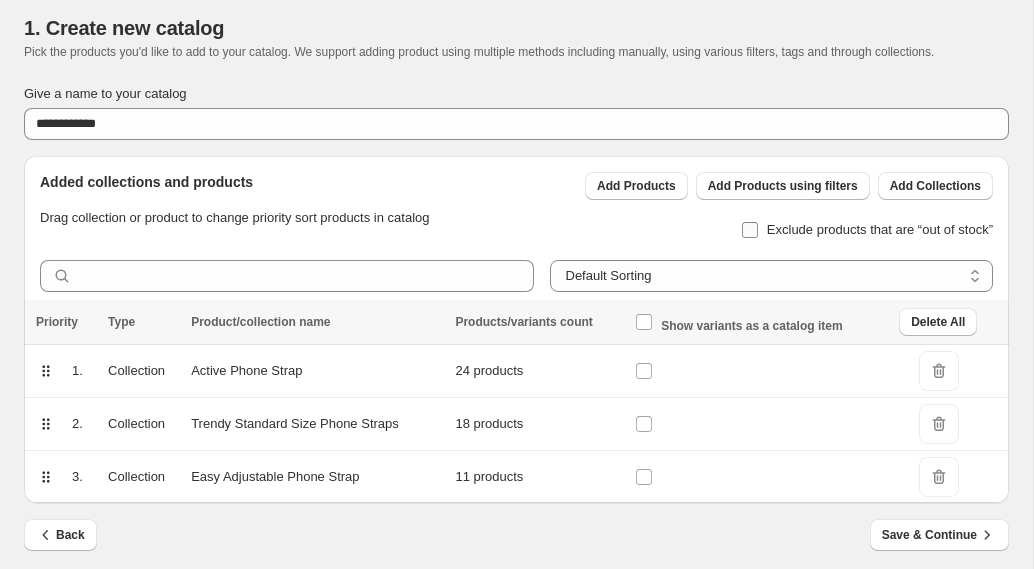 scroll, scrollTop: 53, scrollLeft: 0, axis: vertical 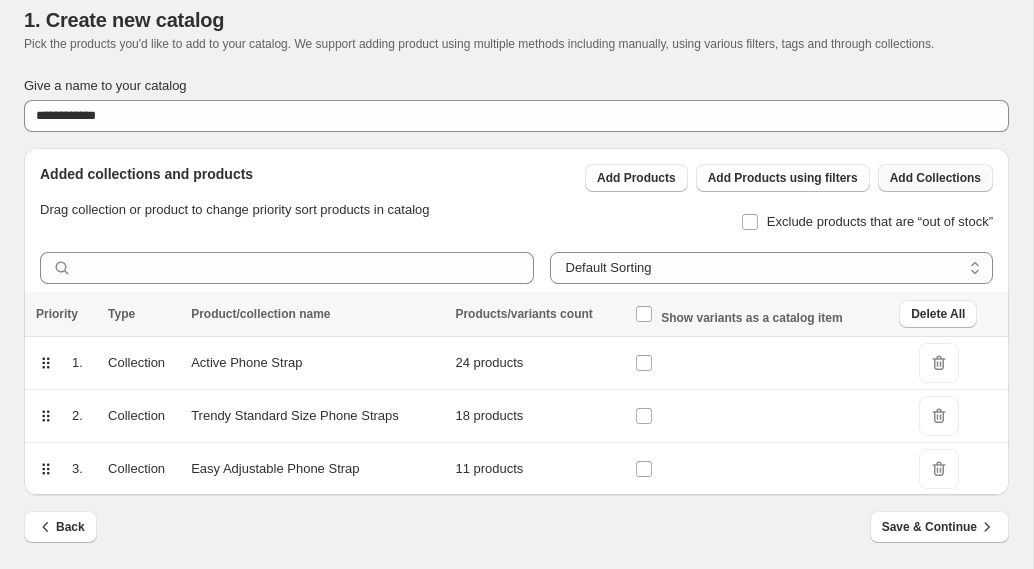 click on "Add Collections" at bounding box center [935, 178] 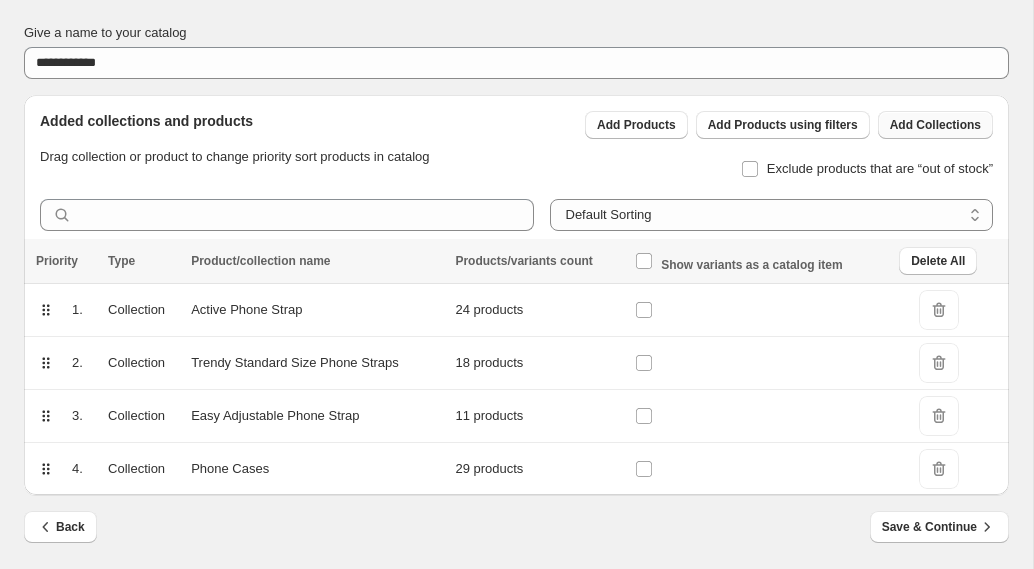 scroll, scrollTop: 106, scrollLeft: 0, axis: vertical 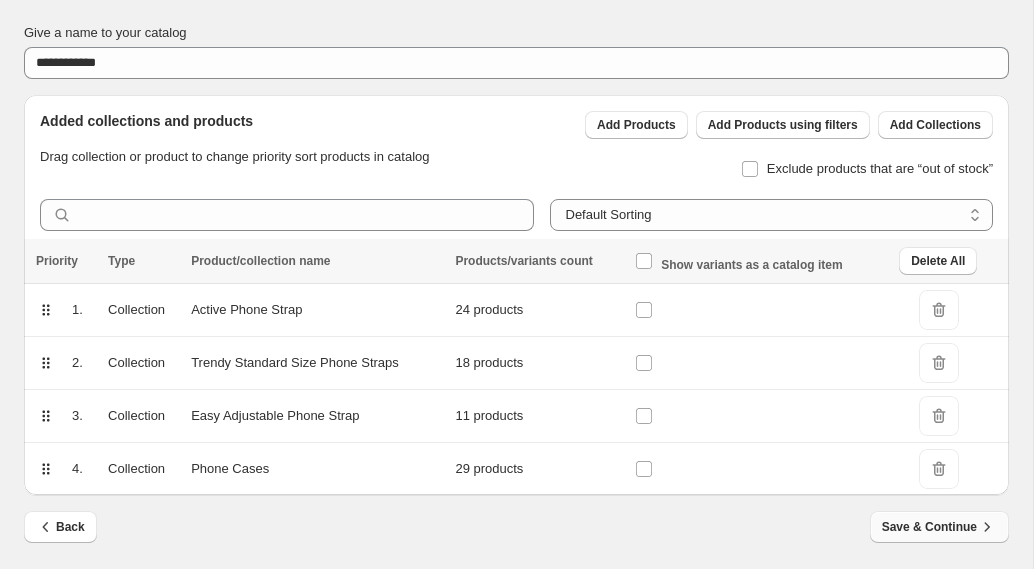 click on "Save & Continue" at bounding box center (939, 527) 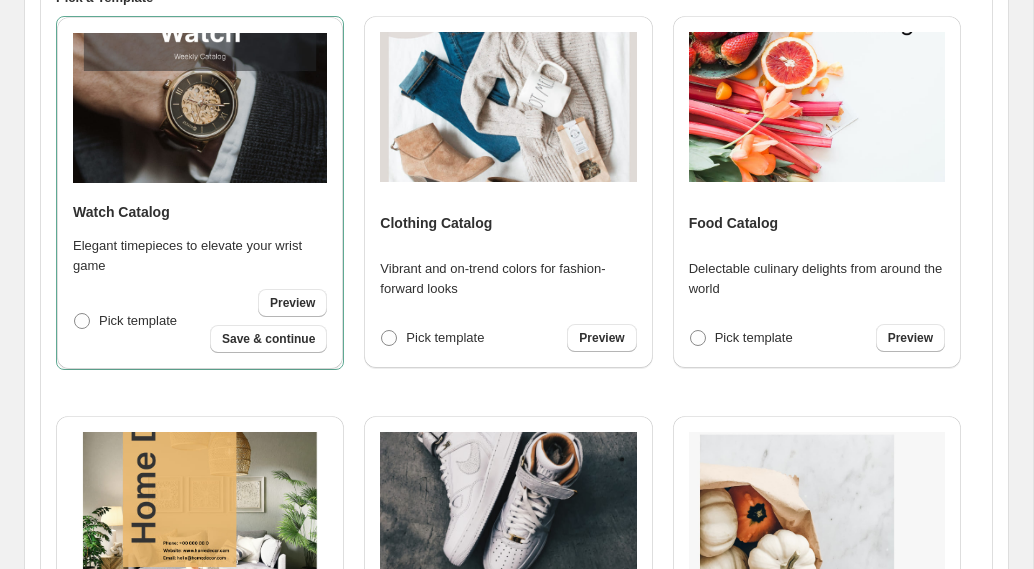 scroll, scrollTop: 440, scrollLeft: 0, axis: vertical 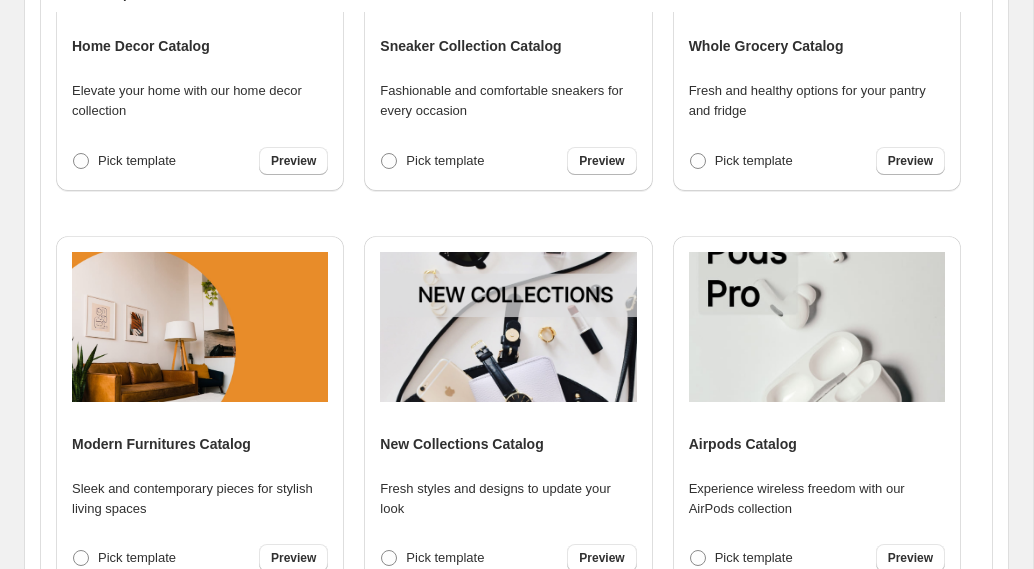 click at bounding box center [508, 327] 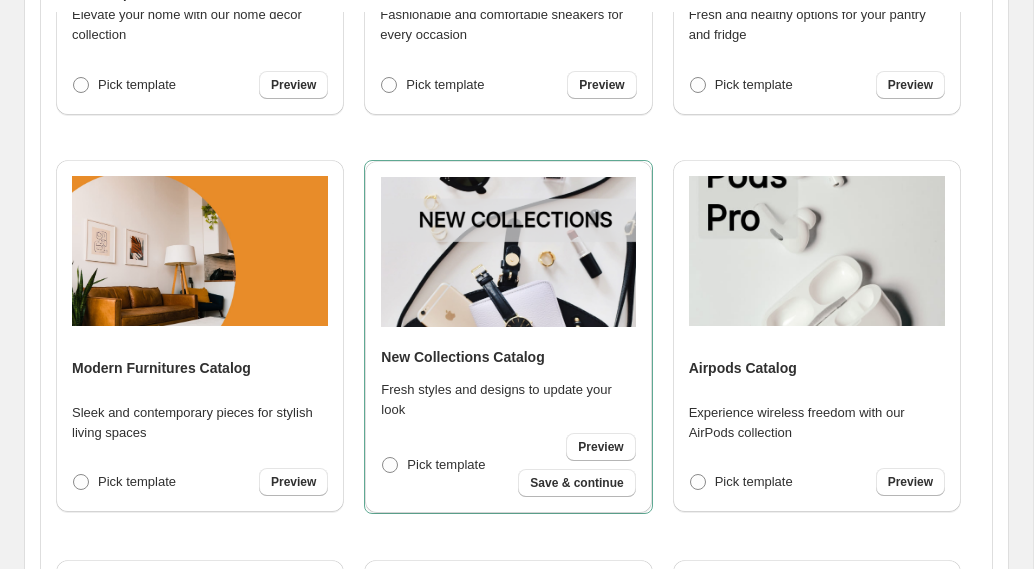 scroll, scrollTop: 674, scrollLeft: 0, axis: vertical 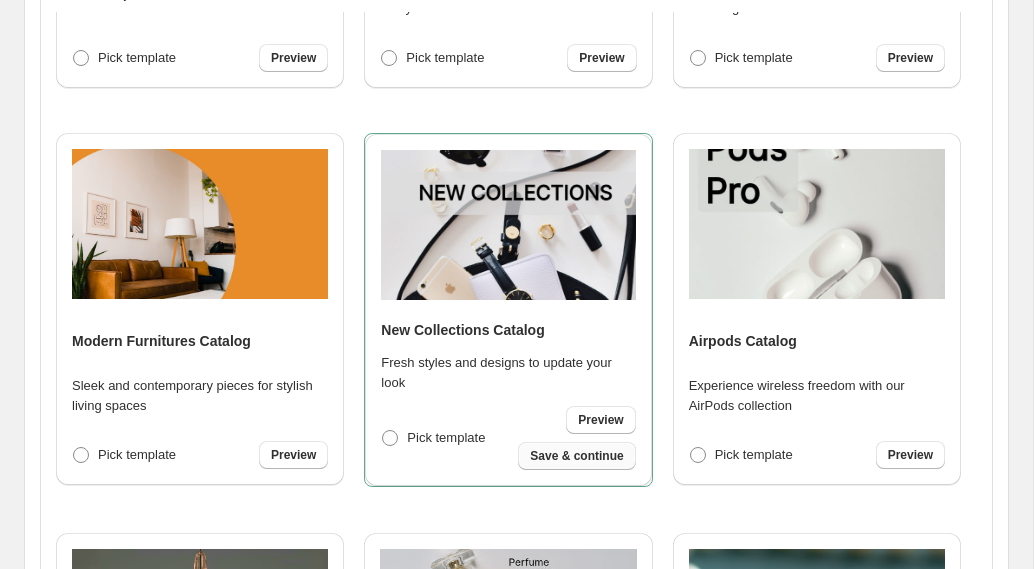 click on "Save & continue" at bounding box center [576, 456] 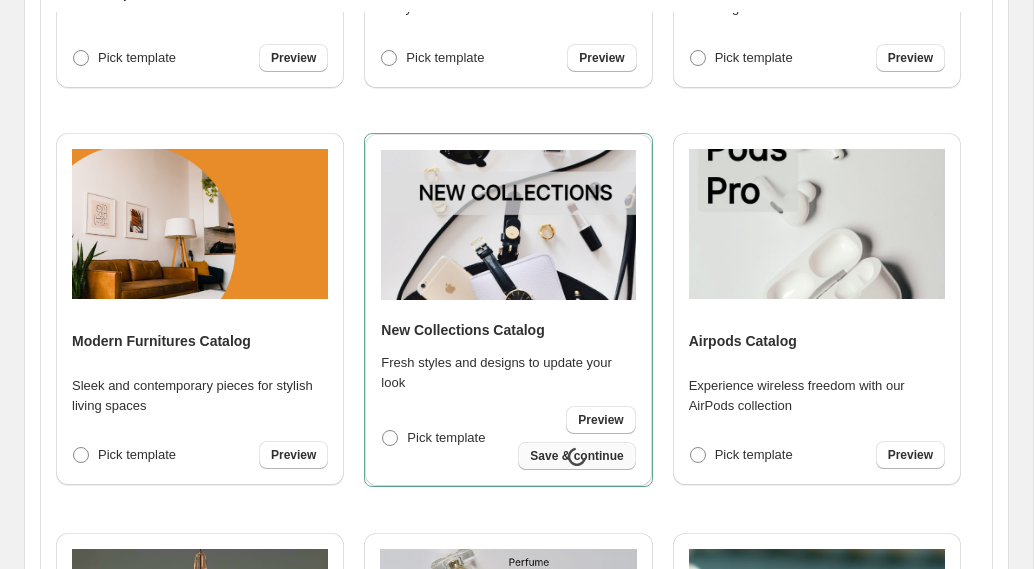 select on "**********" 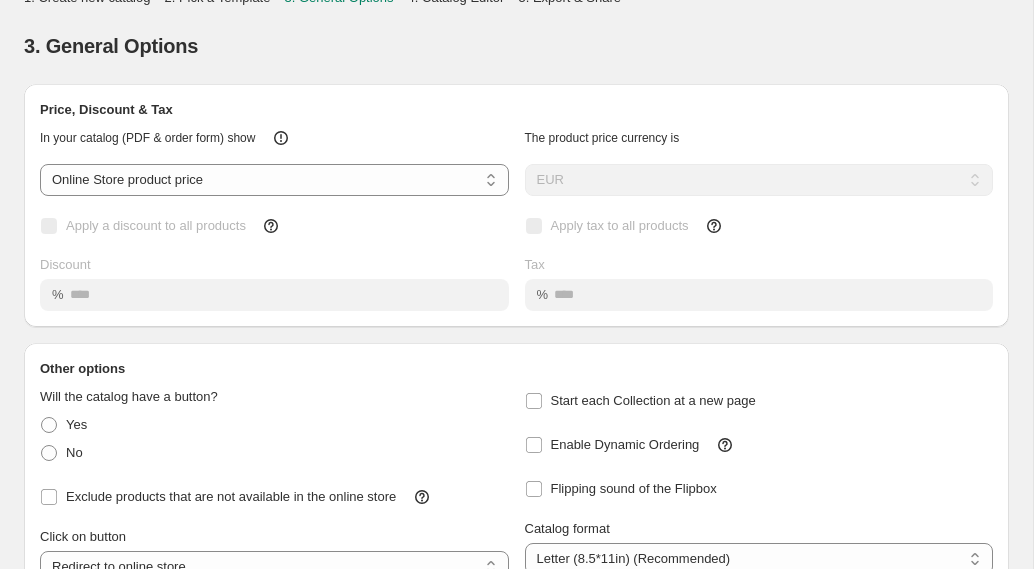 scroll, scrollTop: 0, scrollLeft: 0, axis: both 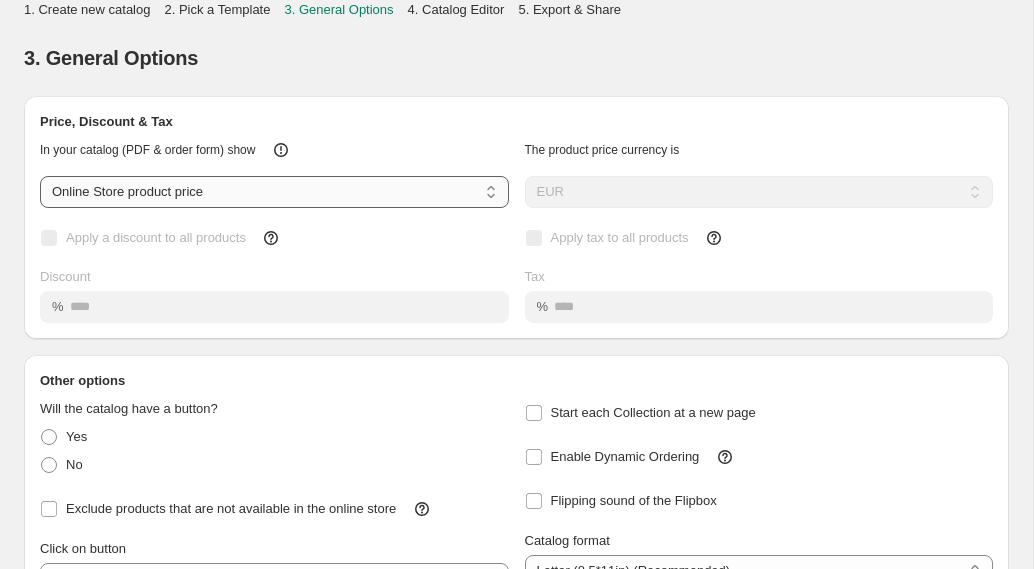 click on "**********" at bounding box center (274, 192) 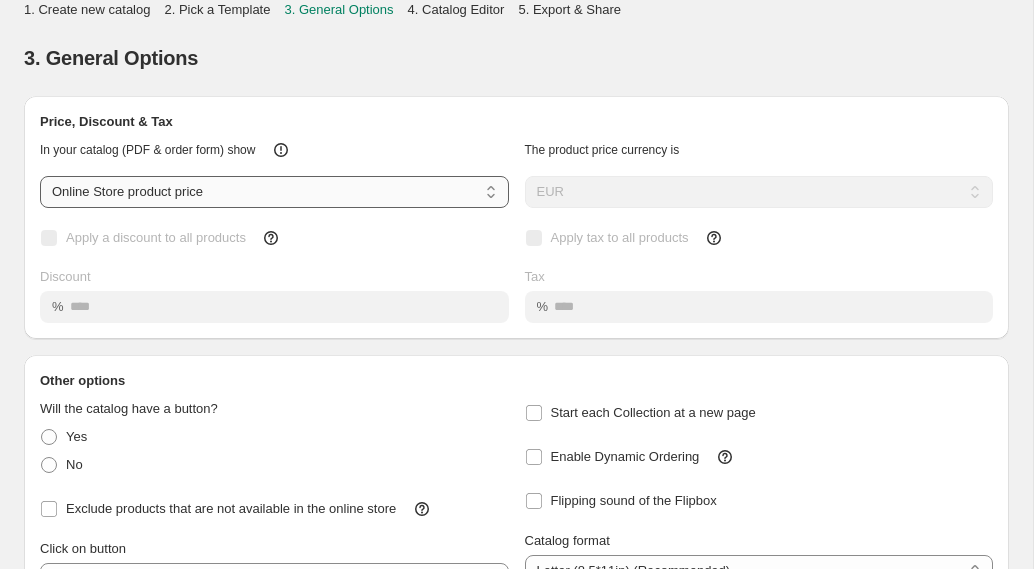 select on "****" 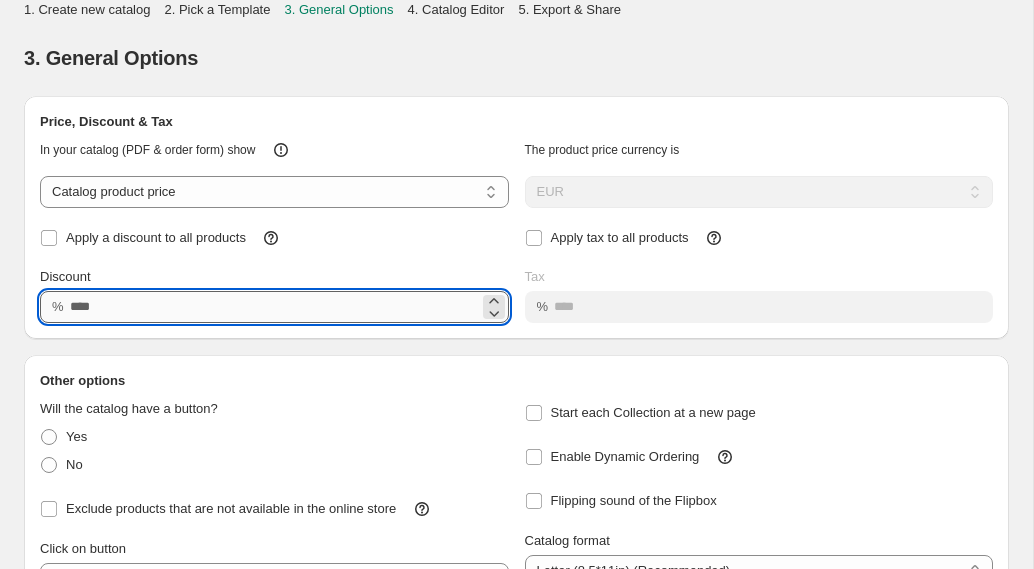 click on "Discount" at bounding box center (274, 307) 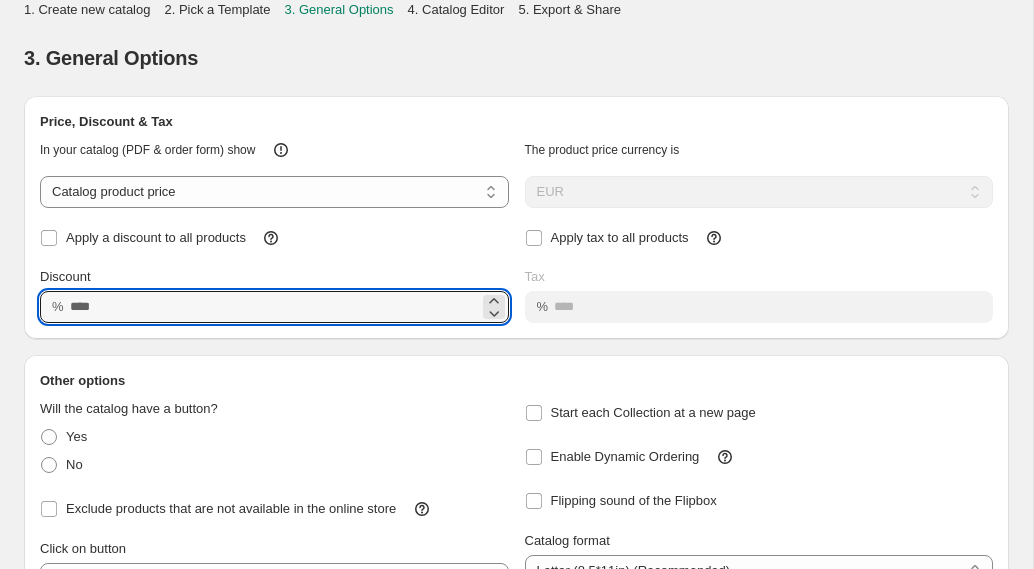 type on "**" 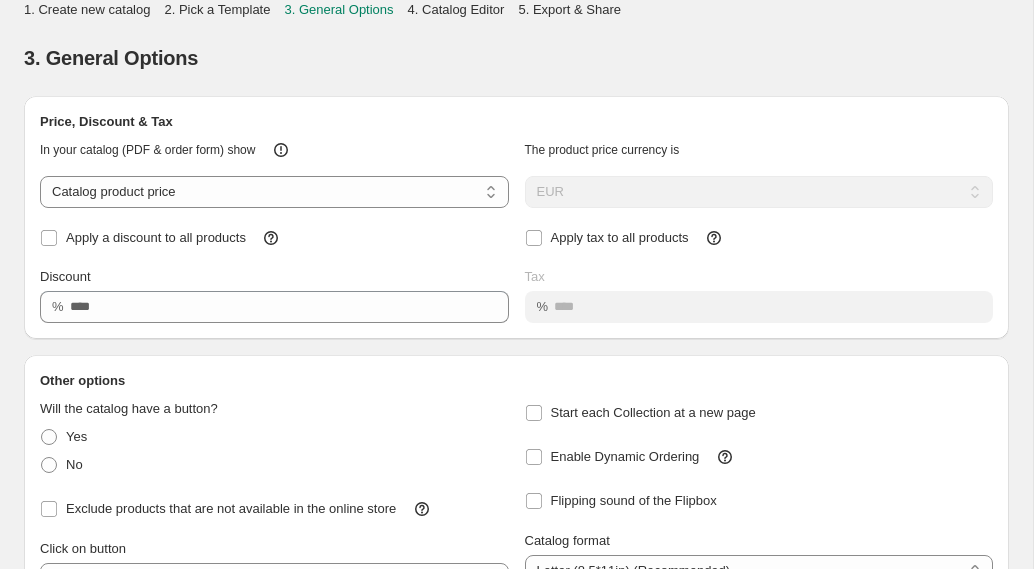 click on "Apply a discount to all products" at bounding box center (274, 238) 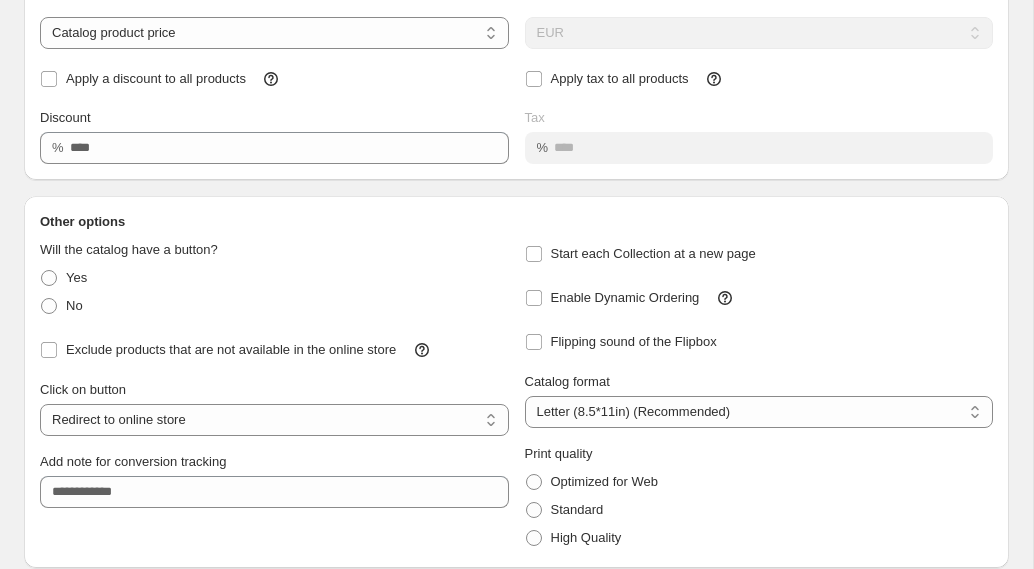 scroll, scrollTop: 232, scrollLeft: 0, axis: vertical 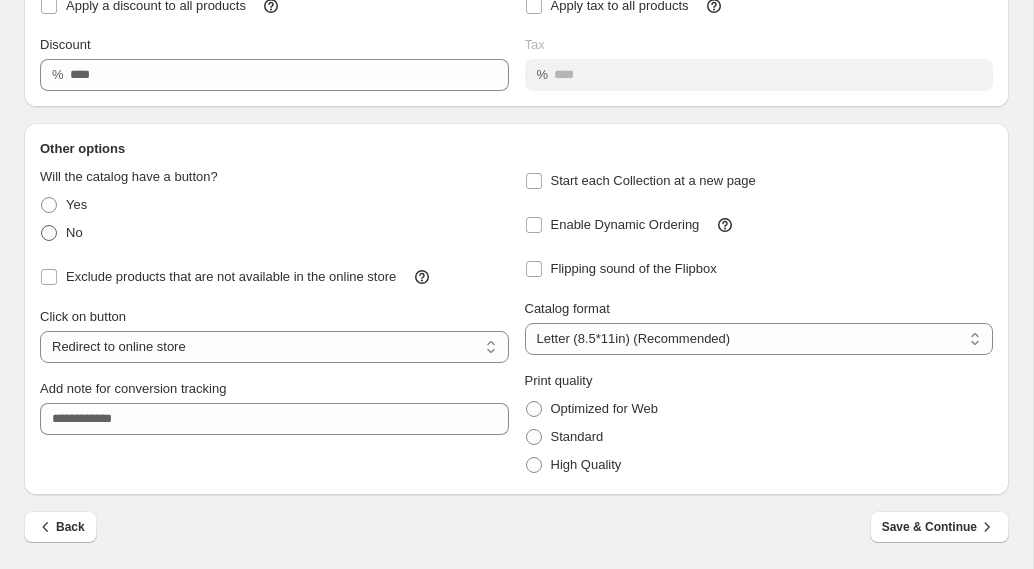 click at bounding box center [49, 233] 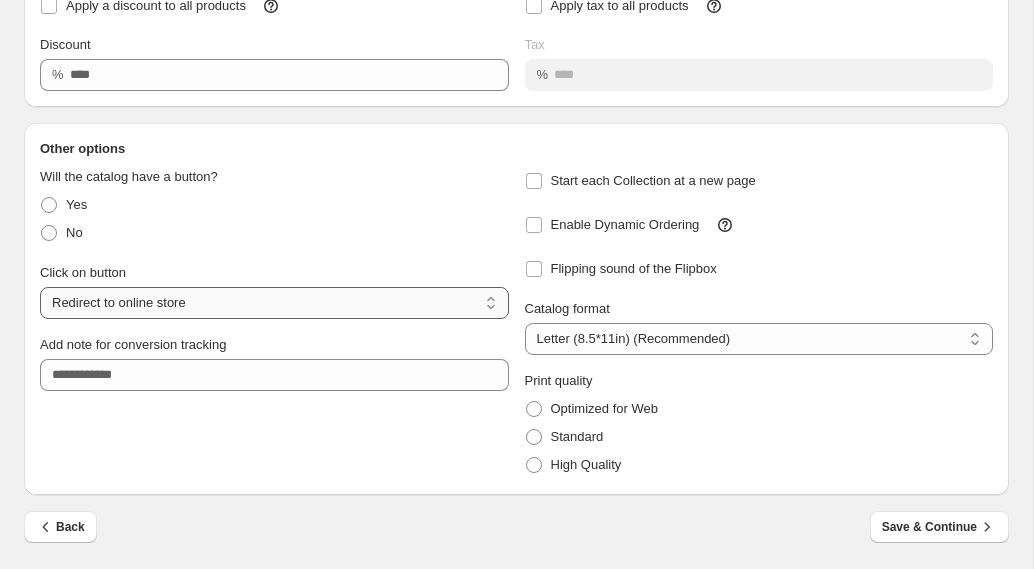 click on "**********" at bounding box center (274, 303) 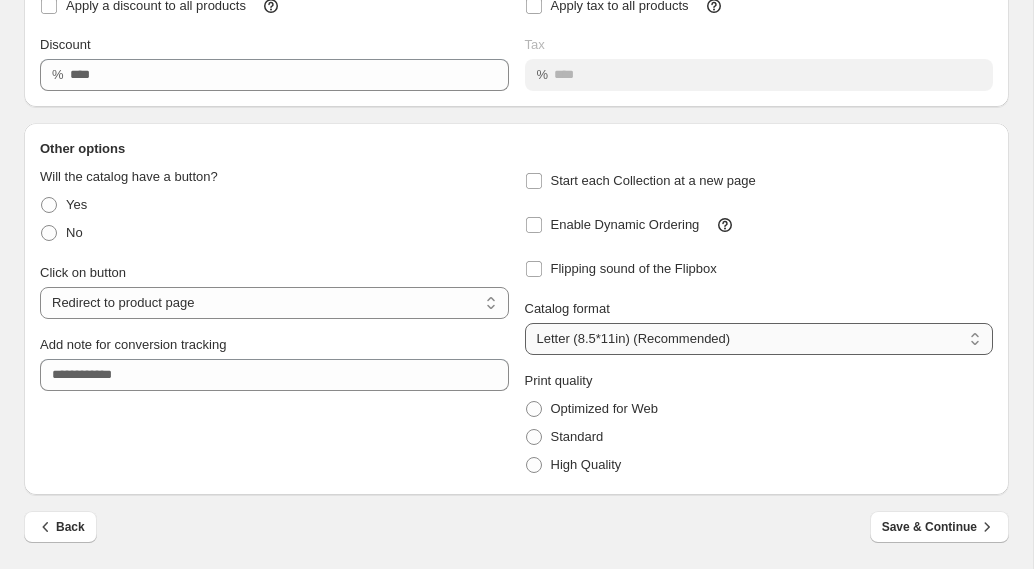 click on "**********" at bounding box center (759, 339) 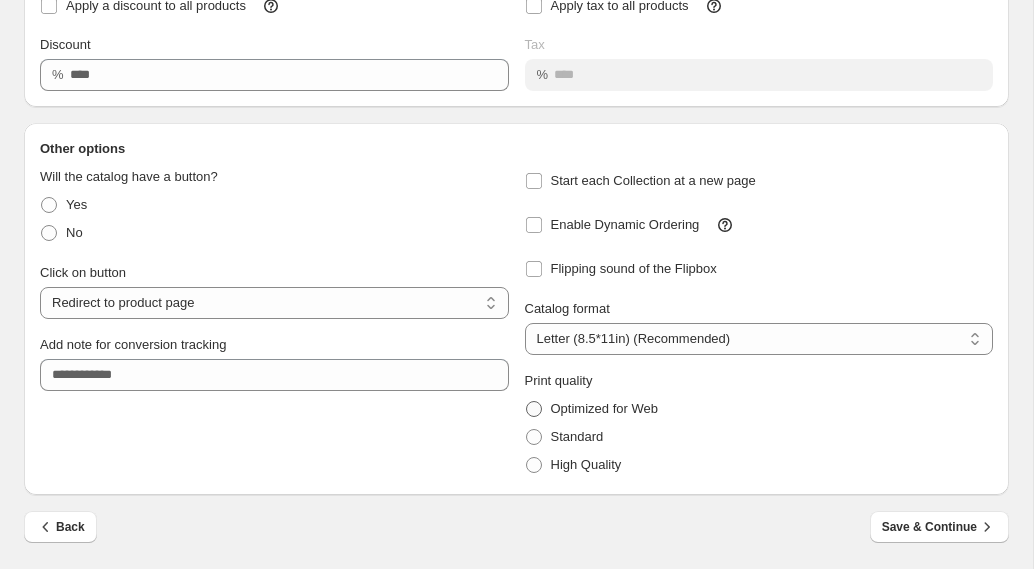 click at bounding box center [534, 409] 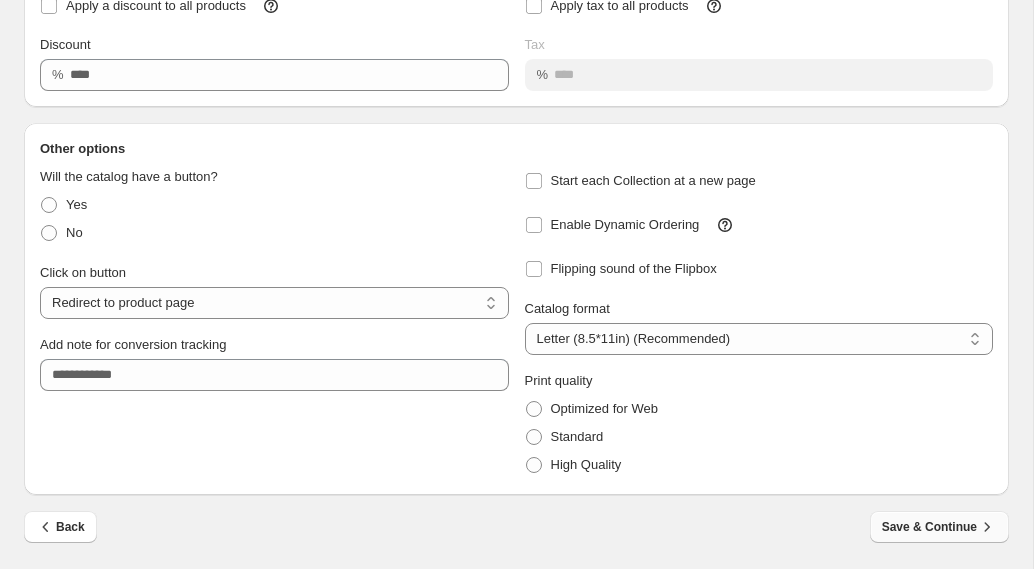 click on "Save & Continue" at bounding box center (939, 527) 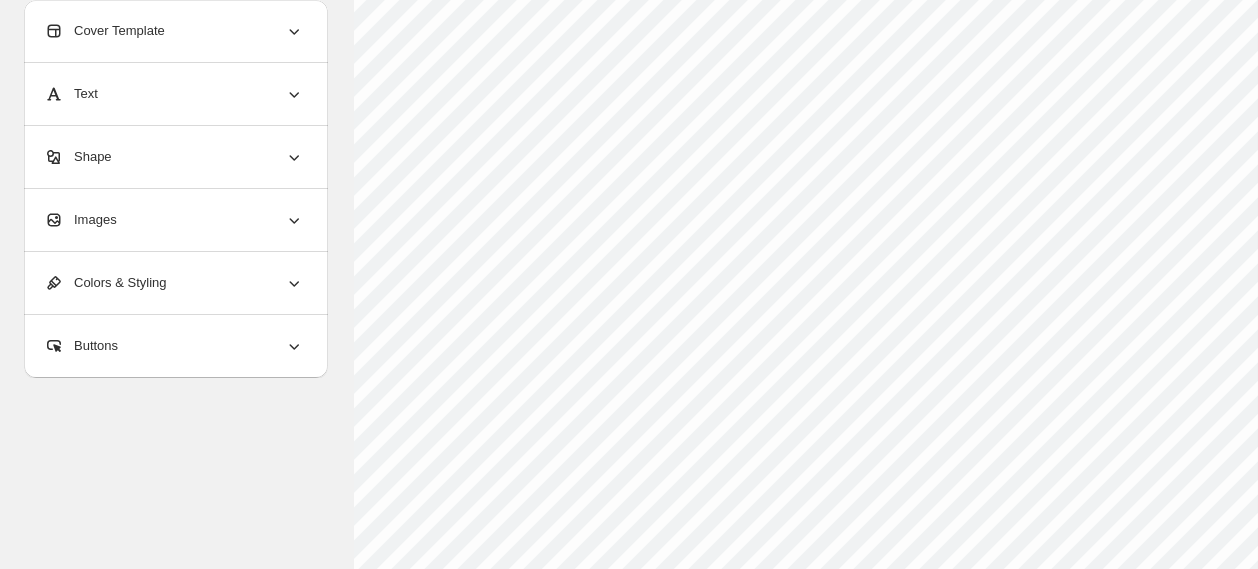 scroll, scrollTop: 371, scrollLeft: 0, axis: vertical 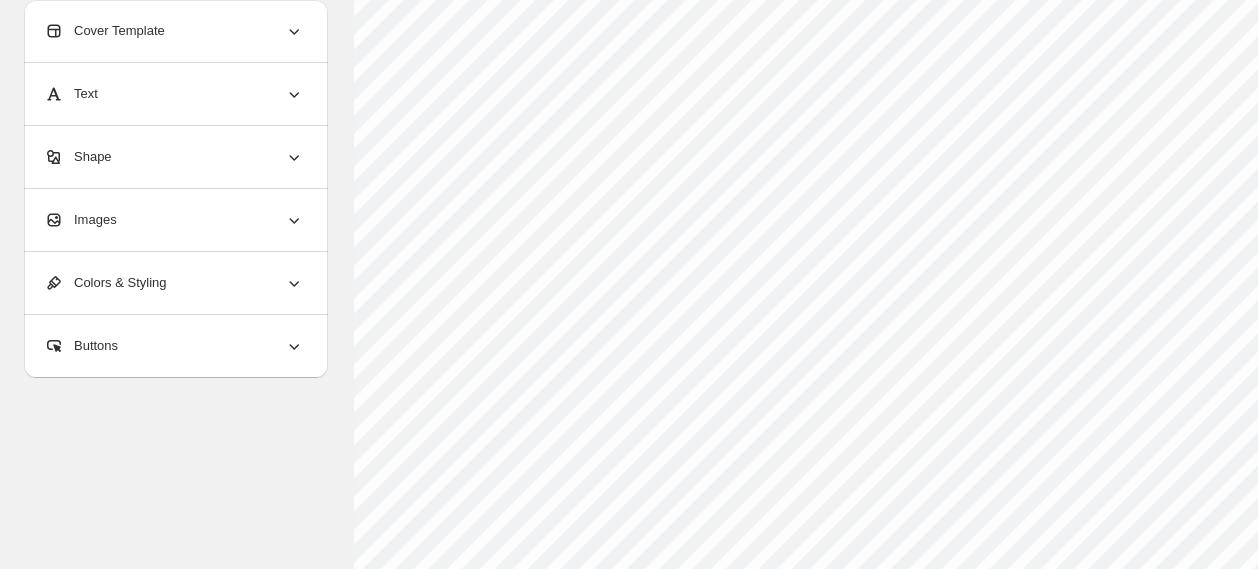 click 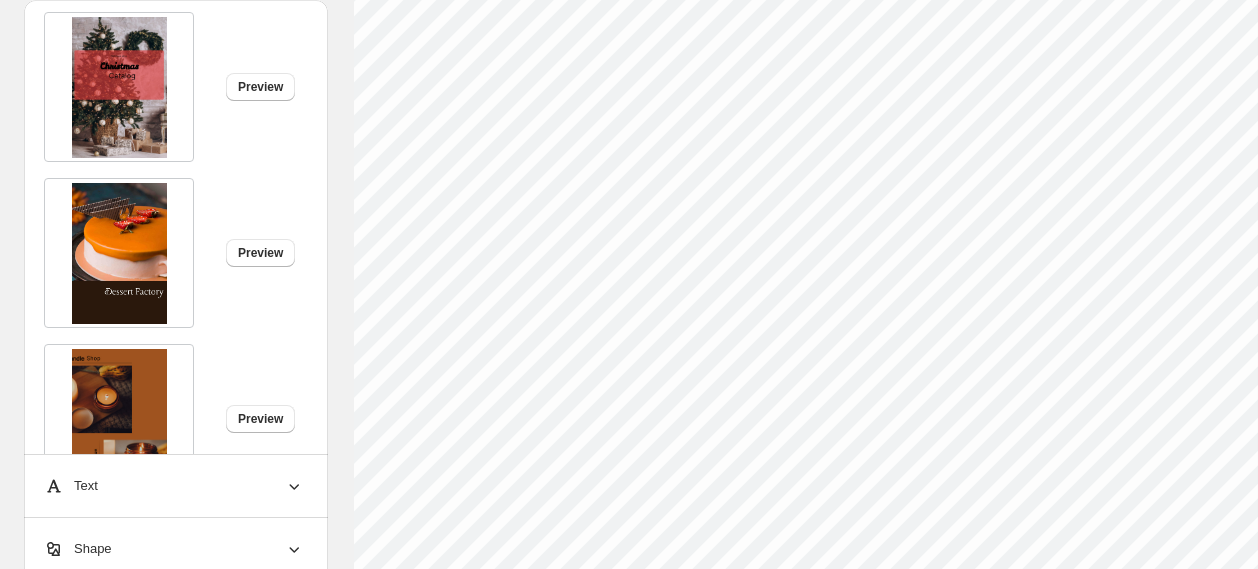scroll, scrollTop: 4094, scrollLeft: 0, axis: vertical 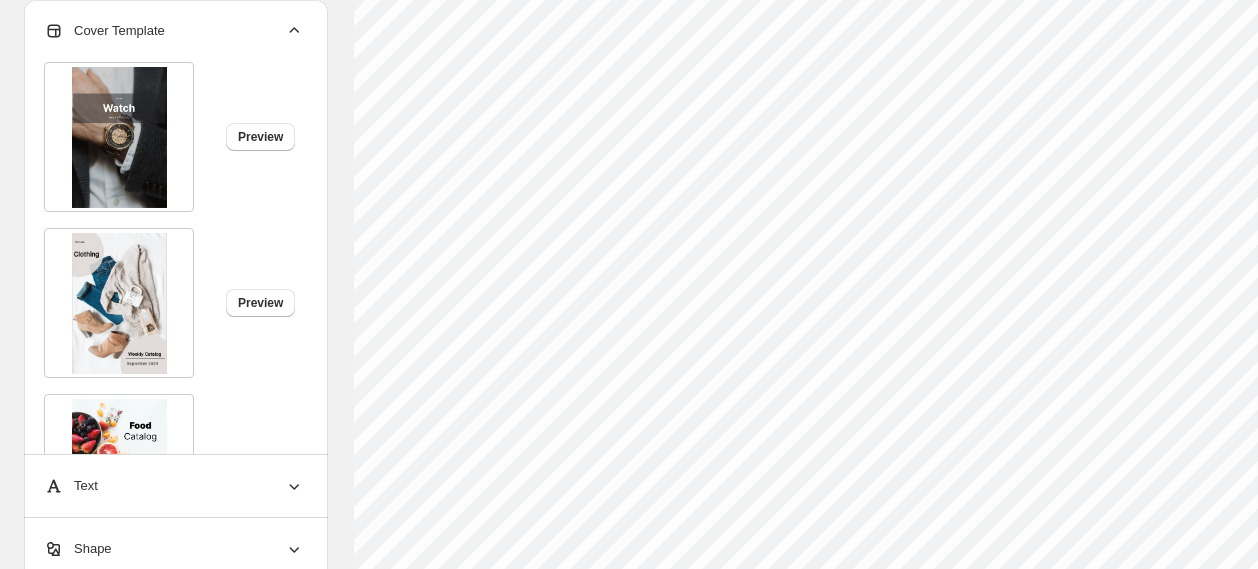 click at bounding box center (119, 137) 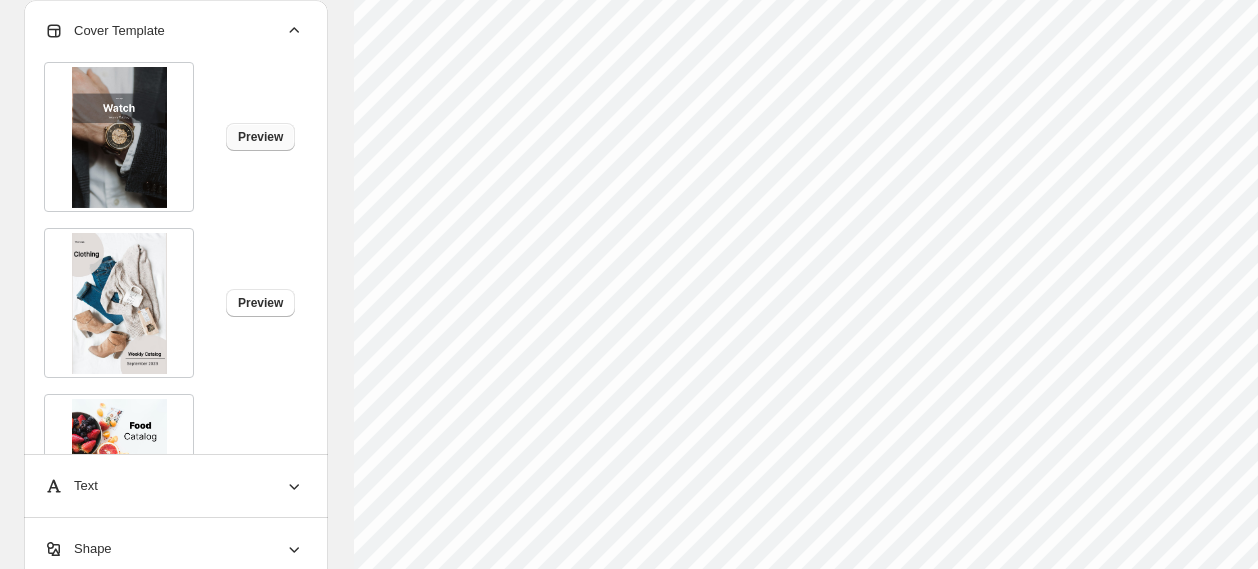 click on "Preview" at bounding box center [260, 137] 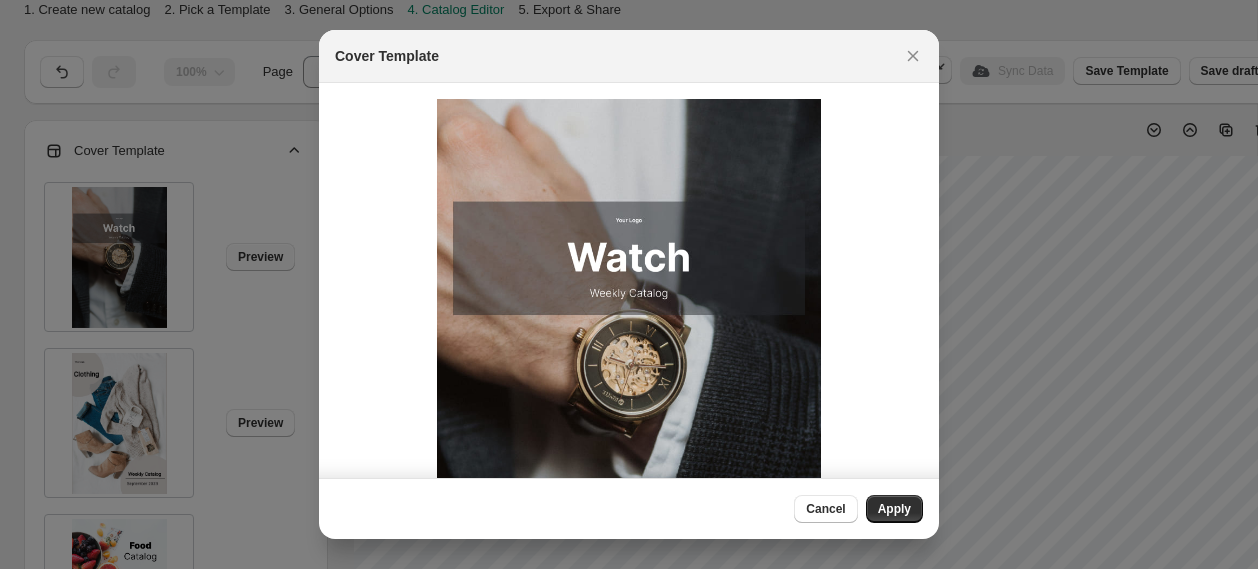 scroll, scrollTop: 0, scrollLeft: 0, axis: both 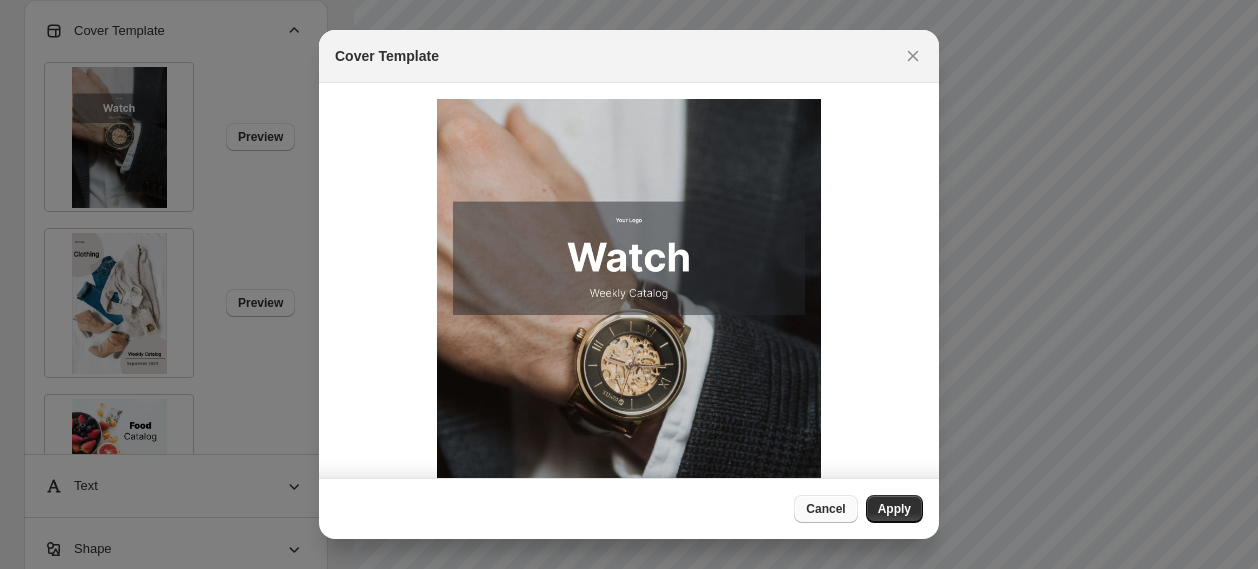 click on "Cancel" at bounding box center (825, 509) 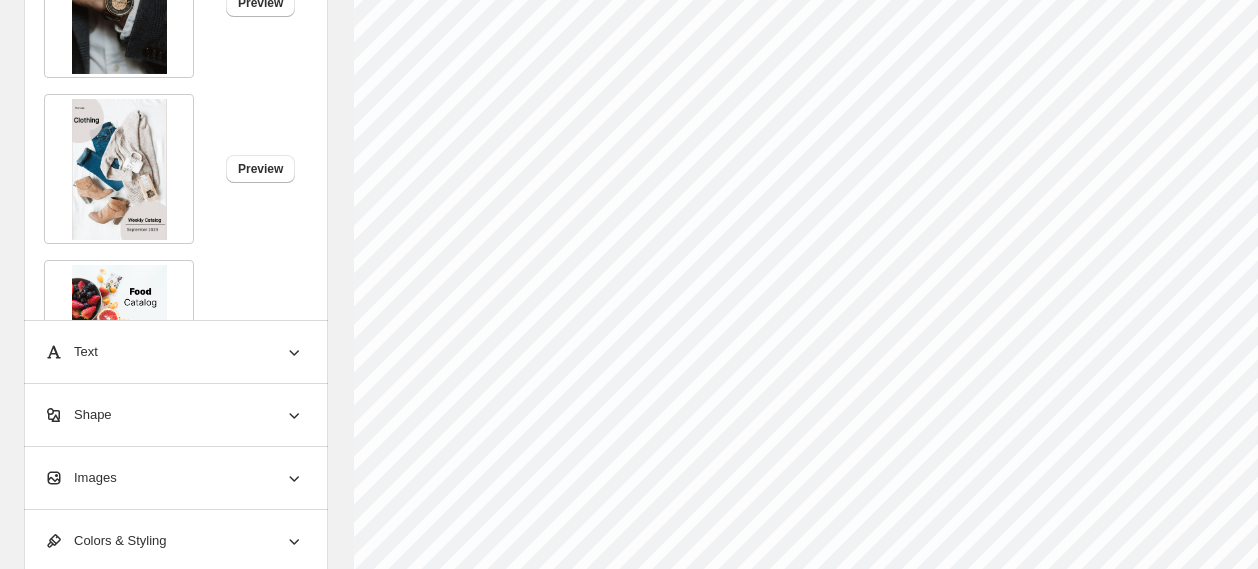 scroll, scrollTop: 856, scrollLeft: 0, axis: vertical 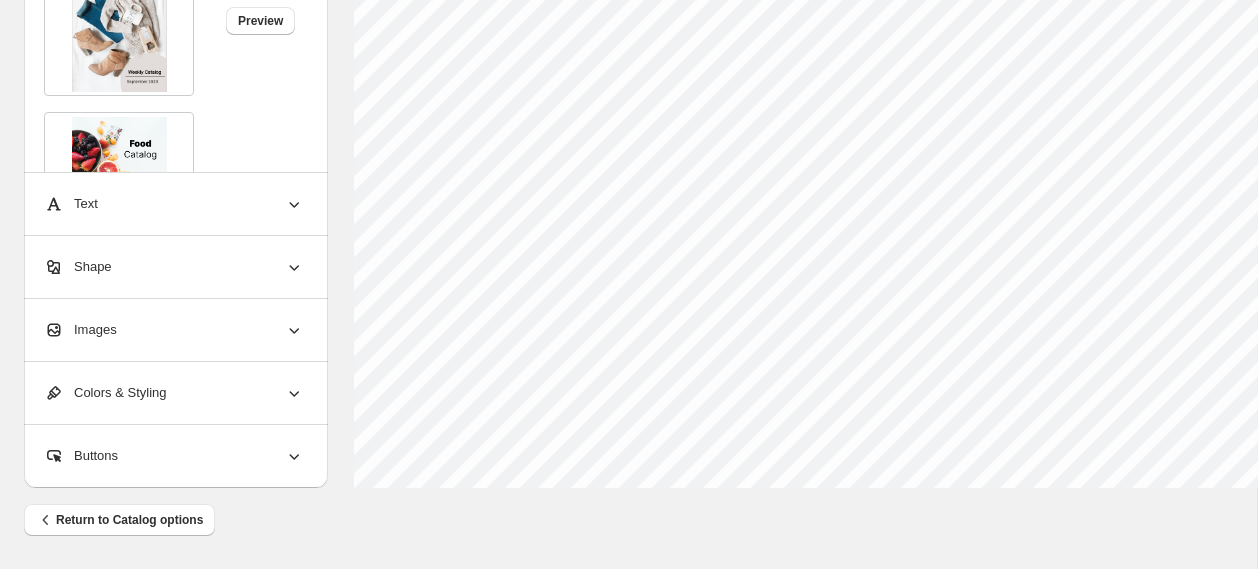 click 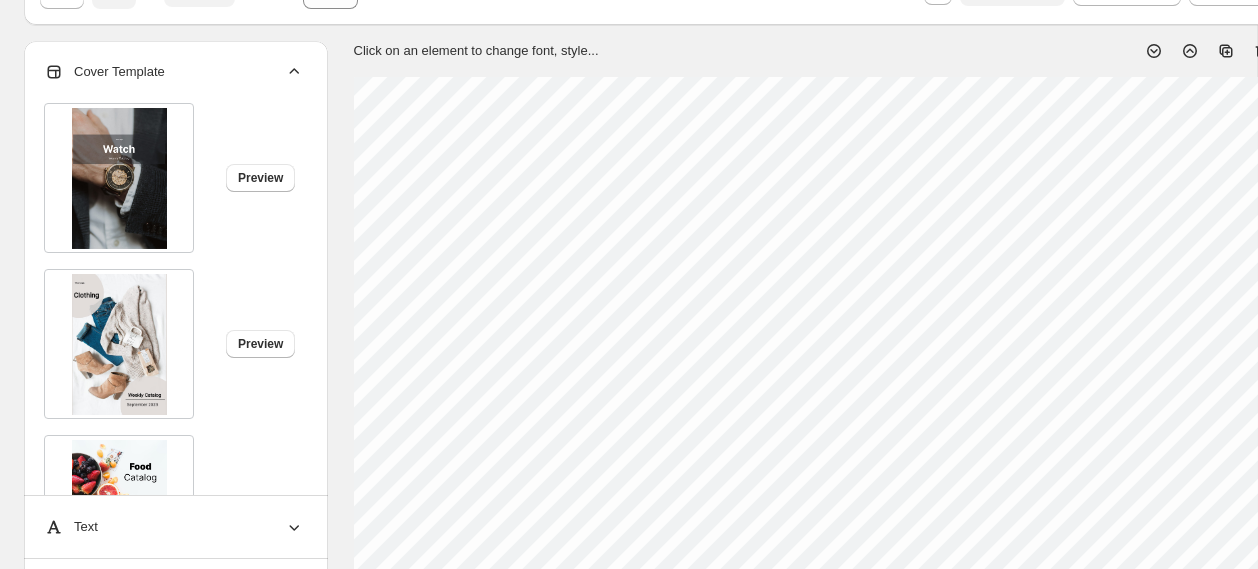 scroll, scrollTop: 0, scrollLeft: 0, axis: both 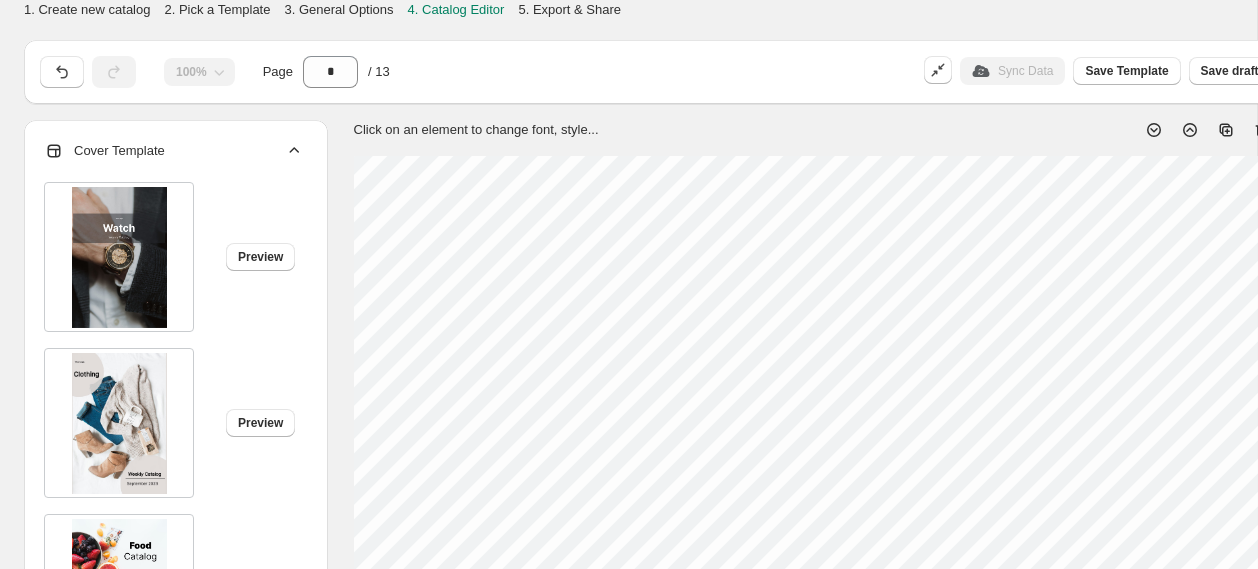 click 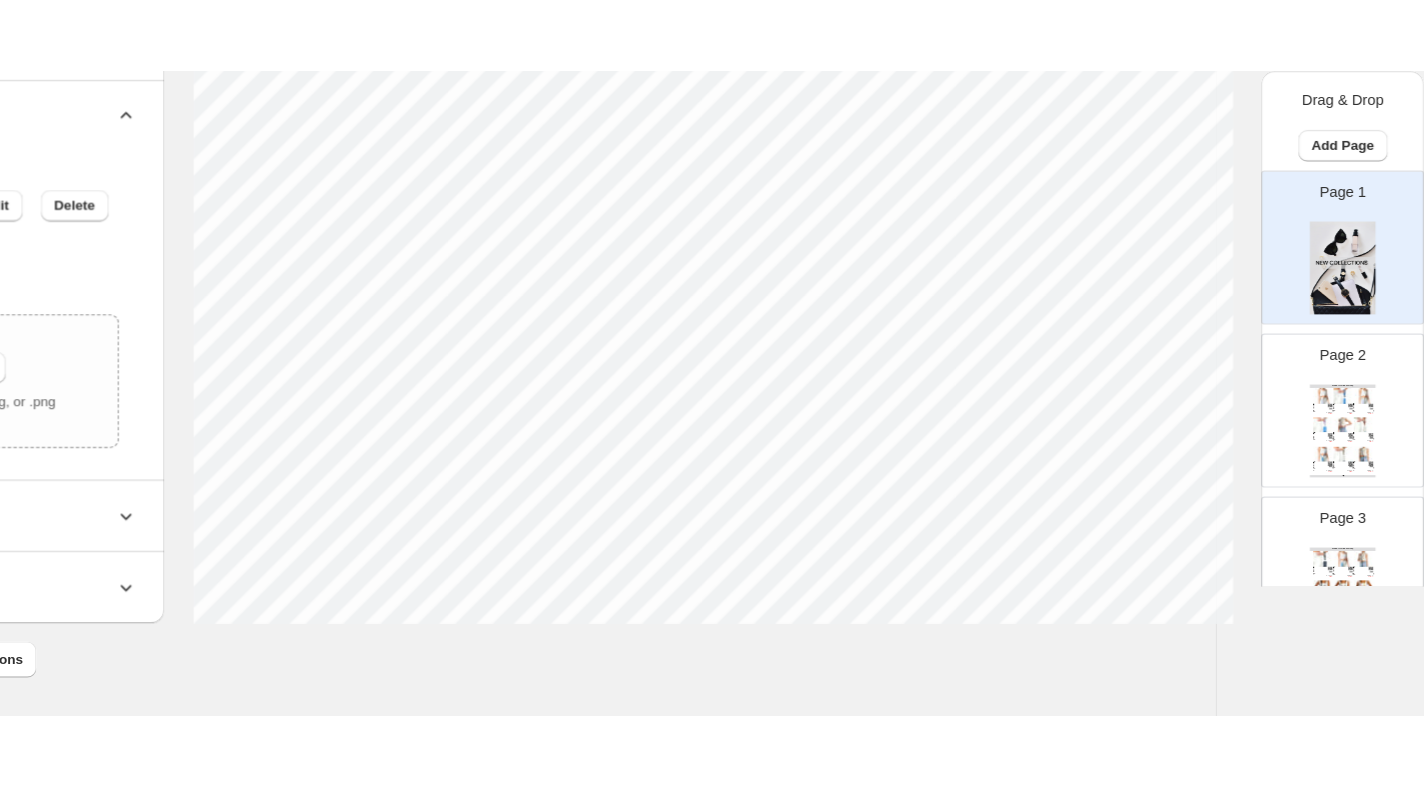 scroll, scrollTop: 638, scrollLeft: 17, axis: both 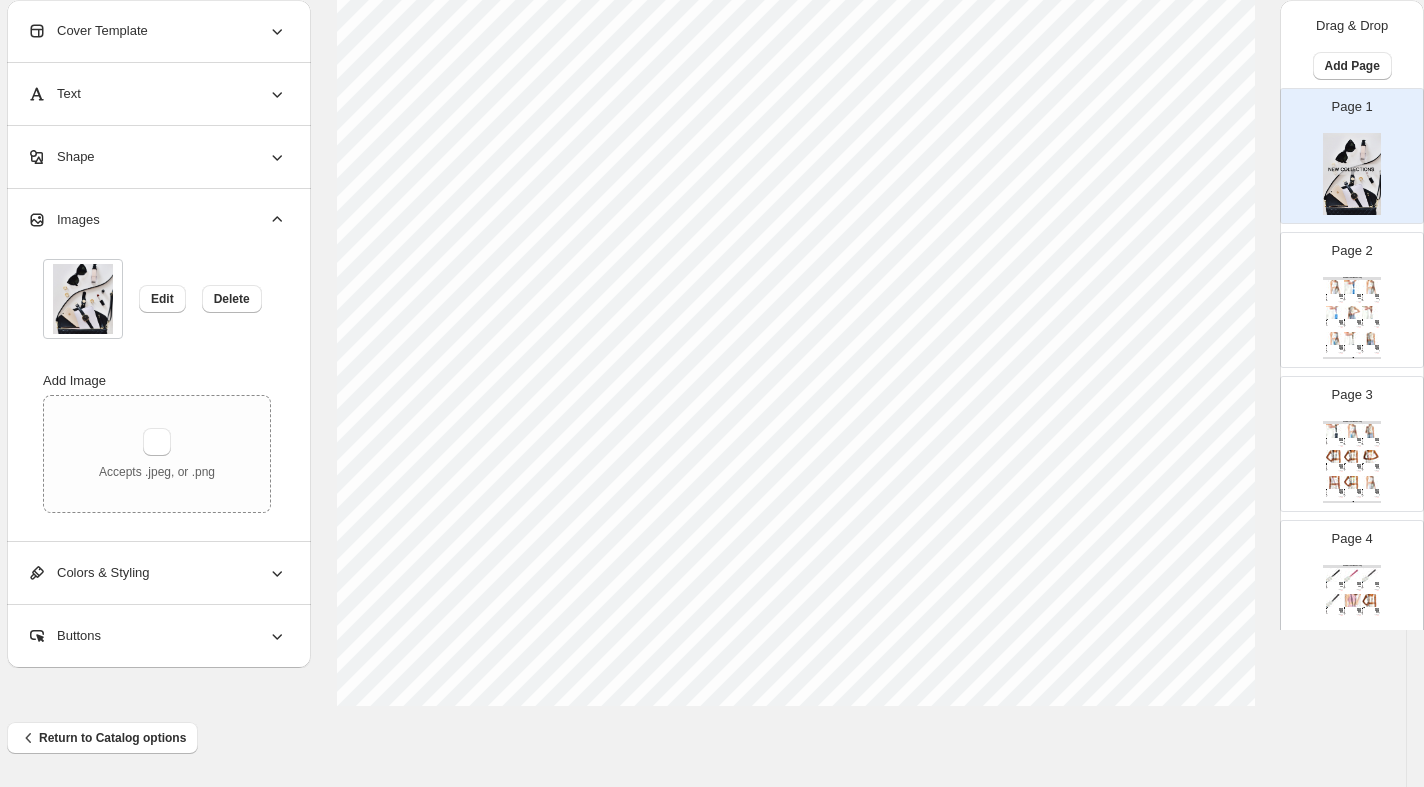 click on "18 cm" at bounding box center [1350, 296] 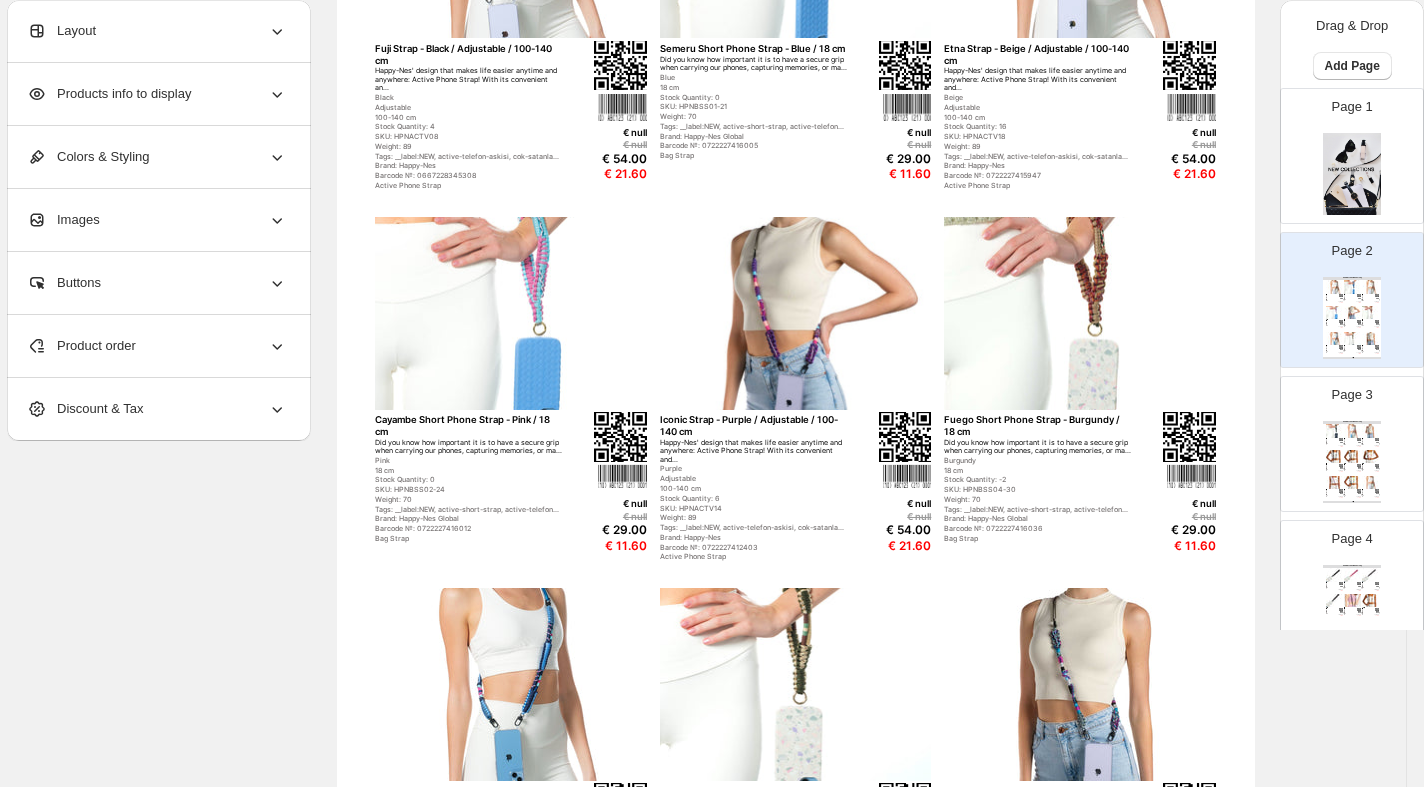 scroll, scrollTop: 454, scrollLeft: 17, axis: both 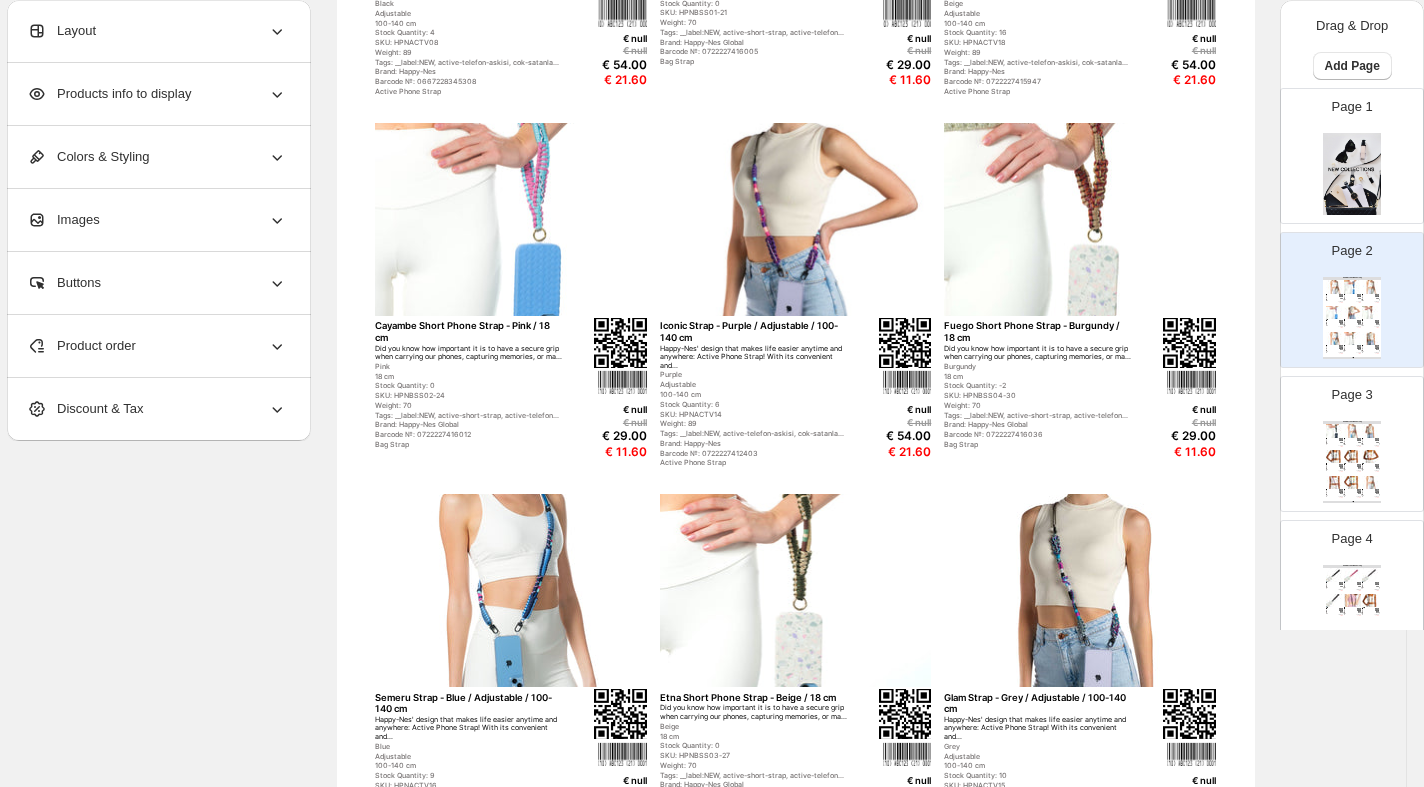 click 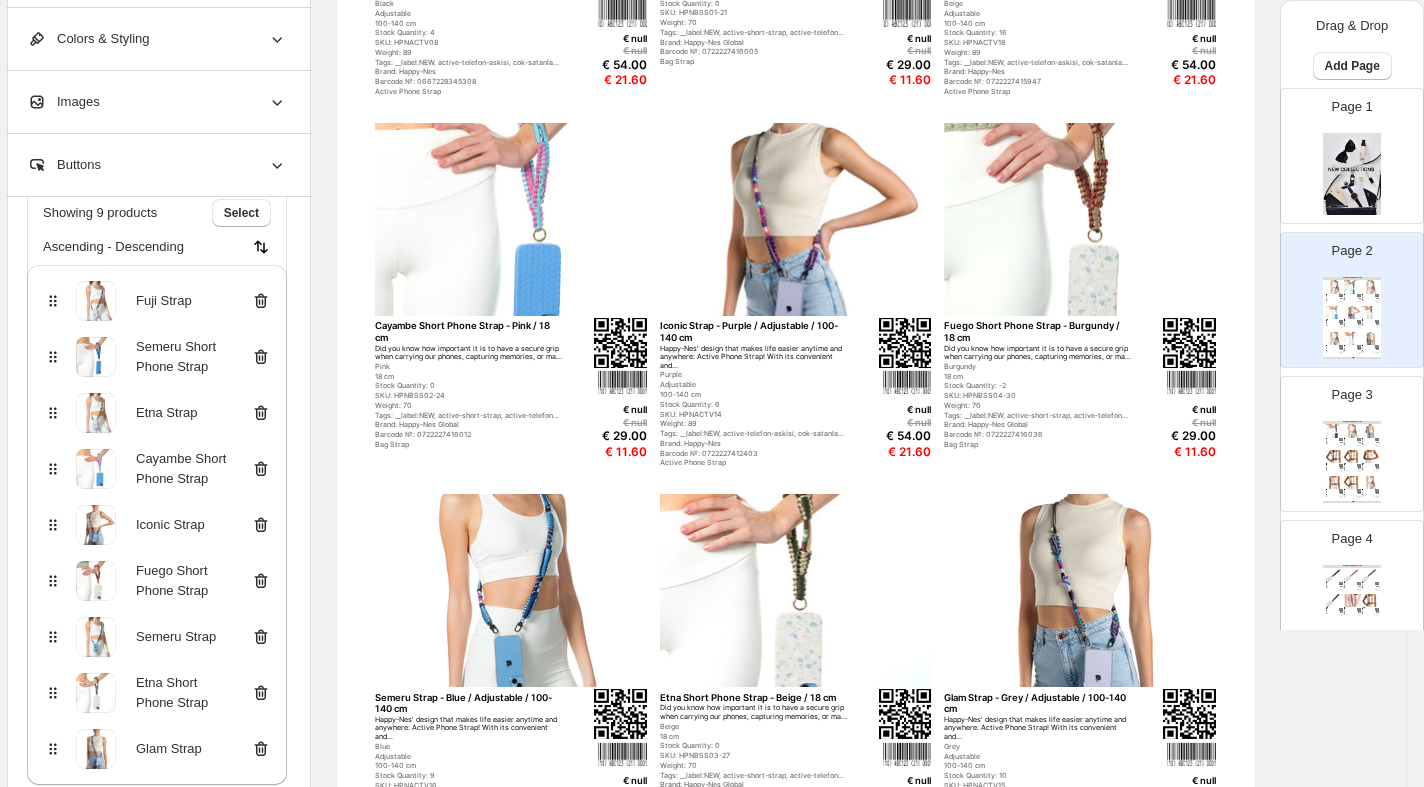 scroll, scrollTop: 141, scrollLeft: 0, axis: vertical 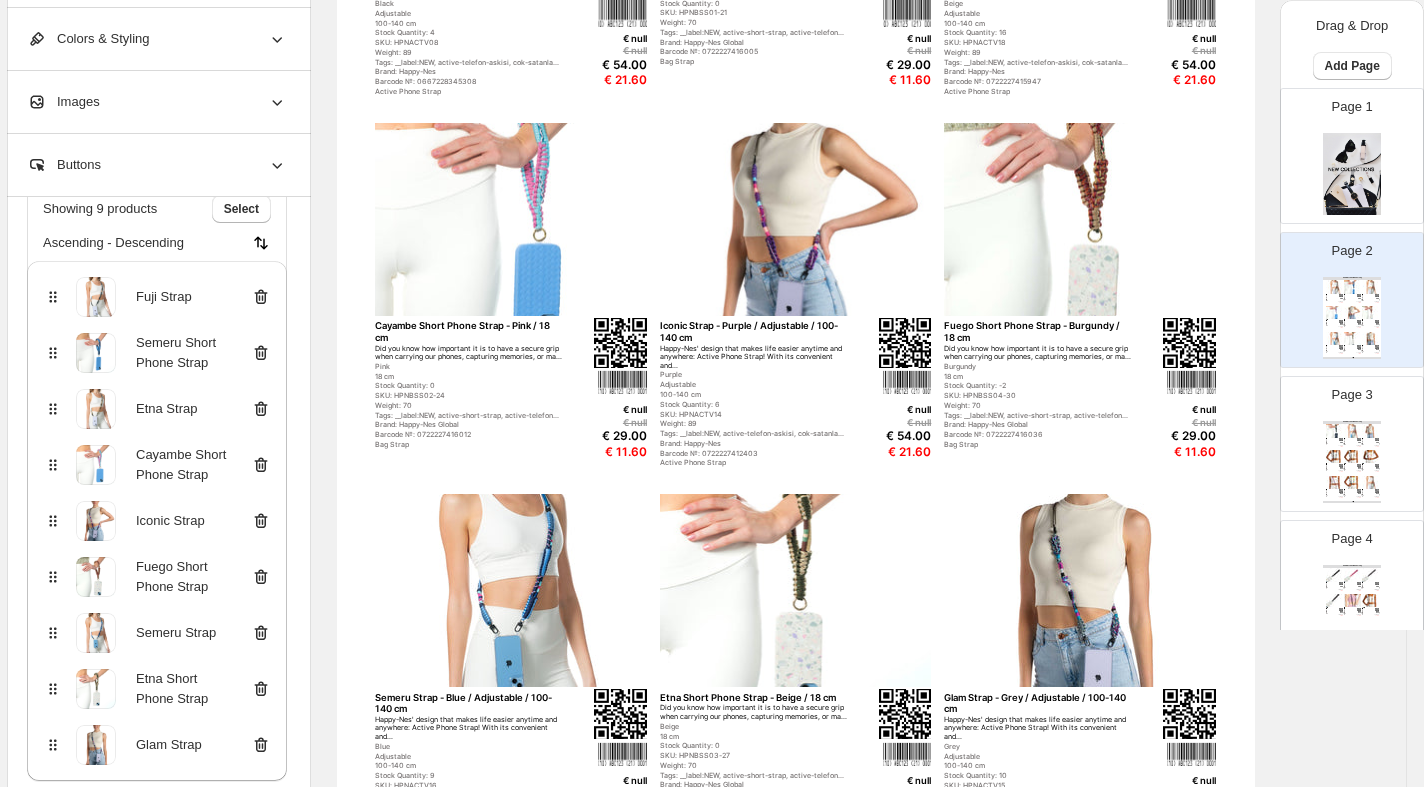 click 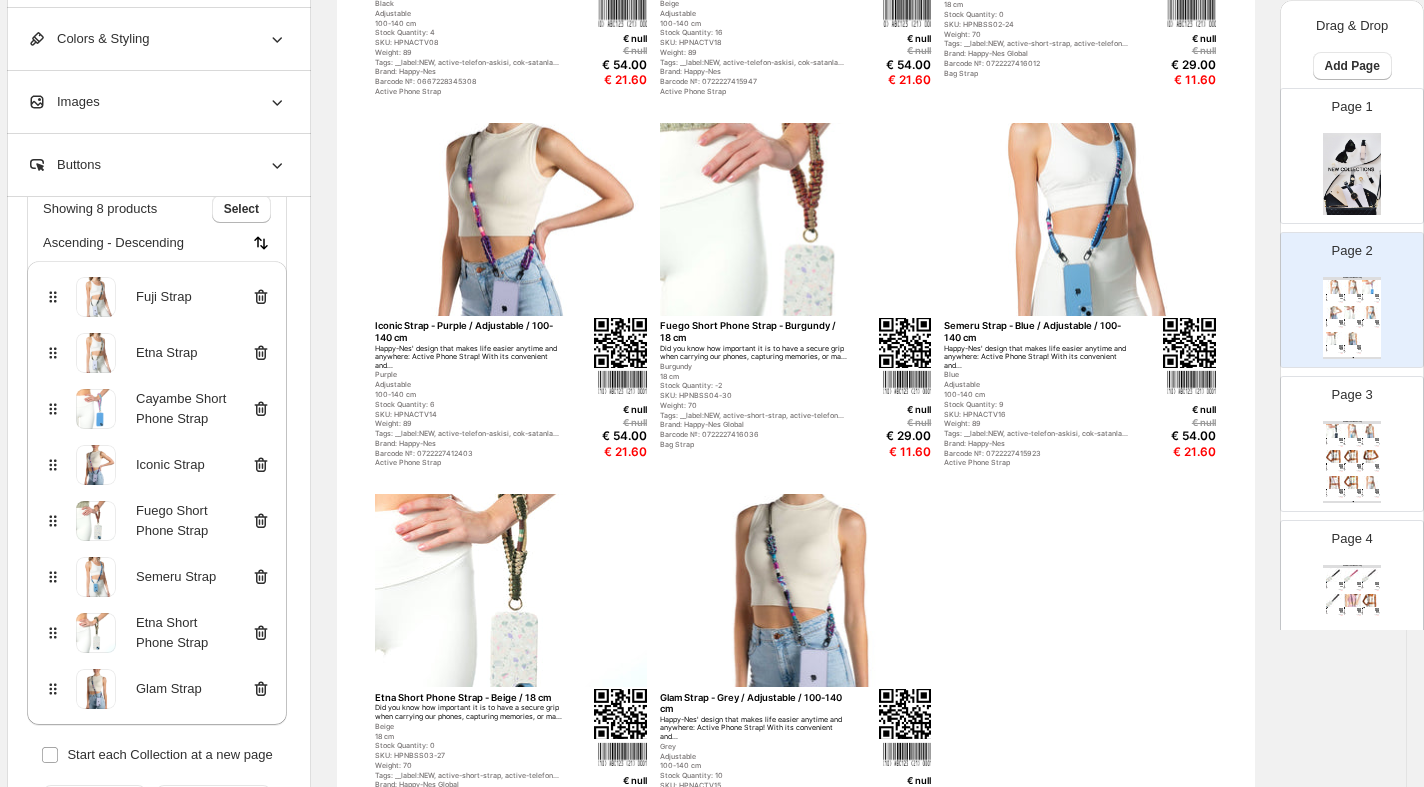 click 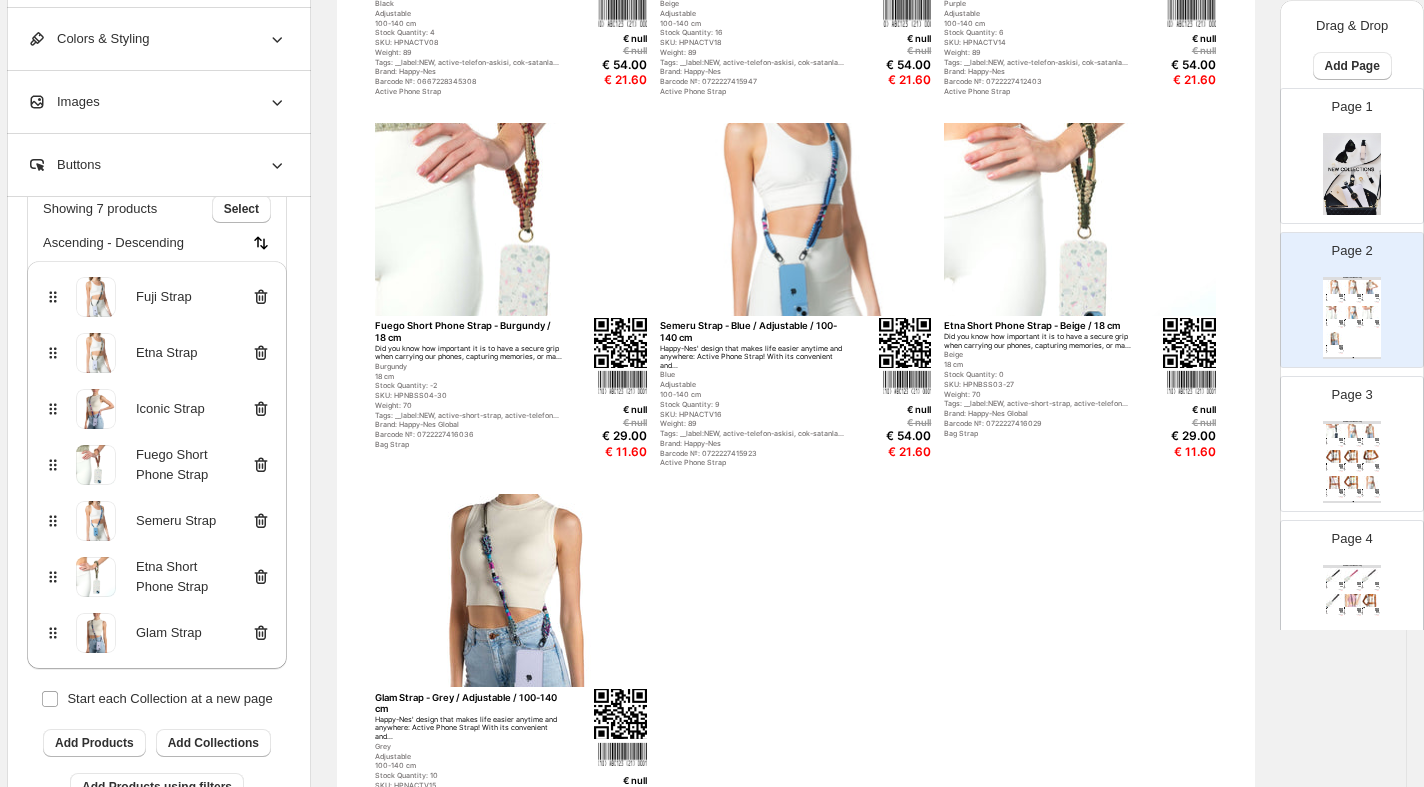 click 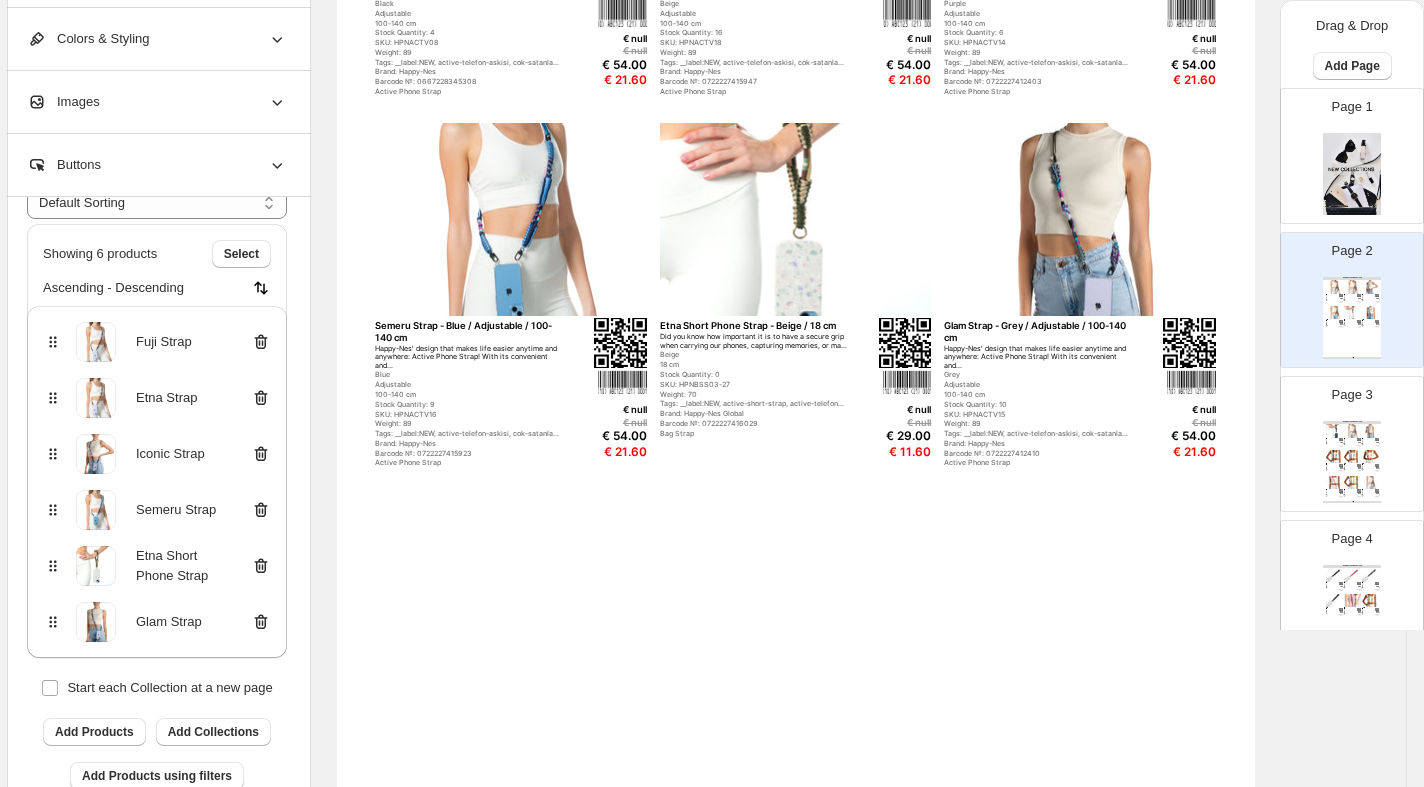 scroll, scrollTop: 96, scrollLeft: 0, axis: vertical 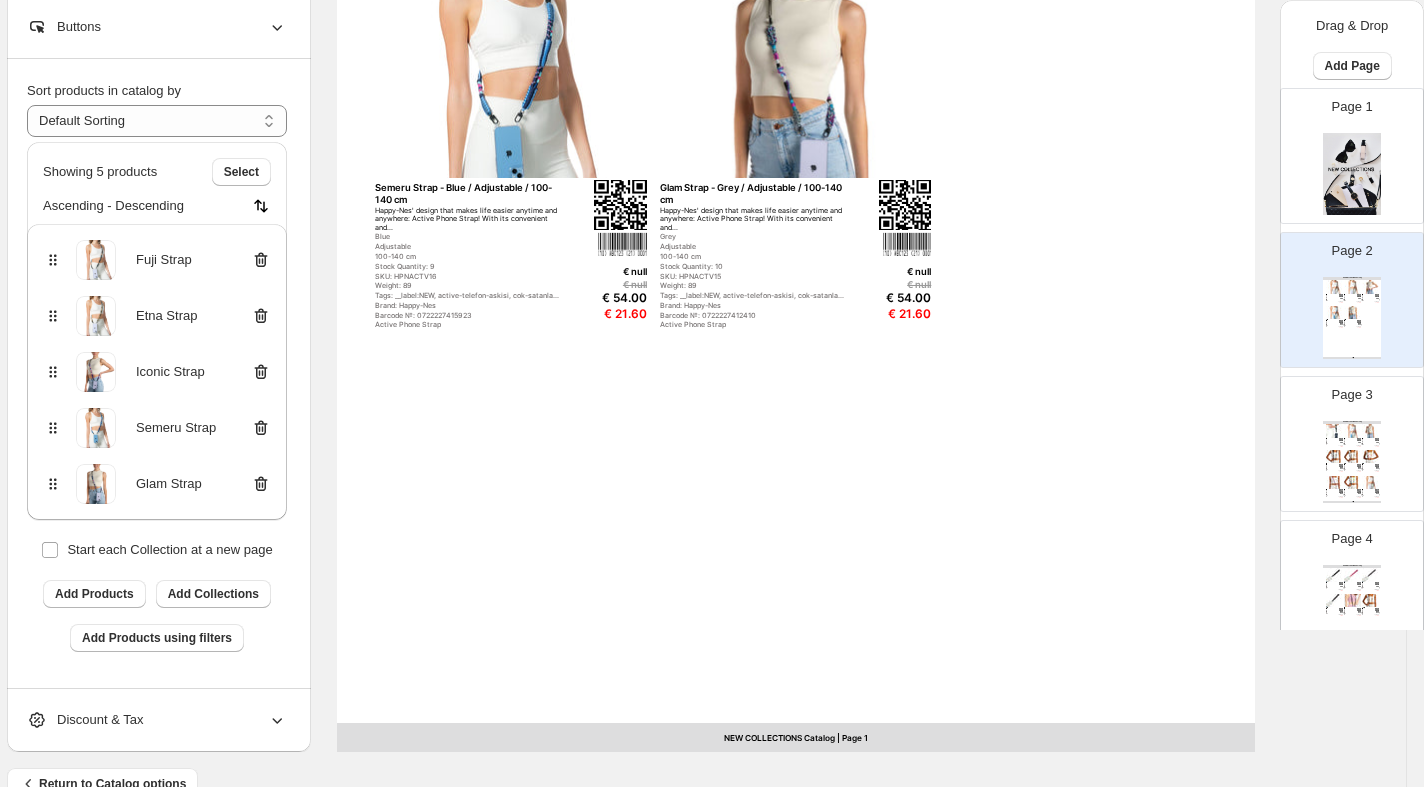 click on "NEW COLLECTIONS Catalog Fuji Strap - Black / Adjustable / 100-140 cm
Happy-Nes' design that makes life easier anytime and anywhere: Active Phone Strap! With its convenient an... Black Adjustable 100-140 cm Stock Quantity:  4 SKU:  HPNACTV08 Weight:  89 Tags:  __label:NEW, active-telefon-askisi, cok-satanla... Brand:  Happy-Nes Barcode №:  0667228345308 Active Phone Strap € null € null € 54.00 € 21.60 Etna Strap - Beige / Adjustable / 100-140 cm
Happy-Nes' design that makes life easier anytime and anywhere: Active Phone Strap! With its convenient and... Beige Adjustable 100-140 cm Stock Quantity:  16 SKU:  HPNACTV18 Weight:  89 Tags:  __label:NEW, active-telefon-askisi, cok-satanla... Brand:  Happy-Nes Barcode №:  0722227415947 Active Phone Strap € null € null € 54.00 € 21.60 Iconic Strap - Purple / Adjustable / 100-140 cm
Happy-Nes' design that makes life easier anytime and anywhere: Active Phone Strap! With its convenient and... Purple Adjustable 100-140 cm Stock Quantity:  6 € null" at bounding box center (796, 158) 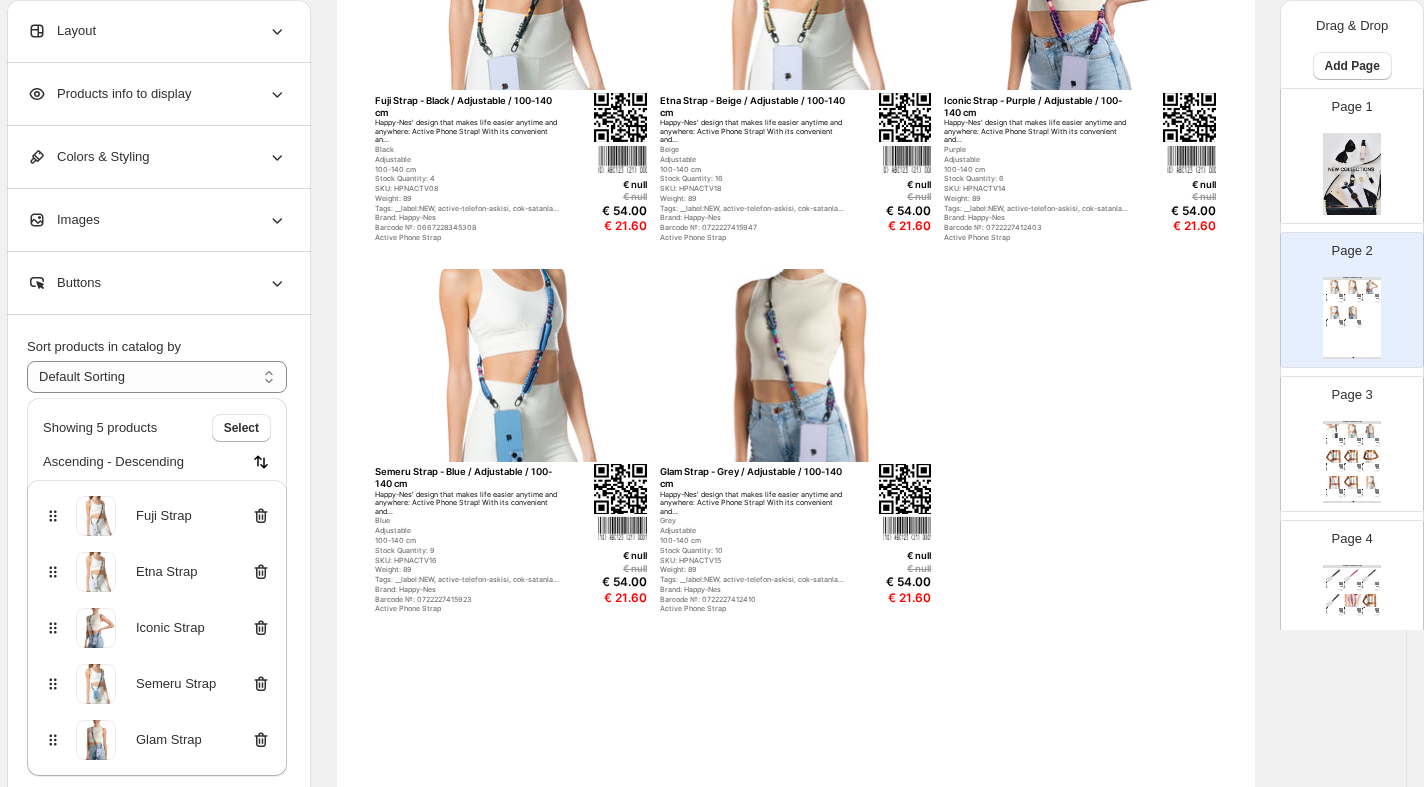 scroll, scrollTop: 0, scrollLeft: 17, axis: horizontal 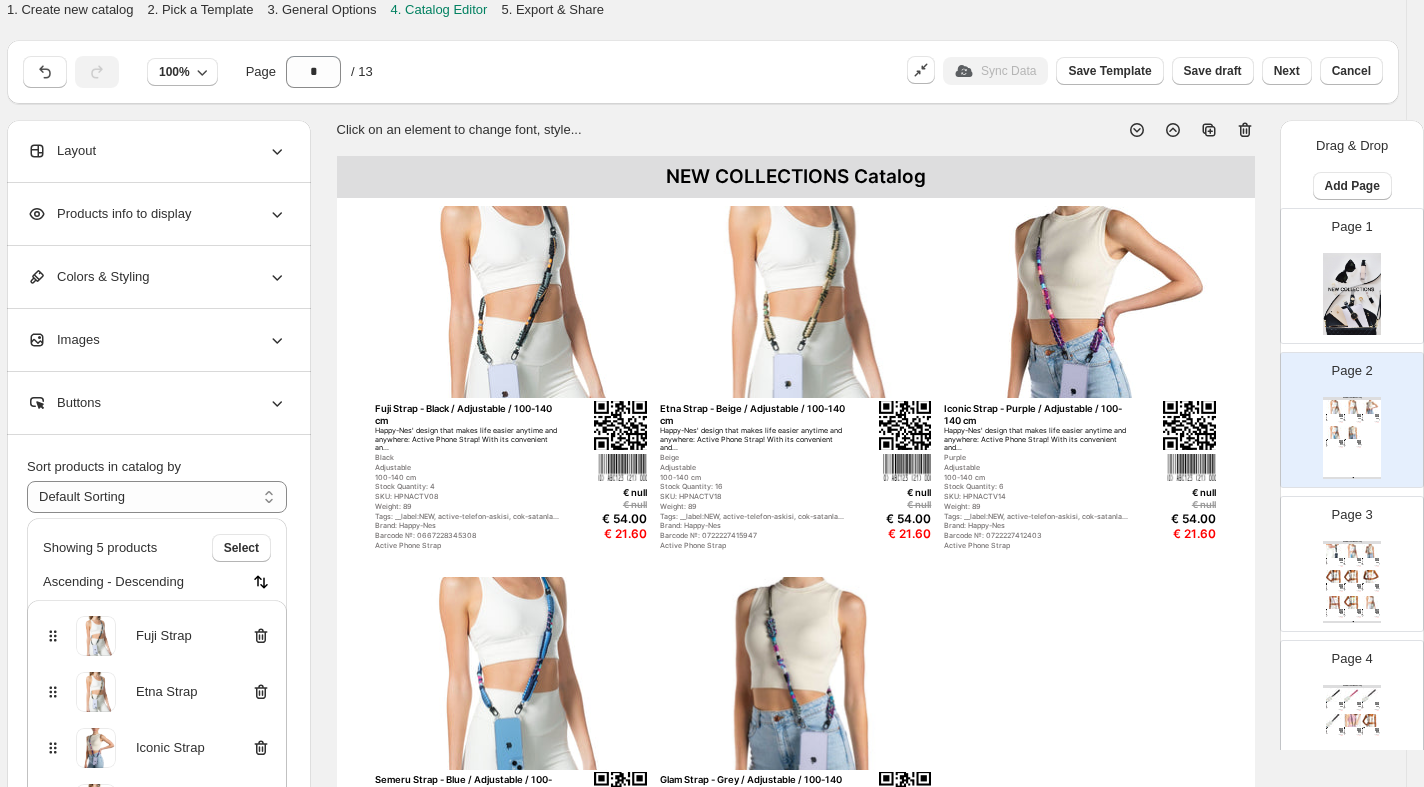 click on "100-140 cm" at bounding box center [1350, 561] 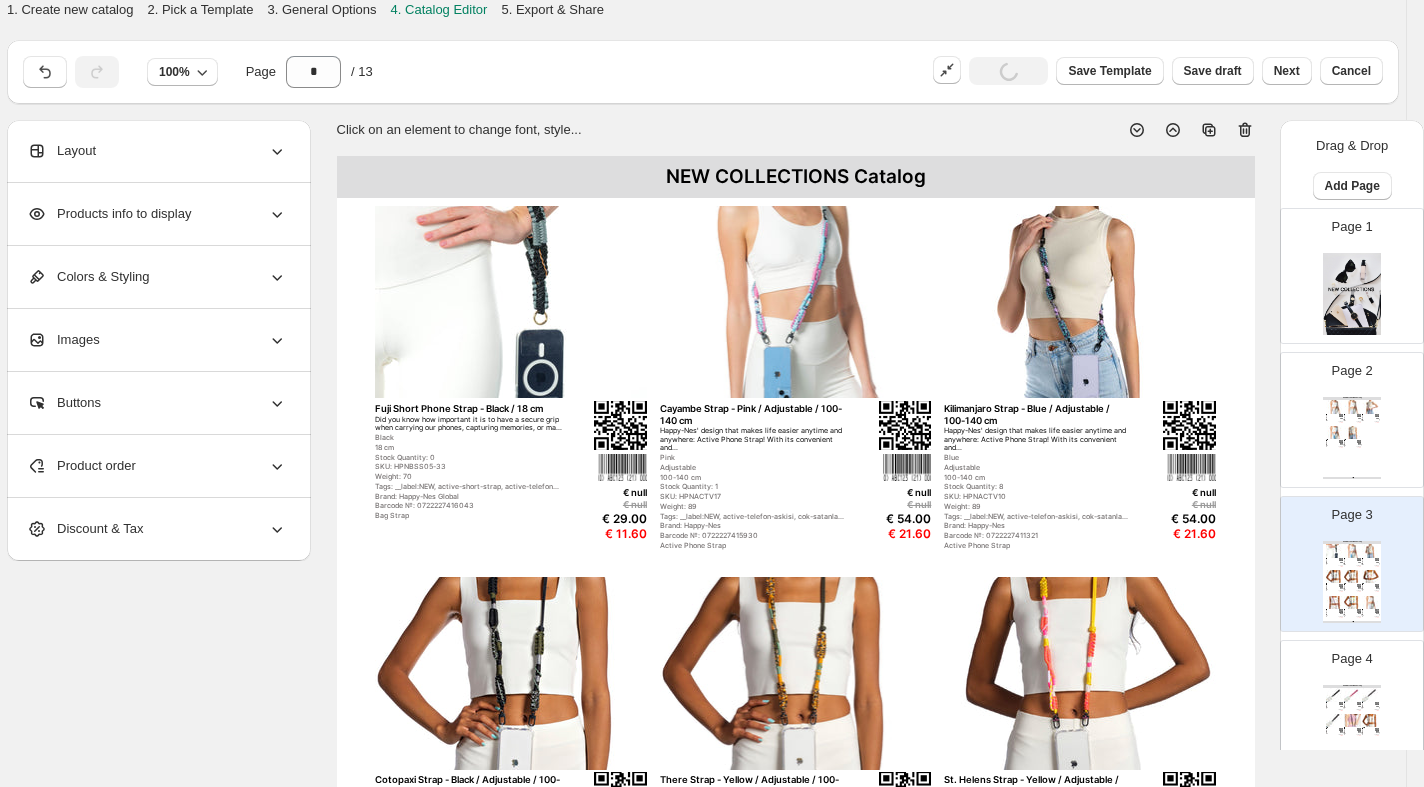 scroll, scrollTop: 0, scrollLeft: 0, axis: both 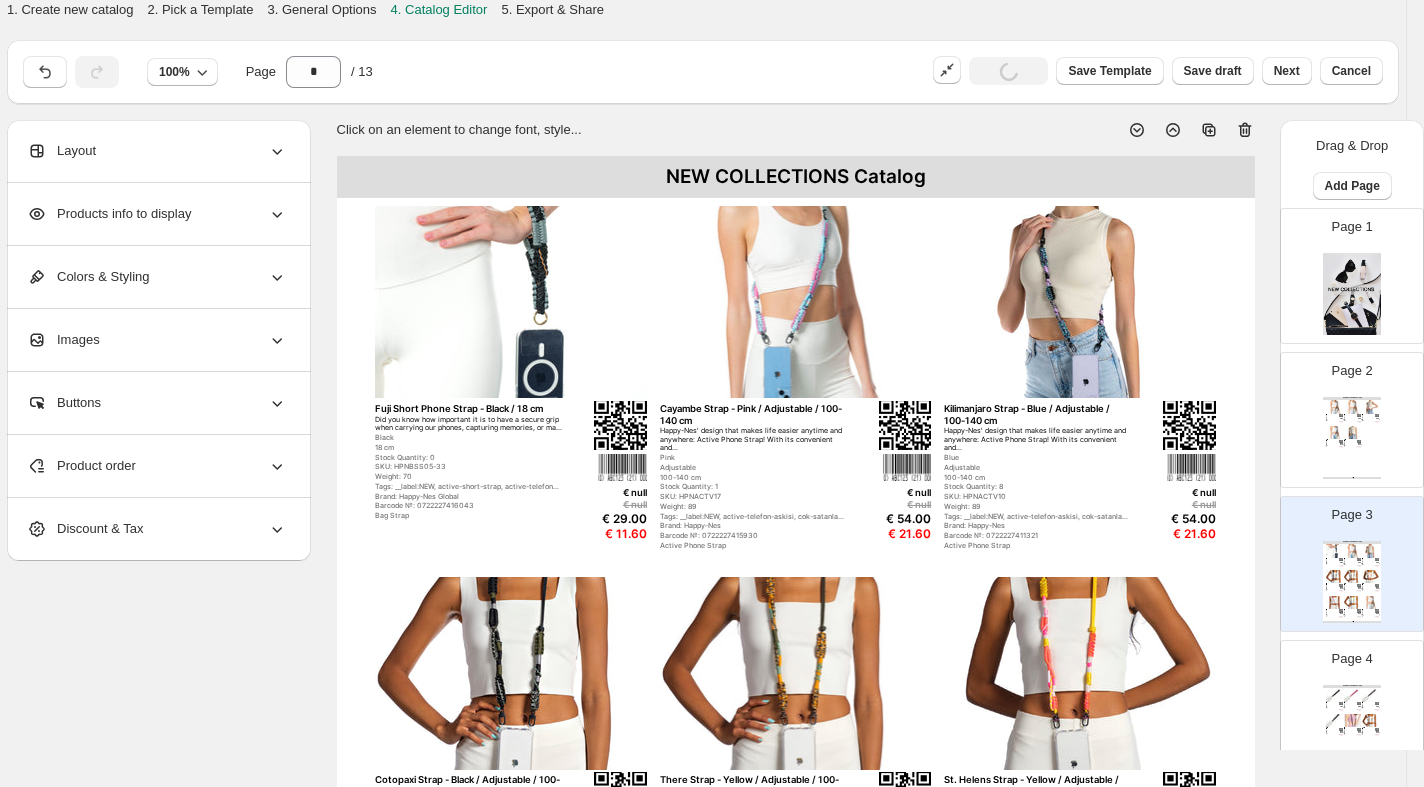 click on "Product order" at bounding box center [157, 466] 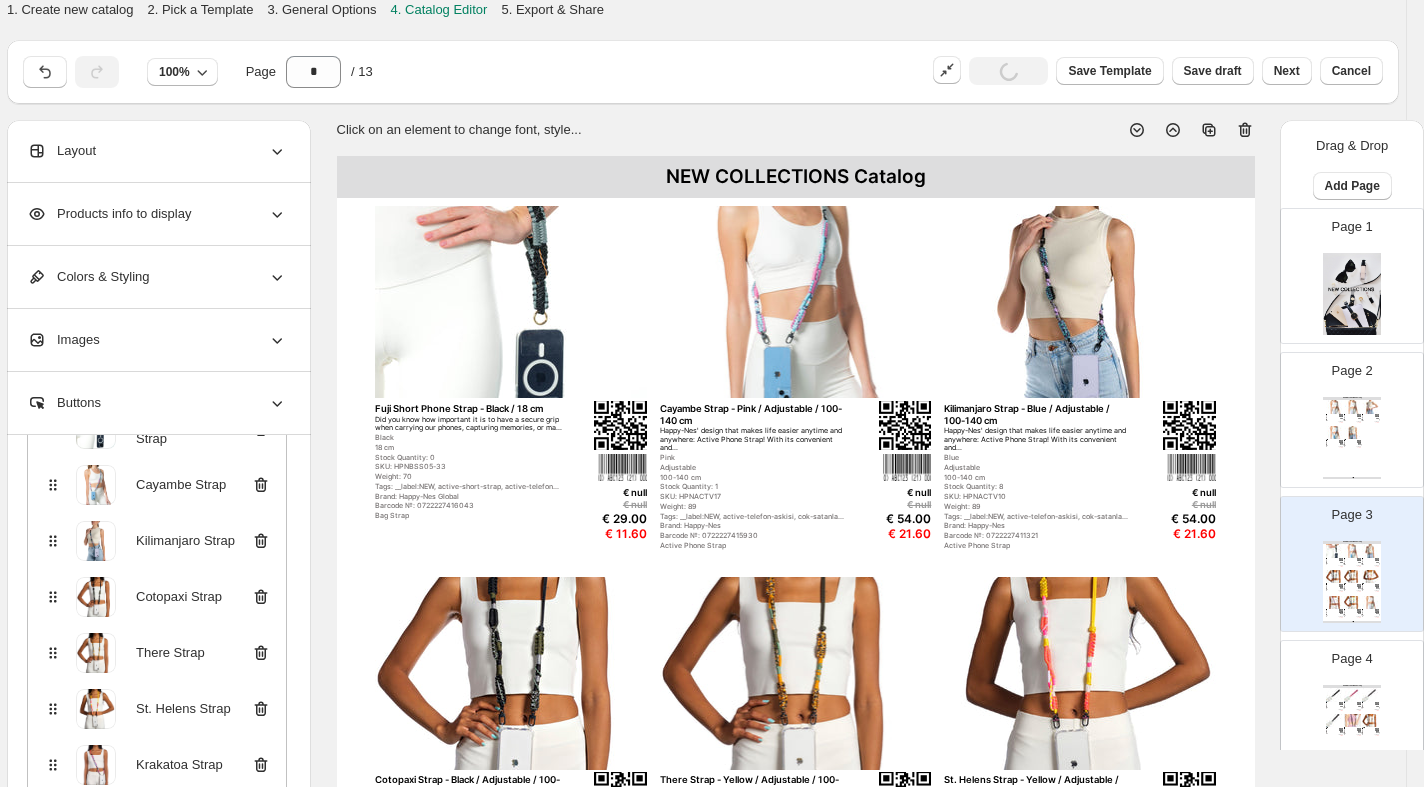 scroll, scrollTop: 264, scrollLeft: 0, axis: vertical 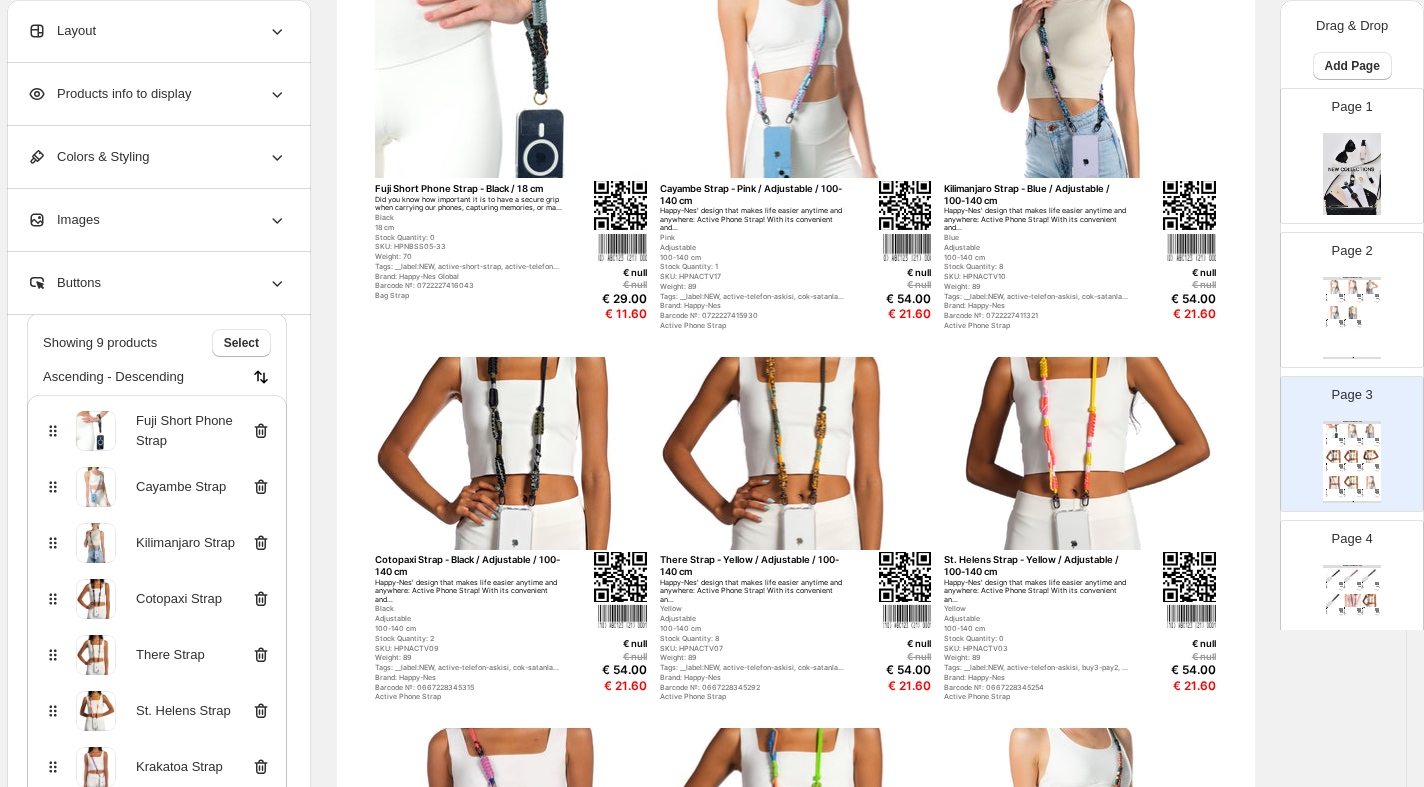 click 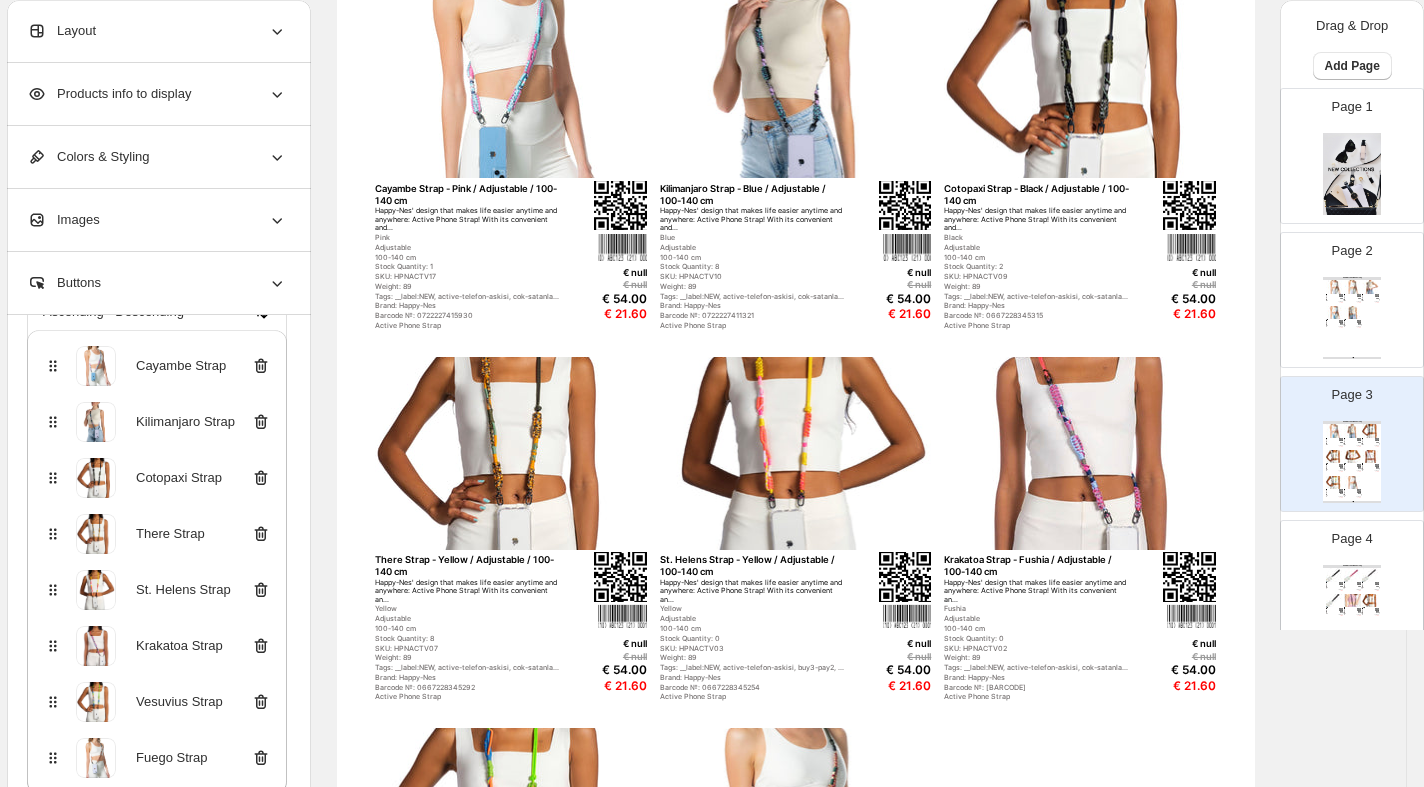 scroll, scrollTop: 208, scrollLeft: 0, axis: vertical 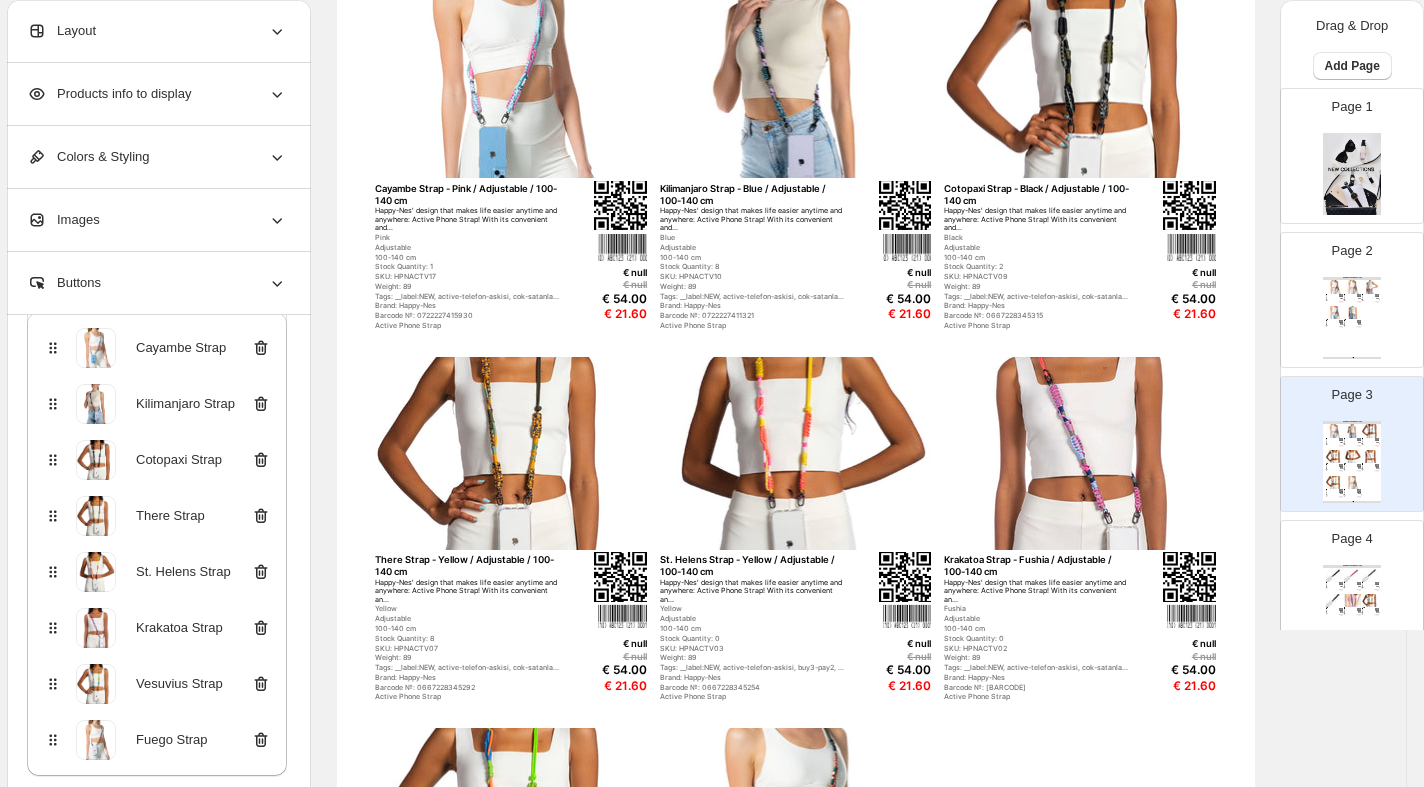 click on "Page 4 NEW COLLECTIONS Catalog La Superba Black Short Phone Strap - Black / 18 cm
Did you know how important it is to have a secure grip when carrying our phones, capturing memories, or ma... Black 18 cm Stock Quantity:  -97 SKU:  HPNBSS07-36 Weight:  70 Tags:  __label:NEW, active-short-strap, active-telefon... Brand:  Happy-Nes Global Barcode №:  0722227421030 Bag Strap € null € null € 44.00 € 17.60 Sunset Blush Pink-Beige Short Phone Strap - Pink / 18 cm
Did you know how important it is to have a secure grip when carrying our phones, capturing memories, or ma... Pink 18 cm Stock Quantity:  -97 SKU:  HPNBSS08-39 Weight:  70 Tags:  __label:NEW, active-short-strap, active-telefon... Brand:  Happy-Nes Global Barcode №:  0722227421047 Bag Strap € null € null € 44.00 € 17.60 Deep Sea Navy Blue Short Phone Strap - Navy / 18 cm
Did you know how important it is to have a secure grip when carrying our phones, capturing memories, or ma... Navy 18 cm Stock Quantity:  0 SKU:  HPNBSS09-42 Bag Strap" at bounding box center (1344, 580) 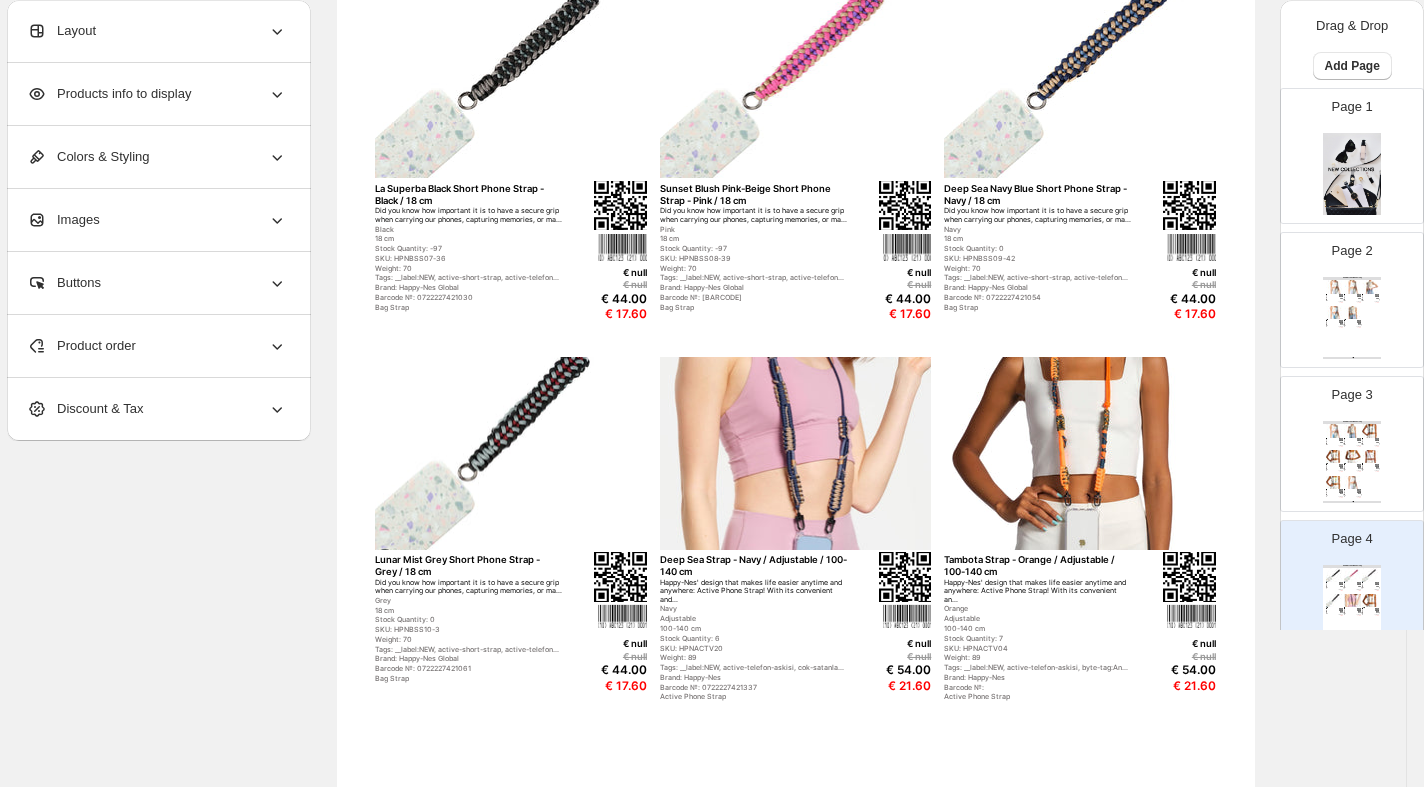 scroll, scrollTop: 0, scrollLeft: 0, axis: both 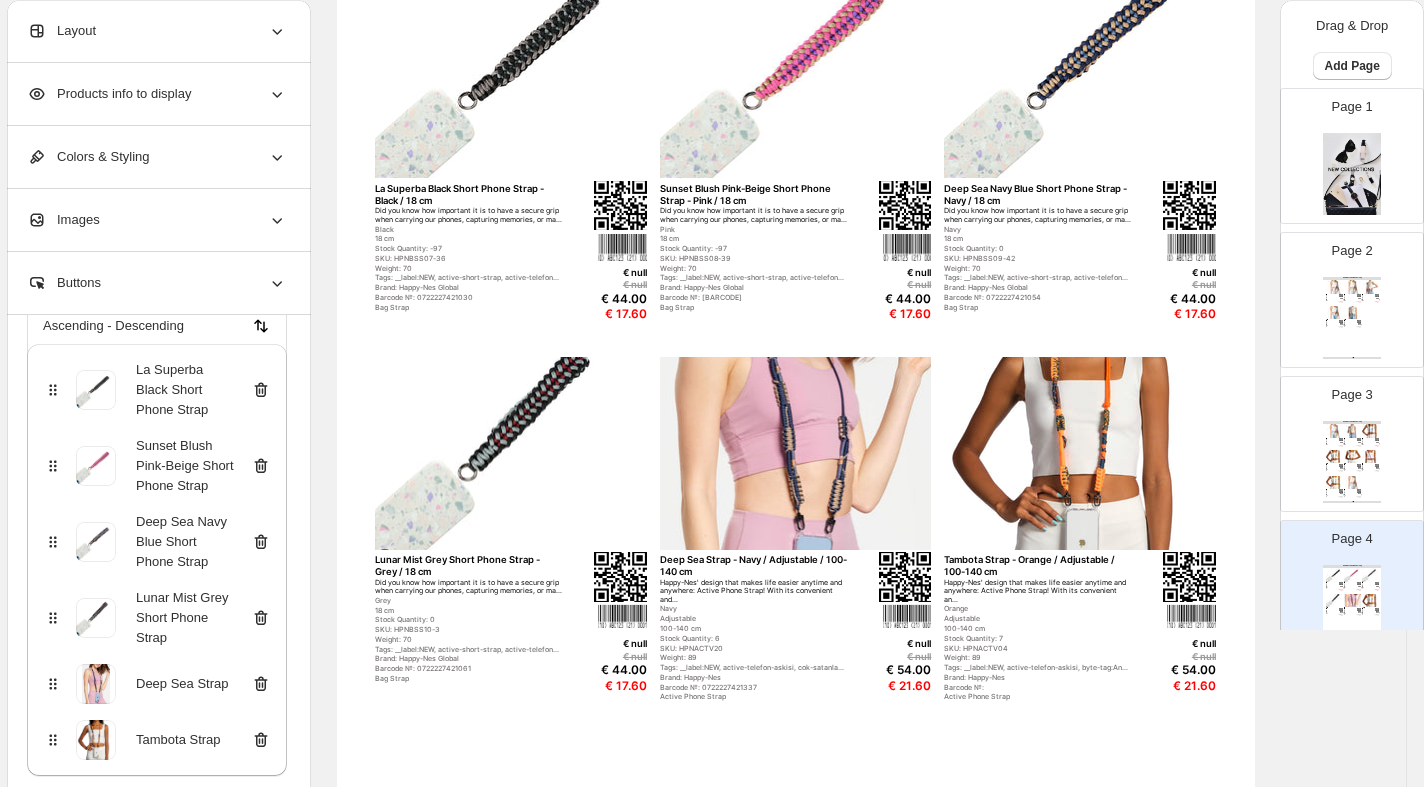 click 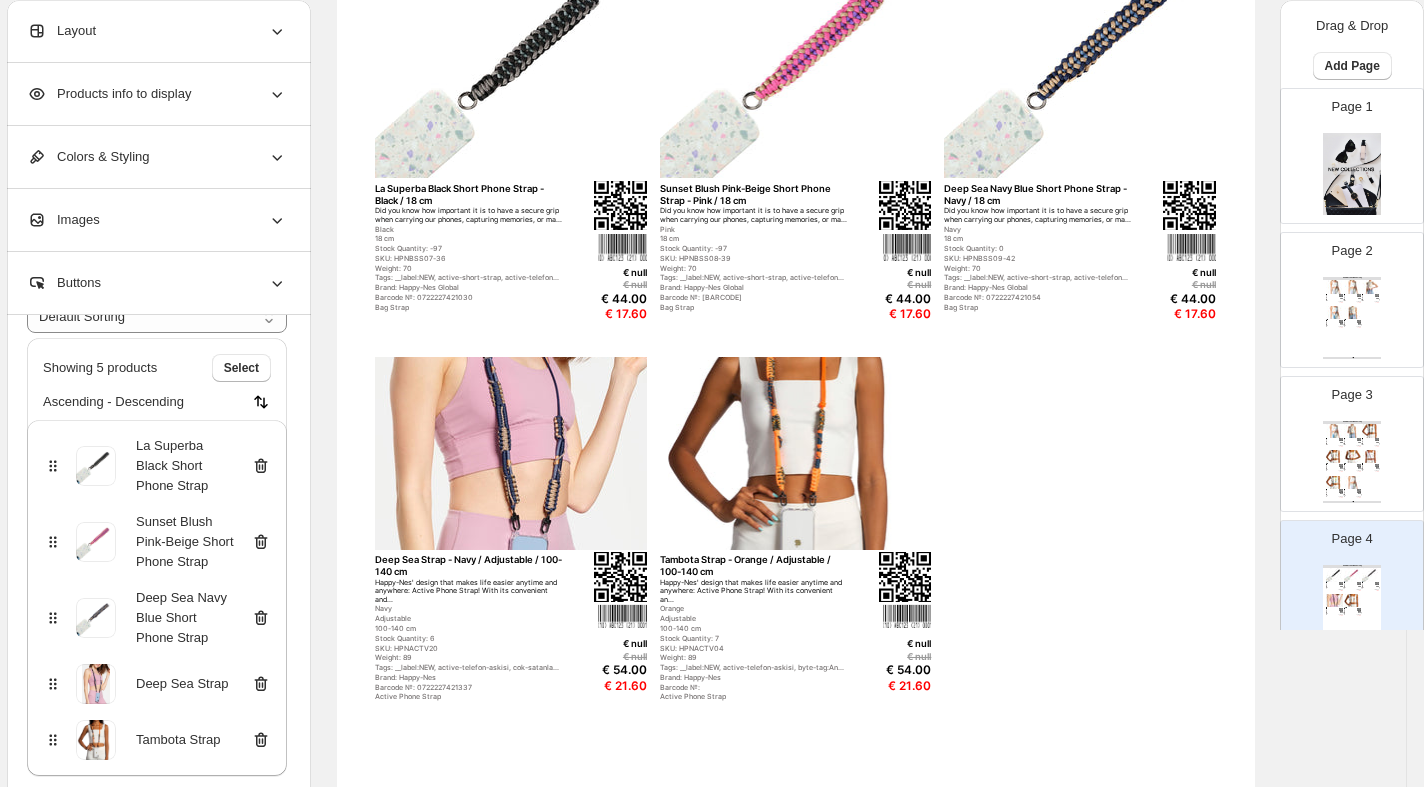 click 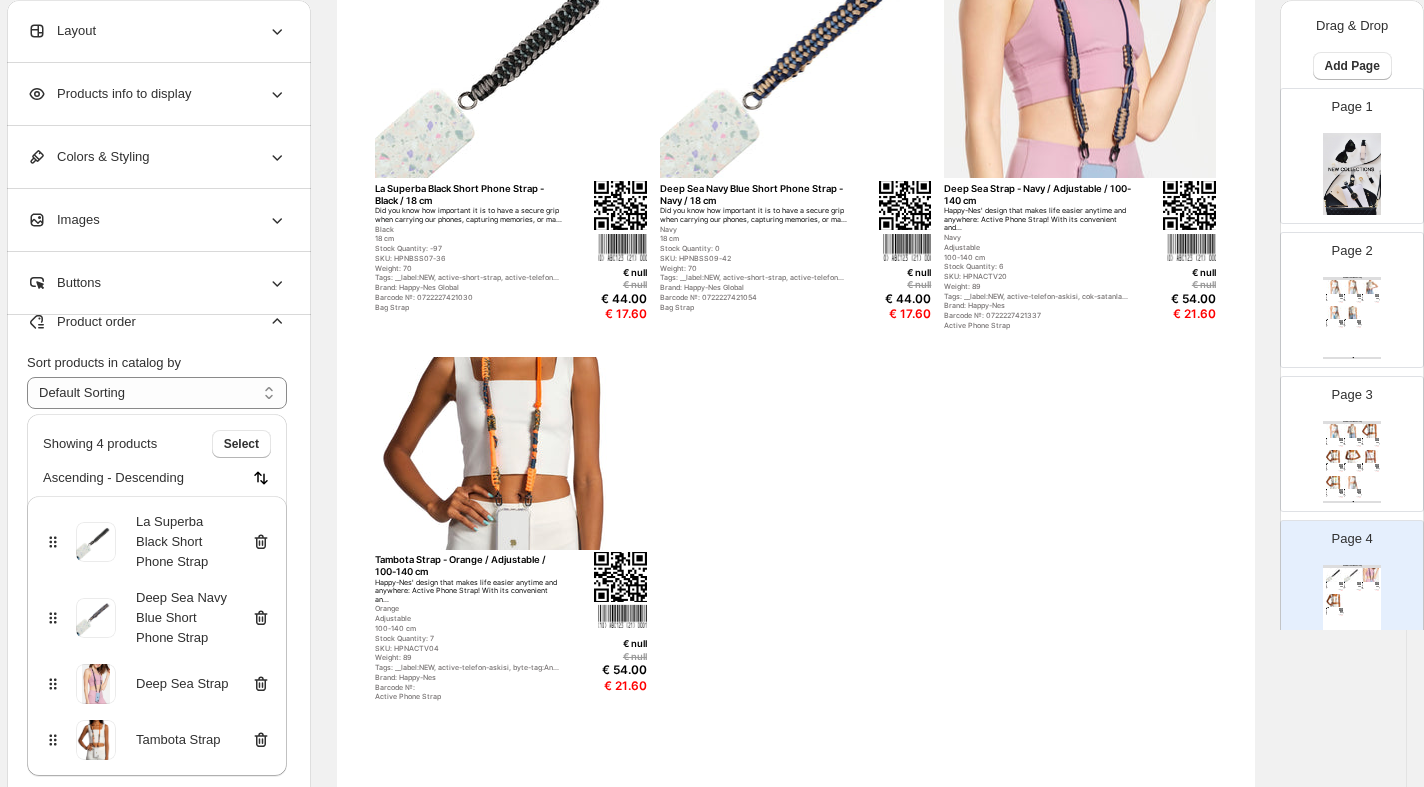 click 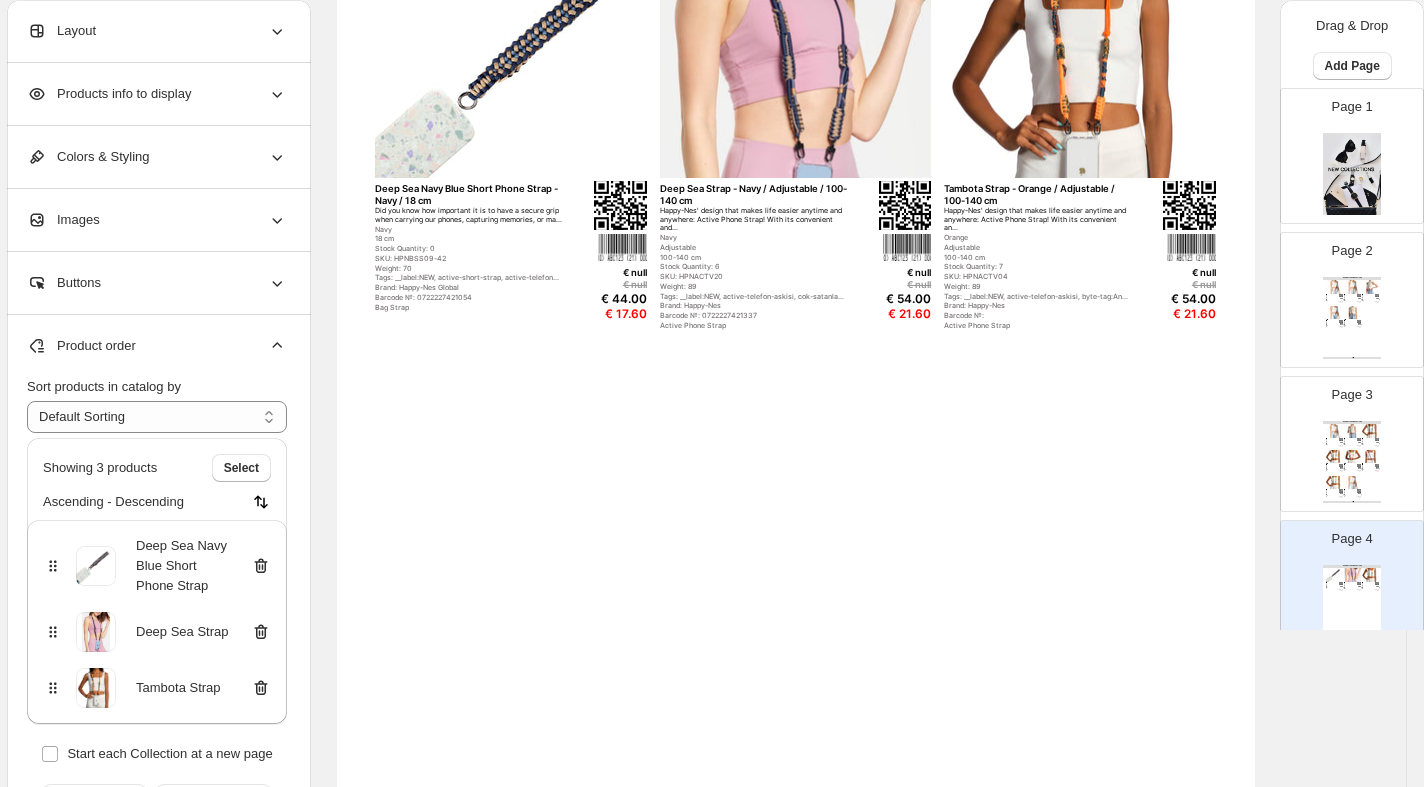 click 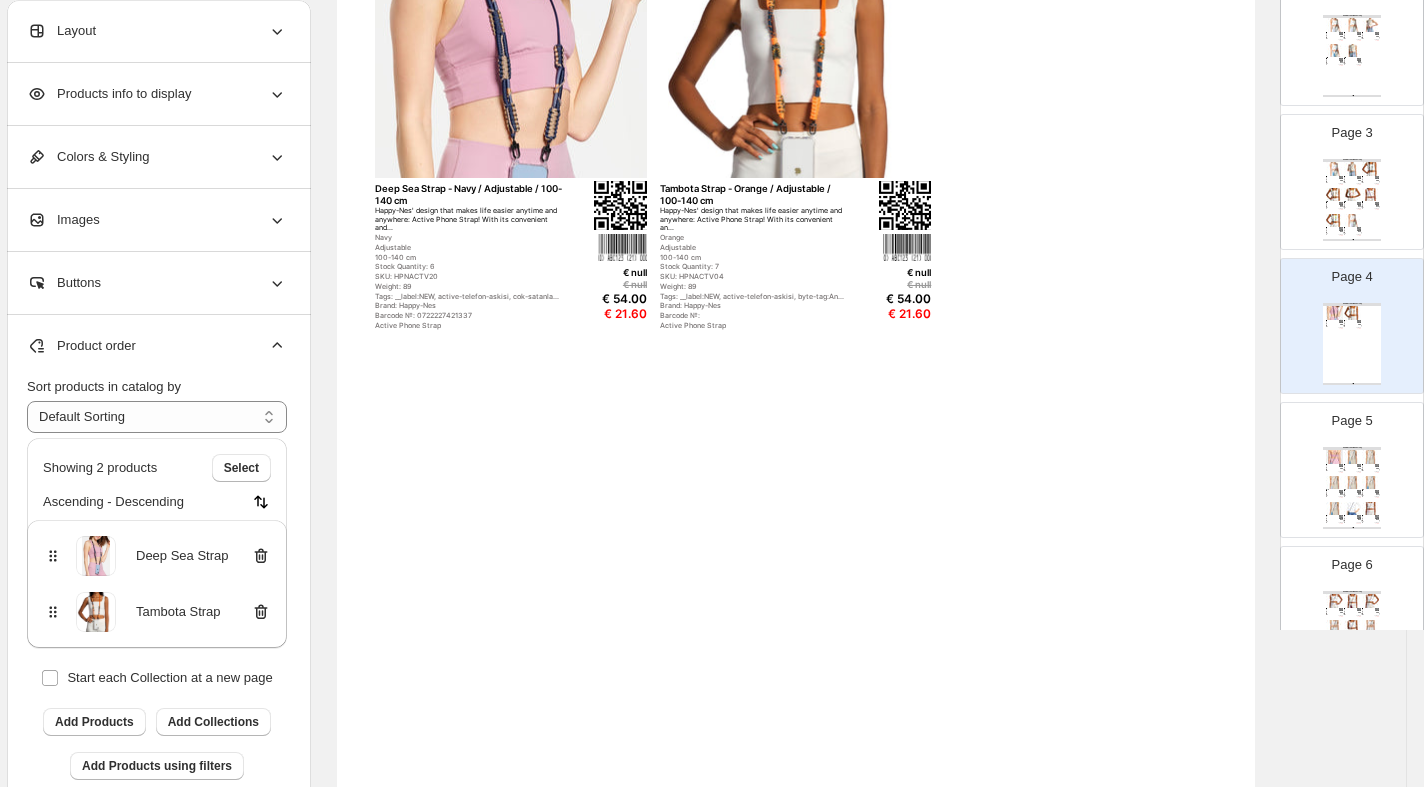 scroll, scrollTop: 277, scrollLeft: 0, axis: vertical 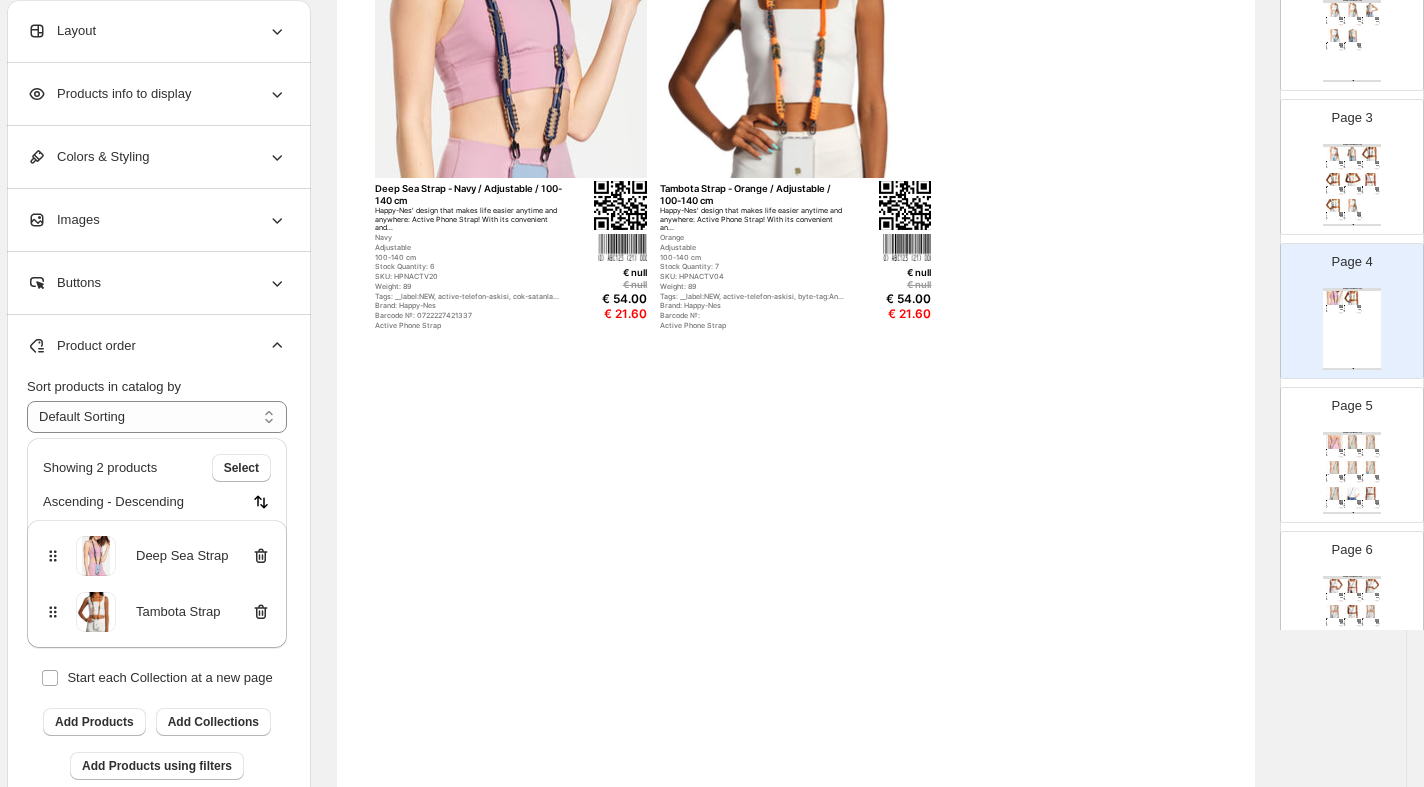 click at bounding box center [1370, 441] 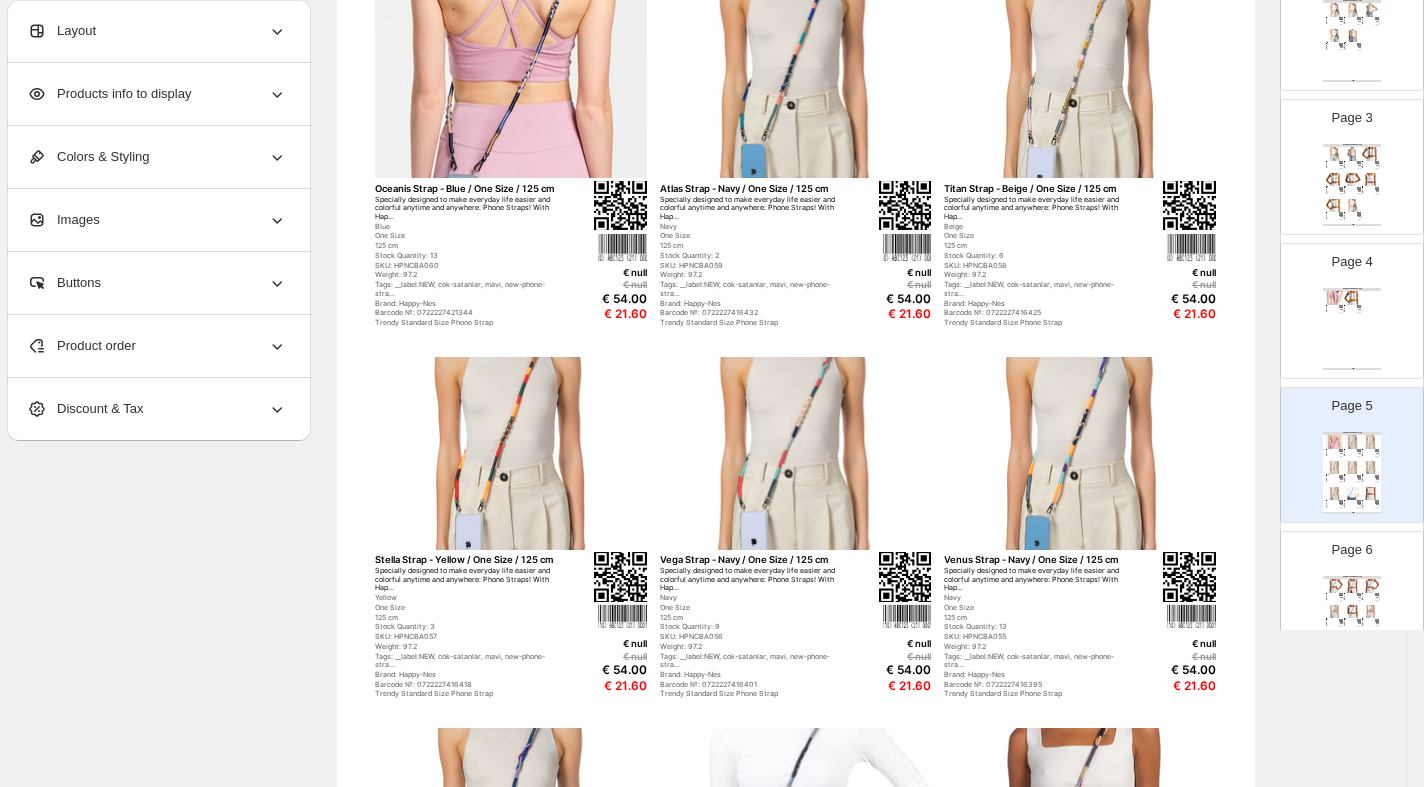 click on "Product order" at bounding box center (157, 346) 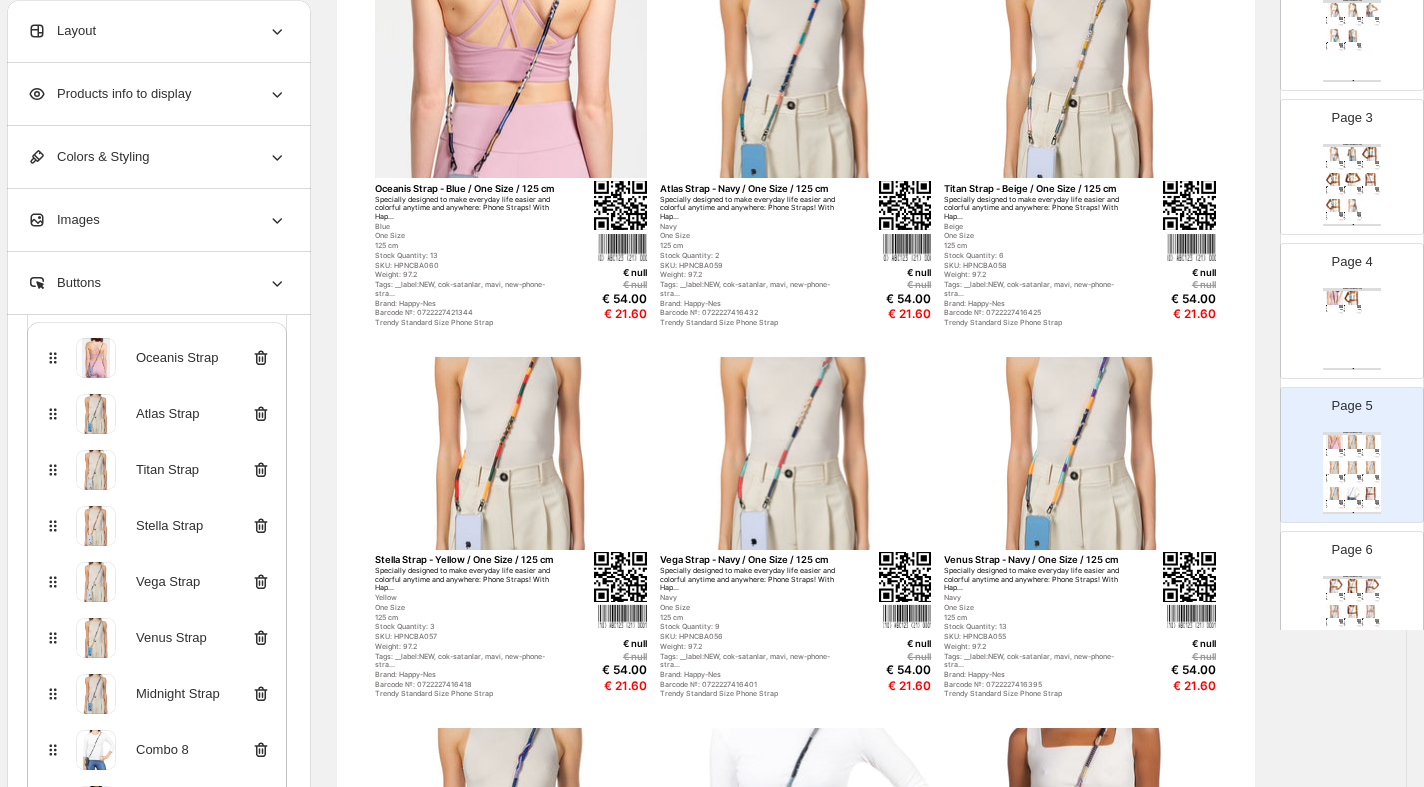 scroll, scrollTop: 264, scrollLeft: 0, axis: vertical 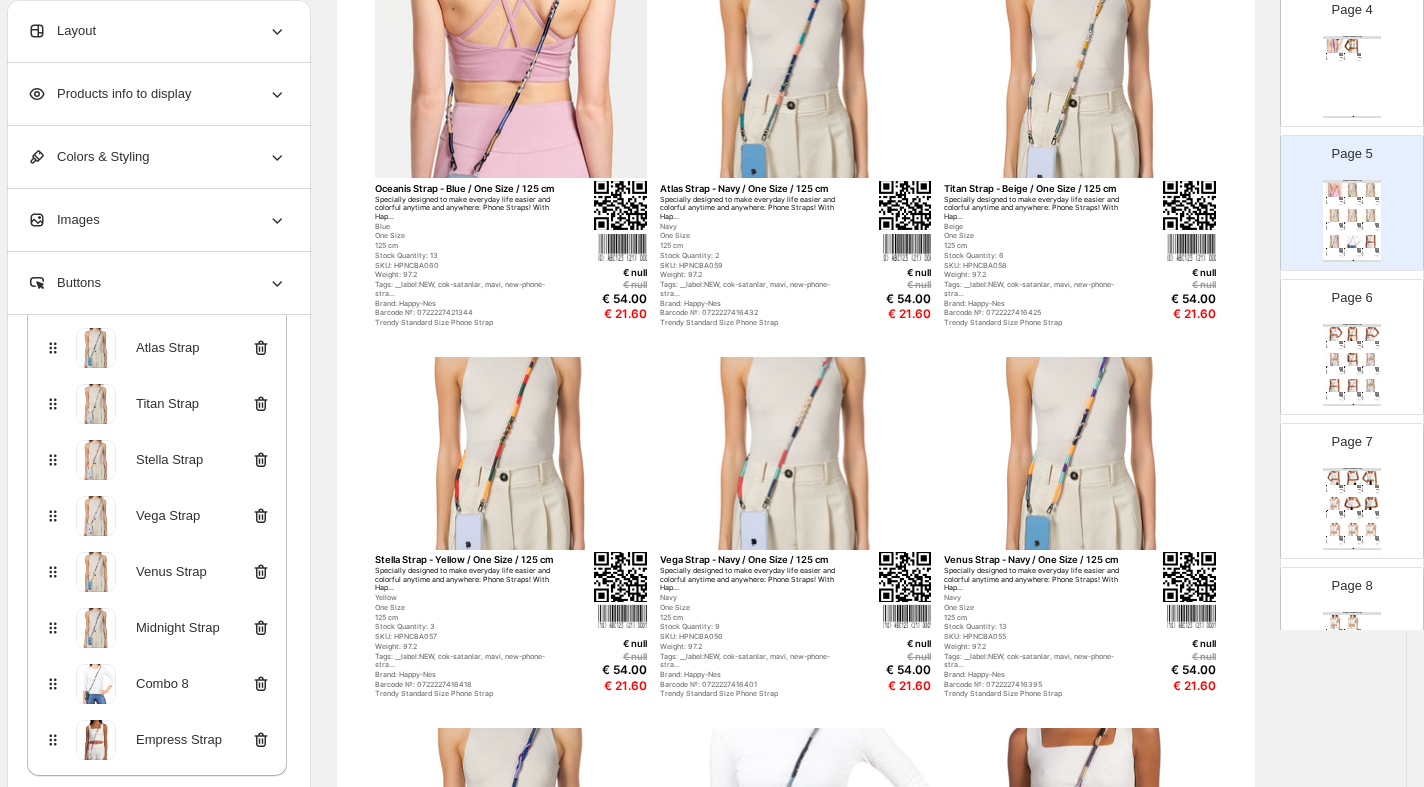click on "North Sea Strap - Burgundy / One Size / 125 cm
Specially designed to make everyday life easier and colorful anytime and anywhere: Phone Straps! With Hap... Burgundy One Size 125 cm Stock Quantity:  2 SKU:  HPNCBA006 Weight:  97.2 Tags:  bordo, cok-satanlar, telefon-aksesuari, telefon... Brand:  Happy-Nes Barcode №:  8682476315233 Trendy Standard Size Phone Strap" at bounding box center [1352, 345] 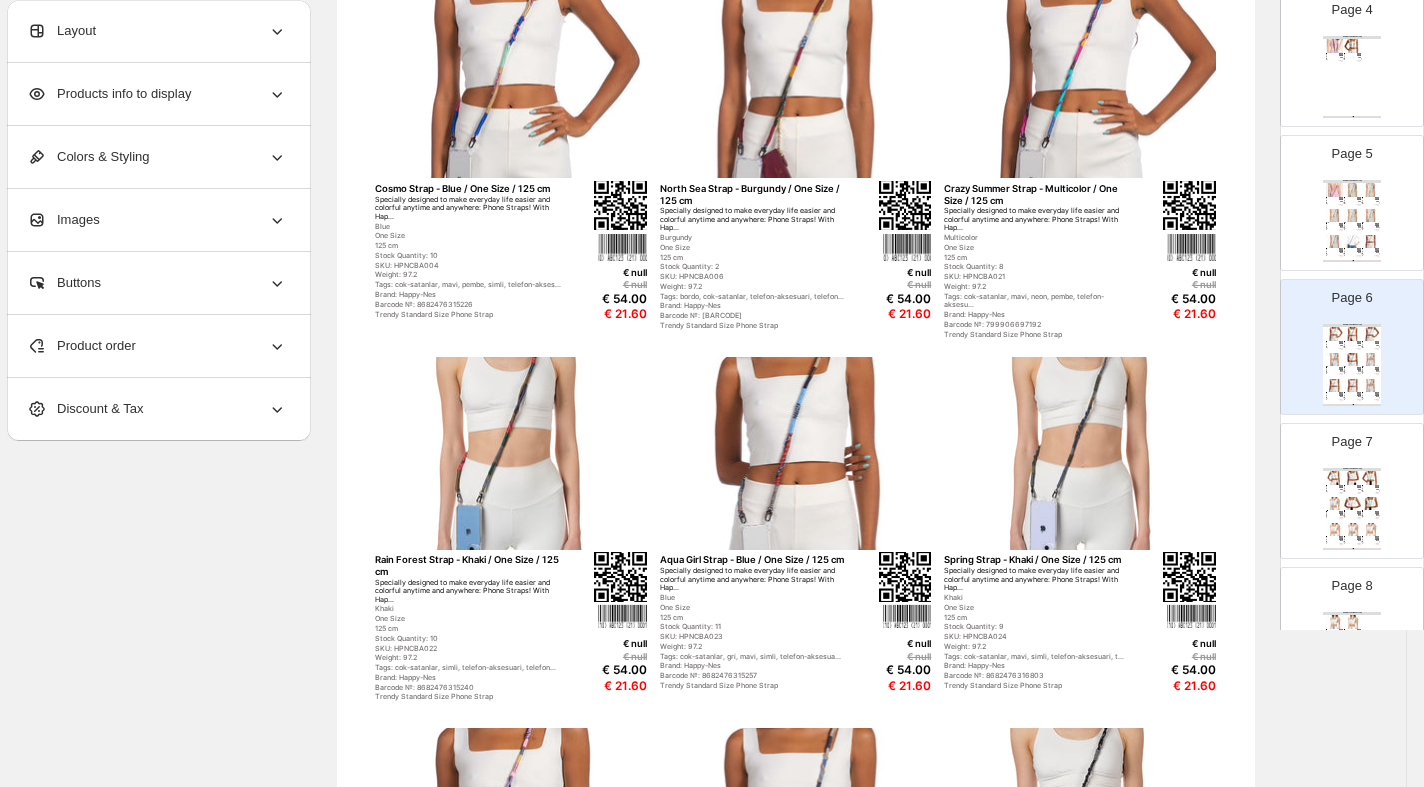scroll, scrollTop: 0, scrollLeft: 0, axis: both 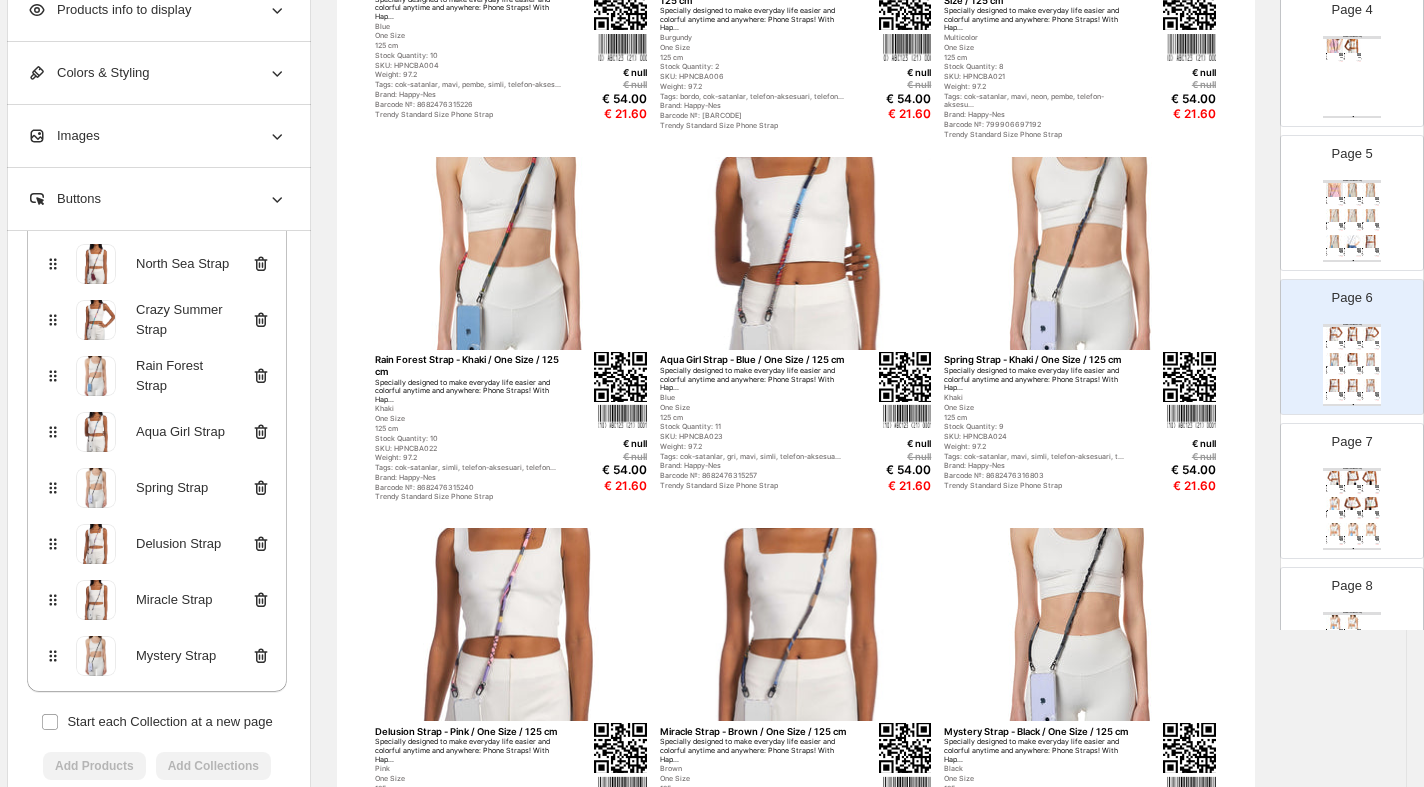 click at bounding box center [1370, 503] 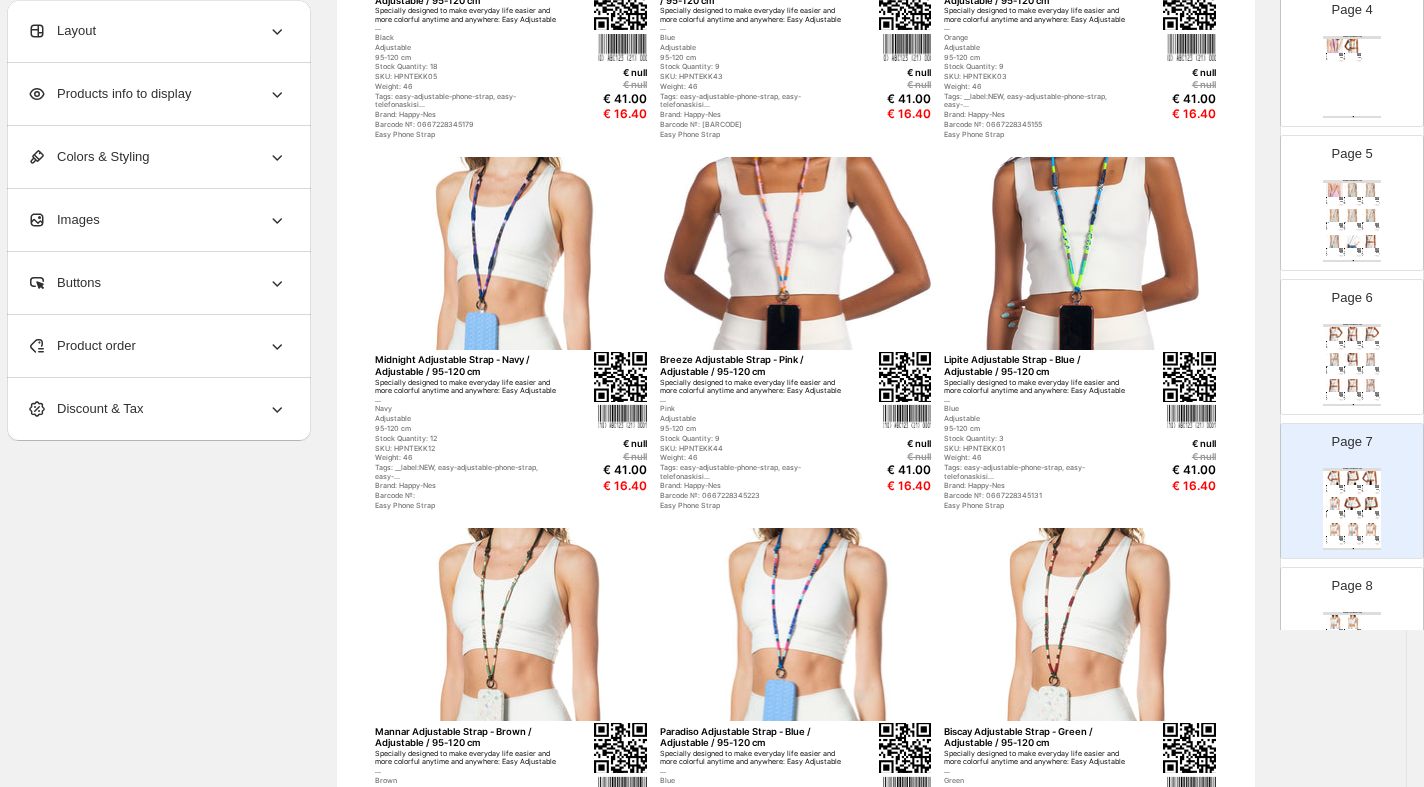 scroll, scrollTop: 0, scrollLeft: 0, axis: both 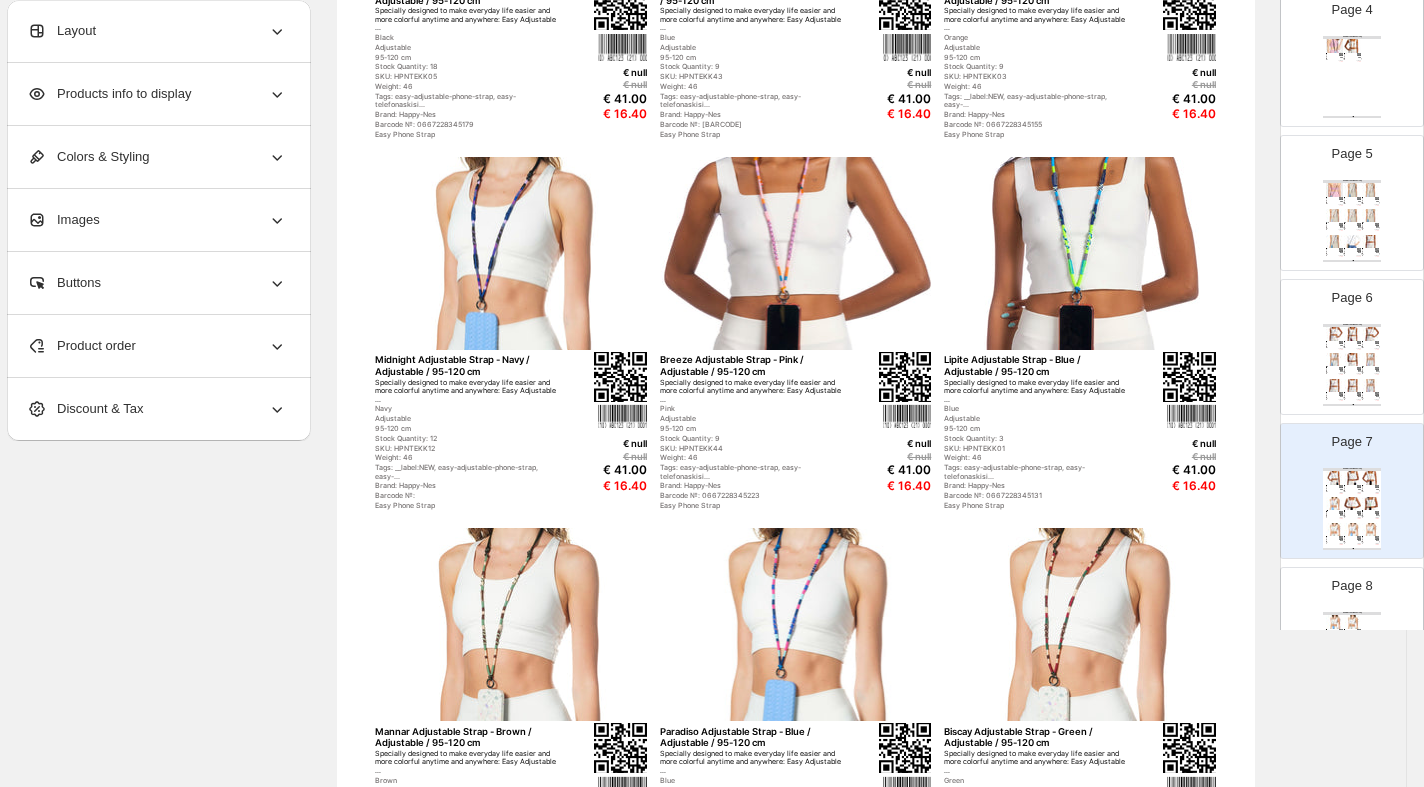 click on "Product order" at bounding box center [157, 346] 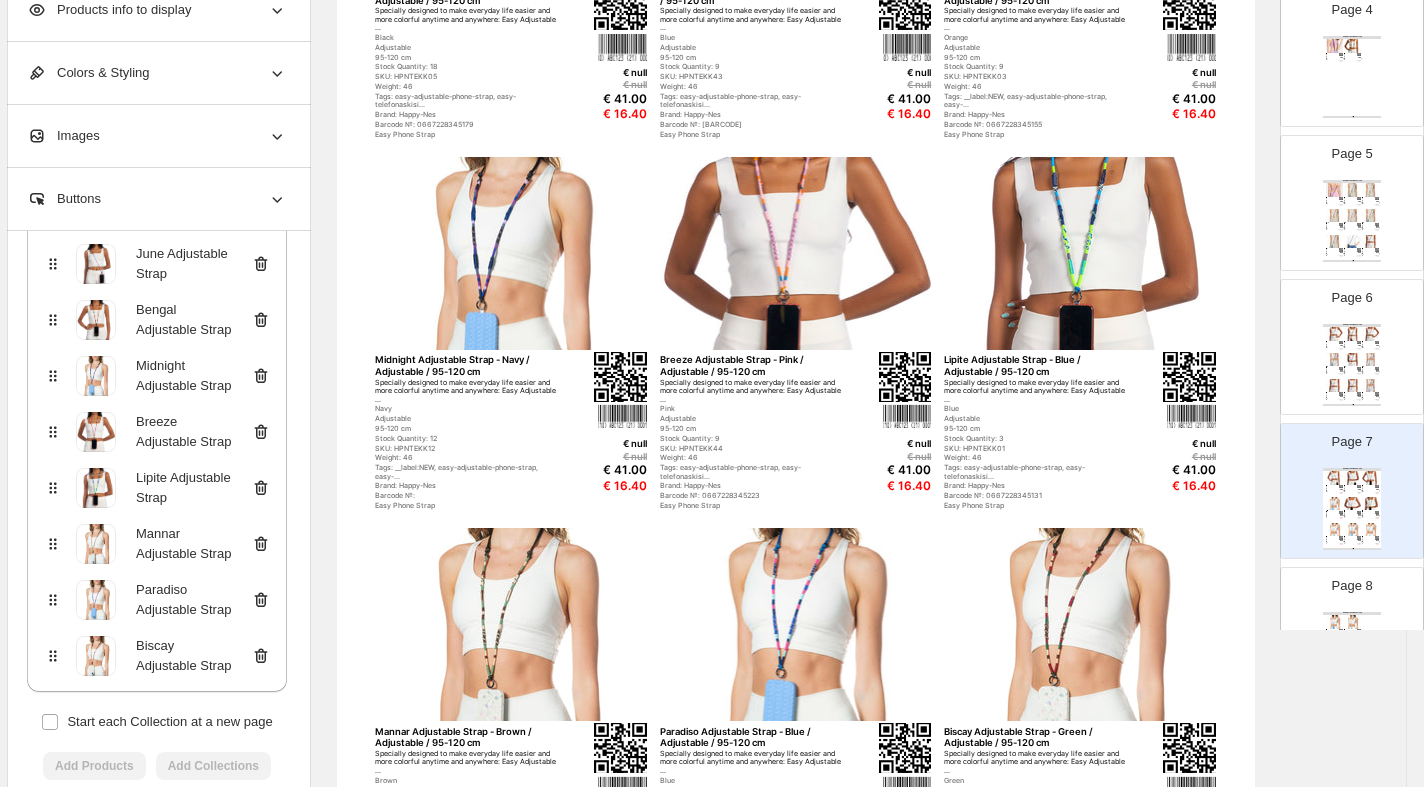 scroll, scrollTop: 424, scrollLeft: 0, axis: vertical 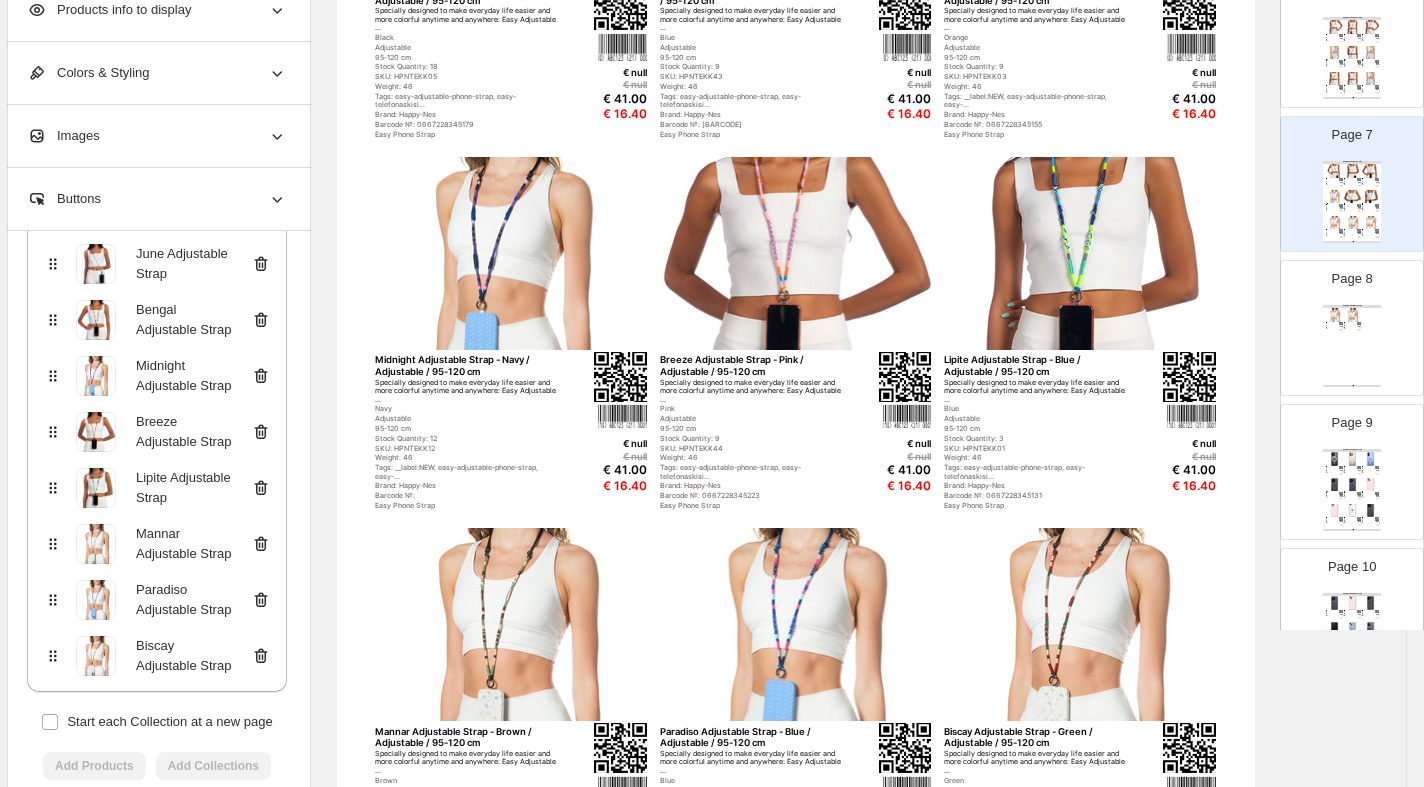click at bounding box center [1334, 314] 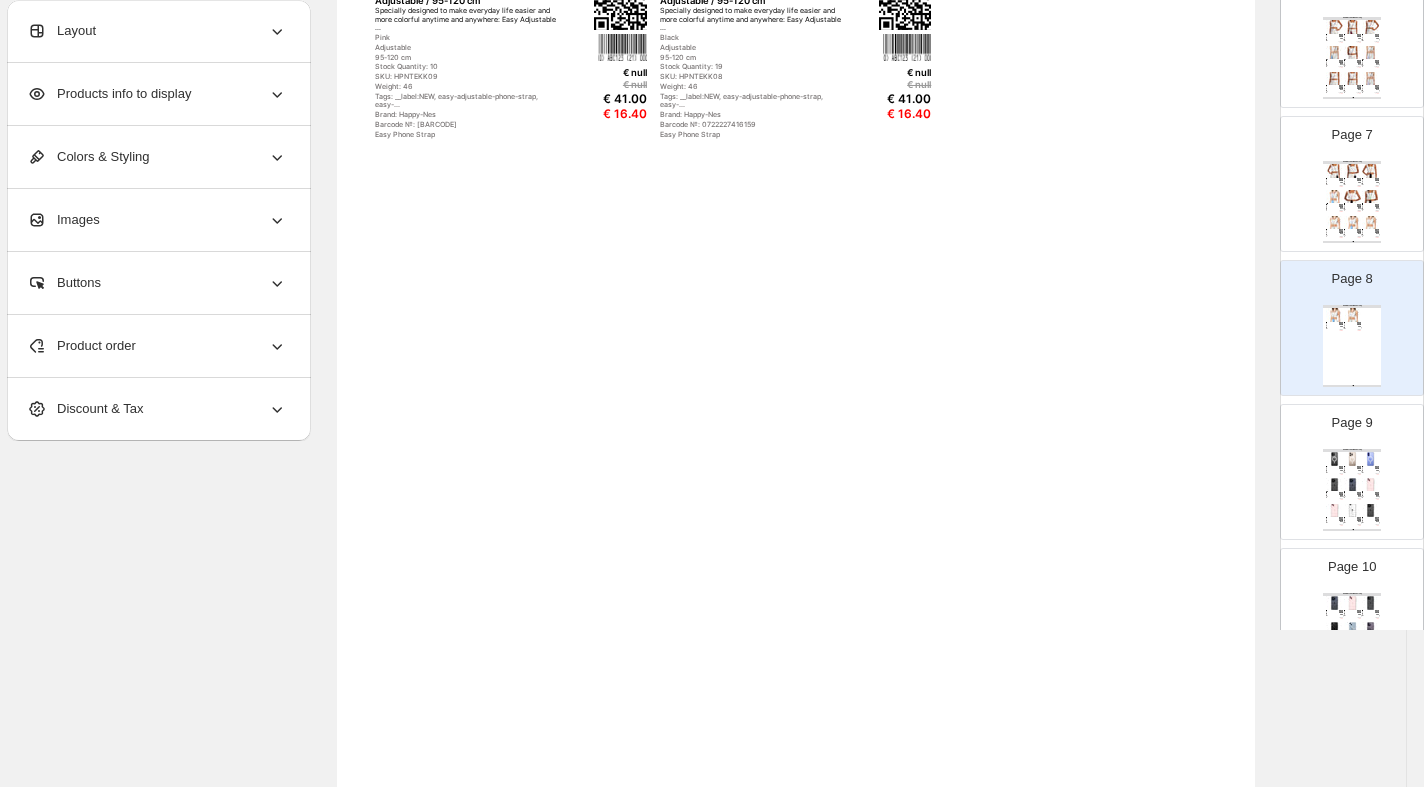 scroll, scrollTop: 0, scrollLeft: 0, axis: both 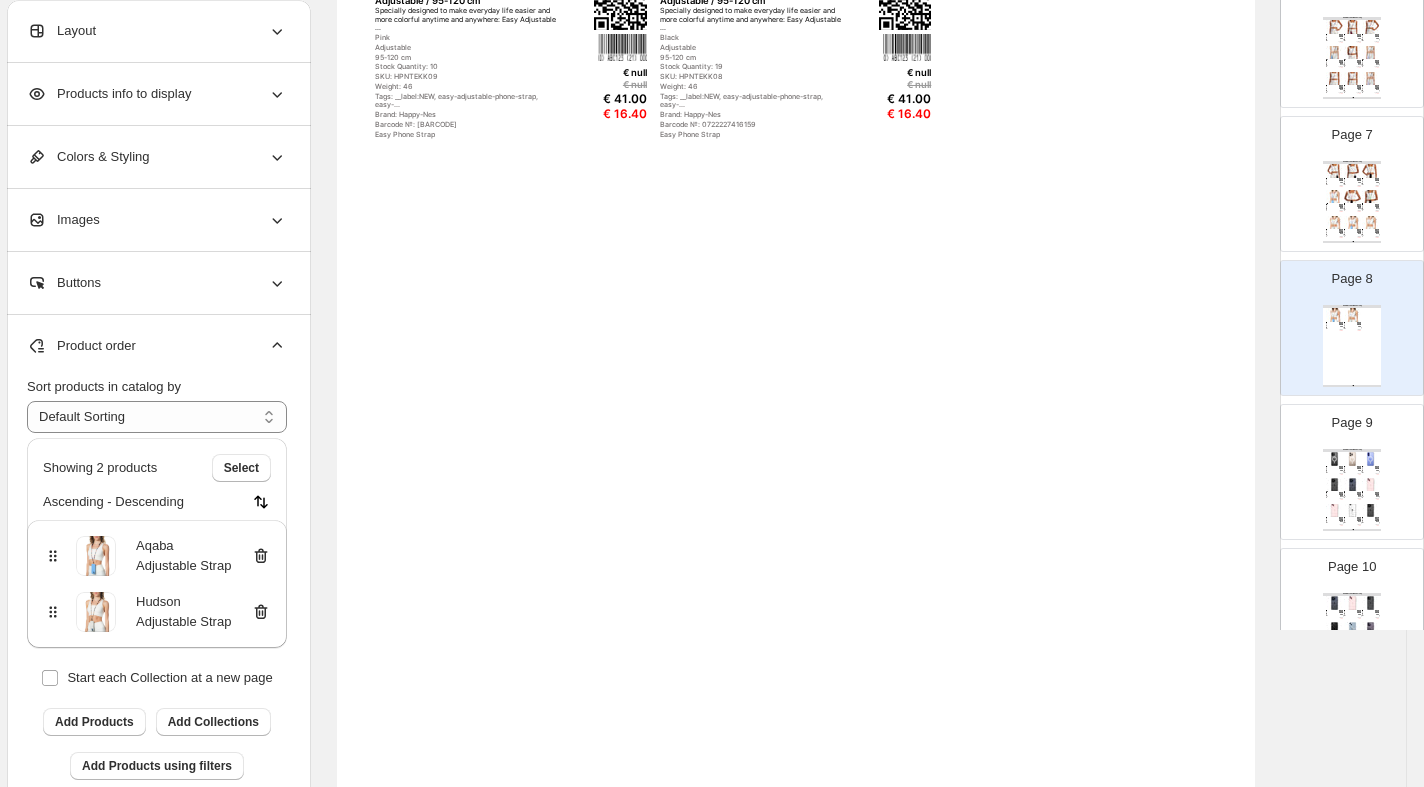 click at bounding box center (1352, 484) 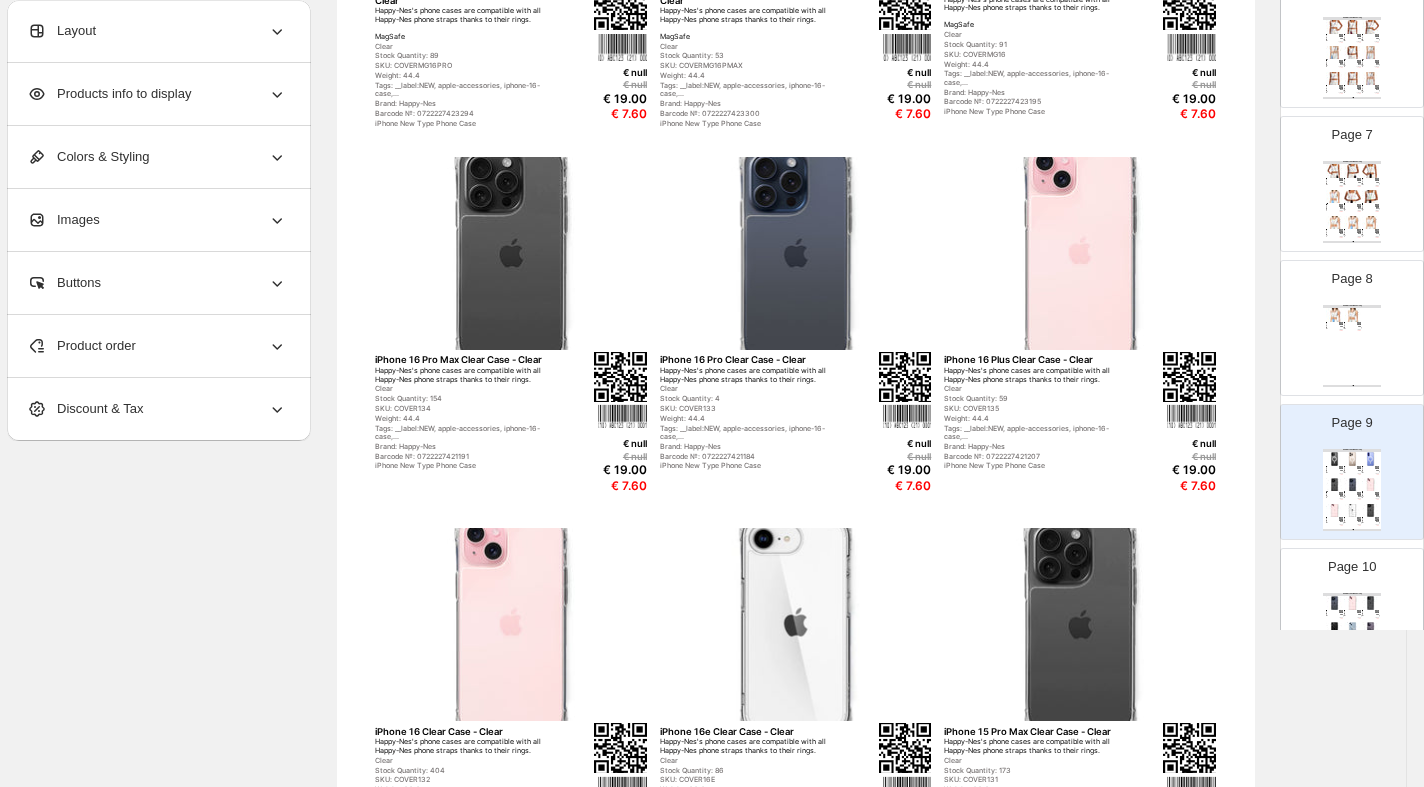click on "Product order" at bounding box center [157, 346] 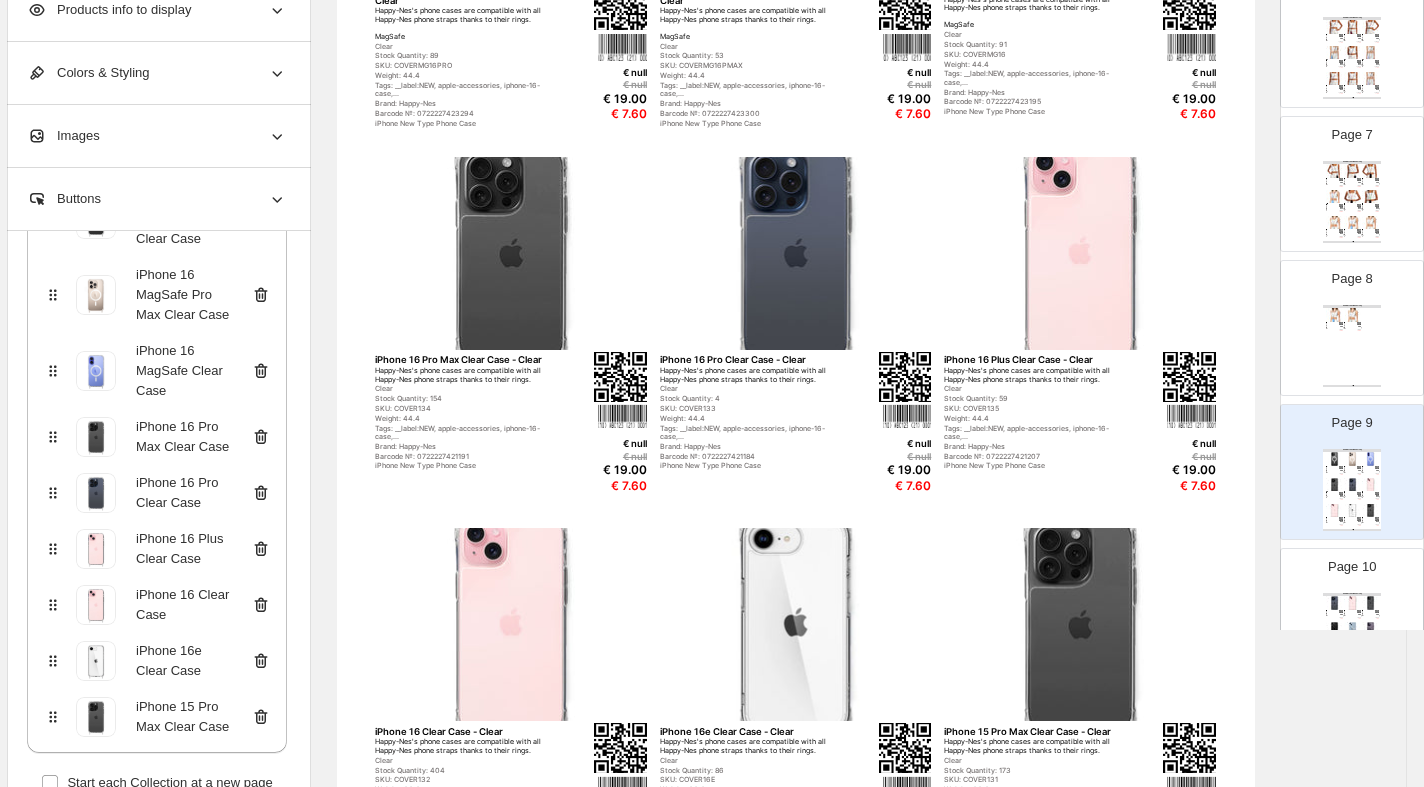 scroll, scrollTop: 324, scrollLeft: 0, axis: vertical 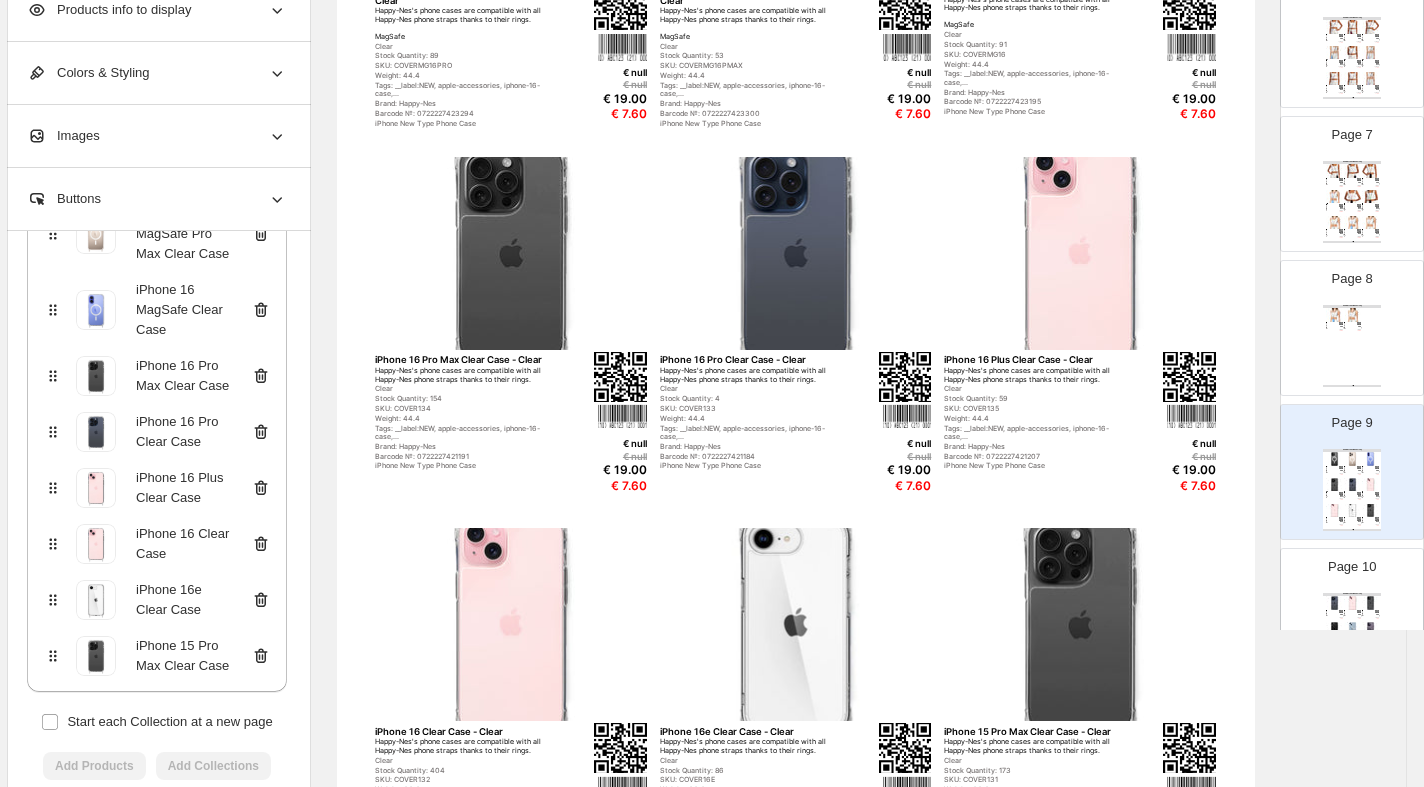 click on "NEW COLLECTIONS Catalog" at bounding box center [1352, 594] 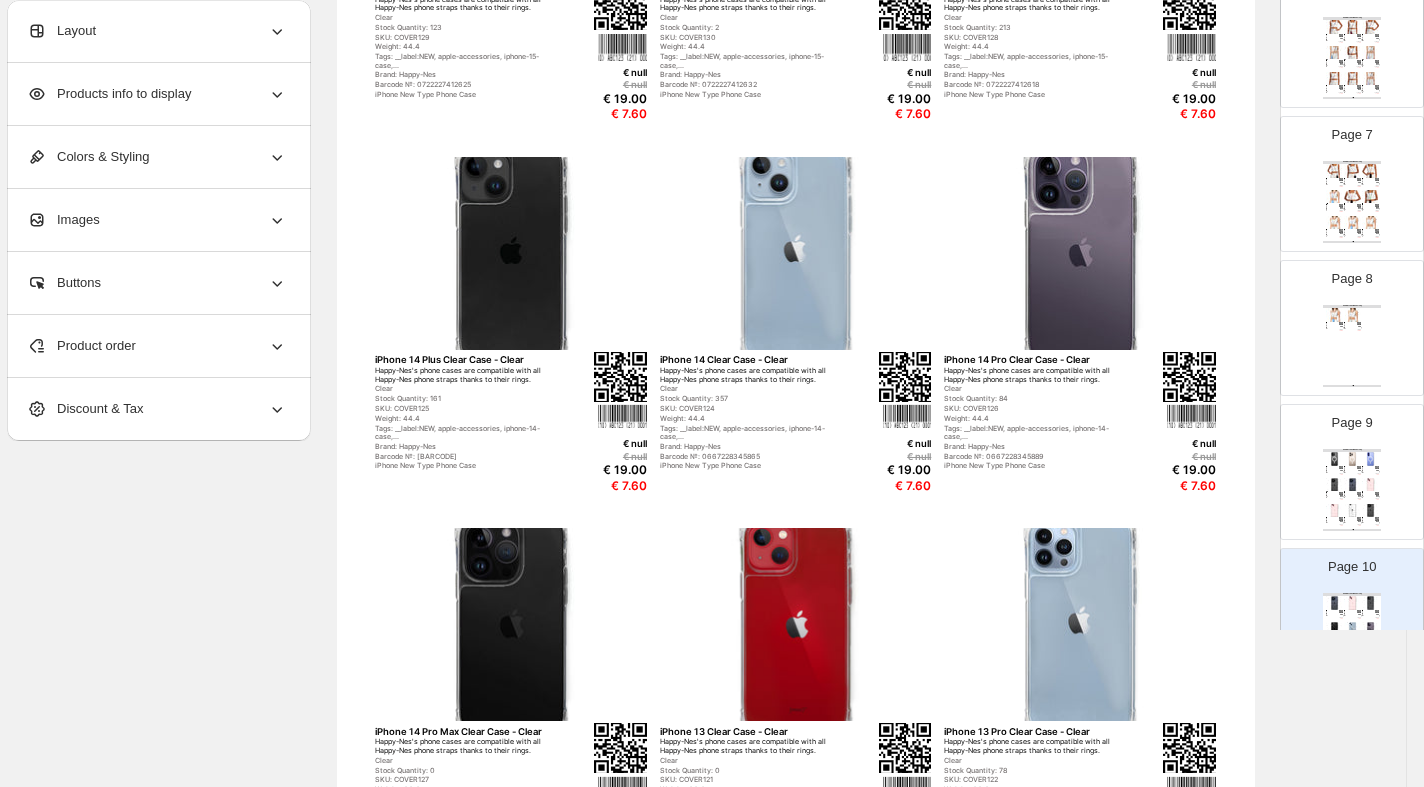 scroll, scrollTop: 0, scrollLeft: 0, axis: both 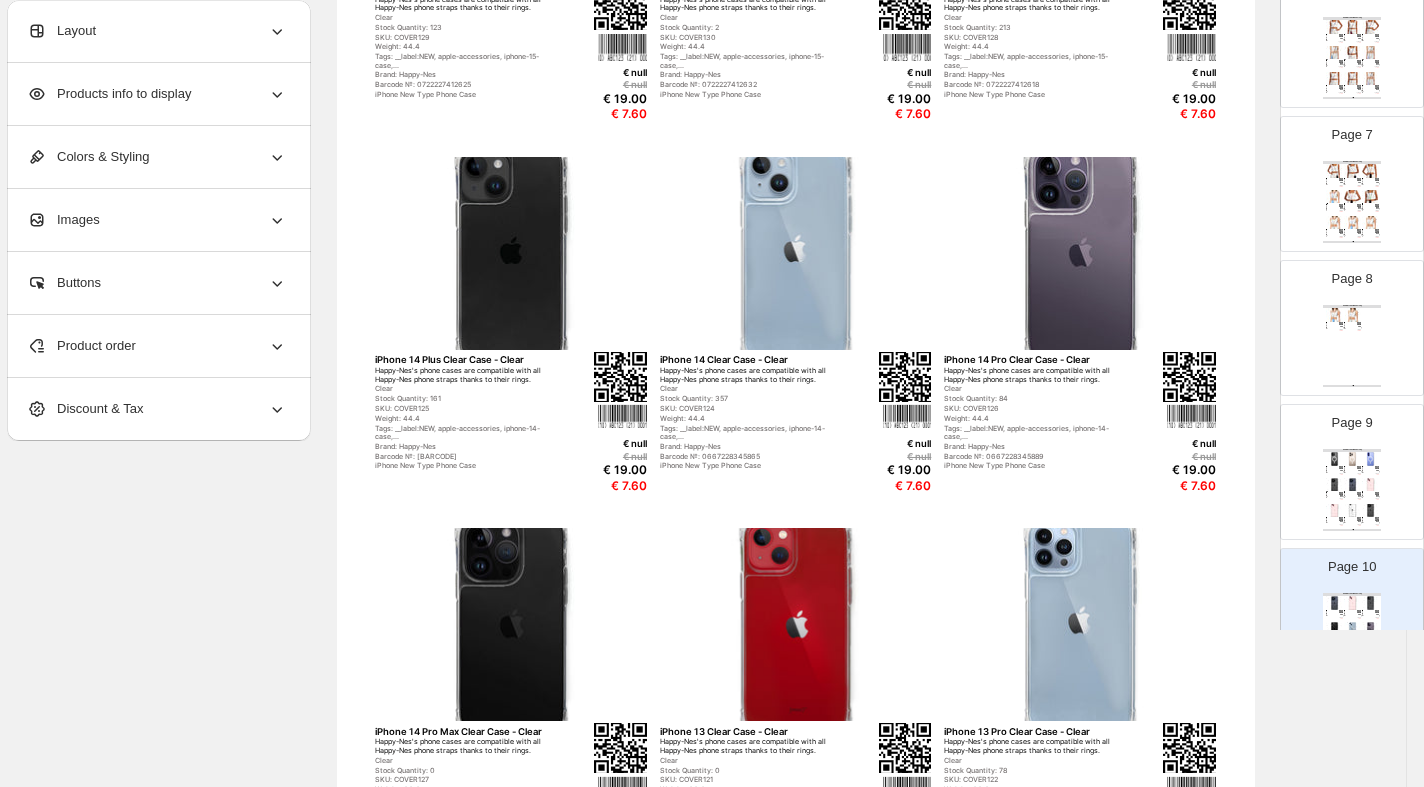 click on "Product order" at bounding box center [81, 346] 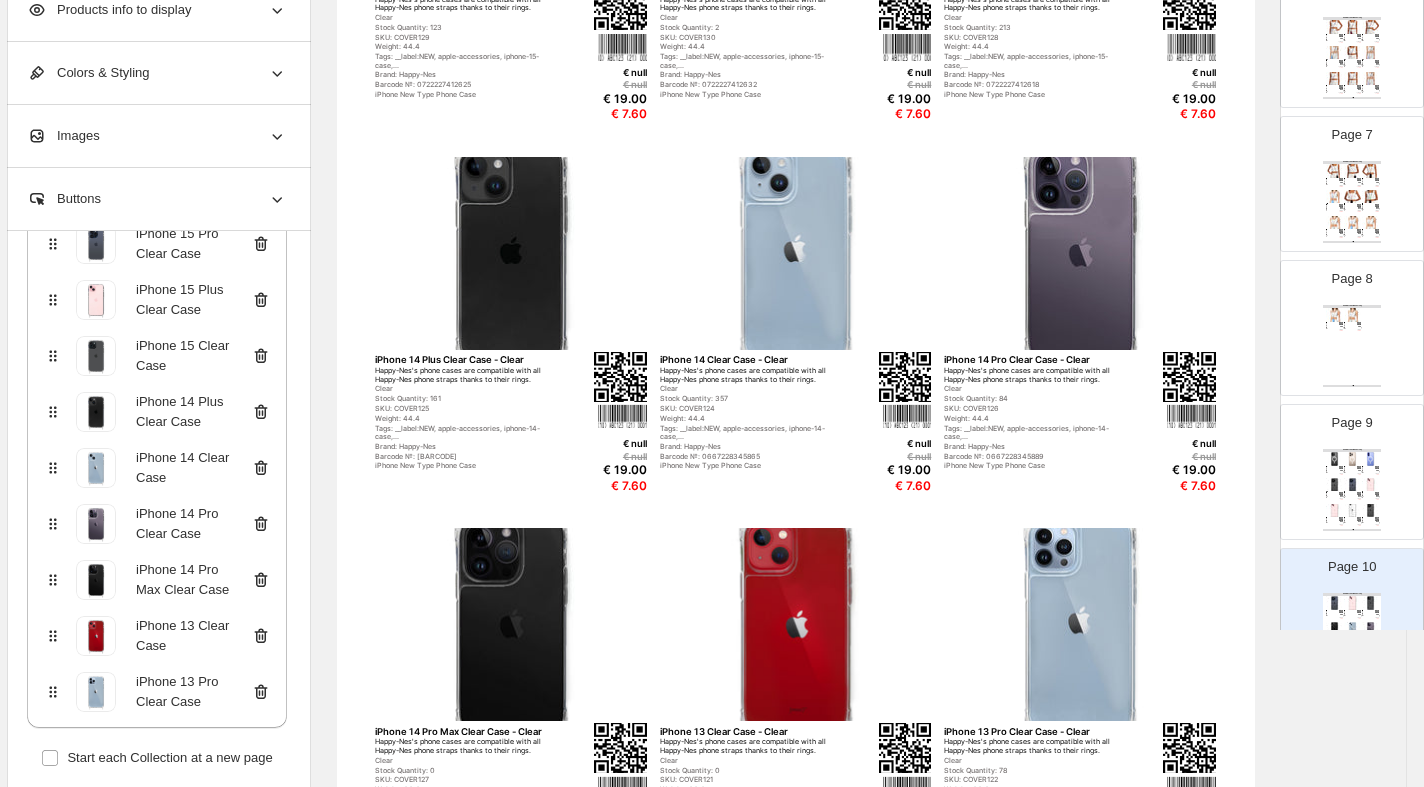 scroll, scrollTop: 264, scrollLeft: 0, axis: vertical 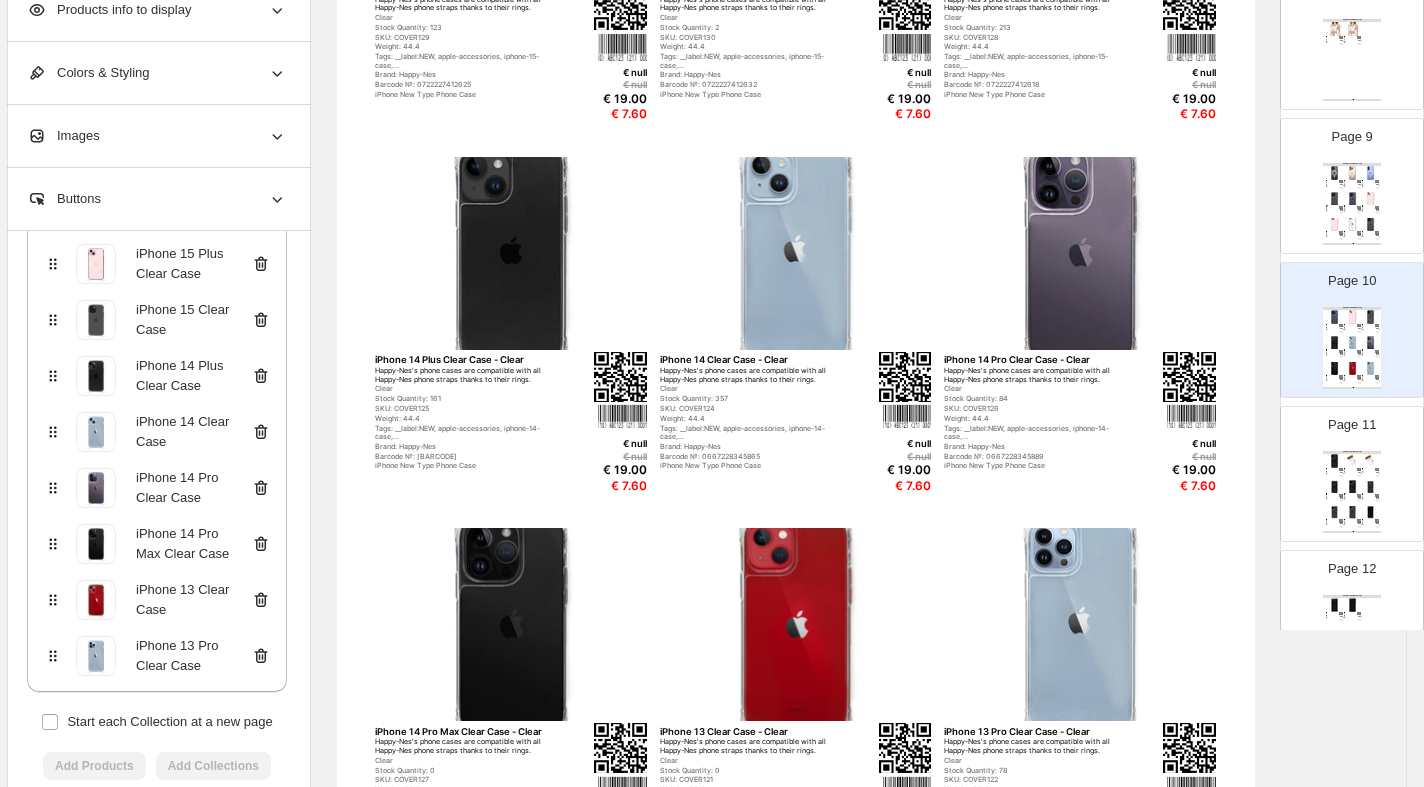 click at bounding box center (1352, 486) 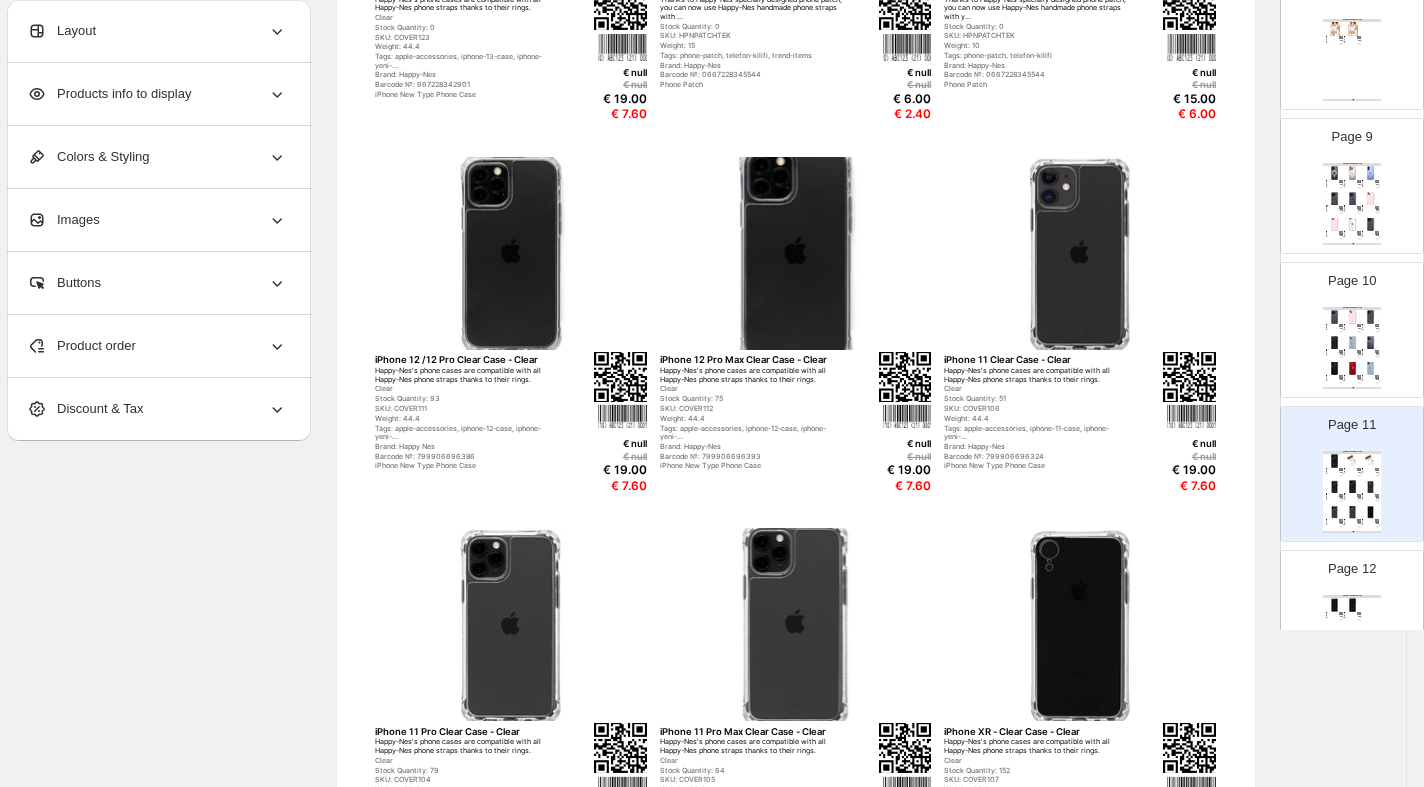 scroll, scrollTop: 0, scrollLeft: 0, axis: both 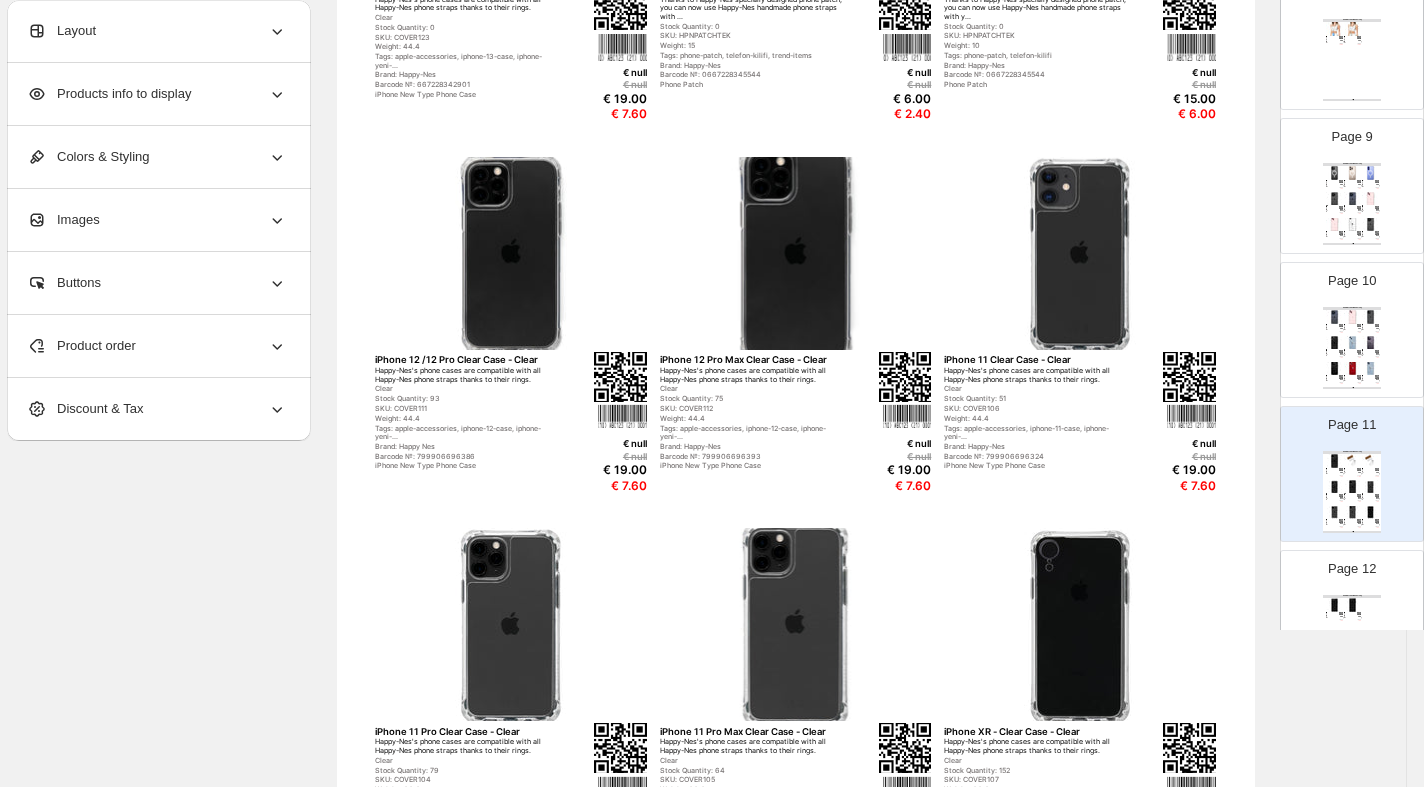 click on "Product order" at bounding box center (157, 346) 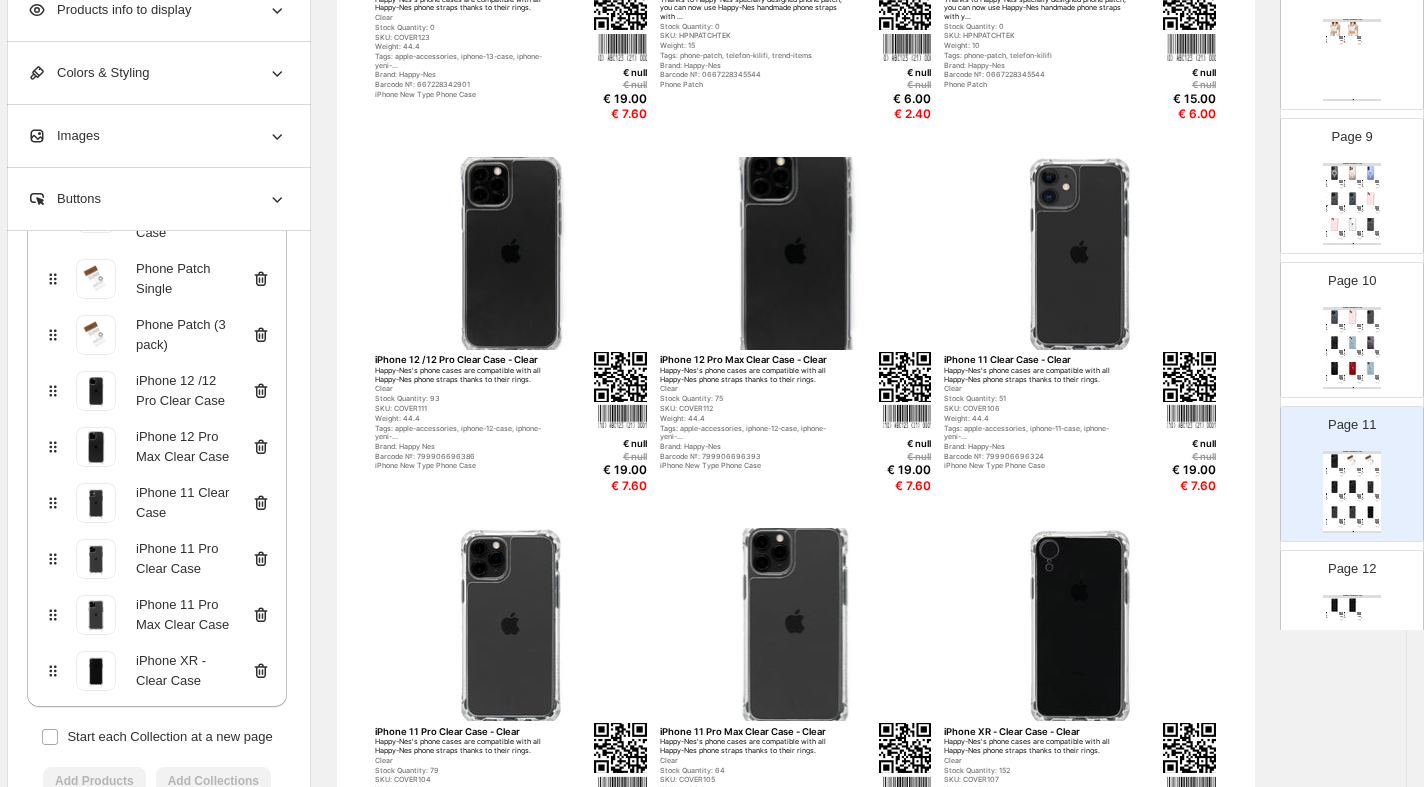scroll, scrollTop: 284, scrollLeft: 0, axis: vertical 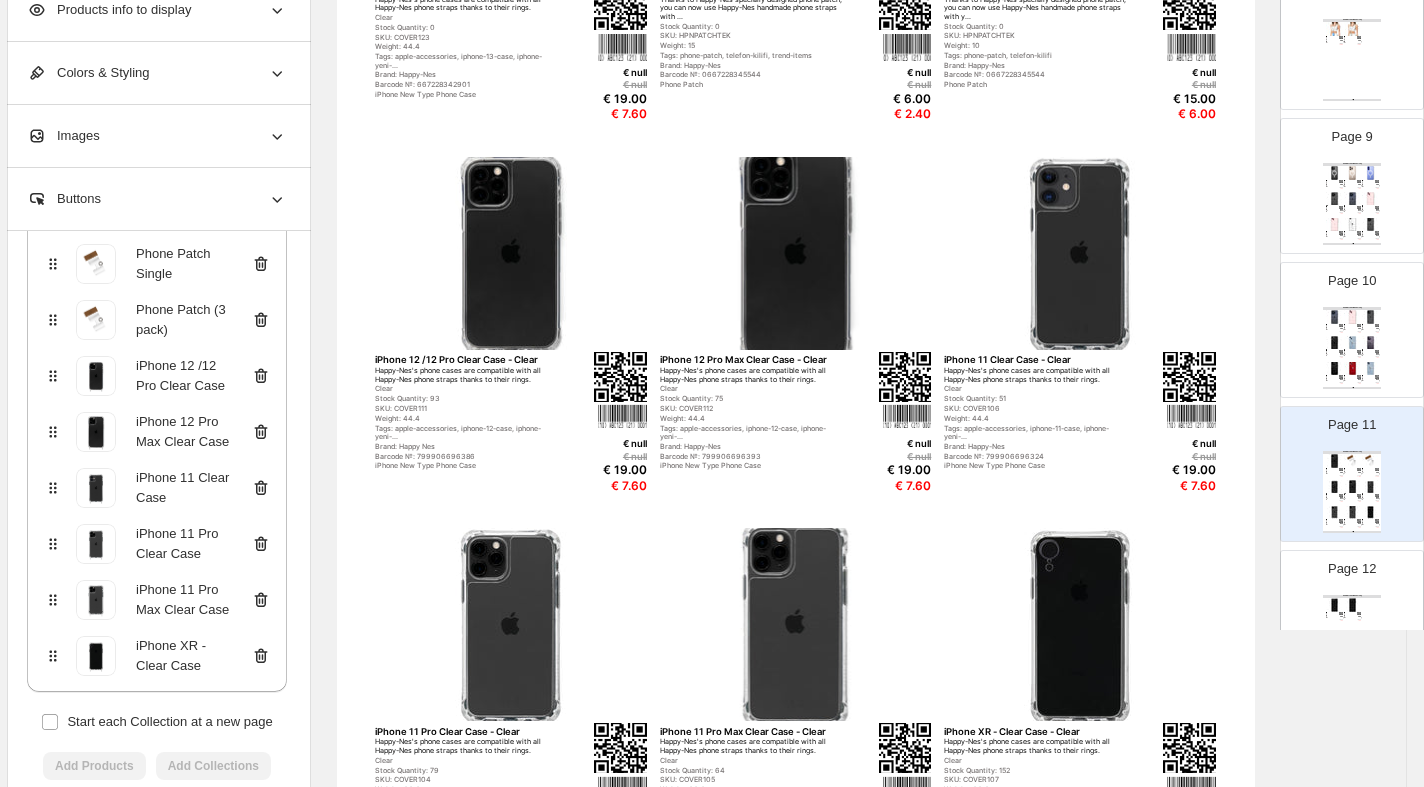click on "NEW COLLECTIONS Catalog" at bounding box center [1352, 596] 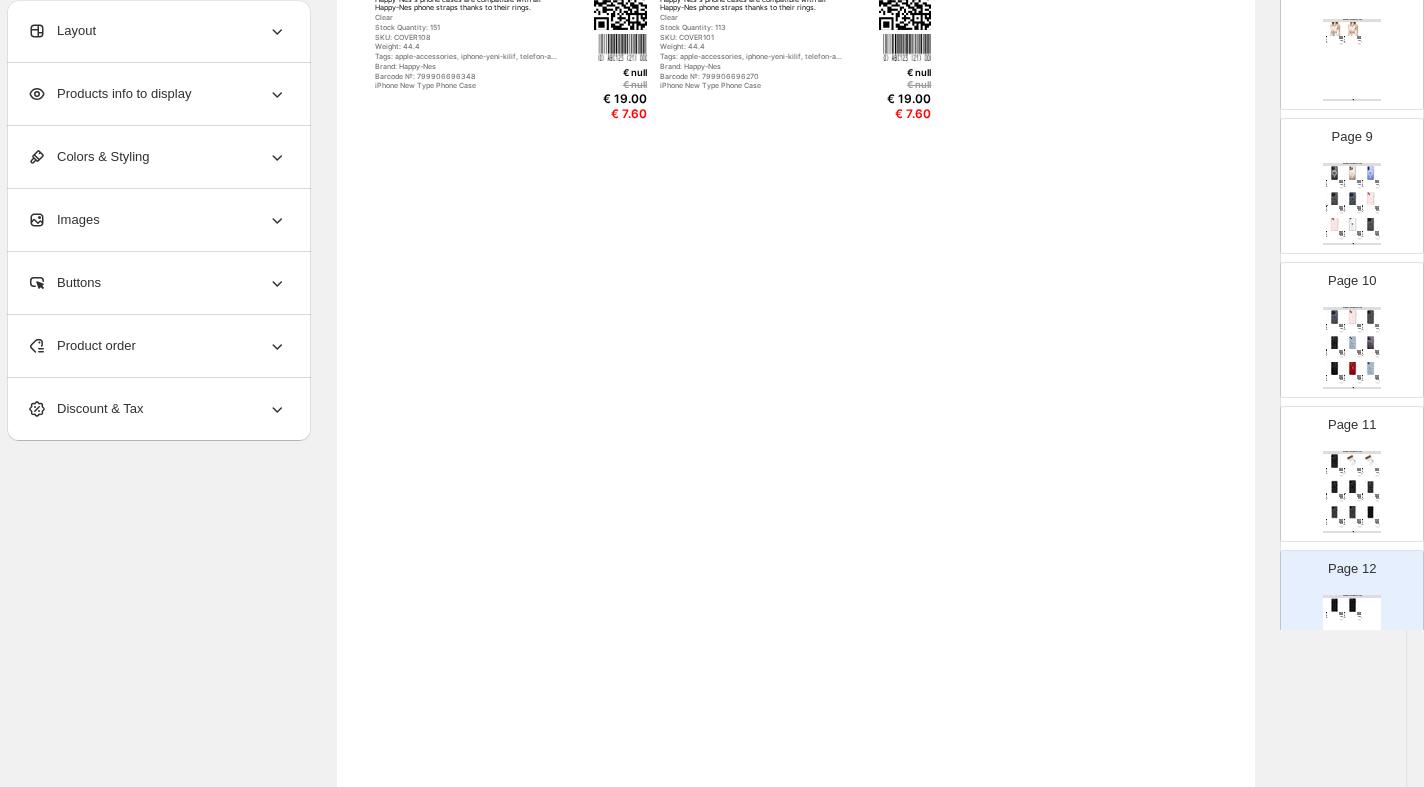 scroll, scrollTop: 0, scrollLeft: 0, axis: both 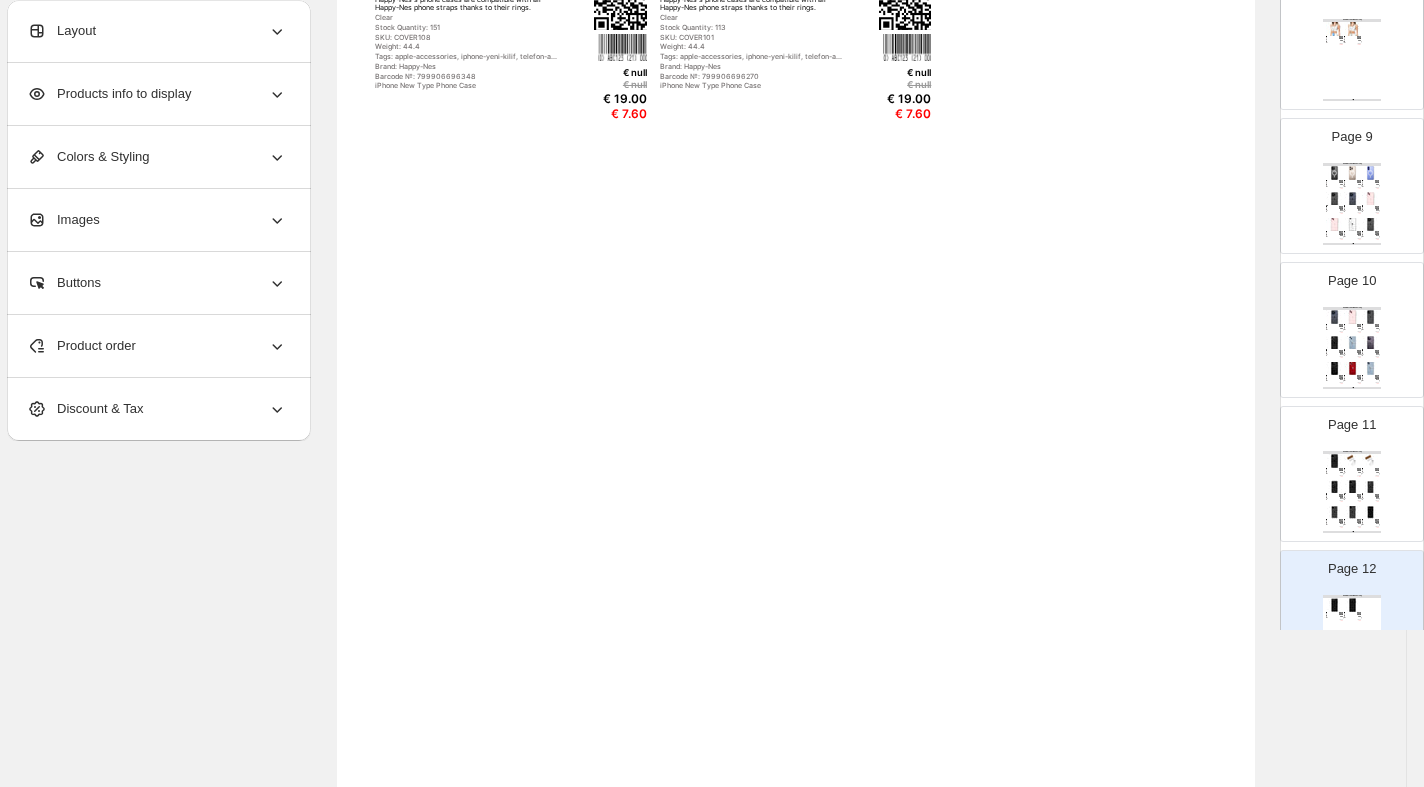 click on "Product order" at bounding box center (157, 346) 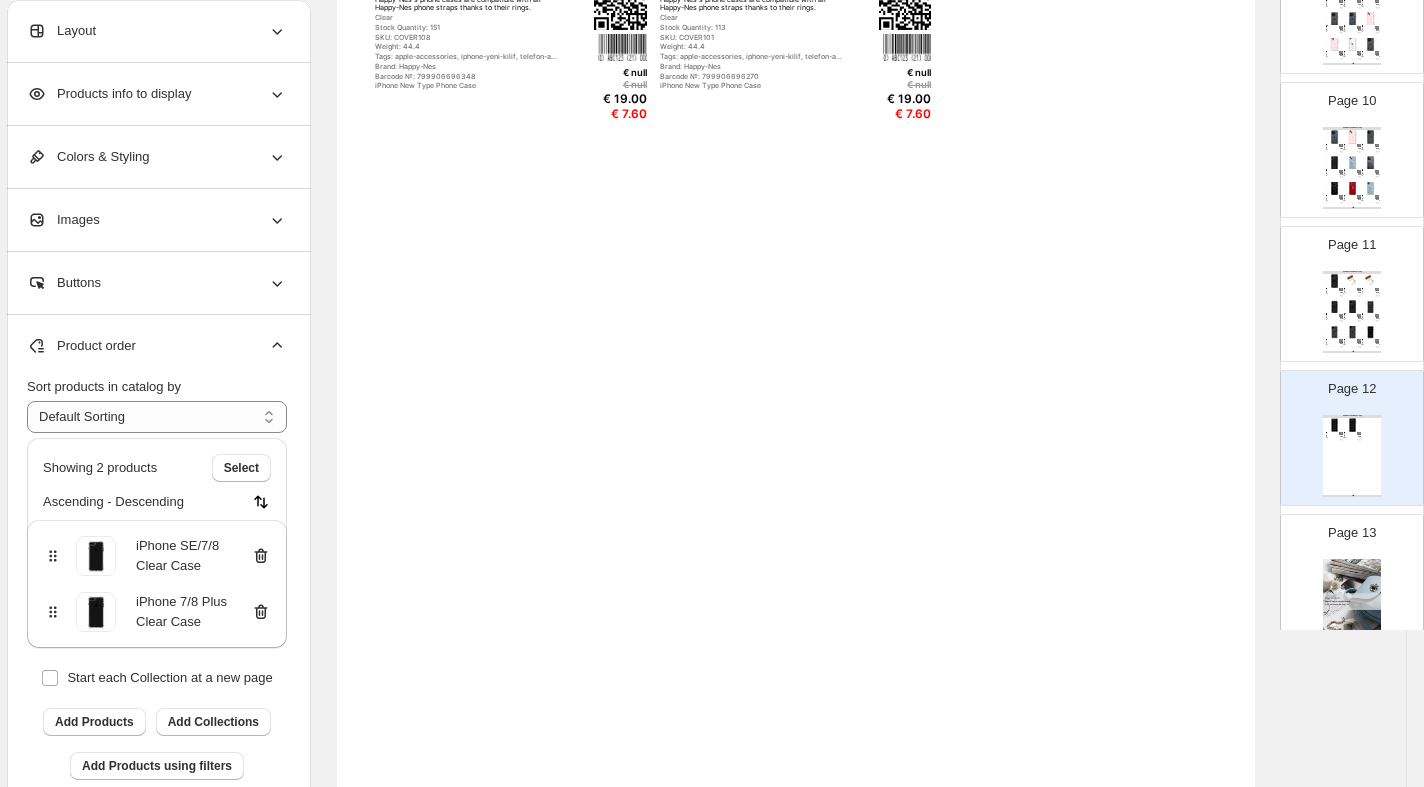 scroll, scrollTop: 1374, scrollLeft: 0, axis: vertical 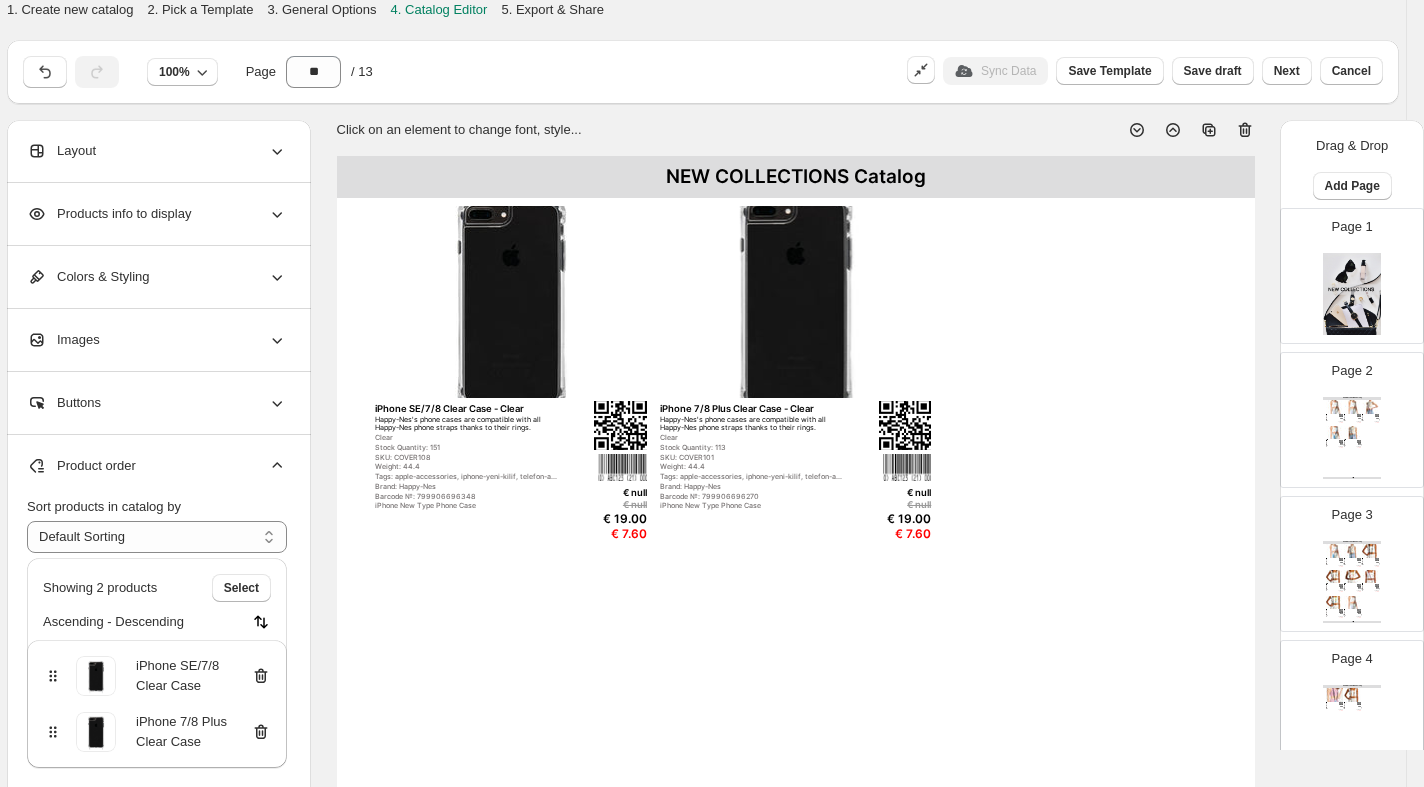 click on "Tags:  __label:NEW, active-telefon-askisi, cok-satanla..." at bounding box center [1350, 420] 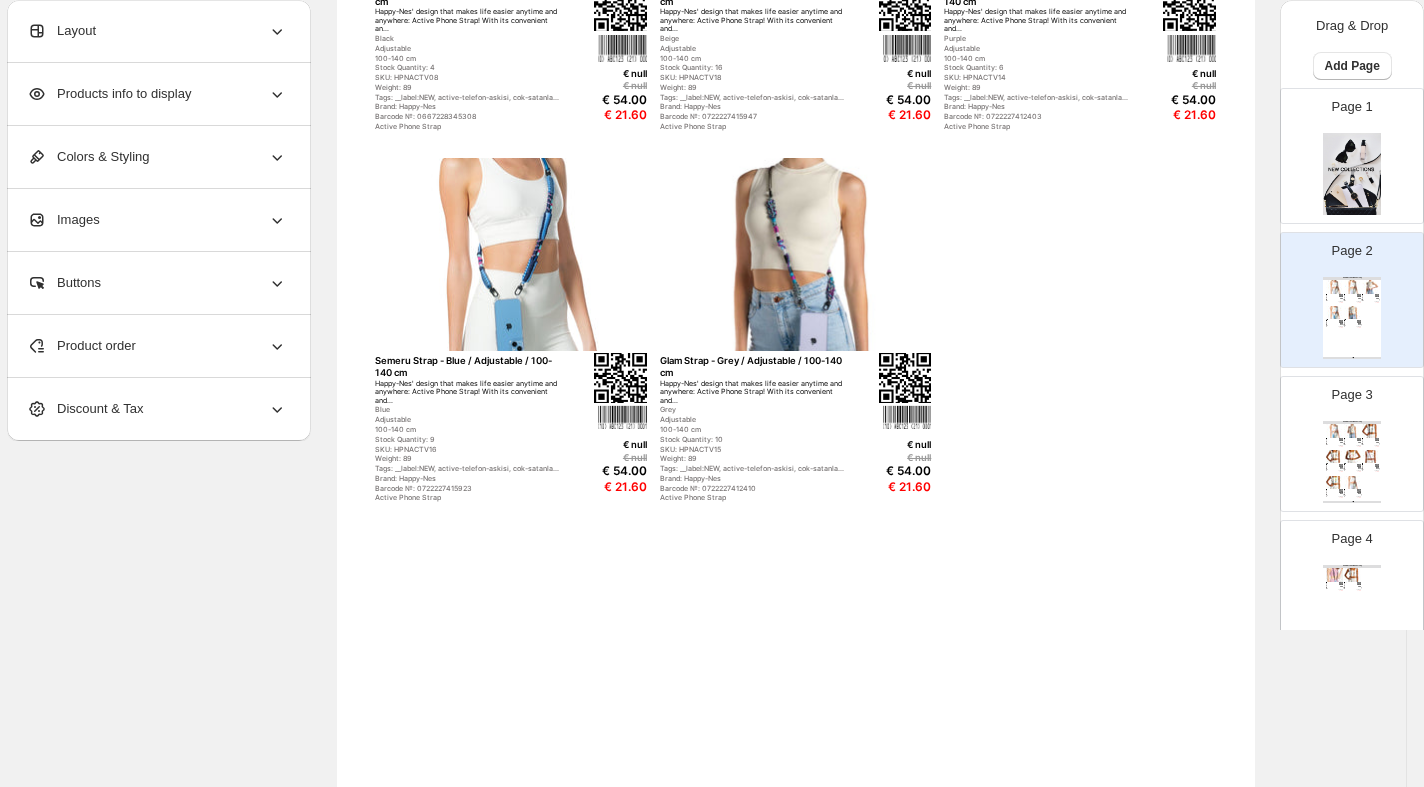 scroll, scrollTop: 0, scrollLeft: 17, axis: horizontal 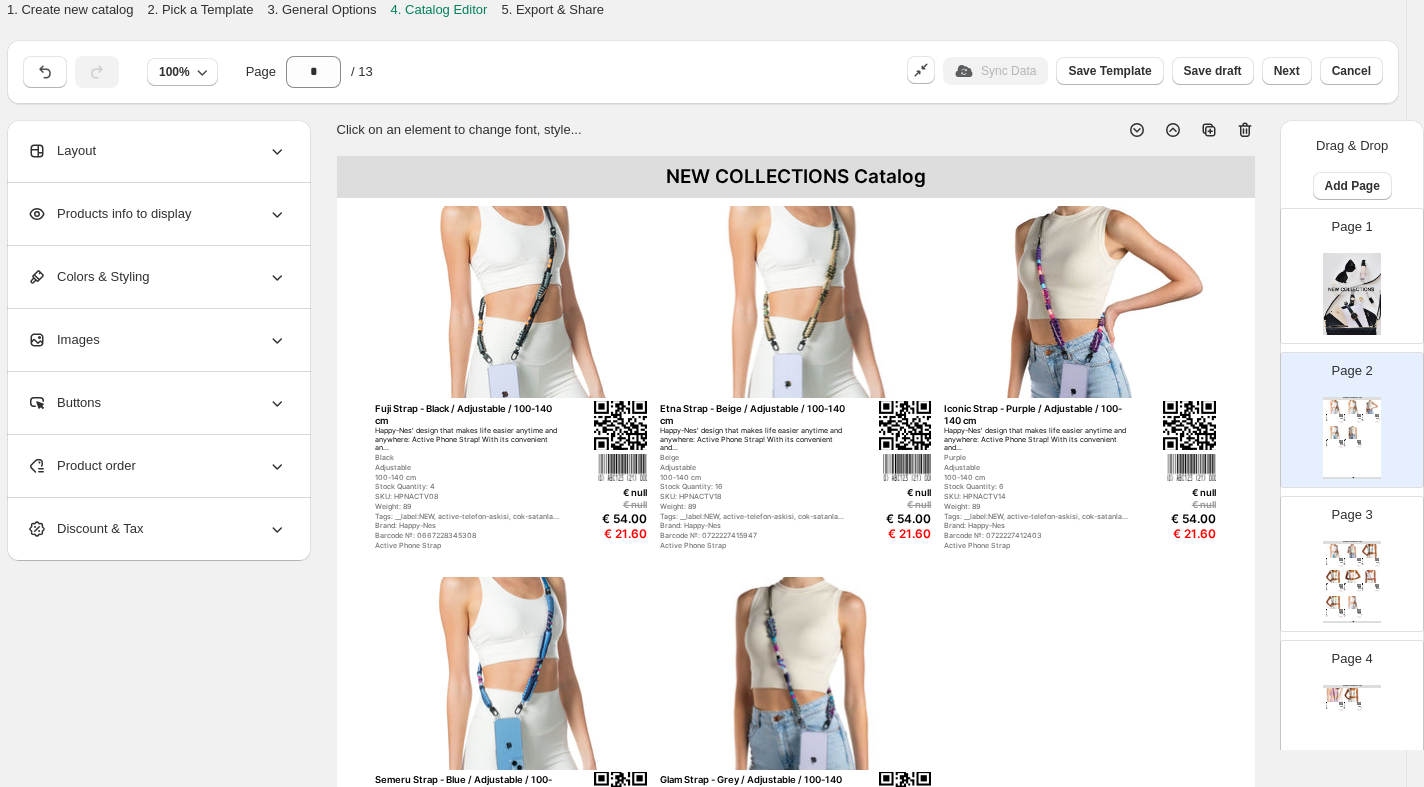 click on "Layout" at bounding box center [157, 151] 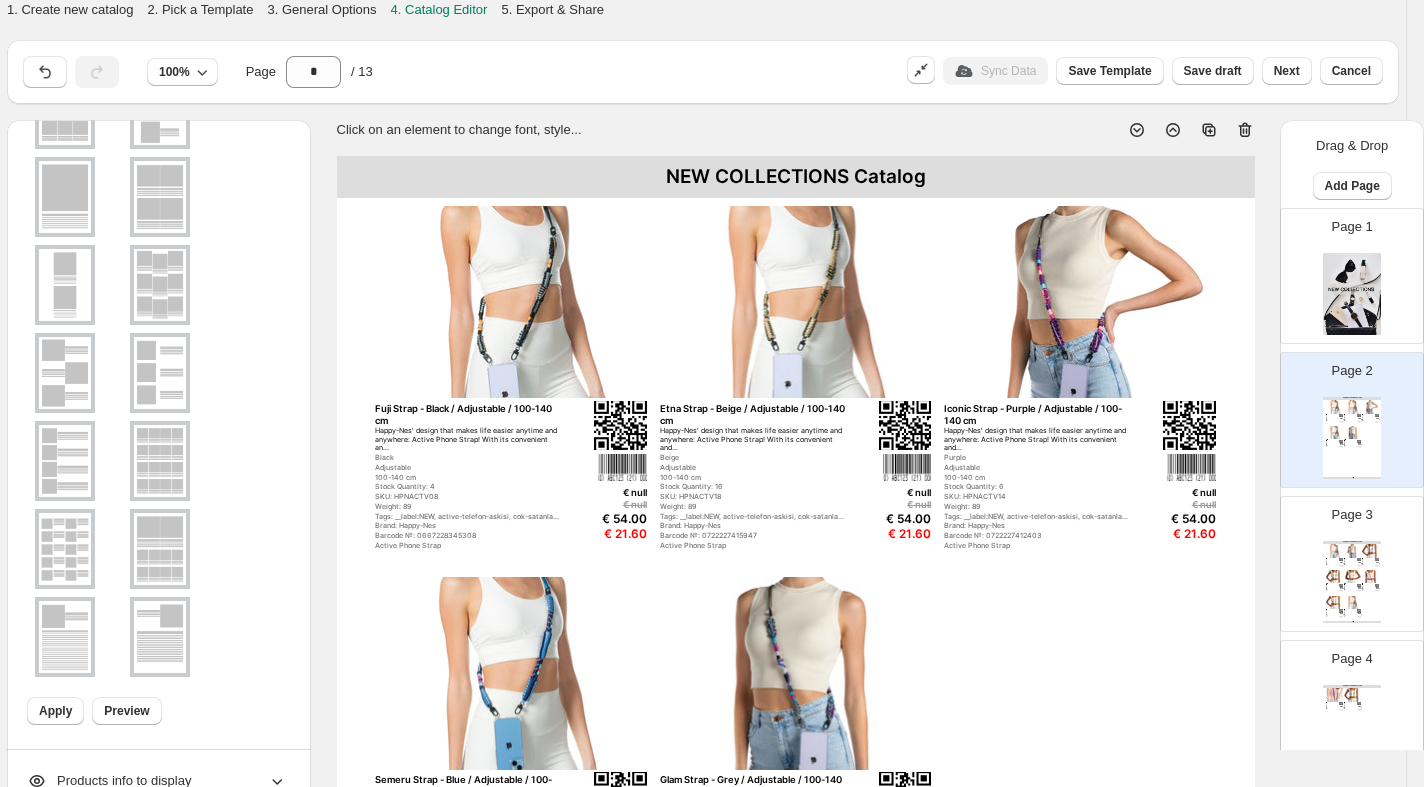 scroll, scrollTop: 201, scrollLeft: 0, axis: vertical 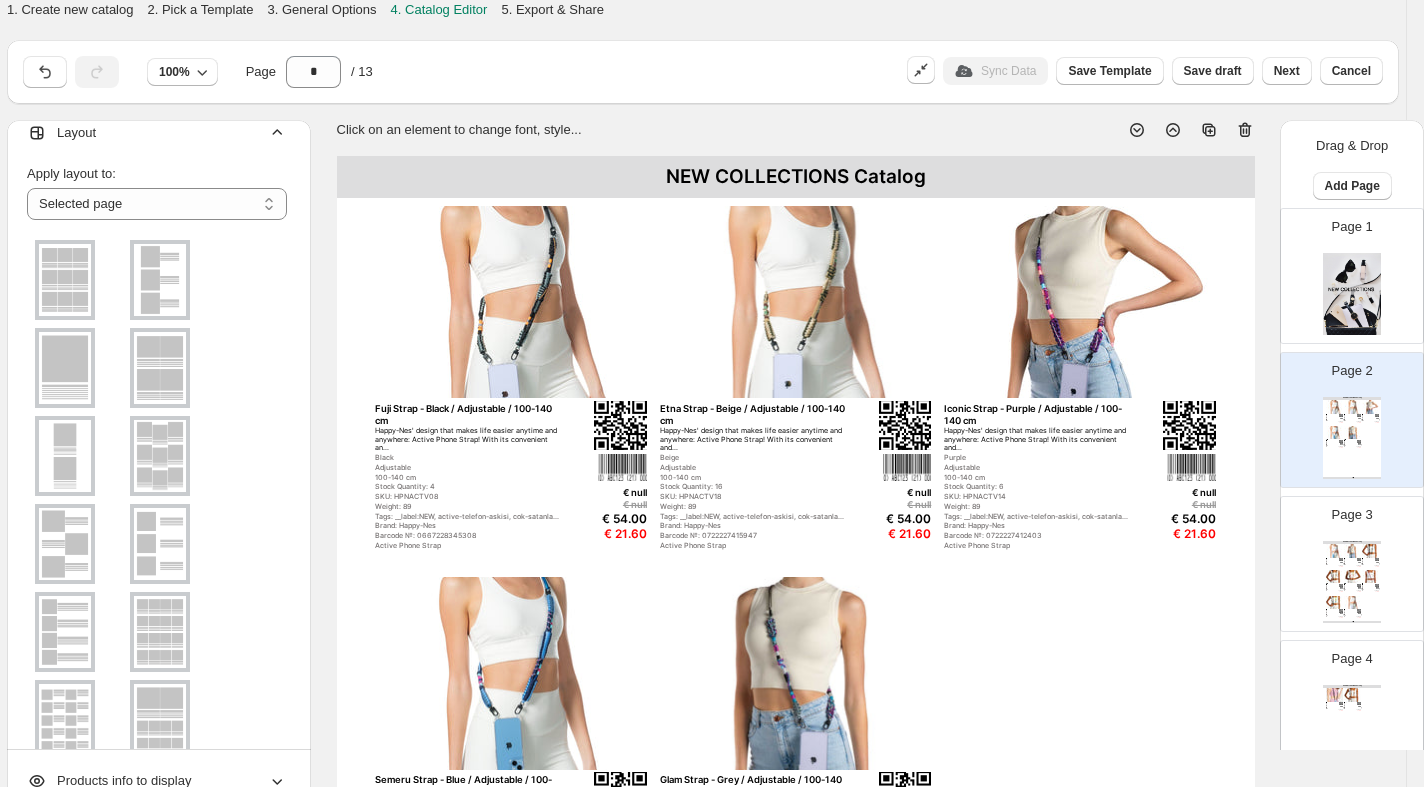 click at bounding box center (65, 280) 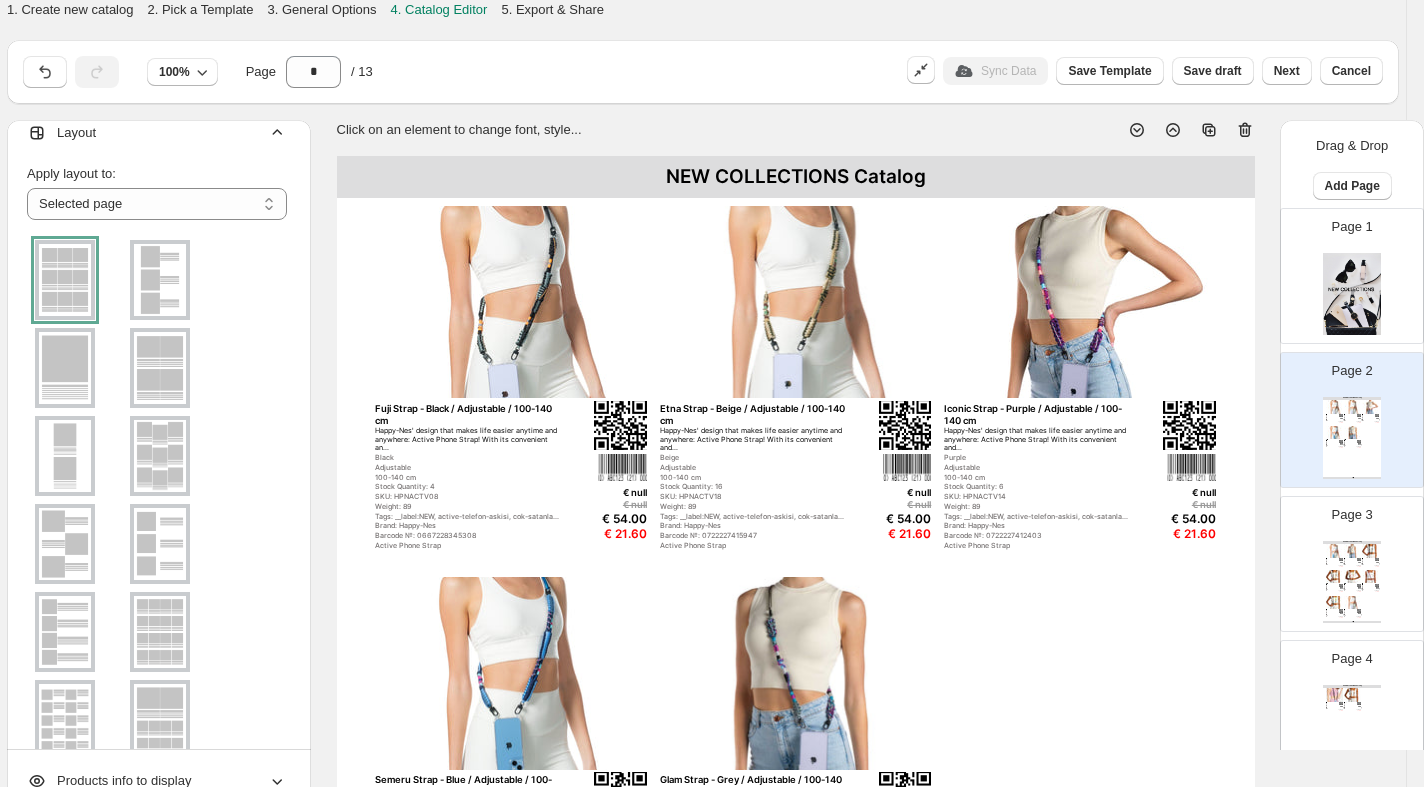 scroll, scrollTop: 201, scrollLeft: 0, axis: vertical 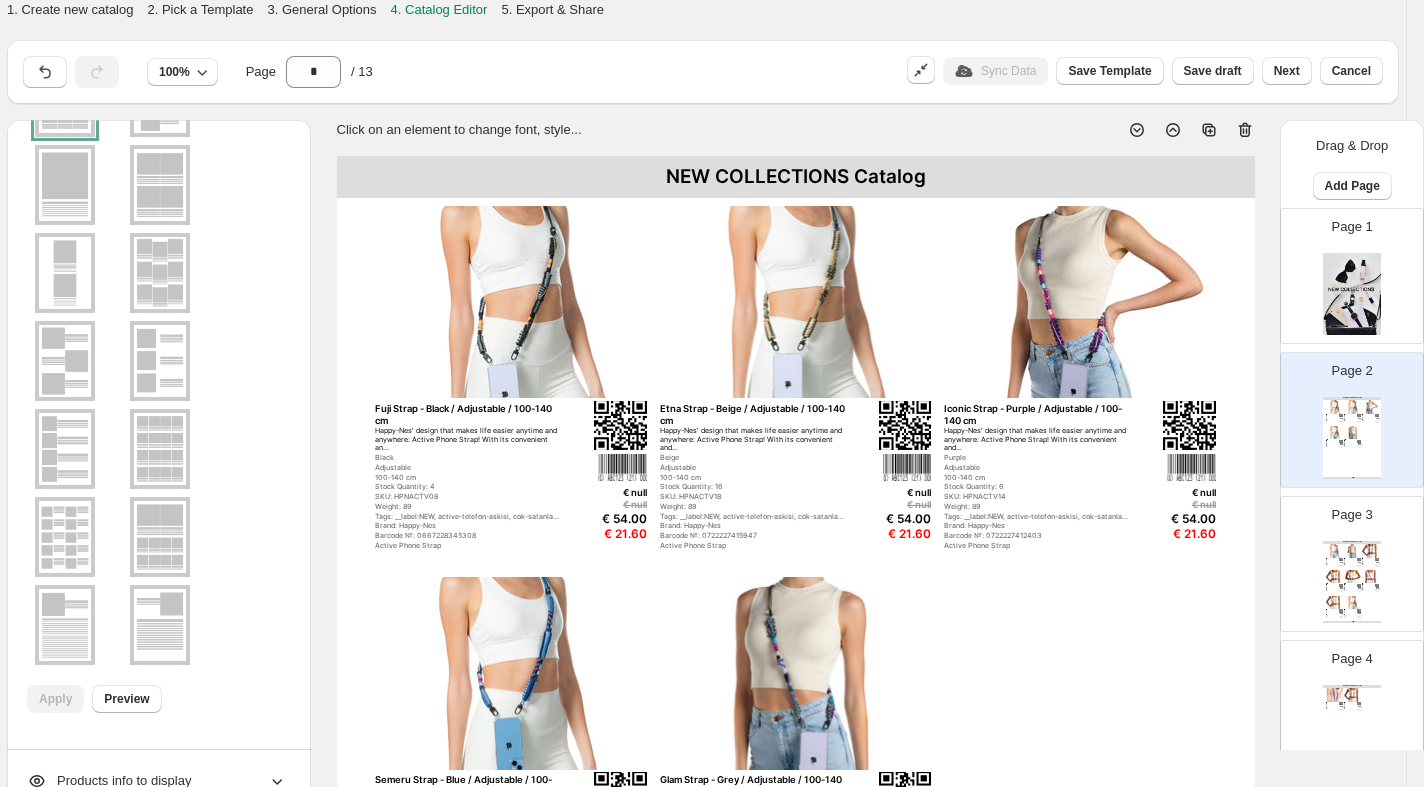 click on "Apply" at bounding box center (55, 699) 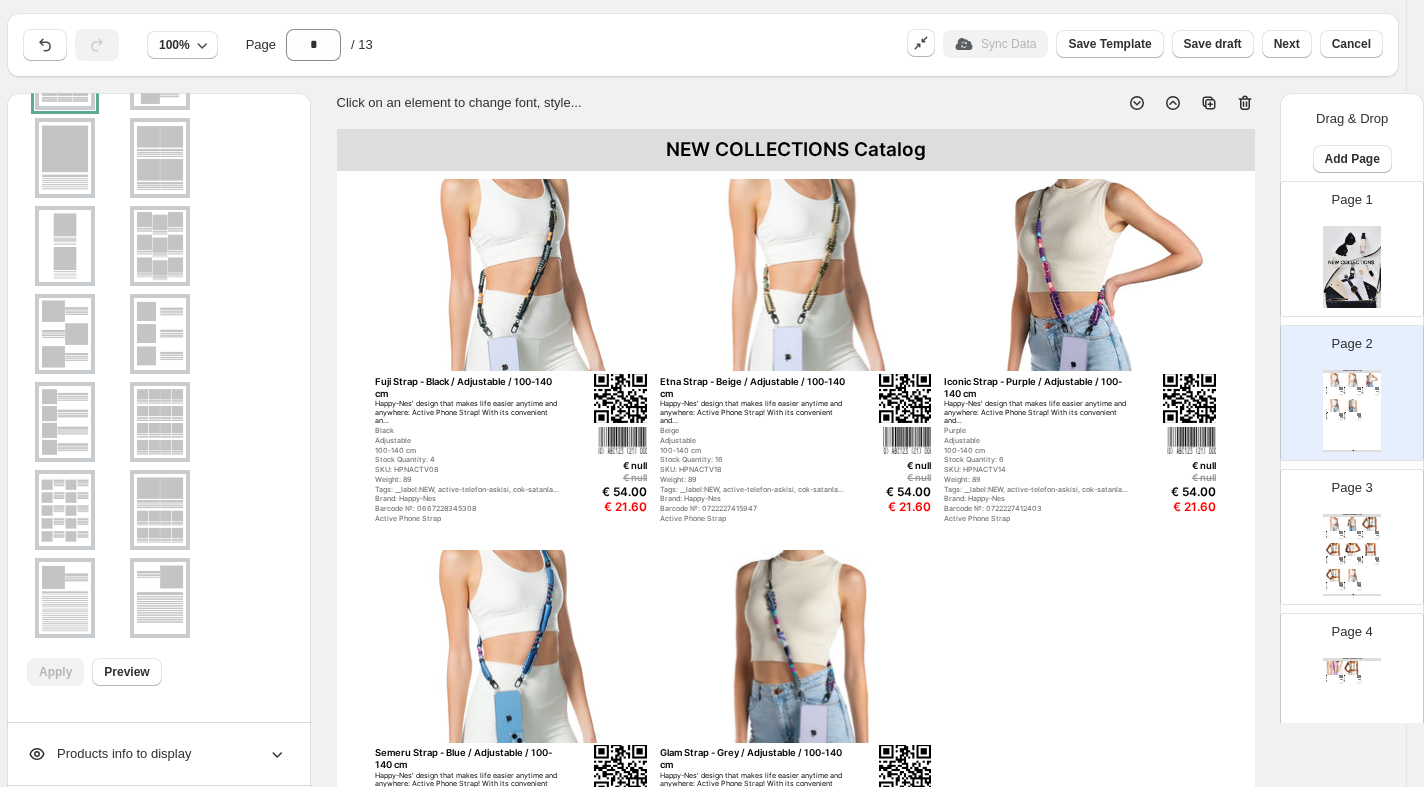 scroll, scrollTop: 0, scrollLeft: 17, axis: horizontal 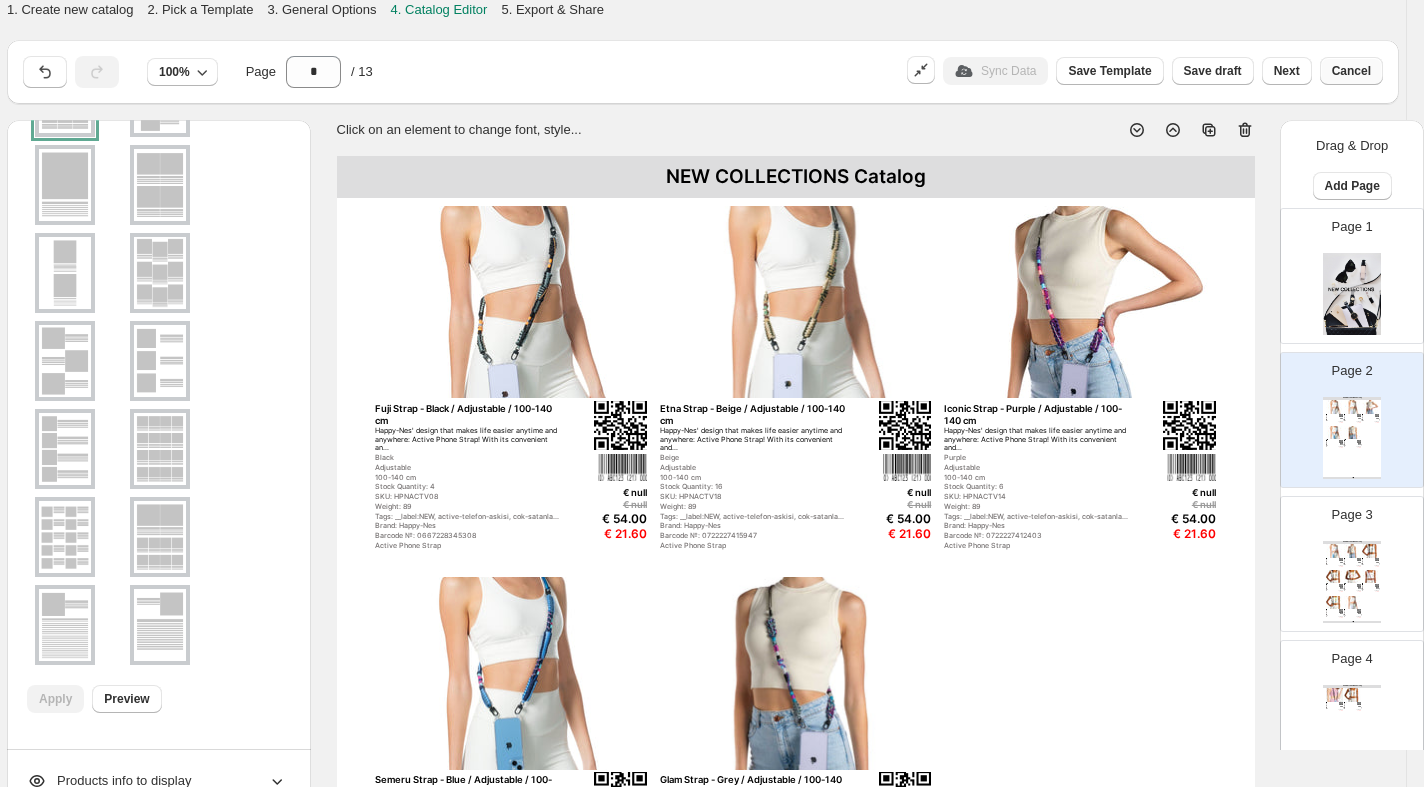 click on "Cancel" at bounding box center (1351, 71) 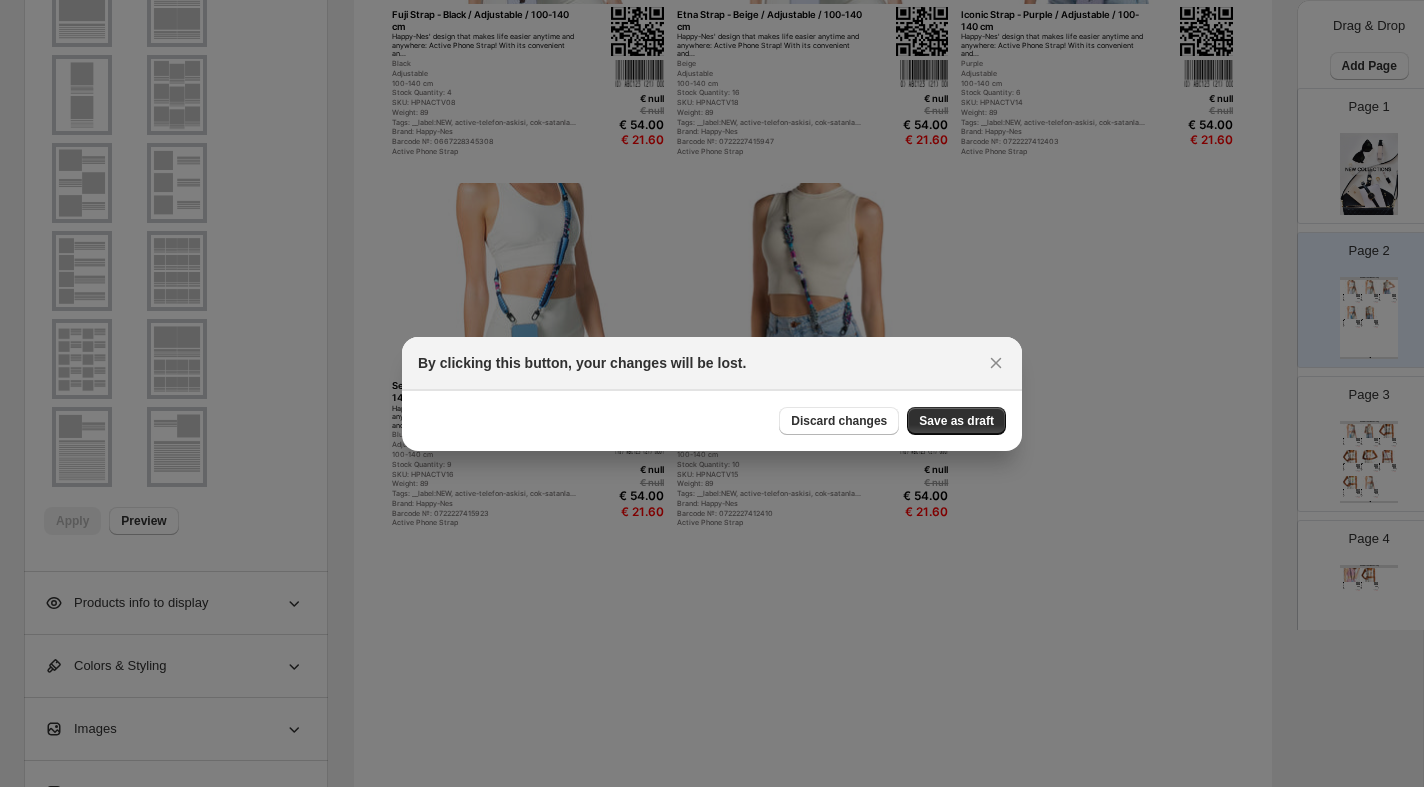 scroll, scrollTop: 0, scrollLeft: 0, axis: both 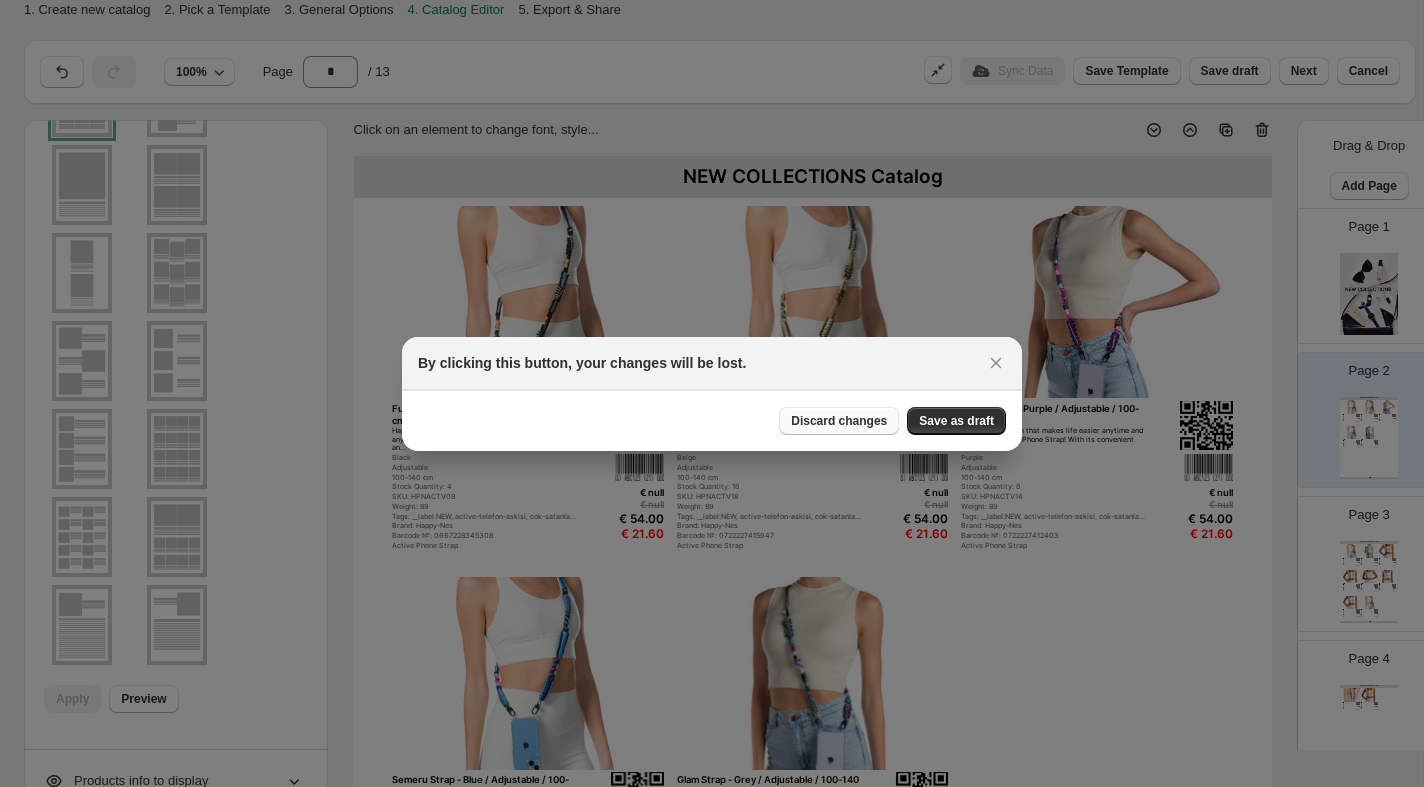 click on "Discard changes" at bounding box center (839, 421) 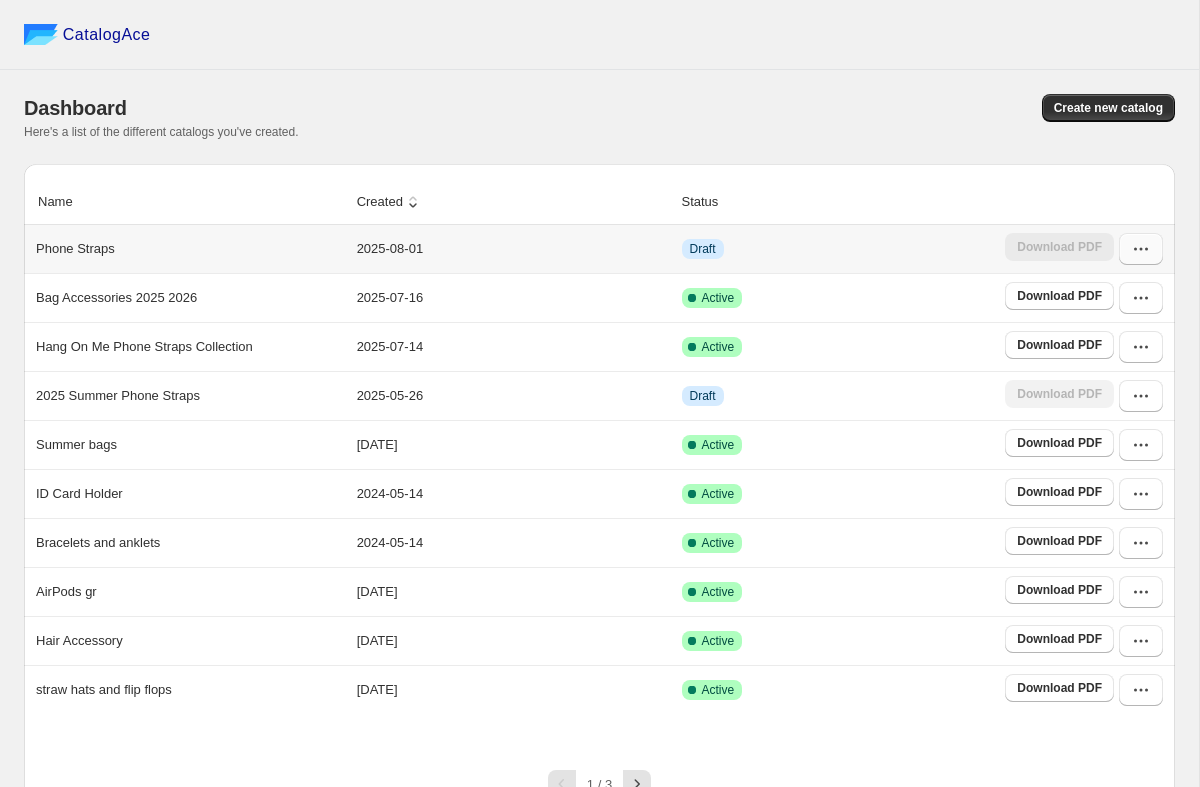 click 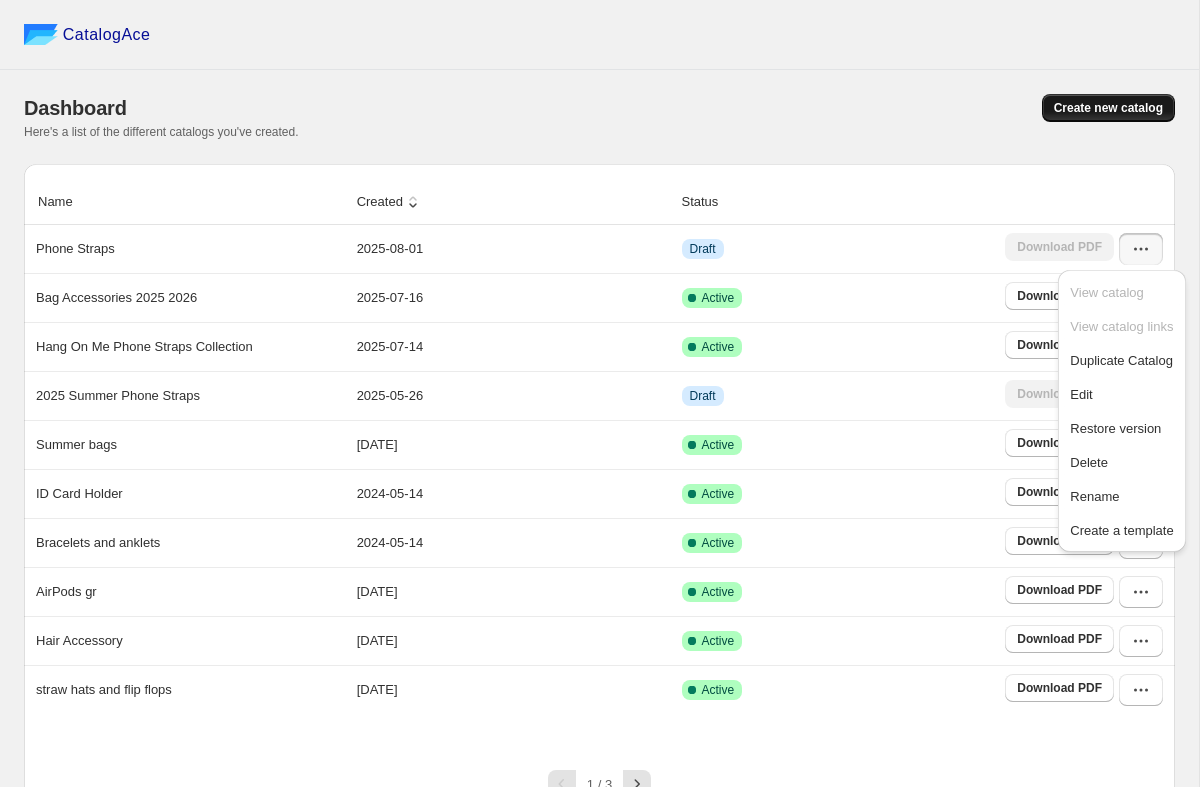 click on "Create new catalog" at bounding box center [1108, 108] 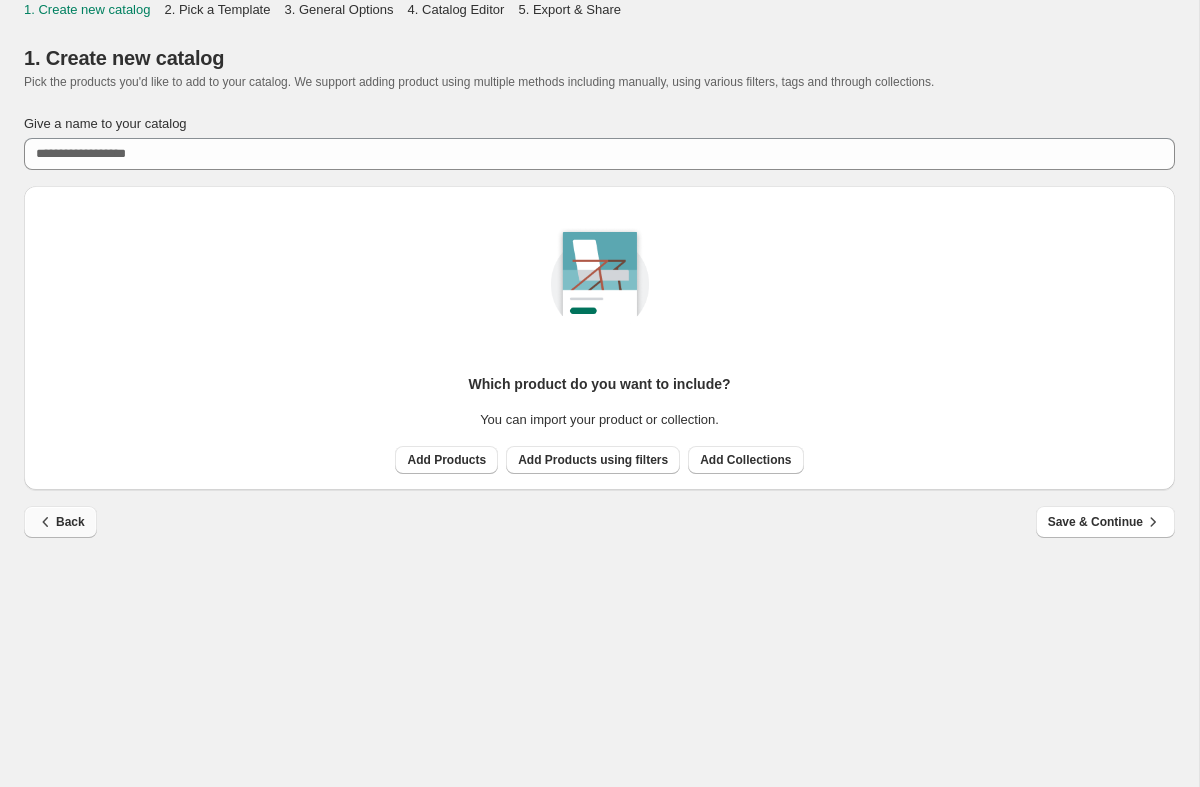 click on "Back" at bounding box center [60, 522] 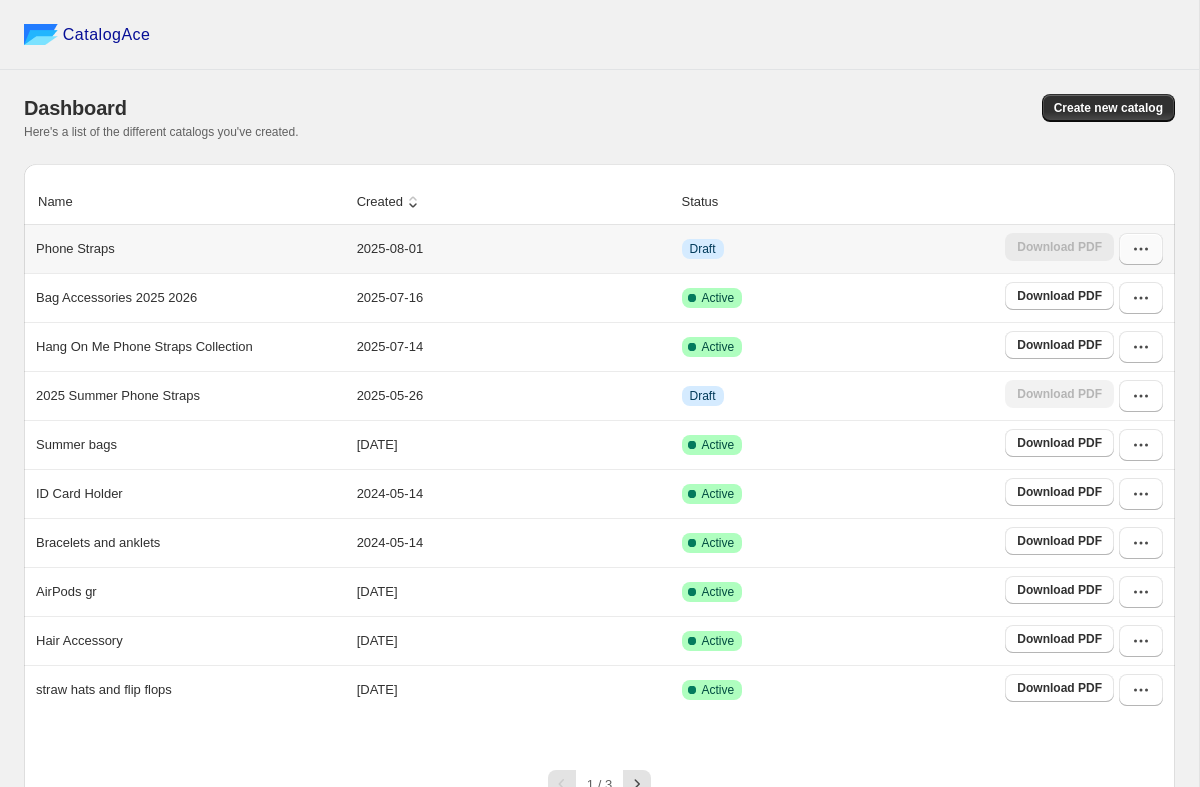 click 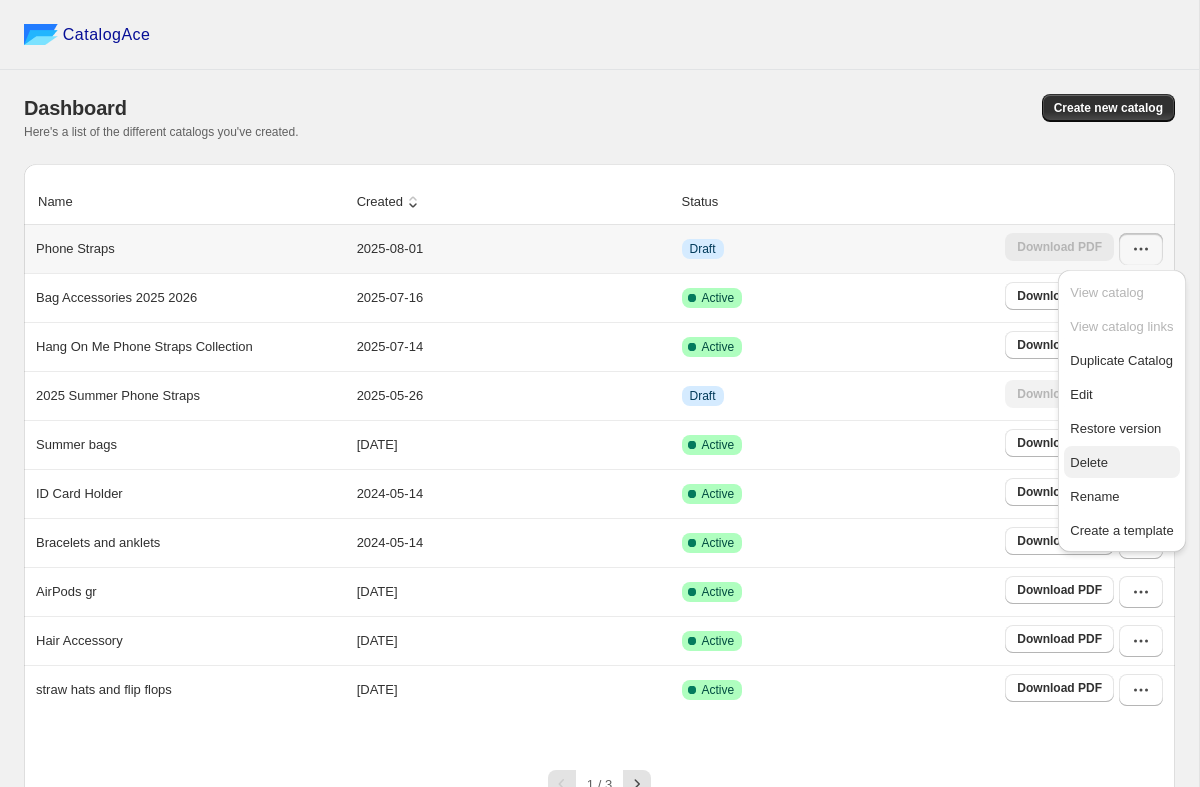 click on "Delete" at bounding box center [1089, 462] 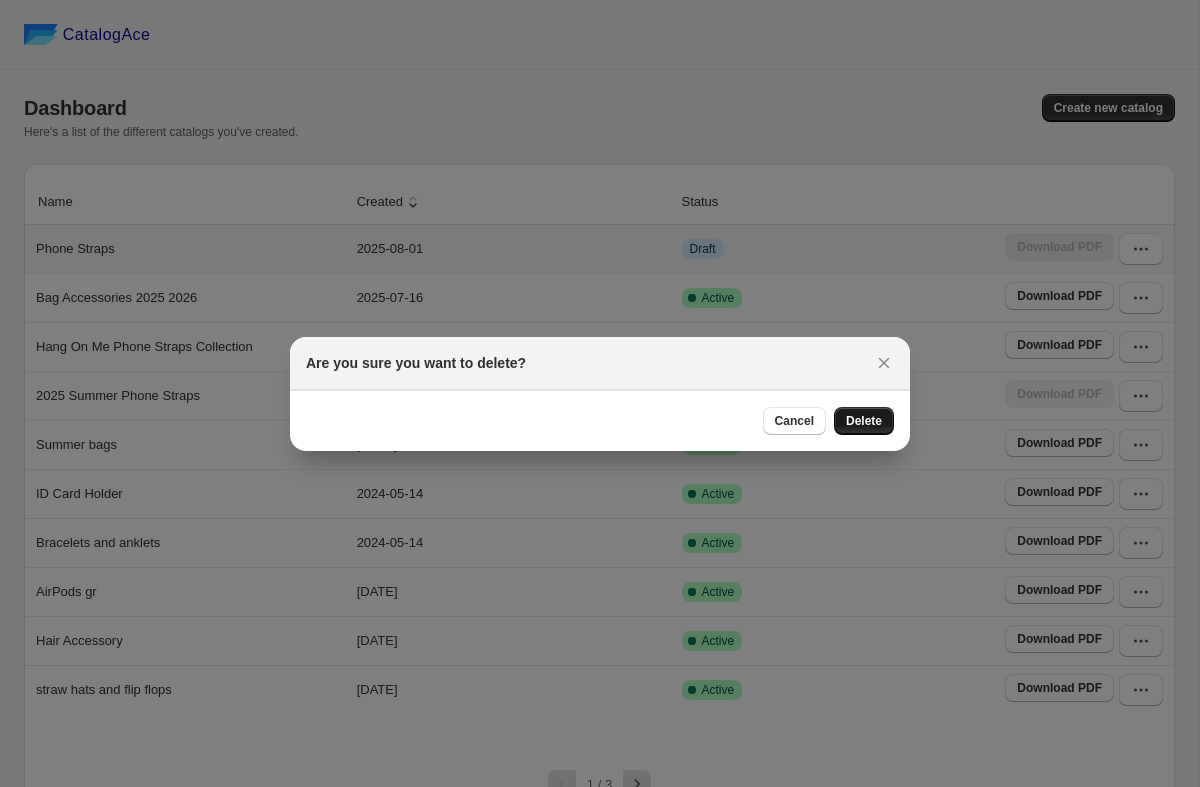 click on "Delete" at bounding box center (864, 421) 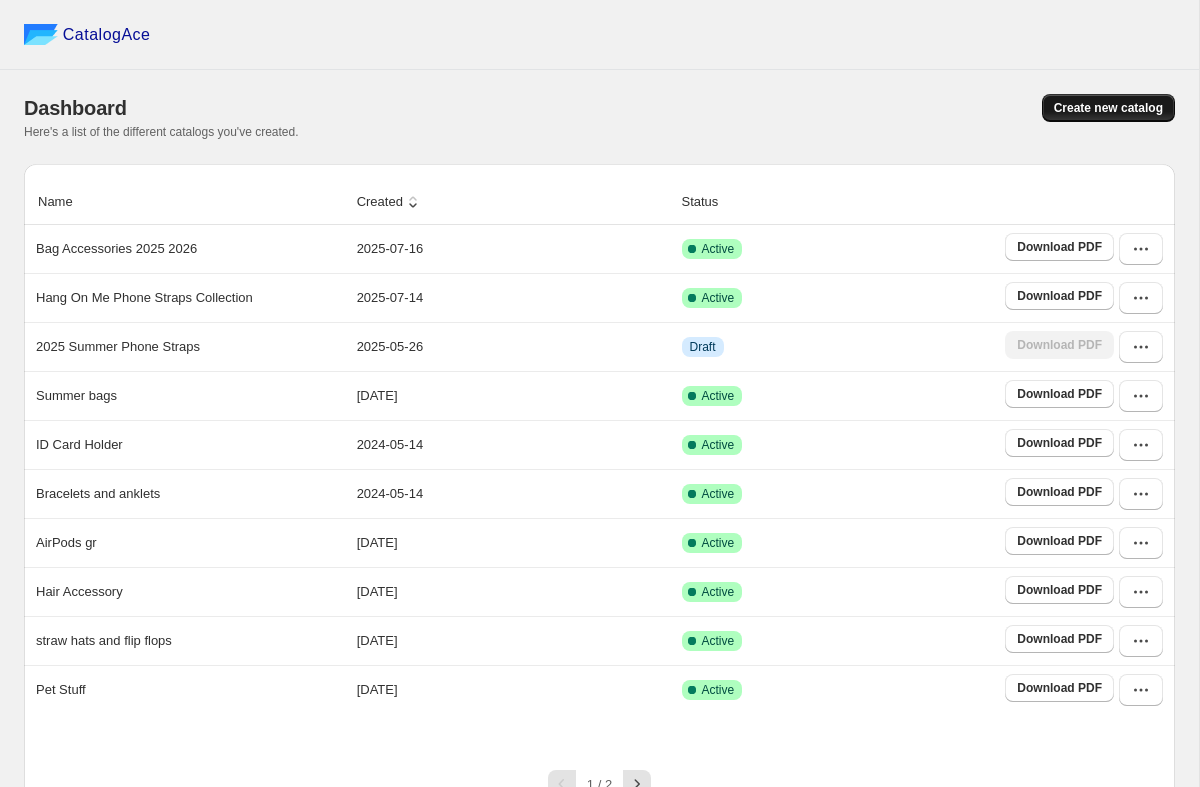 click on "Create new catalog" at bounding box center [1108, 108] 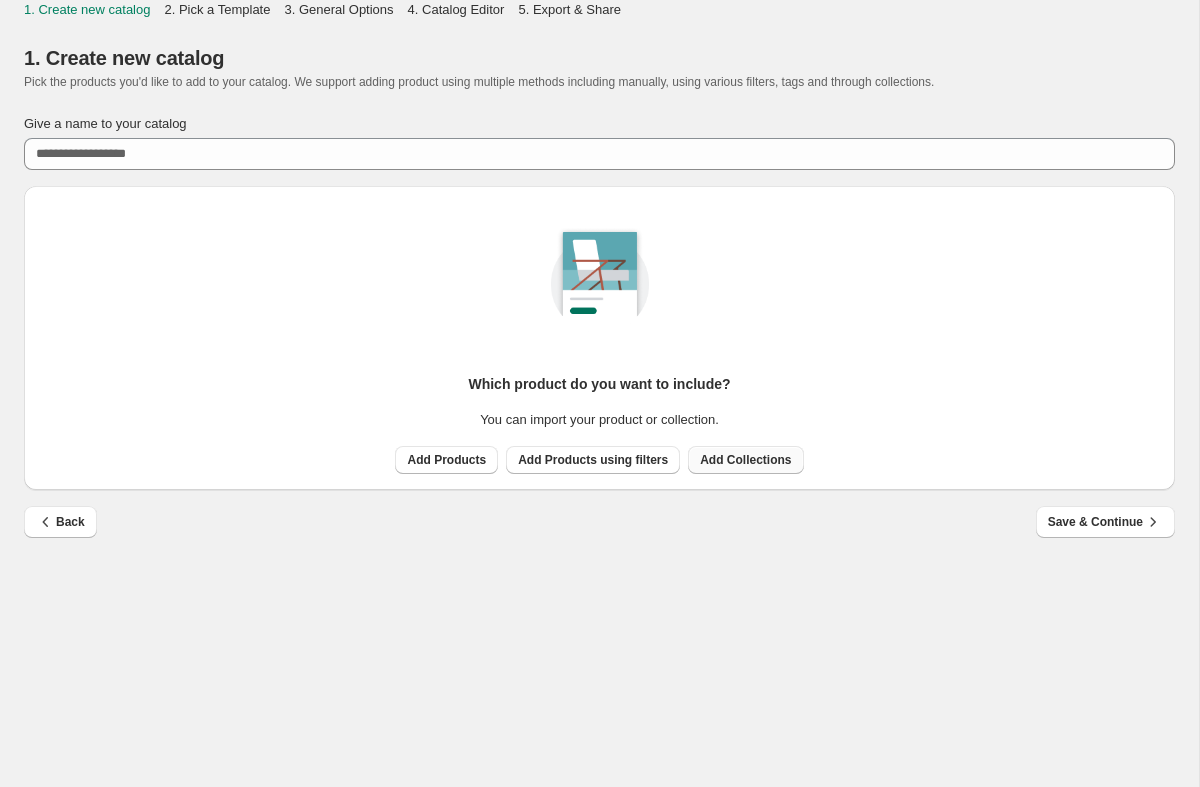 click on "Add Collections" at bounding box center (745, 460) 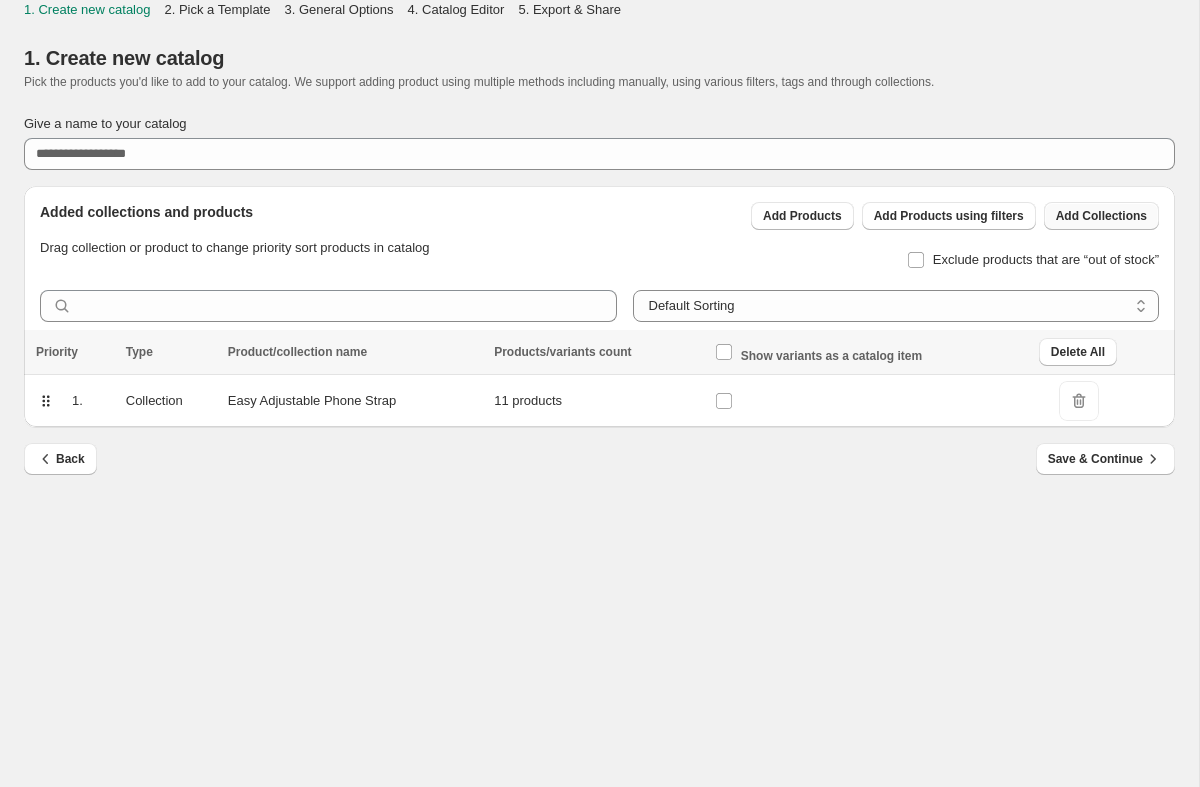 click on "Add Collections" at bounding box center [1101, 216] 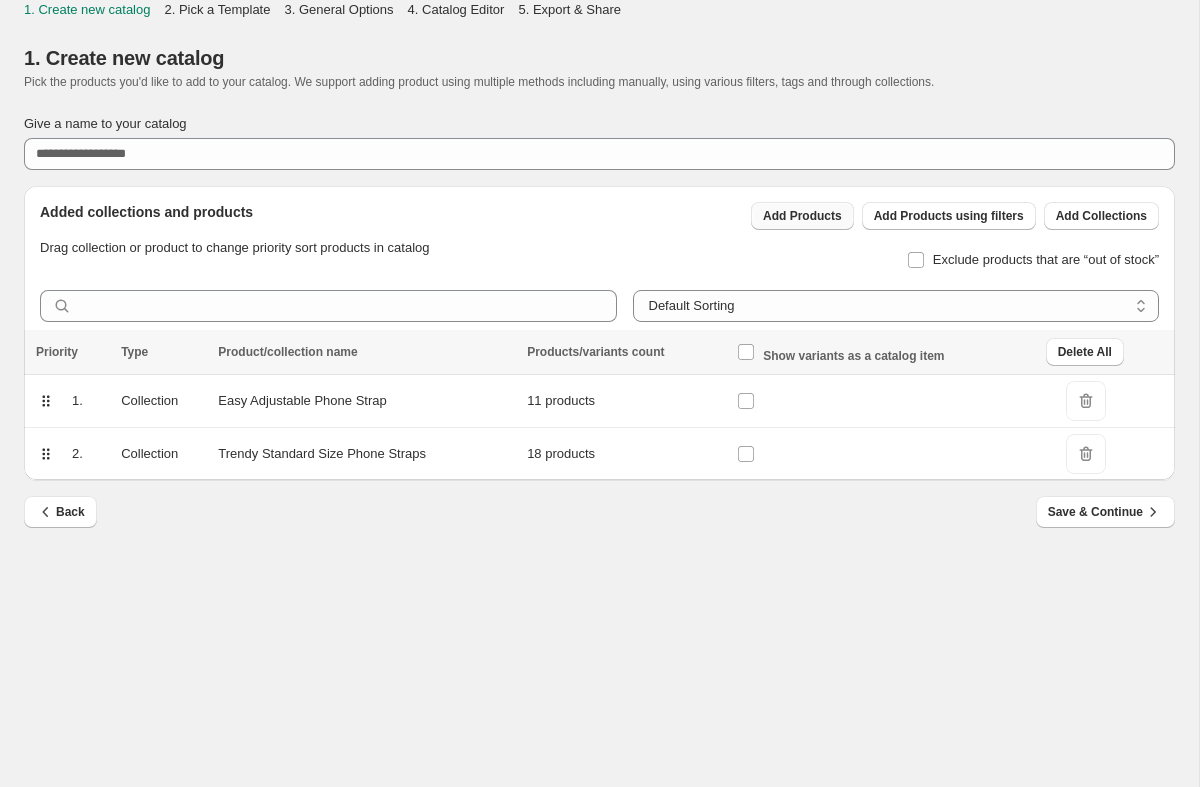 click on "Add Products" at bounding box center [802, 216] 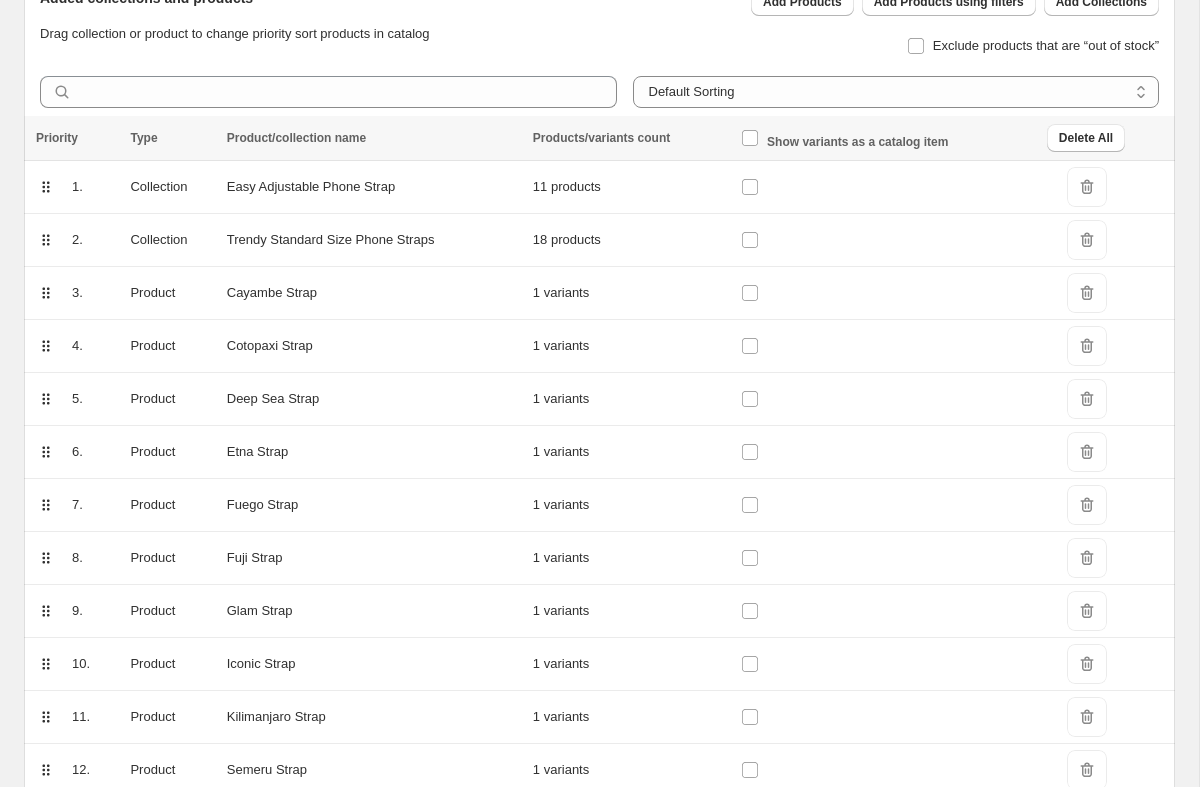 scroll, scrollTop: 0, scrollLeft: 0, axis: both 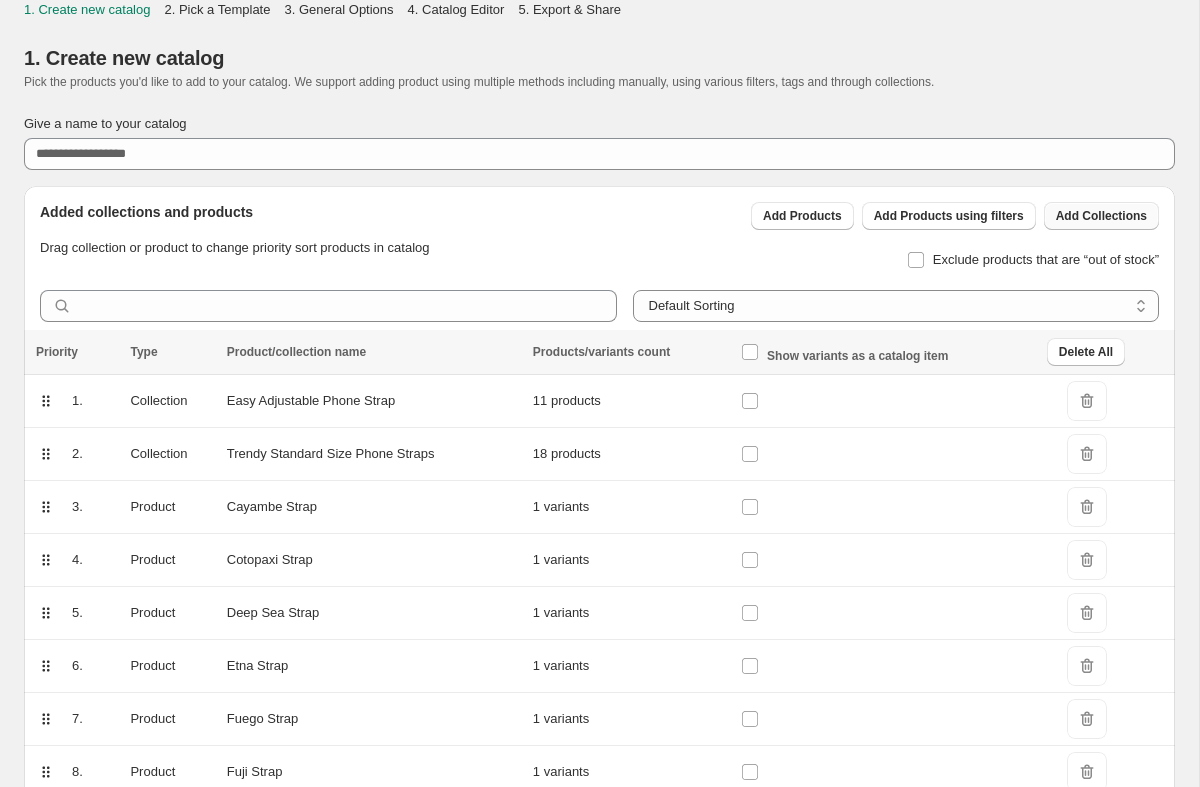 click on "Add Collections" at bounding box center [1101, 216] 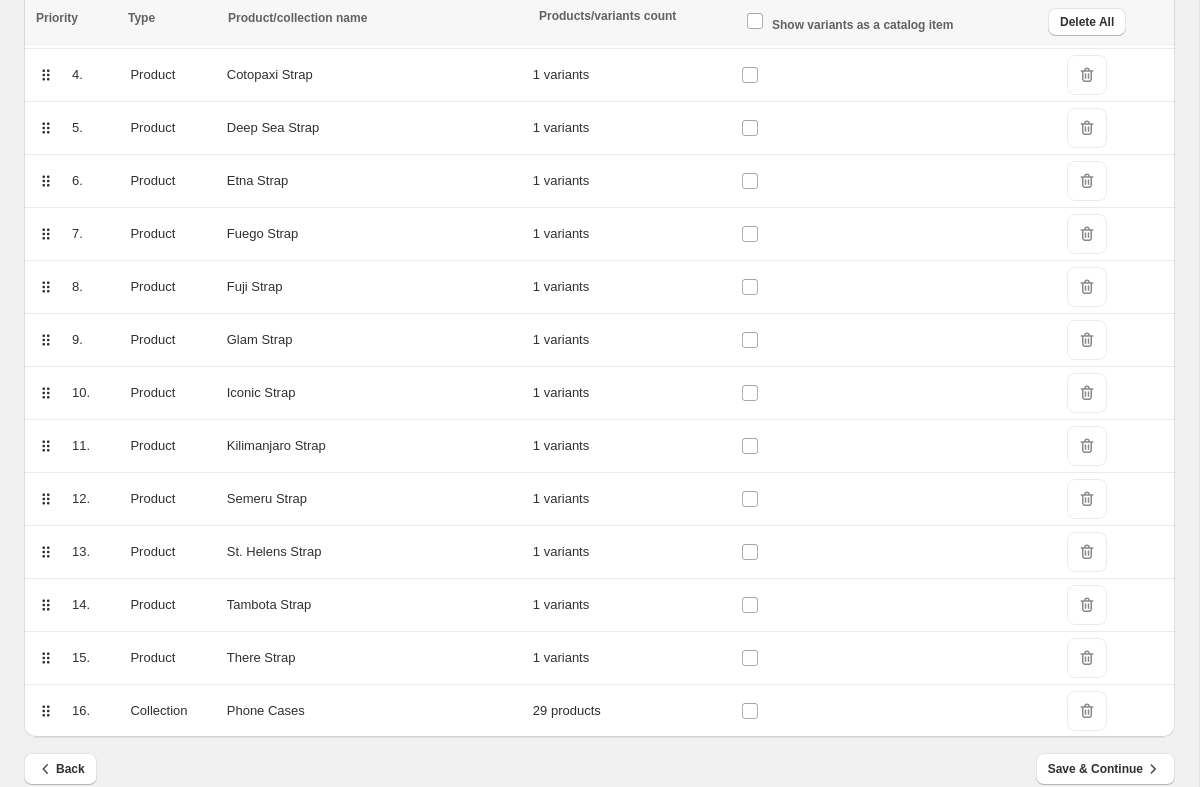scroll, scrollTop: 508, scrollLeft: 0, axis: vertical 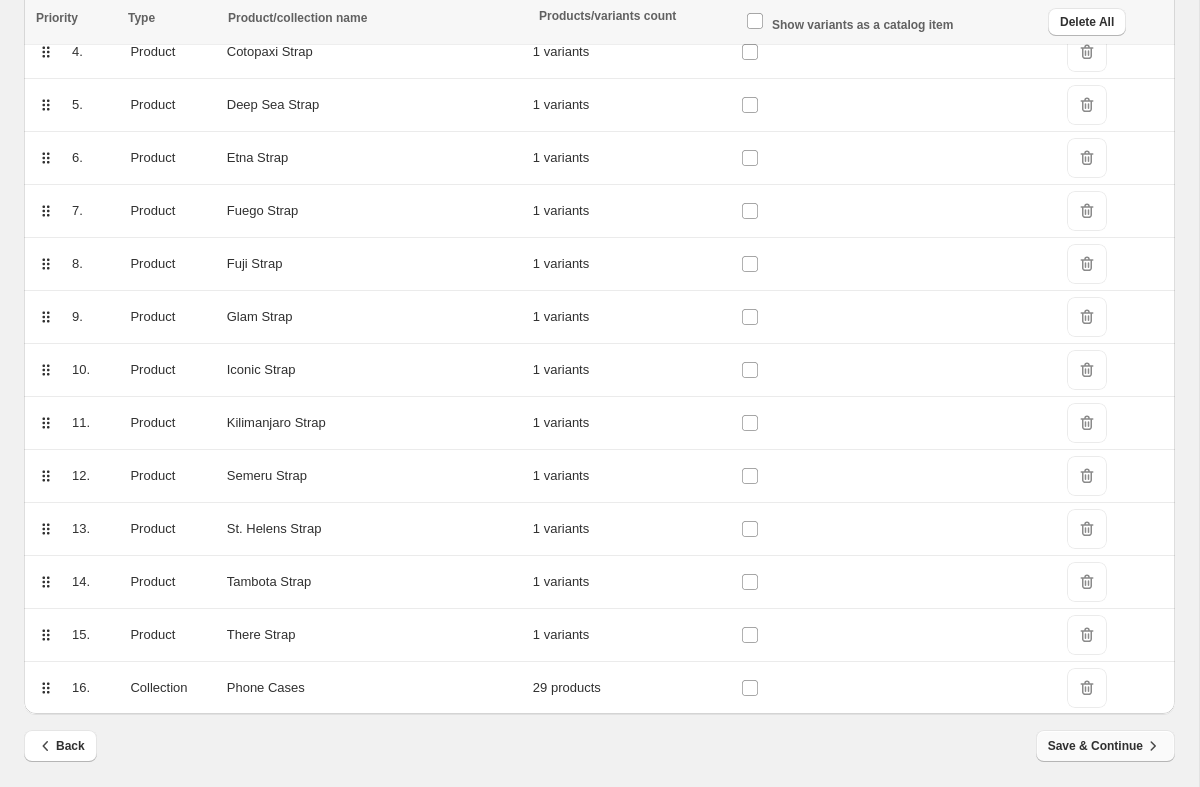 click on "Save & Continue" at bounding box center (1105, 746) 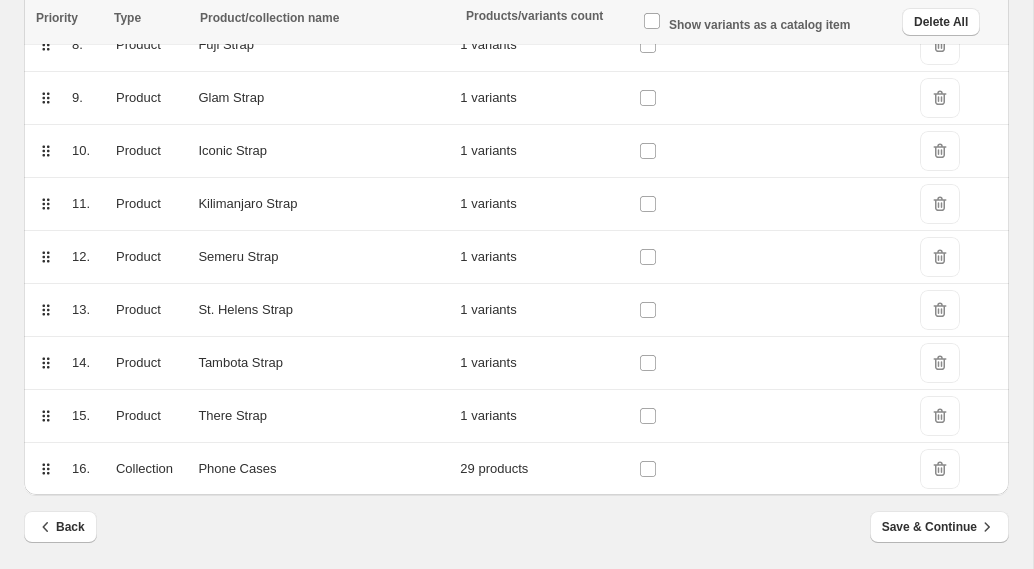 scroll, scrollTop: 766, scrollLeft: 0, axis: vertical 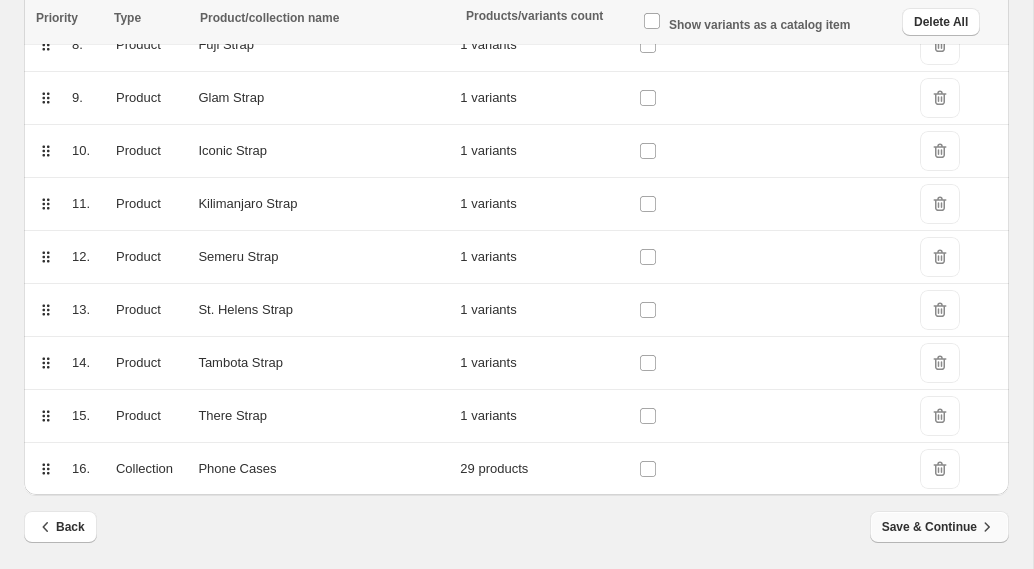 click on "Save & Continue" at bounding box center (939, 527) 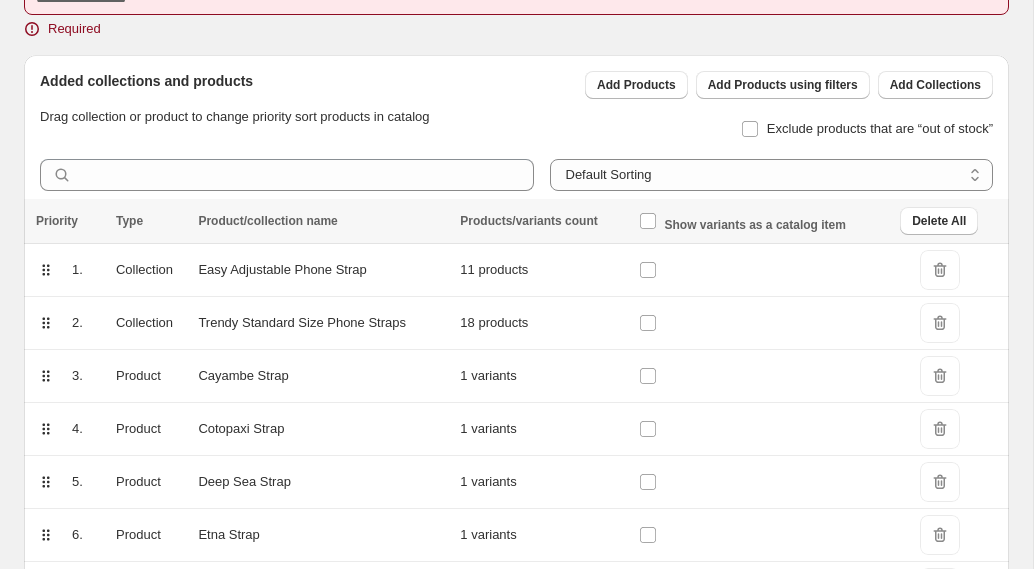 scroll, scrollTop: 0, scrollLeft: 0, axis: both 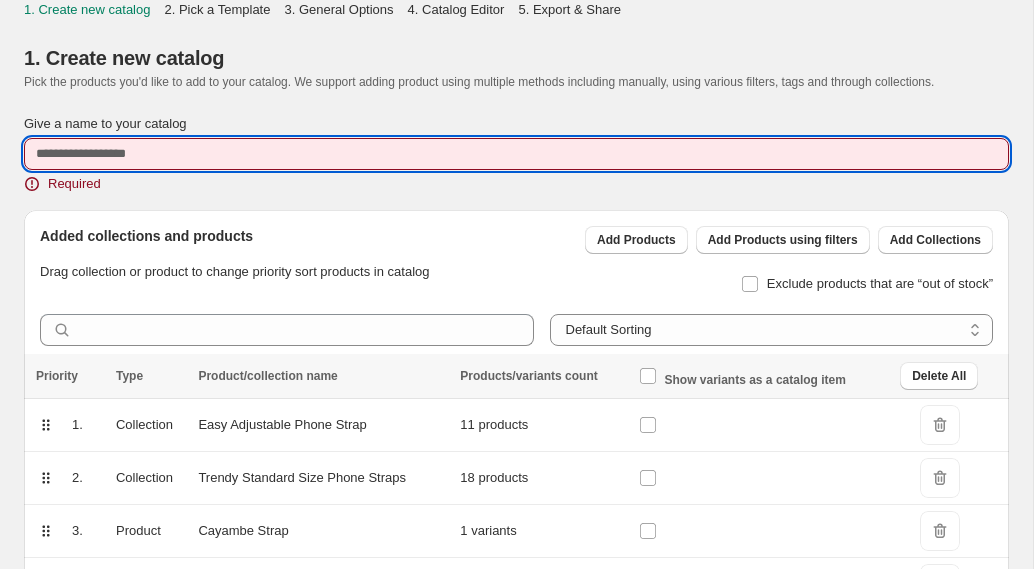 click on "Give a name to your catalog" at bounding box center (516, 154) 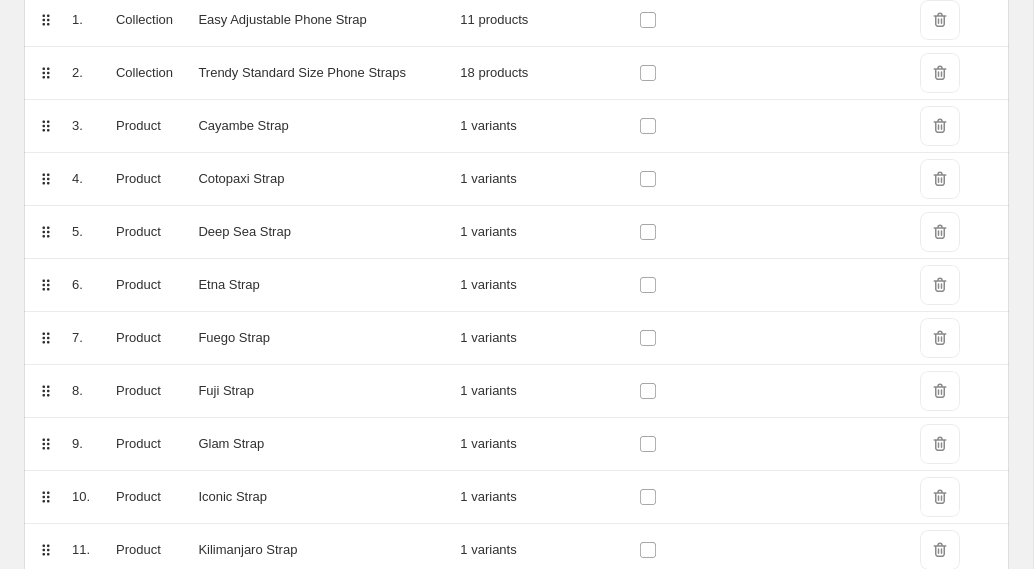 scroll, scrollTop: 742, scrollLeft: 0, axis: vertical 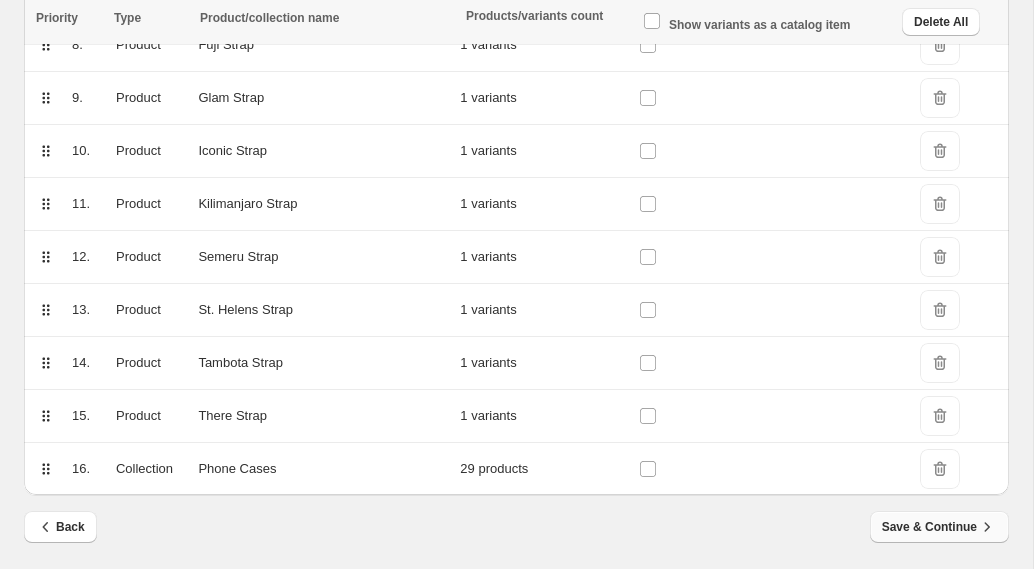 type on "**********" 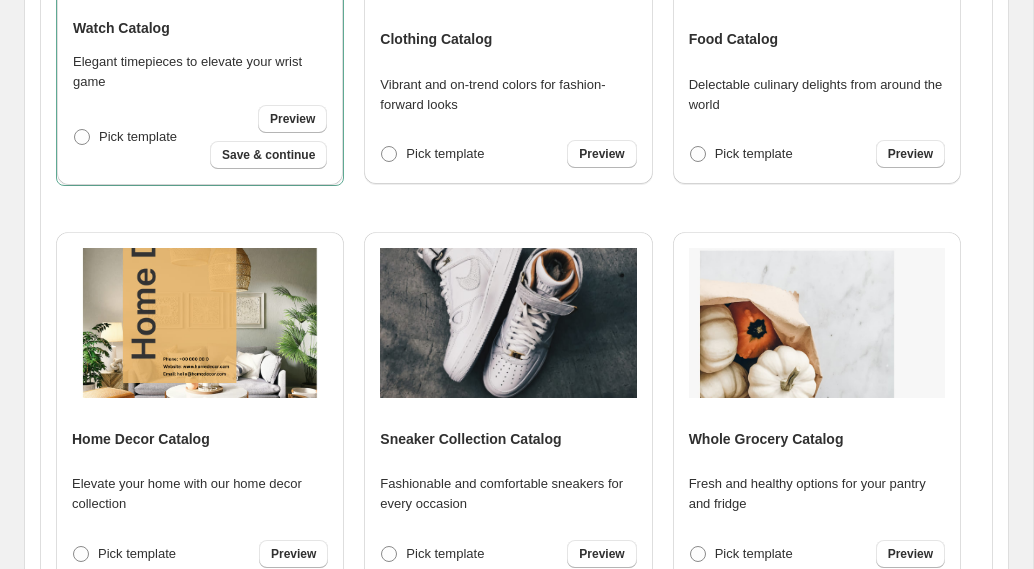 scroll, scrollTop: 621, scrollLeft: 0, axis: vertical 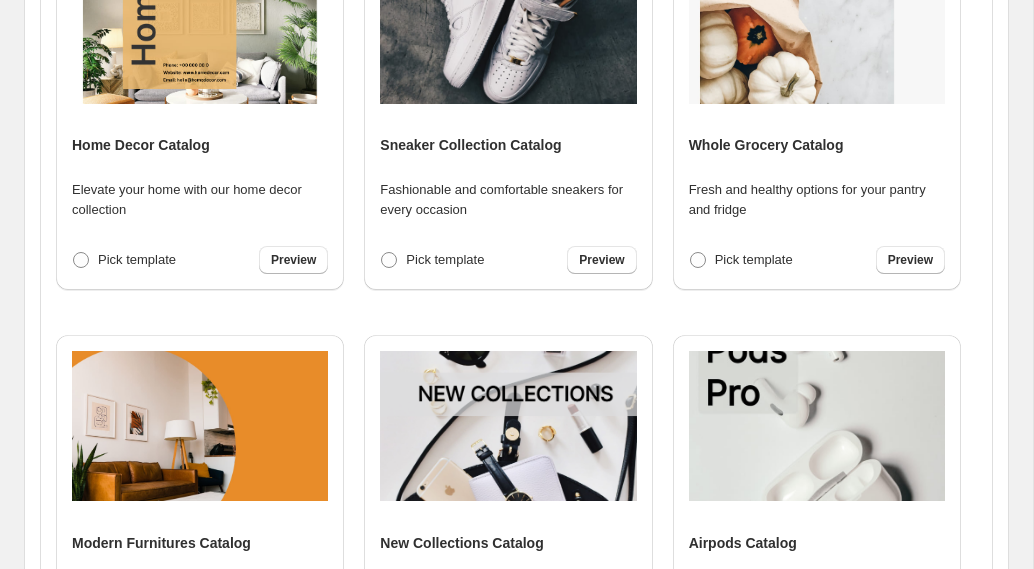 click at bounding box center [508, 426] 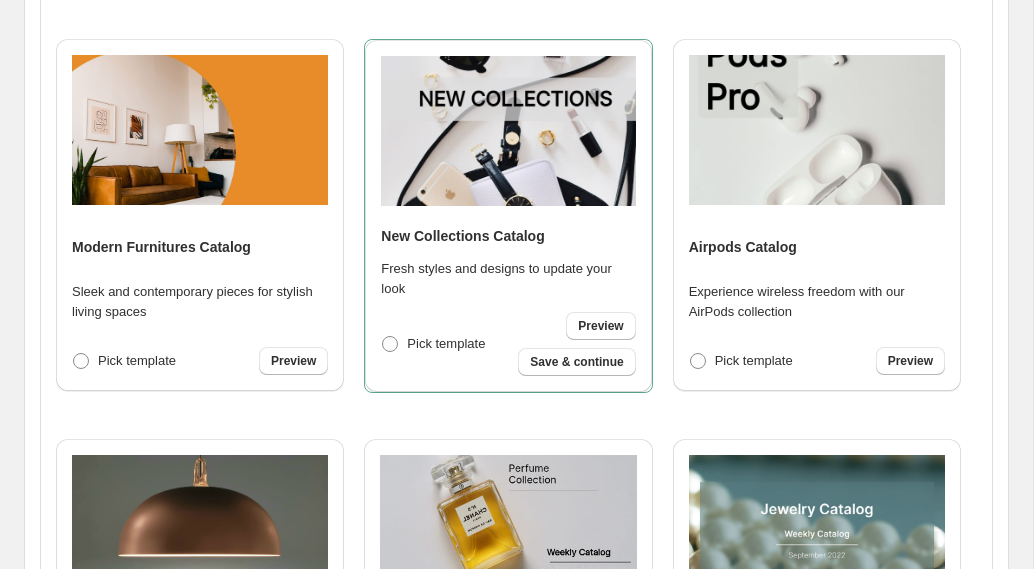 scroll, scrollTop: 586, scrollLeft: 0, axis: vertical 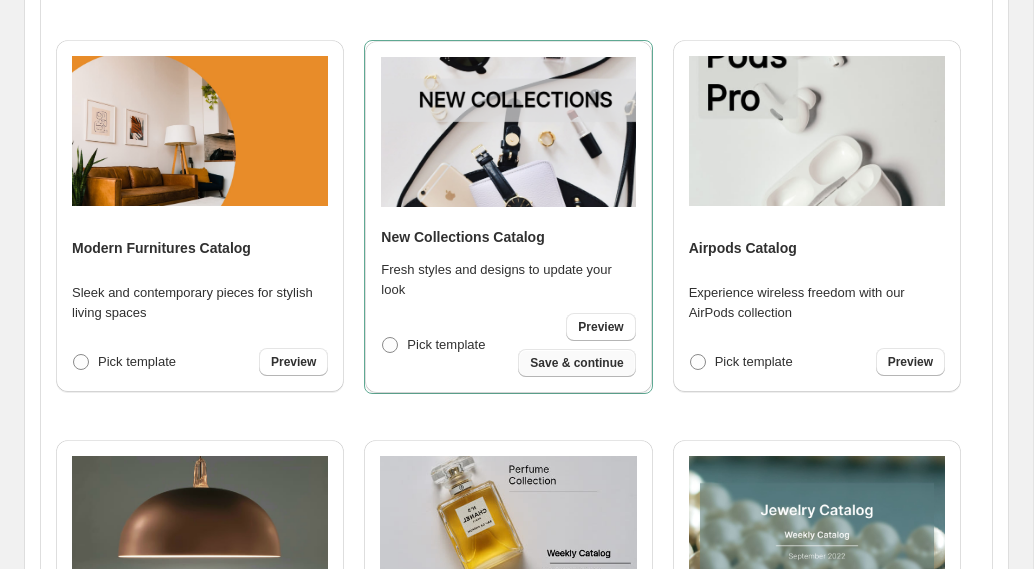 click on "Save & continue" at bounding box center (576, 363) 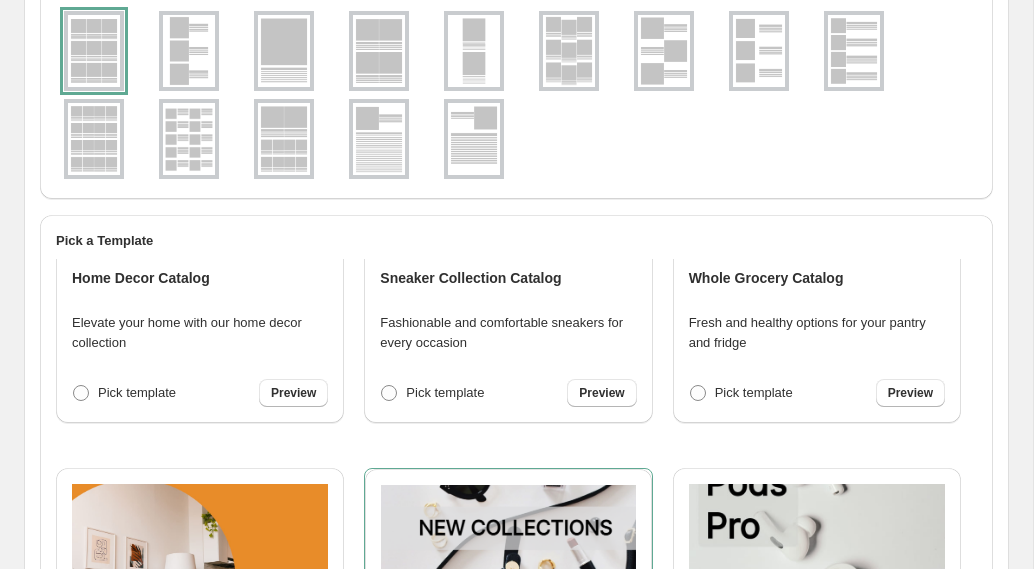 select on "**********" 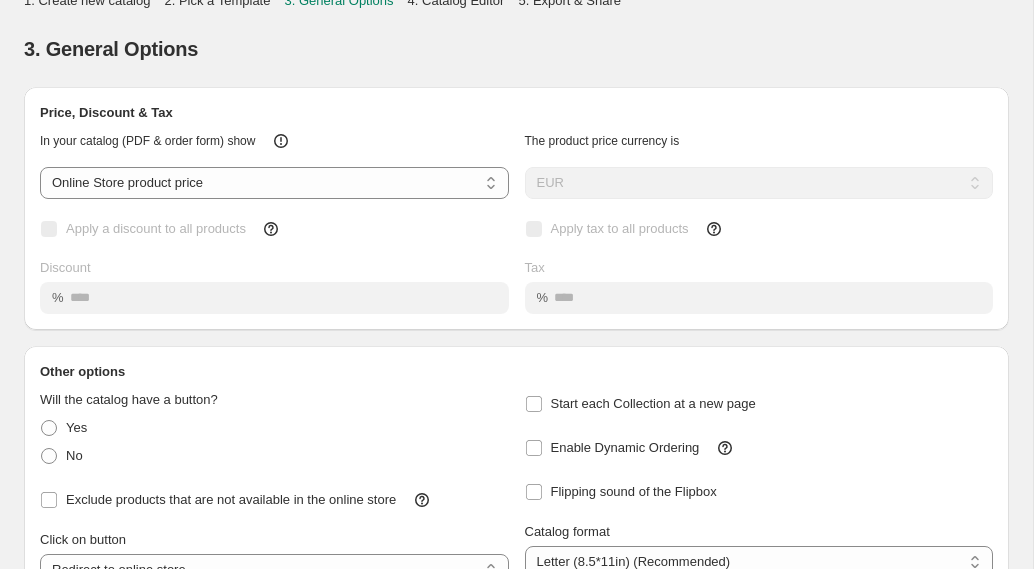 scroll, scrollTop: 0, scrollLeft: 0, axis: both 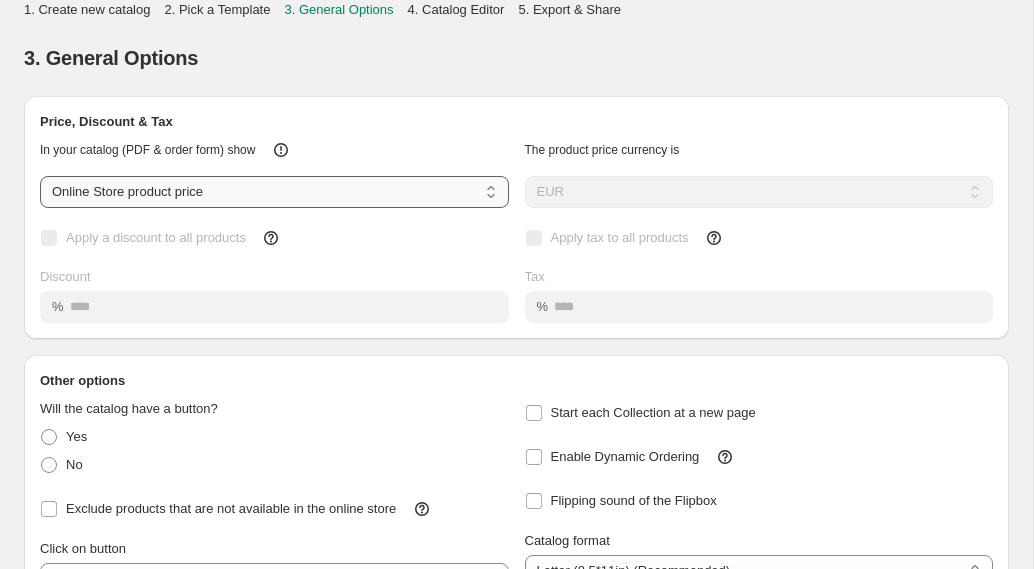 click on "**********" at bounding box center [274, 192] 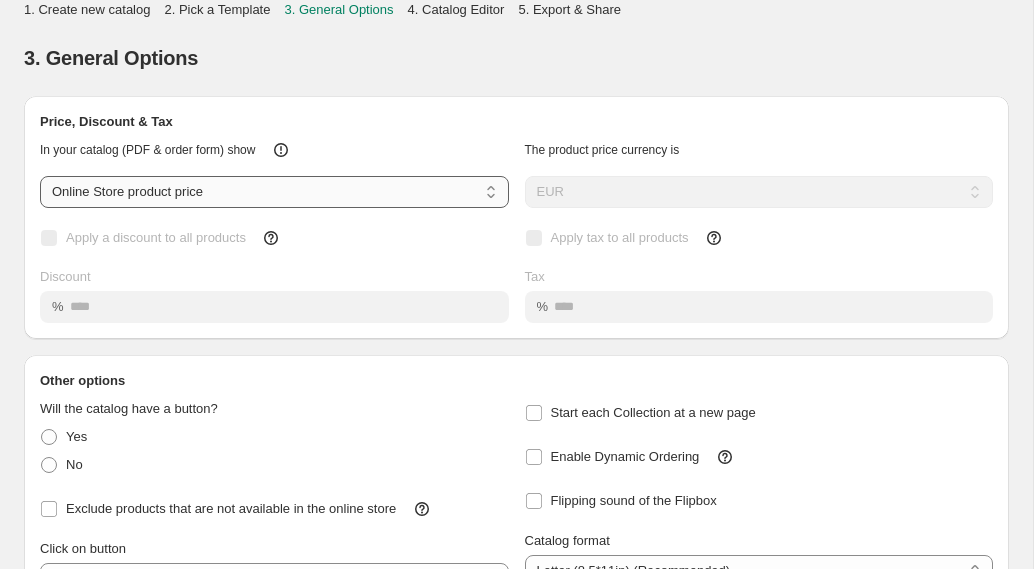 select on "****" 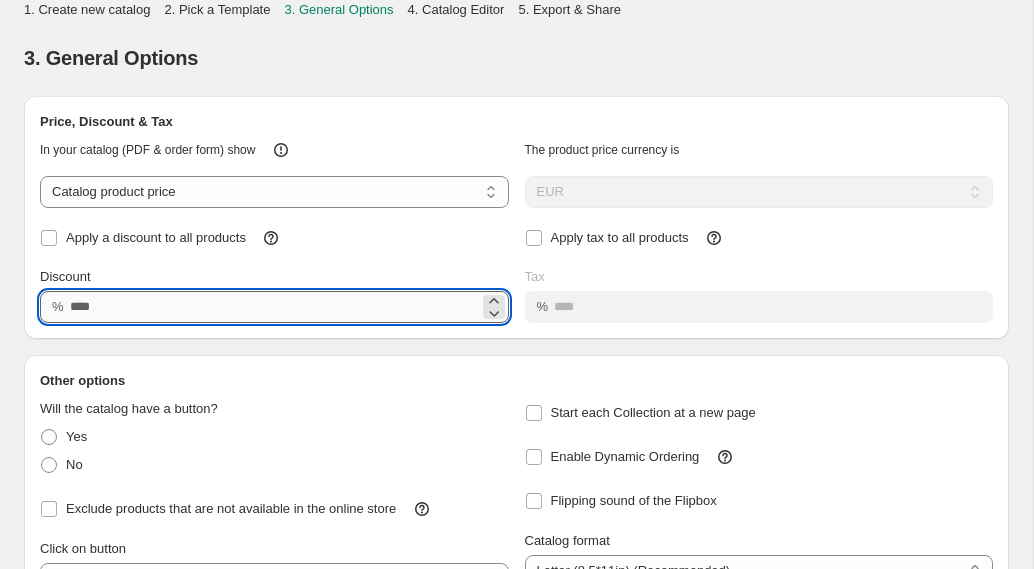 click on "Discount" at bounding box center [274, 307] 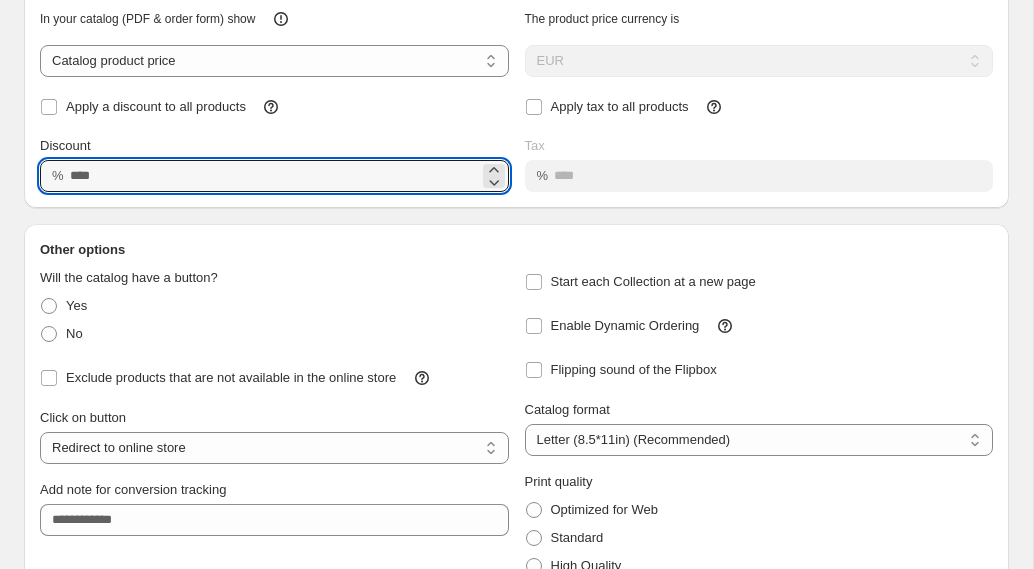 scroll, scrollTop: 232, scrollLeft: 0, axis: vertical 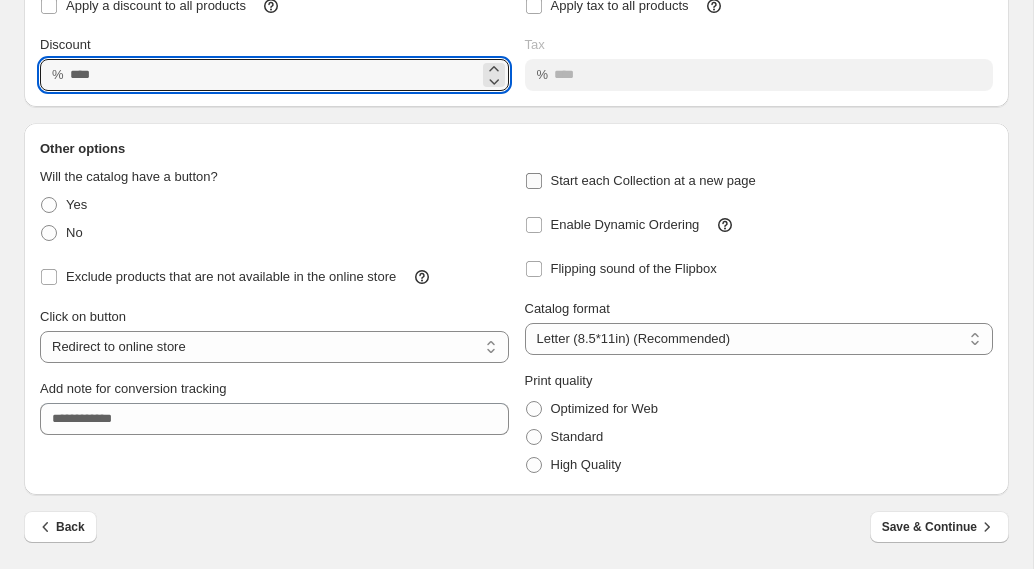 type on "**" 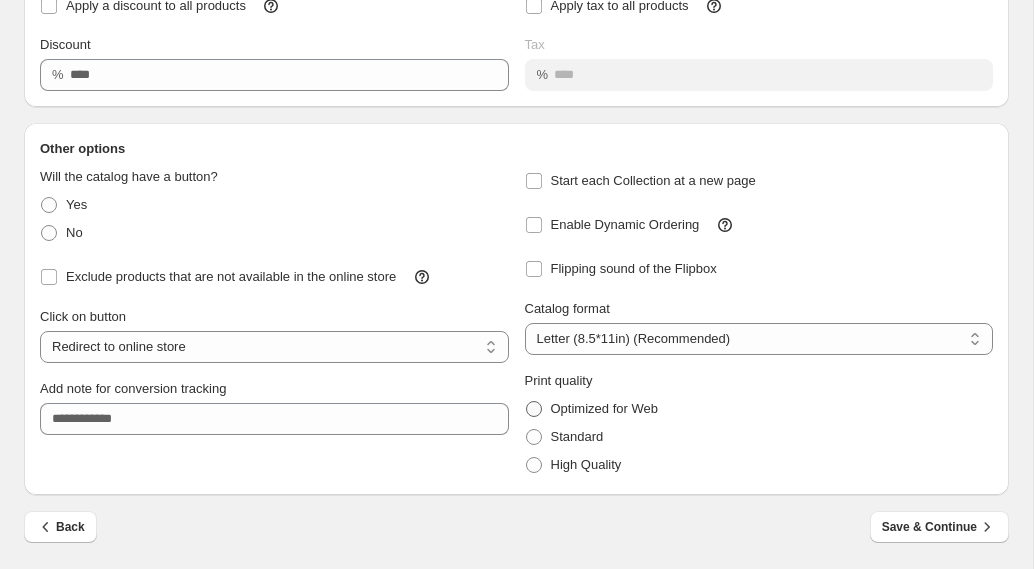 click at bounding box center (534, 409) 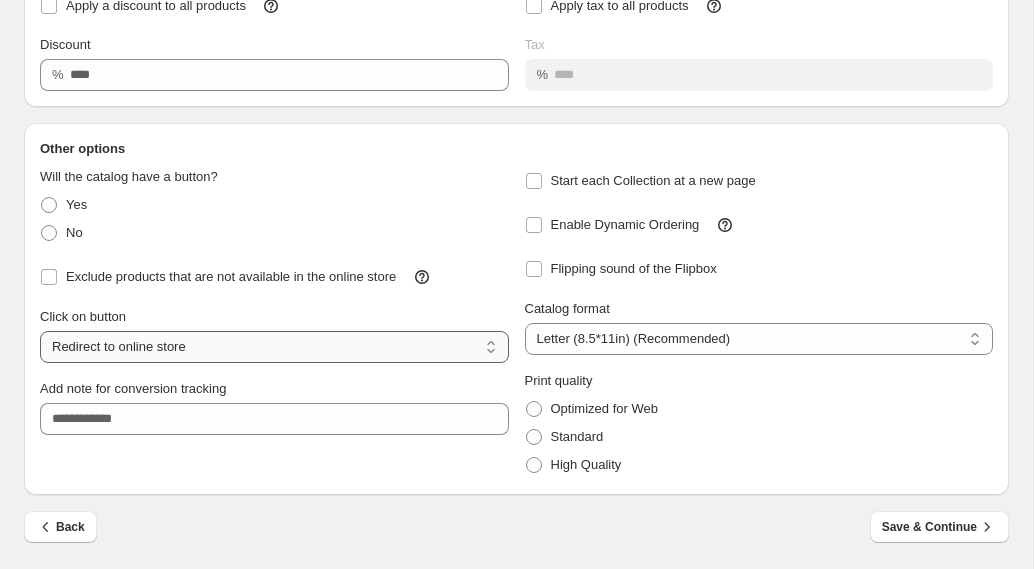 click on "**********" at bounding box center (274, 347) 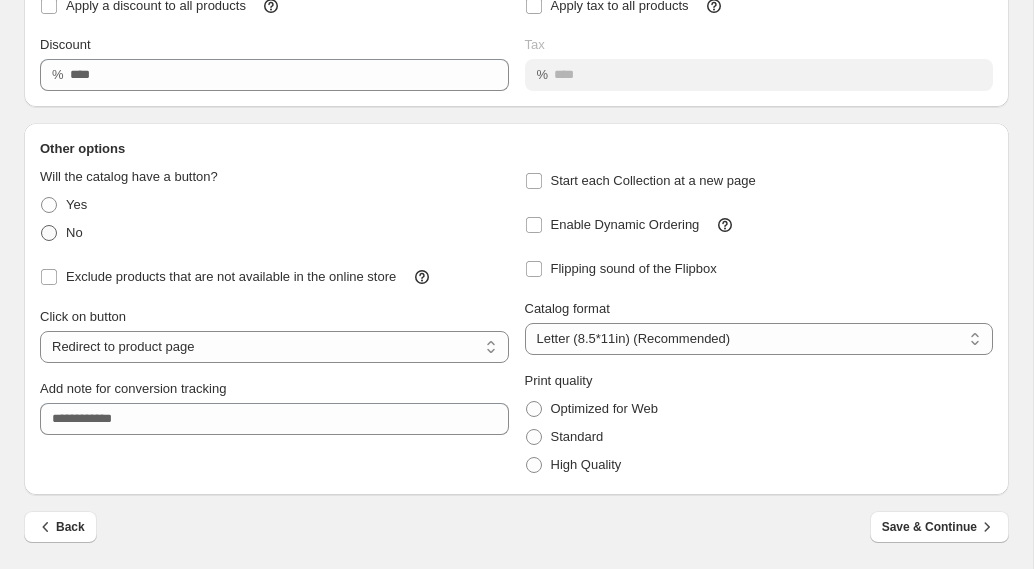 click at bounding box center (49, 233) 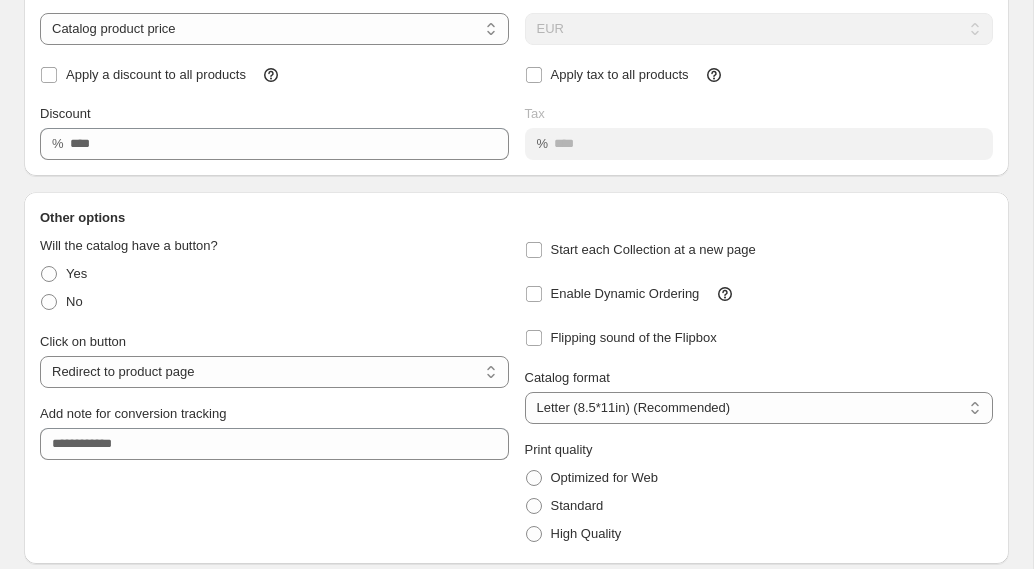 scroll, scrollTop: 232, scrollLeft: 0, axis: vertical 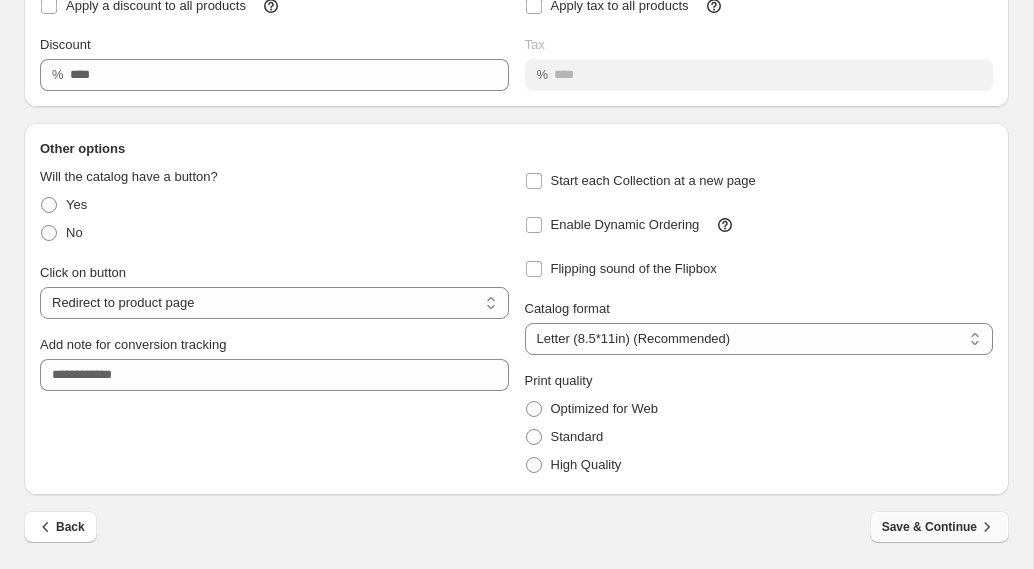 click on "Save & Continue" at bounding box center (939, 527) 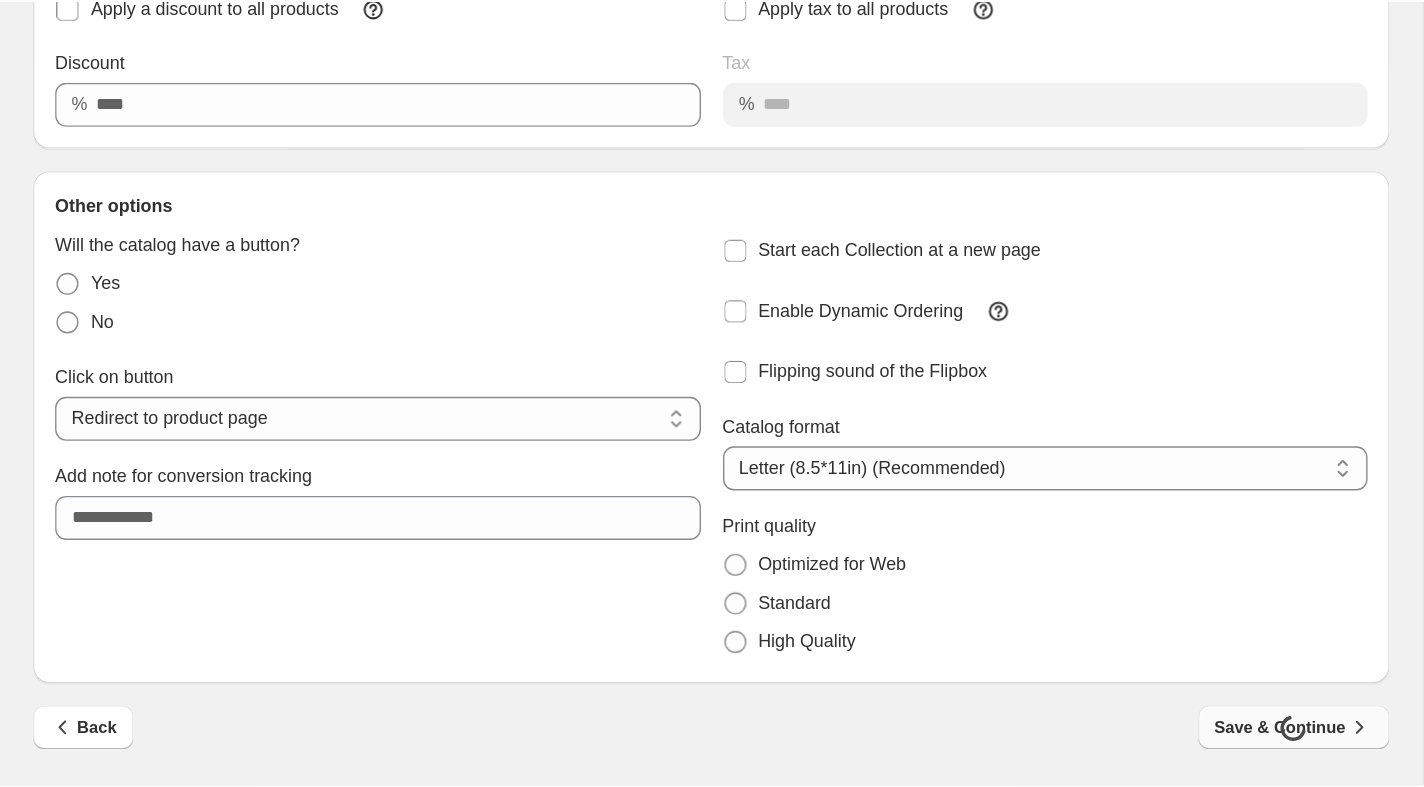 scroll, scrollTop: 0, scrollLeft: 0, axis: both 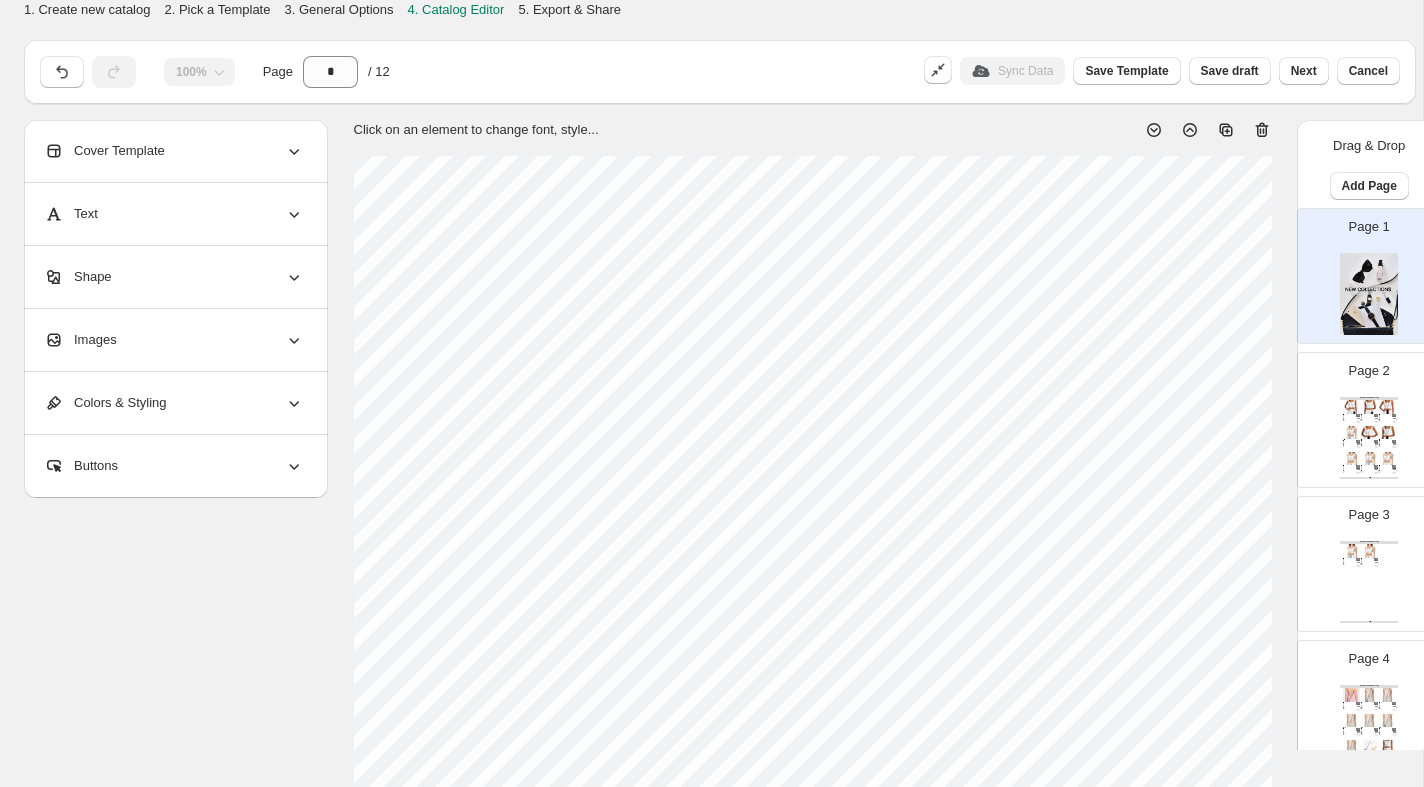click at bounding box center [1387, 432] 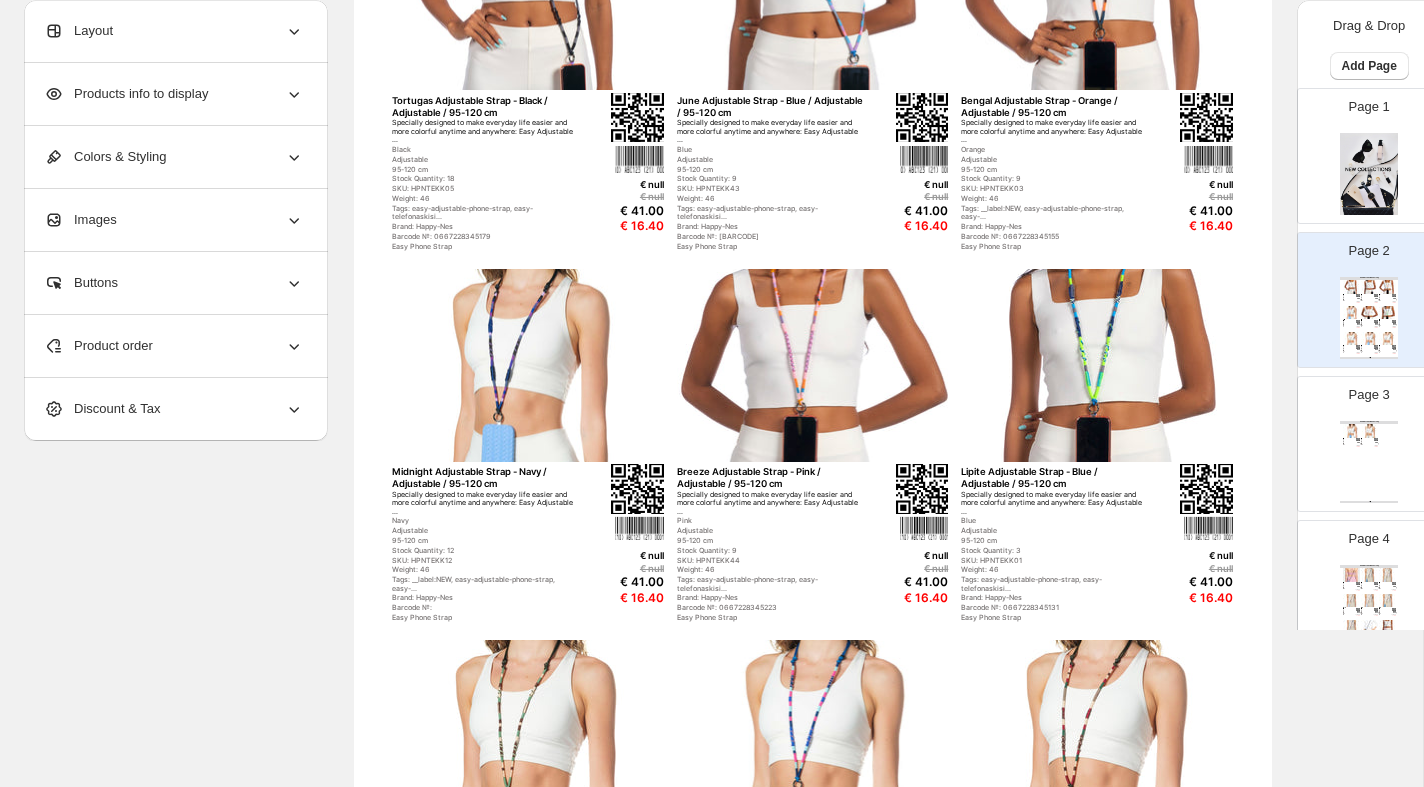 scroll, scrollTop: 0, scrollLeft: 0, axis: both 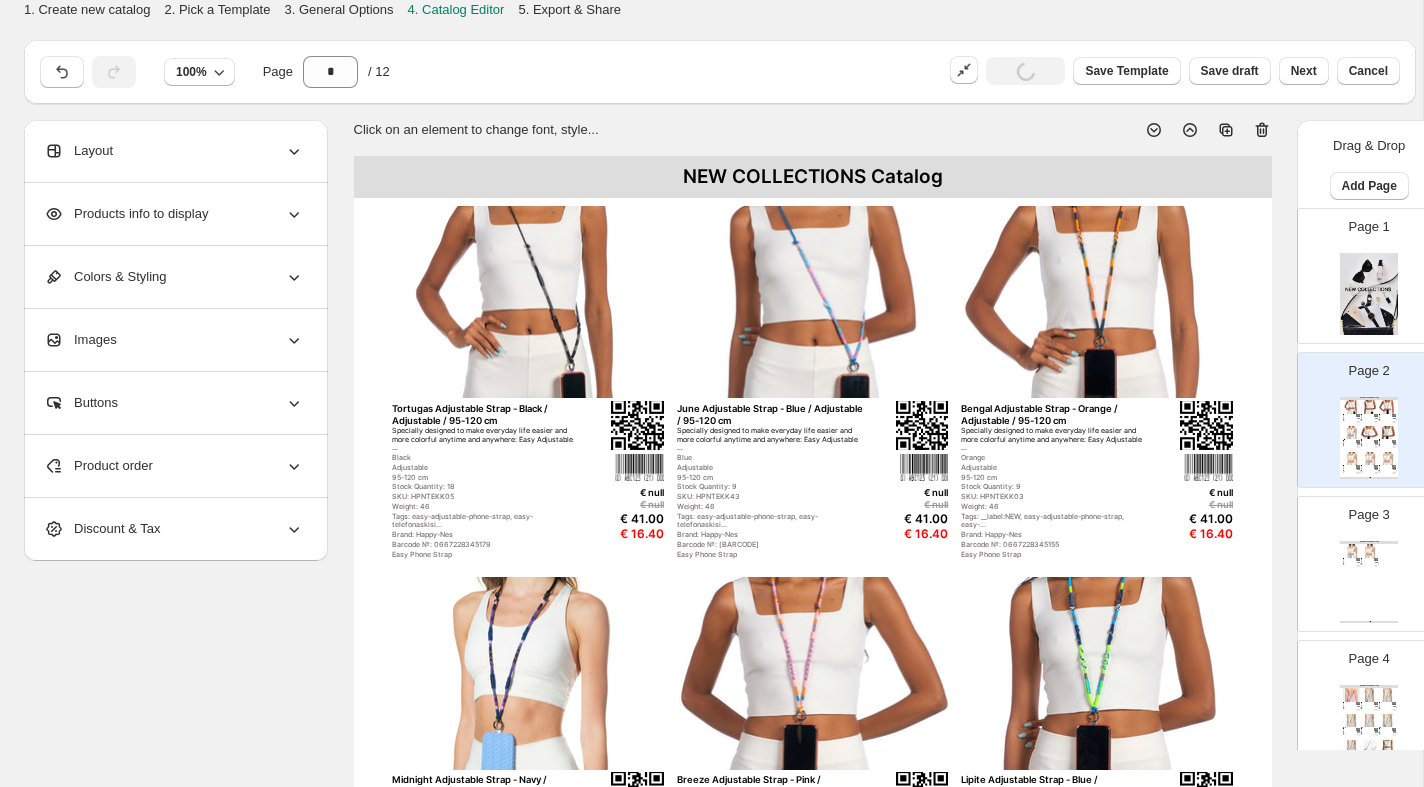 click on "NEW COLLECTIONS Catalog" at bounding box center [813, 177] 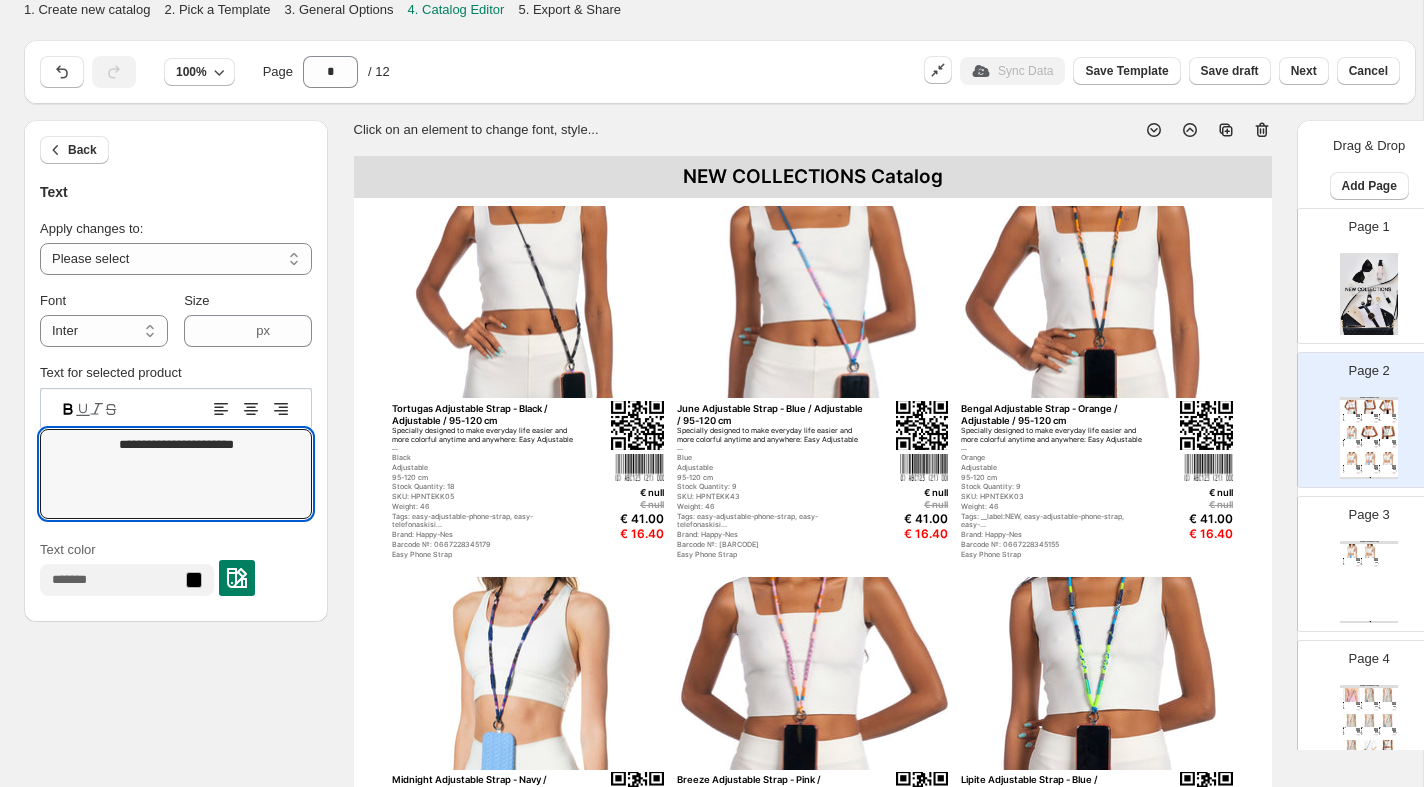 drag, startPoint x: 210, startPoint y: 445, endPoint x: 23, endPoint y: 435, distance: 187.26718 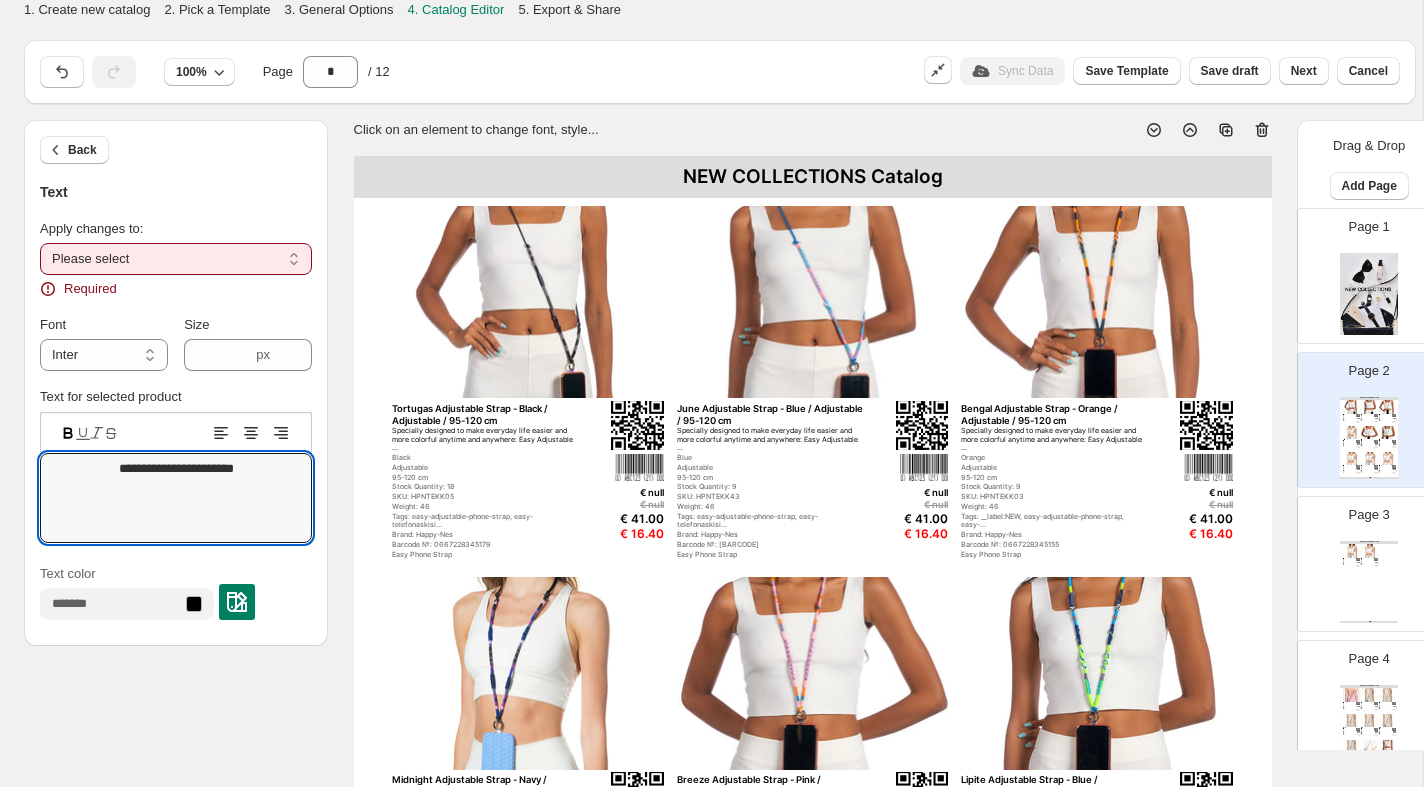 type on "**********" 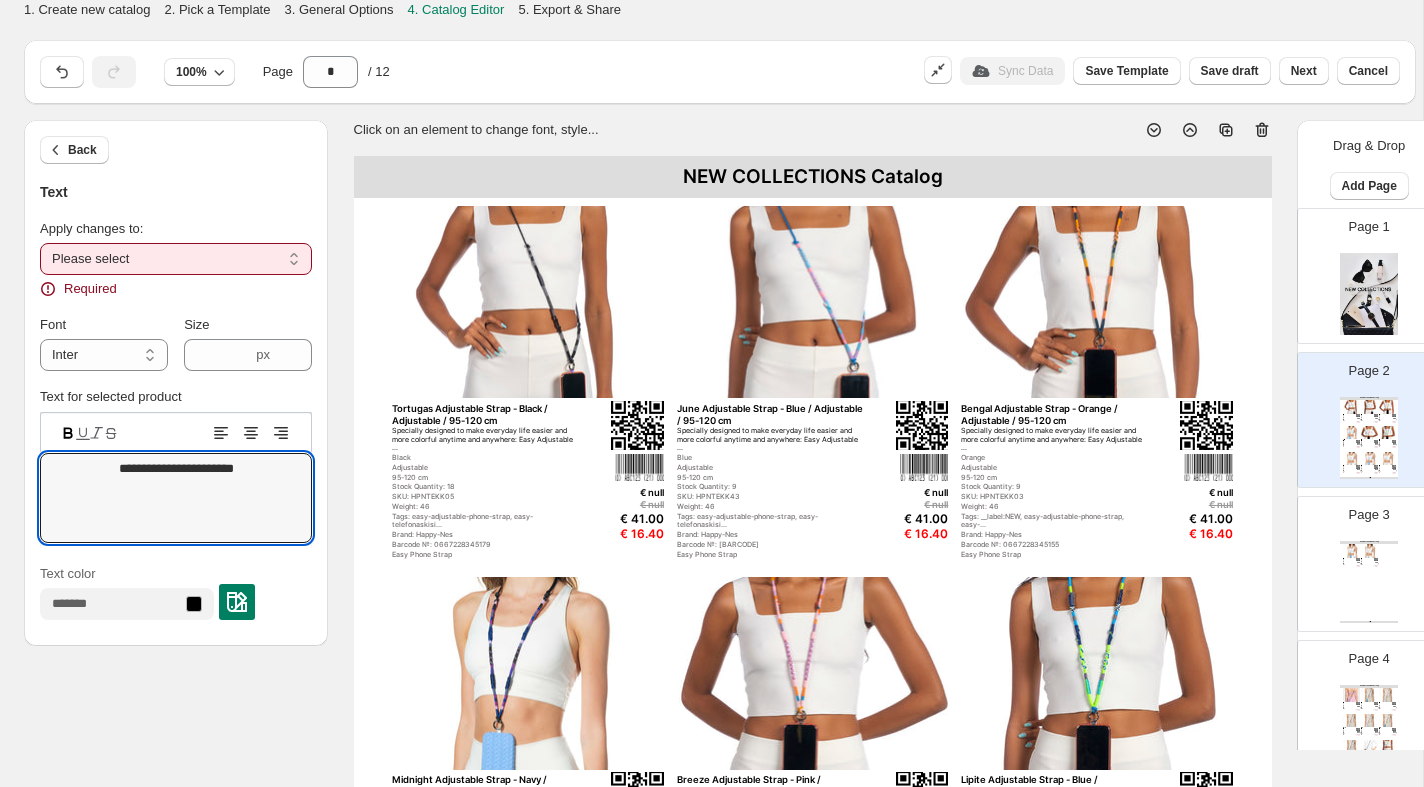click on "**********" at bounding box center (176, 259) 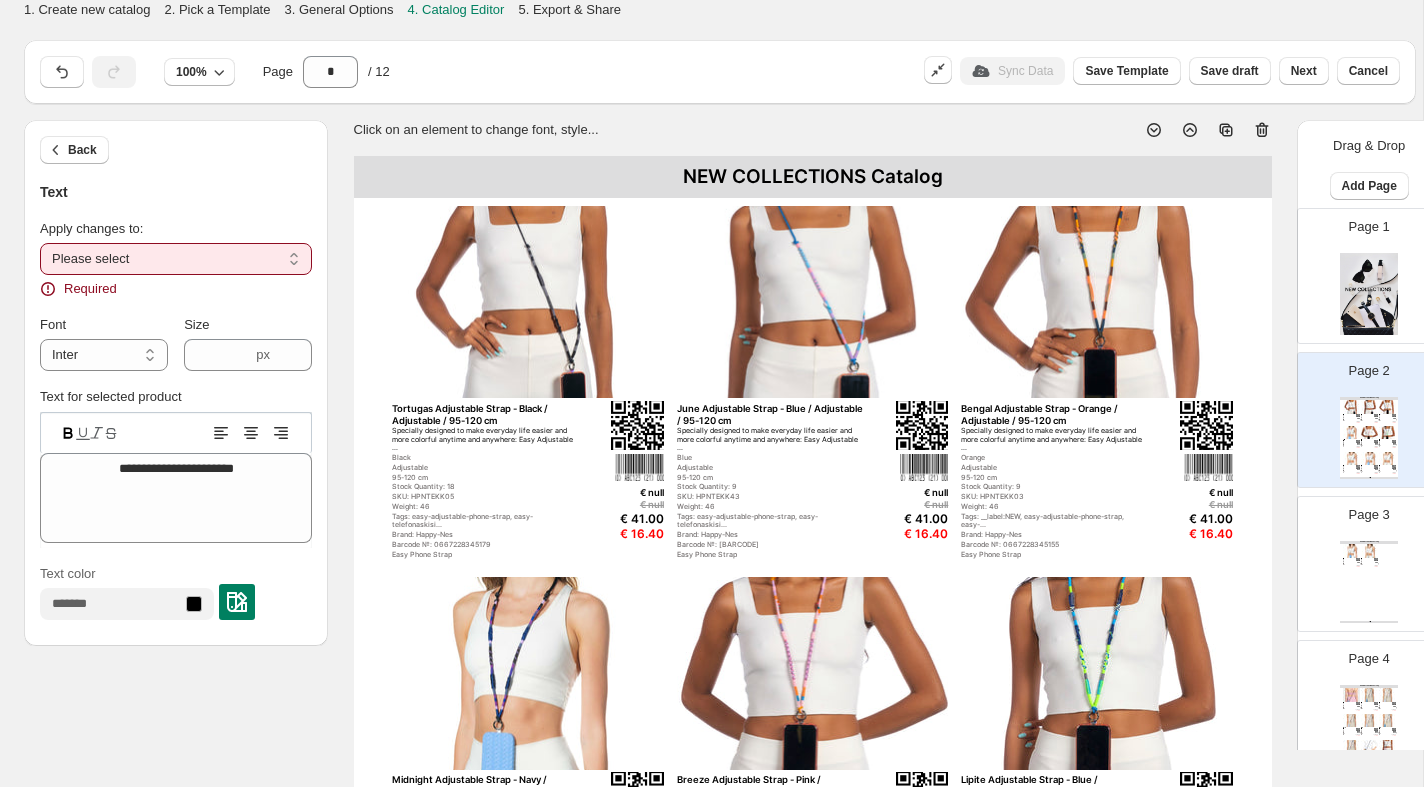 select on "**********" 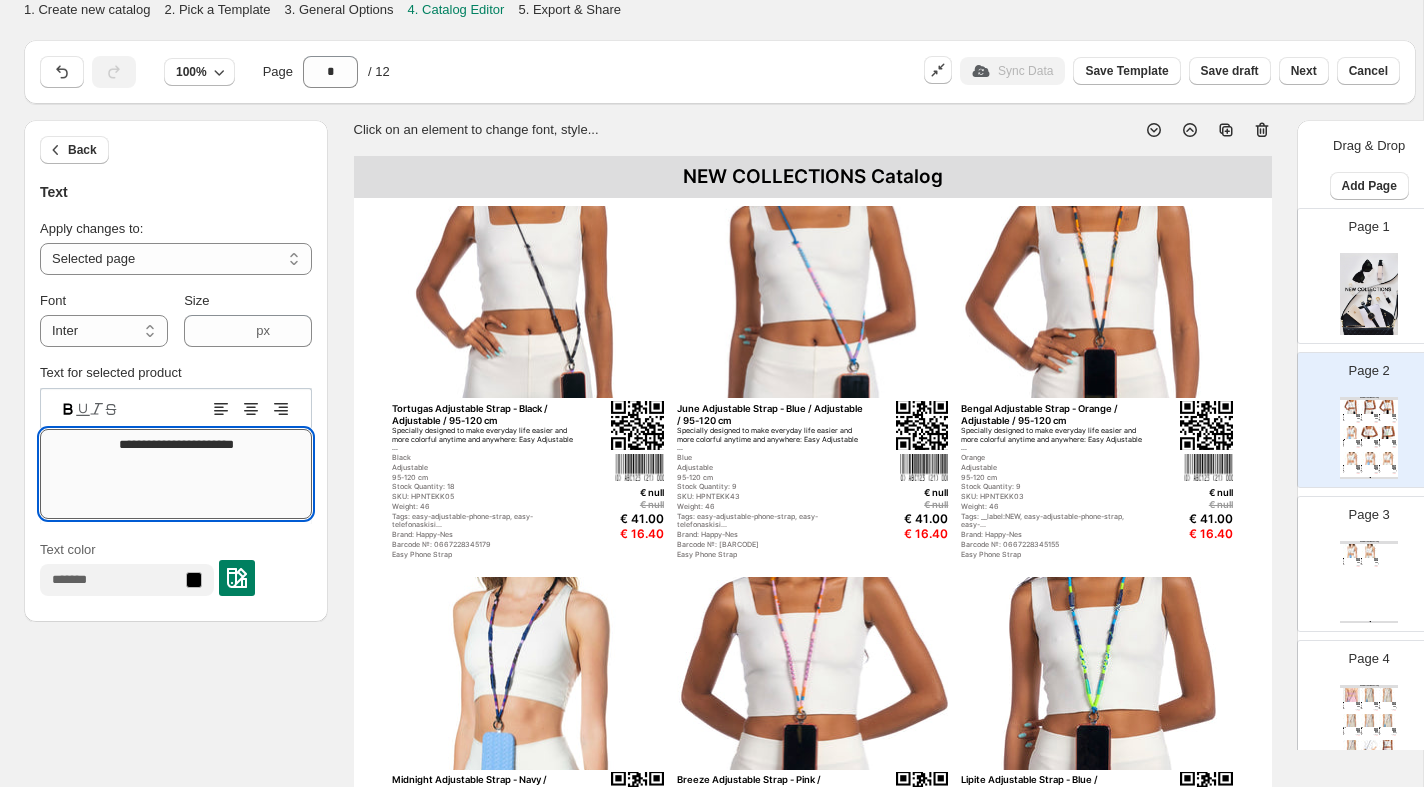 drag, startPoint x: 210, startPoint y: 441, endPoint x: 88, endPoint y: 438, distance: 122.03688 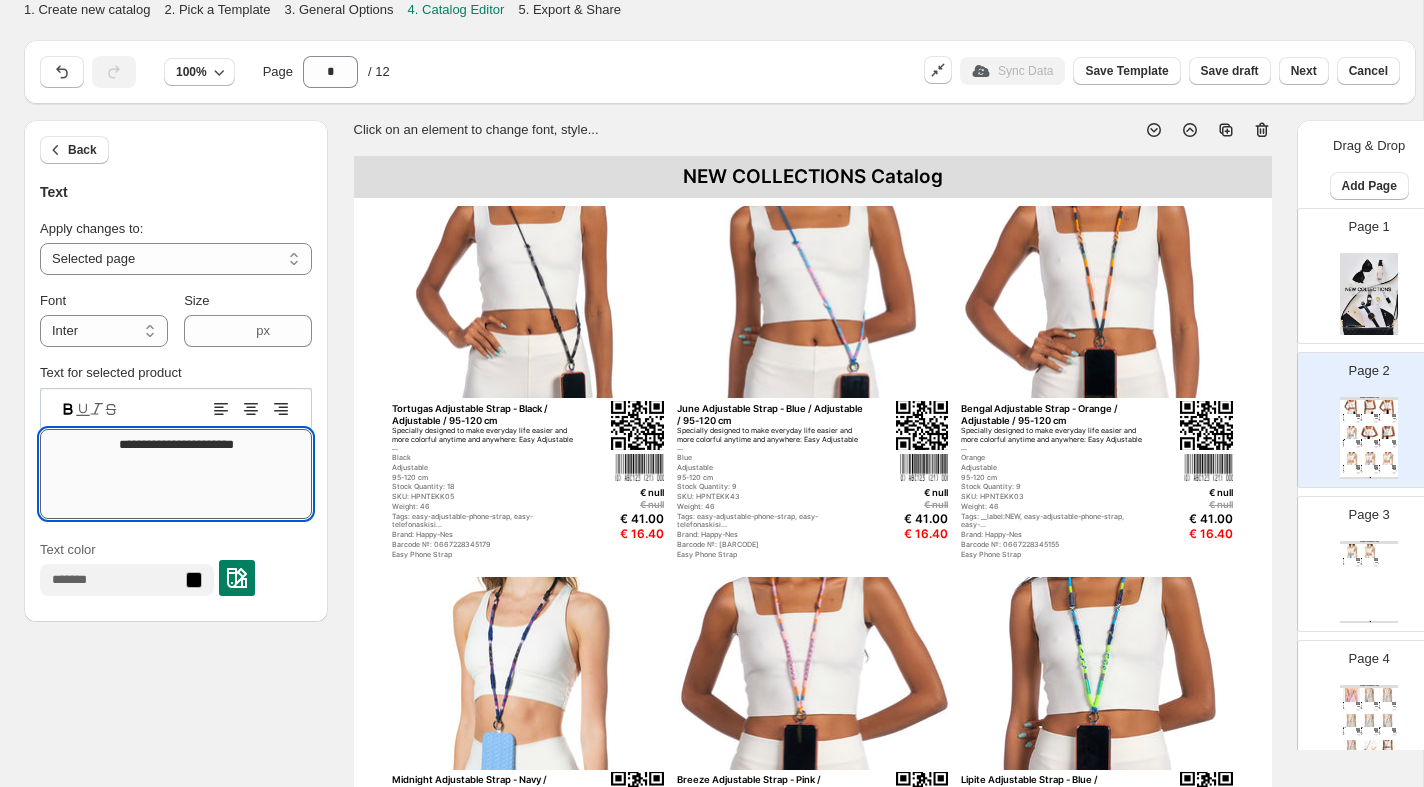 click on "**********" at bounding box center [176, 474] 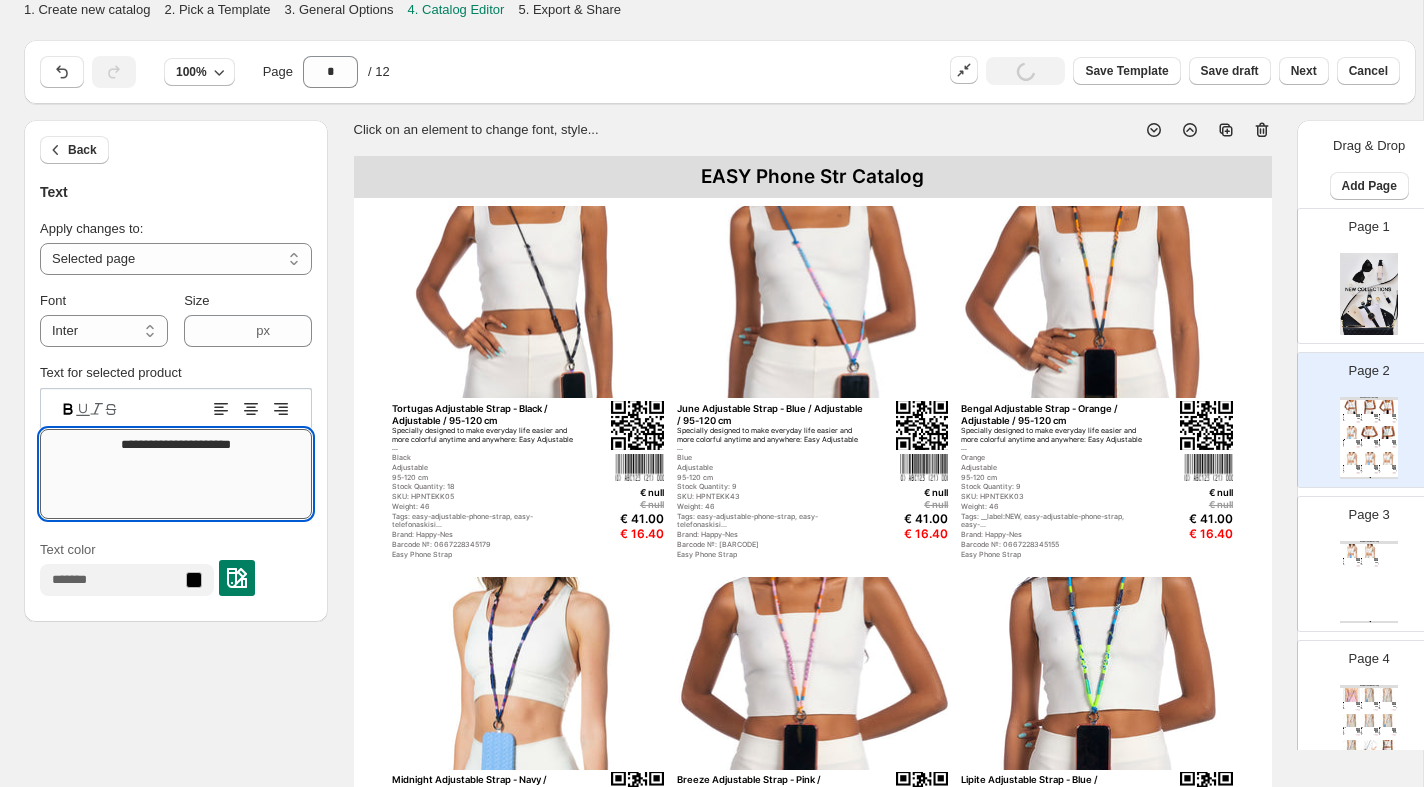 click on "**********" at bounding box center (176, 474) 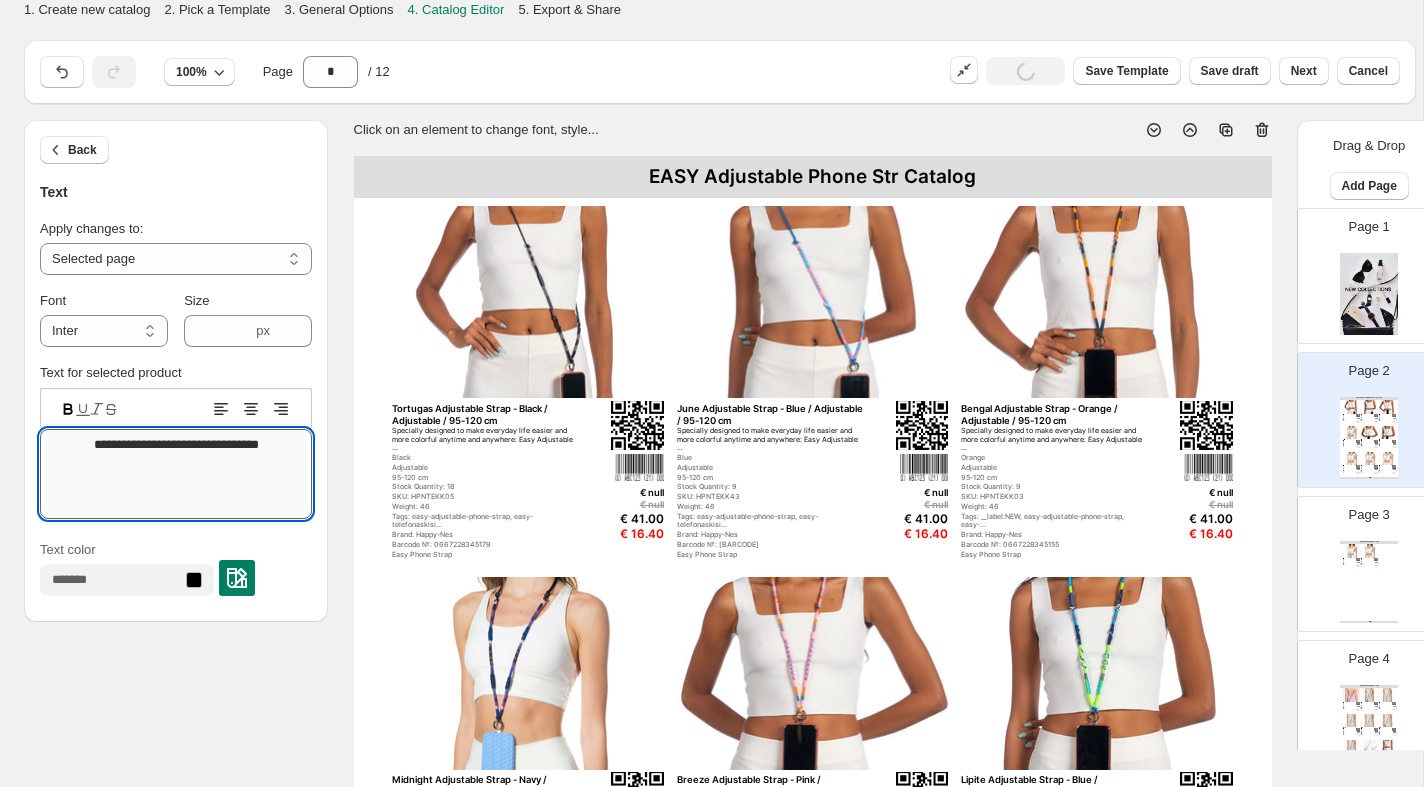 click on "**********" at bounding box center (176, 474) 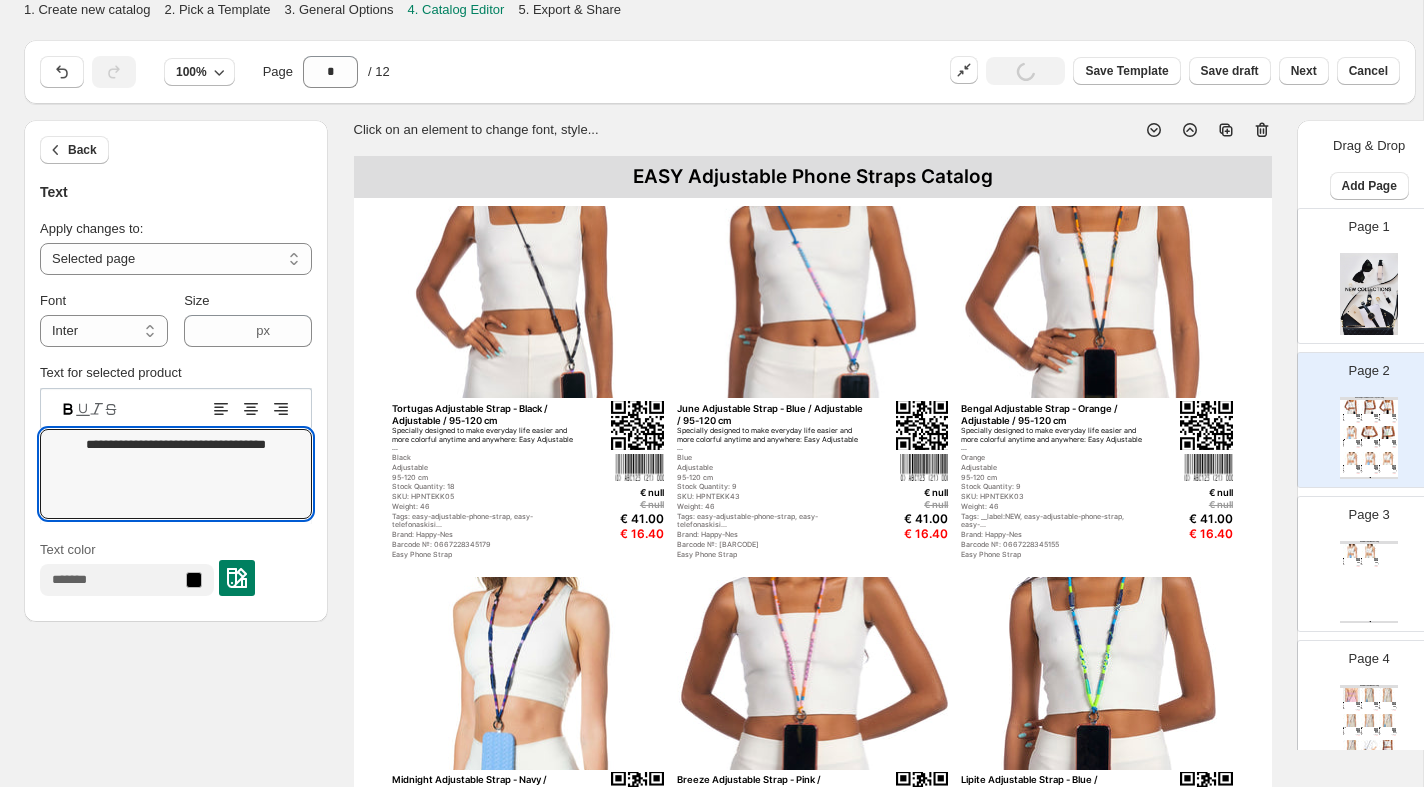 type on "**********" 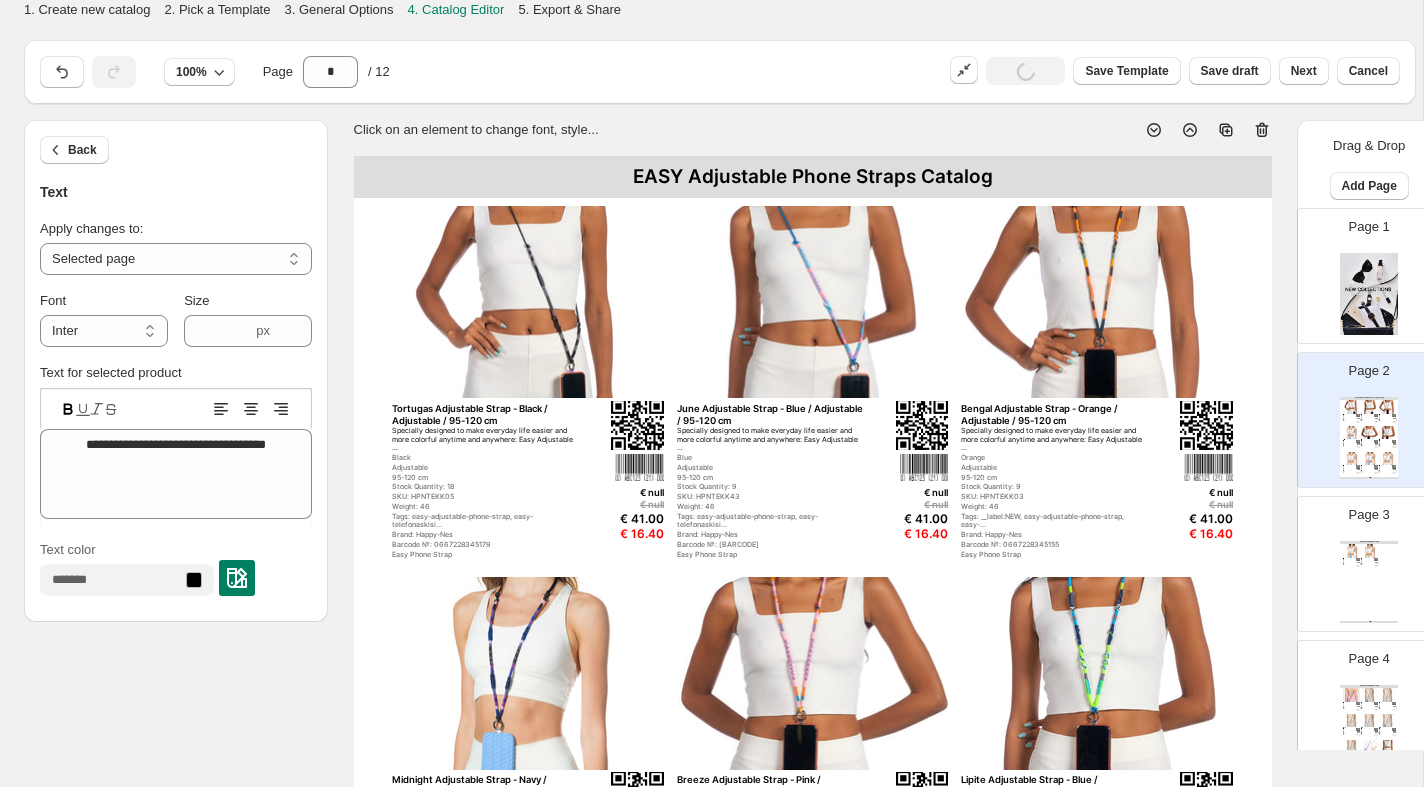 click on "EASY Adjustable Phone Straps Catalog" at bounding box center [813, 177] 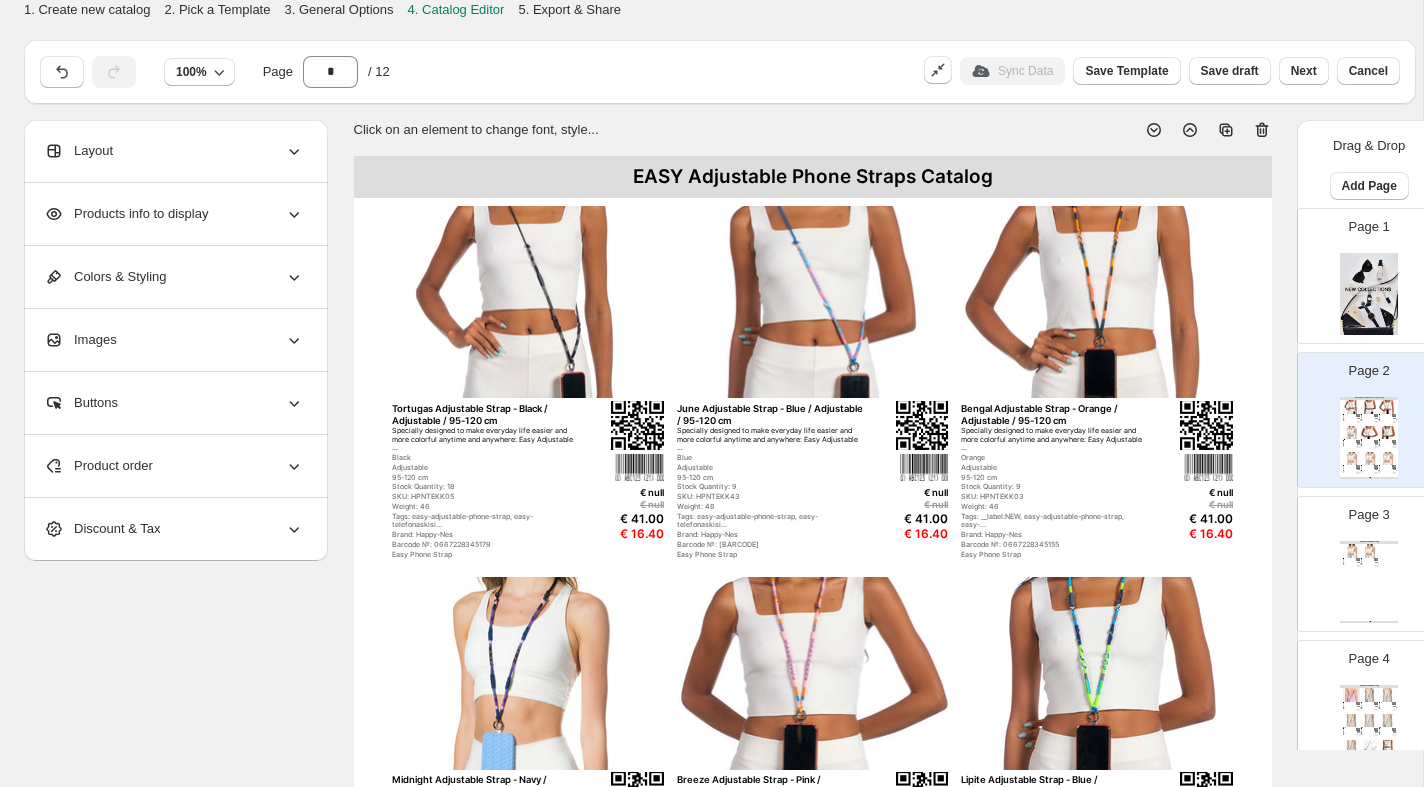 click on "EASY Adjustable Phone Straps Catalog" at bounding box center (813, 177) 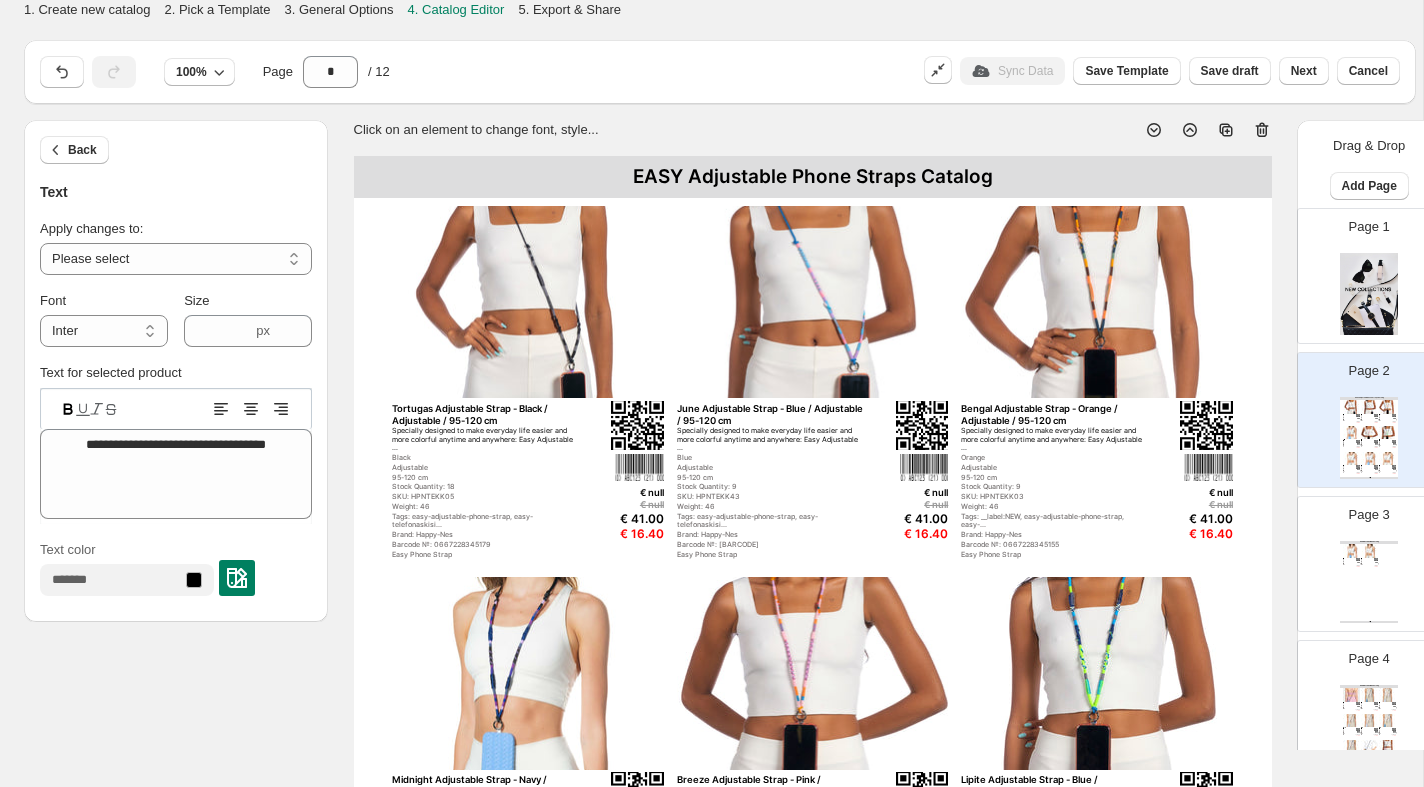click at bounding box center [237, 578] 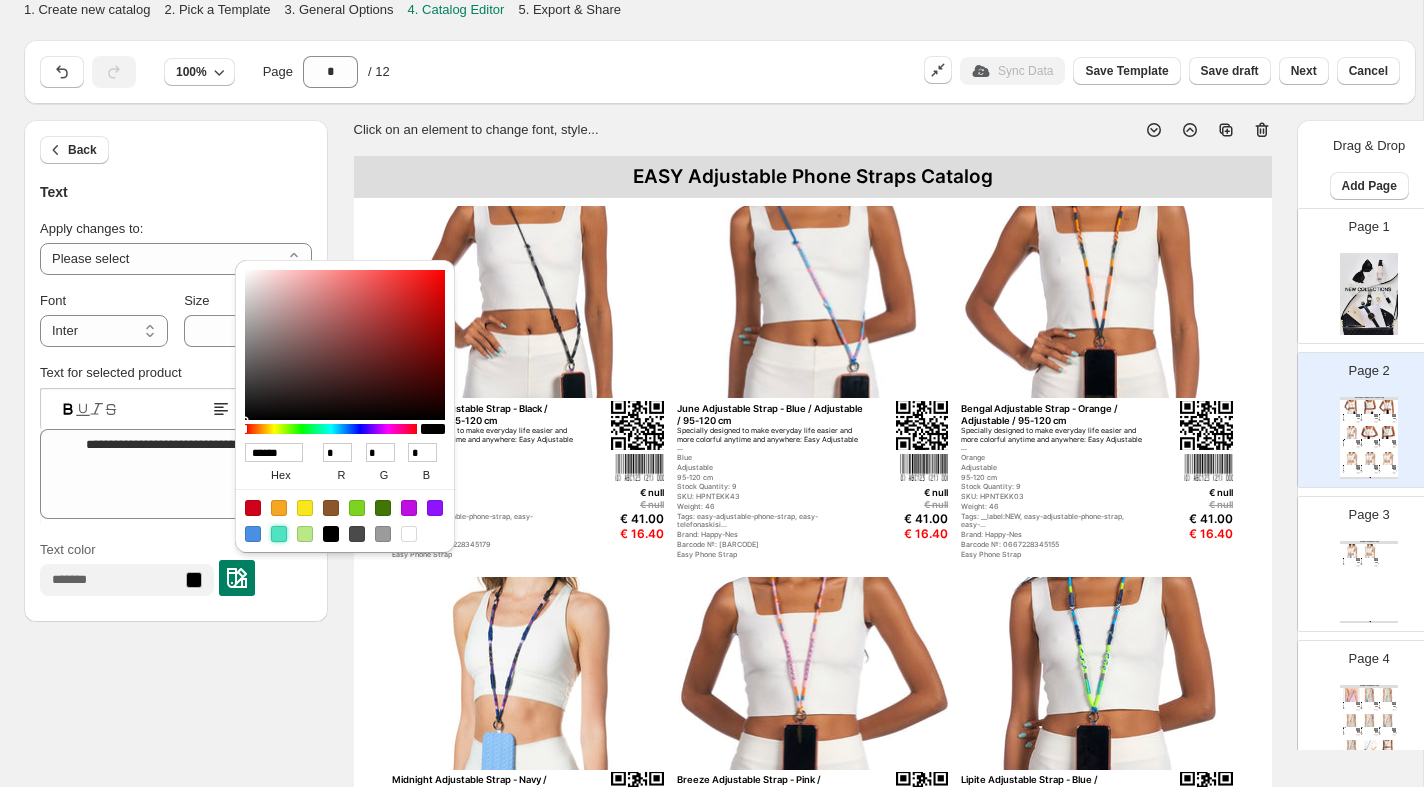 click at bounding box center (279, 534) 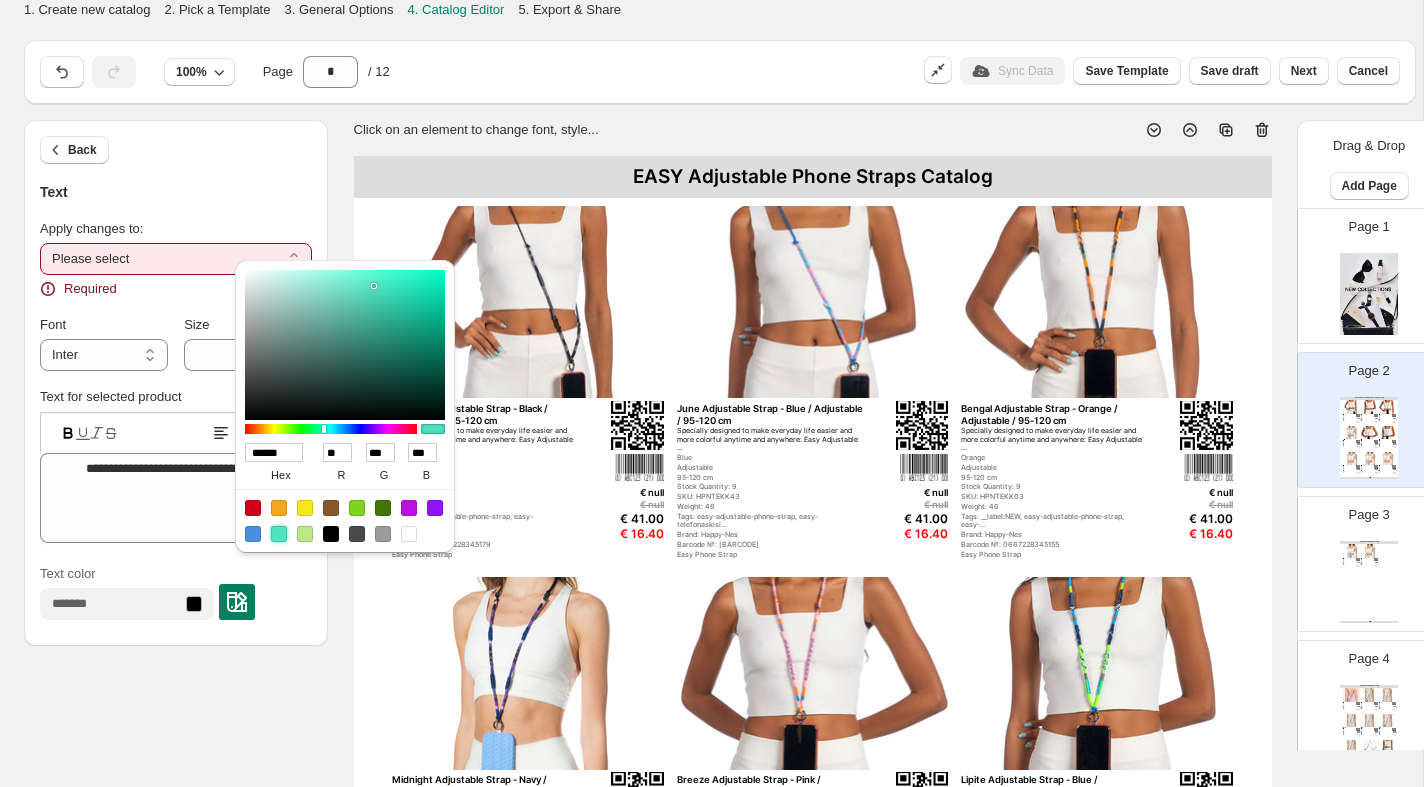 type on "******" 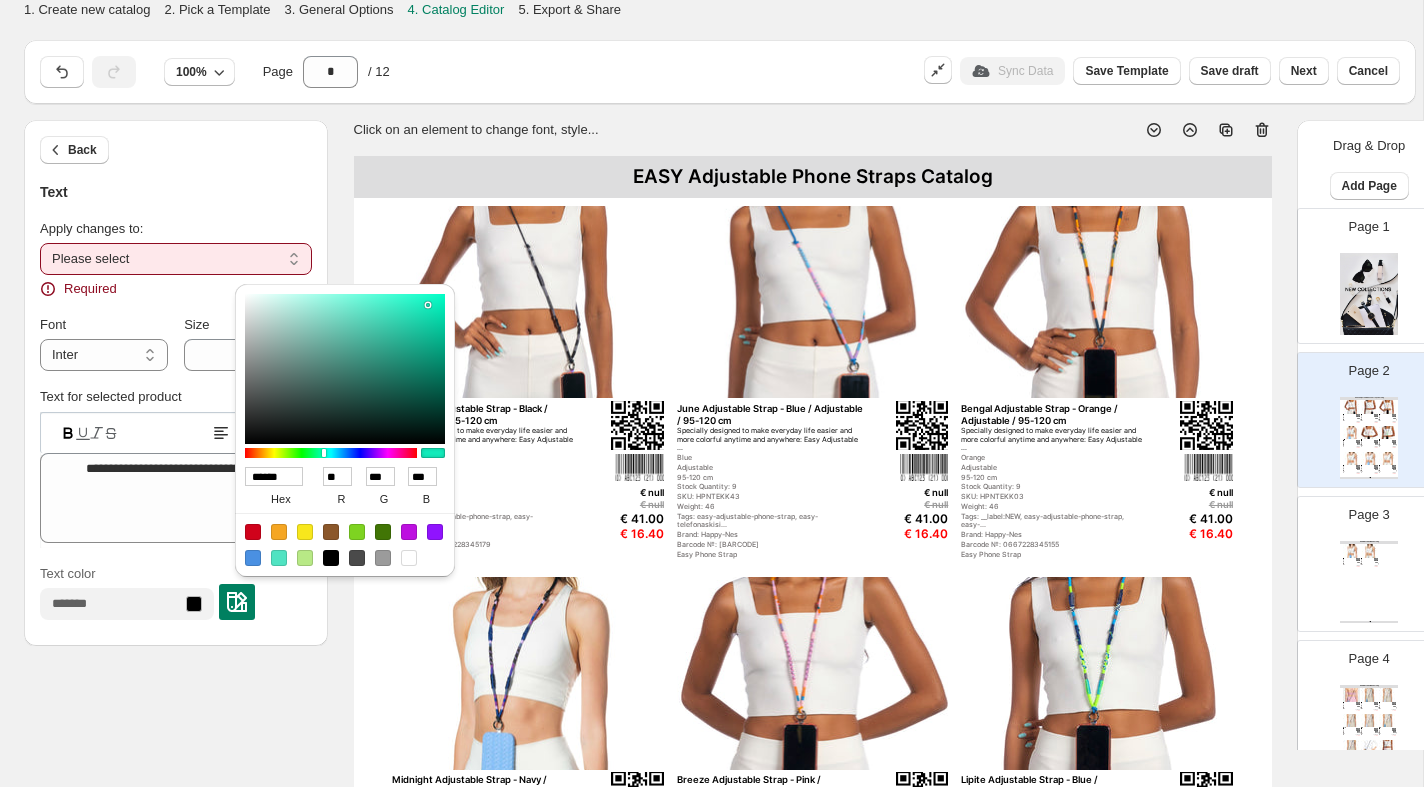 click on "****** hex ** r *** g *** b *** a" at bounding box center (345, 425) 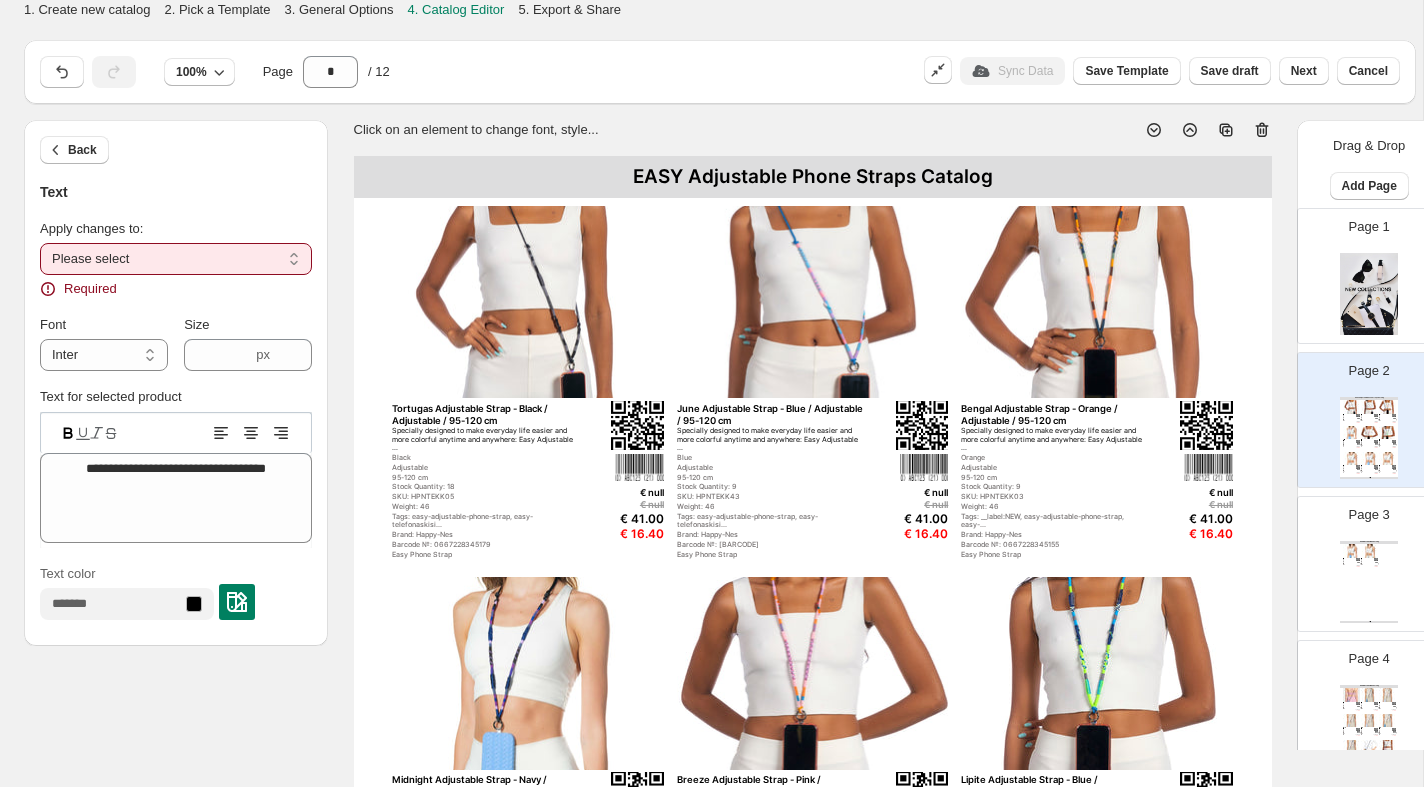 click on "**********" at bounding box center [176, 259] 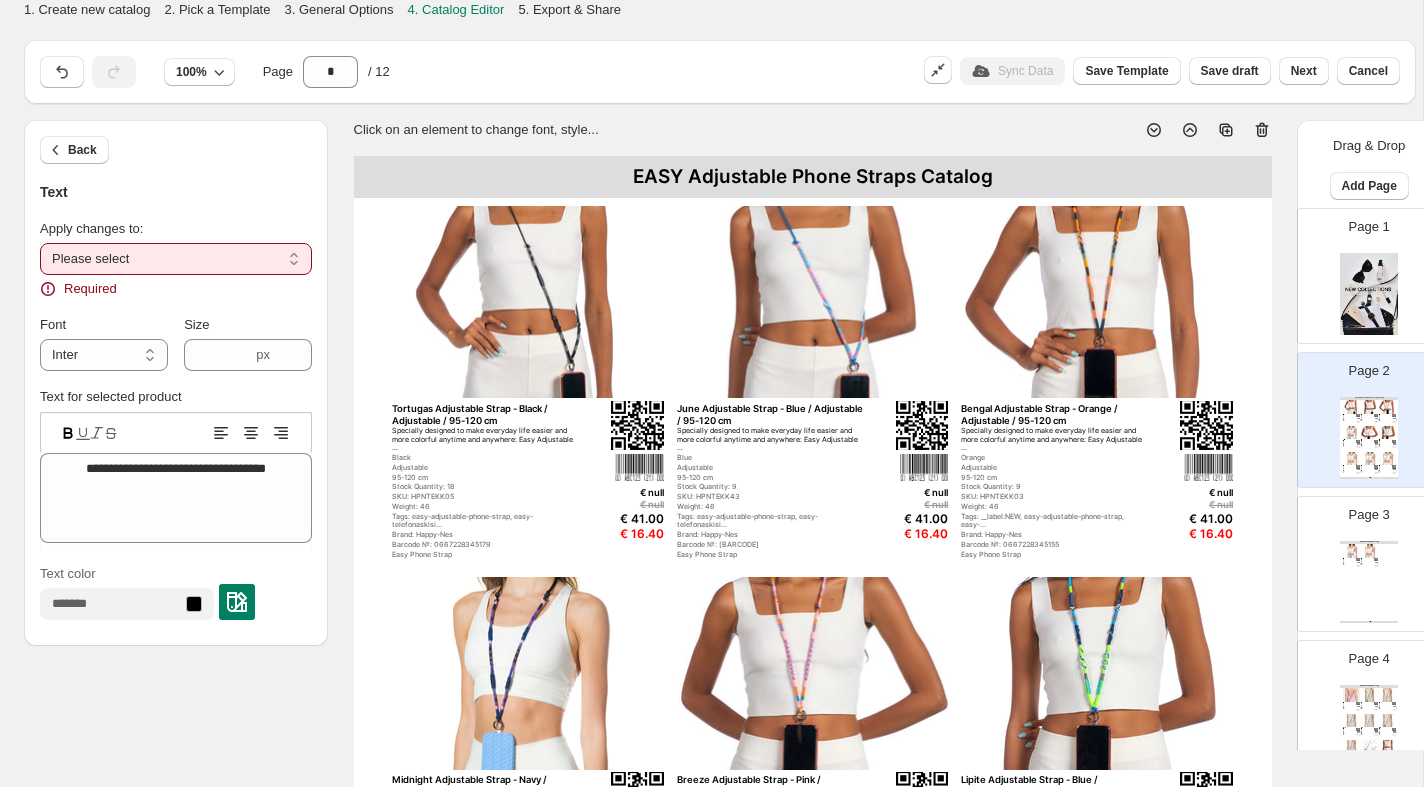 select on "**********" 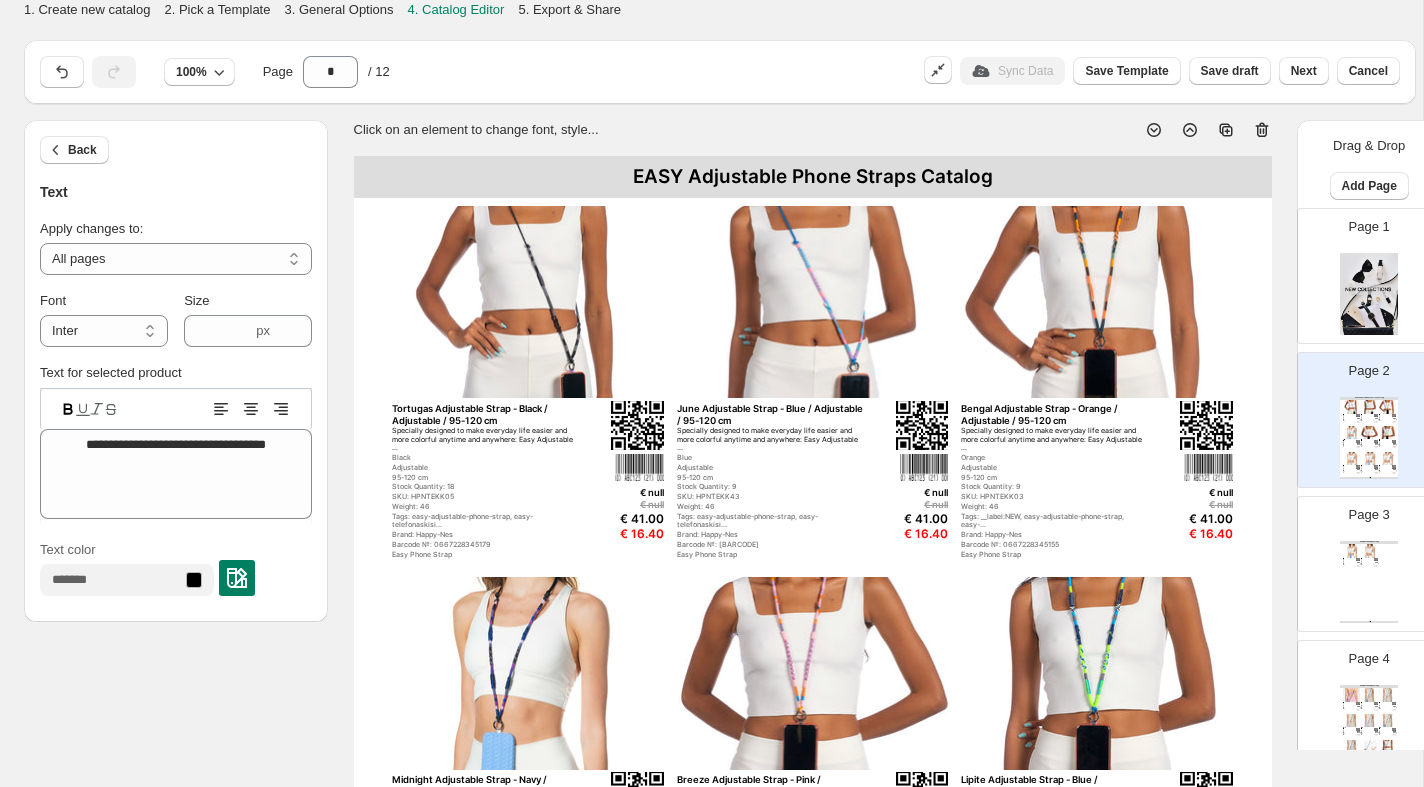 click at bounding box center (237, 578) 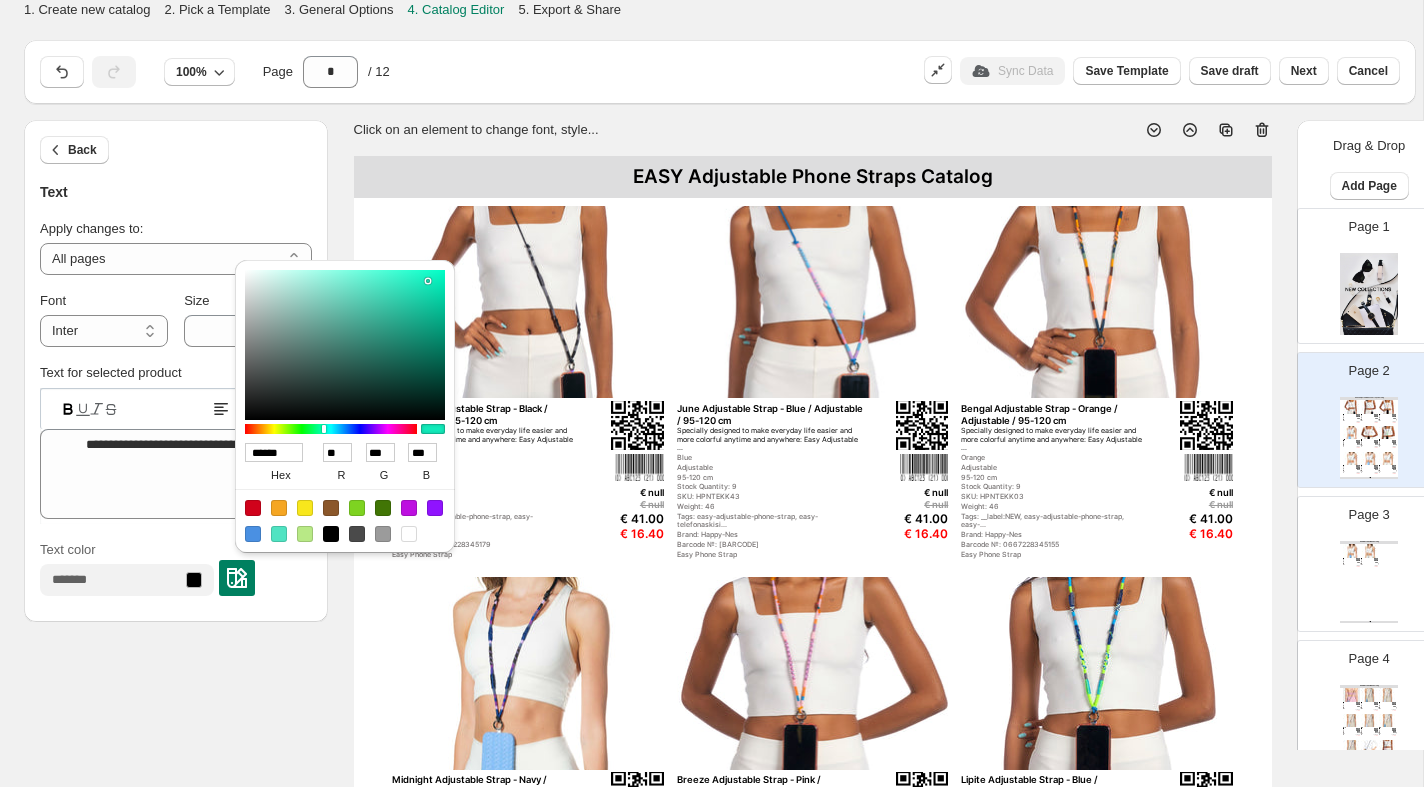type on "******" 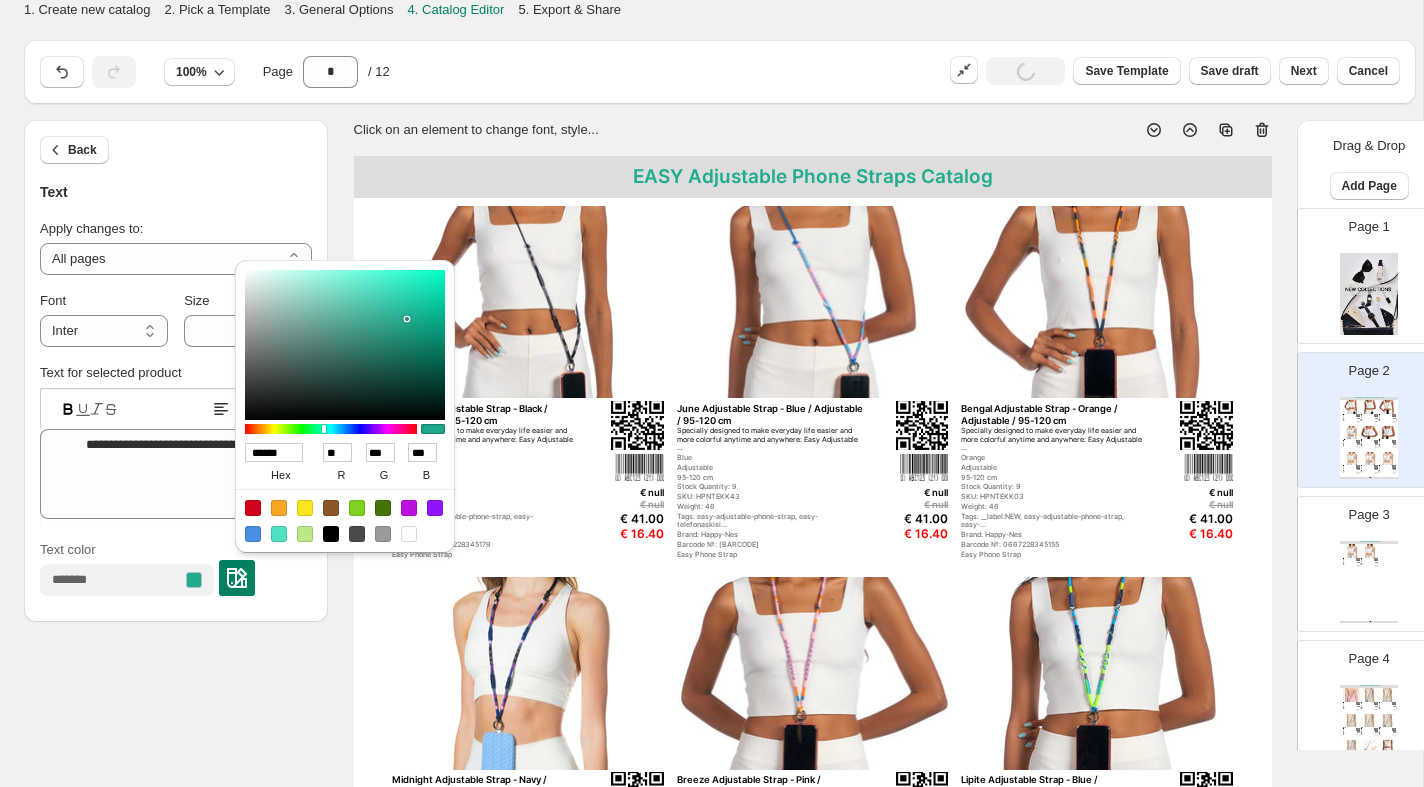type on "******" 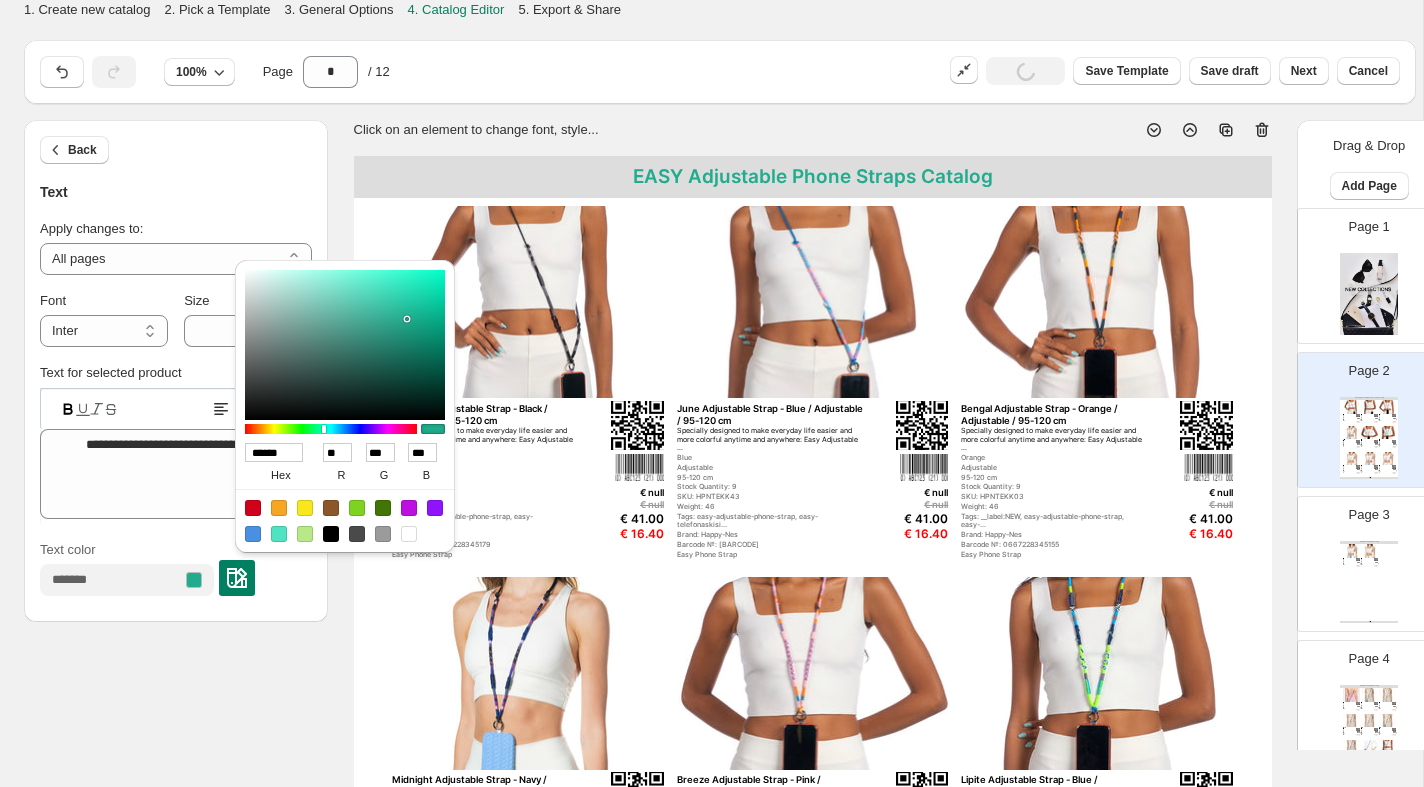 type on "**" 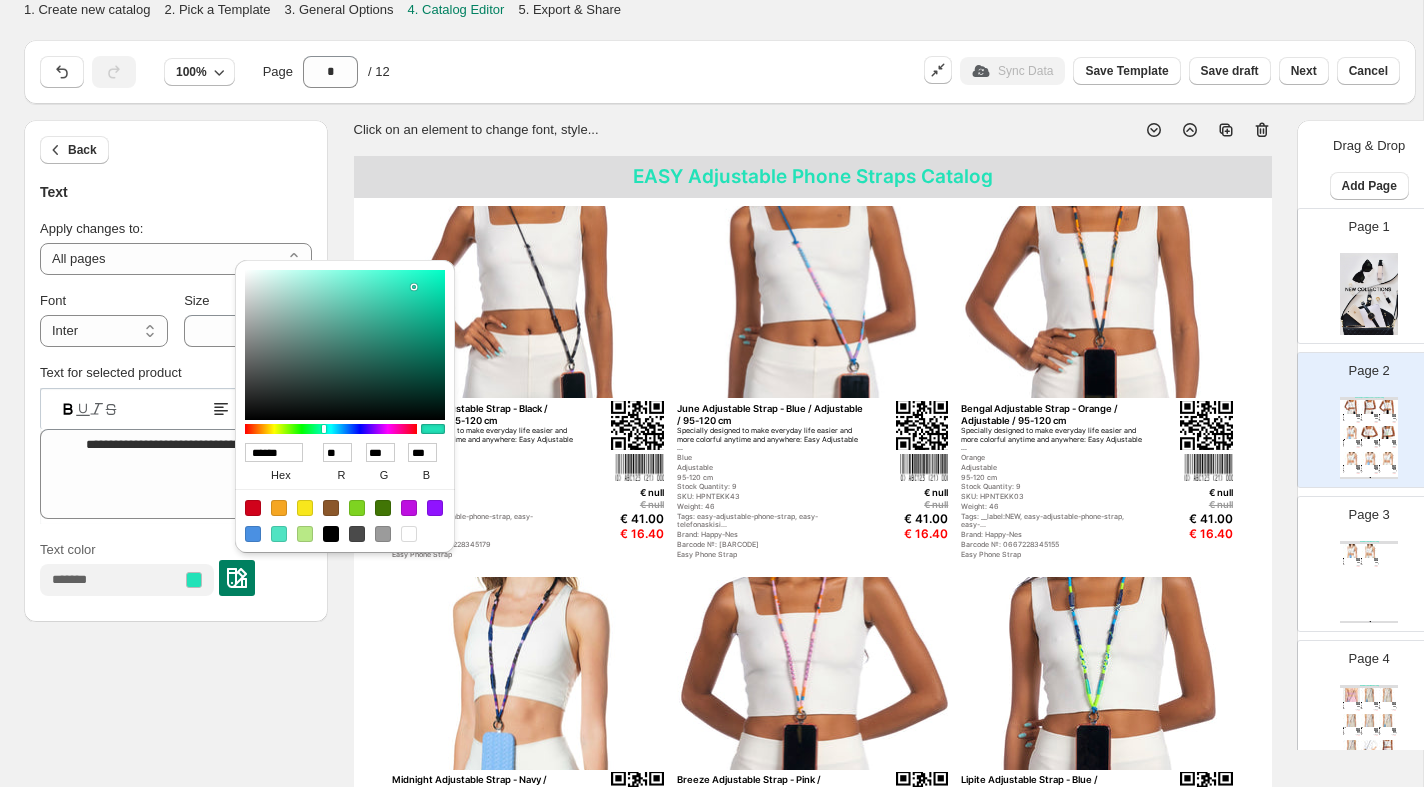 click at bounding box center [409, 534] 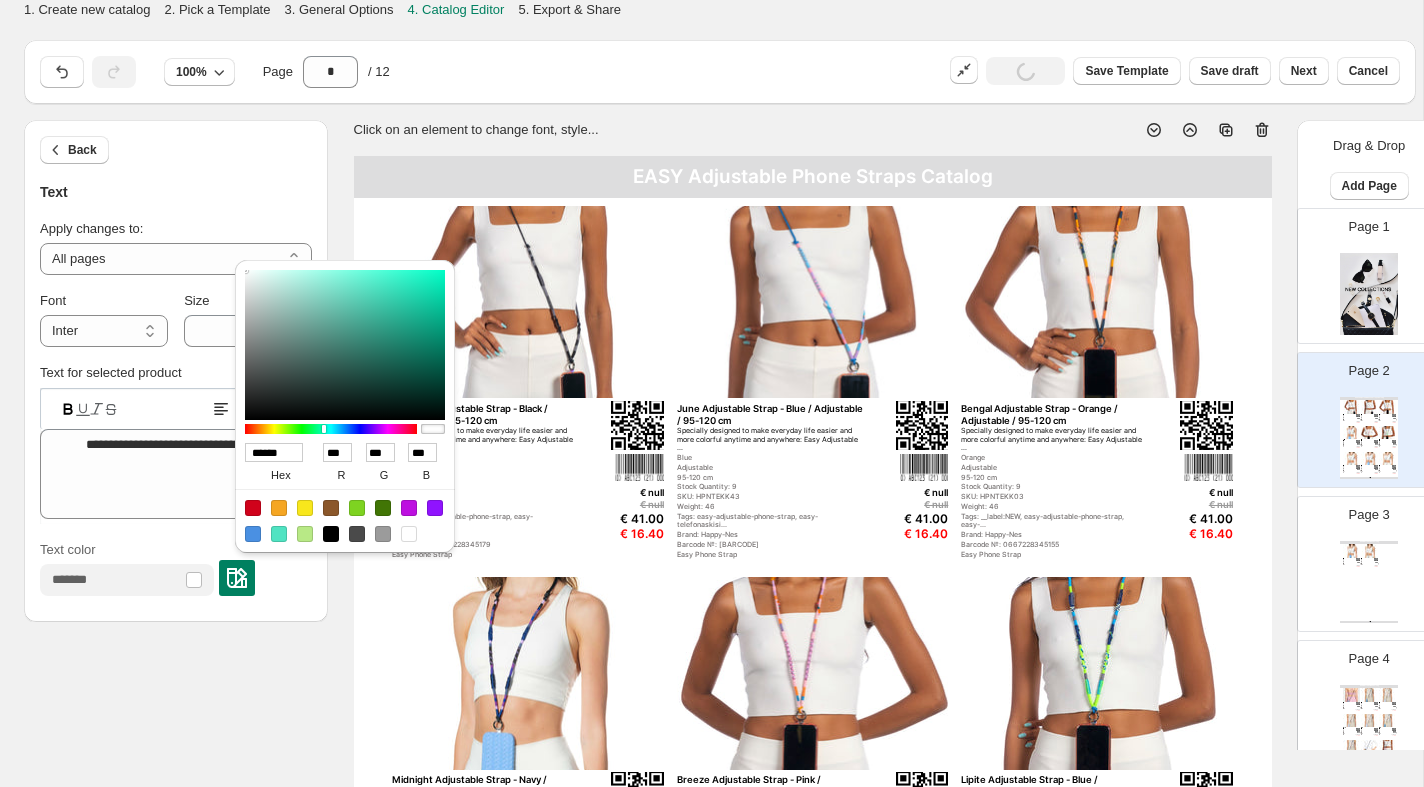 click on "Text color" at bounding box center (176, 568) 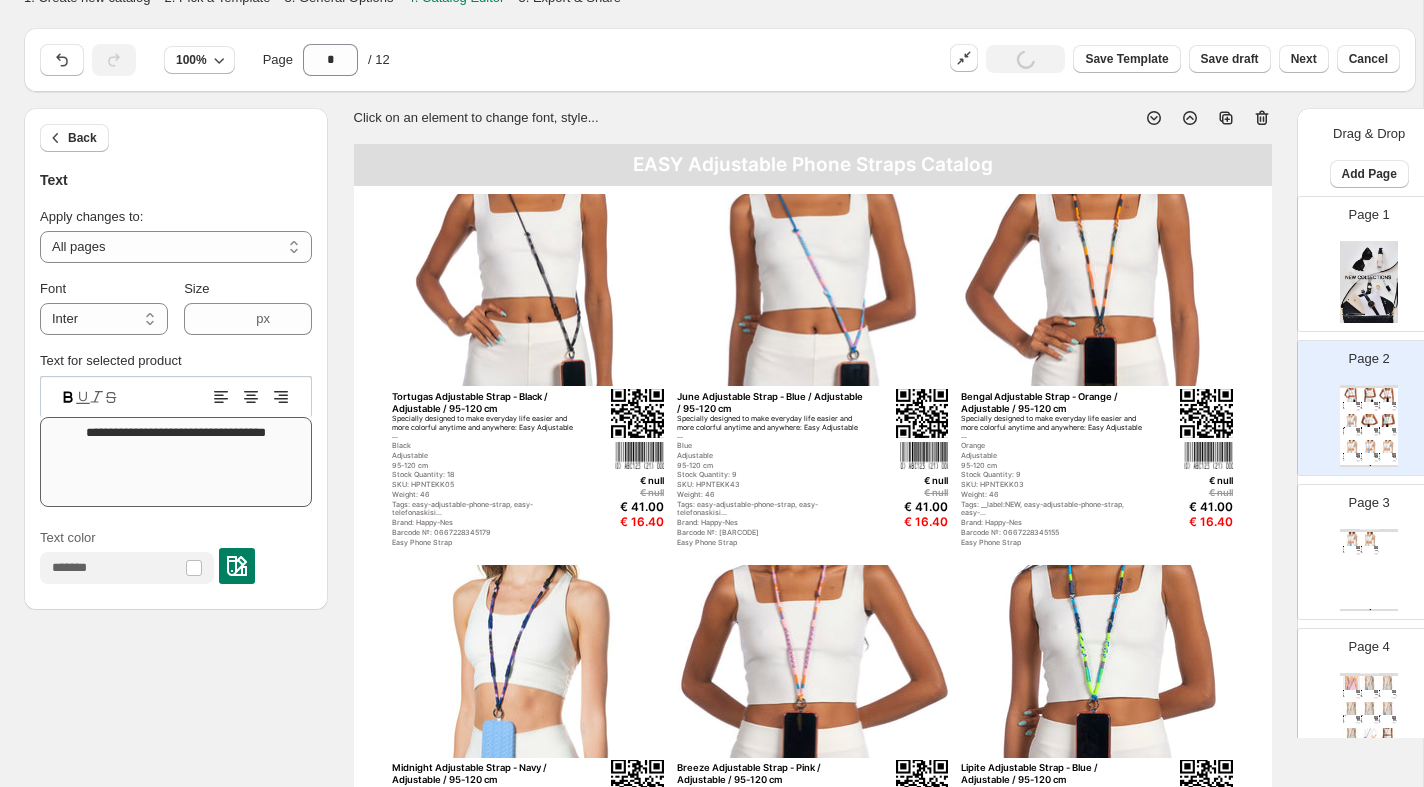 scroll, scrollTop: 3, scrollLeft: 0, axis: vertical 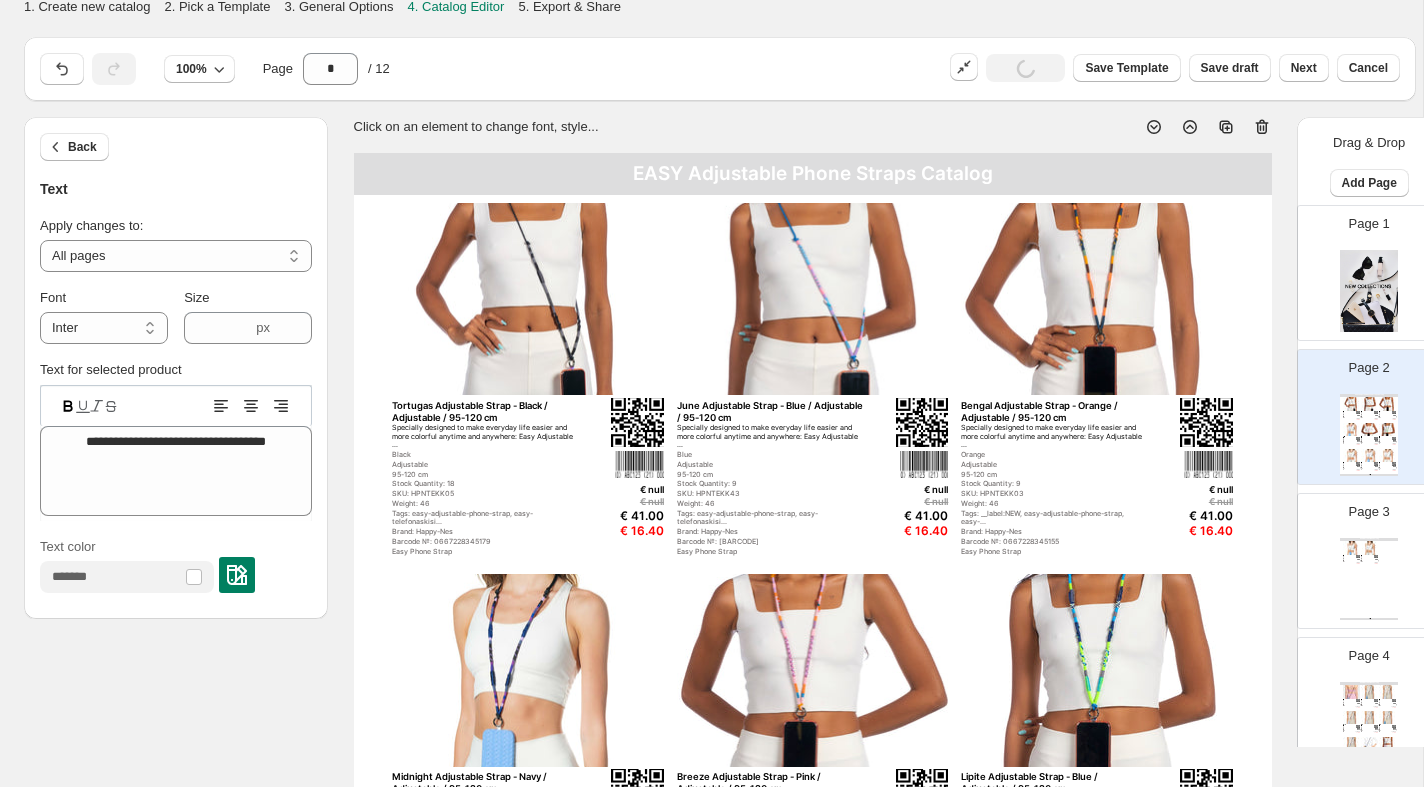 click on "EASY Adjustable Phone Straps Catalog" at bounding box center (813, 174) 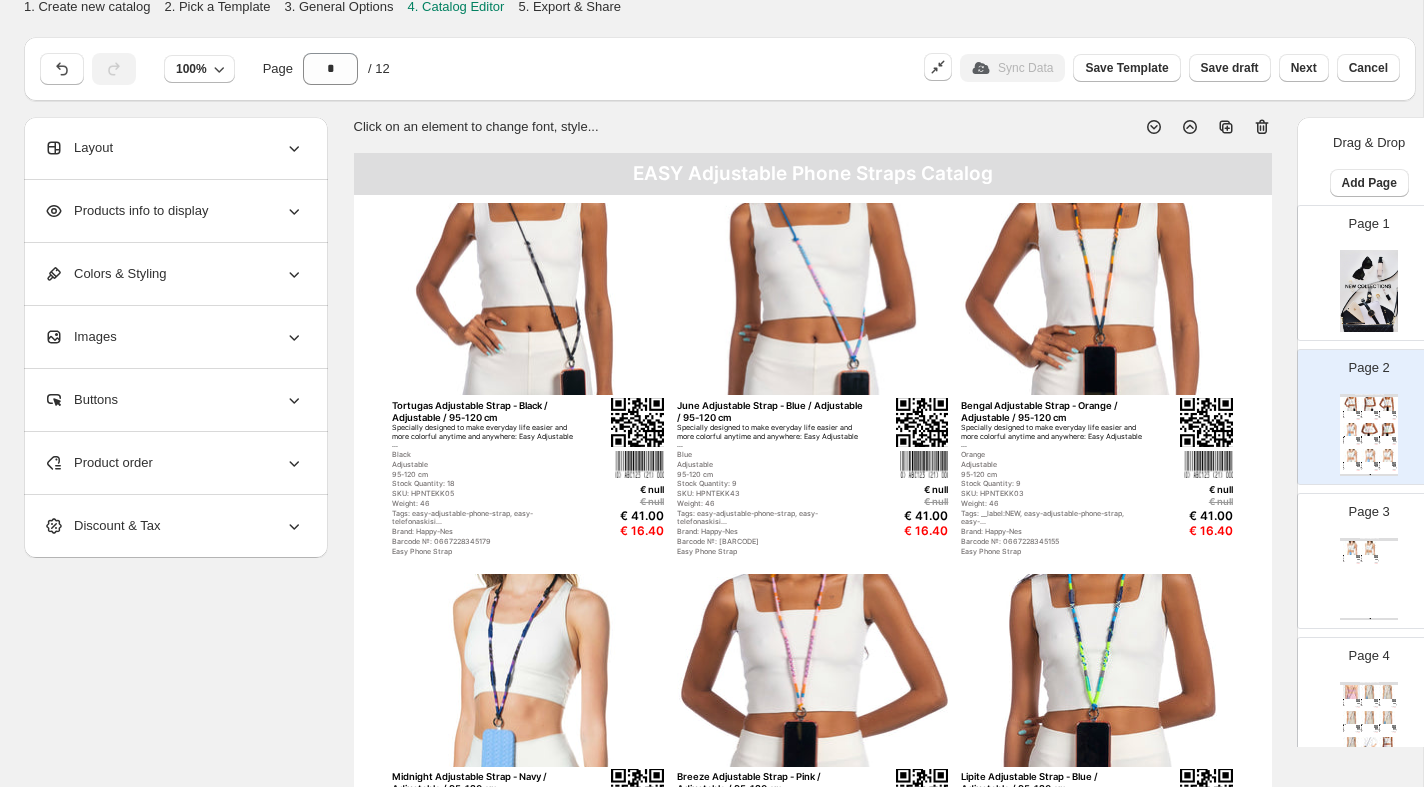 click on "Colors & Styling" at bounding box center (174, 274) 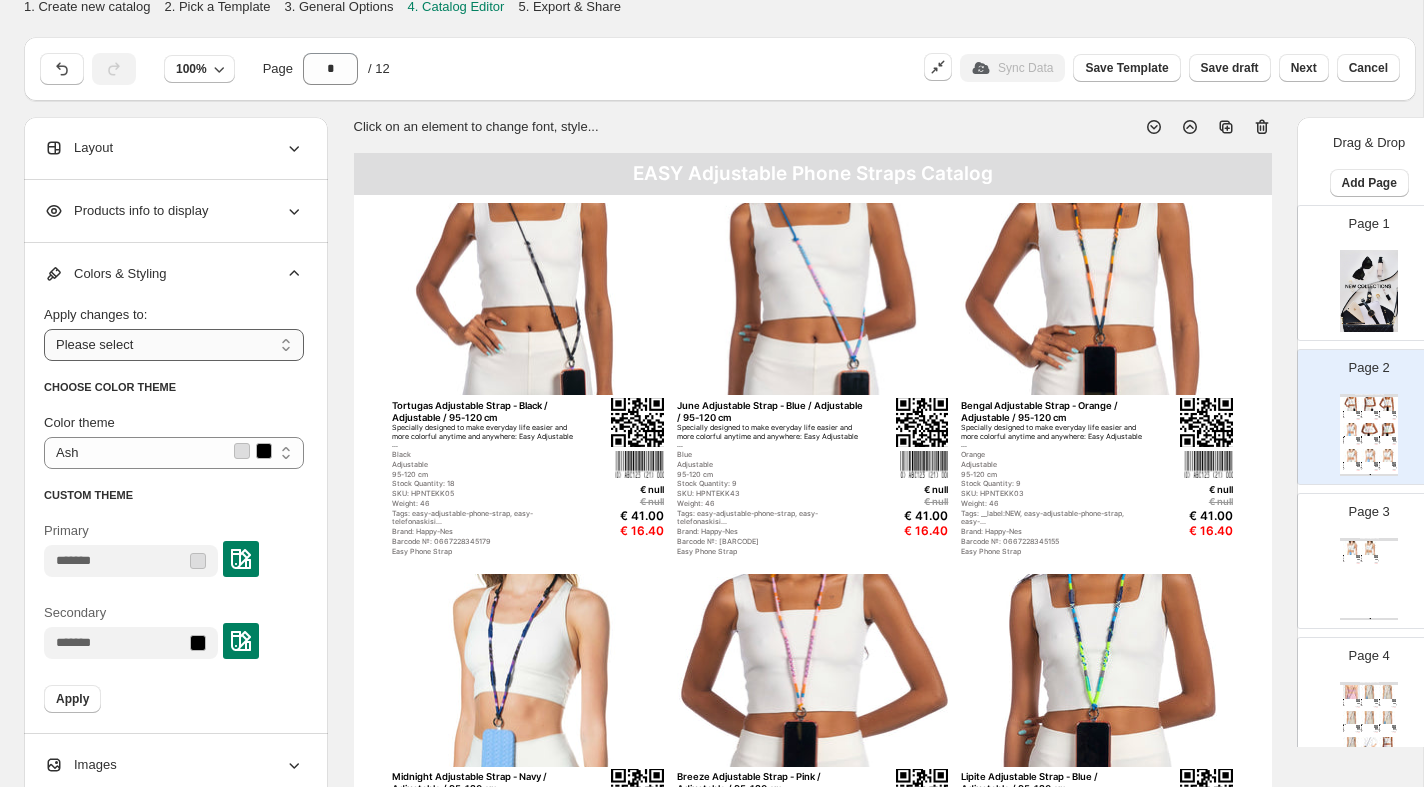 click on "**********" at bounding box center (174, 345) 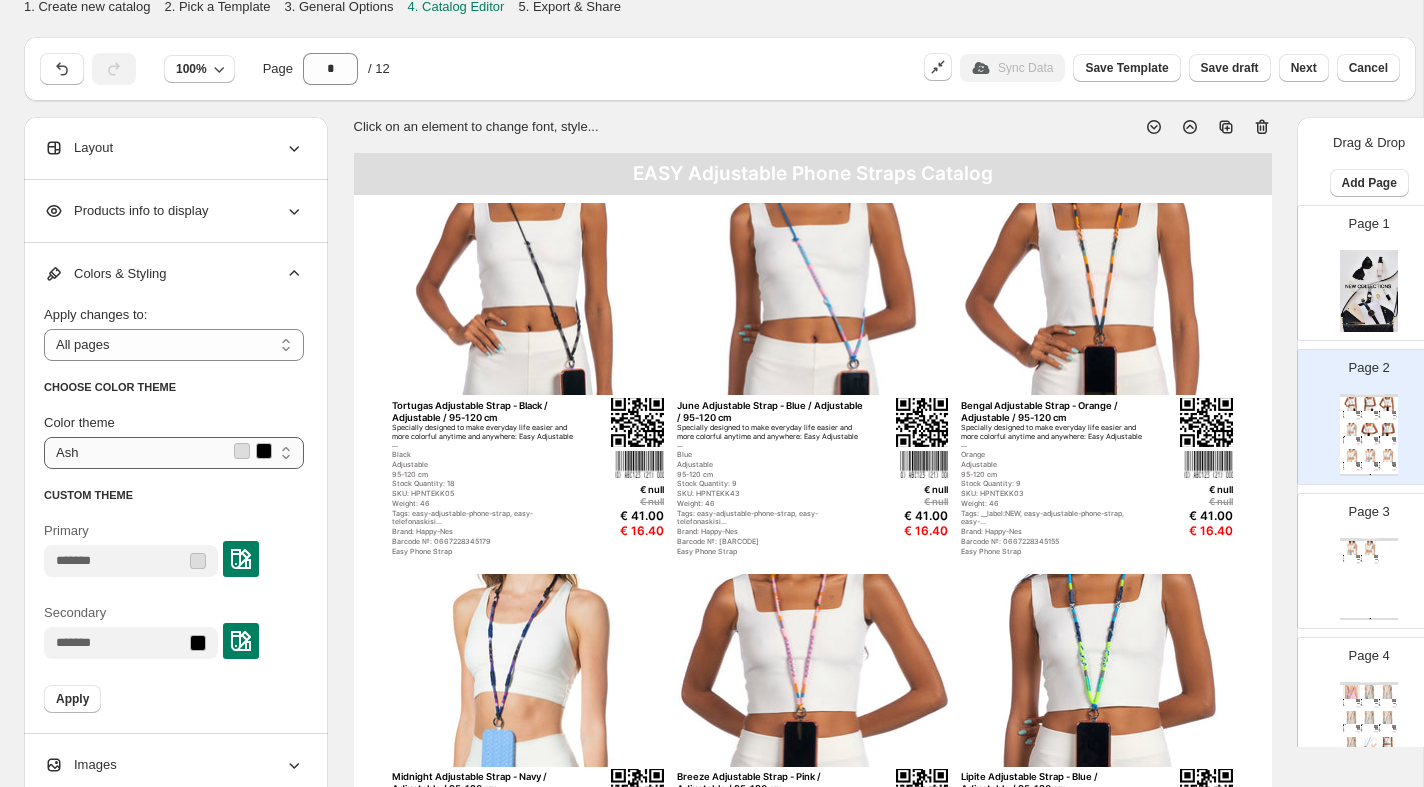 click on "**********" at bounding box center (174, 453) 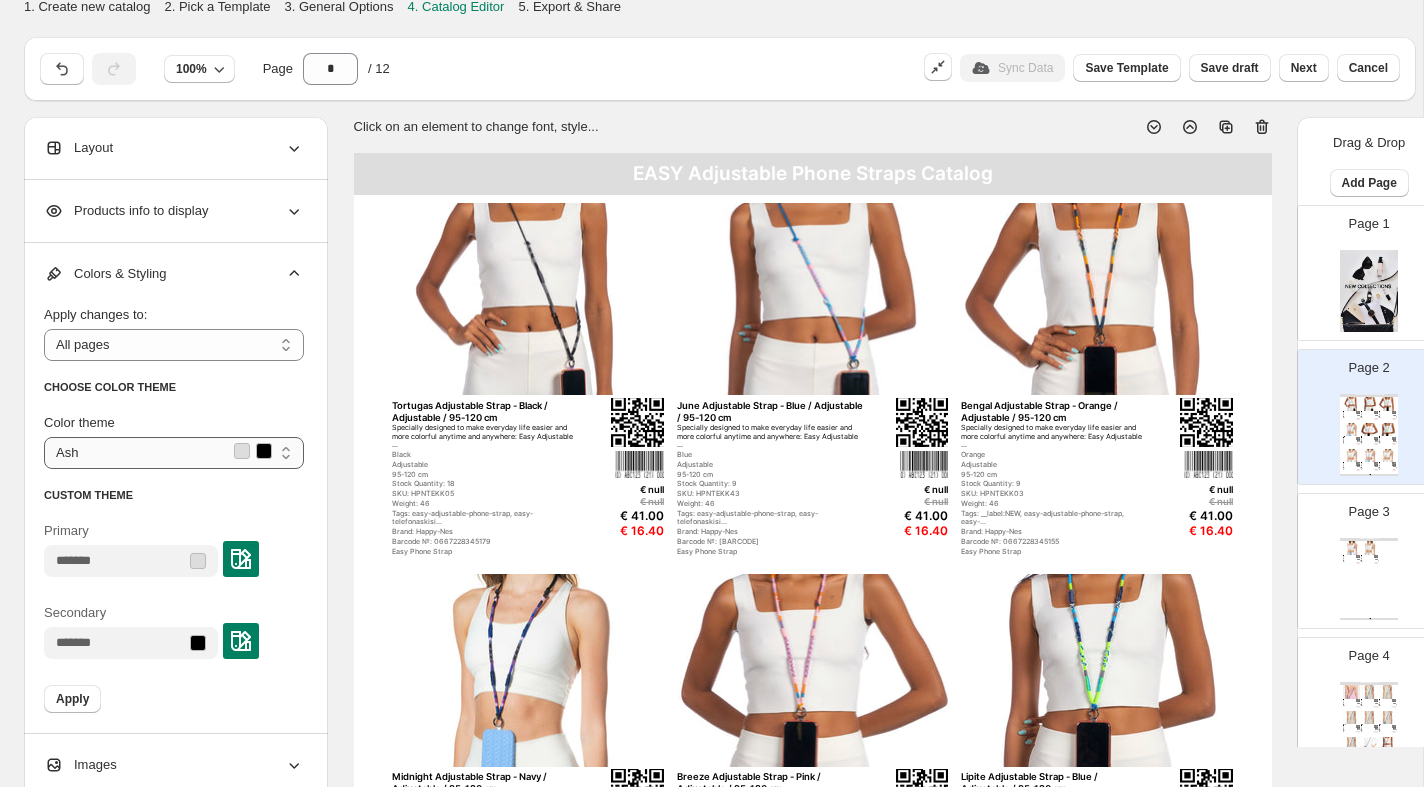 select on "******" 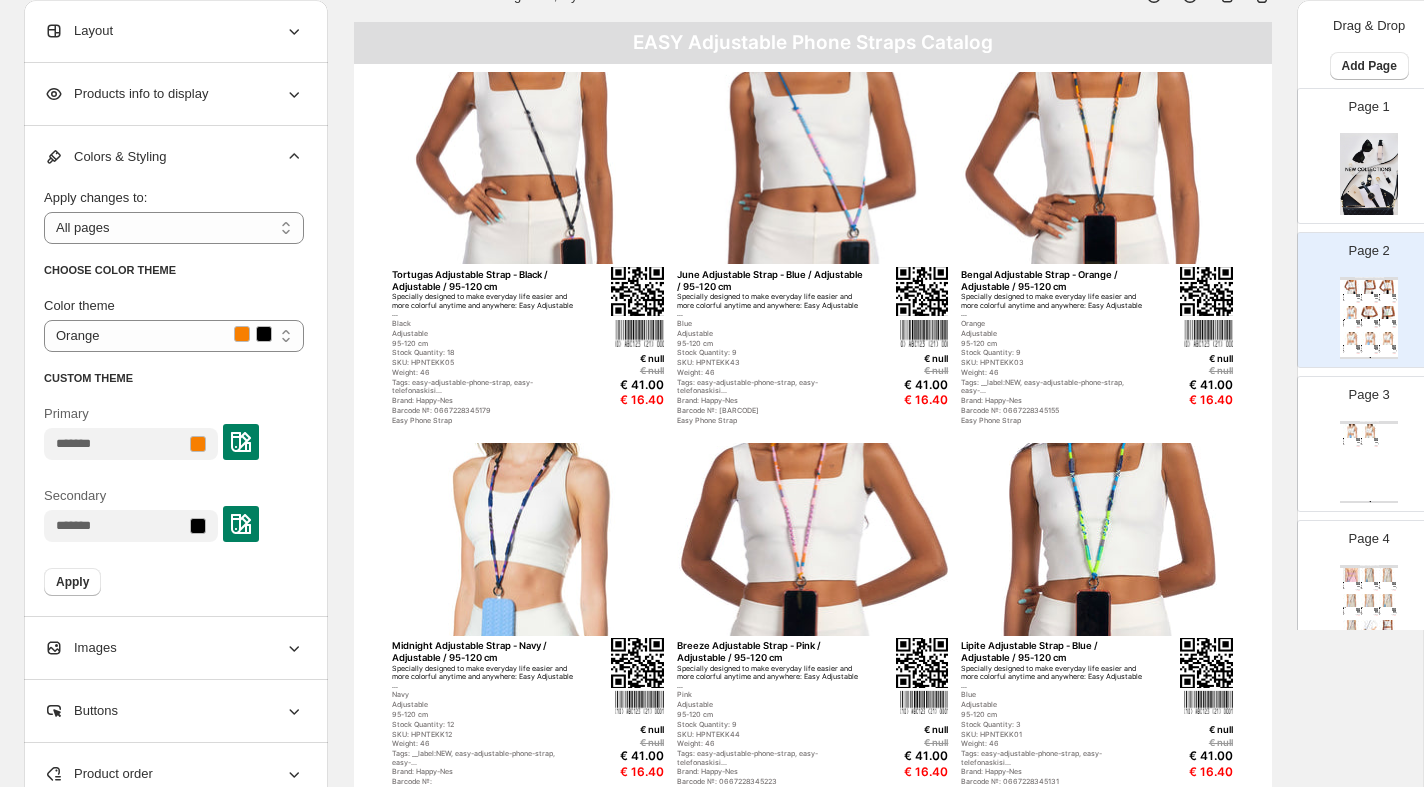scroll, scrollTop: 152, scrollLeft: 0, axis: vertical 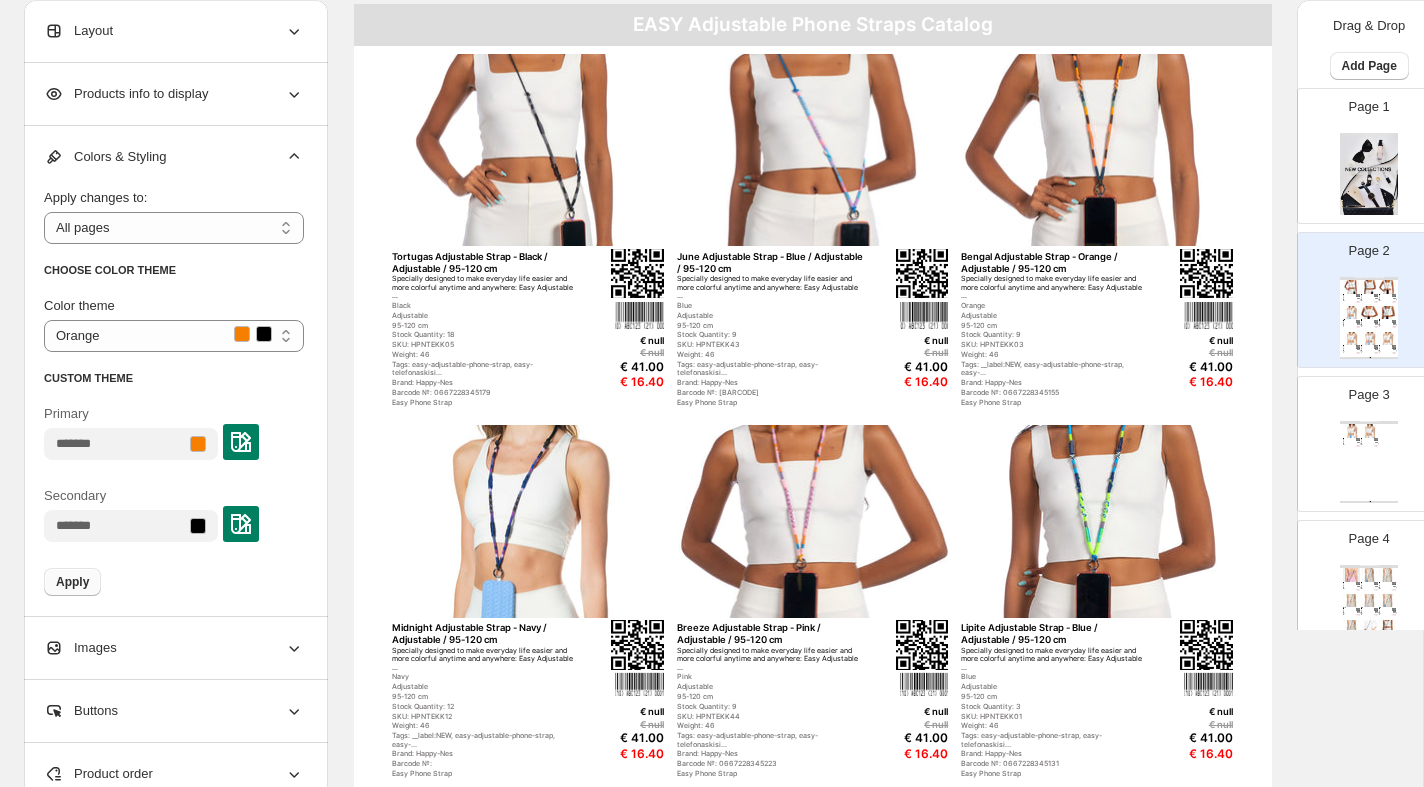 click on "Apply" at bounding box center (72, 582) 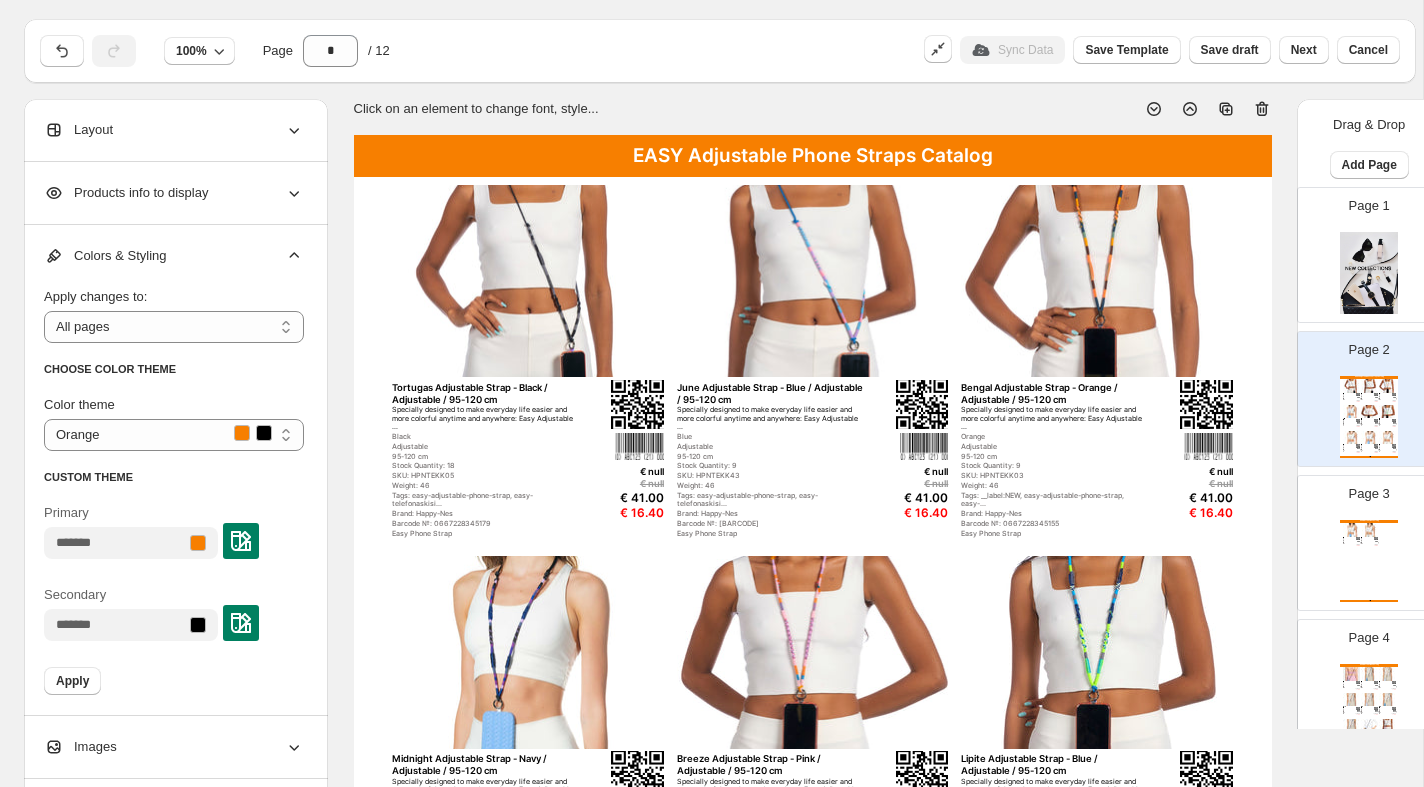 scroll, scrollTop: 20, scrollLeft: 0, axis: vertical 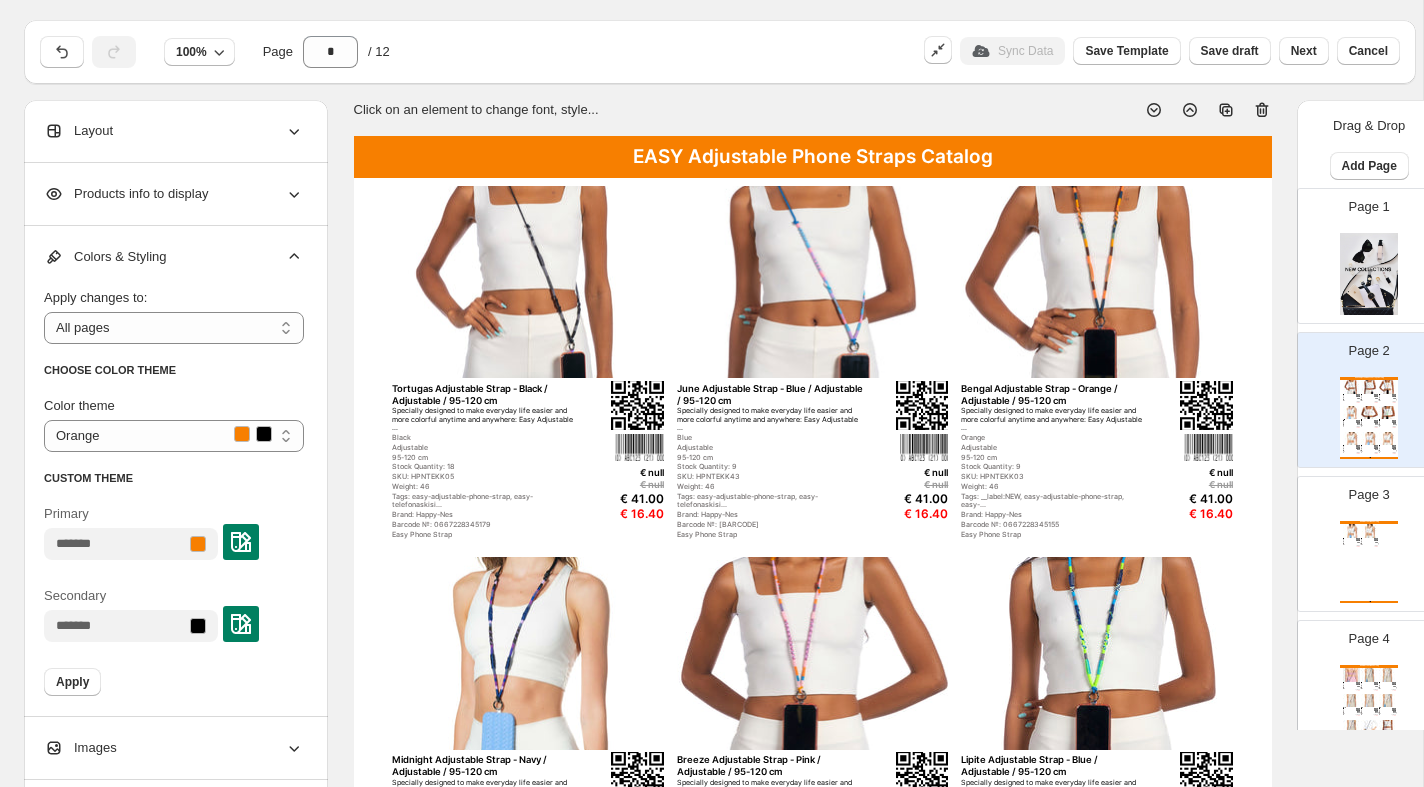 click on "Products info to display" at bounding box center (126, 194) 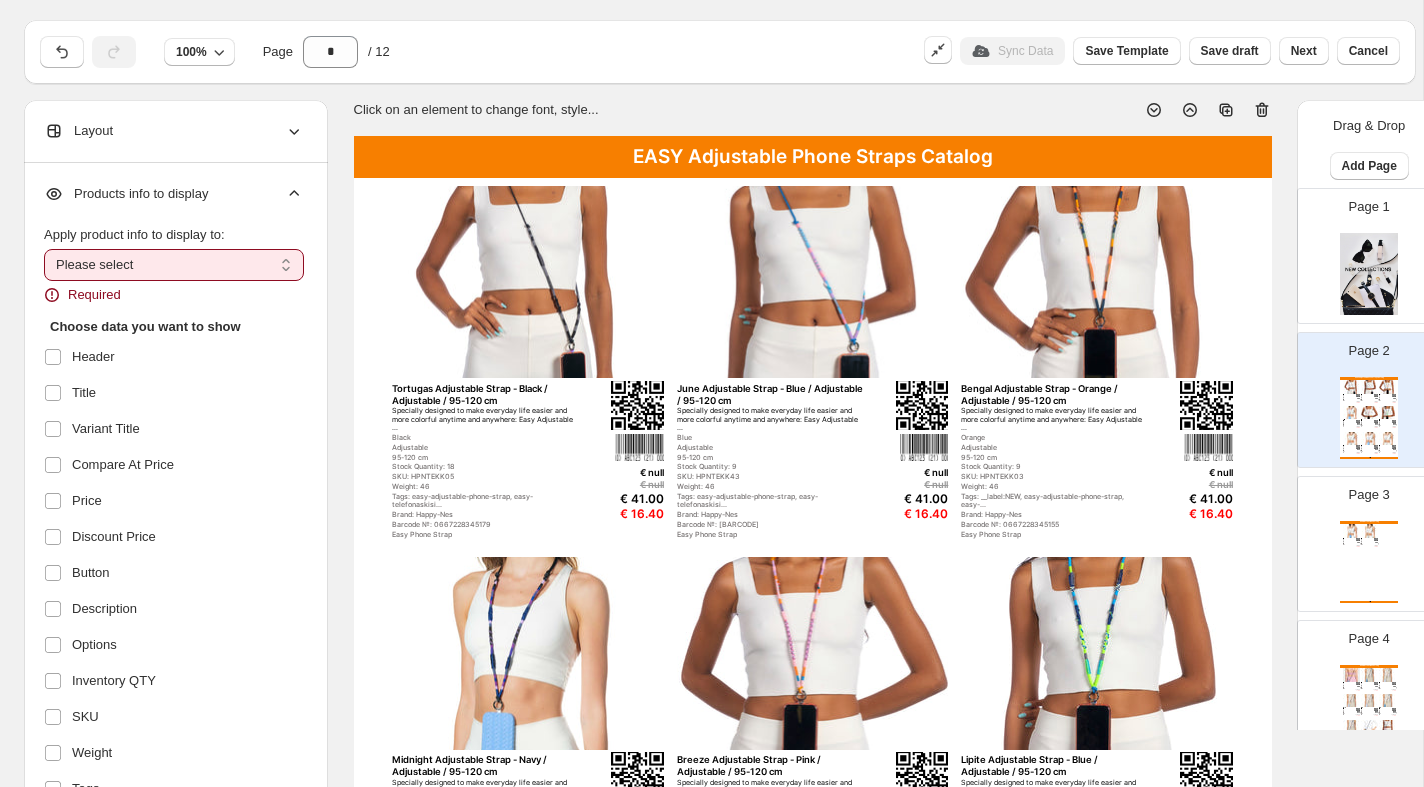 click on "**********" at bounding box center (174, 265) 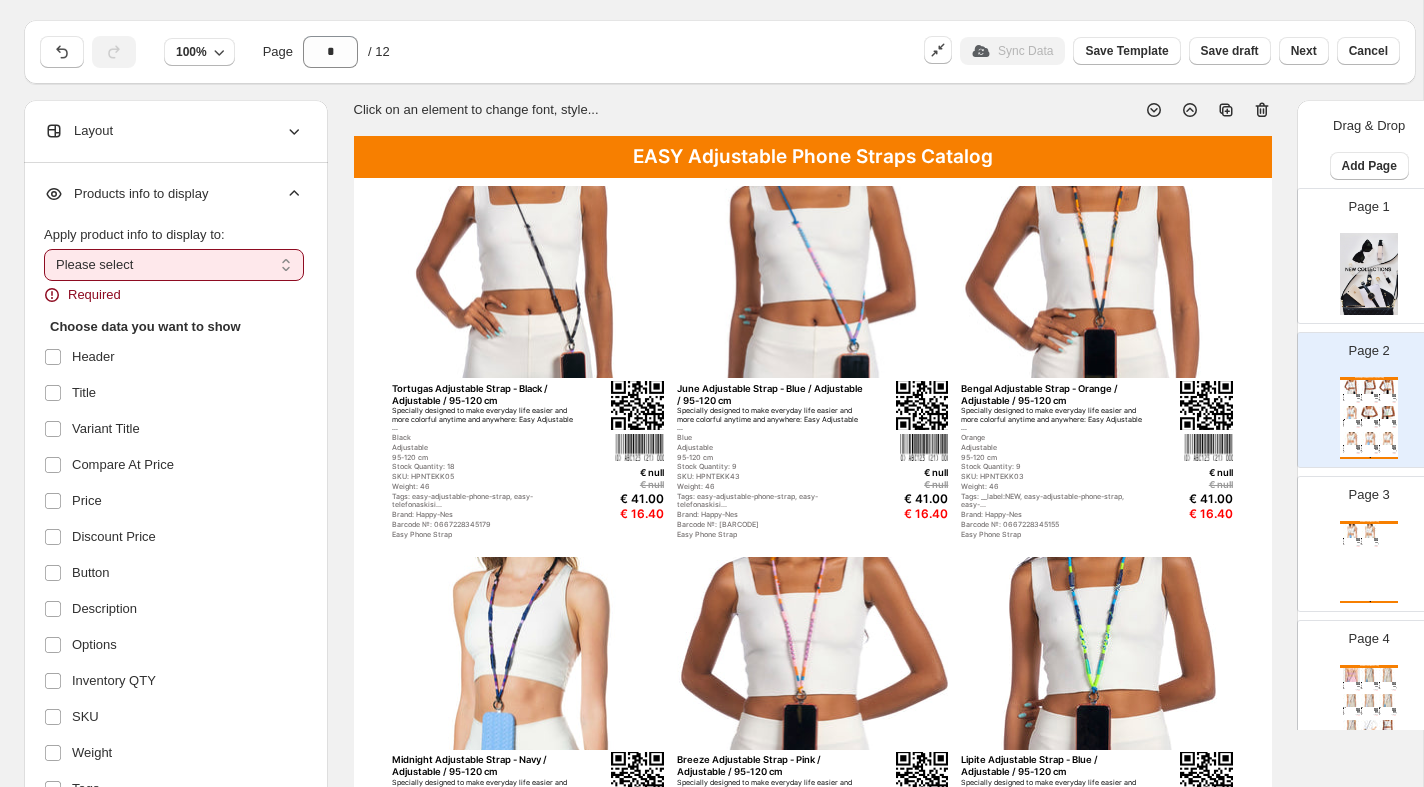 select on "*********" 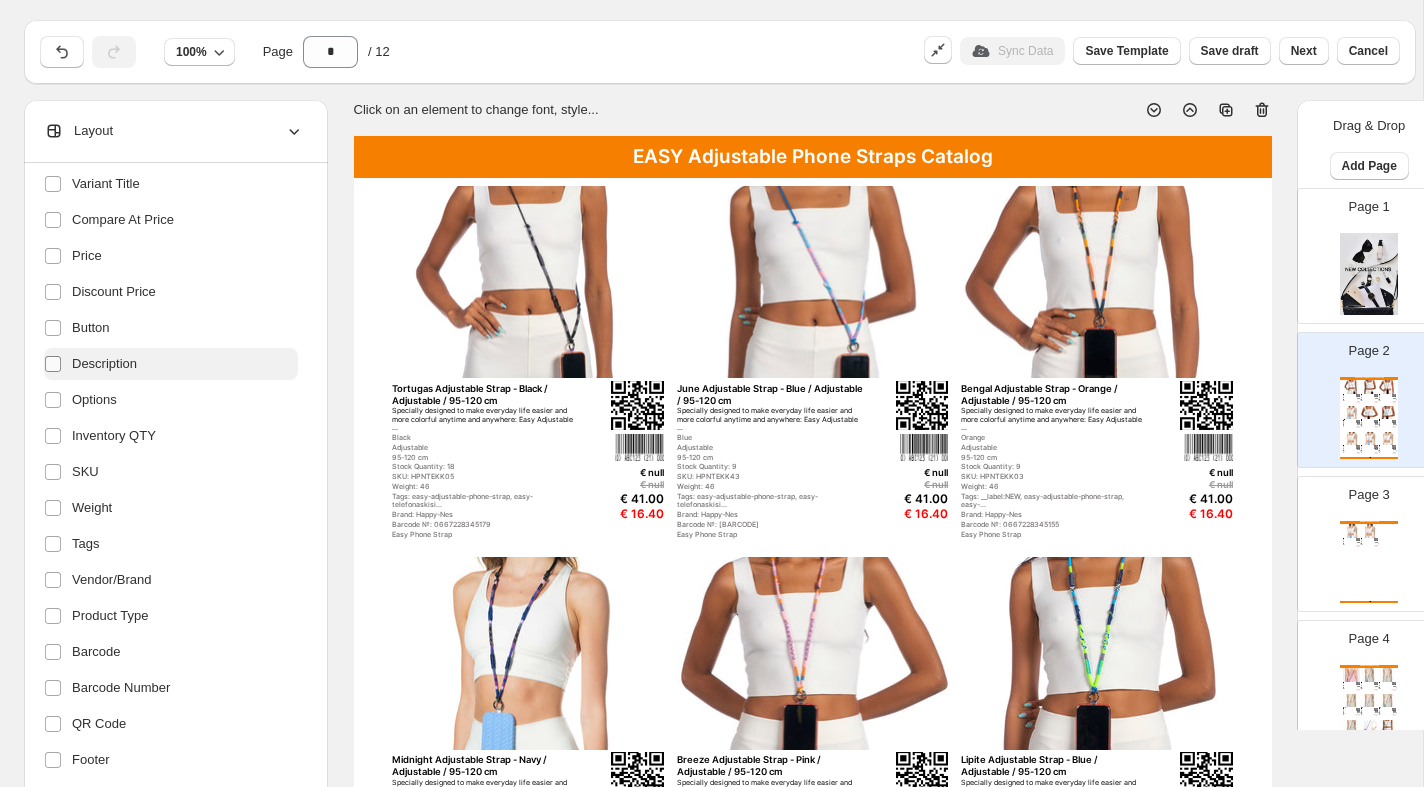 scroll, scrollTop: 222, scrollLeft: 0, axis: vertical 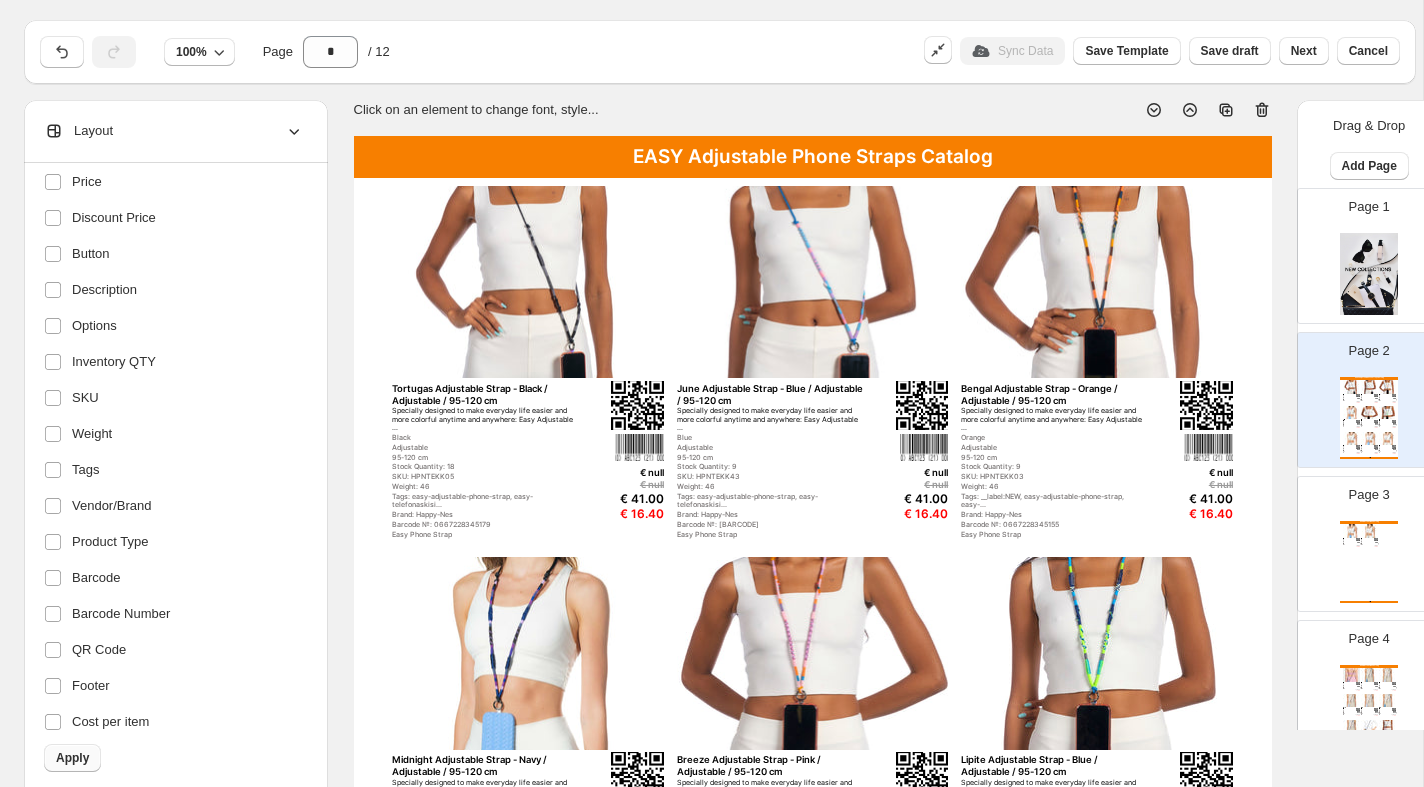 click on "Apply" at bounding box center (72, 758) 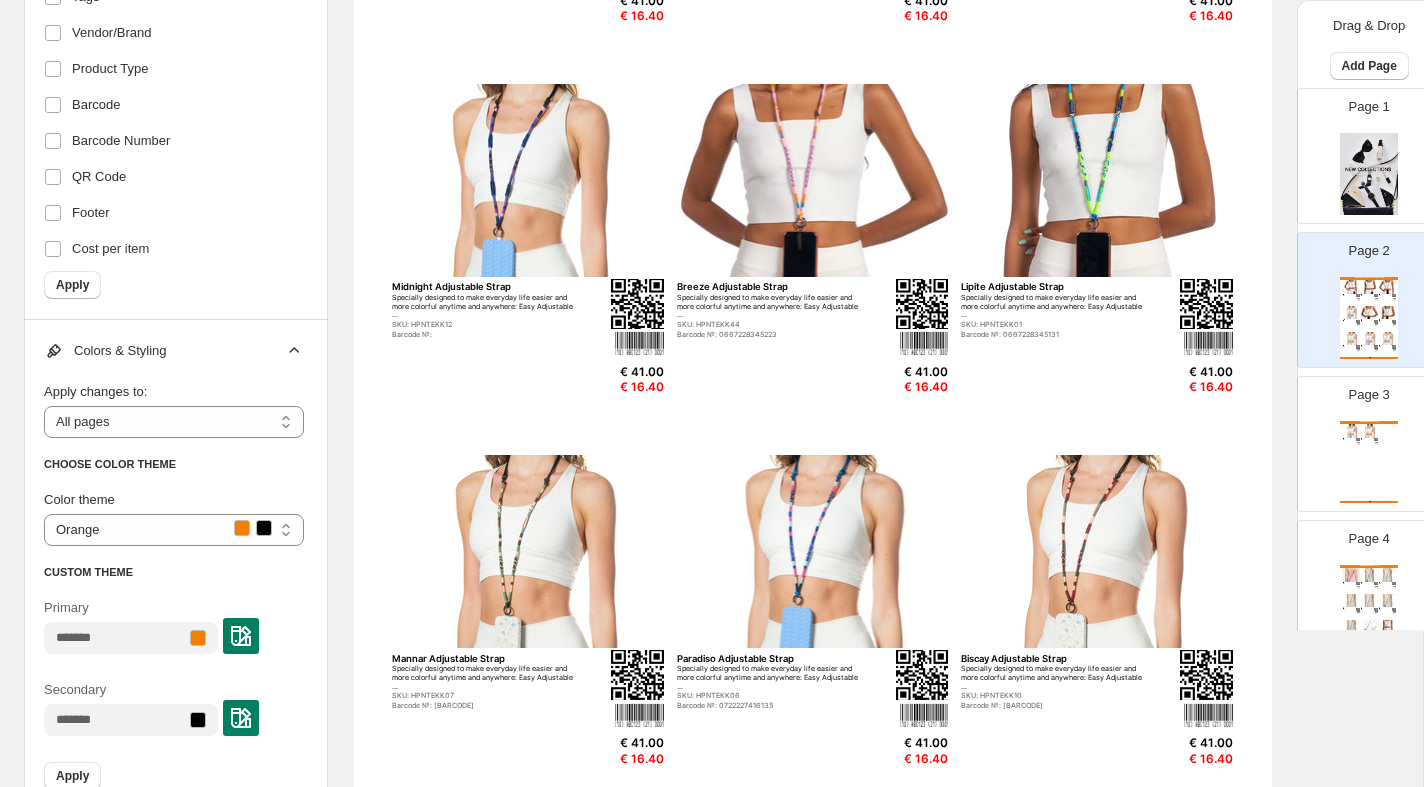 scroll, scrollTop: 0, scrollLeft: 0, axis: both 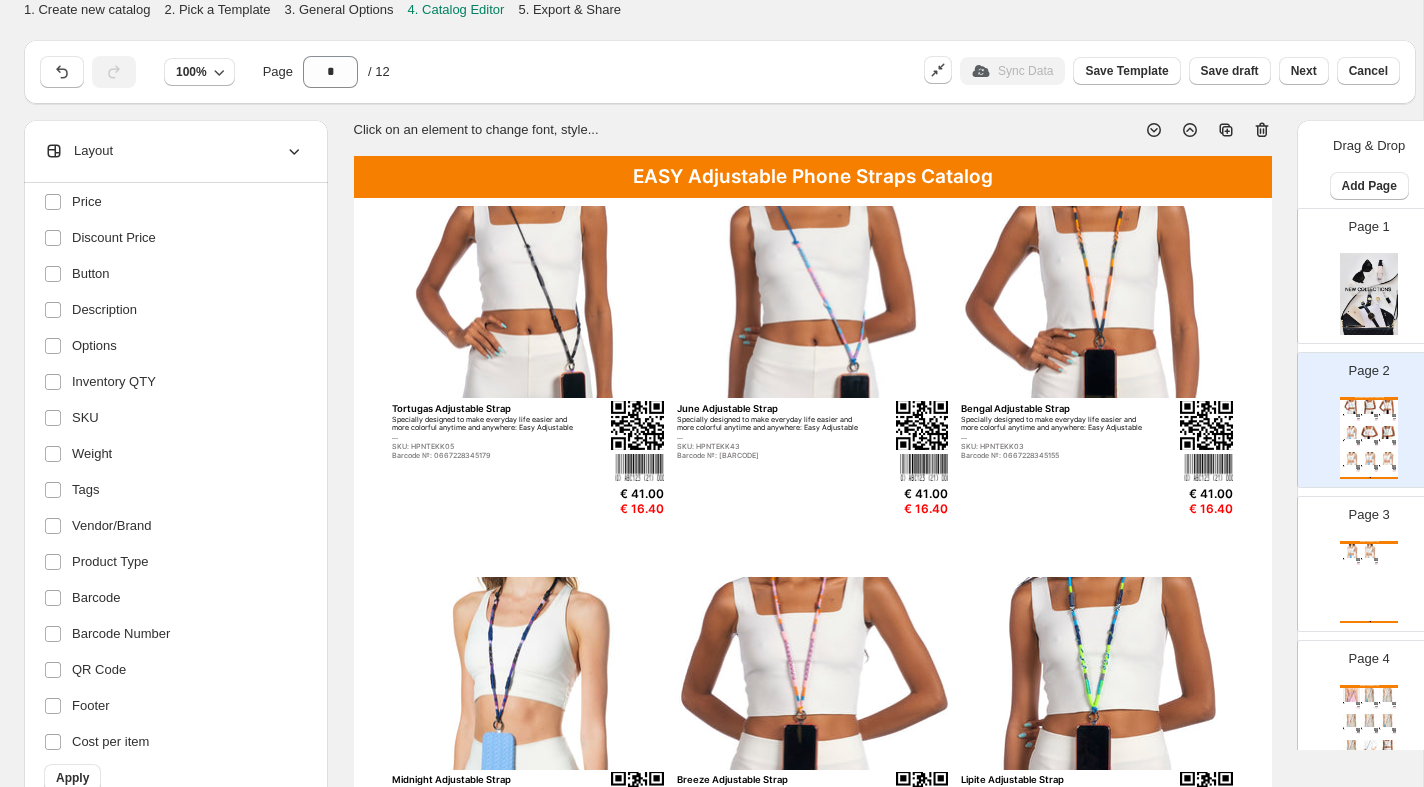 click 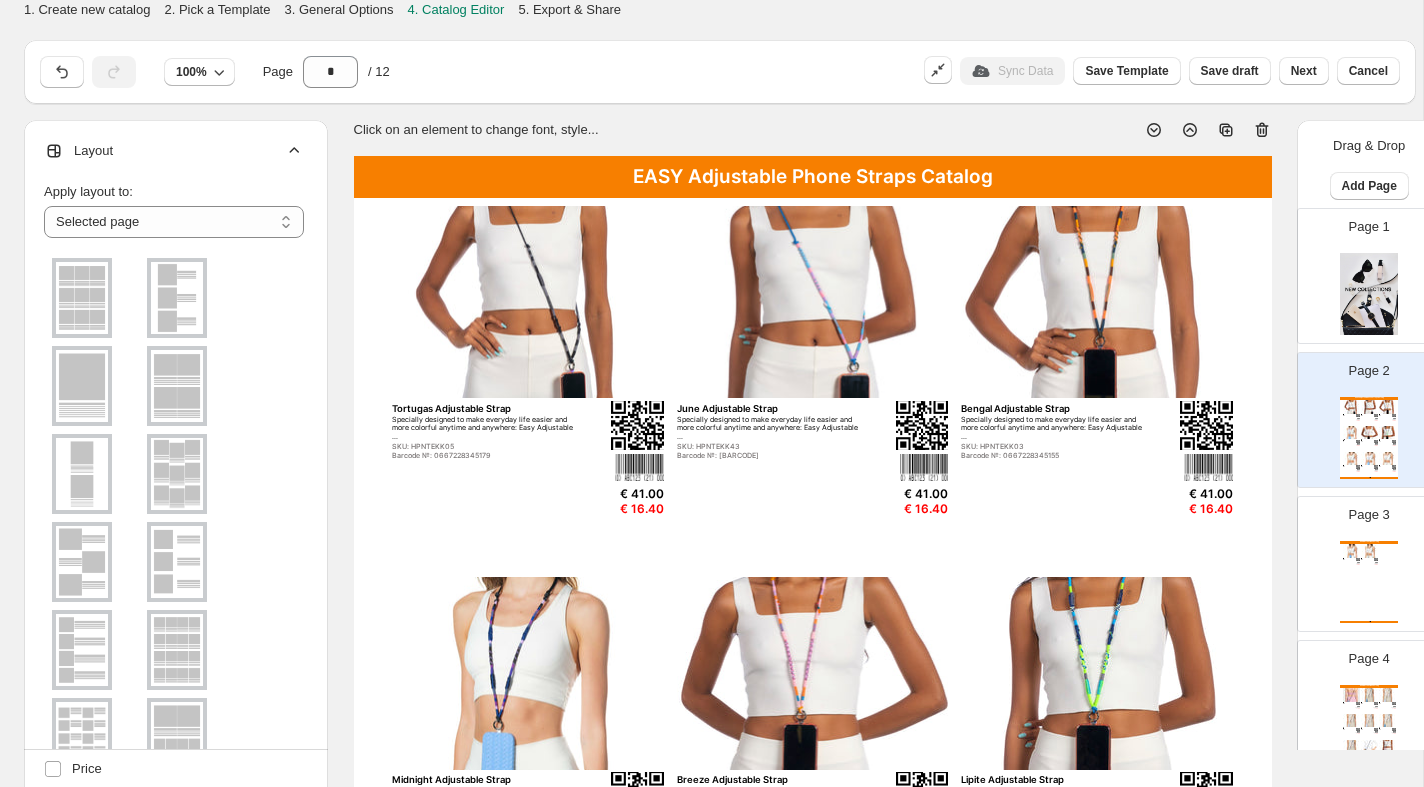 click 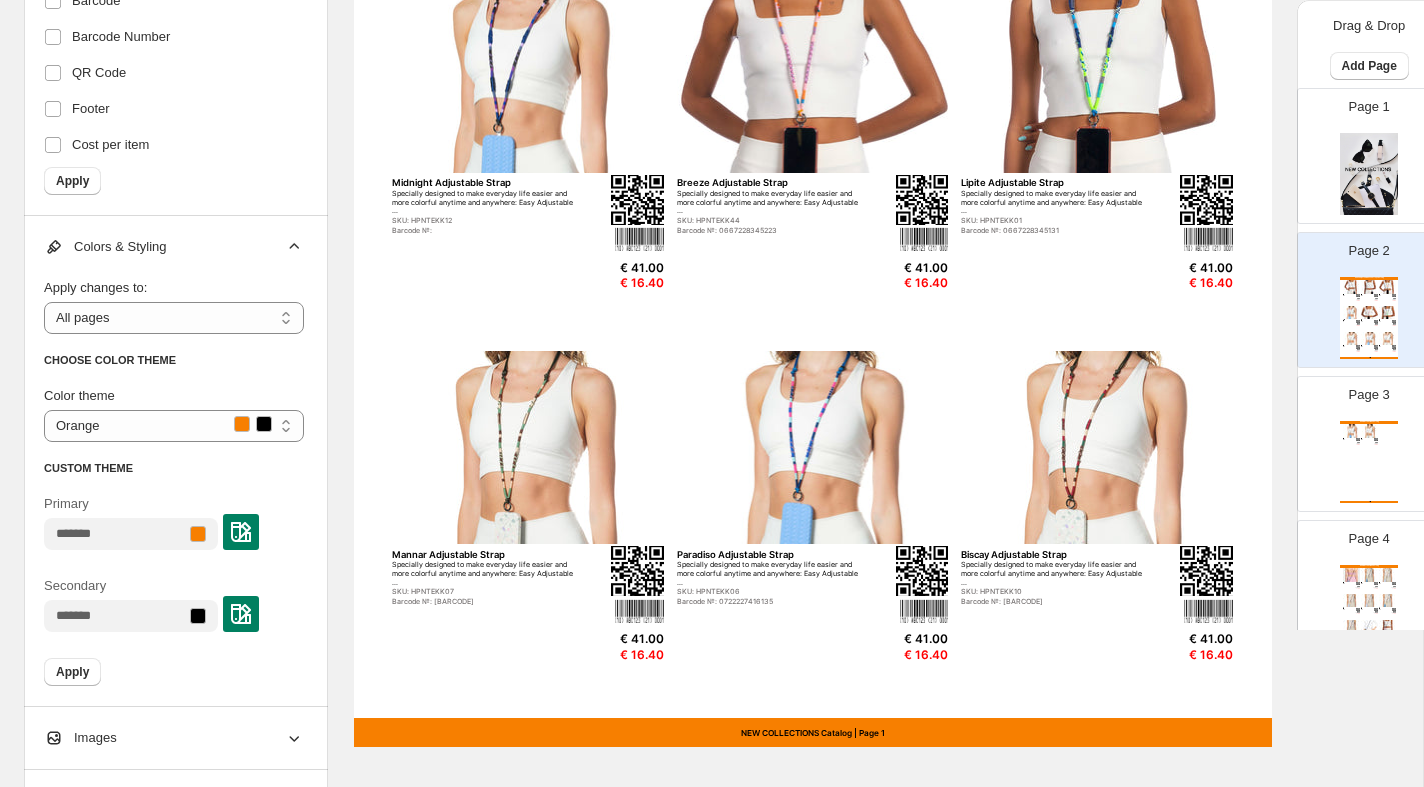 scroll, scrollTop: 603, scrollLeft: 0, axis: vertical 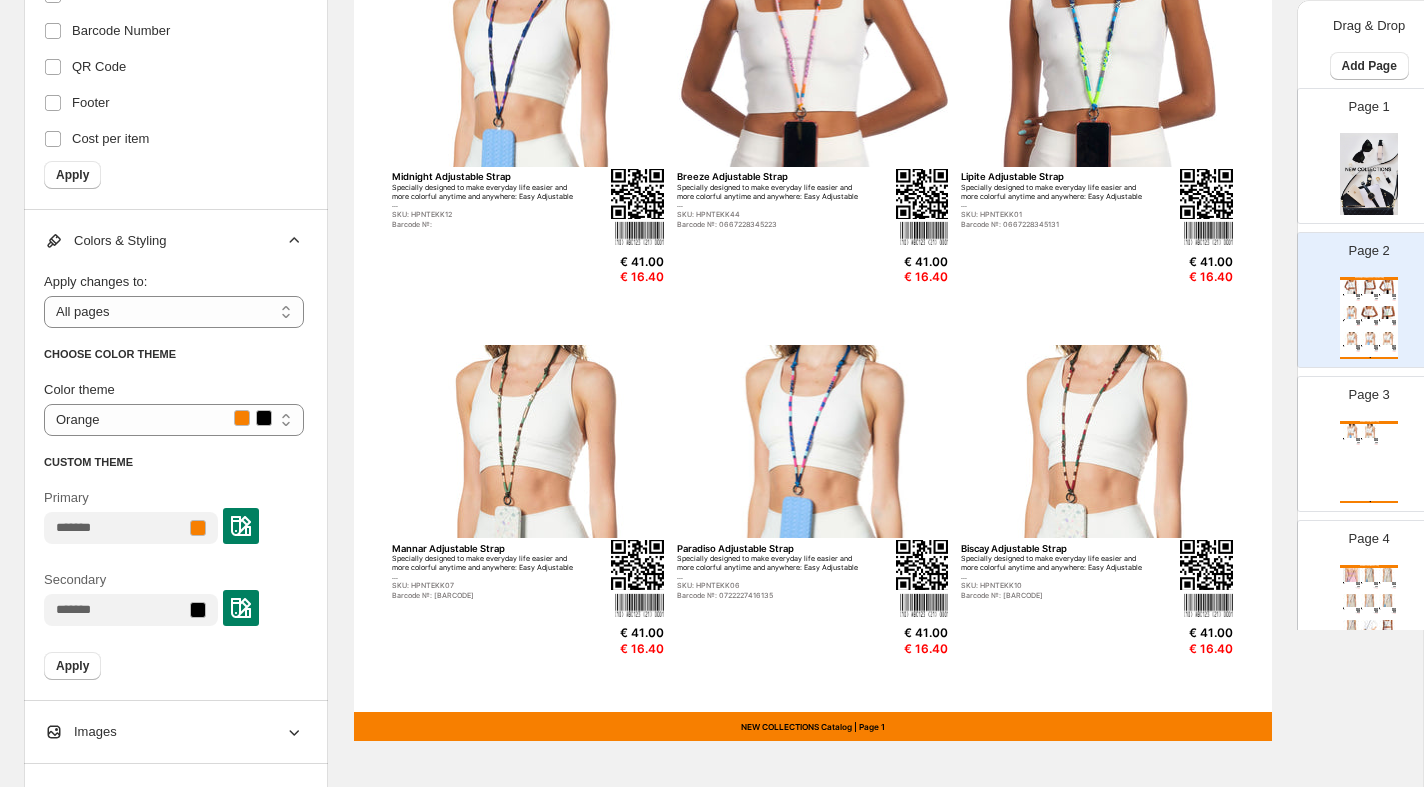 click 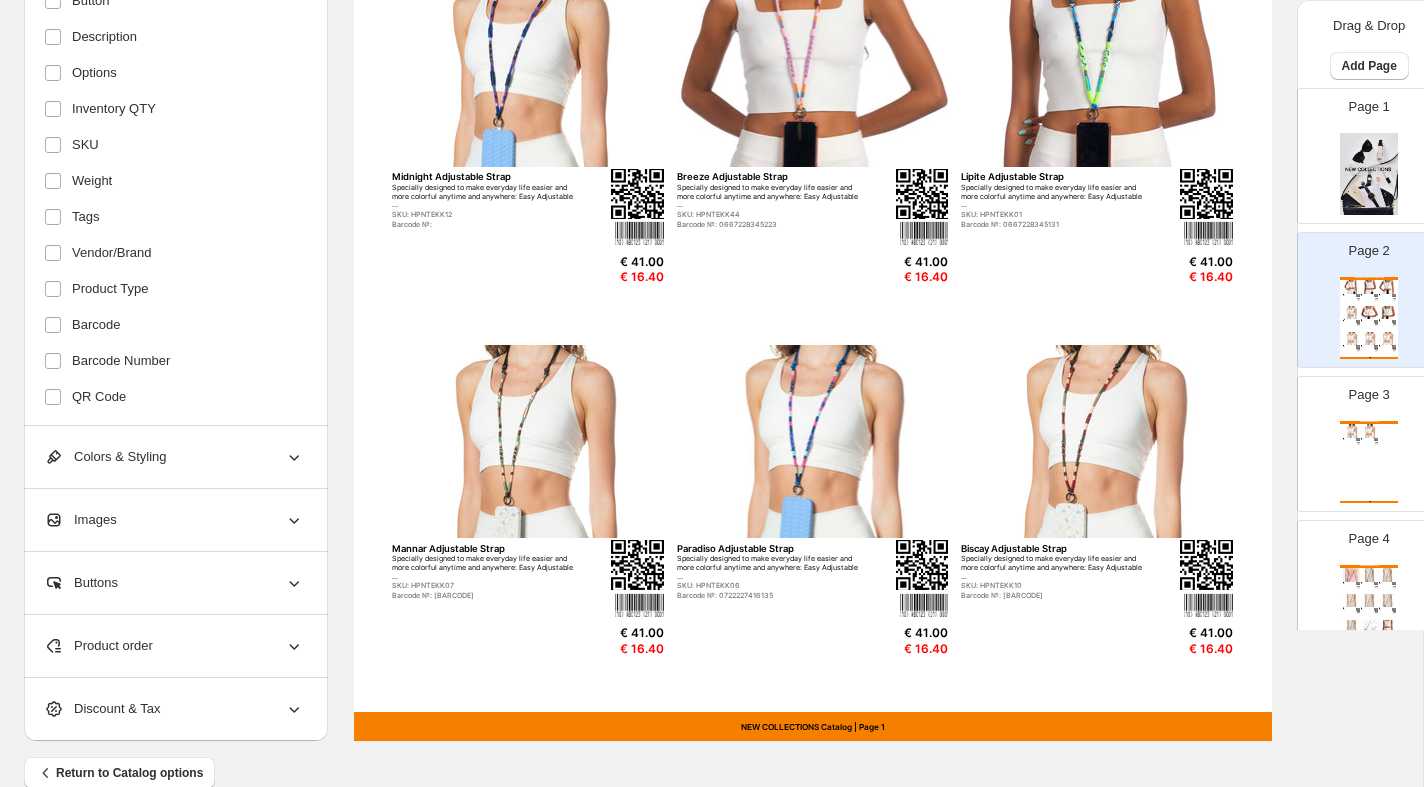 scroll, scrollTop: 199, scrollLeft: 0, axis: vertical 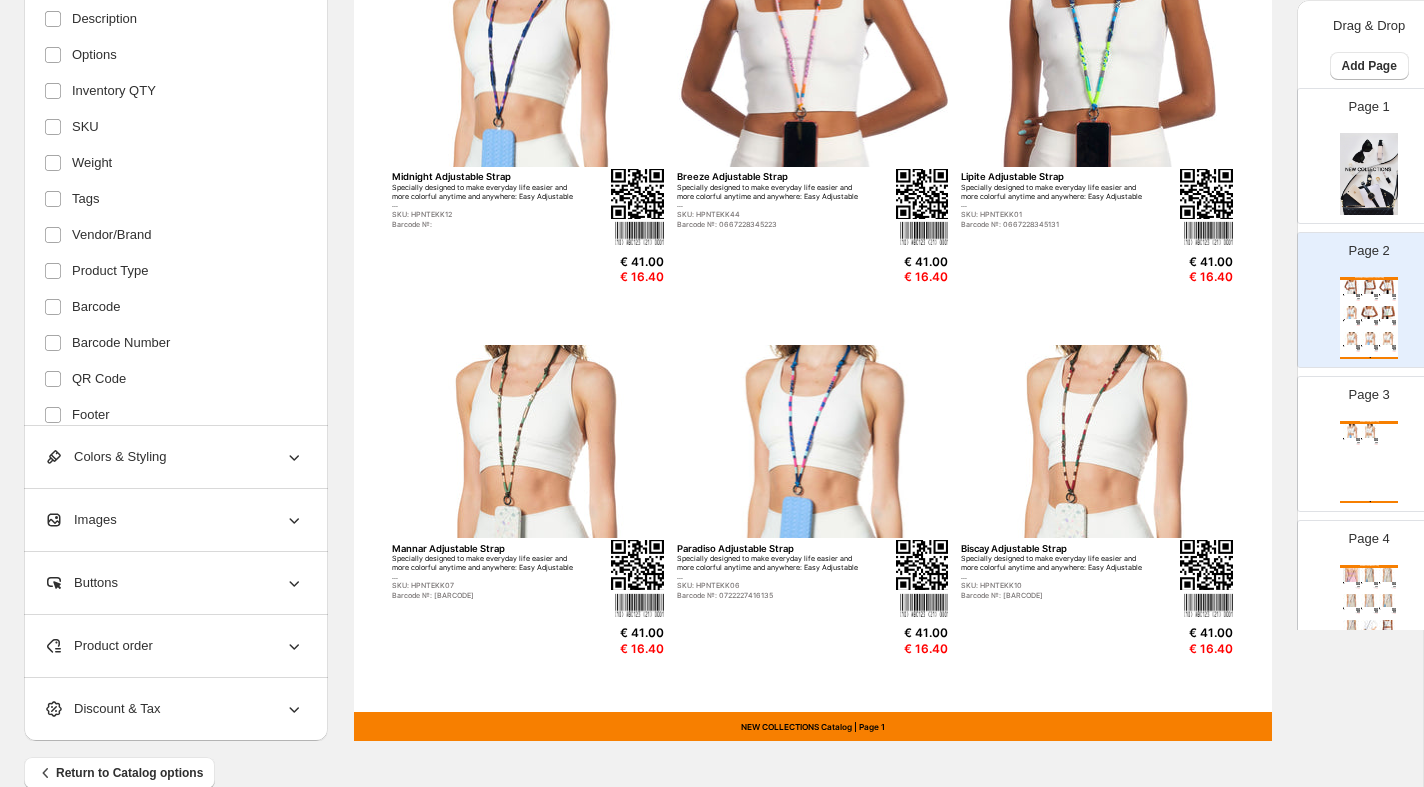click 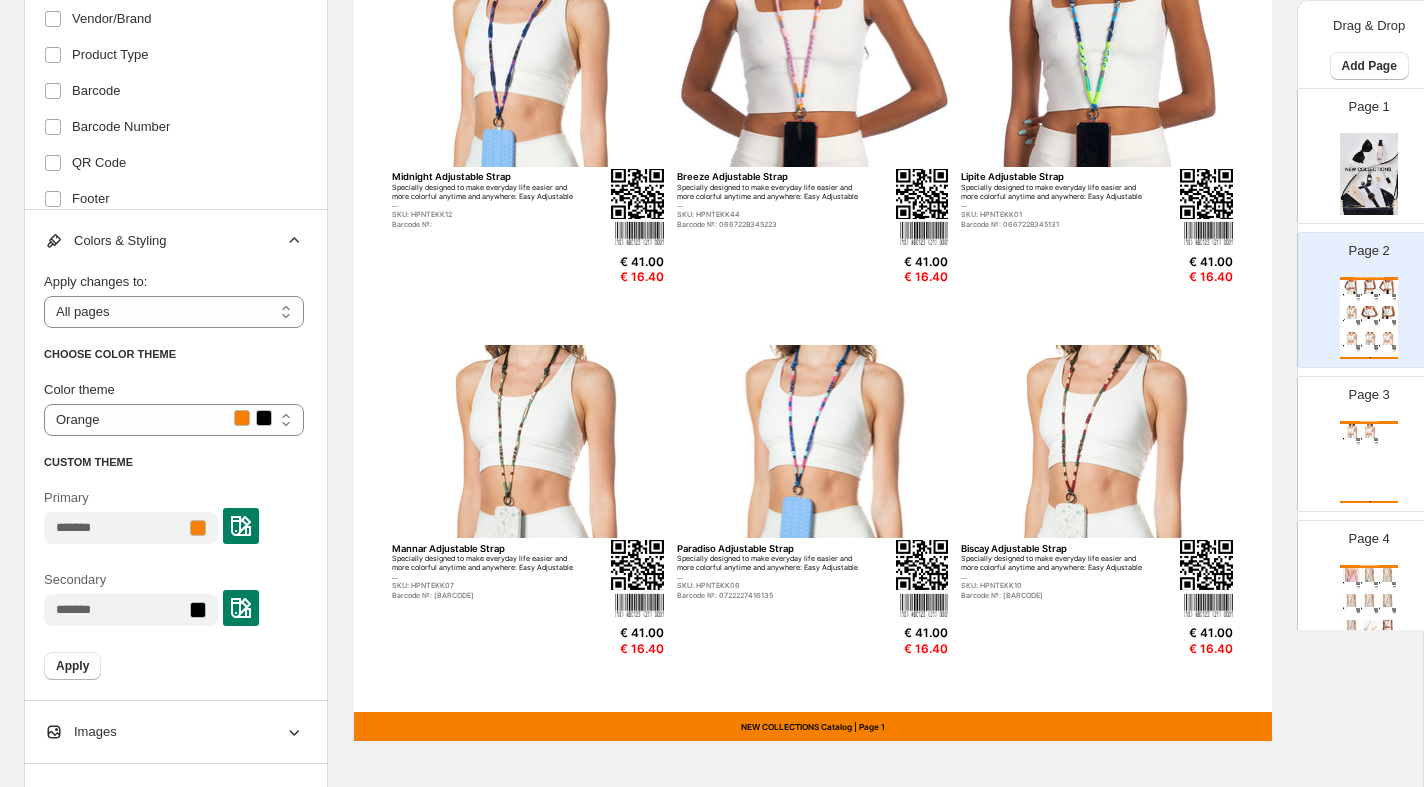 click 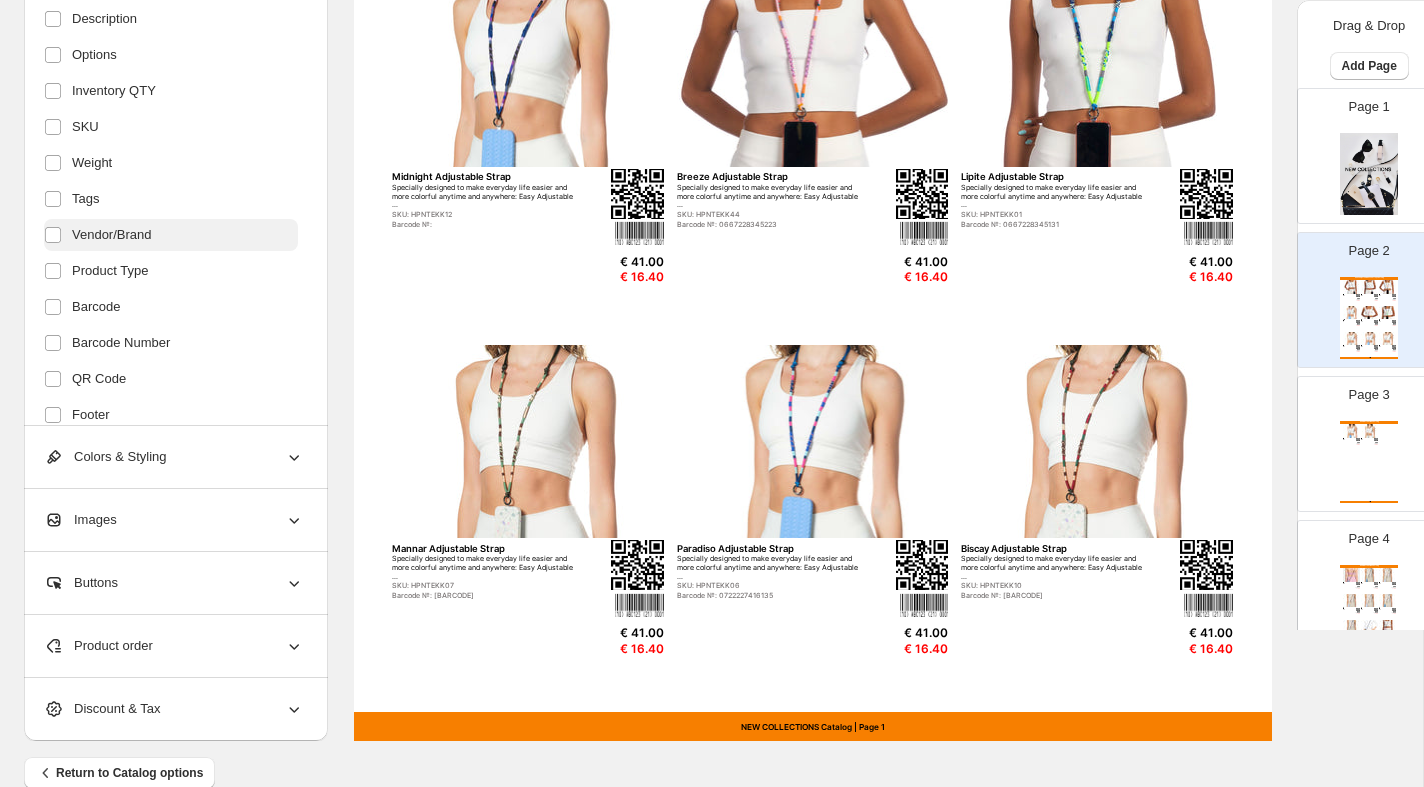scroll, scrollTop: 0, scrollLeft: 0, axis: both 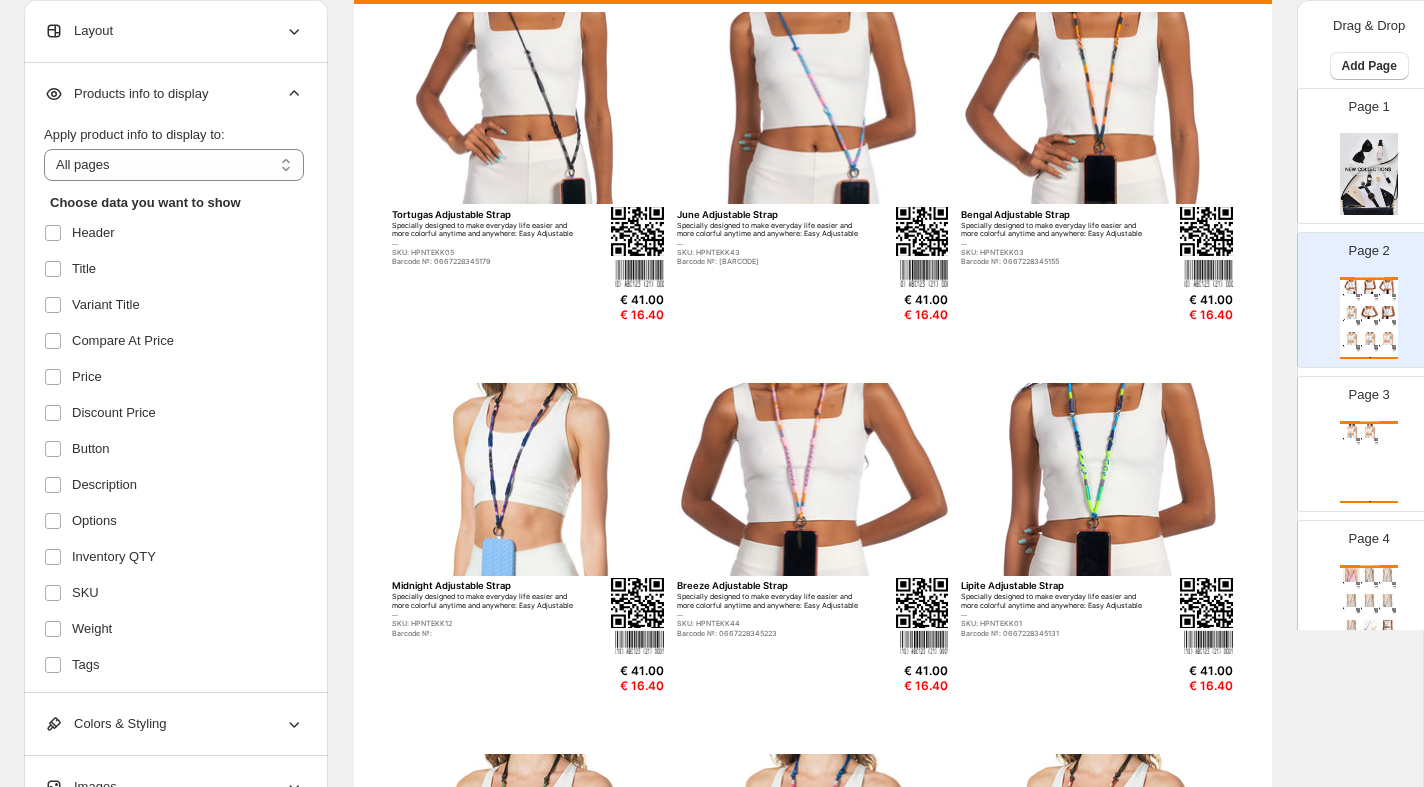 click 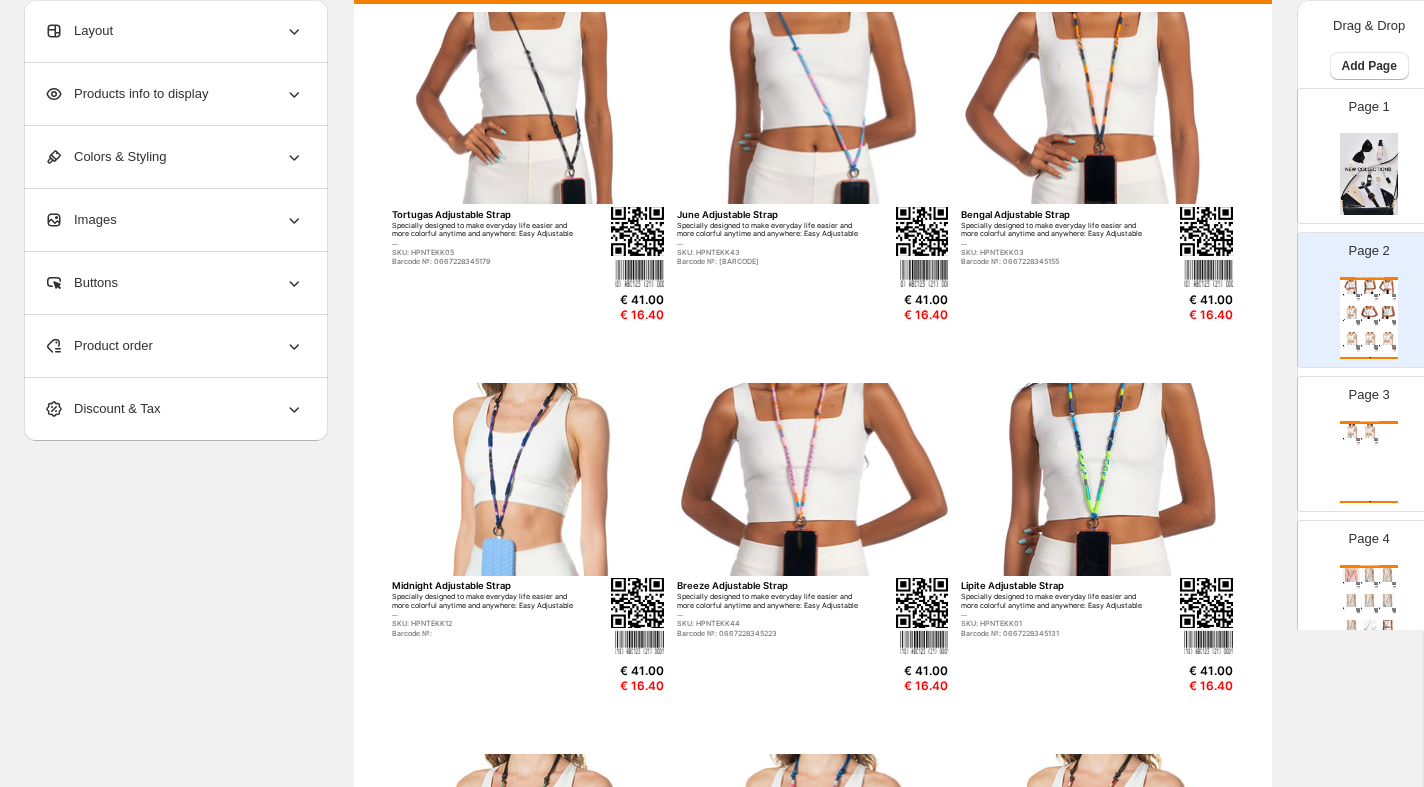click 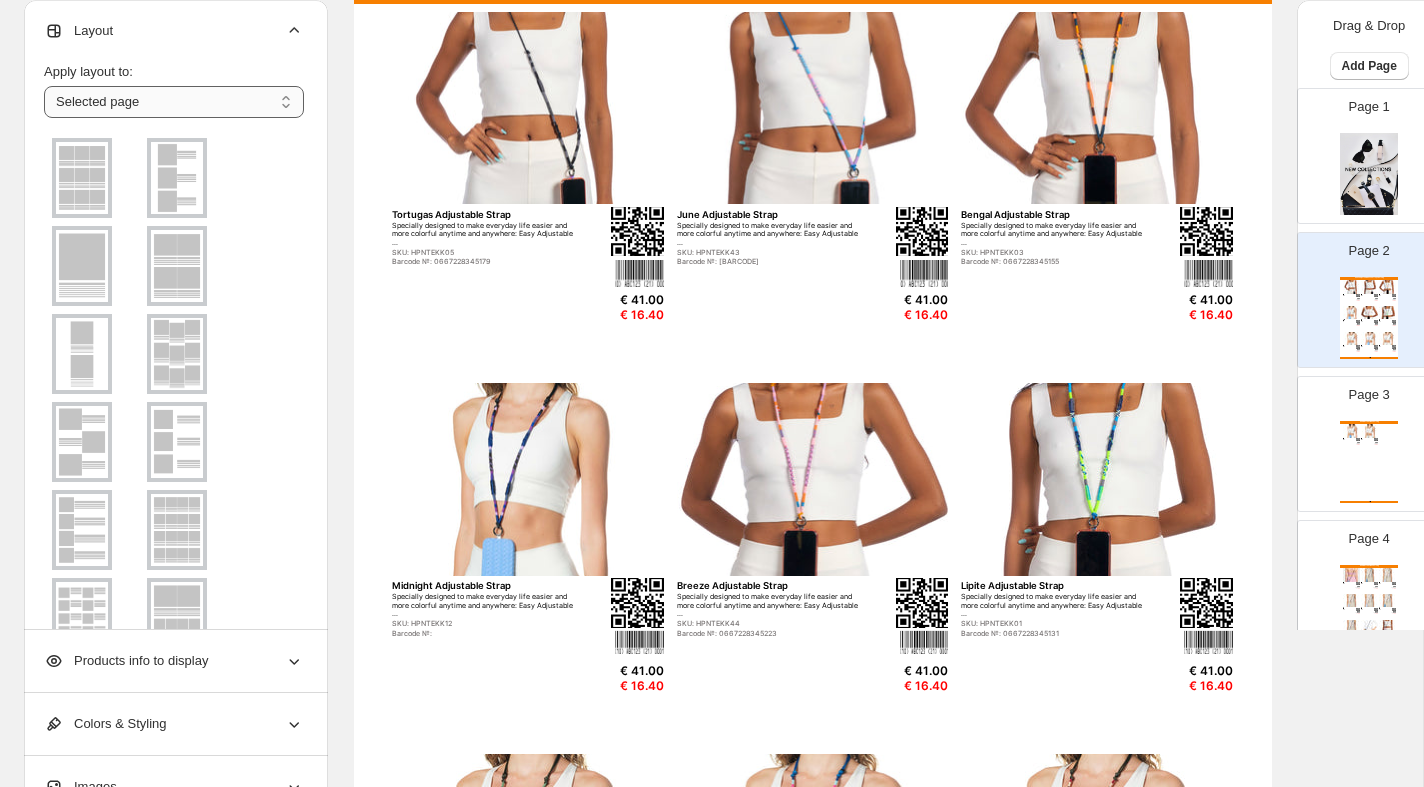 click on "**********" at bounding box center (174, 102) 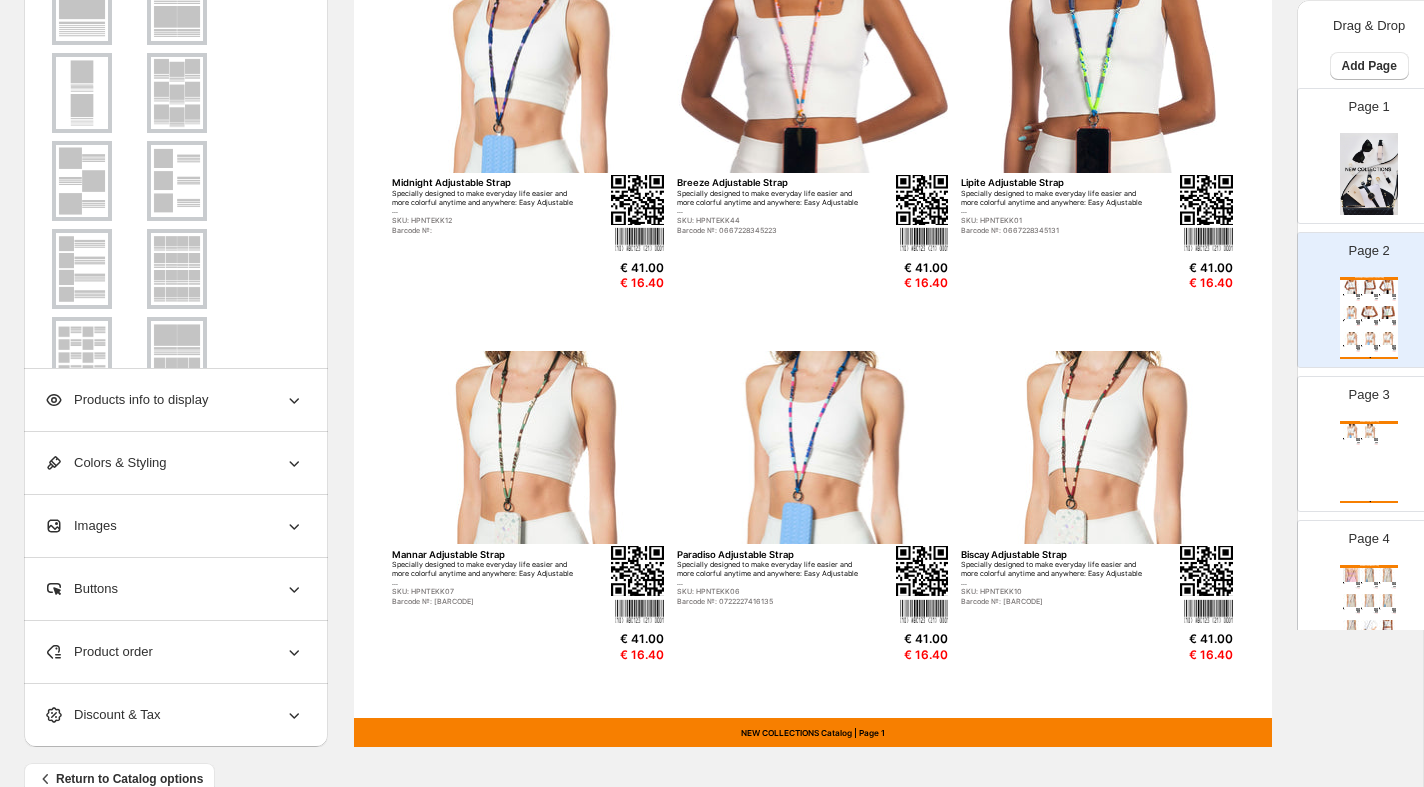 scroll, scrollTop: 638, scrollLeft: 0, axis: vertical 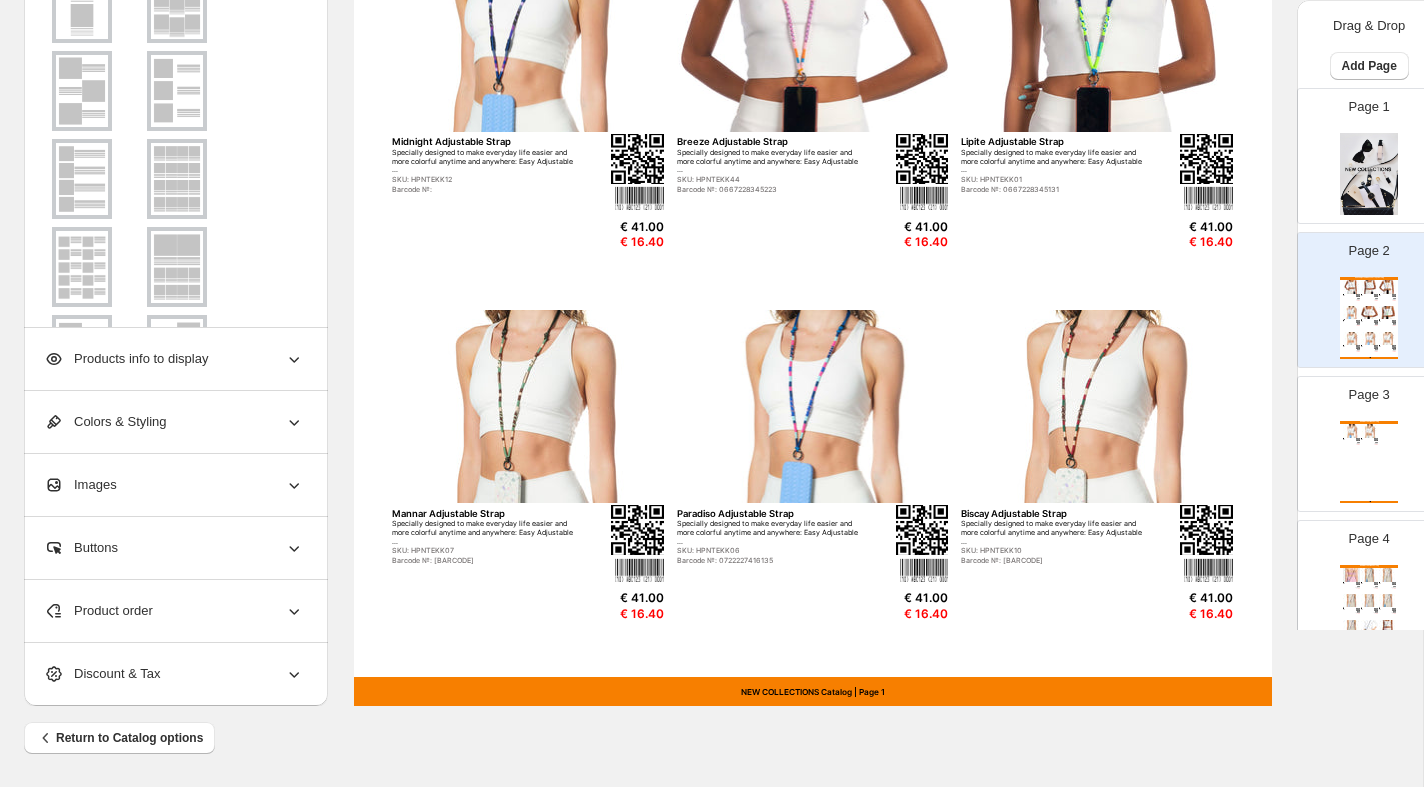 click at bounding box center [82, 179] 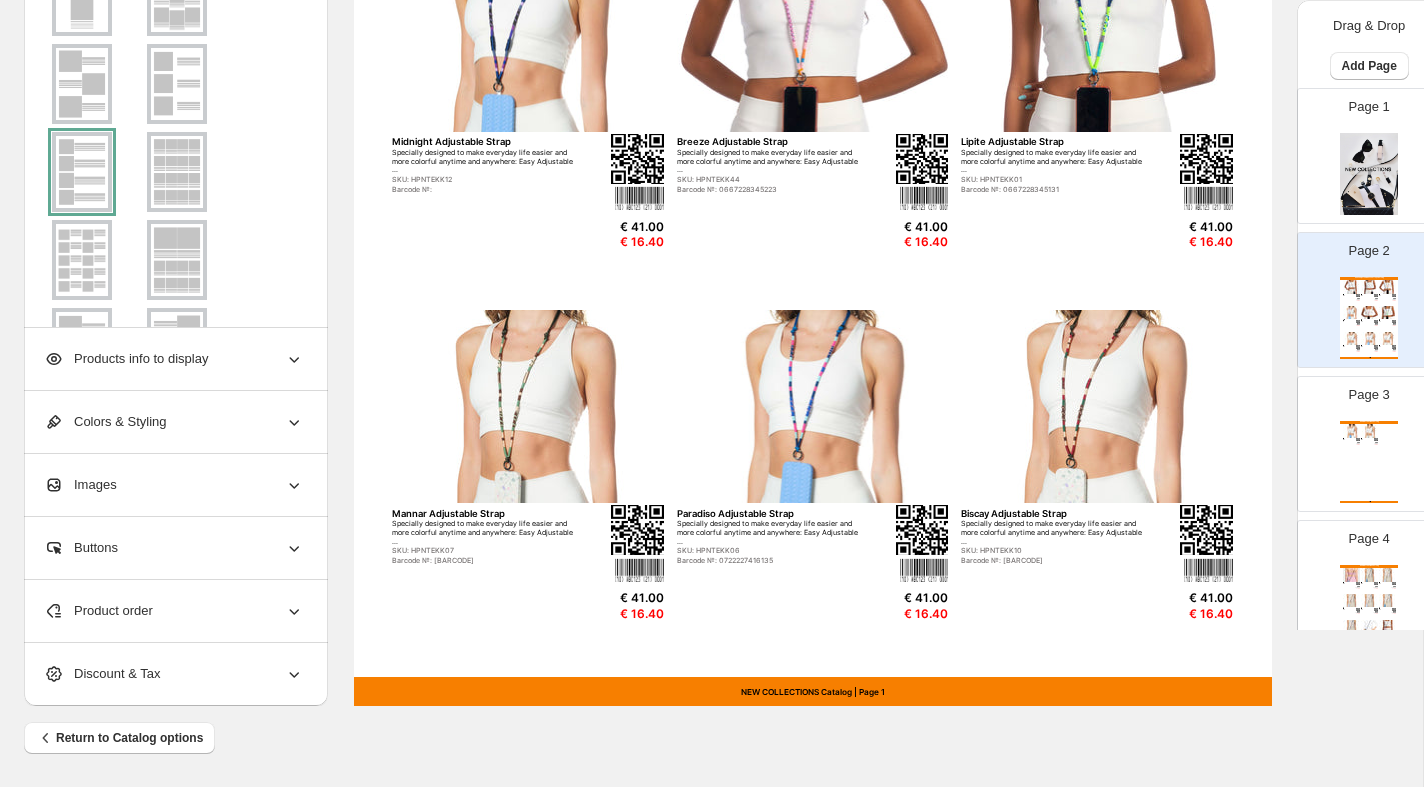 scroll, scrollTop: 201, scrollLeft: 0, axis: vertical 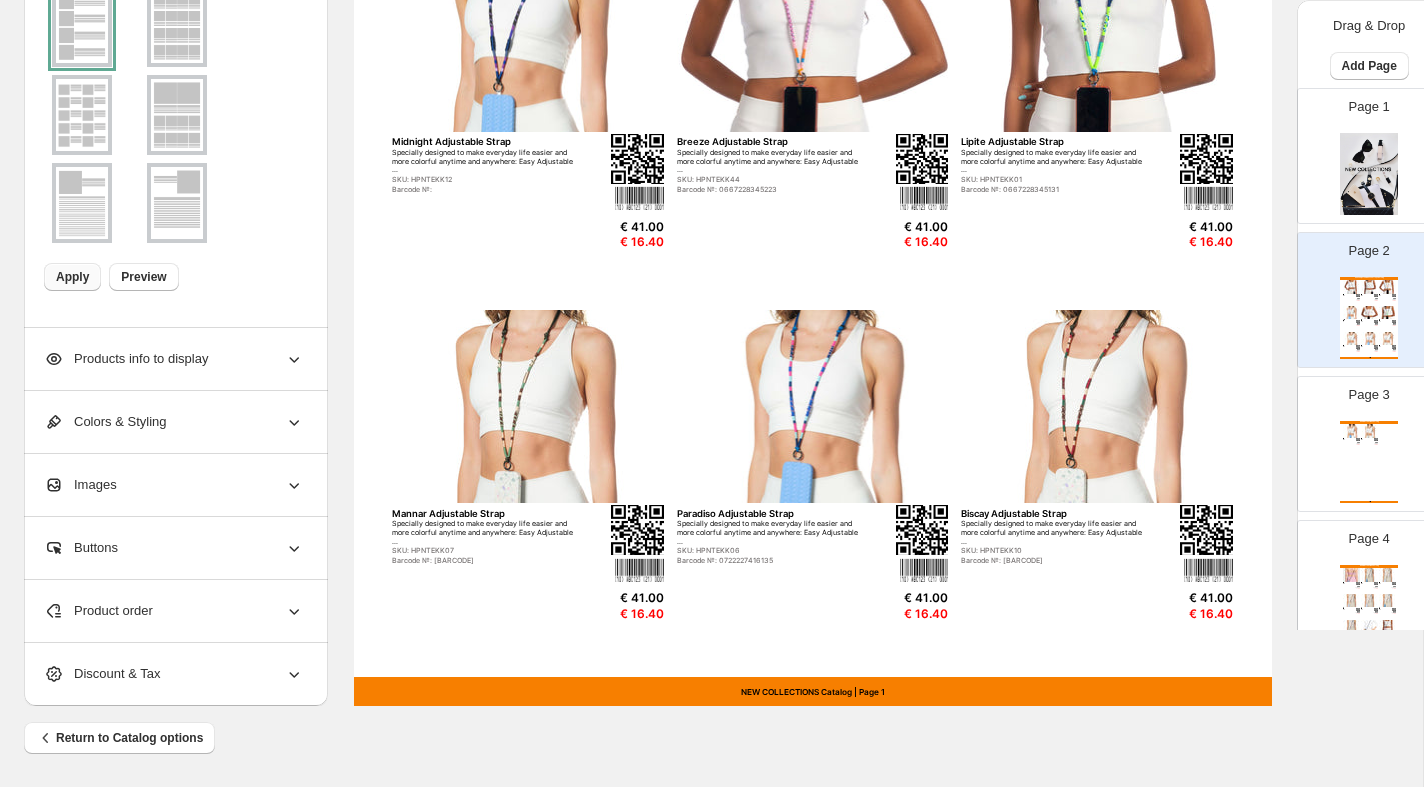 click on "Apply" at bounding box center (72, 277) 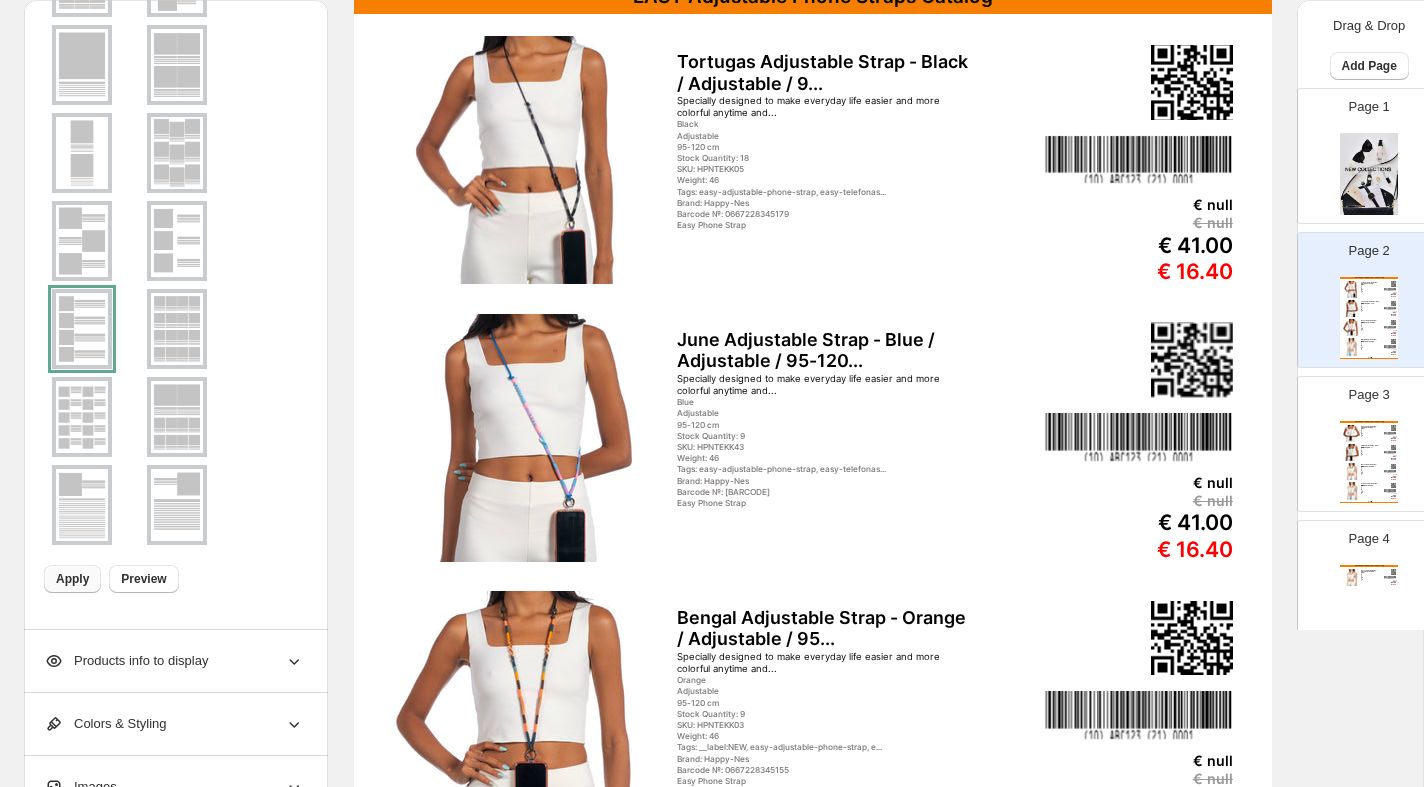 scroll, scrollTop: 638, scrollLeft: 0, axis: vertical 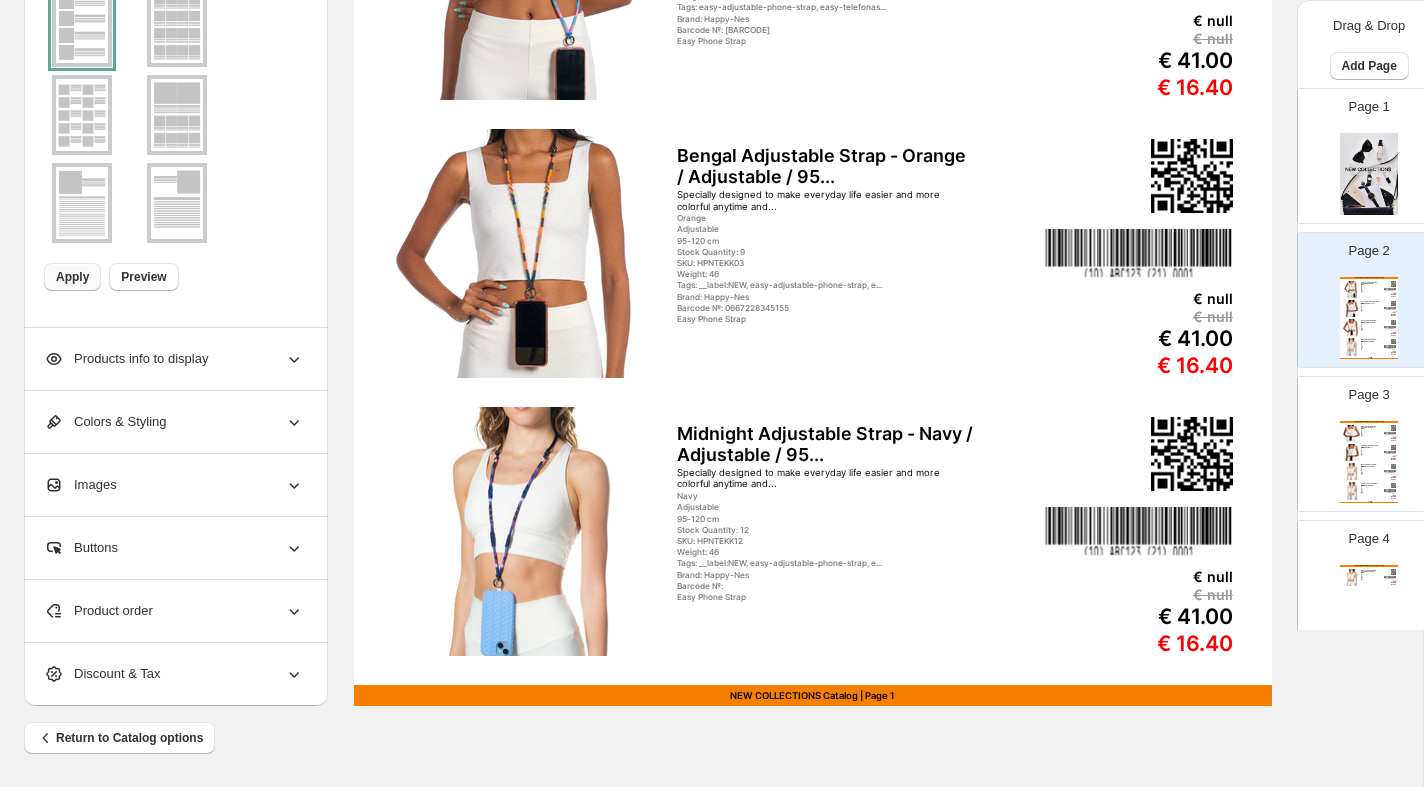 click at bounding box center (1351, 471) 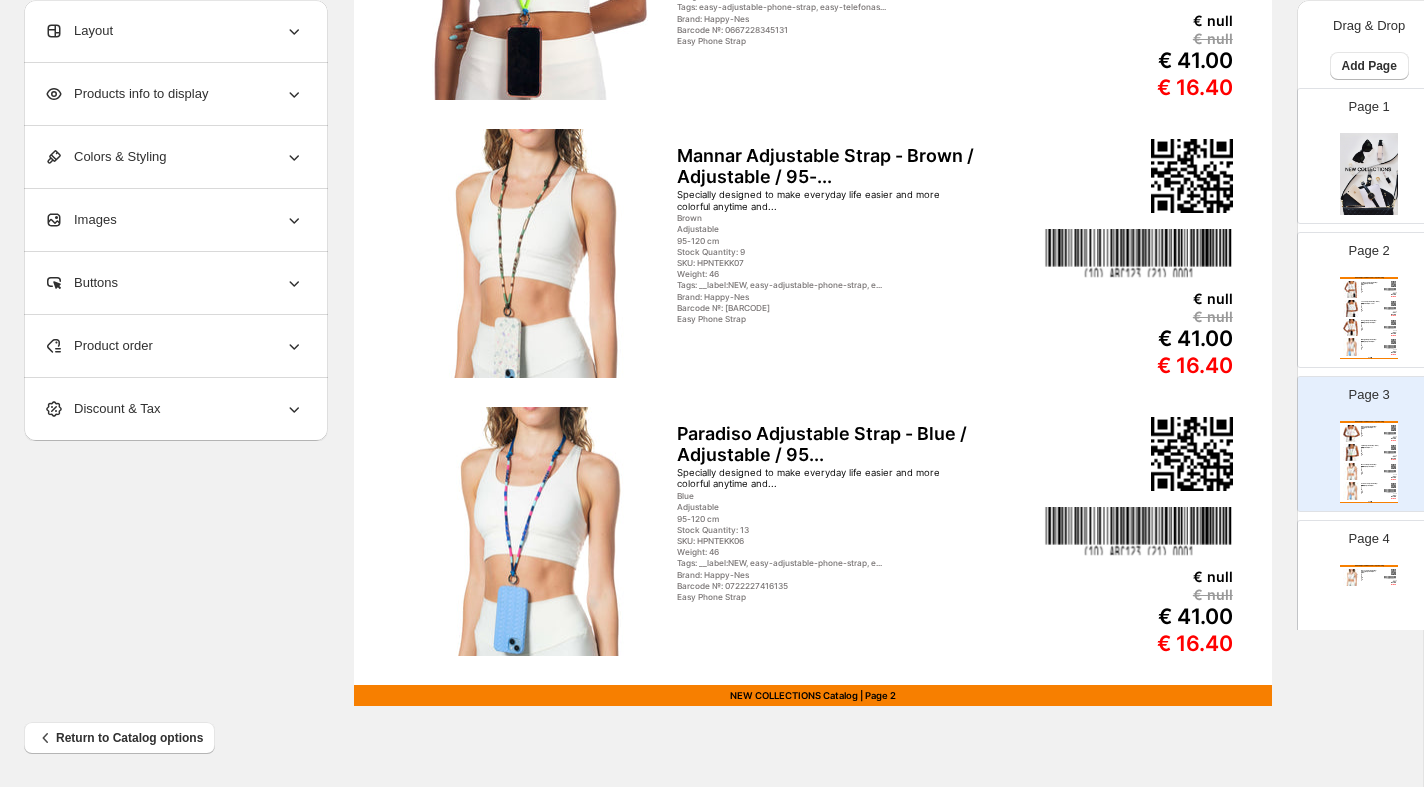 scroll, scrollTop: 0, scrollLeft: 0, axis: both 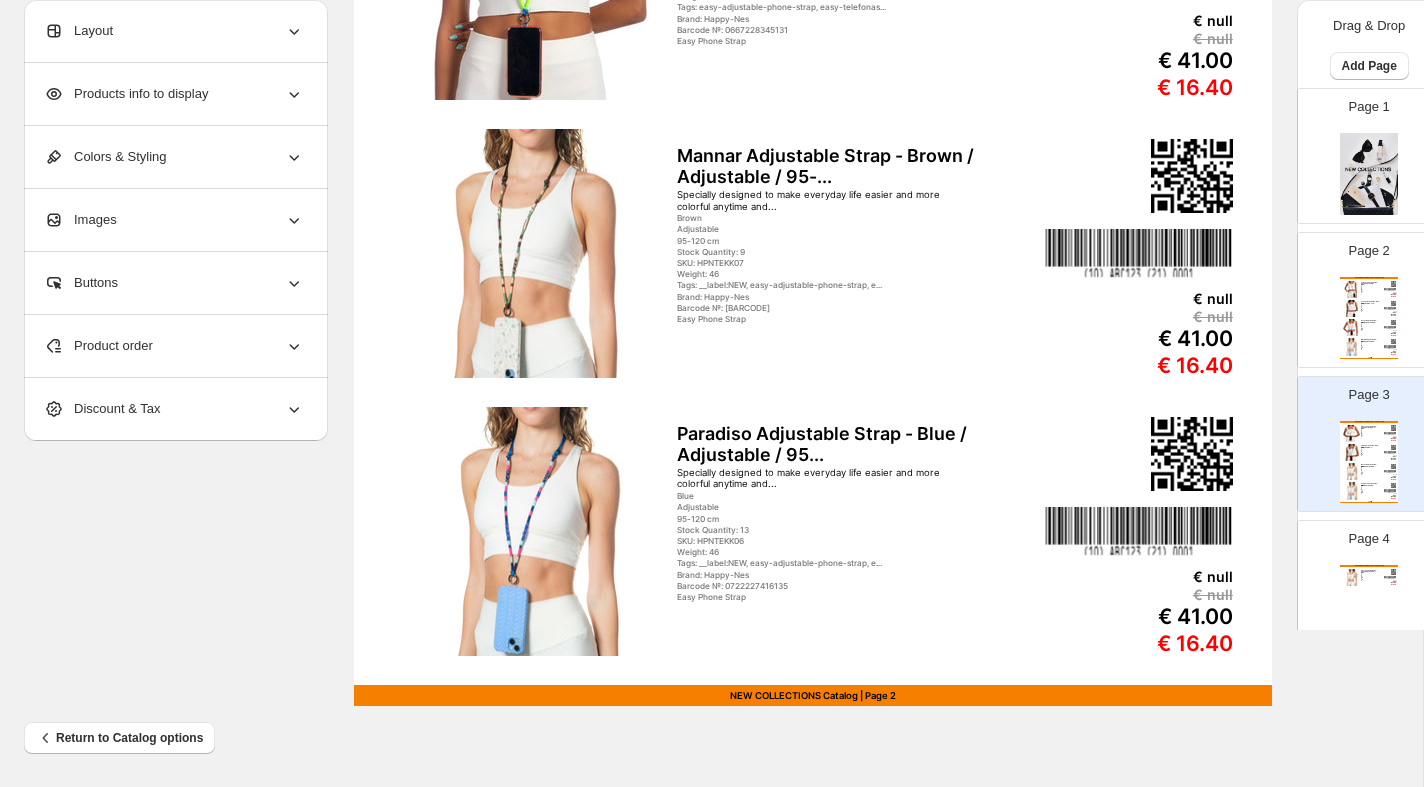 click on "Specially designed to make everyday life easier and more colorful anytime and..." at bounding box center [1370, 304] 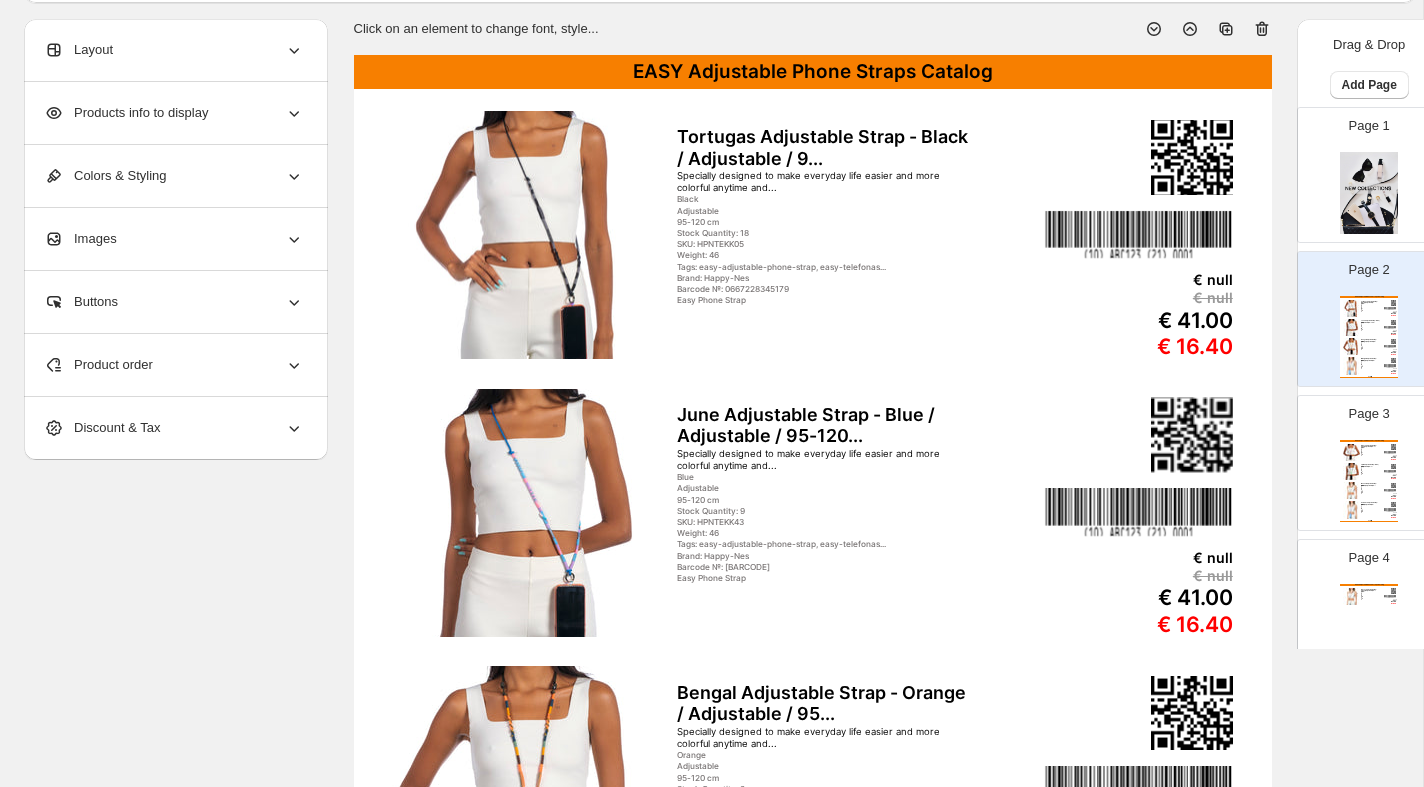 scroll, scrollTop: 103, scrollLeft: 0, axis: vertical 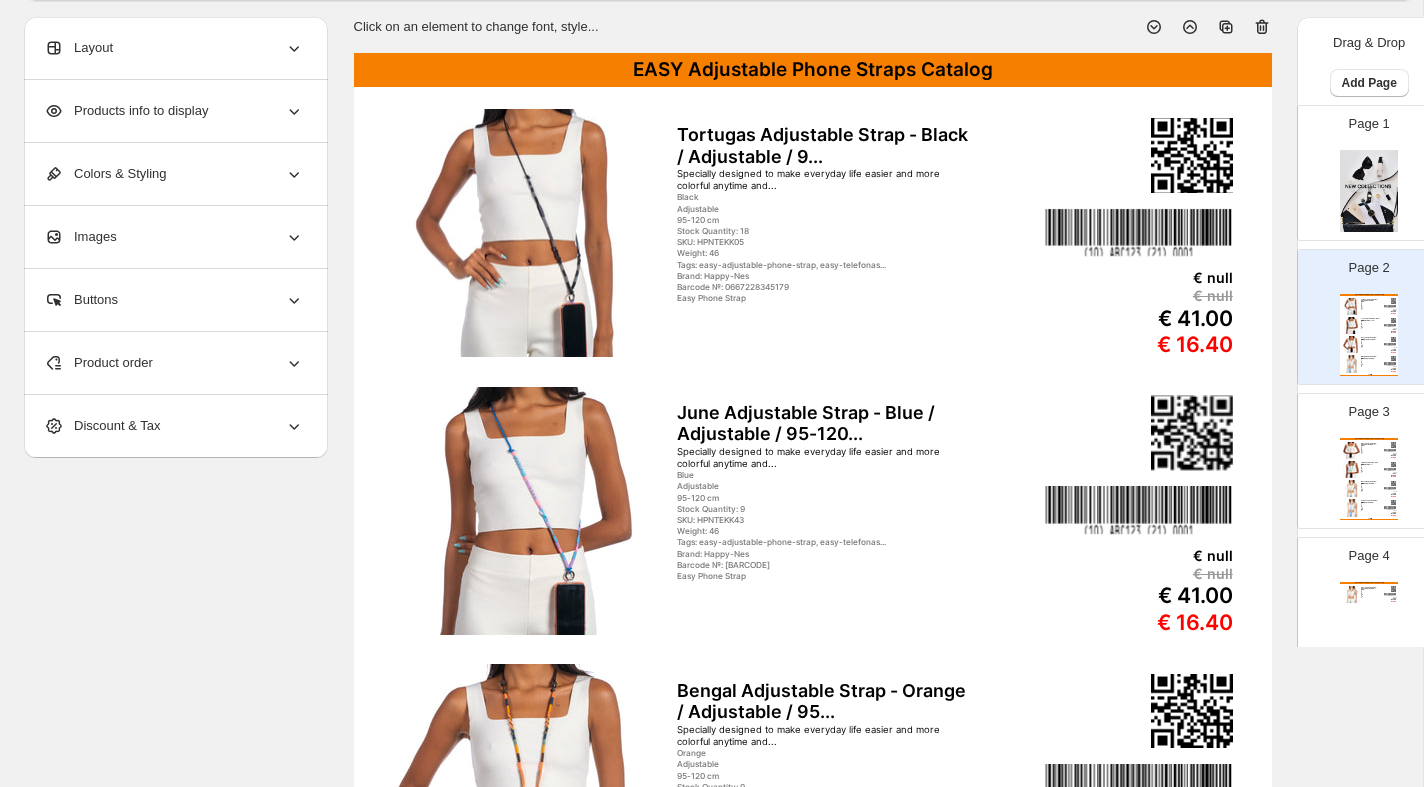 click on "Products info to display" at bounding box center (126, 111) 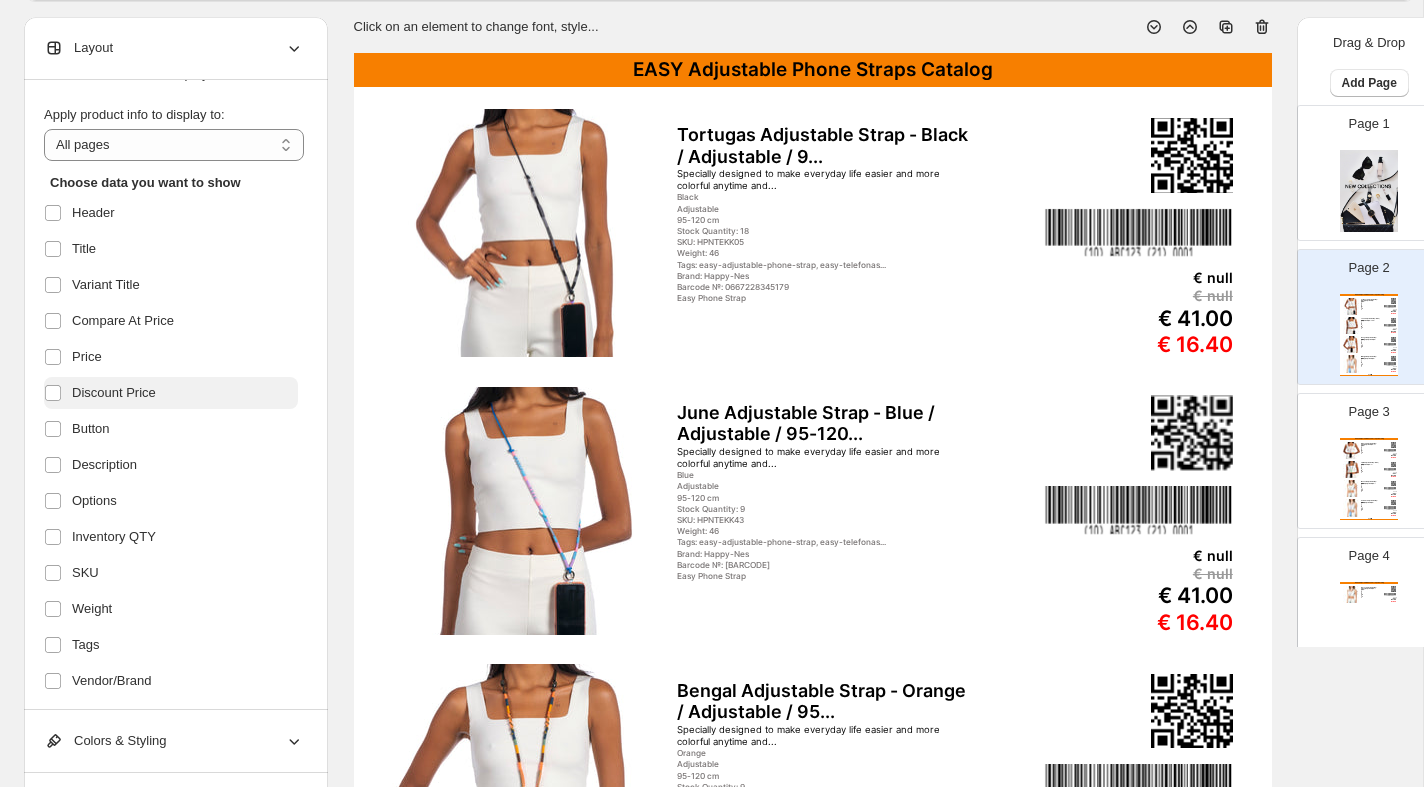 scroll, scrollTop: 0, scrollLeft: 0, axis: both 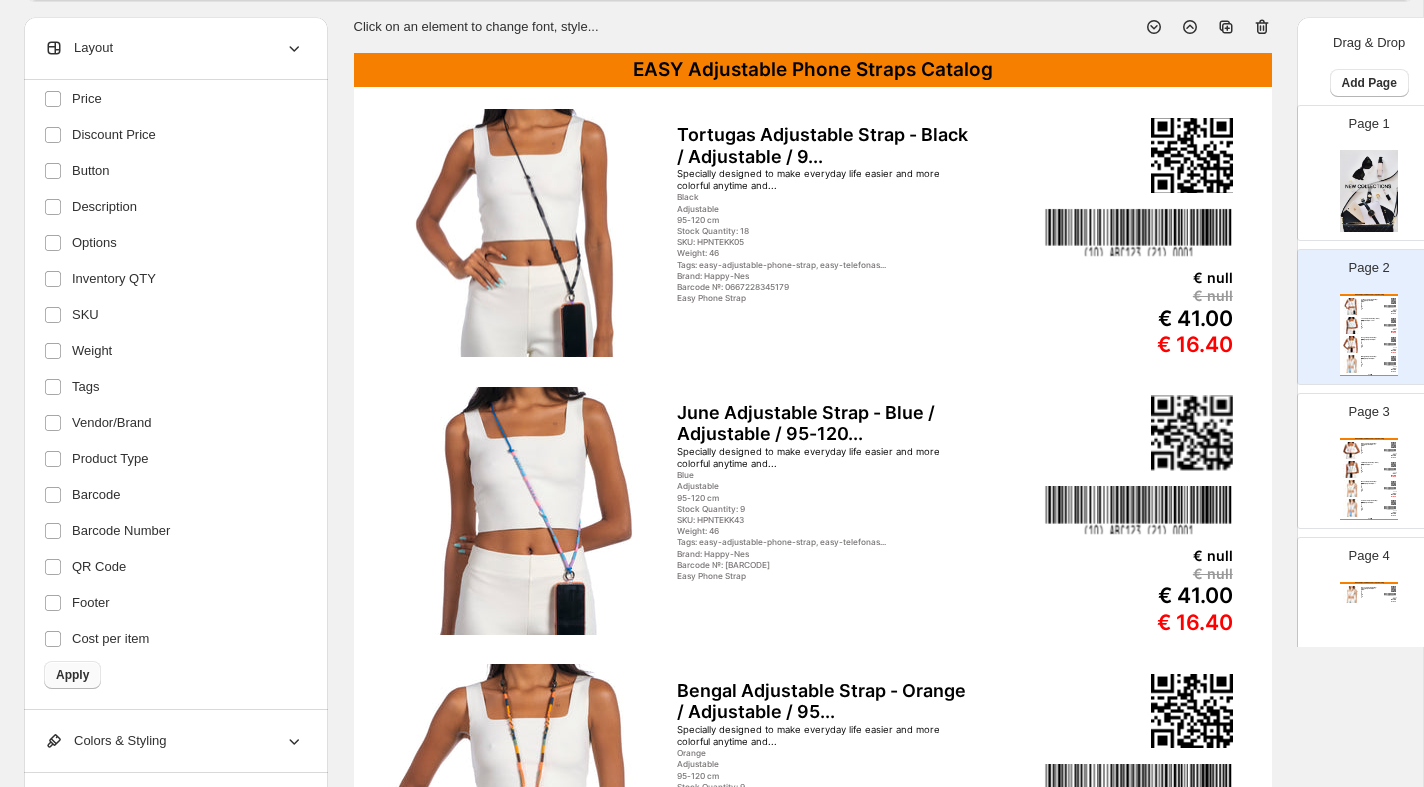 click on "Apply" at bounding box center [72, 675] 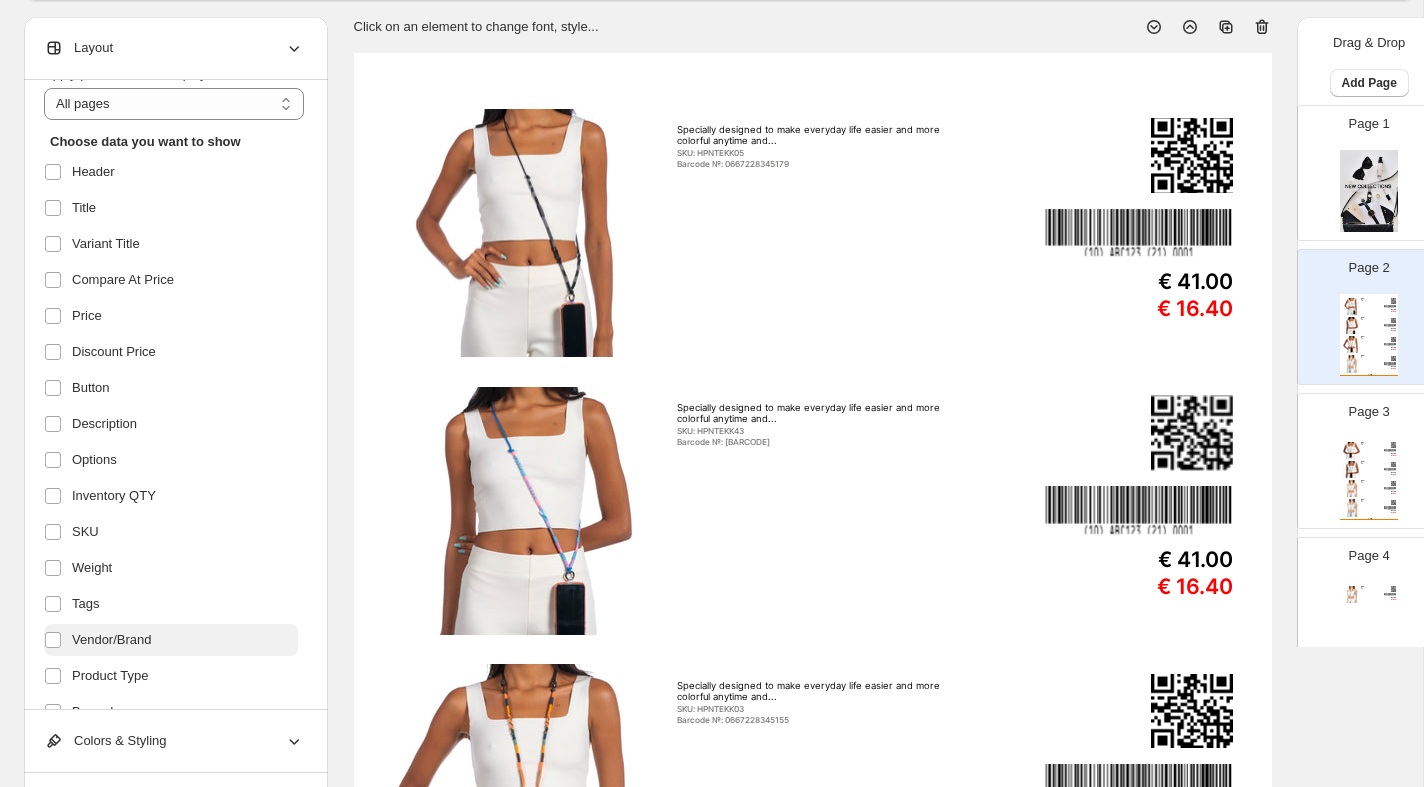 scroll, scrollTop: 0, scrollLeft: 0, axis: both 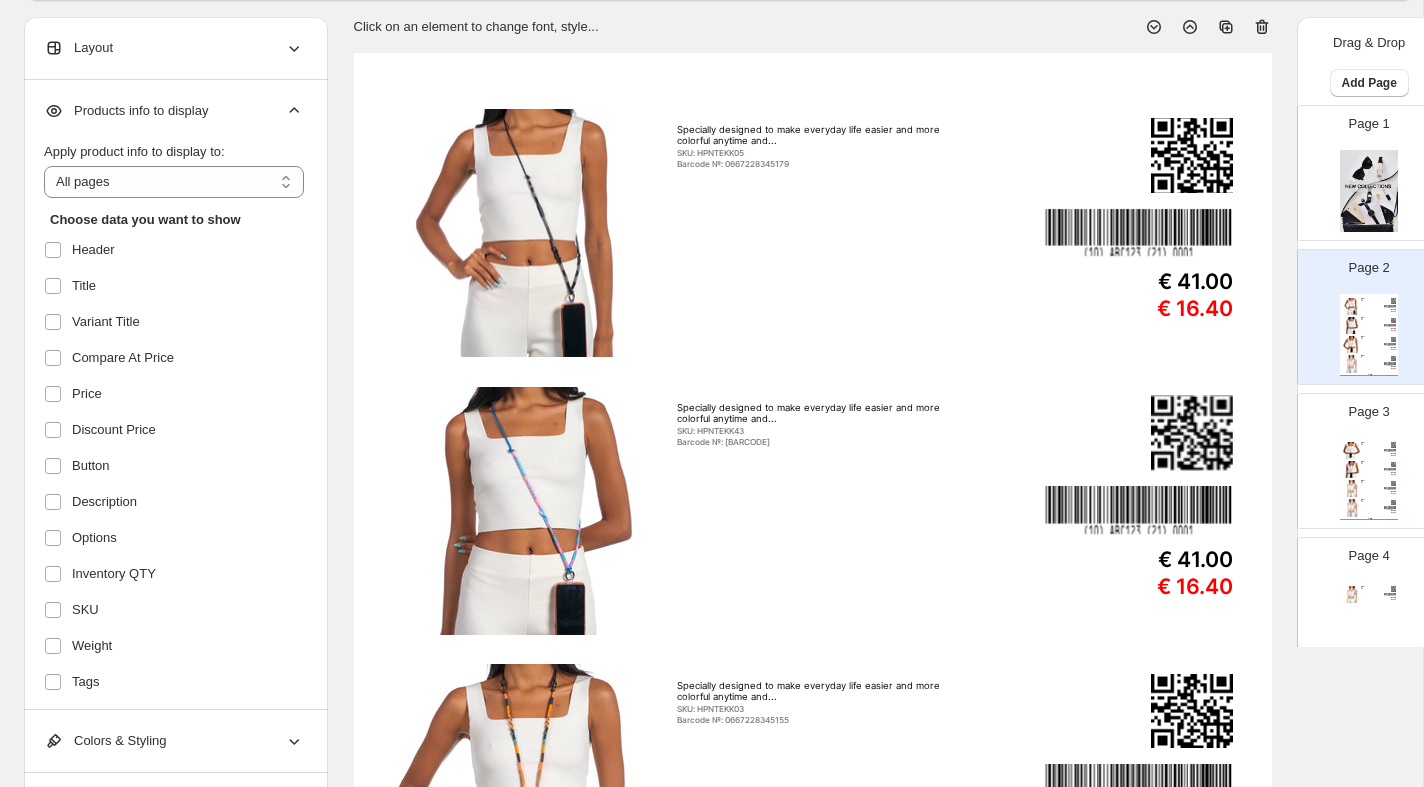 click 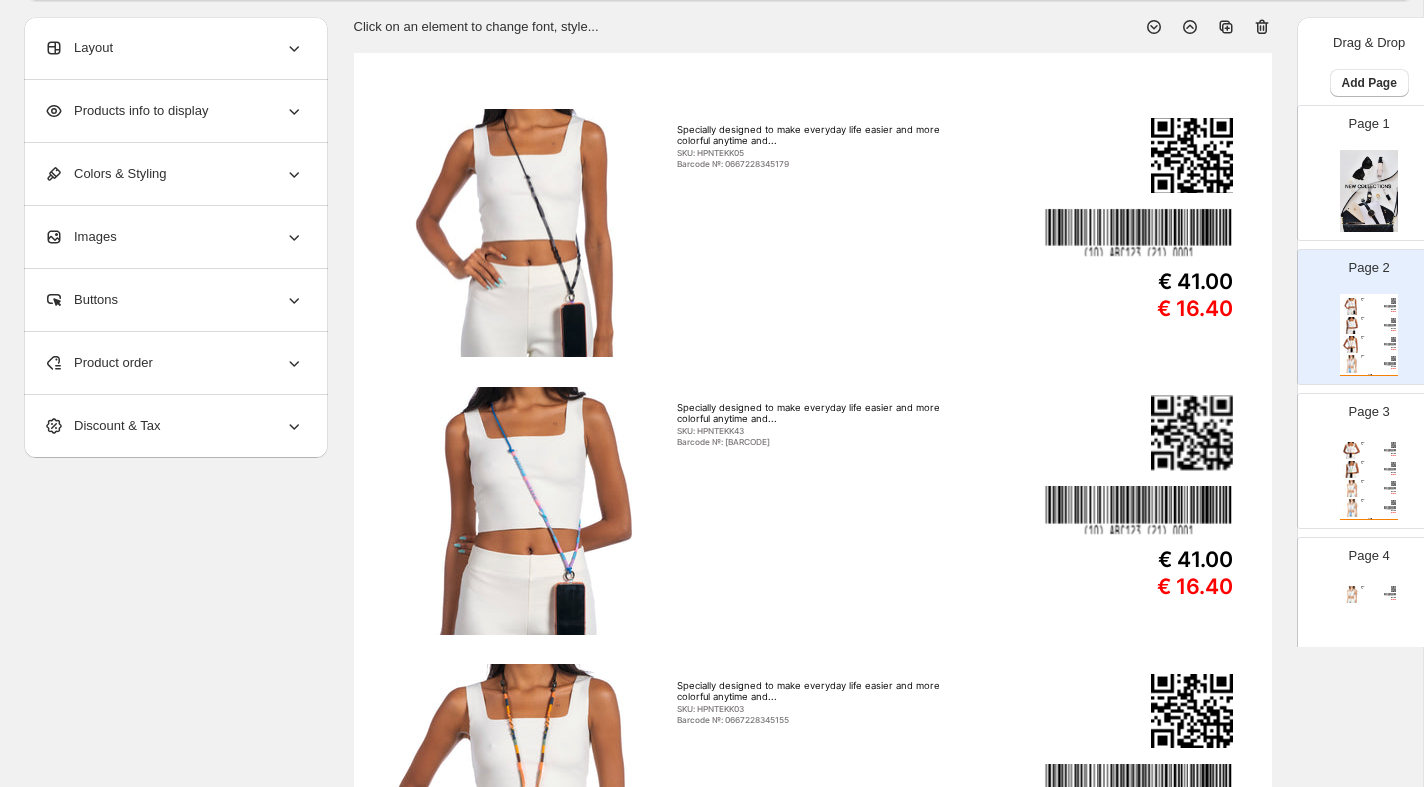 click 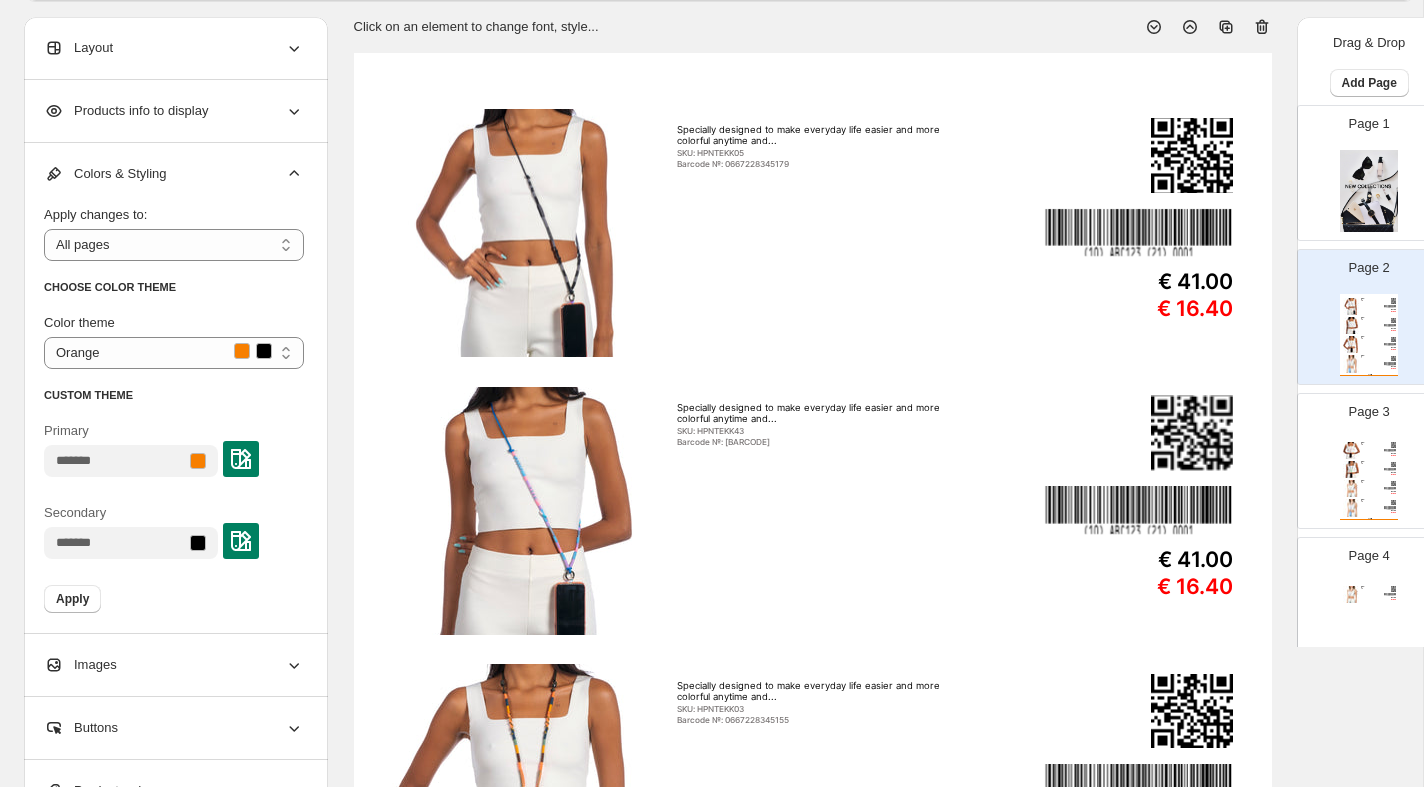 click 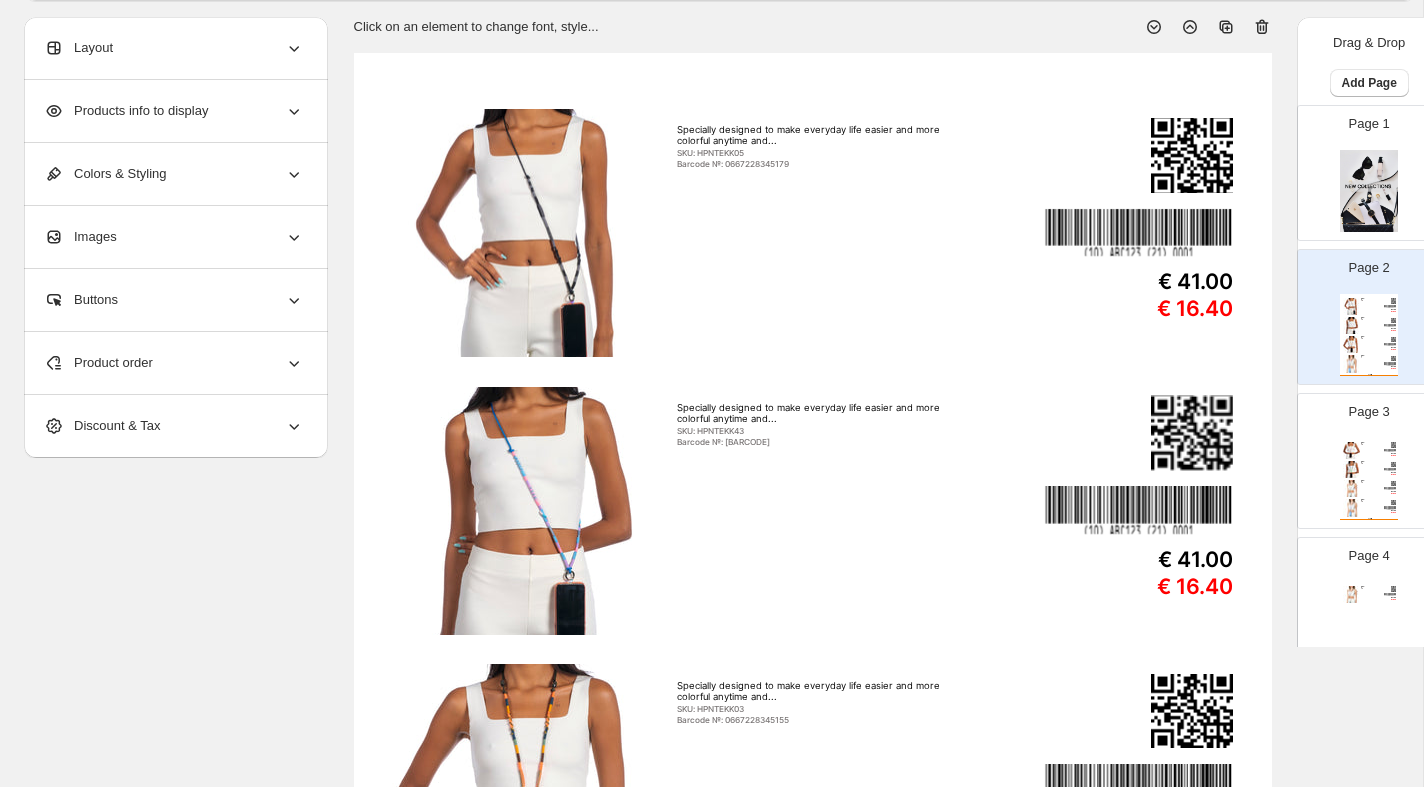 click 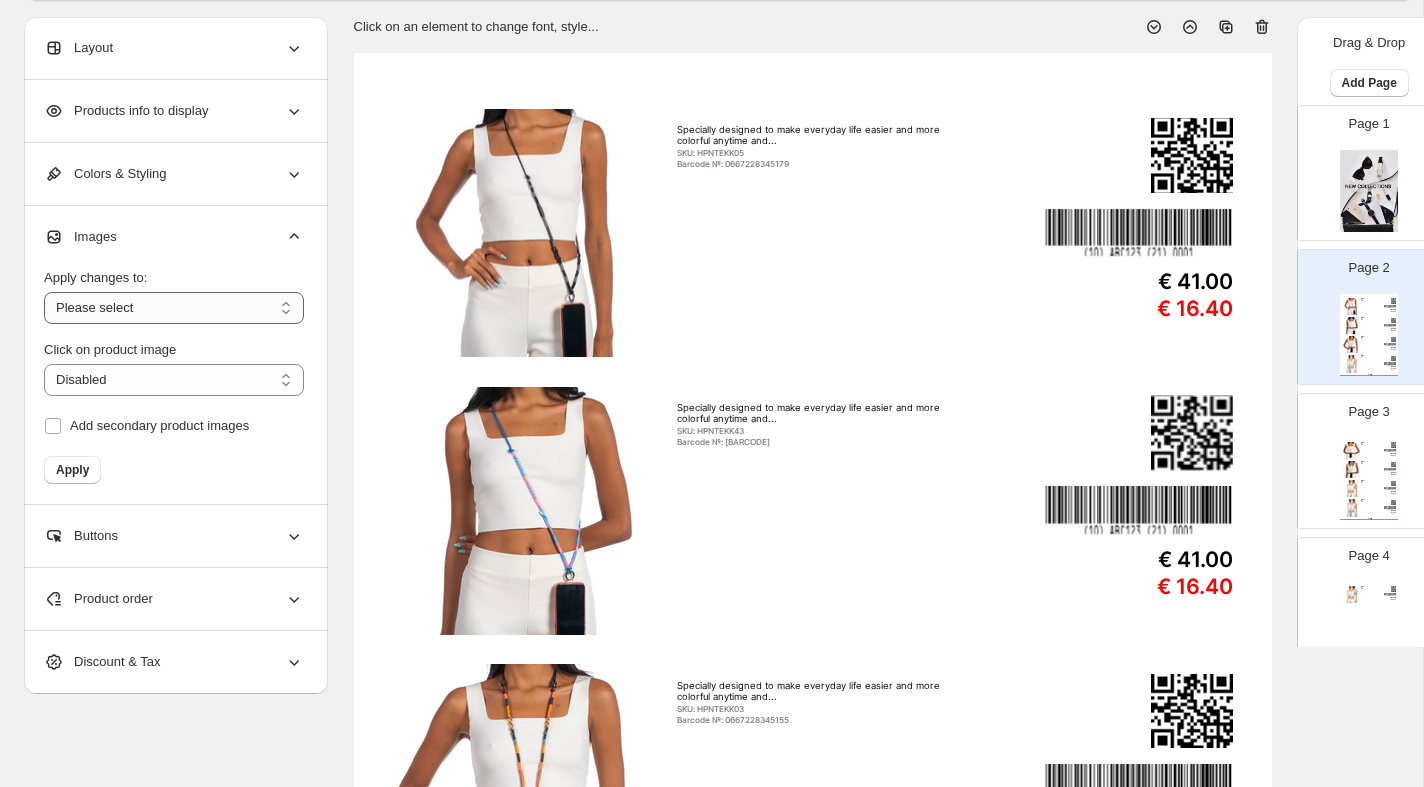 click on "**********" at bounding box center [174, 308] 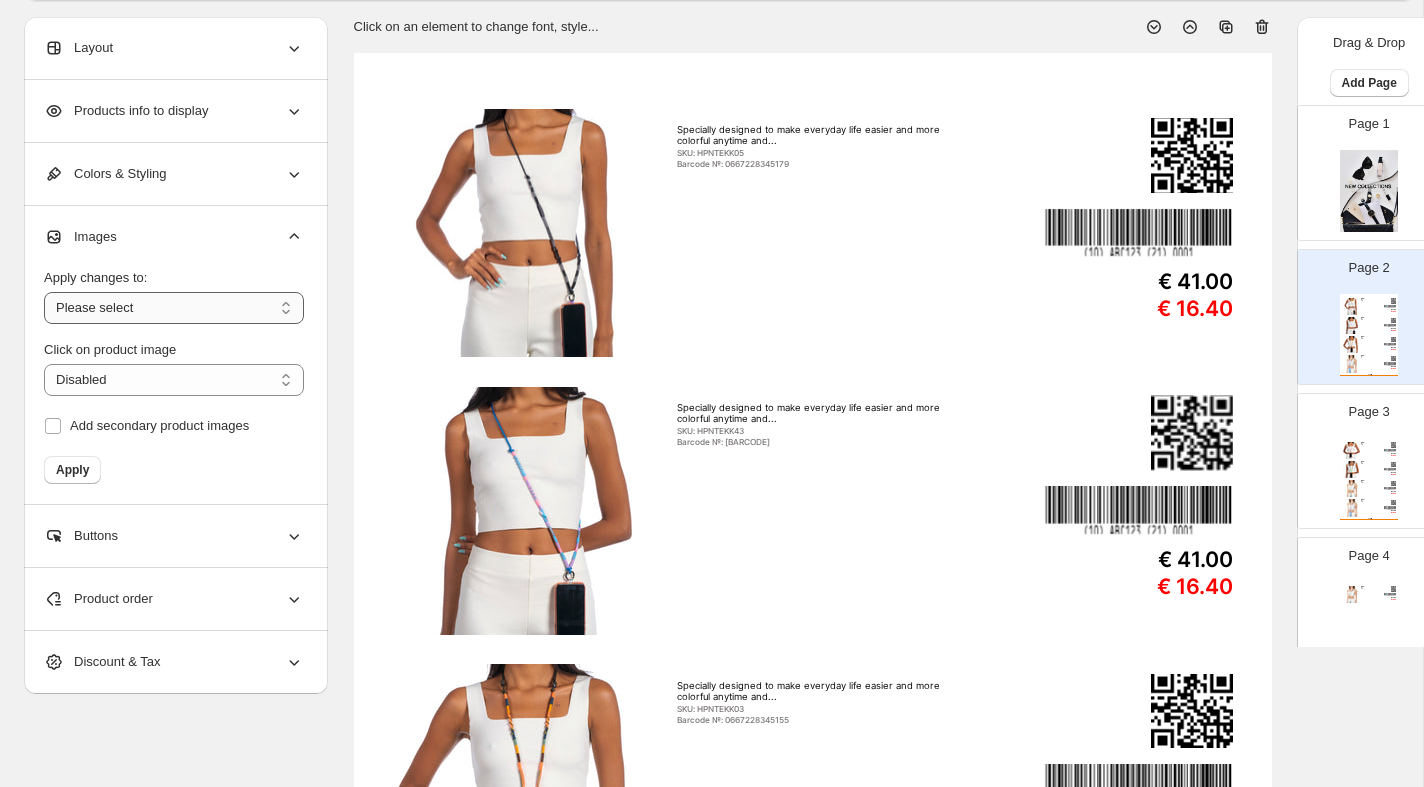 select on "**********" 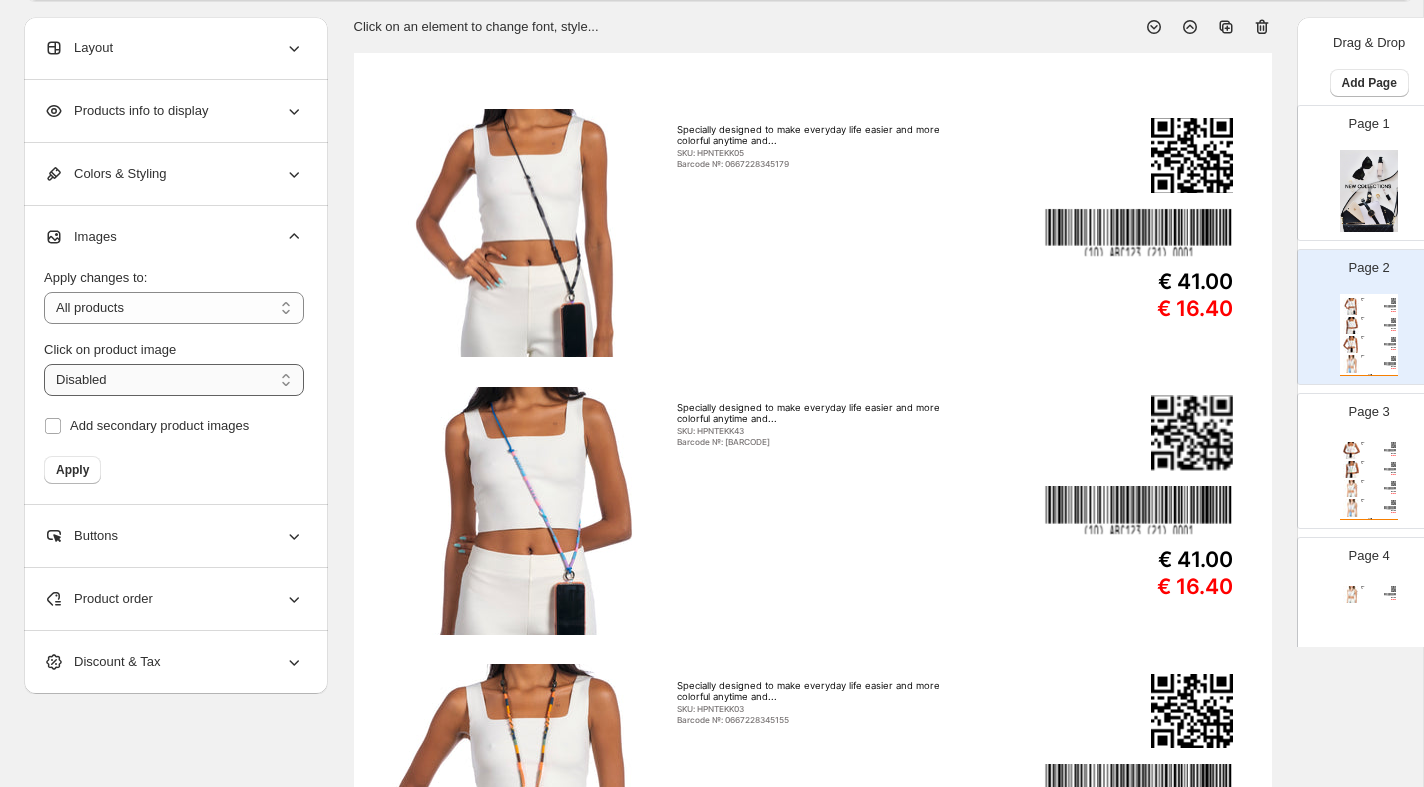 click on "**********" at bounding box center (174, 380) 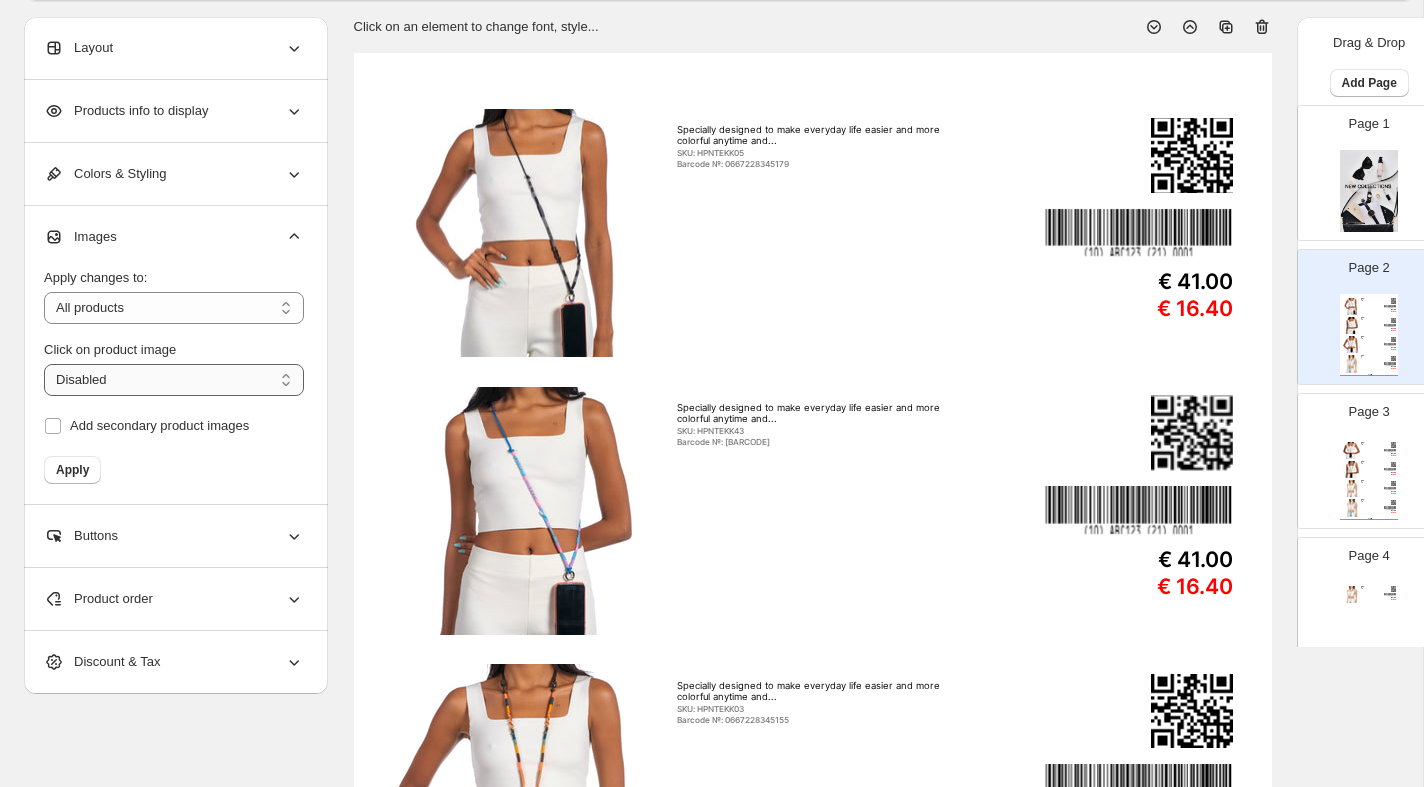 select on "**********" 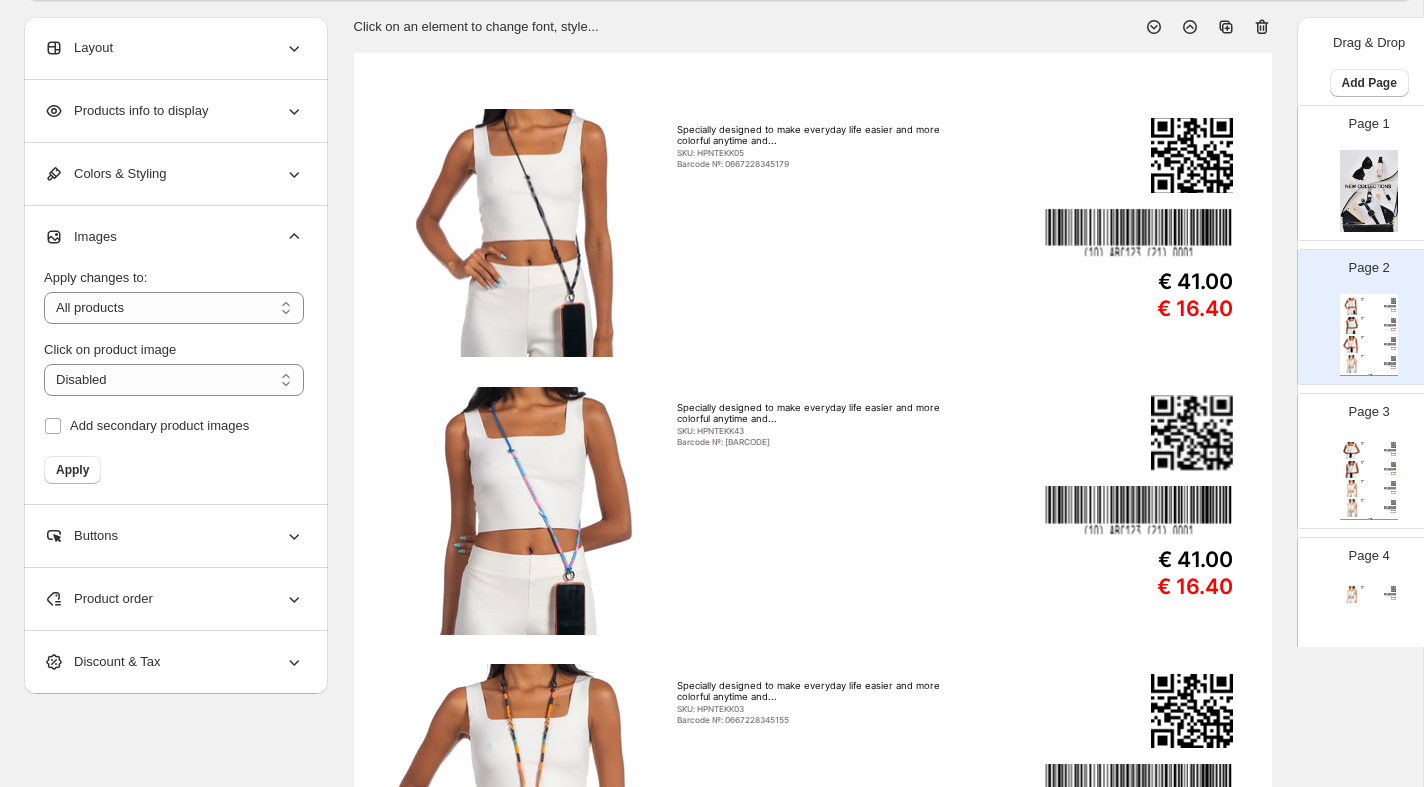 click at bounding box center (528, 233) 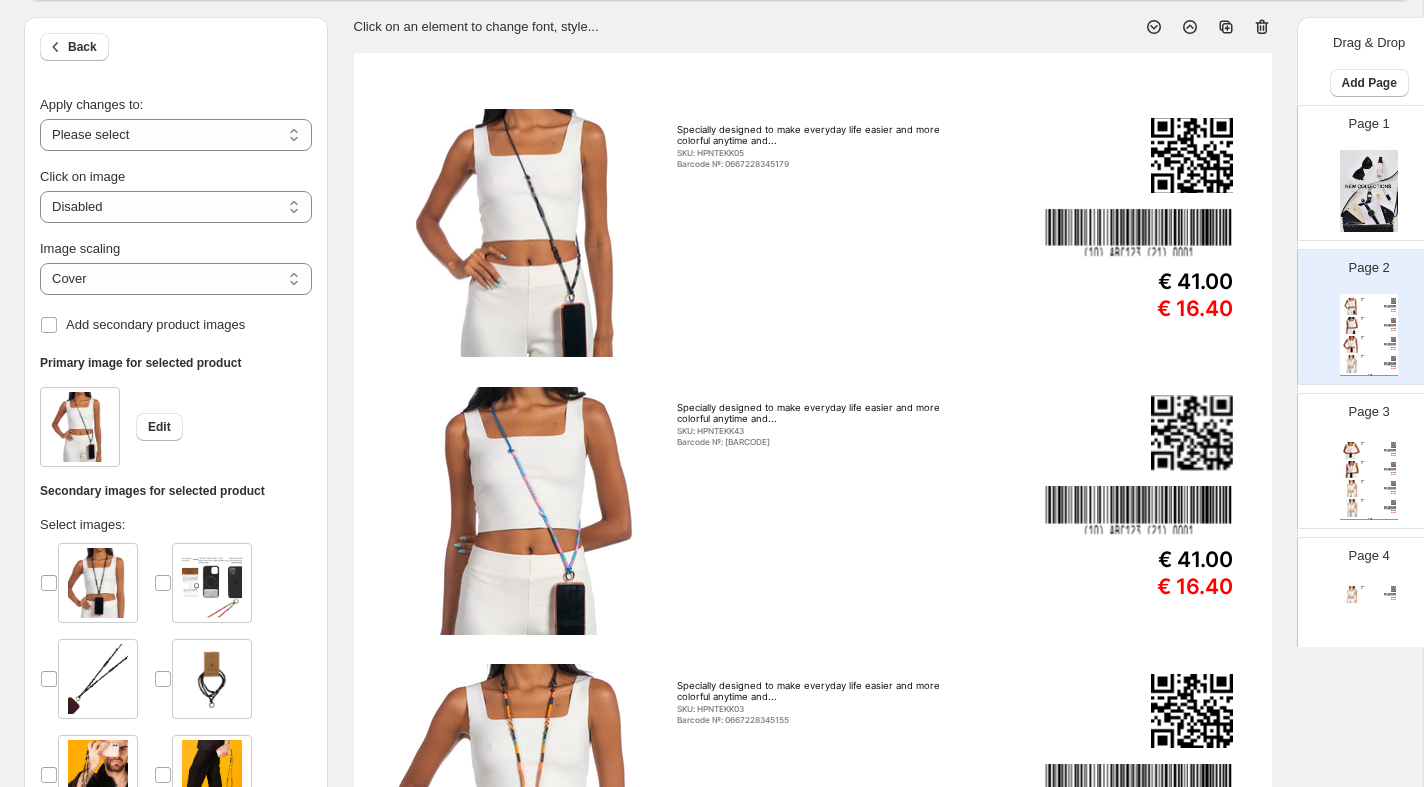 scroll, scrollTop: 0, scrollLeft: 0, axis: both 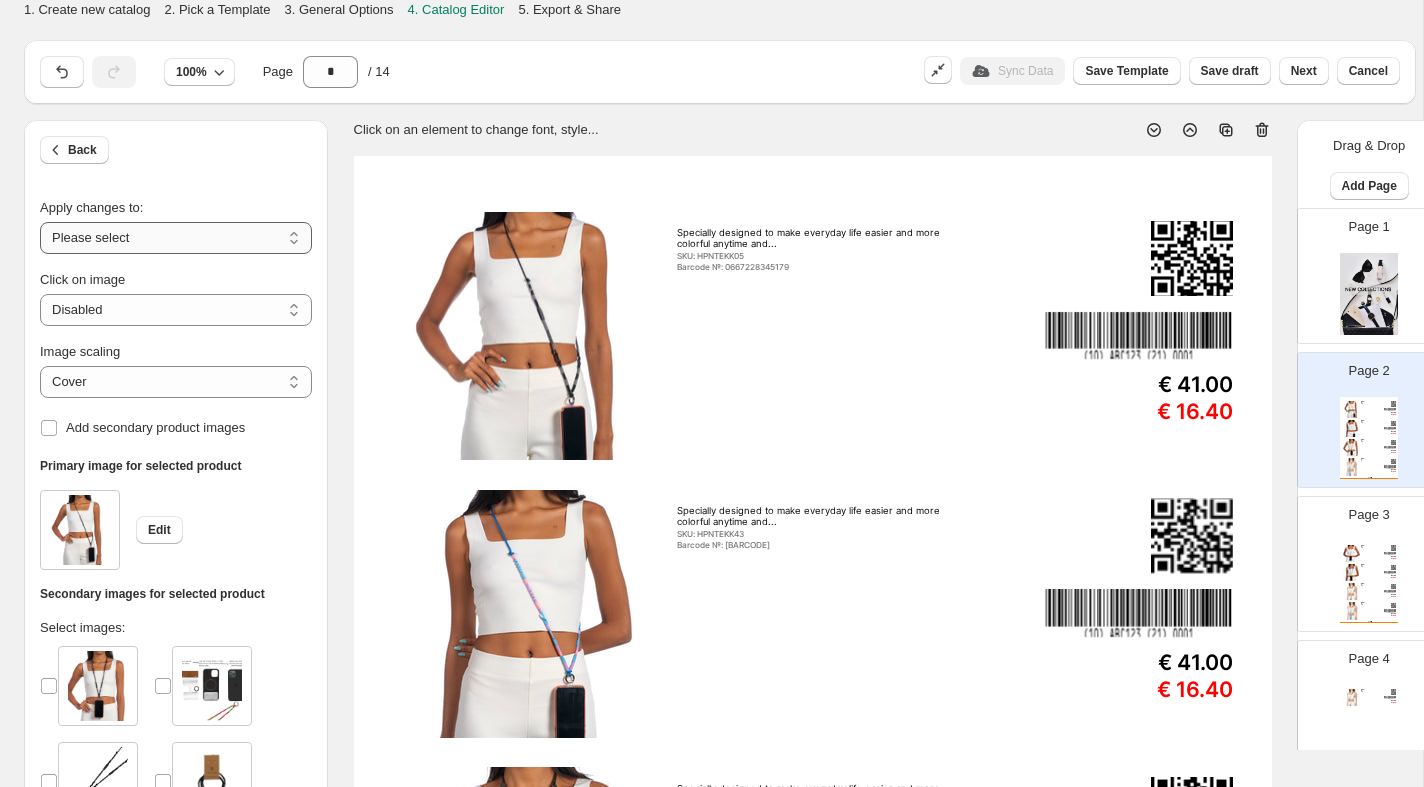 click on "**********" at bounding box center [176, 238] 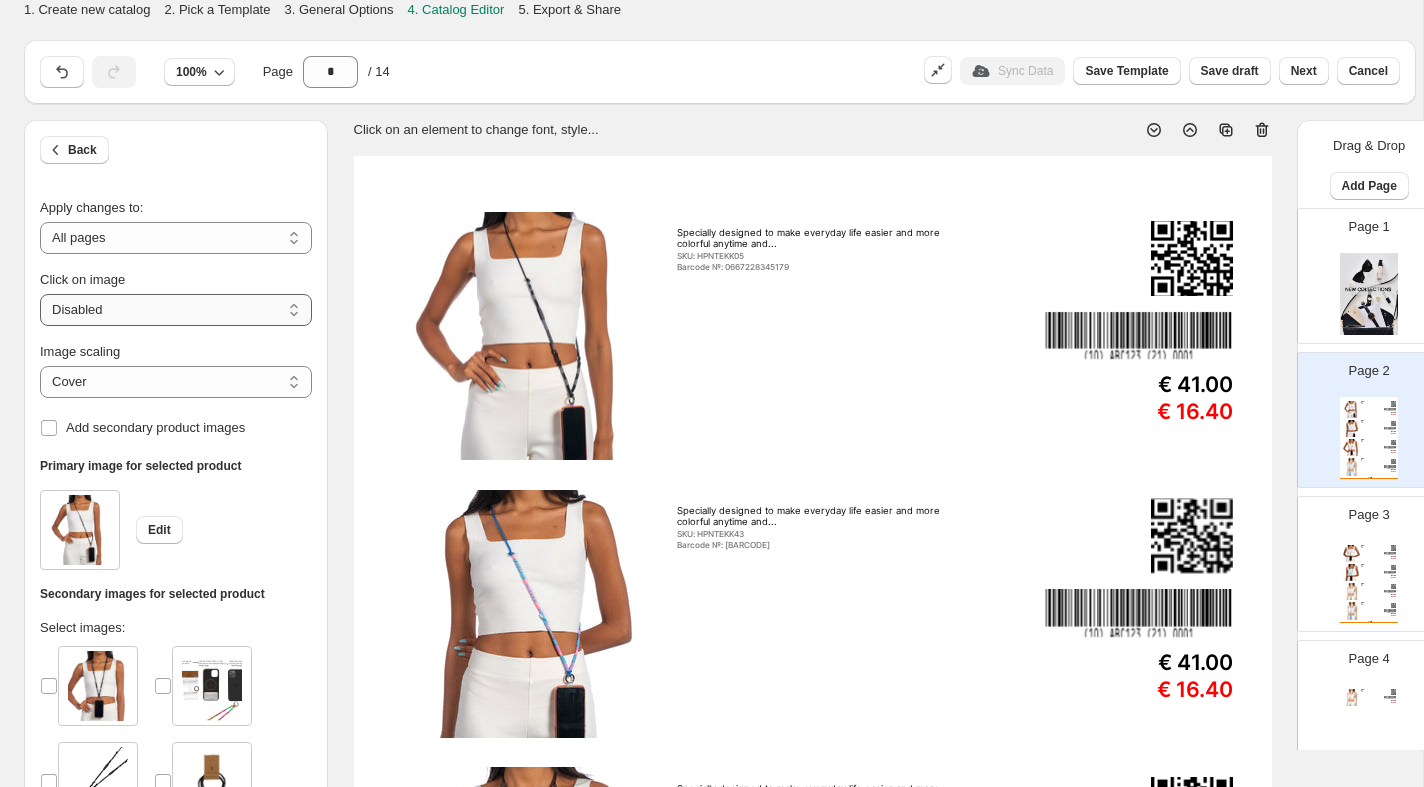 click on "**********" at bounding box center (176, 310) 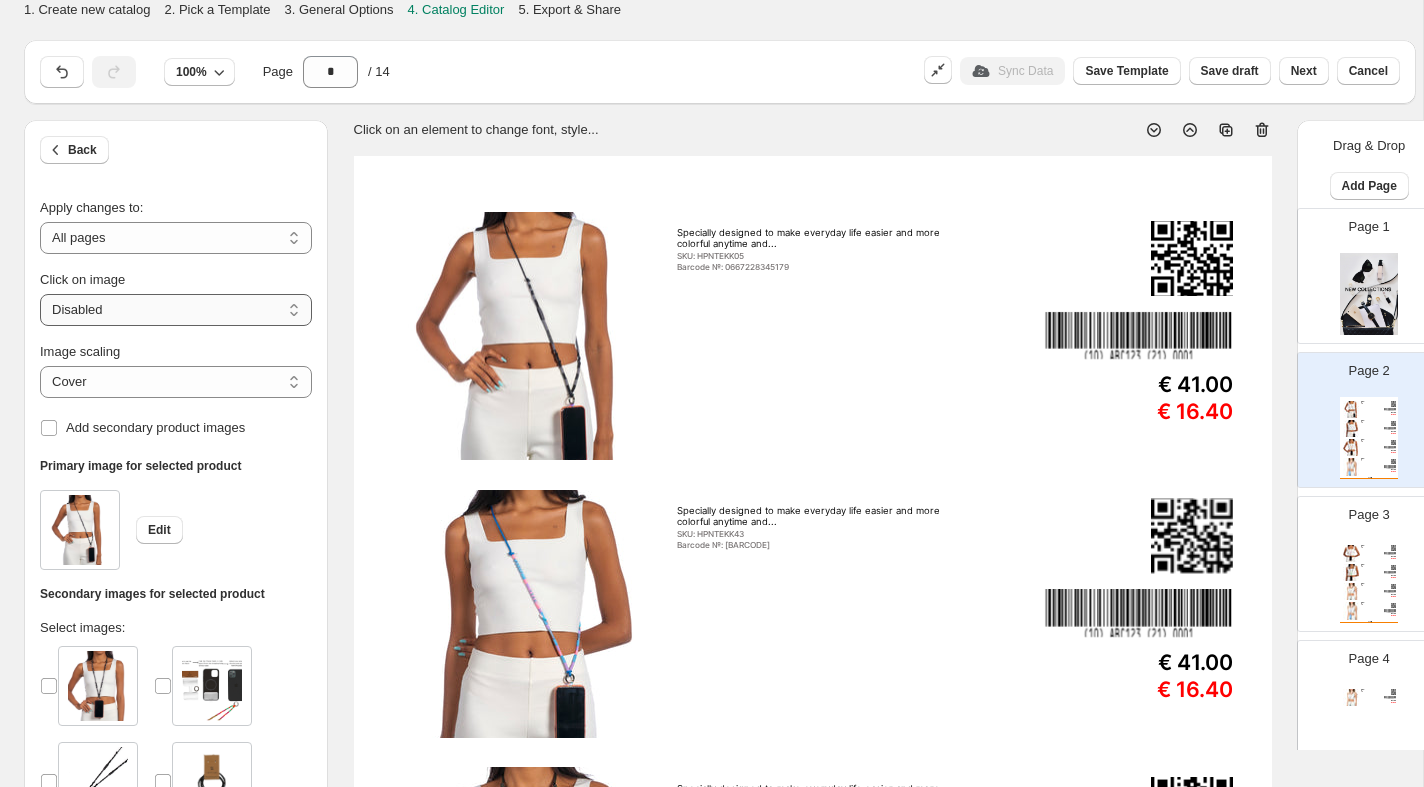select on "**********" 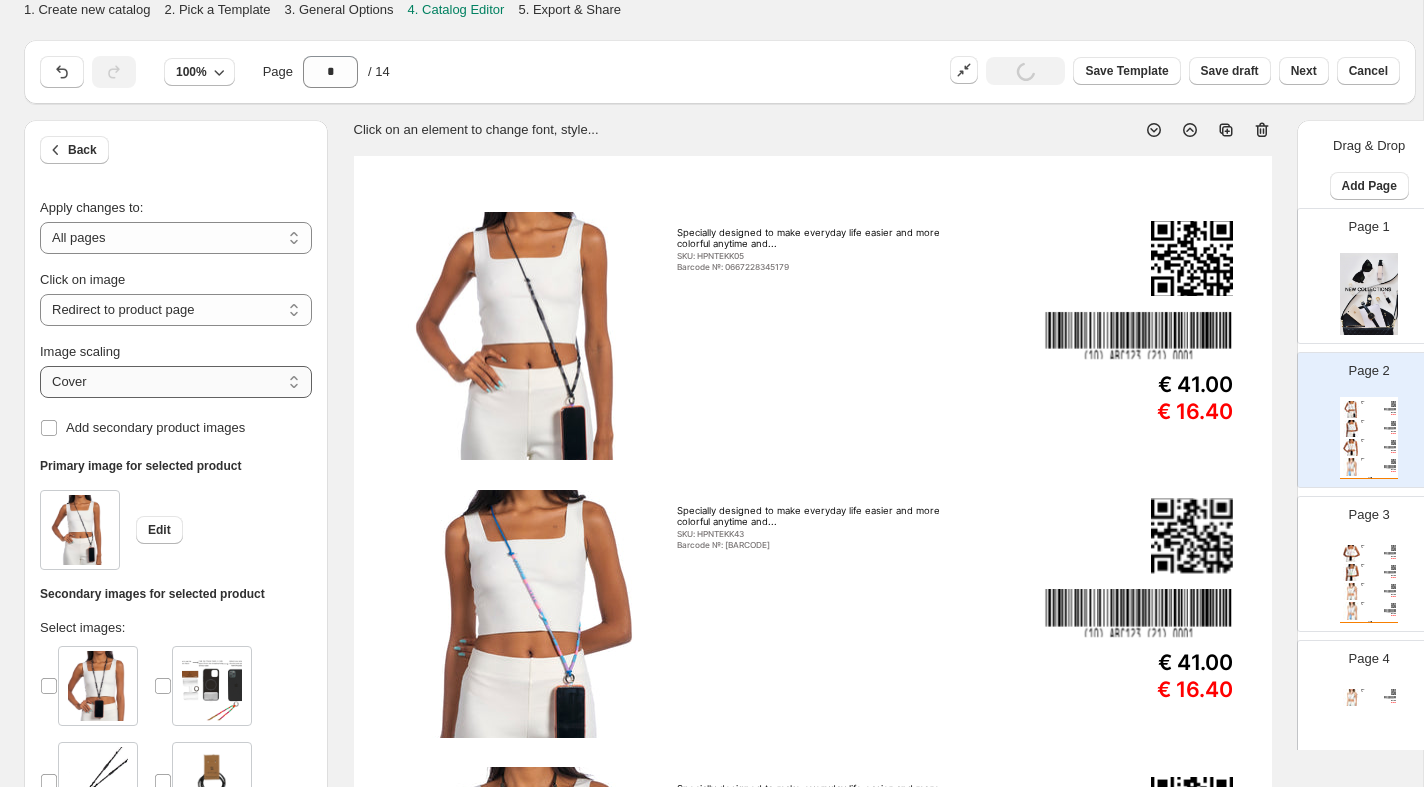 click on "***** *******" at bounding box center [176, 382] 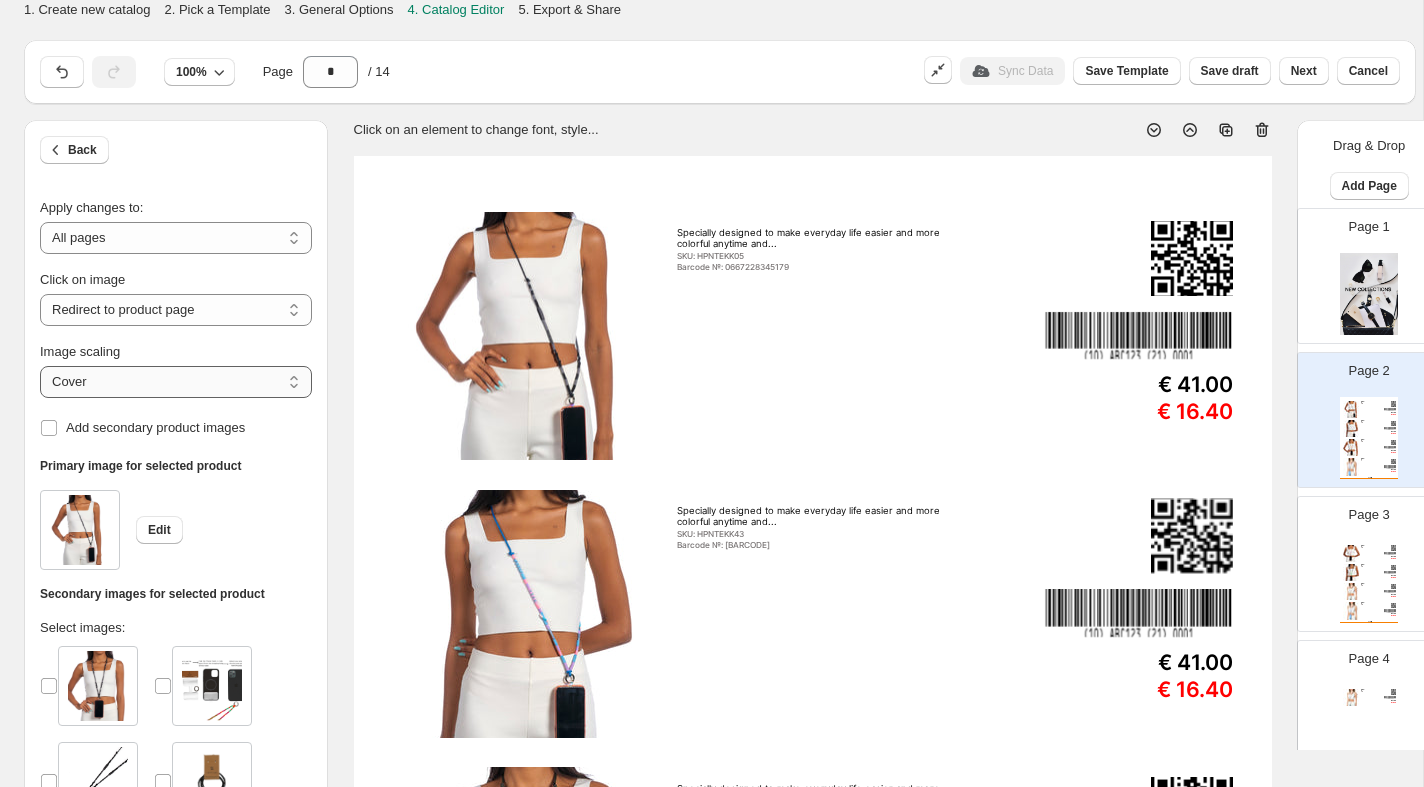 select on "*******" 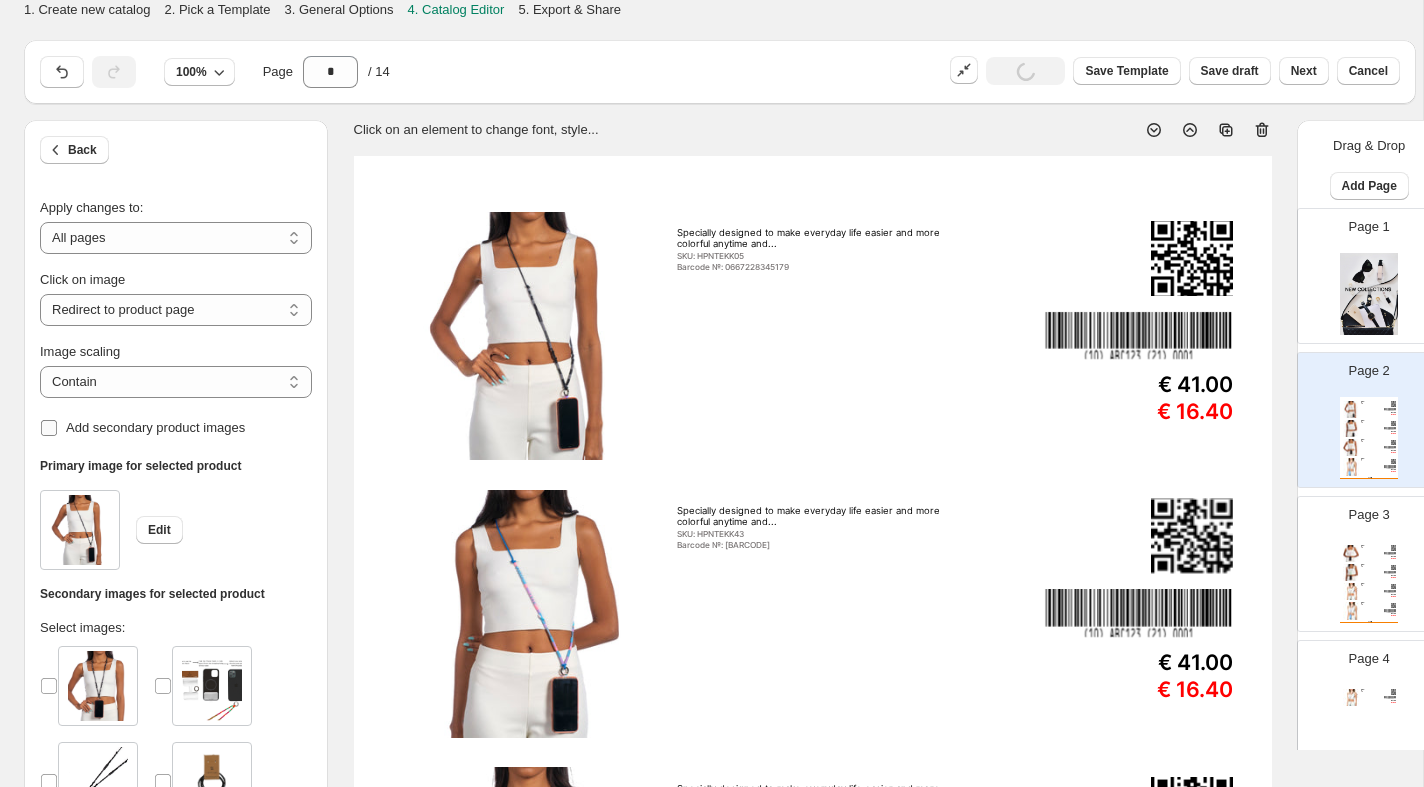 click on "Add secondary product images" at bounding box center (155, 427) 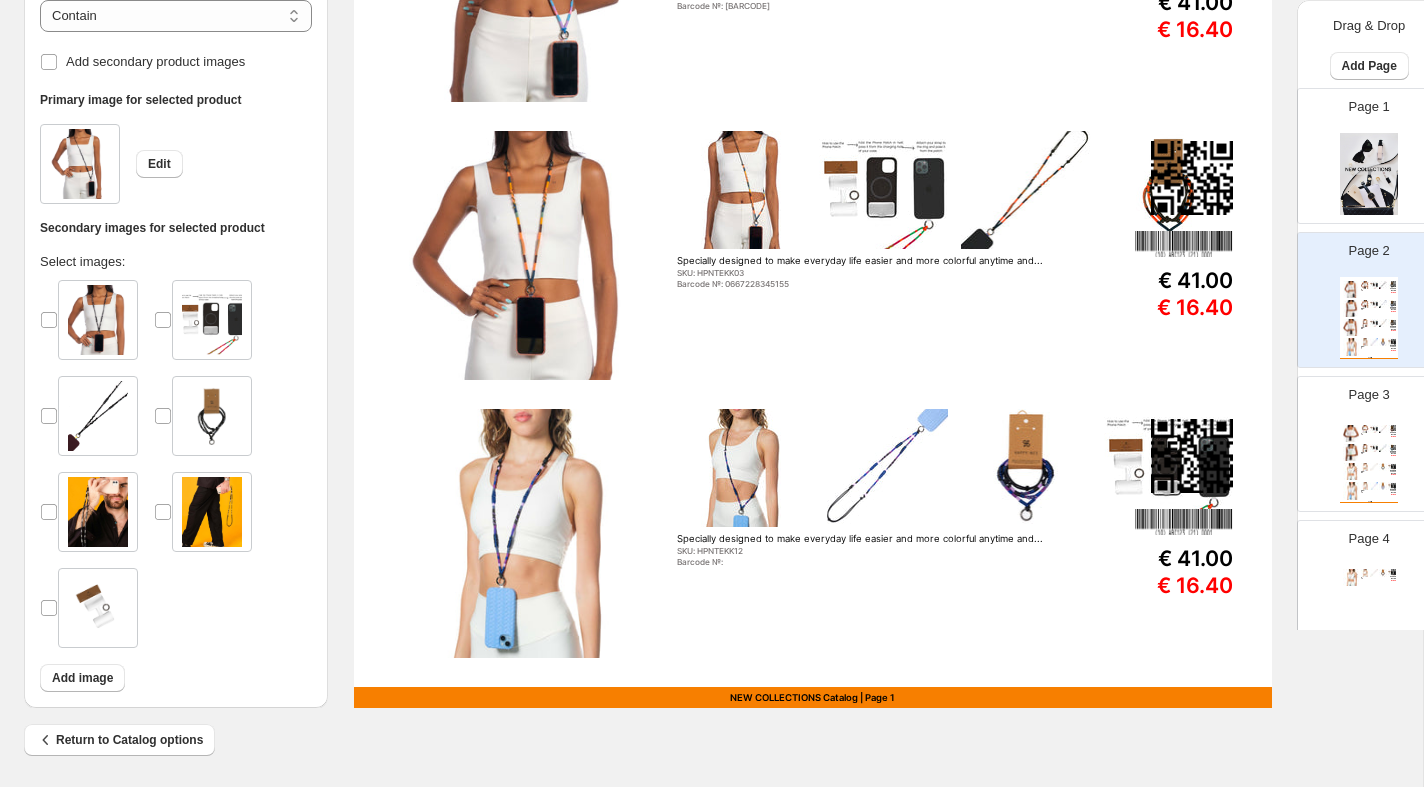 scroll, scrollTop: 638, scrollLeft: 0, axis: vertical 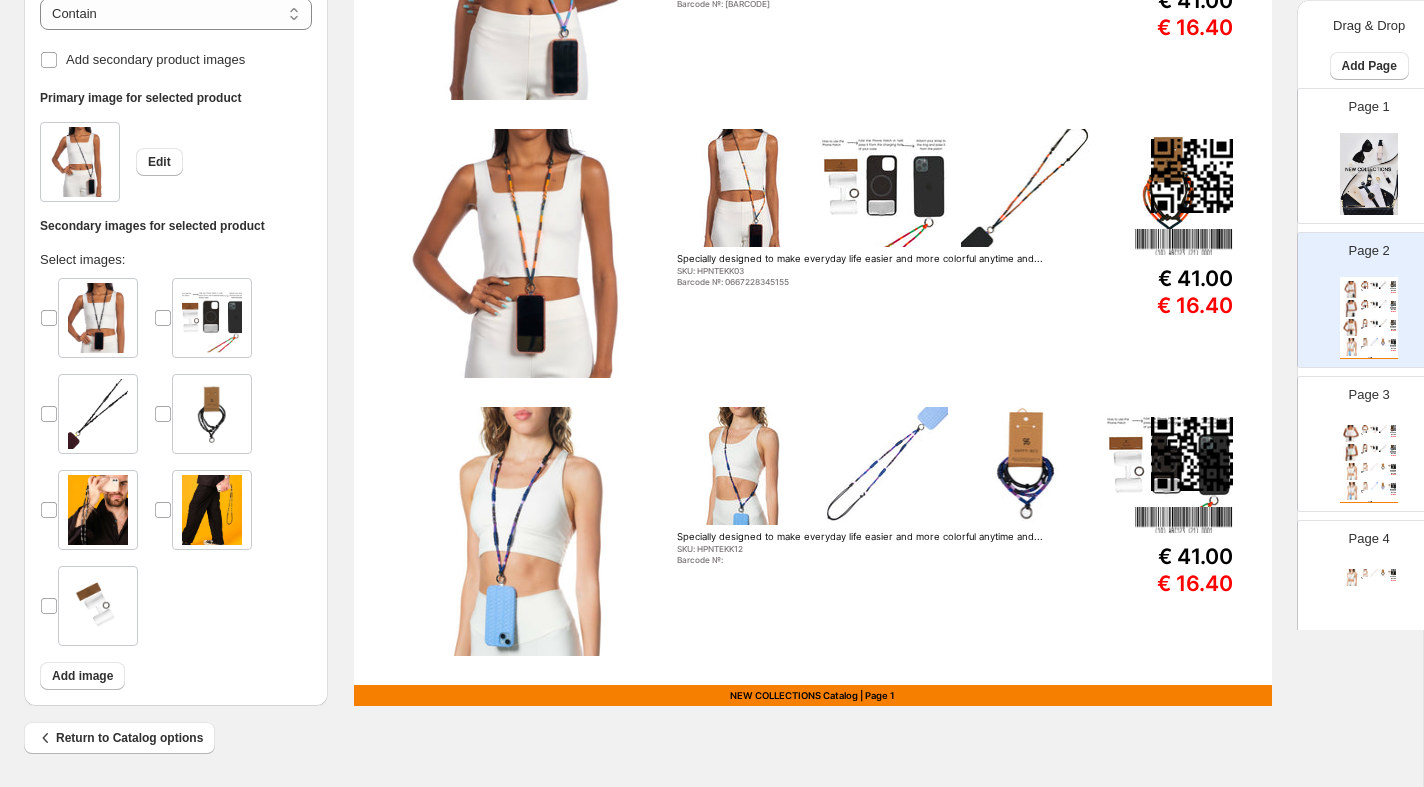 click on "Specially designed to make everyday life easier and more colorful anytime and..." at bounding box center [1374, 472] 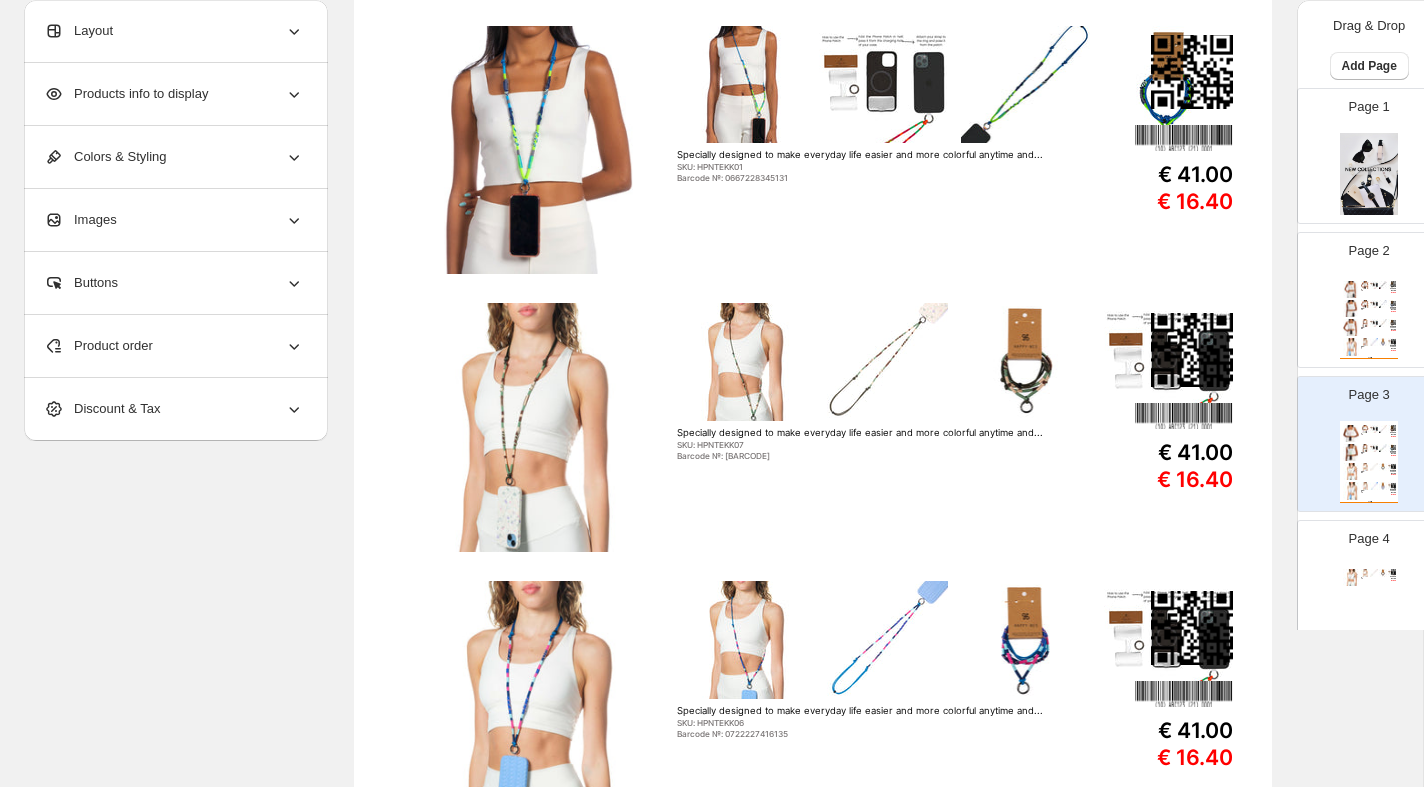 scroll, scrollTop: 638, scrollLeft: 0, axis: vertical 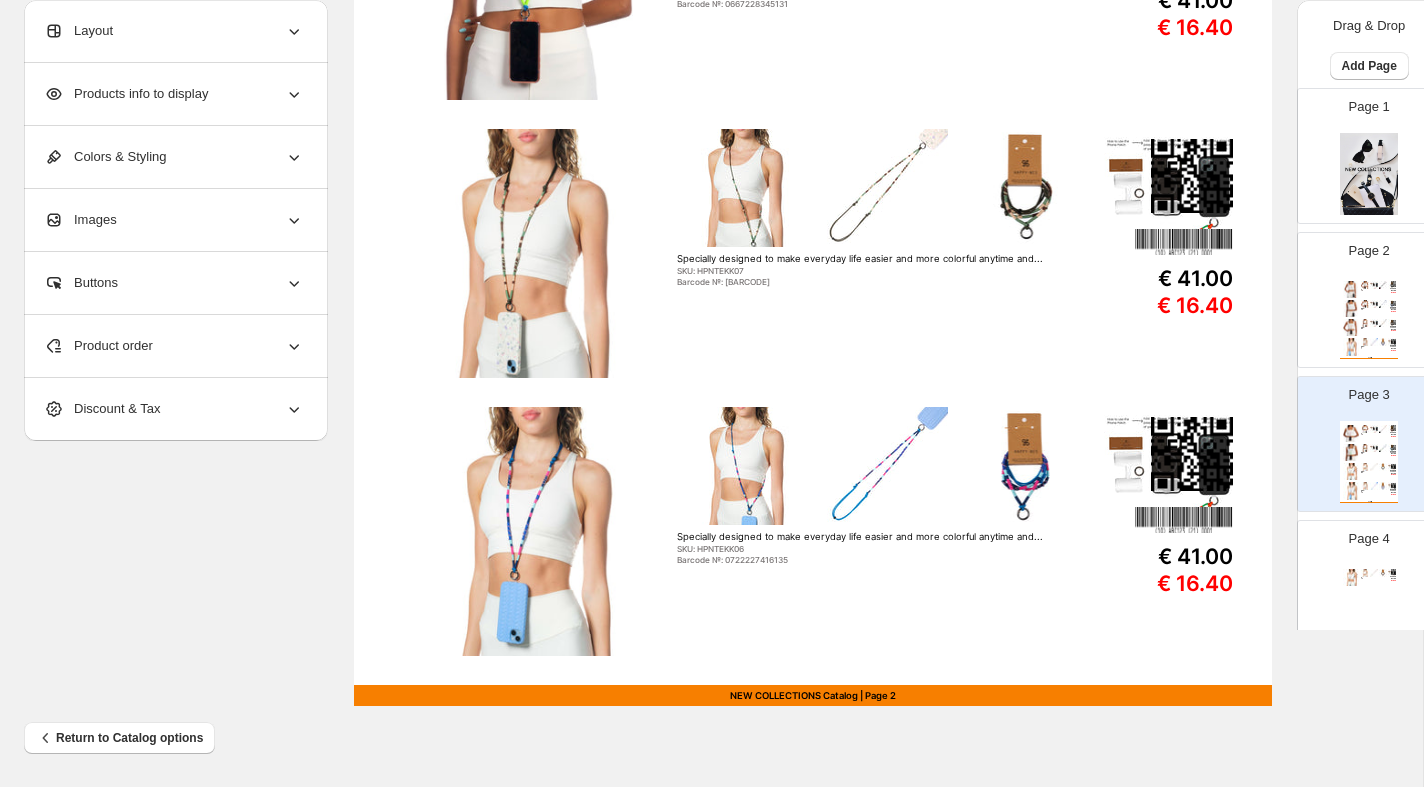 click on "Page 4
Specially designed to make everyday life easier and more colorful anytime and... SKU:  HPNTEKK10 Barcode №:  0722227416234 € 41.00 € 16.40 NEW COLLECTIONS Catalog | Page undefined" at bounding box center (1361, 580) 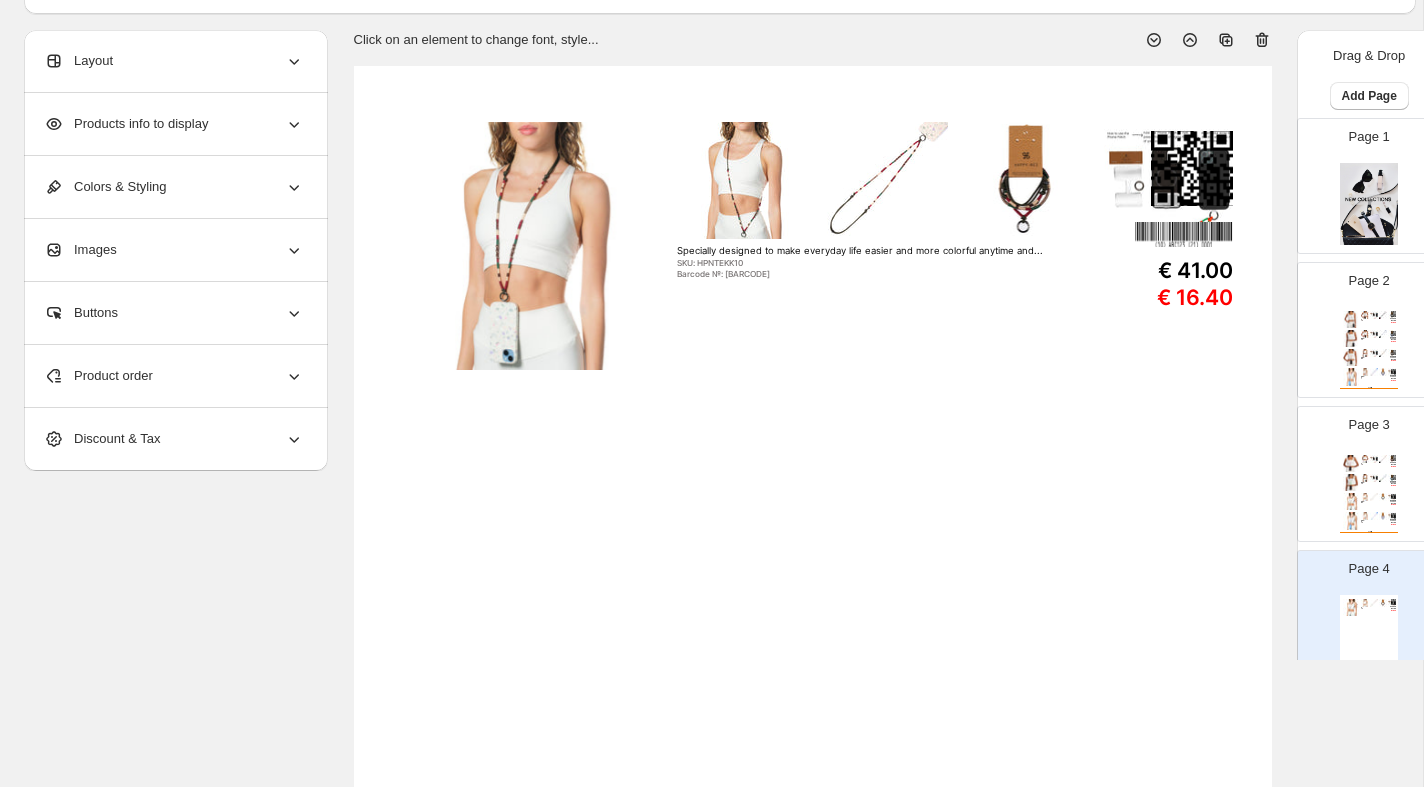scroll, scrollTop: 0, scrollLeft: 0, axis: both 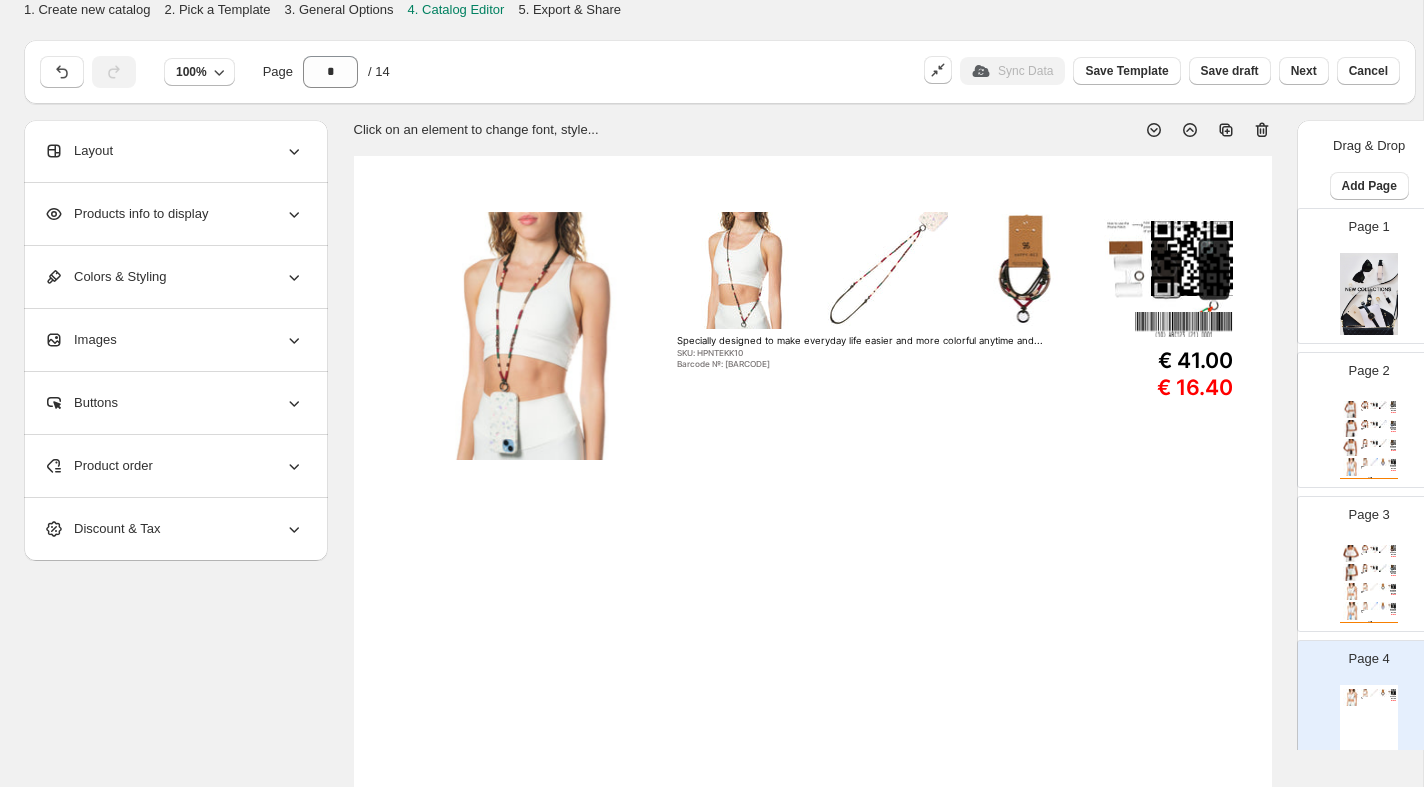 click at bounding box center (1365, 405) 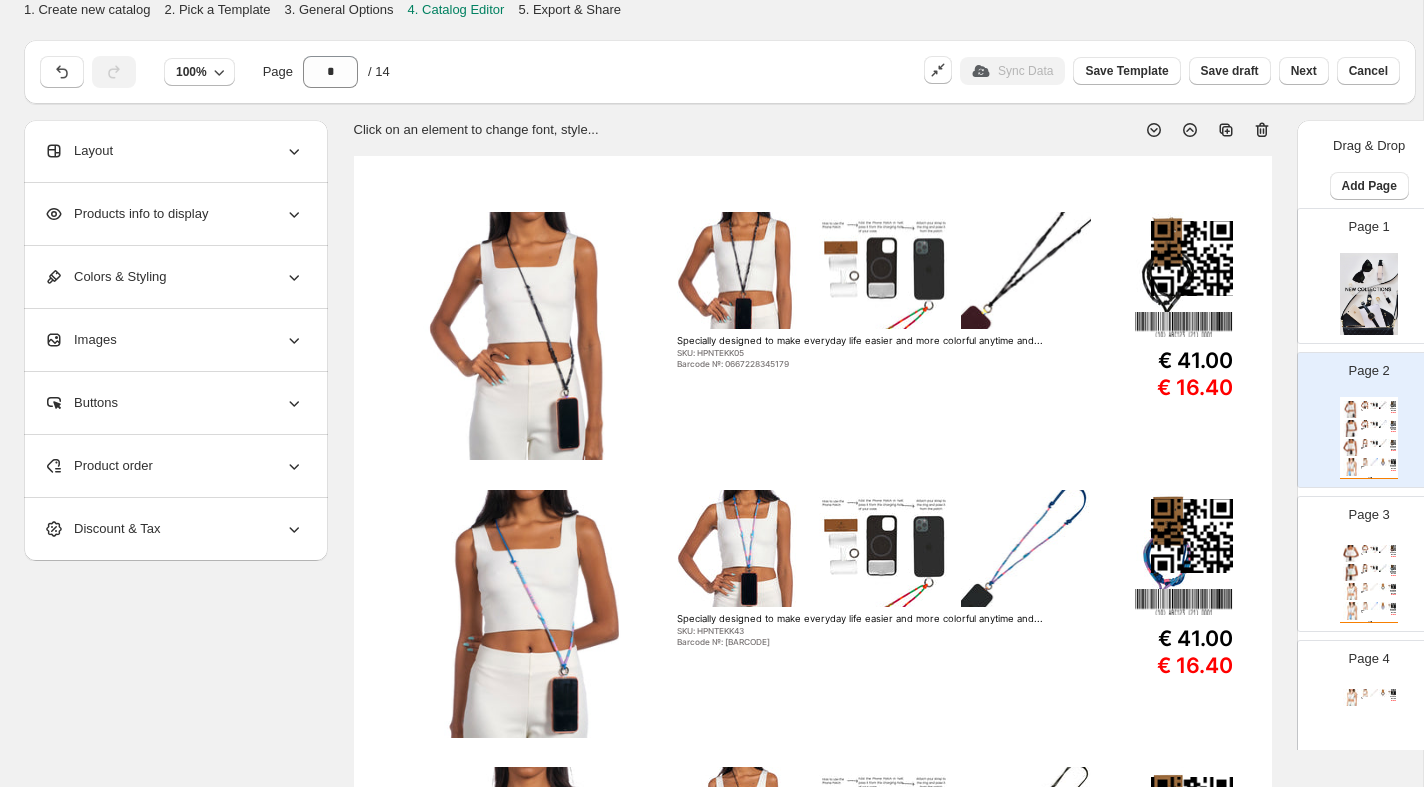 click on "Images" at bounding box center [174, 340] 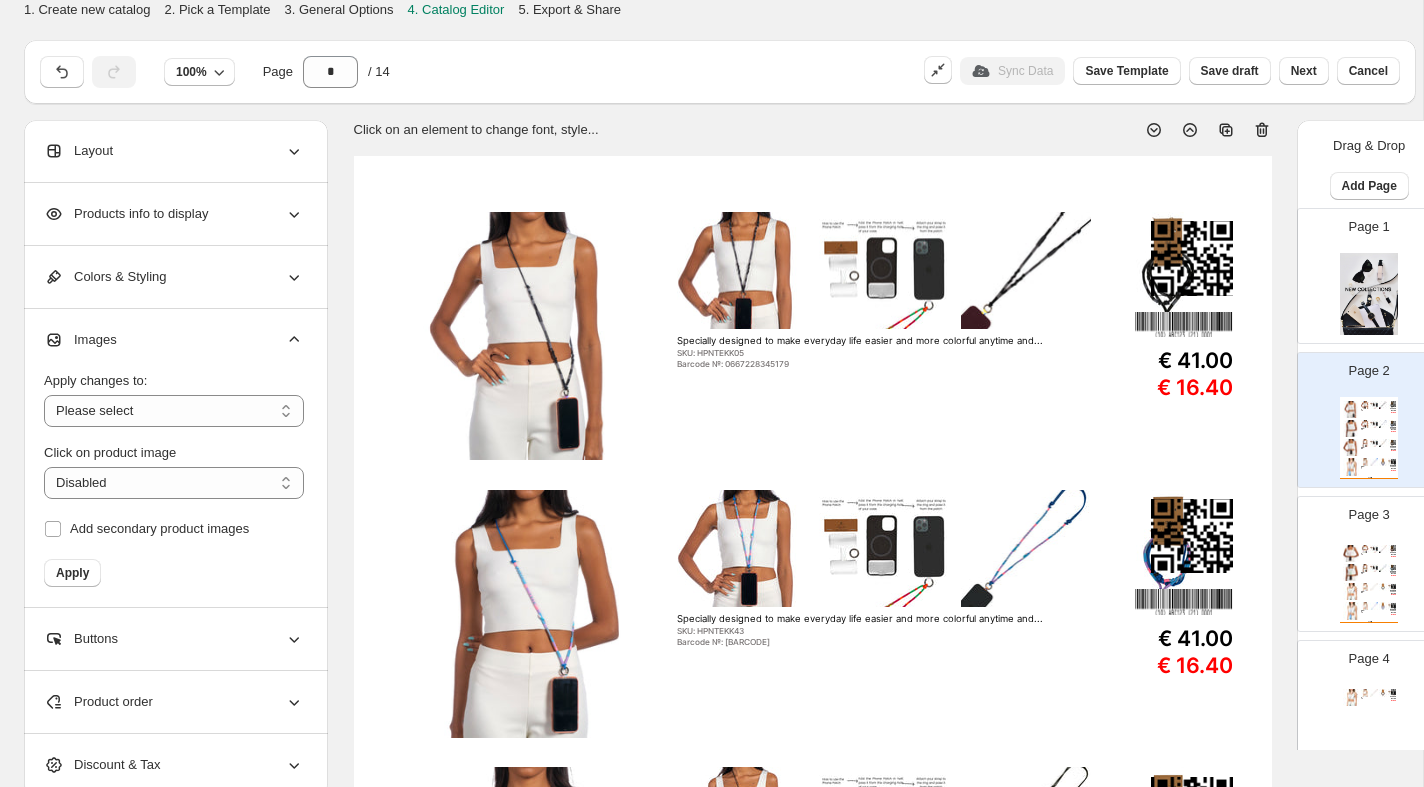 click at bounding box center (528, 336) 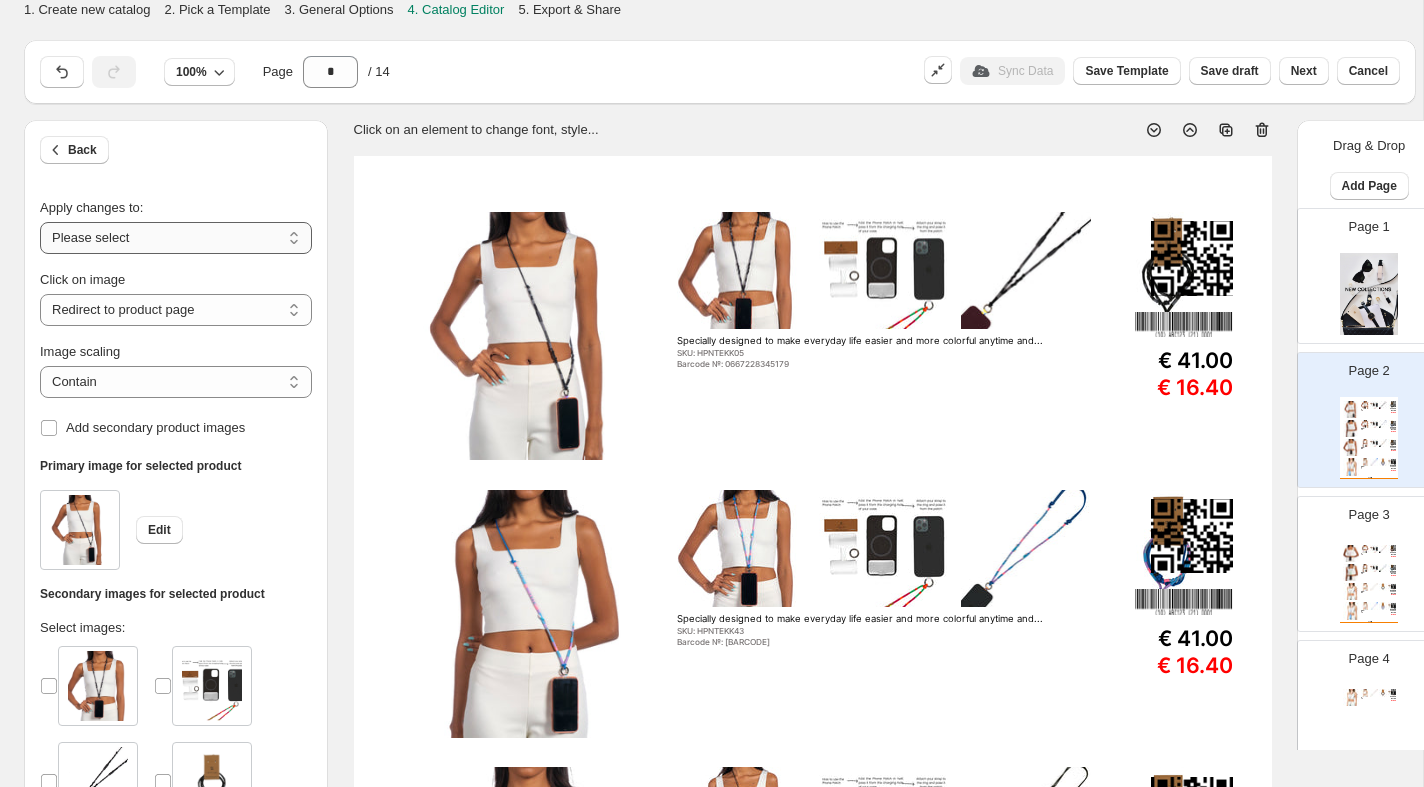 click on "**********" at bounding box center [176, 238] 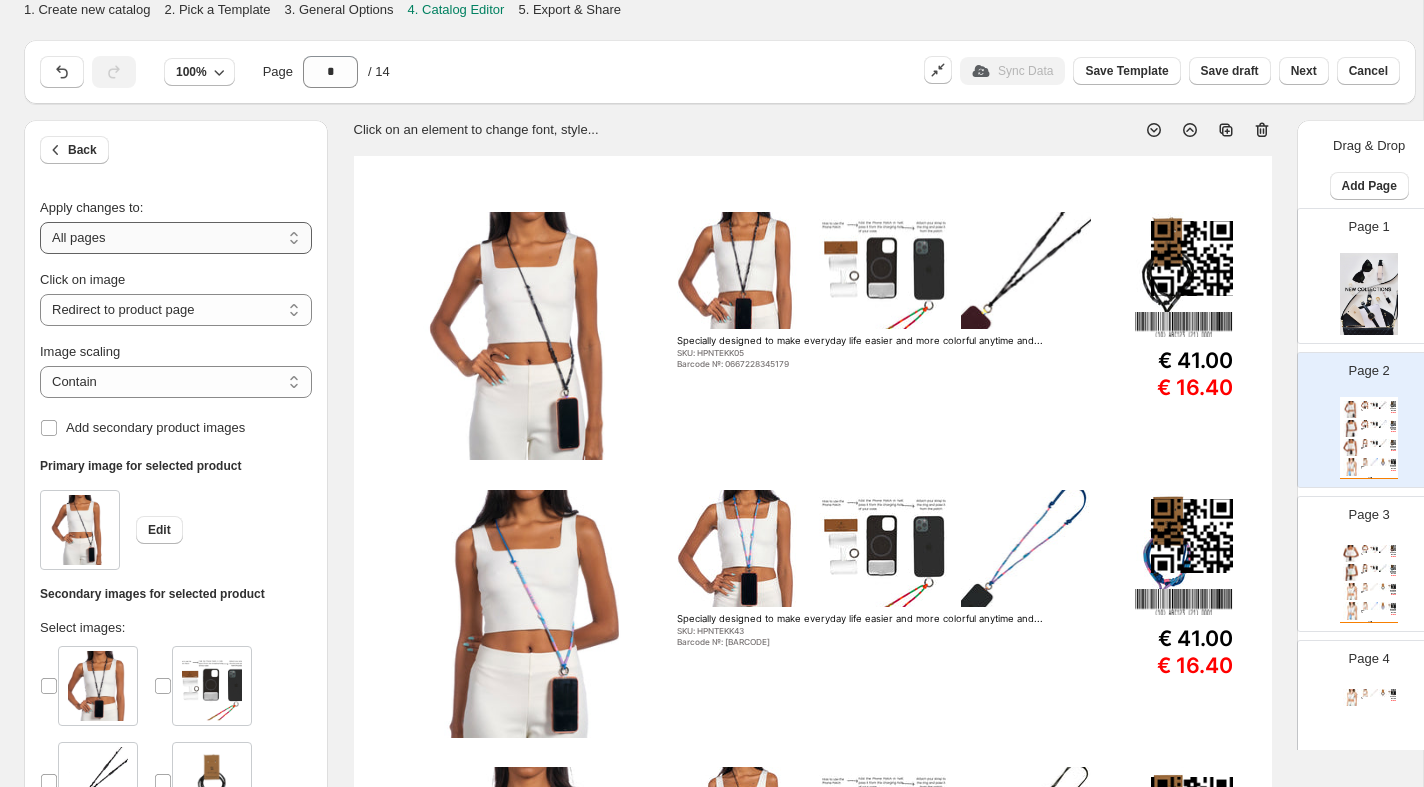 click on "**********" at bounding box center (176, 238) 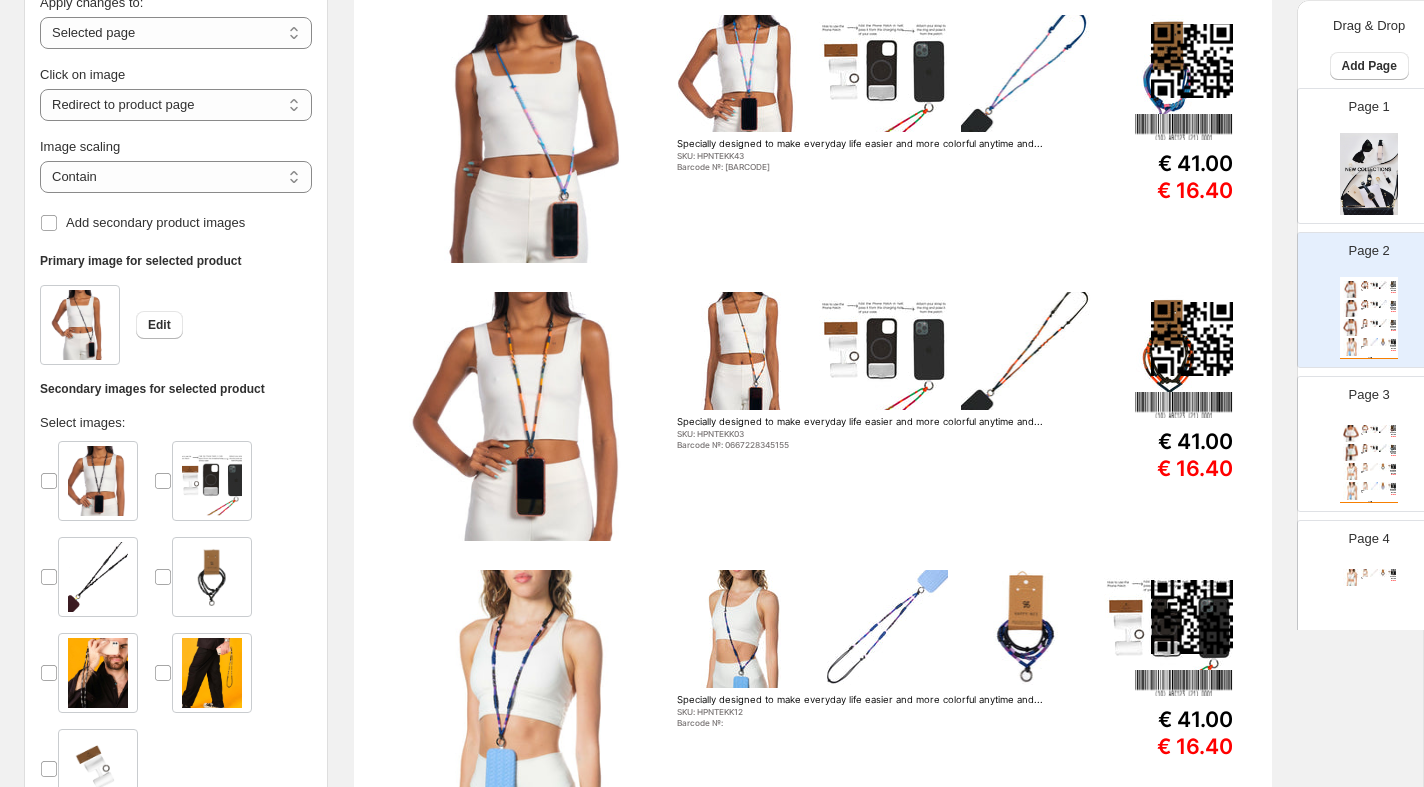 scroll, scrollTop: 495, scrollLeft: 0, axis: vertical 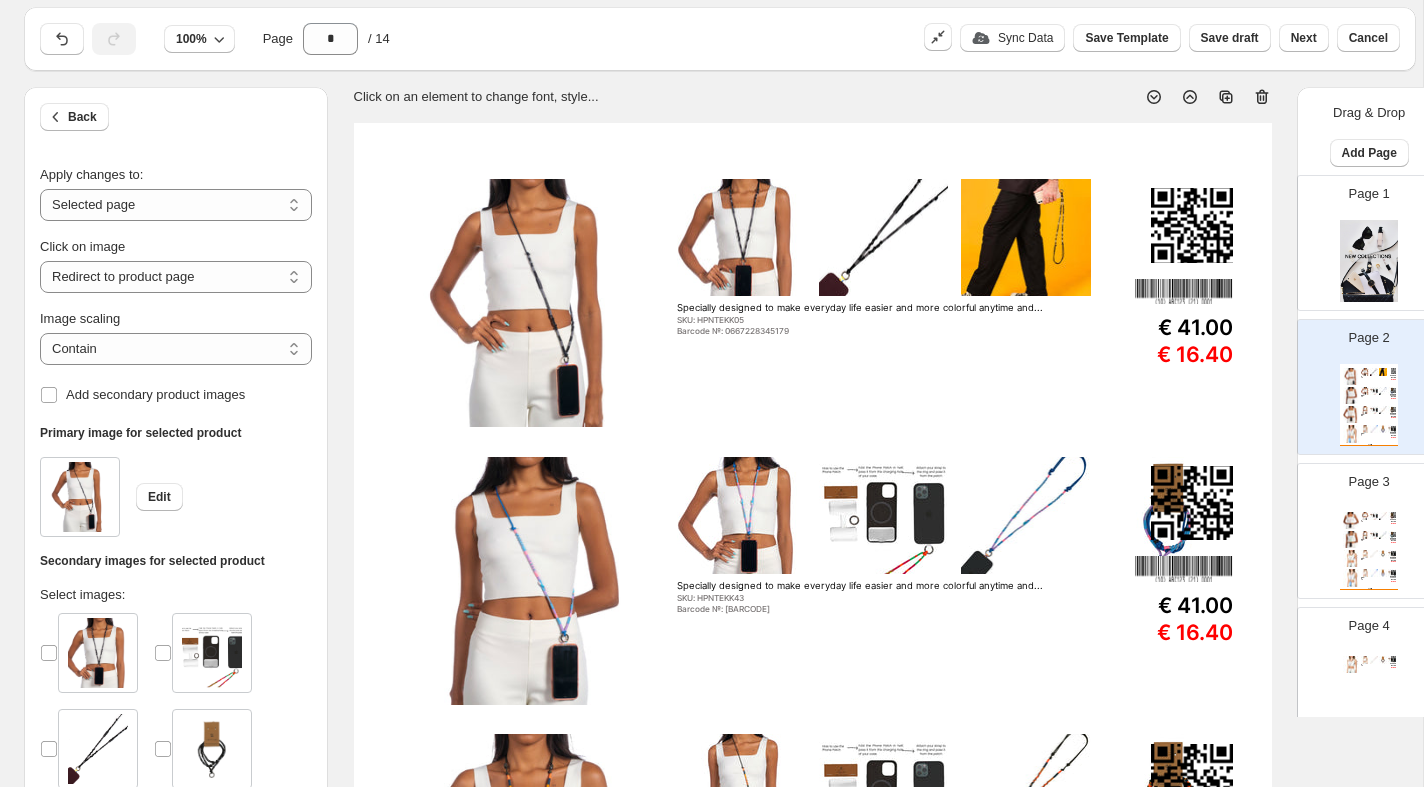 click at bounding box center [528, 581] 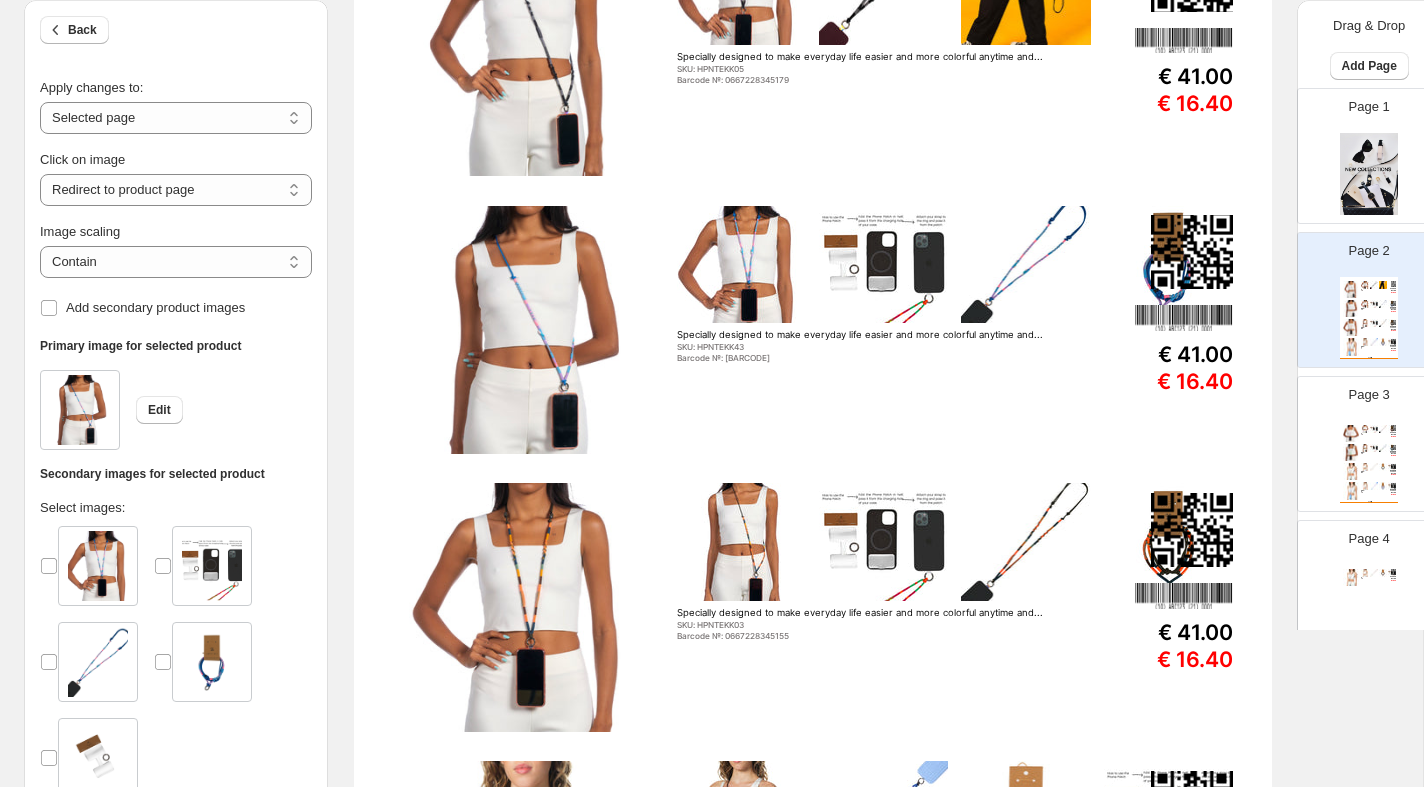scroll, scrollTop: 285, scrollLeft: 0, axis: vertical 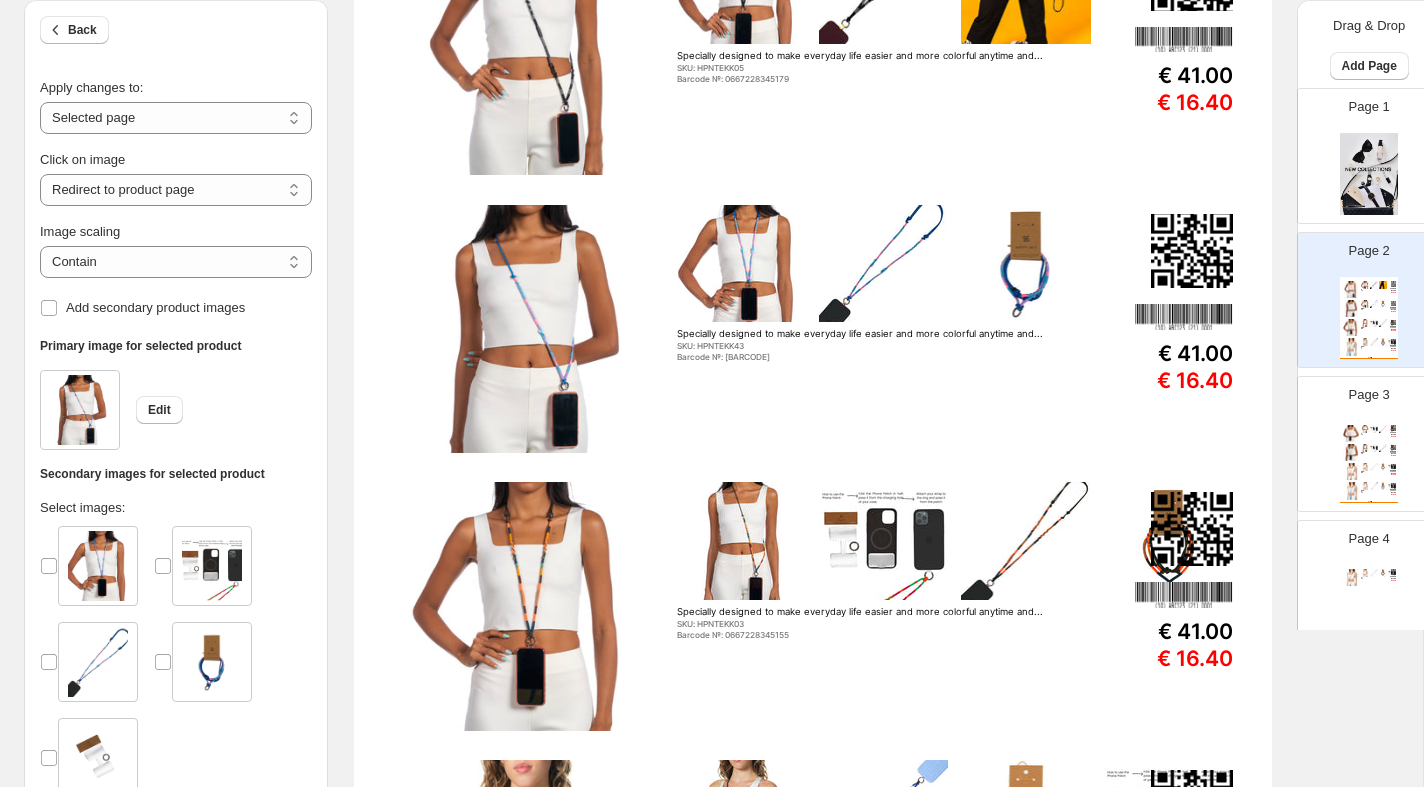 click at bounding box center (528, 606) 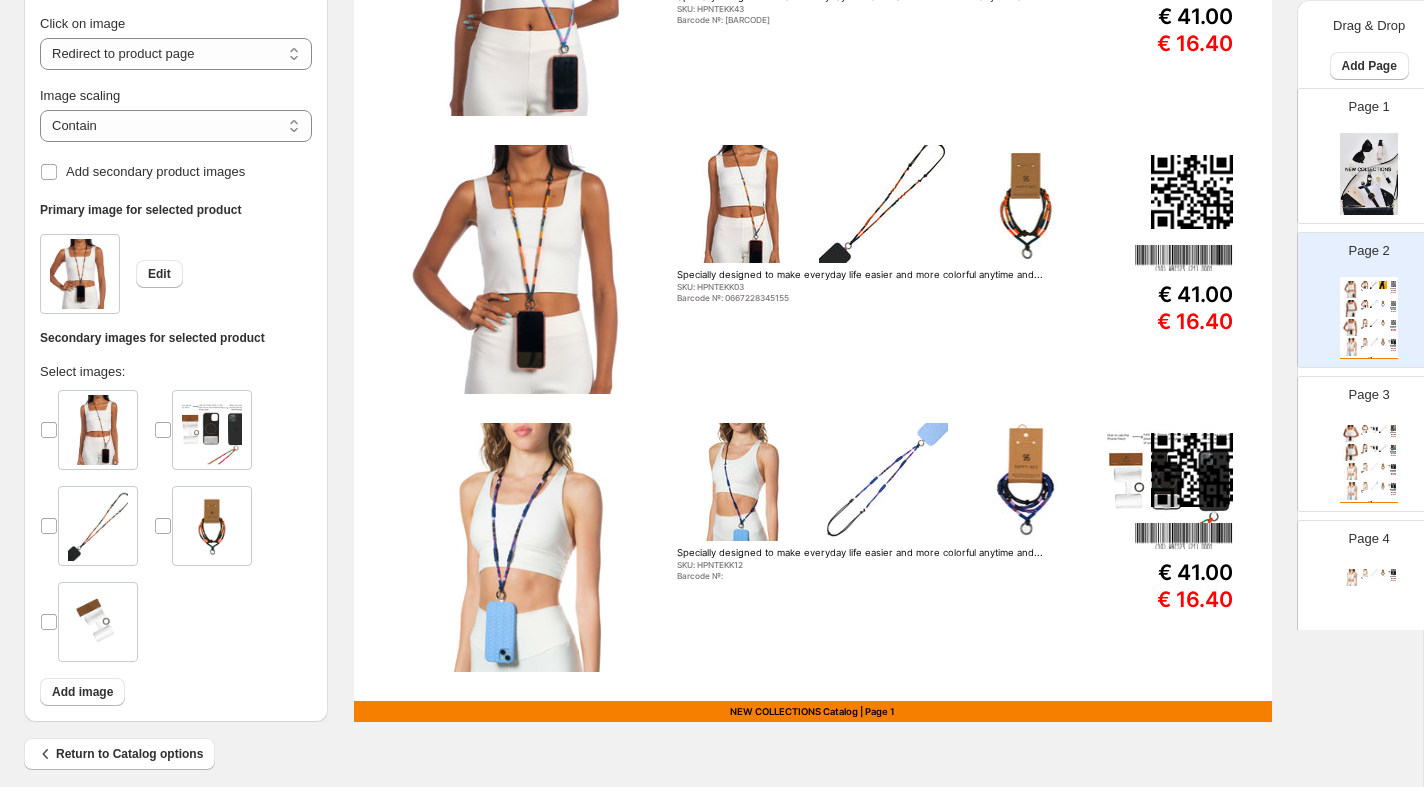 scroll, scrollTop: 638, scrollLeft: 0, axis: vertical 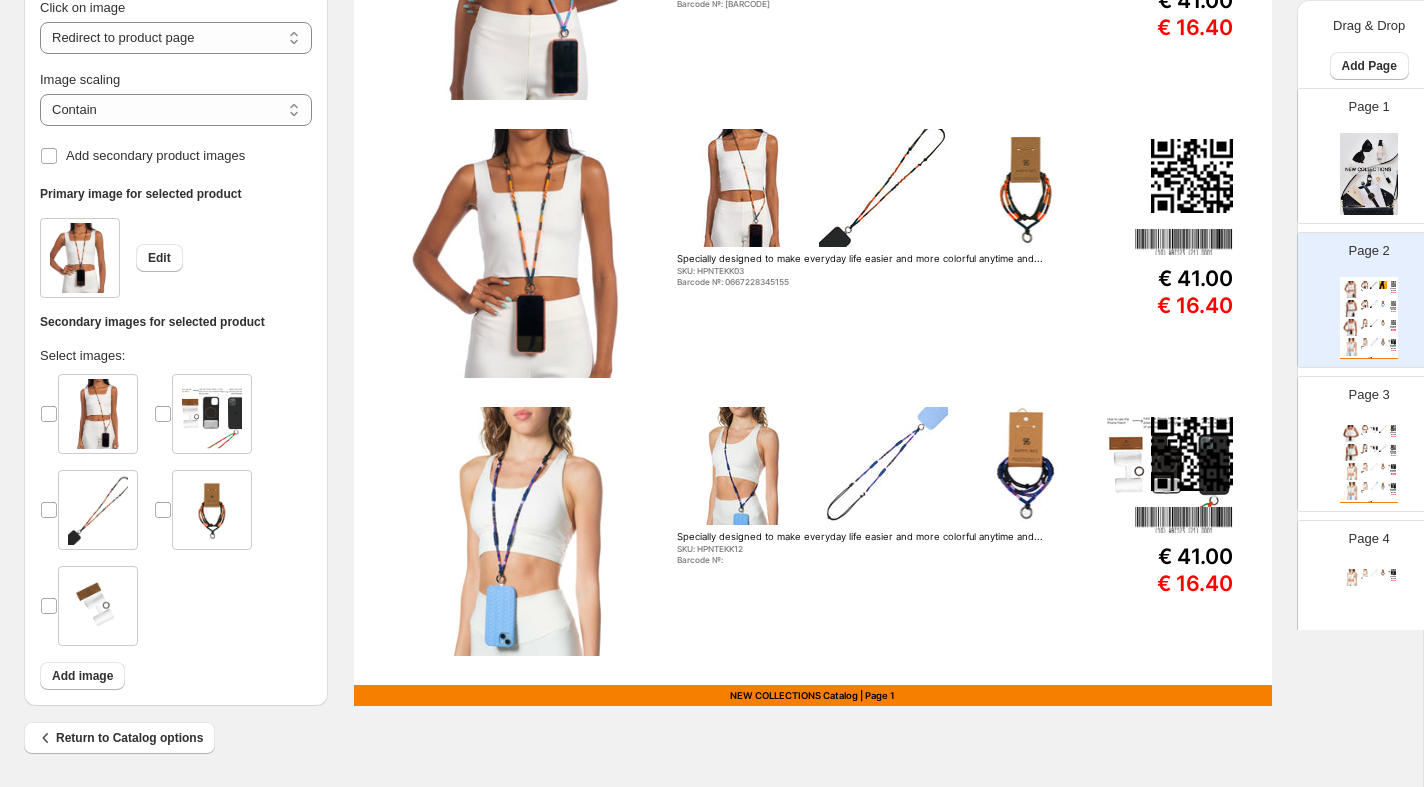 click at bounding box center (528, 531) 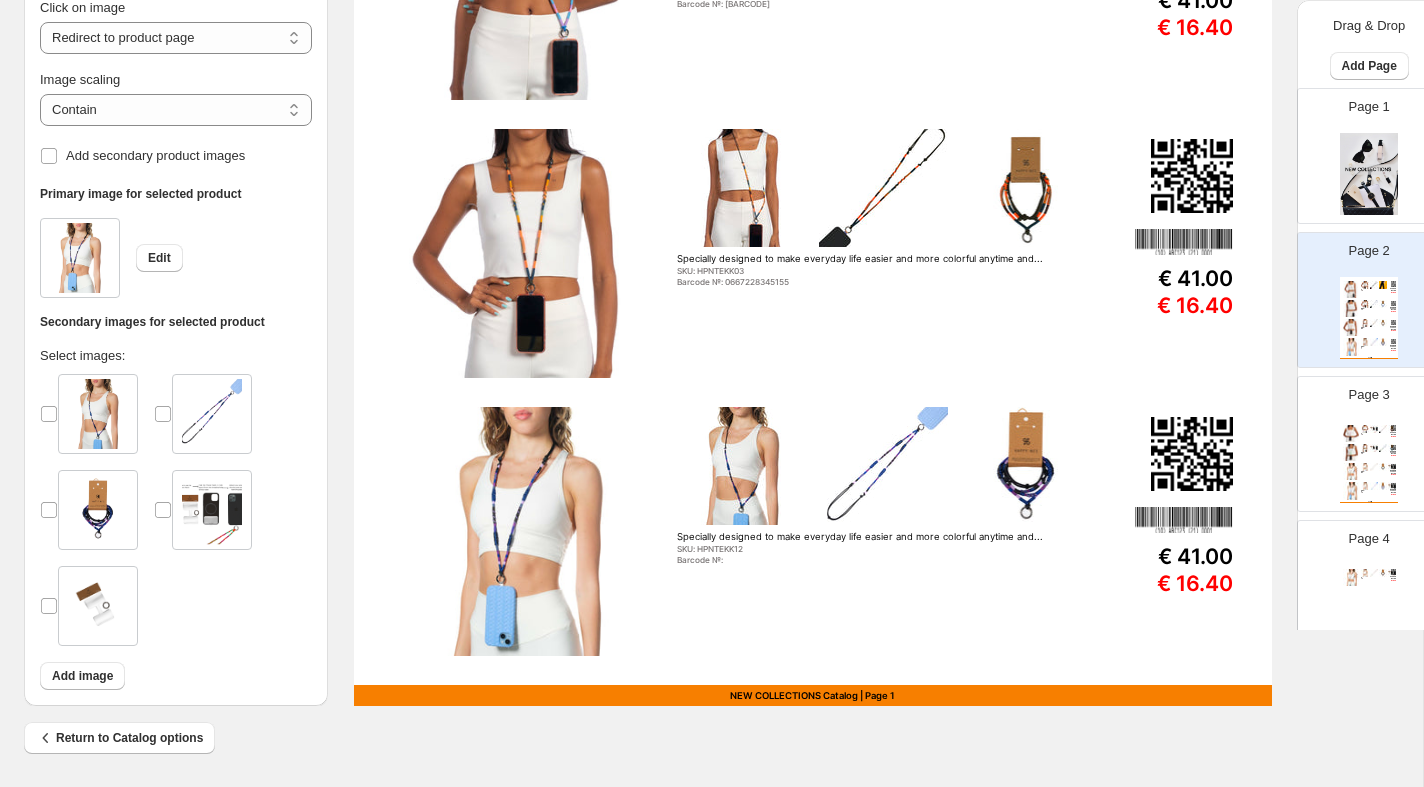 click on "Barcode №:  0667228345131" at bounding box center [1374, 454] 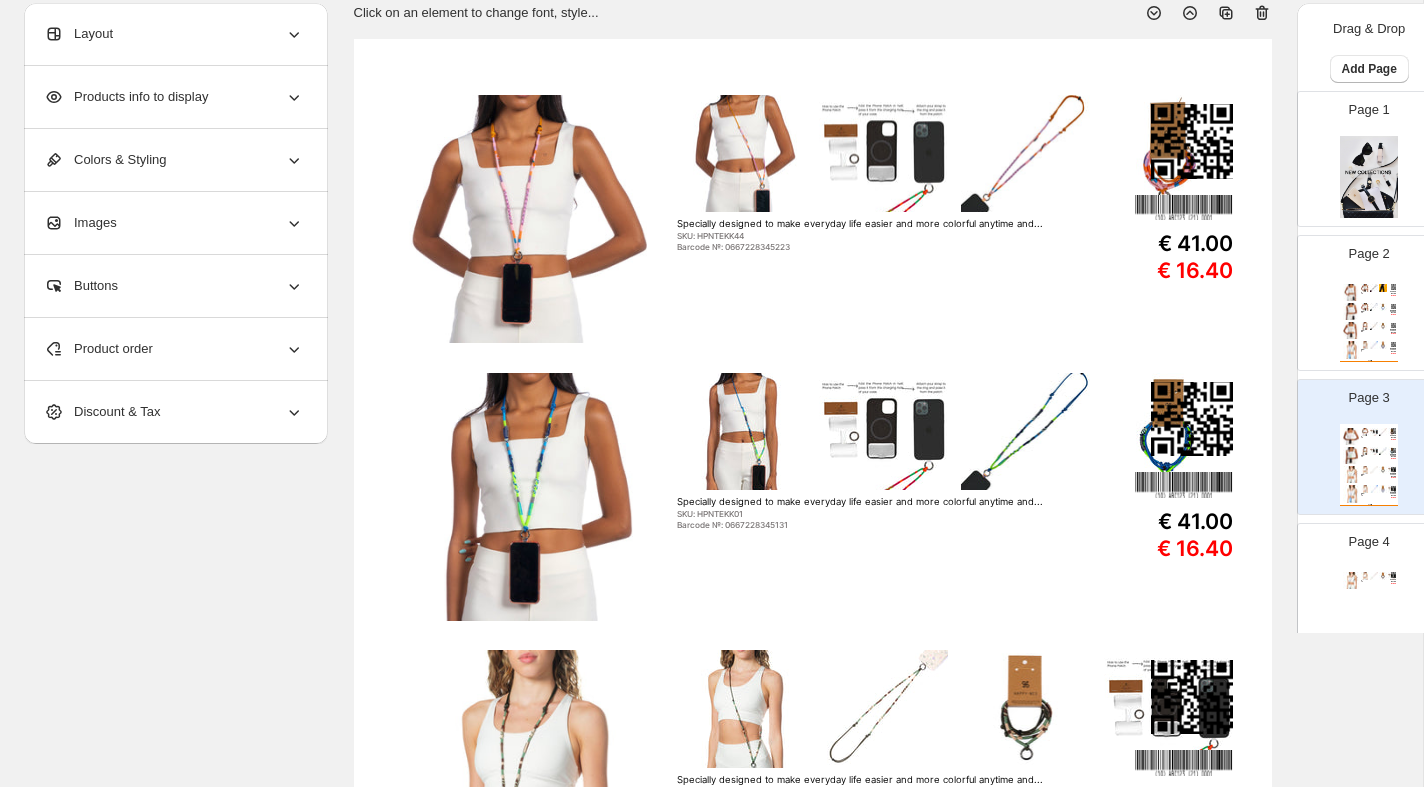 scroll, scrollTop: 0, scrollLeft: 0, axis: both 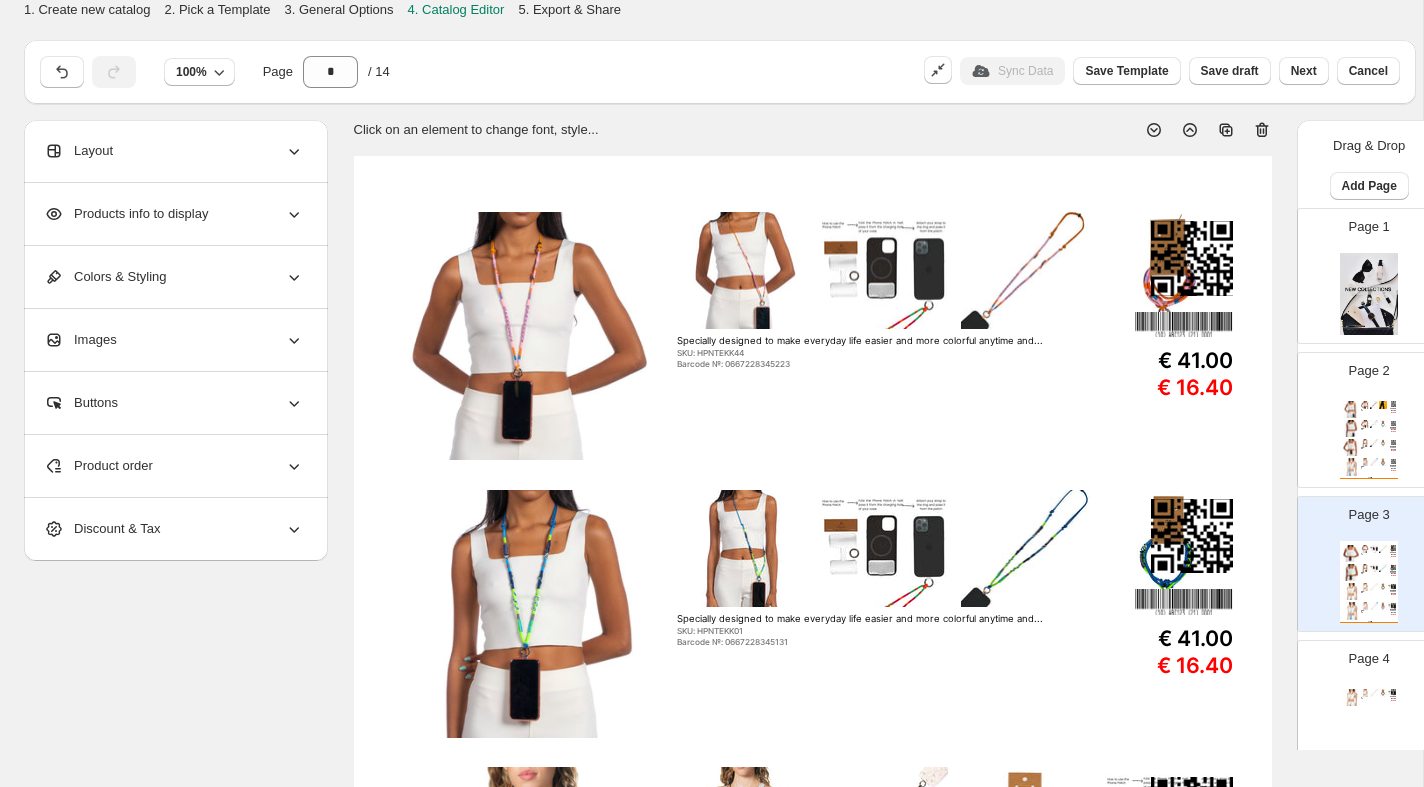 click at bounding box center [528, 336] 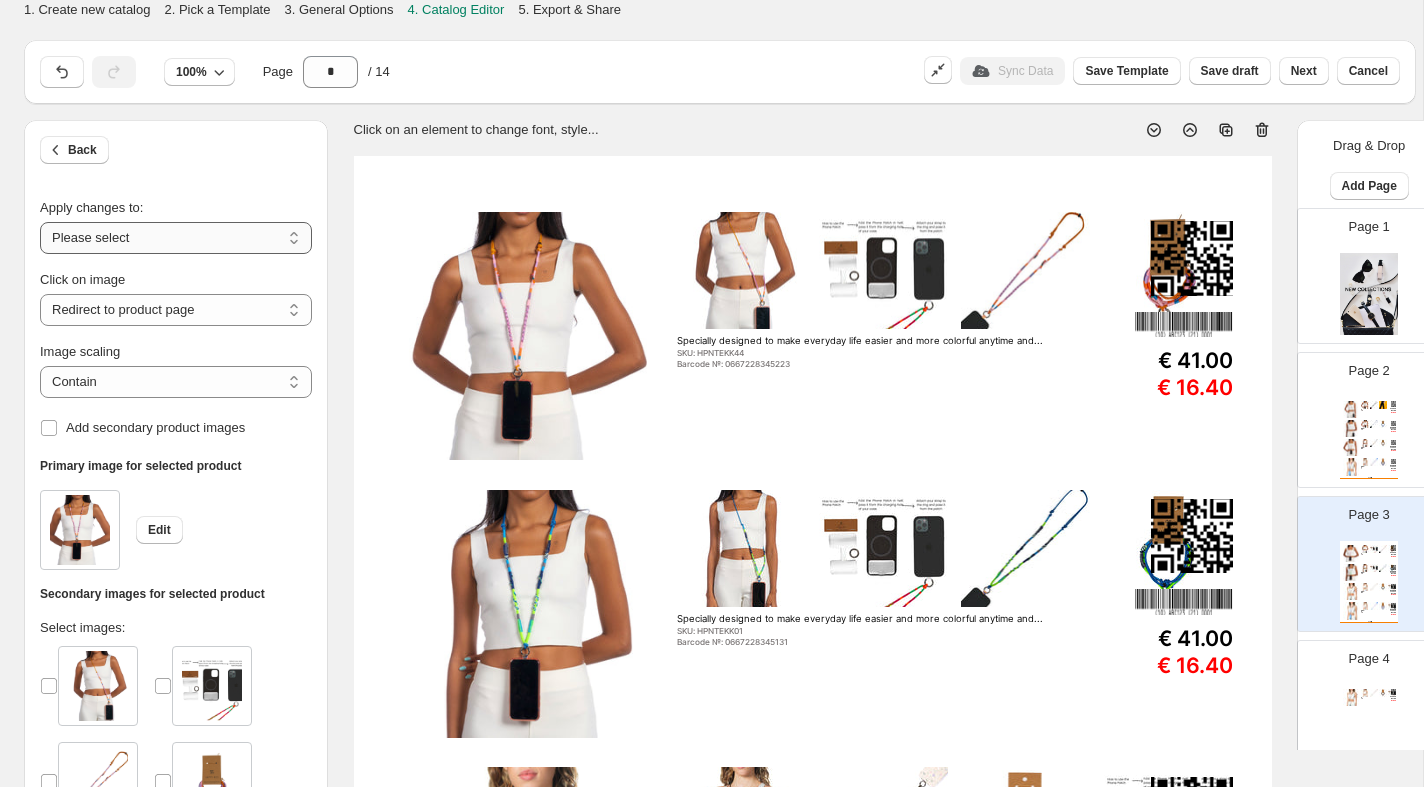 click on "**********" at bounding box center (176, 238) 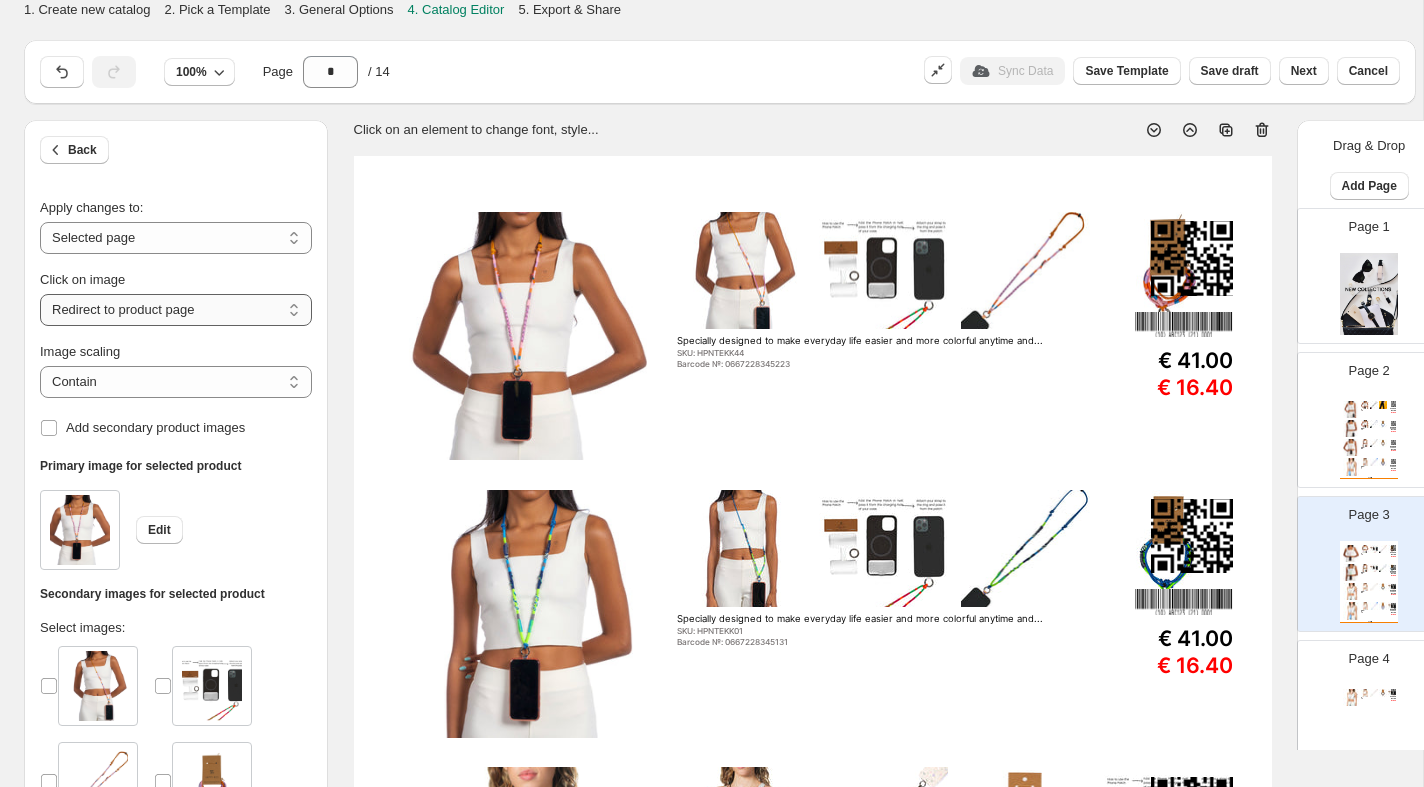 click on "**********" at bounding box center (176, 310) 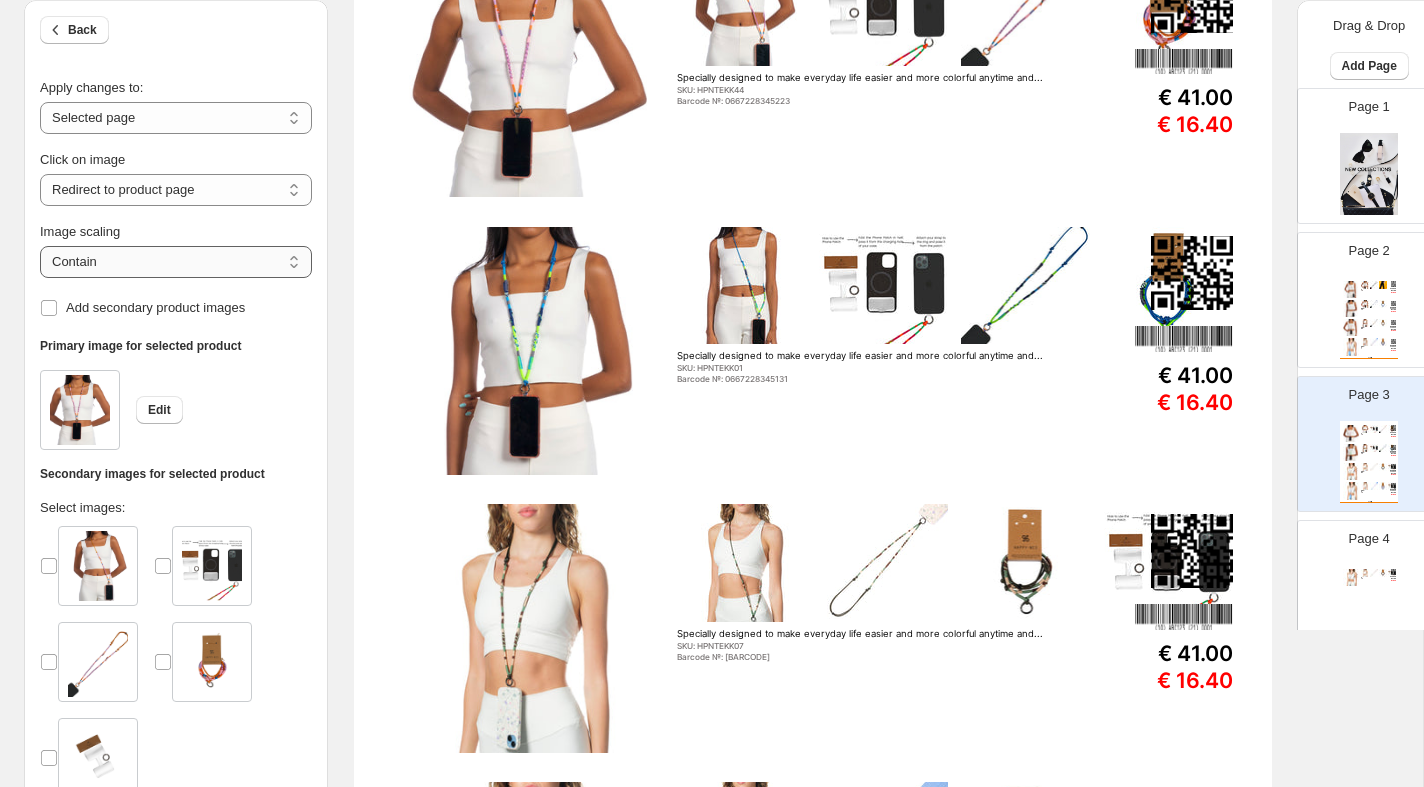 scroll, scrollTop: 265, scrollLeft: 0, axis: vertical 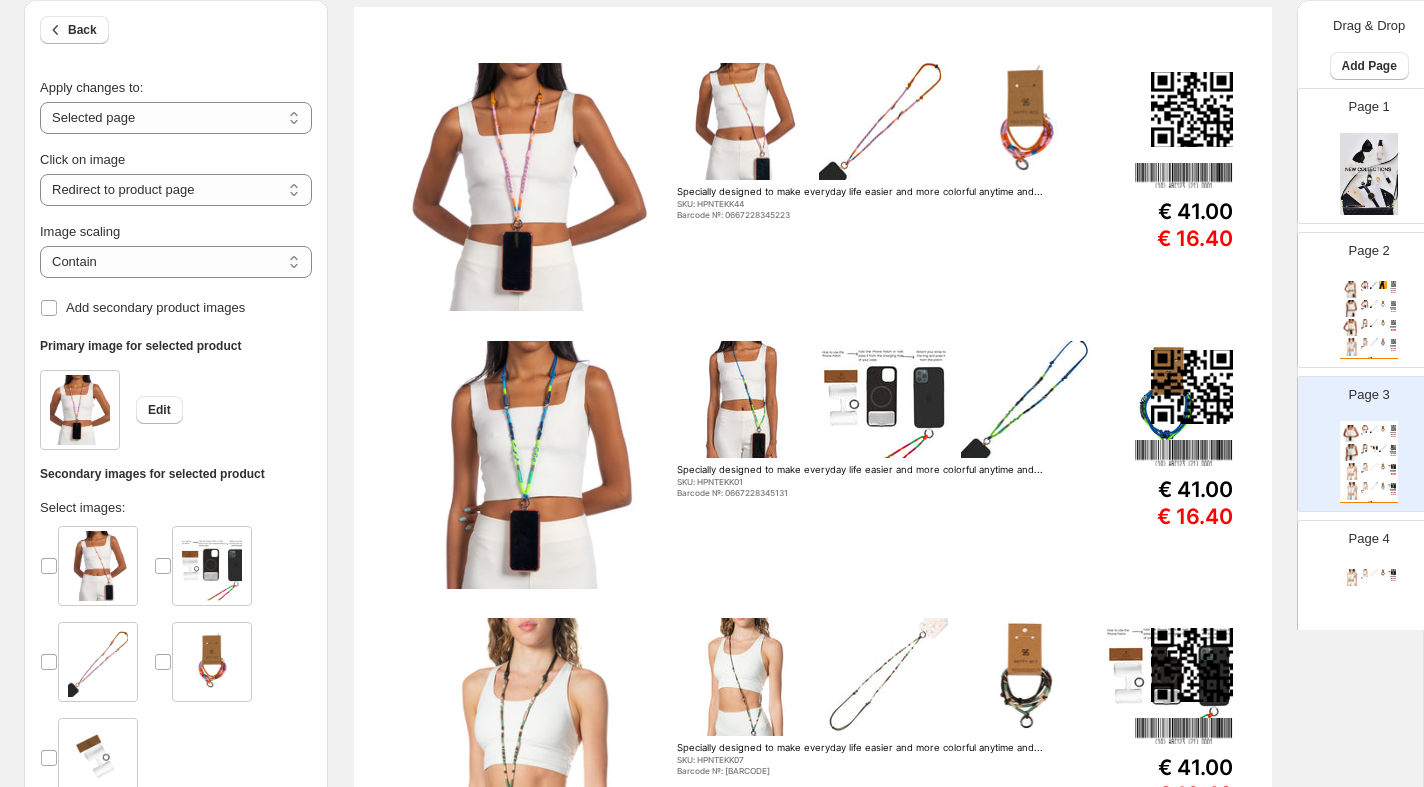 click at bounding box center (528, 465) 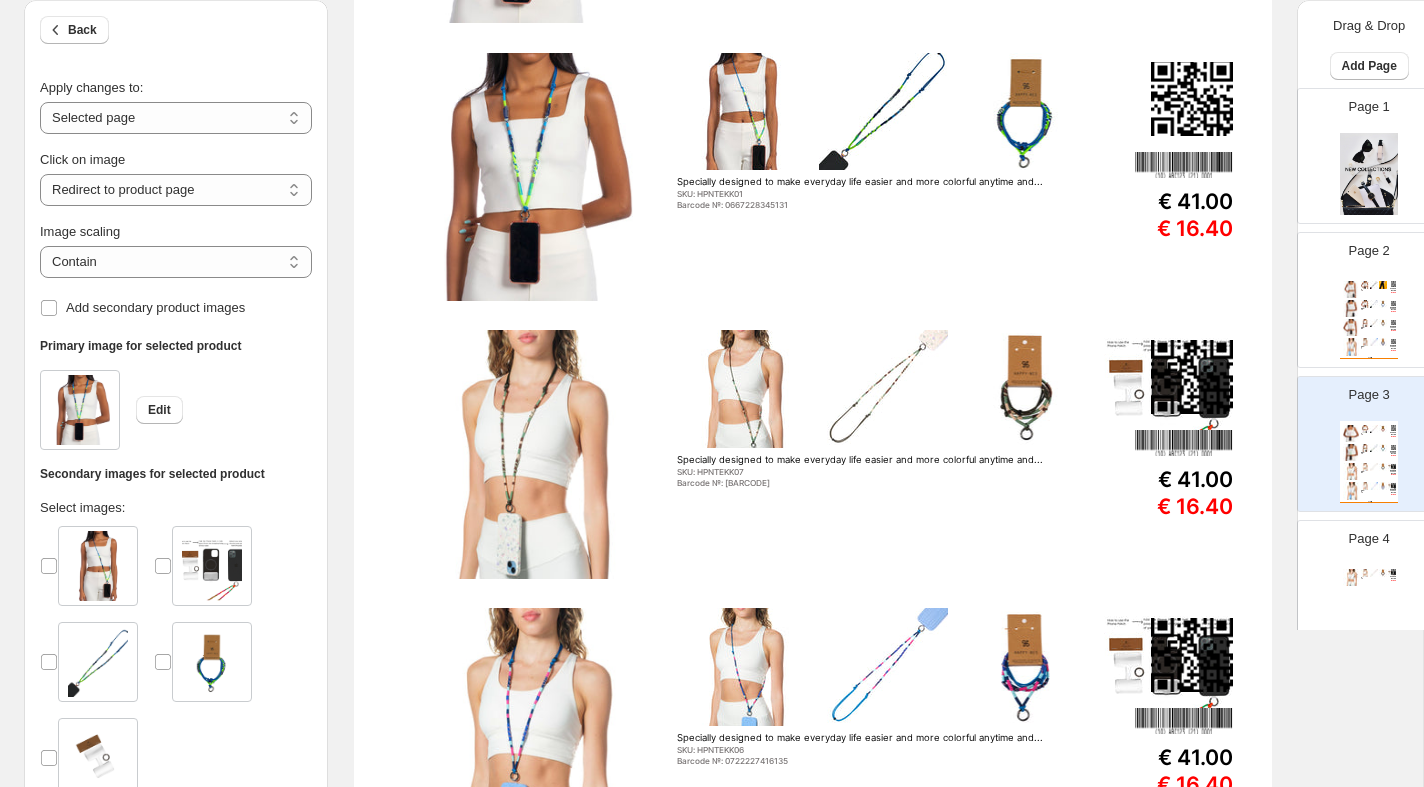 scroll, scrollTop: 469, scrollLeft: 0, axis: vertical 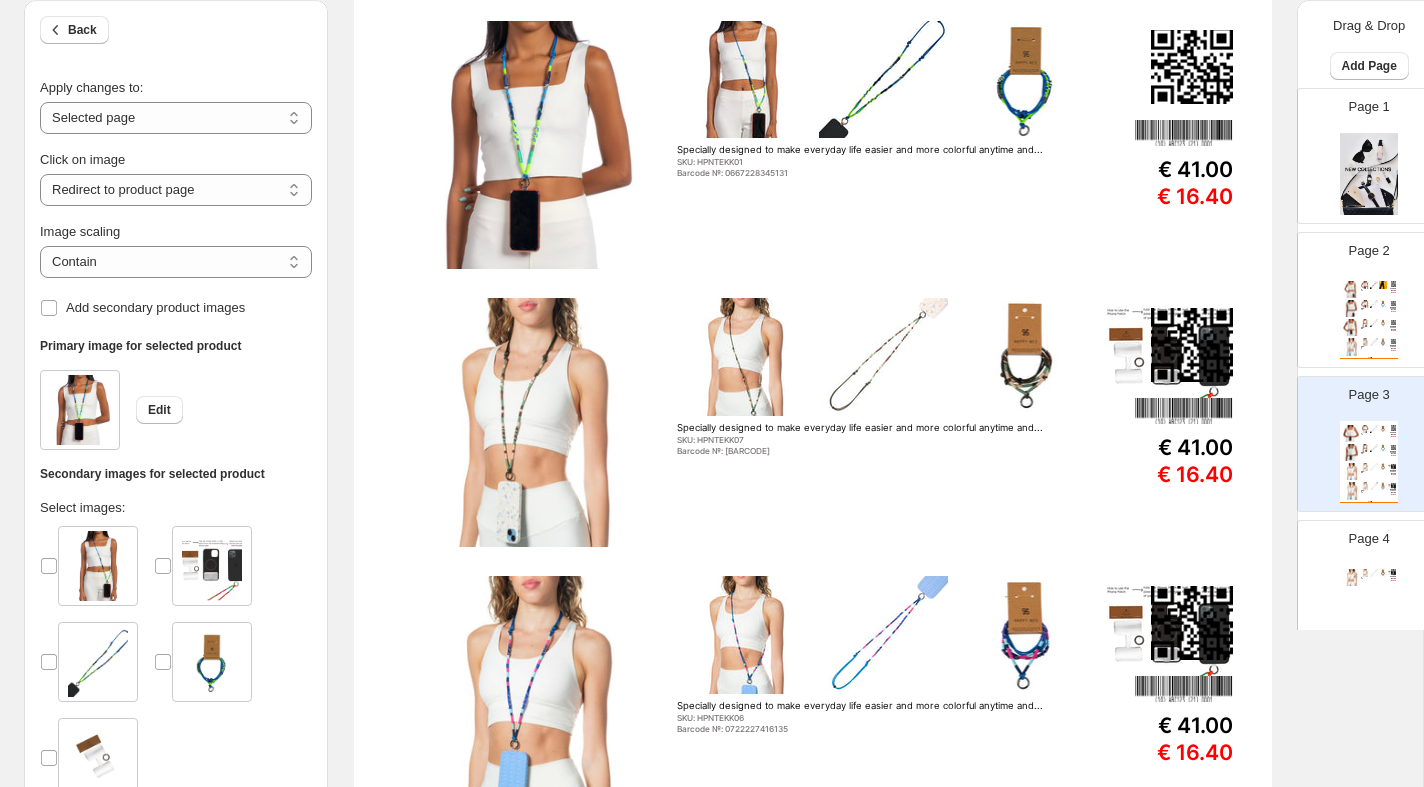 click at bounding box center [528, 422] 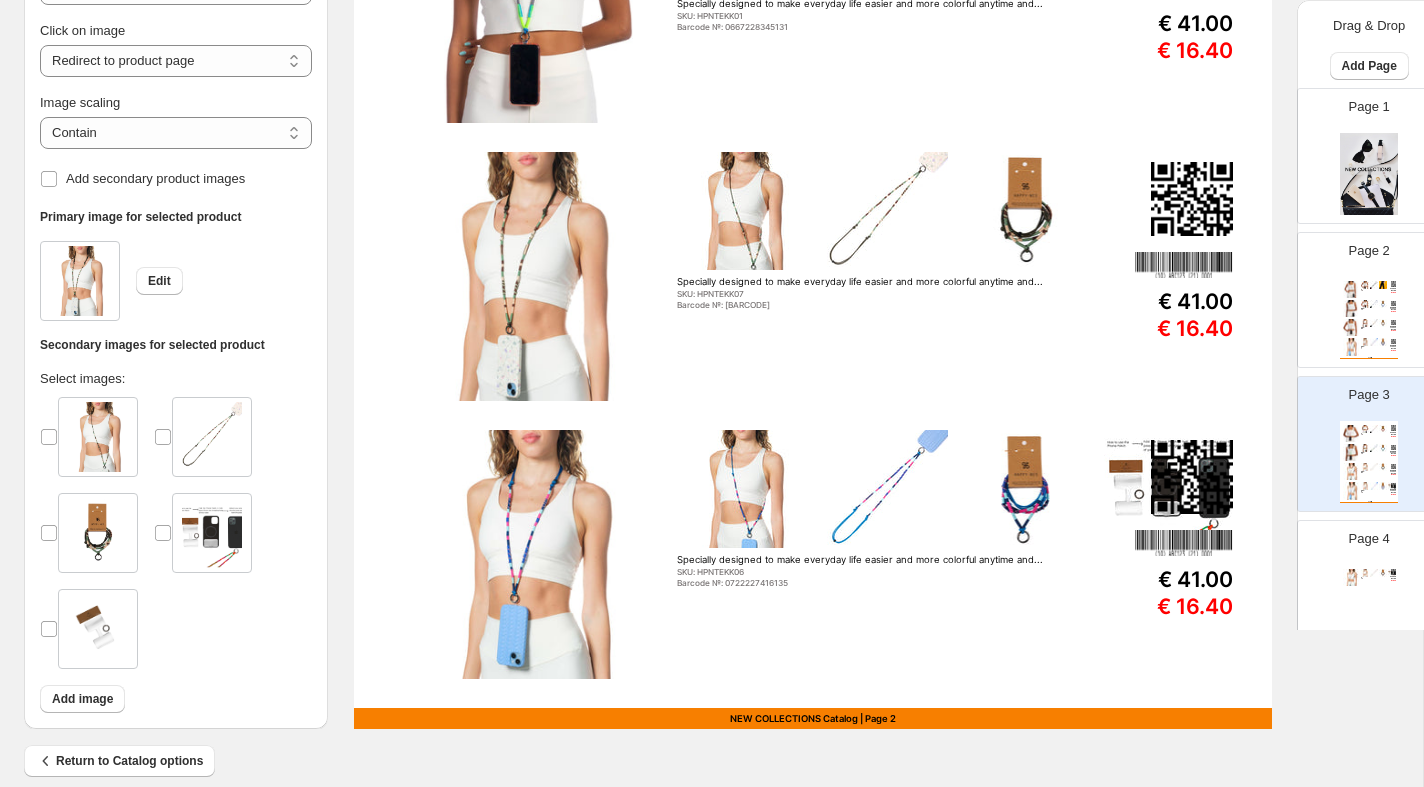 scroll, scrollTop: 638, scrollLeft: 0, axis: vertical 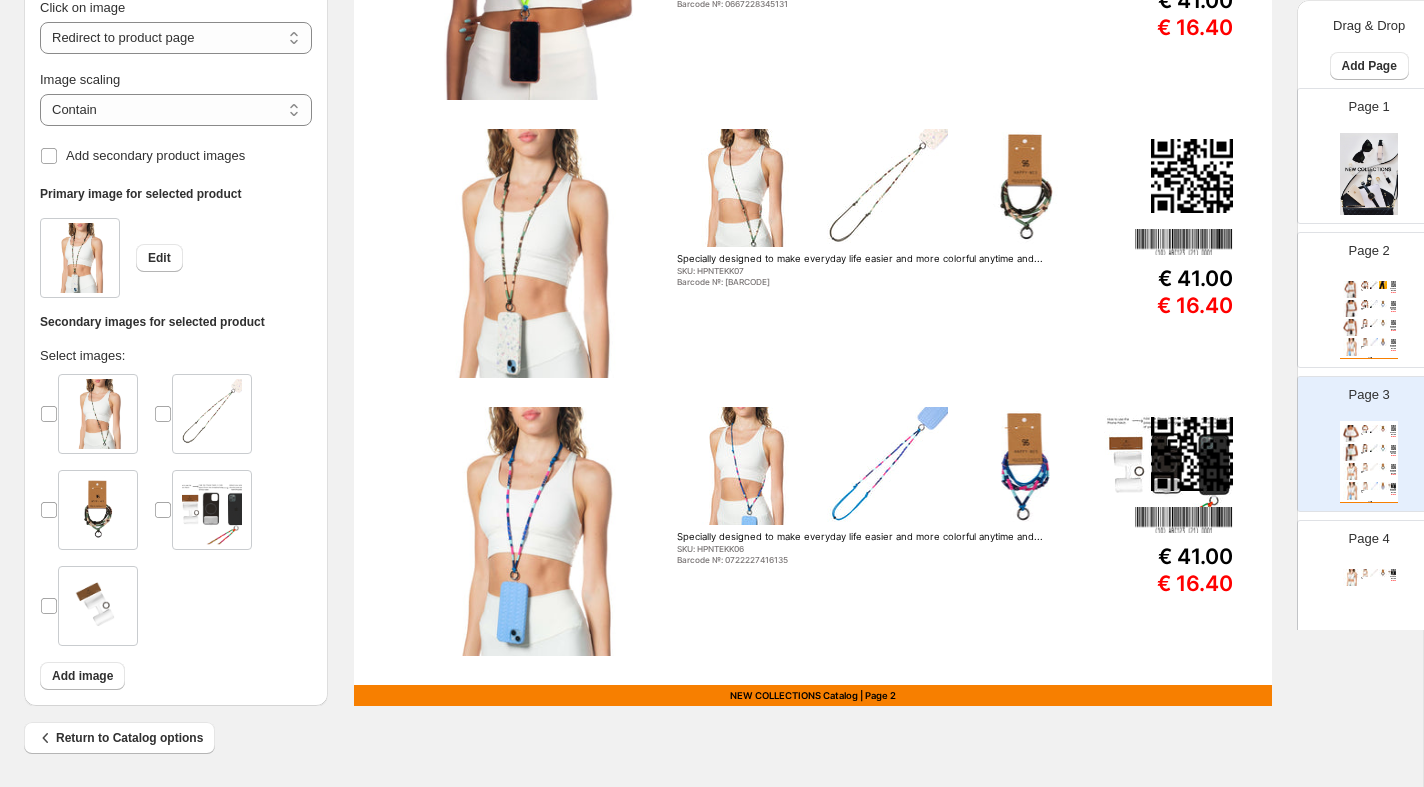 click at bounding box center (528, 531) 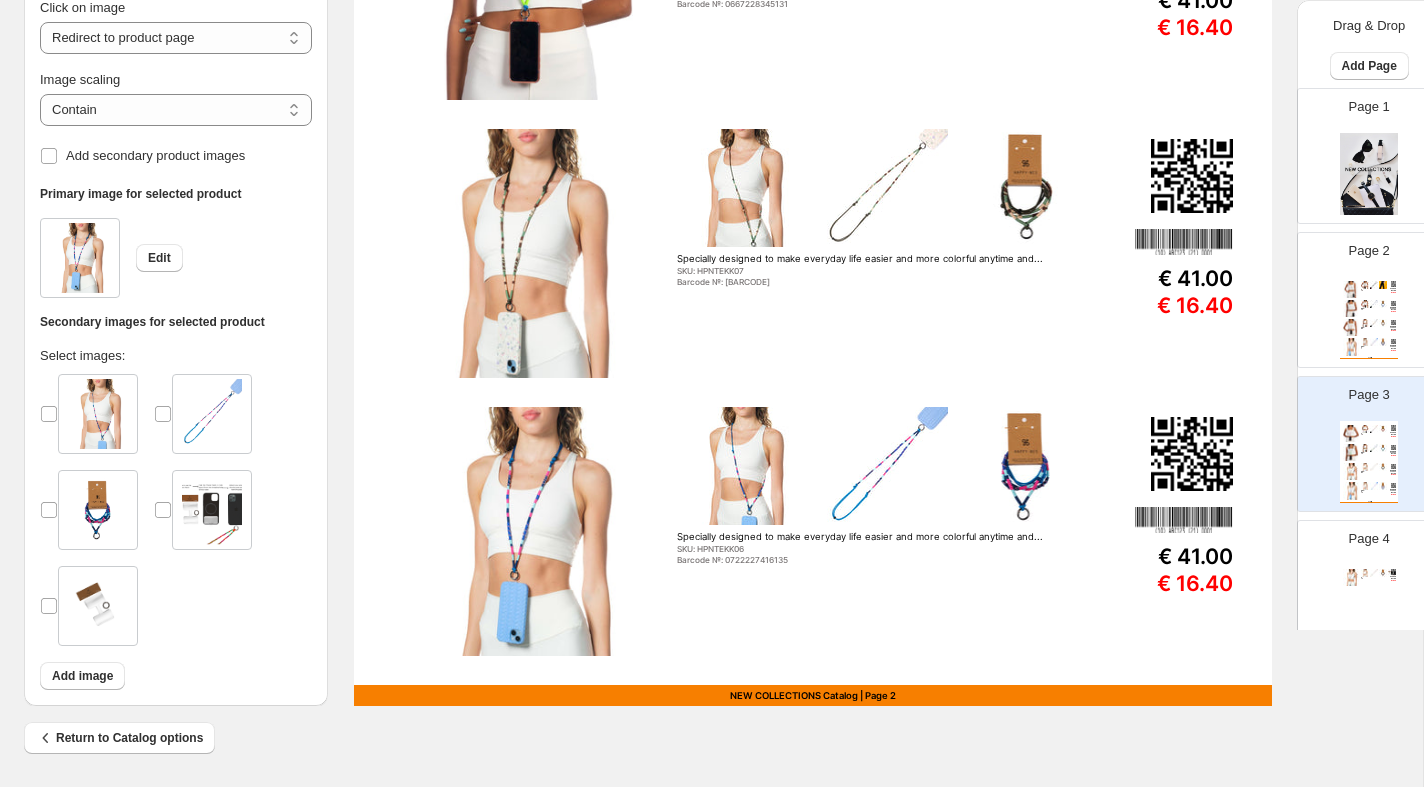 click at bounding box center [1351, 577] 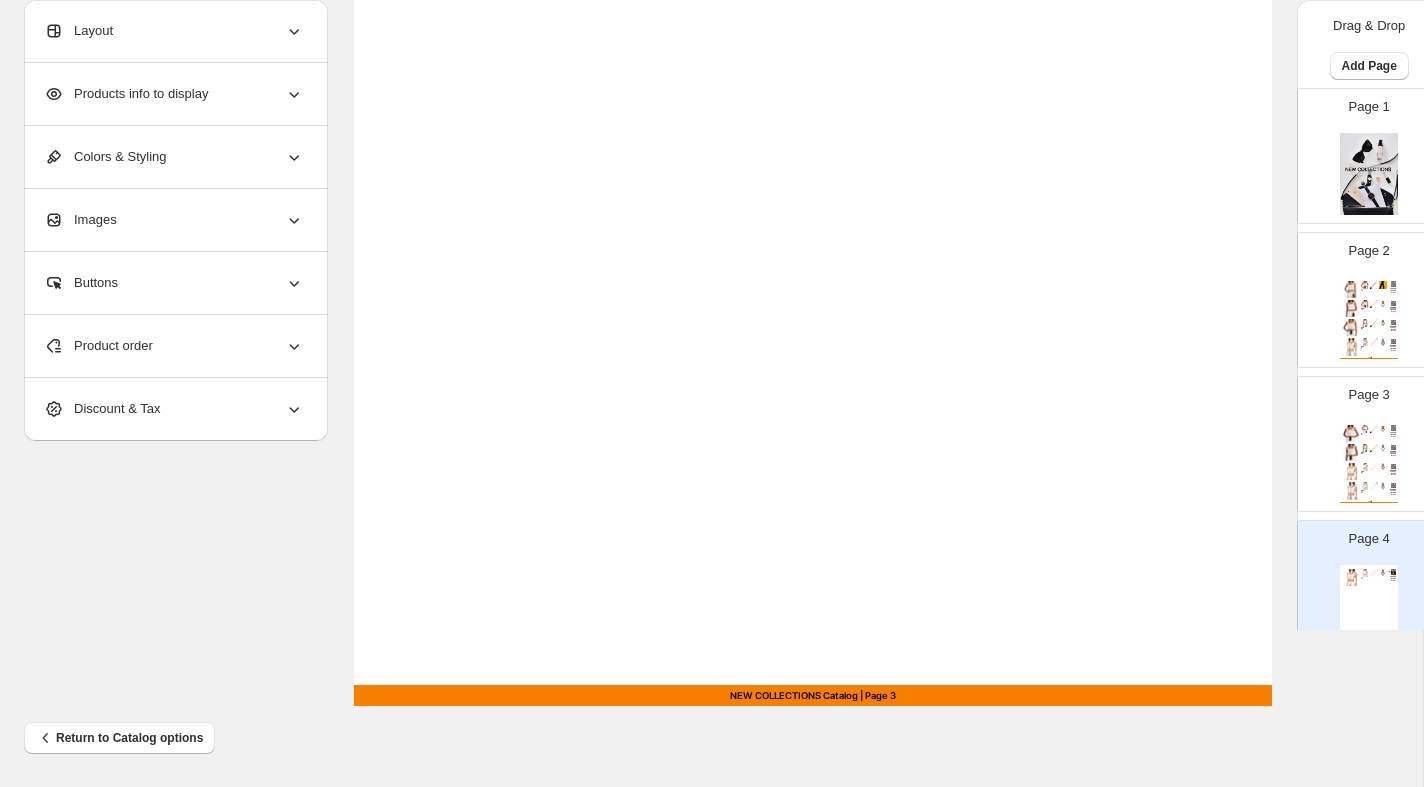 click on "Products info to display" at bounding box center [126, 94] 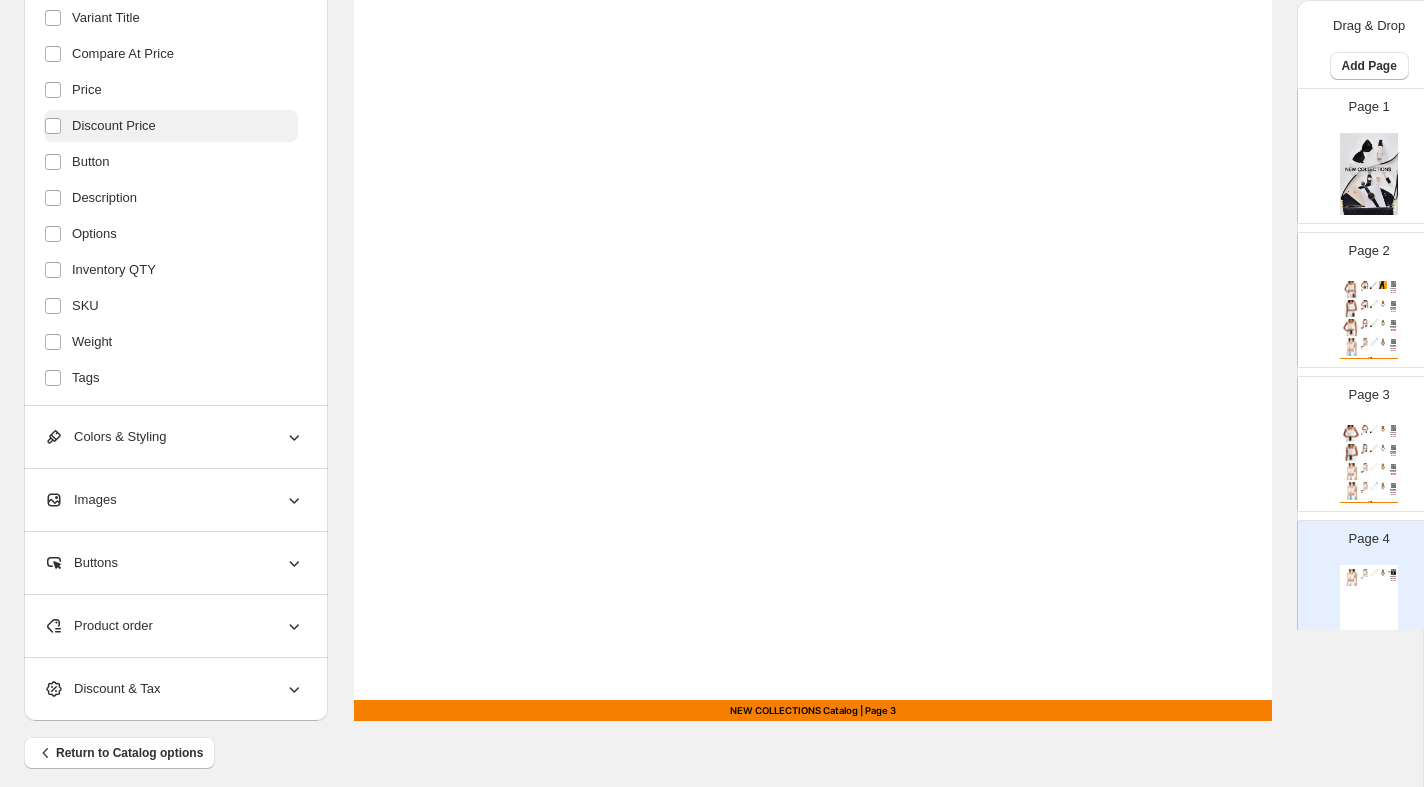 scroll, scrollTop: 638, scrollLeft: 0, axis: vertical 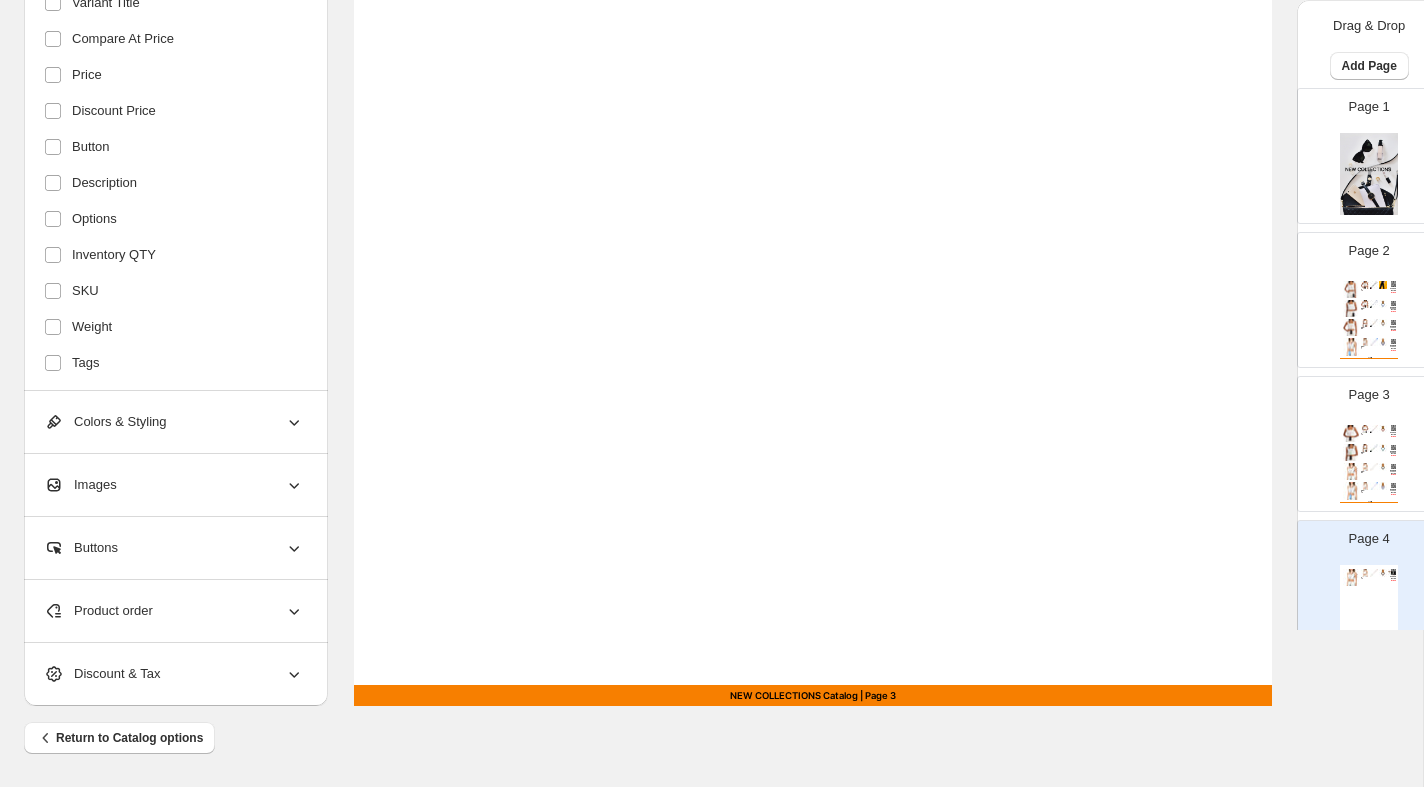 click on "Images" at bounding box center (174, 485) 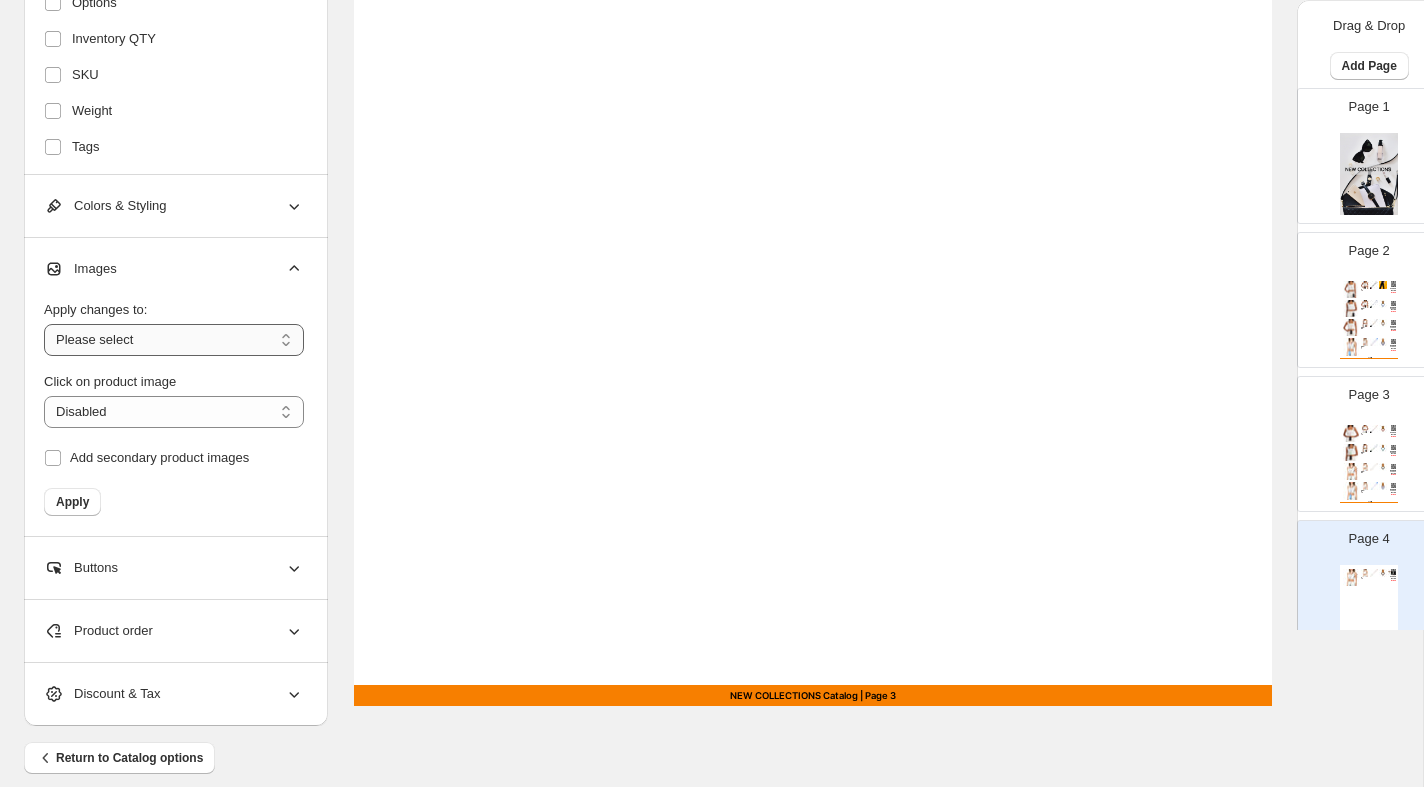 click on "**********" at bounding box center (174, 340) 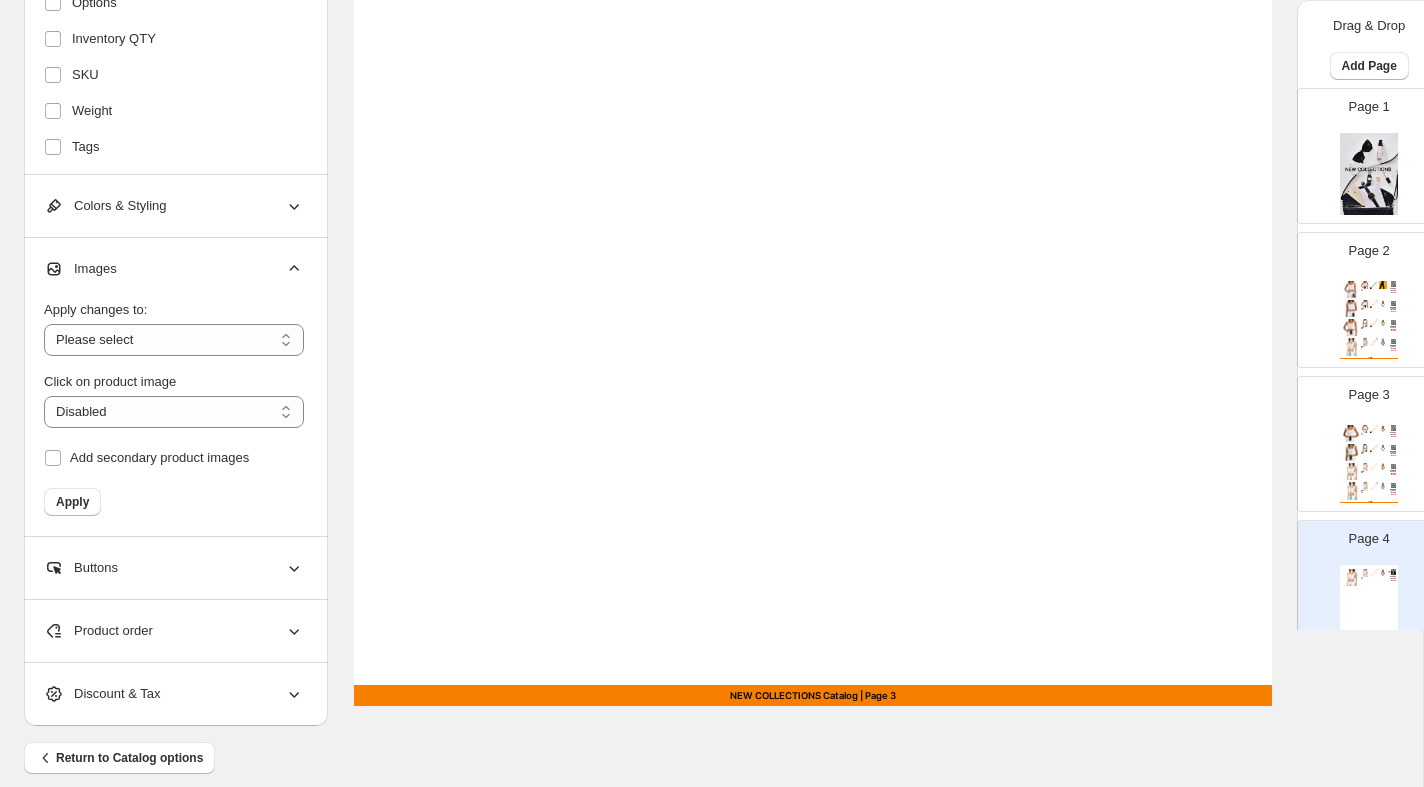 scroll, scrollTop: 0, scrollLeft: 0, axis: both 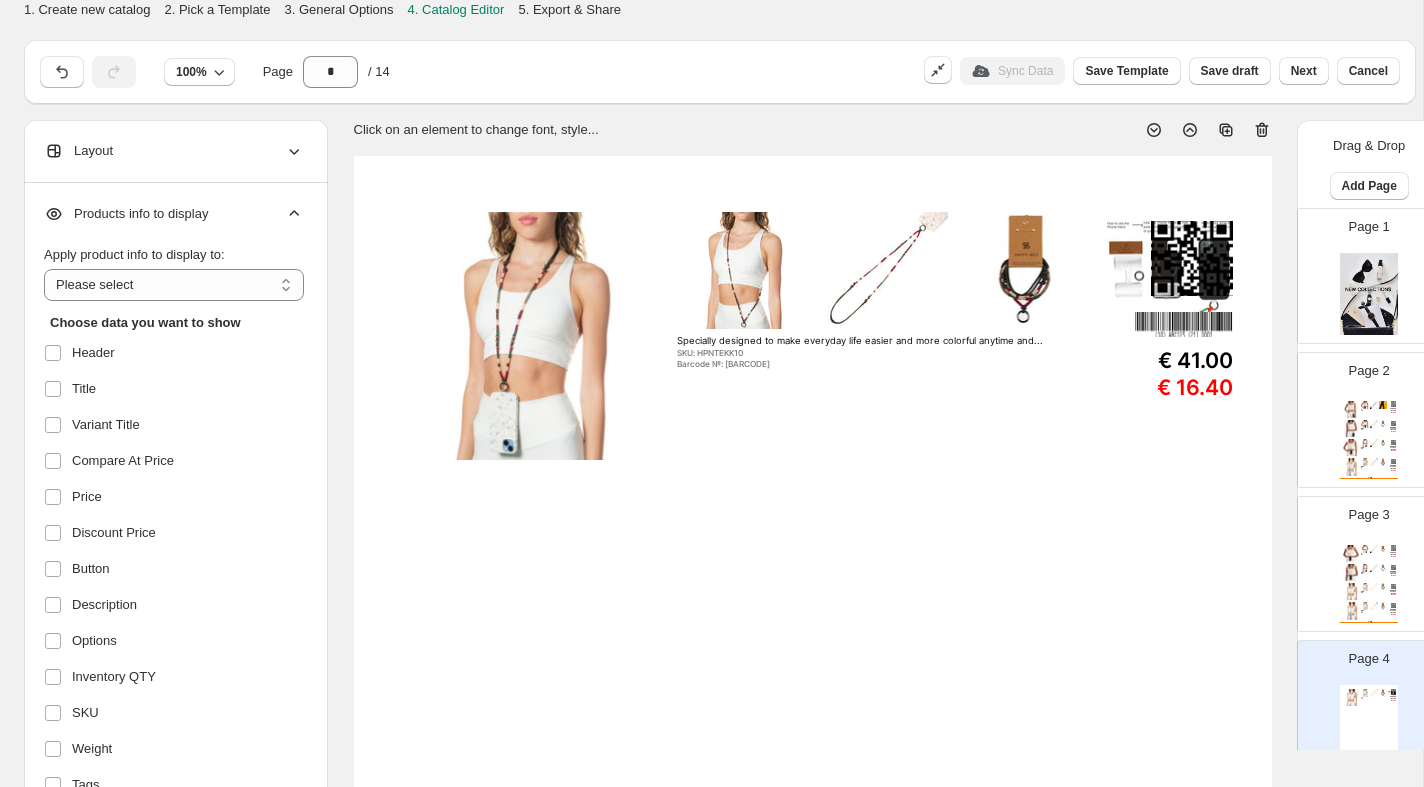 click at bounding box center (528, 336) 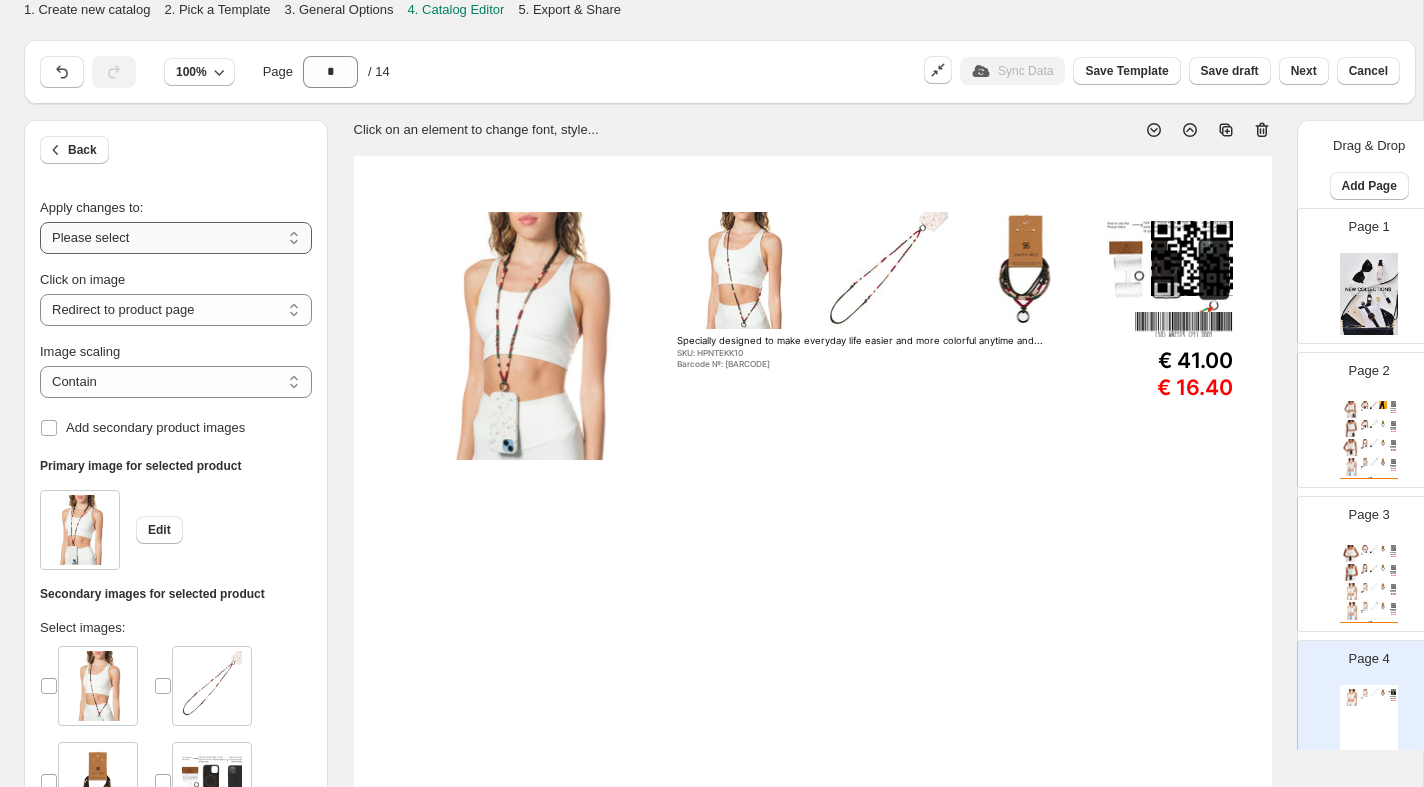 click on "**********" at bounding box center (176, 238) 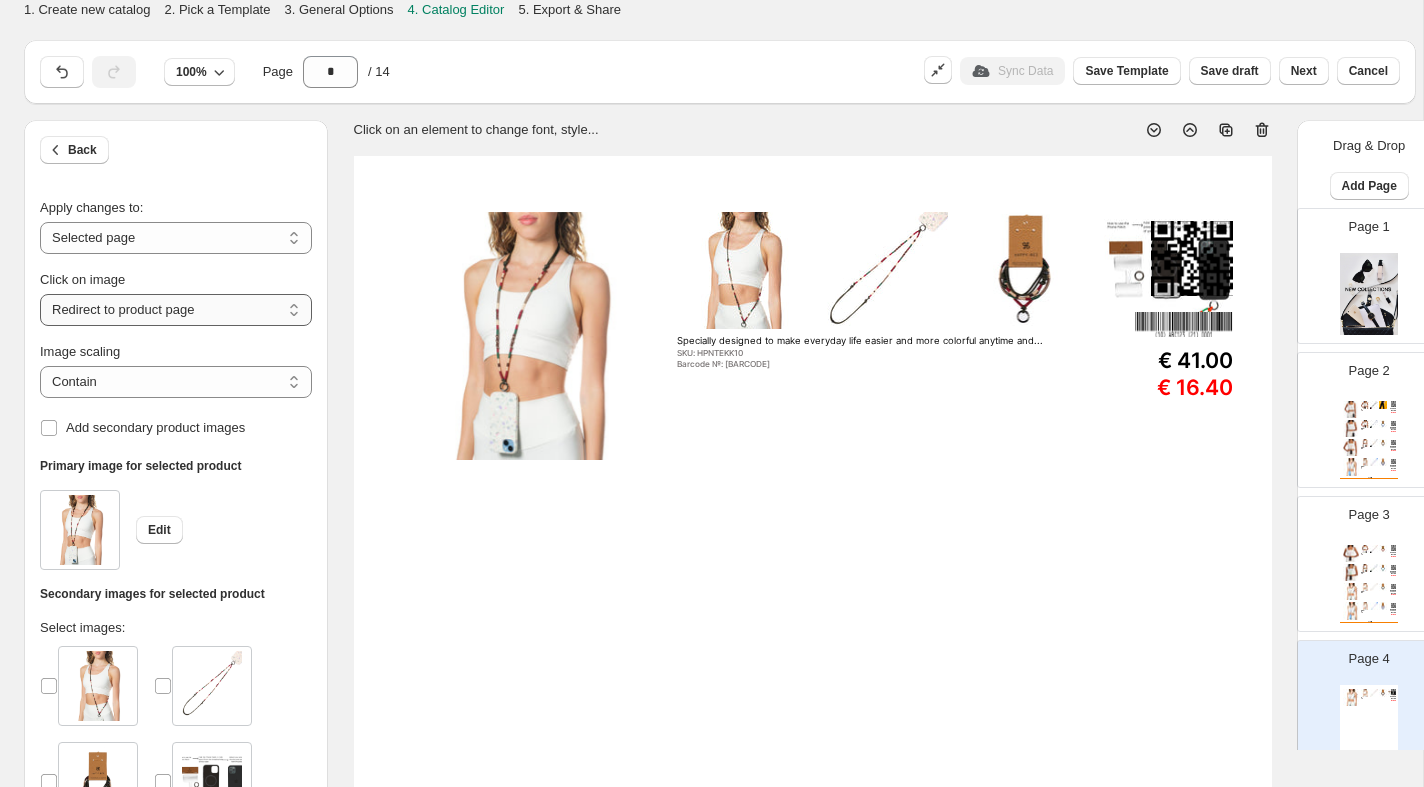 click on "**********" at bounding box center (176, 310) 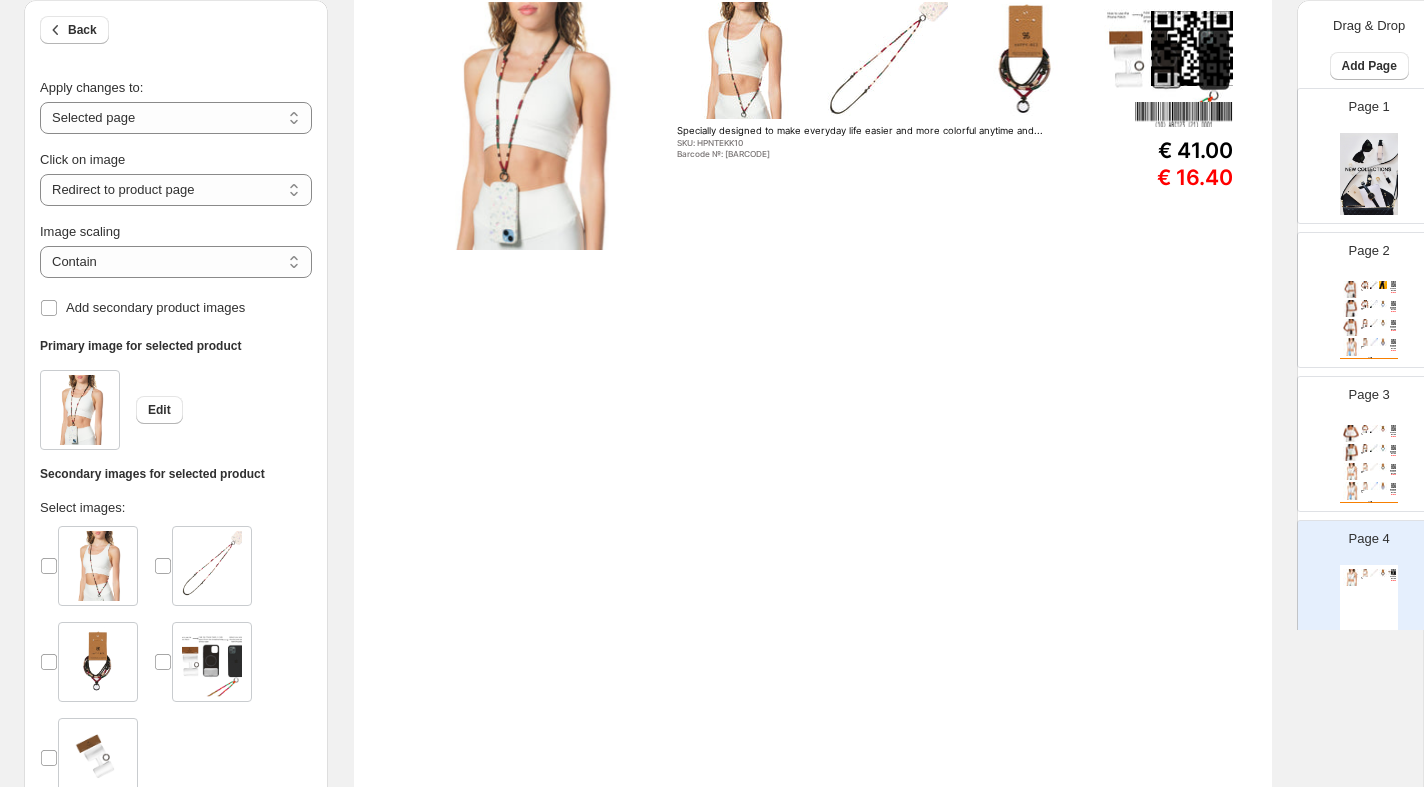 scroll, scrollTop: 208, scrollLeft: 0, axis: vertical 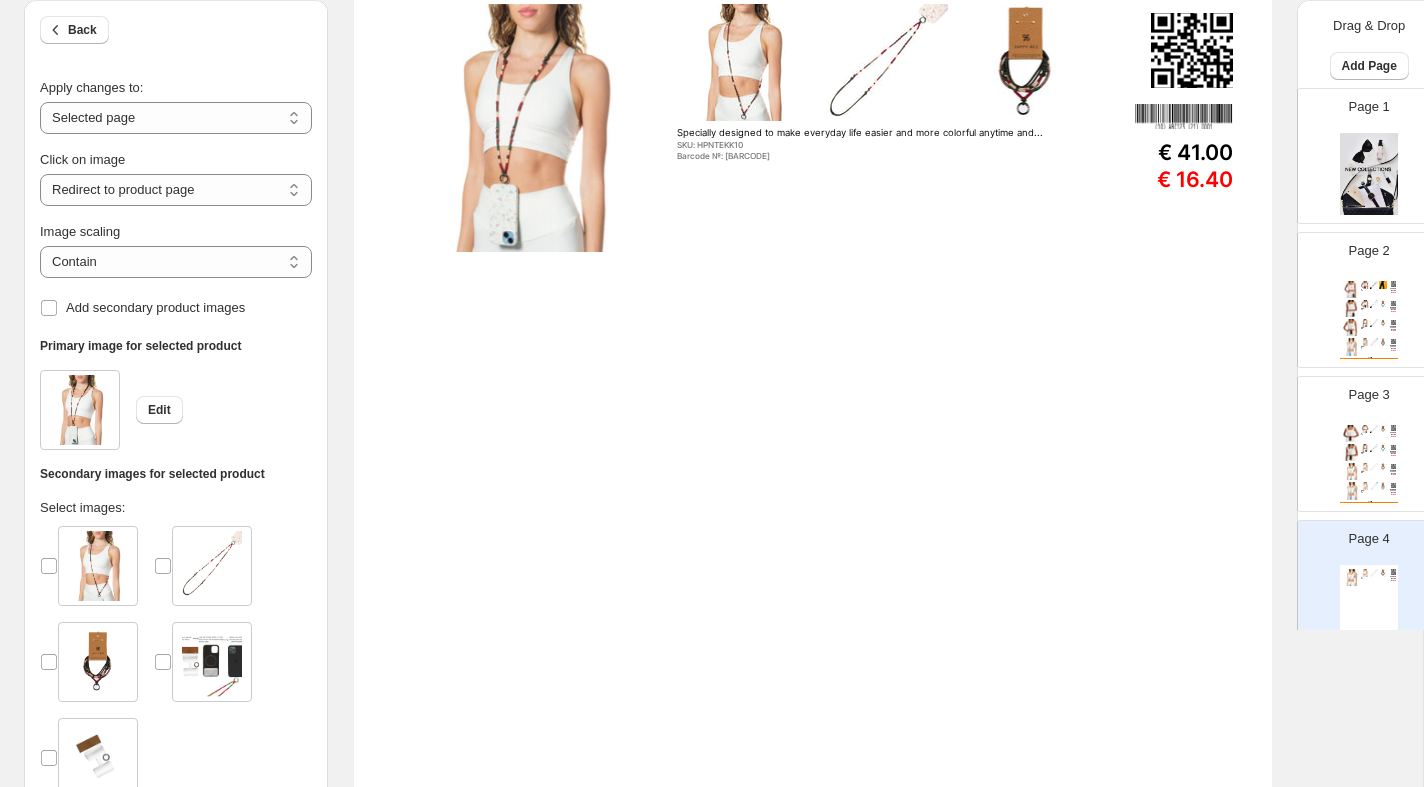 click at bounding box center [1351, 308] 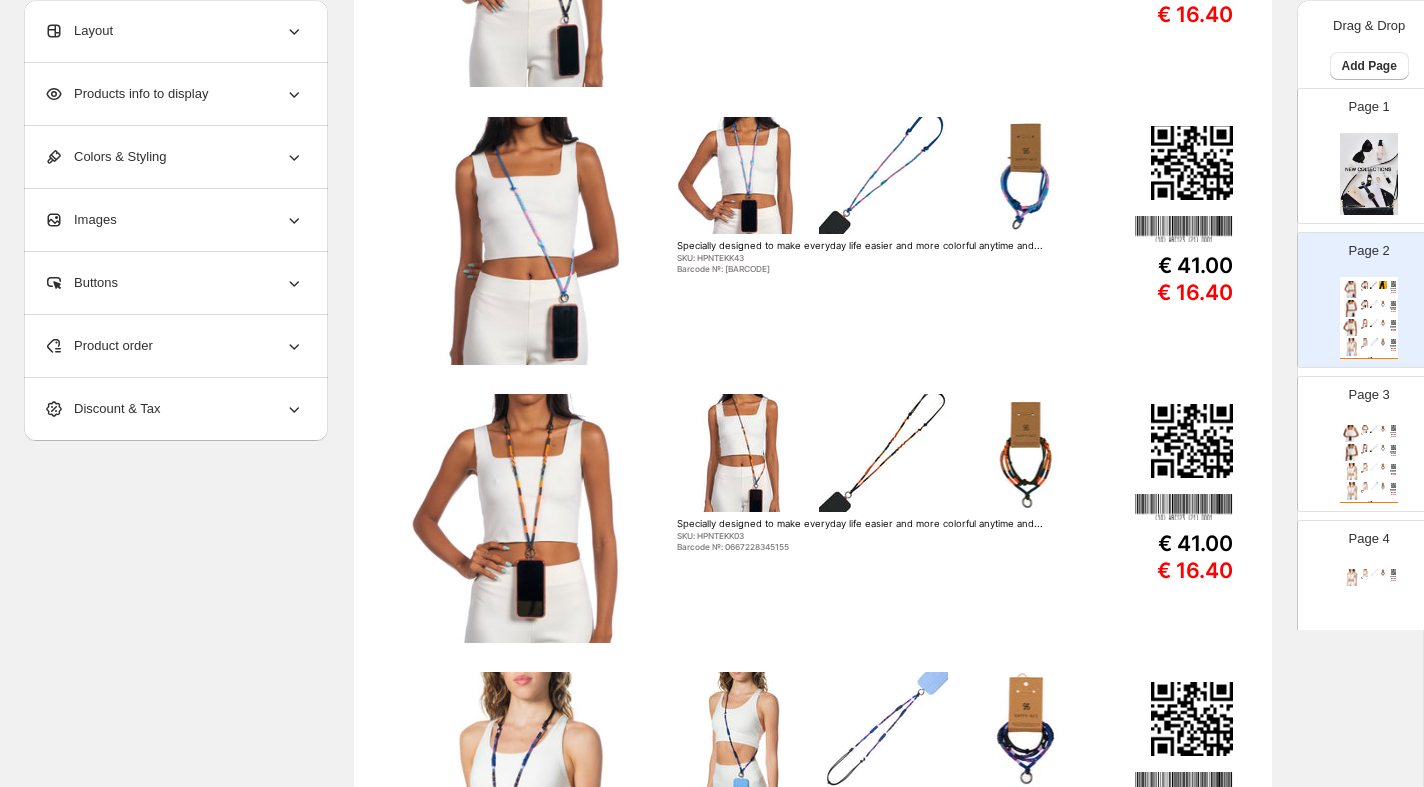 scroll, scrollTop: 638, scrollLeft: 0, axis: vertical 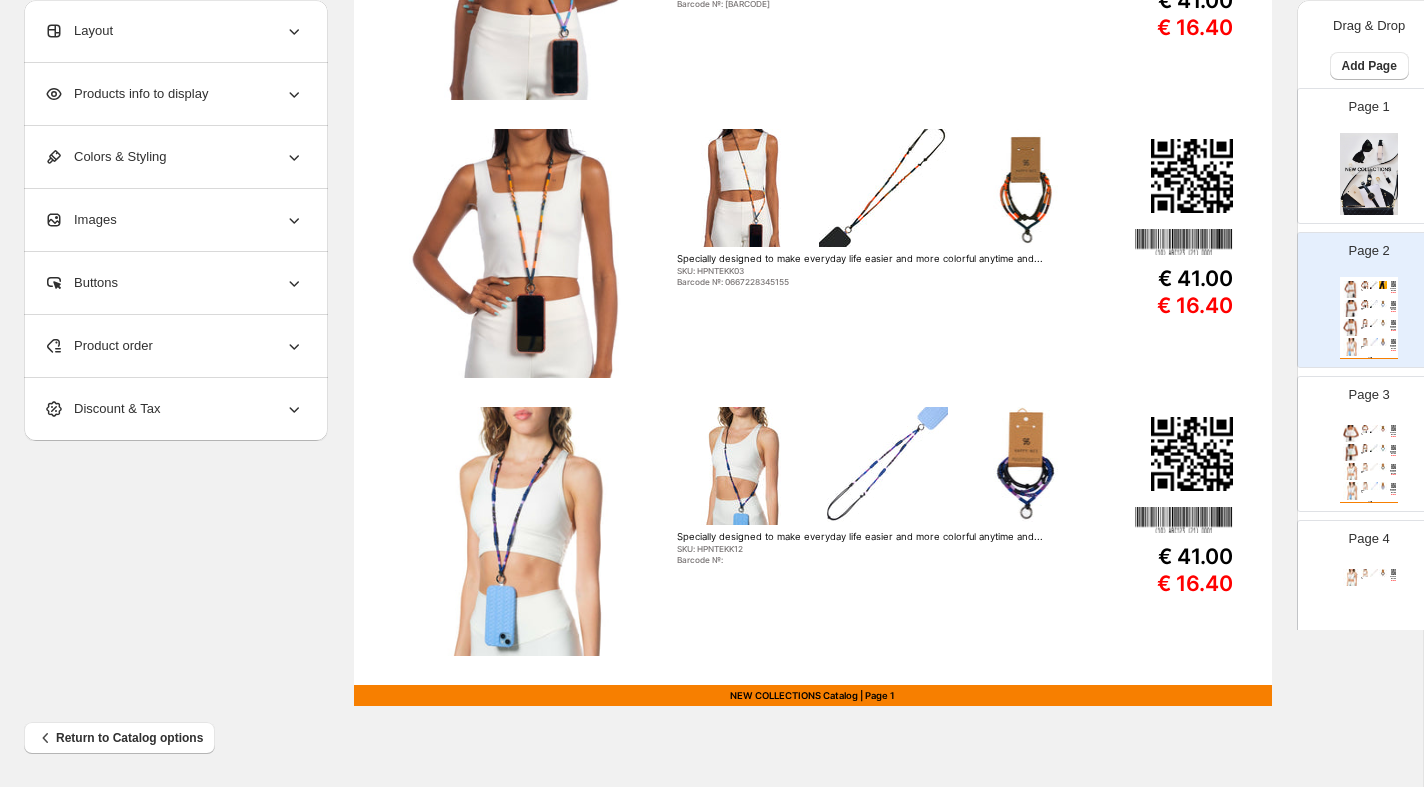 click at bounding box center (1351, 433) 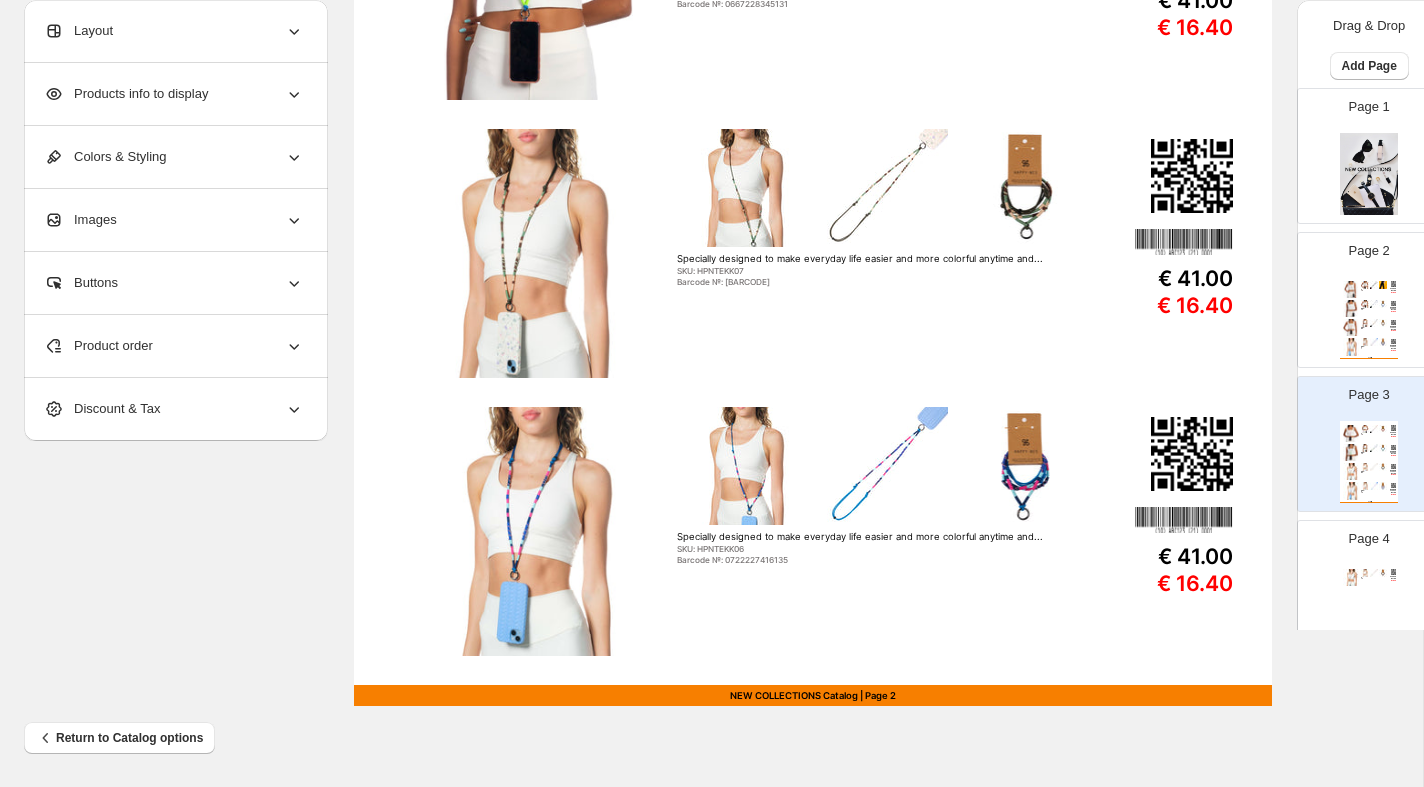click on "Specially designed to make everyday life easier and more colorful anytime and... SKU:  HPNTEKK10 Barcode №:  0722227416234 € 41.00 € 16.40 NEW COLLECTIONS Catalog | Page undefined" at bounding box center (1369, 606) 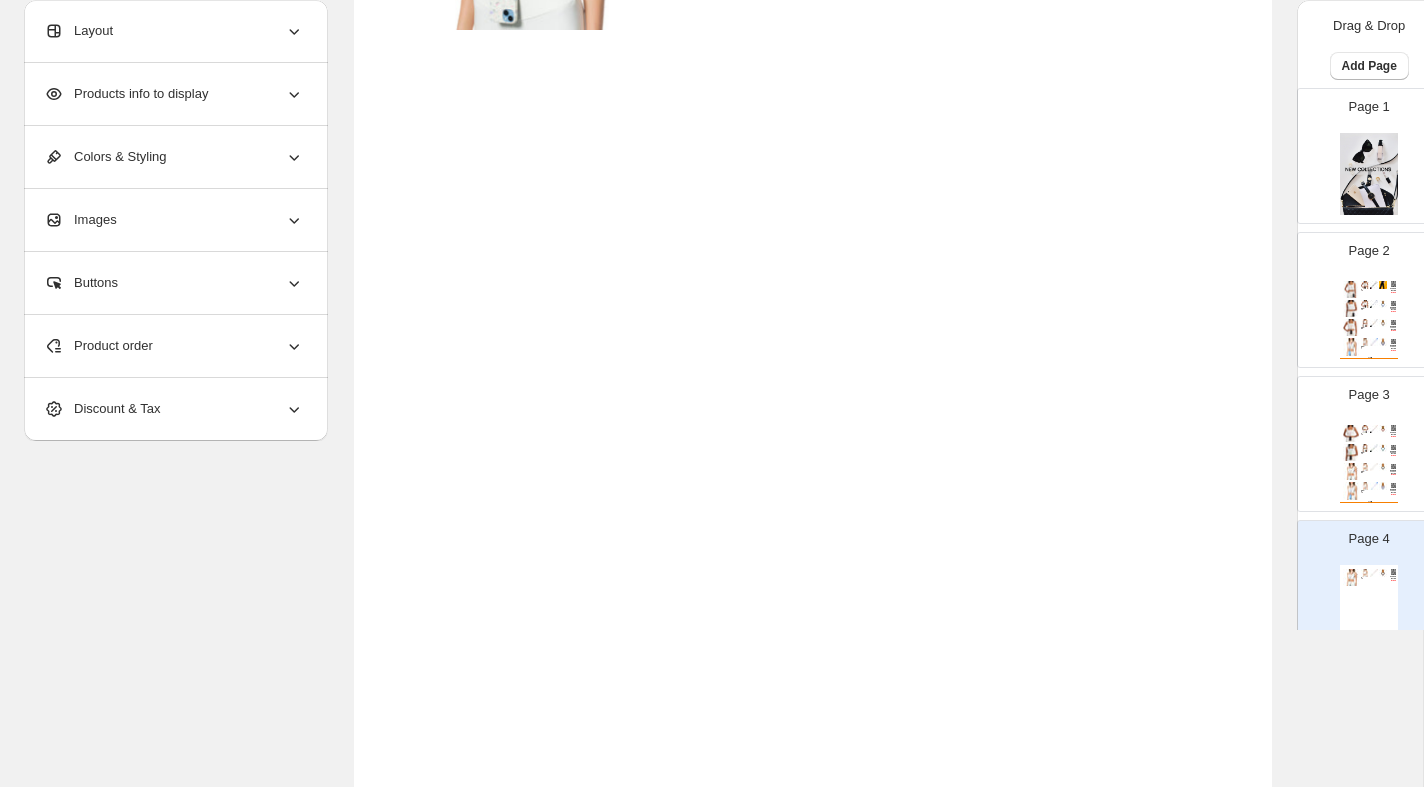scroll, scrollTop: 0, scrollLeft: 0, axis: both 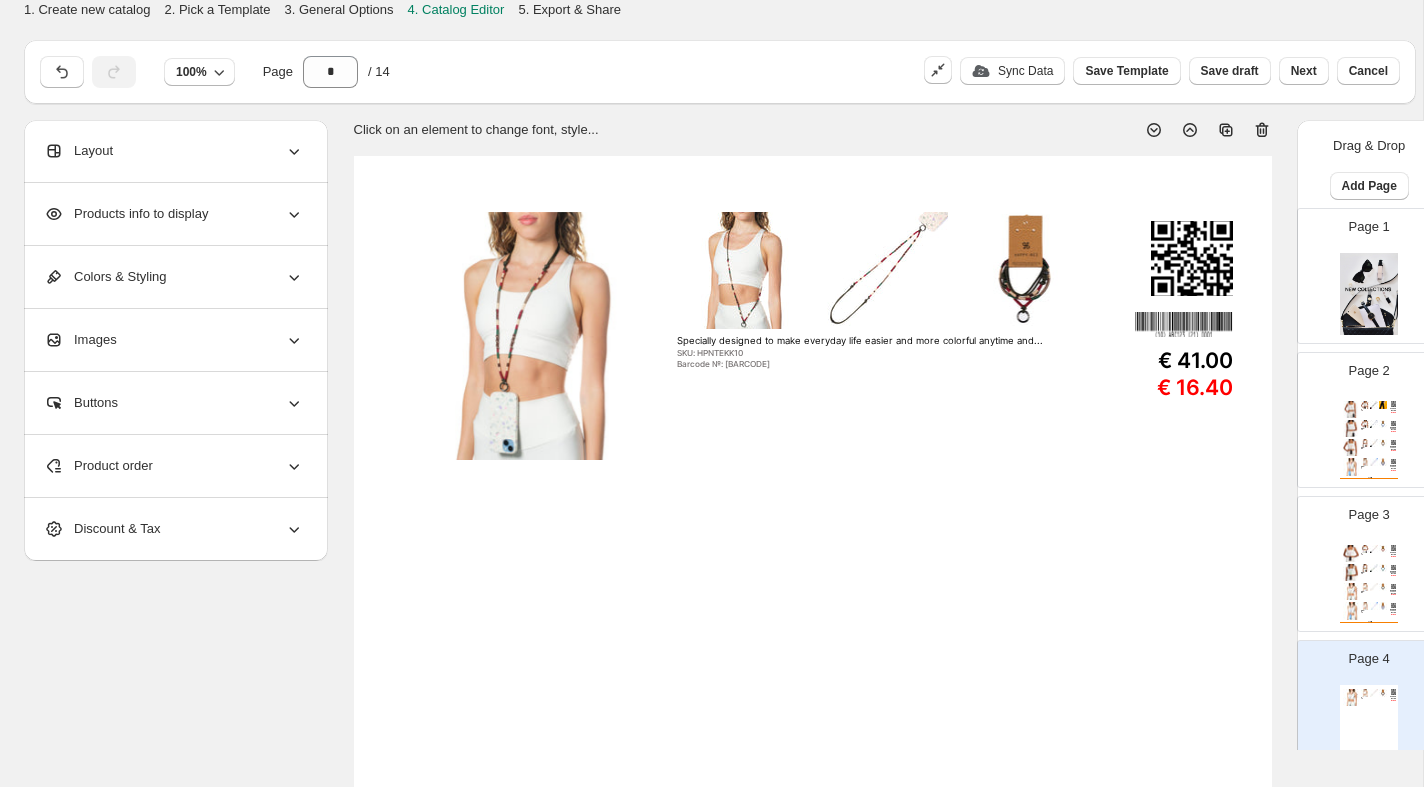 click on "Layout" at bounding box center (174, 151) 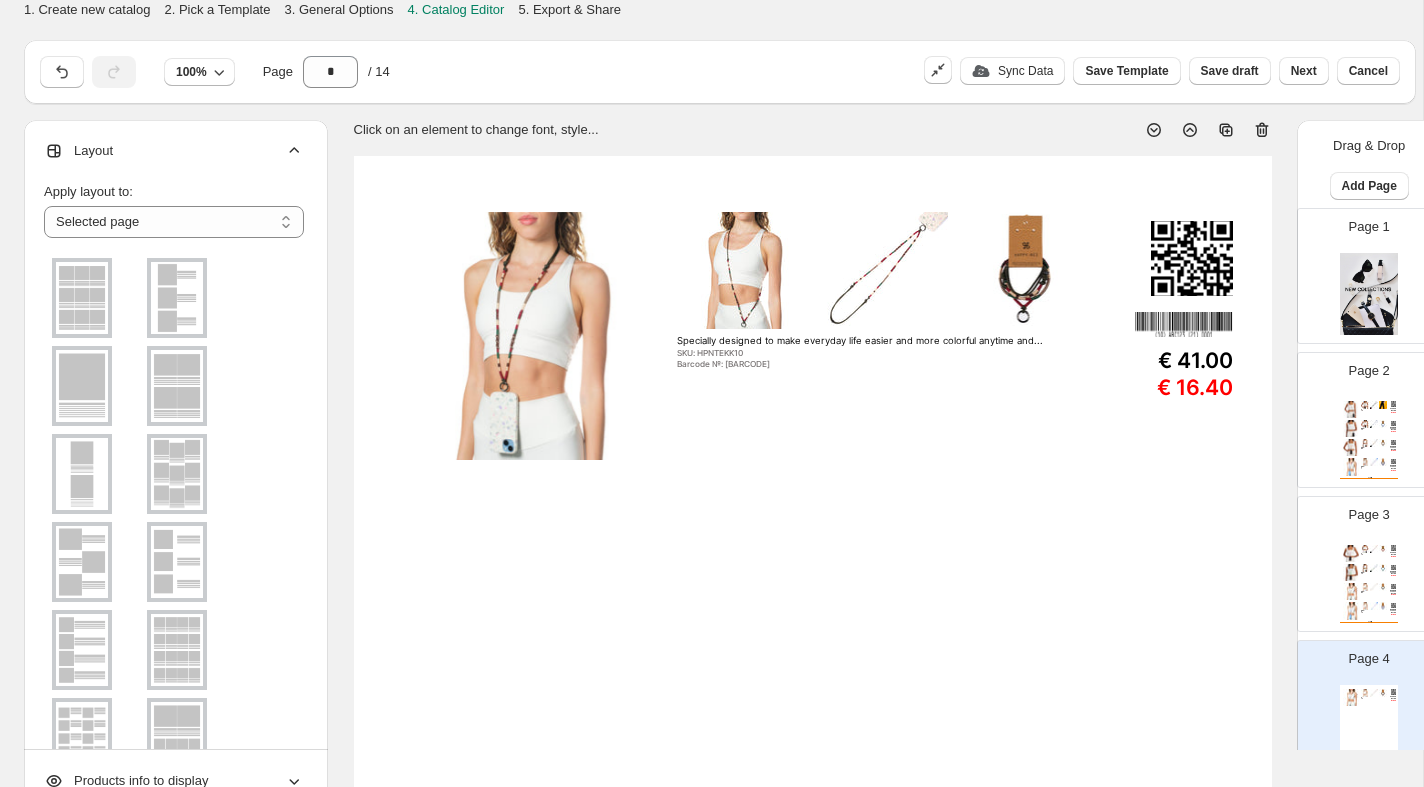 click at bounding box center (82, 386) 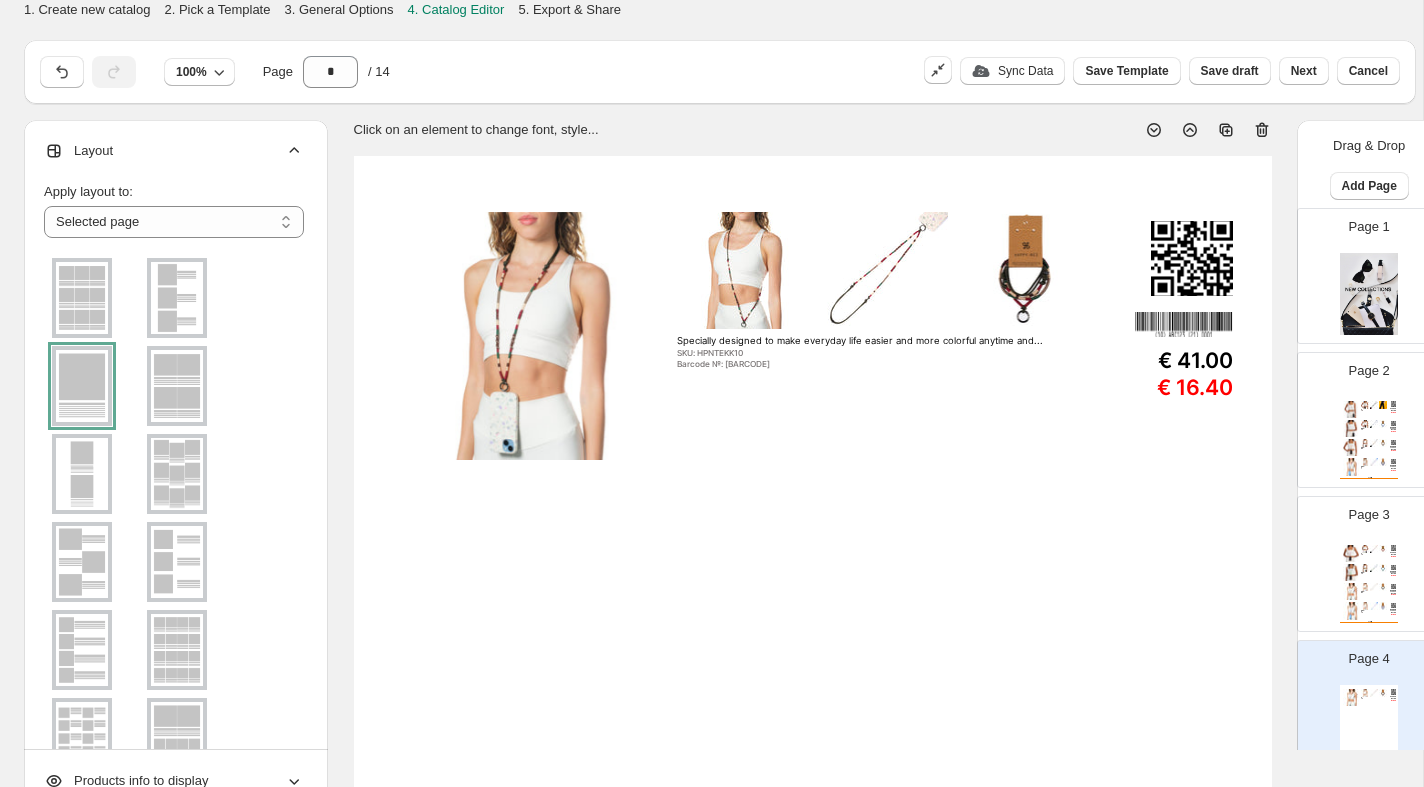 scroll, scrollTop: 201, scrollLeft: 0, axis: vertical 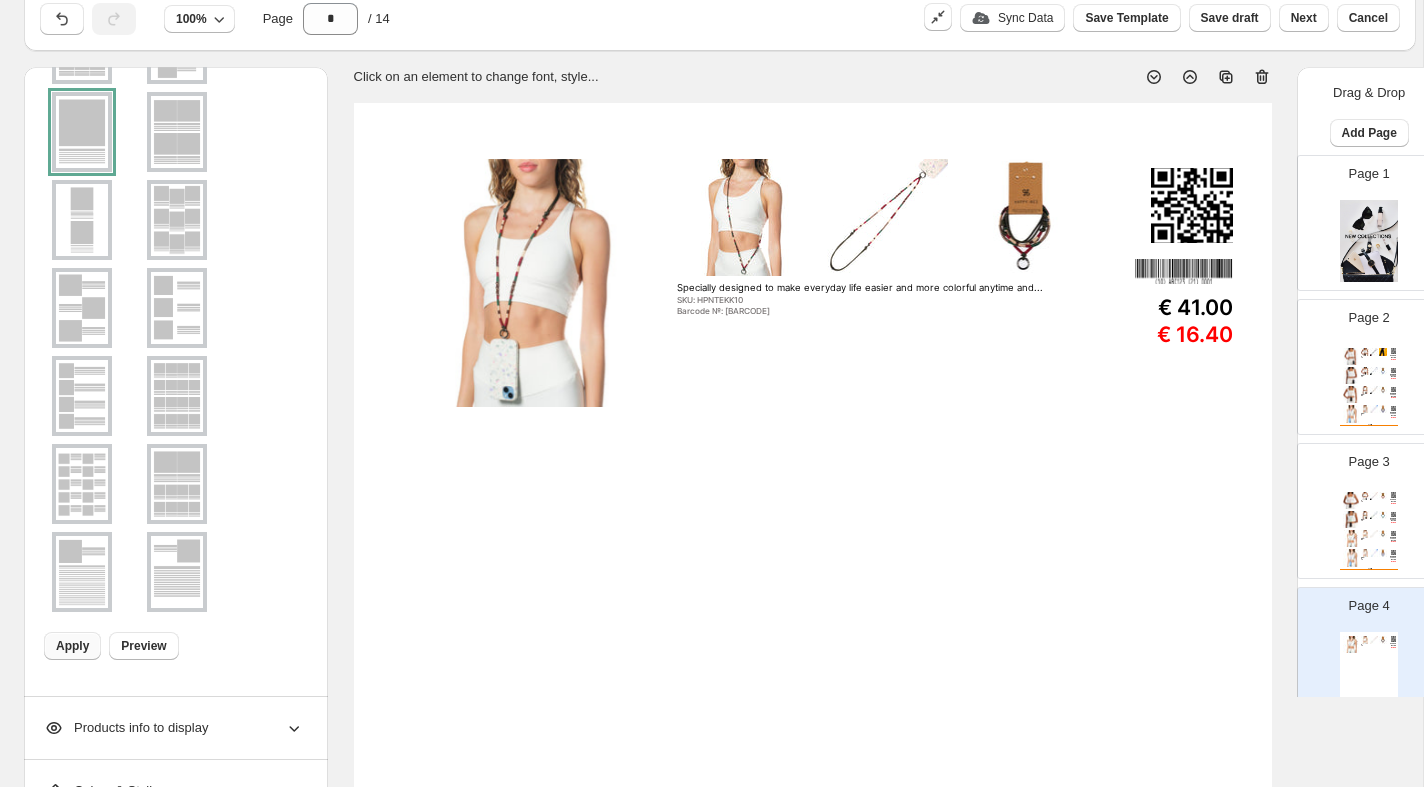 click on "Apply" at bounding box center [72, 646] 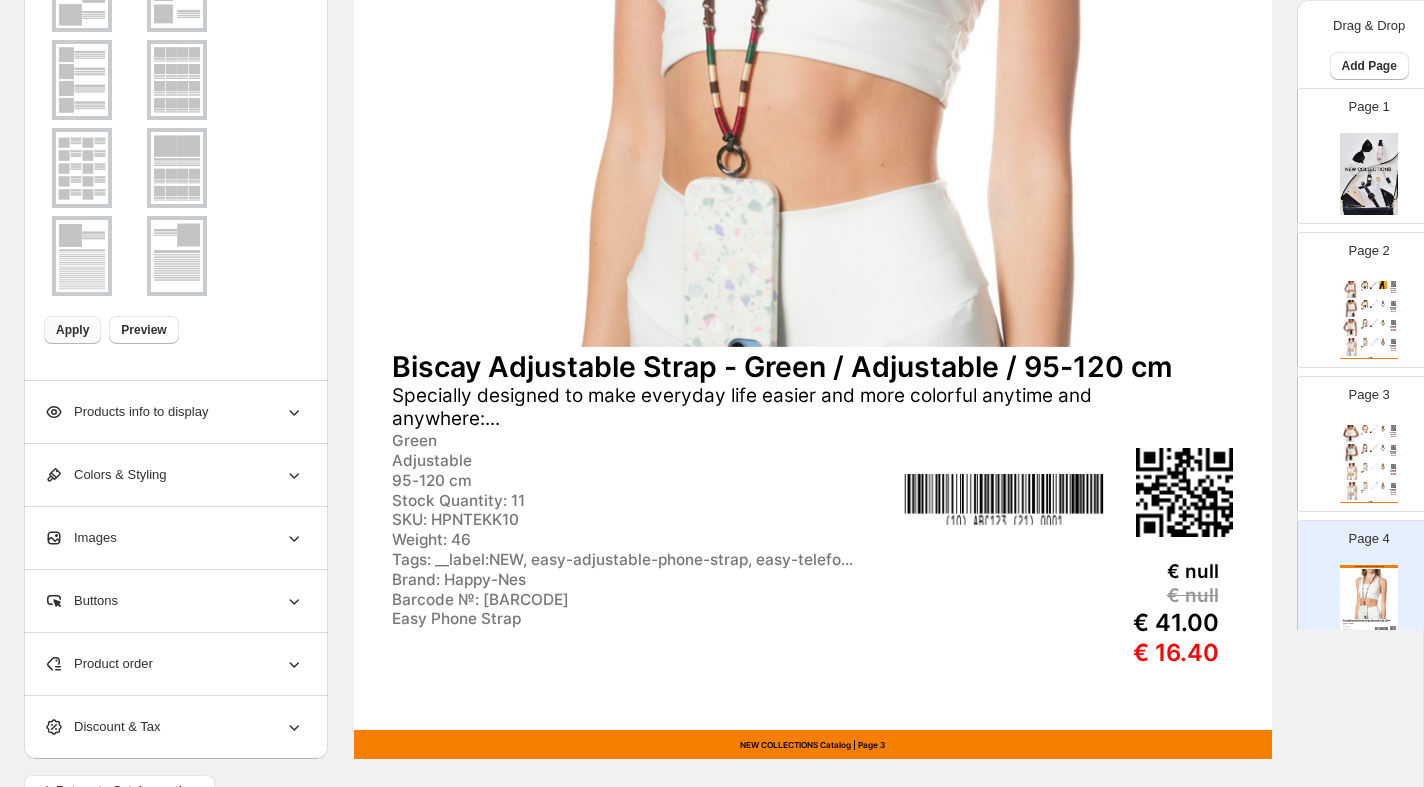 scroll, scrollTop: 638, scrollLeft: 0, axis: vertical 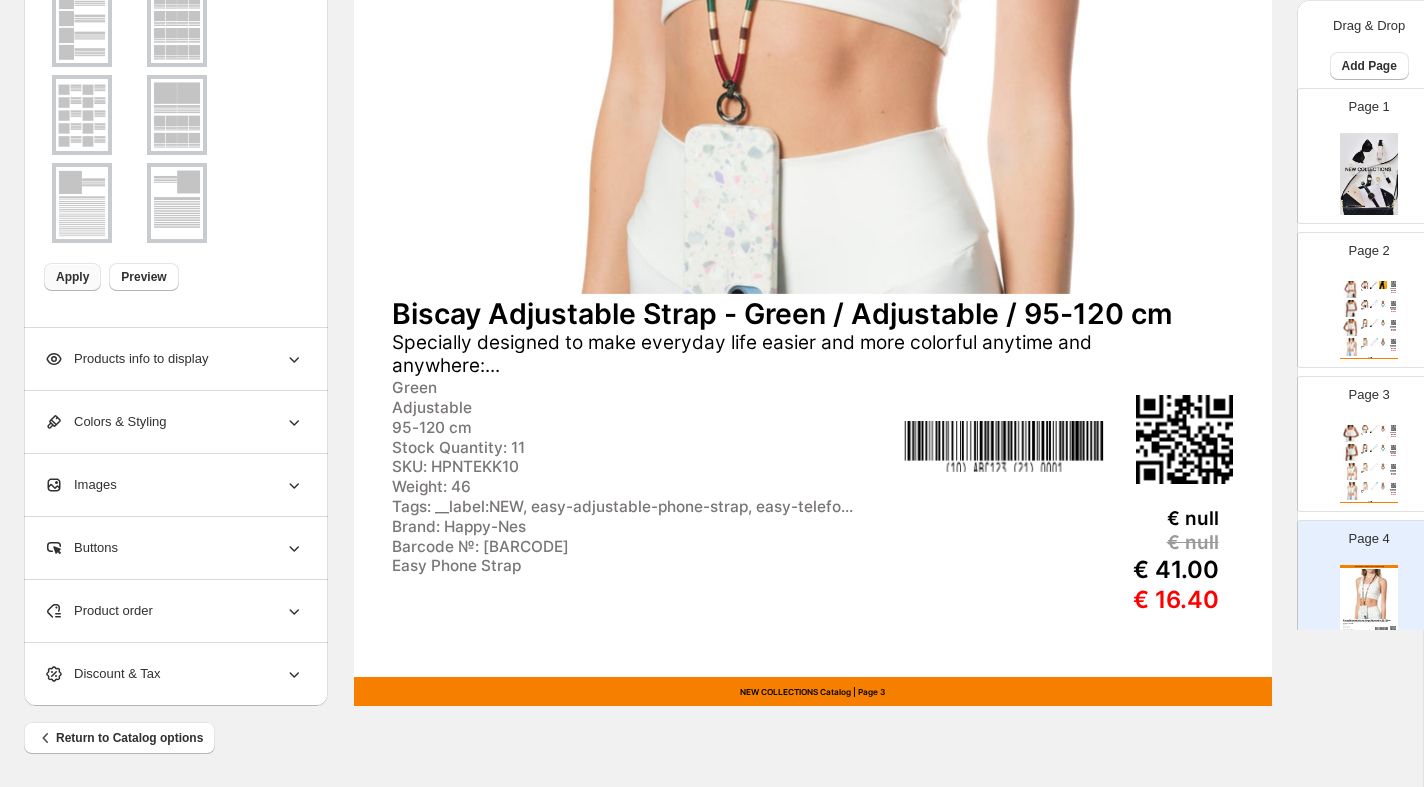 click on "Products info to display" at bounding box center [126, 359] 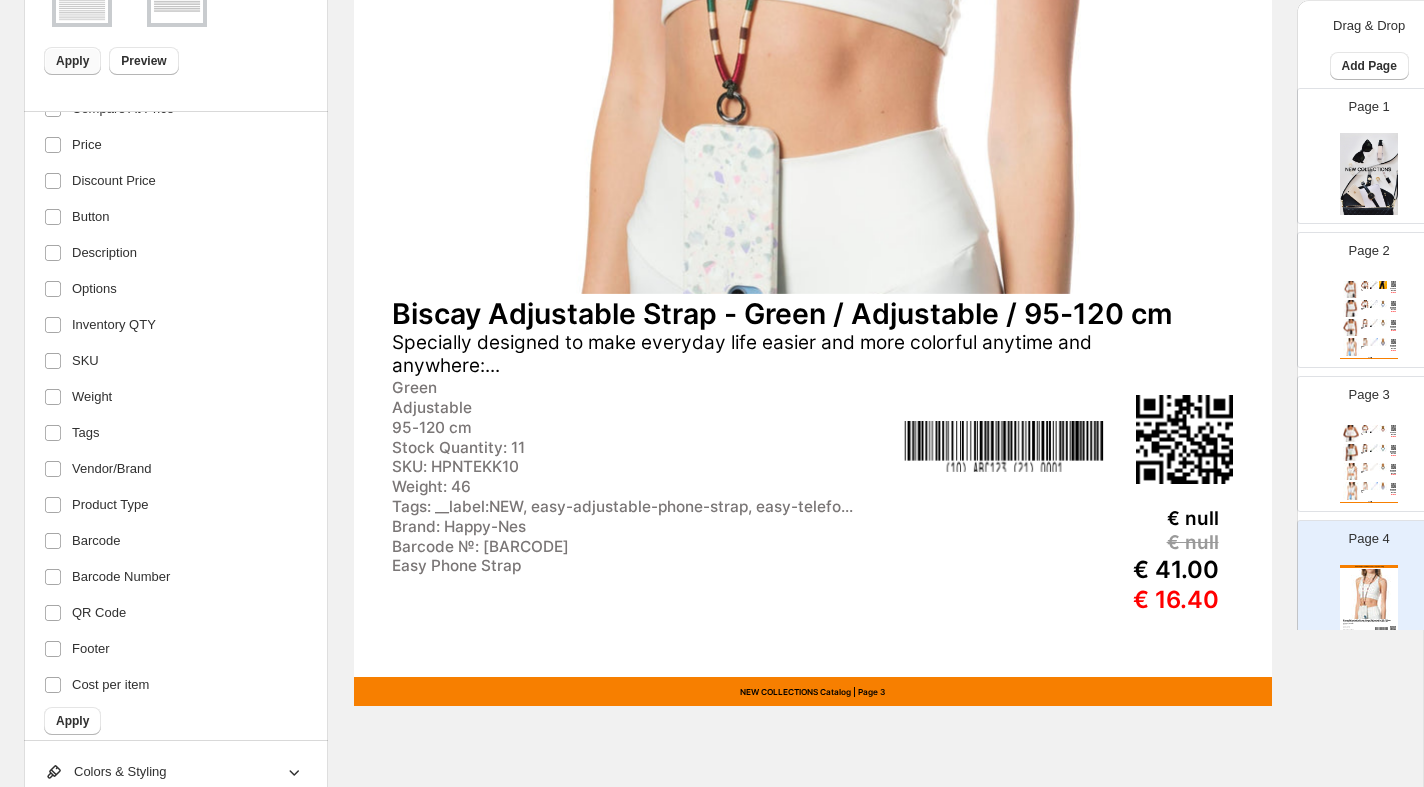 scroll, scrollTop: 295, scrollLeft: 0, axis: vertical 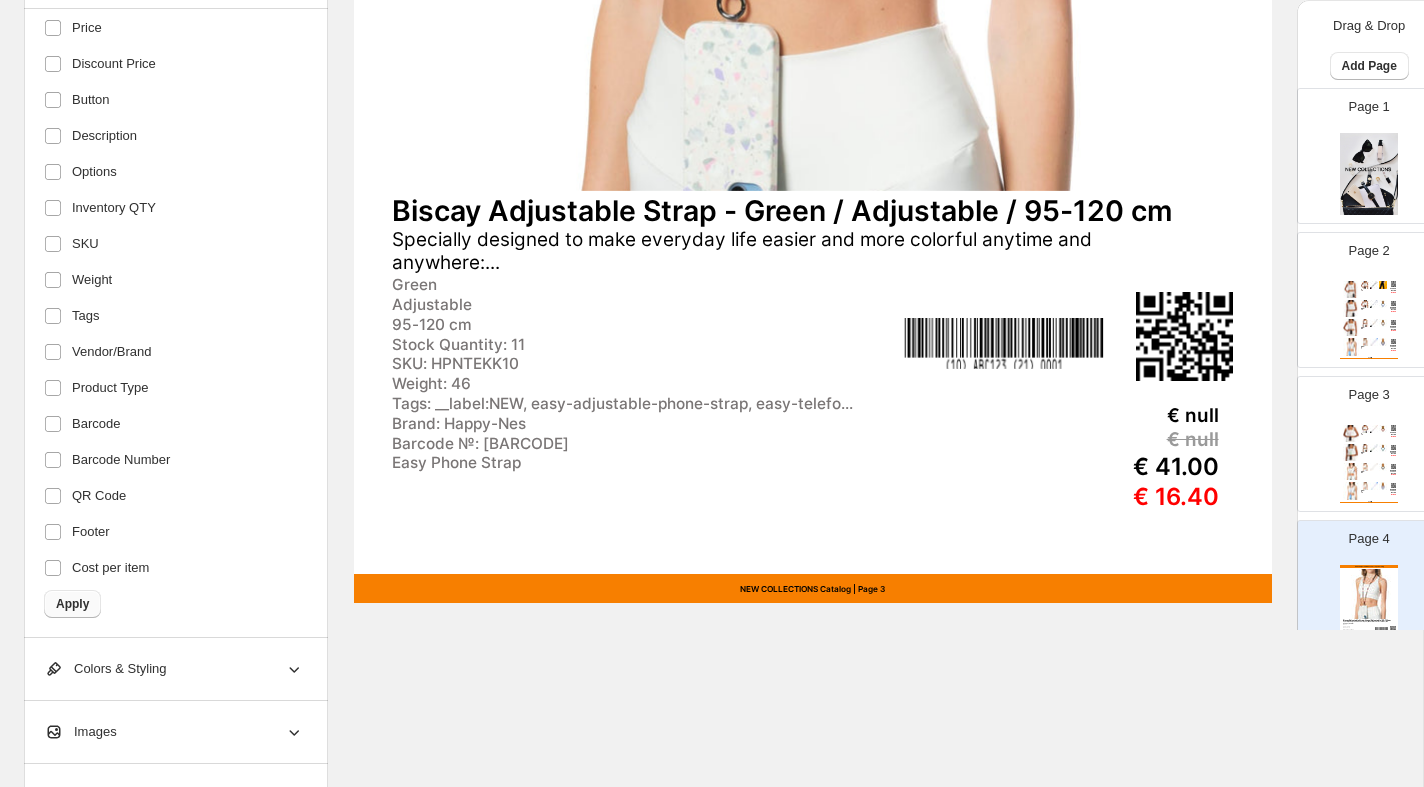 click on "Apply" at bounding box center [72, 604] 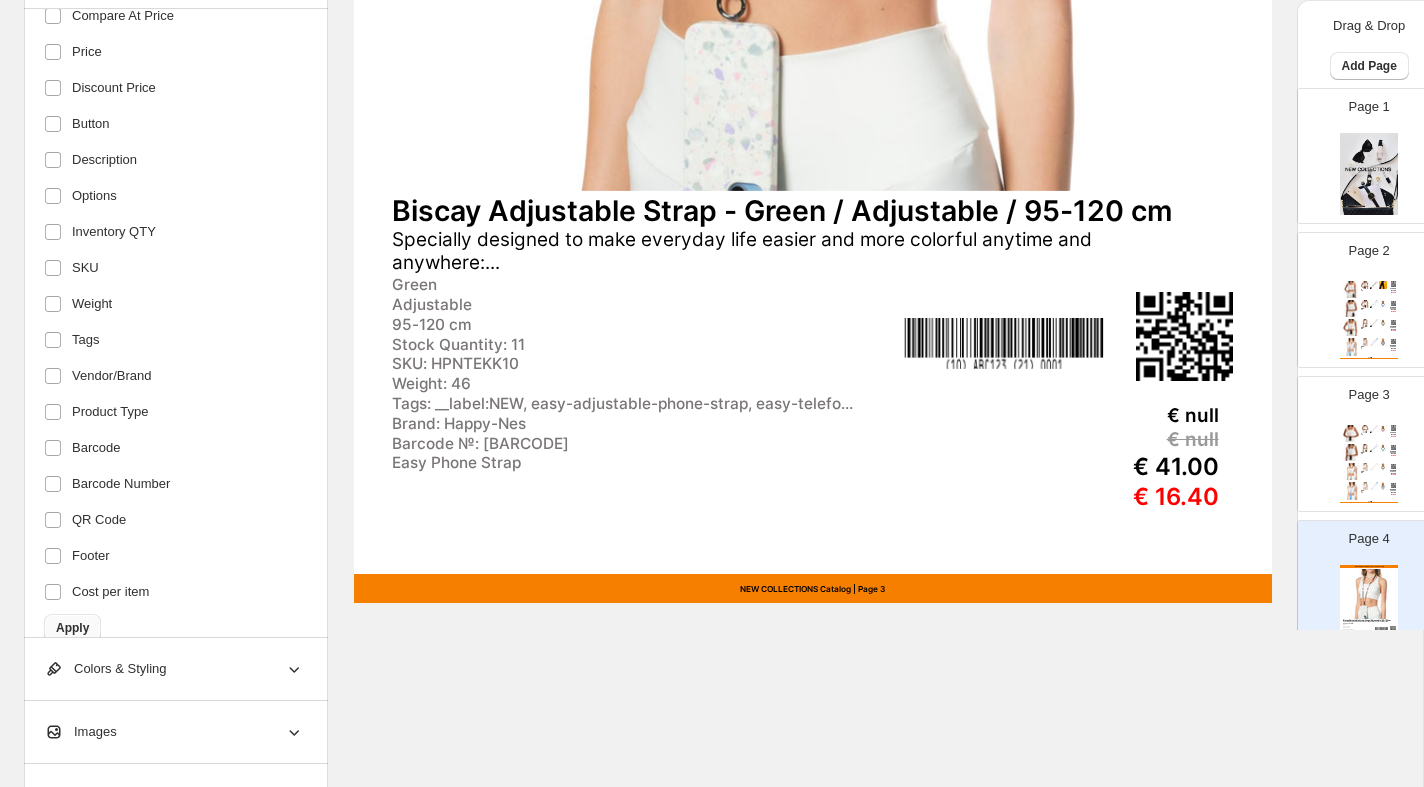 scroll, scrollTop: 319, scrollLeft: 0, axis: vertical 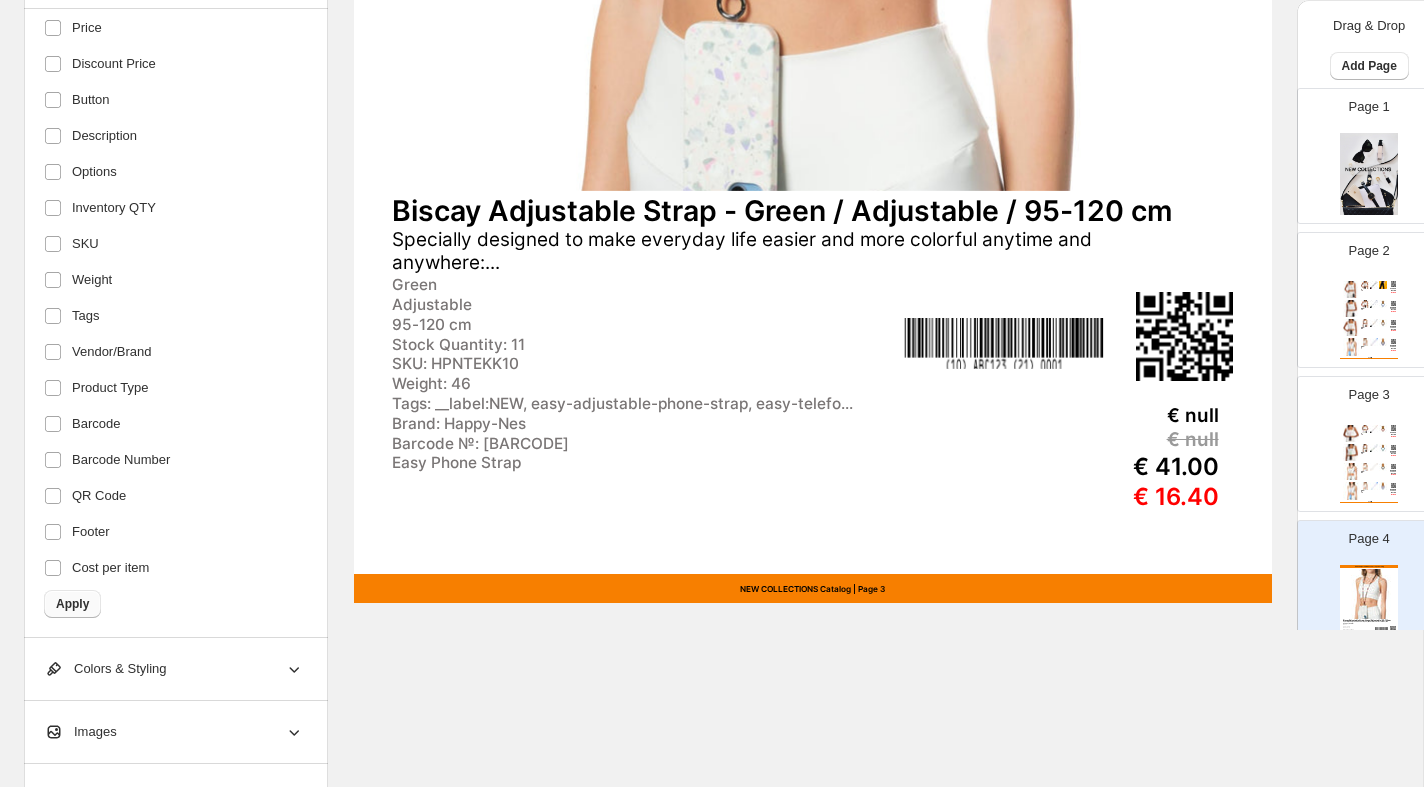 click on "Apply" at bounding box center [72, 604] 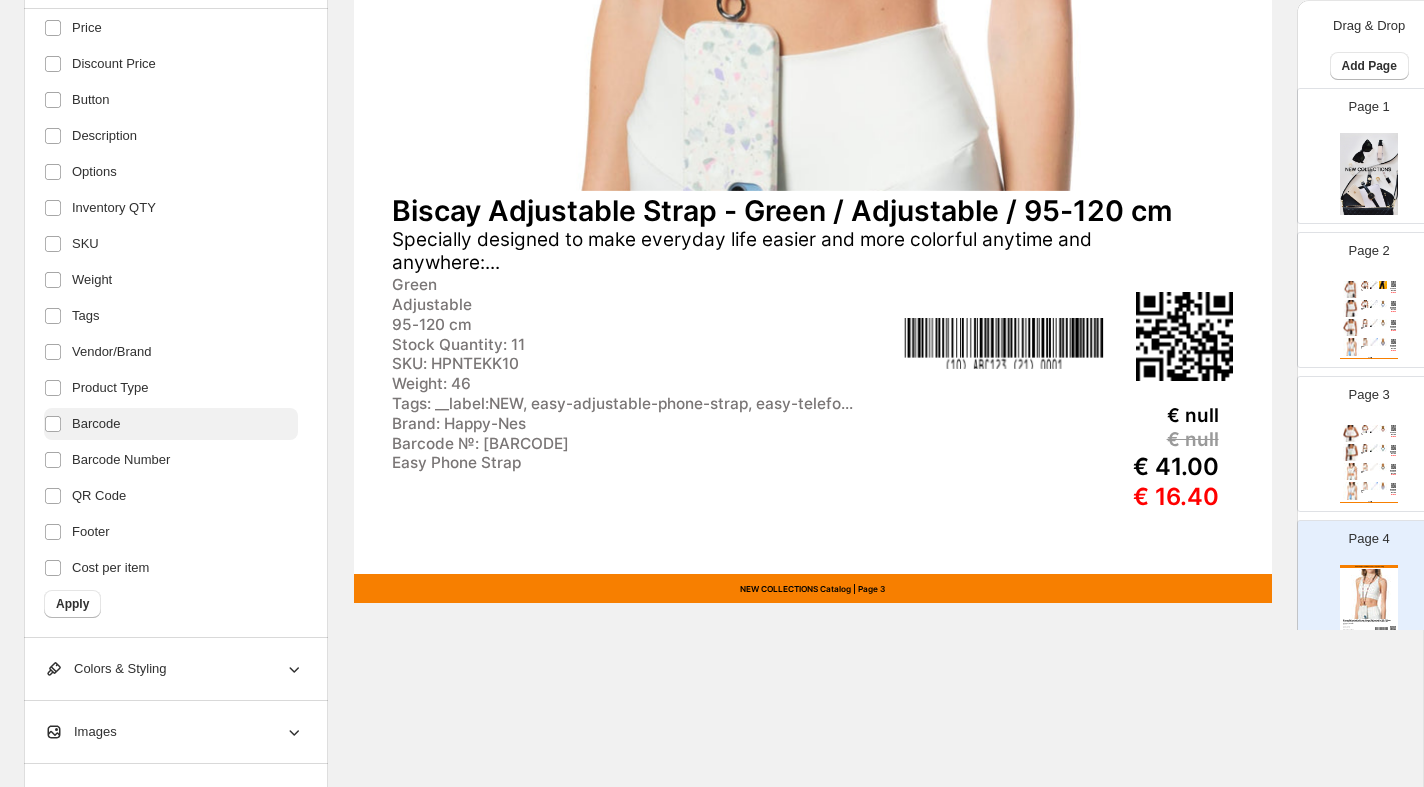 scroll, scrollTop: 0, scrollLeft: 0, axis: both 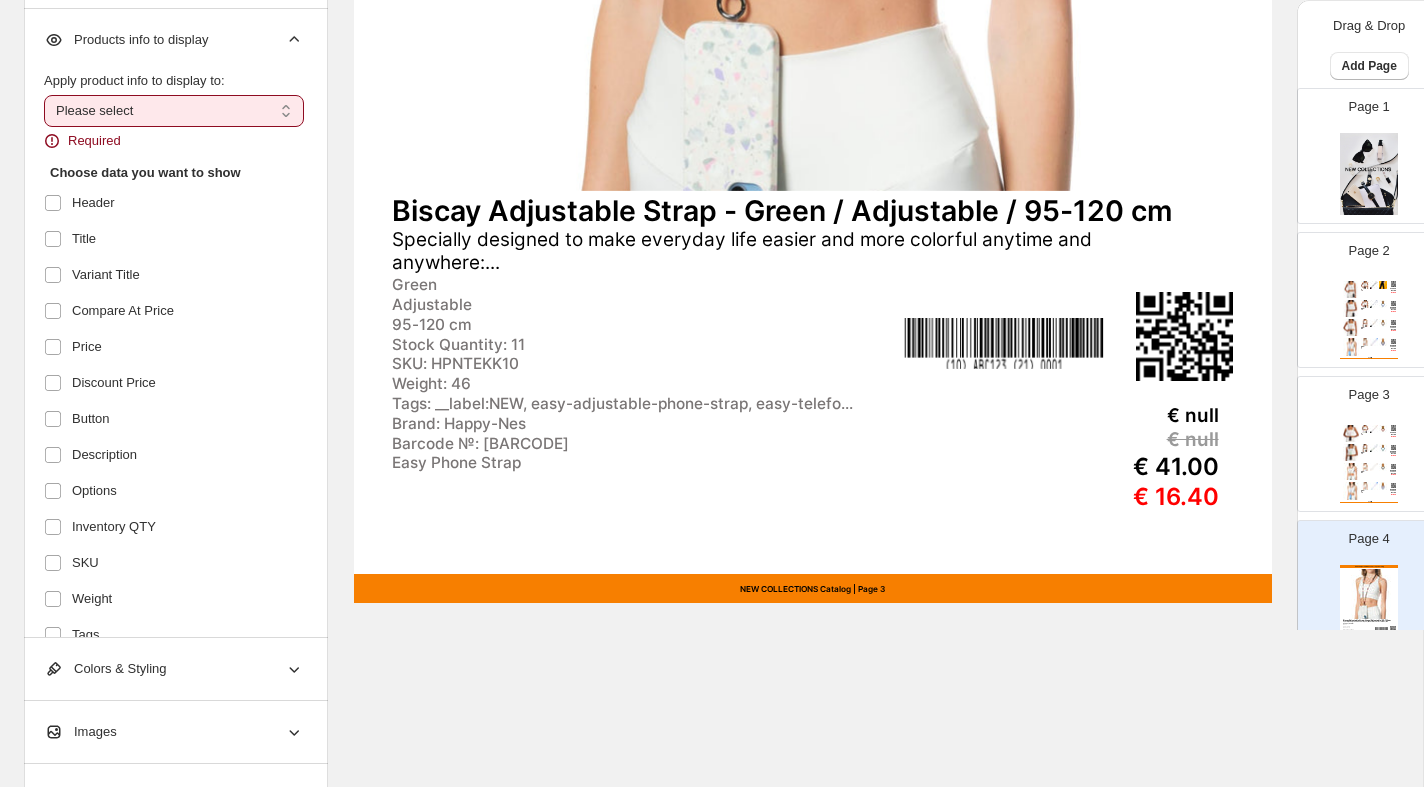 click on "**********" at bounding box center [174, 111] 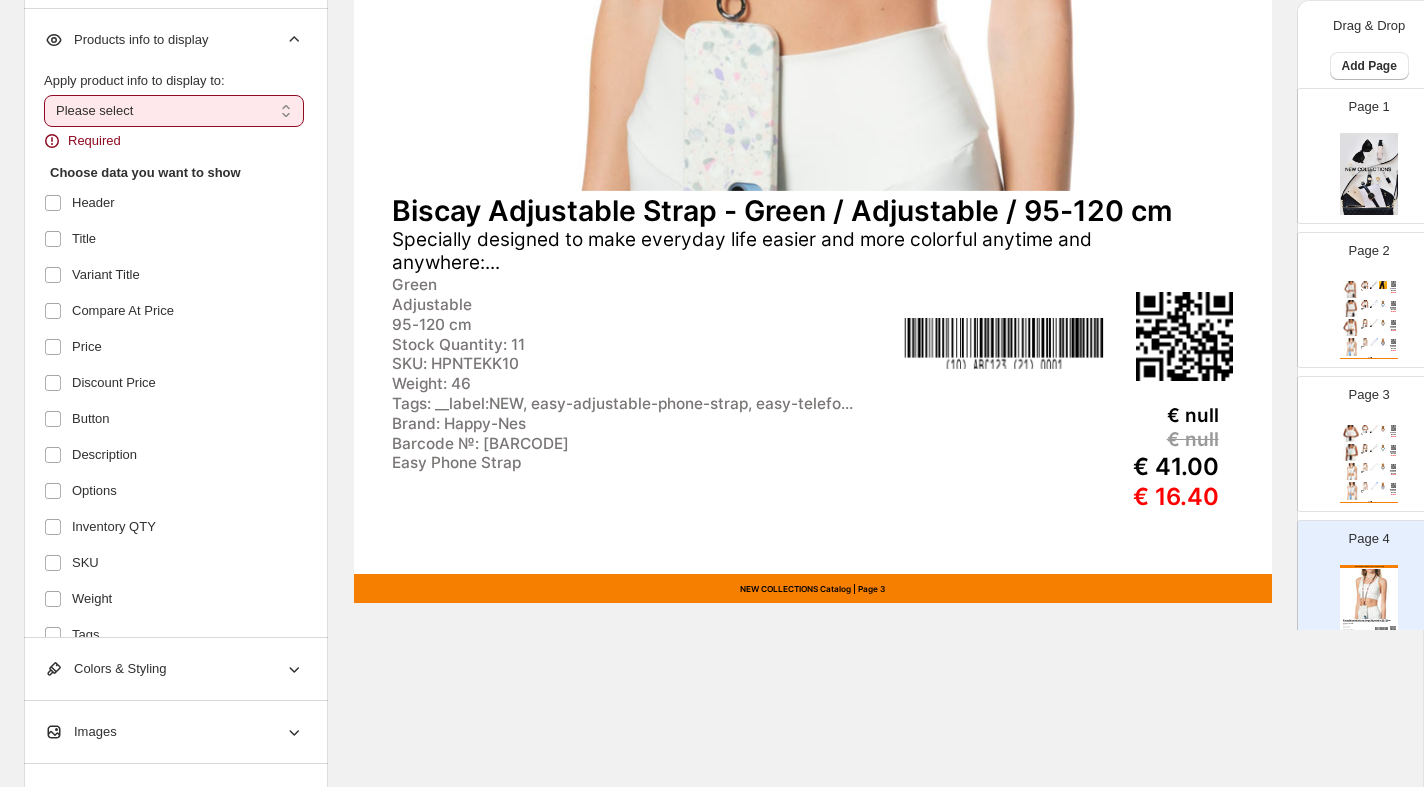 select on "**********" 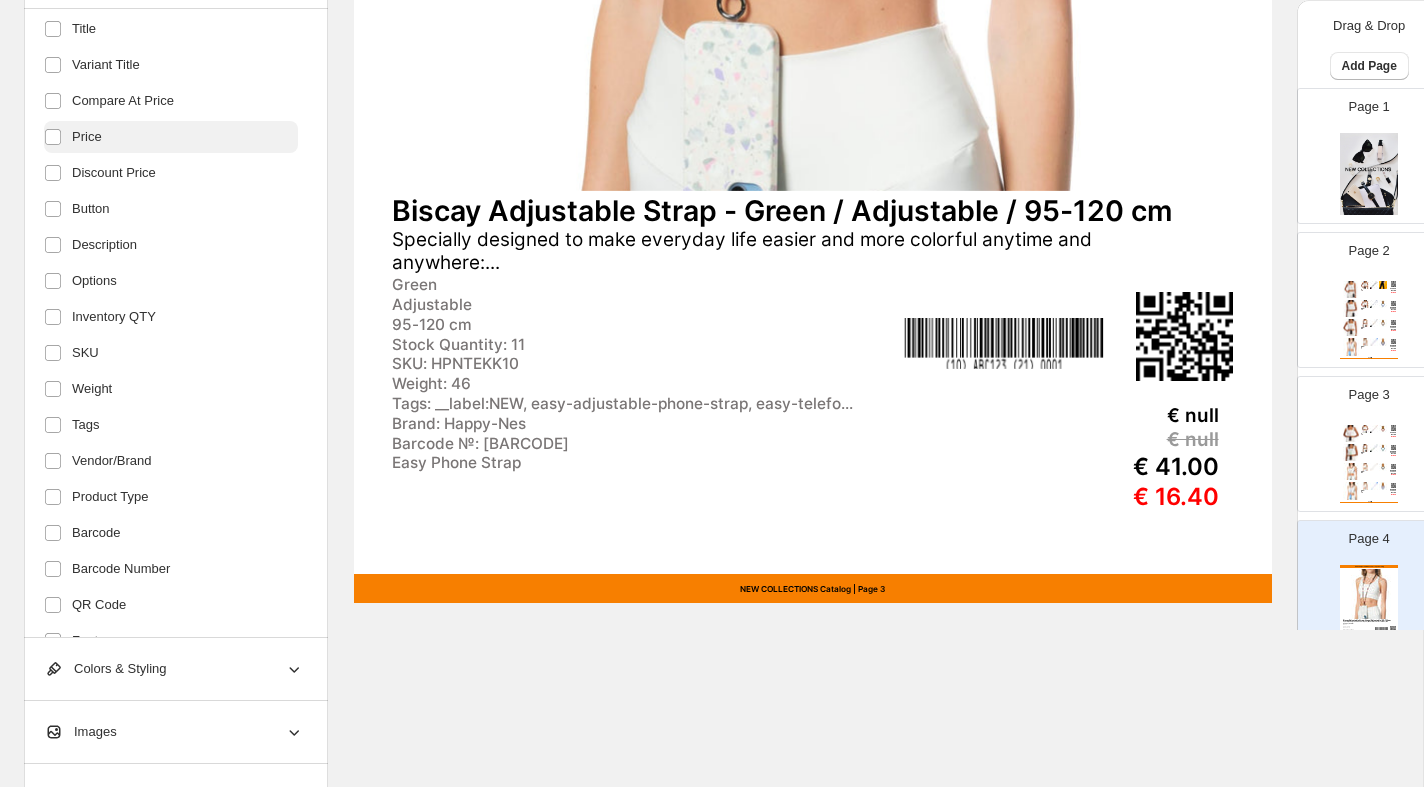 scroll, scrollTop: 295, scrollLeft: 0, axis: vertical 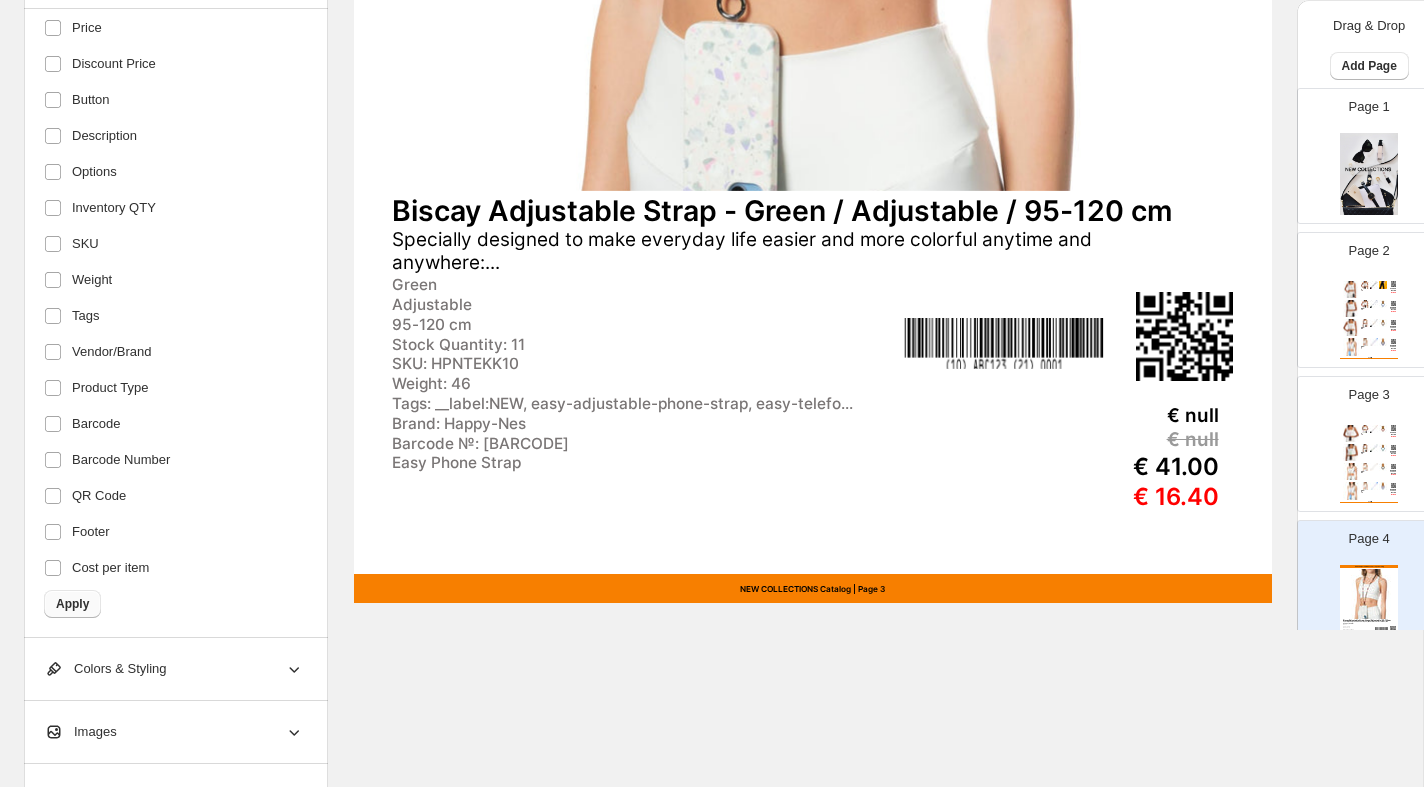 click on "Apply" at bounding box center (72, 604) 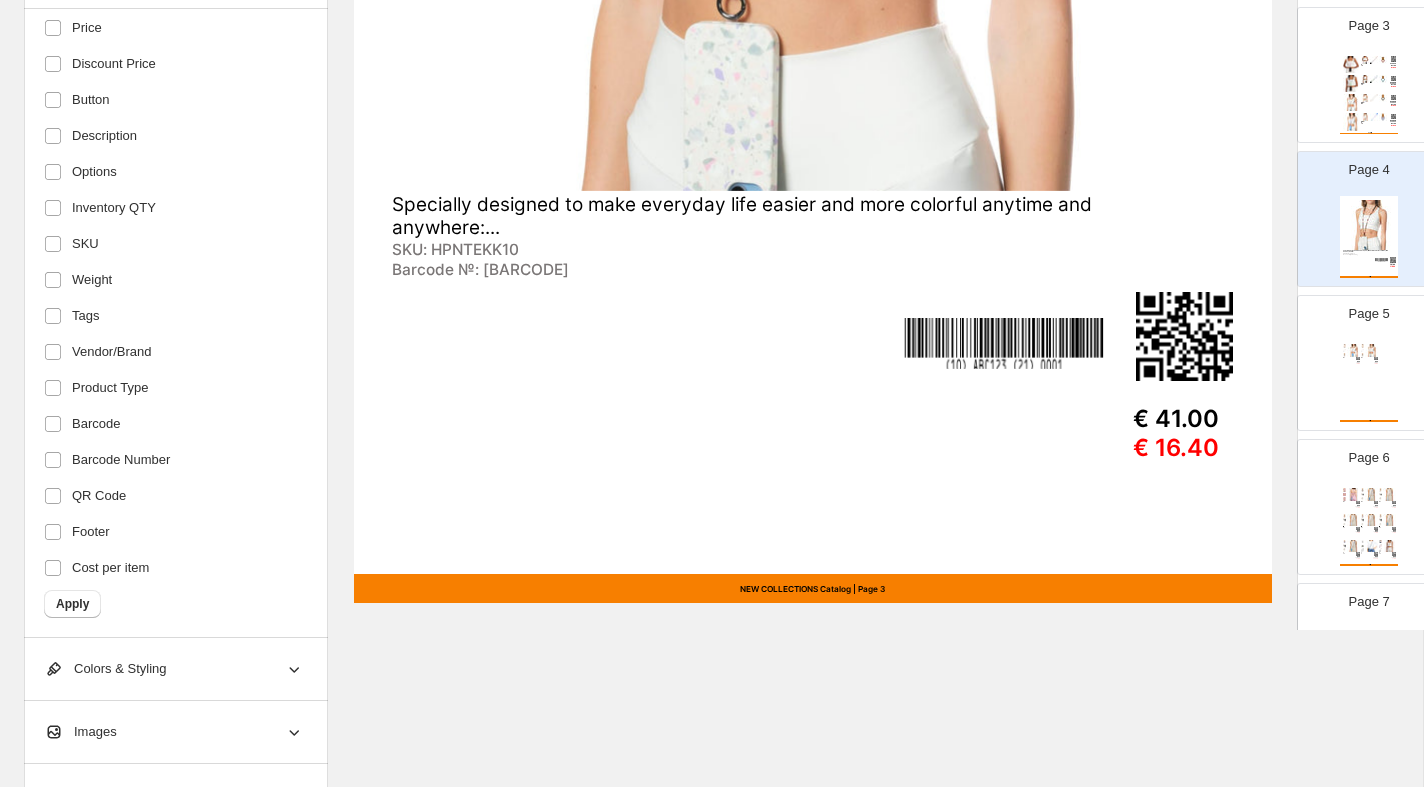 scroll, scrollTop: 381, scrollLeft: 0, axis: vertical 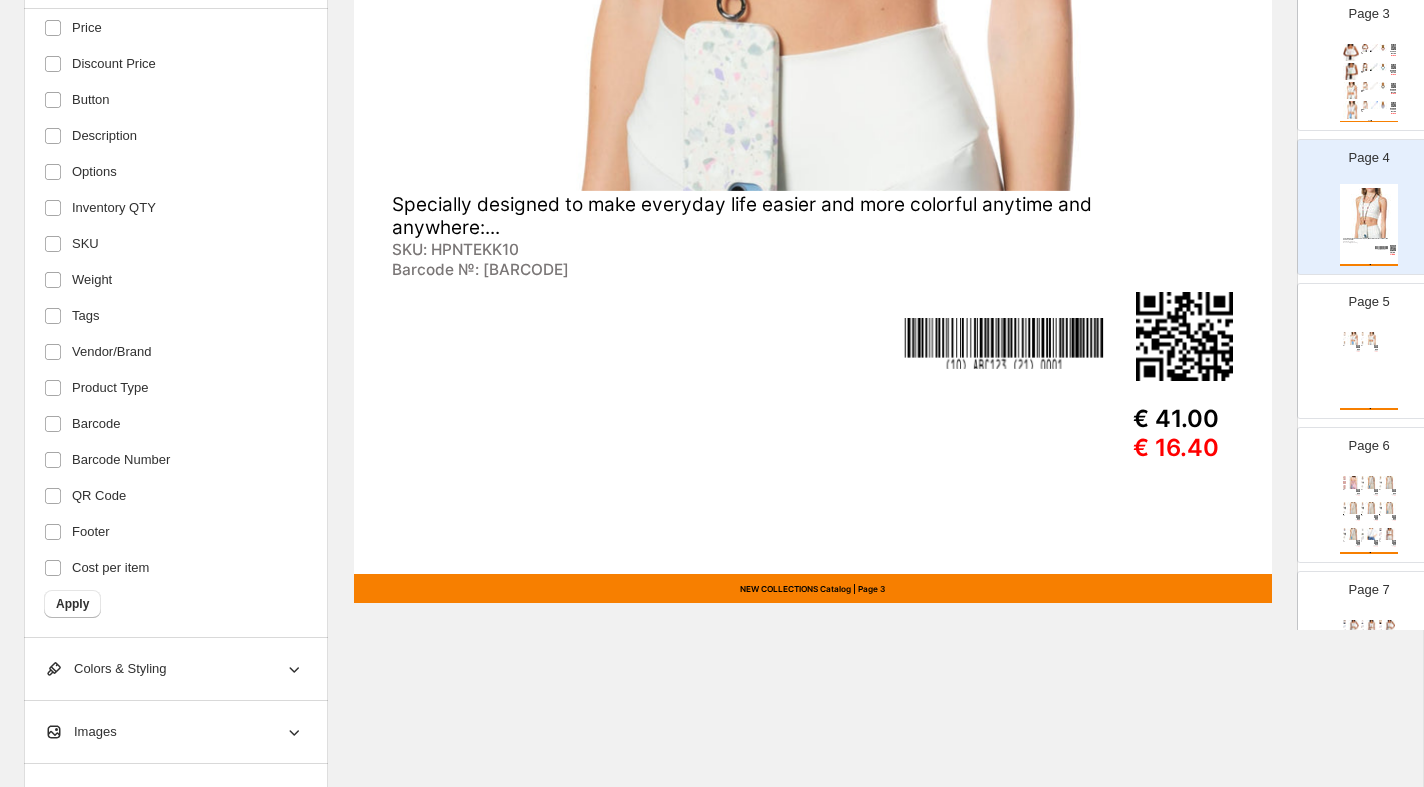 click on "Specially designed to make everyday life easier and more colorful anytime and anywhere: Easy Adjustable ... SKU:  HPNTEKK09 Barcode №:  0722227416166 € 41.00 € 16.40
Specially designed to make everyday life easier and more colorful anytime and anywhere: Easy Adjustable ... SKU:  HPNTEKK08 Barcode №:  0722227416159 € 41.00 € 16.40 NEW COLLECTIONS Catalog | Page undefined" at bounding box center [1369, 369] 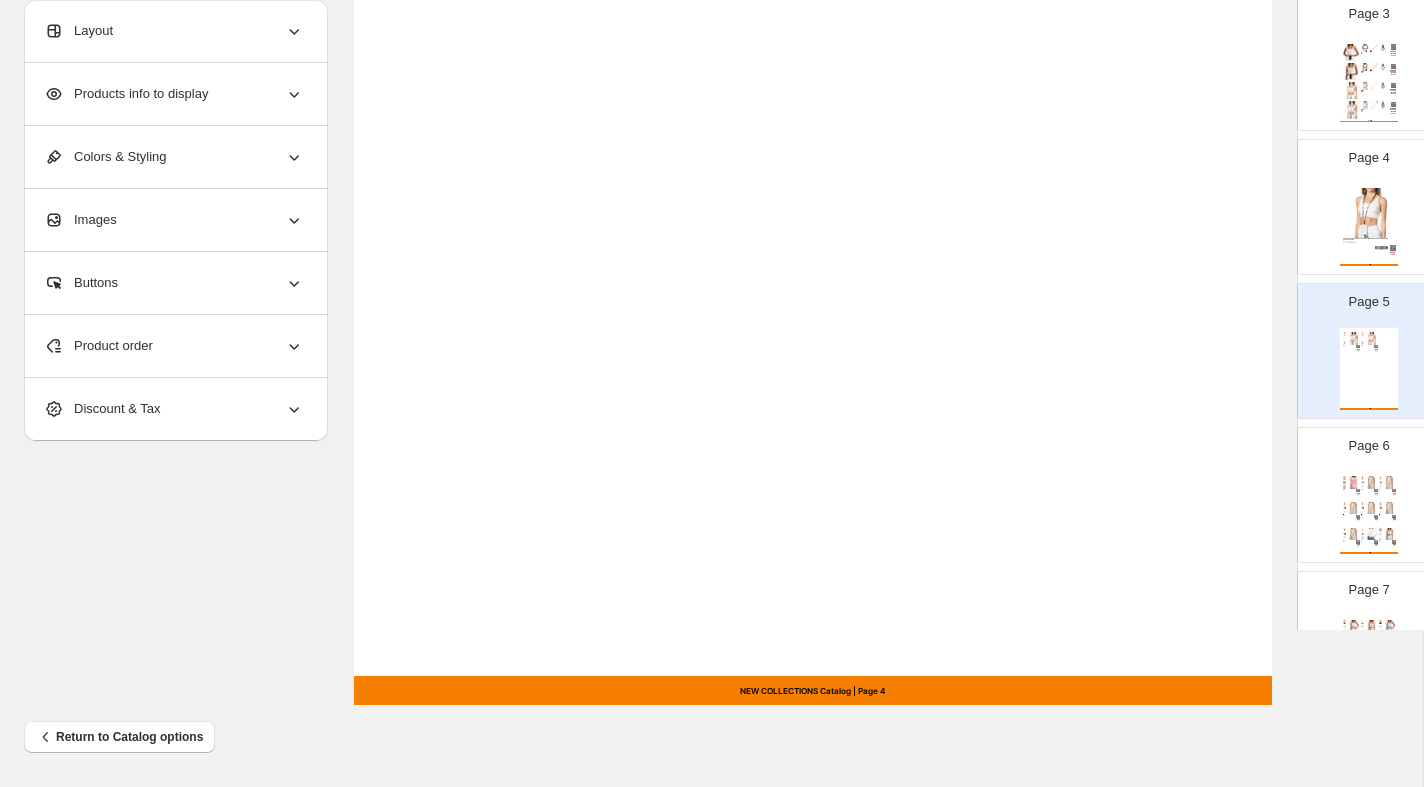 scroll, scrollTop: 0, scrollLeft: 0, axis: both 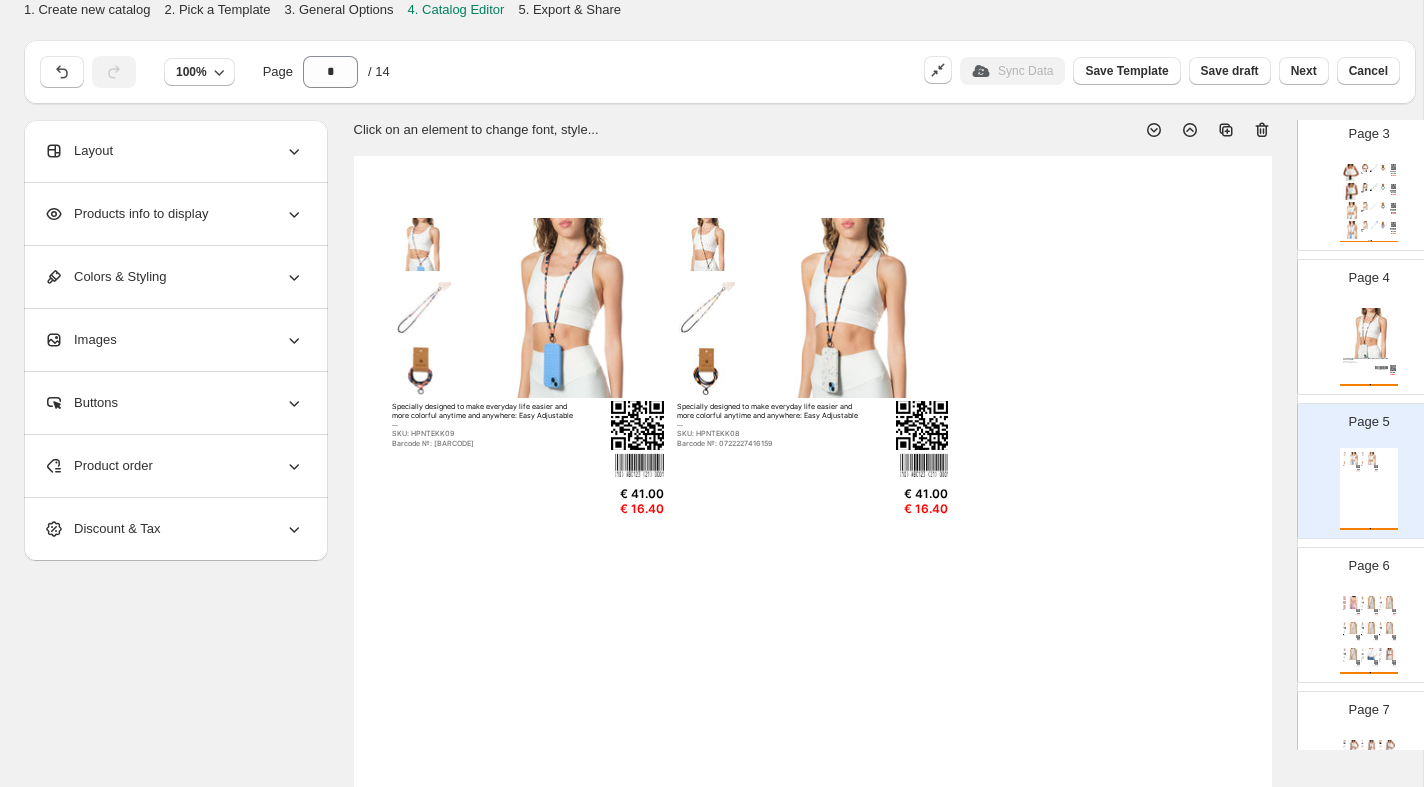 click at bounding box center [1371, 628] 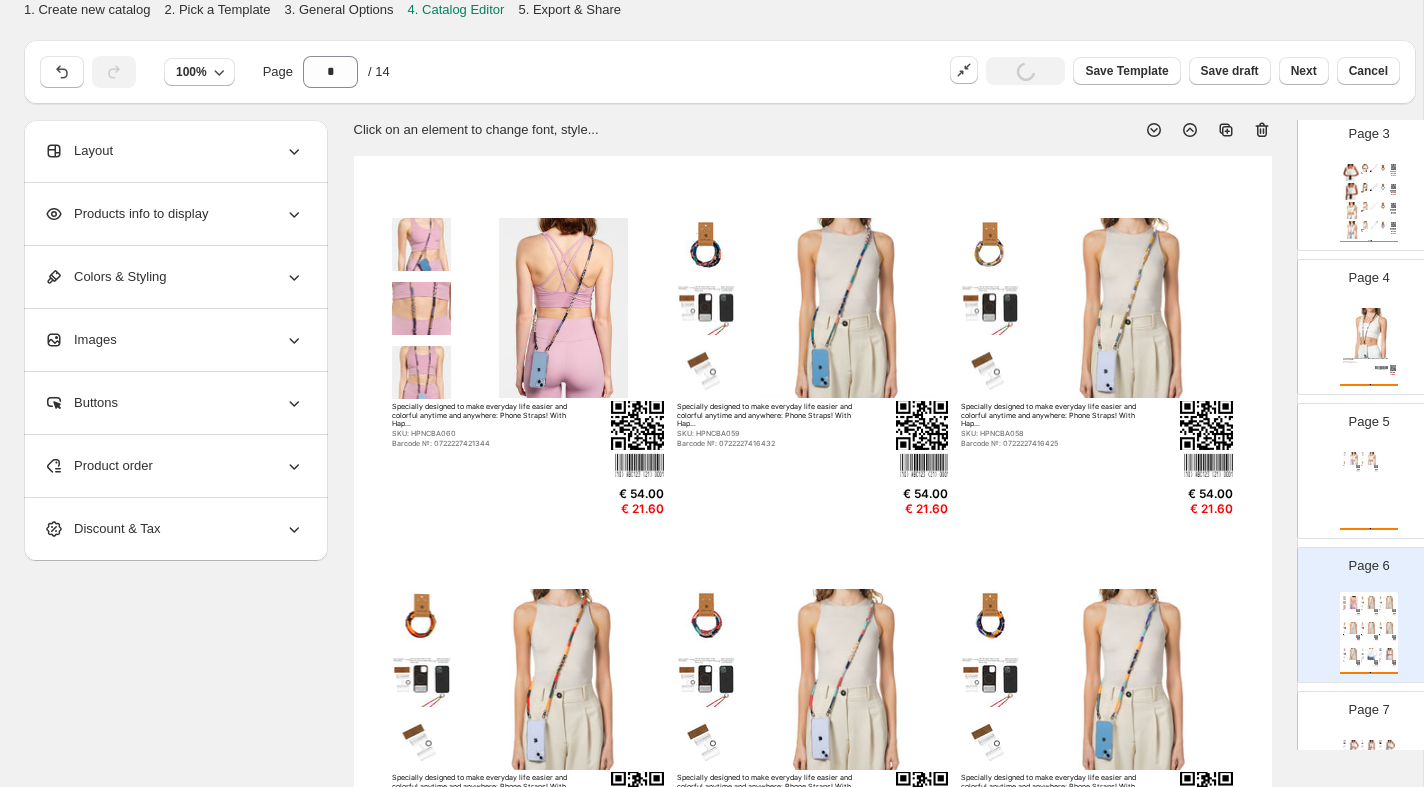 click at bounding box center [1353, 458] 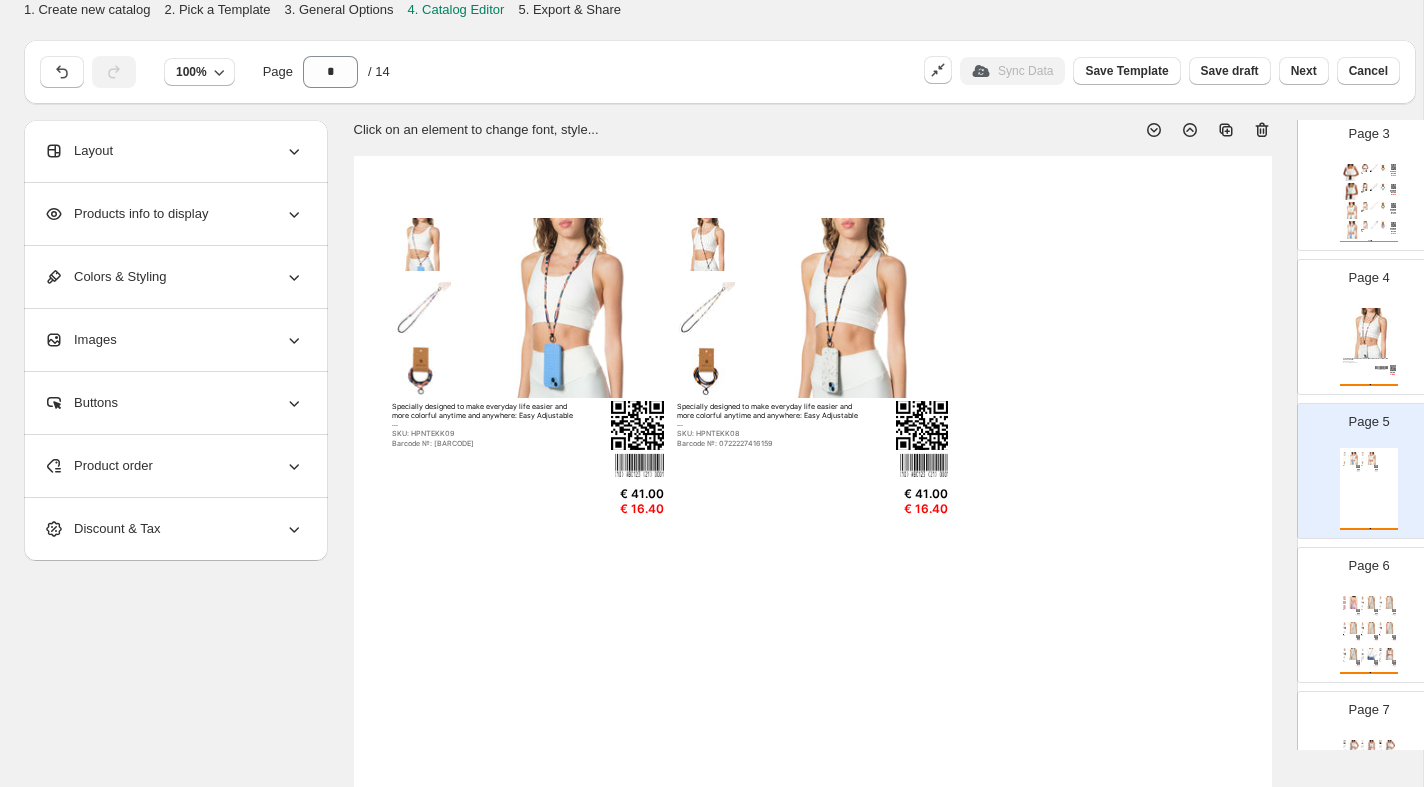 click on "Layout" at bounding box center [174, 151] 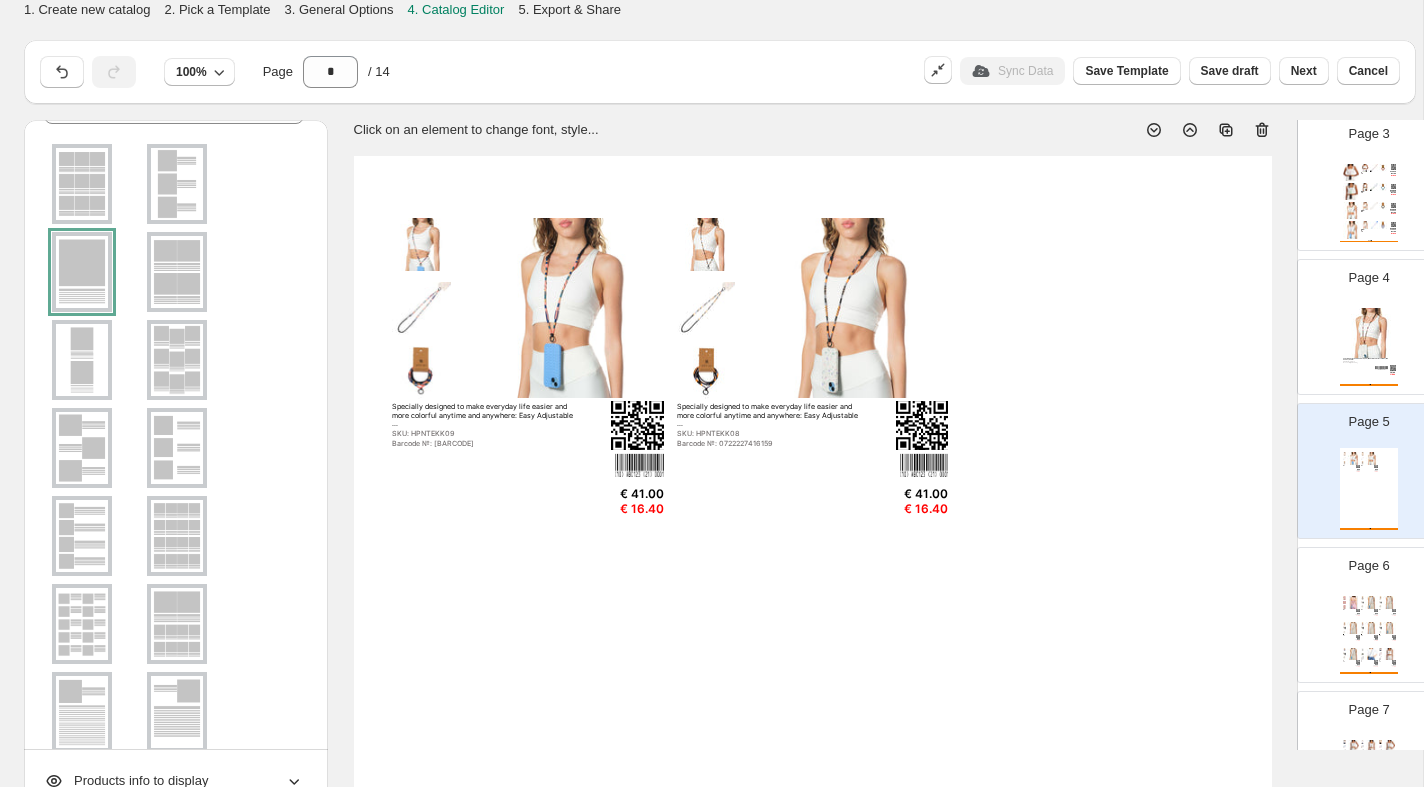 scroll, scrollTop: 125, scrollLeft: 0, axis: vertical 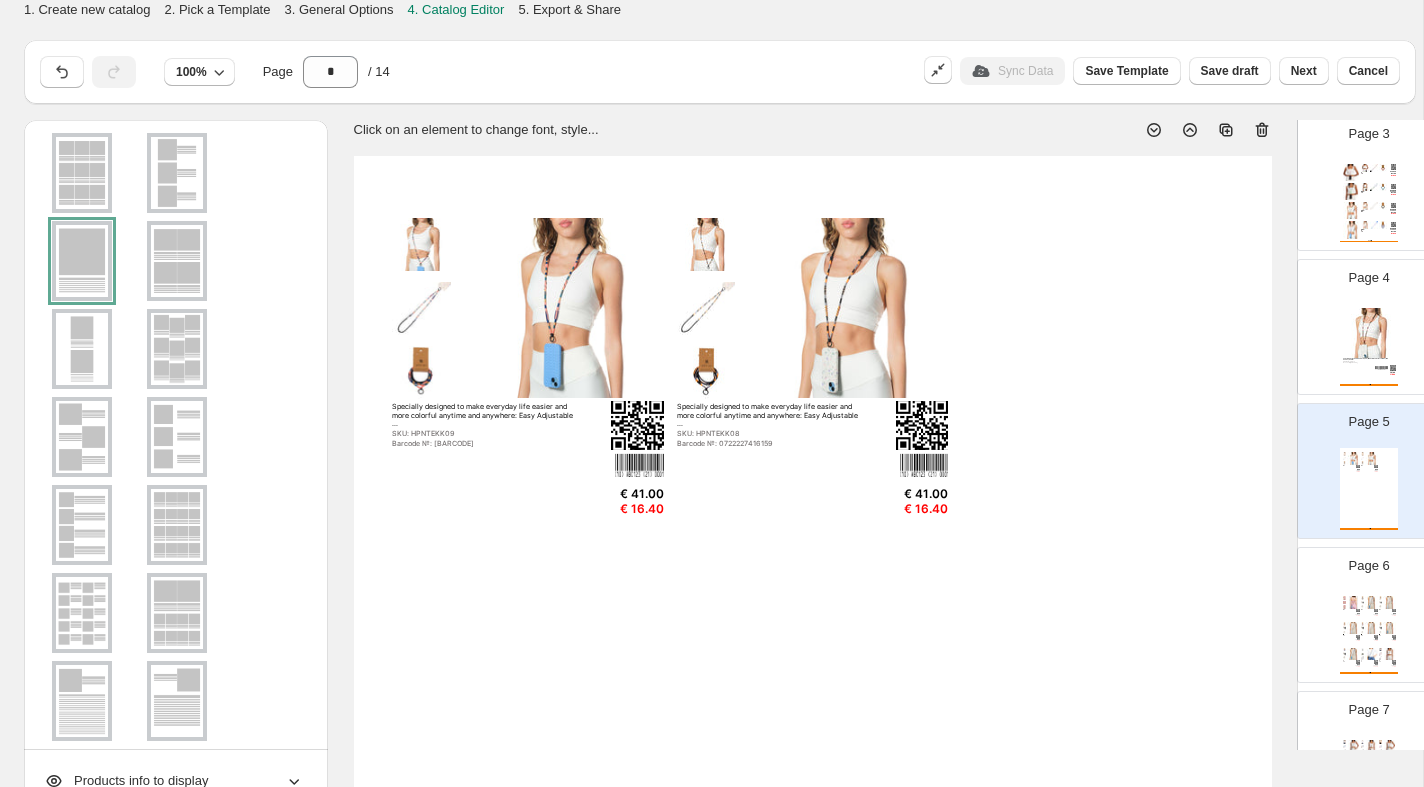 click at bounding box center [82, 349] 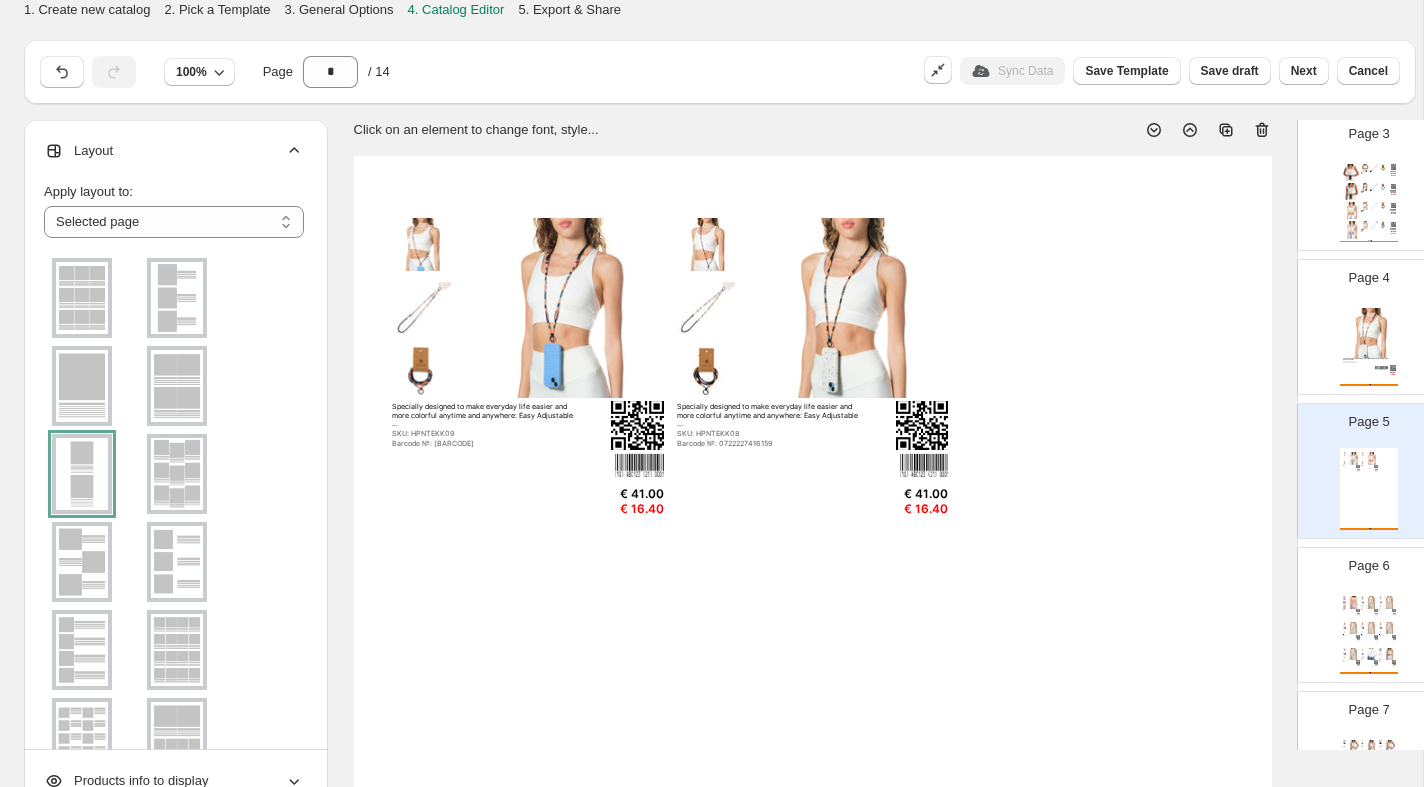 scroll, scrollTop: 201, scrollLeft: 0, axis: vertical 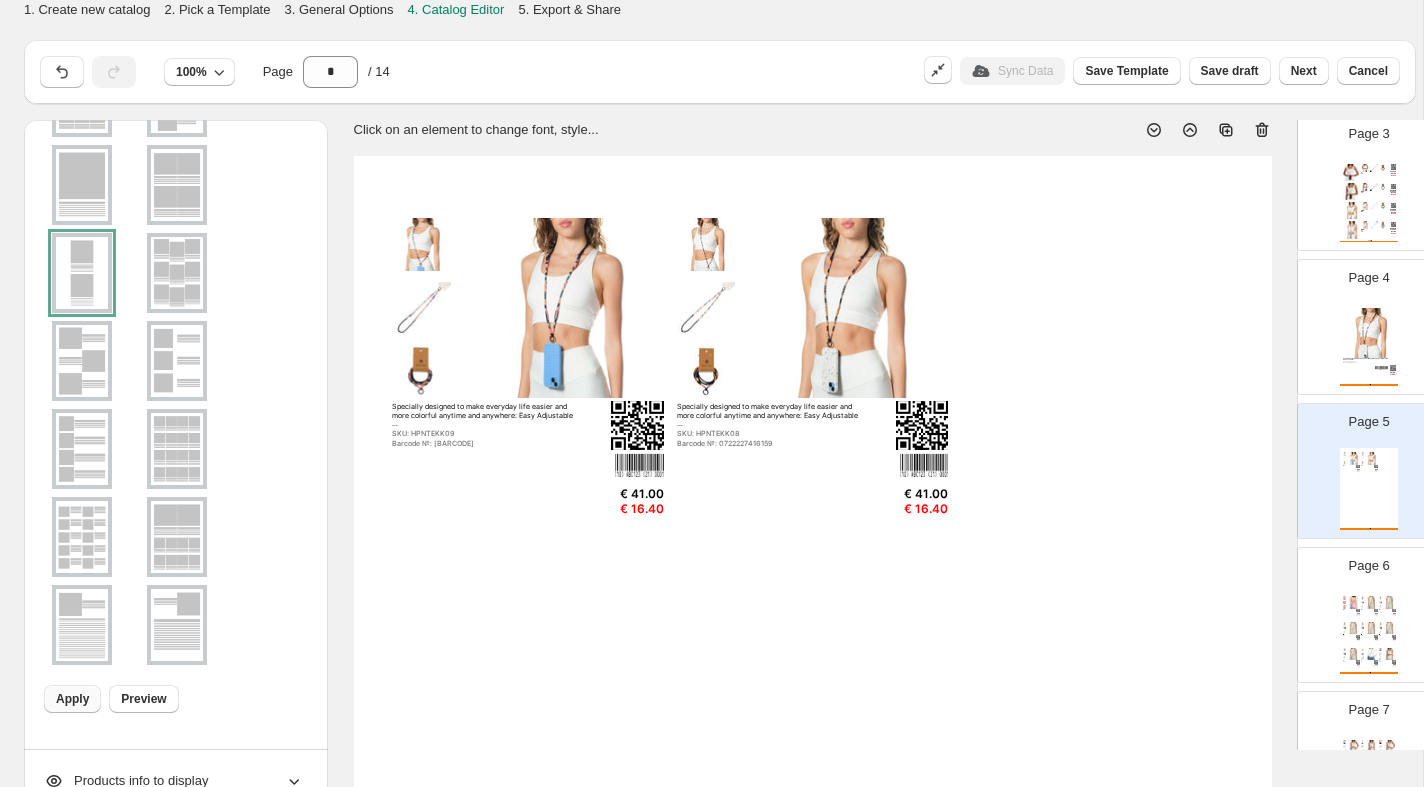click on "Apply" at bounding box center (72, 699) 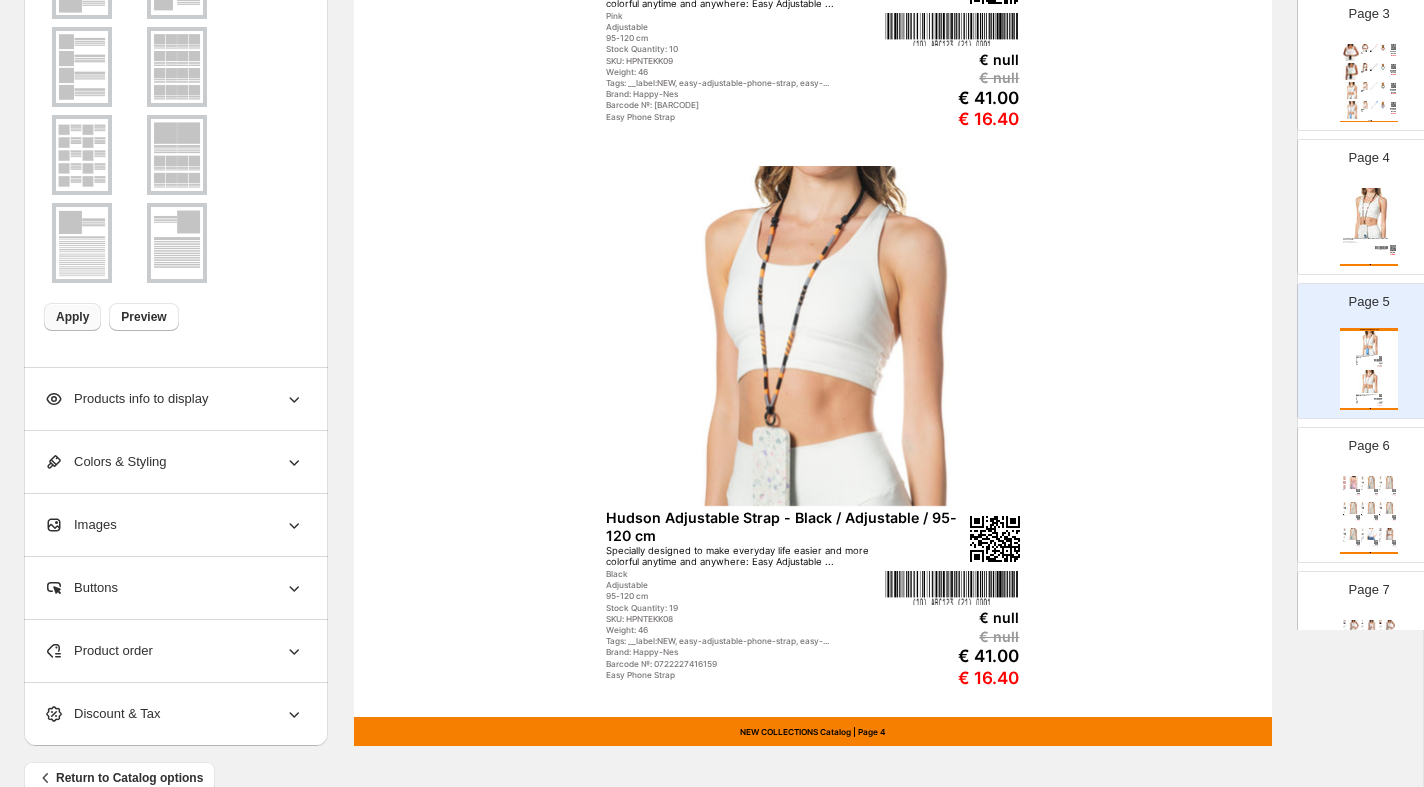scroll, scrollTop: 600, scrollLeft: 0, axis: vertical 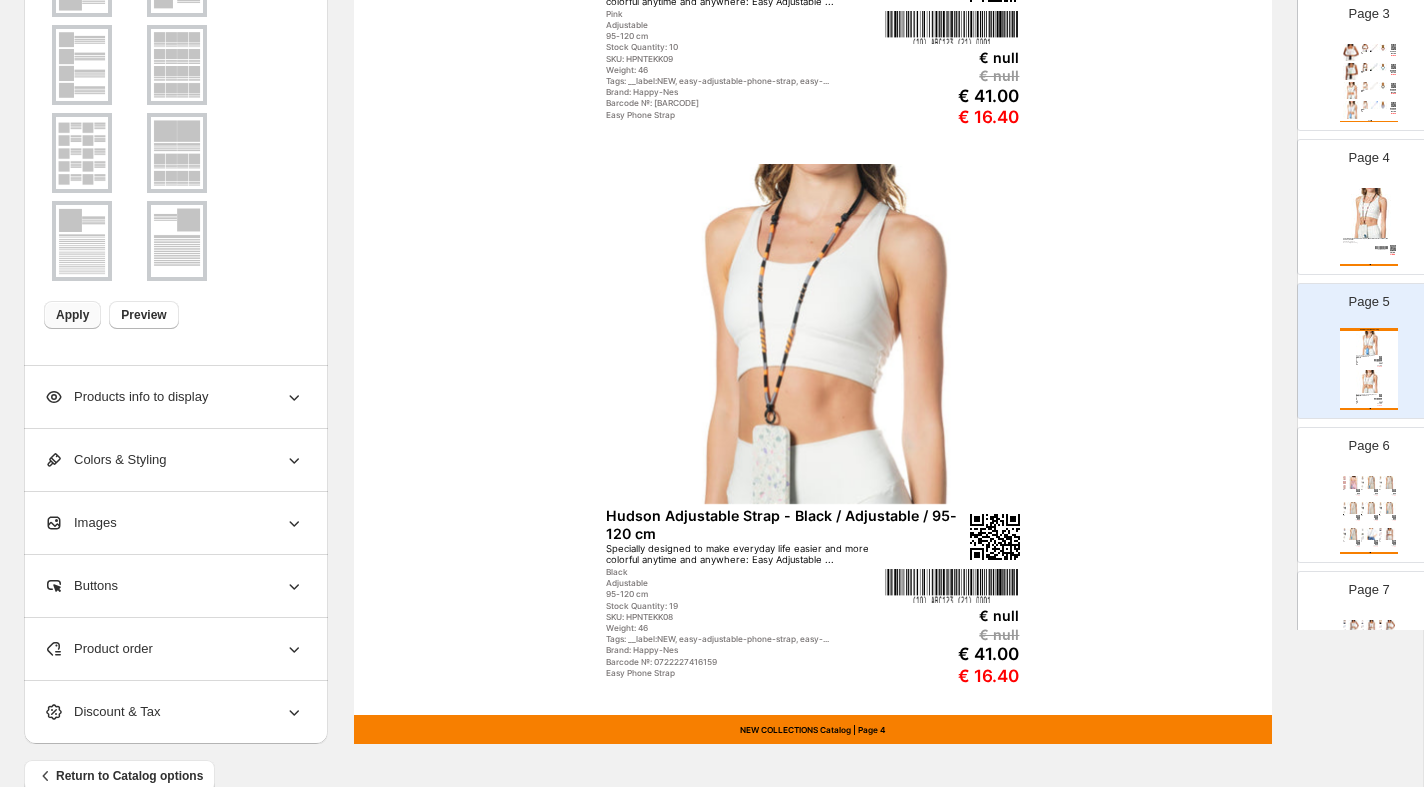 click on "Products info to display" at bounding box center (126, 397) 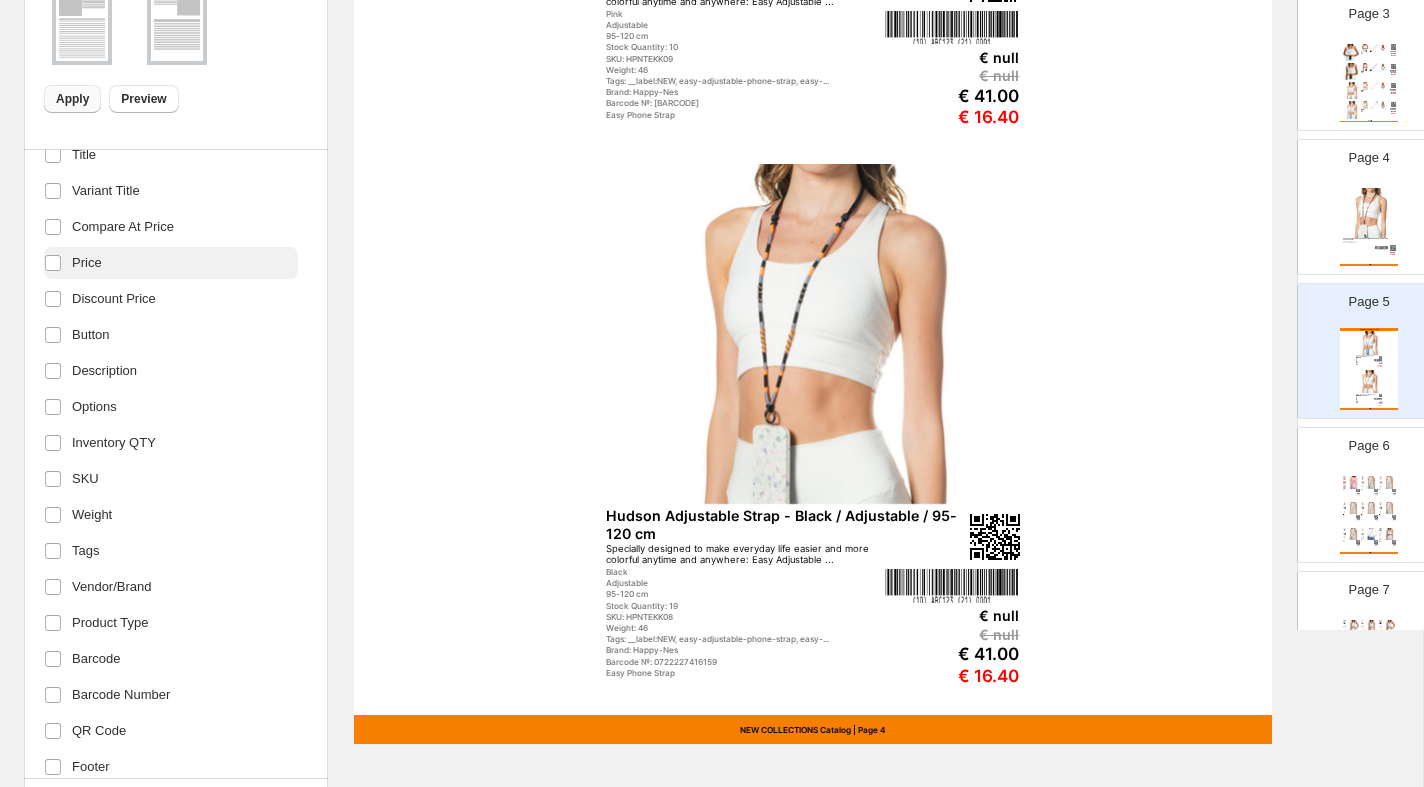 scroll, scrollTop: 295, scrollLeft: 0, axis: vertical 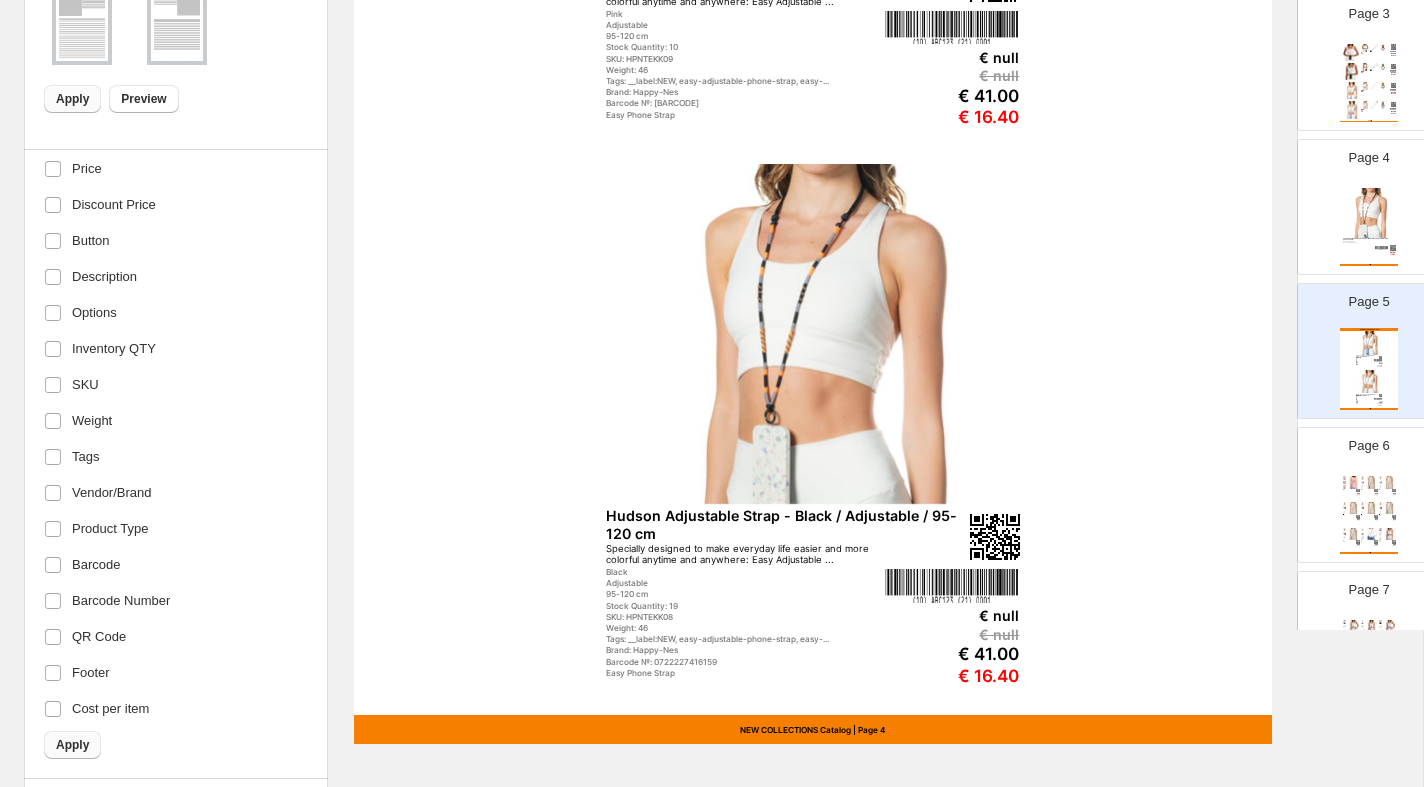 click on "Apply" at bounding box center (72, 745) 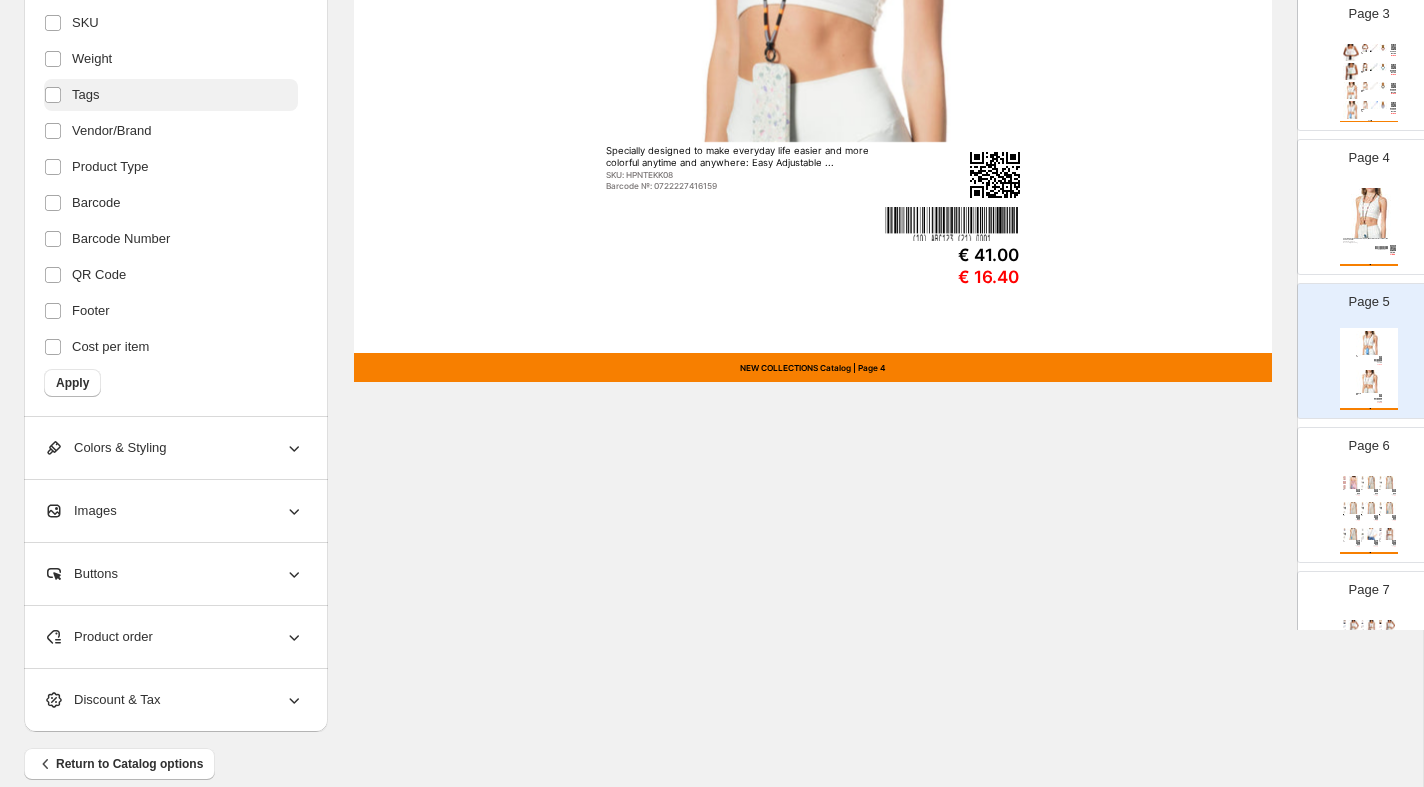 scroll, scrollTop: 989, scrollLeft: 0, axis: vertical 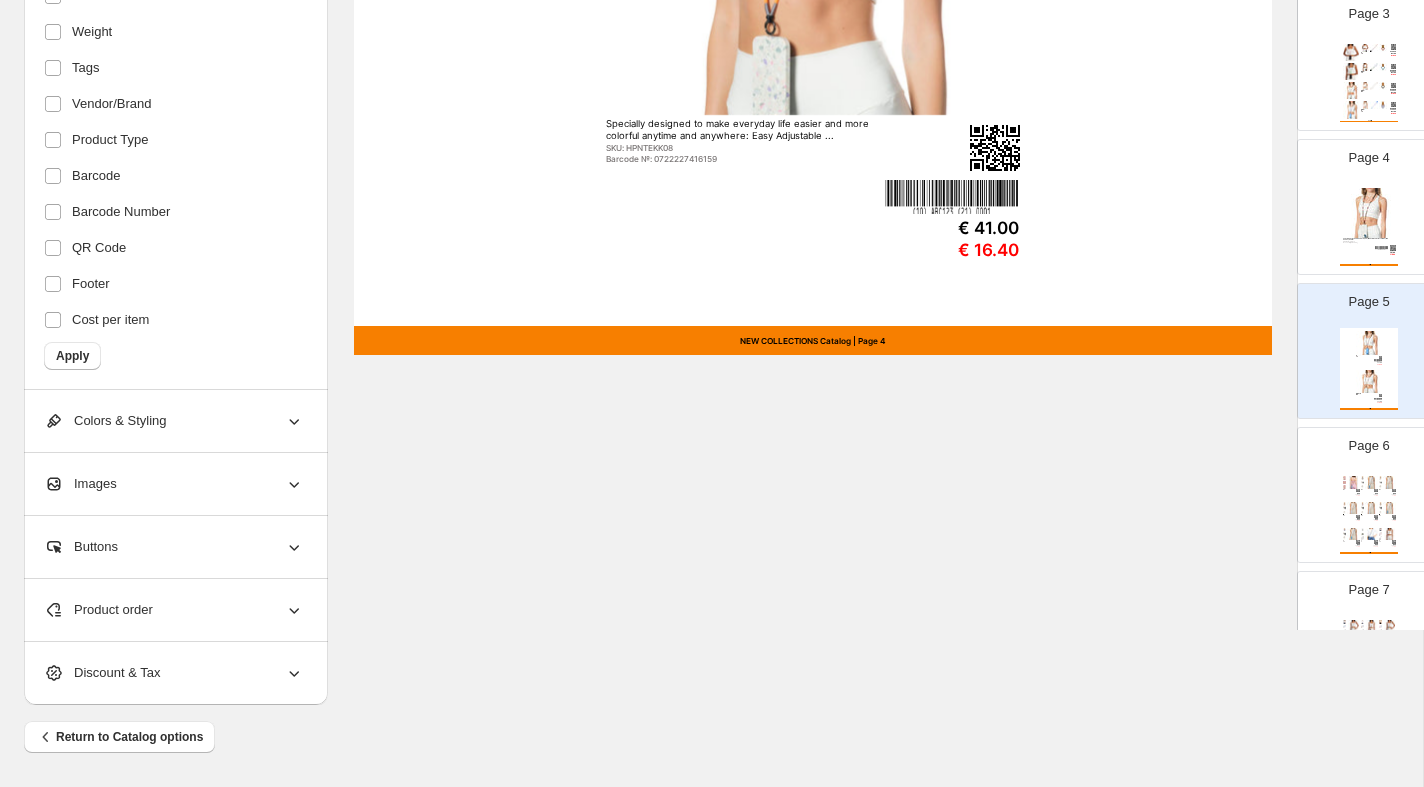 click on "Images" at bounding box center (174, 484) 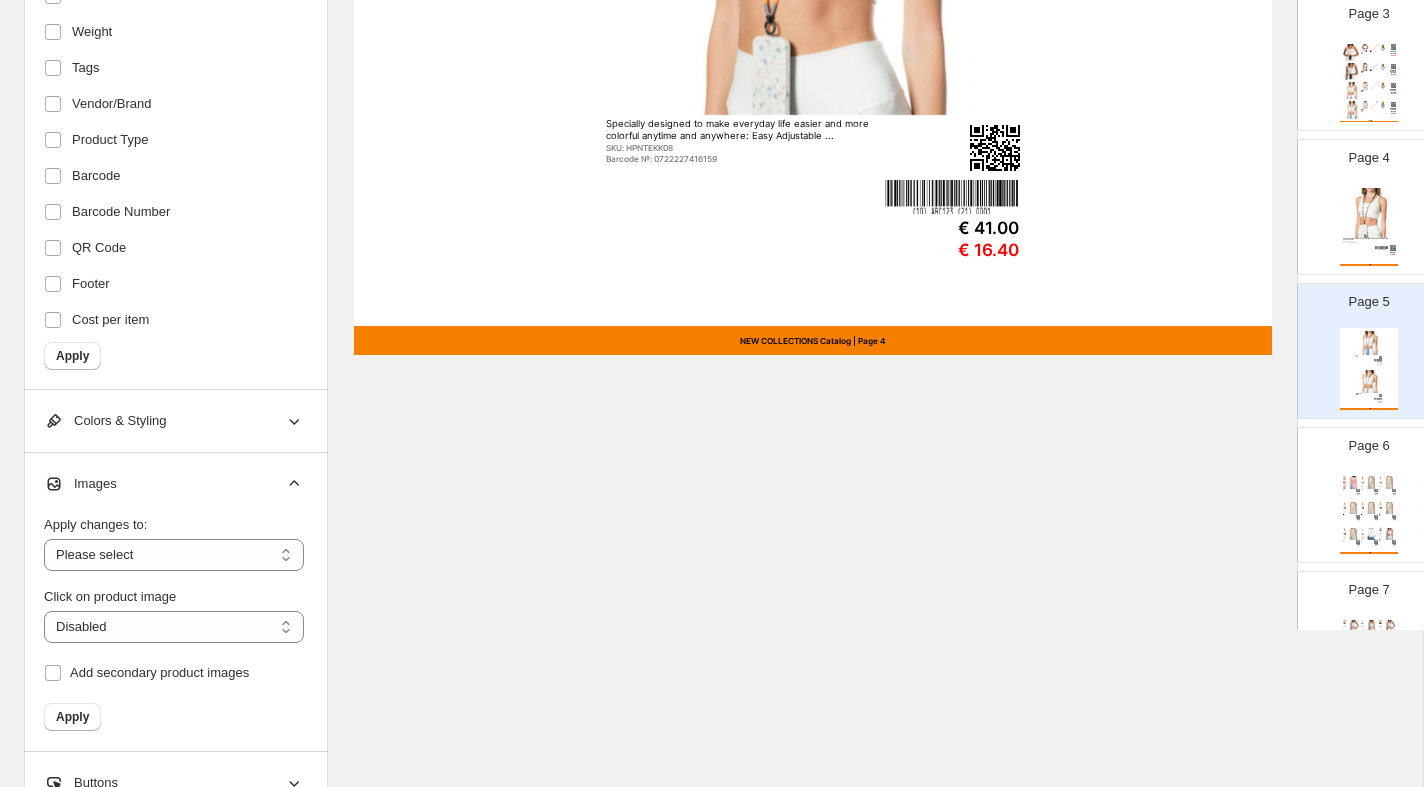 click on "Images" at bounding box center [174, 484] 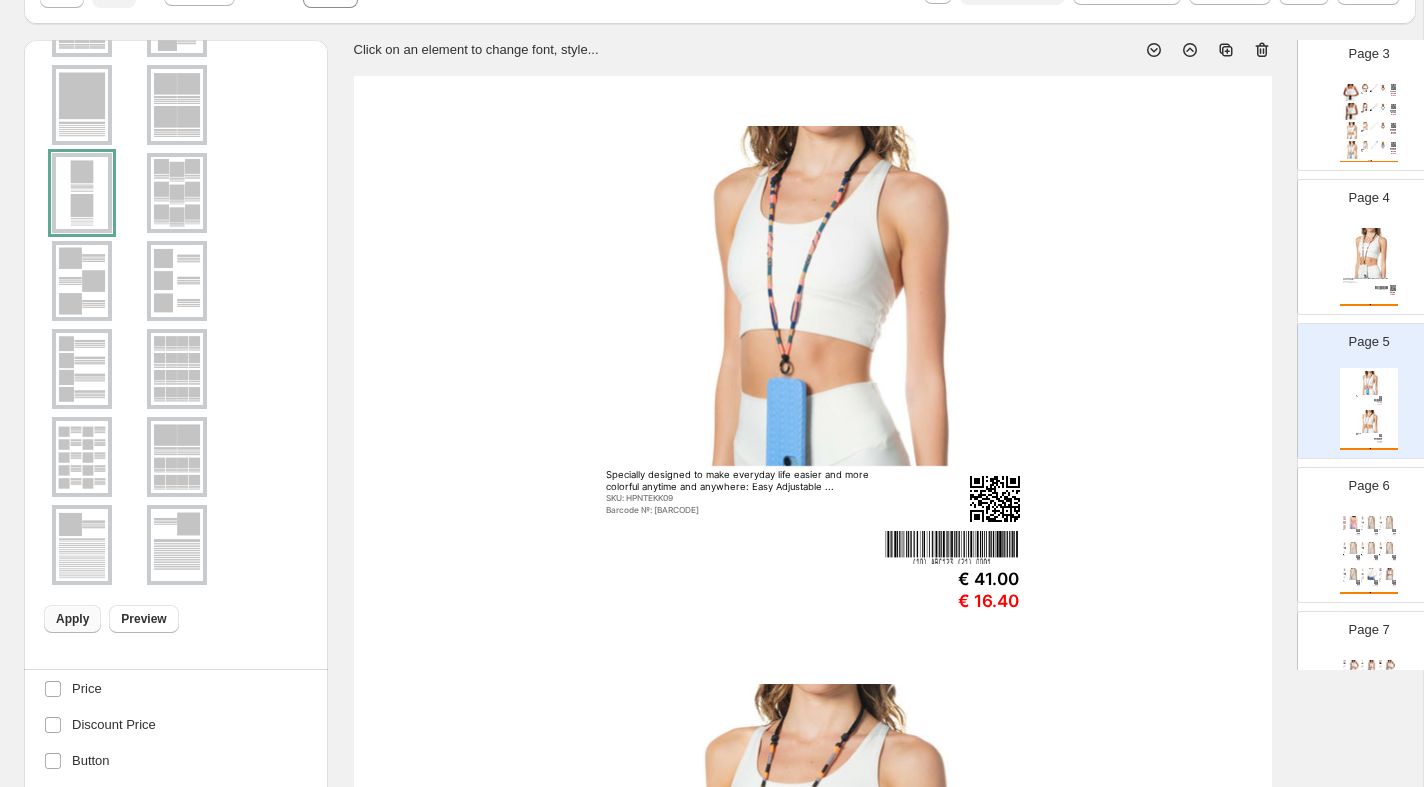 scroll, scrollTop: 68, scrollLeft: 0, axis: vertical 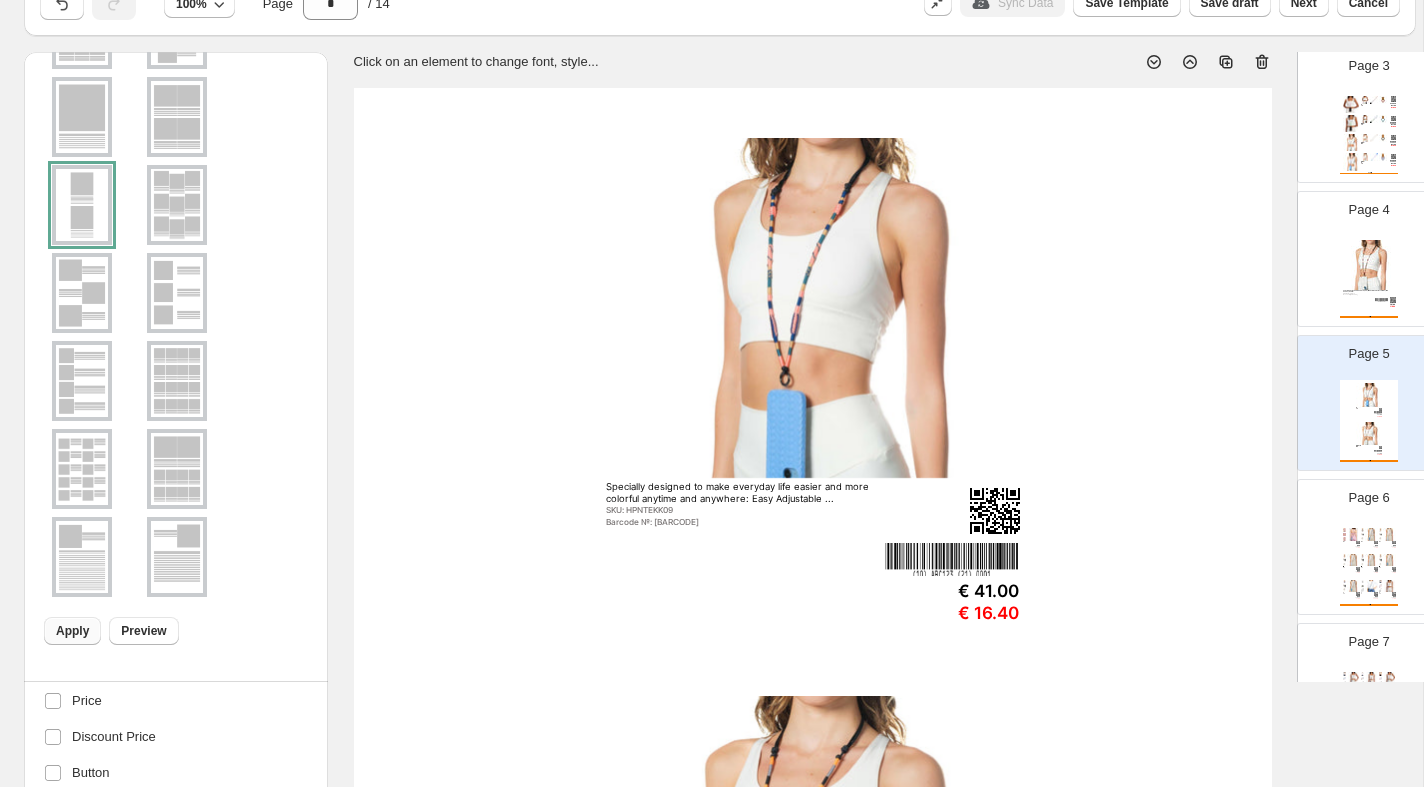 click at bounding box center (1369, 264) 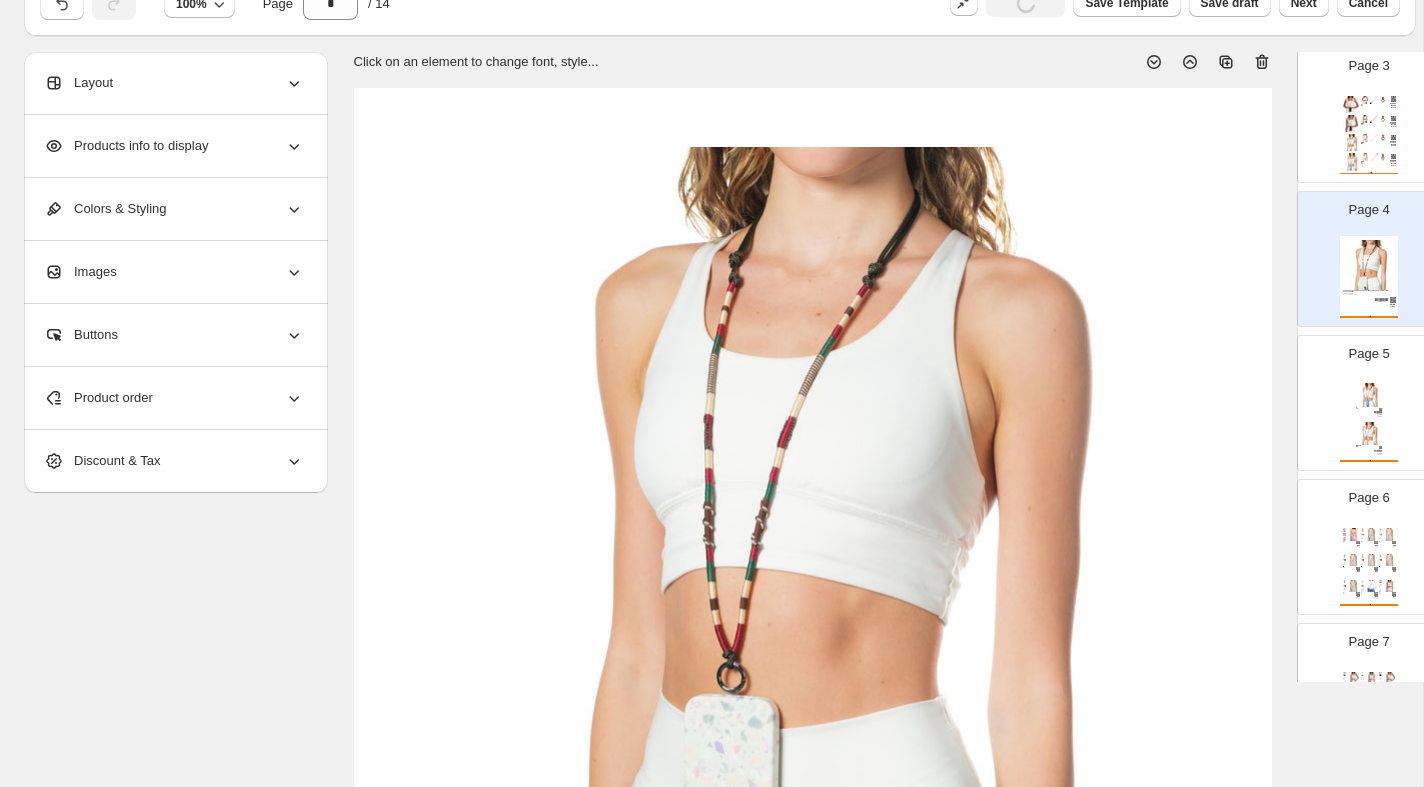scroll, scrollTop: 0, scrollLeft: 0, axis: both 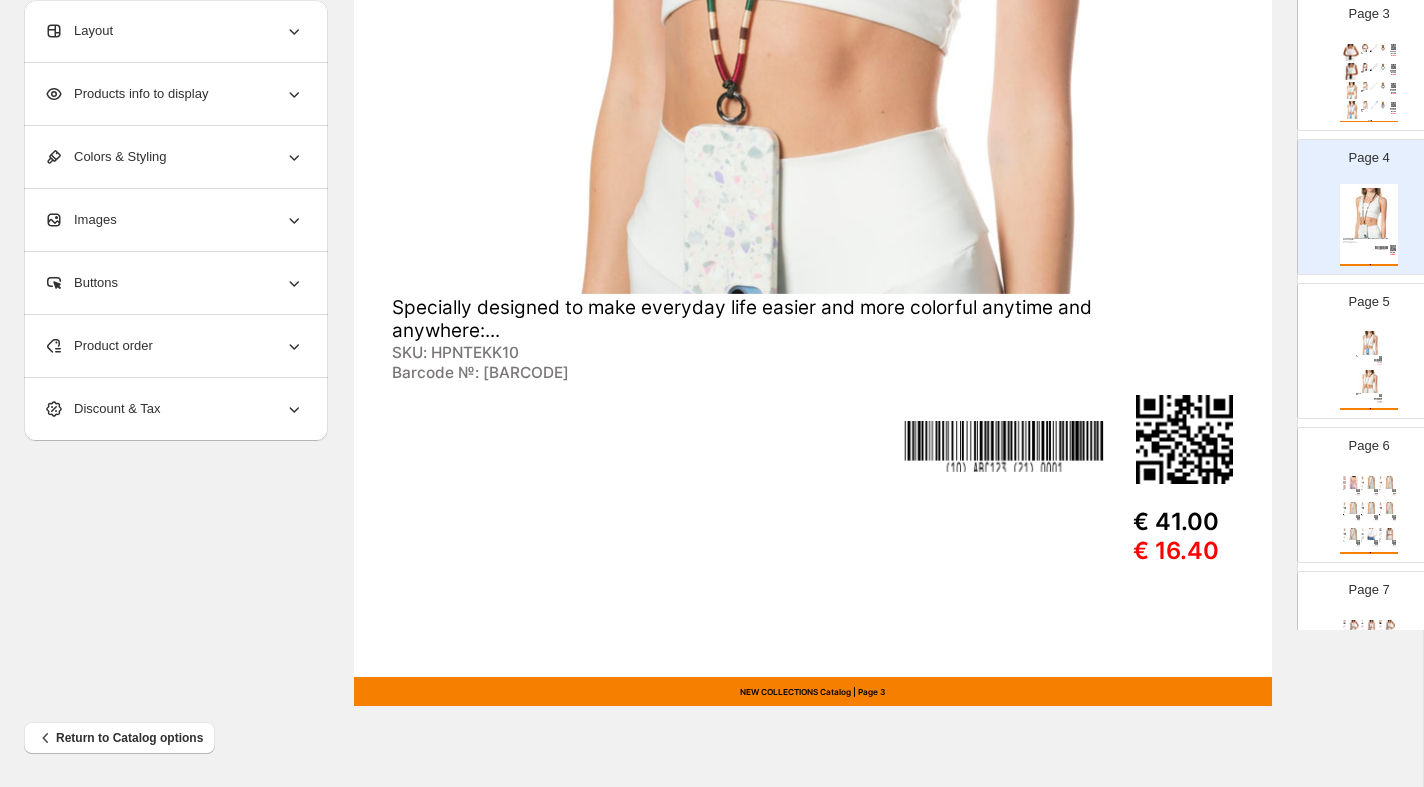 click at bounding box center (812, -65) 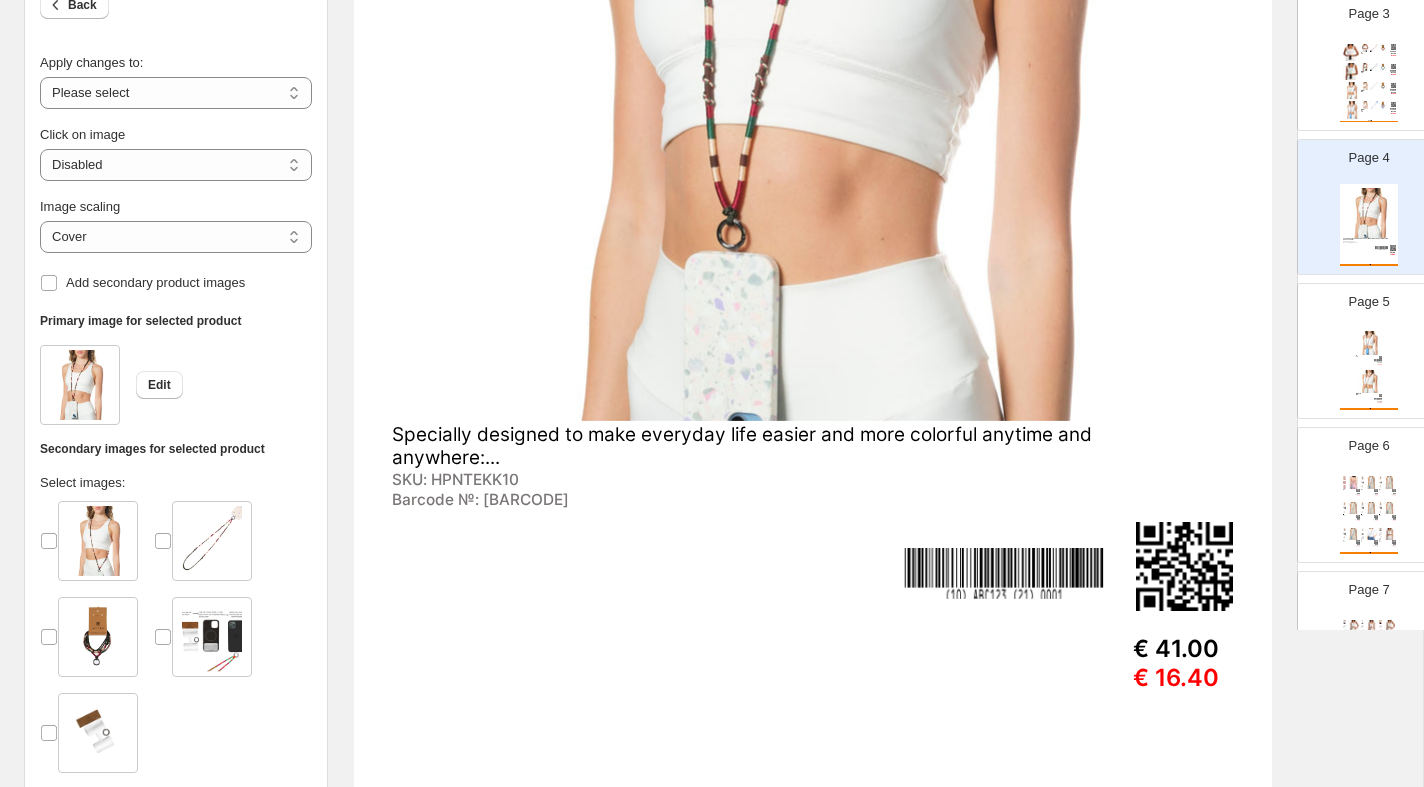 scroll, scrollTop: 506, scrollLeft: 0, axis: vertical 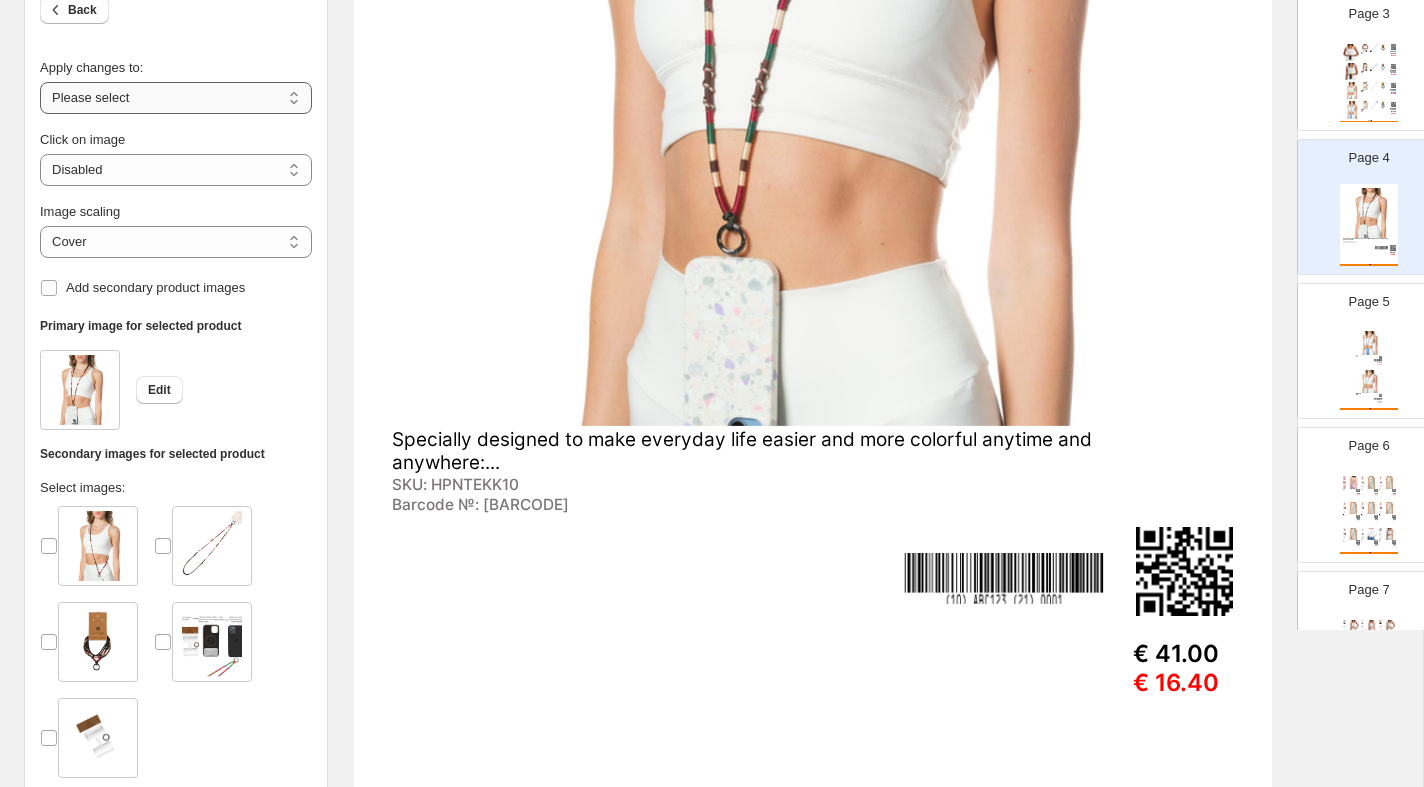 click on "**********" at bounding box center [176, 98] 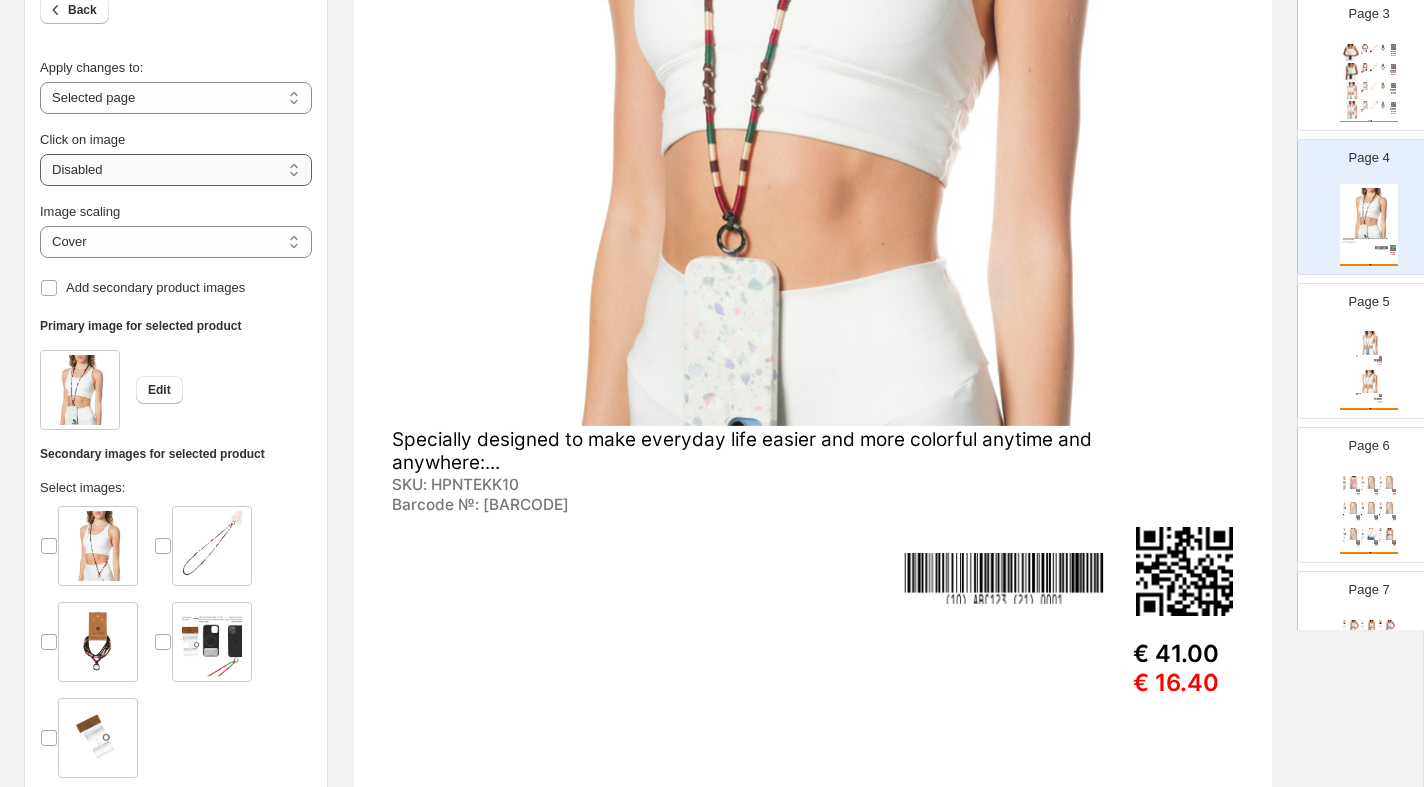 click on "**********" at bounding box center (176, 170) 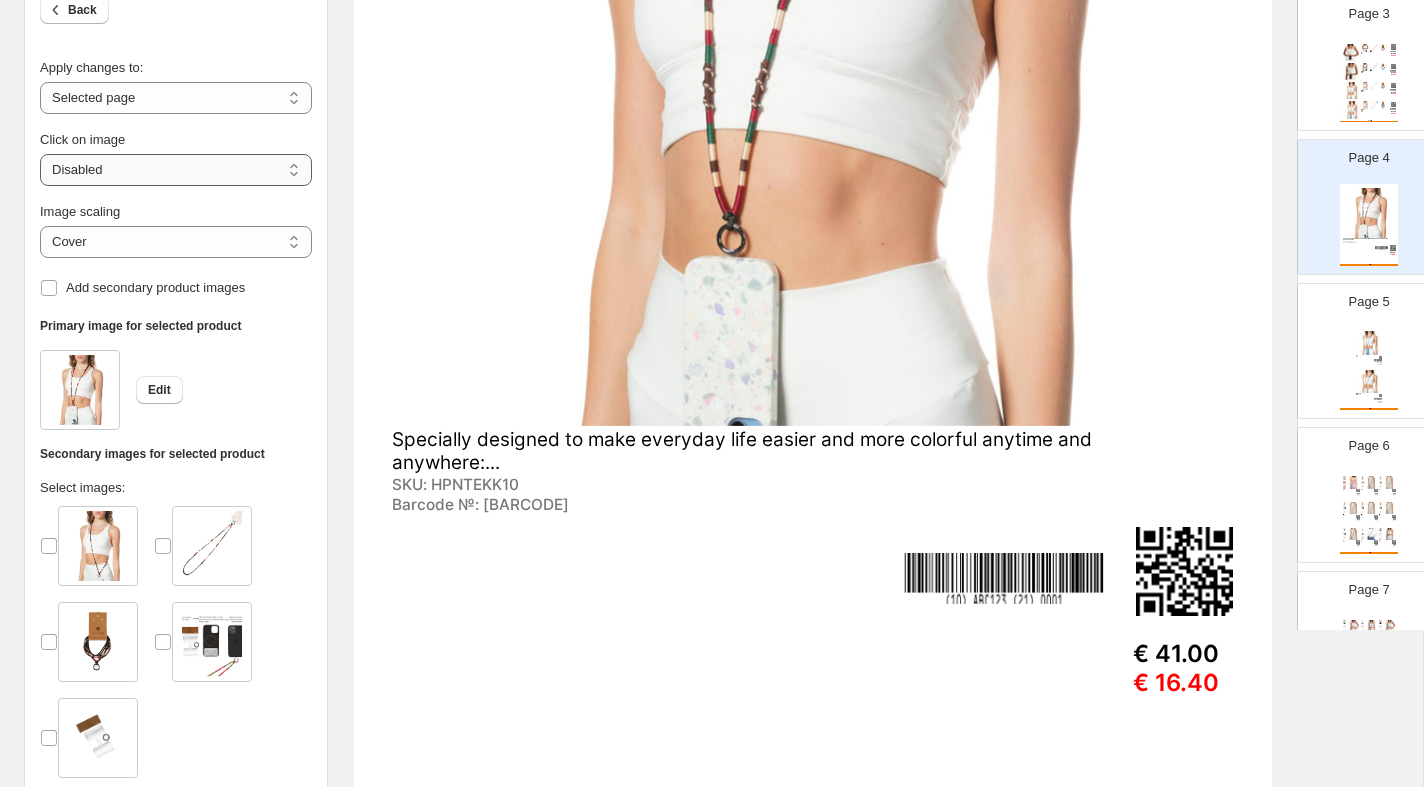 select on "**********" 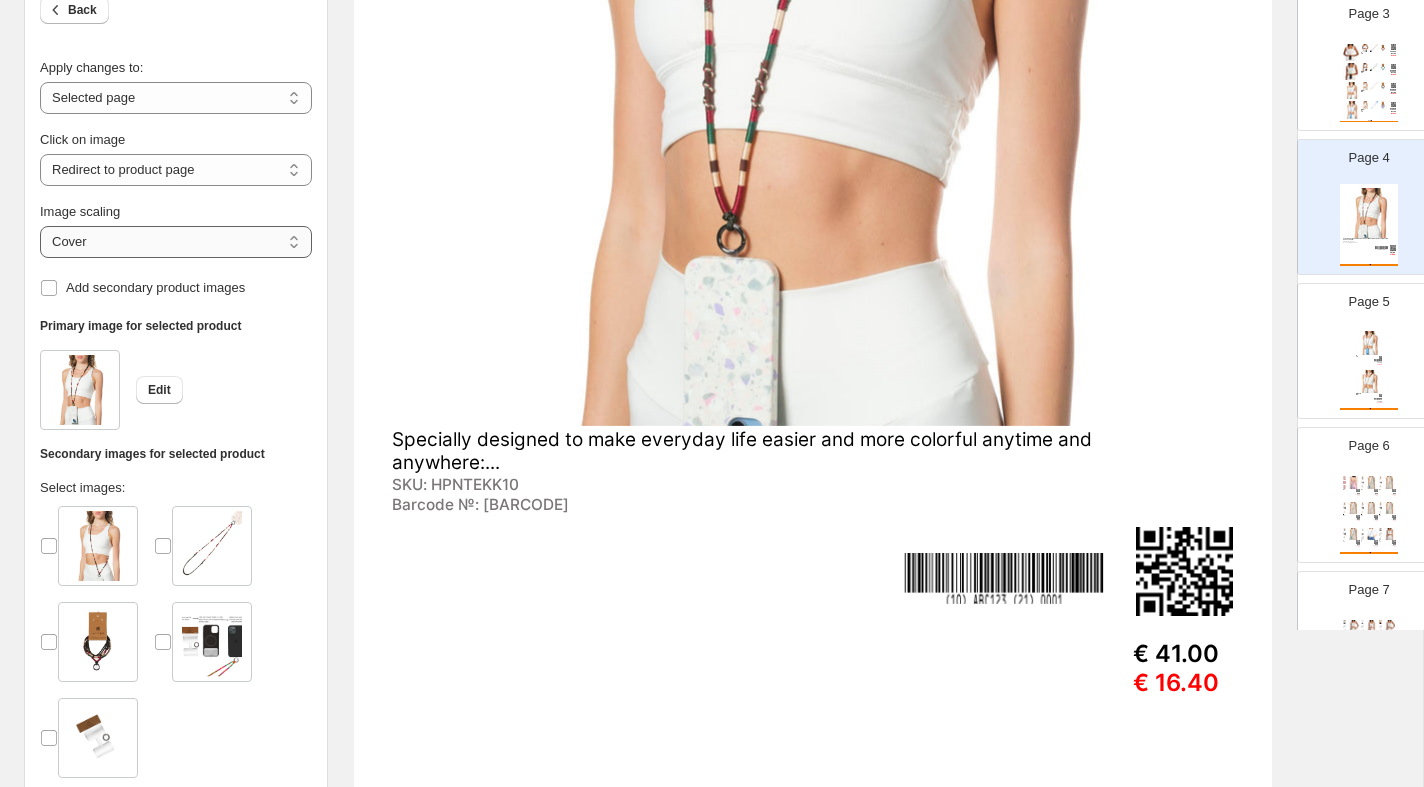 click on "***** *******" at bounding box center (176, 242) 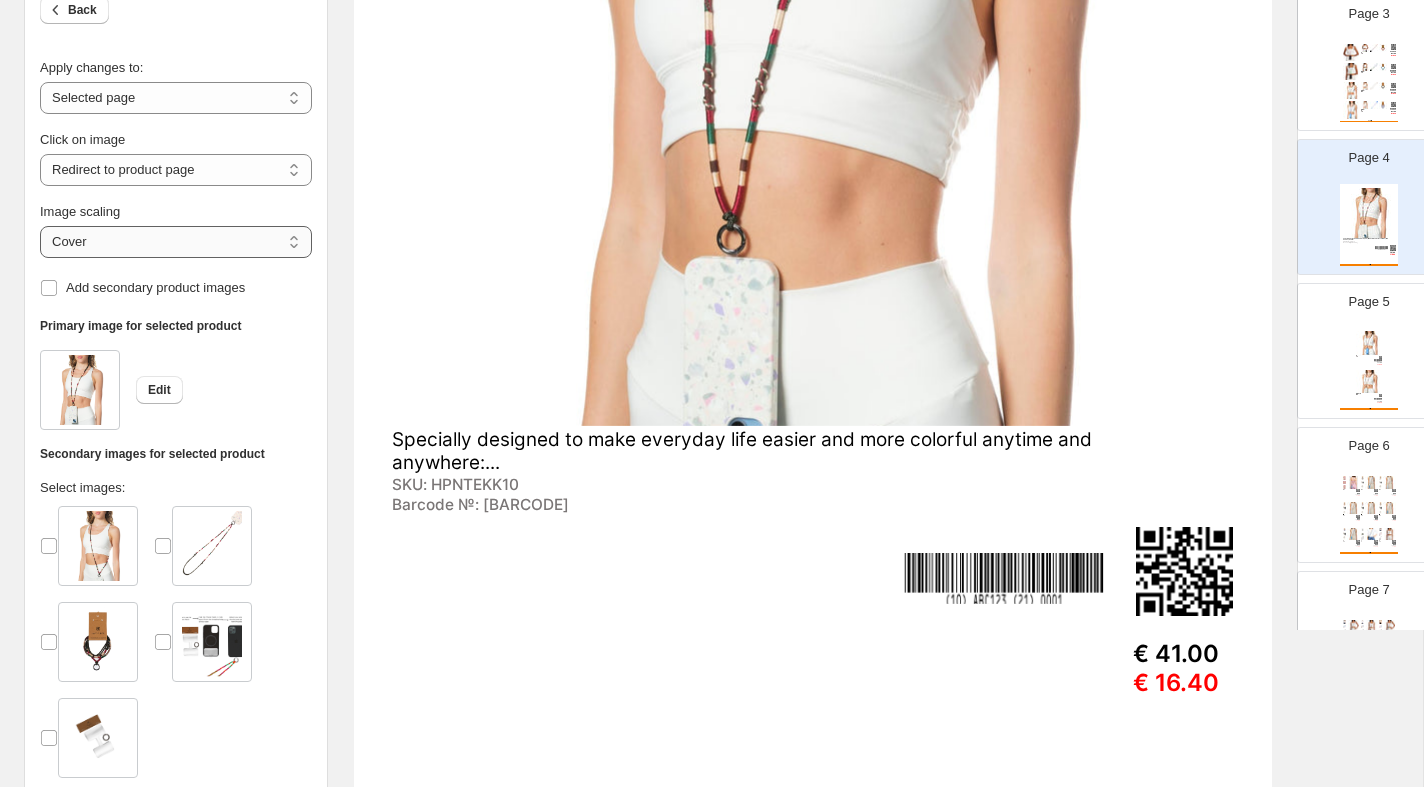 select on "*******" 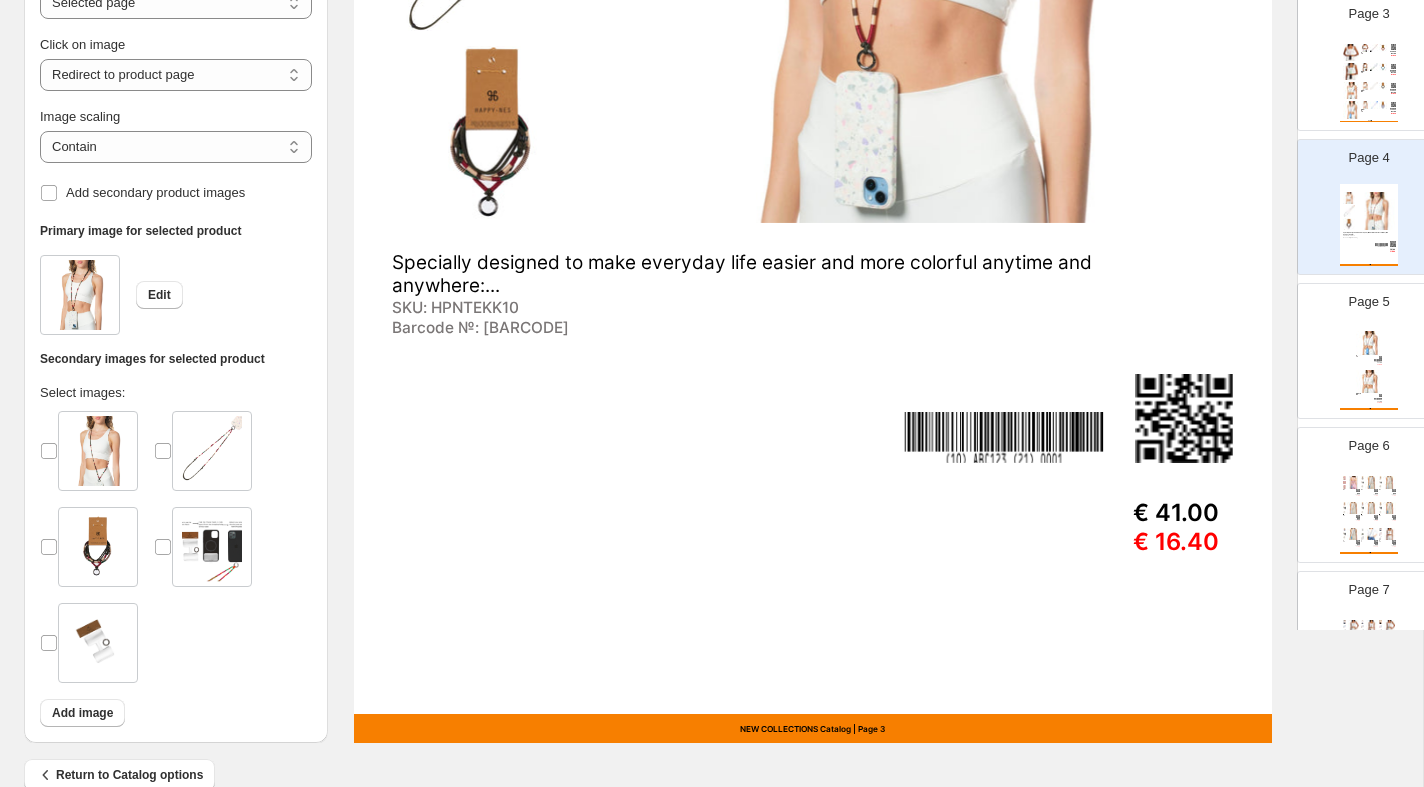 scroll, scrollTop: 602, scrollLeft: 0, axis: vertical 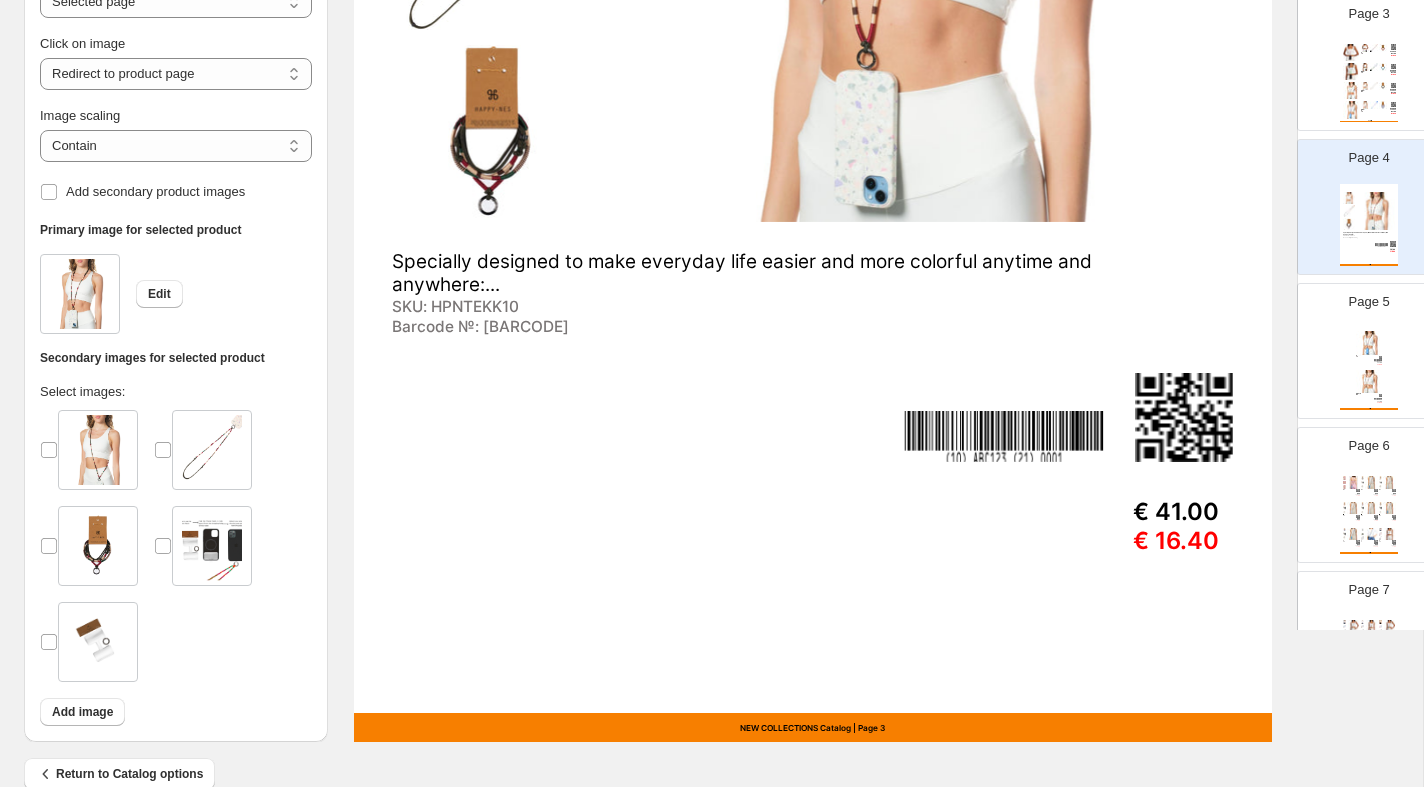click on "Specially designed to make everyday life easier and more colorful anytime and anywhere: Easy Adjustable ... SKU:  HPNTEKK09 Barcode №:  0722227416166 € 41.00 € 16.40
Specially designed to make everyday life easier and more colorful anytime and anywhere: Easy Adjustable ... SKU:  HPNTEKK08 Barcode №:  0722227416159 € 41.00 € 16.40 NEW COLLECTIONS Catalog | Page undefined" at bounding box center (1369, 369) 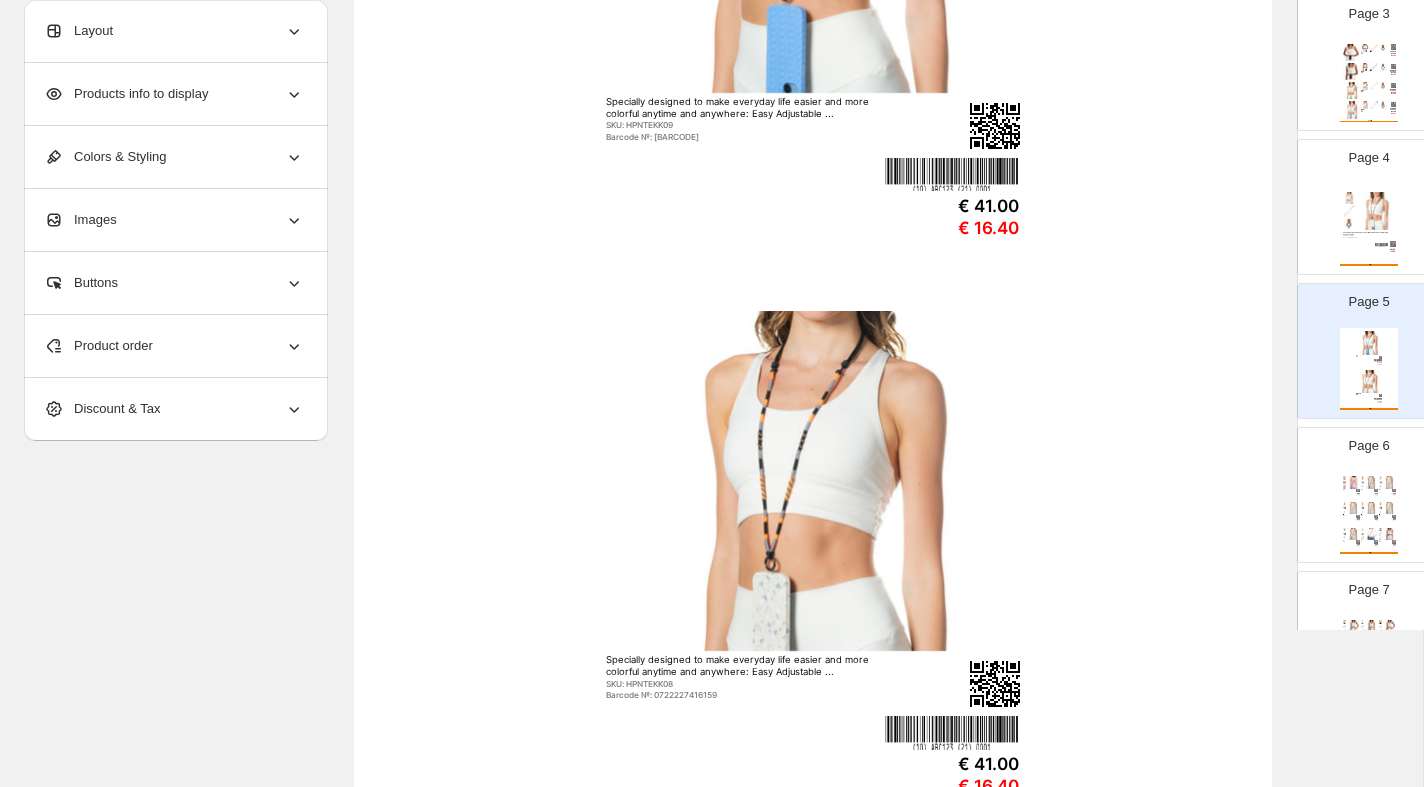 scroll, scrollTop: 196, scrollLeft: 0, axis: vertical 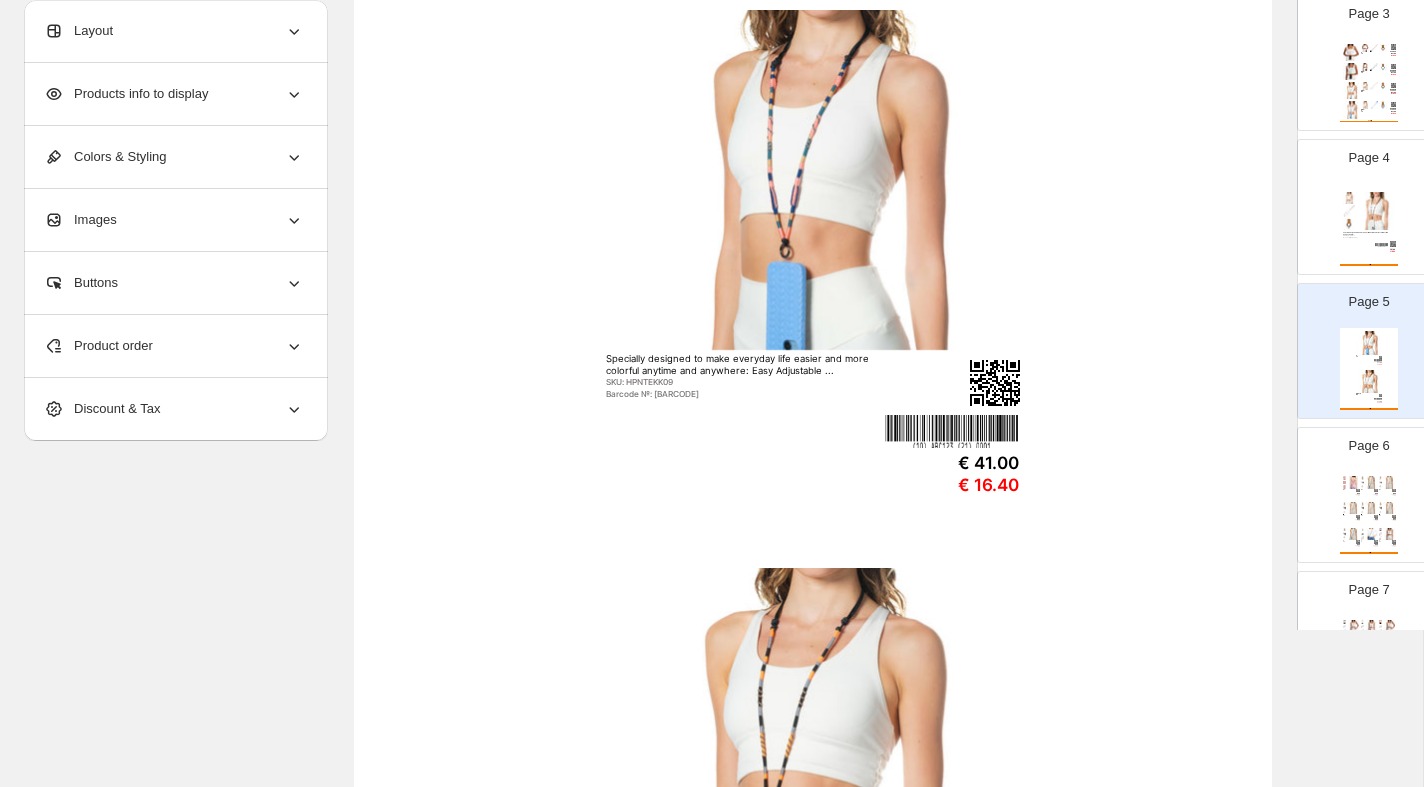 click at bounding box center [813, 180] 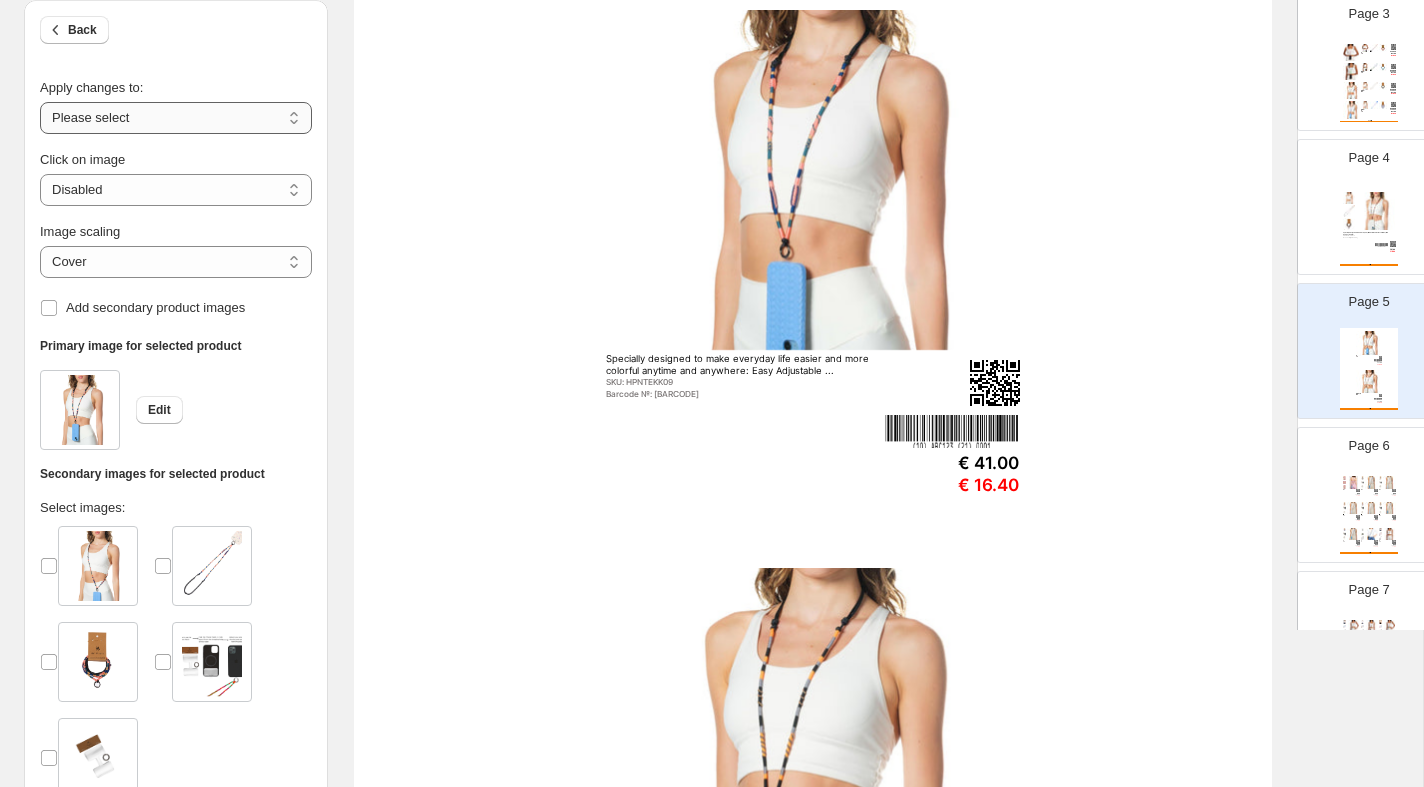 click on "**********" at bounding box center [176, 118] 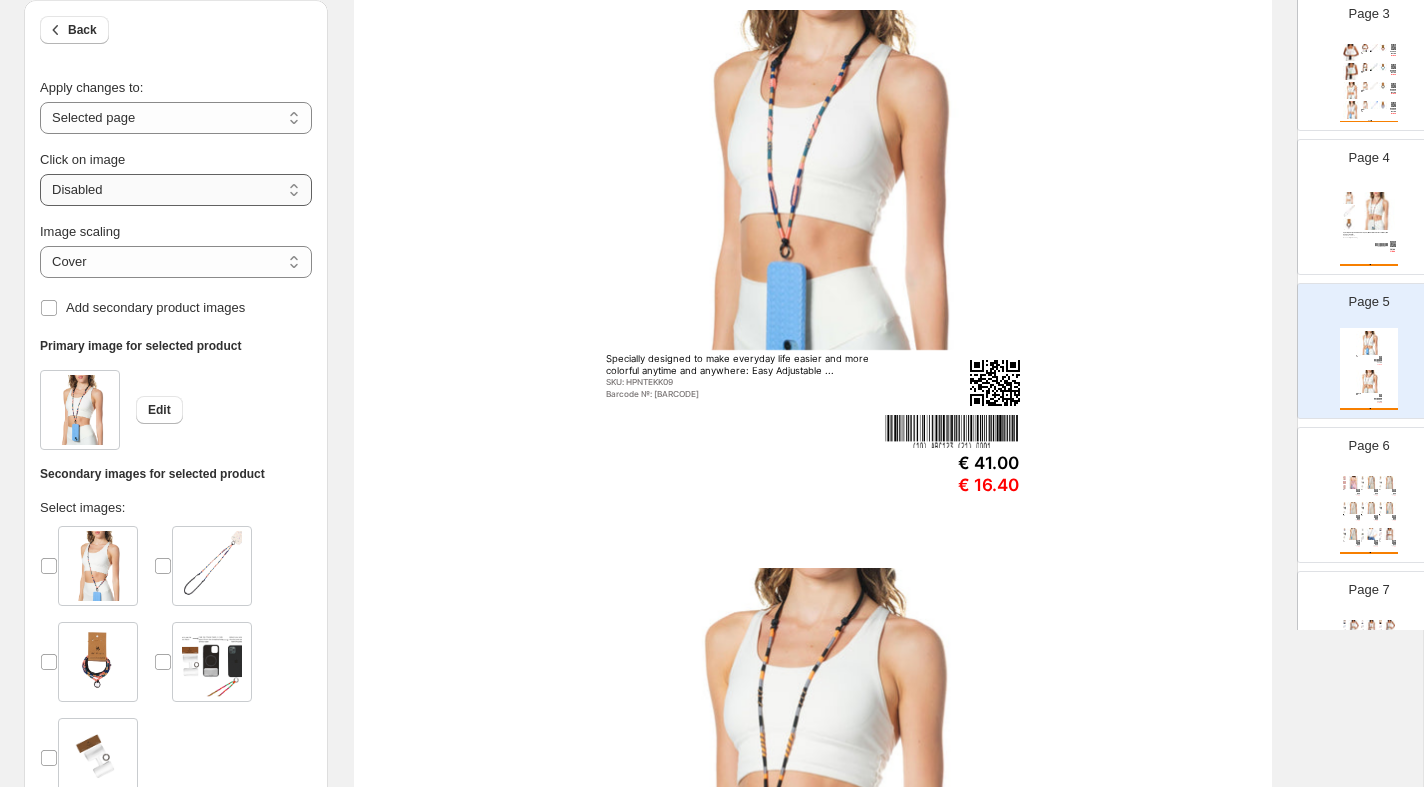 click on "**********" at bounding box center (176, 190) 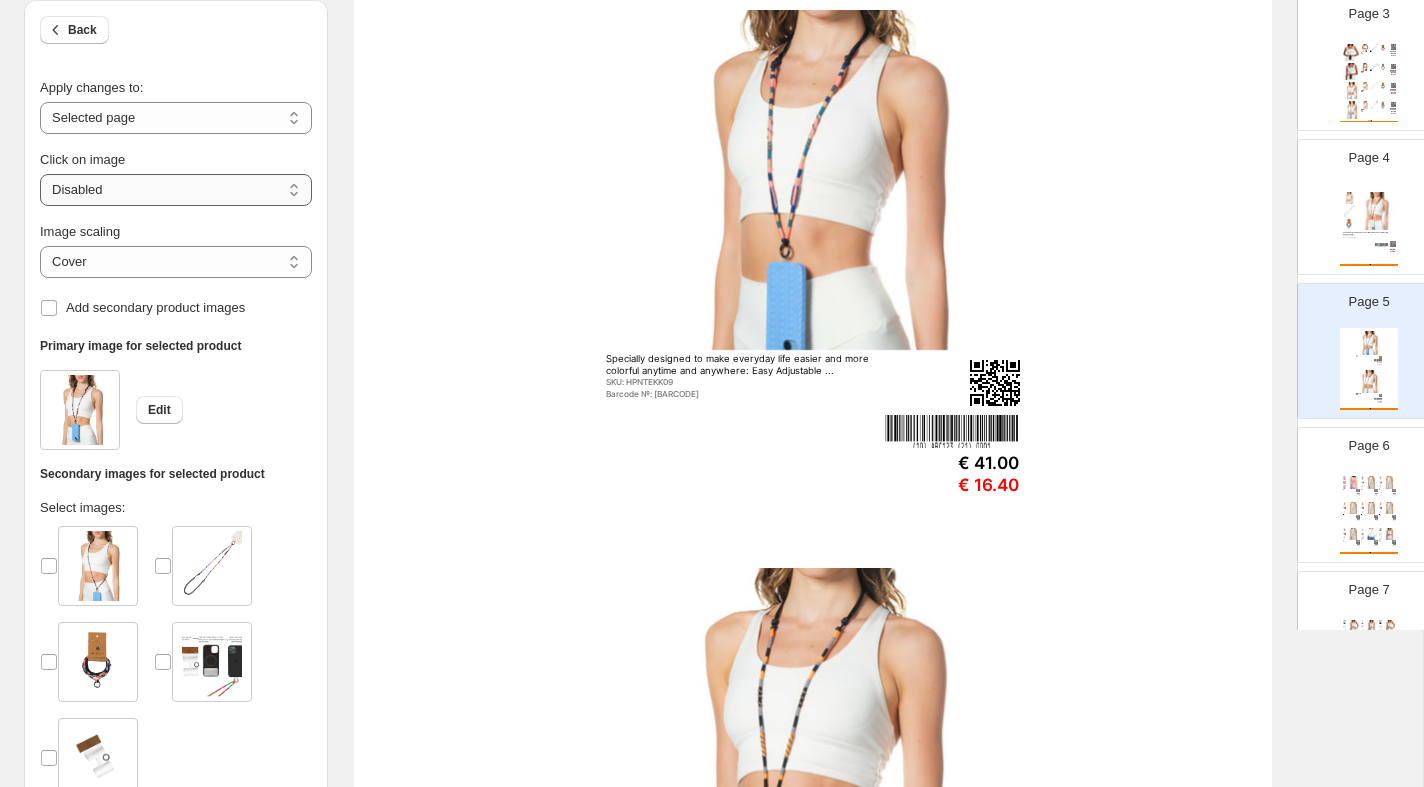 select on "**********" 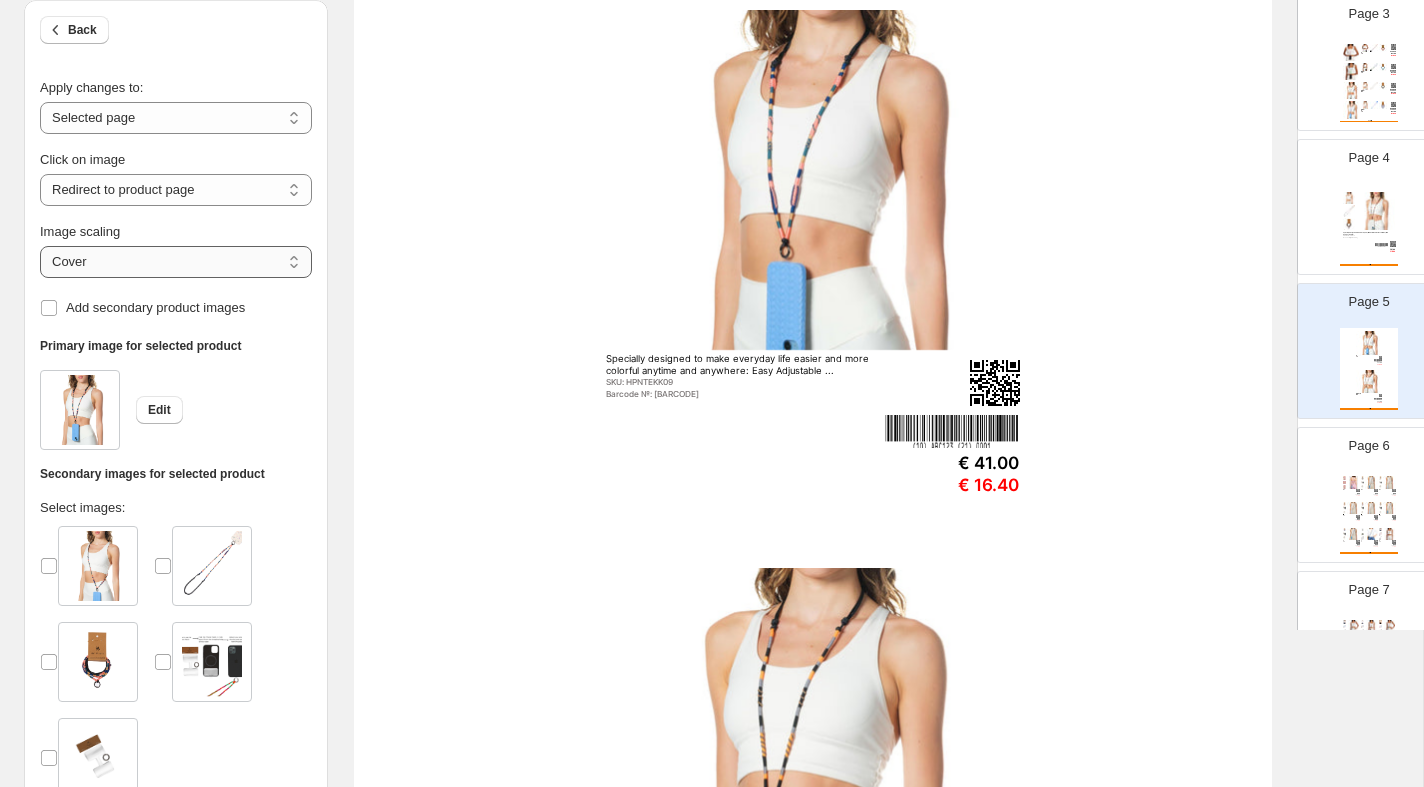 click on "***** *******" at bounding box center [176, 262] 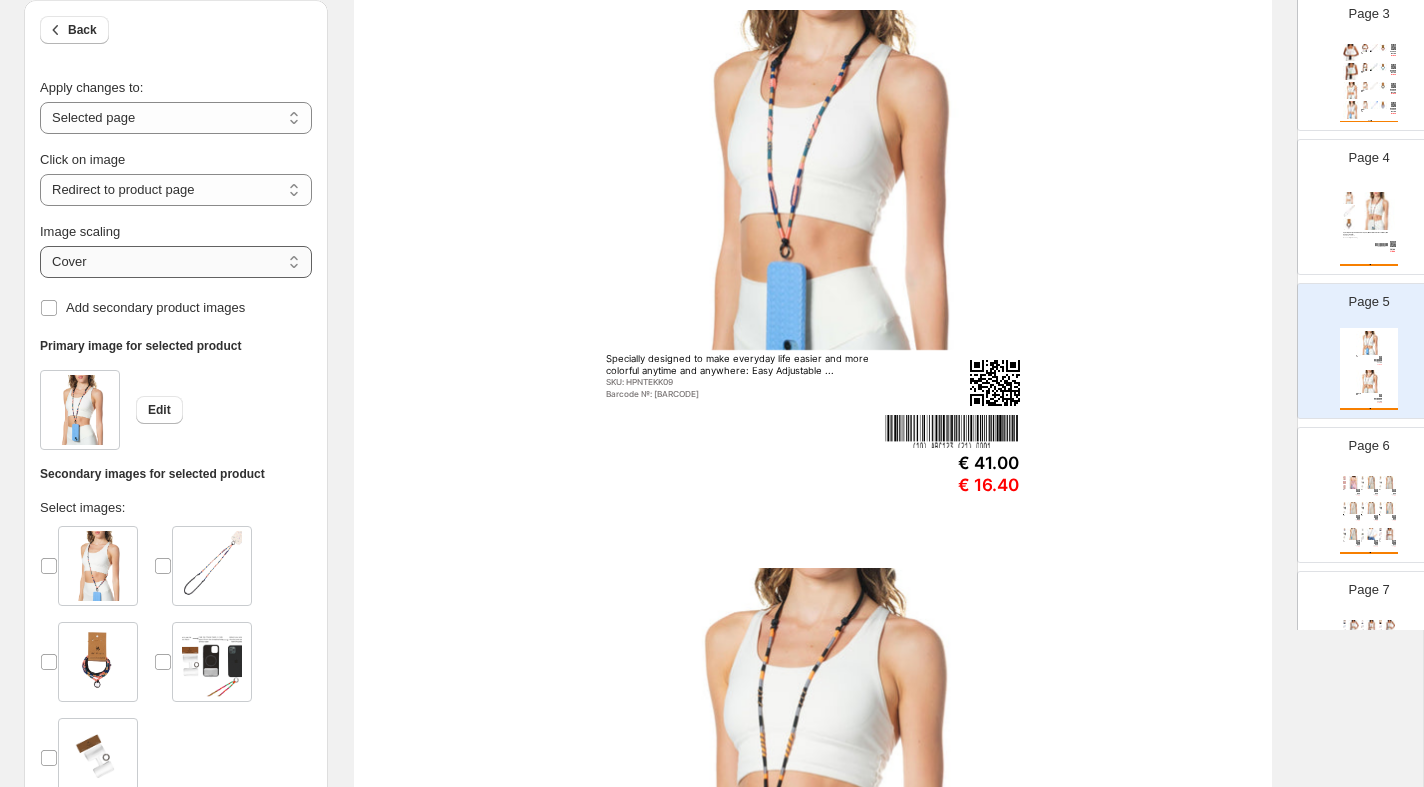 select on "*******" 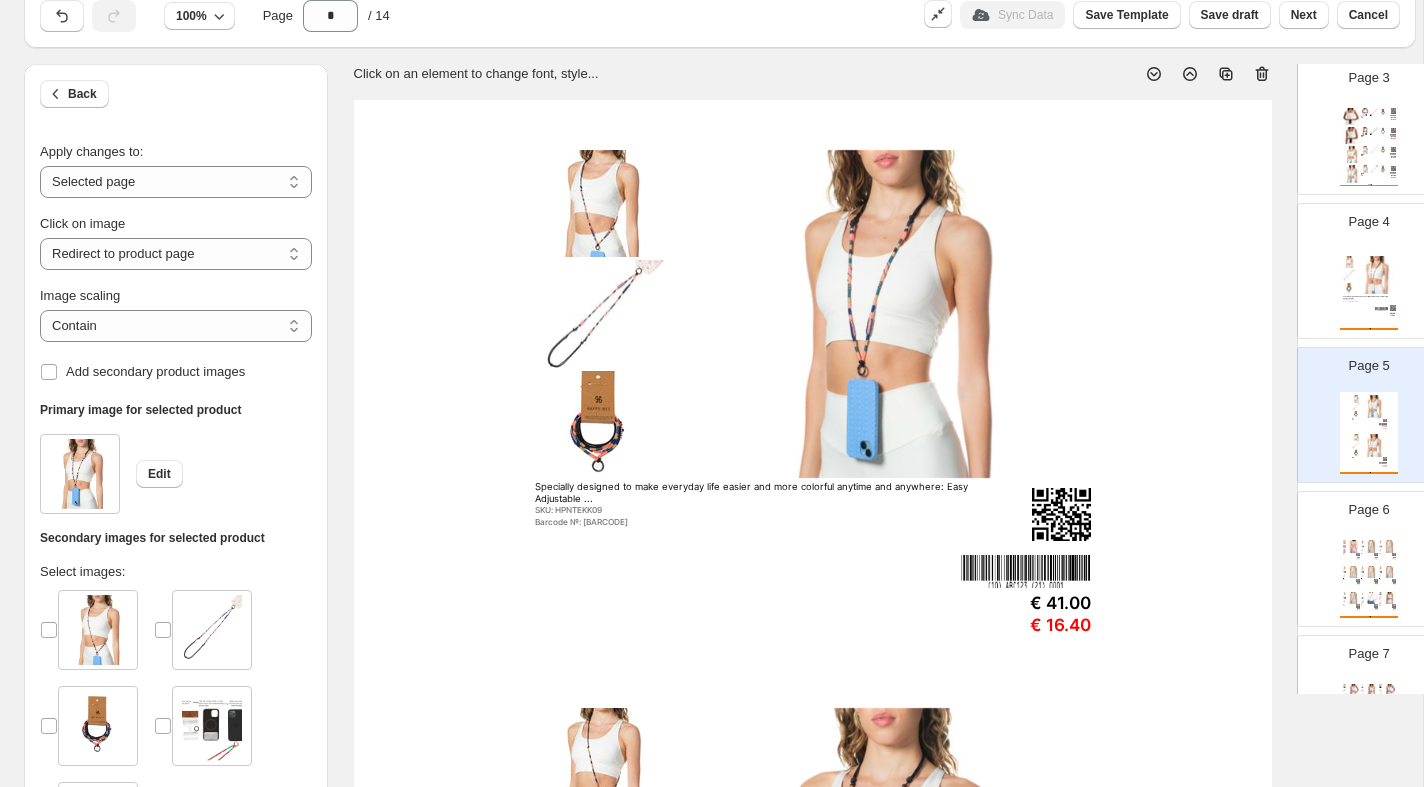 scroll, scrollTop: 110, scrollLeft: 0, axis: vertical 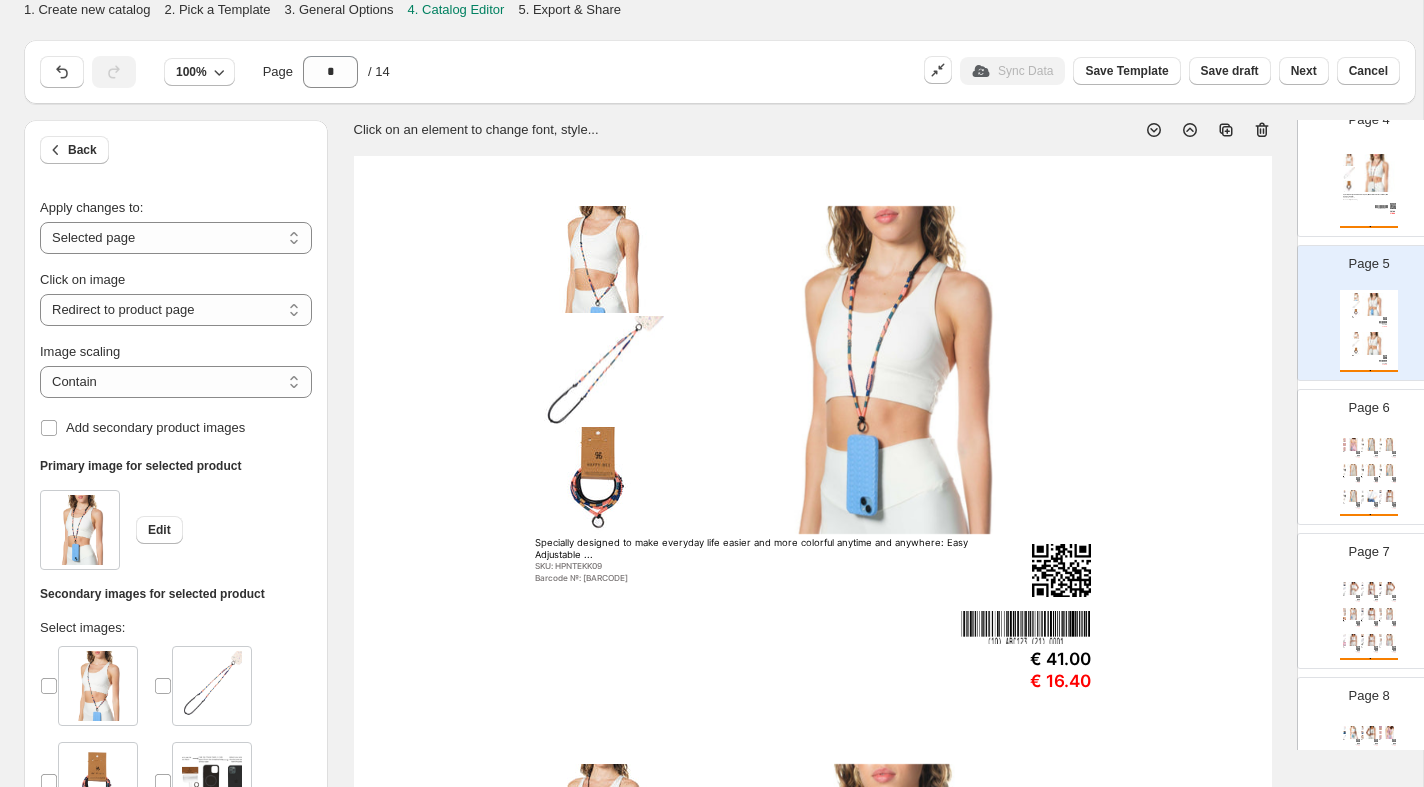 click at bounding box center (1374, 343) 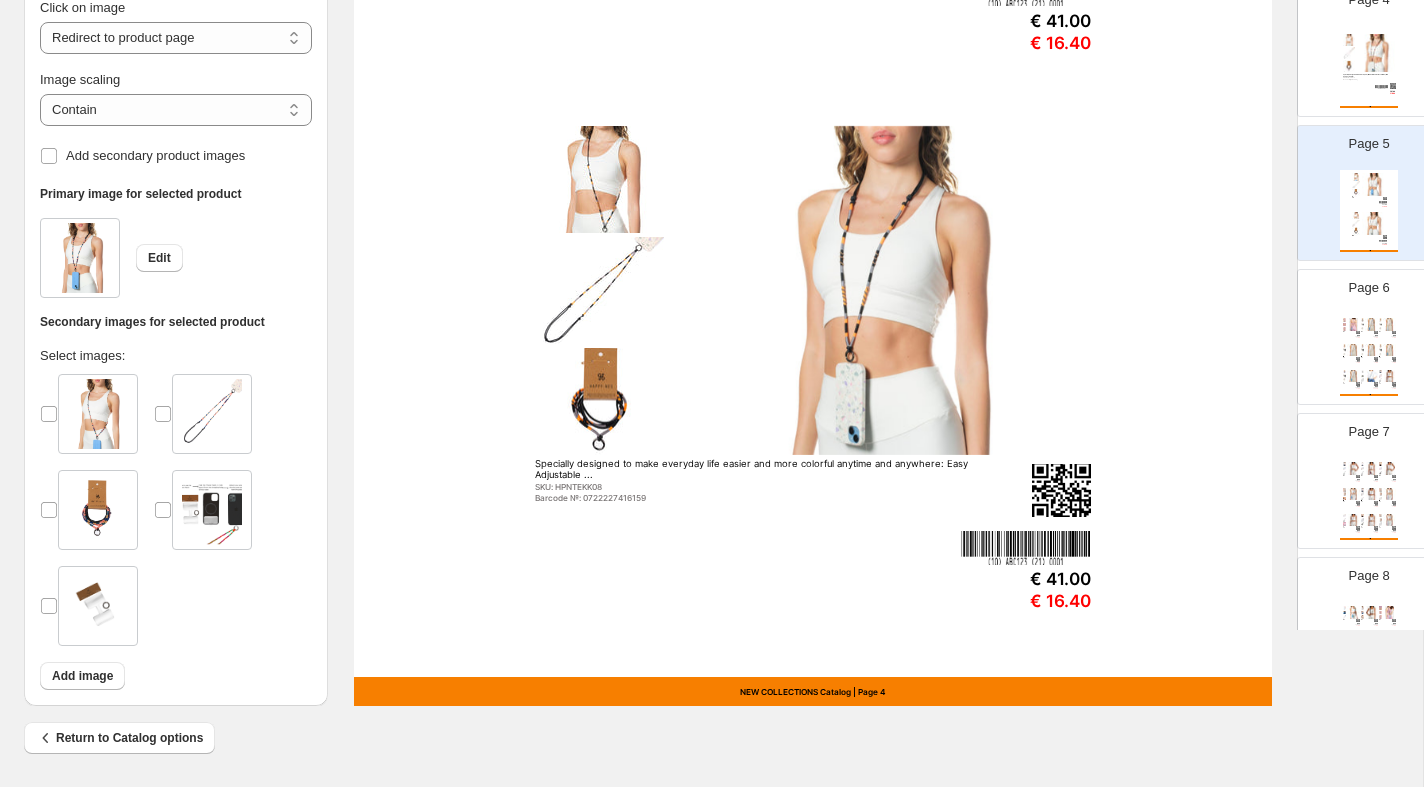 scroll, scrollTop: 0, scrollLeft: 0, axis: both 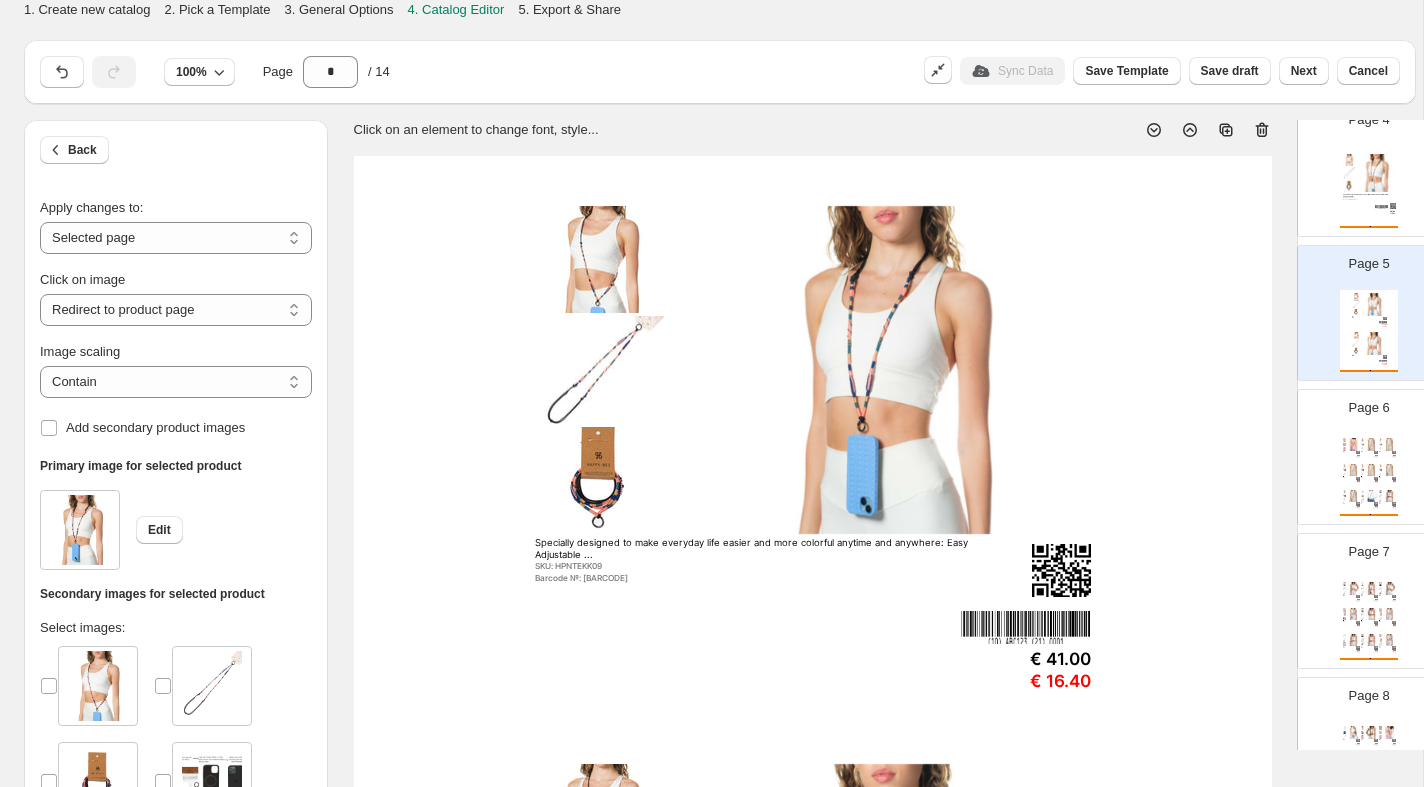 click at bounding box center (1376, 173) 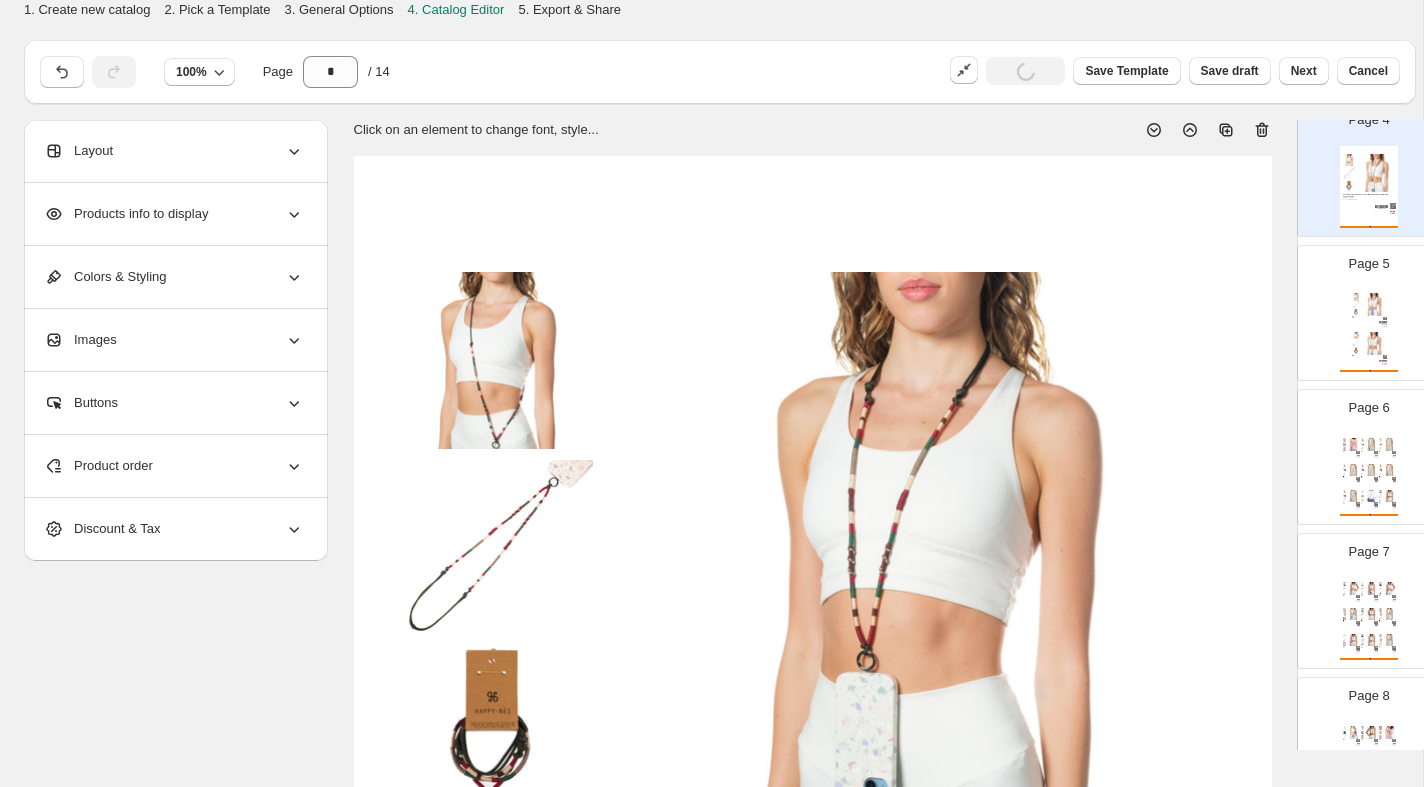 scroll, scrollTop: 0, scrollLeft: 0, axis: both 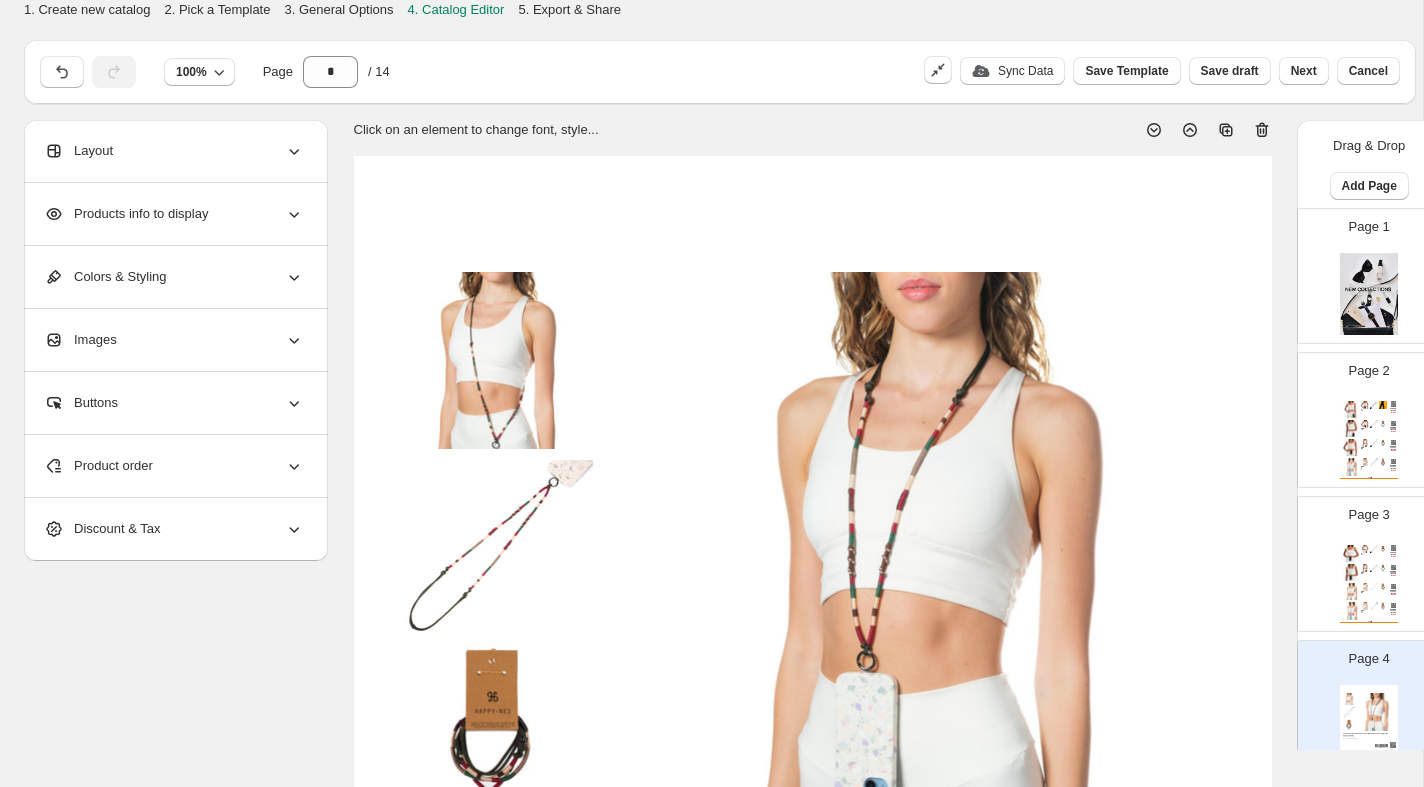 click on "Specially designed to make everyday life easier and more colorful anytime and... SKU:  HPNTEKK05 Barcode №:  0667228345179 € 41.00 € 16.40
Specially designed to make everyday life easier and more colorful anytime and... SKU:  HPNTEKK43 Barcode №:  0667228345216 € 41.00 € 16.40
Specially designed to make everyday life easier and more colorful anytime and... SKU:  HPNTEKK03 Barcode №:  0667228345155 € 41.00 € 16.40
Specially designed to make everyday life easier and more colorful anytime and... SKU:  HPNTEKK12 Barcode №:   € 41.00 € 16.40 NEW COLLECTIONS Catalog | Page undefined" at bounding box center [1369, 438] 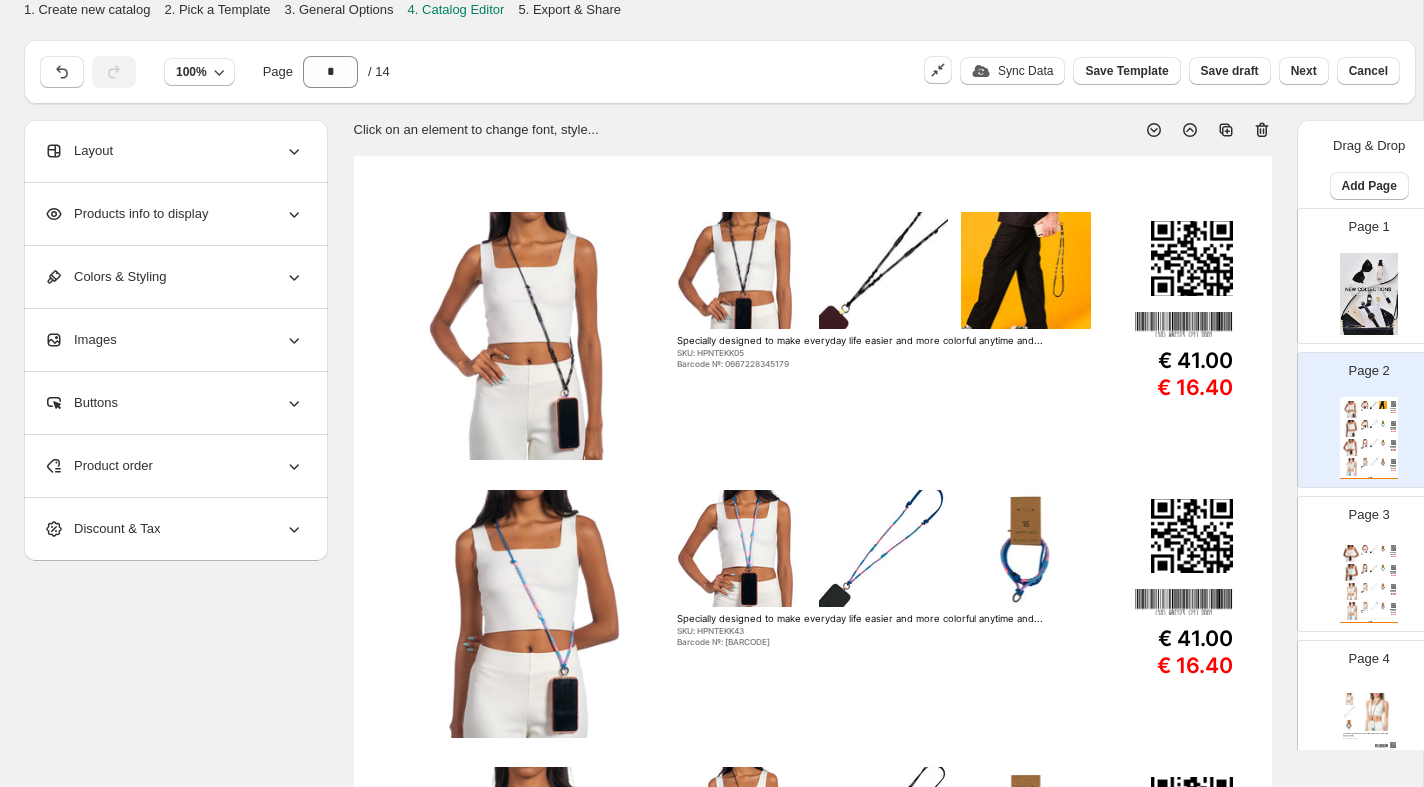 click on "Colors & Styling" at bounding box center [174, 277] 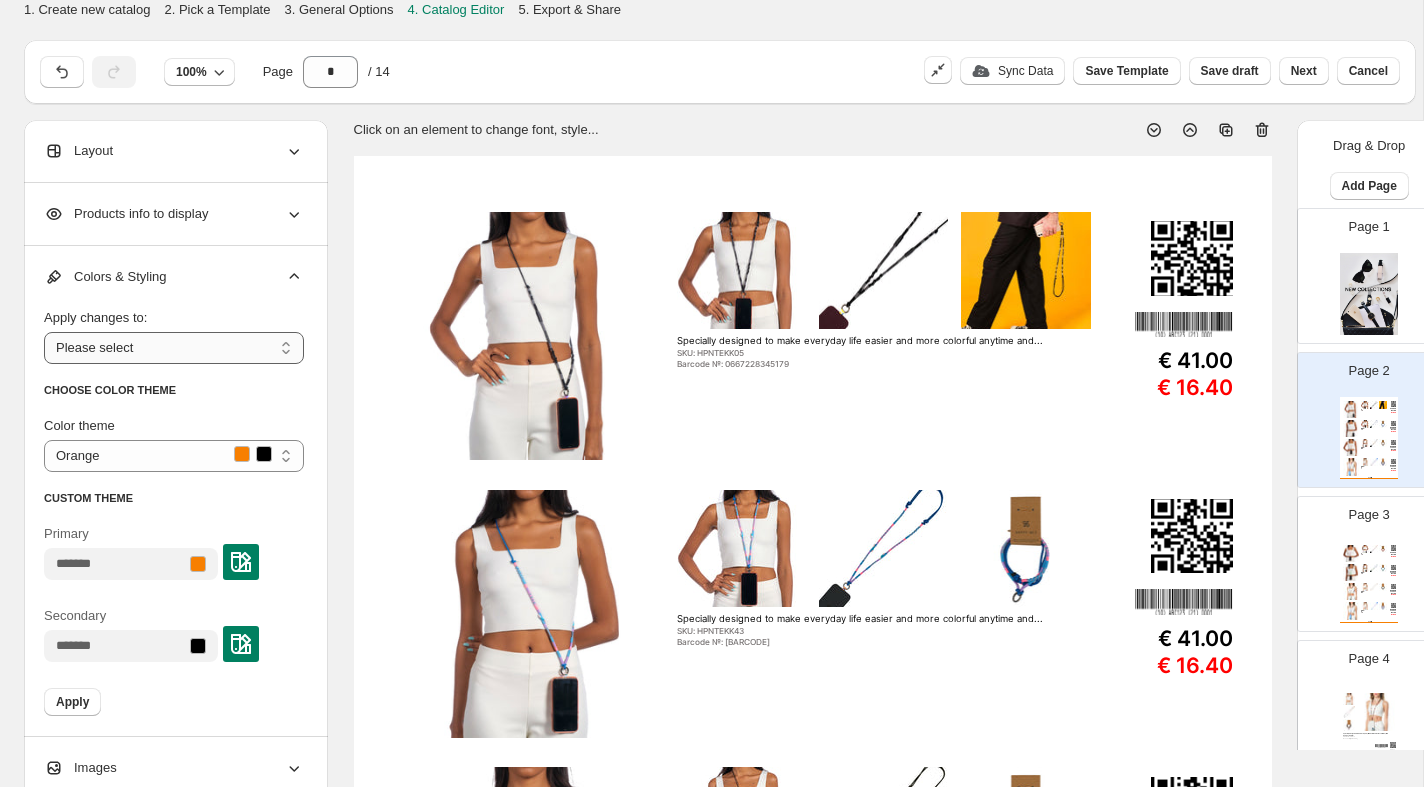 click on "**********" at bounding box center (174, 348) 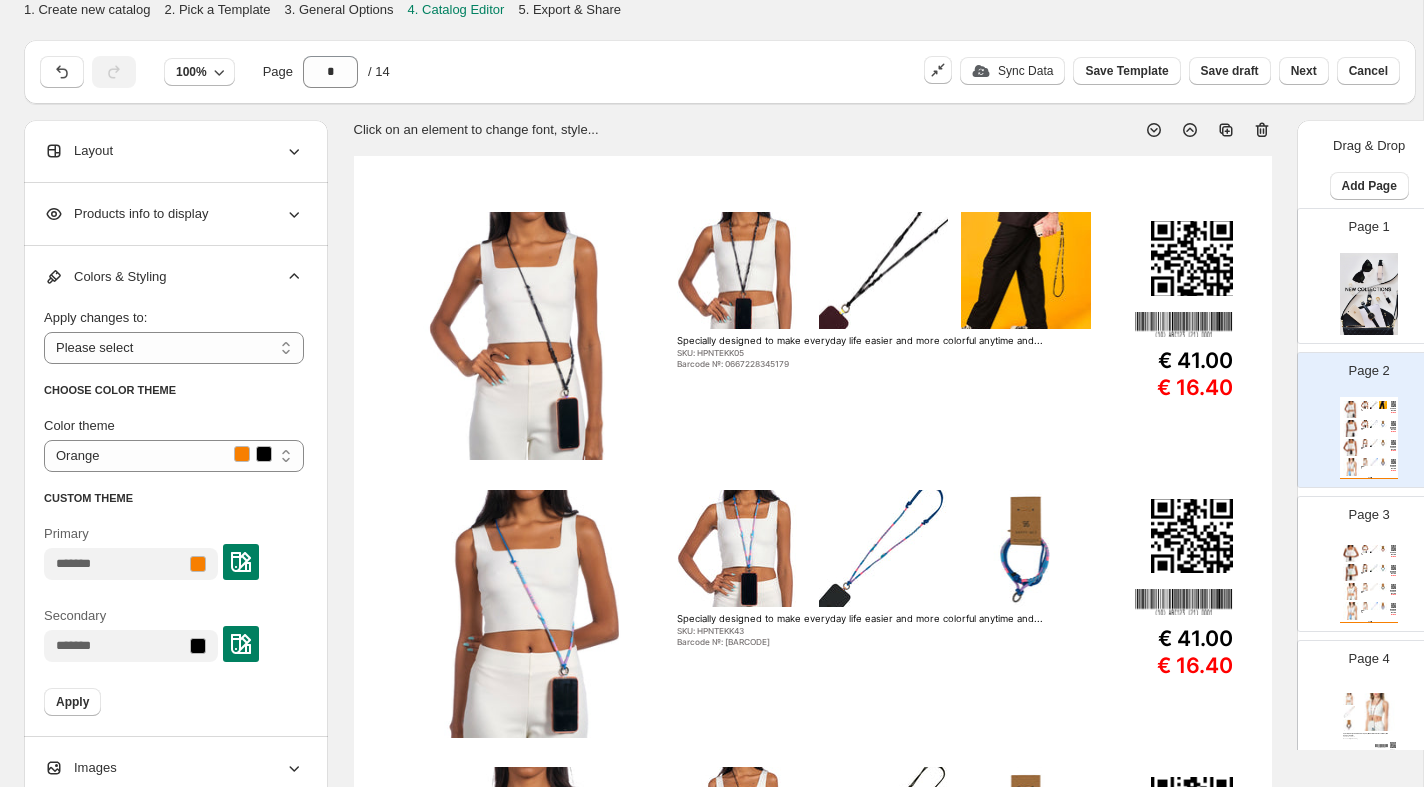 click on "Products info to display" at bounding box center [126, 214] 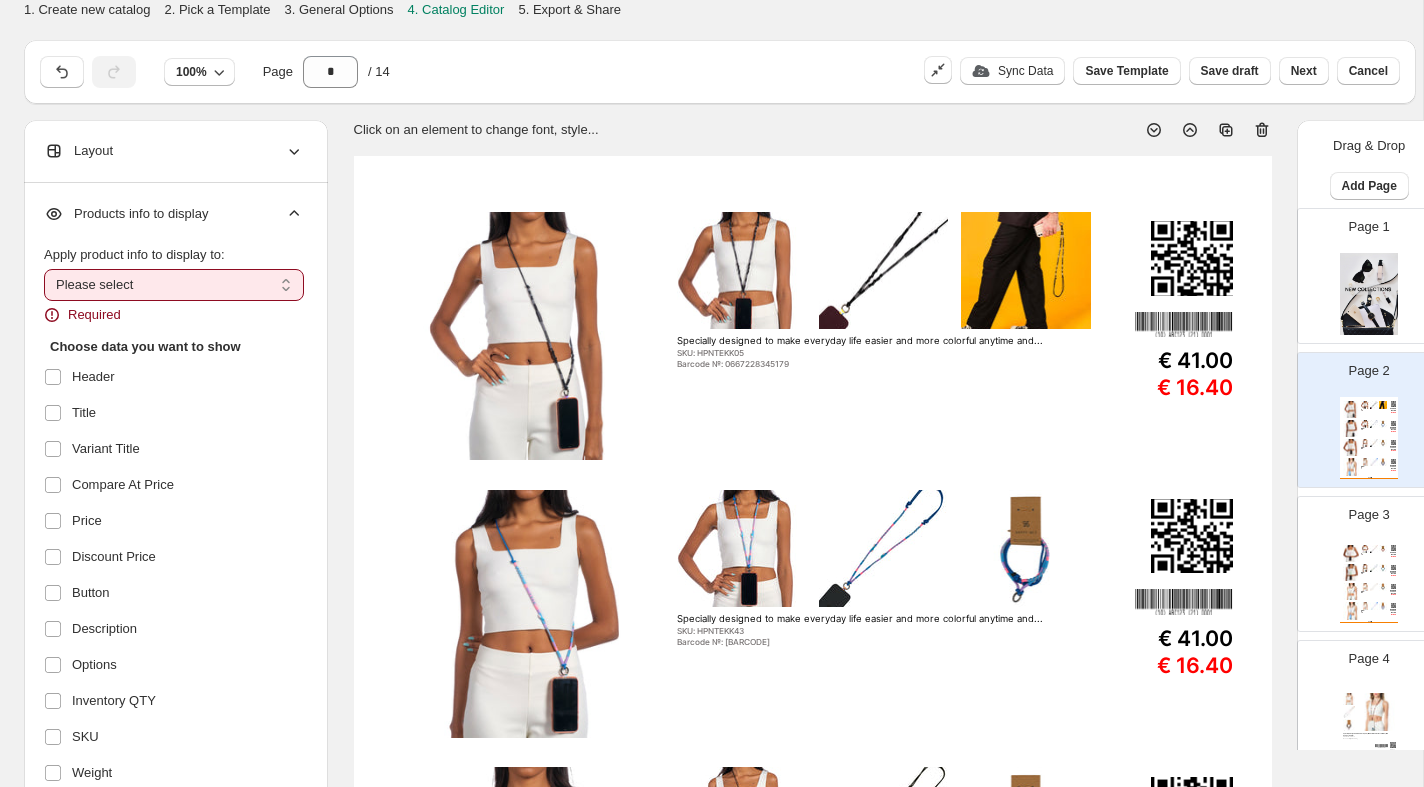 click on "**********" at bounding box center [174, 285] 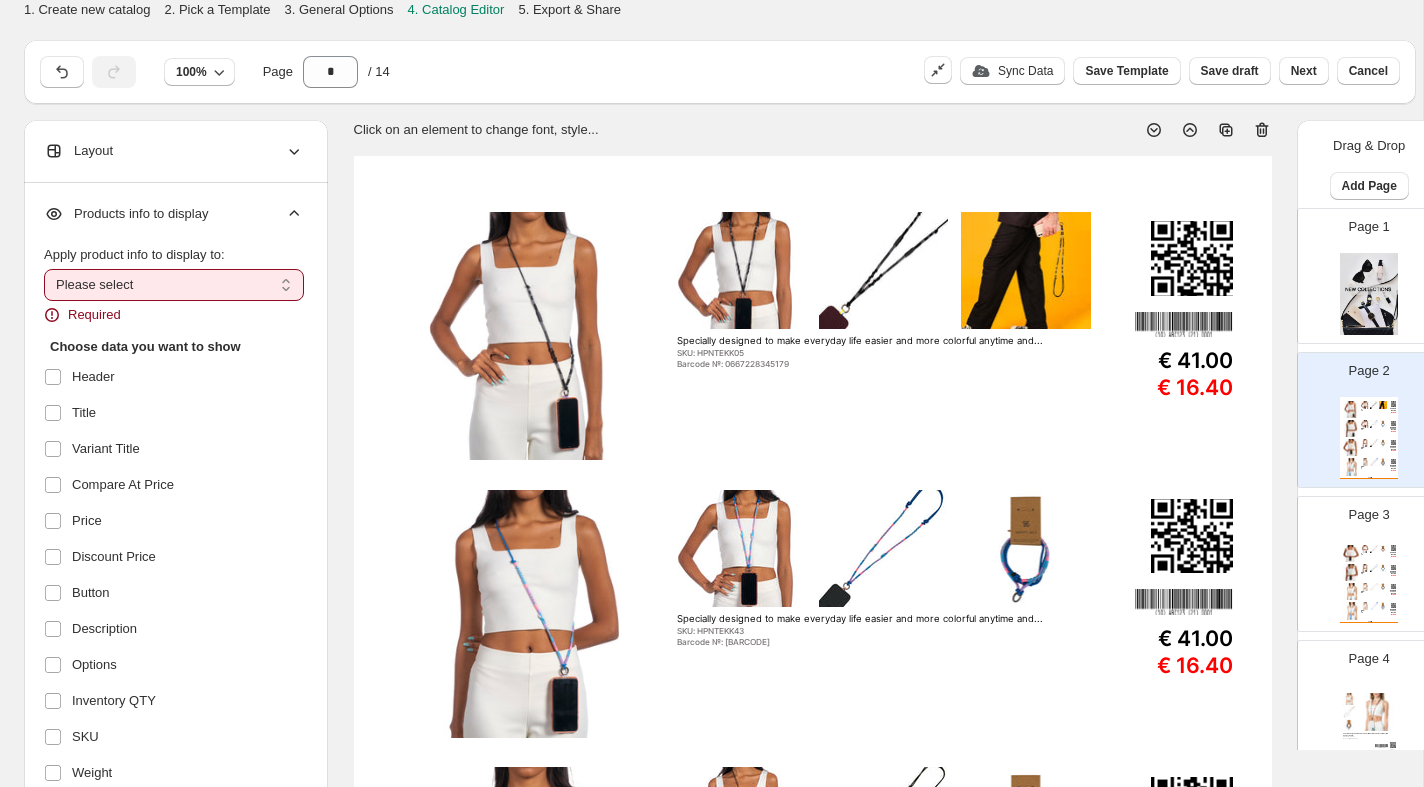 select on "*********" 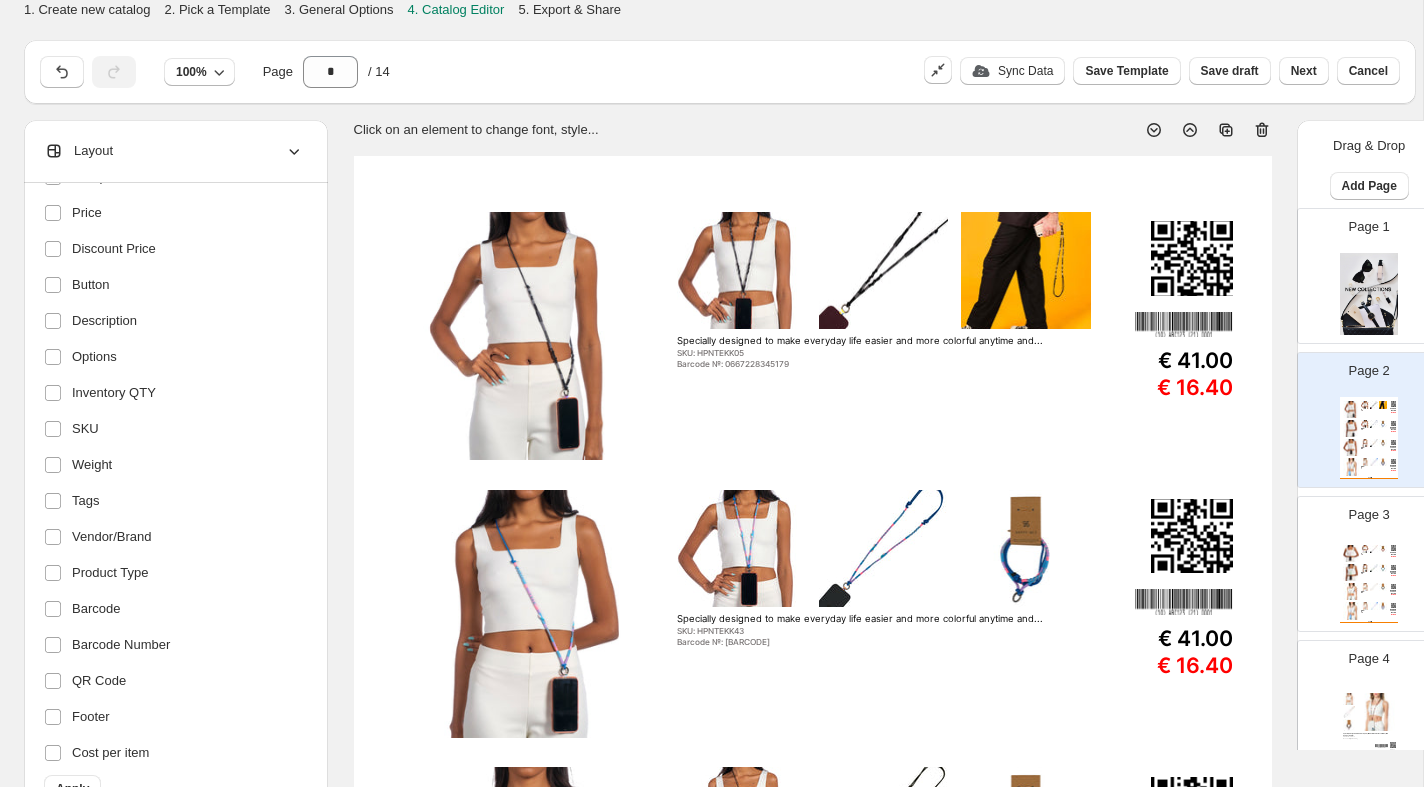 scroll, scrollTop: 295, scrollLeft: 0, axis: vertical 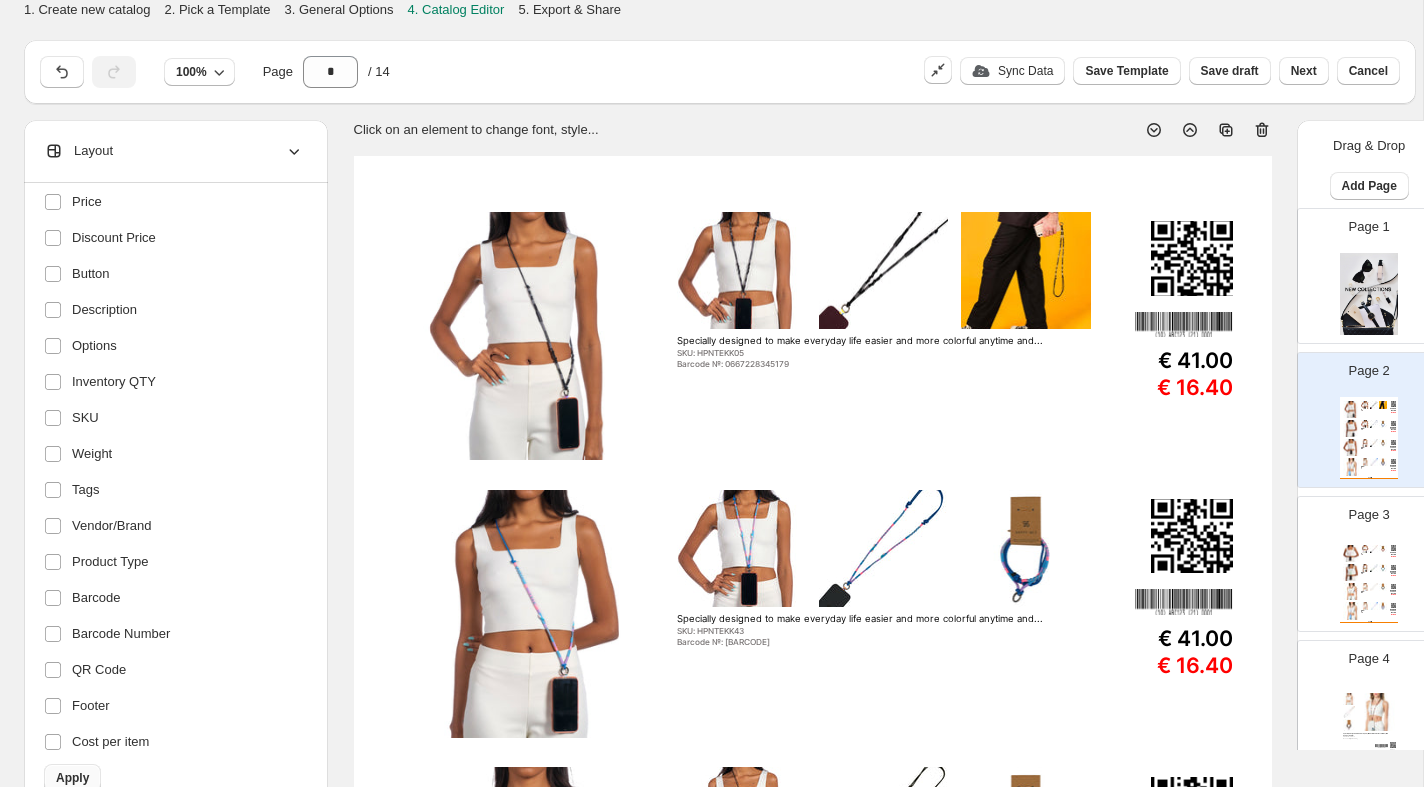click on "Apply" at bounding box center (72, 778) 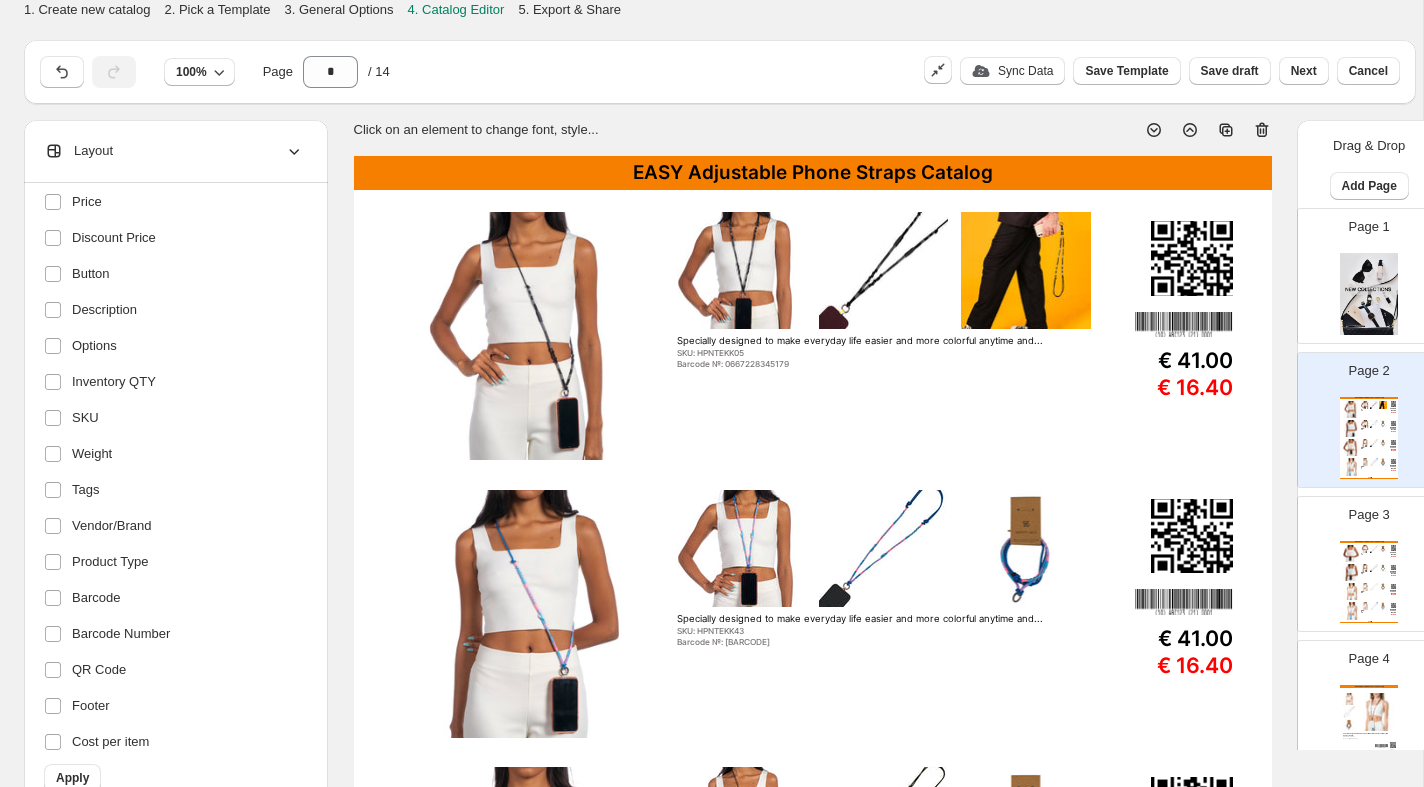 click at bounding box center (1374, 568) 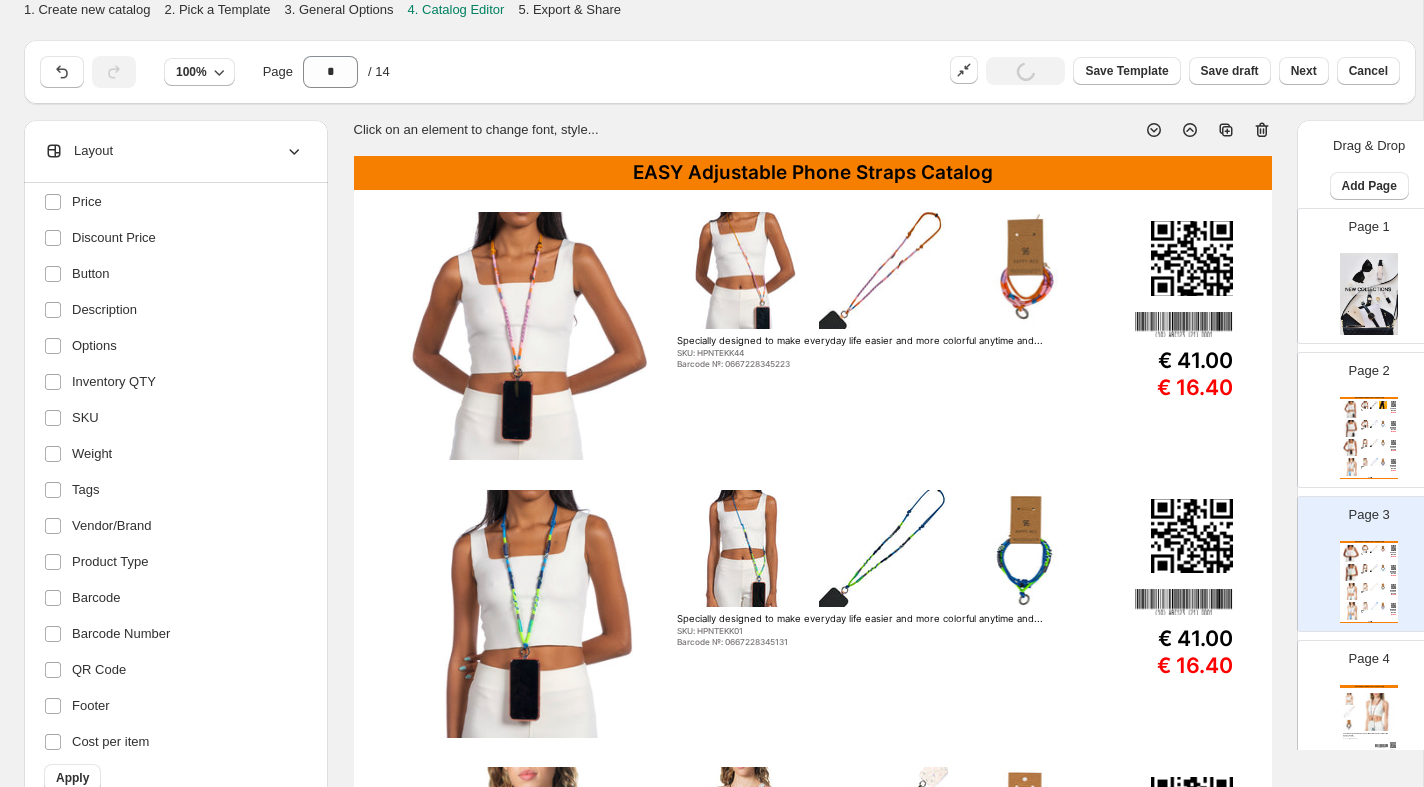 scroll, scrollTop: 0, scrollLeft: 0, axis: both 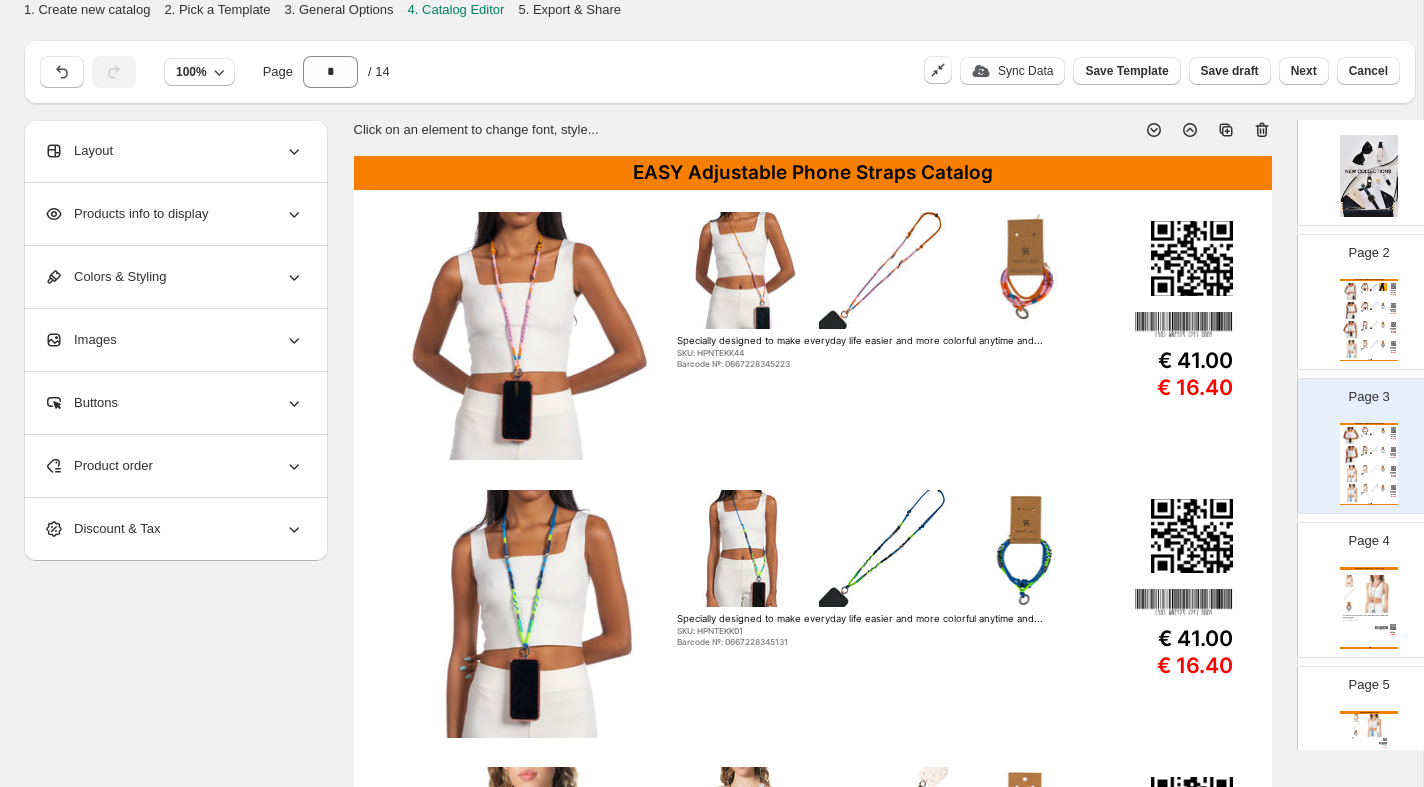 click at bounding box center (1376, 594) 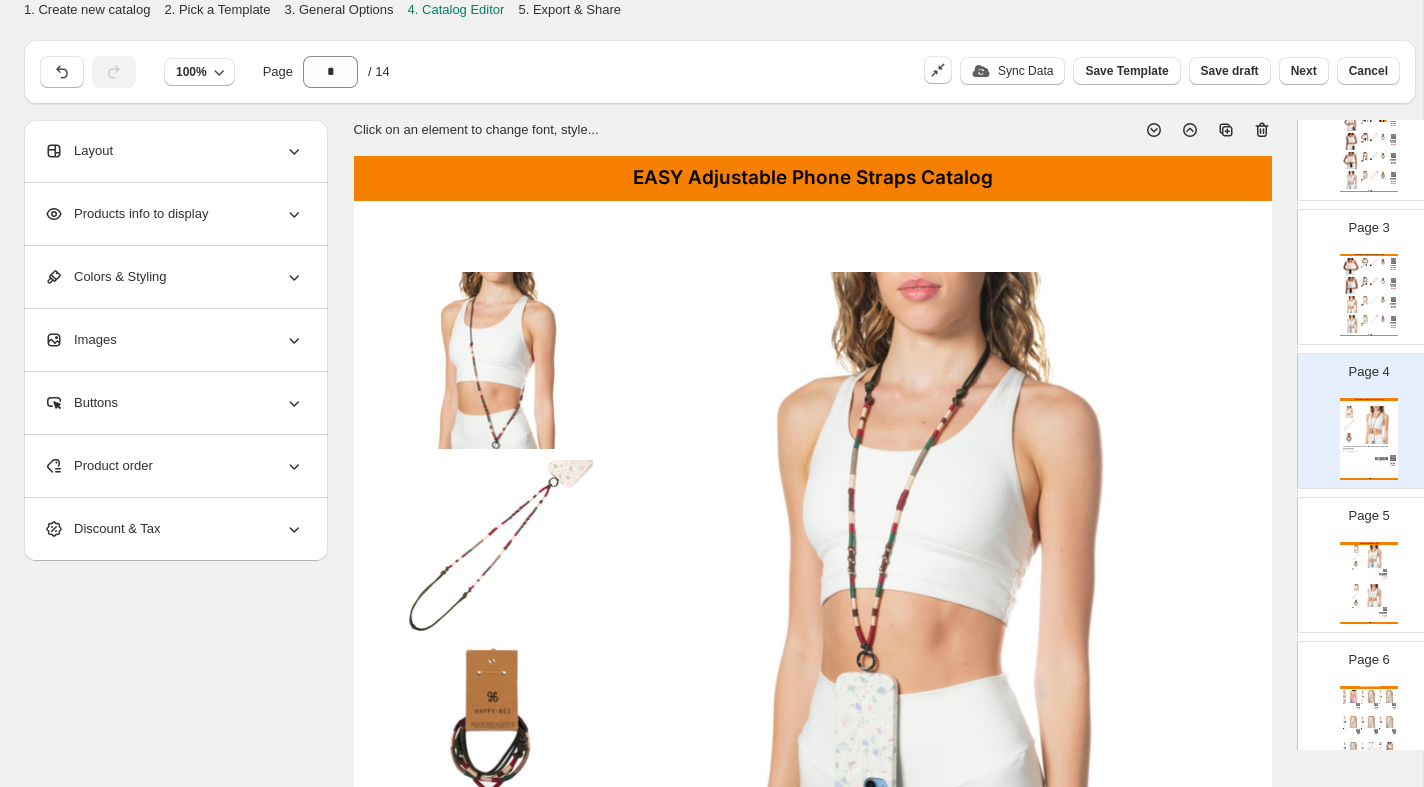 scroll, scrollTop: 306, scrollLeft: 0, axis: vertical 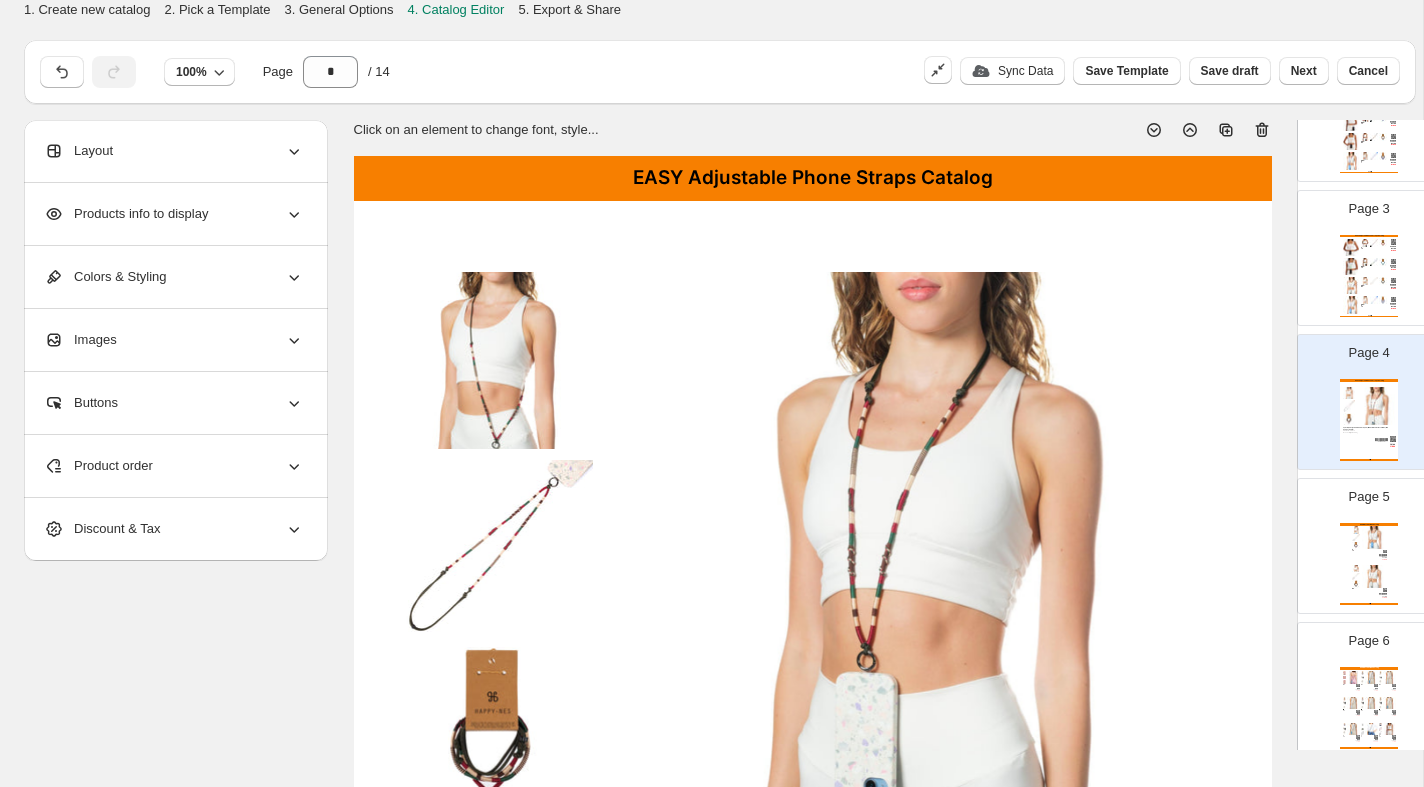 click on "NEW COLLECTIONS Catalog
Specially designed to make everyday life easier and more colorful anytime and anywhere: Easy Adjustable ... SKU:  HPNTEKK09 Barcode №:  0722227416166 € 41.00 € 16.40
Specially designed to make everyday life easier and more colorful anytime and anywhere: Easy Adjustable ... SKU:  HPNTEKK08 Barcode №:  0722227416159 € 41.00 € 16.40 NEW COLLECTIONS Catalog | Page undefined" at bounding box center [1369, 564] 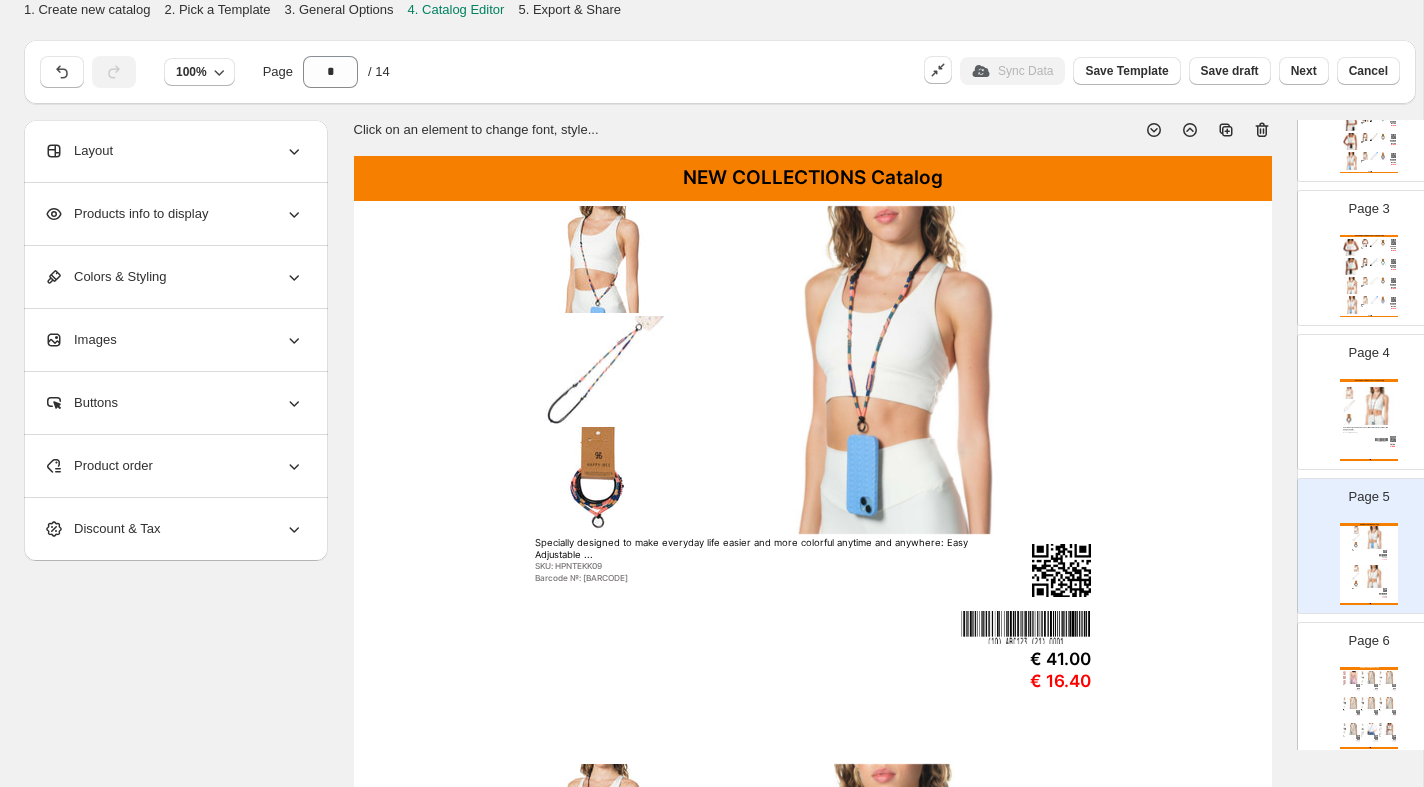 click on "NEW COLLECTIONS Catalog" at bounding box center [813, 178] 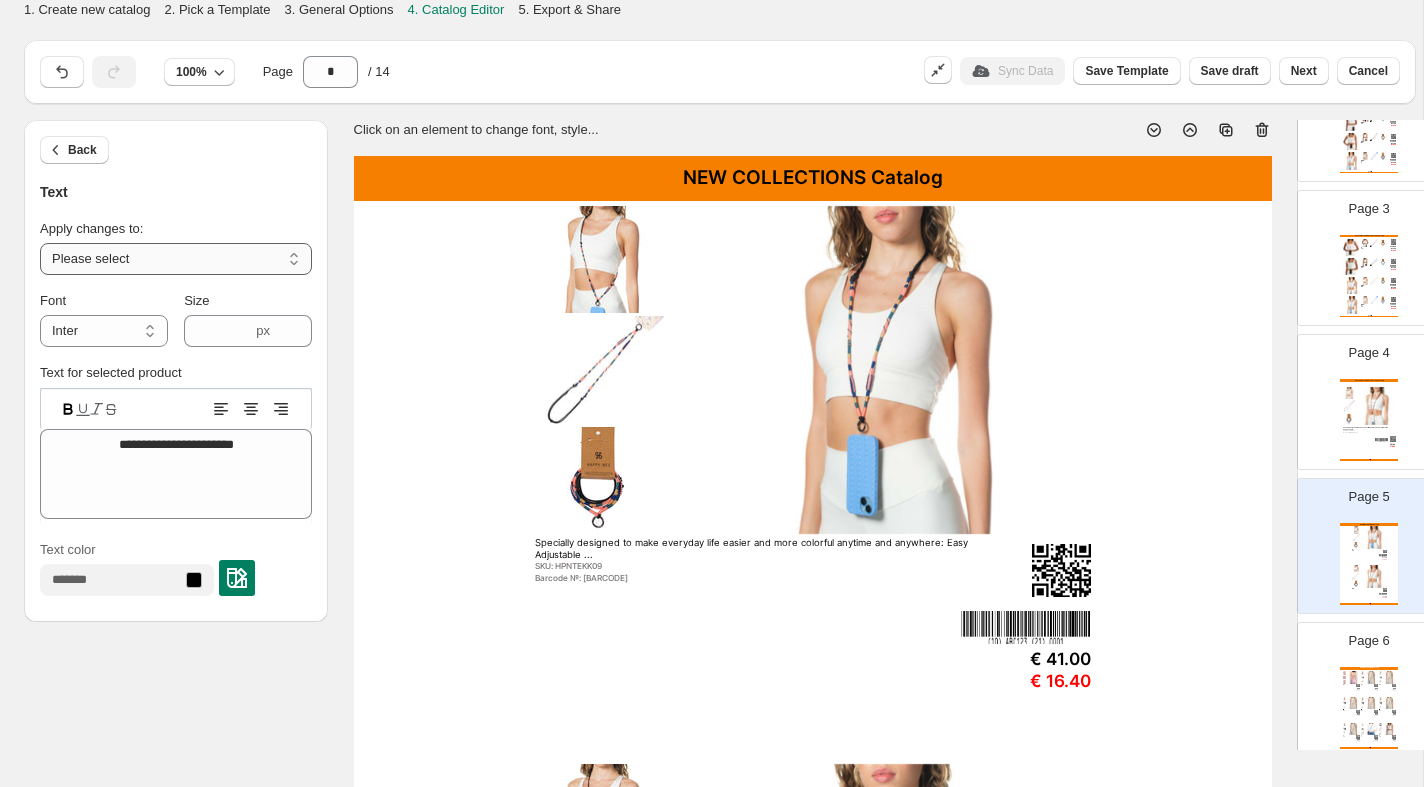 click on "**********" at bounding box center [176, 259] 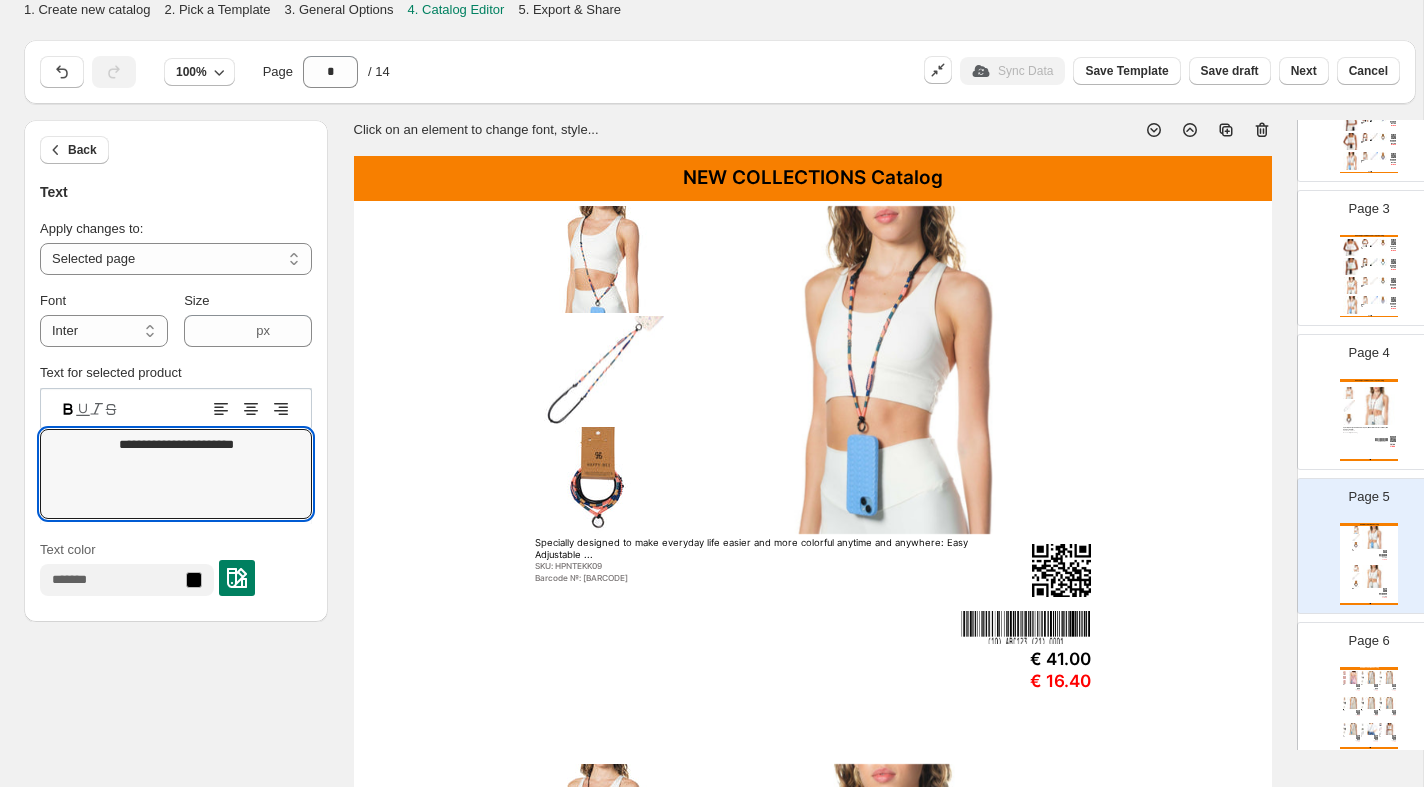 drag, startPoint x: 211, startPoint y: 447, endPoint x: -3, endPoint y: 444, distance: 214.02103 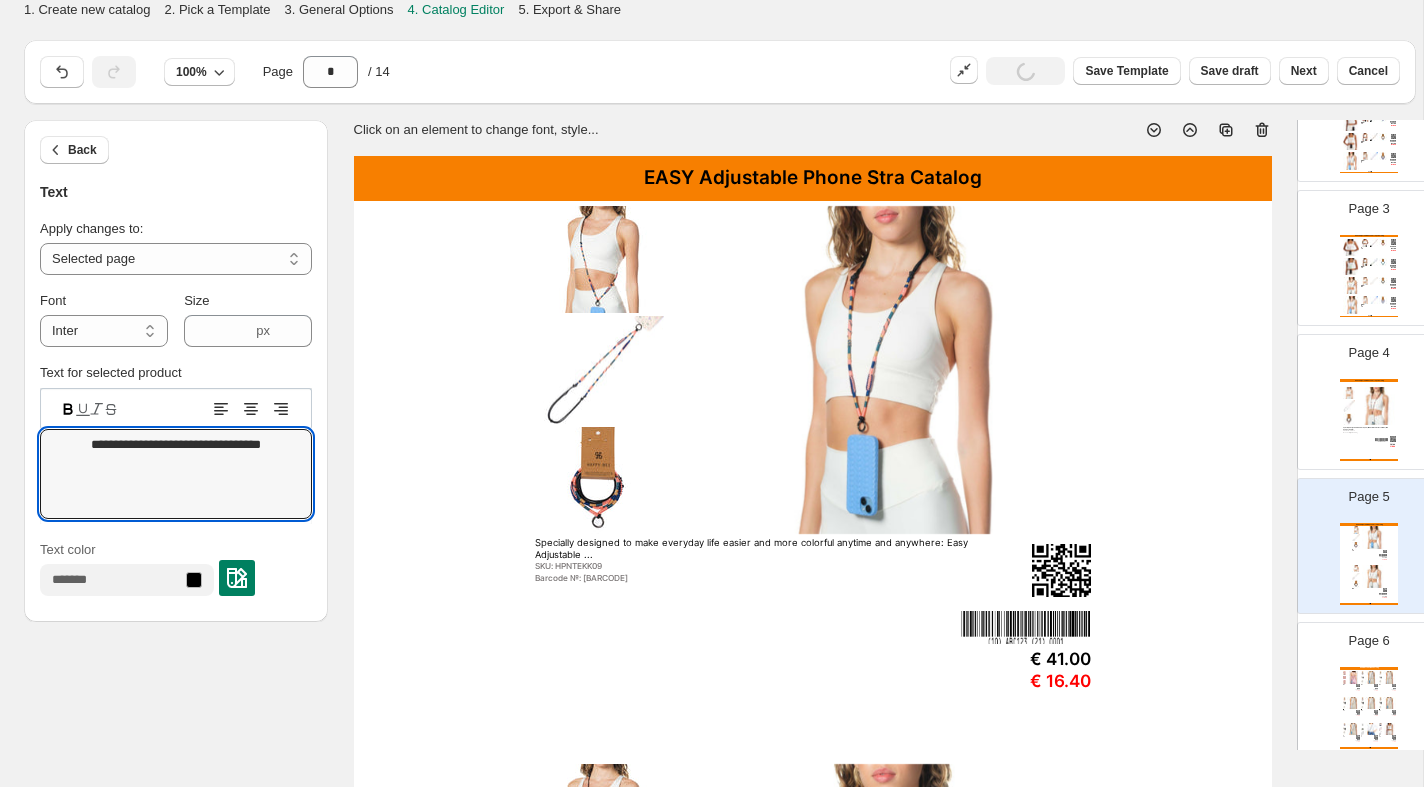 type on "**********" 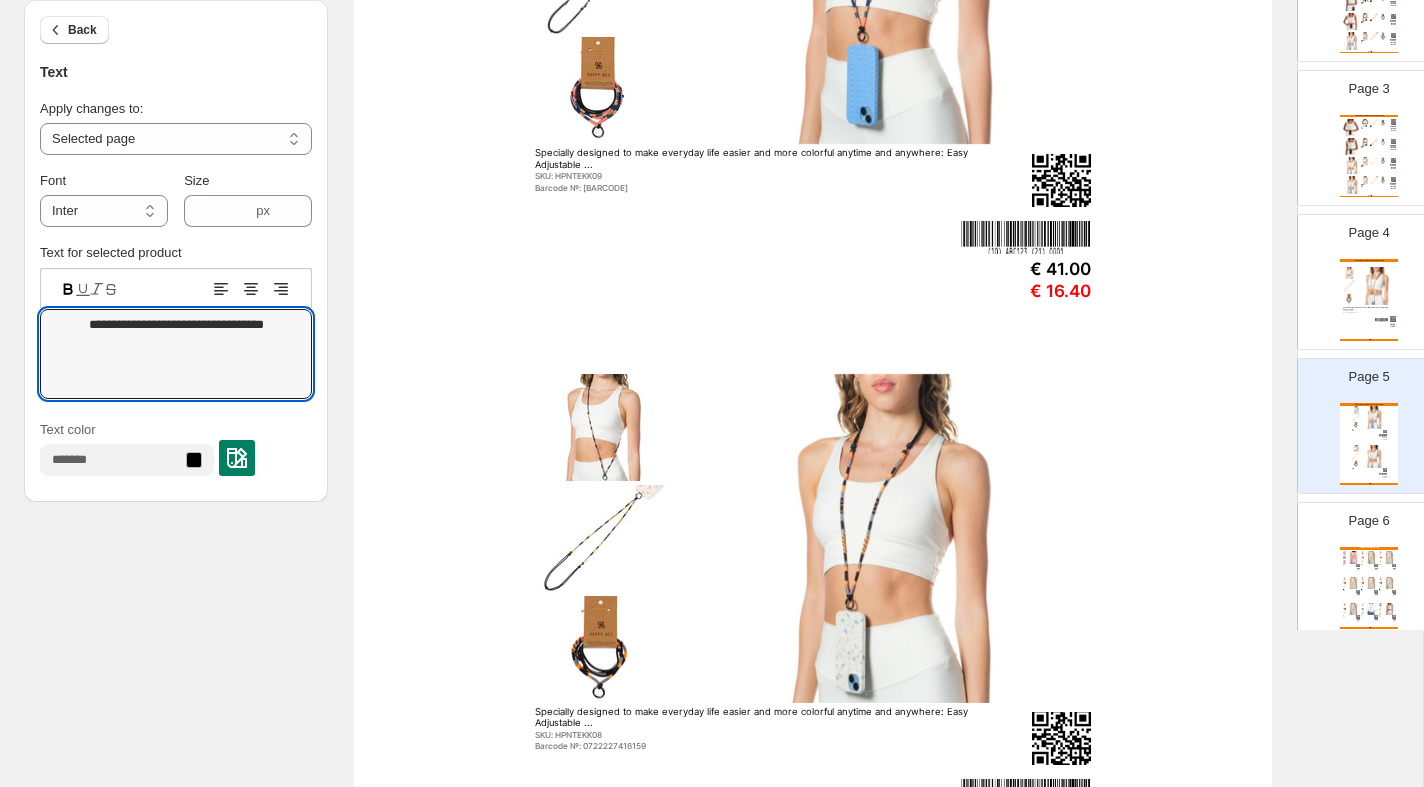 scroll, scrollTop: 466, scrollLeft: 0, axis: vertical 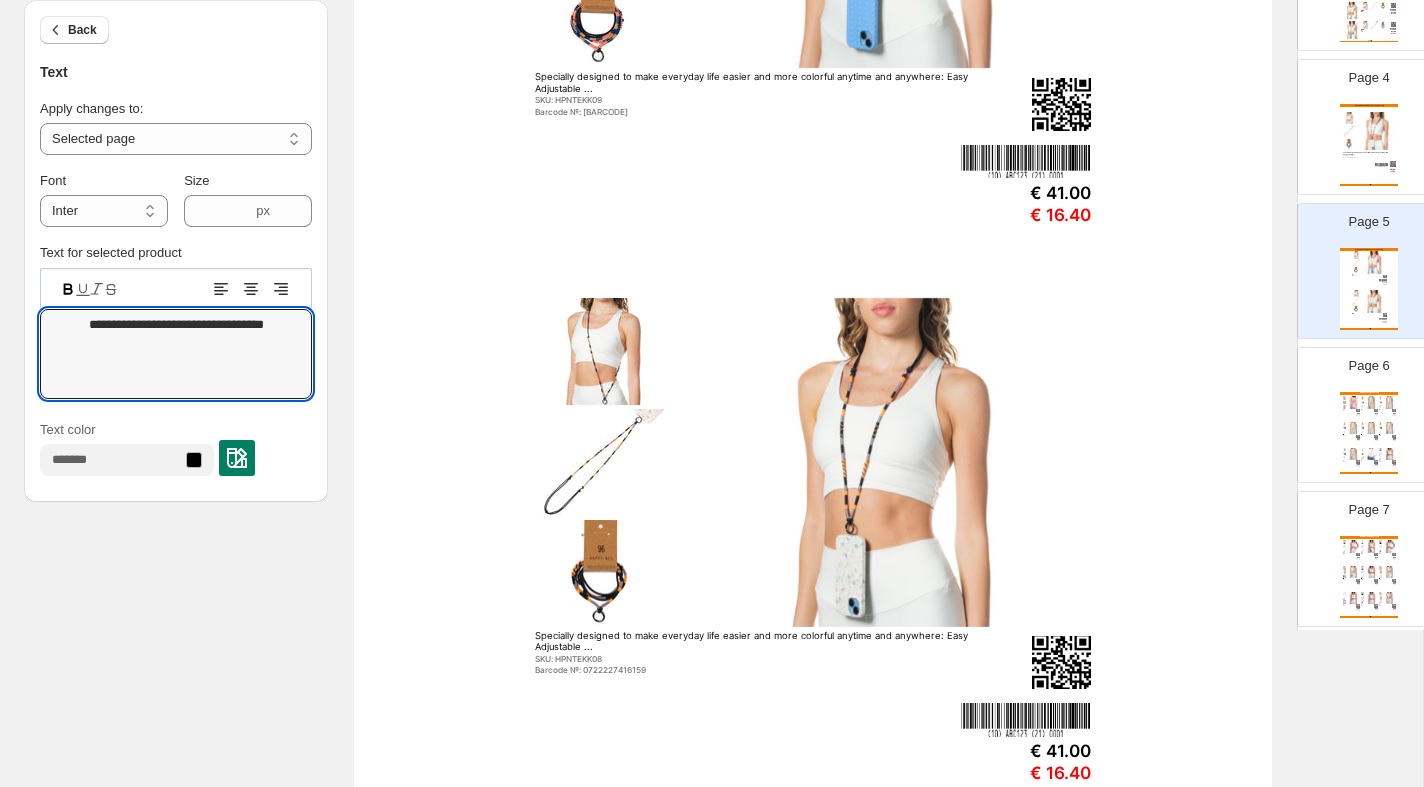 click at bounding box center [1371, 428] 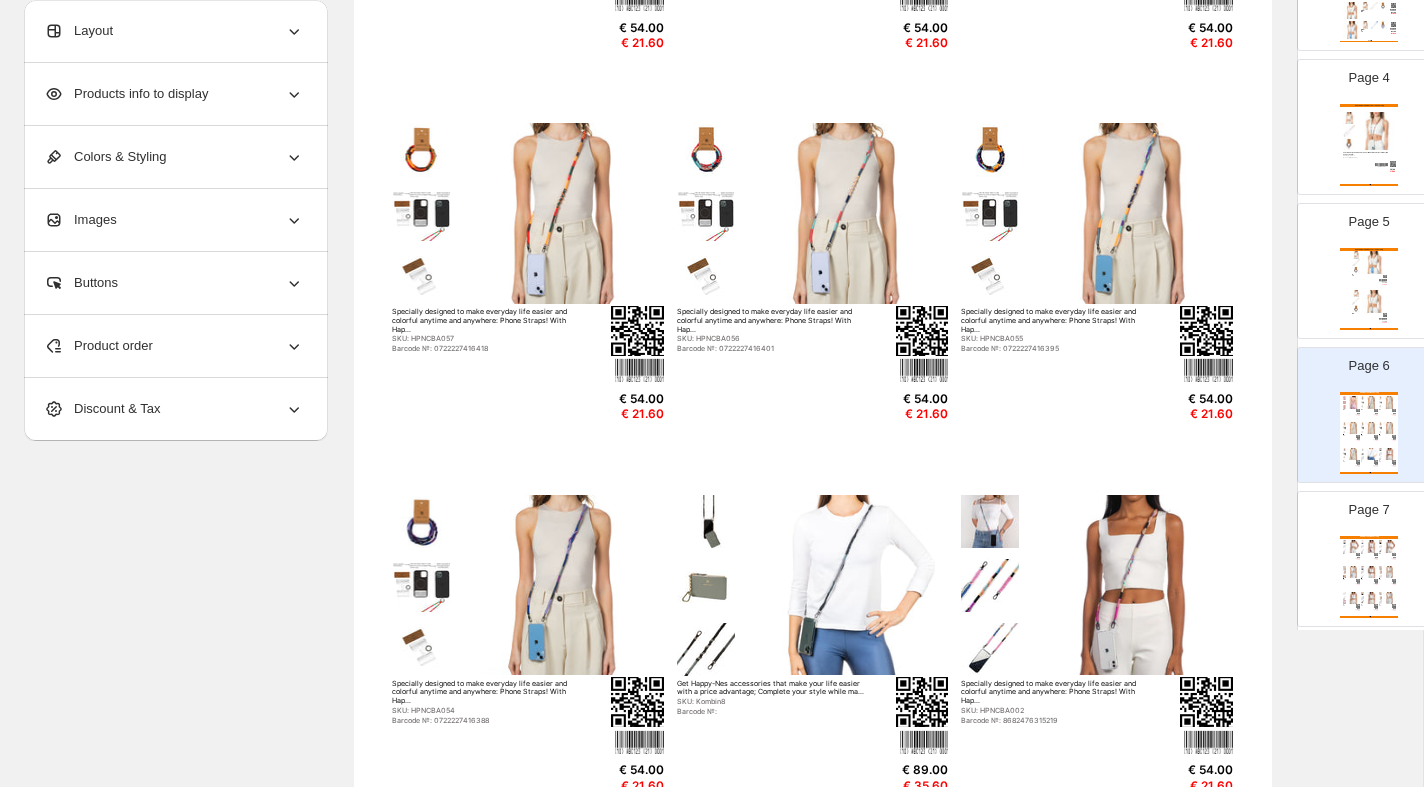 scroll, scrollTop: 0, scrollLeft: 0, axis: both 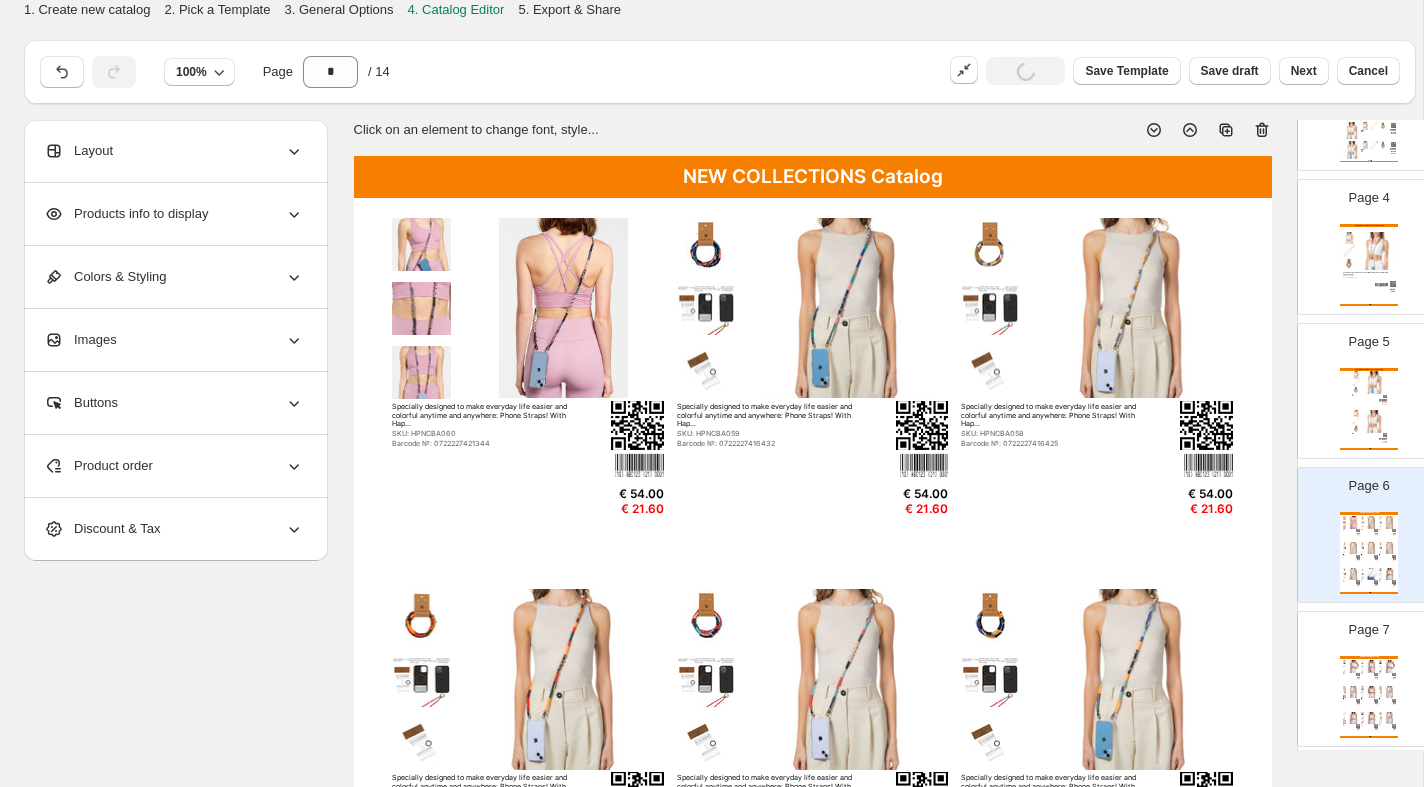 click on "NEW COLLECTIONS Catalog" at bounding box center (813, 177) 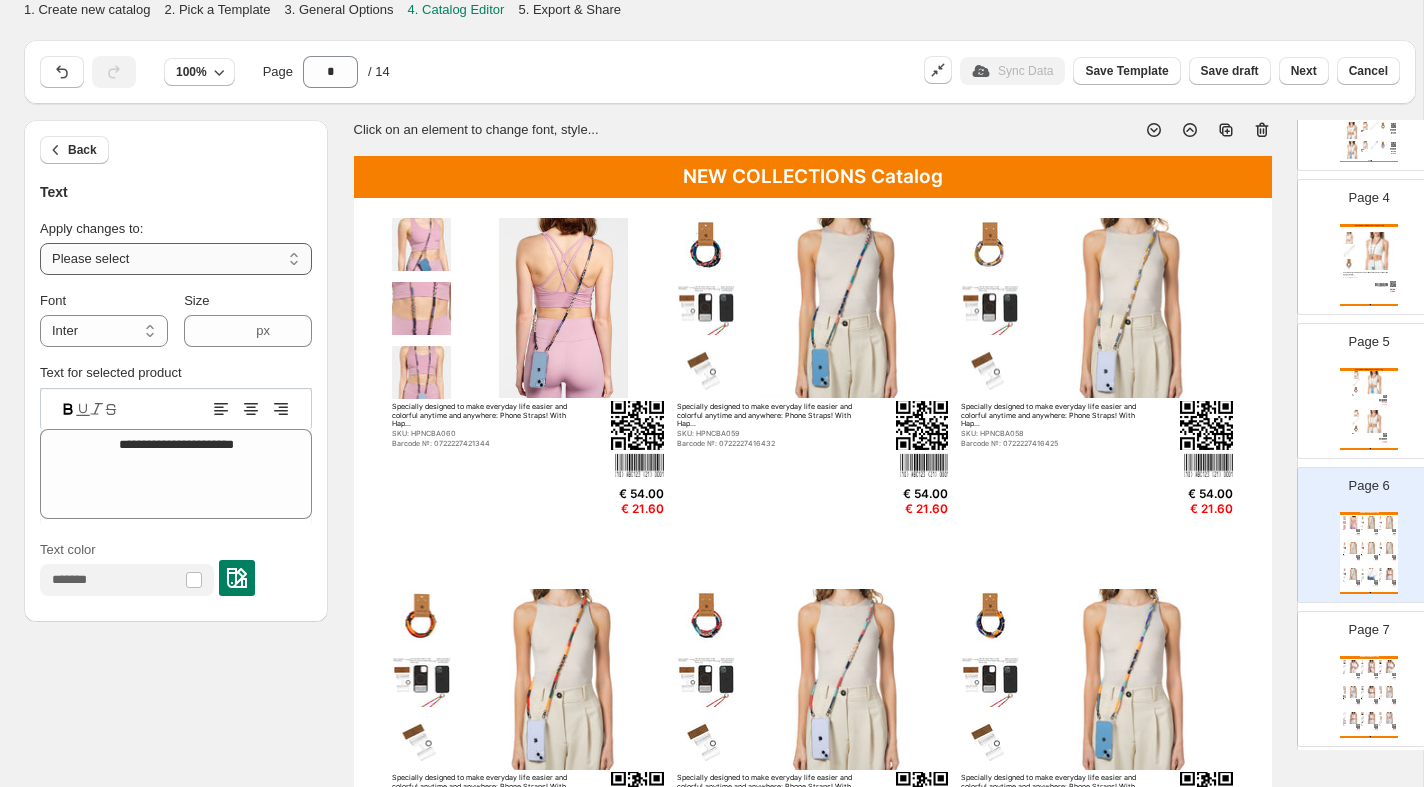 click on "**********" at bounding box center (176, 259) 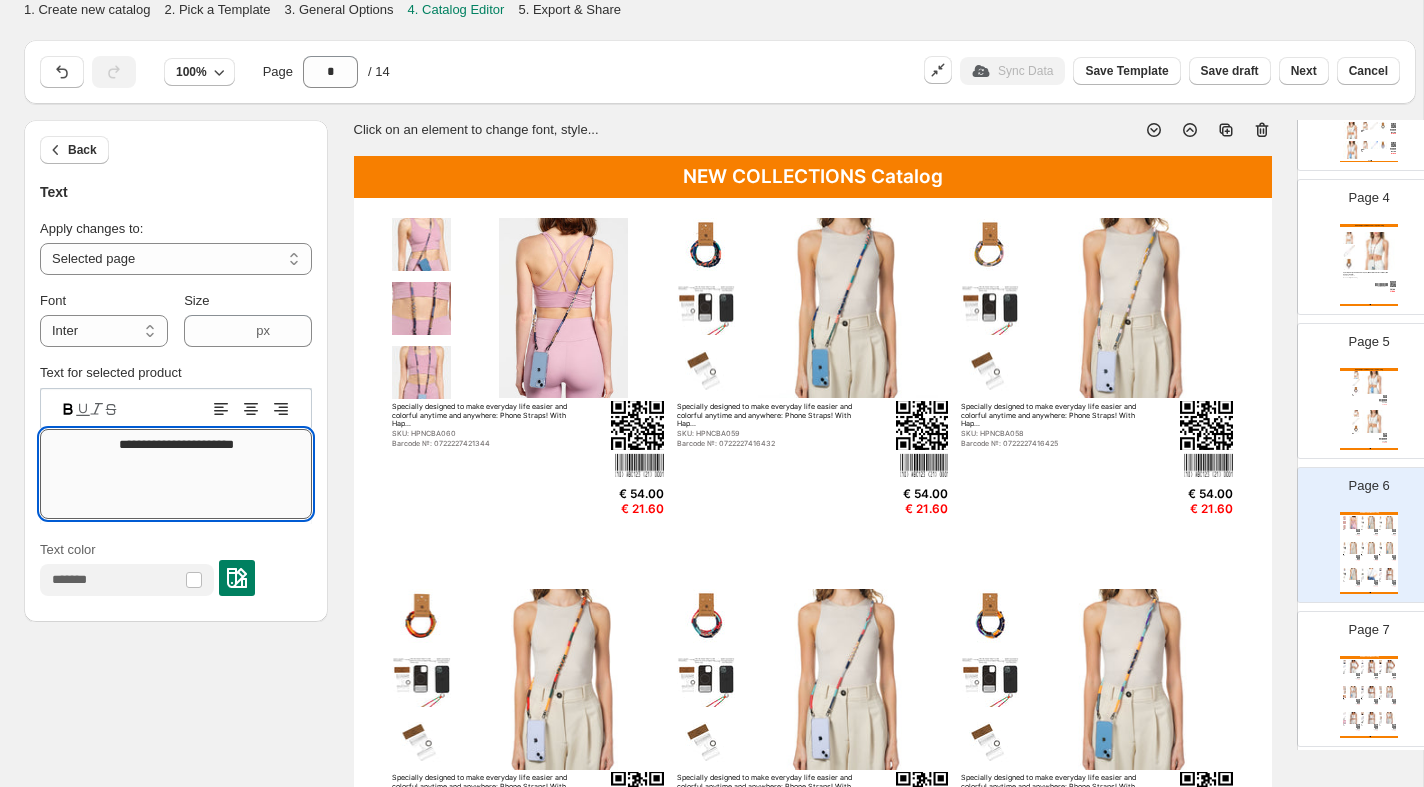 drag, startPoint x: 212, startPoint y: 447, endPoint x: 47, endPoint y: 448, distance: 165.00304 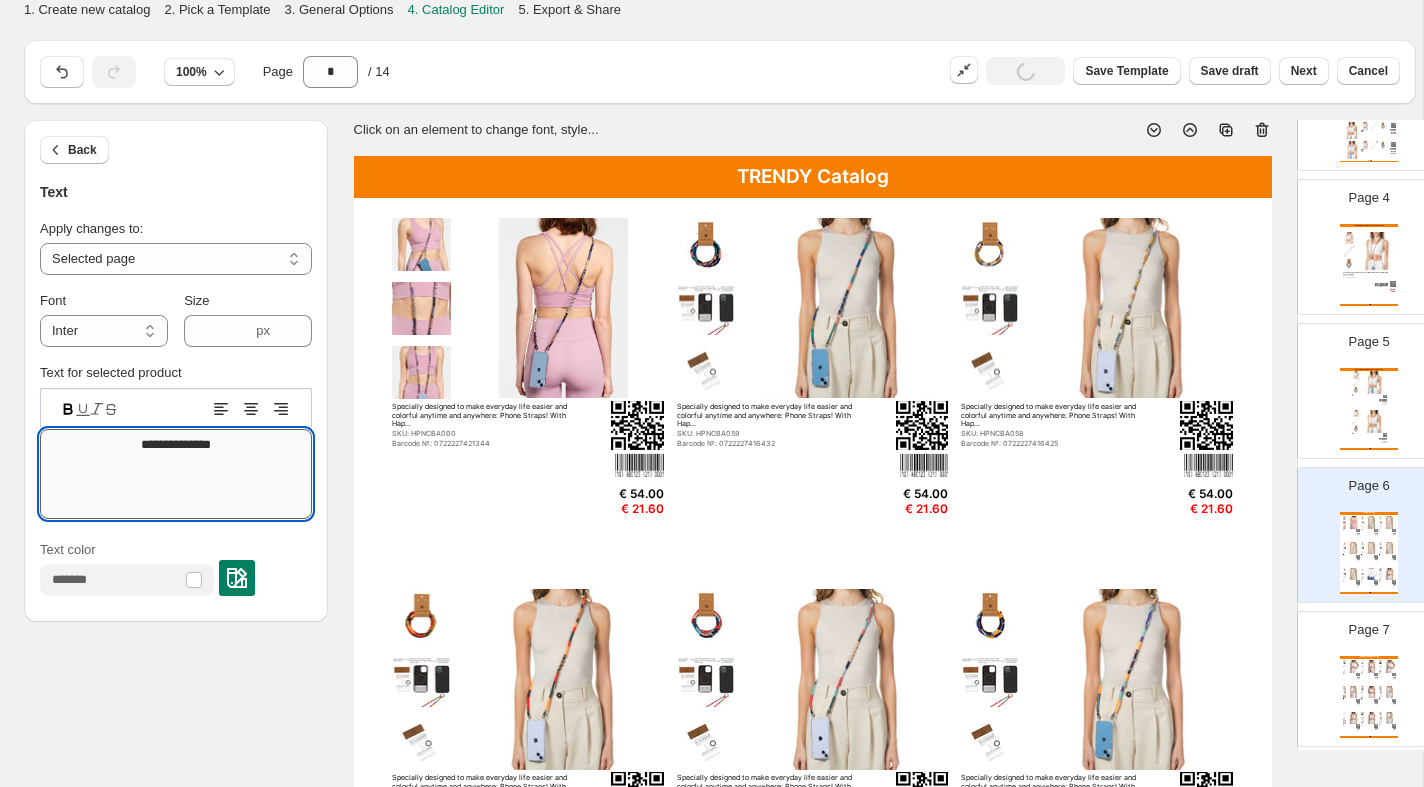 type on "**********" 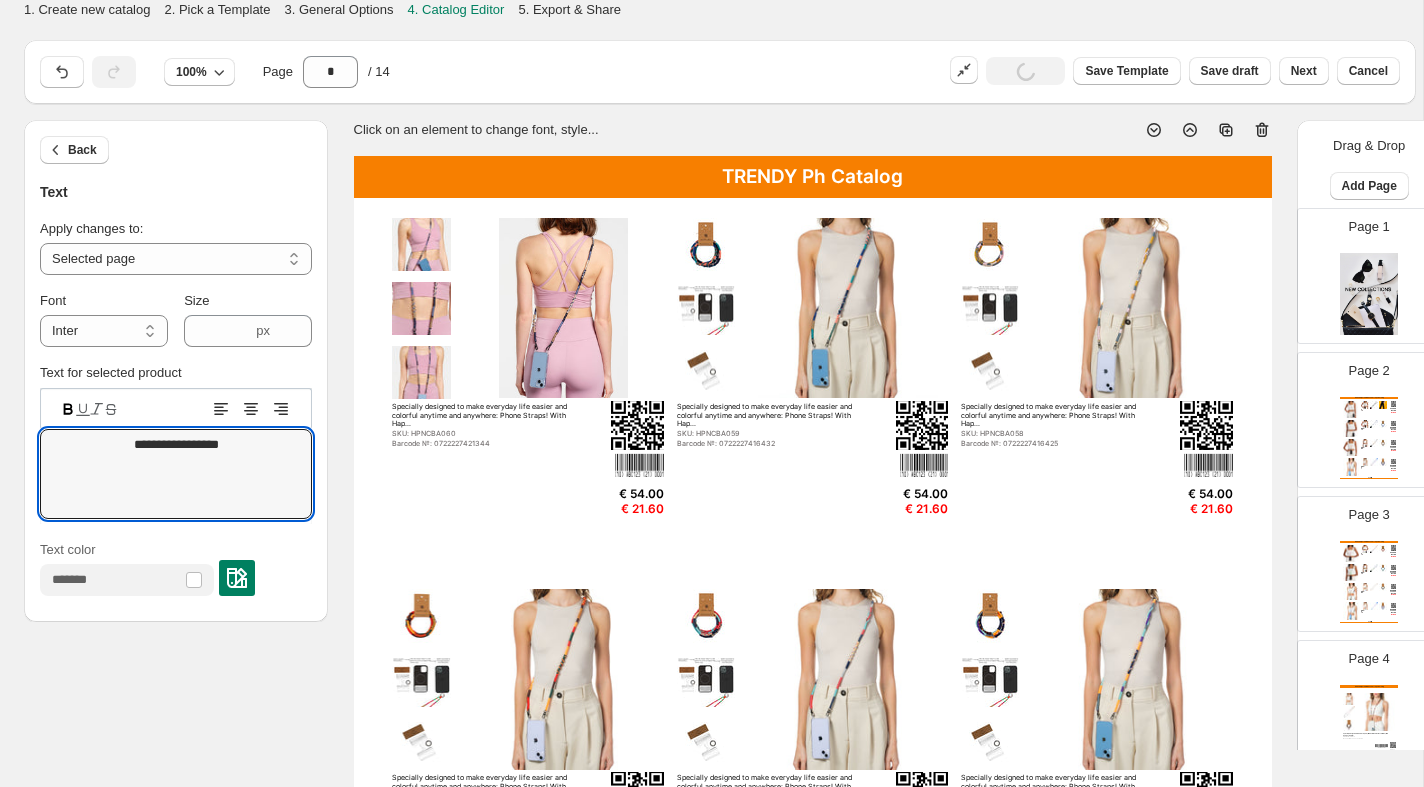 select on "**********" 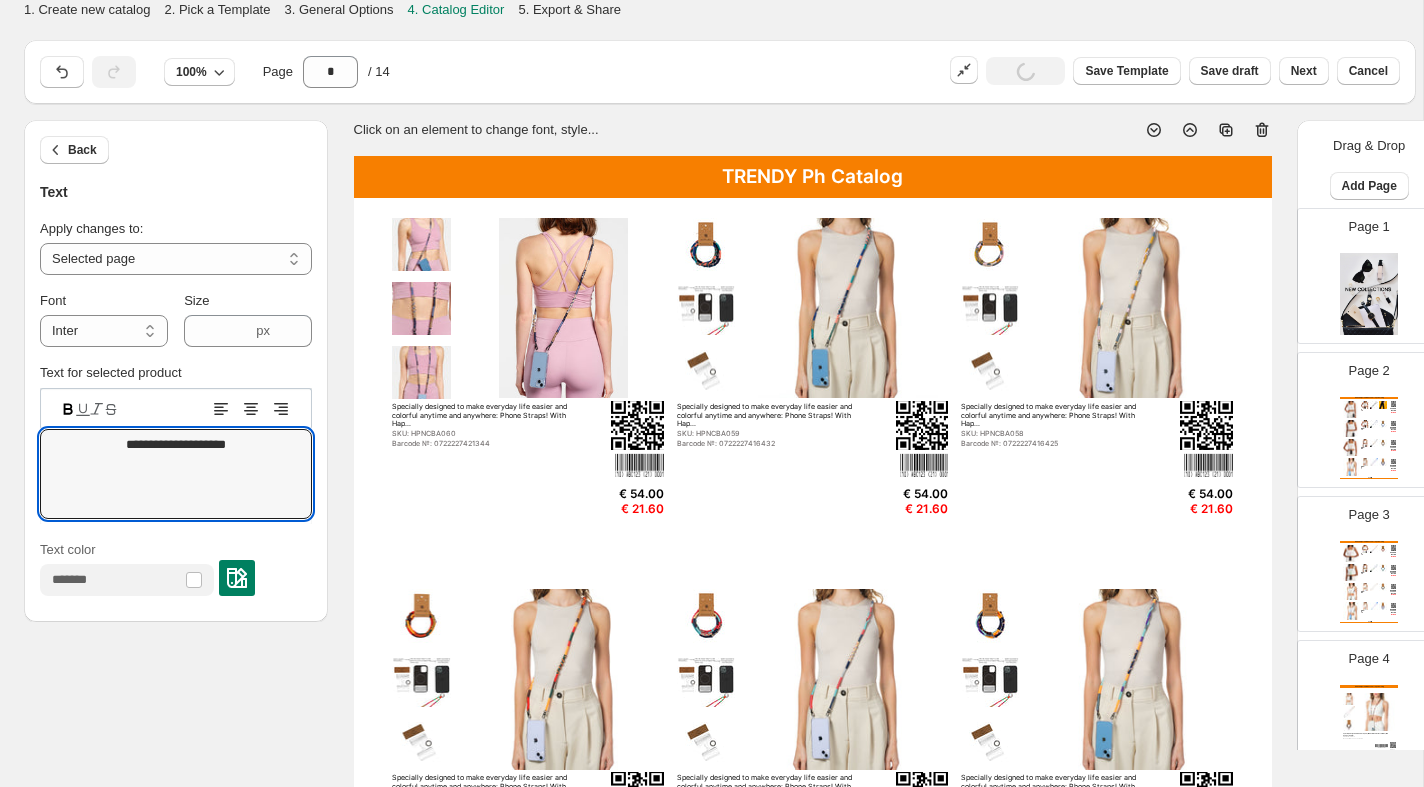 scroll, scrollTop: 0, scrollLeft: 0, axis: both 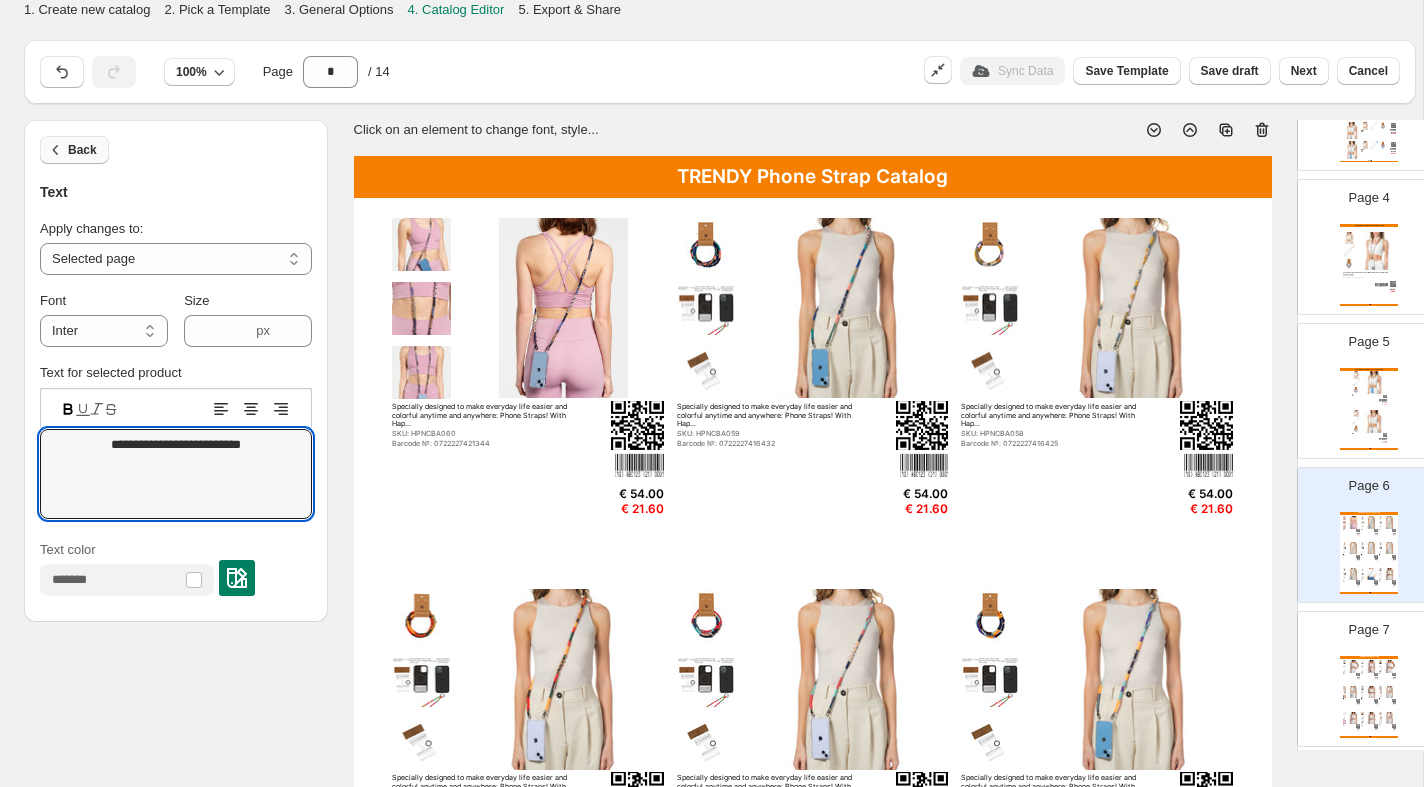 type on "**********" 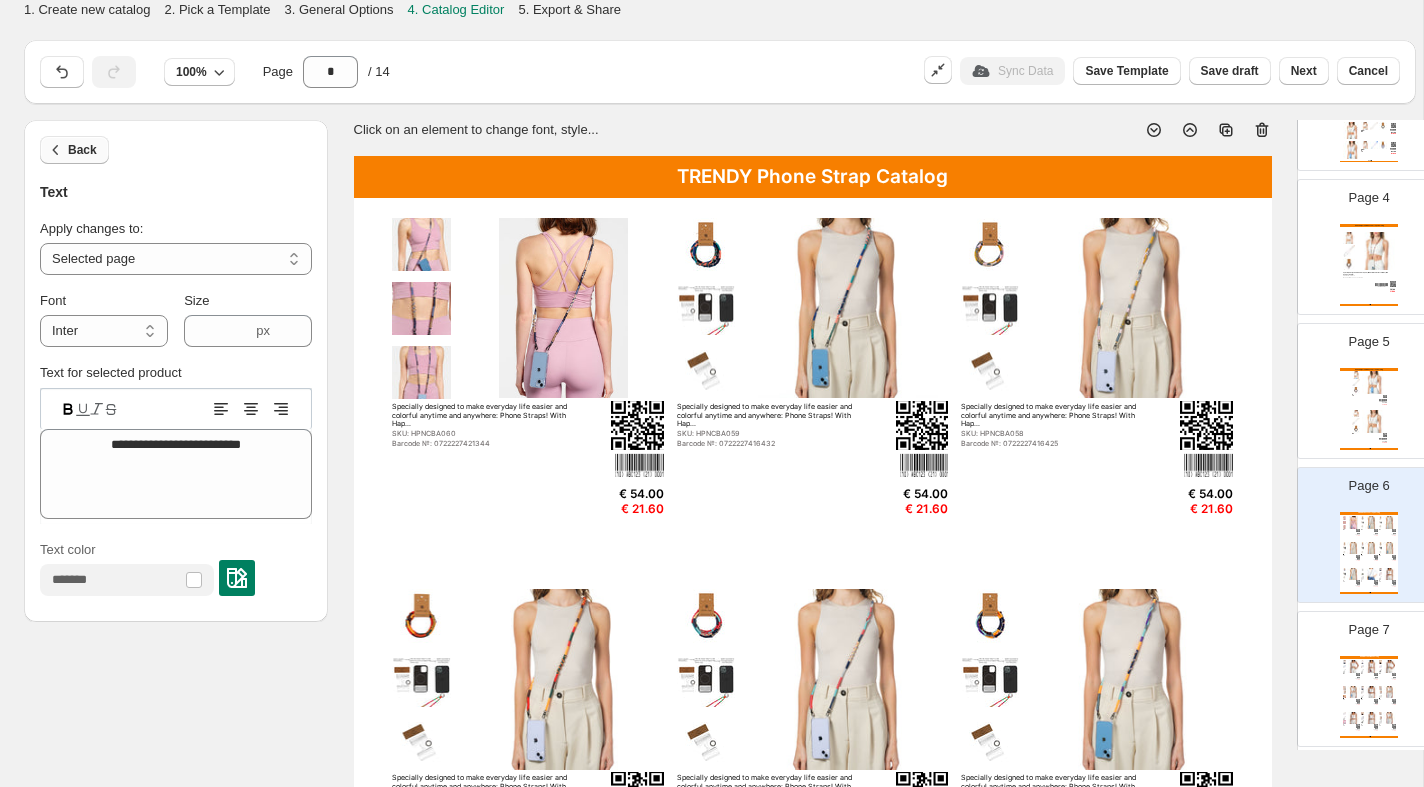 click 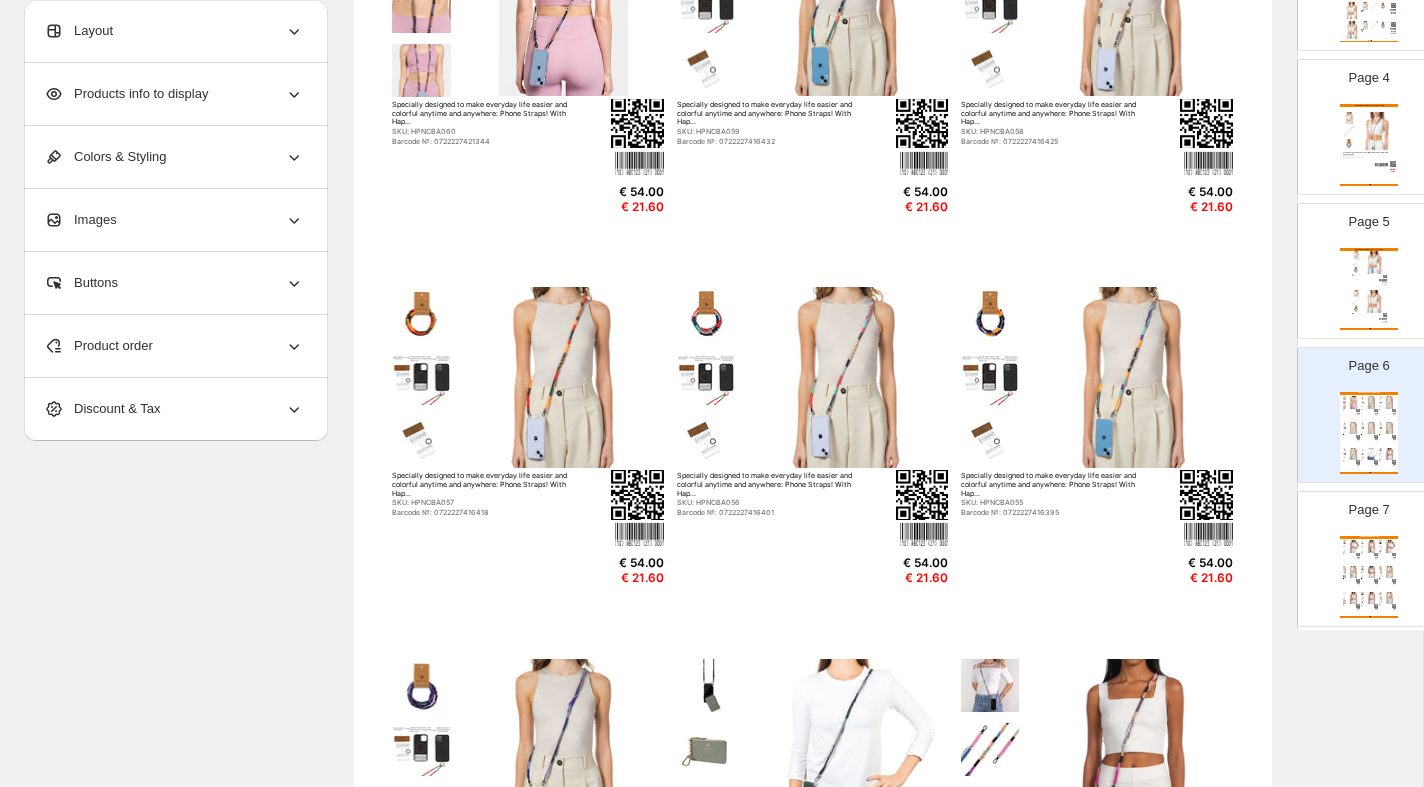 scroll, scrollTop: 306, scrollLeft: 0, axis: vertical 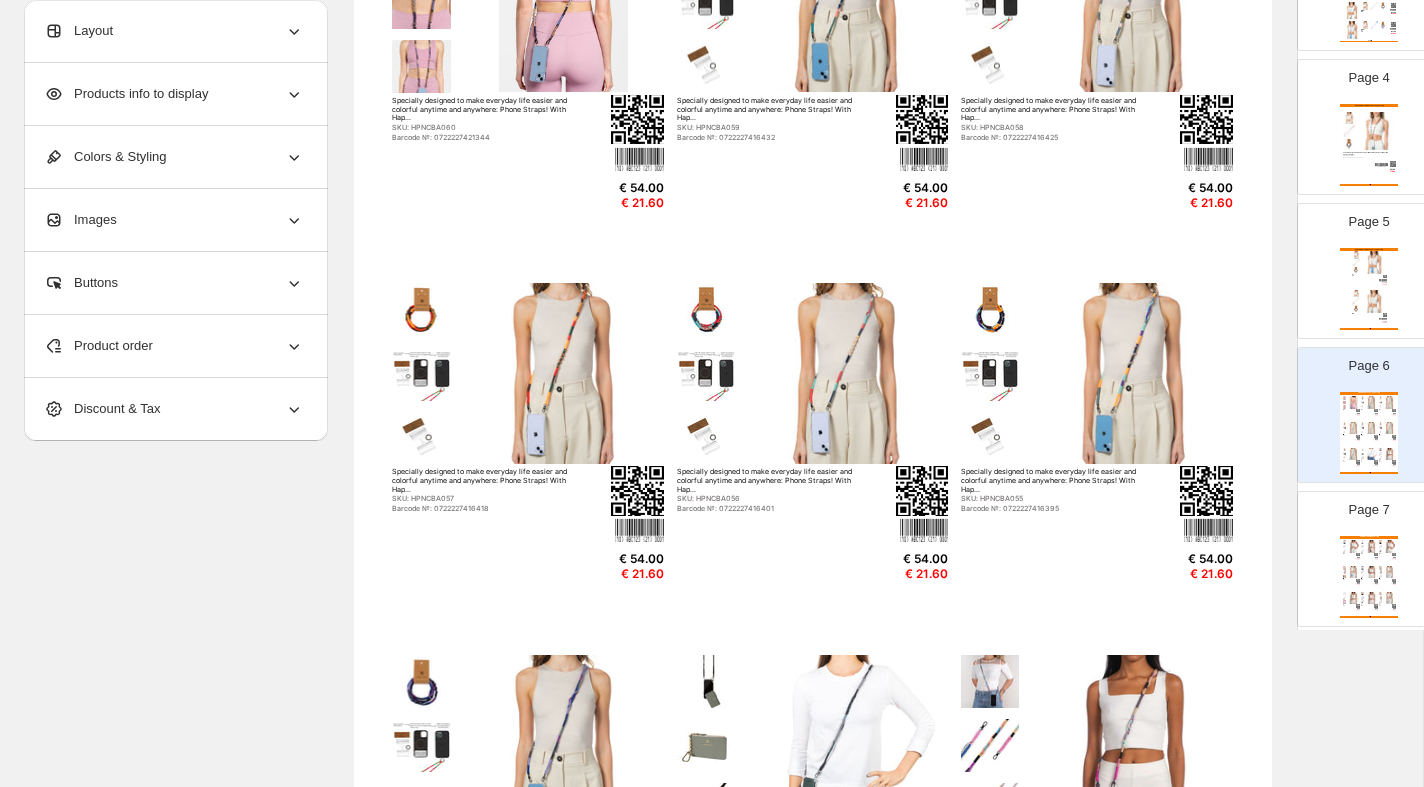 click on "NEW COLLECTIONS Catalog
Specially designed to make everyday life easier and colorful anytime and anywhere: Phone Straps! With Hap... SKU:  HPNCBA004 Barcode №:  8682476315226 € 54.00 € 21.60
Specially designed to make everyday life easier and colorful anytime and anywhere: Phone Straps! With Hap... SKU:  HPNCBA006 Barcode №:  8682476315233 € 54.00 € 21.60
Specially designed to make everyday life easier and colorful anytime and anywhere: Phone Straps! With Hap... SKU:  HPNCBA021 Barcode №:  799906697192 € 54.00 € 21.60
Specially designed to make everyday life easier and colorful anytime and anywhere: Phone Straps! With Hap... SKU:  HPNCBA022 Barcode №:  8682476315240 € 54.00 € 21.60
Specially designed to make everyday life easier and colorful anytime and anywhere: Phone Straps! With Hap... SKU:  HPNCBA023 Barcode №:  8682476315257 € 54.00 € 21.60
Specially designed to make everyday life easier and colorful anytime and anywhere: Phone Straps! With Hap... SKU:  HPNCBA024" at bounding box center (1369, 577) 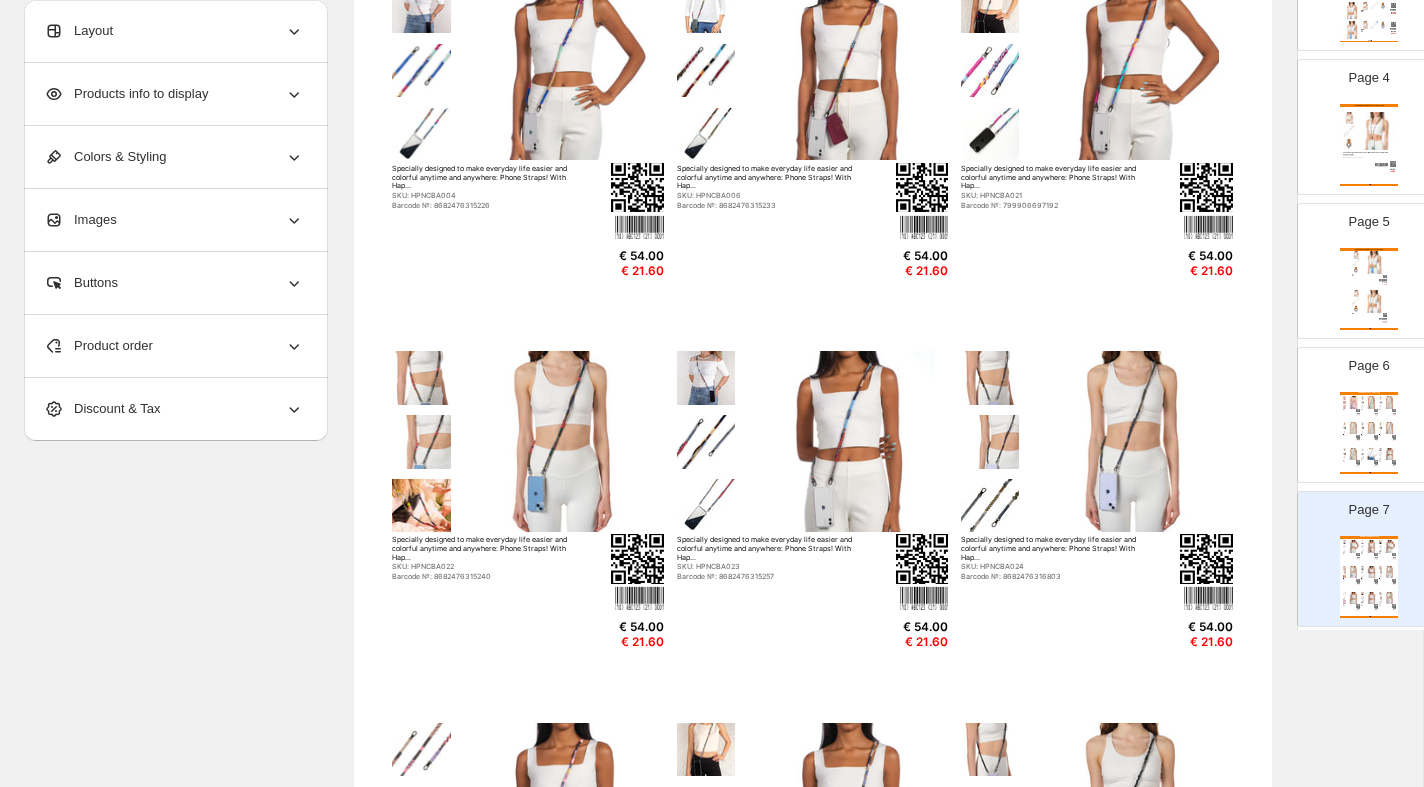 scroll, scrollTop: 604, scrollLeft: 0, axis: vertical 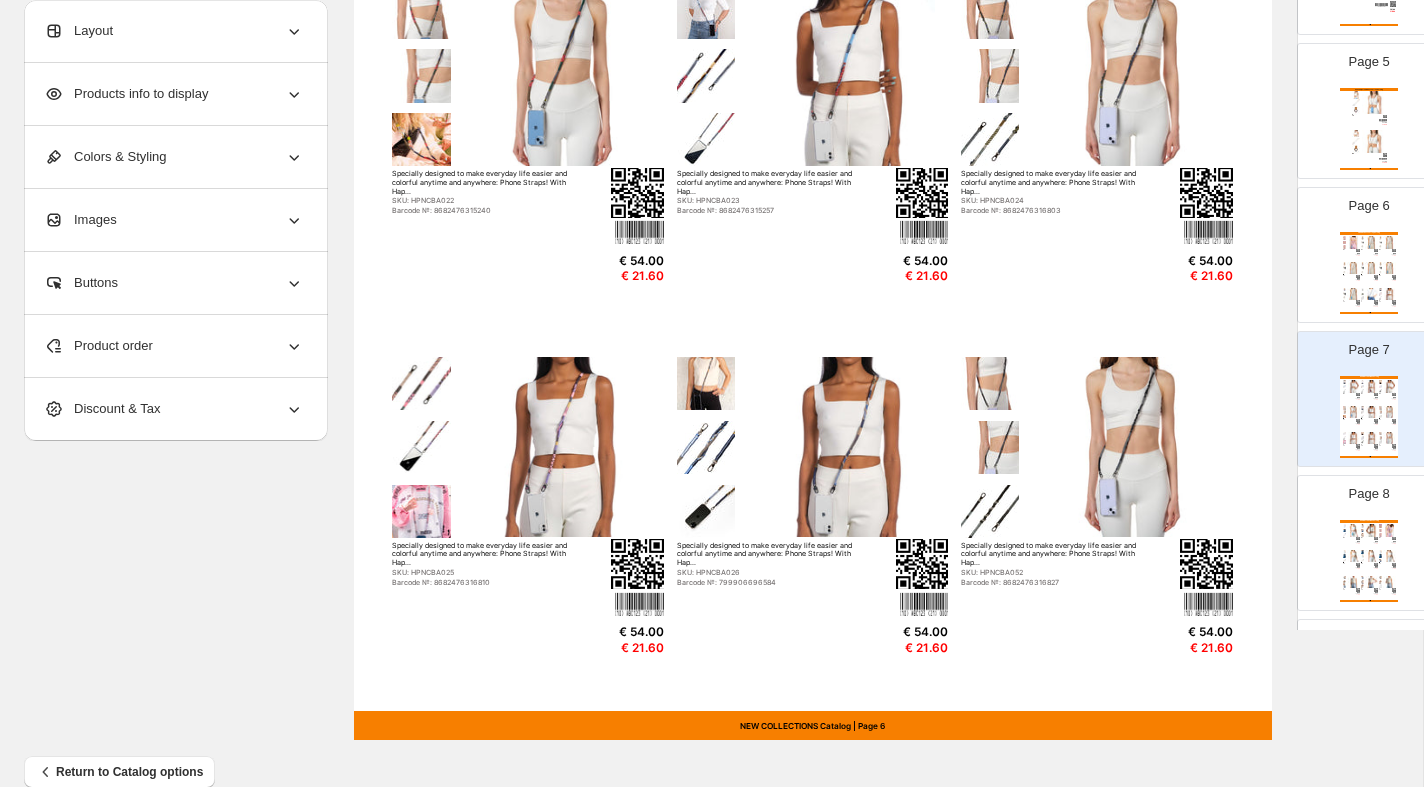 click at bounding box center [1363, 556] 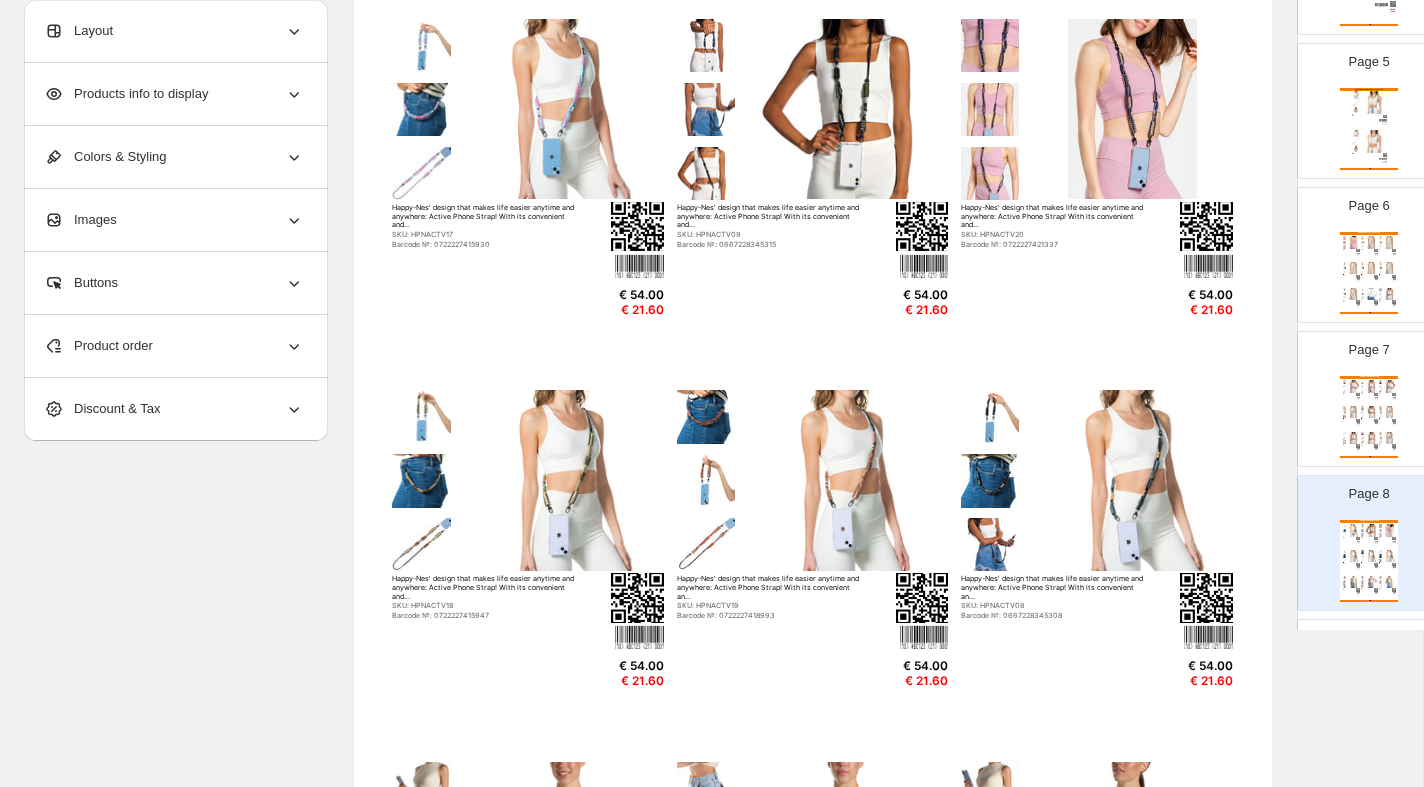 scroll, scrollTop: 0, scrollLeft: 0, axis: both 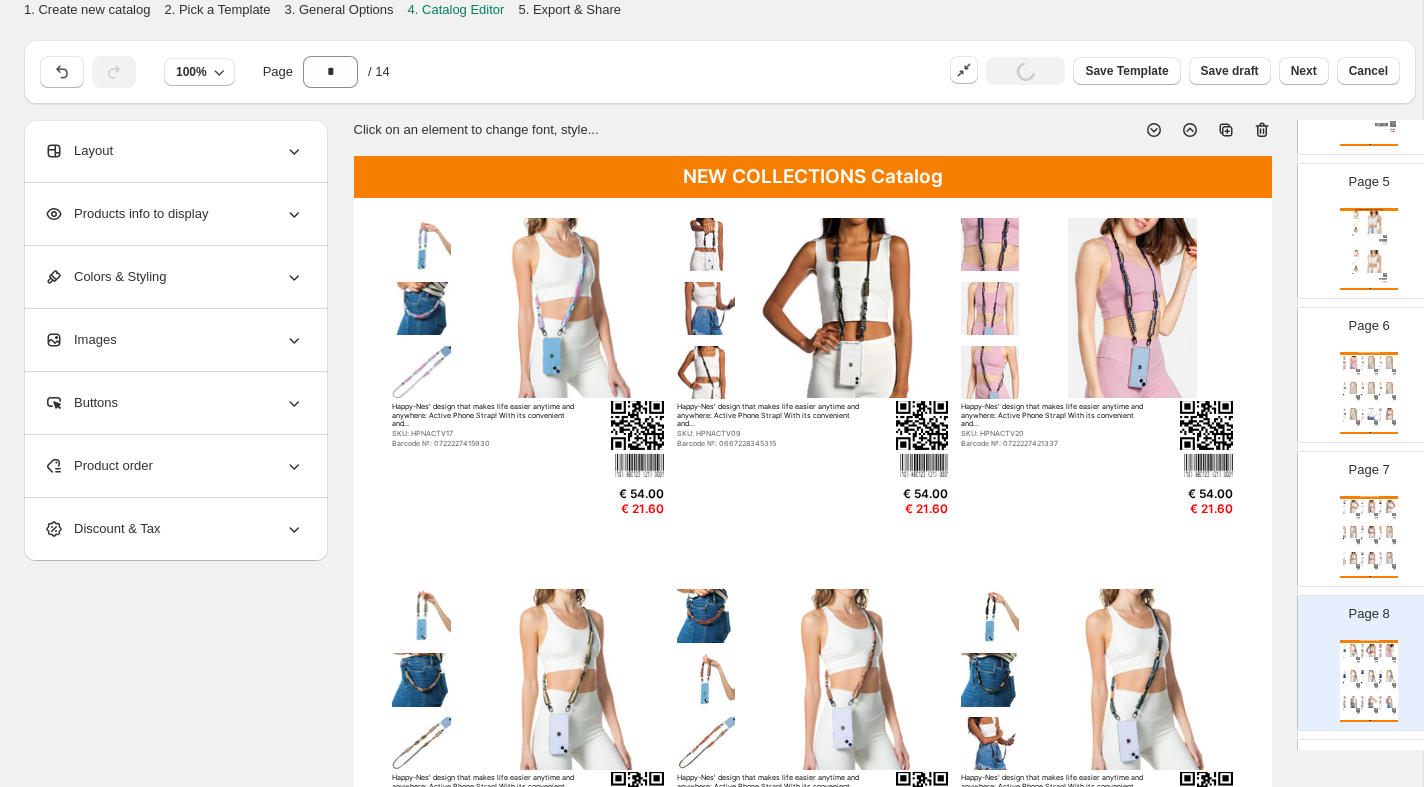 click on "Page 7 NEW COLLECTIONS Catalog
Specially designed to make everyday life easier and colorful anytime and anywhere: Phone Straps! With Hap... SKU:  HPNCBA004 Barcode №:  8682476315226 € 54.00 € 21.60
Specially designed to make everyday life easier and colorful anytime and anywhere: Phone Straps! With Hap... SKU:  HPNCBA006 Barcode №:  8682476315233 € 54.00 € 21.60
Specially designed to make everyday life easier and colorful anytime and anywhere: Phone Straps! With Hap... SKU:  HPNCBA021 Barcode №:  799906697192 € 54.00 € 21.60
Specially designed to make everyday life easier and colorful anytime and anywhere: Phone Straps! With Hap... SKU:  HPNCBA022 Barcode №:  8682476315240 € 54.00 € 21.60
Specially designed to make everyday life easier and colorful anytime and anywhere: Phone Straps! With Hap... SKU:  HPNCBA023 Barcode №:  8682476315257 € 54.00 € 21.60
Specially designed to make everyday life easier and colorful anytime and anywhere: Phone Straps! With Hap..." at bounding box center (1361, 511) 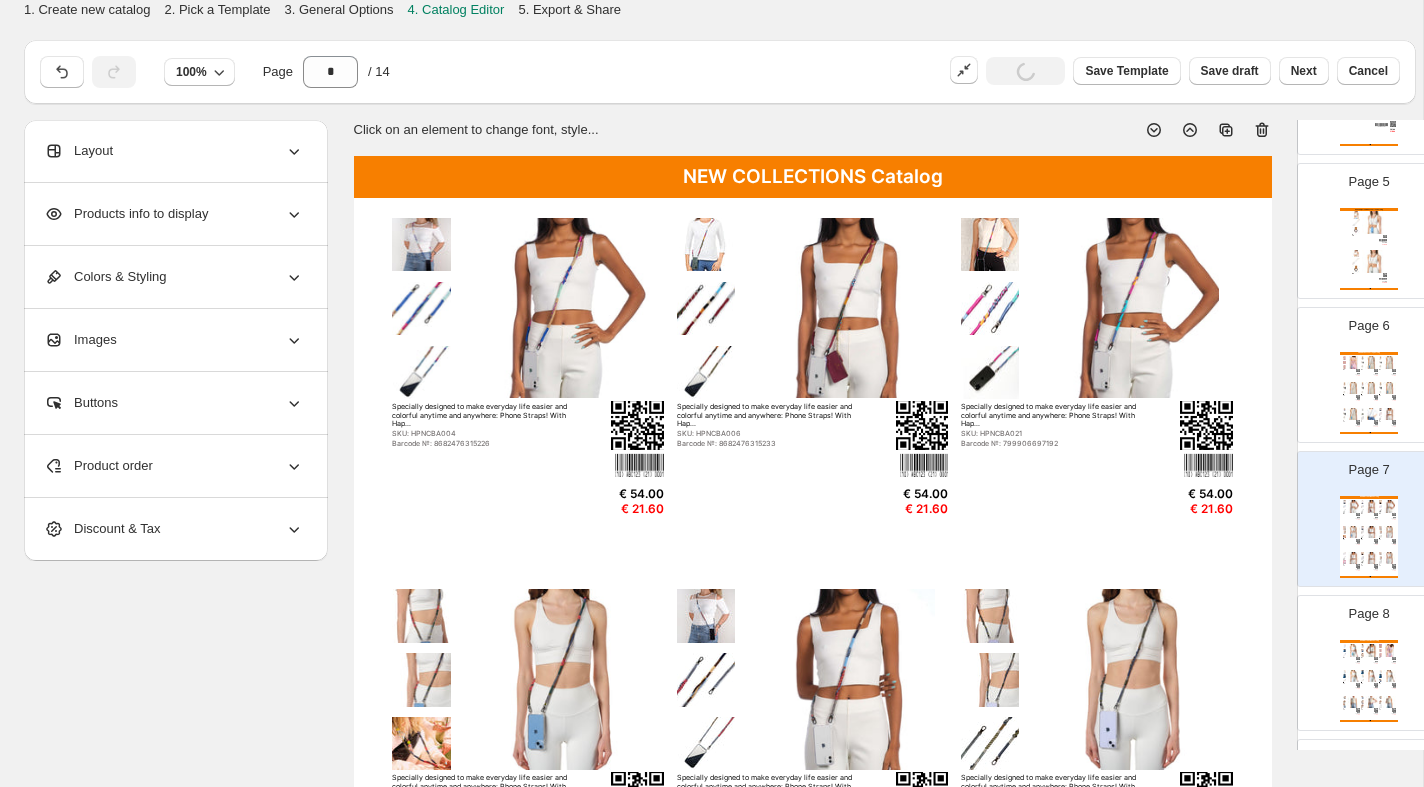 click at bounding box center [1371, 388] 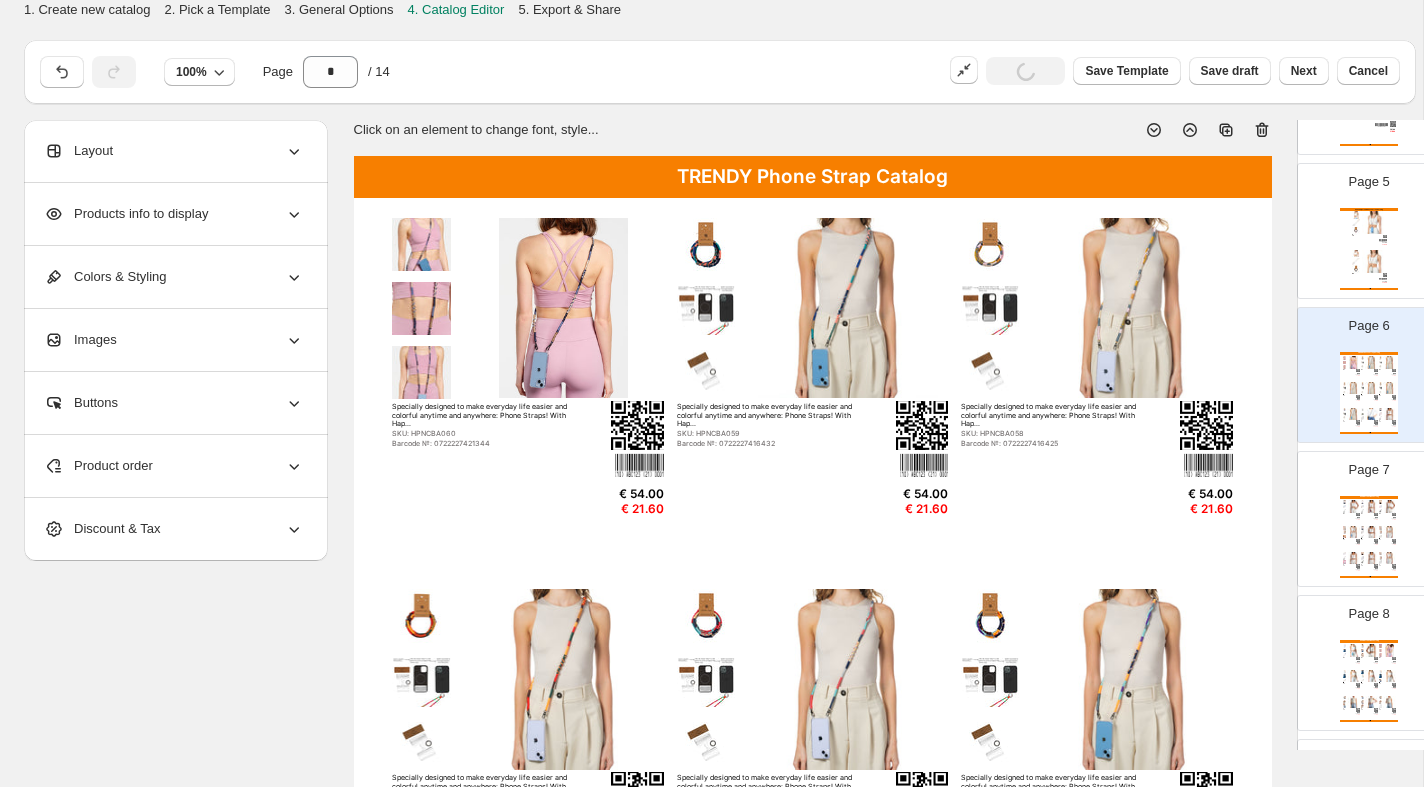 click on "TRENDY Phone Strap Catalog" at bounding box center (813, 177) 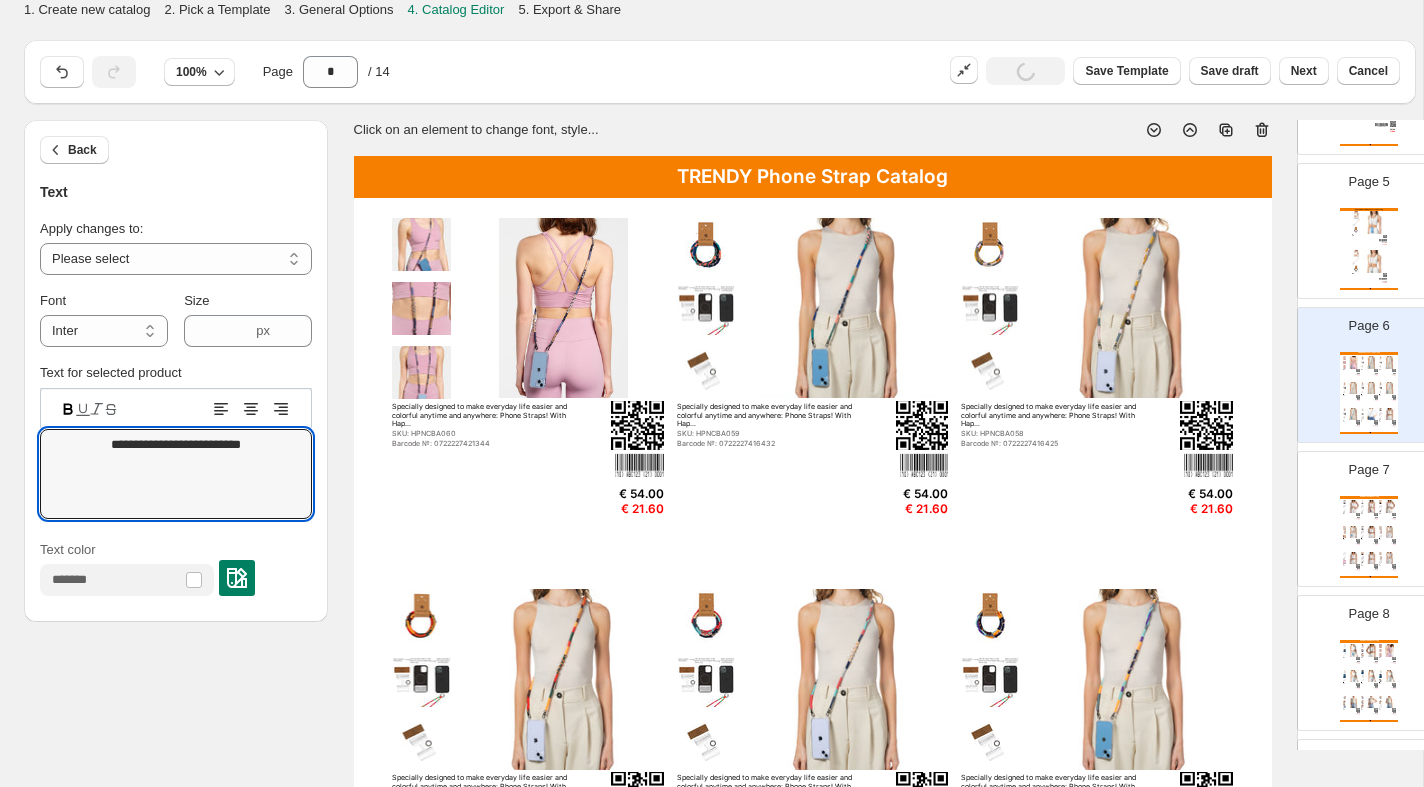 drag, startPoint x: 81, startPoint y: 446, endPoint x: 356, endPoint y: 442, distance: 275.02908 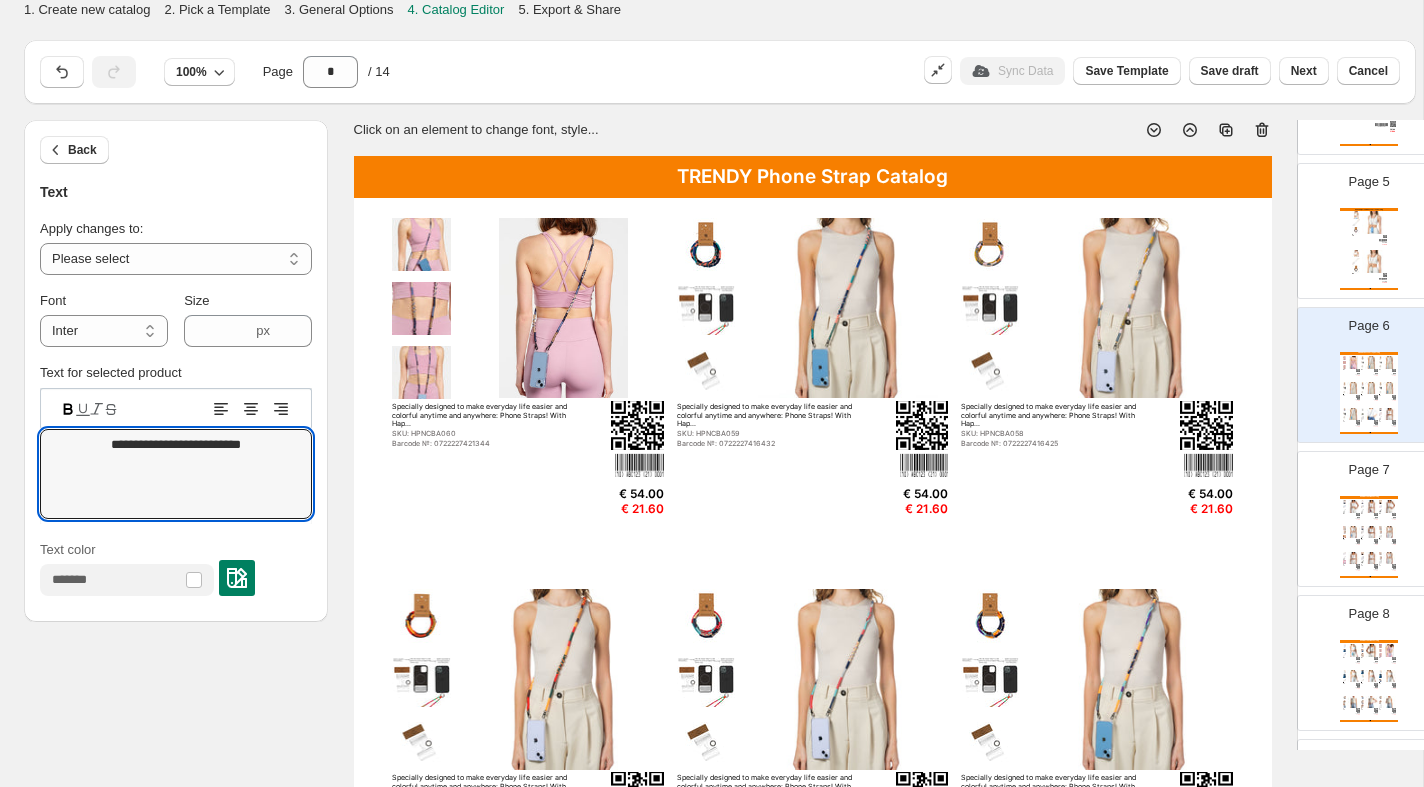 click at bounding box center [1353, 532] 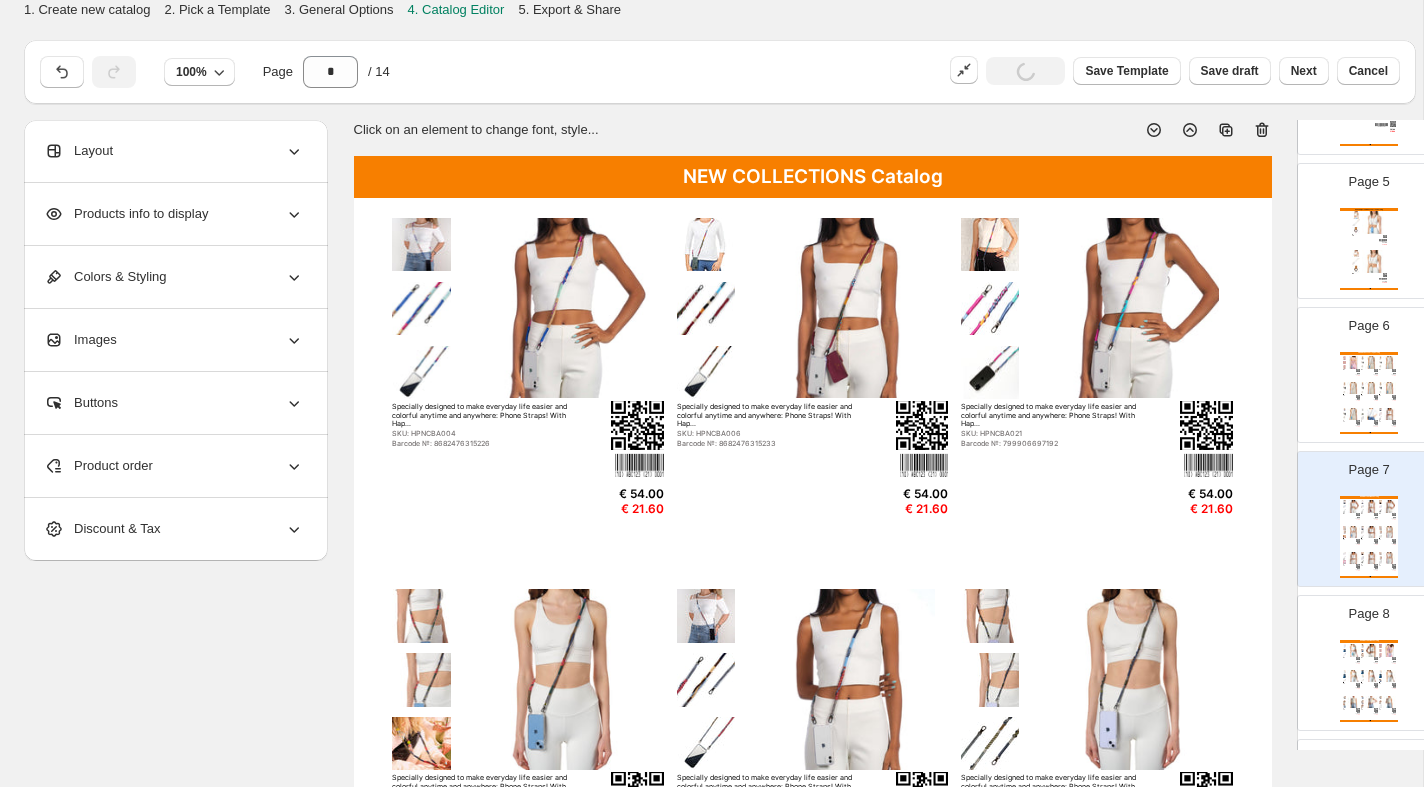 click on "NEW COLLECTIONS Catalog" at bounding box center (813, 177) 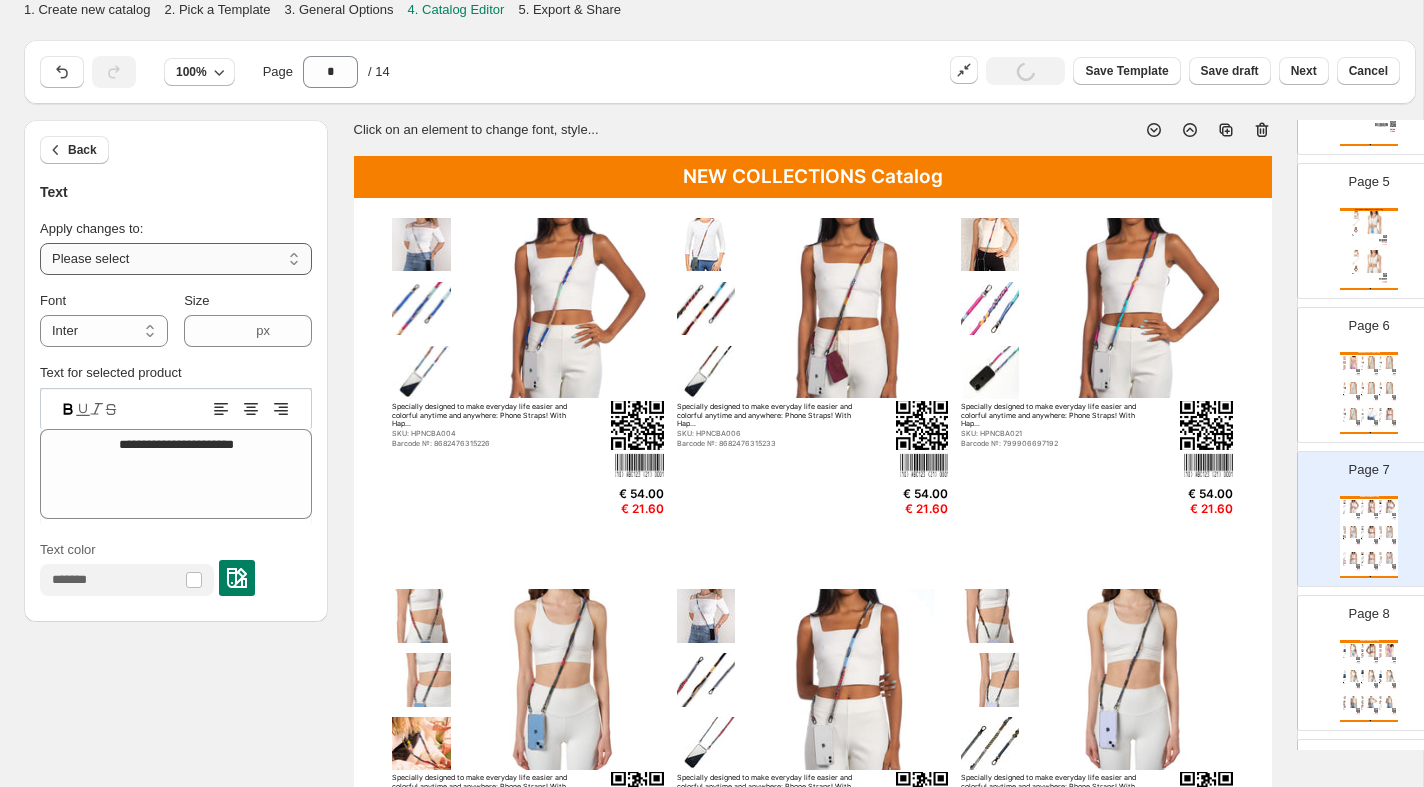 click on "**********" at bounding box center (176, 259) 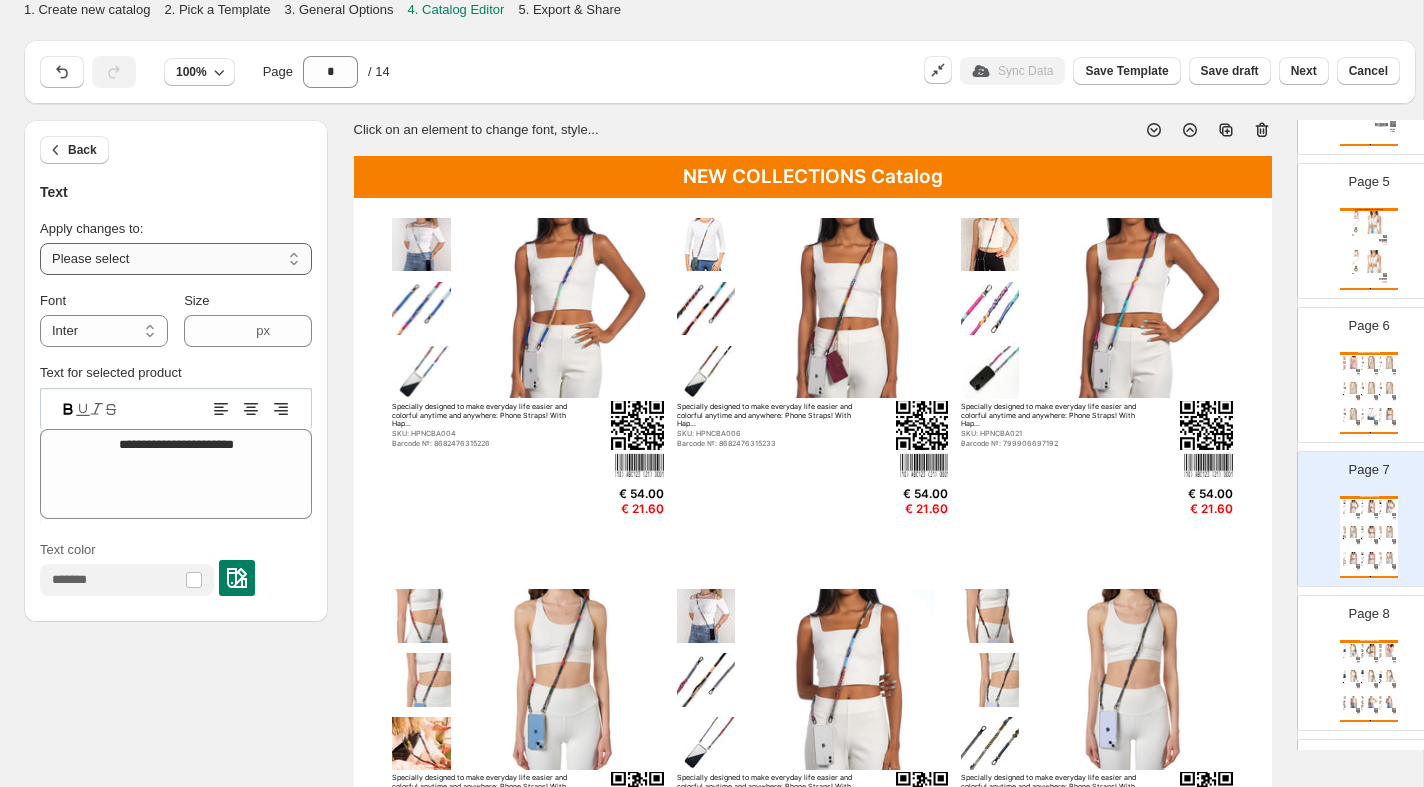 select on "**********" 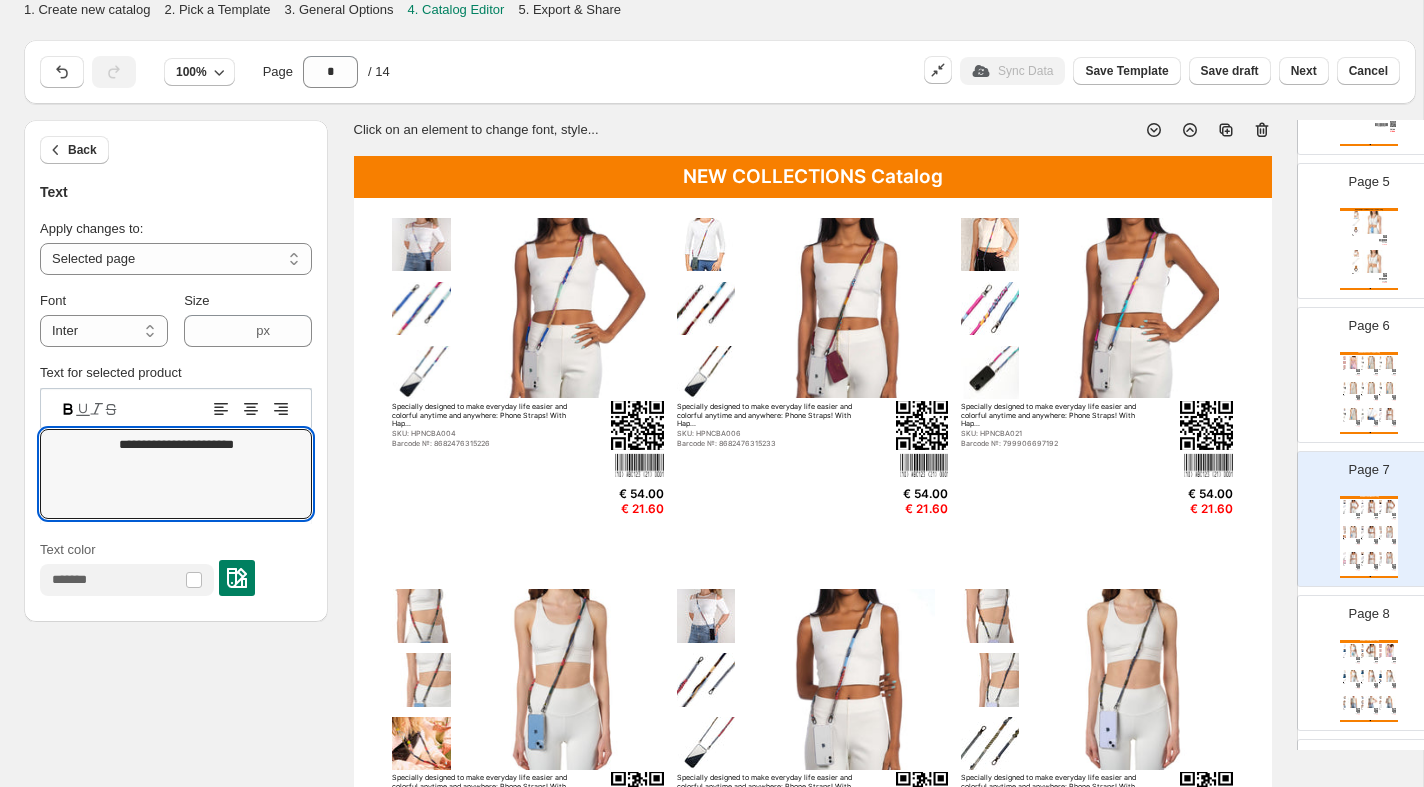 drag, startPoint x: 269, startPoint y: 451, endPoint x: 24, endPoint y: 437, distance: 245.39967 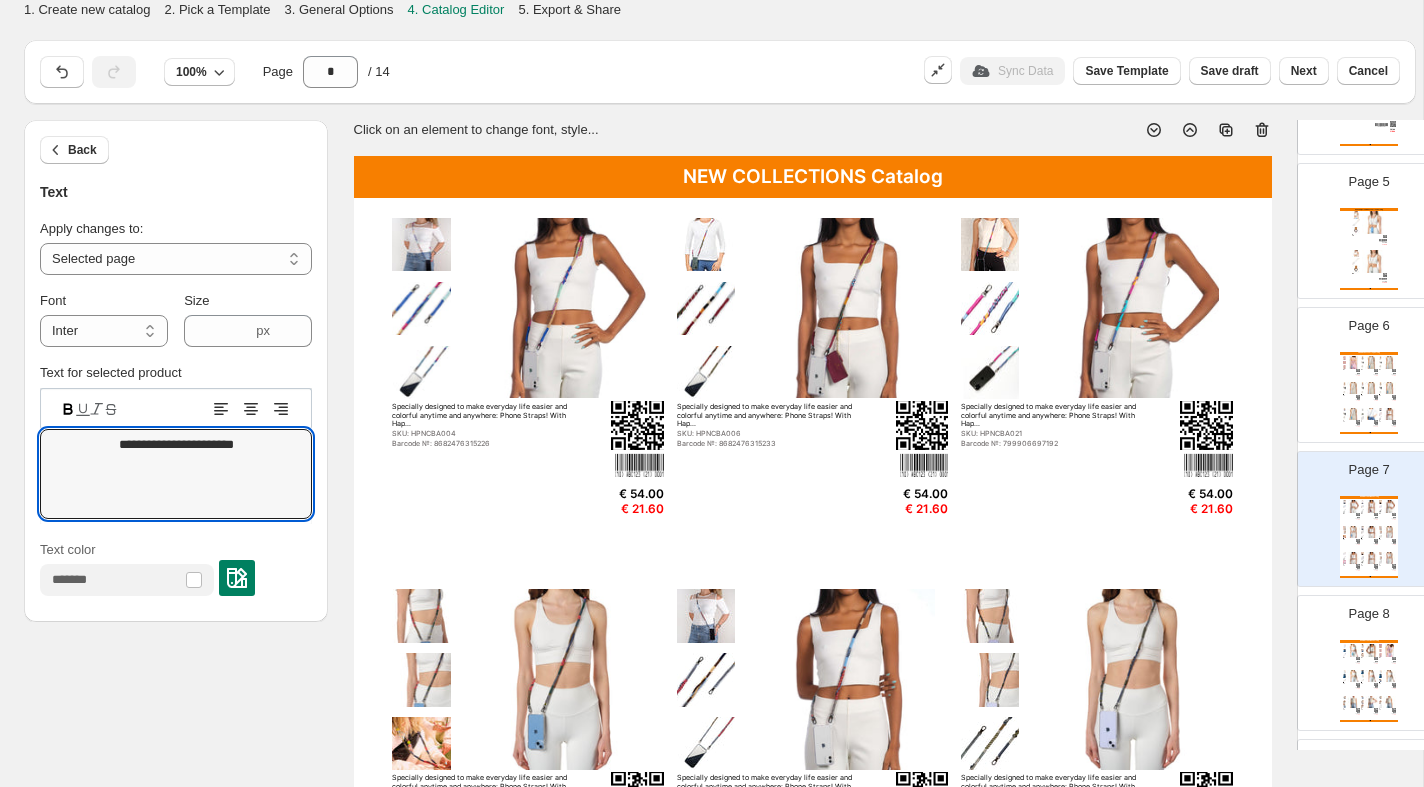 paste on "***" 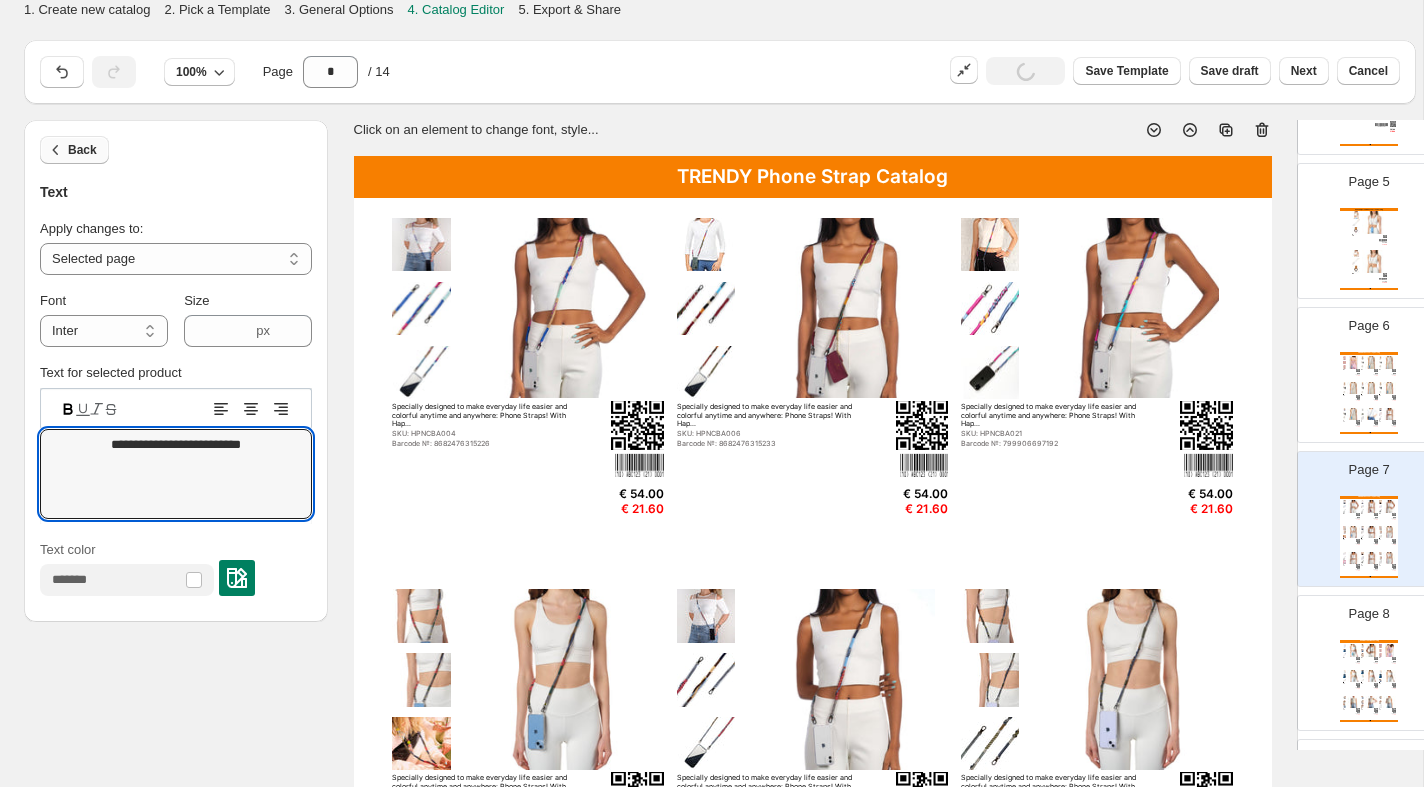 type on "**********" 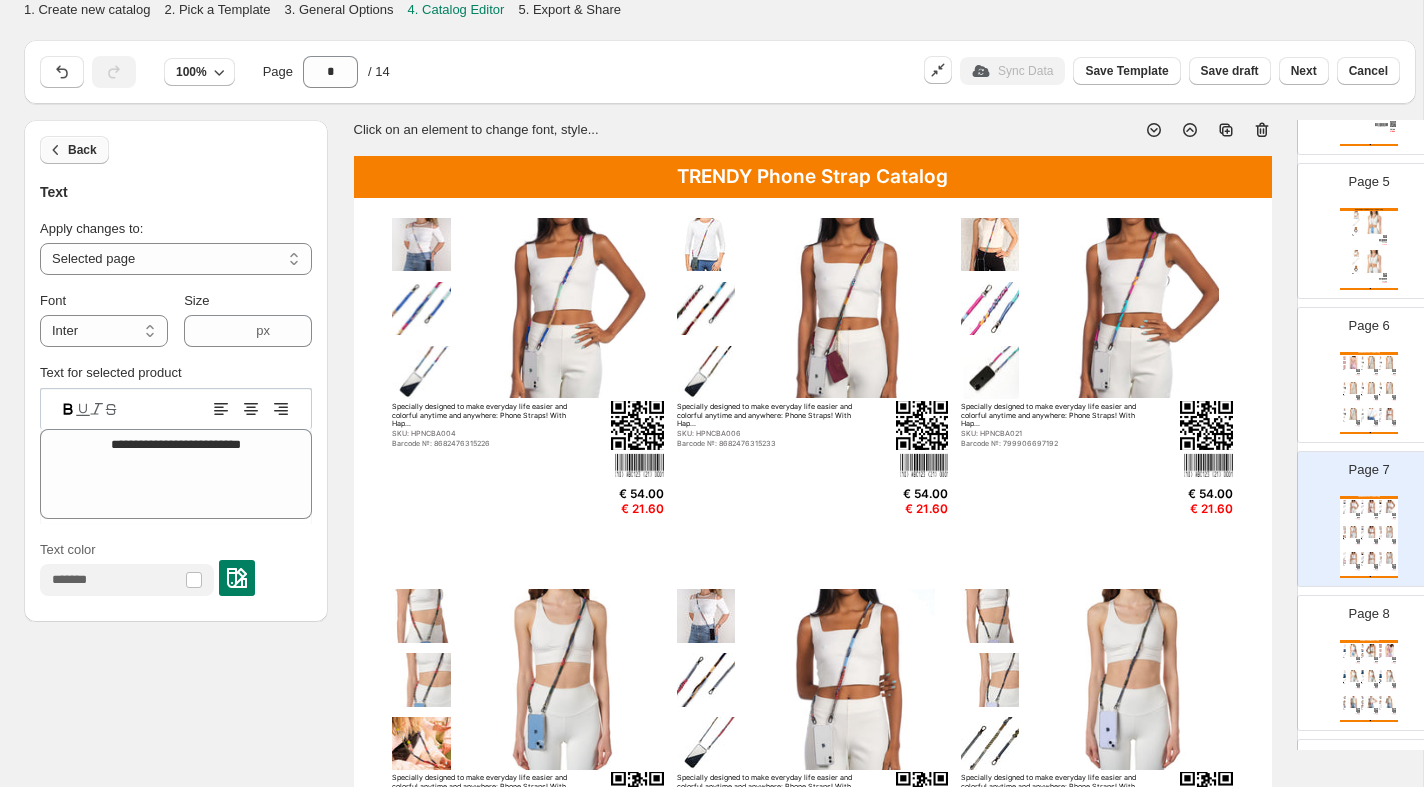 click on "Back" at bounding box center [82, 150] 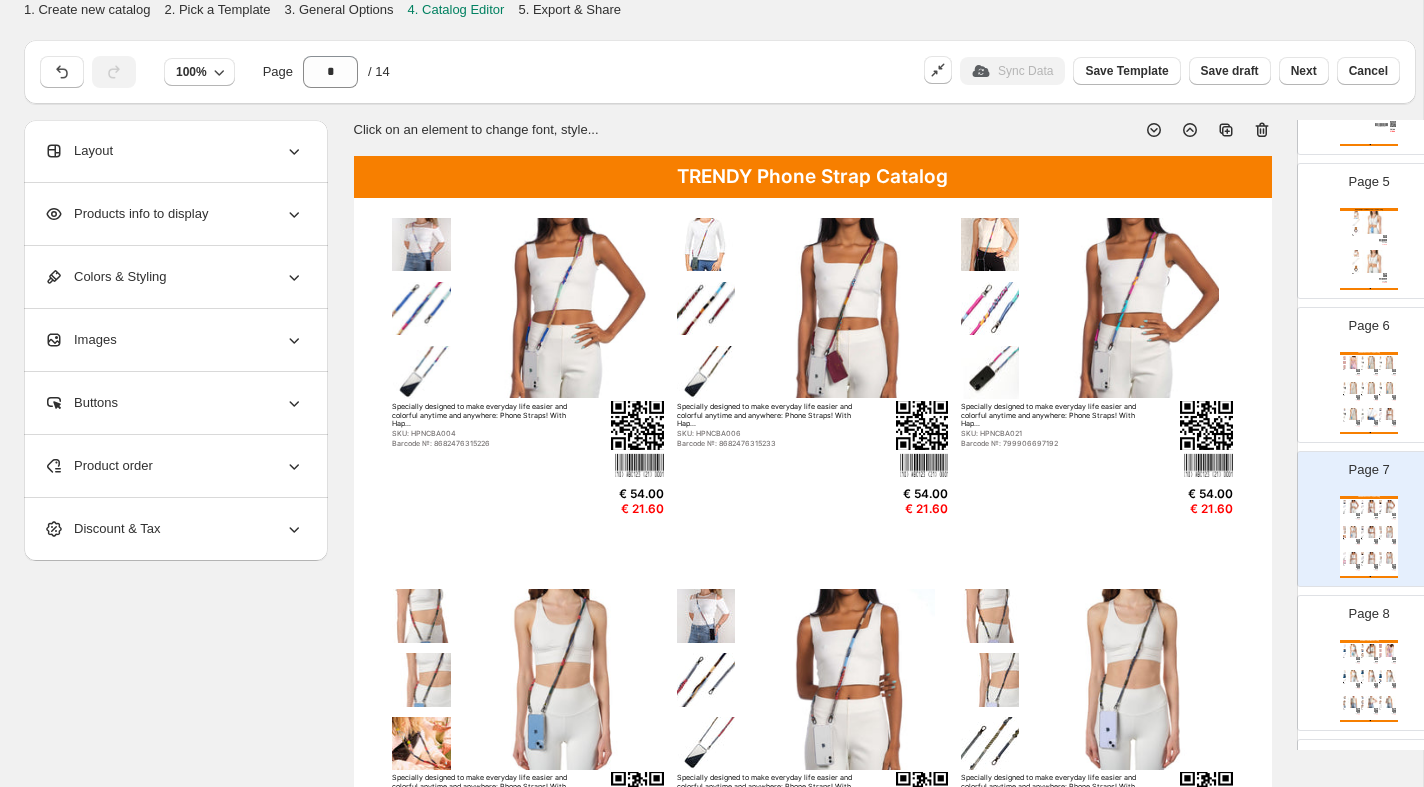 click at bounding box center (1371, 388) 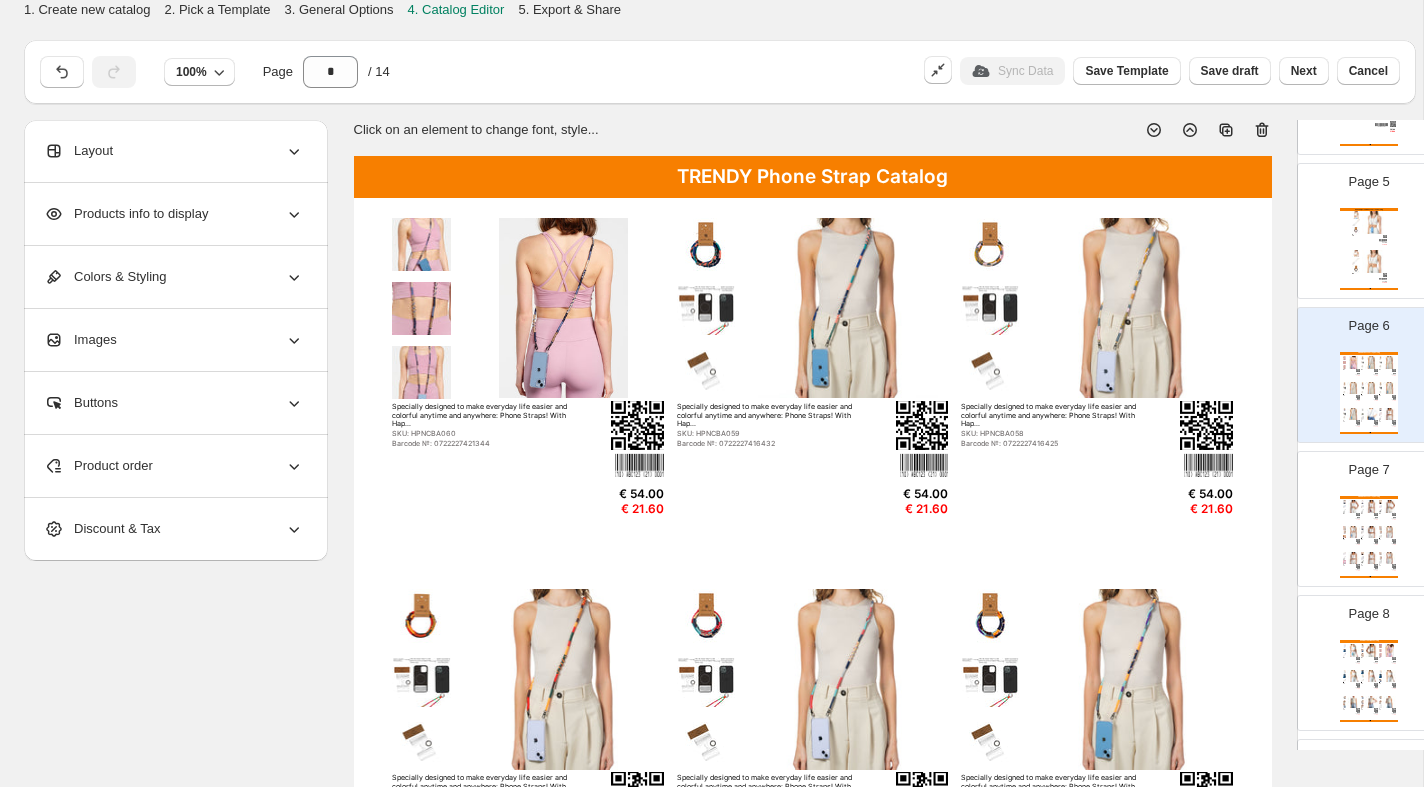 click on "EASY Adjustable Phone Strap Catalog
Specially designed to make everyday life easier and more colorful anytime and anywhere: Easy Adjustable ... SKU:  HPNTEKK09 Barcode №:  0722227416166 € 41.00 € 16.40
Specially designed to make everyday life easier and more colorful anytime and anywhere: Easy Adjustable ... SKU:  HPNTEKK08 Barcode №:  0722227416159 € 41.00 € 16.40 NEW COLLECTIONS Catalog | Page undefined" at bounding box center [1369, 249] 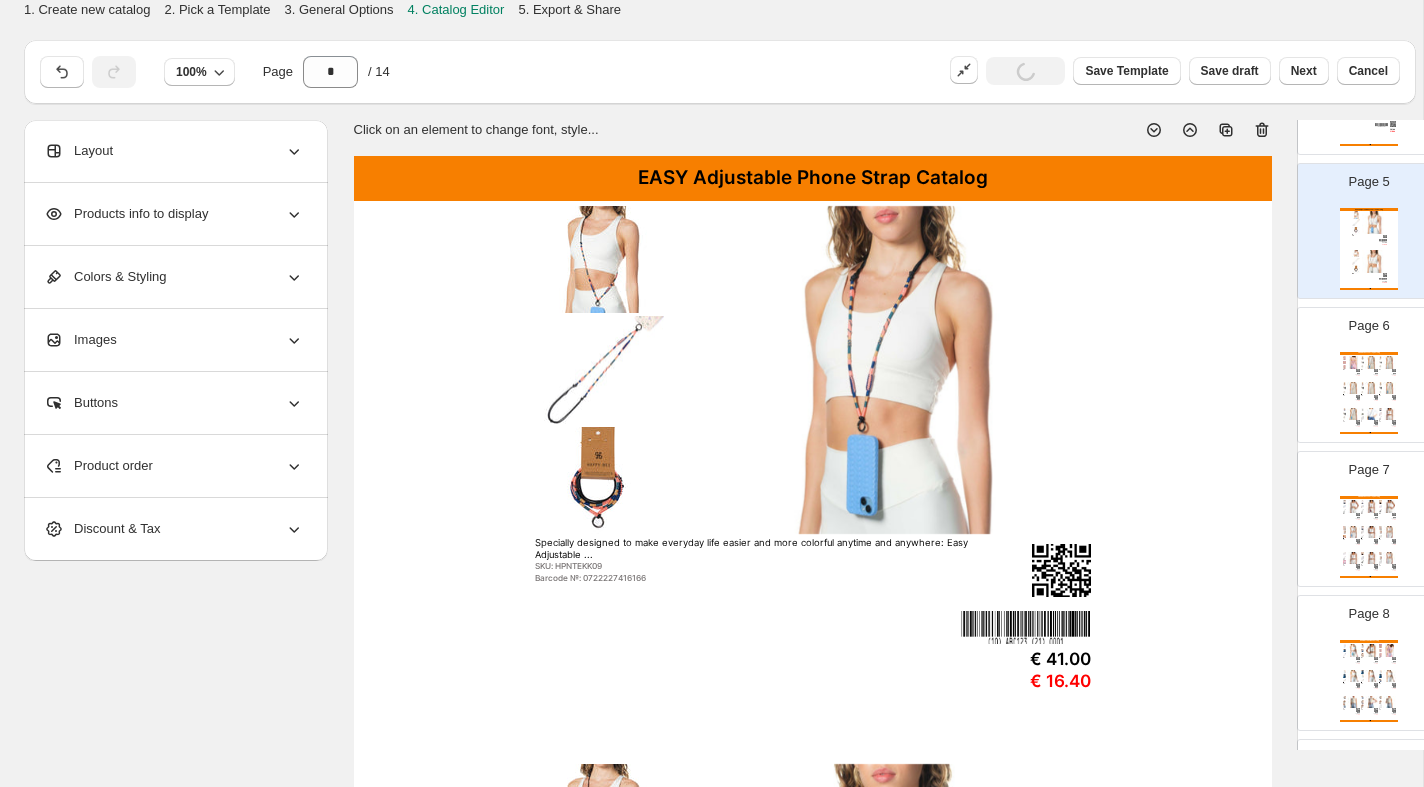 click on "TRENDY Phone Strap Catalog
Specially designed to make everyday life easier and colorful anytime and anywhere: Phone Straps! With Hap... SKU:  HPNCBA060 Barcode №:  0722227421344 € 54.00 € 21.60
Specially designed to make everyday life easier and colorful anytime and anywhere: Phone Straps! With Hap... SKU:  HPNCBA059 Barcode №:  0722227416432 € 54.00 € 21.60
Specially designed to make everyday life easier and colorful anytime and anywhere: Phone Straps! With Hap... SKU:  HPNCBA058 Barcode №:  0722227416425 € 54.00 € 21.60
Specially designed to make everyday life easier and colorful anytime and anywhere: Phone Straps! With Hap... SKU:  HPNCBA057 Barcode №:  0722227416418 € 54.00 € 21.60
Specially designed to make everyday life easier and colorful anytime and anywhere: Phone Straps! With Hap... SKU:  HPNCBA056 Barcode №:  0722227416401 € 54.00 € 21.60
Specially designed to make everyday life easier and colorful anytime and anywhere: Phone Straps! With Hap... € 54.00" at bounding box center [1369, 393] 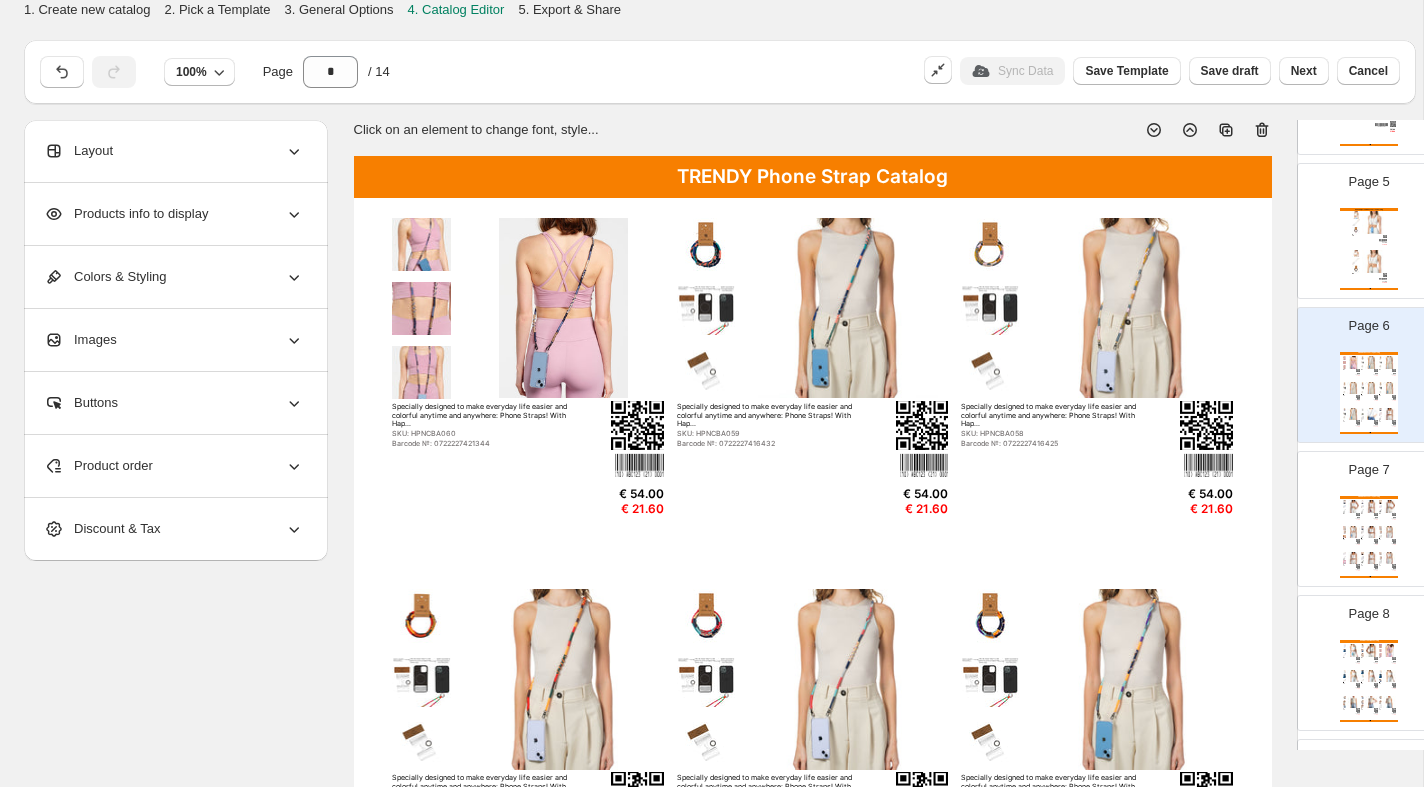 click 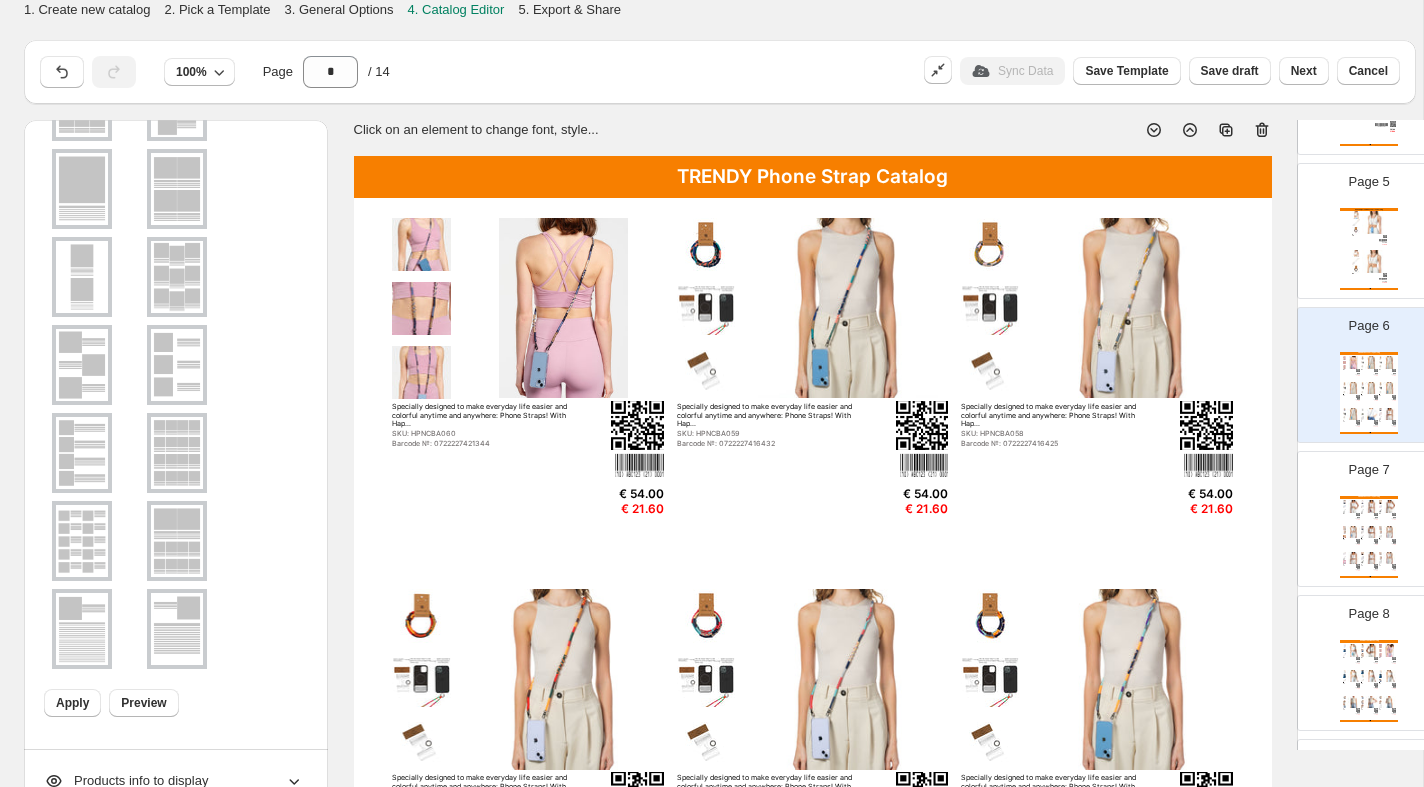 scroll, scrollTop: 201, scrollLeft: 0, axis: vertical 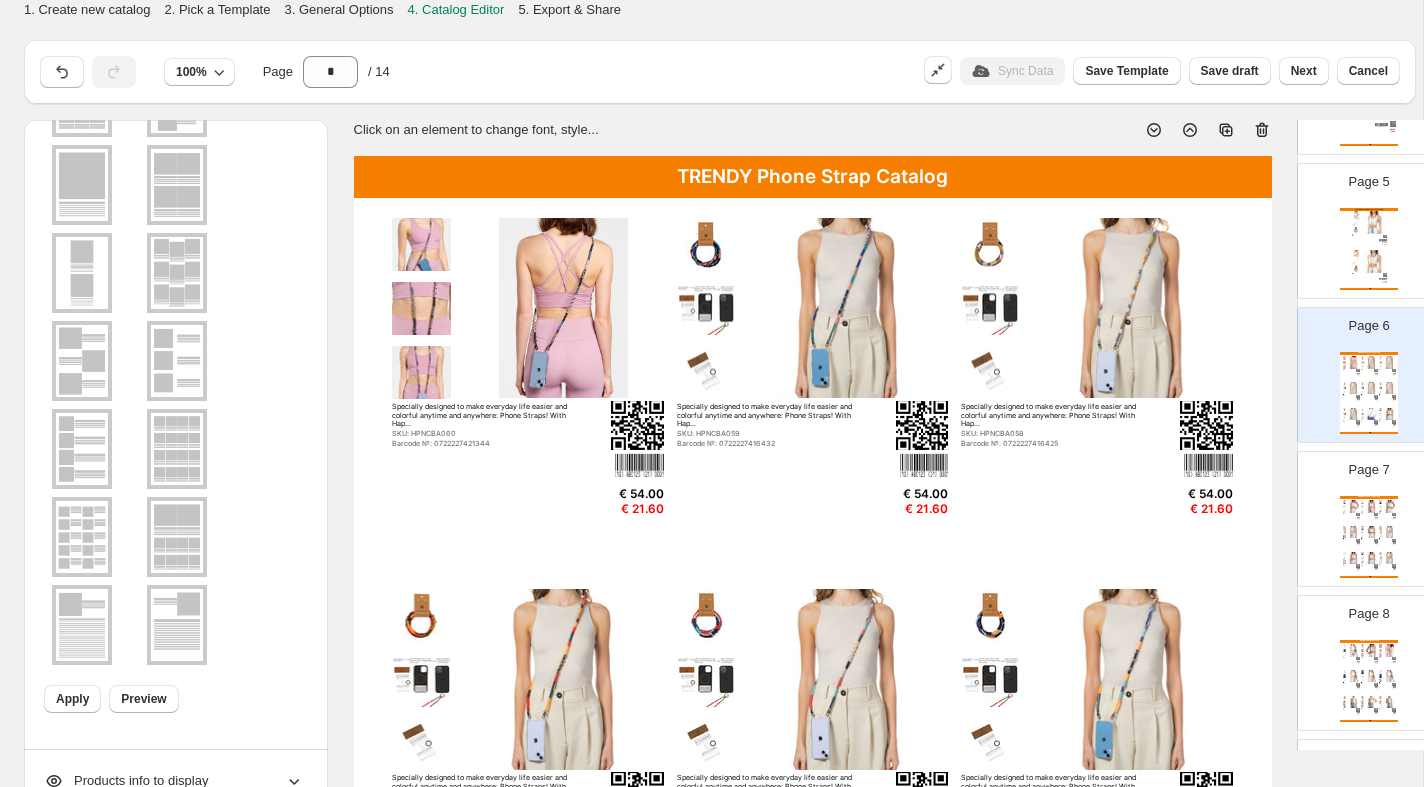 click at bounding box center [82, 449] 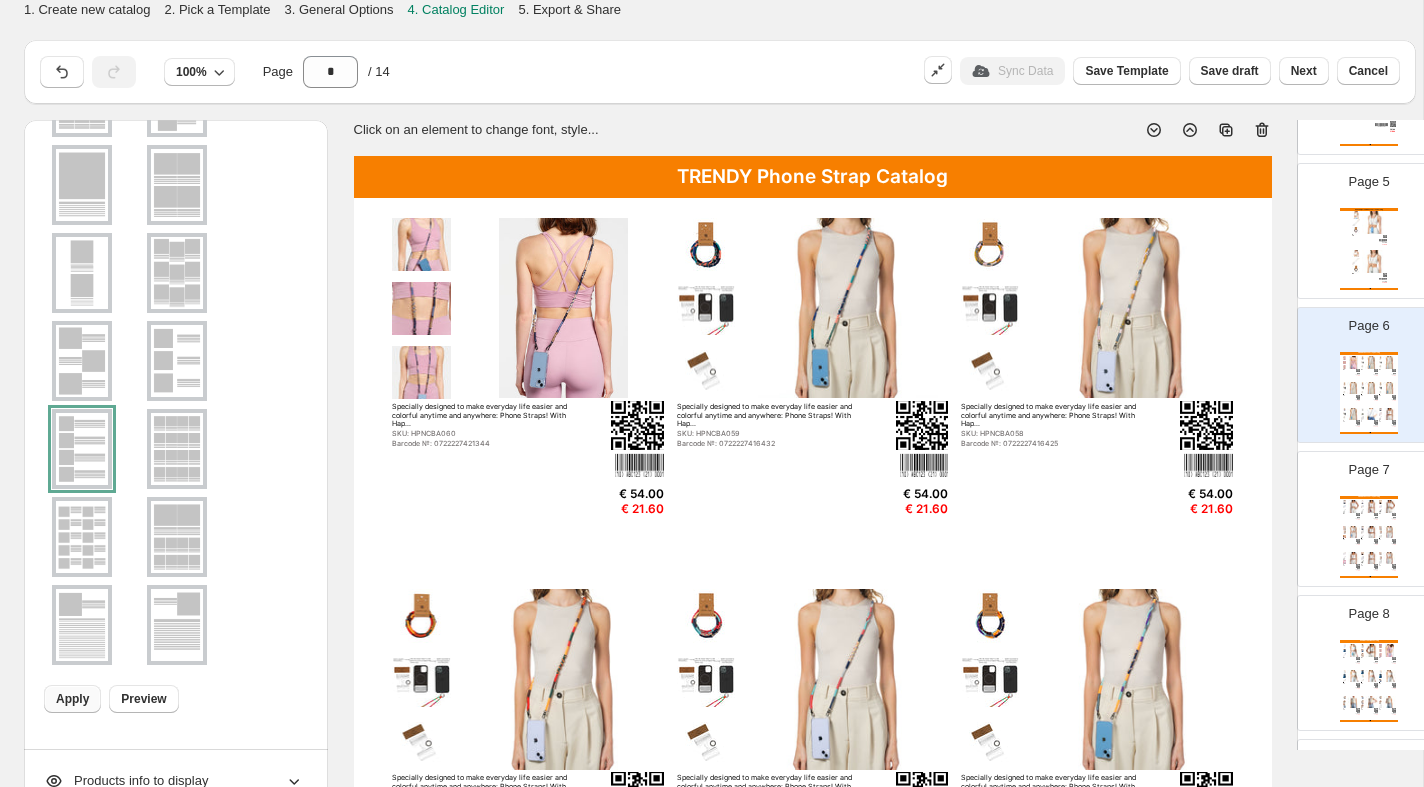 click on "Apply" at bounding box center (72, 699) 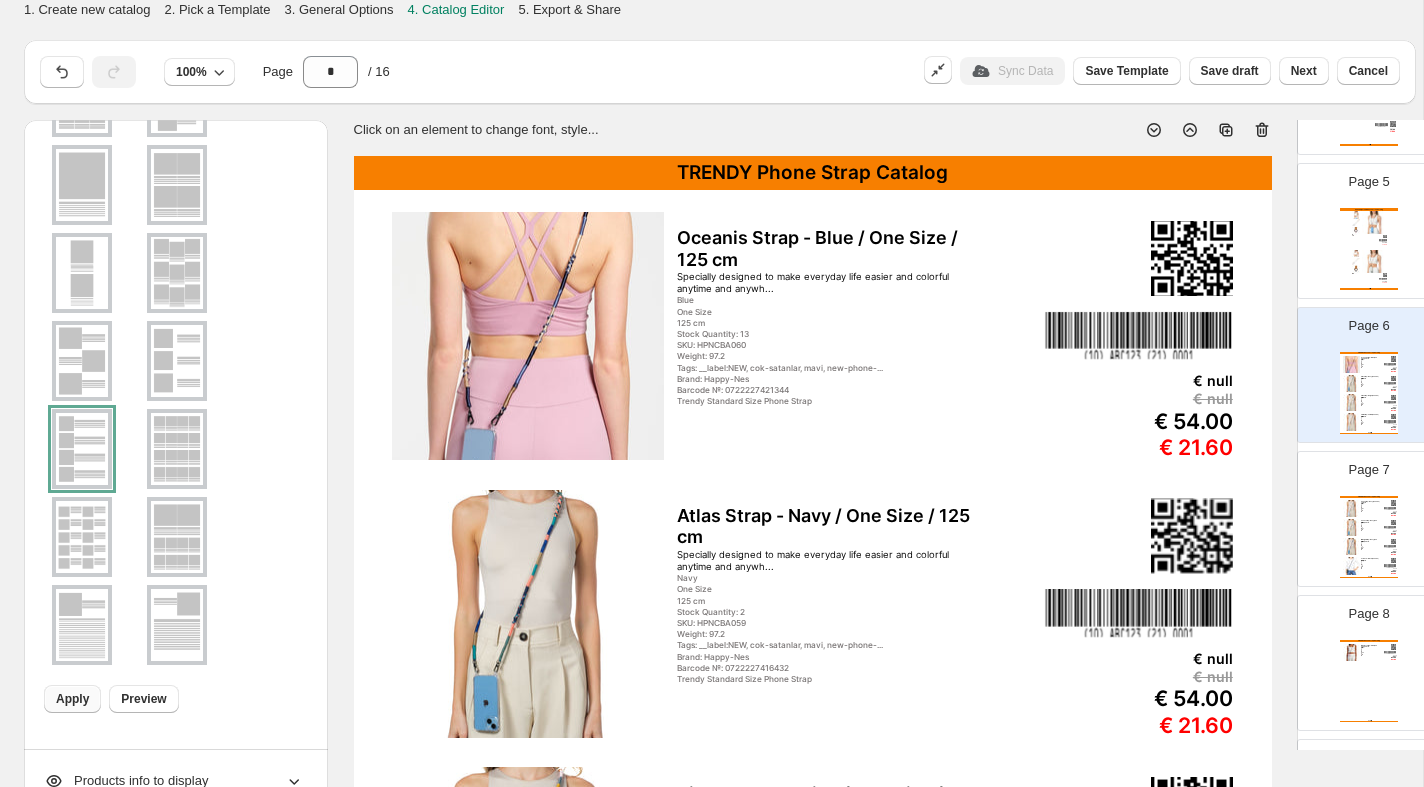click on "Weight:  97.2" at bounding box center (1370, 509) 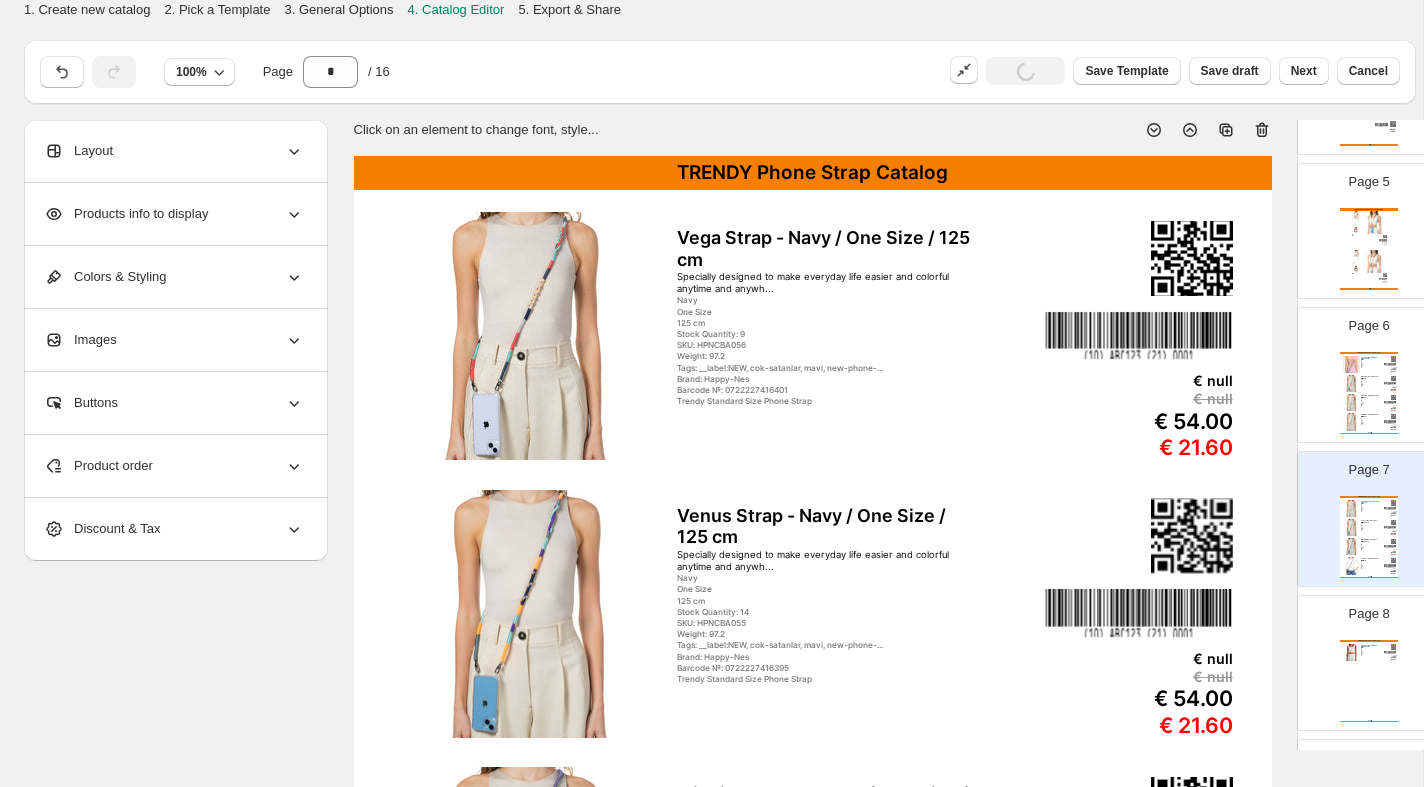 scroll, scrollTop: 0, scrollLeft: 0, axis: both 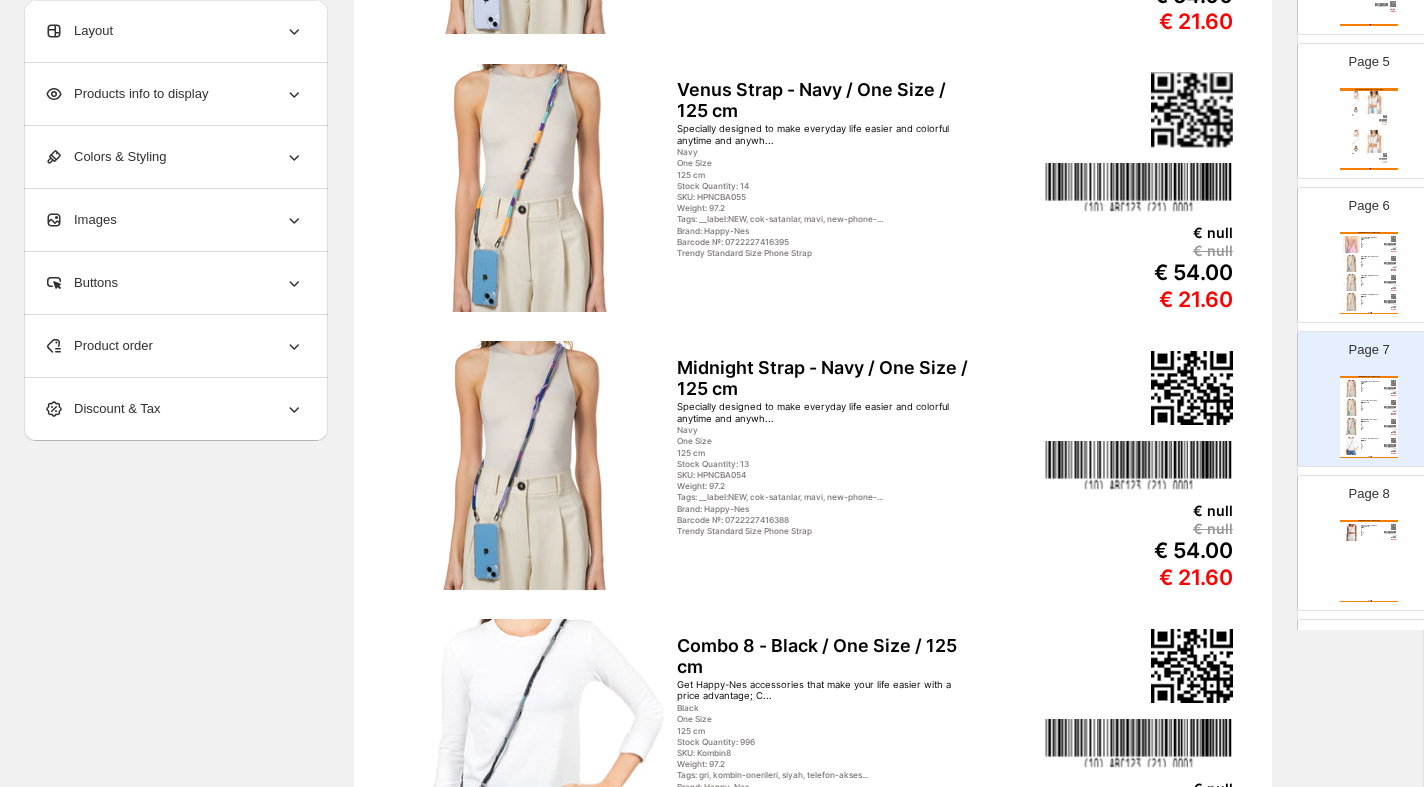 click on "Page 8 TRENDY Phone Strap Catalog Empress Strap - Pink / One Size / 125 cm
Specially designed to make everyday life easier and anywh... Pink One Size 125 cm Stock Quantity:  7 SKU:  HPNCBA002 Weight:  97.2 Tags:  cok-satanlar, mavi, pembe, telefon-aksesuar... Brand:  Happy-Nes Barcode №:  8682476315219 Trendy Standard Size Phone Strap € null € null € 54.00 € 21.60 NEW COLLECTIONS Catalog | Page undefined" at bounding box center [1361, 535] 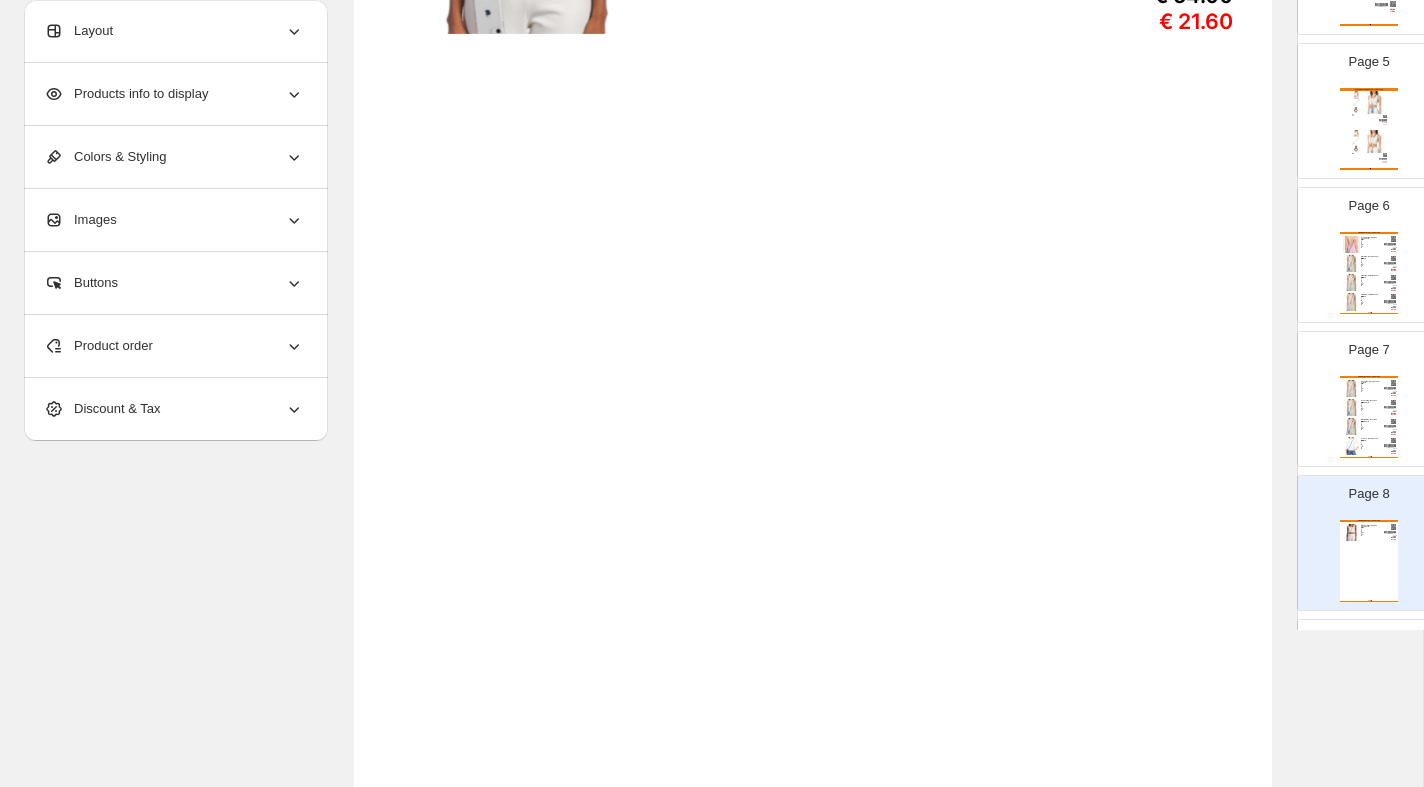 scroll, scrollTop: 0, scrollLeft: 0, axis: both 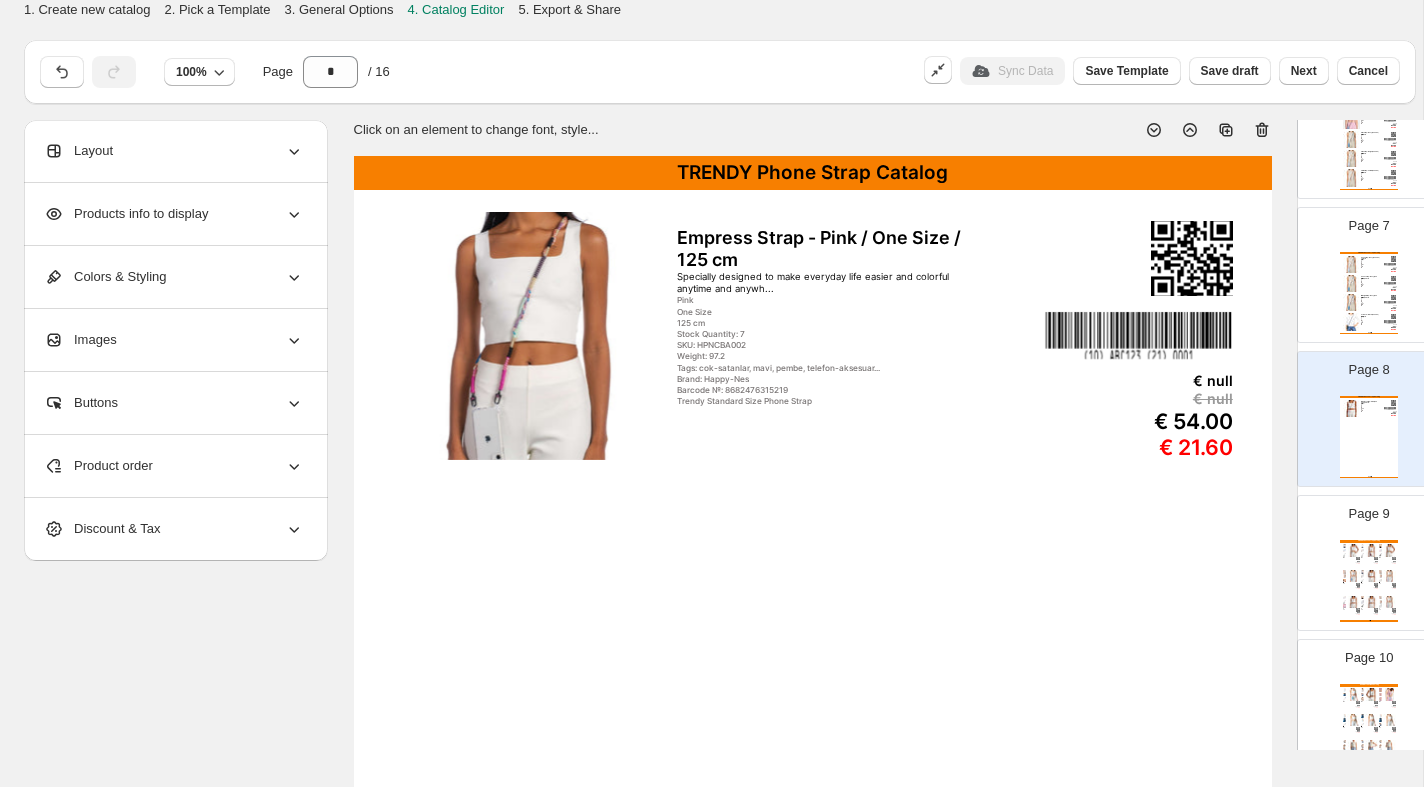 click at bounding box center [1357, 584] 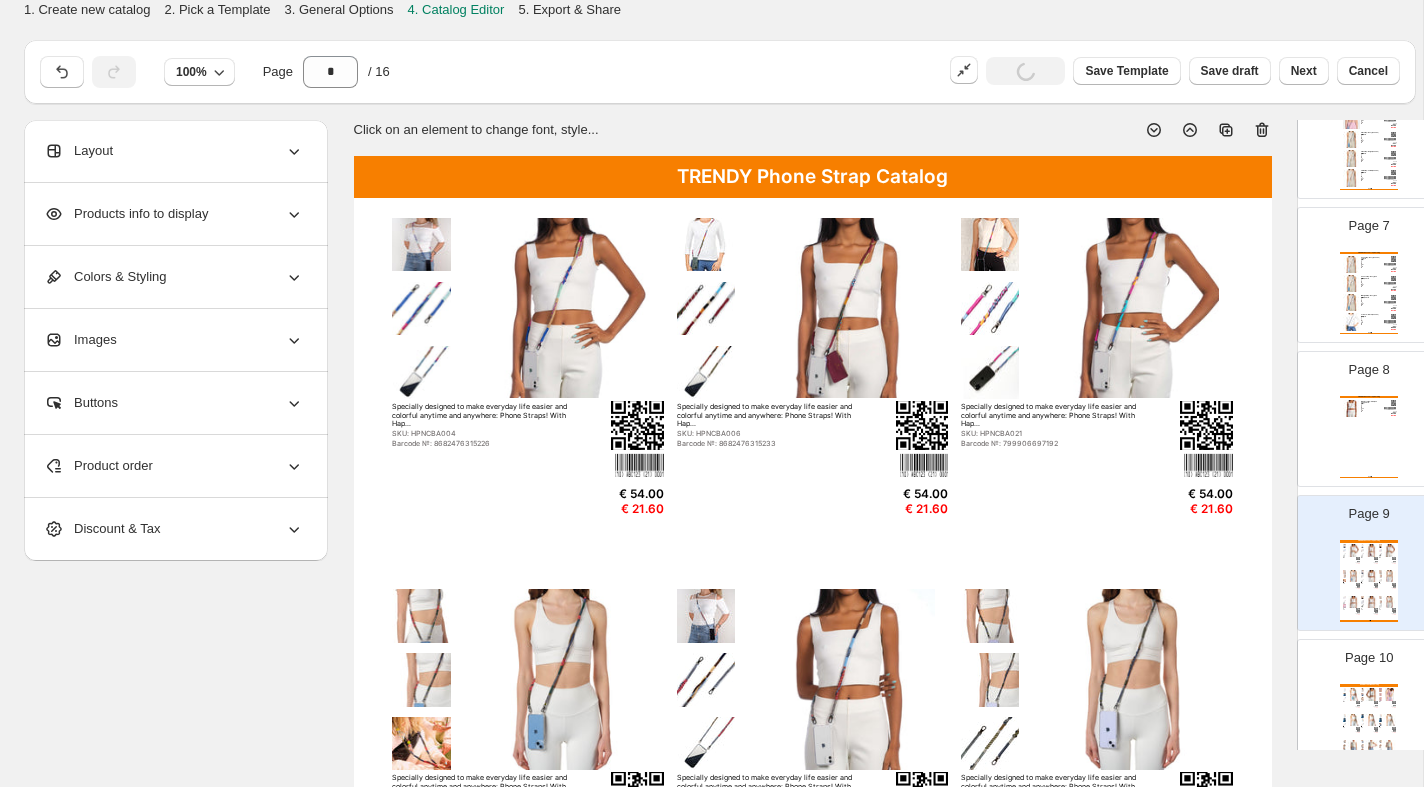 click on "TRENDY Phone Strap Catalog Empress Strap - Pink / One Size / 125 cm
Specially designed to make everyday life easier and anywh... Pink One Size 125 cm Stock Quantity:  7 SKU:  HPNCBA002 Weight:  97.2 Tags:  cok-satanlar, mavi, pembe, telefon-aksesuar... Brand:  Happy-Nes Barcode №:  8682476315219 Trendy Standard Size Phone Strap € null € null € 54.00 € 21.60 NEW COLLECTIONS Catalog | Page undefined" at bounding box center [1369, 437] 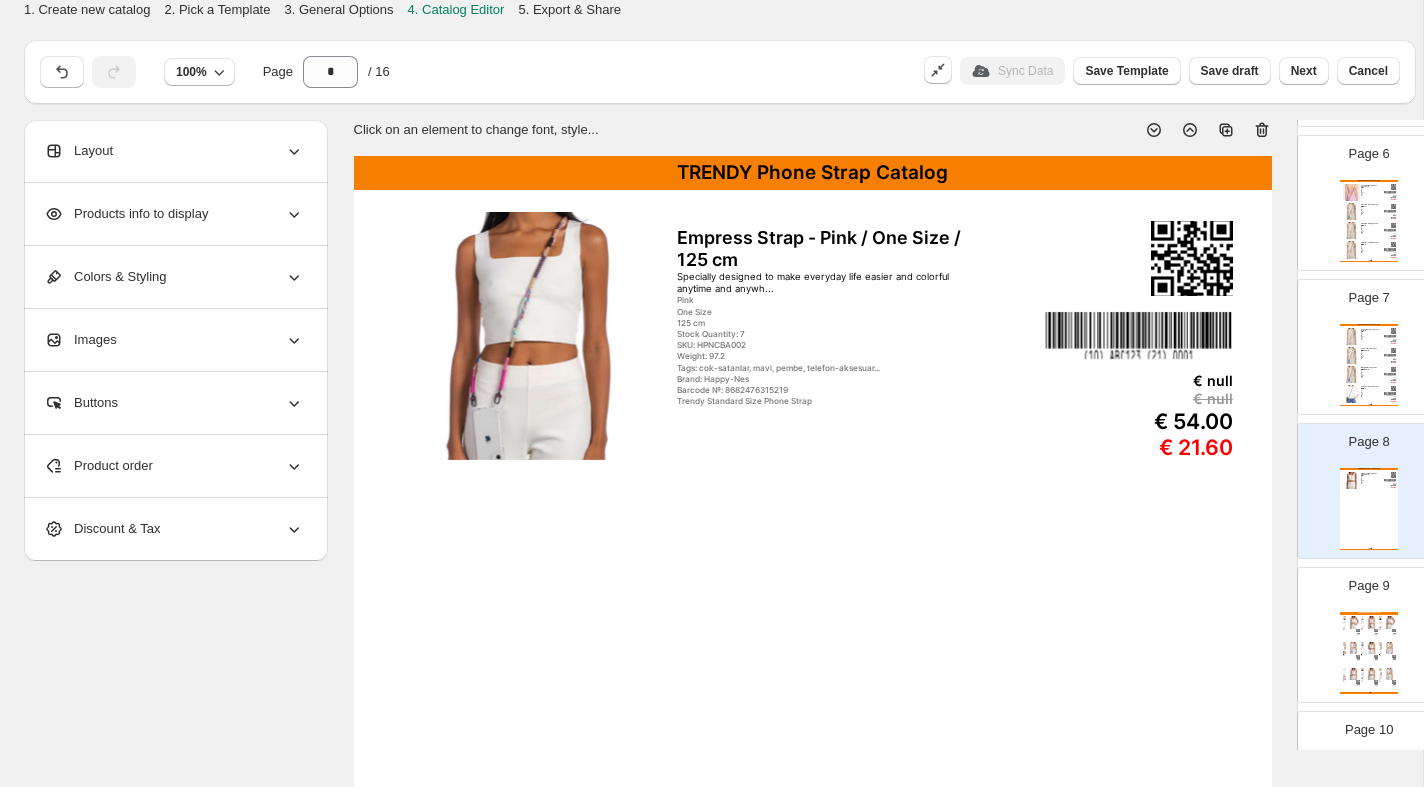 scroll, scrollTop: 675, scrollLeft: 0, axis: vertical 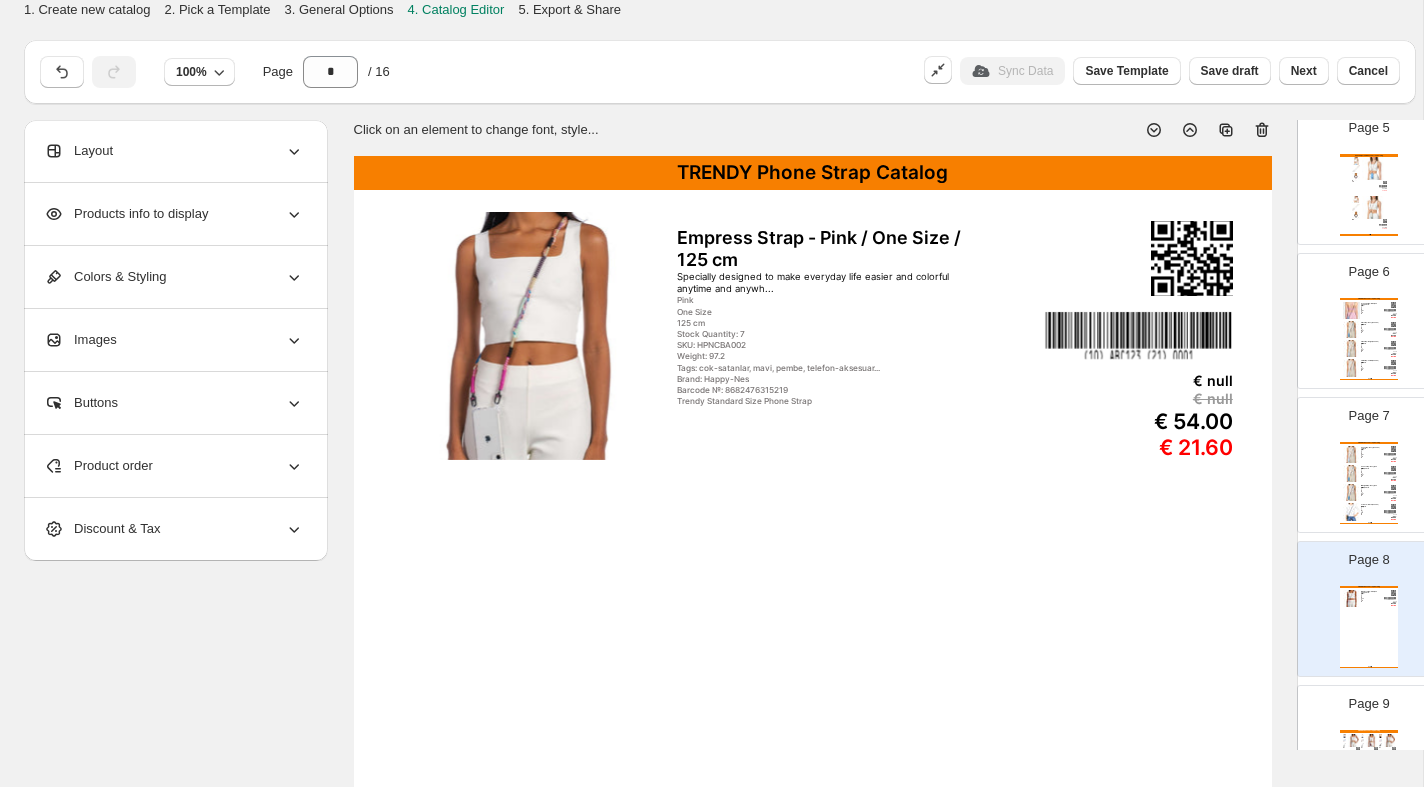 click on "TRENDY Phone Strap Catalog Oceanis  Strap - Blue / One Size / 125 cm
Specially designed to make everyday life easier and anywh... Blue One Size 125 cm Stock Quantity:  13 SKU:  HPNCBA060 Weight:  97.2 Tags:  __label:NEW, cok-satanlar, mavi, new-phone-... Brand:  Happy-Nes Barcode №:  0722227421344 Trendy Standard Size Phone Strap € null € null € 54.00 € 21.60 Atlas Strap - Navy / One Size / 125 cm
Specially designed to make everyday life easier and anywh... Navy One Size 125 cm Stock Quantity:  2 SKU:  HPNCBA059 Weight:  97.2 Tags:  __label:NEW, cok-satanlar, mavi, new-phone-... Brand:  Happy-Nes Barcode №:  0722227416432 Trendy Standard Size Phone Strap € null € null € 54.00 € 21.60 Titan Strap - Beige / One Size / 125 cm
Specially designed to make everyday life easier and anywh... Beige One Size 125 cm Stock Quantity:  6 SKU:  HPNCBA058 Weight:  97.2 Tags:  __label:NEW, cok-satanlar, mavi, new-phone-... € null Yellow" at bounding box center [1369, 339] 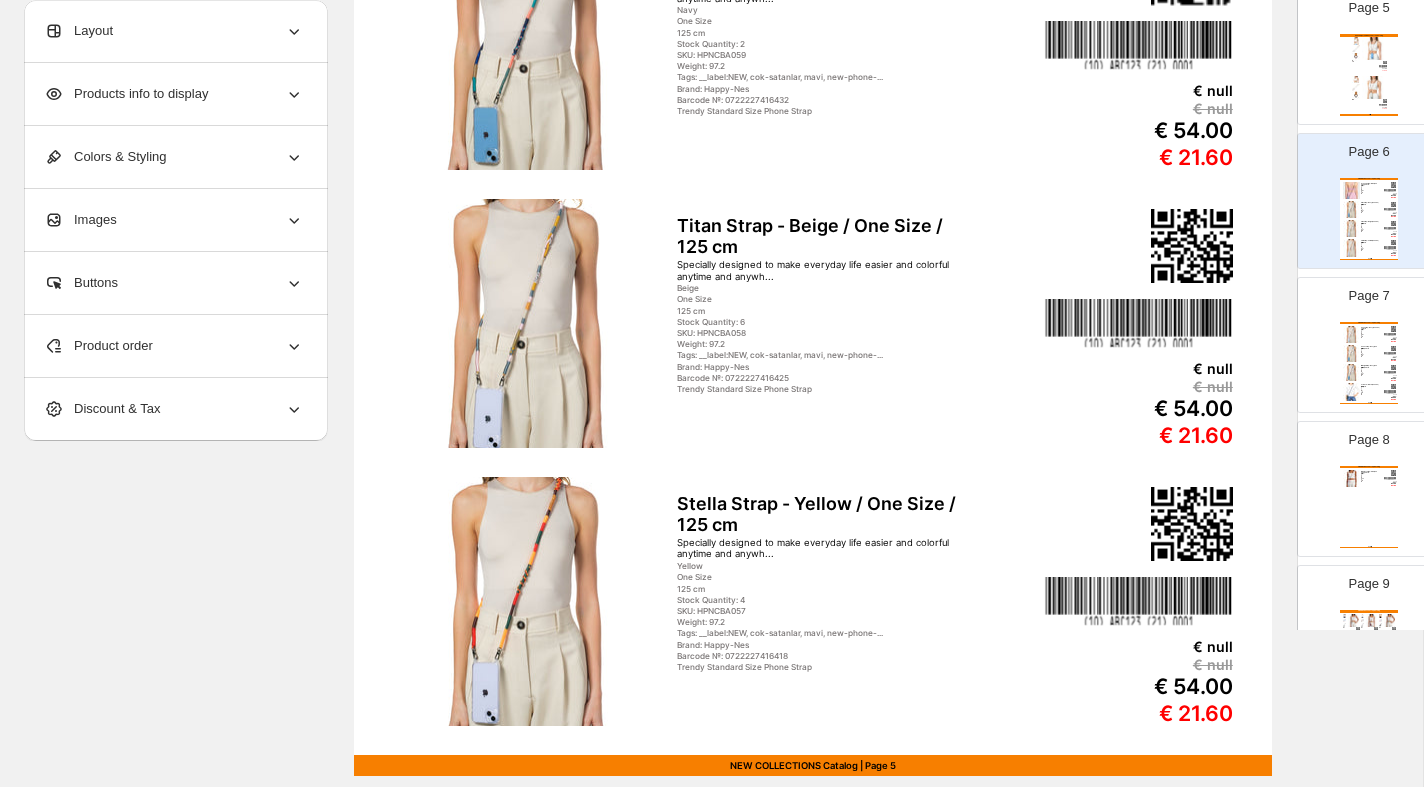 scroll, scrollTop: 638, scrollLeft: 0, axis: vertical 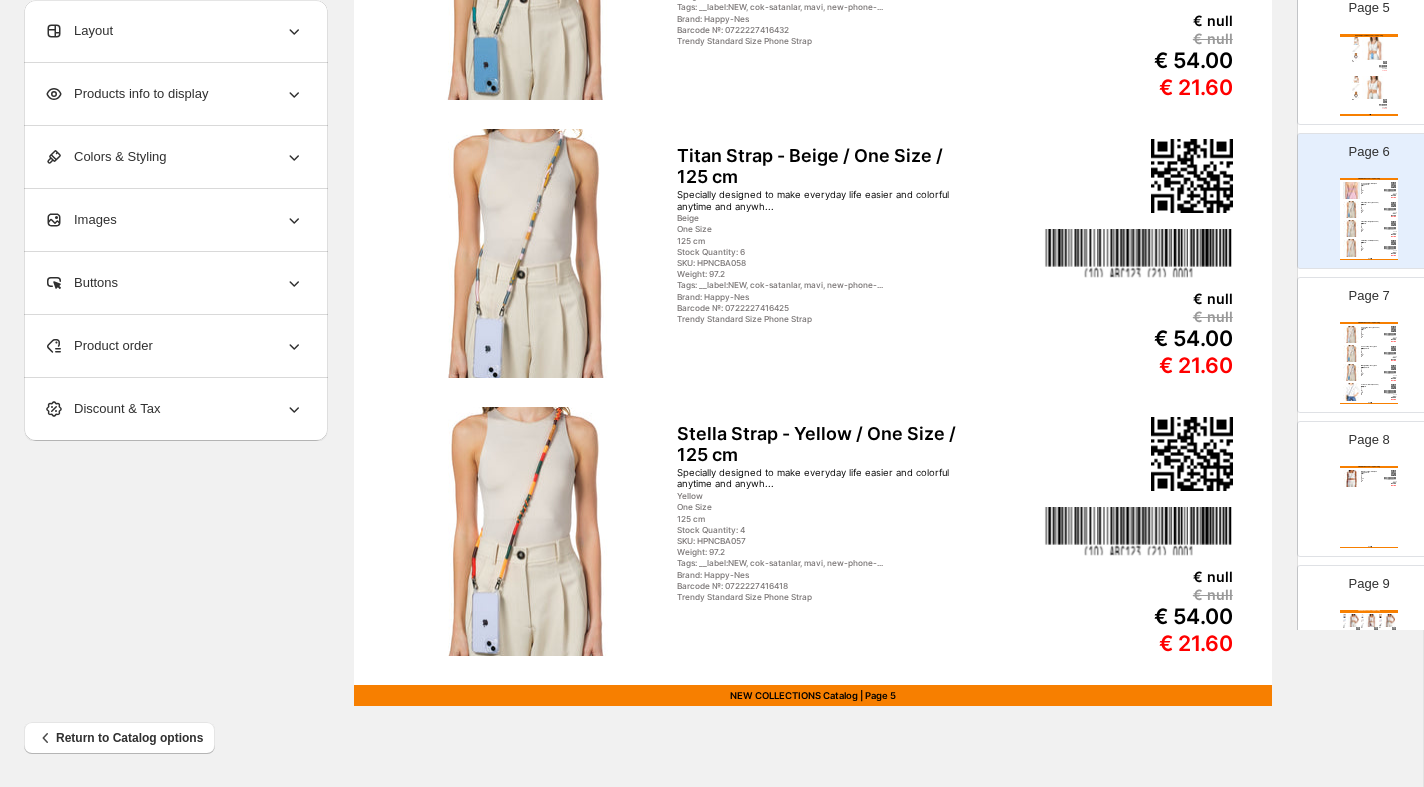 click on "Trendy Standard Size Phone Strap" at bounding box center [1370, 357] 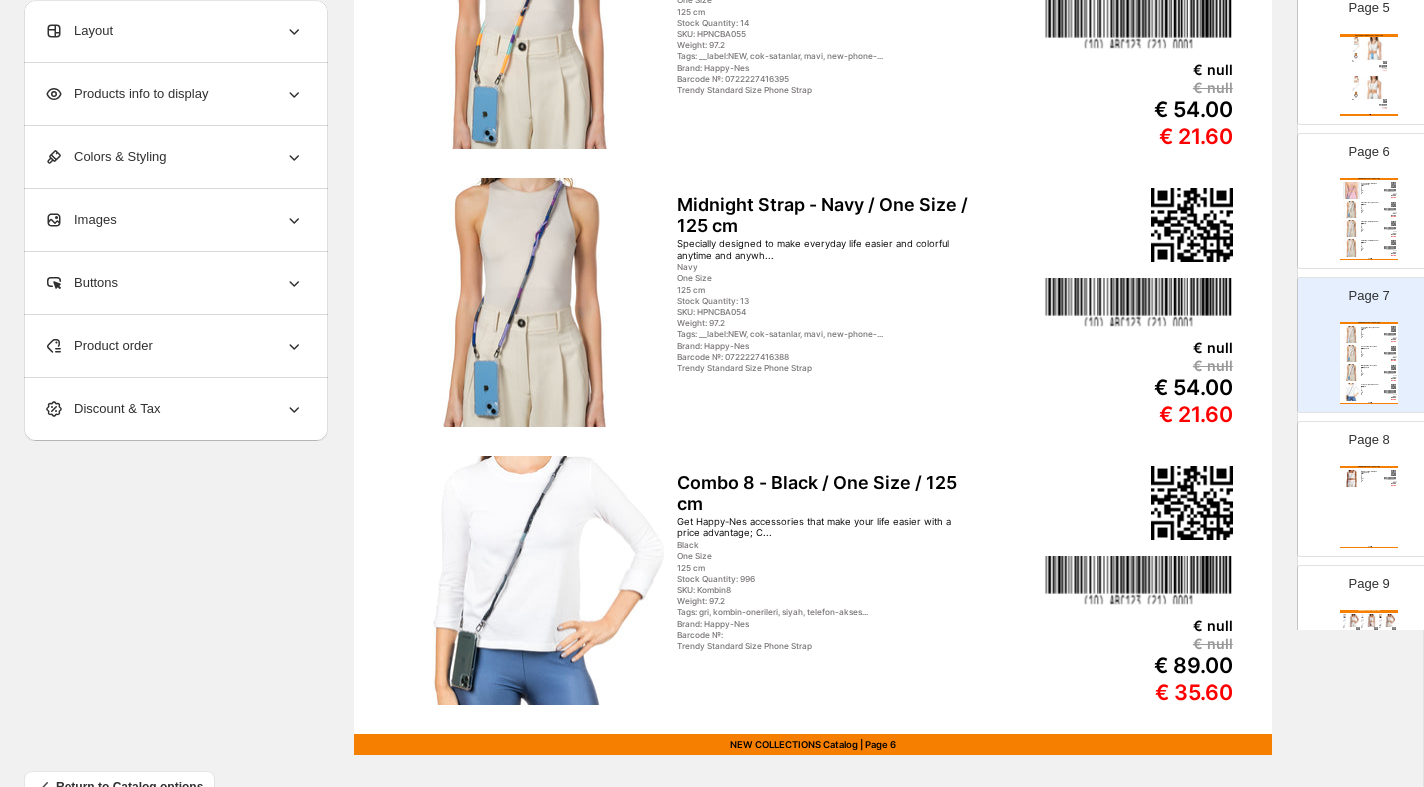 scroll, scrollTop: 638, scrollLeft: 0, axis: vertical 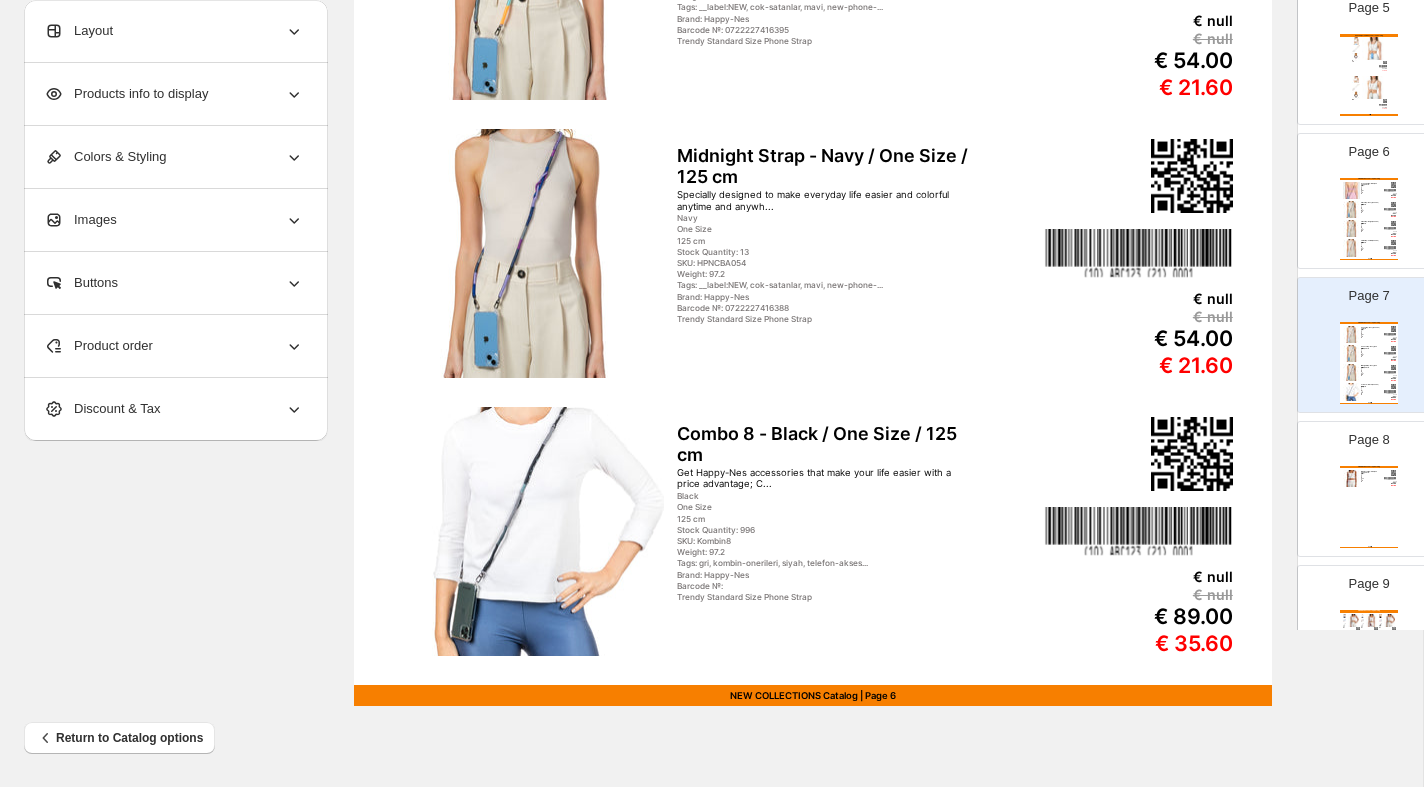 click on "SKU:  HPNCBA002" at bounding box center (1370, 478) 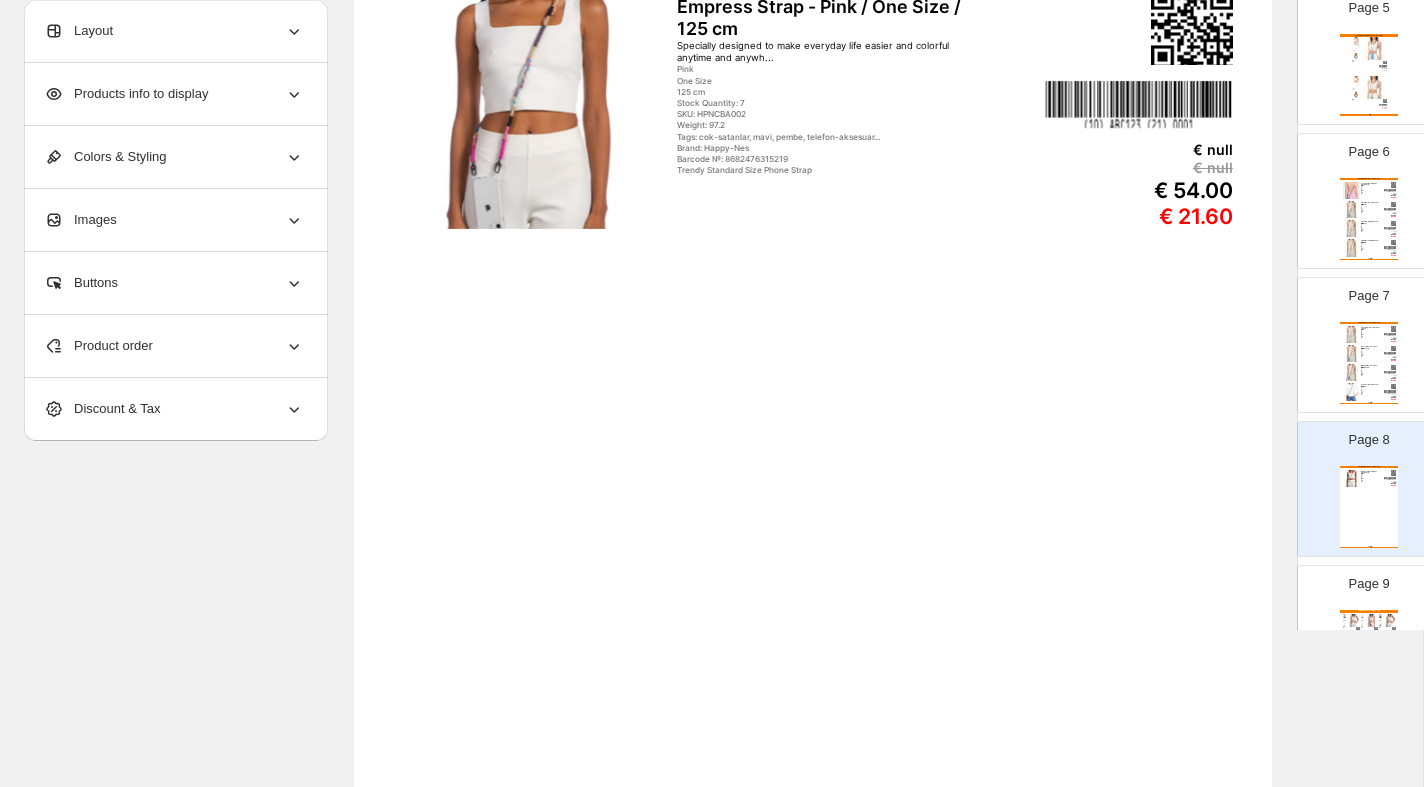scroll, scrollTop: 606, scrollLeft: 0, axis: vertical 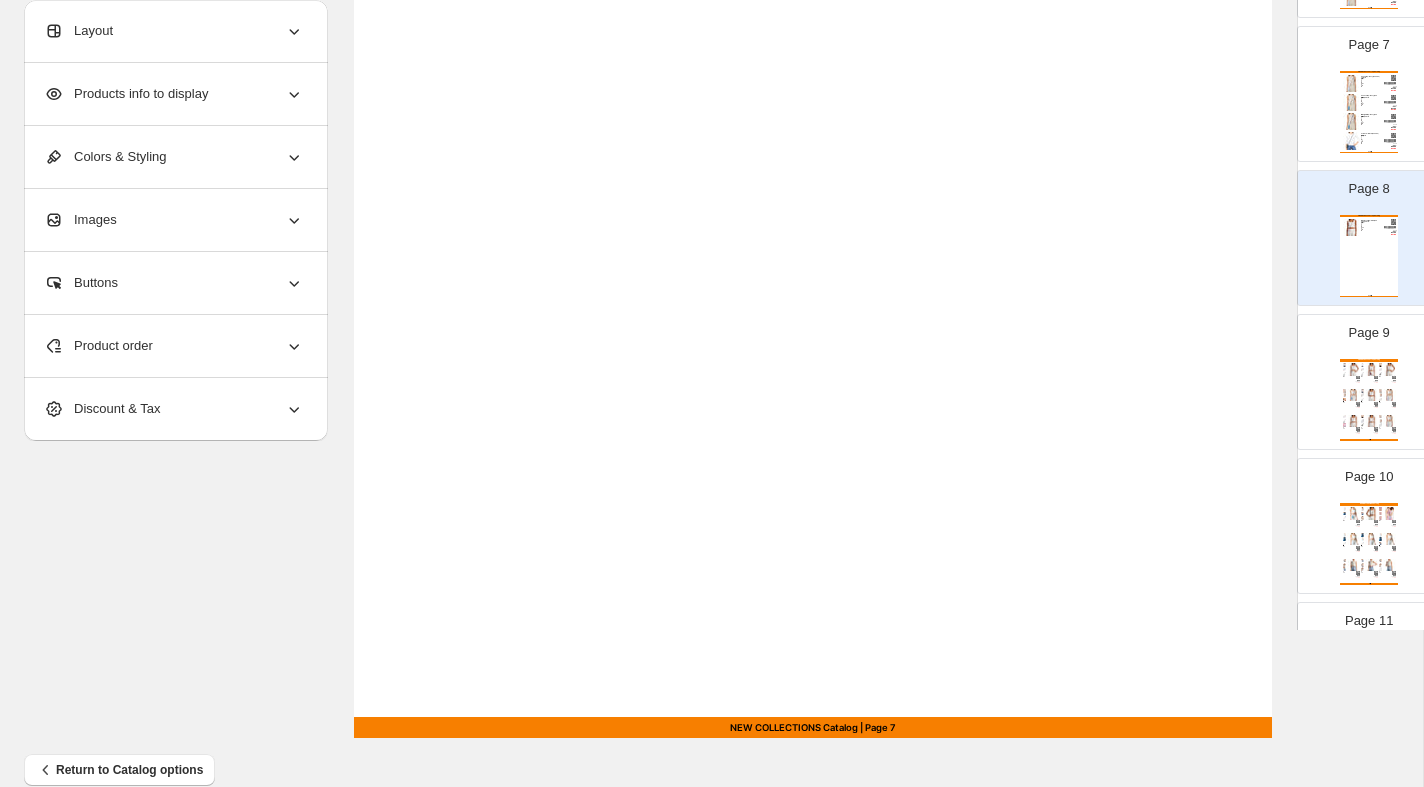 click at bounding box center [1353, 369] 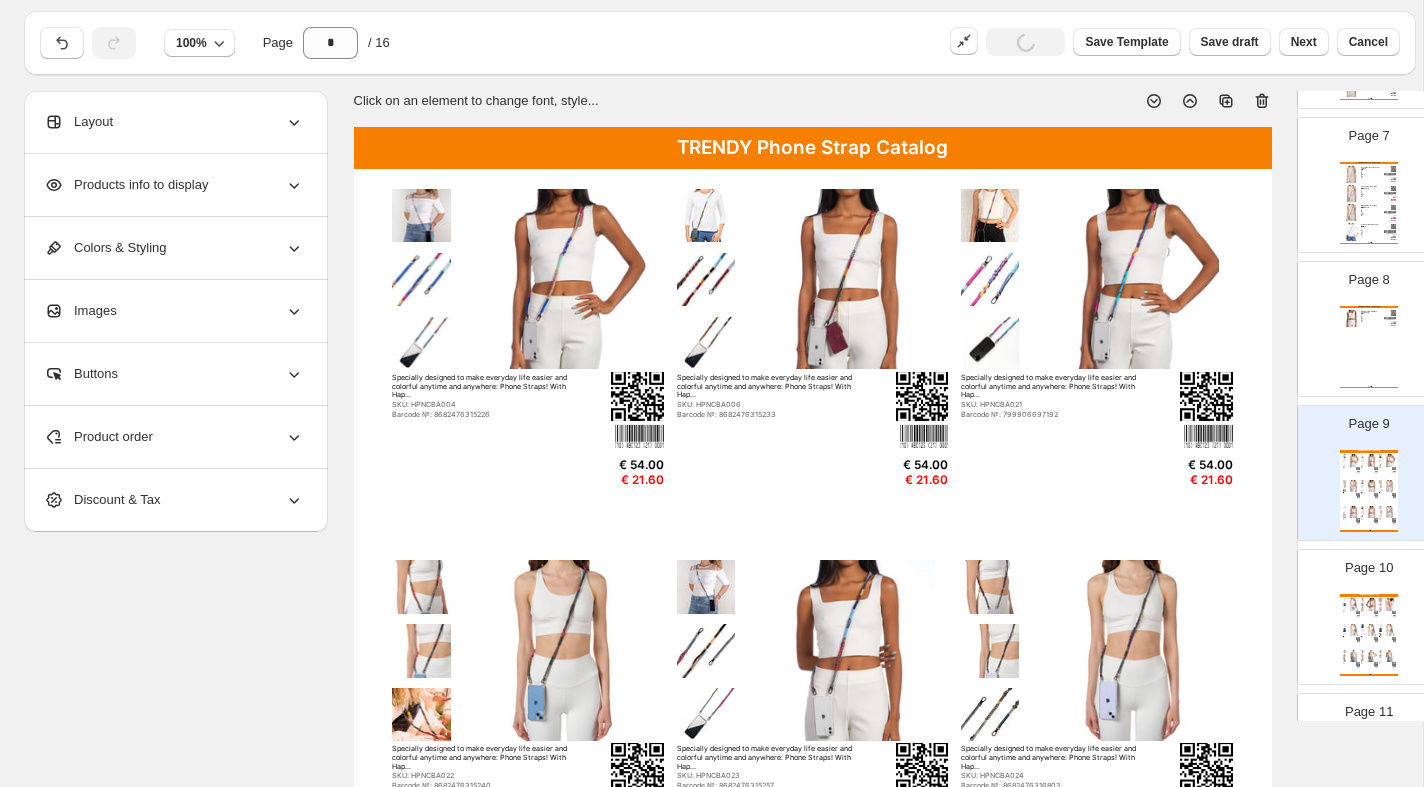 scroll, scrollTop: 0, scrollLeft: 0, axis: both 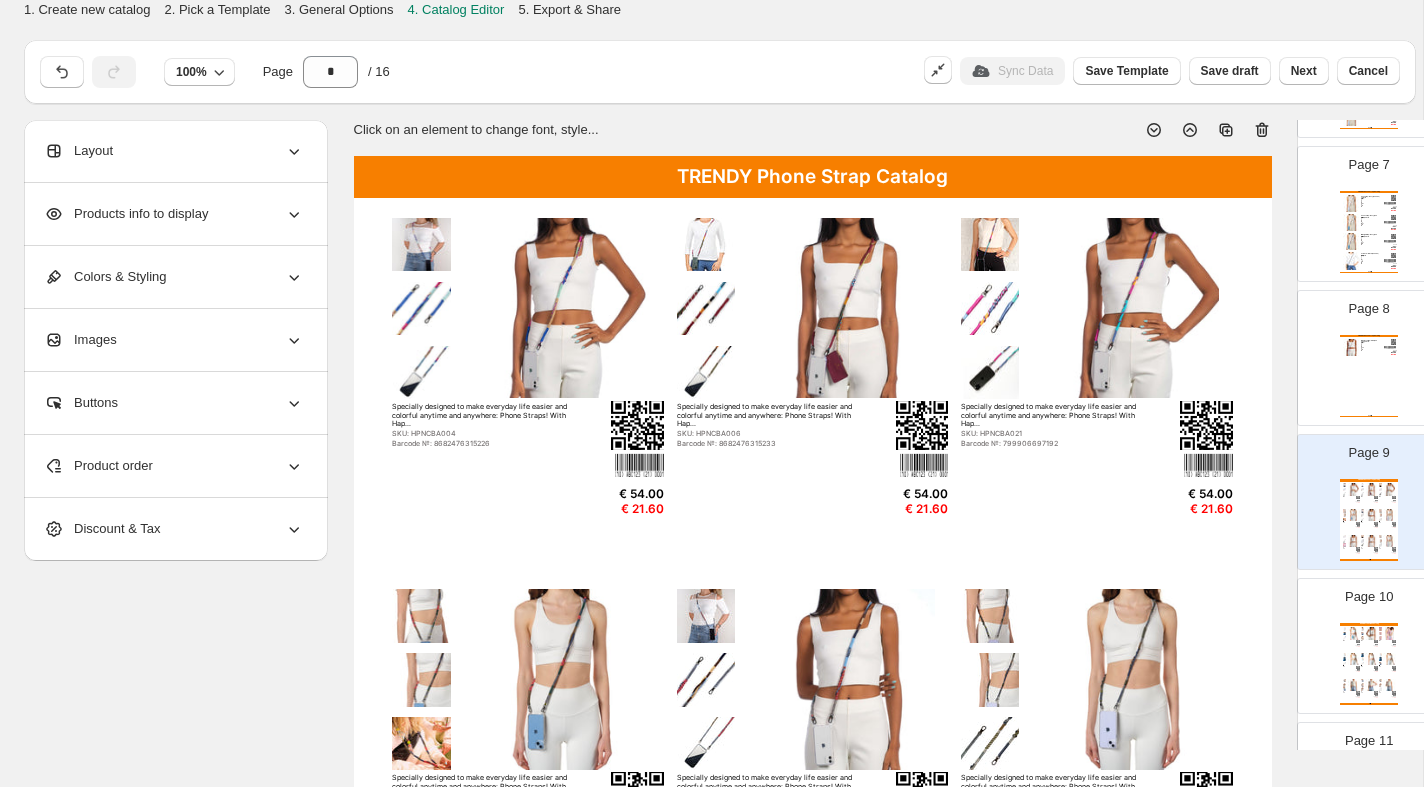 click 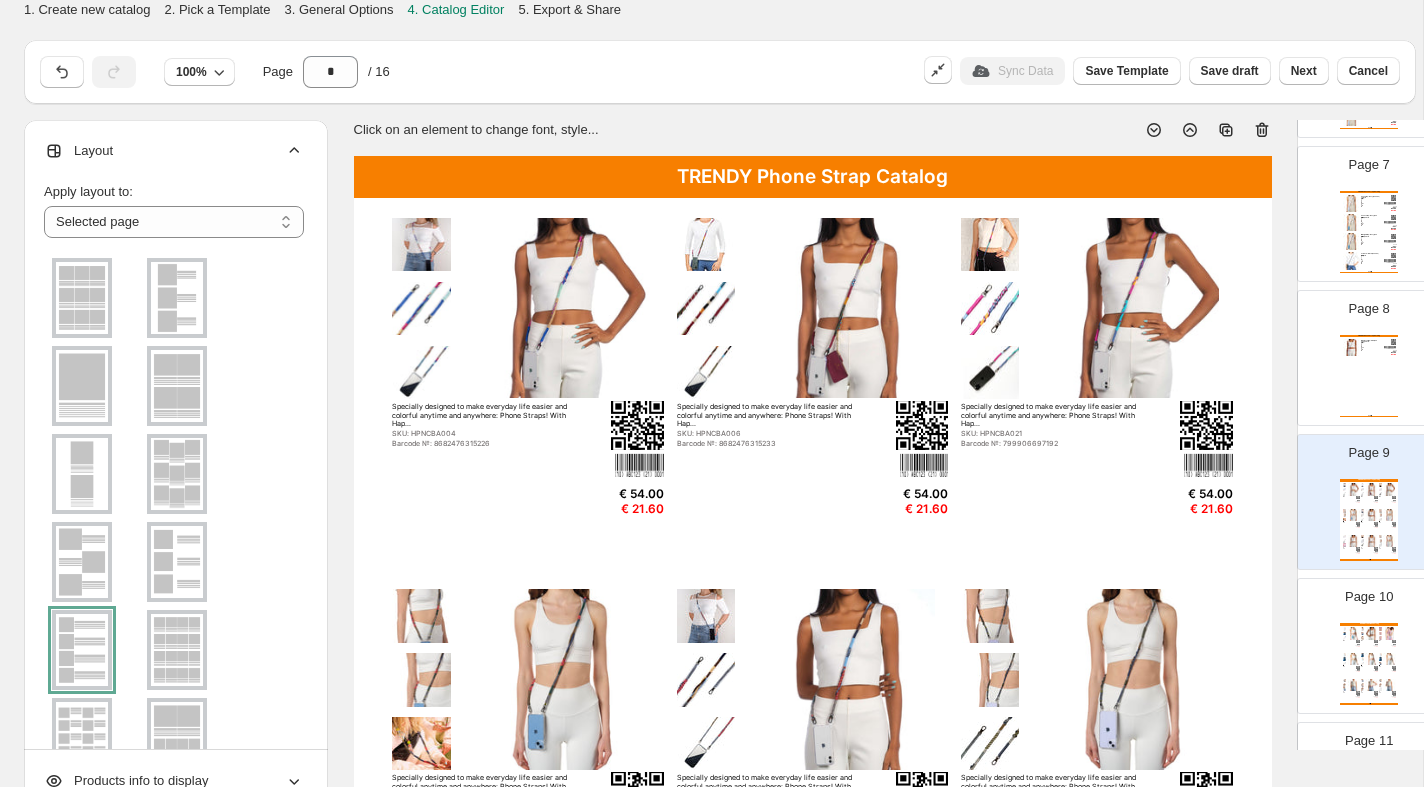 click at bounding box center [82, 650] 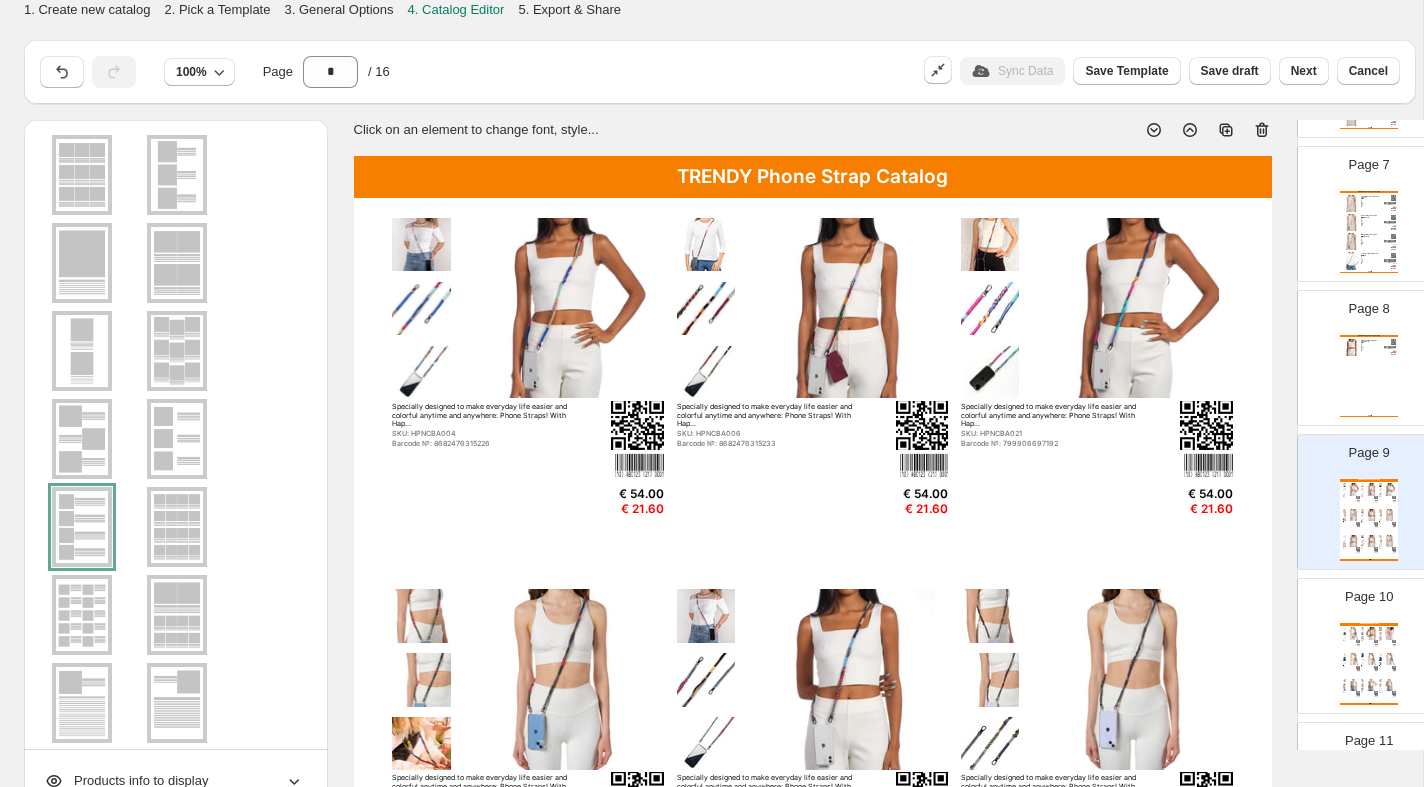scroll, scrollTop: 201, scrollLeft: 0, axis: vertical 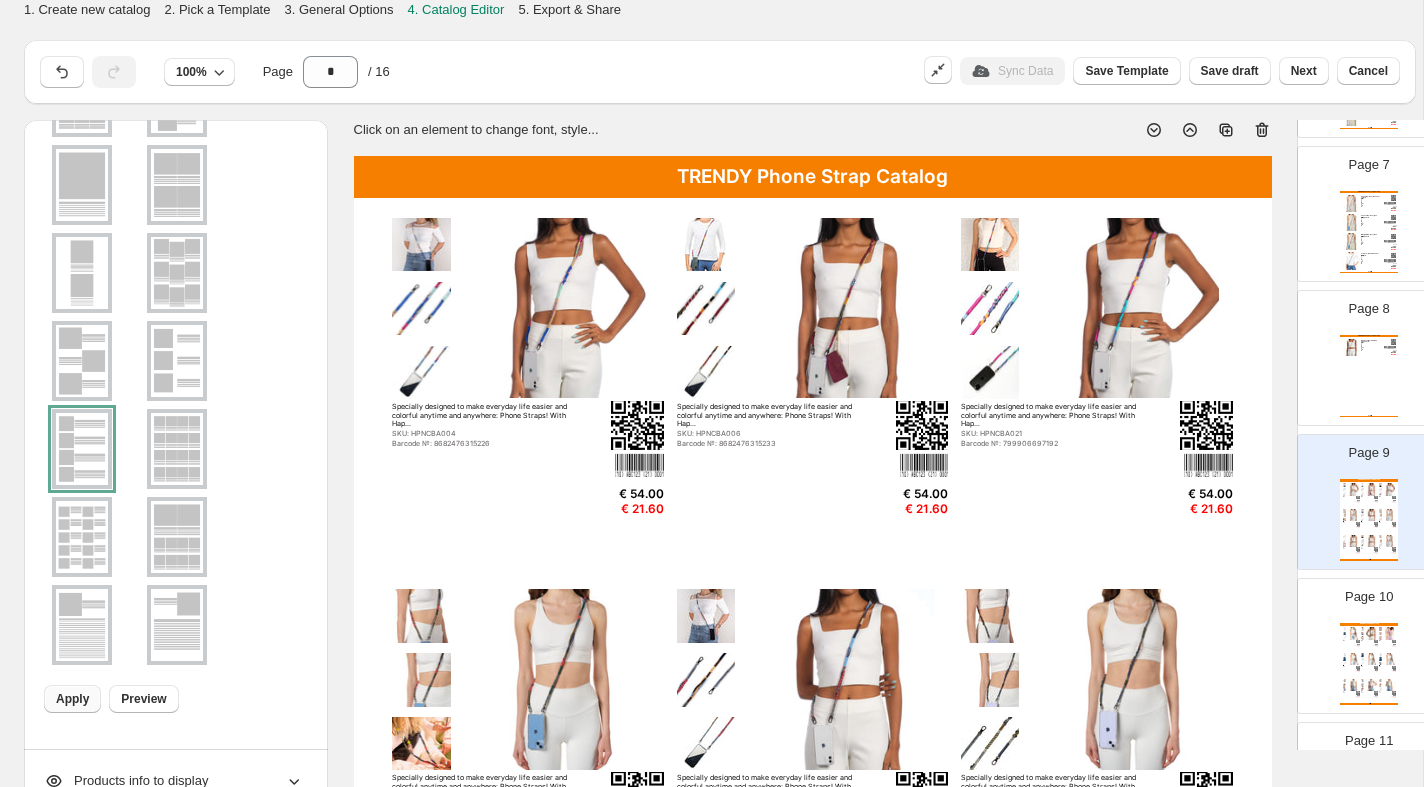 click on "Apply" at bounding box center [72, 699] 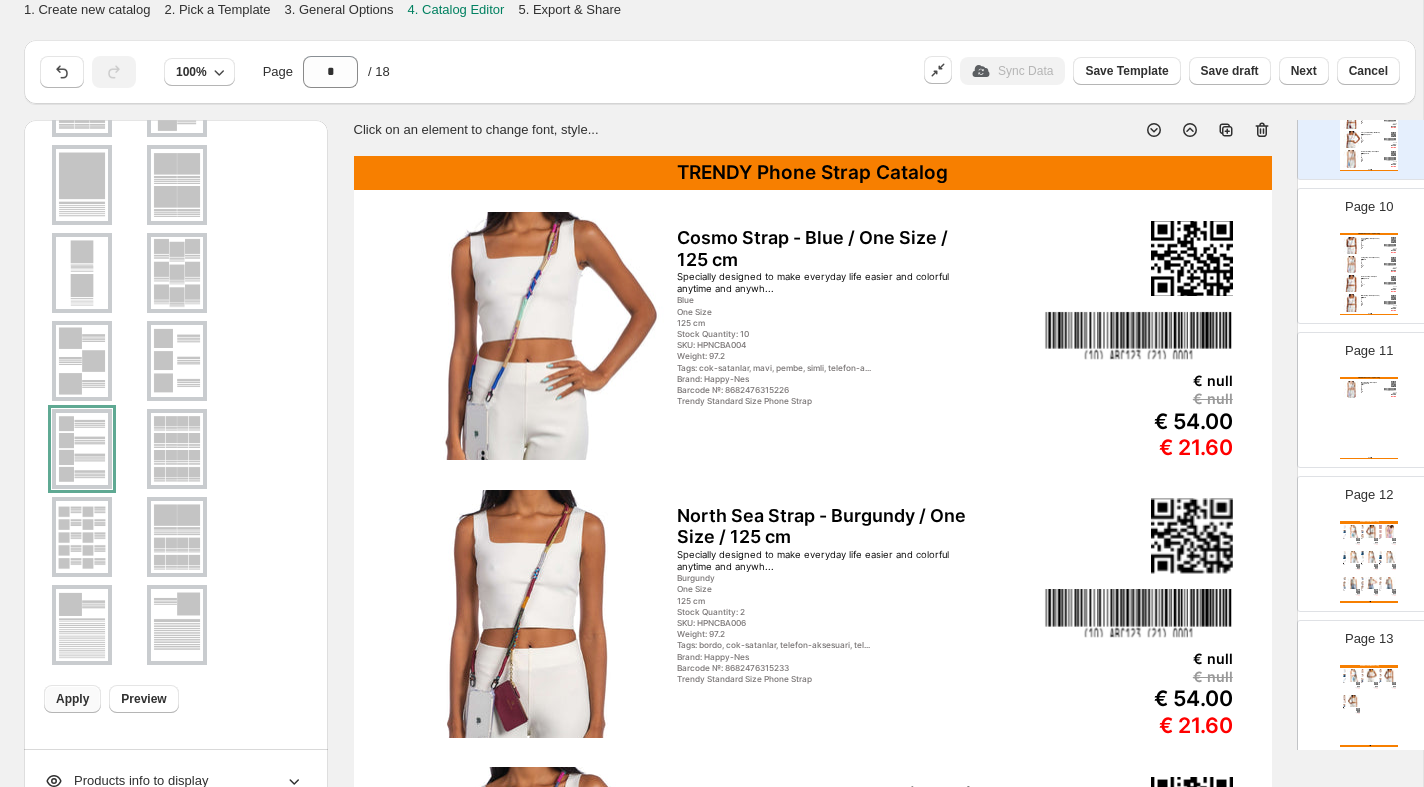 scroll, scrollTop: 1321, scrollLeft: 0, axis: vertical 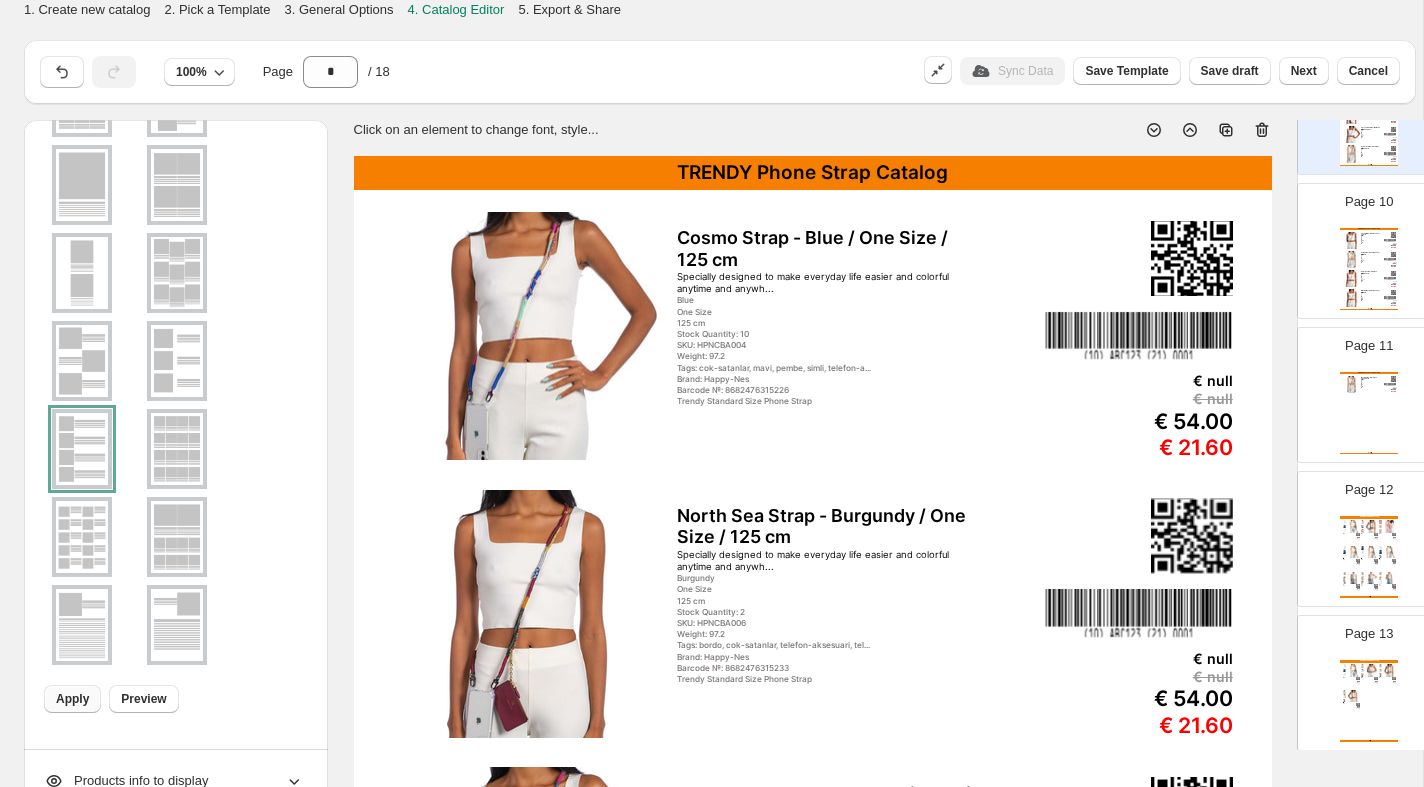 click on "TRENDY Phone Strap Catalog Mystery Strap - Black / One Size / 125 cm
Specially designed to make everyday life easier and anywh... Black One Size 125 cm Stock Quantity:  9 SKU:  HPNCBA052 Weight:  97.2 Tags:  cok-satanlar, gri, siyah, telefon-aksesuari... Brand:  Happy-Nes Barcode №:  8682476316827 Trendy Standard Size Phone Strap € null € null € 54.00 € 21.60 NEW COLLECTIONS Catalog | Page undefined" at bounding box center [1369, 413] 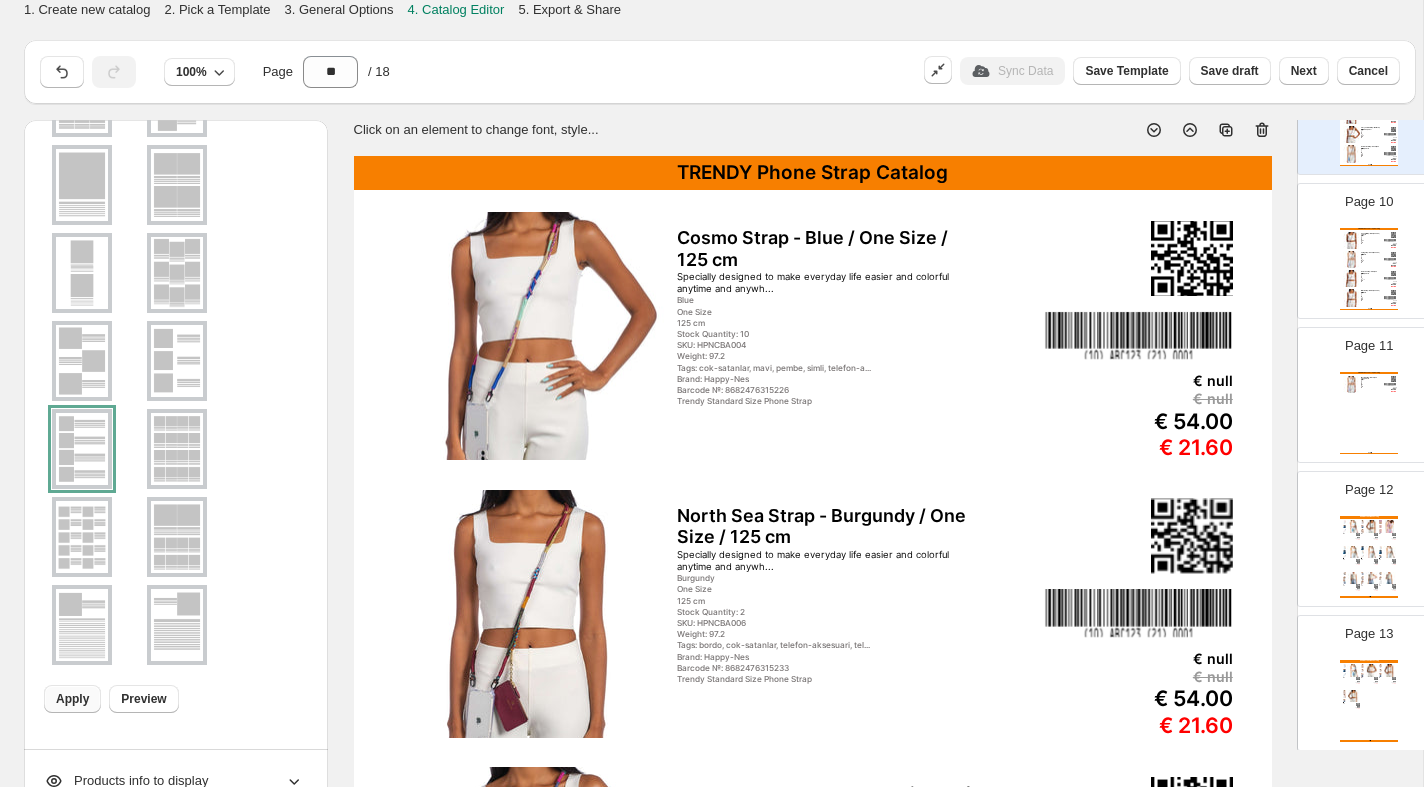 scroll, scrollTop: 0, scrollLeft: 0, axis: both 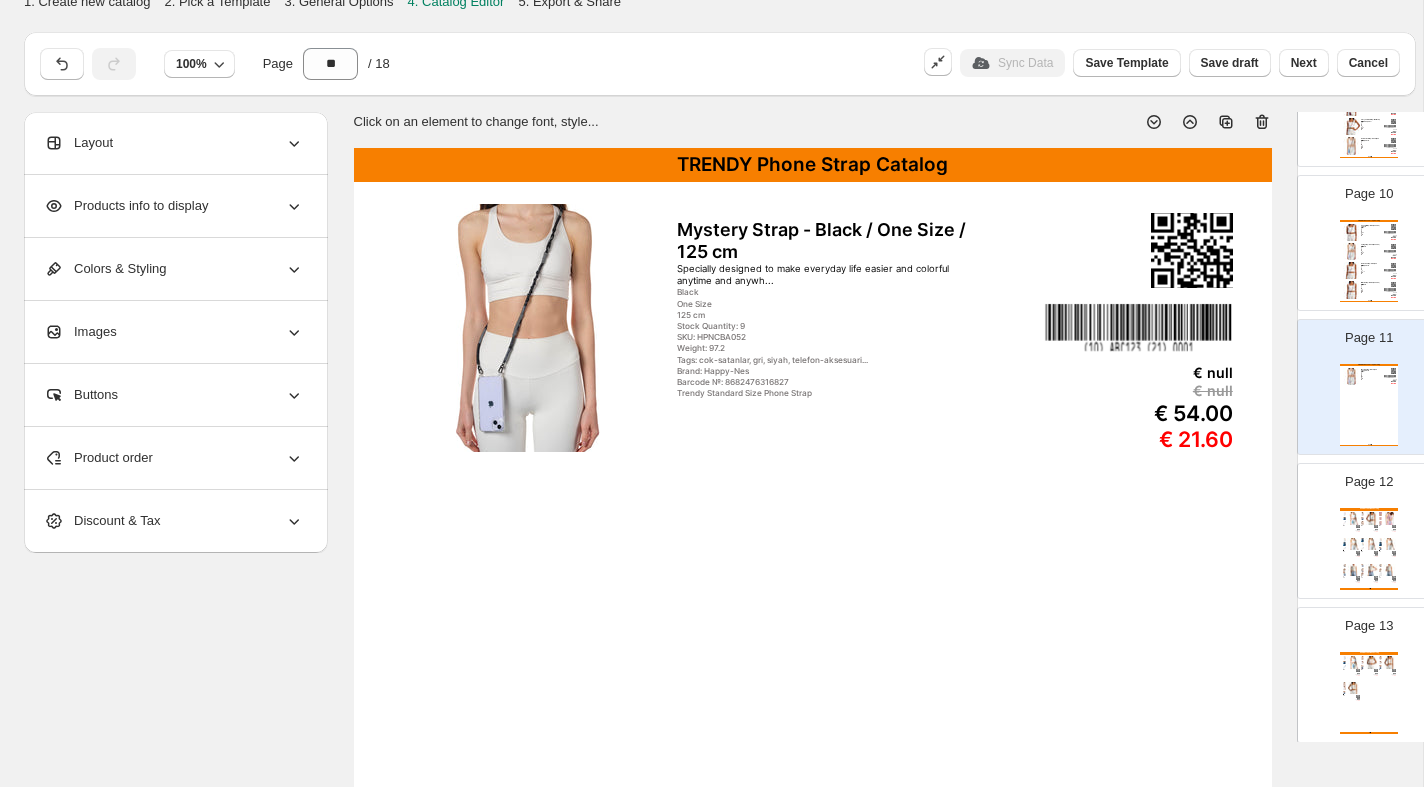 click on "Happy-Nes' design that makes life easier anytime and anywhere: Active Phone Strap! With its convenient an..." at bounding box center (1367, 551) 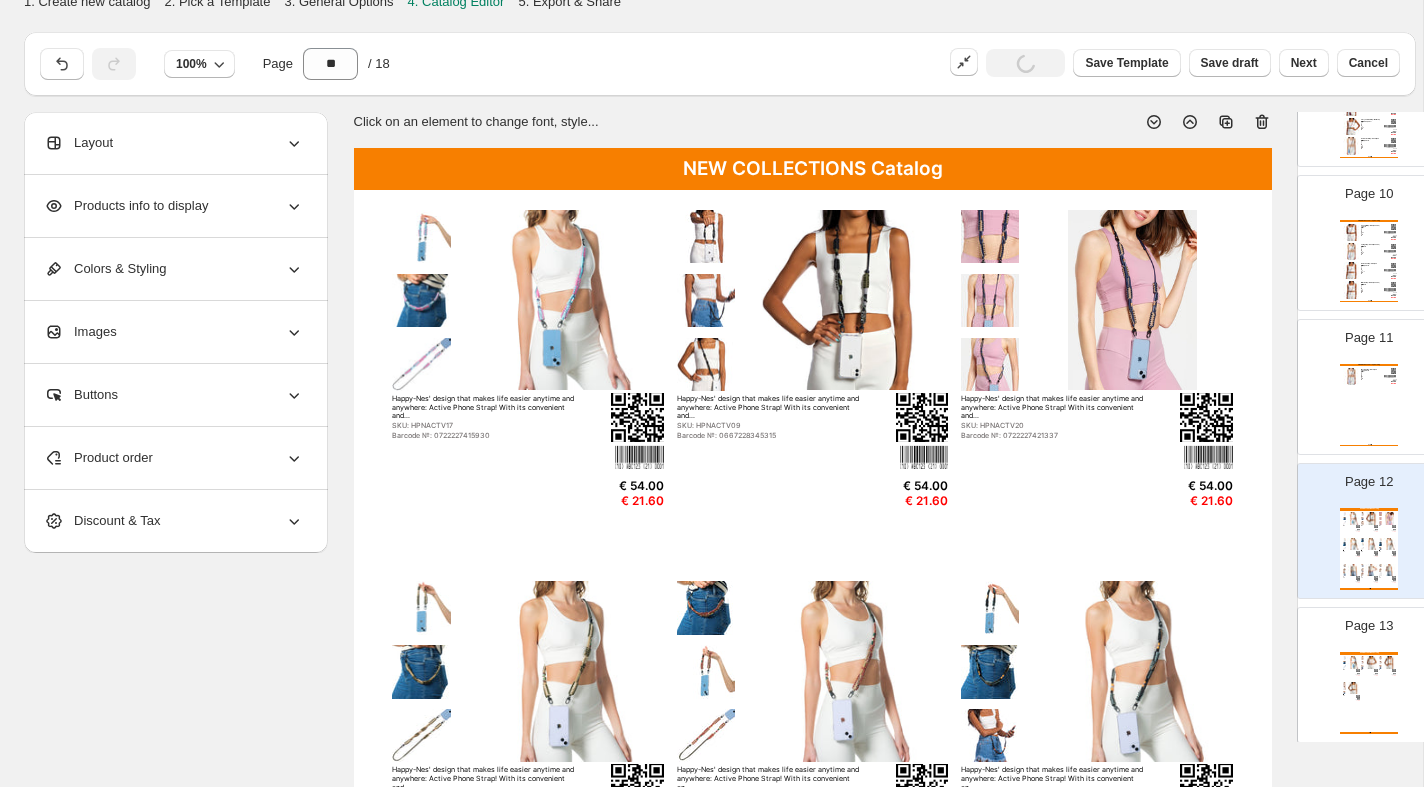 click on "TRENDY Phone Strap Catalog Mystery Strap - Black / One Size / 125 cm
Specially designed to make everyday life easier and anywh... Black One Size 125 cm Stock Quantity:  9 SKU:  HPNCBA052 Weight:  97.2 Tags:  cok-satanlar, gri, siyah, telefon-aksesuari... Brand:  Happy-Nes Barcode №:  8682476316827 Trendy Standard Size Phone Strap € null € null € 54.00 € 21.60 NEW COLLECTIONS Catalog | Page undefined" at bounding box center (1369, 405) 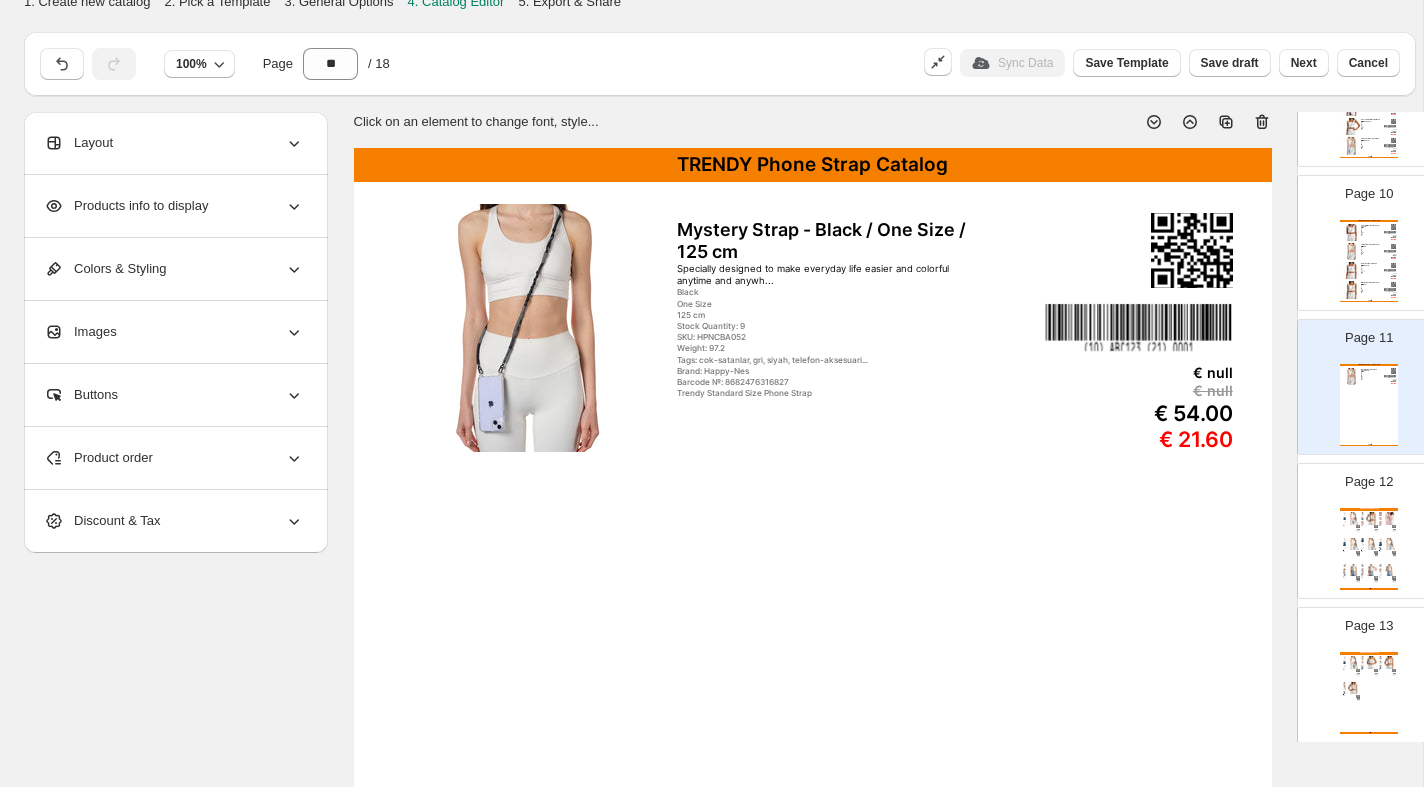 scroll, scrollTop: 0, scrollLeft: 0, axis: both 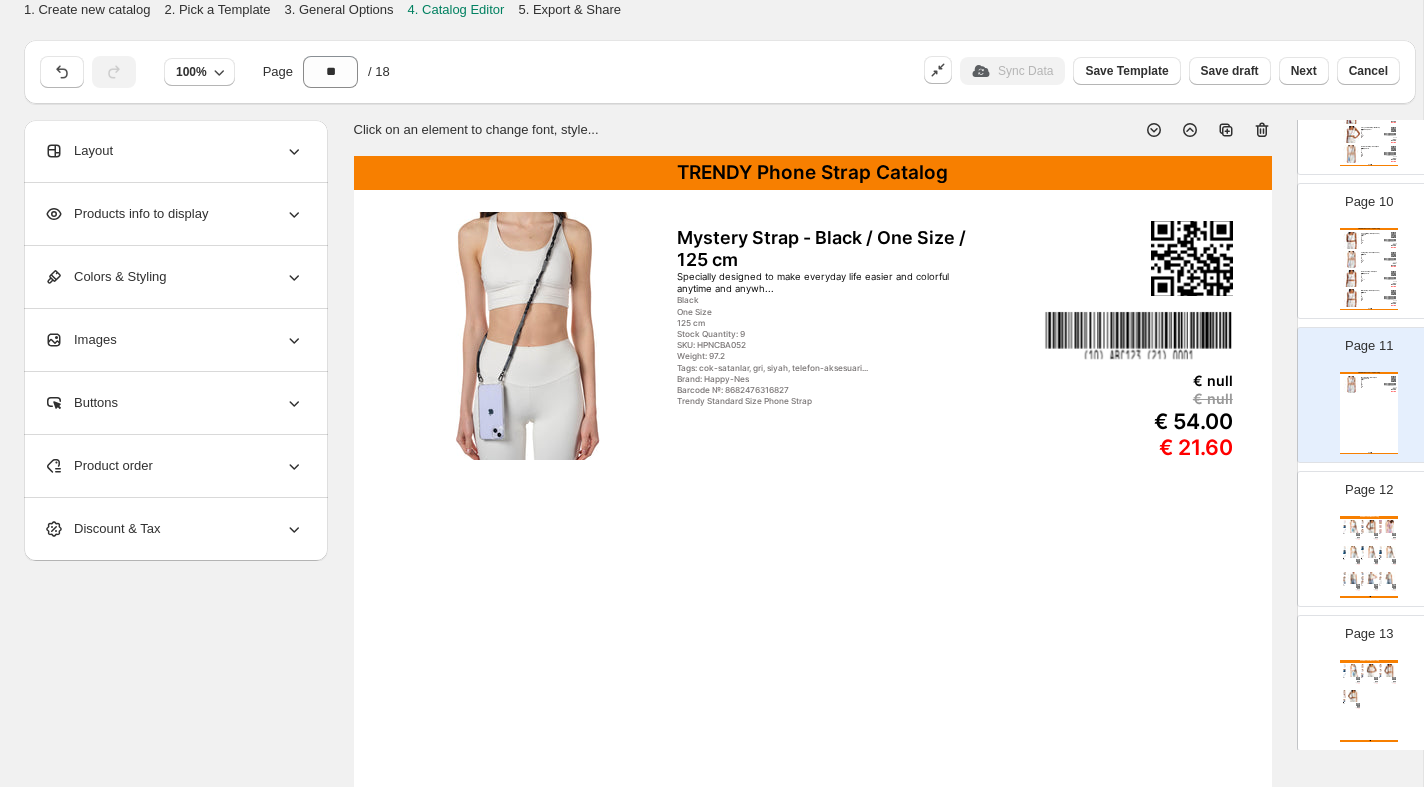 click at bounding box center (1351, 278) 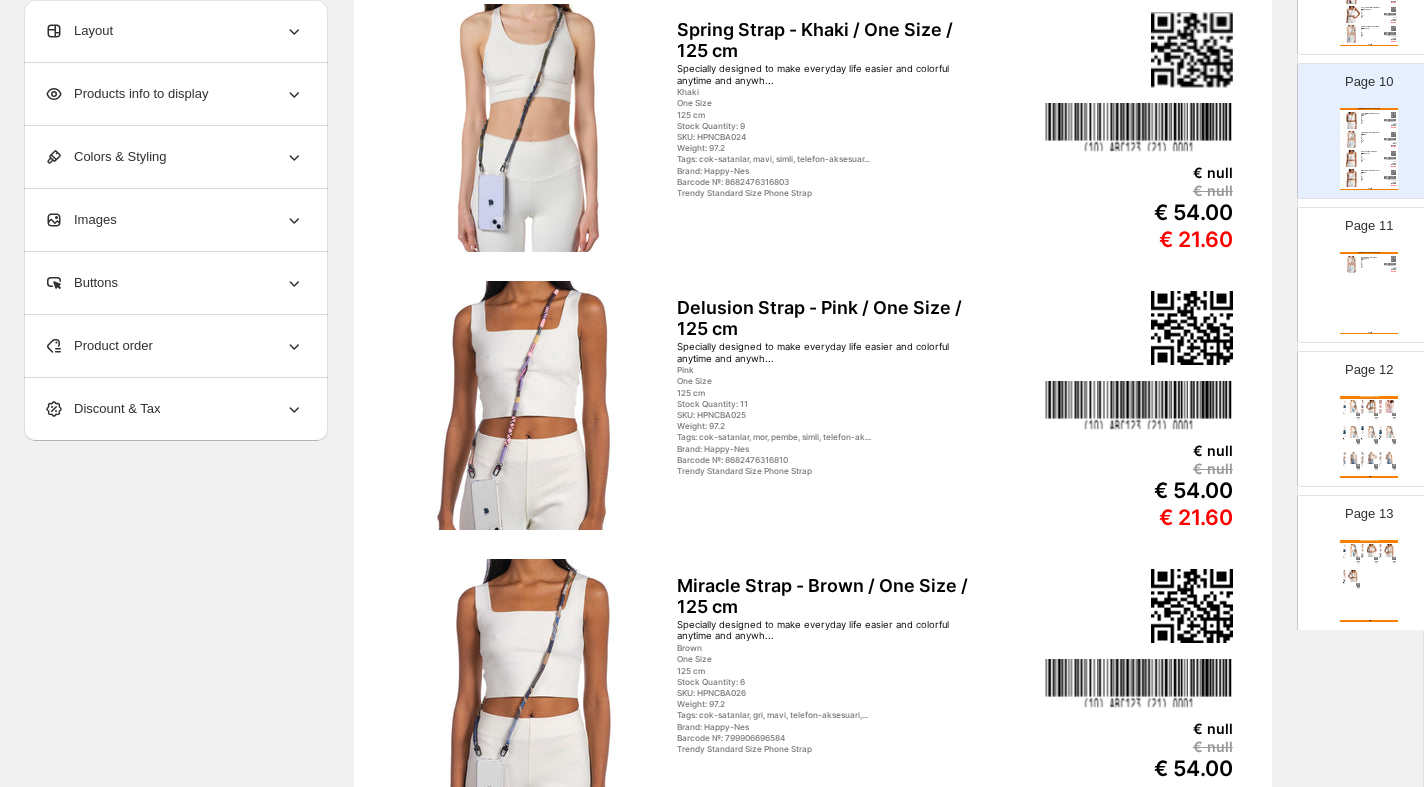 scroll, scrollTop: 638, scrollLeft: 0, axis: vertical 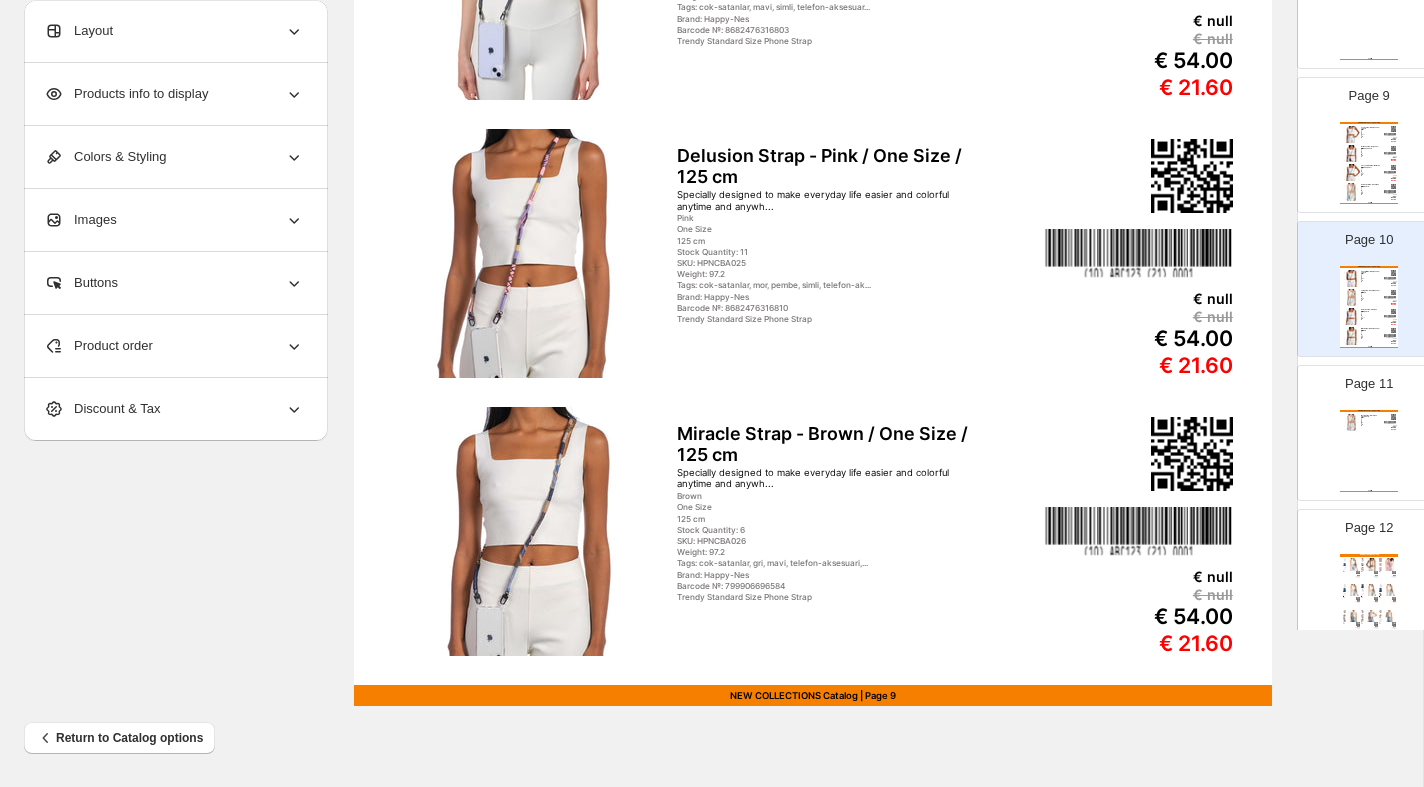click at bounding box center [1351, 172] 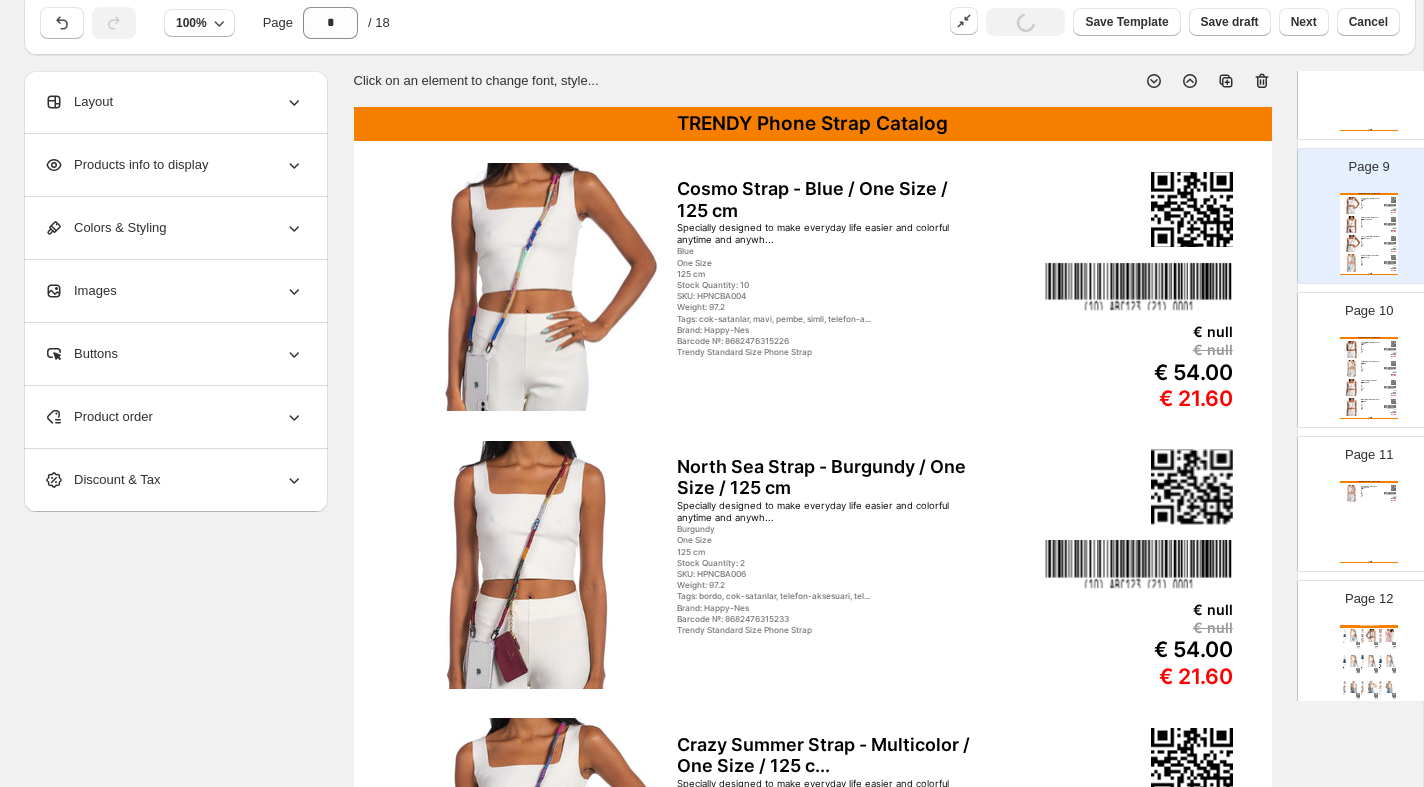 scroll, scrollTop: 0, scrollLeft: 0, axis: both 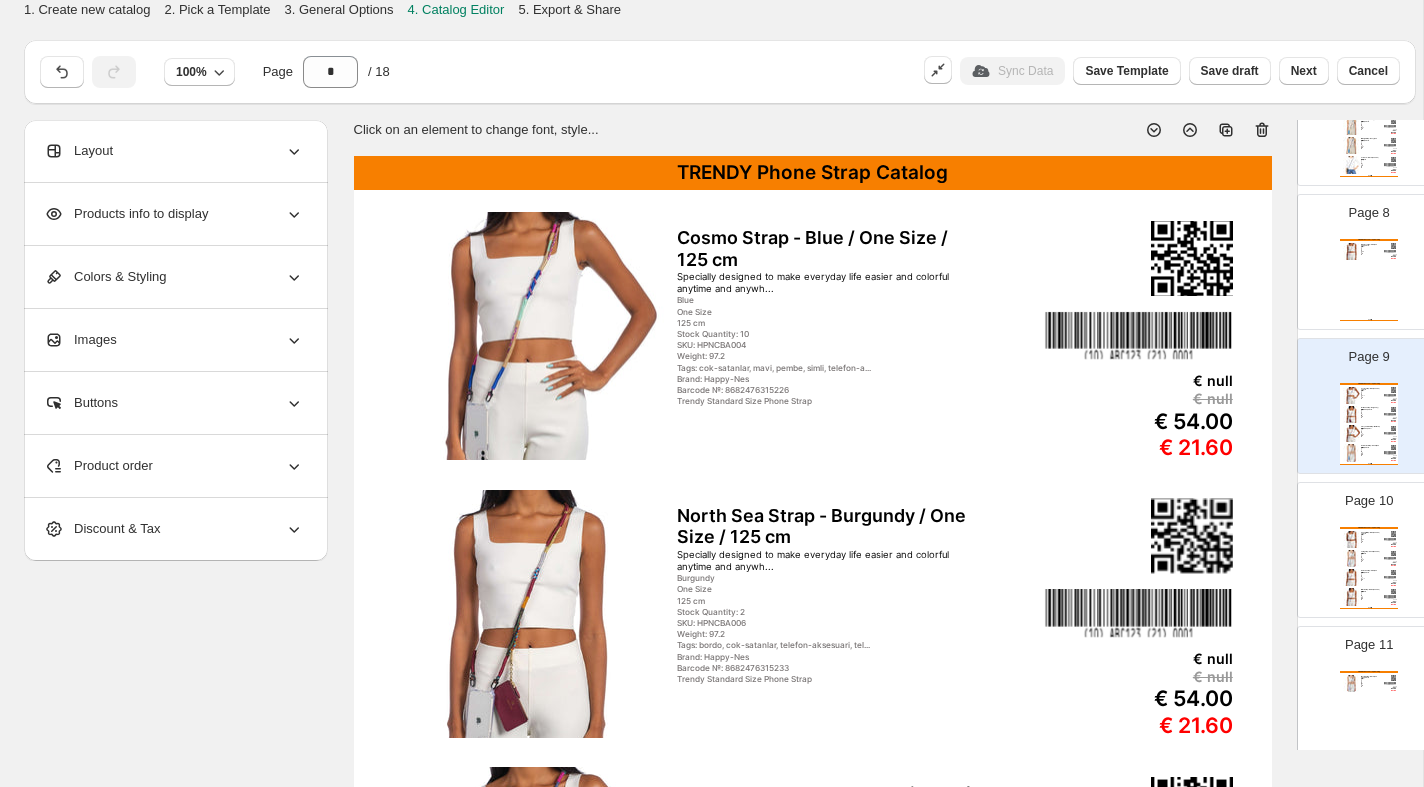 click on "TRENDY Phone Strap Catalog Empress Strap - Pink / One Size / 125 cm
Specially designed to make everyday life easier and anywh... Pink One Size 125 cm Stock Quantity:  7 SKU:  HPNCBA002 Weight:  97.2 Tags:  cok-satanlar, mavi, pembe, telefon-aksesuar... Brand:  Happy-Nes Barcode №:  8682476315219 Trendy Standard Size Phone Strap € null € null € 54.00 € 21.60 NEW COLLECTIONS Catalog | Page undefined" at bounding box center [1369, 280] 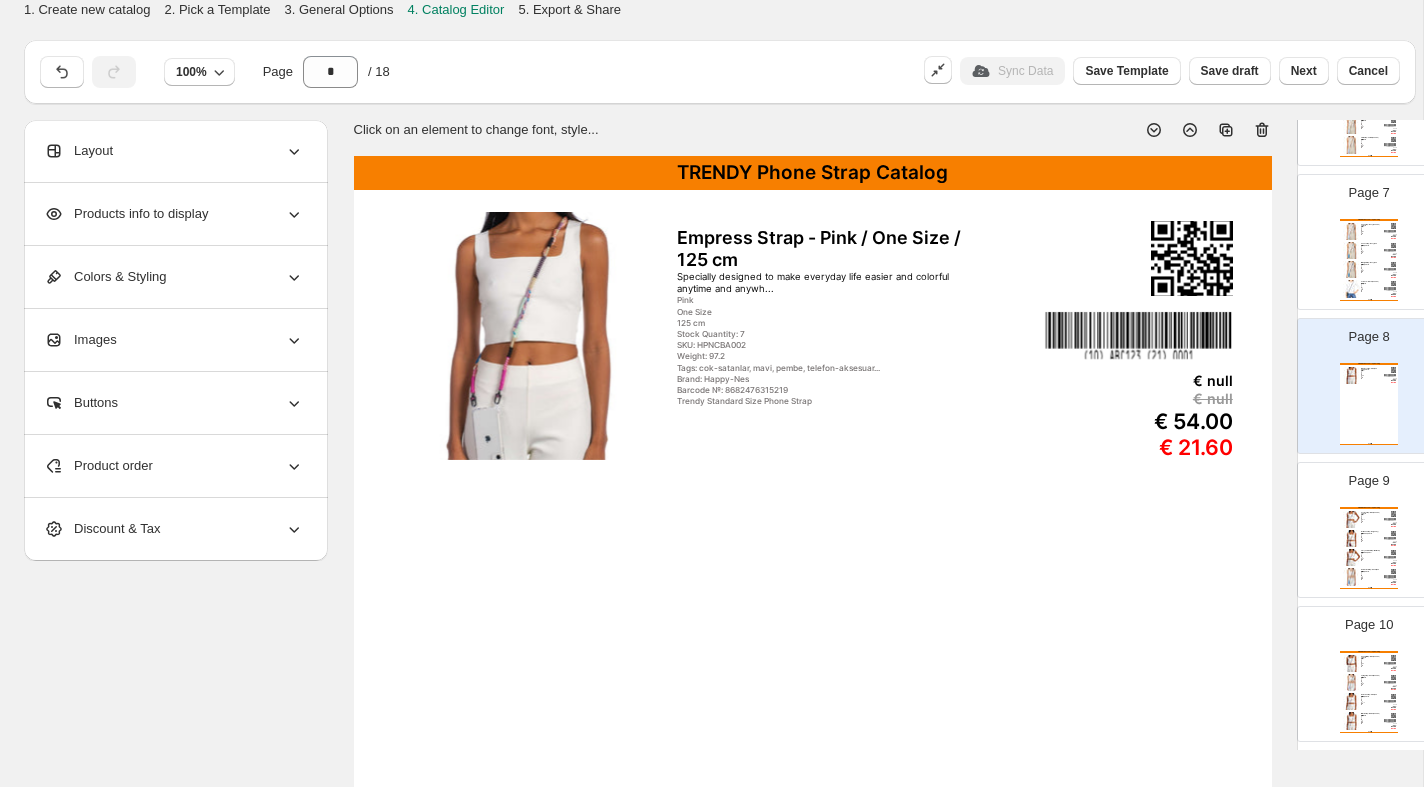 scroll, scrollTop: 869, scrollLeft: 0, axis: vertical 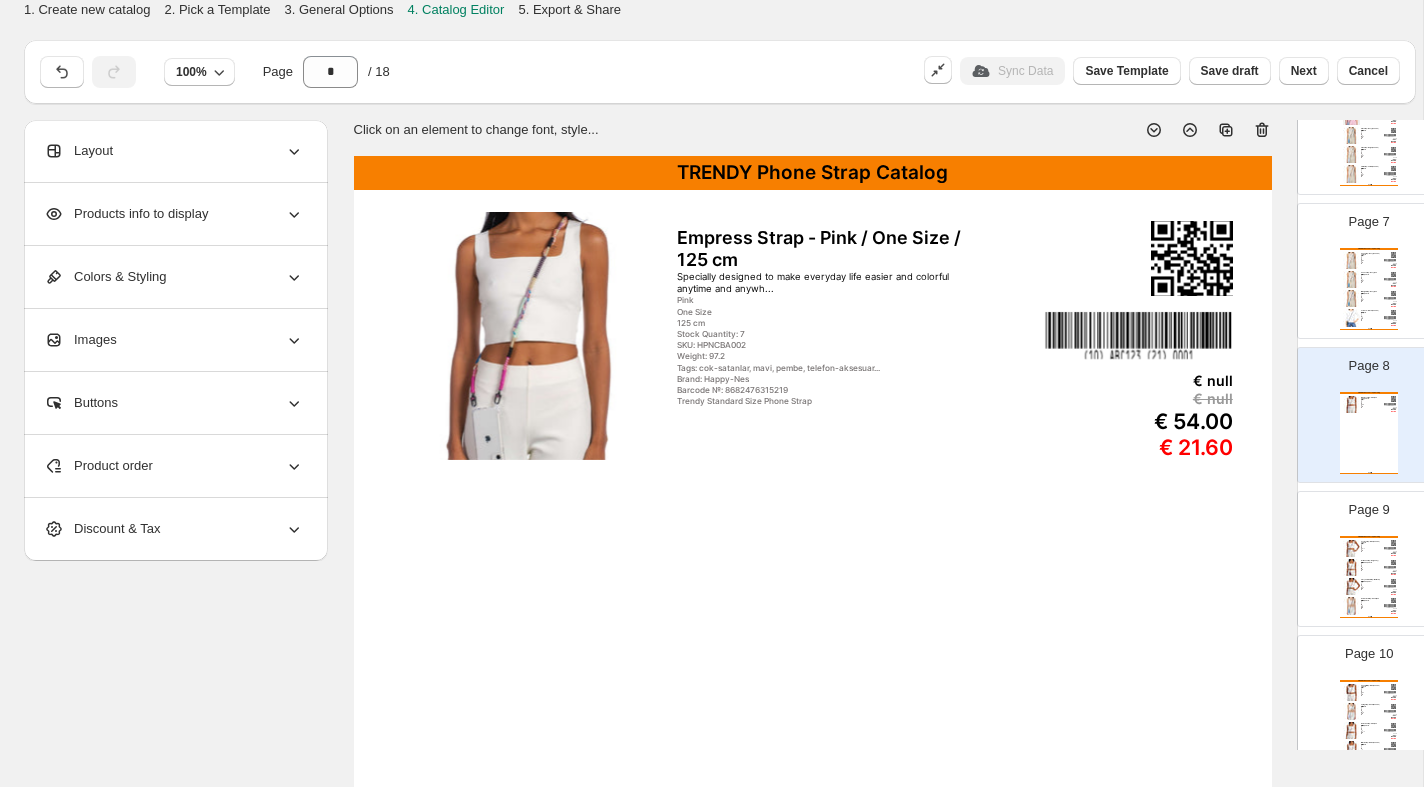 click at bounding box center (1351, 279) 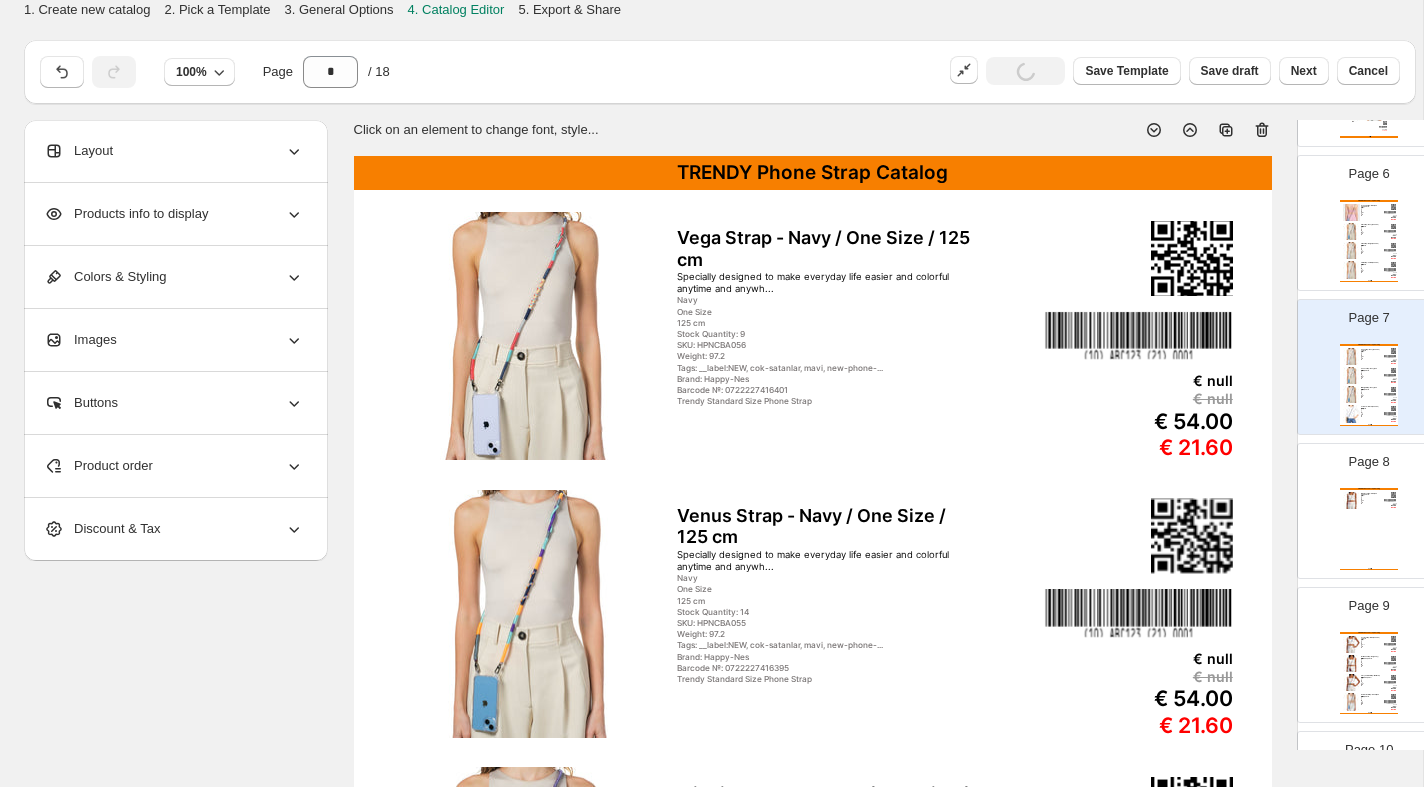scroll, scrollTop: 758, scrollLeft: 0, axis: vertical 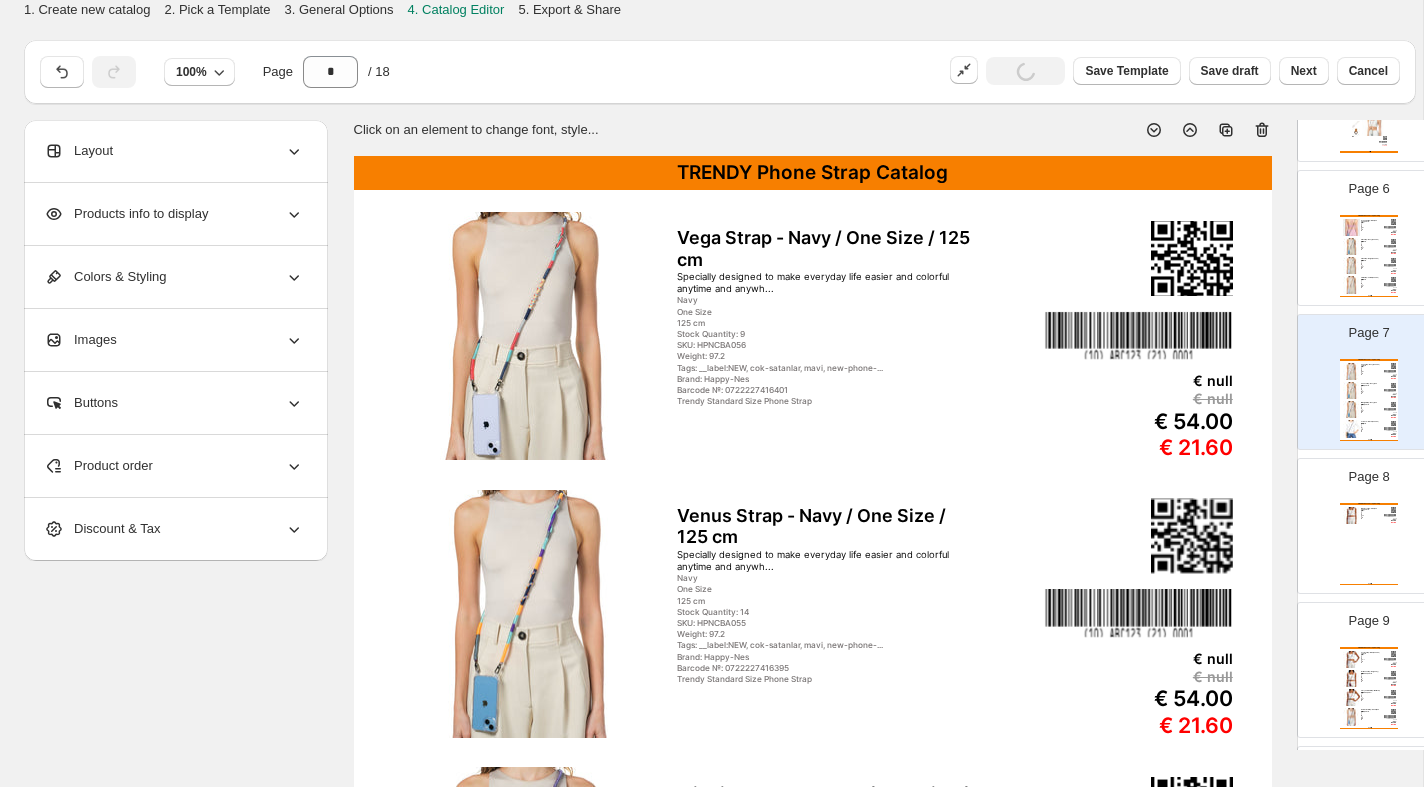 click at bounding box center [1351, 265] 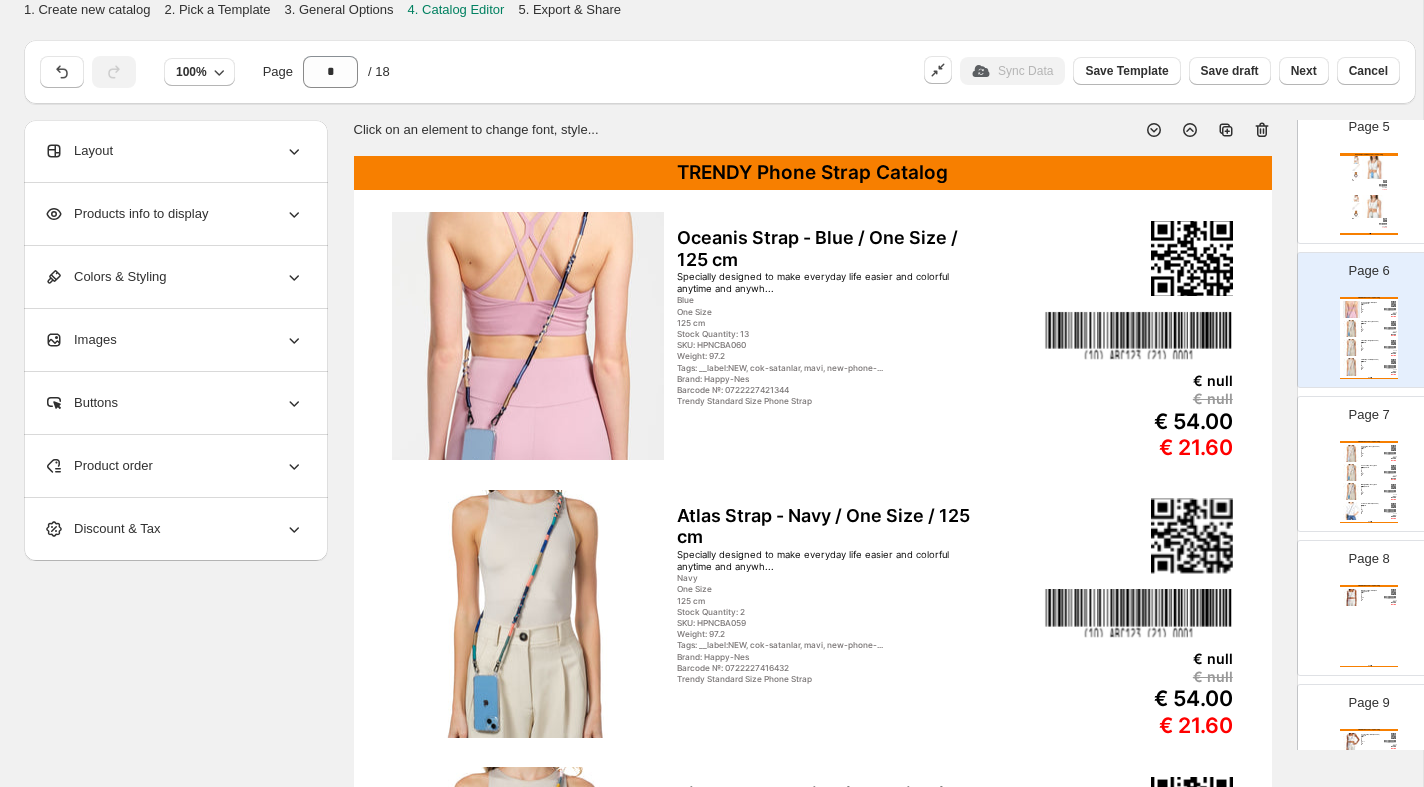 scroll, scrollTop: 646, scrollLeft: 0, axis: vertical 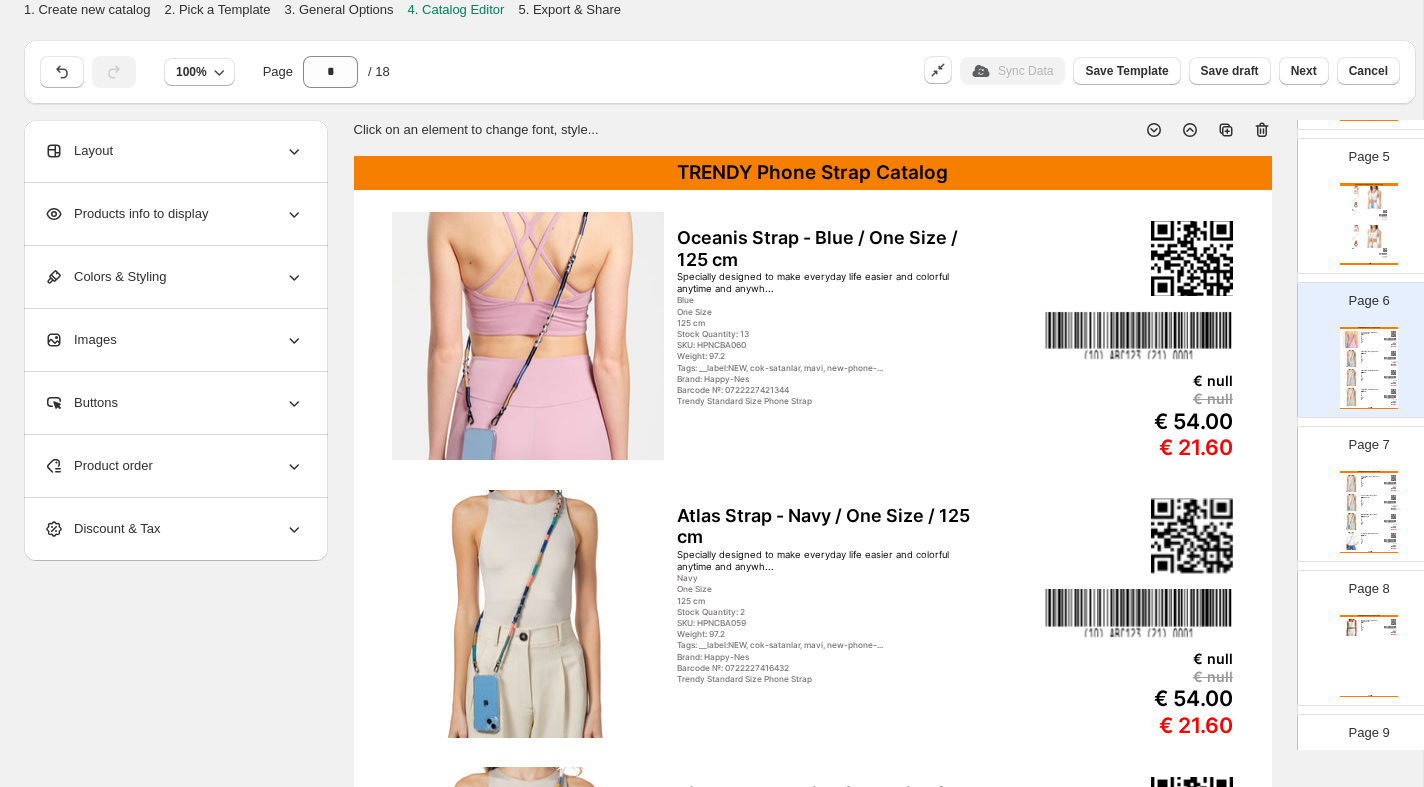 click at bounding box center (1374, 236) 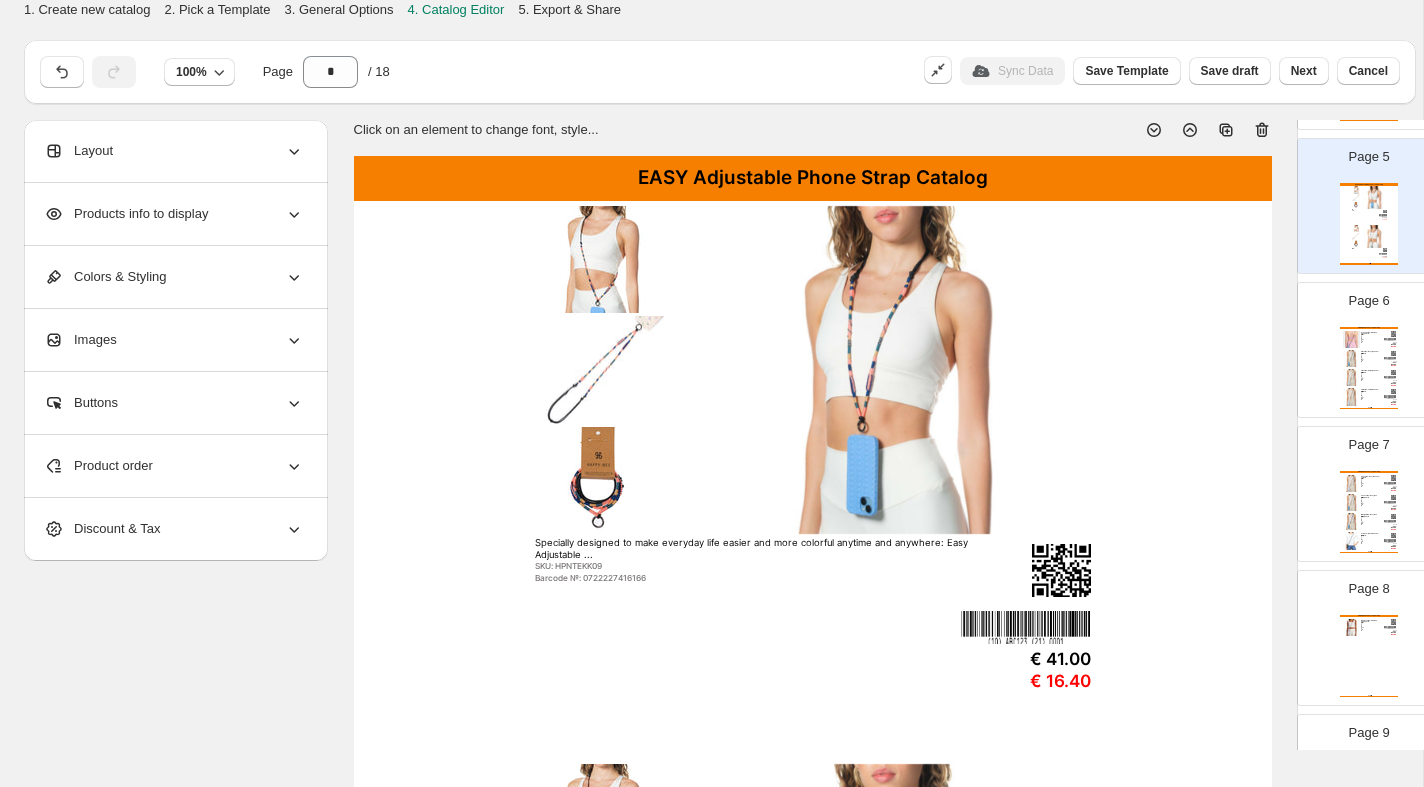 click on "Atlas Strap - Navy / One Size / 125 cm" at bounding box center (1370, 352) 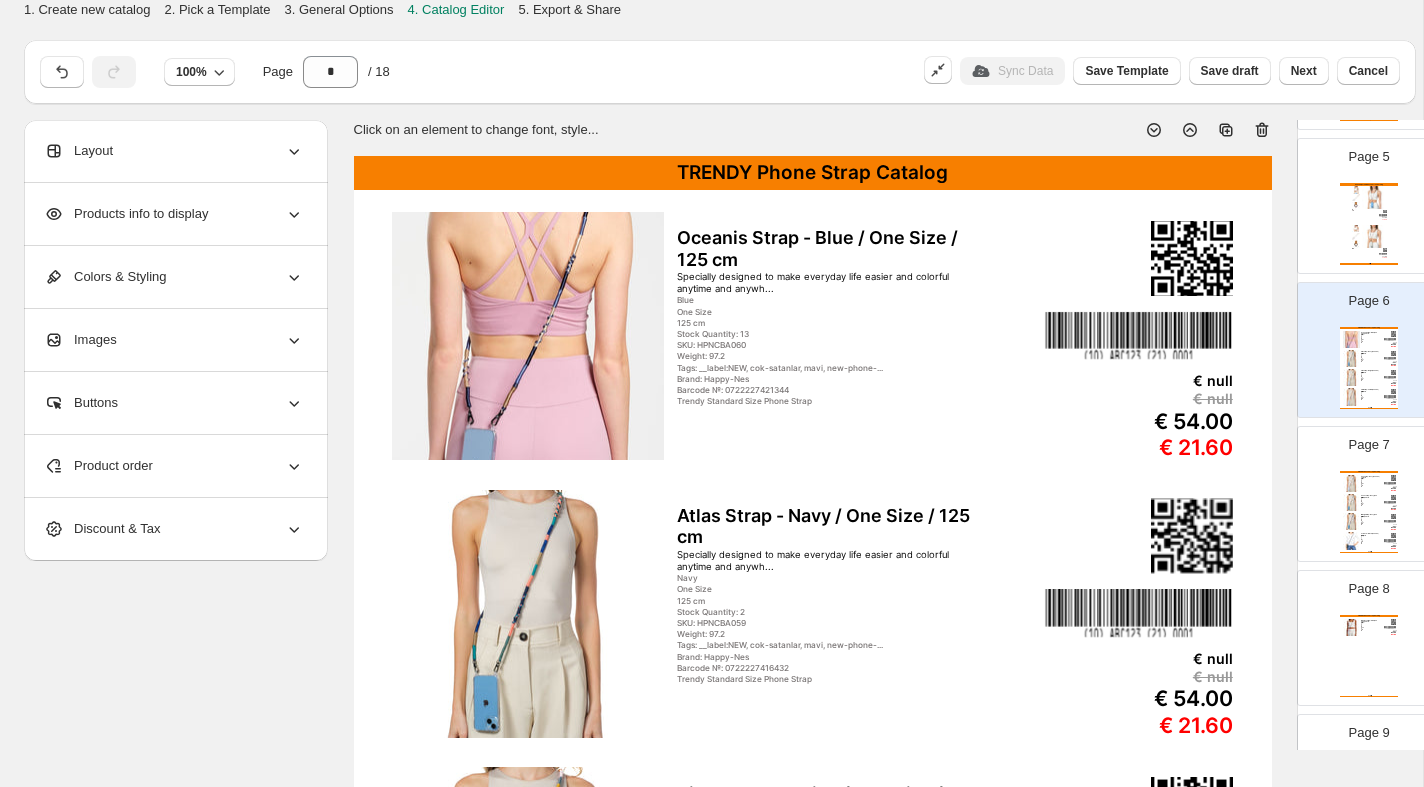 click 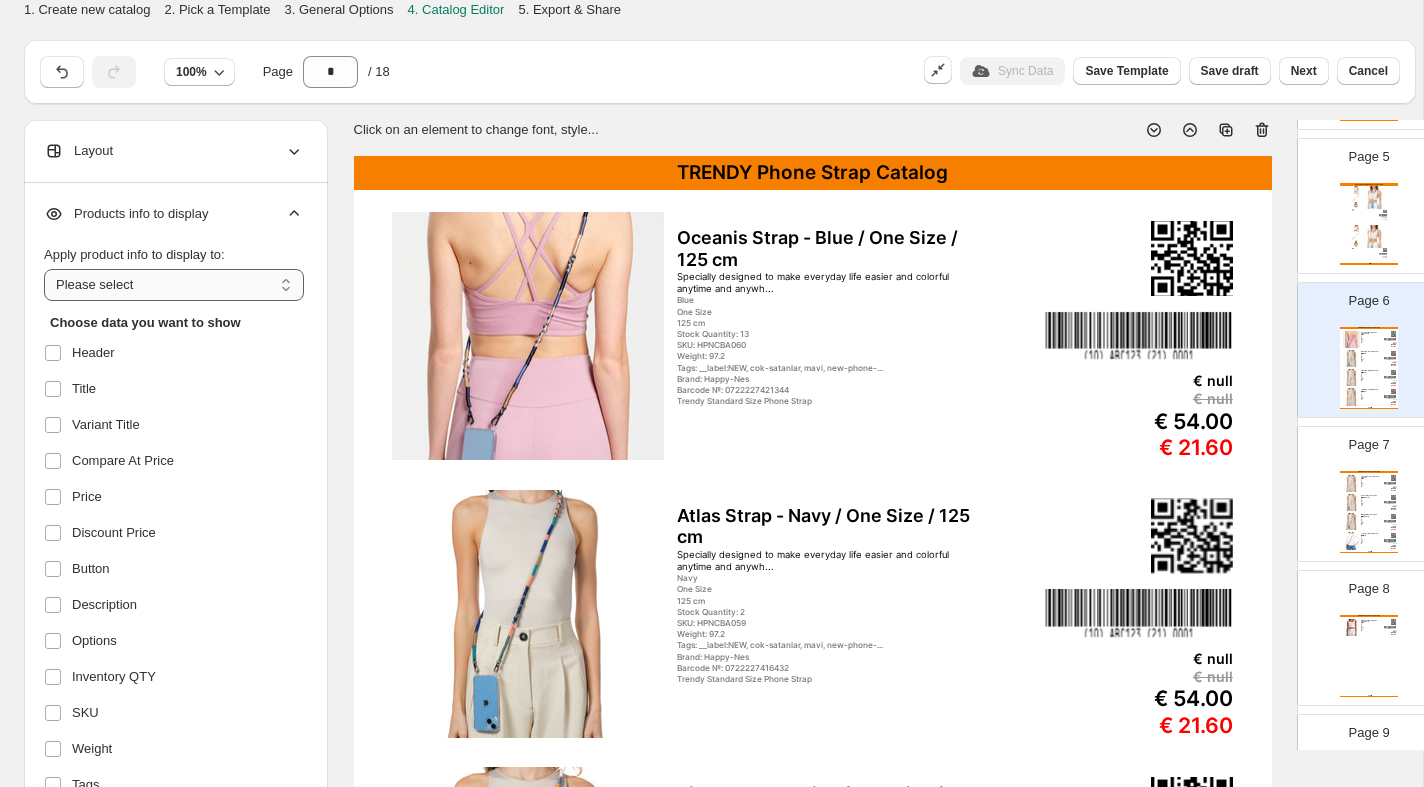 click on "**********" at bounding box center [174, 285] 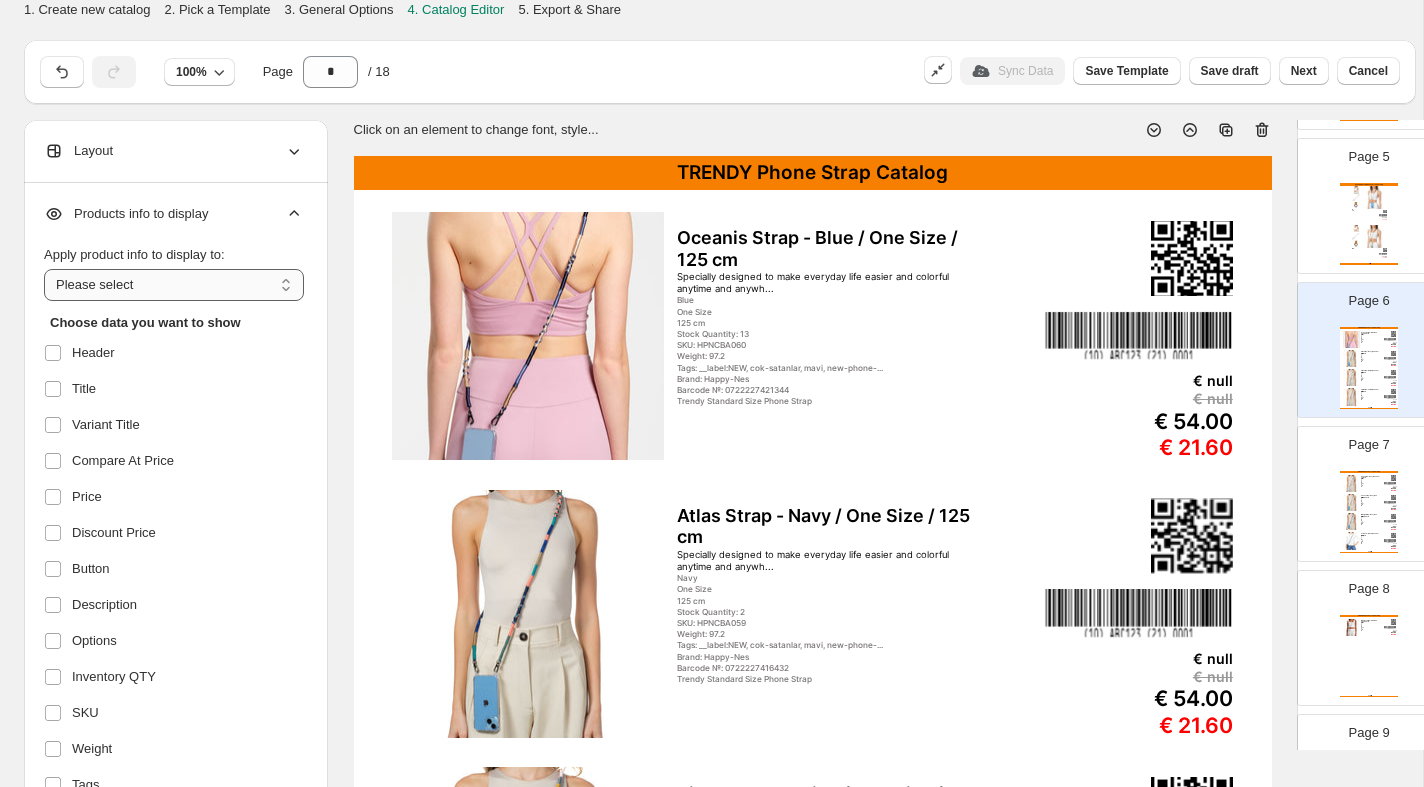 select on "**********" 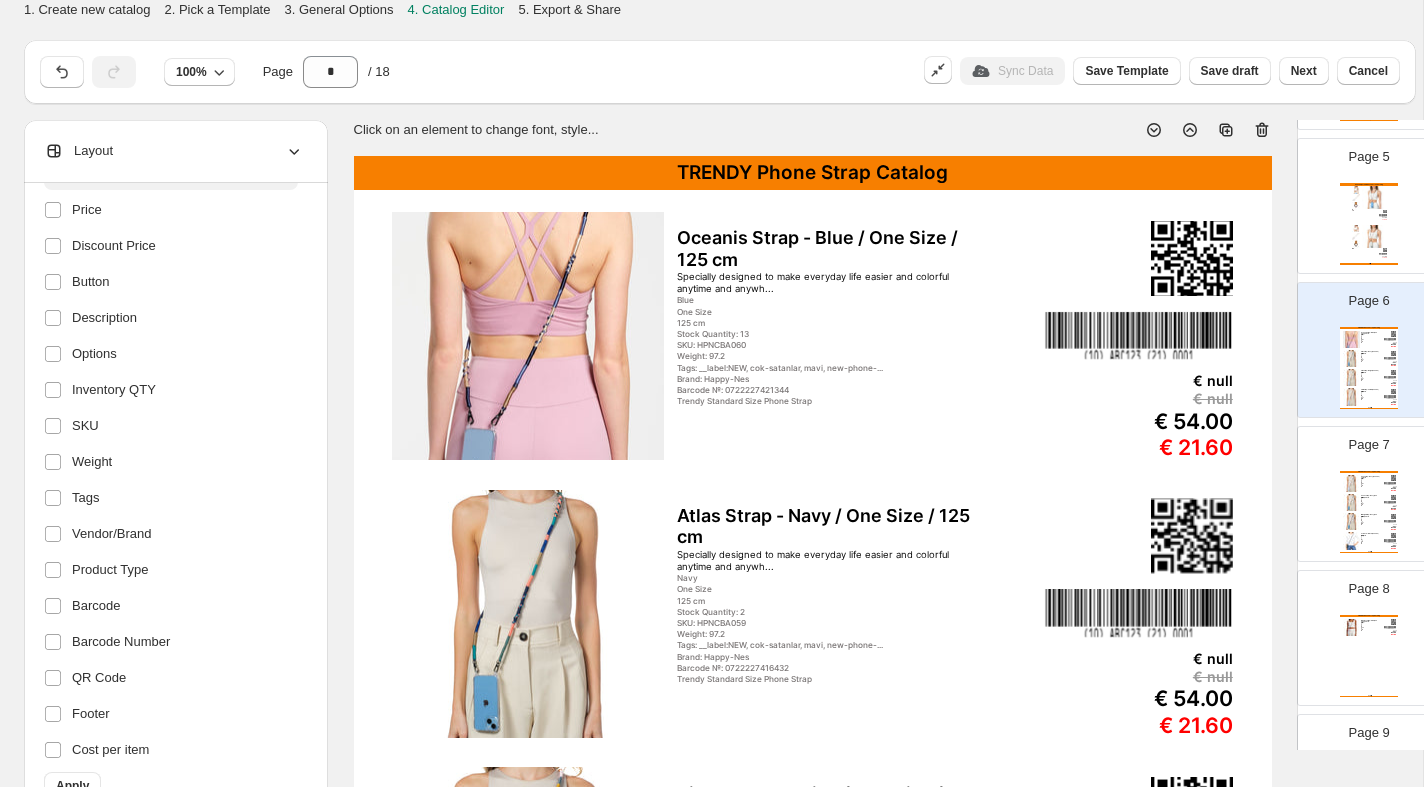 scroll, scrollTop: 295, scrollLeft: 0, axis: vertical 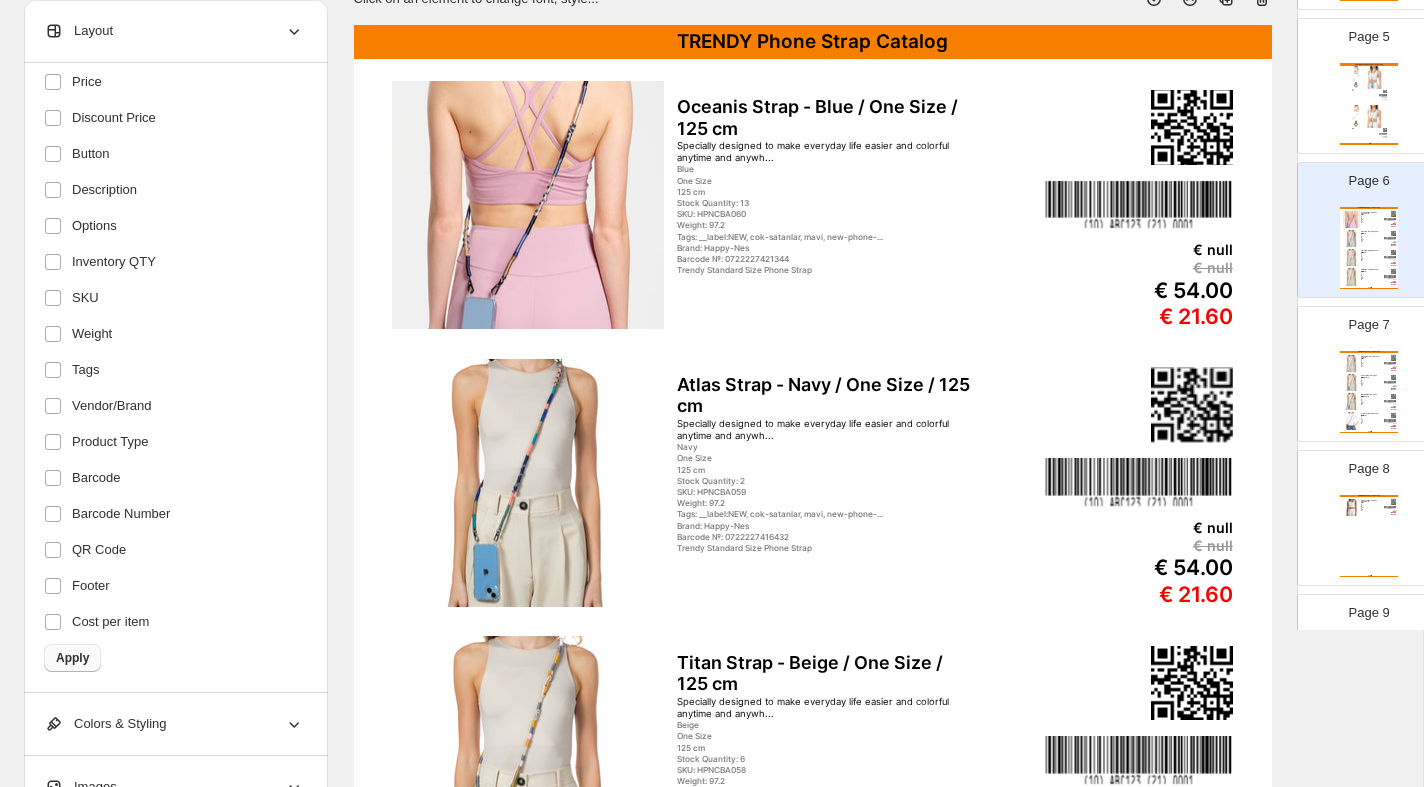 click on "Apply" at bounding box center [72, 658] 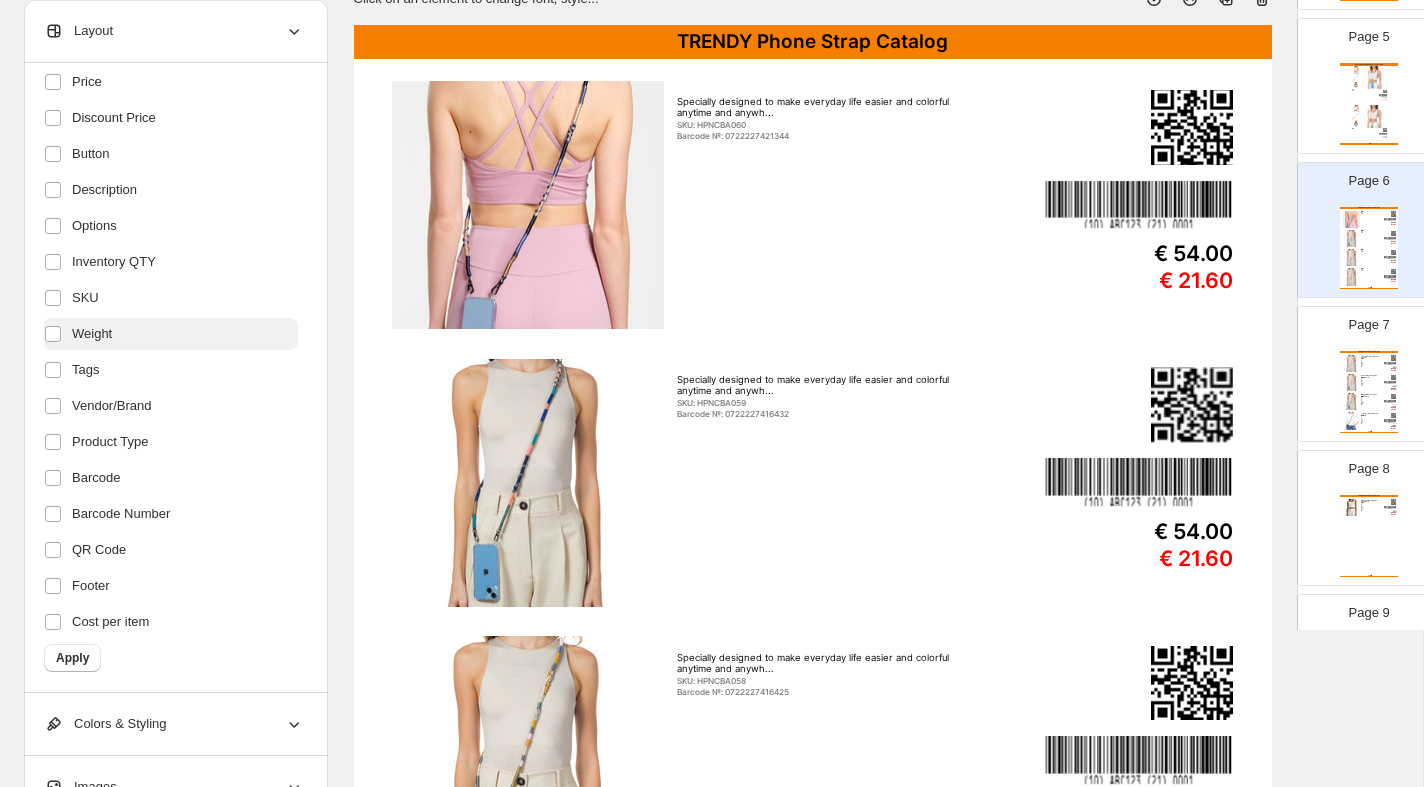 scroll, scrollTop: 0, scrollLeft: 0, axis: both 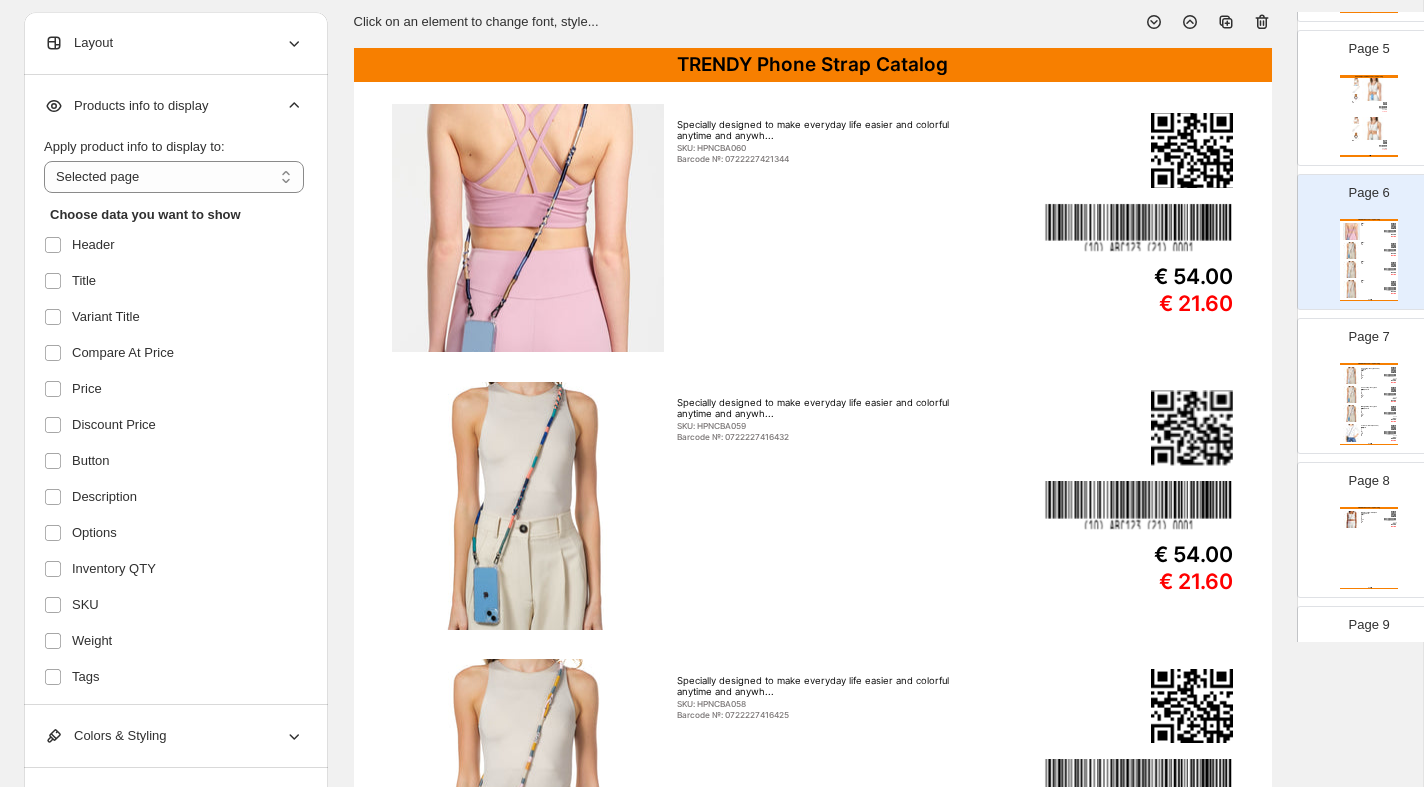 click 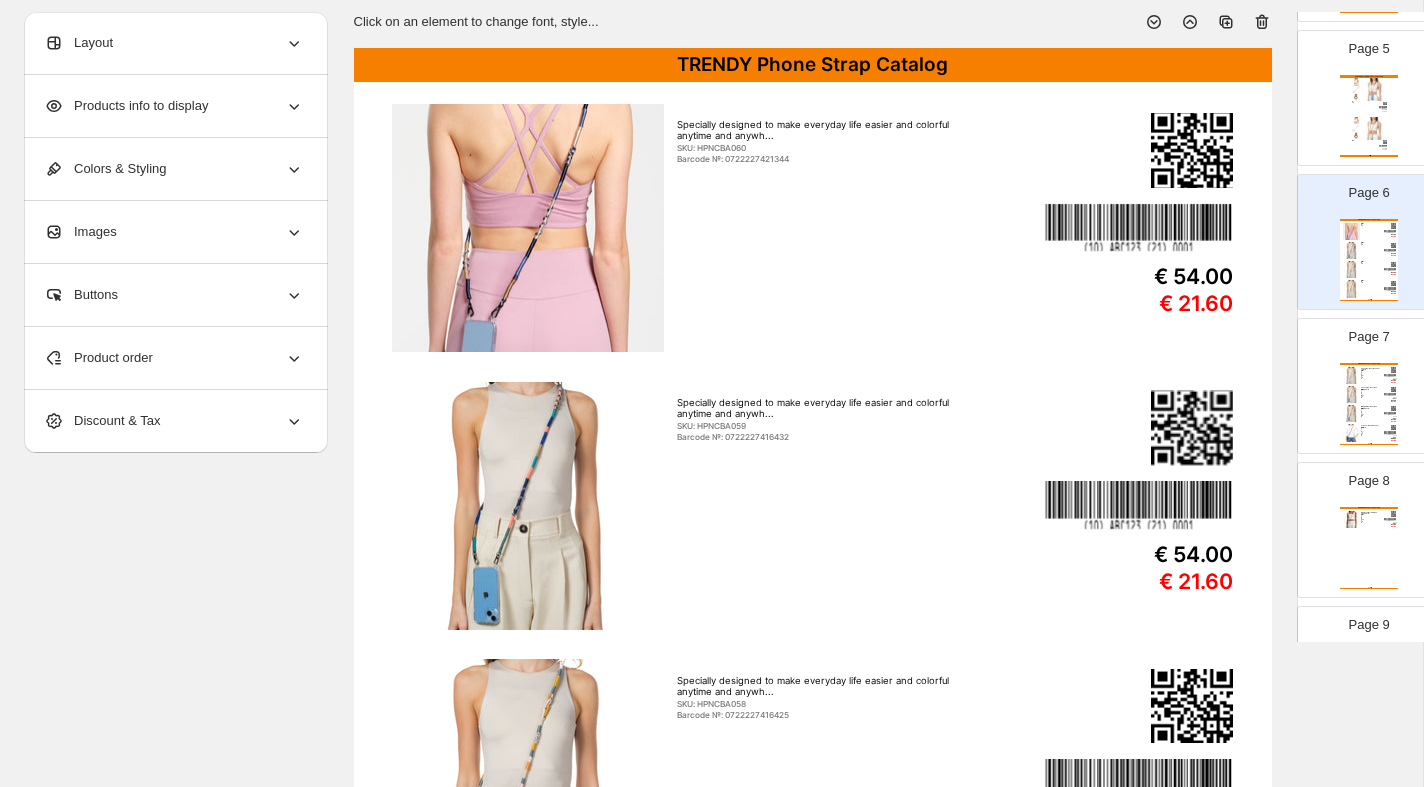 click 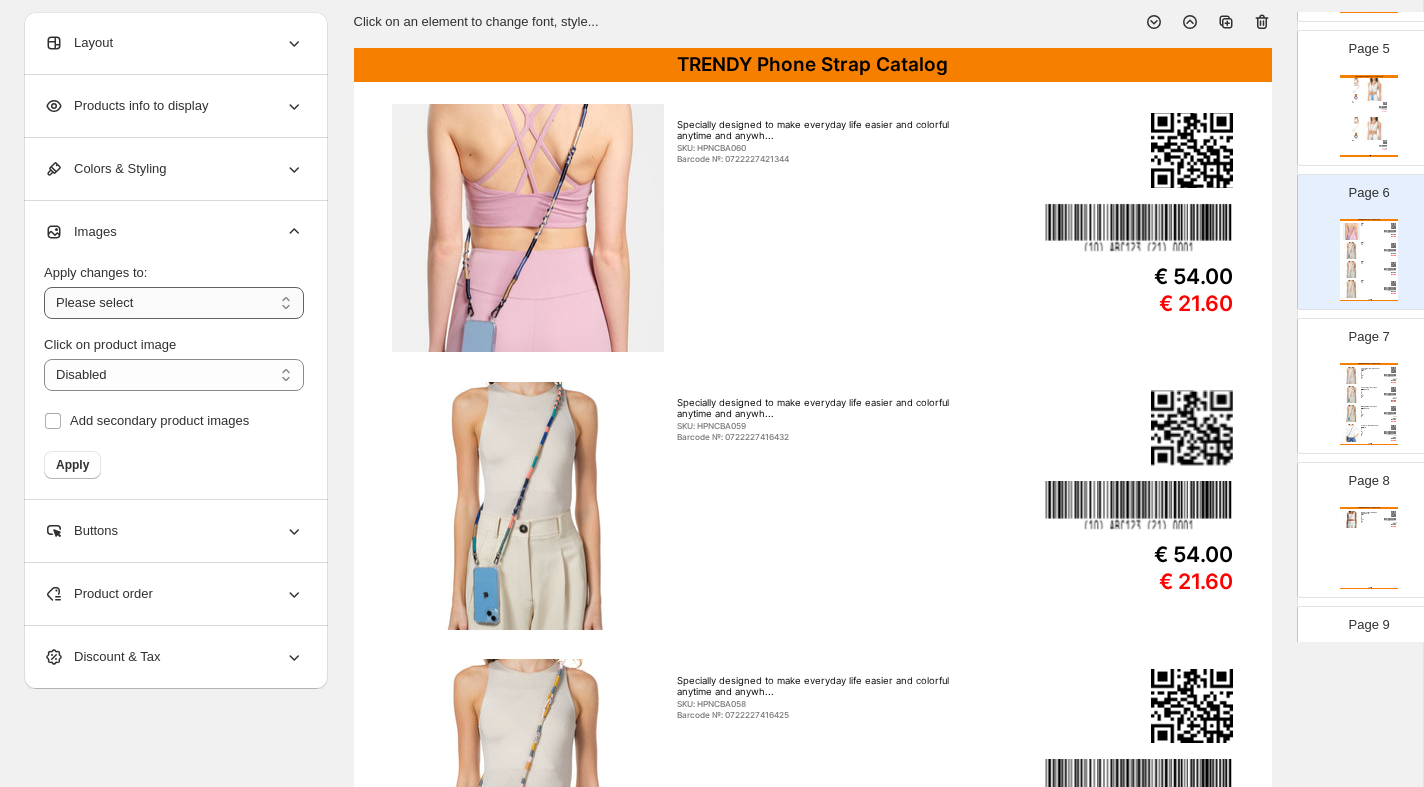 click on "**********" at bounding box center (174, 303) 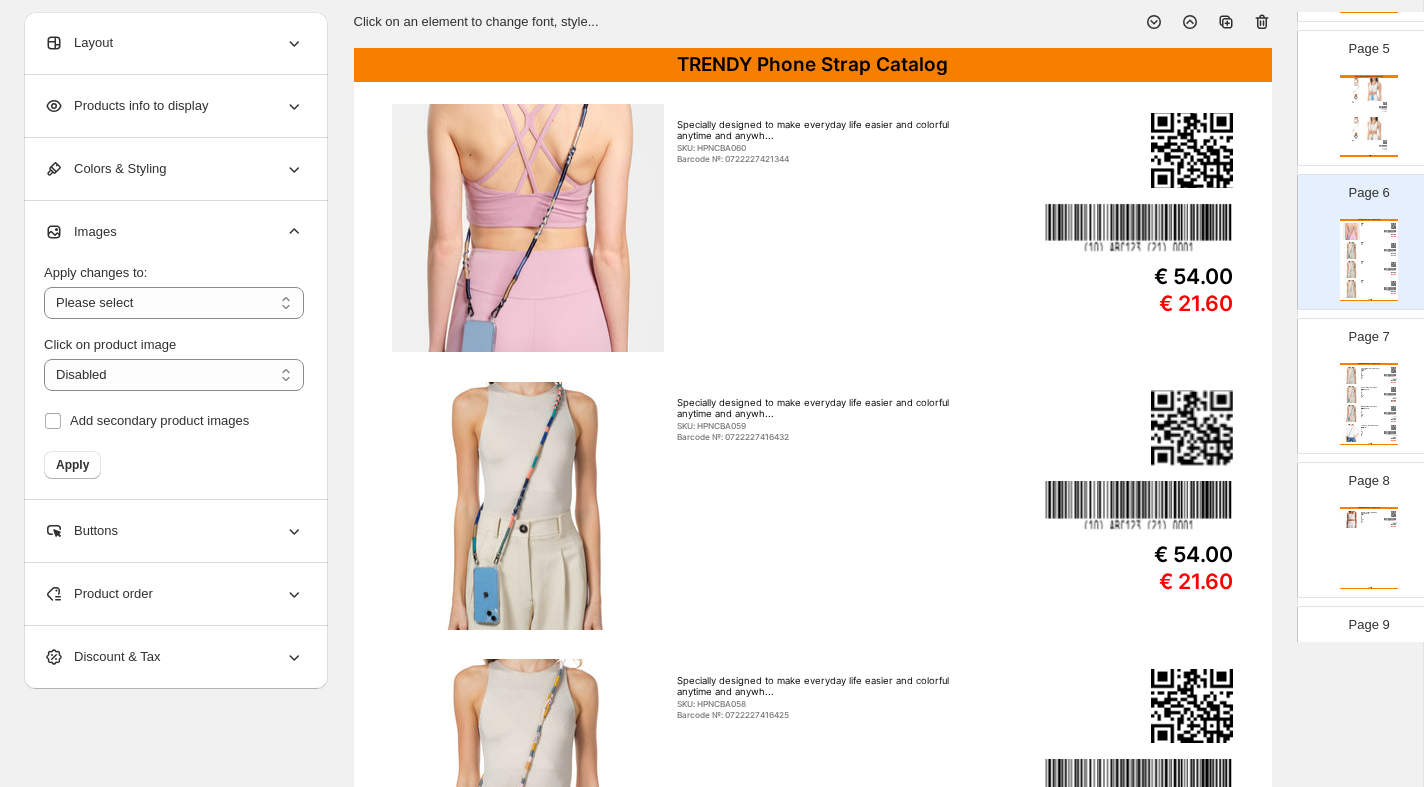 click at bounding box center [528, 228] 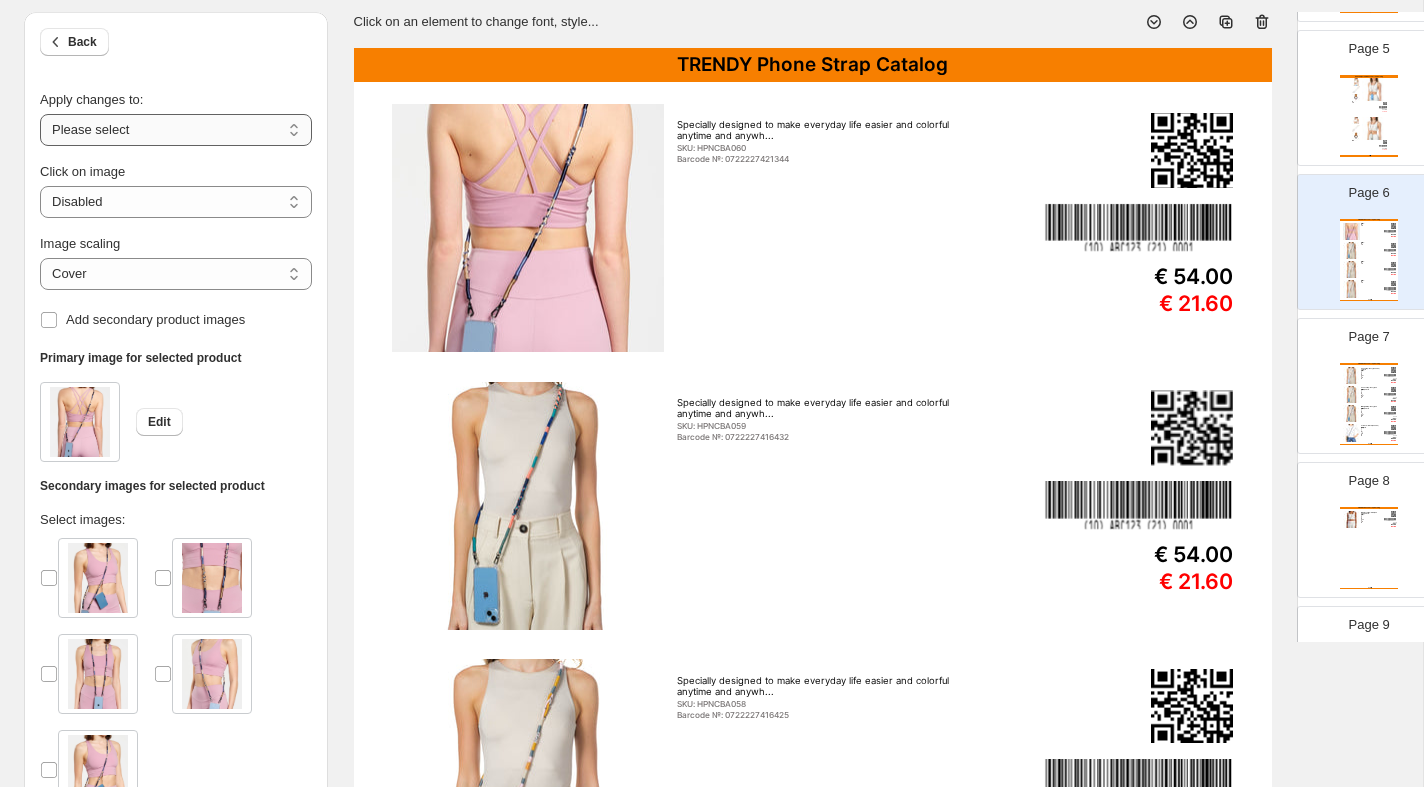 click on "**********" at bounding box center (176, 130) 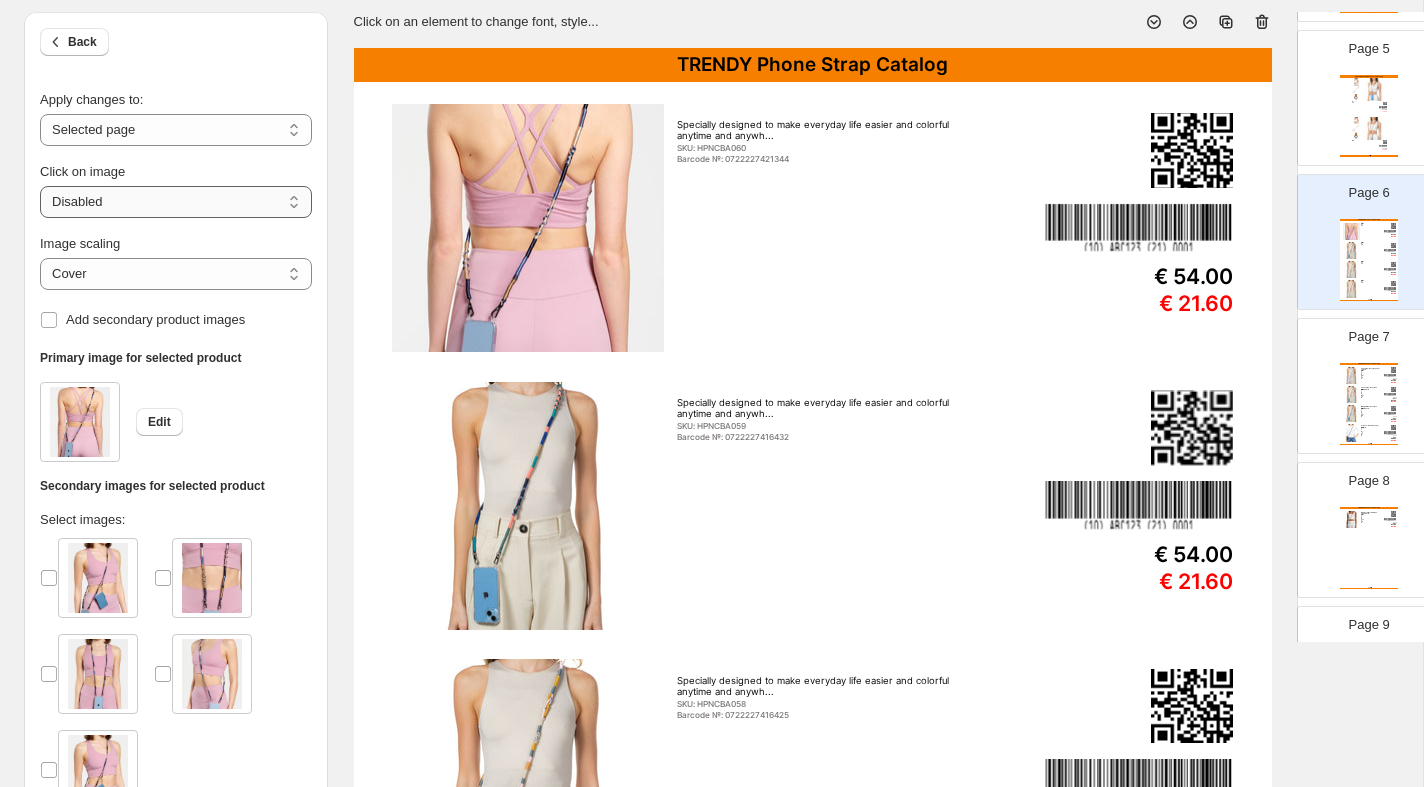 click on "**********" at bounding box center [176, 202] 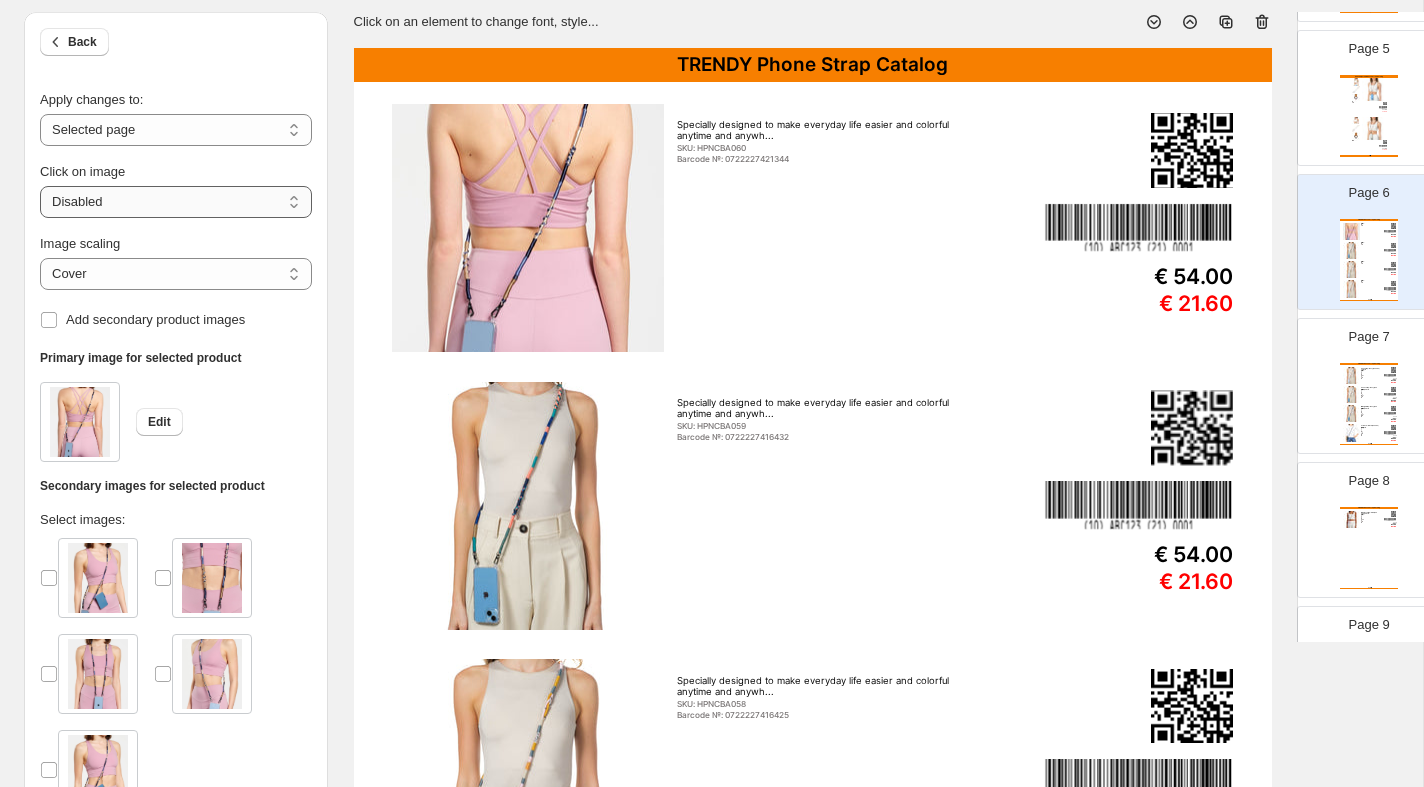 select on "**********" 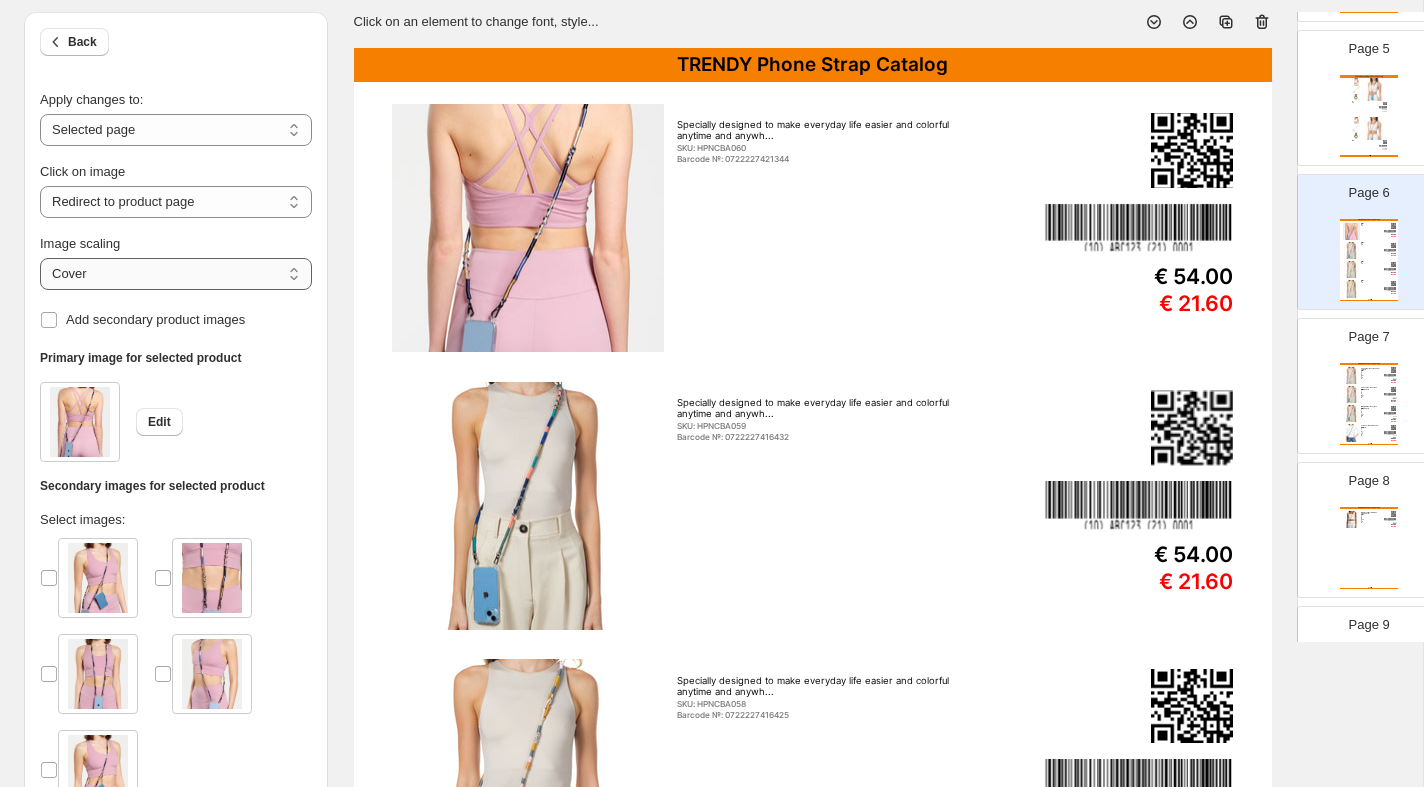 click on "***** *******" at bounding box center (176, 274) 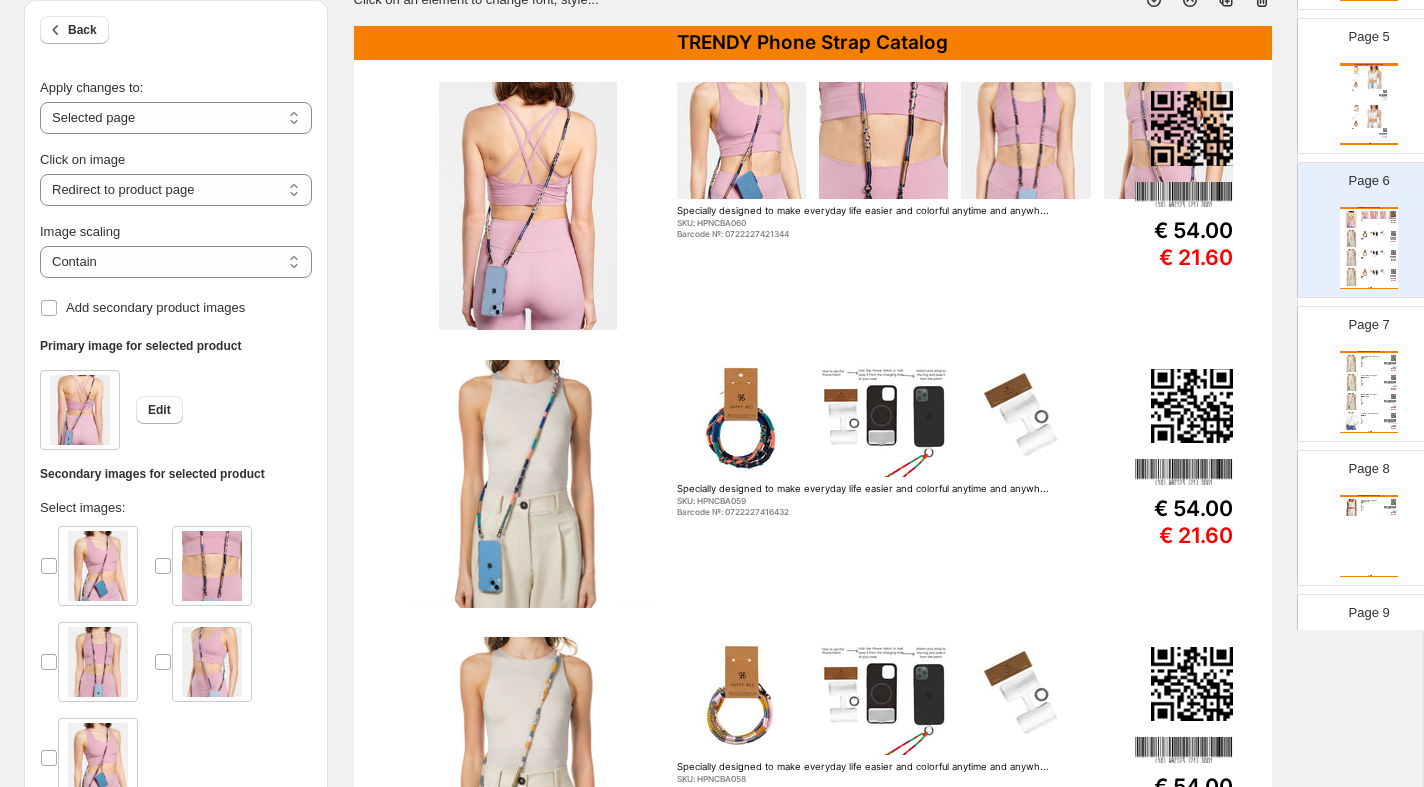 scroll, scrollTop: 129, scrollLeft: 0, axis: vertical 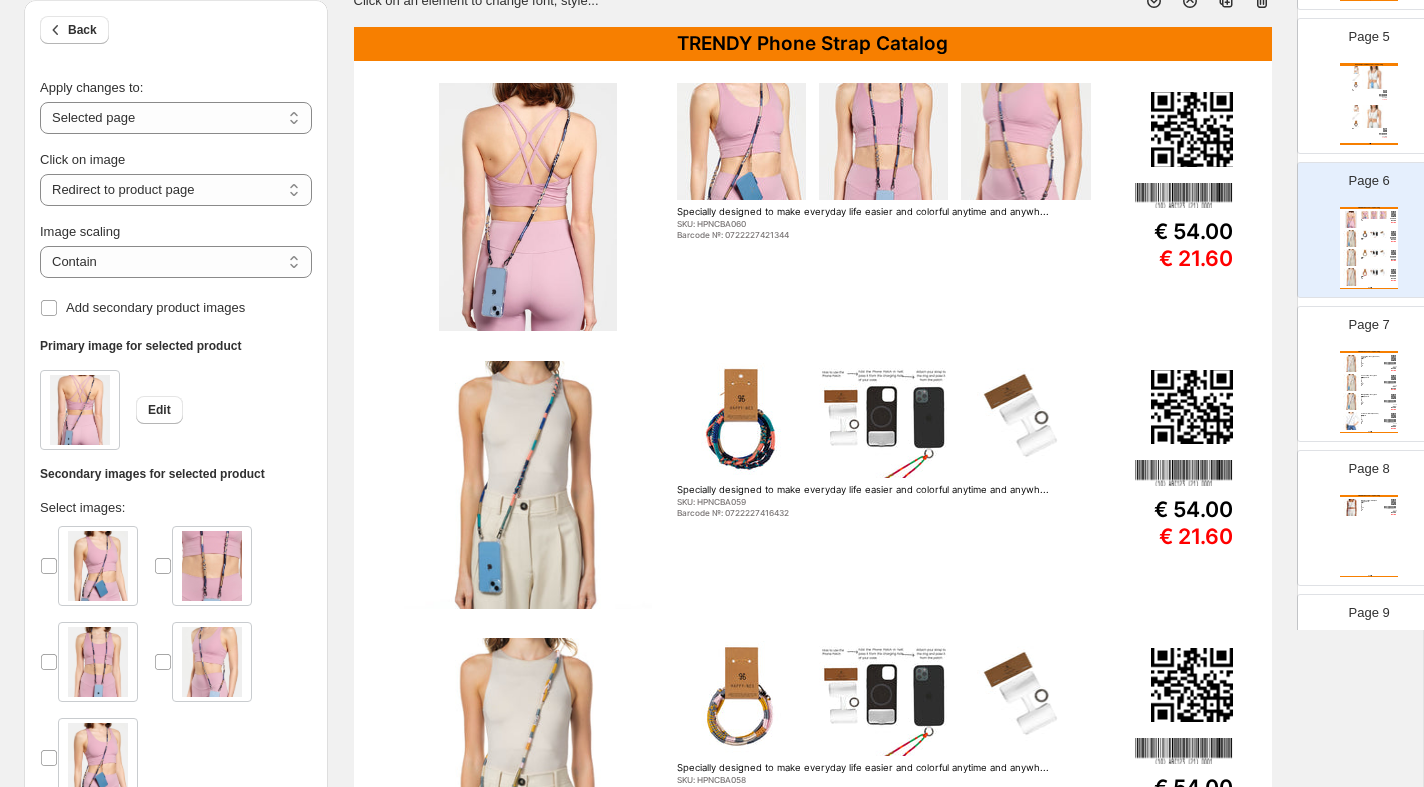 click at bounding box center [741, 420] 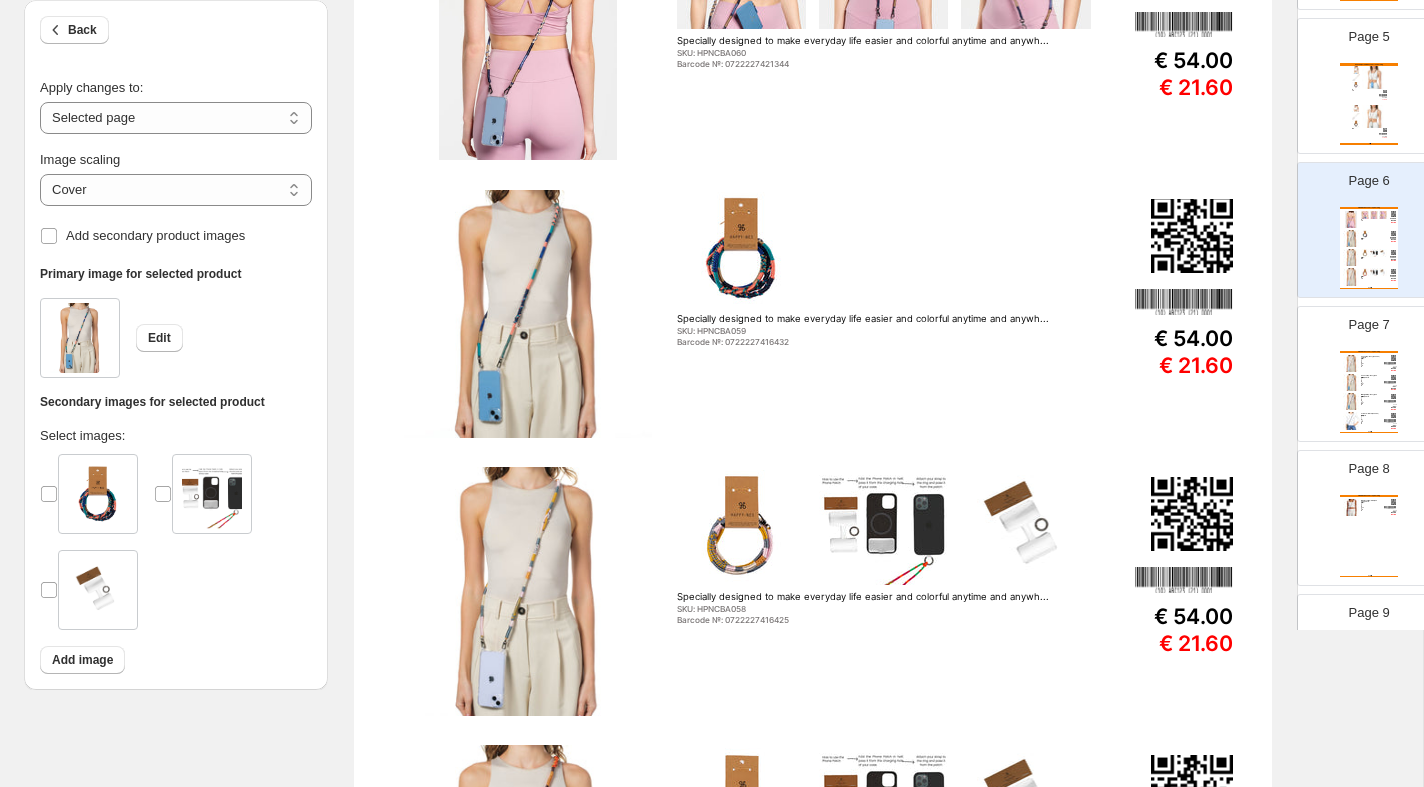 scroll, scrollTop: 302, scrollLeft: 0, axis: vertical 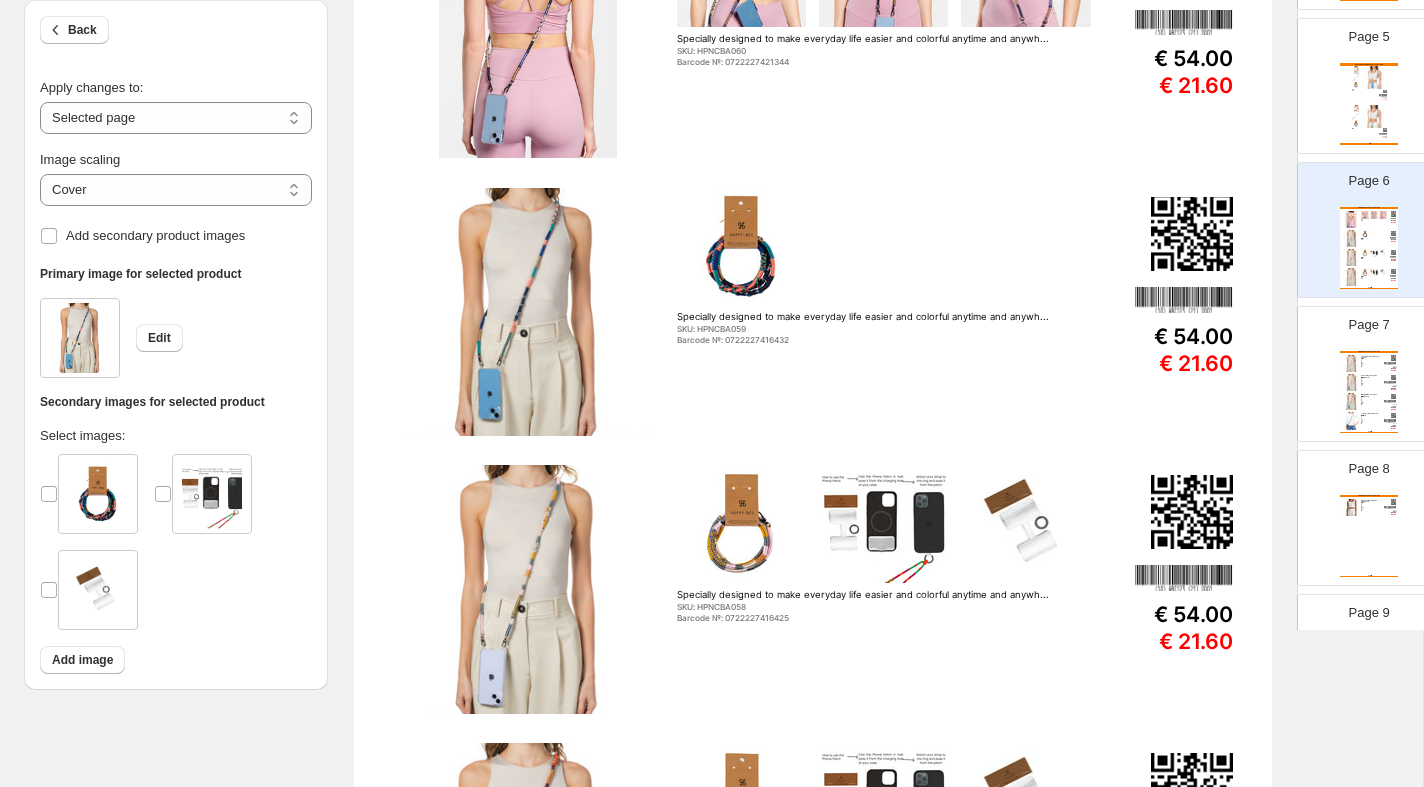 click at bounding box center (528, 589) 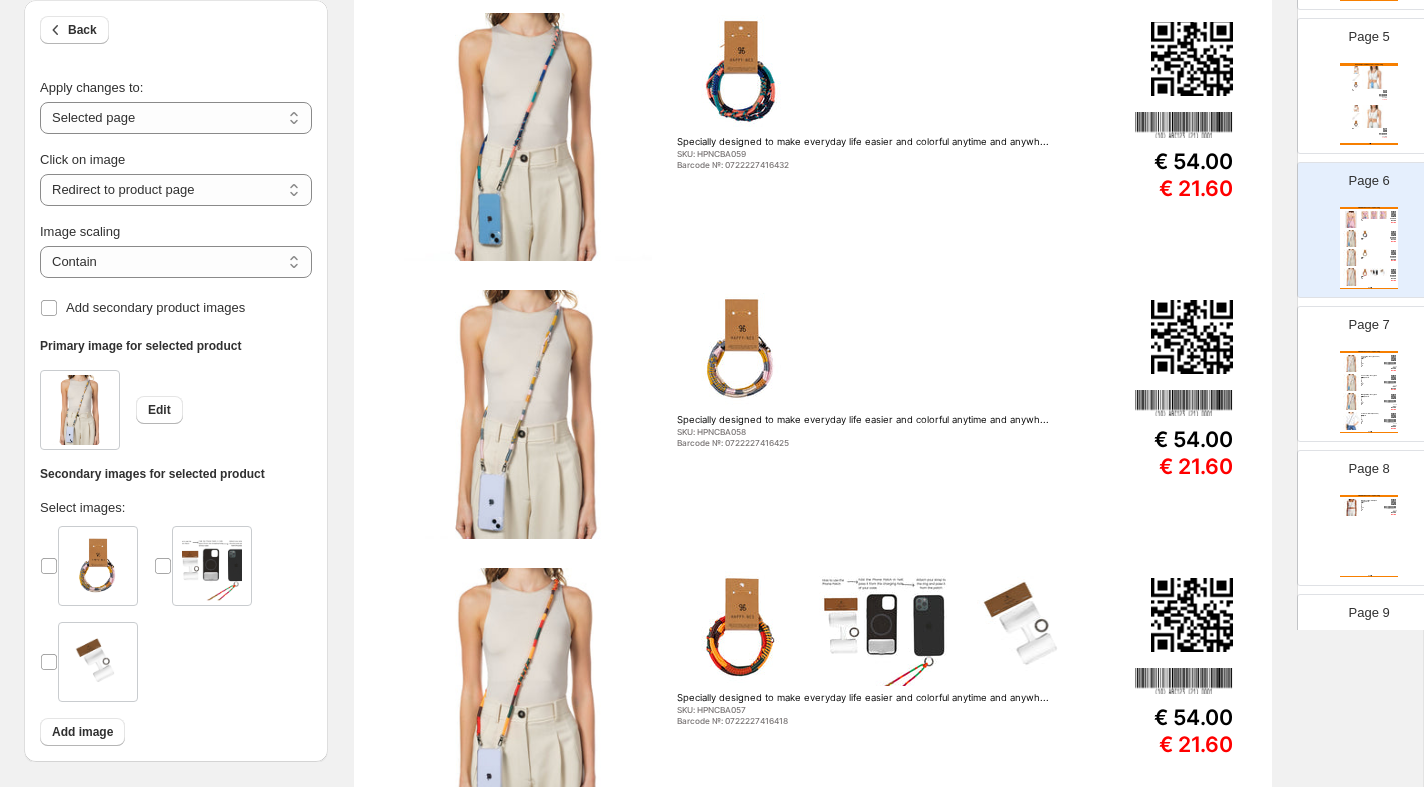 scroll, scrollTop: 638, scrollLeft: 0, axis: vertical 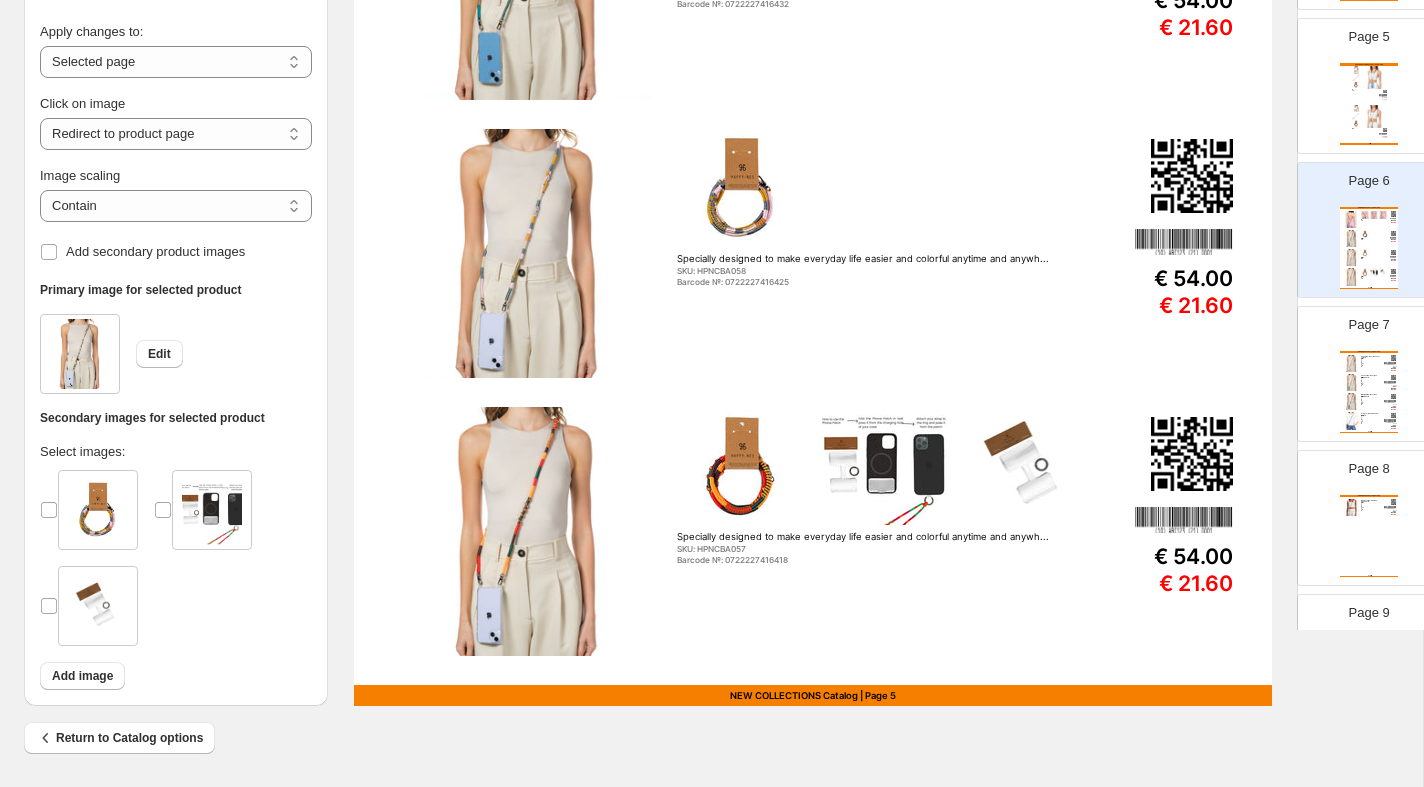 click on "TRENDY Phone Strap Catalog
Specially designed to make everyday life easier and colorful anytime and anywh... SKU:  HPNCBA060 Barcode №:  0722227421344 € 54.00 € 21.60
Specially designed to make everyday life easier and colorful anytime and anywh... SKU:  HPNCBA059 Barcode №:  0722227416432 € 54.00 € 21.60
Specially designed to make everyday life easier and colorful anytime and anywh... SKU:  HPNCBA058 Barcode №:  0722227416425 € 54.00 € 21.60
Specially designed to make everyday life easier and colorful anytime and anywh... SKU:  HPNCBA057 Barcode №:  0722227416418 € 54.00 € 21.60 NEW COLLECTIONS Catalog | Page 5" at bounding box center (813, 112) 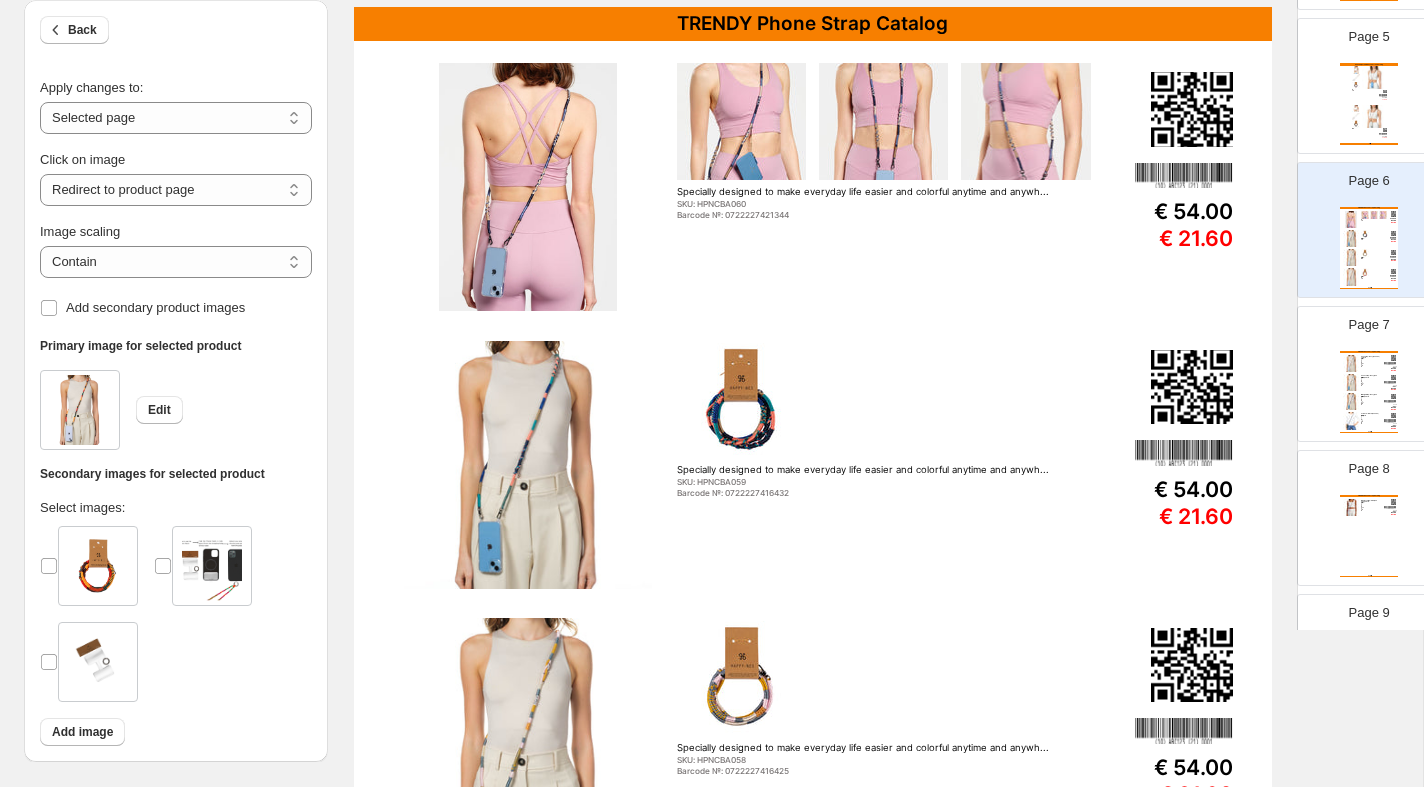 scroll, scrollTop: 151, scrollLeft: 0, axis: vertical 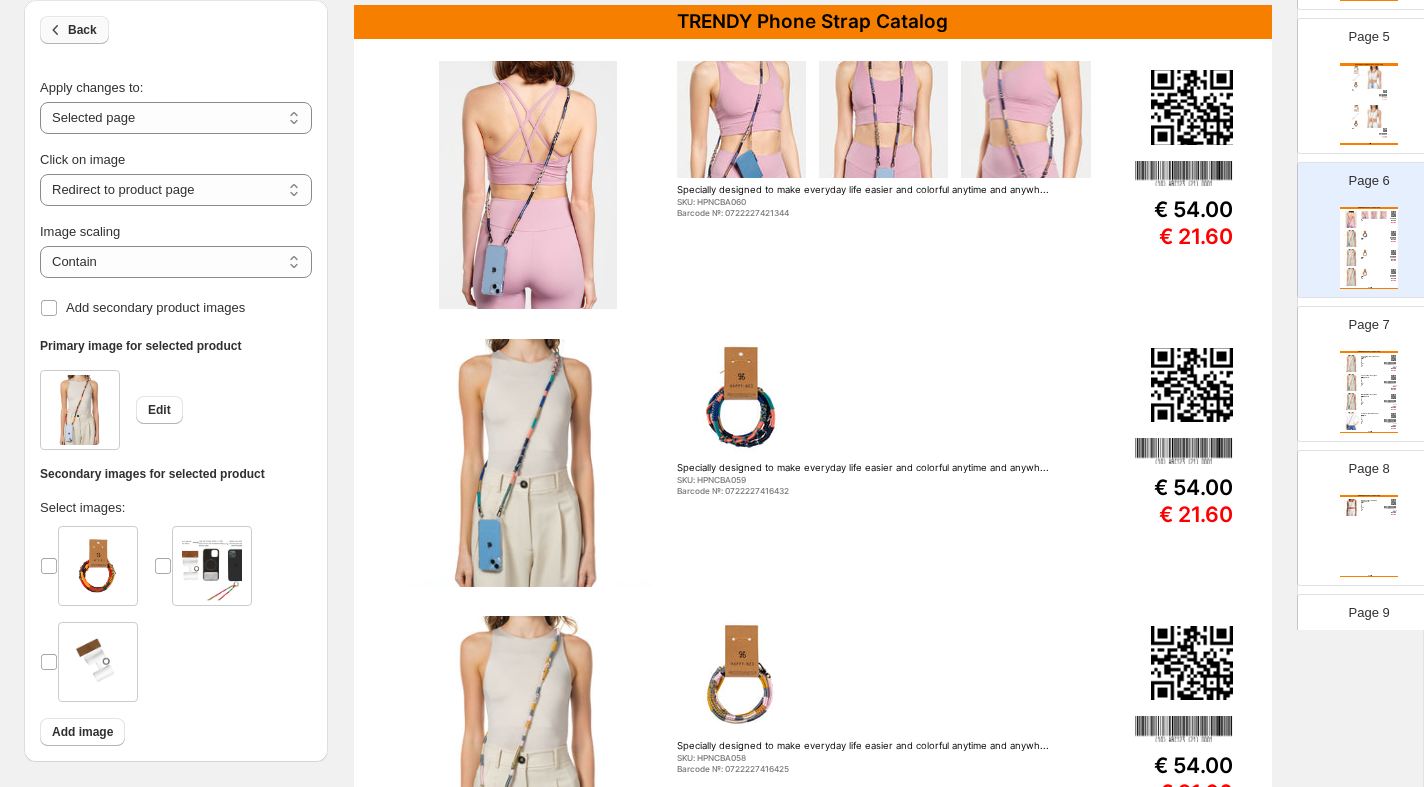click on "Back" at bounding box center (82, 30) 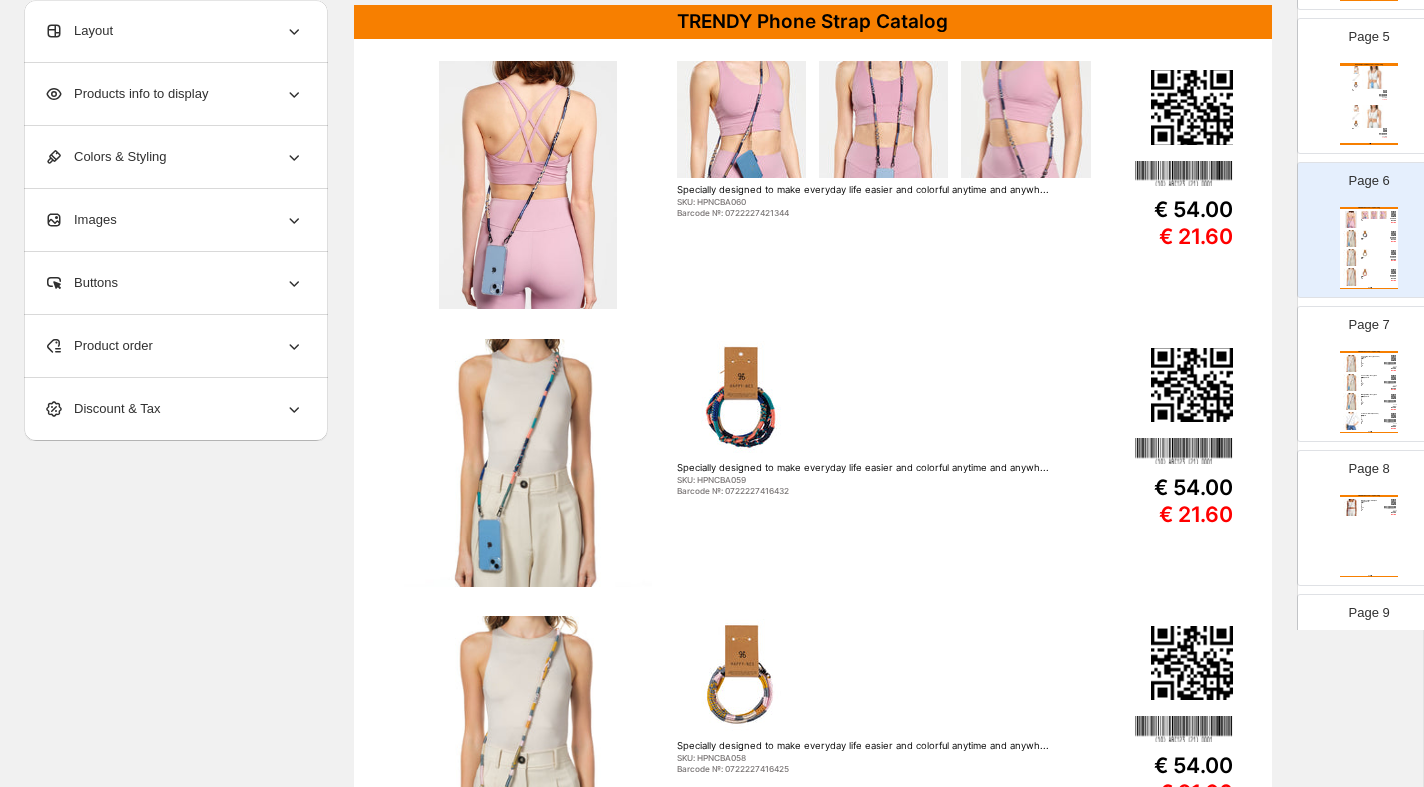 click on "TRENDY Phone Strap Catalog Empress Strap - Pink / One Size / 125 cm
Specially designed to make everyday life easier and anywh... Pink One Size 125 cm Stock Quantity:  7 SKU:  HPNCBA002 Weight:  97.2 Tags:  cok-satanlar, mavi, pembe, telefon-aksesuar... Brand:  Happy-Nes Barcode №:  8682476315219 Trendy Standard Size Phone Strap € null € null € 54.00 € 21.60 NEW COLLECTIONS Catalog | Page undefined" at bounding box center (1369, 536) 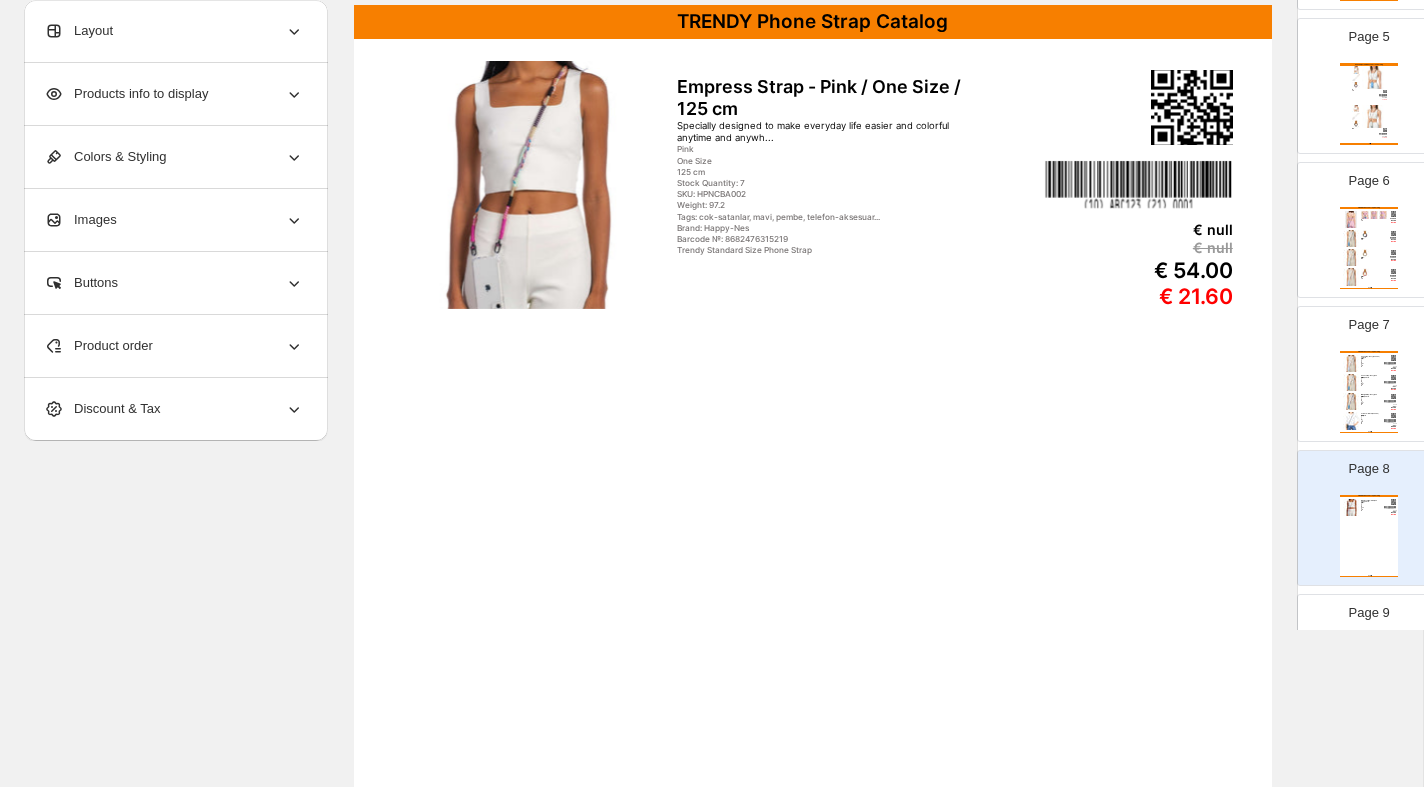 click on "TRENDY Phone Strap Catalog Vega Strap - Navy / One Size / 125 cm
Specially designed to make everyday life easier and colorful anytime and anywh... Navy One Size 125 cm Stock Quantity:  9 SKU:  HPNCBA056 Weight:  97.2 Tags:  __label:NEW, cok-satanlar, mavi, new-phone-... Brand:  Happy-Nes Barcode №:  0722227416401 Trendy Standard Size Phone Strap € null € null € 54.00 € 21.60 Venus Strap - Navy / One Size / 125 cm
Specially designed to make everyday life easier and colorful anytime and anywh... Navy One Size 125 cm Stock Quantity:  14 SKU:  HPNCBA055 Weight:  97.2 Tags:  __label:NEW, cok-satanlar, mavi, new-phone-... Brand:  Happy-Nes Barcode №:  0722227416395 Trendy Standard Size Phone Strap € null € null € 54.00 € 21.60 Midnight Strap - Navy / One Size / 125 cm
Specially designed to make everyday life easier and colorful anytime and anywh... Navy One Size 125 cm Stock Quantity:  13 SKU:  HPNCBA054 Weight:  97.2 Tags:  __label:NEW, cok-satanlar, mavi, new-phone-... Brand:  Happy-Nes" at bounding box center (1369, 392) 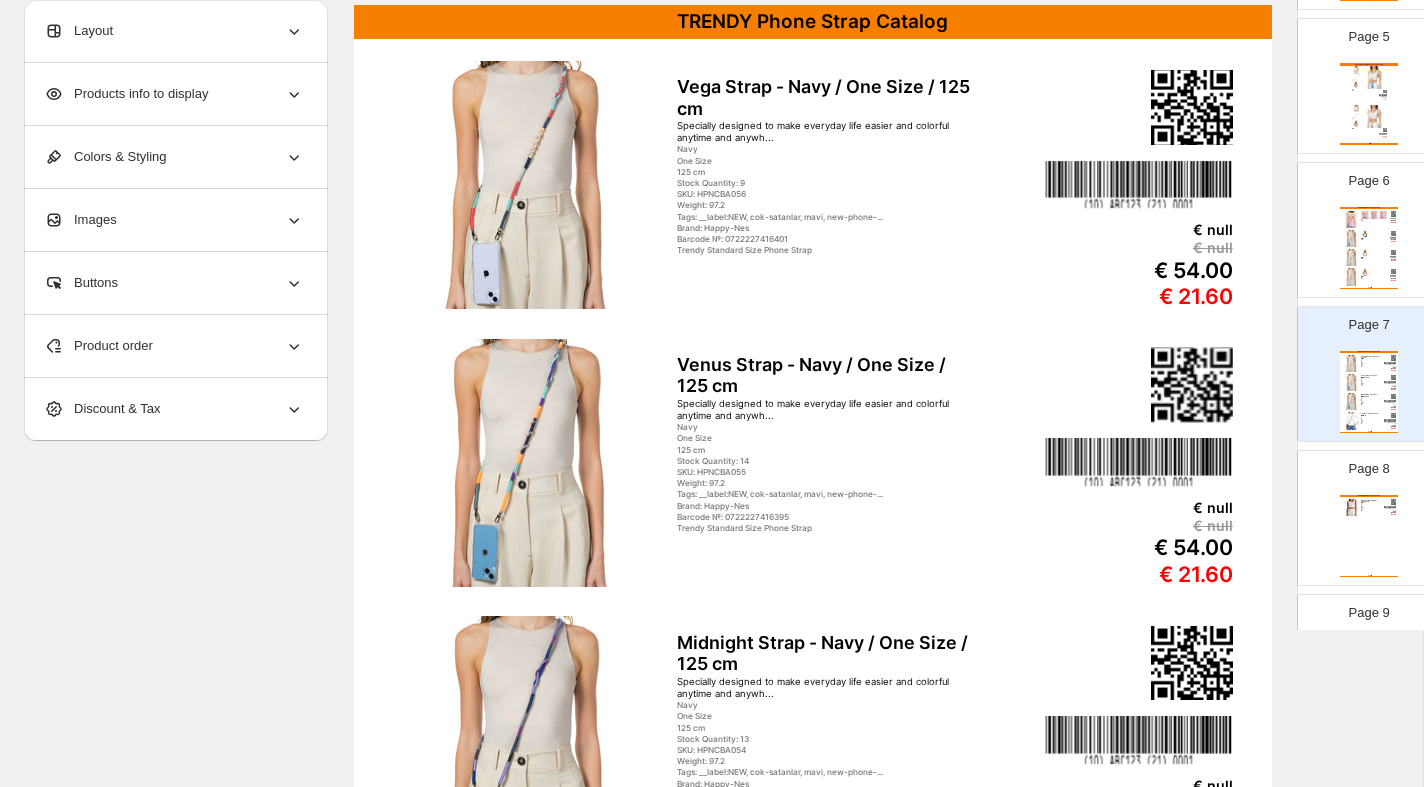 click on "TRENDY Phone Strap Catalog
Specially designed to make everyday life easier and colorful anytime and anywh... SKU:  HPNCBA060 Barcode №:  0722227421344 € 54.00 € 21.60
Specially designed to make everyday life easier and colorful anytime and anywh... SKU:  HPNCBA059 Barcode №:  0722227416432 € 54.00 € 21.60
Specially designed to make everyday life easier and colorful anytime and anywh... SKU:  HPNCBA058 Barcode №:  0722227416425 € 54.00 € 21.60
Specially designed to make everyday life easier and colorful anytime and anywh... SKU:  HPNCBA057 Barcode №:  0722227416418 € 54.00 € 21.60 NEW COLLECTIONS Catalog | Page undefined" at bounding box center (1369, 248) 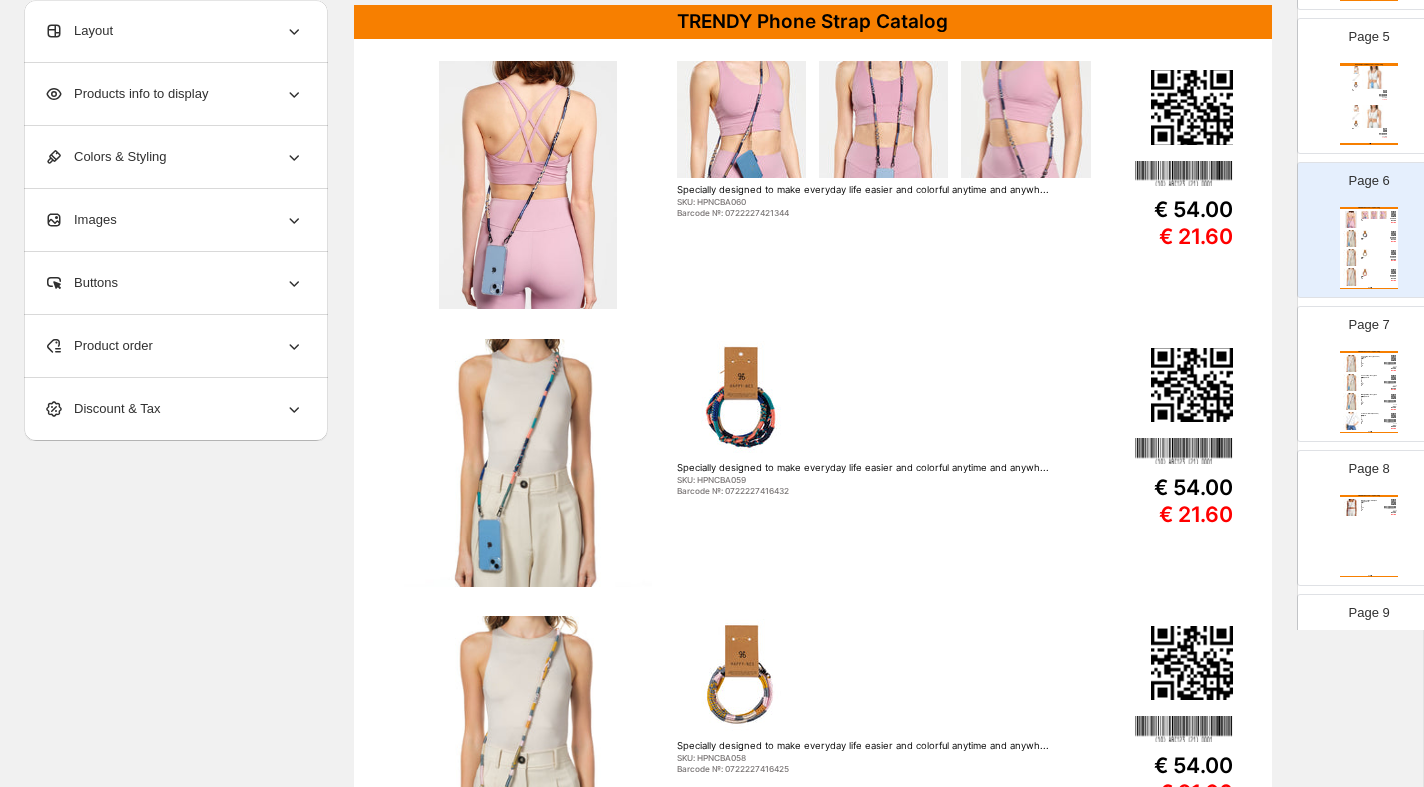 click on "Trendy Standard Size Phone Strap" at bounding box center [1370, 367] 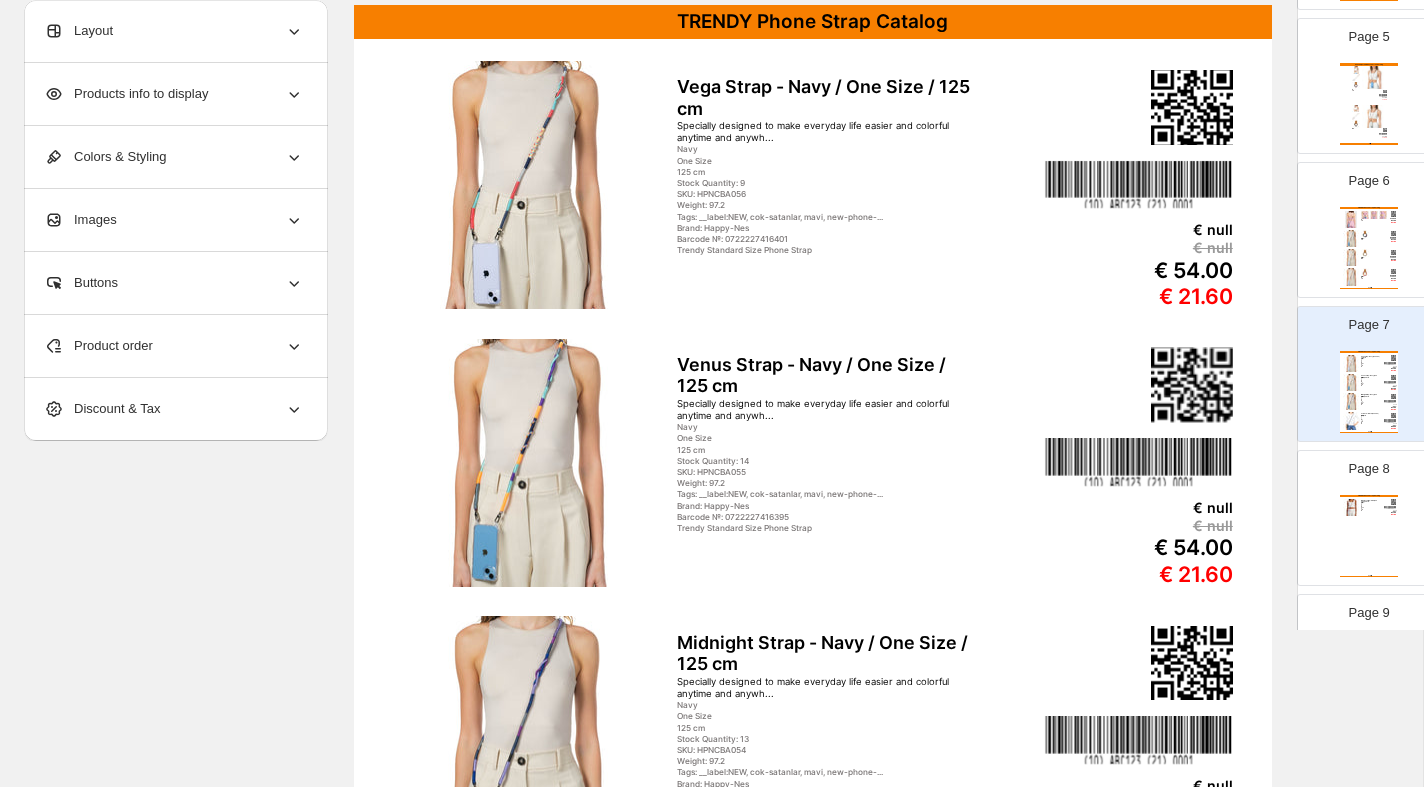 click 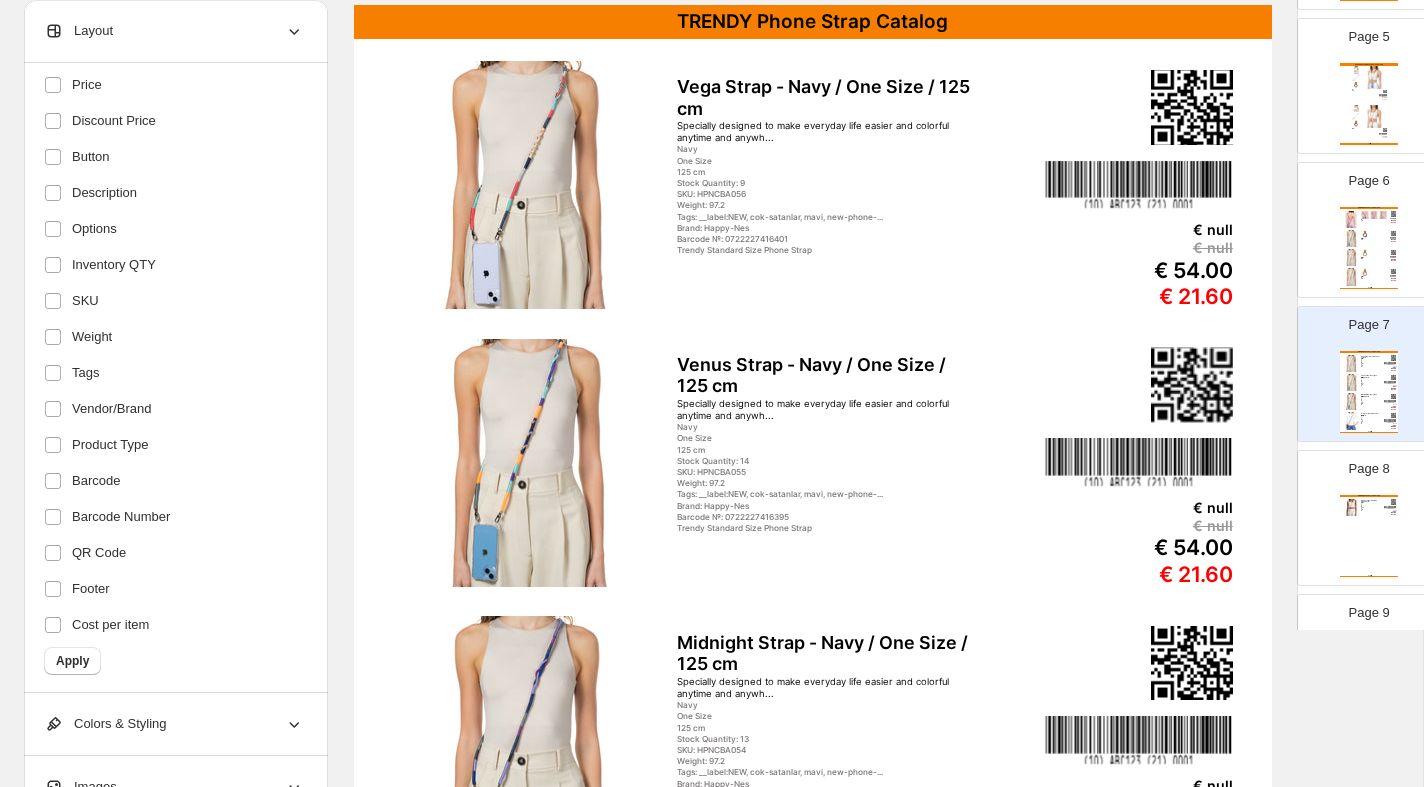 scroll, scrollTop: 295, scrollLeft: 0, axis: vertical 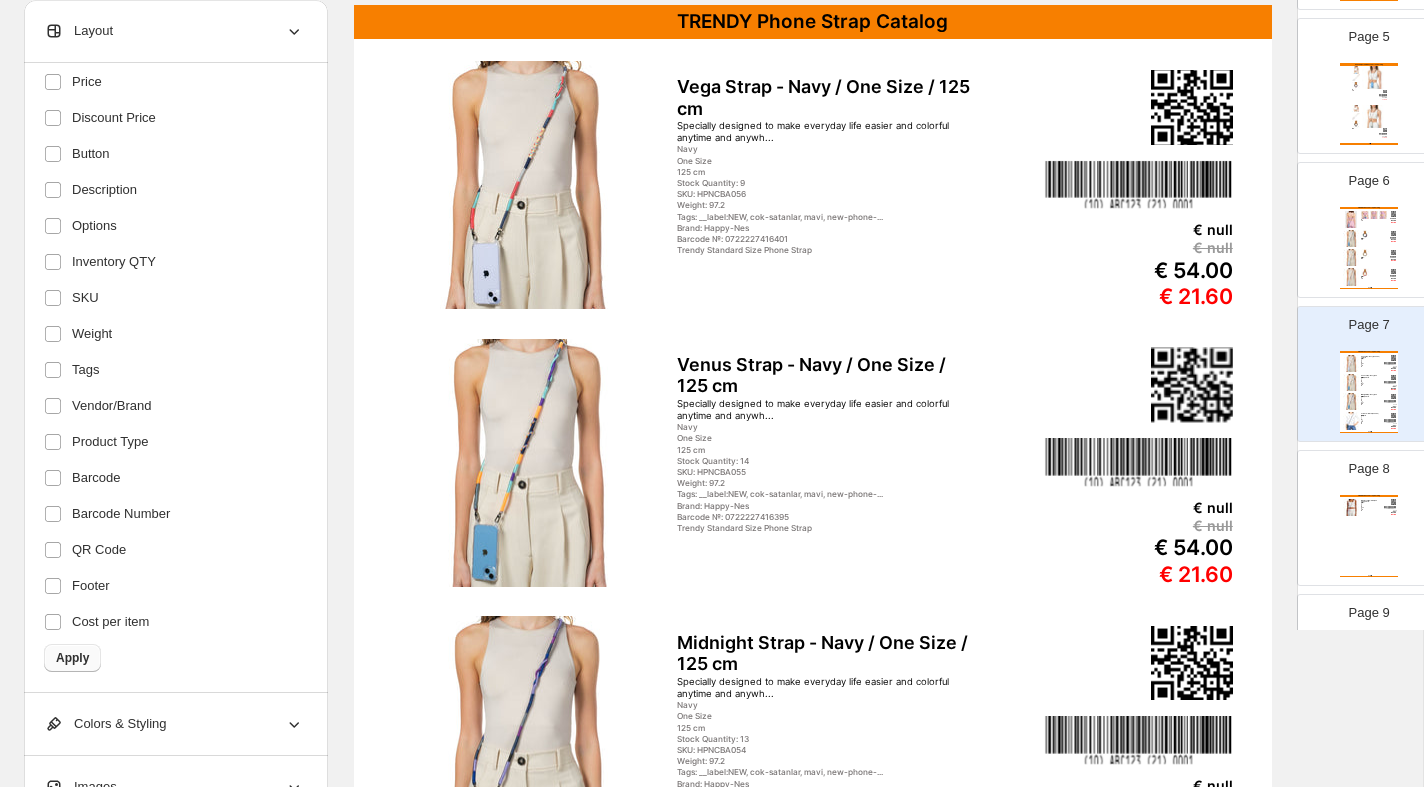 click on "Apply" at bounding box center [72, 658] 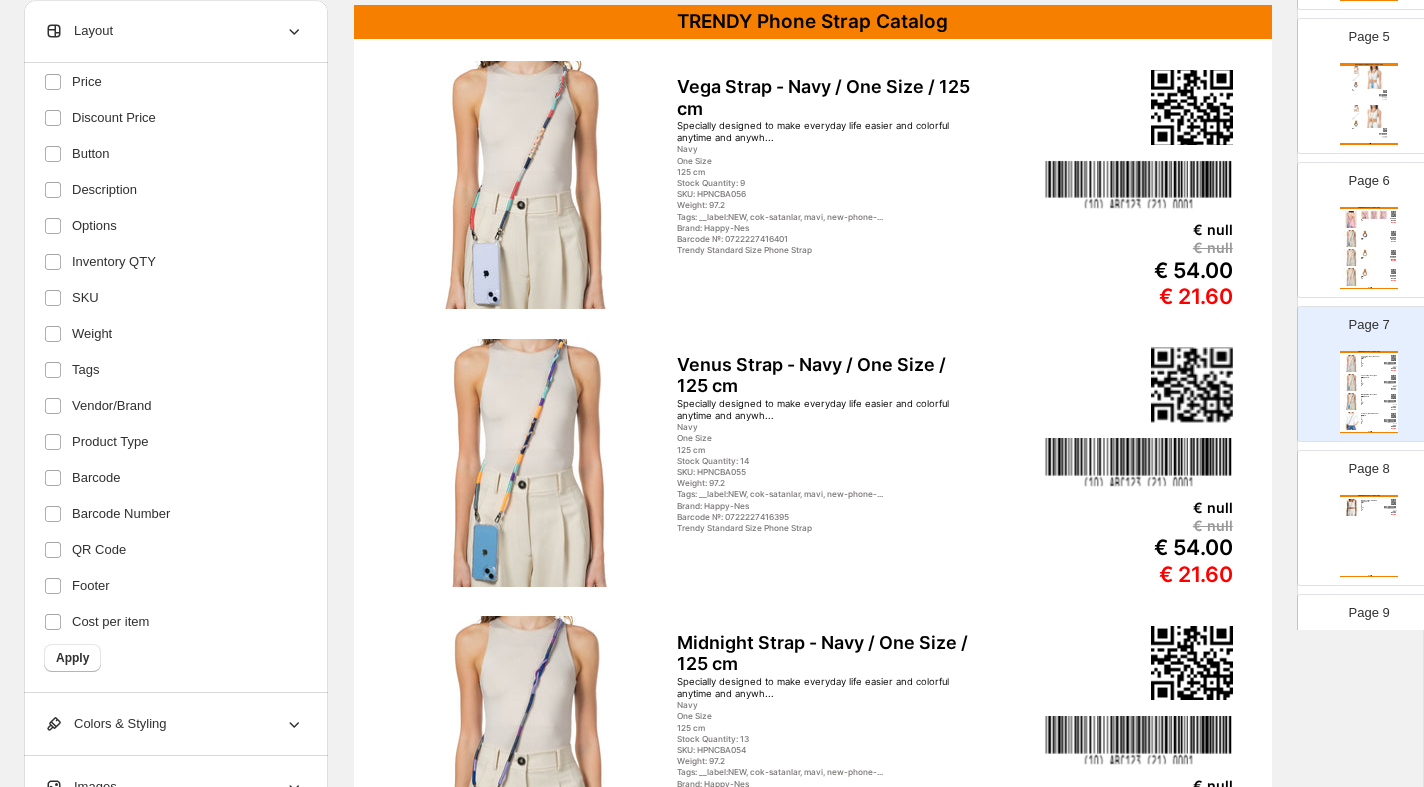 click at bounding box center (528, 185) 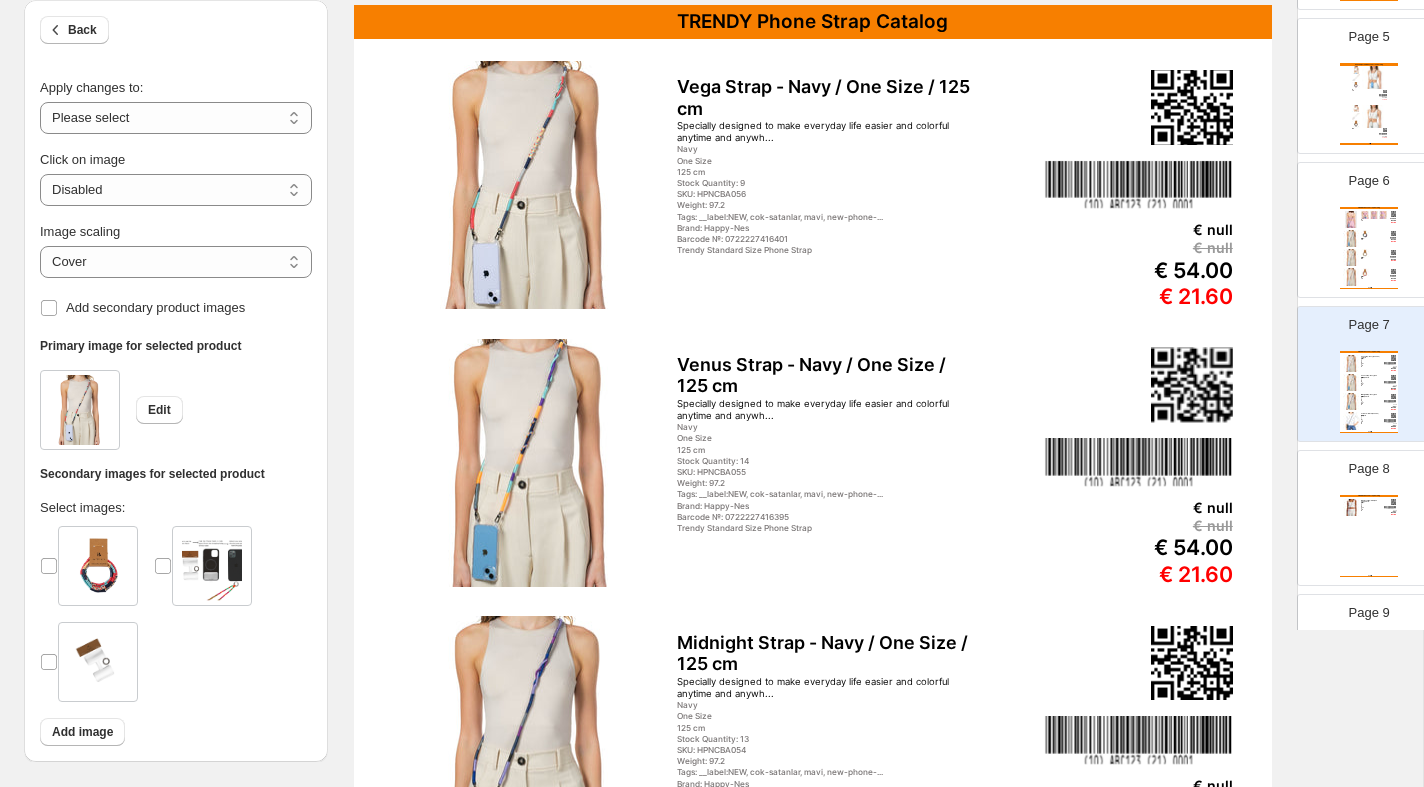 scroll, scrollTop: 0, scrollLeft: 0, axis: both 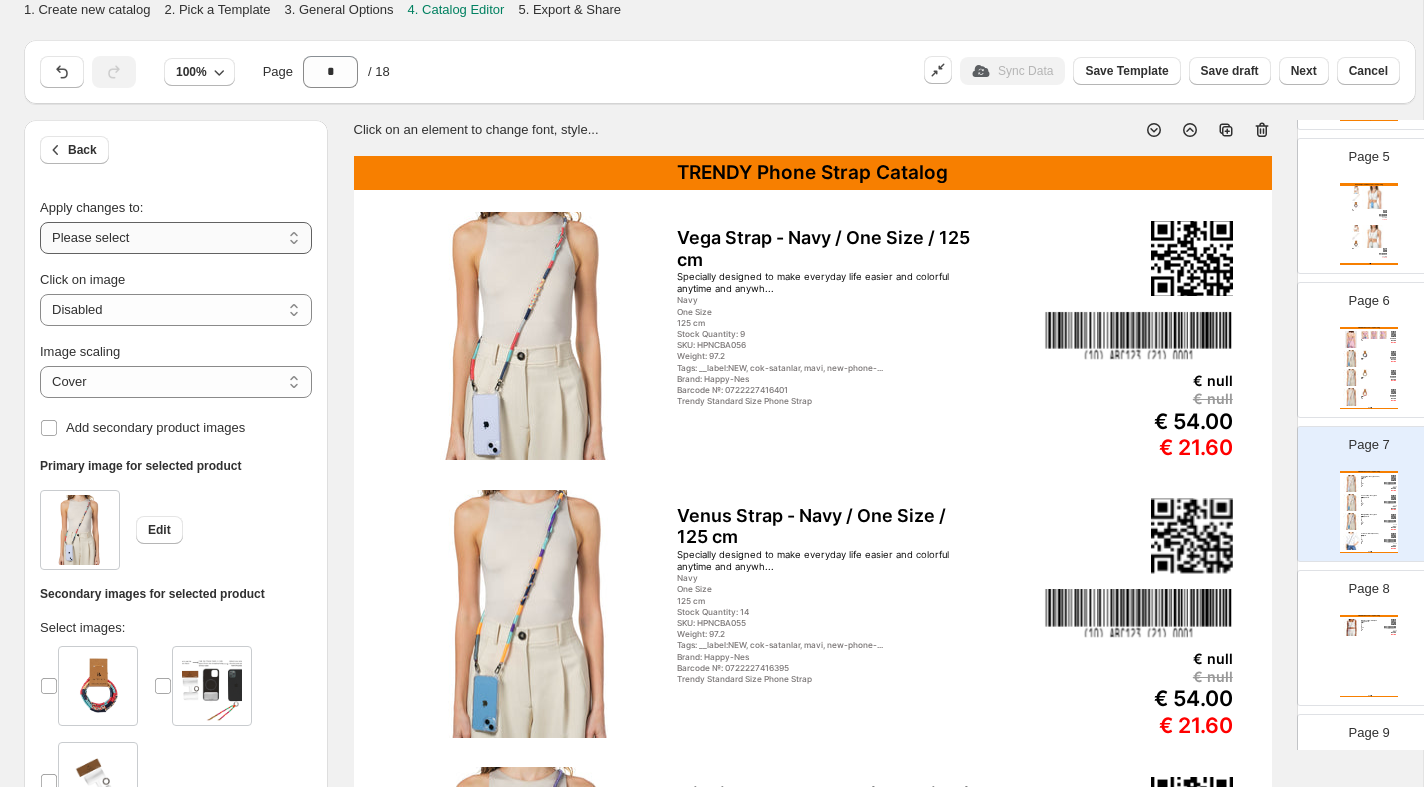 click on "**********" at bounding box center (176, 238) 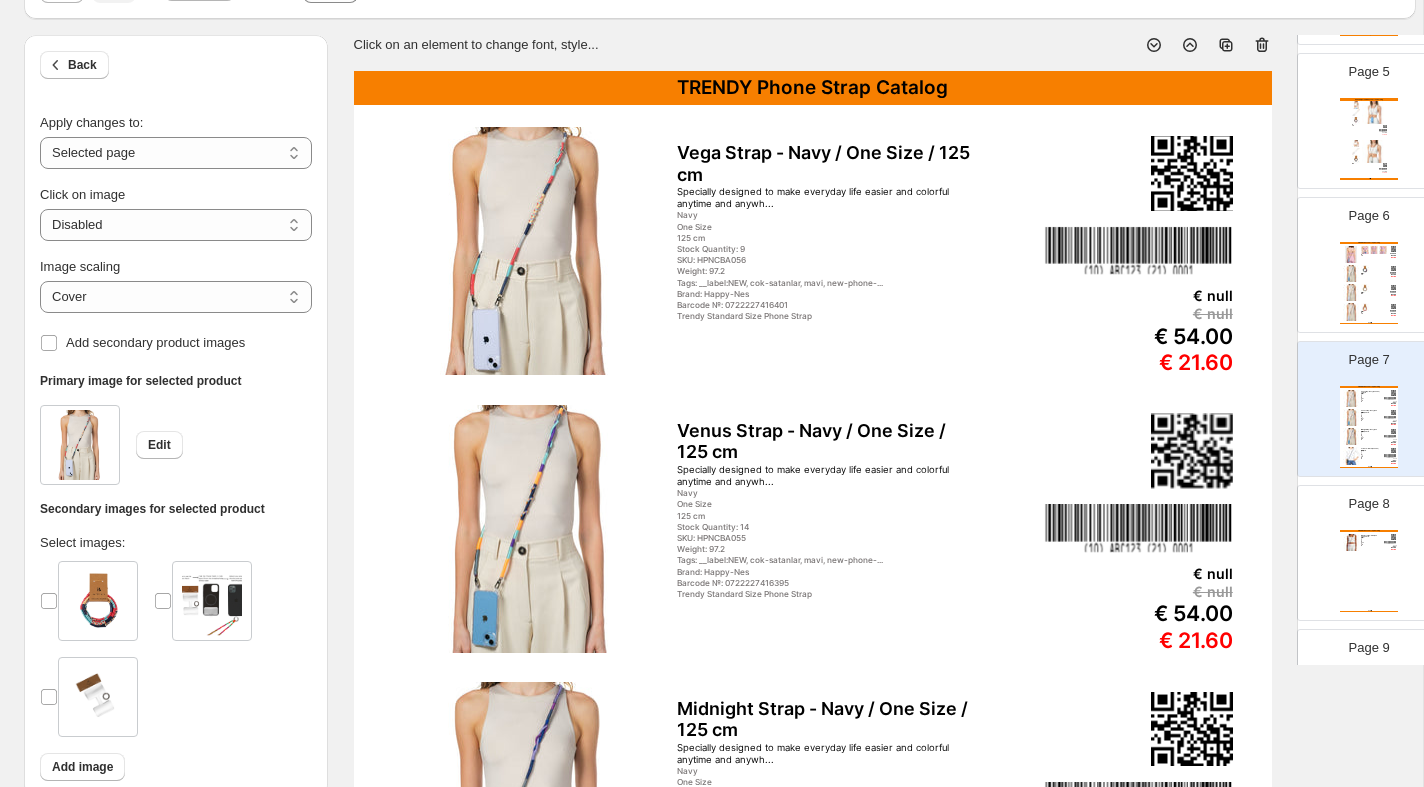 scroll, scrollTop: 0, scrollLeft: 0, axis: both 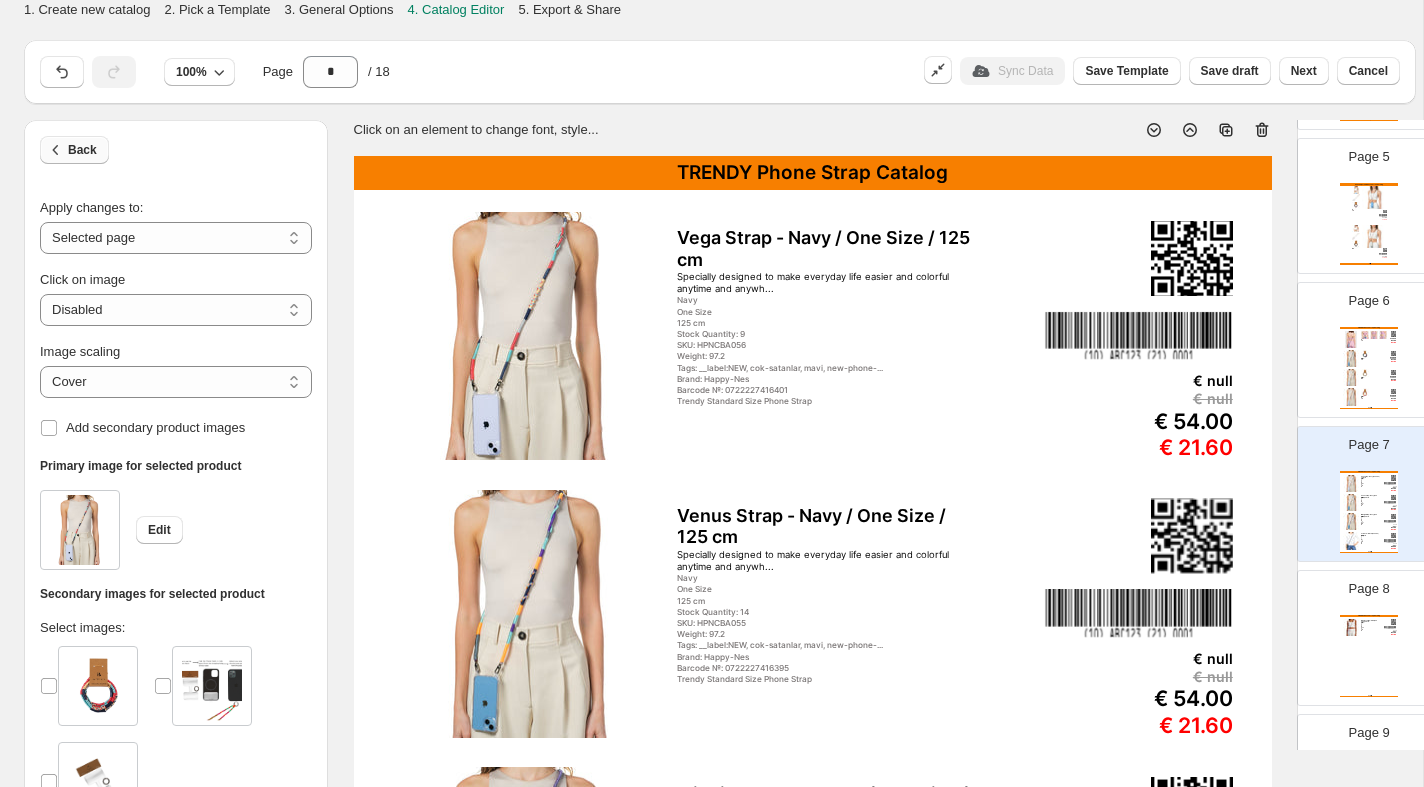 click 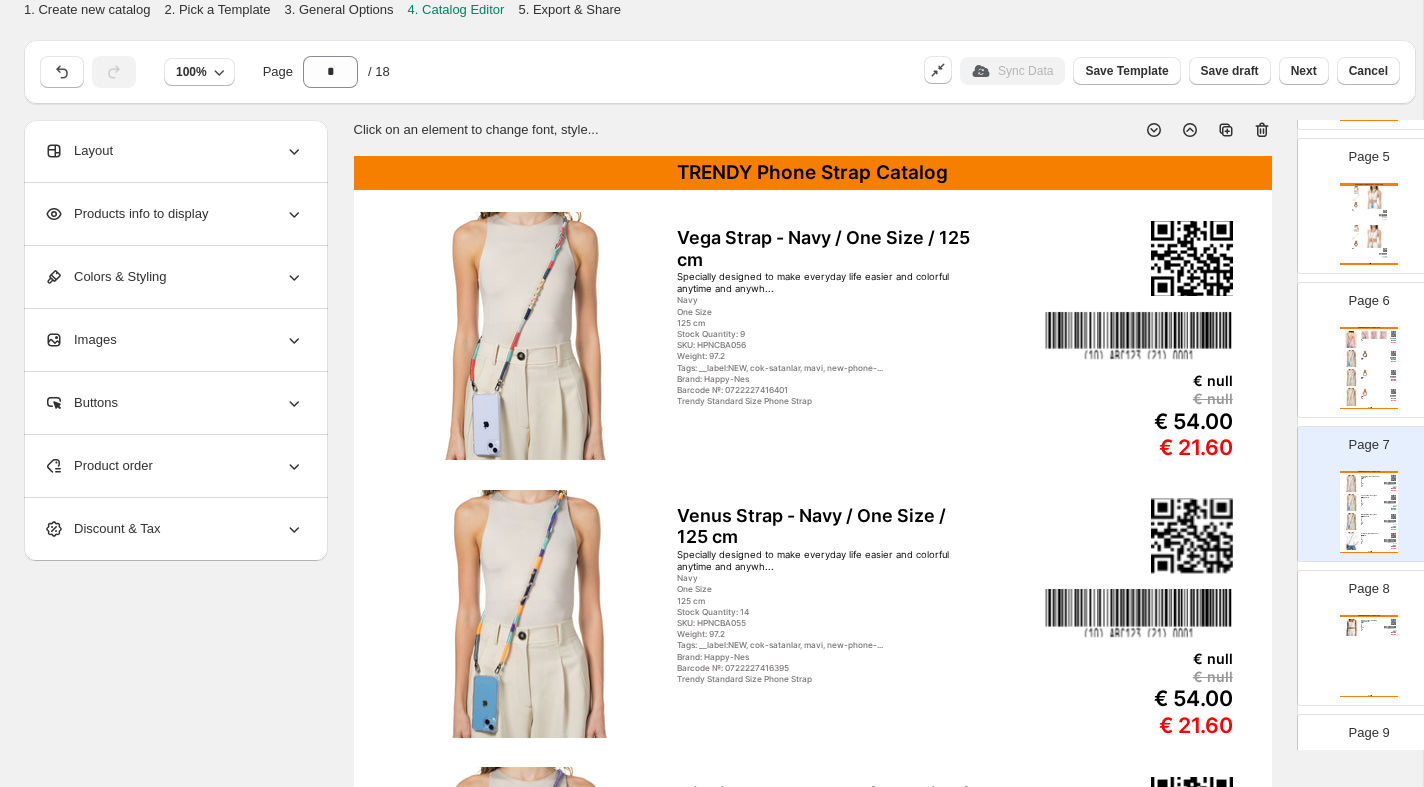 click on "Layout" at bounding box center (78, 151) 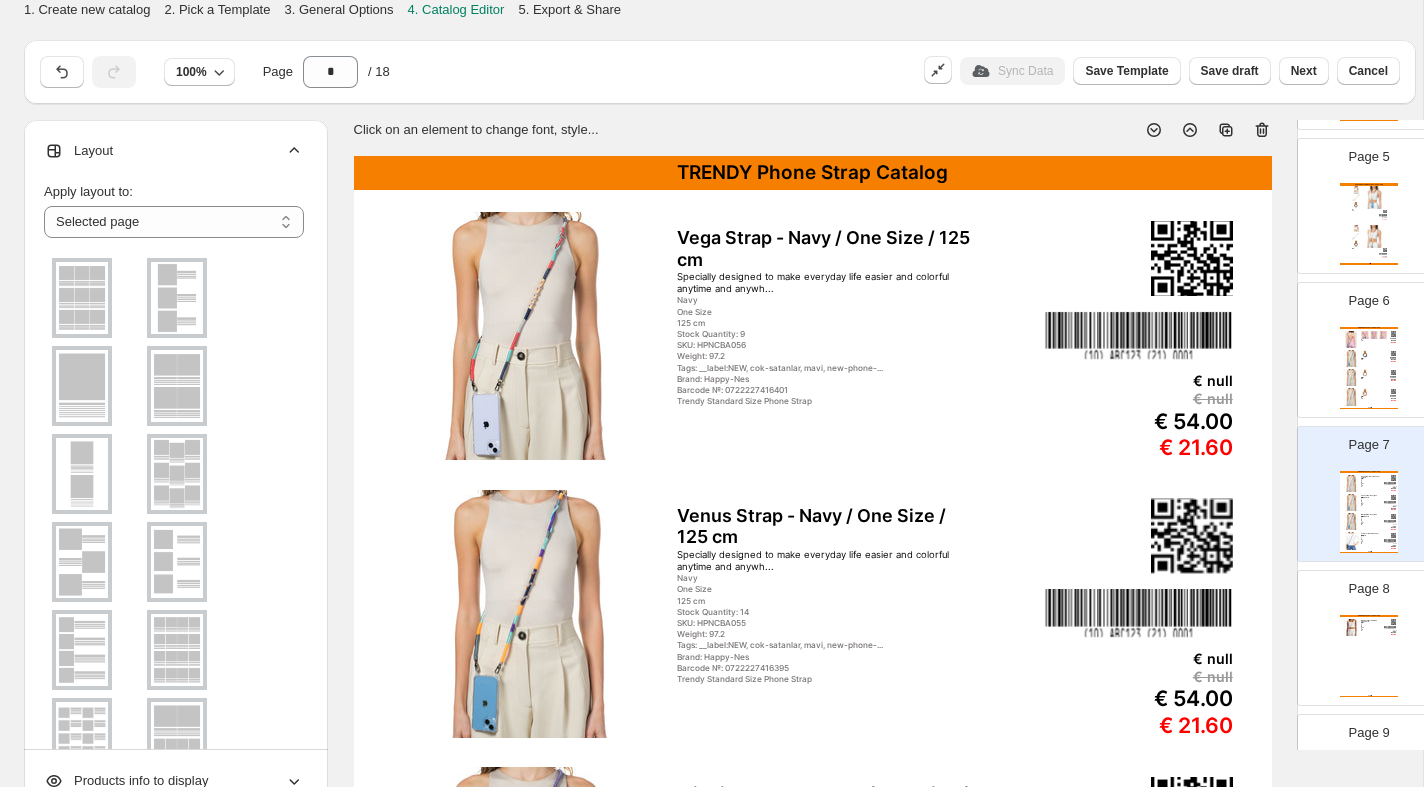 click on "Layout" at bounding box center [78, 151] 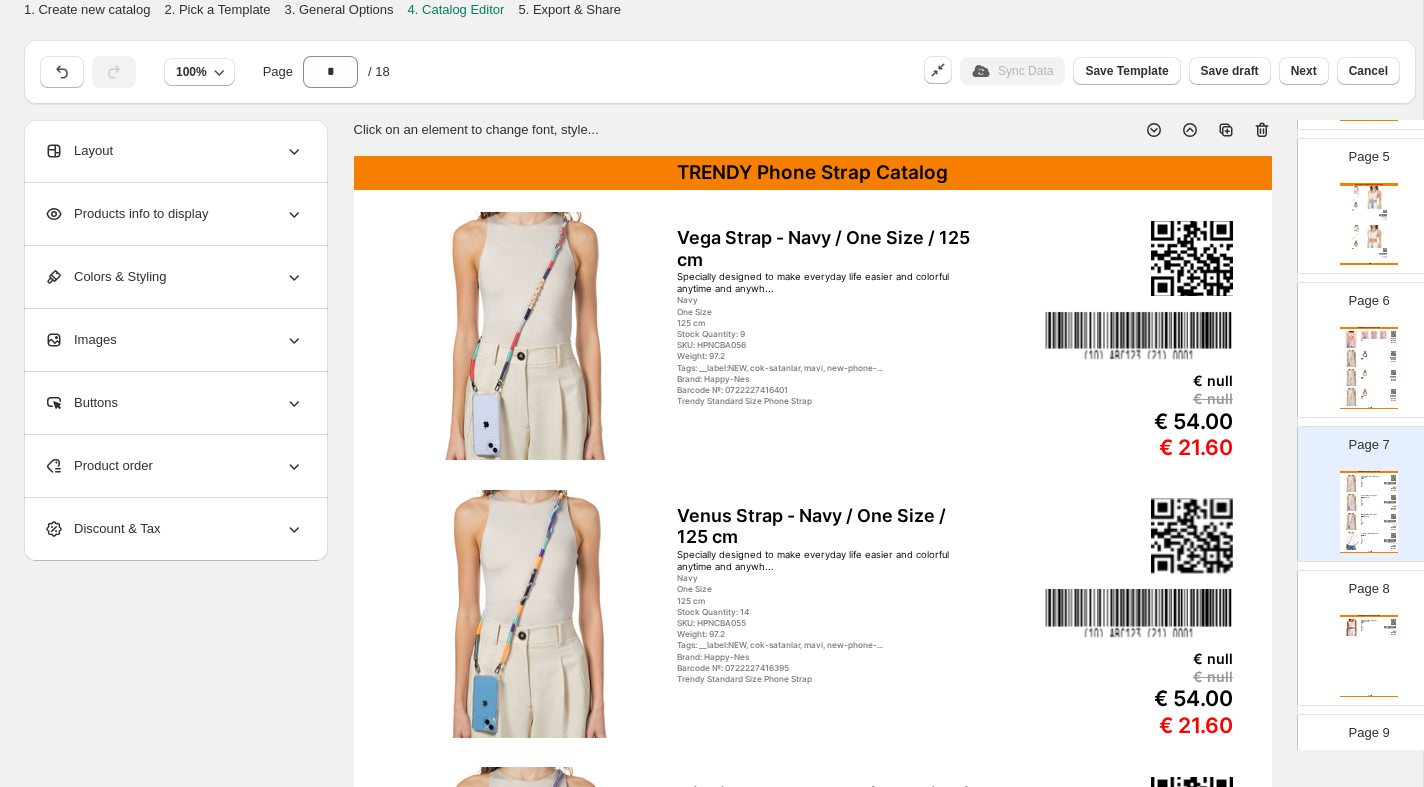 click on "Products info to display" at bounding box center (126, 214) 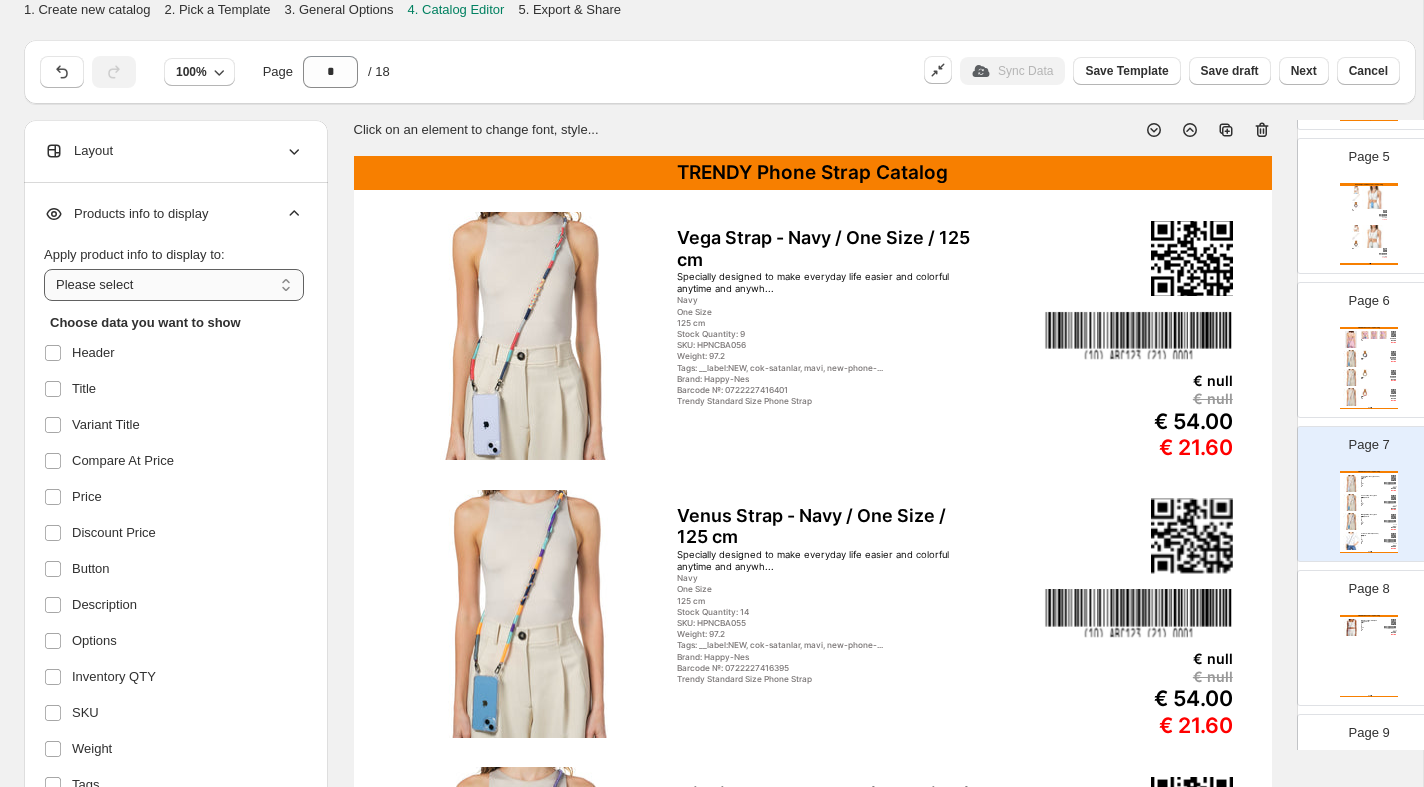 click on "**********" at bounding box center (174, 285) 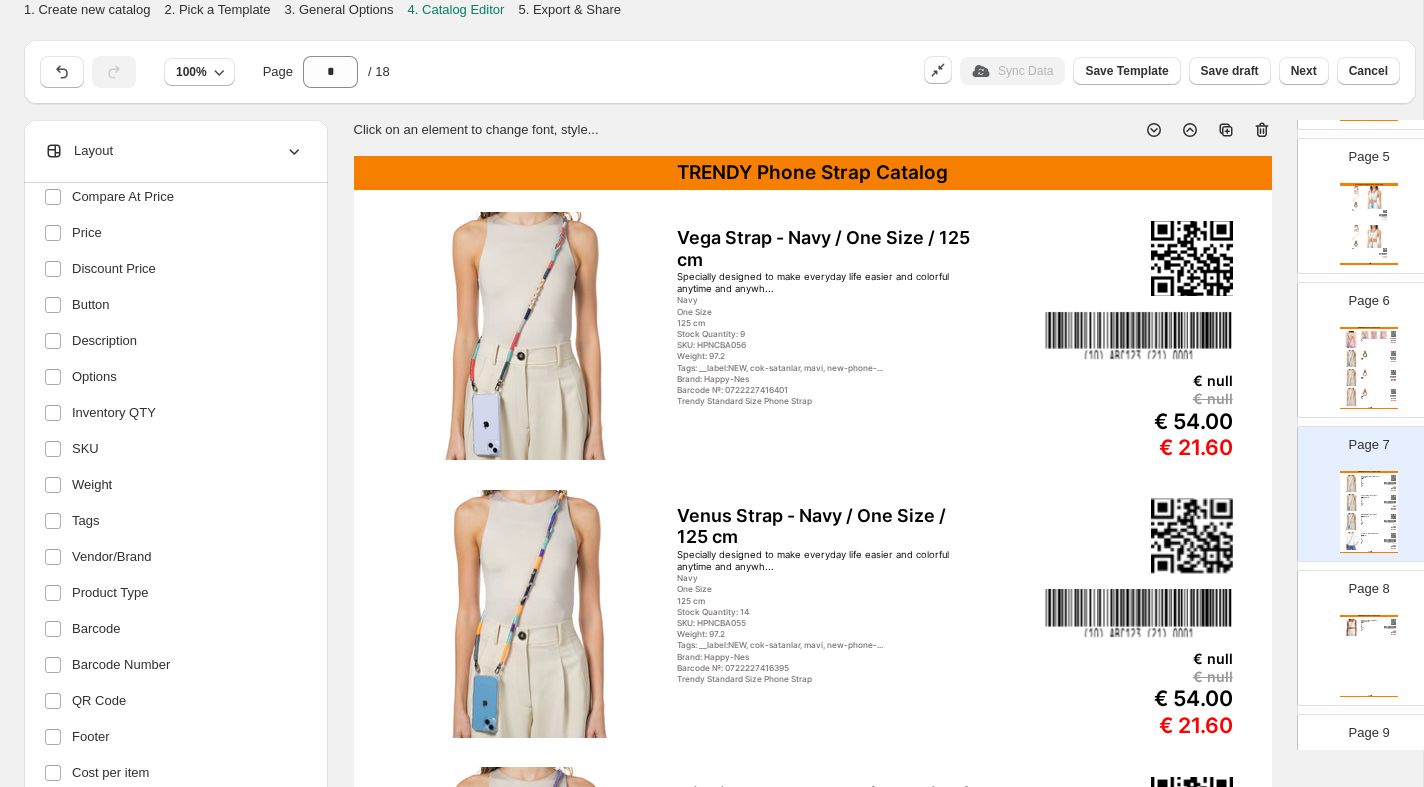 scroll, scrollTop: 295, scrollLeft: 0, axis: vertical 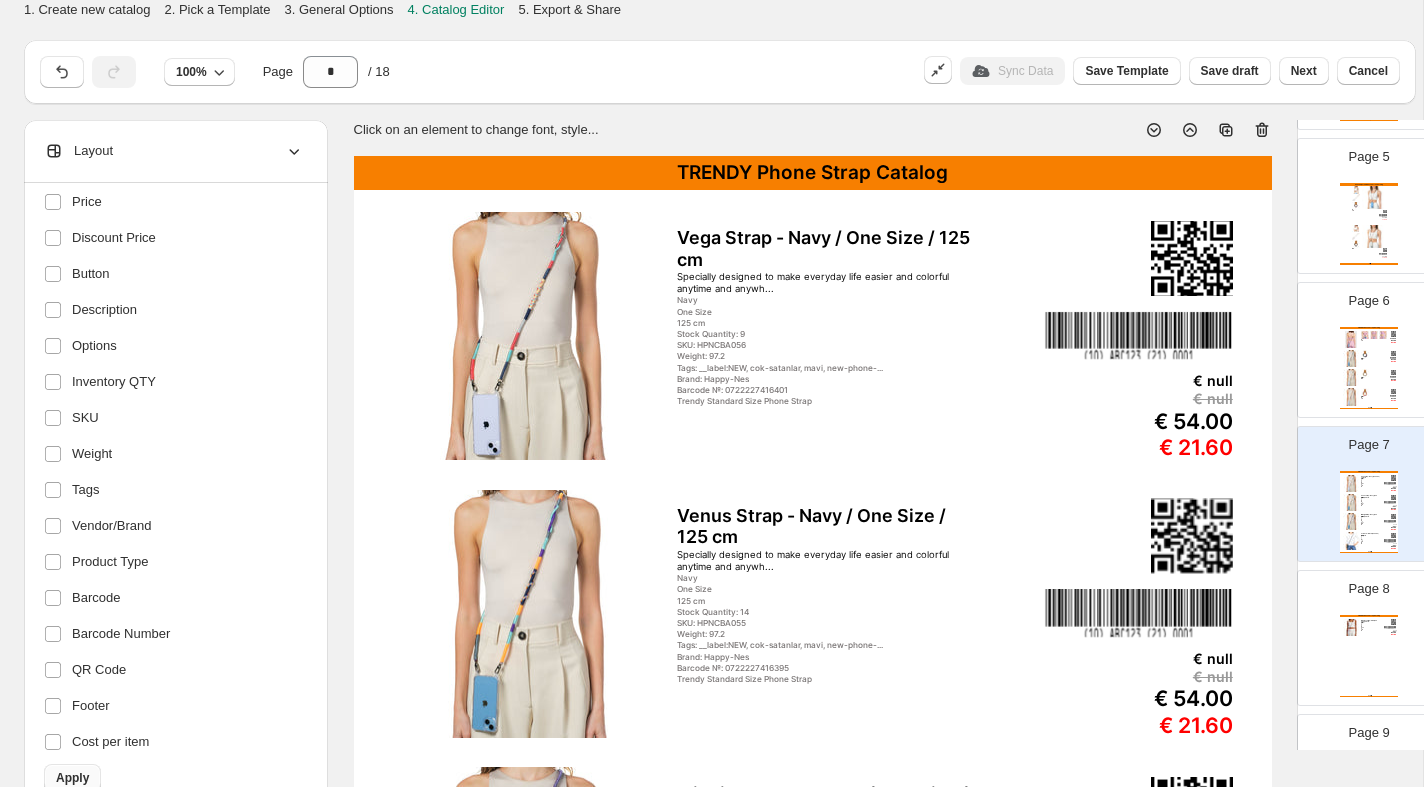 click on "Apply" at bounding box center (72, 778) 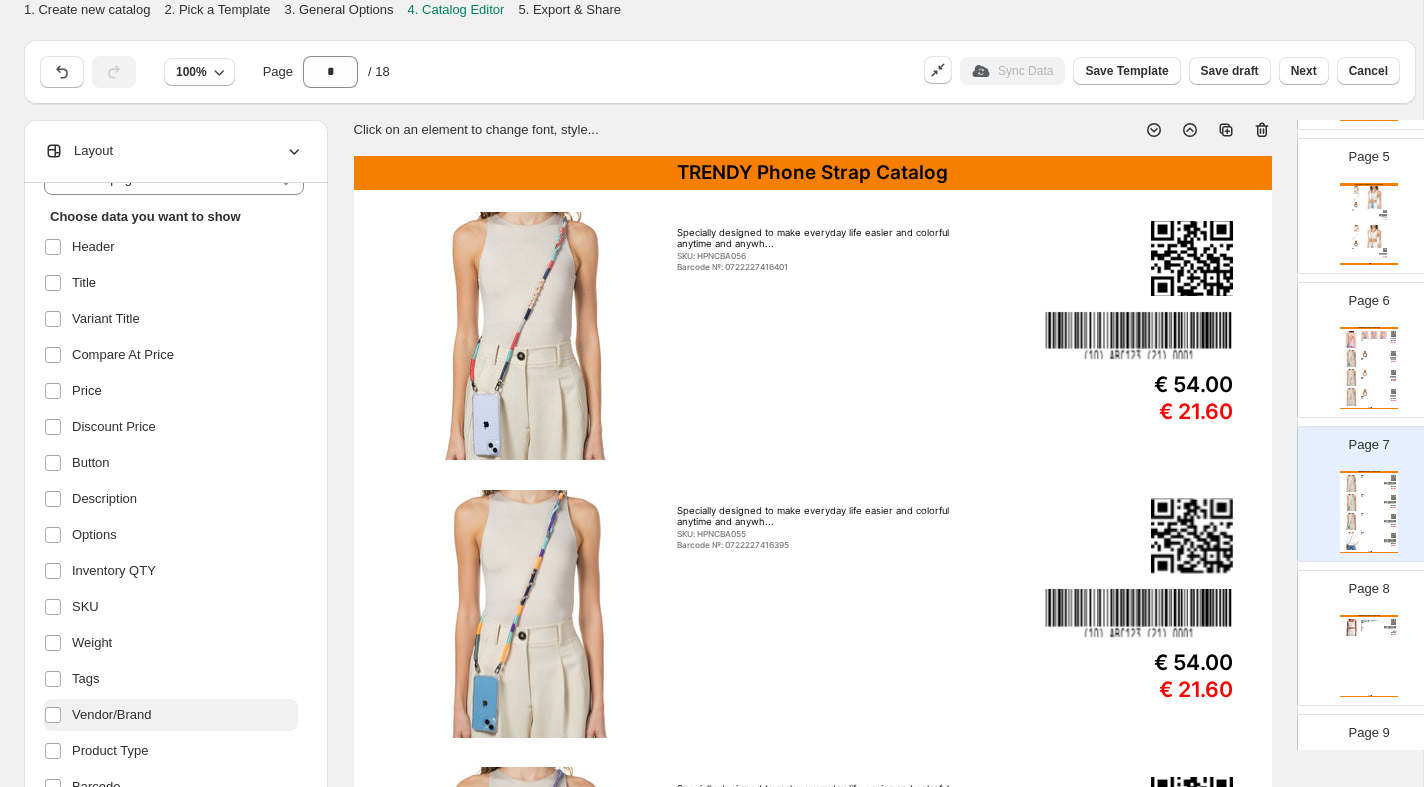 scroll, scrollTop: 114, scrollLeft: 0, axis: vertical 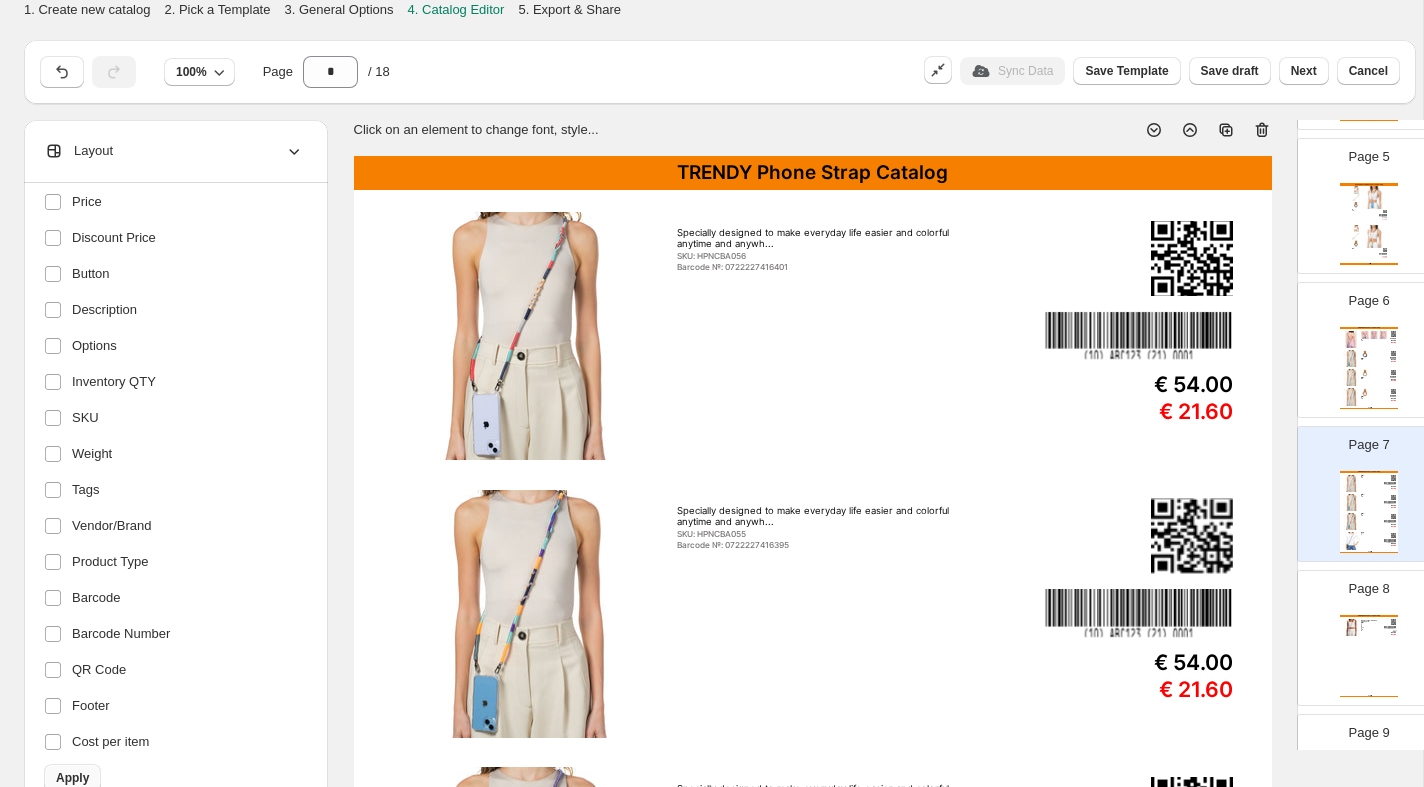 click on "Apply" at bounding box center [72, 778] 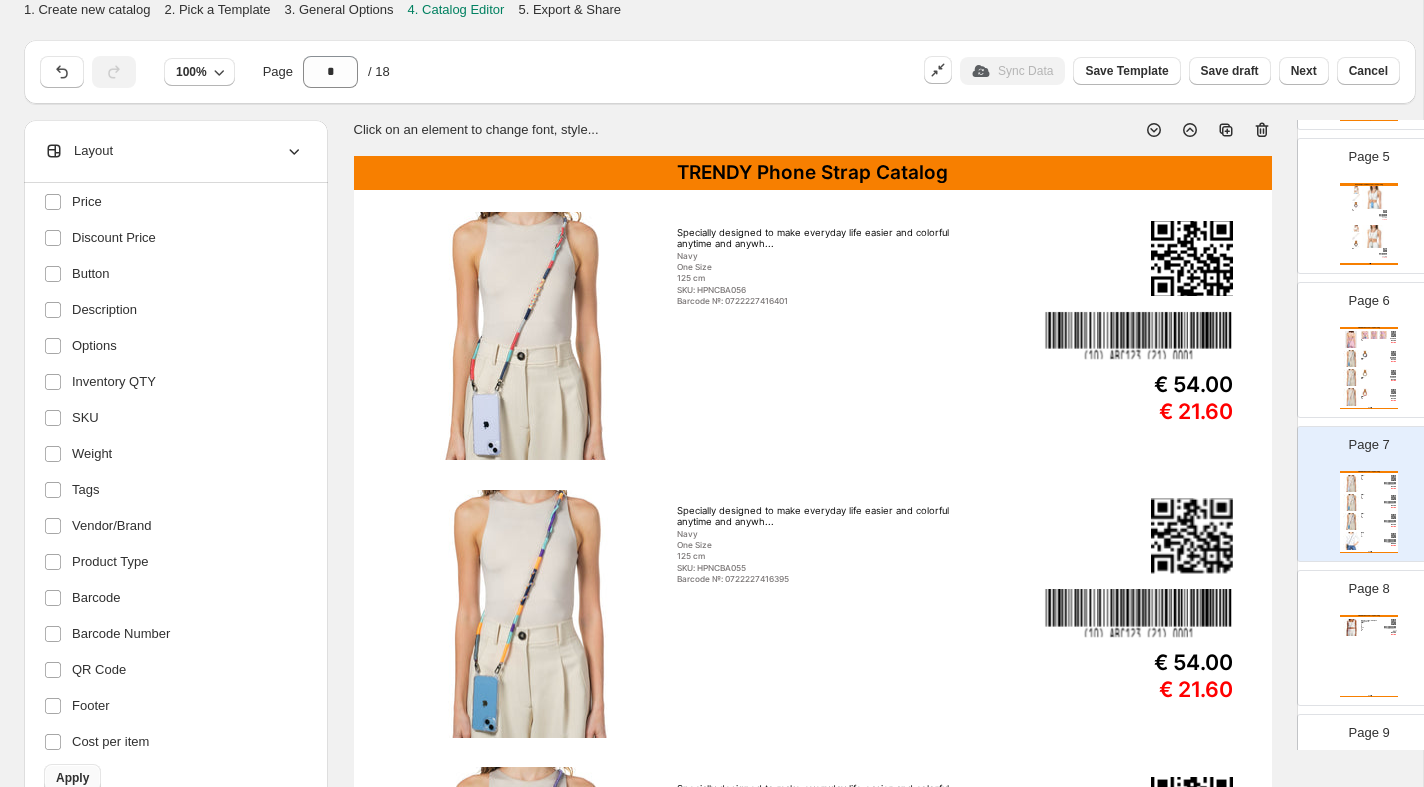 click on "Apply" at bounding box center (72, 778) 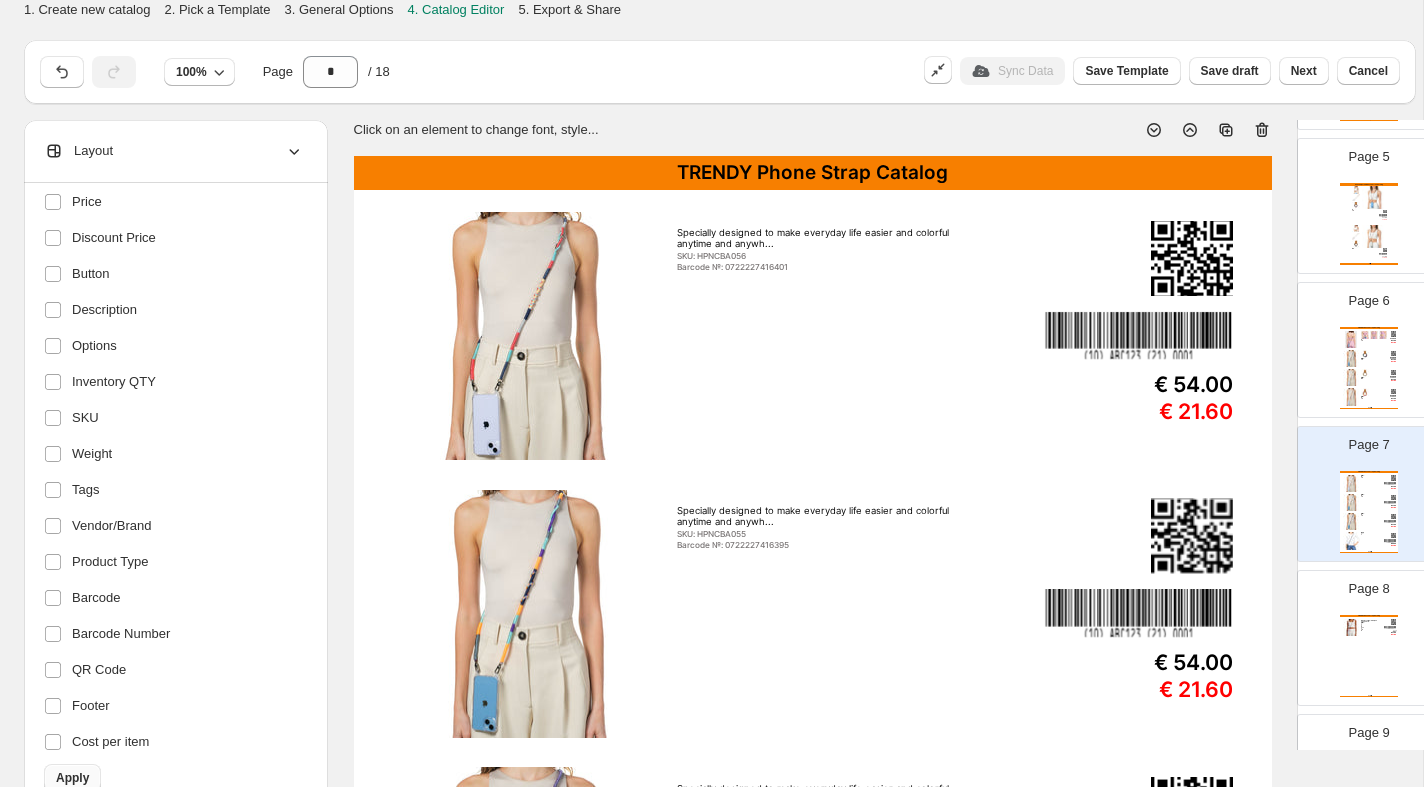 click on "Apply" at bounding box center [72, 778] 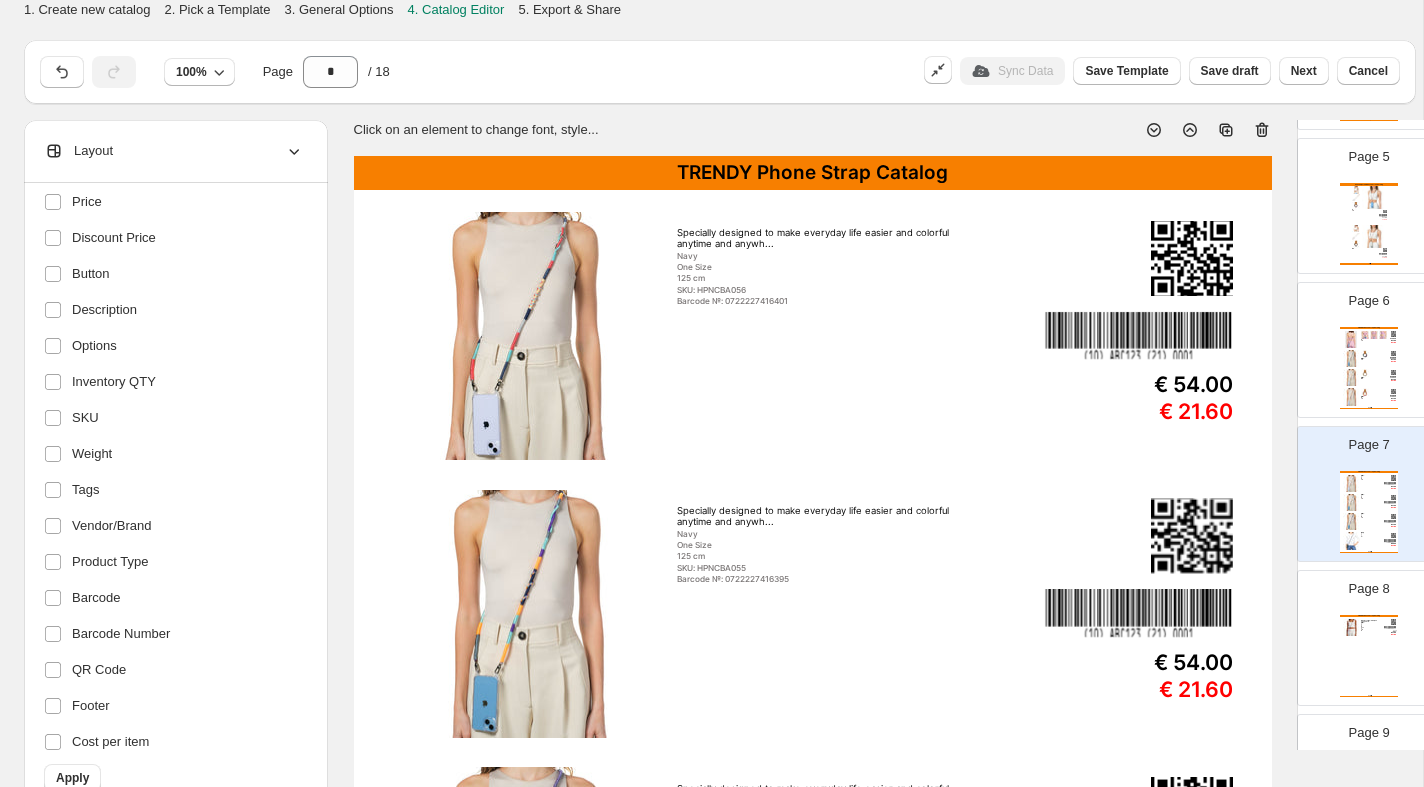 click on "Barcode №:  0722227416432" at bounding box center [1374, 360] 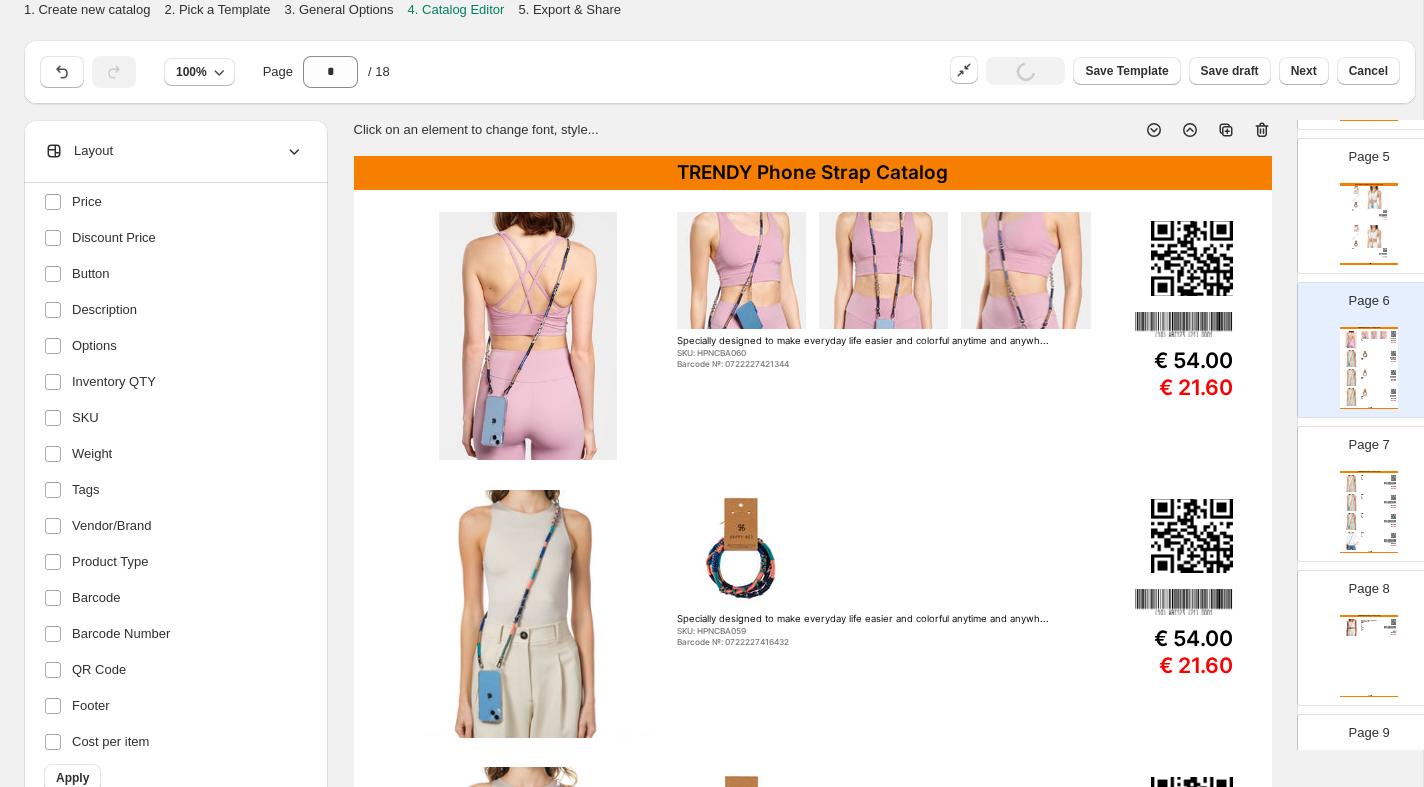 scroll, scrollTop: 0, scrollLeft: 0, axis: both 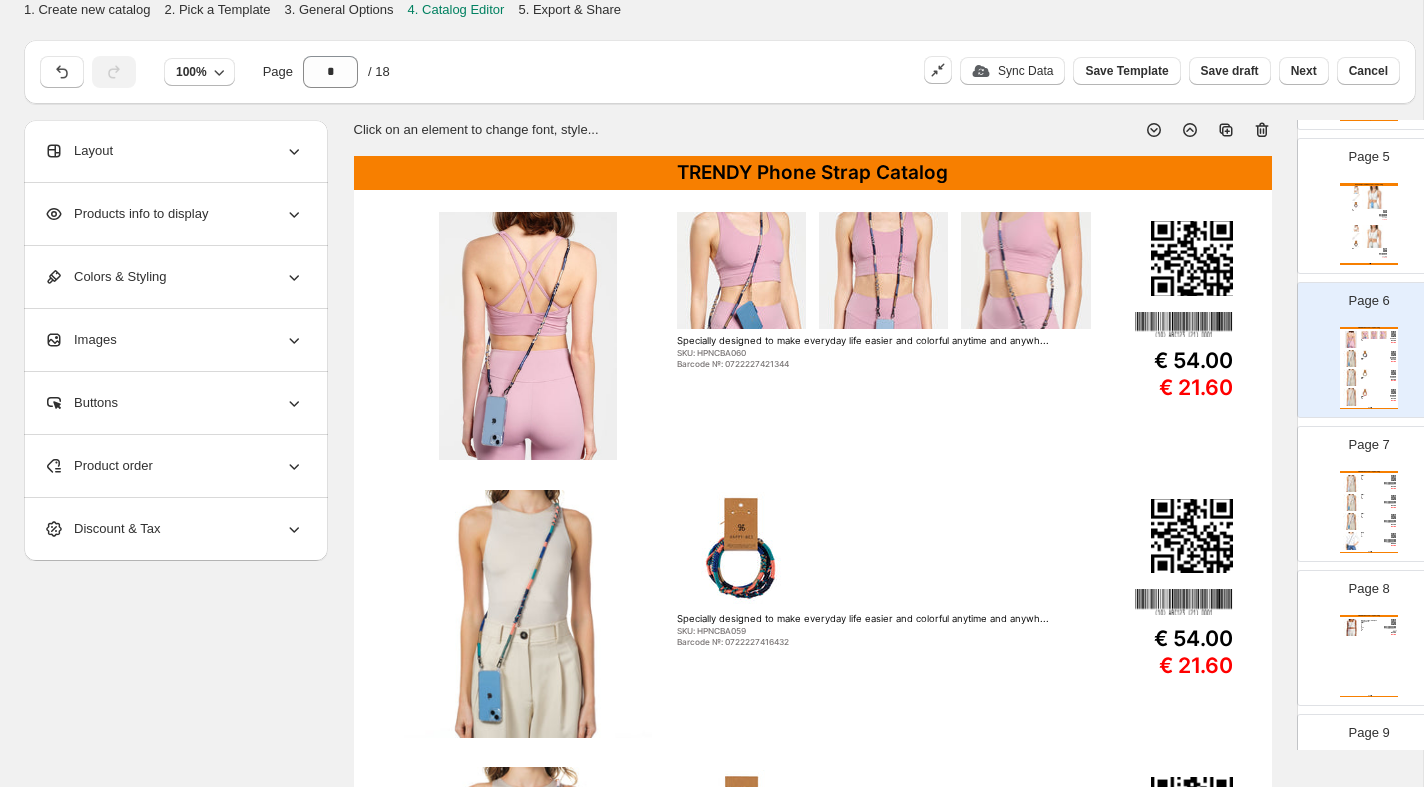 click on "Products info to display" at bounding box center [126, 214] 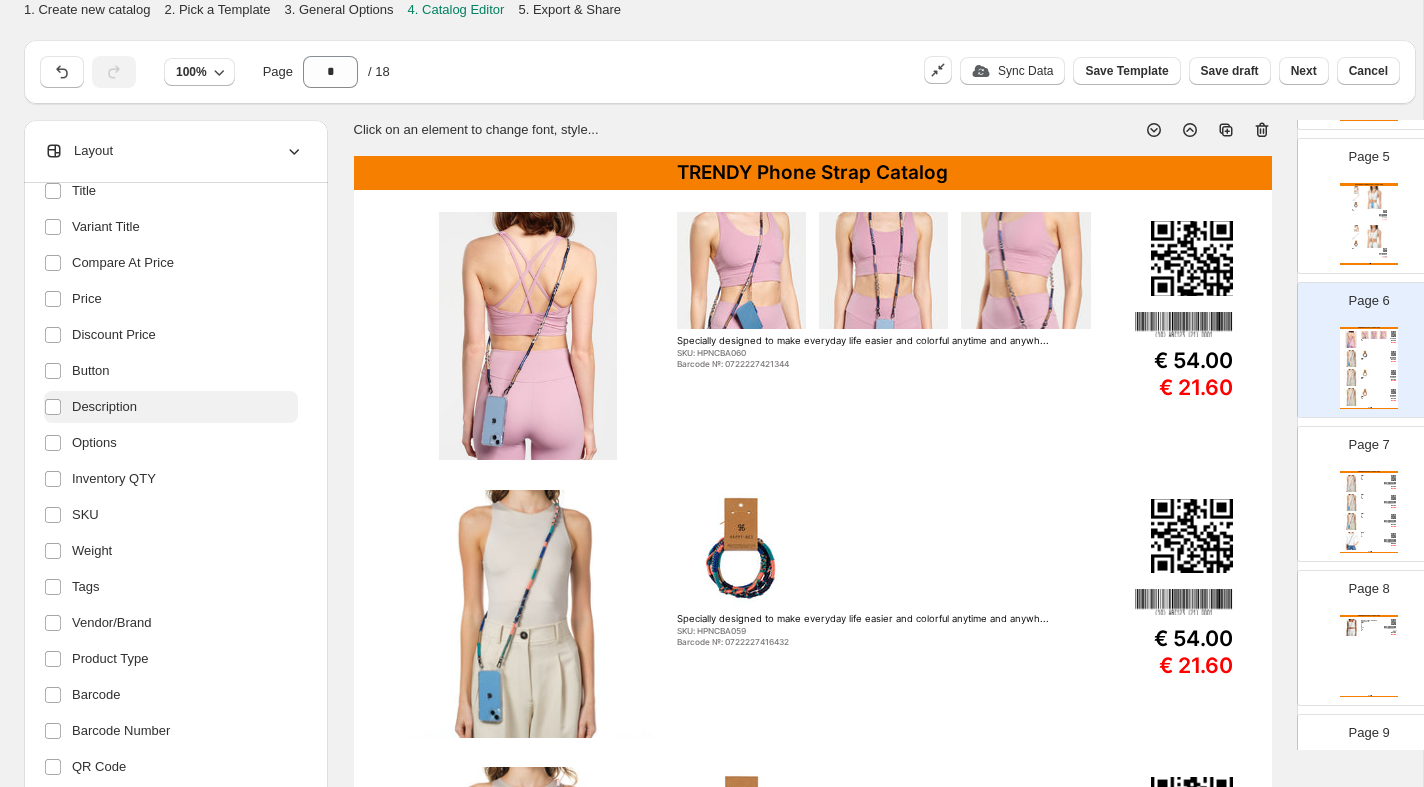 scroll, scrollTop: 295, scrollLeft: 0, axis: vertical 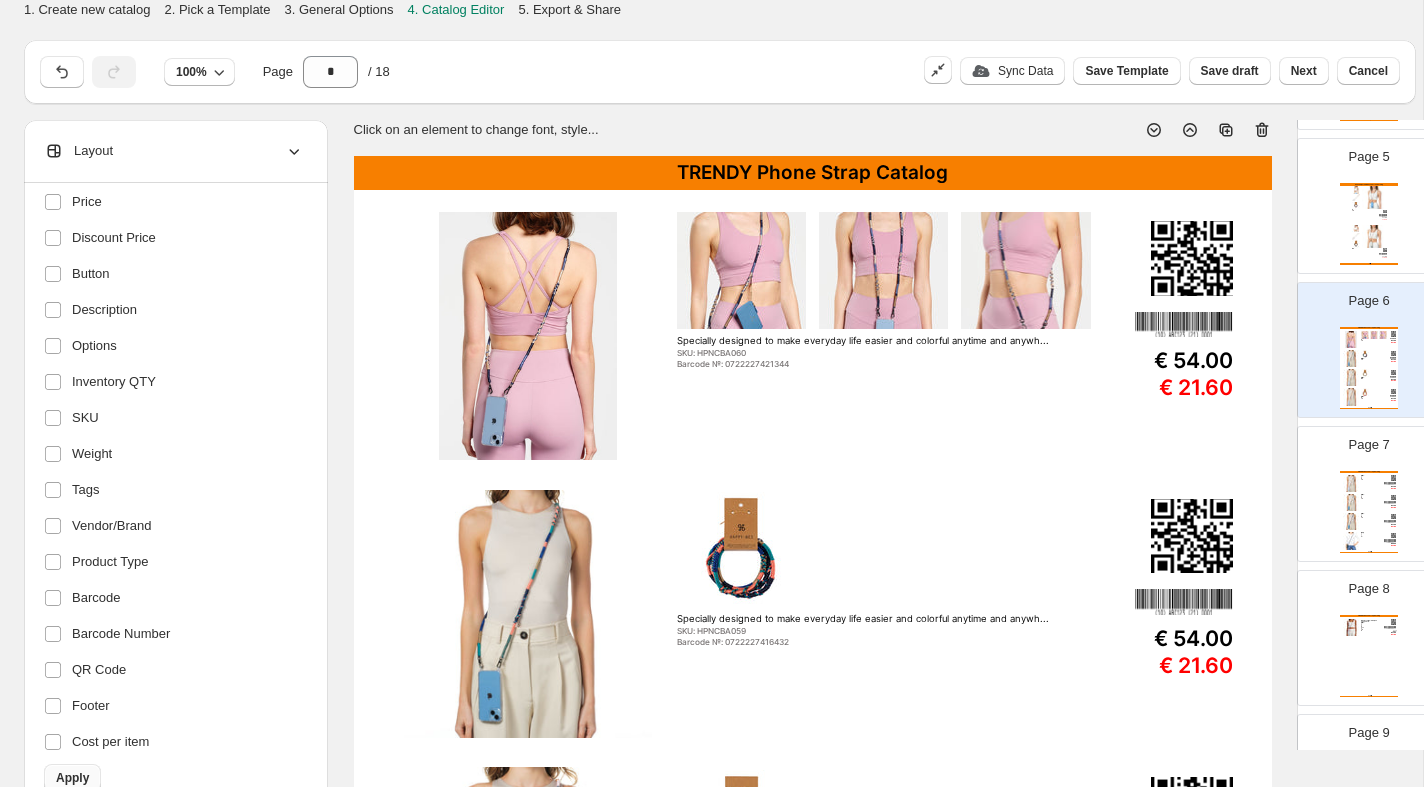 click on "Apply" at bounding box center (72, 778) 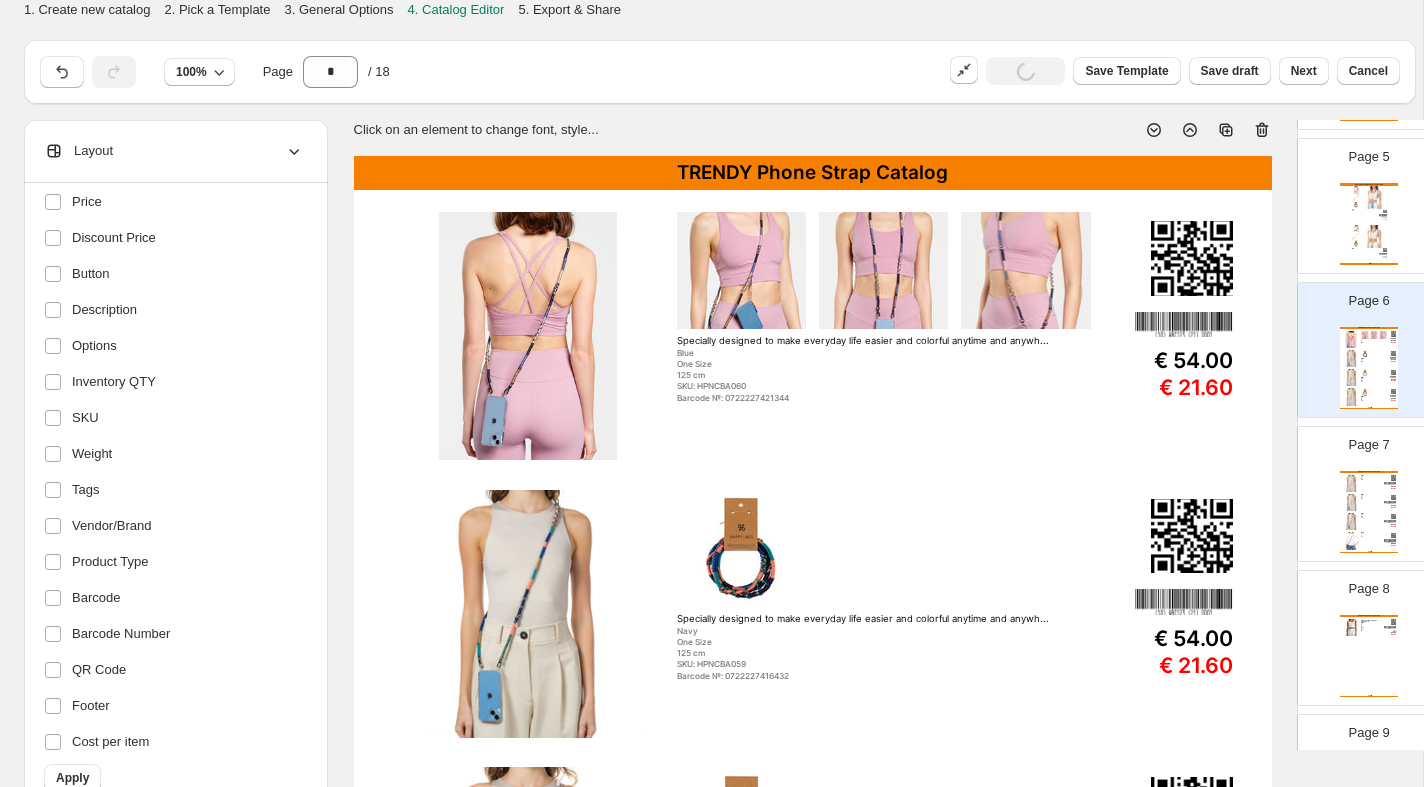 click at bounding box center (1374, 197) 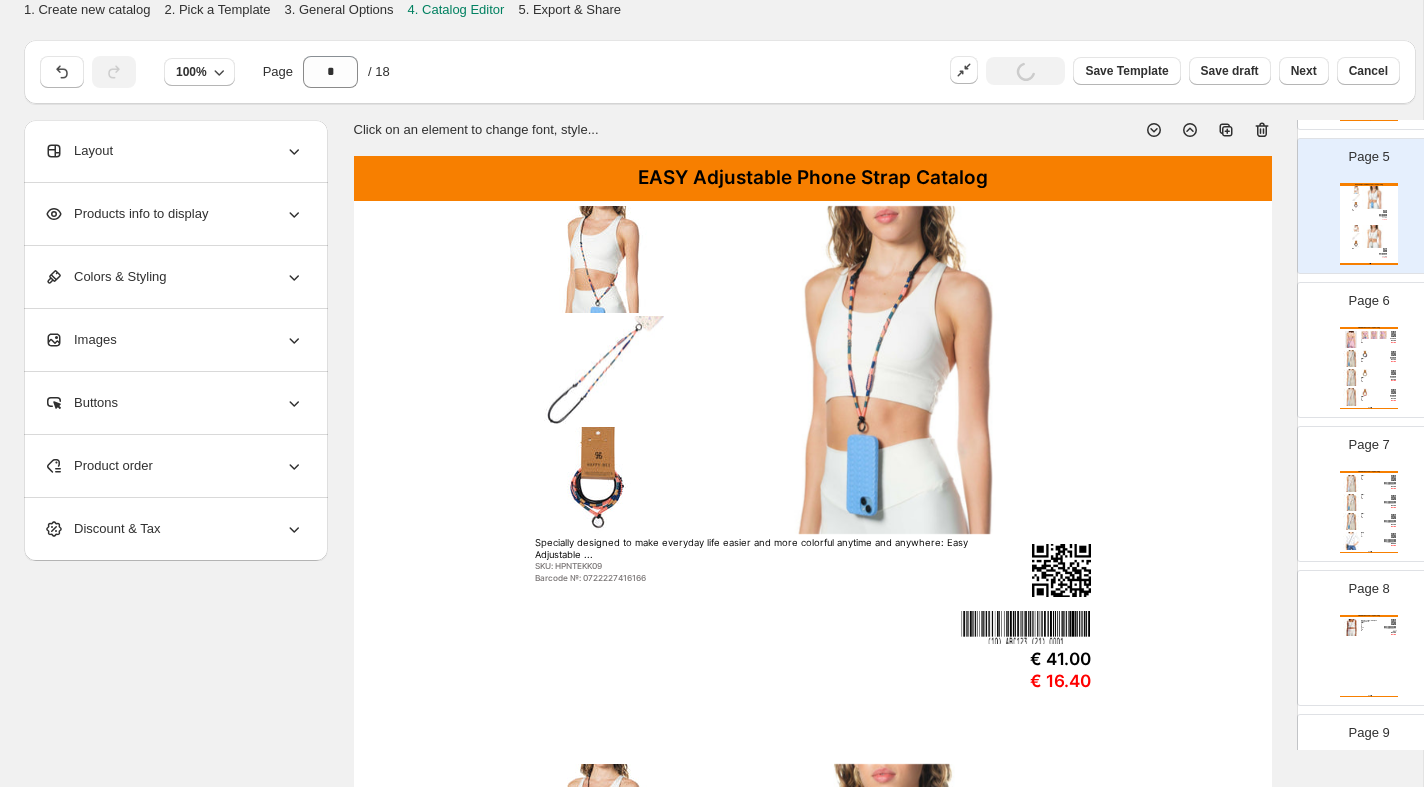 scroll, scrollTop: 0, scrollLeft: 0, axis: both 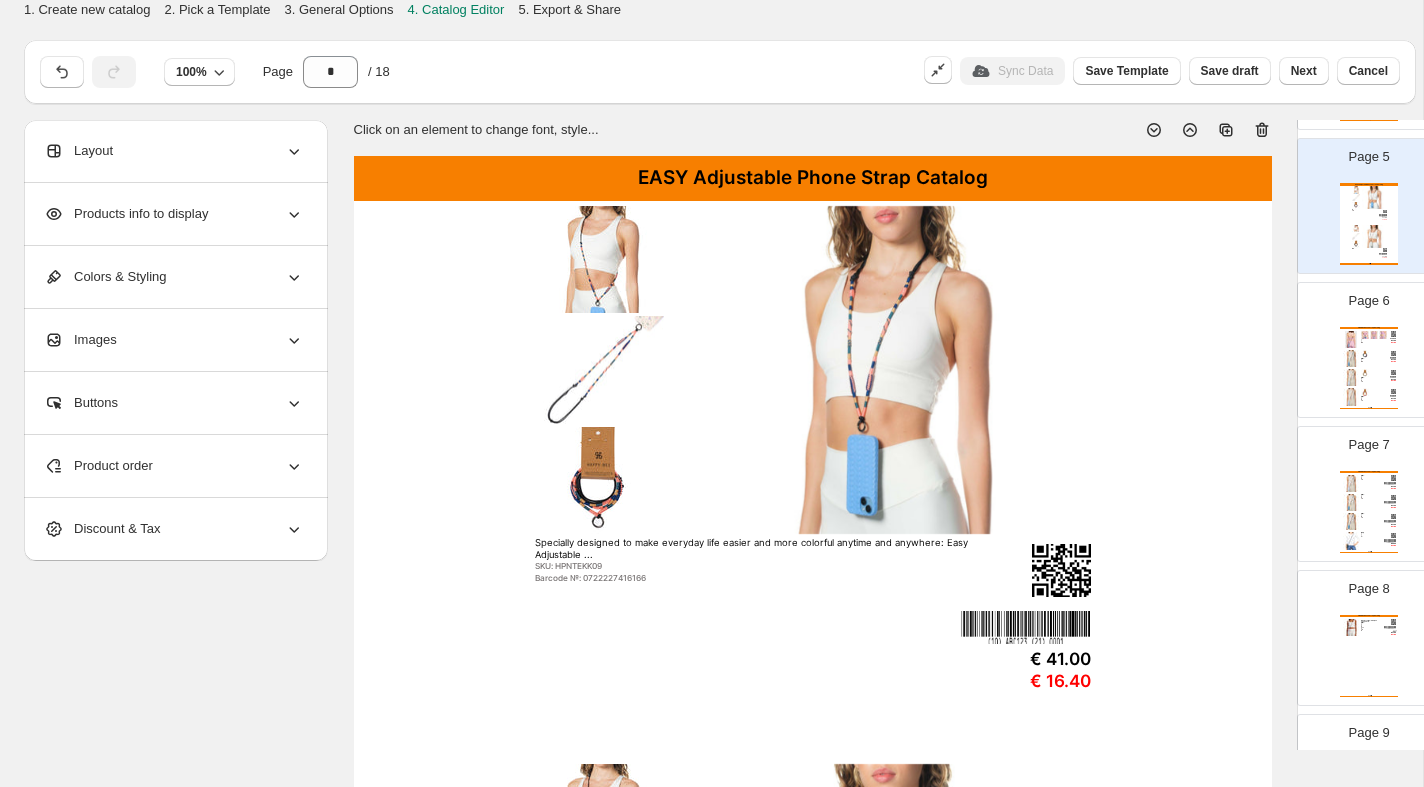click on "Products info to display" at bounding box center (126, 214) 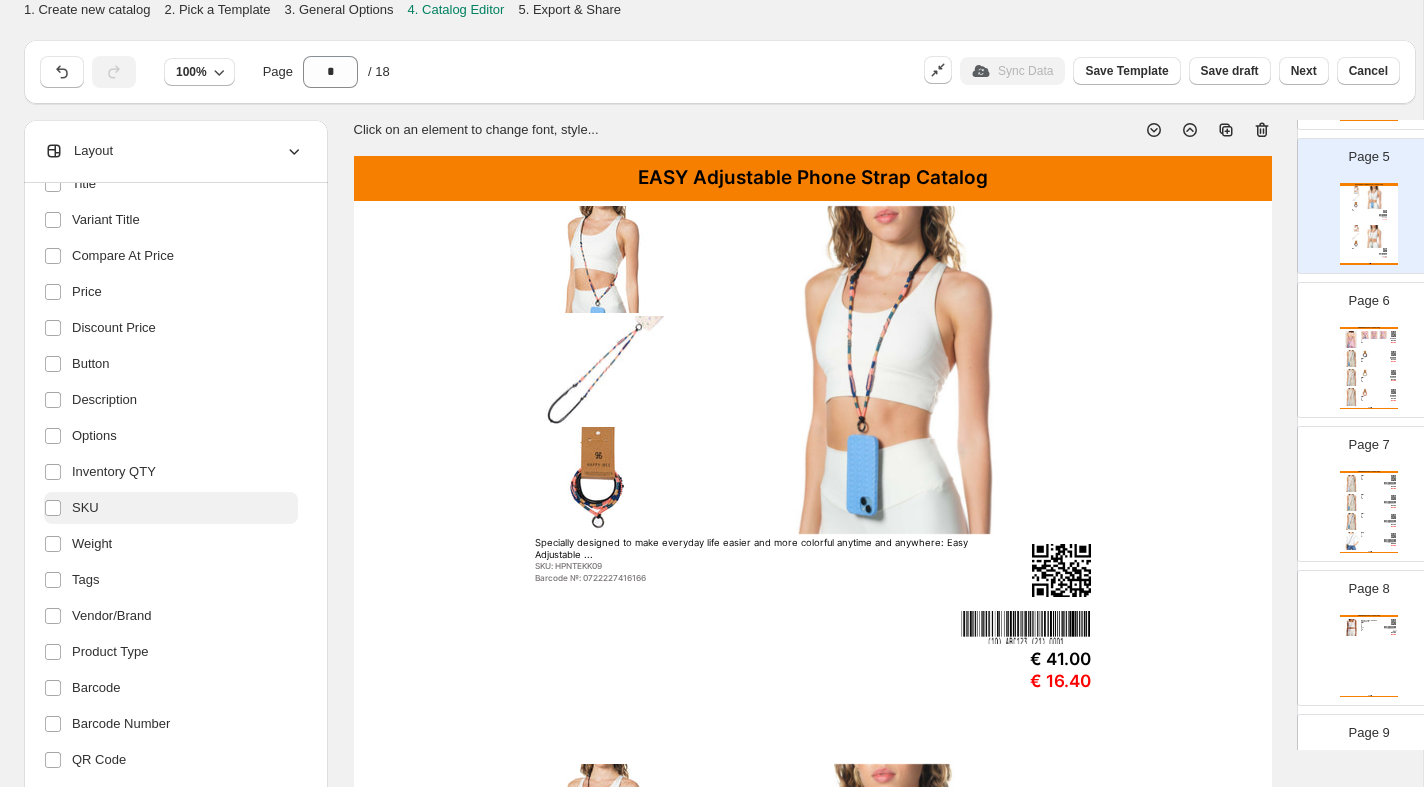 scroll, scrollTop: 295, scrollLeft: 0, axis: vertical 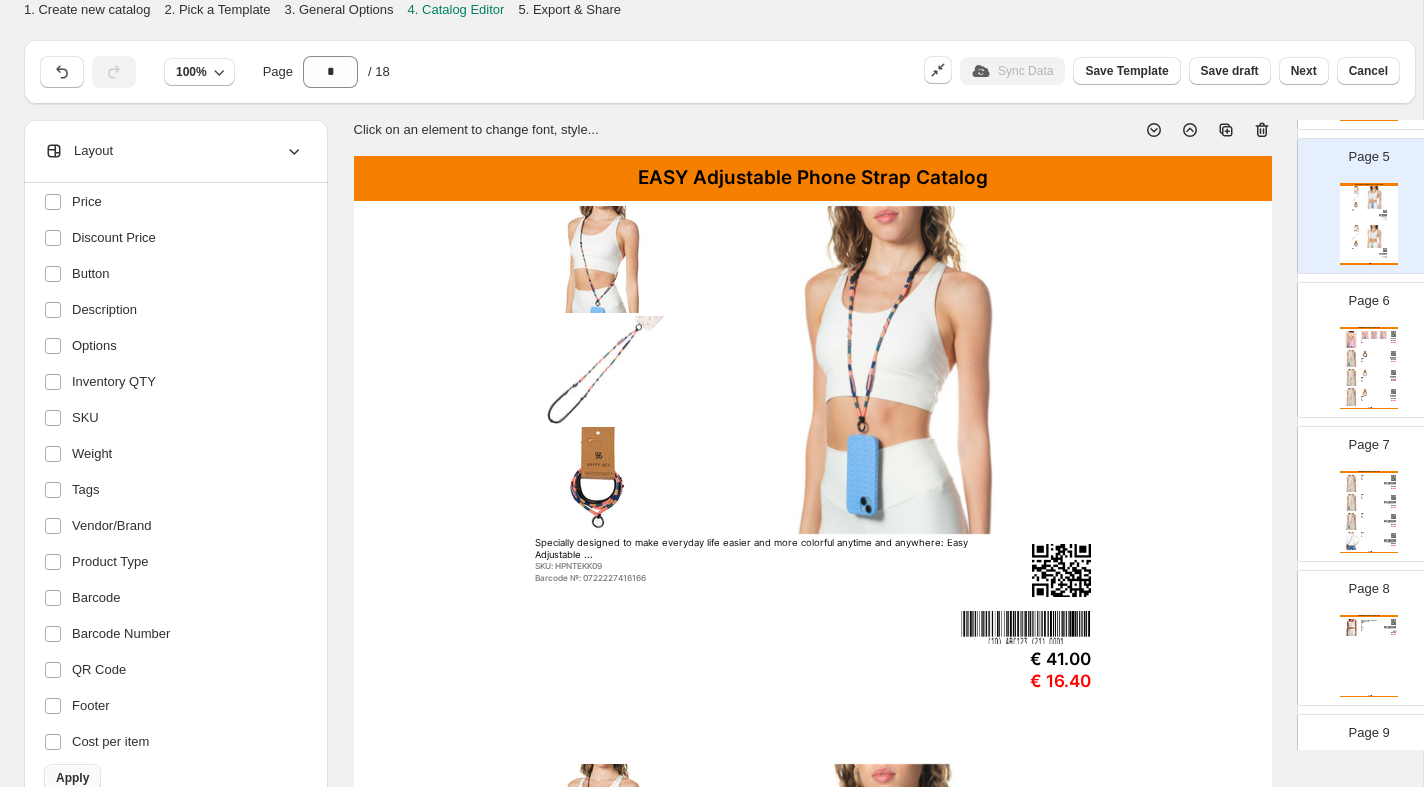 click on "Apply" at bounding box center (72, 778) 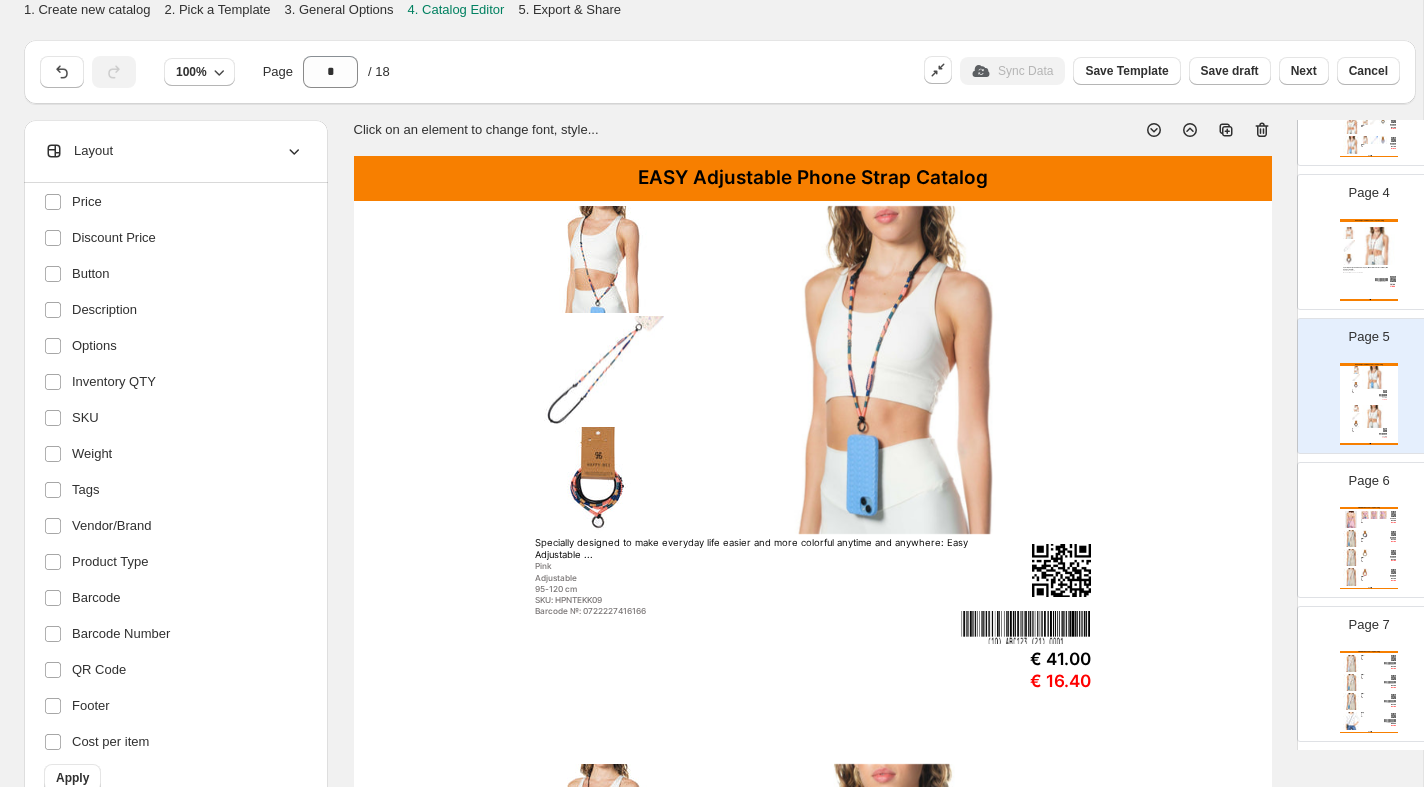 scroll, scrollTop: 464, scrollLeft: 0, axis: vertical 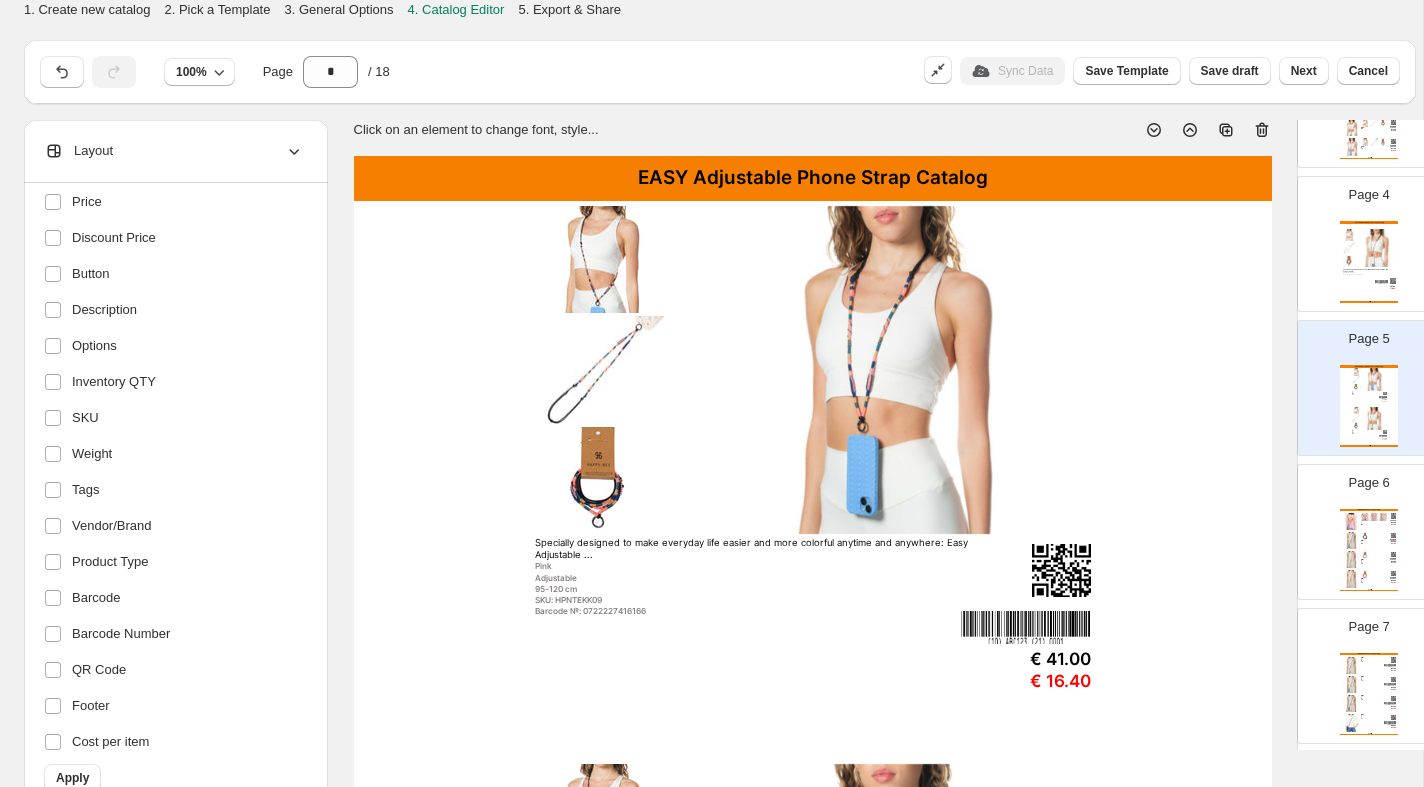 click at bounding box center (1376, 248) 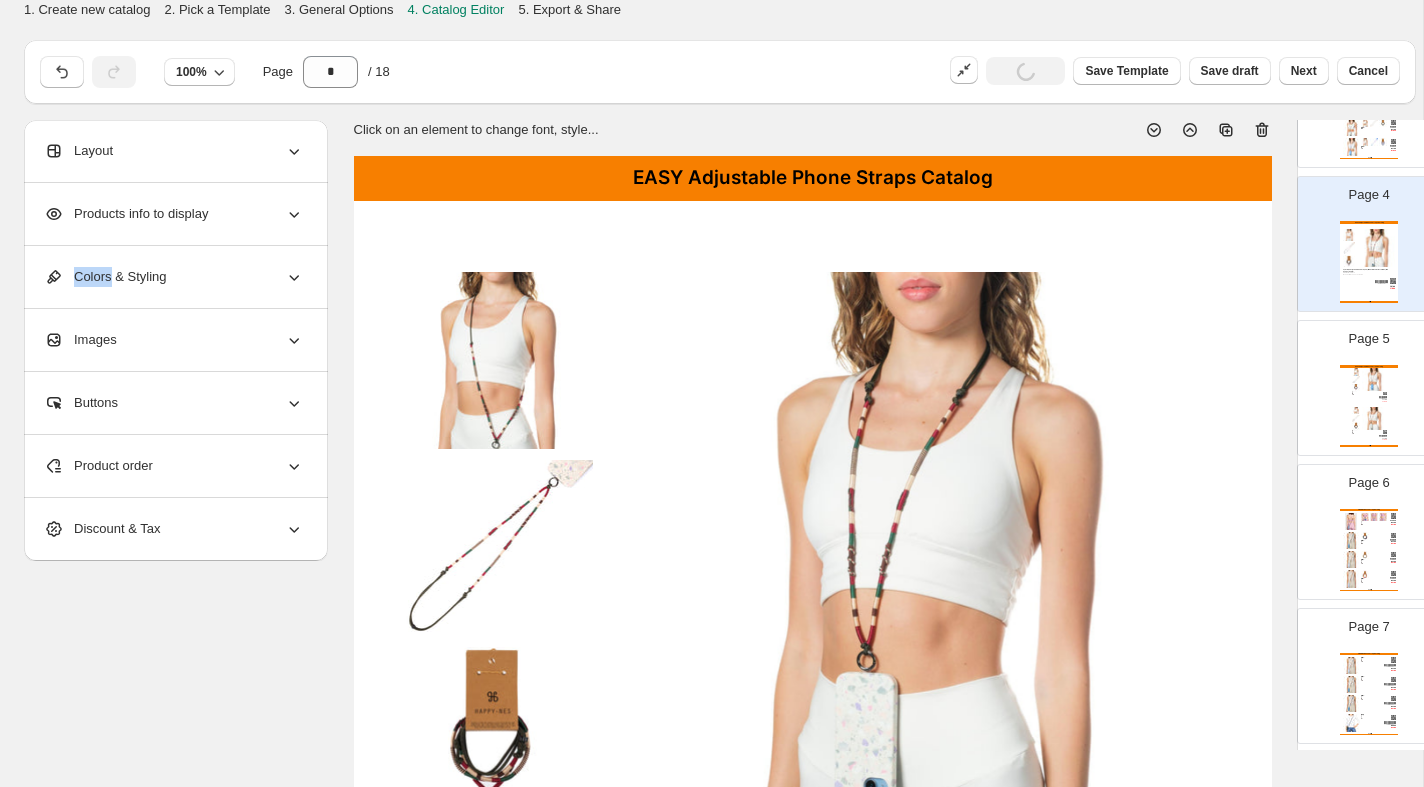 scroll, scrollTop: 0, scrollLeft: 0, axis: both 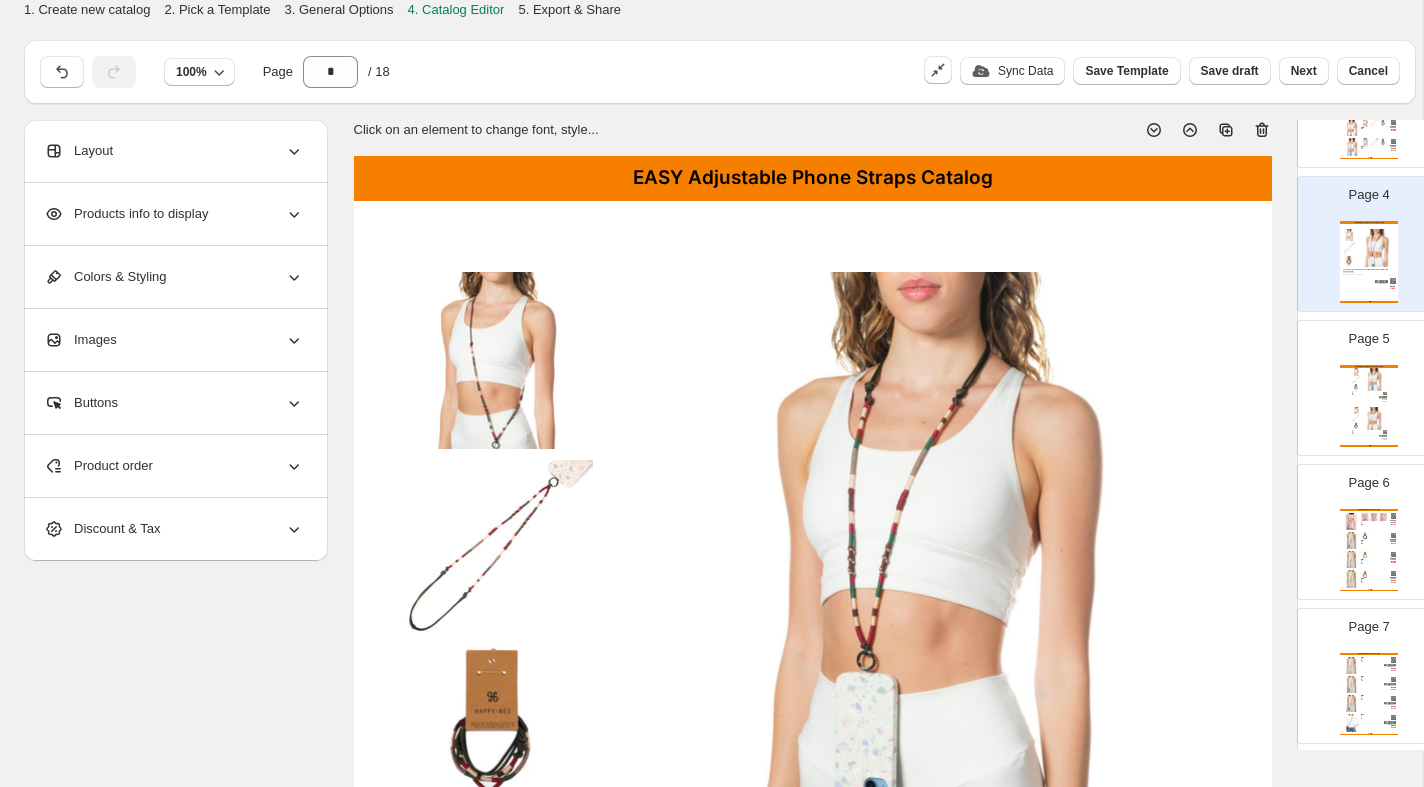 click 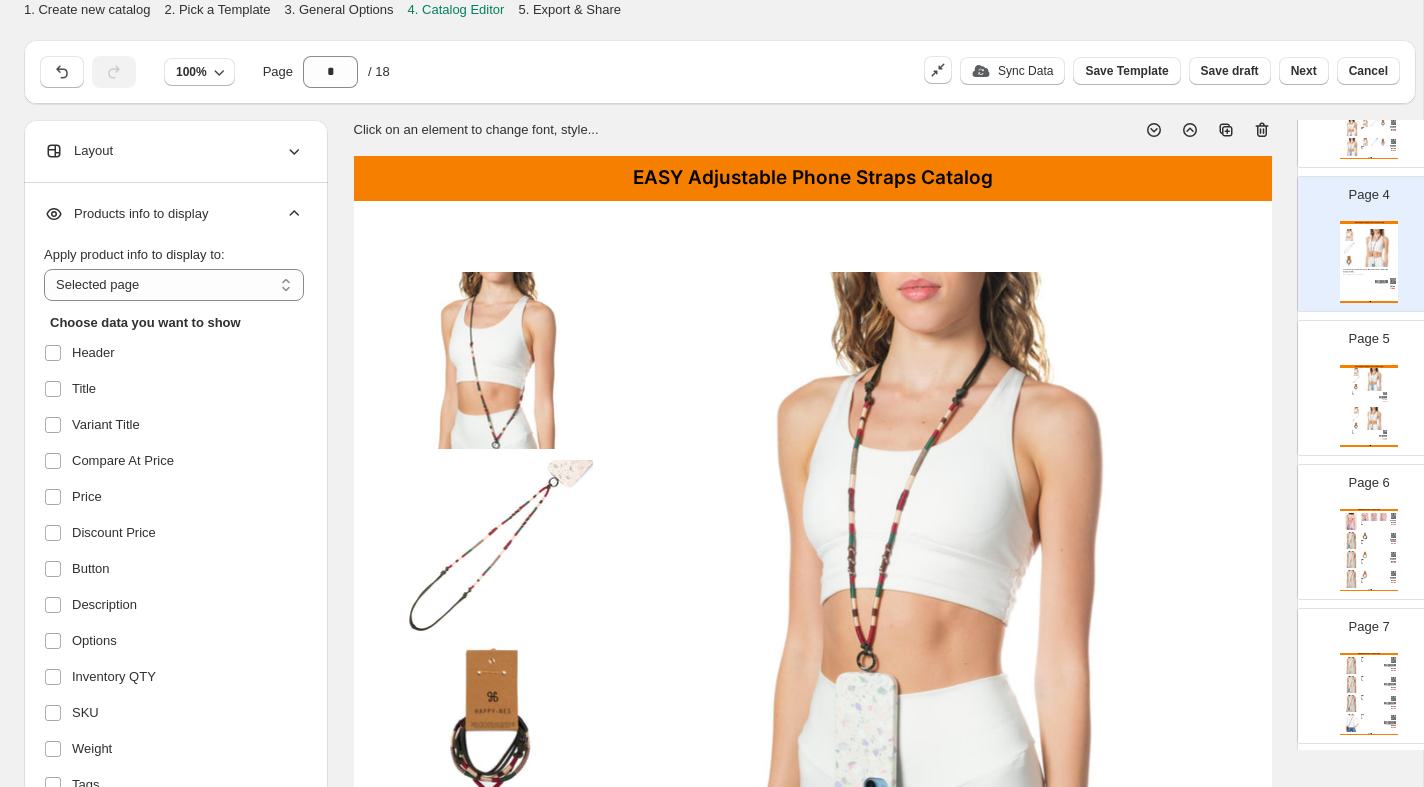 click 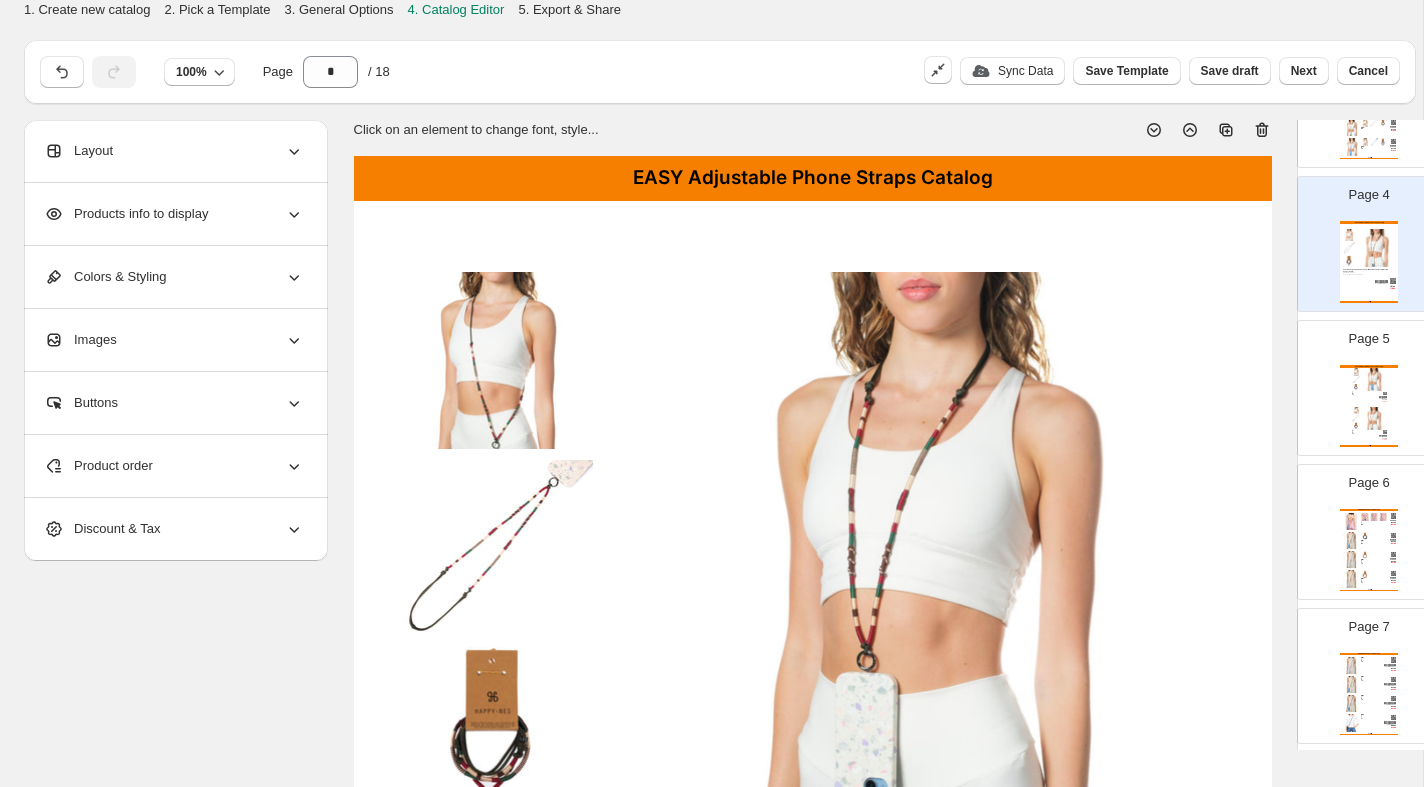 click 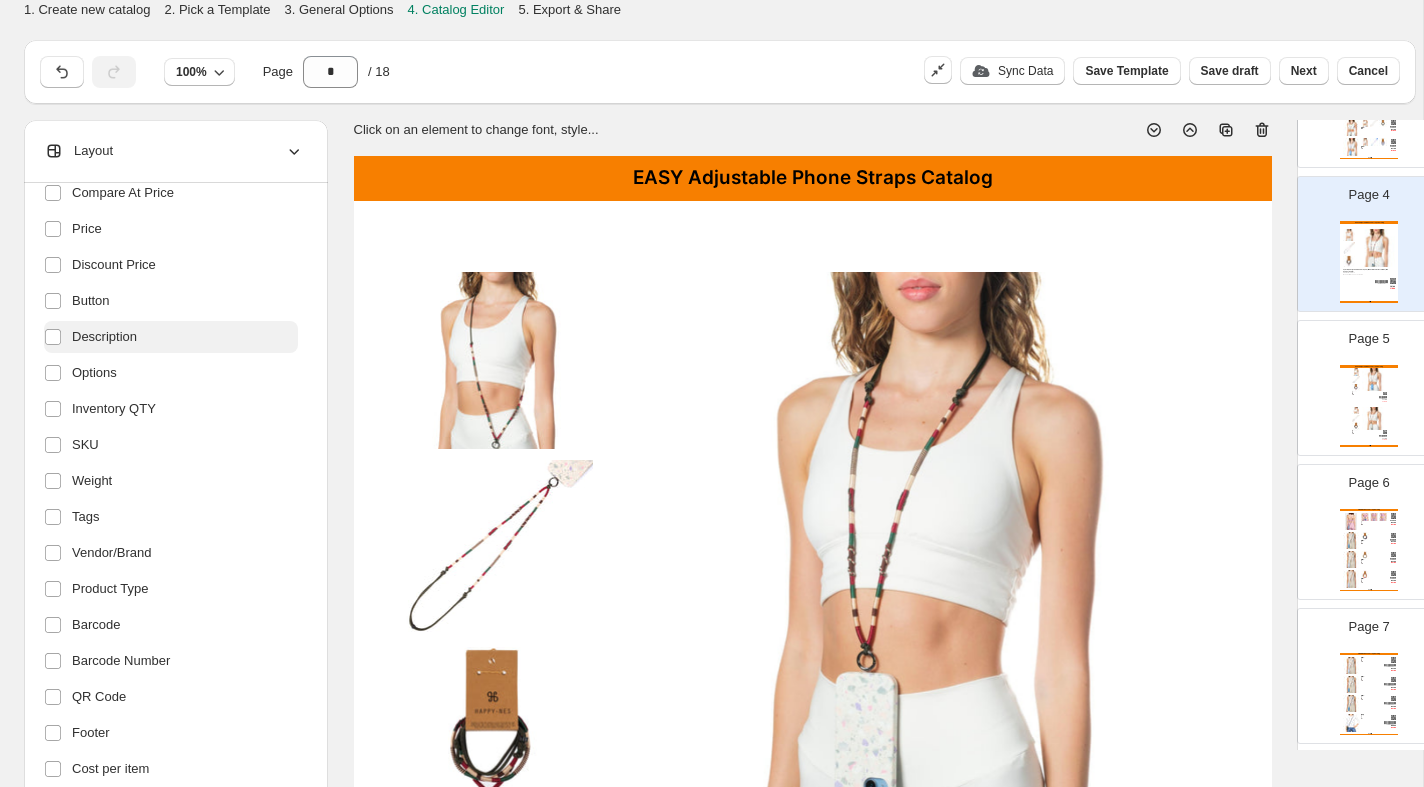scroll, scrollTop: 295, scrollLeft: 0, axis: vertical 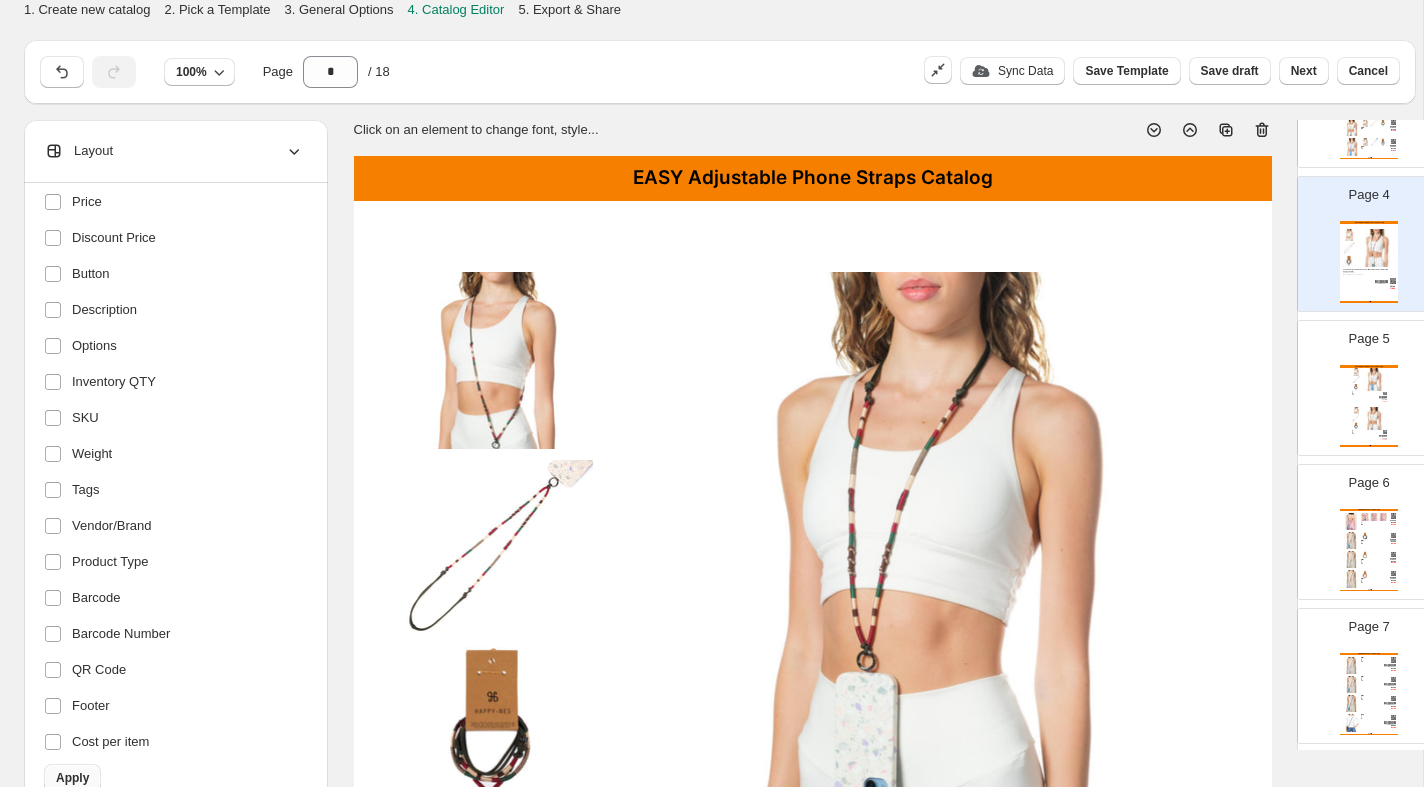 click on "Apply" at bounding box center [72, 778] 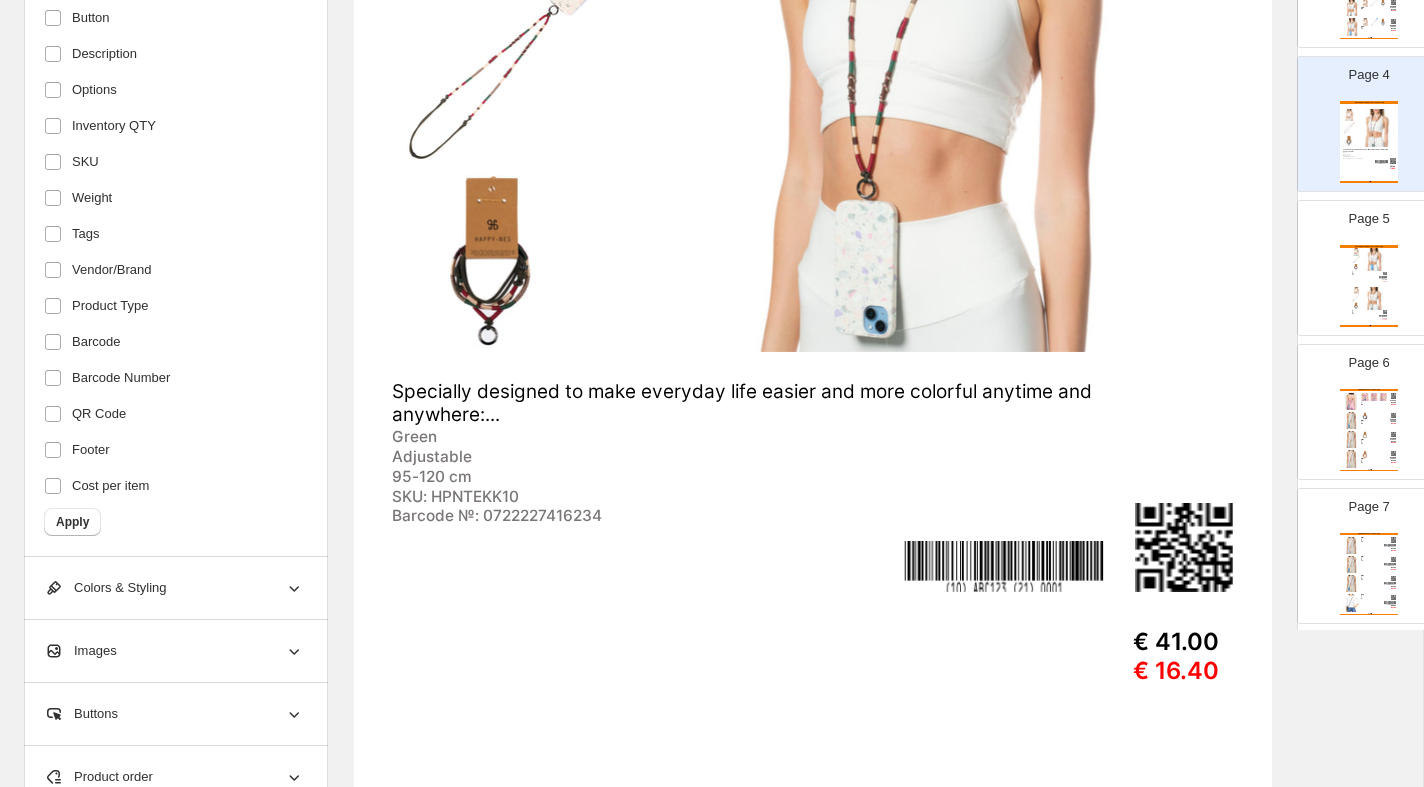 scroll, scrollTop: 0, scrollLeft: 0, axis: both 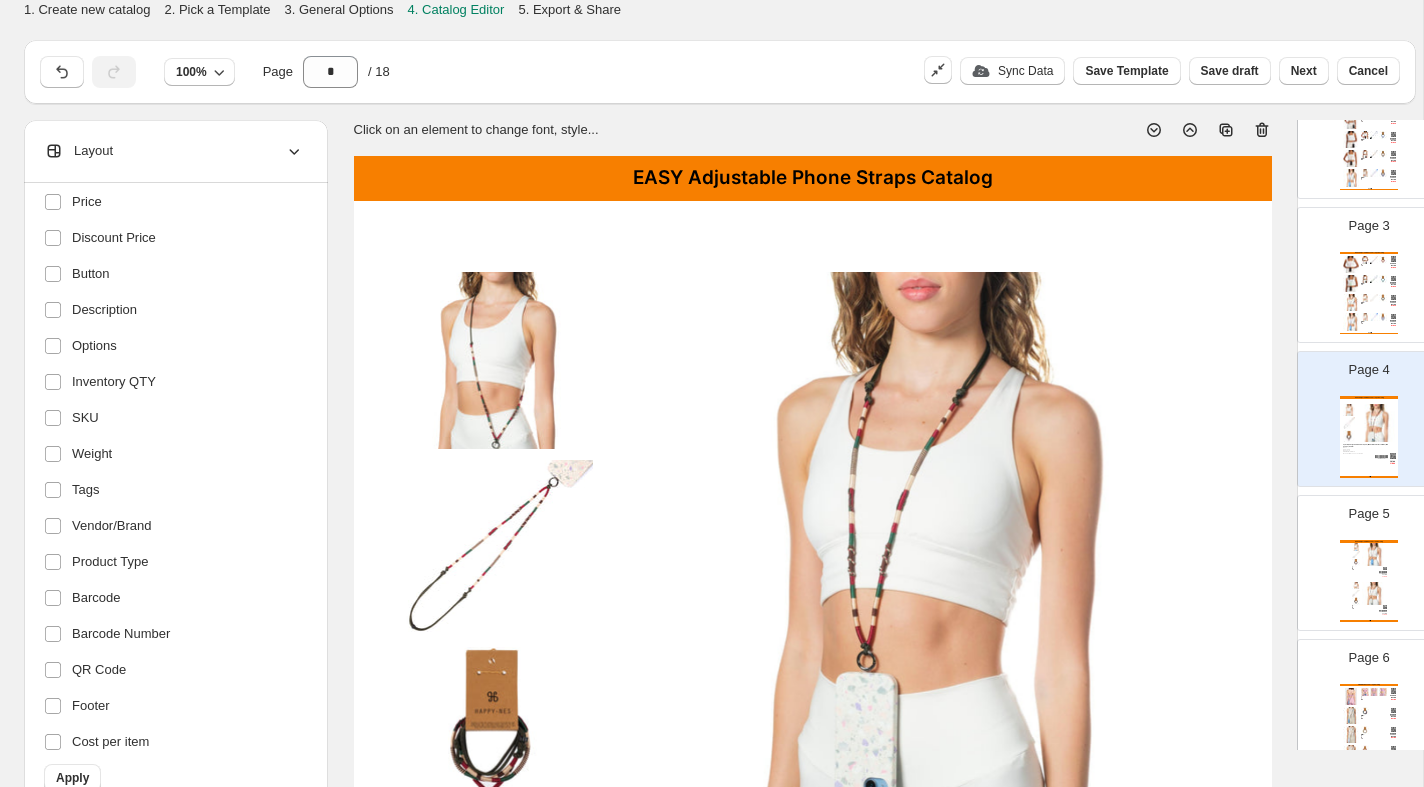 click at bounding box center (1374, 298) 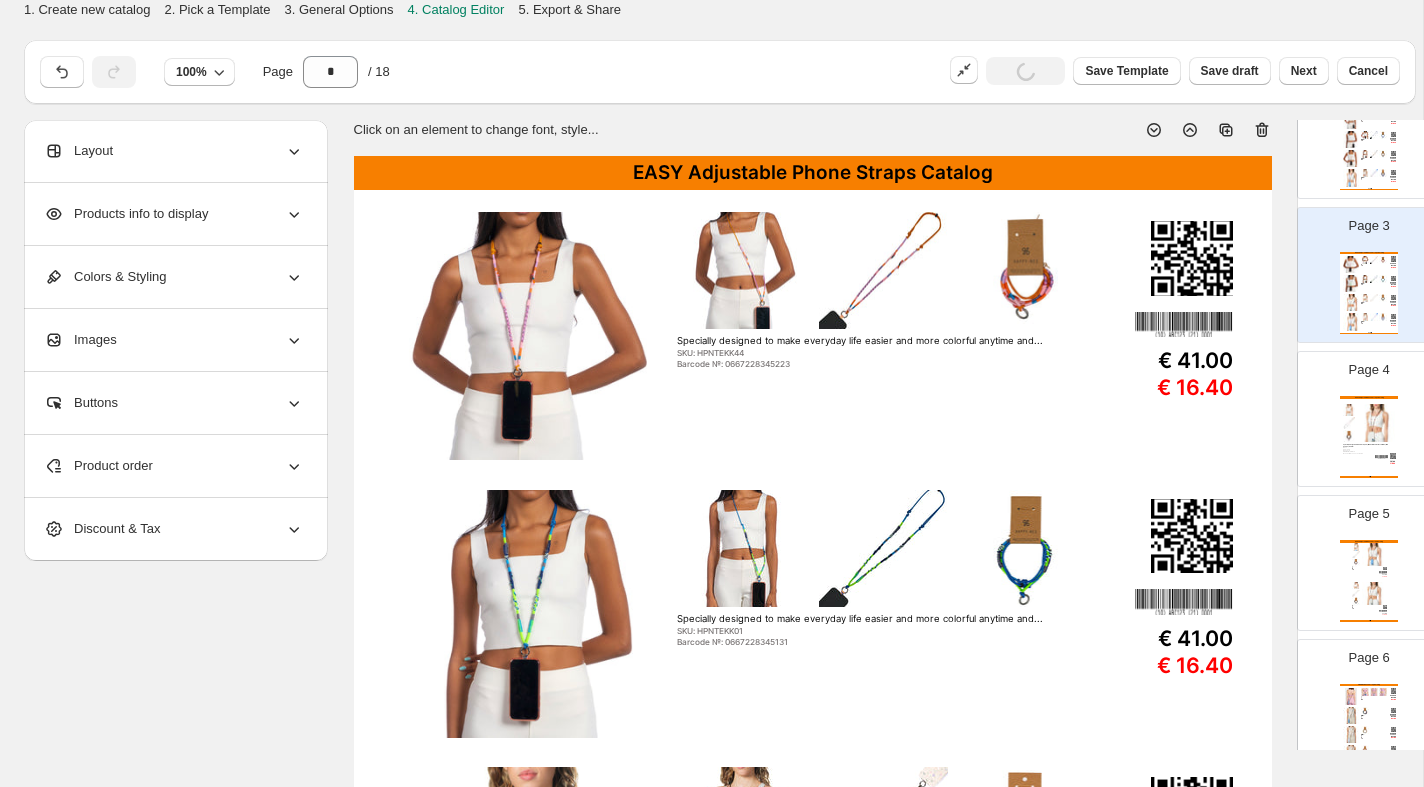 scroll, scrollTop: 0, scrollLeft: 0, axis: both 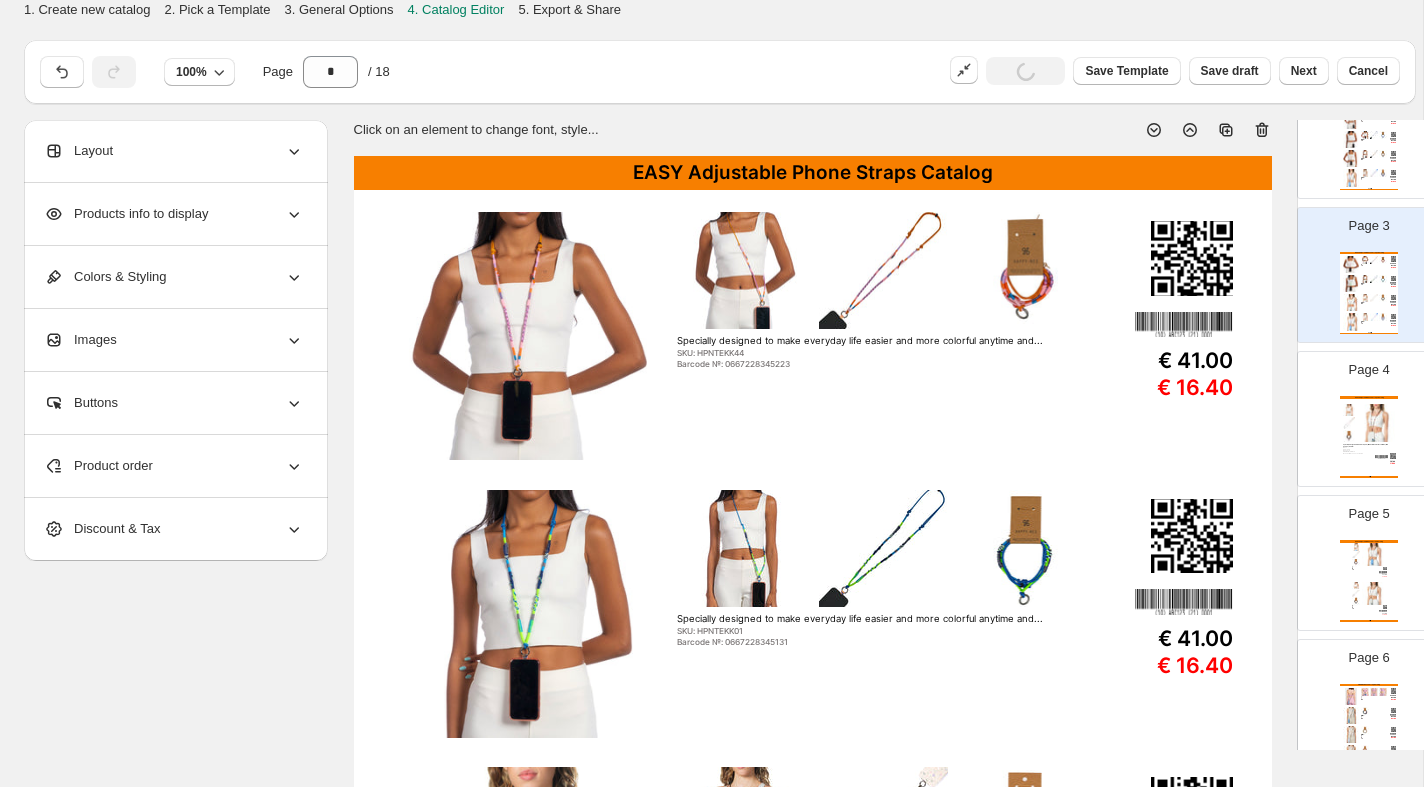 click on "Products info to display" at bounding box center [174, 214] 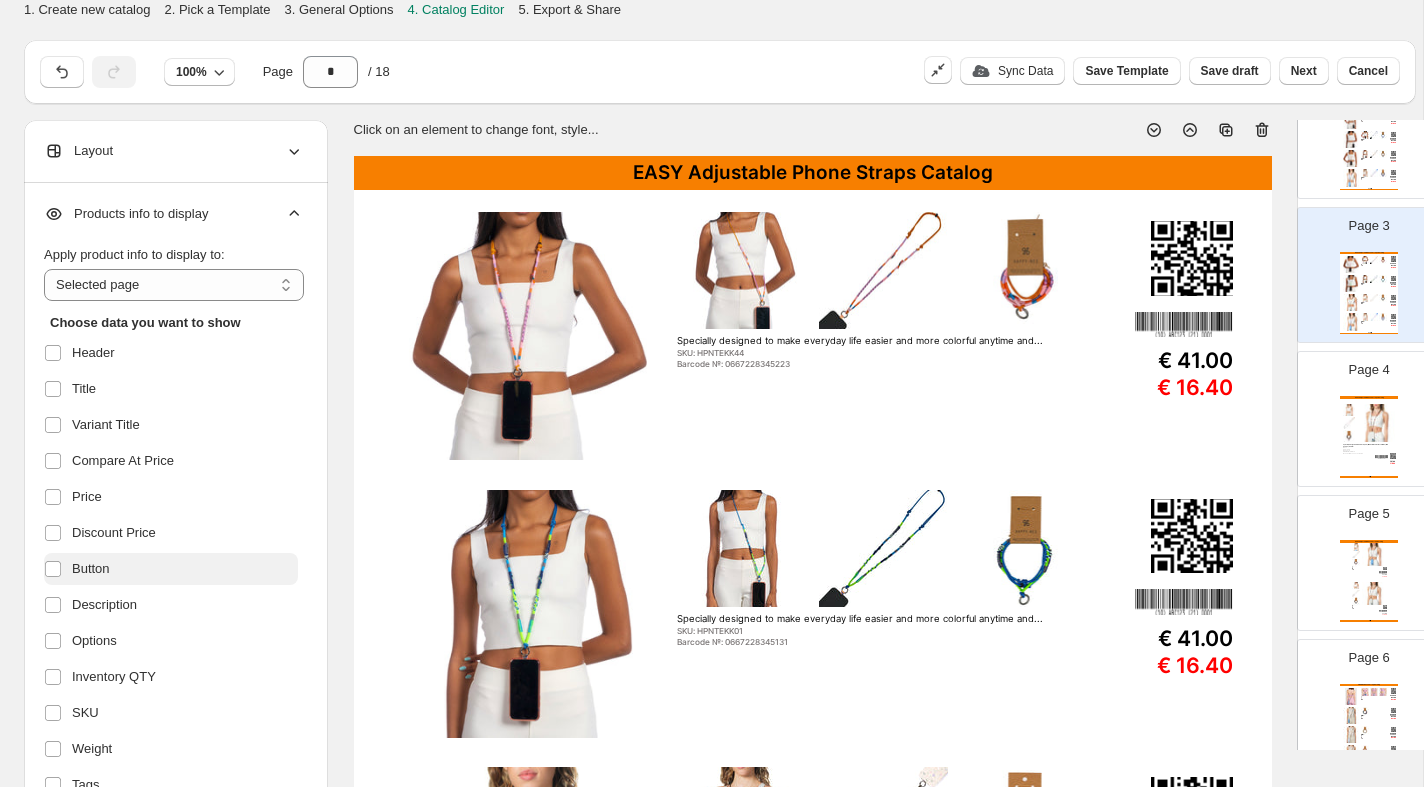 scroll, scrollTop: 295, scrollLeft: 0, axis: vertical 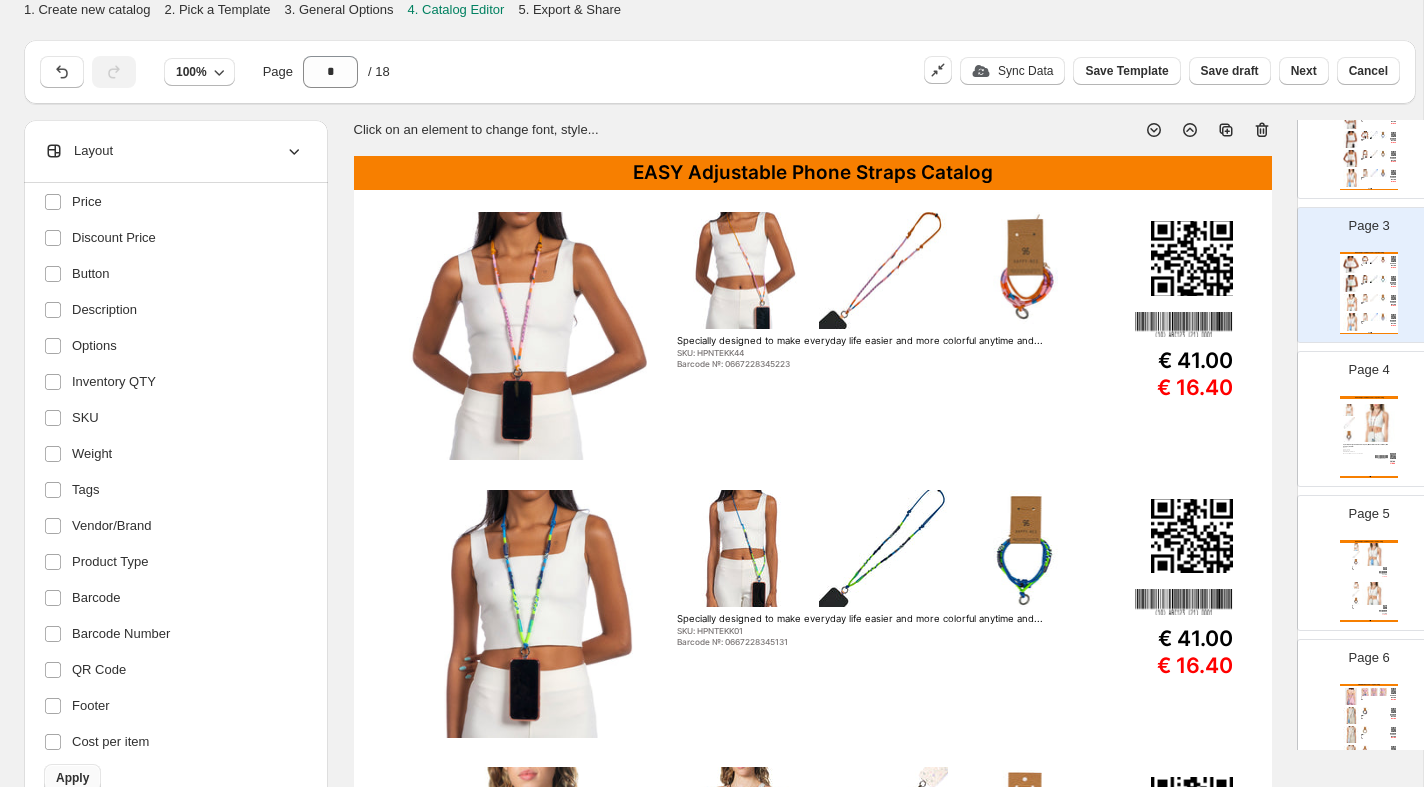 click on "Apply" at bounding box center (72, 778) 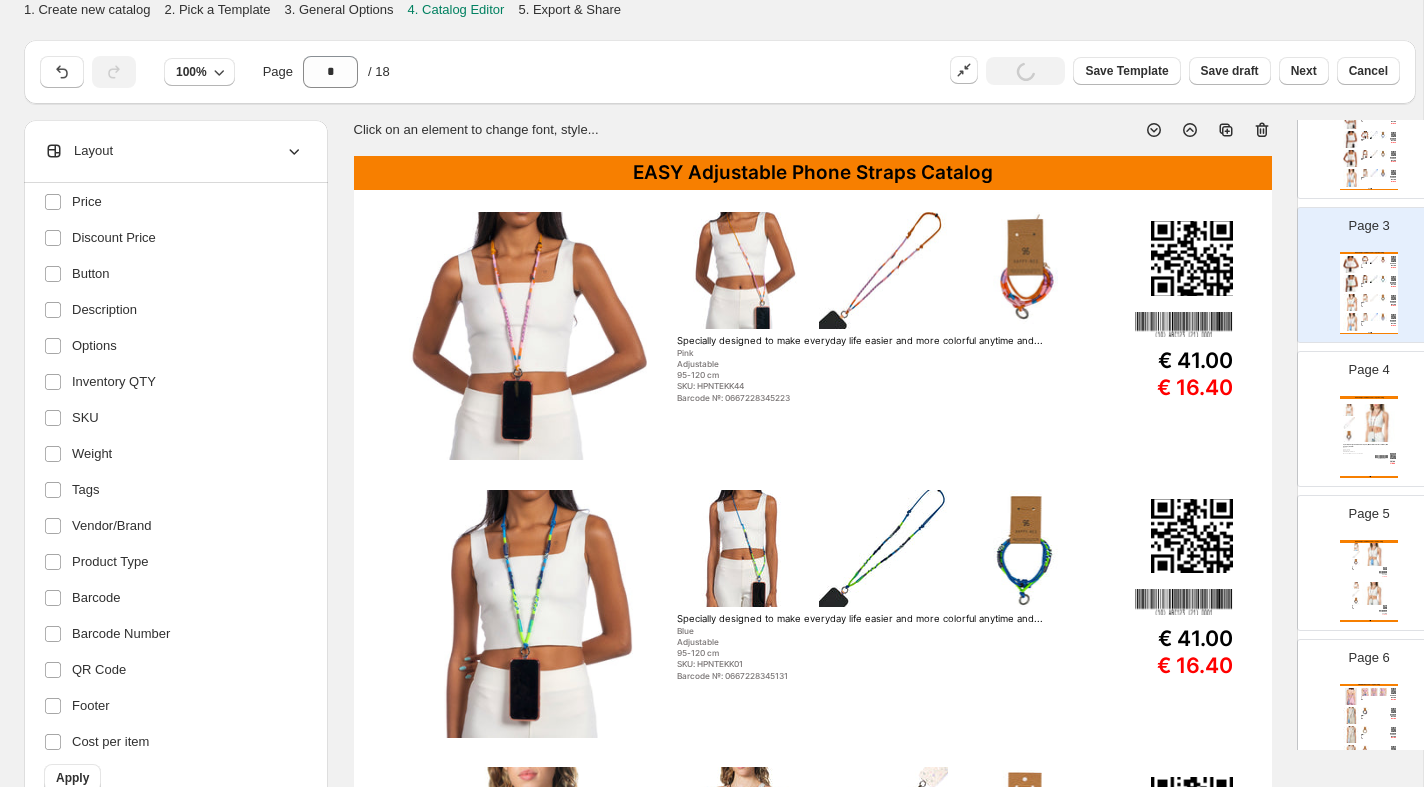 click on "EASY Adjustable Phone Straps Catalog
Specially designed to make everyday life easier and more colorful anytime and... SKU:  HPNTEKK05 Barcode №:  0667228345179 € 41.00 € 16.40
Specially designed to make everyday life easier and more colorful anytime and... SKU:  HPNTEKK43 Barcode №:  0667228345216 € 41.00 € 16.40
Specially designed to make everyday life easier and more colorful anytime and... SKU:  HPNTEKK03 Barcode №:  0667228345155 € 41.00 € 16.40
Specially designed to make everyday life easier and more colorful anytime and... SKU:  HPNTEKK12 Barcode №:   € 41.00 € 16.40 NEW COLLECTIONS Catalog | Page undefined" at bounding box center (1369, 149) 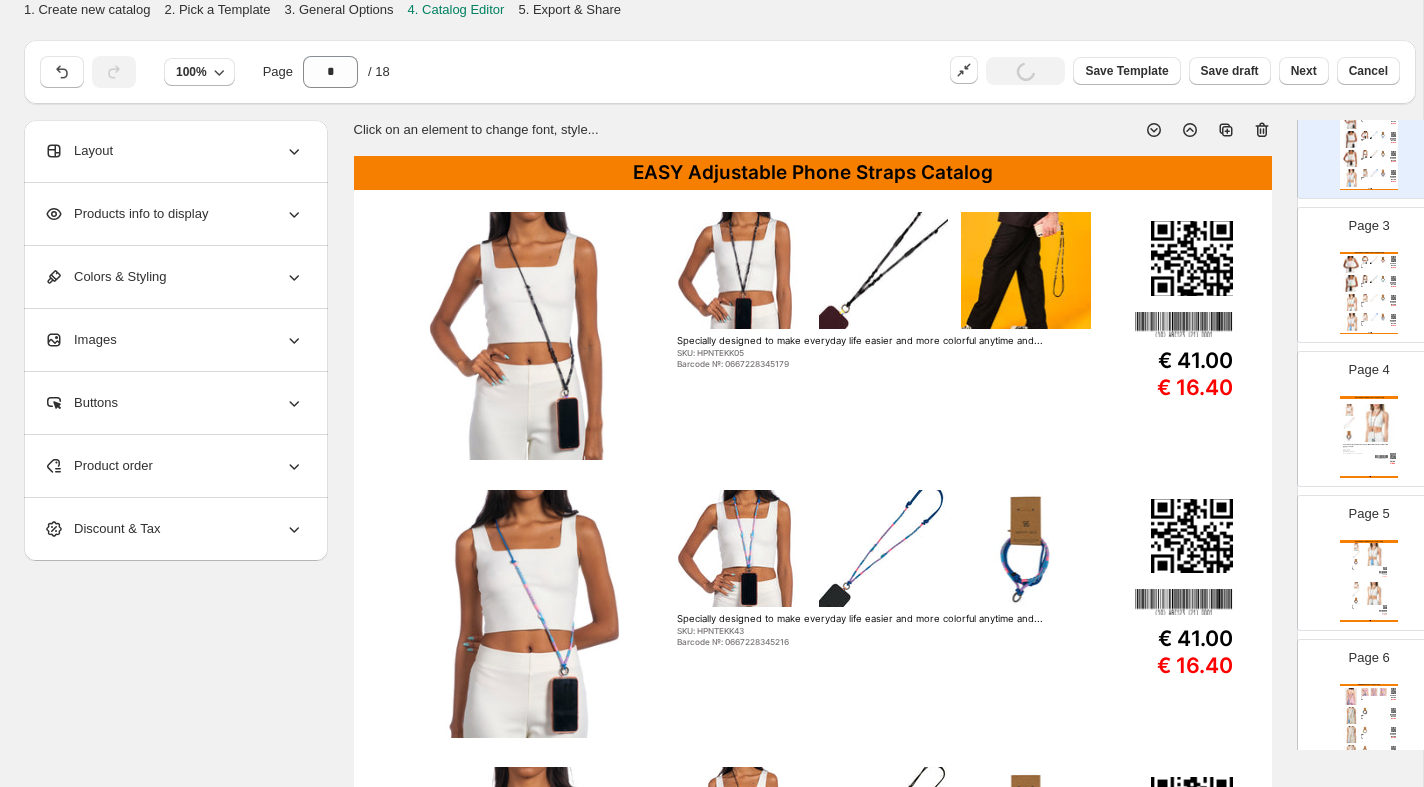 scroll, scrollTop: 0, scrollLeft: 0, axis: both 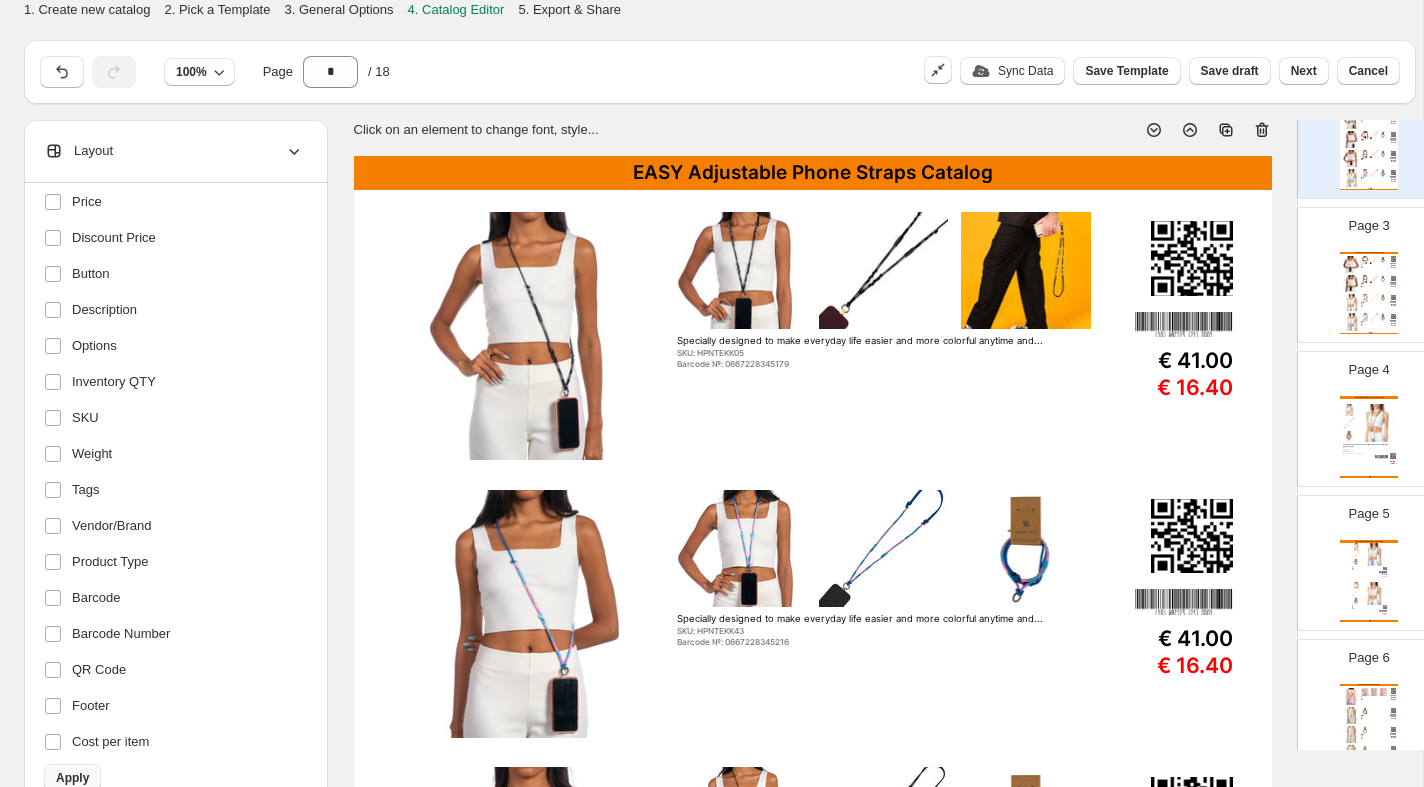 click on "Apply" at bounding box center (72, 778) 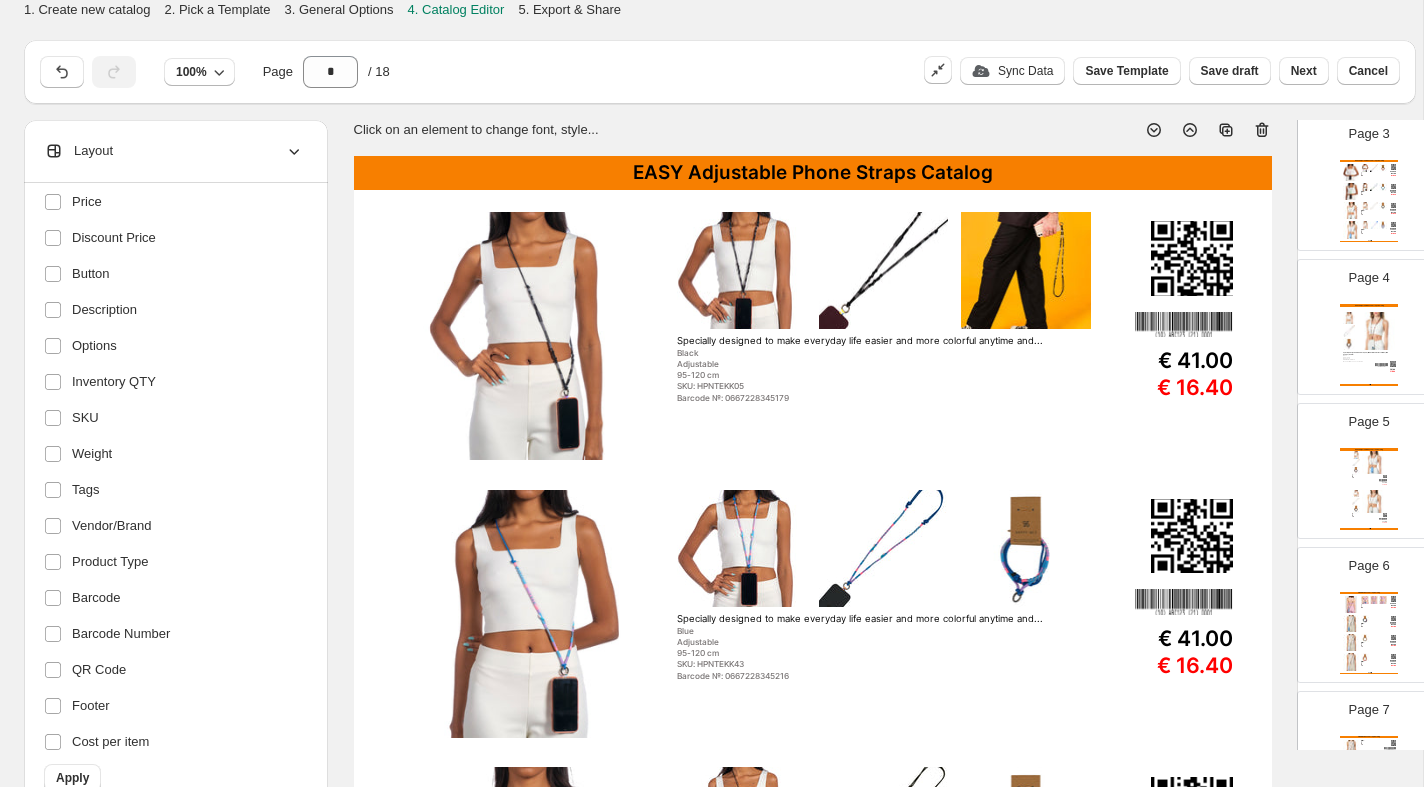 scroll, scrollTop: 388, scrollLeft: 0, axis: vertical 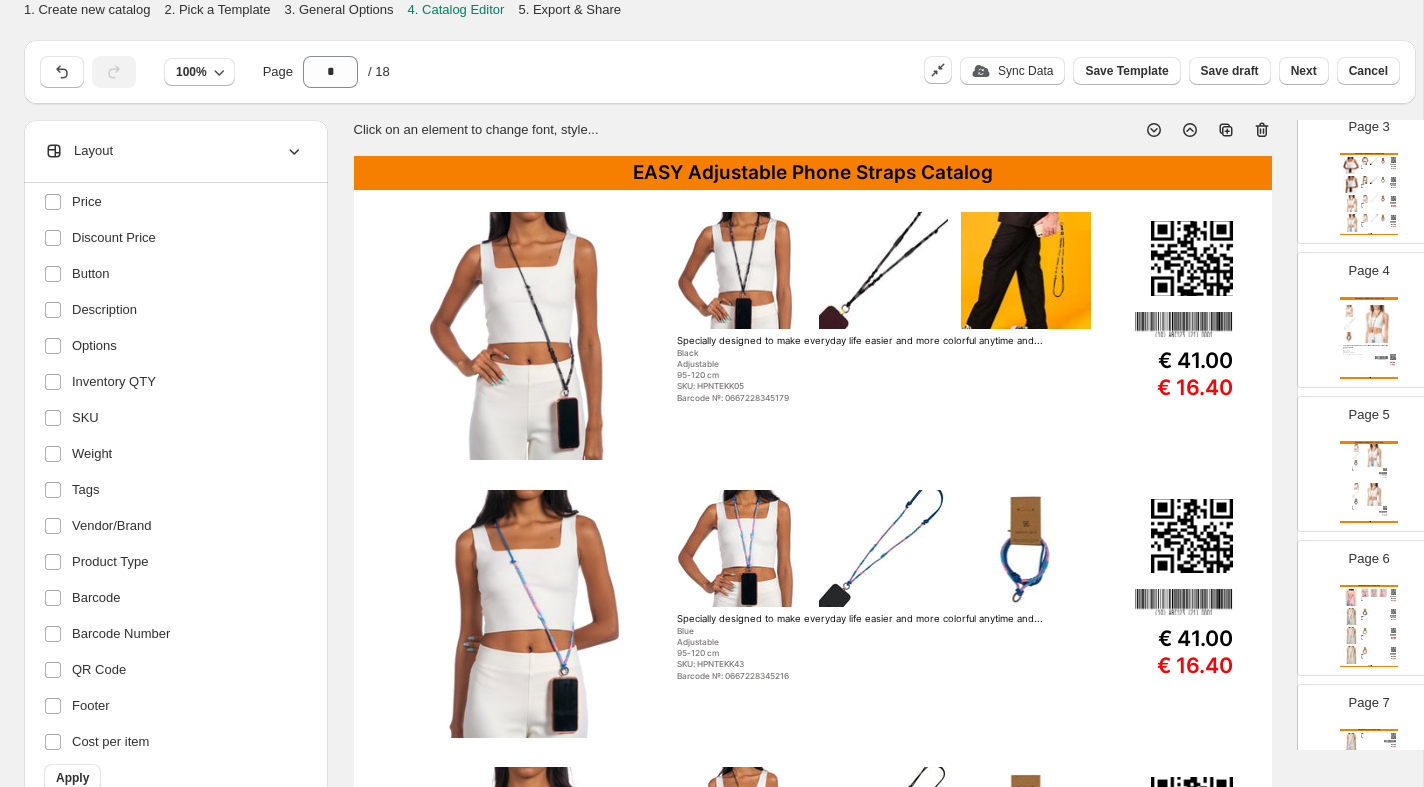 click at bounding box center [1374, 455] 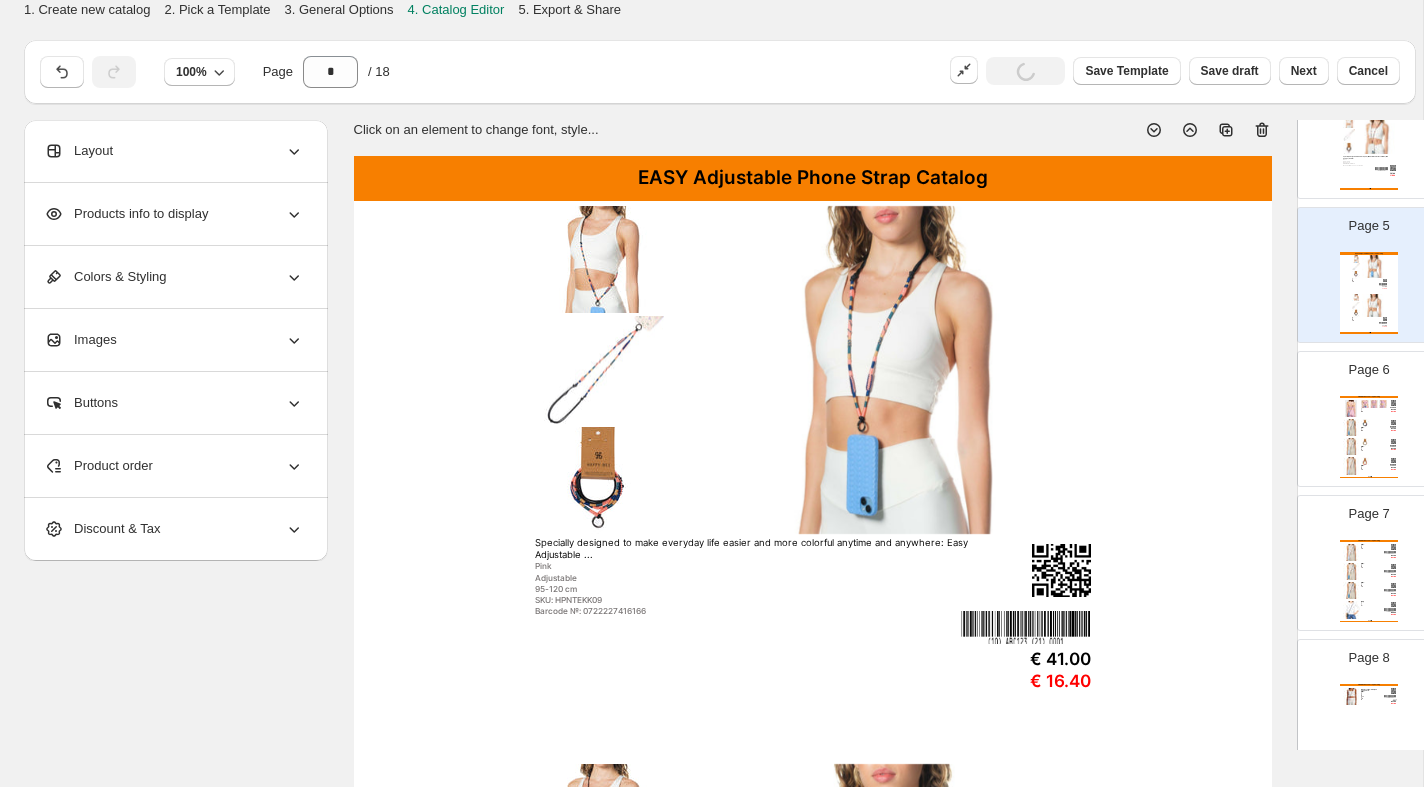 scroll, scrollTop: 609, scrollLeft: 0, axis: vertical 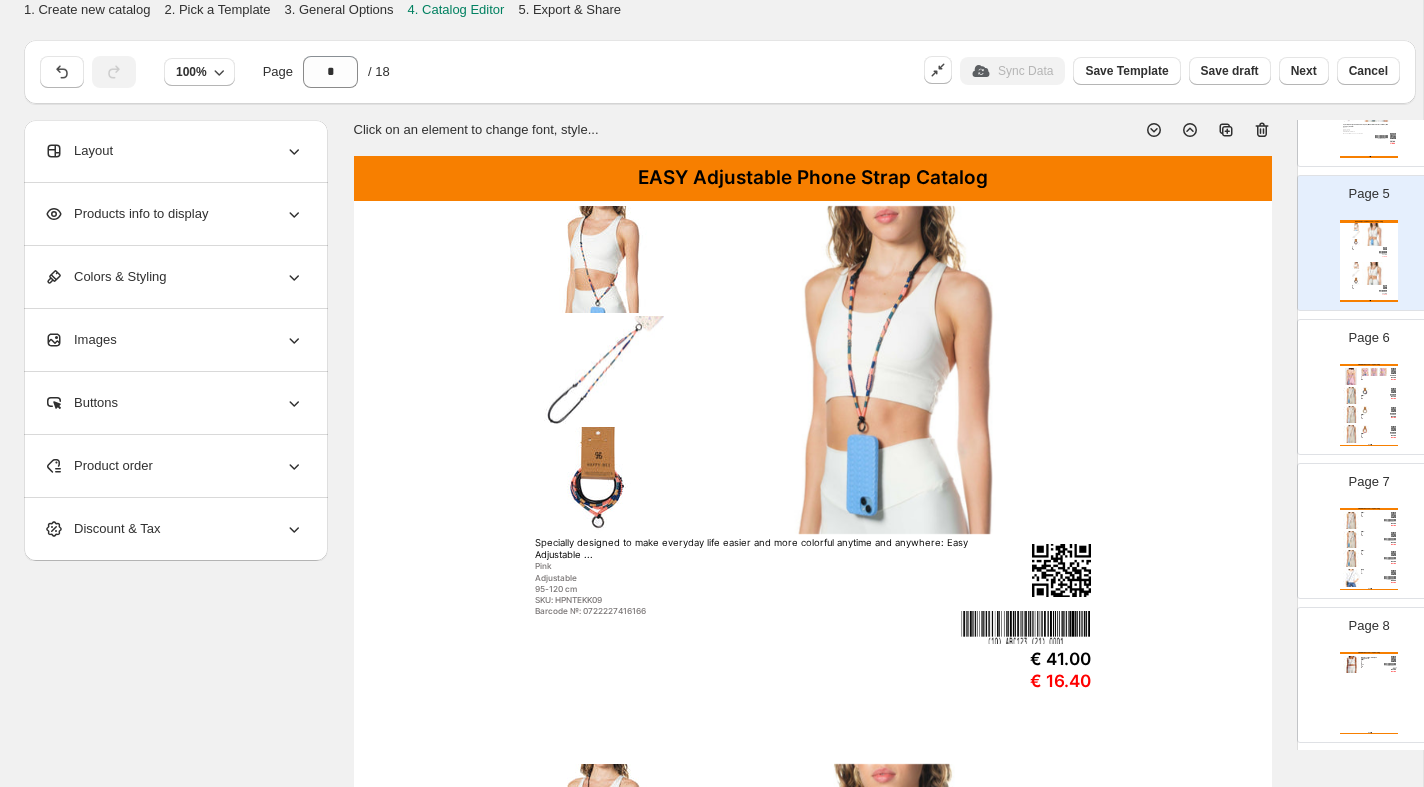 click on "TRENDY Phone Strap Catalog
Specially designed to make everyday life easier and colorful anytime and anywh... Navy One Size 125 cm SKU:  HPNCBA056 Barcode №:  0722227416401 € 54.00 € 21.60
Specially designed to make everyday life easier and colorful anytime and anywh... Navy One Size 125 cm SKU:  HPNCBA055 Barcode №:  0722227416395 € 54.00 € 21.60
Specially designed to make everyday life easier and colorful anytime and anywh... Navy One Size 125 cm SKU:  HPNCBA054 Barcode №:  0722227416388 € 54.00 € 21.60
Get Happy-Nes accessories that make your life easier with a price advantage; C... Black One Size 125 cm SKU:  Kombin8 Barcode №:   € 89.00 € 35.60 NEW COLLECTIONS Catalog | Page undefined" at bounding box center (1369, 549) 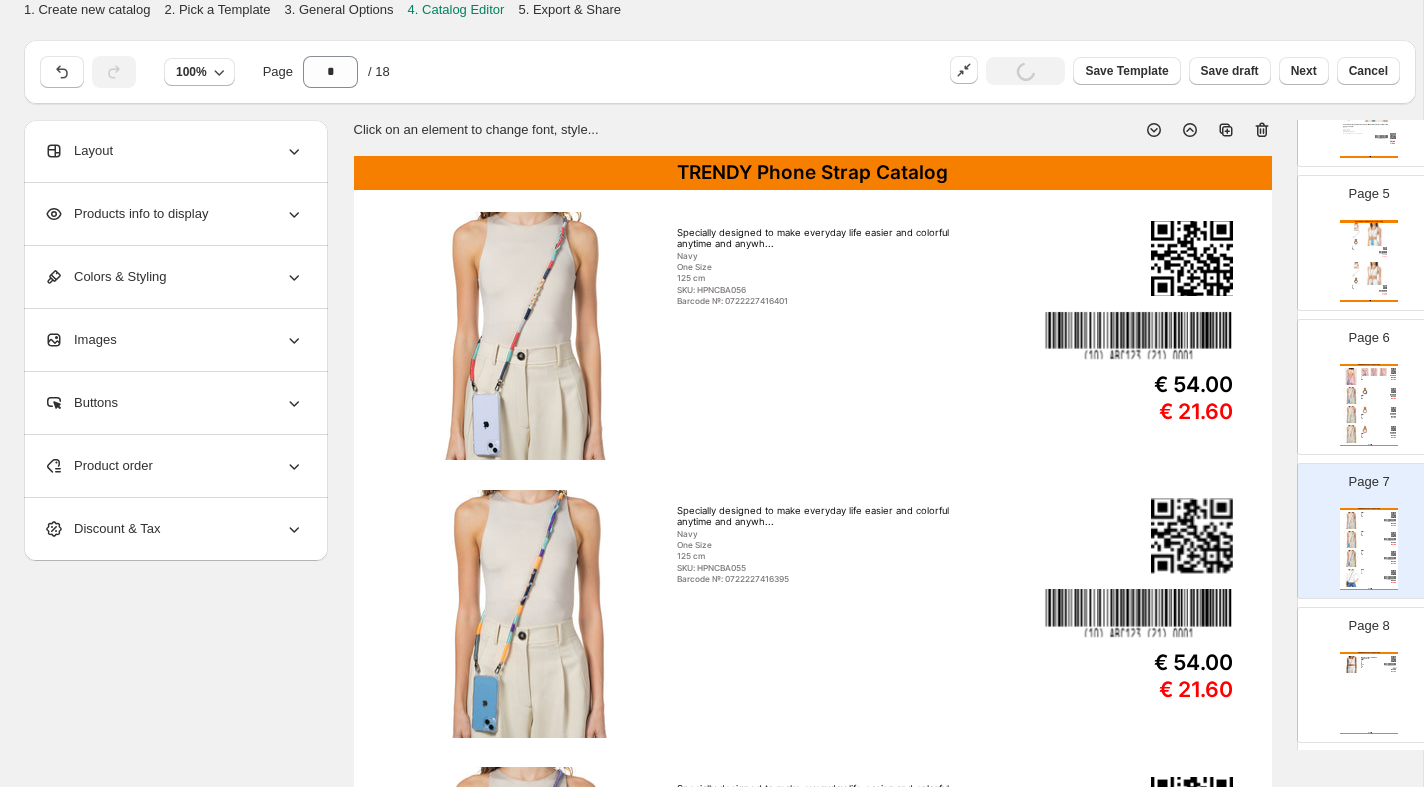 click on "Specially designed to make everyday life easier and colorful anytime and anywh... Blue One Size 125 cm SKU:  HPNCBA060 Barcode №:  0722227421344" at bounding box center [1374, 378] 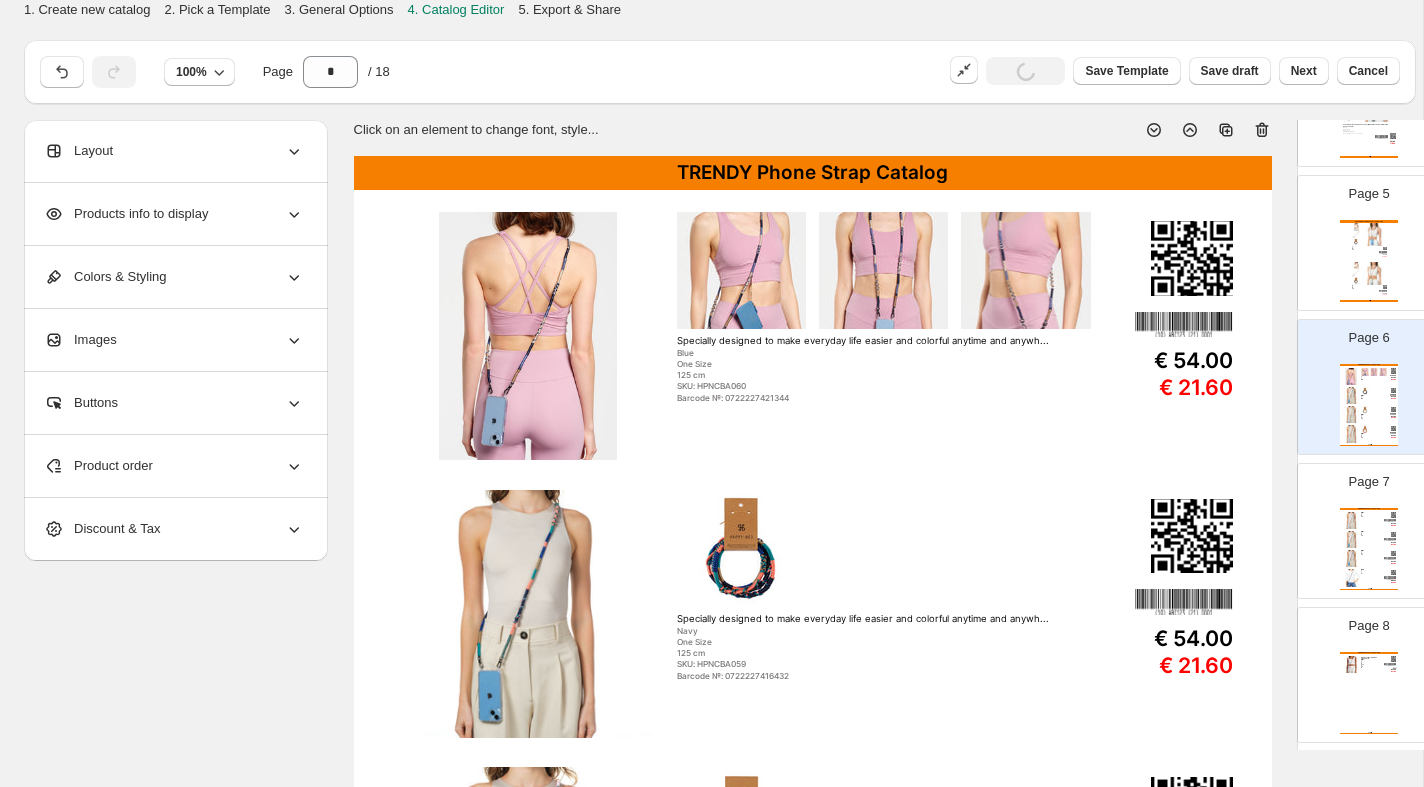 click on "TRENDY Phone Strap Catalog
Specially designed to make everyday life easier and colorful anytime and anywh... Navy One Size 125 cm SKU:  HPNCBA056 Barcode №:  0722227416401 € 54.00 € 21.60
Specially designed to make everyday life easier and colorful anytime and anywh... Navy One Size 125 cm SKU:  HPNCBA055 Barcode №:  0722227416395 € 54.00 € 21.60
Specially designed to make everyday life easier and colorful anytime and anywh... Navy One Size 125 cm SKU:  HPNCBA054 Barcode №:  0722227416388 € 54.00 € 21.60
Get Happy-Nes accessories that make your life easier with a price advantage; C... Black One Size 125 cm SKU:  Kombin8 Barcode №:   € 89.00 € 35.60 NEW COLLECTIONS Catalog | Page undefined" at bounding box center [1369, 549] 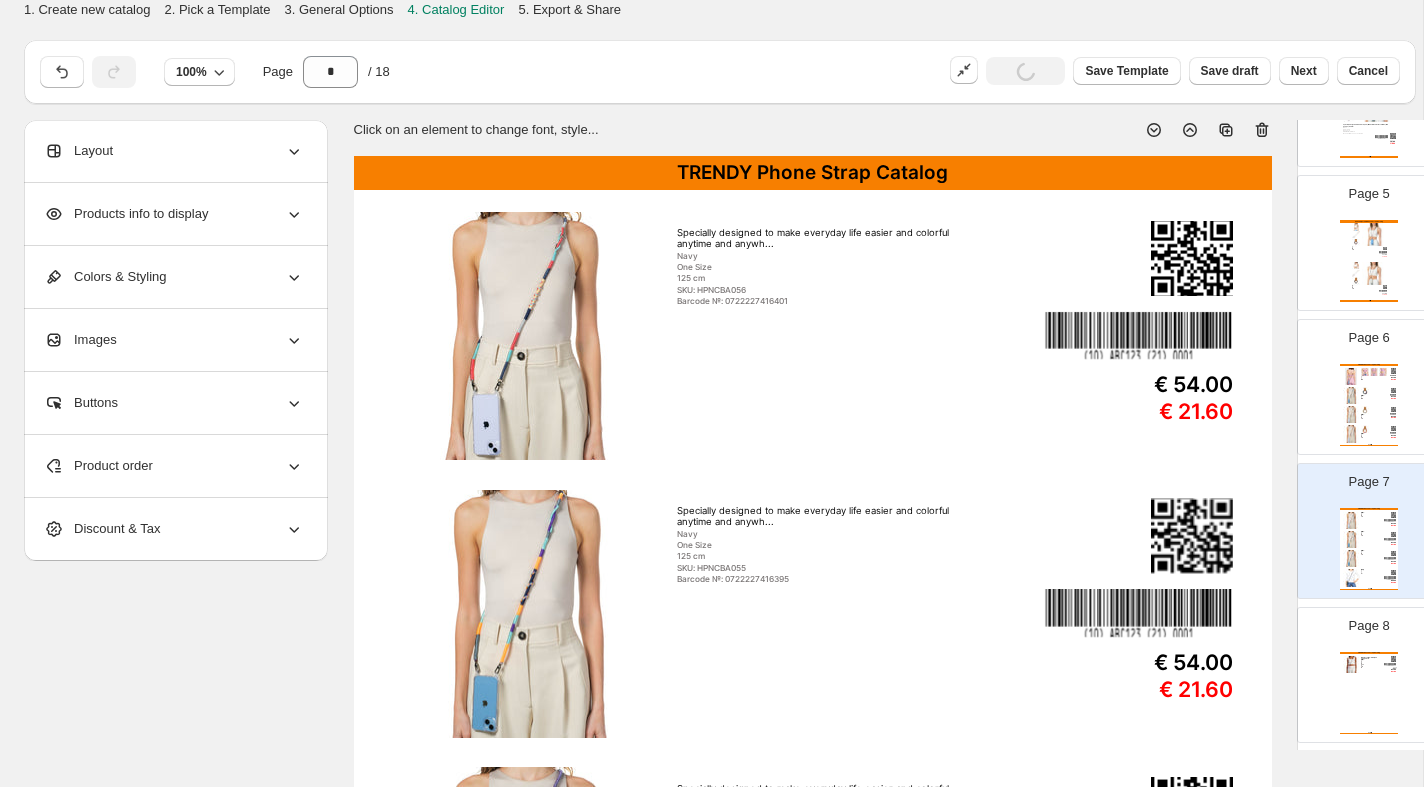 click 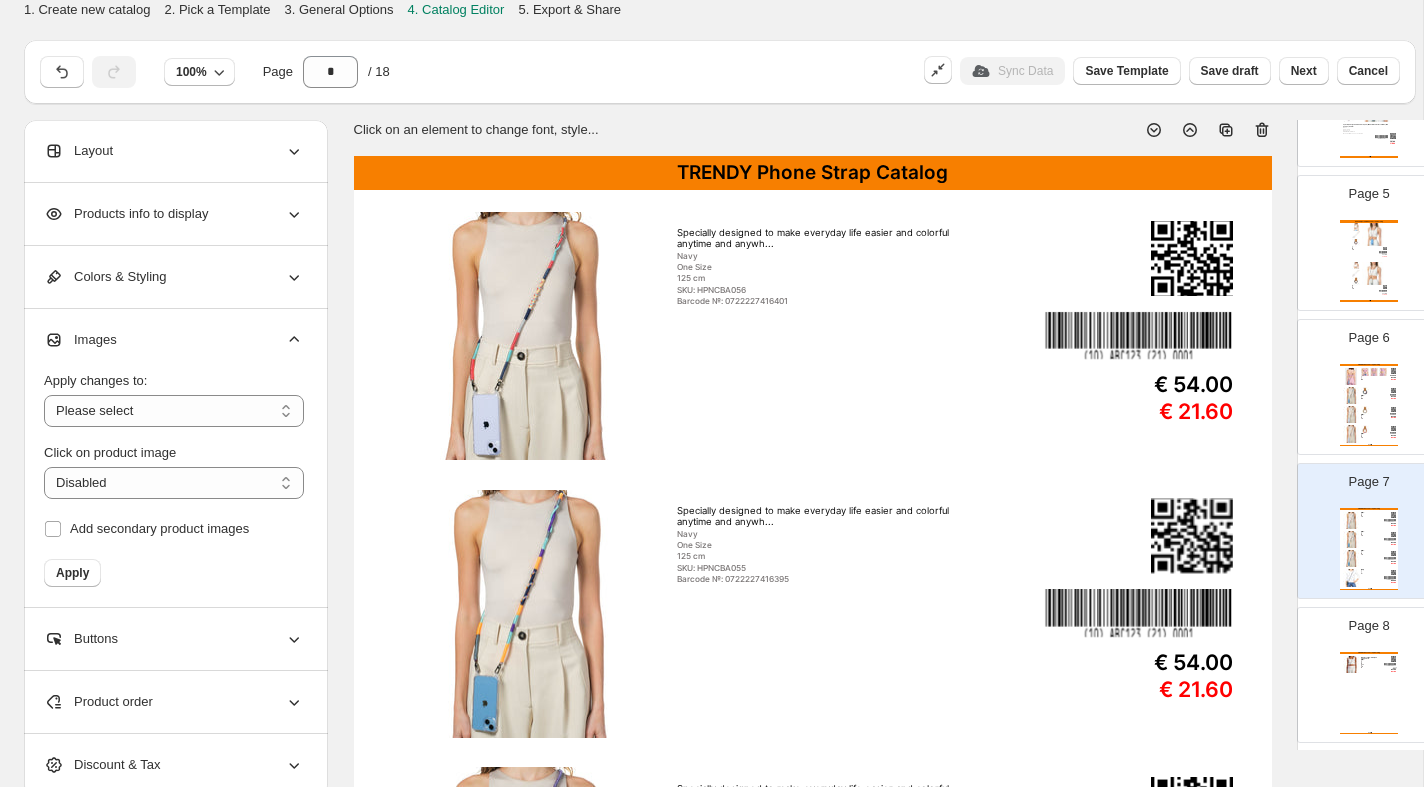 click at bounding box center [528, 336] 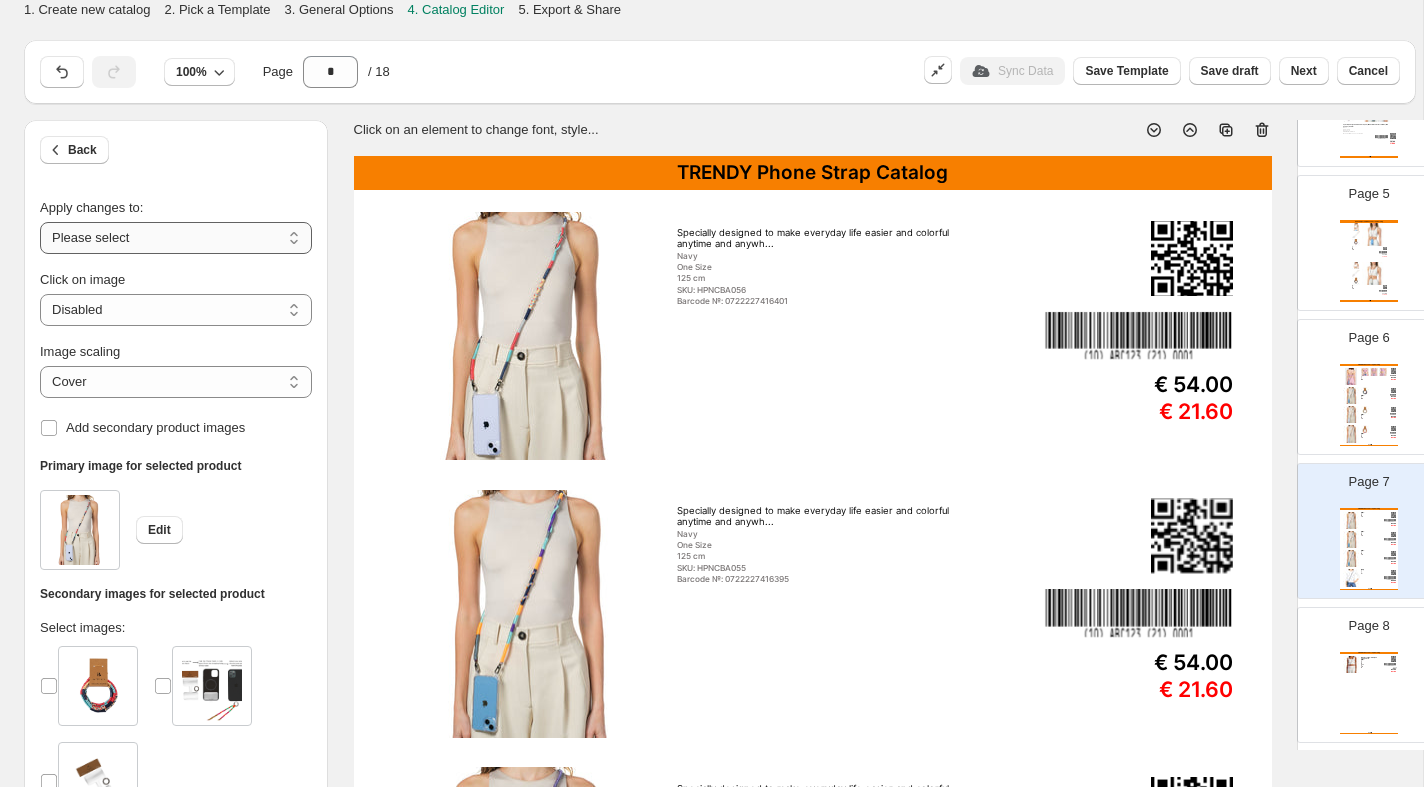 click on "**********" at bounding box center [176, 238] 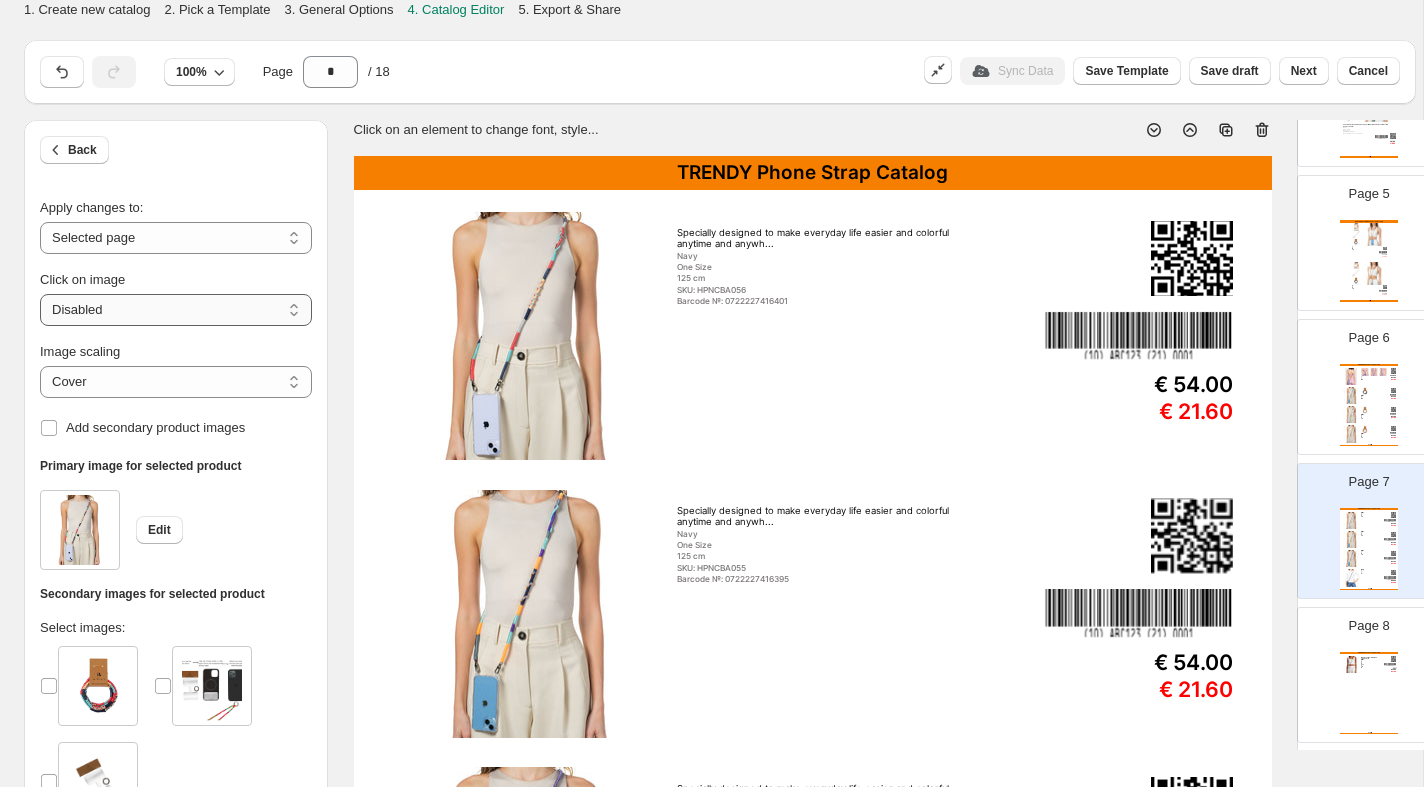 click on "**********" at bounding box center (176, 310) 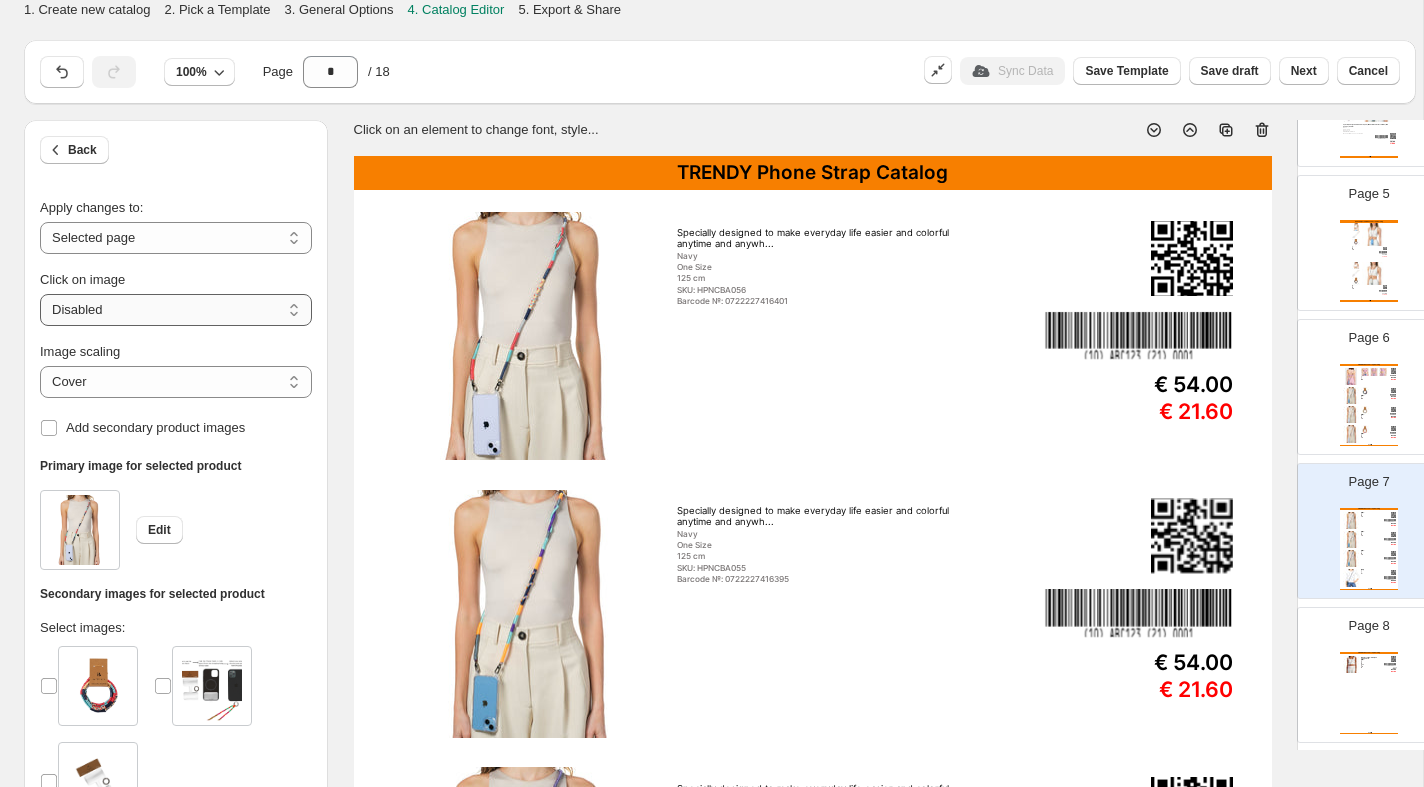 select on "**********" 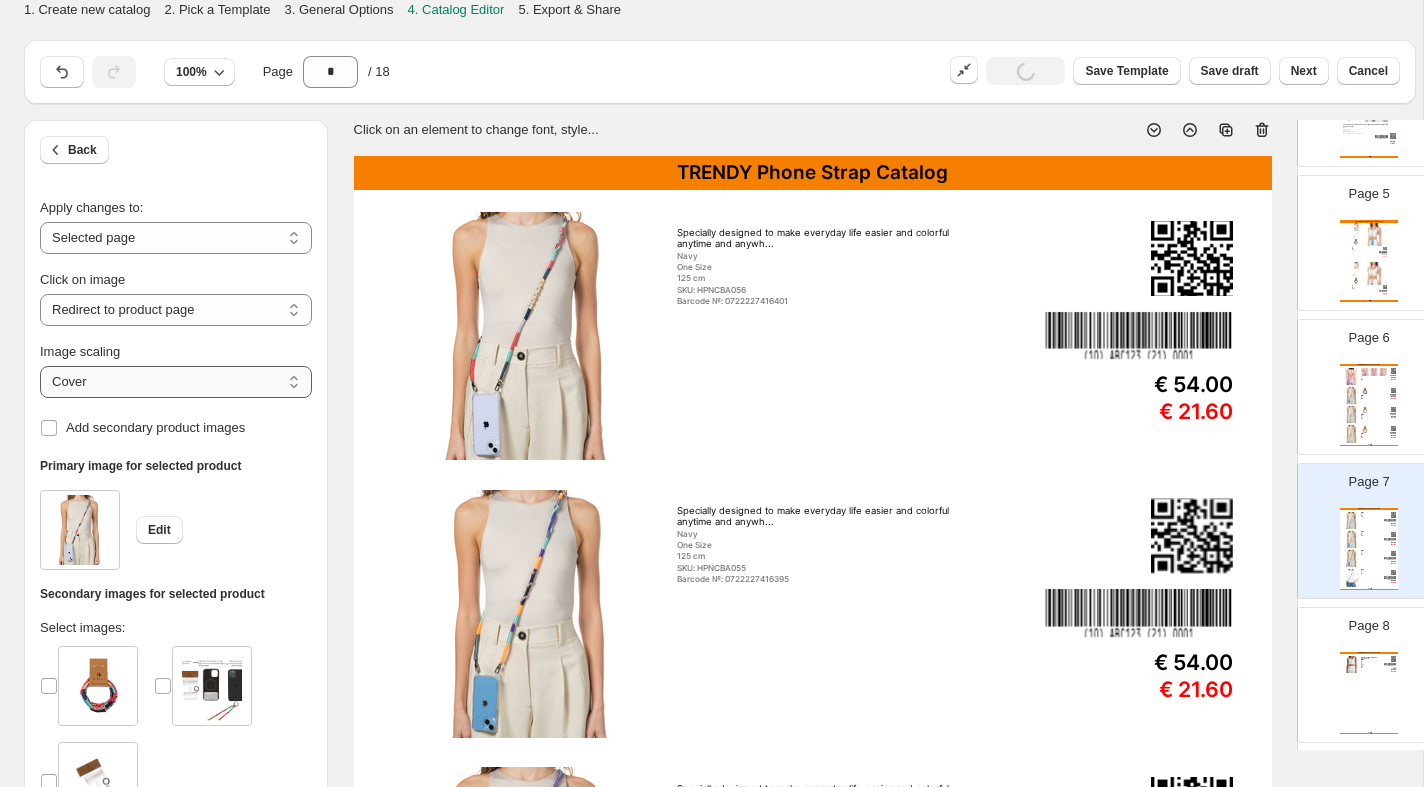 click on "***** *******" at bounding box center (176, 382) 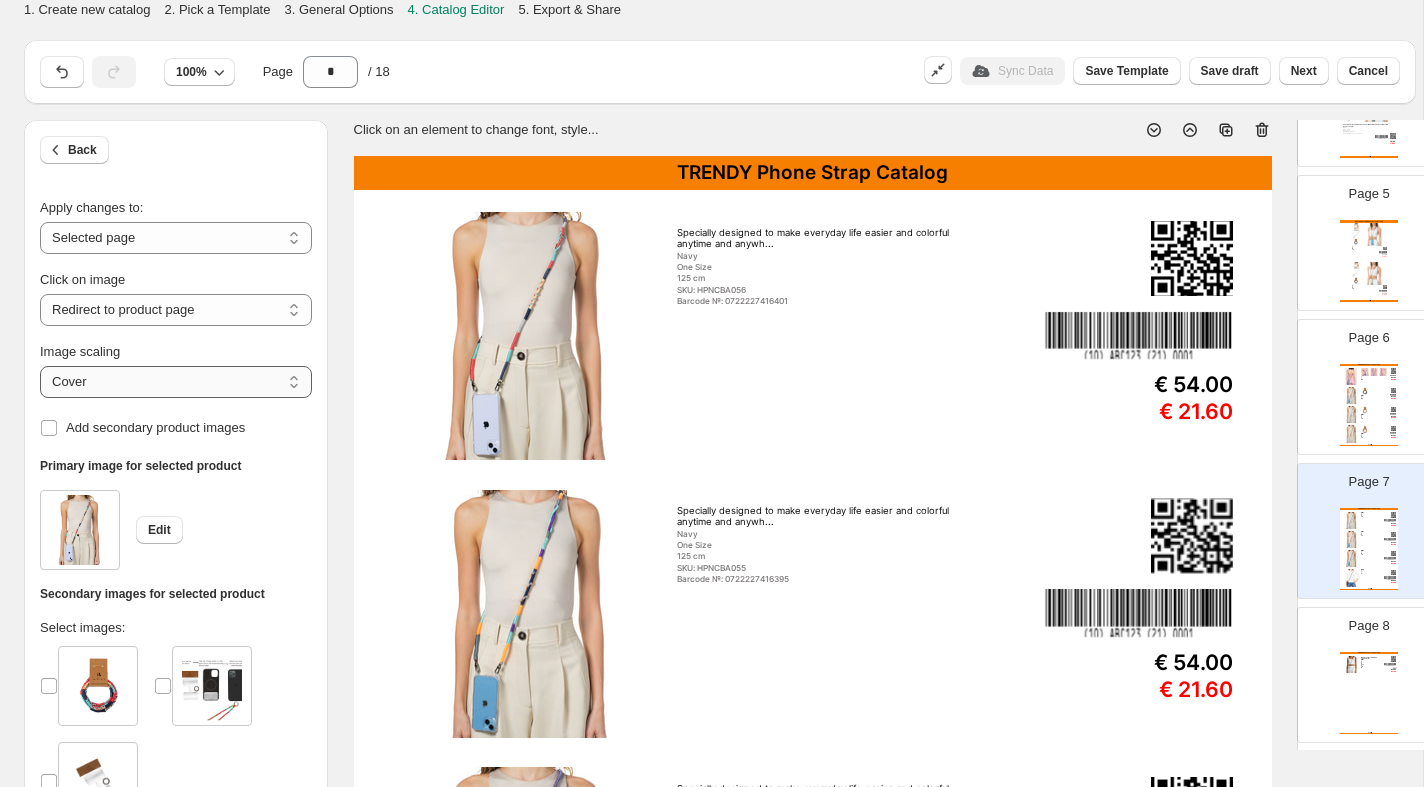 select on "*******" 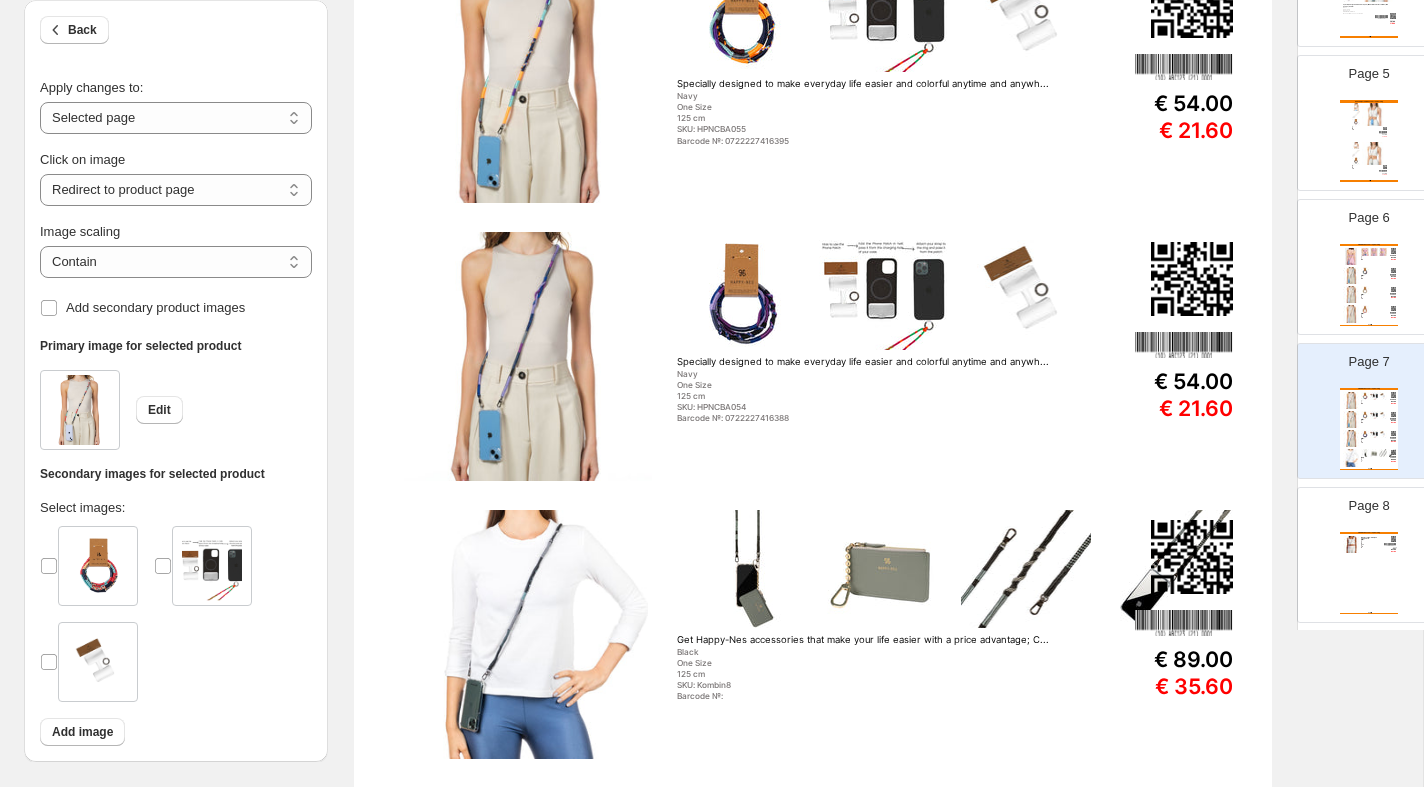 scroll, scrollTop: 0, scrollLeft: 0, axis: both 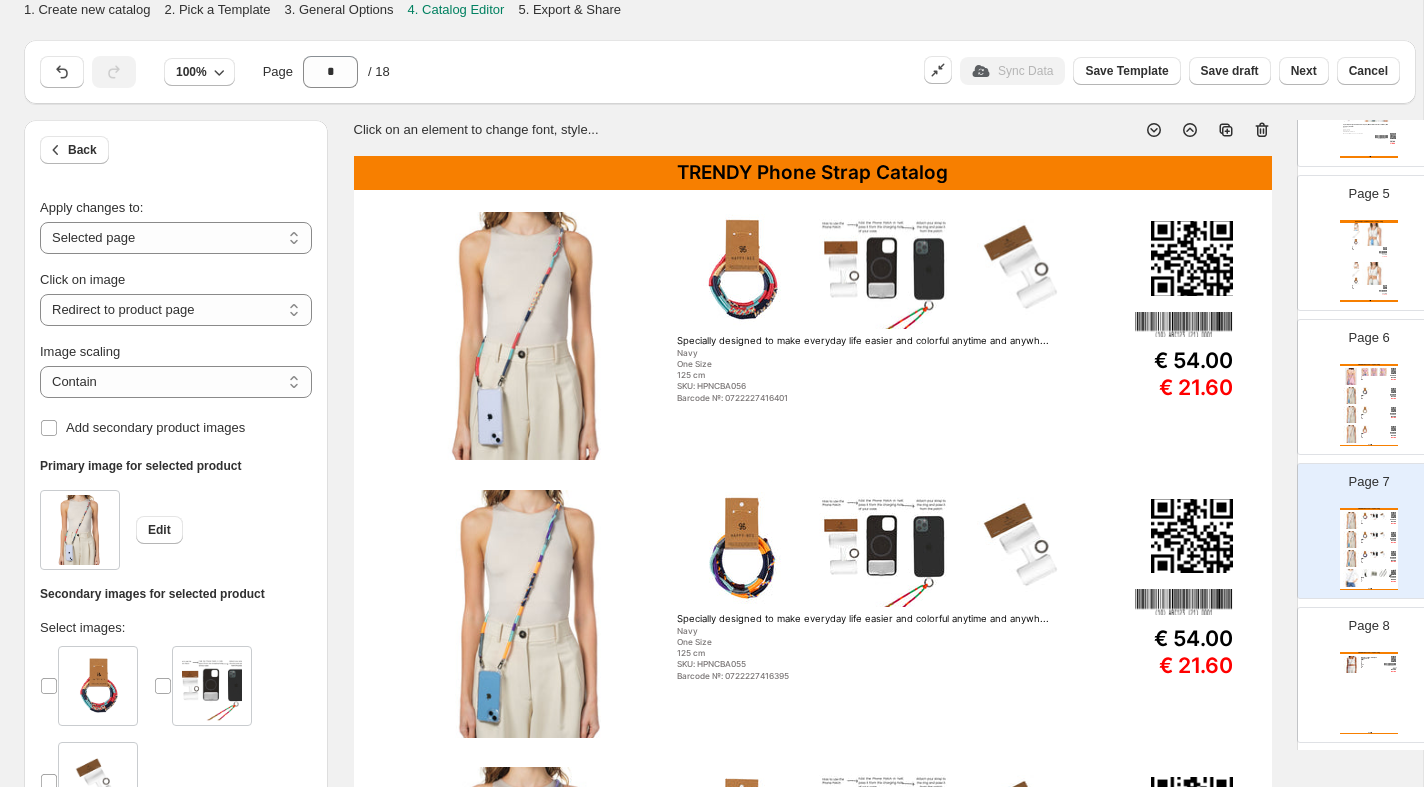 click at bounding box center (528, 336) 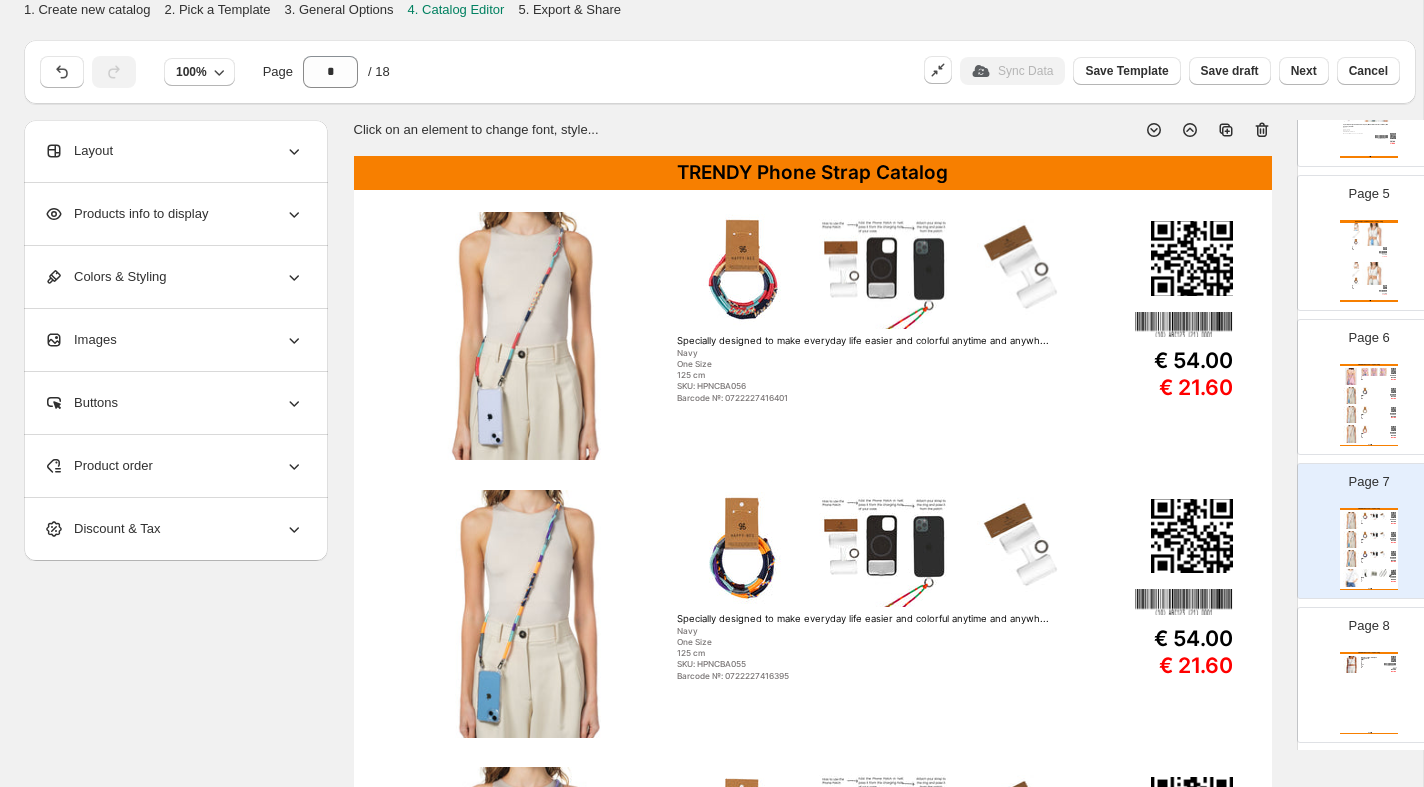 click on "Images" at bounding box center (174, 340) 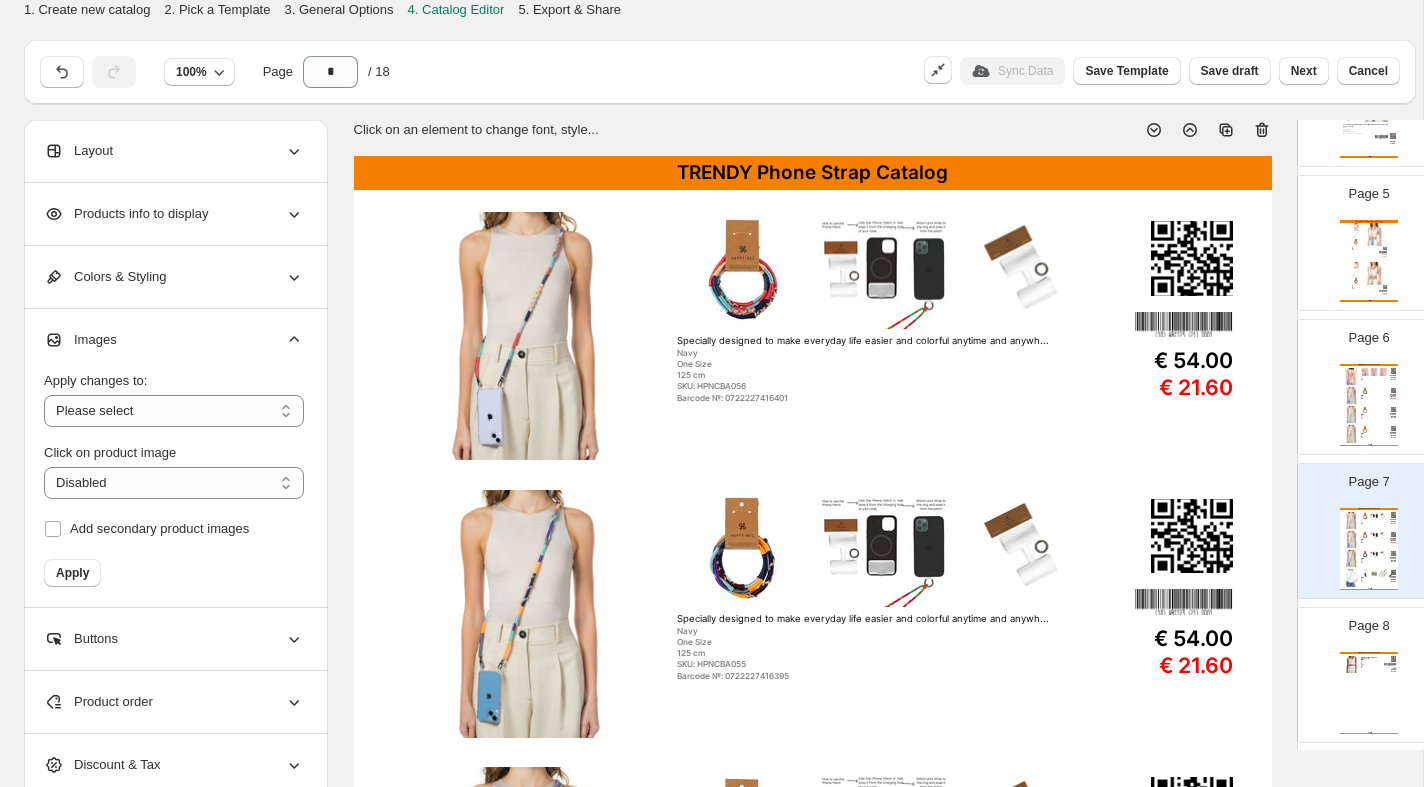 click at bounding box center [528, 336] 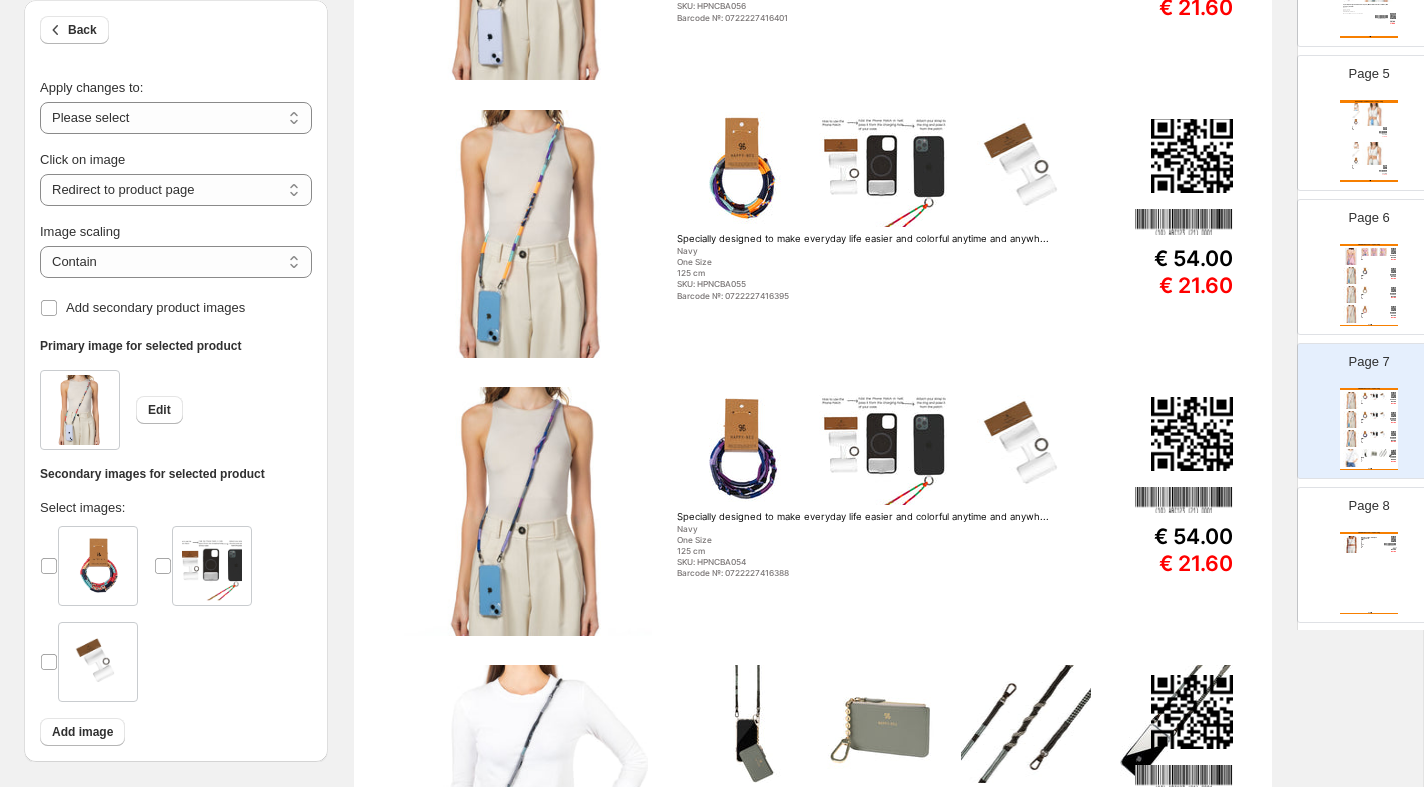 scroll, scrollTop: 397, scrollLeft: 0, axis: vertical 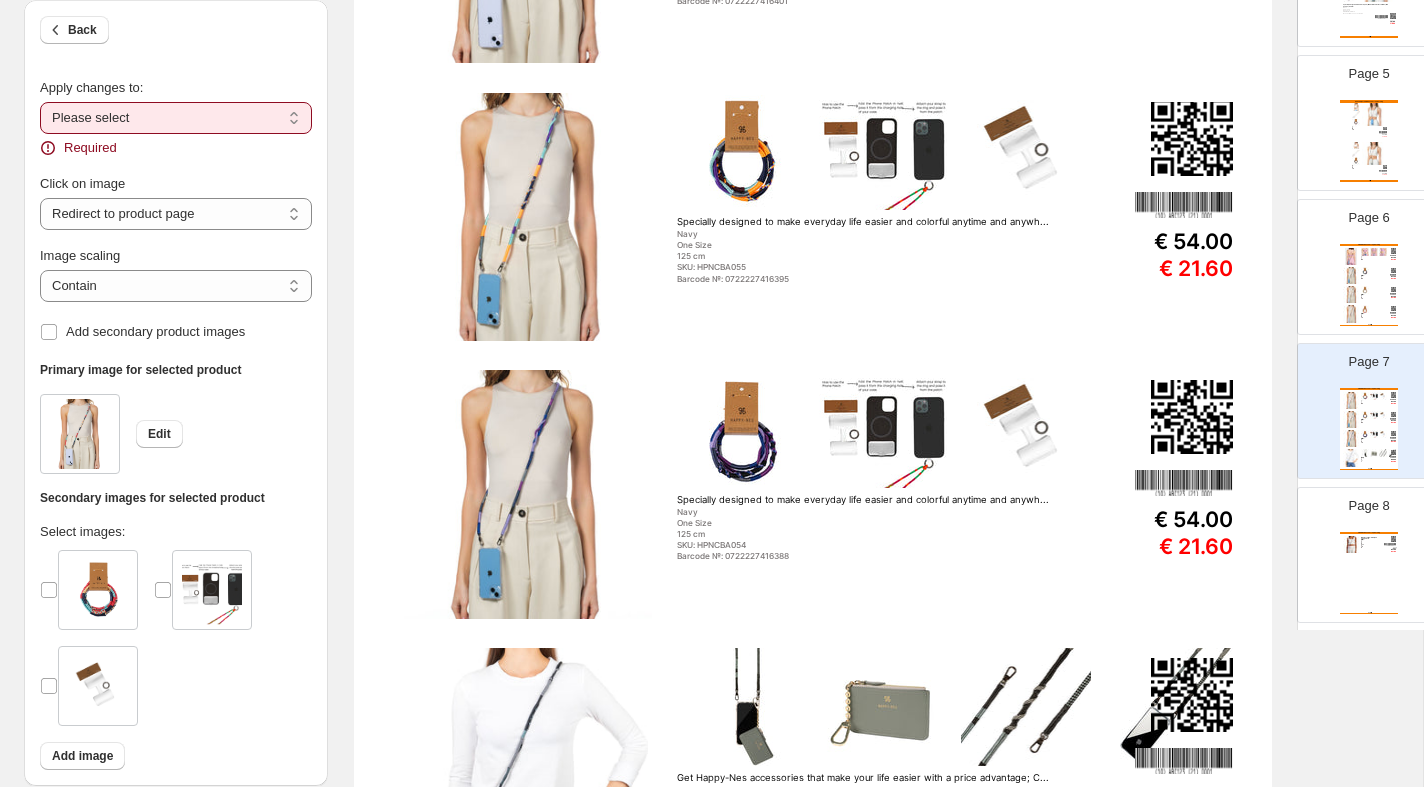 click on "**********" at bounding box center (176, 118) 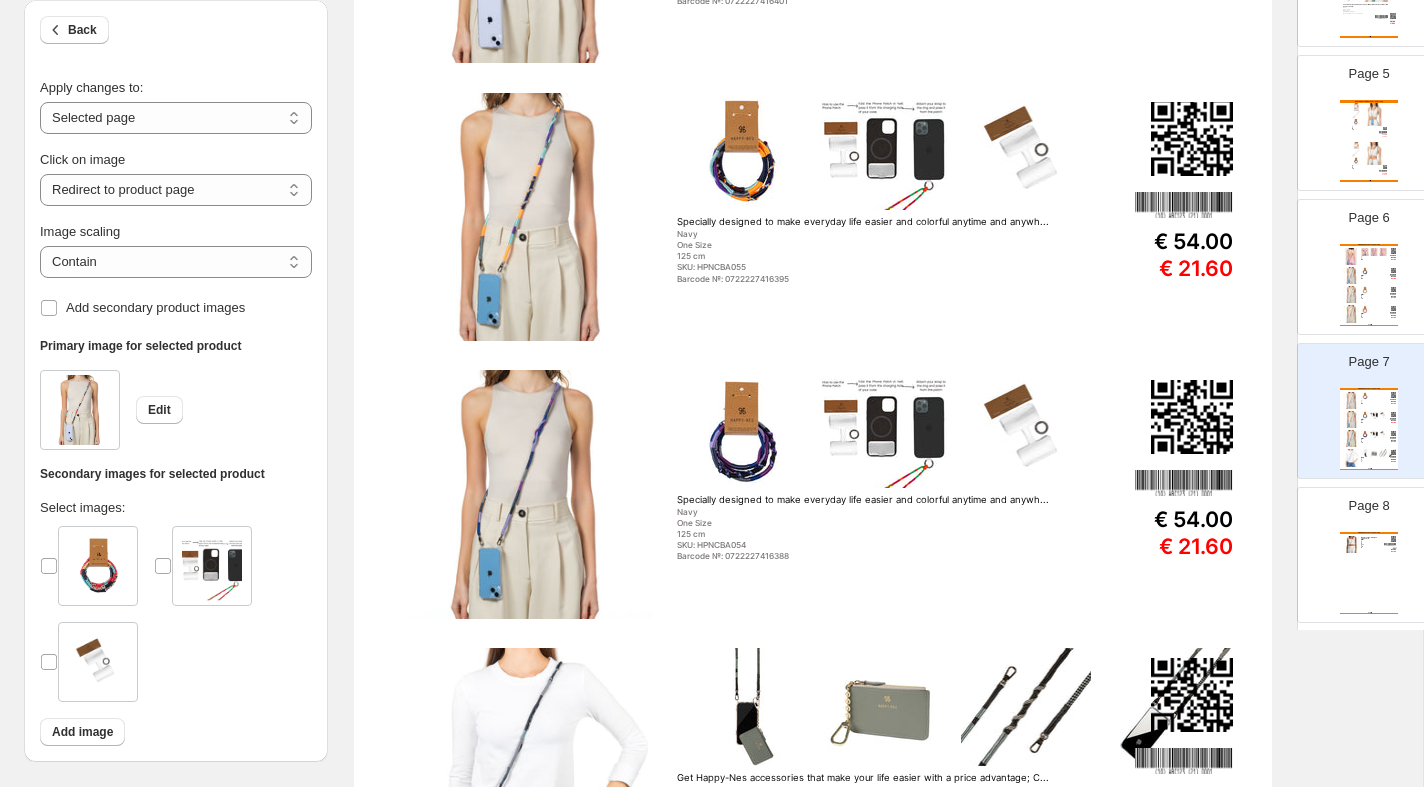 click at bounding box center (528, 217) 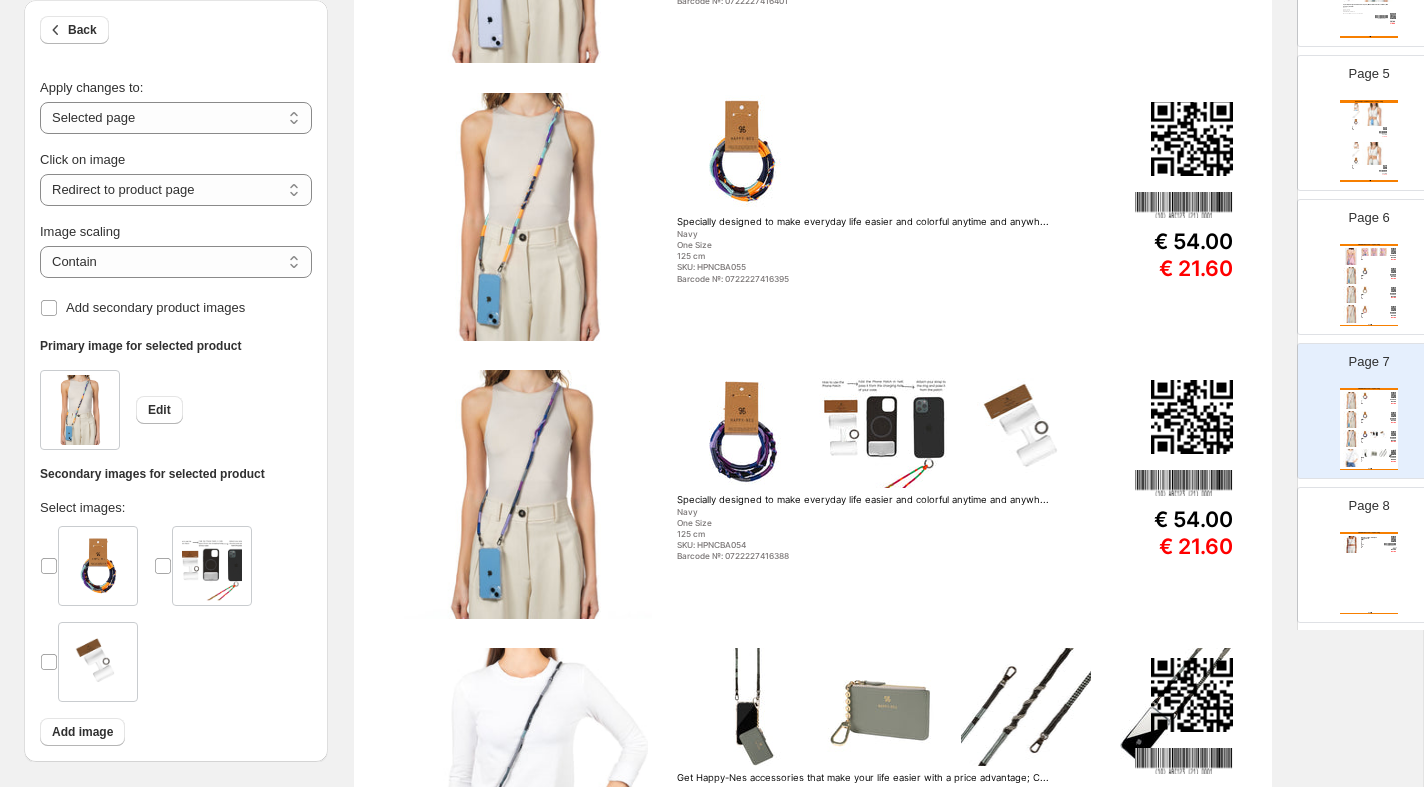 click at bounding box center [528, 494] 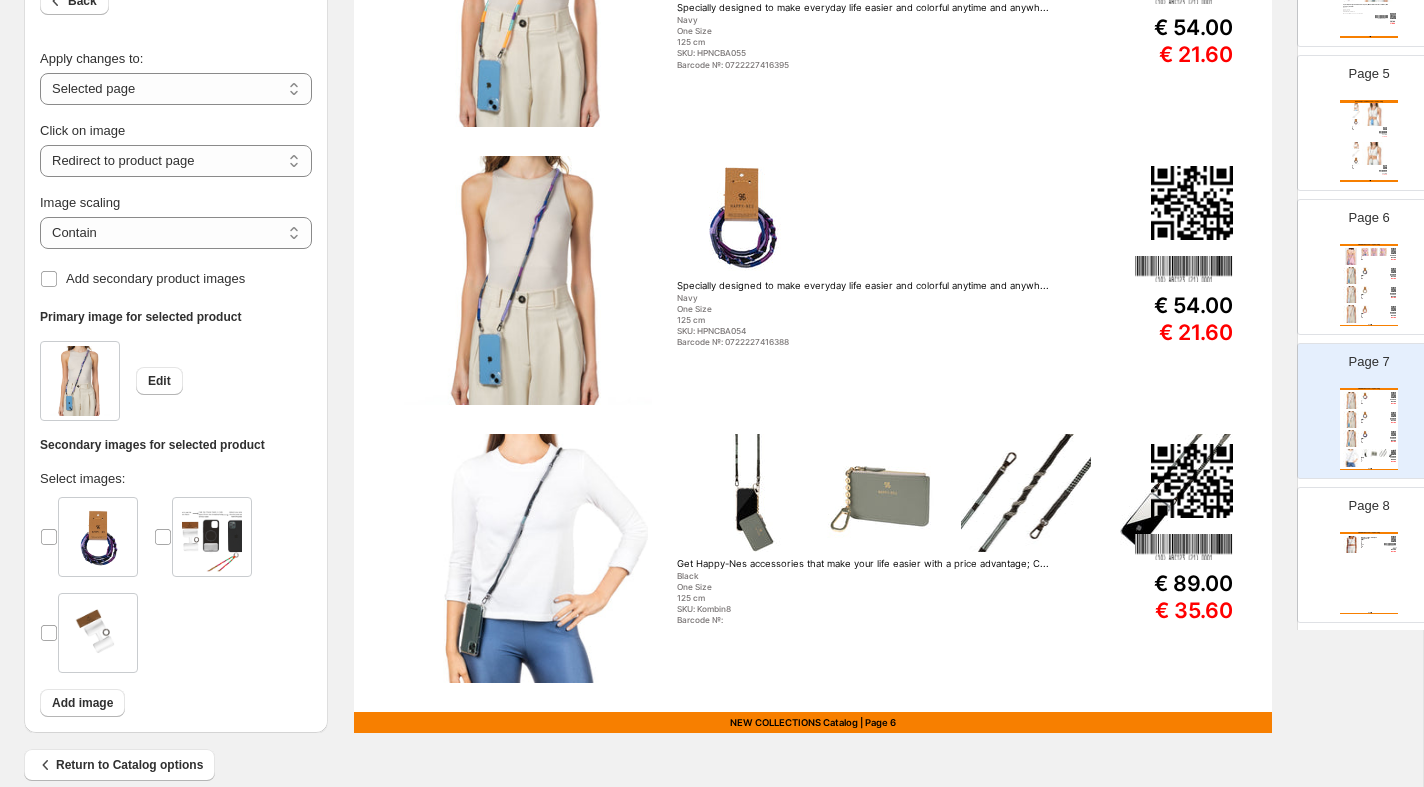 scroll, scrollTop: 612, scrollLeft: 0, axis: vertical 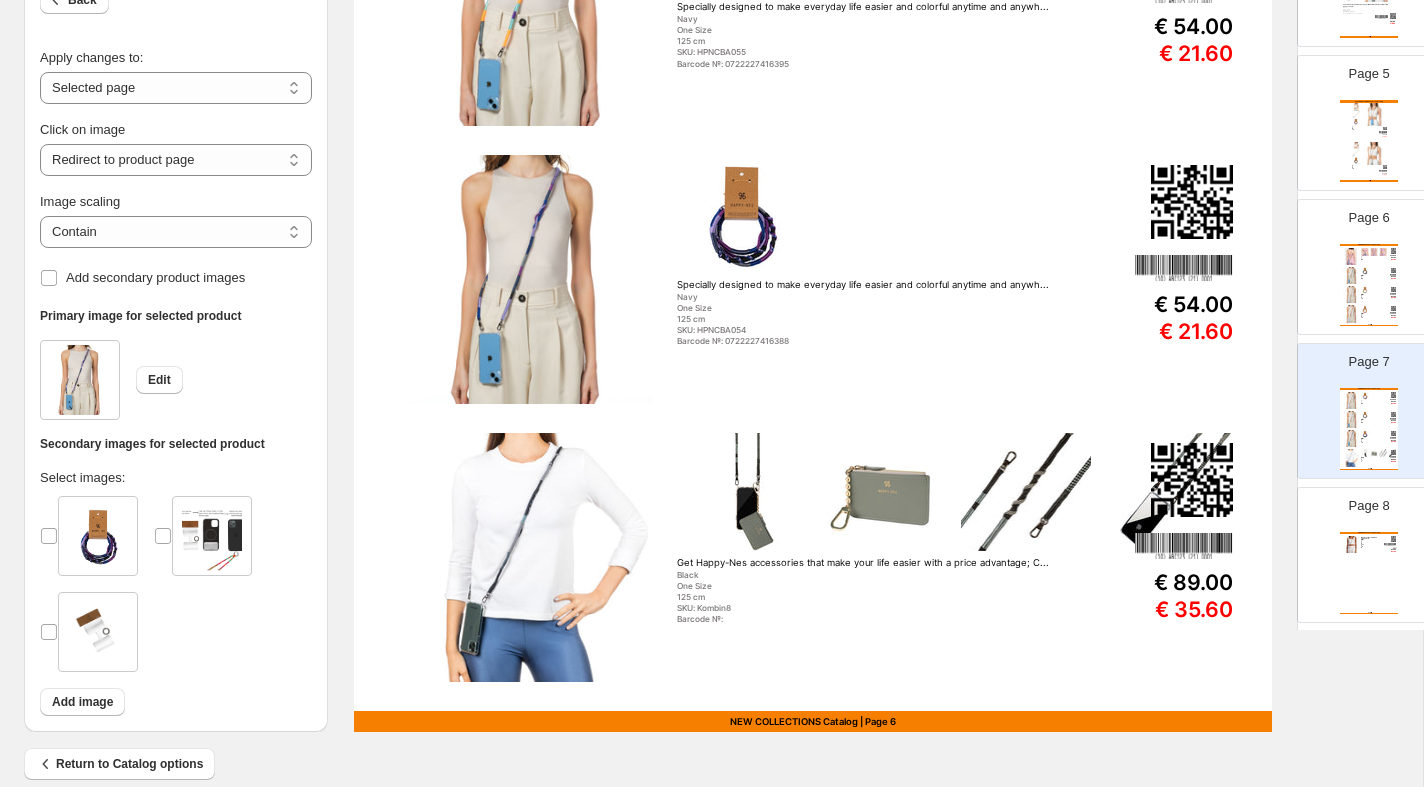 click at bounding box center (528, 557) 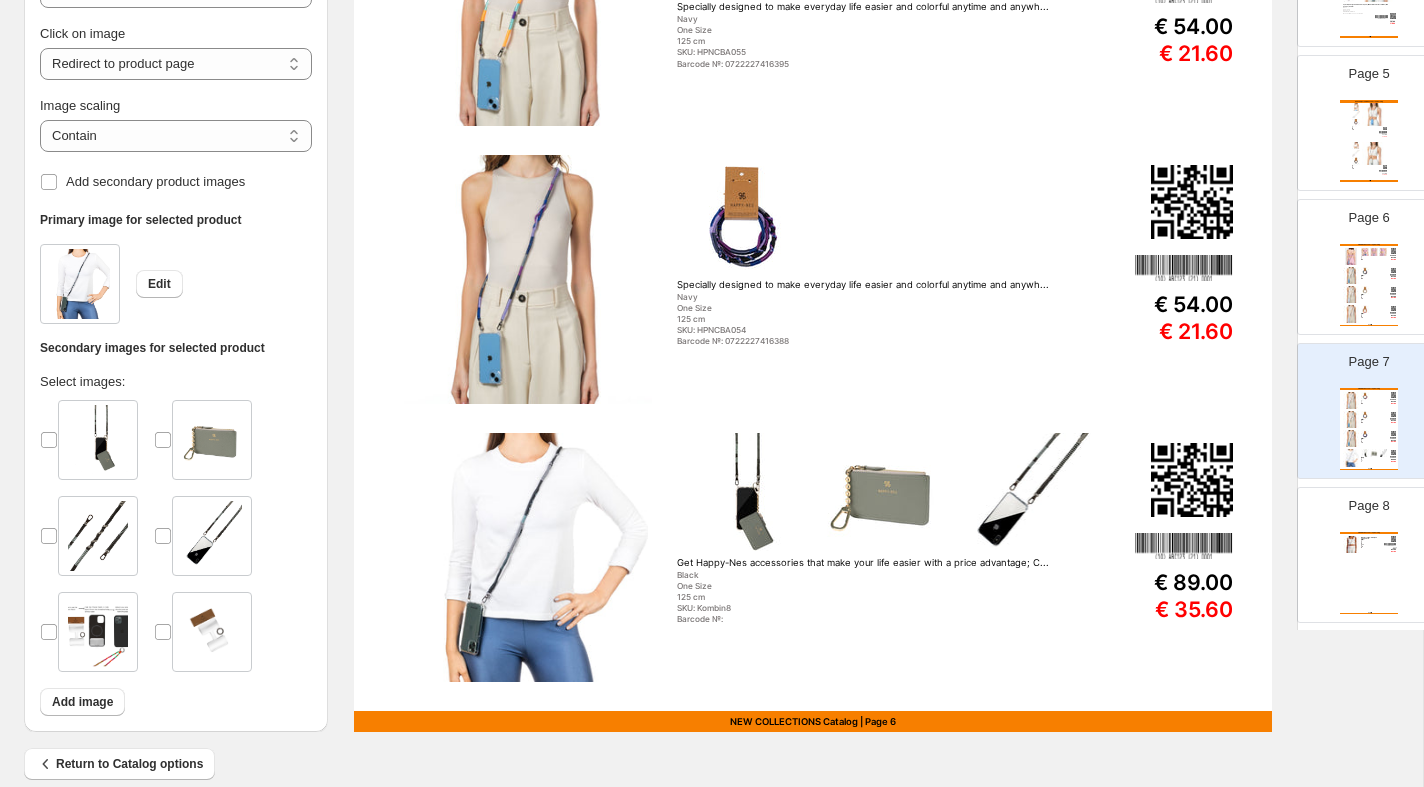 click on "Empress Strap - Pink / One Size / 125 cm" at bounding box center (1370, 538) 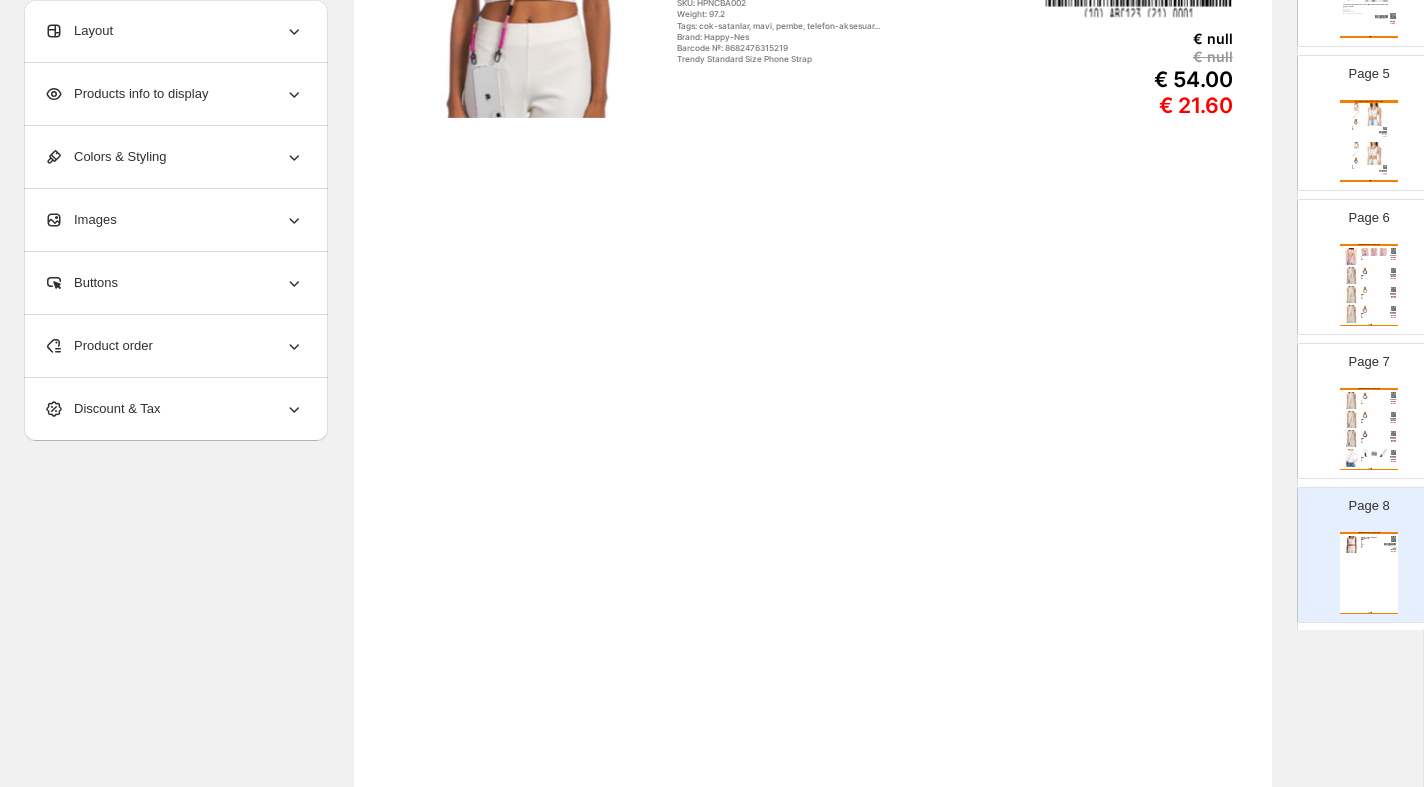 scroll, scrollTop: 0, scrollLeft: 0, axis: both 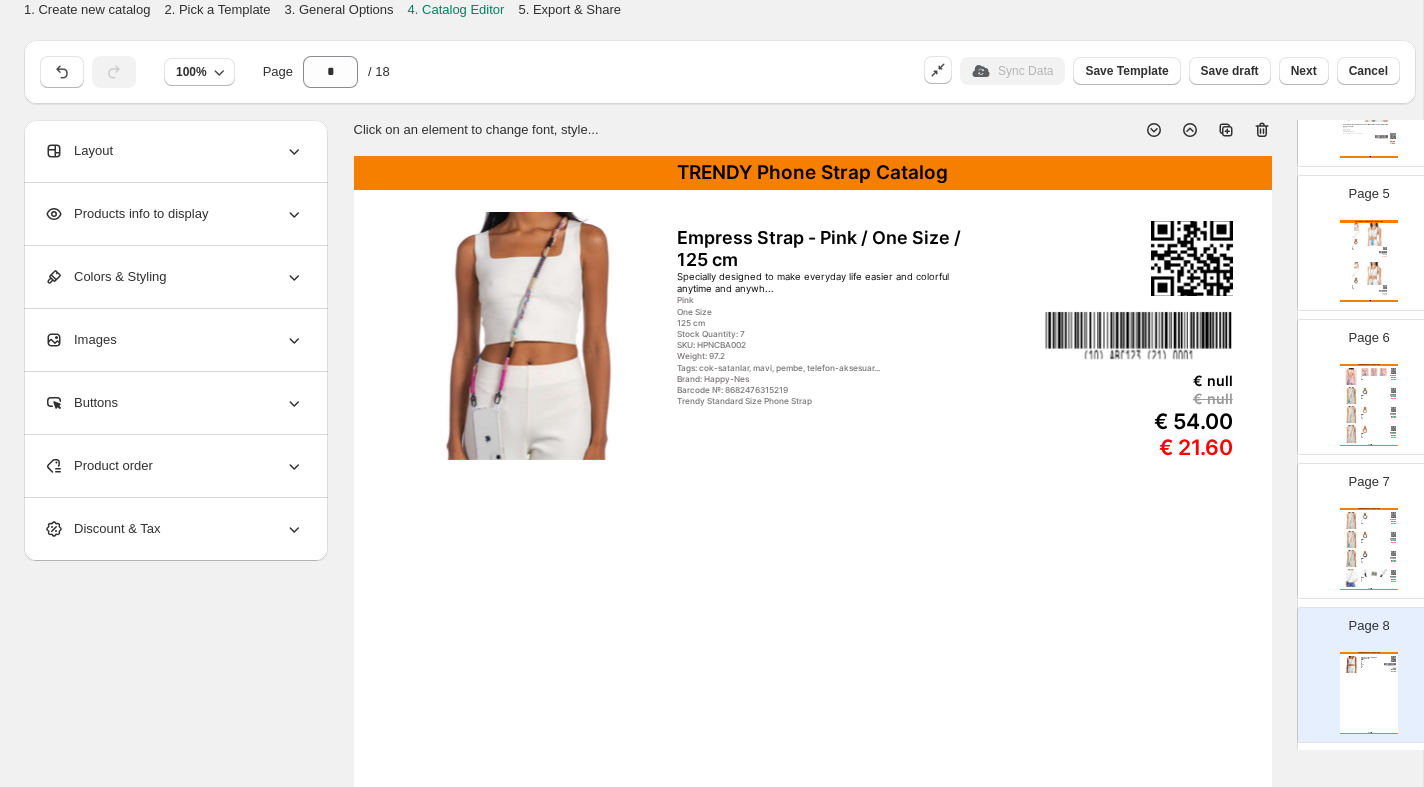 click at bounding box center (1365, 535) 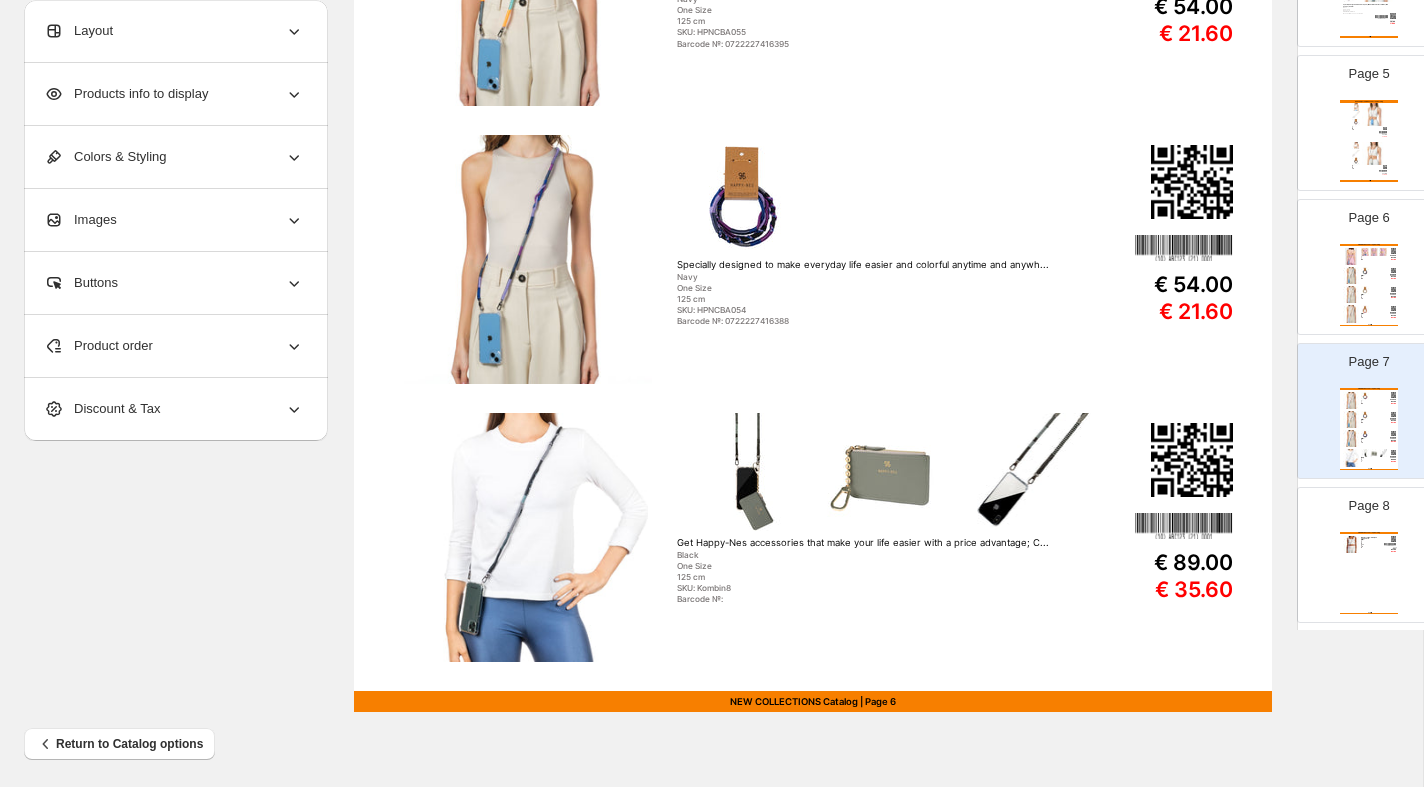 scroll, scrollTop: 638, scrollLeft: 0, axis: vertical 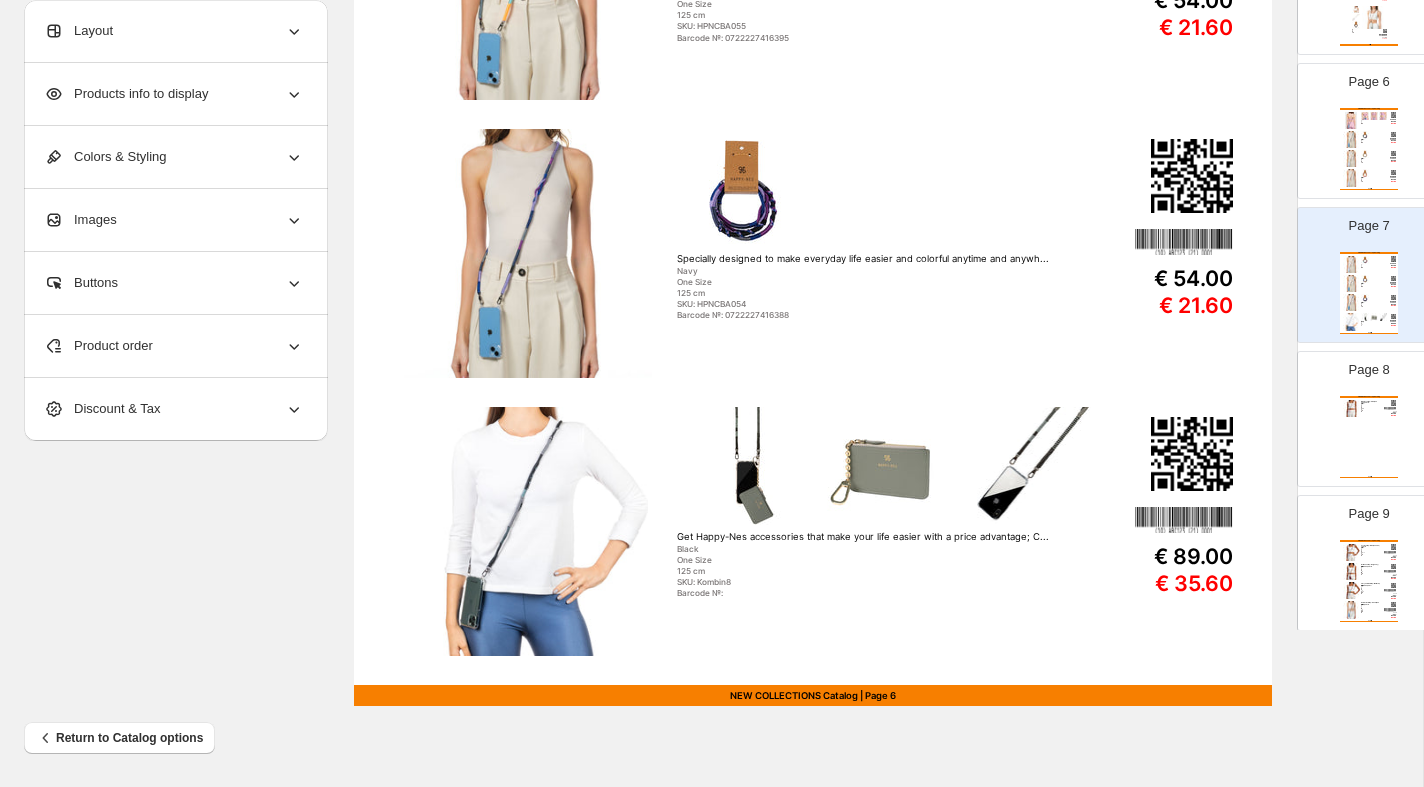 click on "Page 8 TRENDY Phone Strap Catalog Empress Strap - Pink / One Size / 125 cm
Specially designed to make everyday life easier and anywh... Pink One Size 125 cm Stock Quantity:  7 SKU:  HPNCBA002 Weight:  97.2 Tags:  cok-satanlar, mavi, pembe, telefon-aksesuar... Brand:  Happy-Nes Barcode №:  8682476315219 Trendy Standard Size Phone Strap € null € null € 54.00 € 21.60 NEW COLLECTIONS Catalog | Page undefined" at bounding box center (1361, 411) 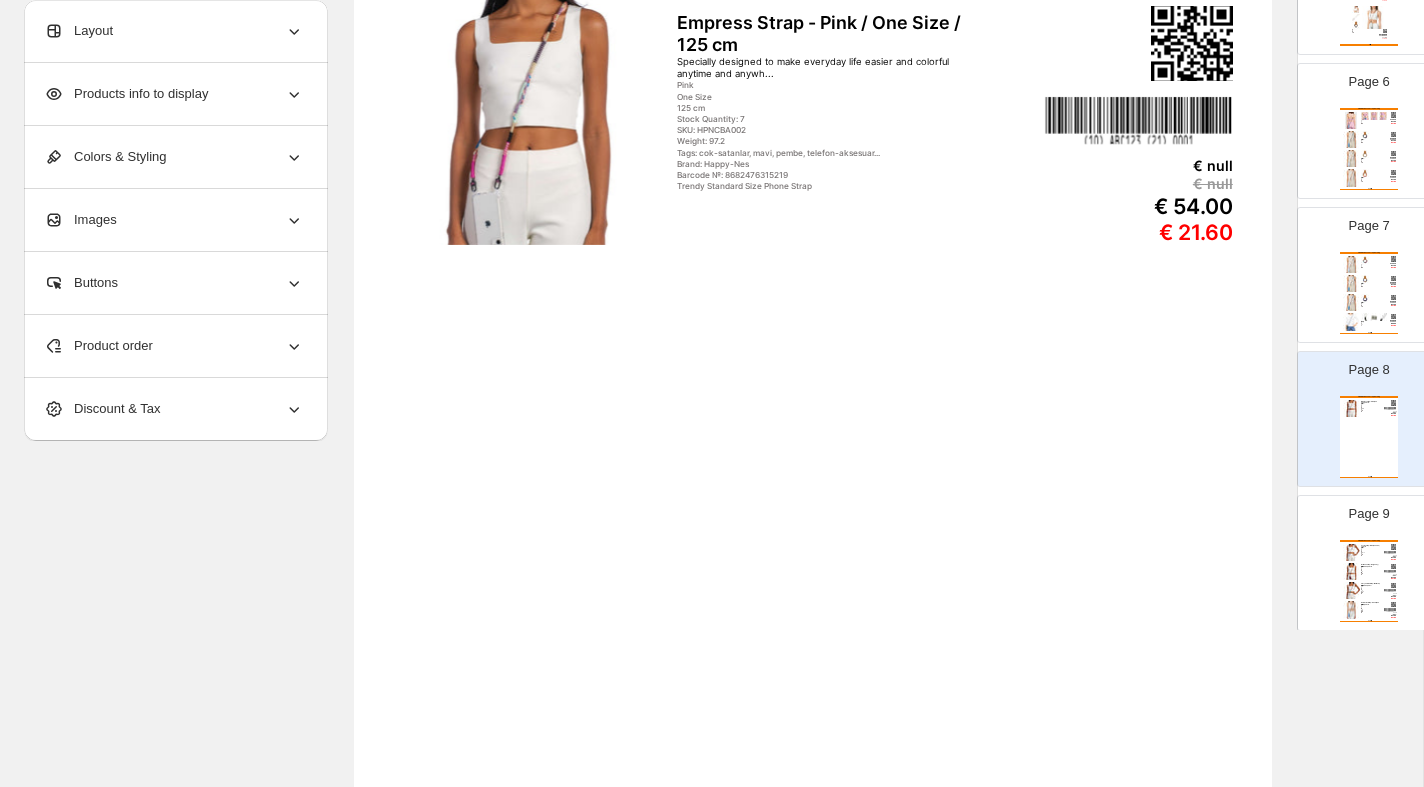 scroll, scrollTop: 0, scrollLeft: 0, axis: both 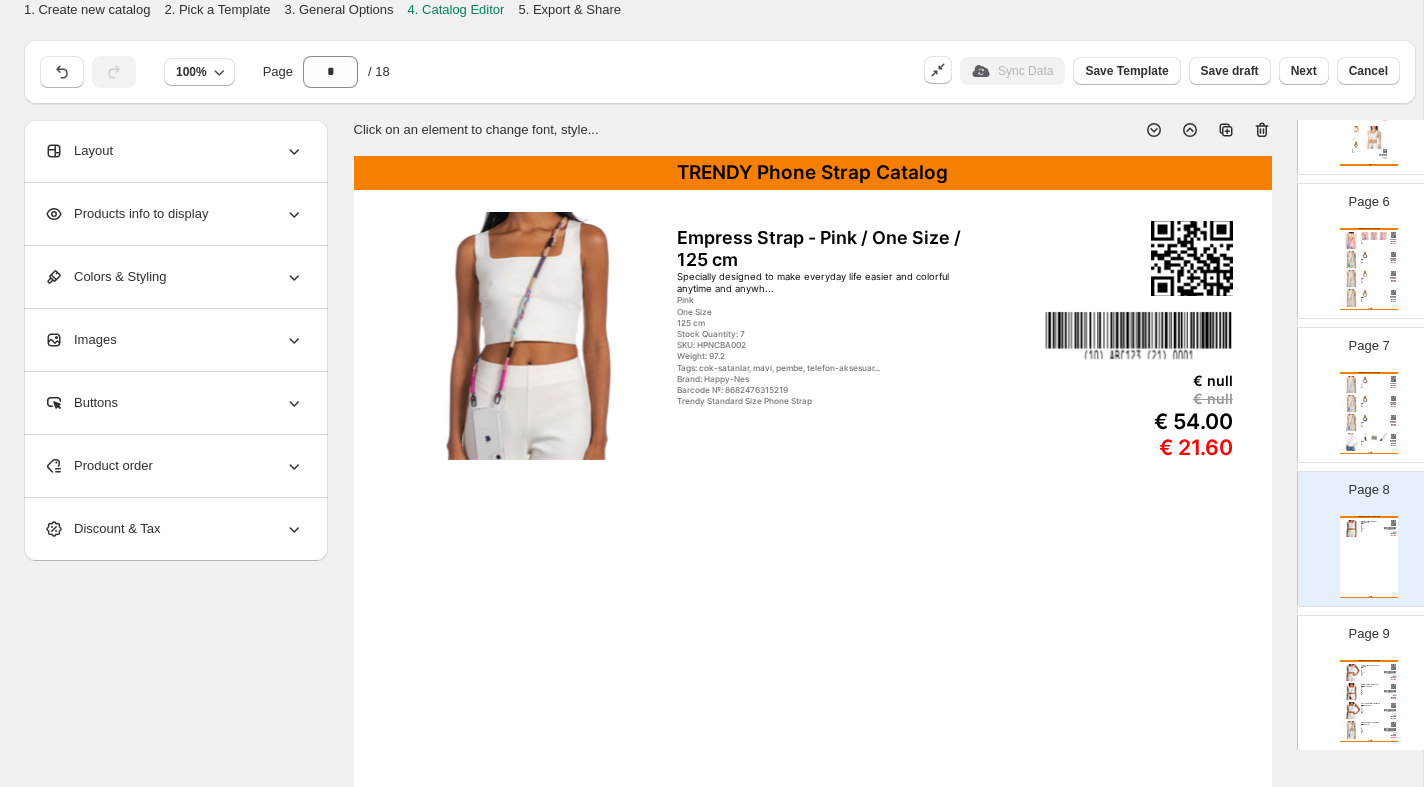 click on "Layout" at bounding box center [174, 151] 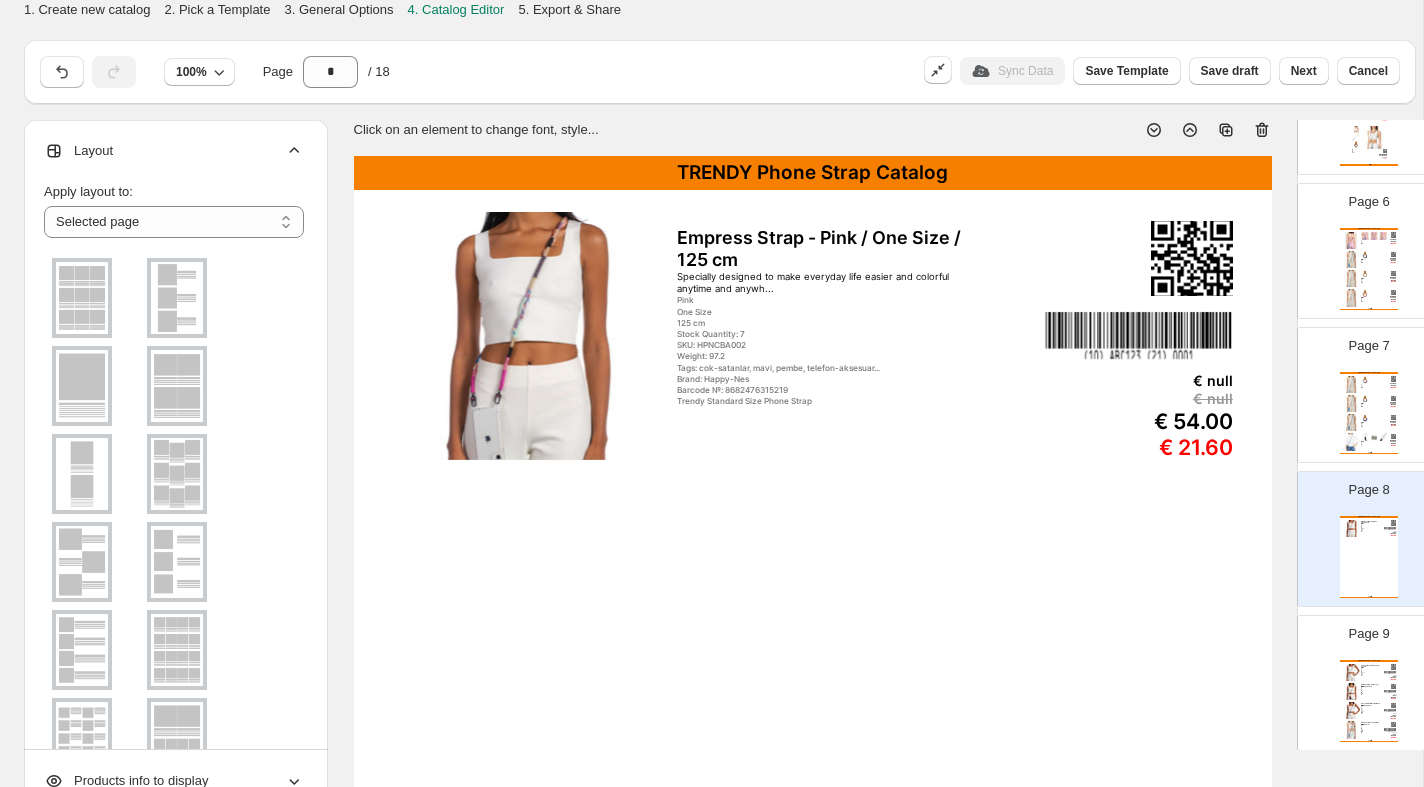 click at bounding box center (82, 386) 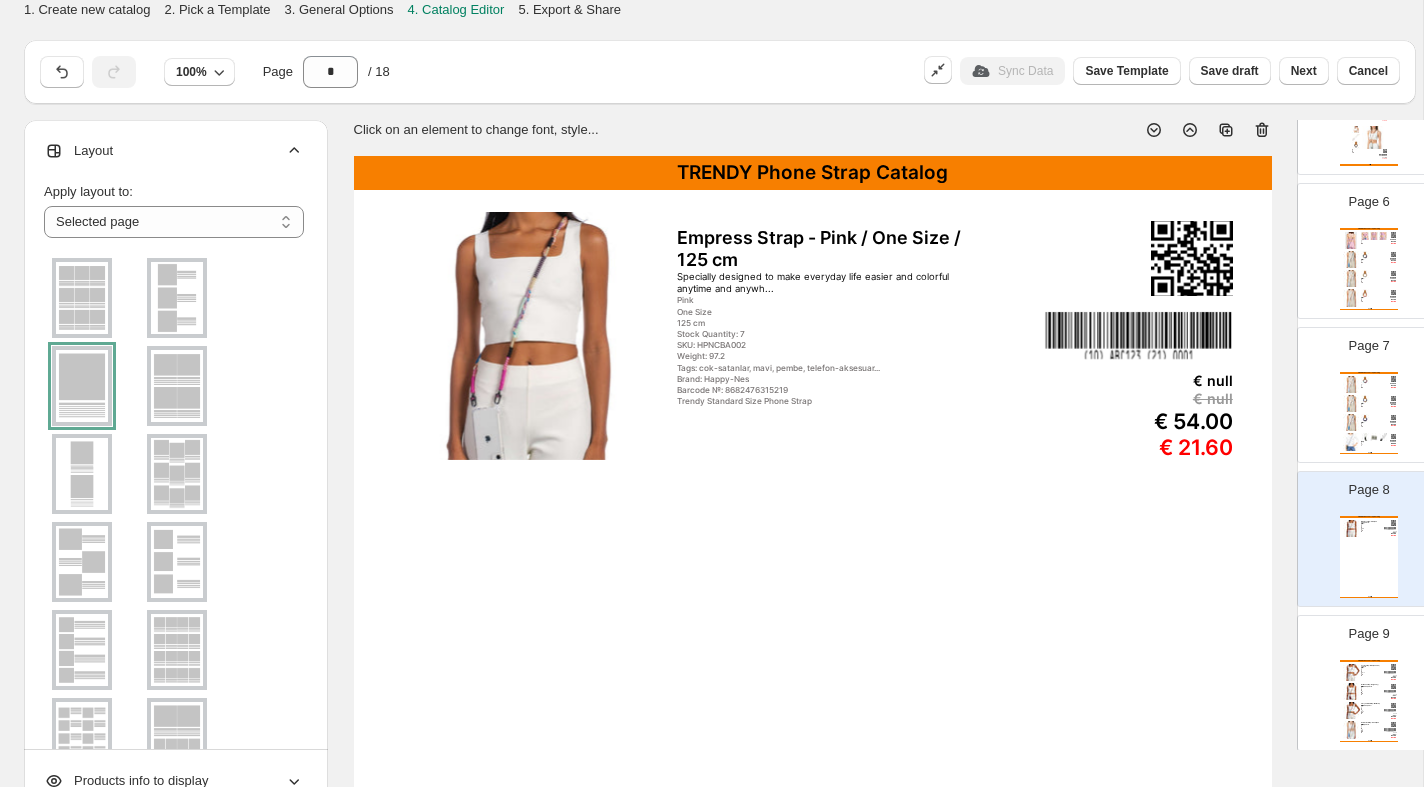 scroll, scrollTop: 201, scrollLeft: 0, axis: vertical 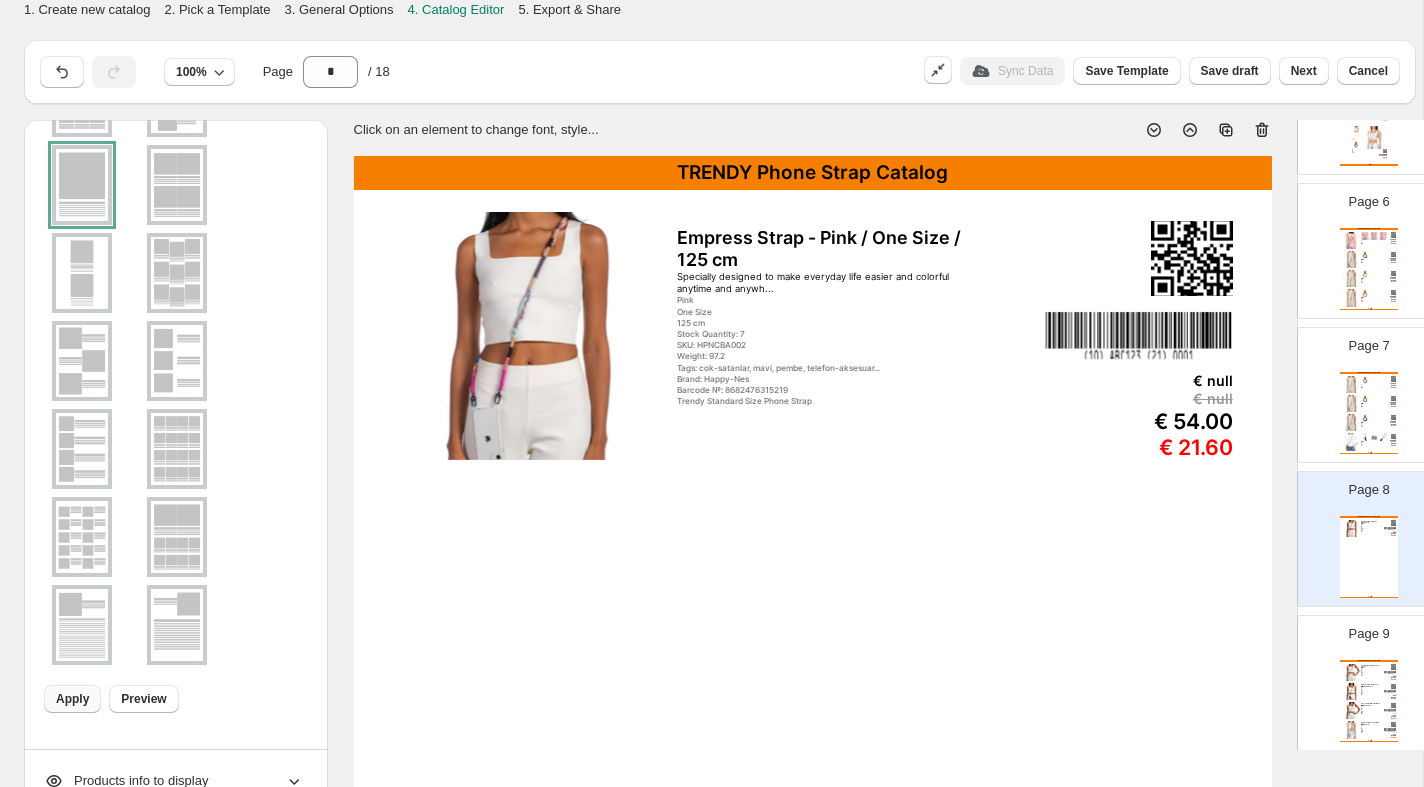 click on "Apply" at bounding box center (72, 699) 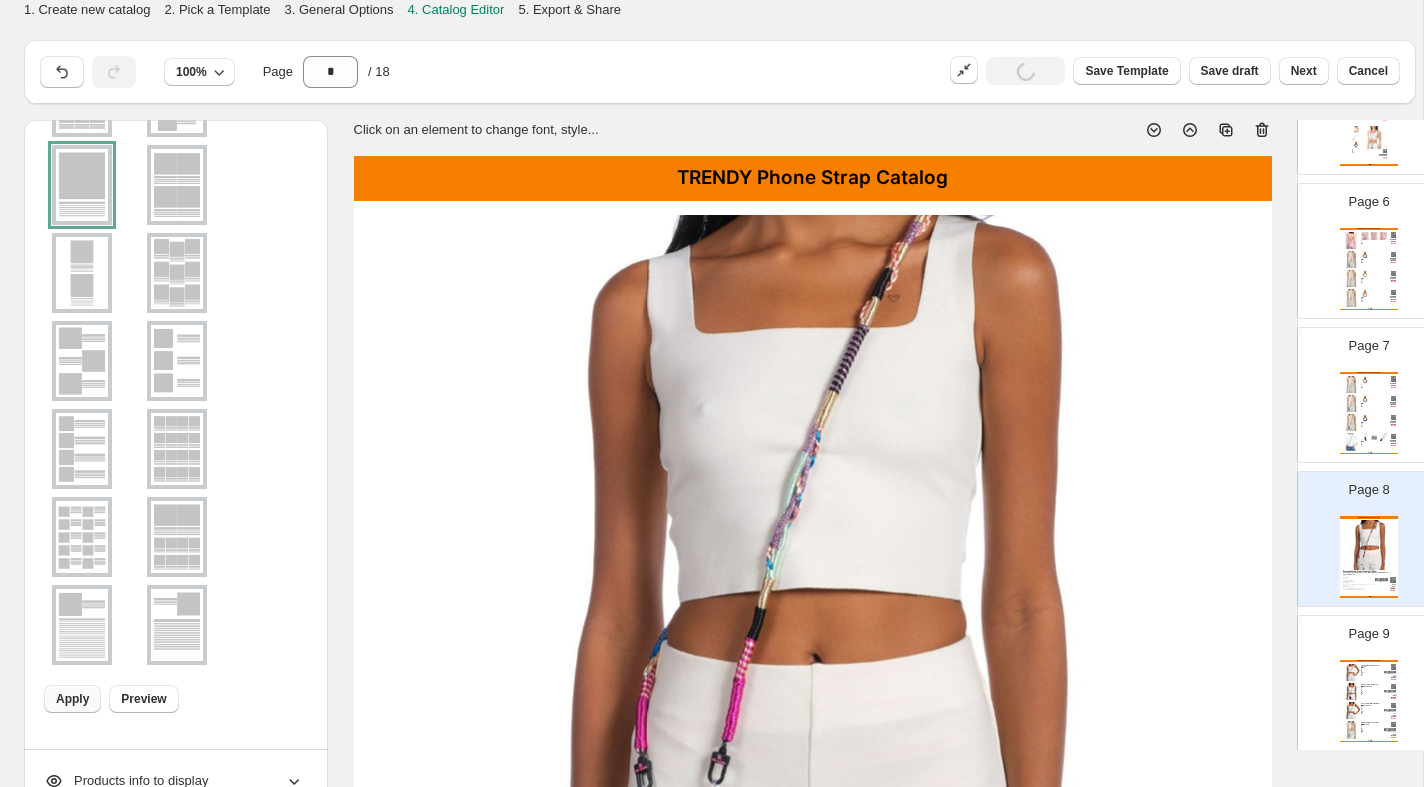 scroll, scrollTop: 0, scrollLeft: 0, axis: both 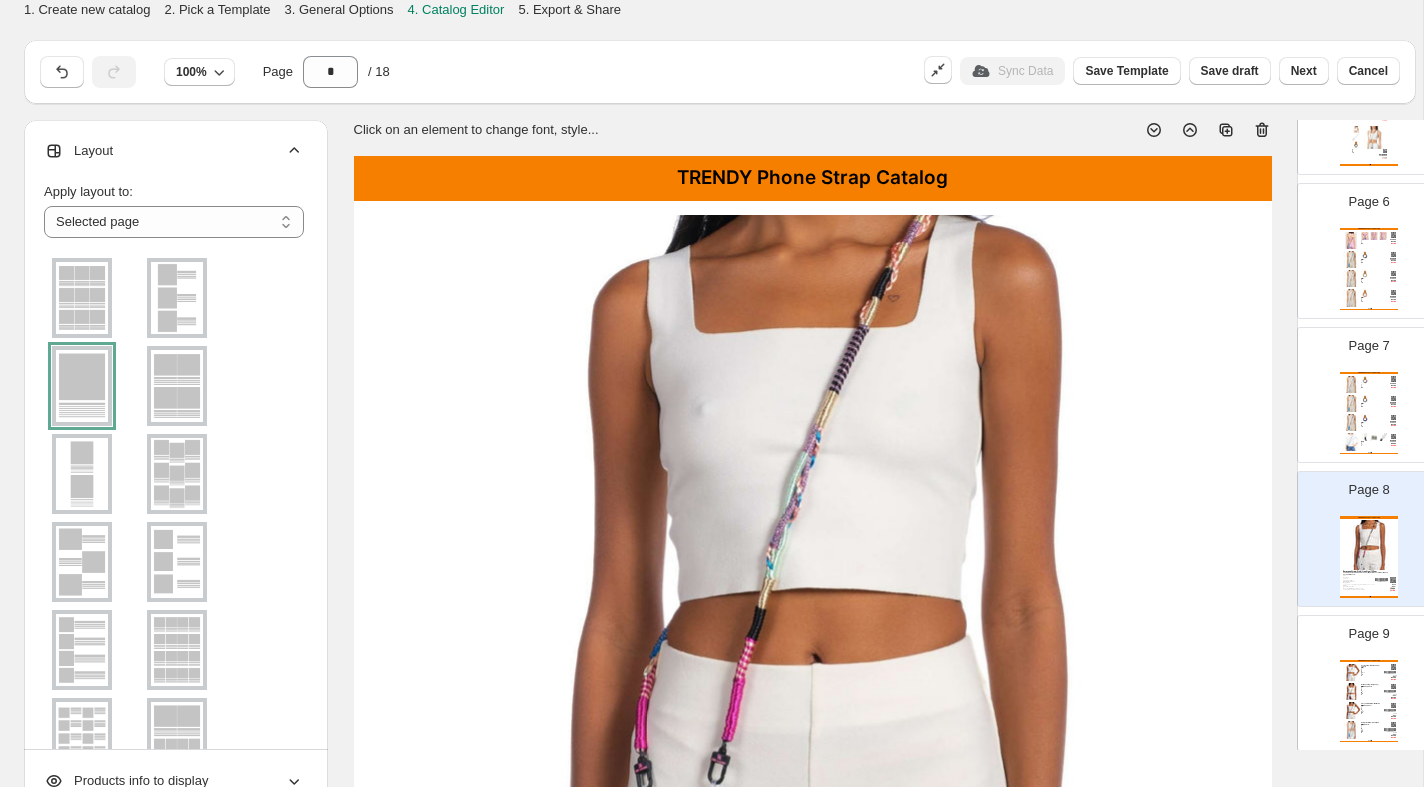 click 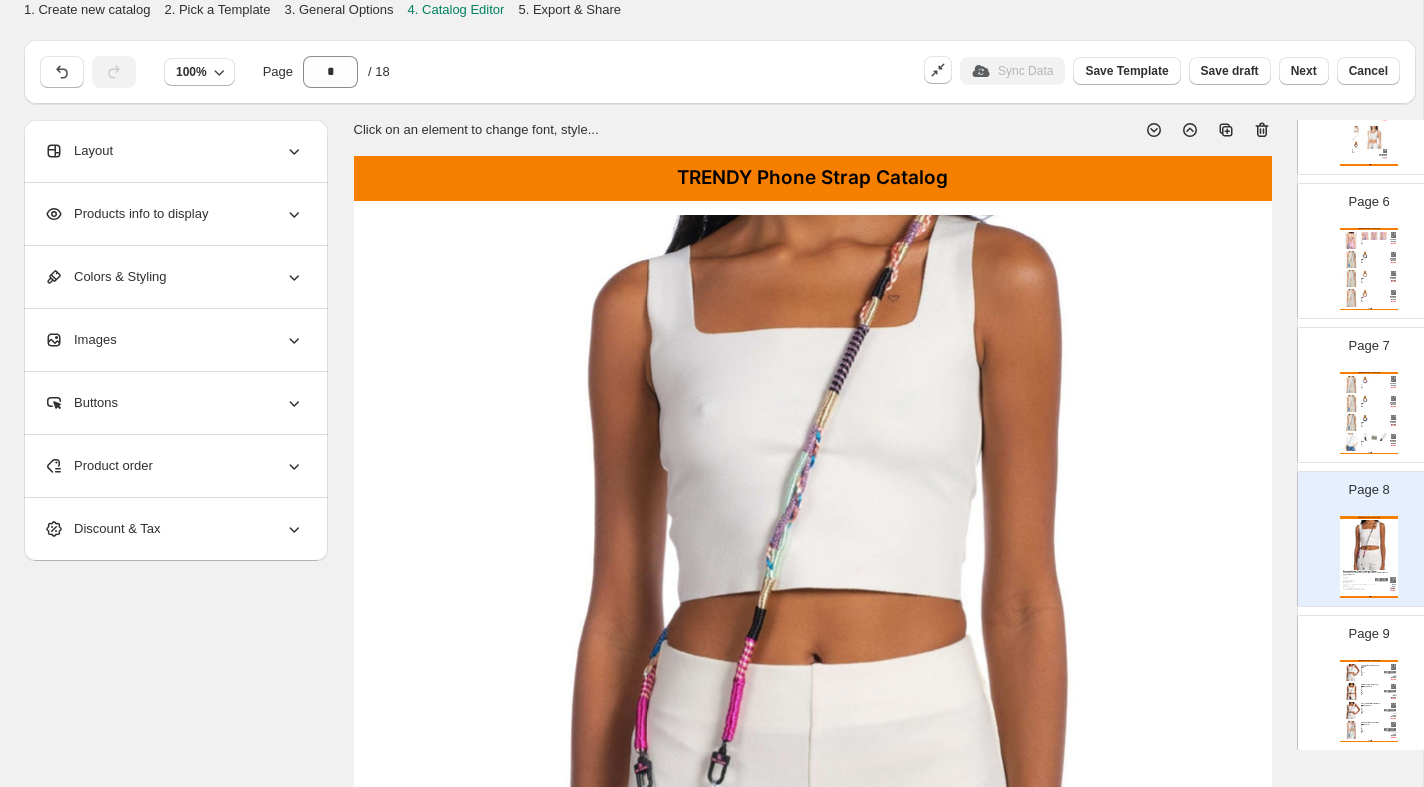 click 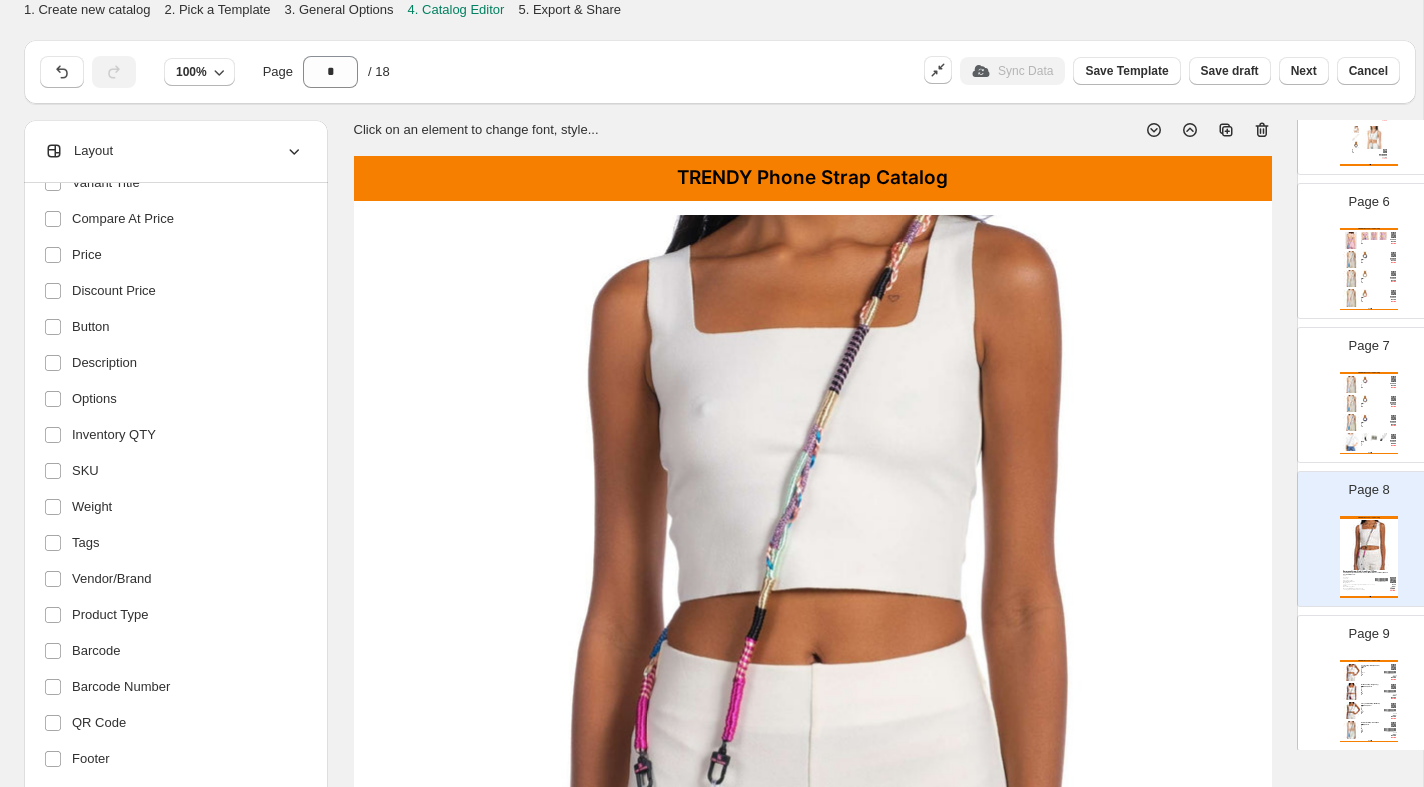 scroll, scrollTop: 295, scrollLeft: 0, axis: vertical 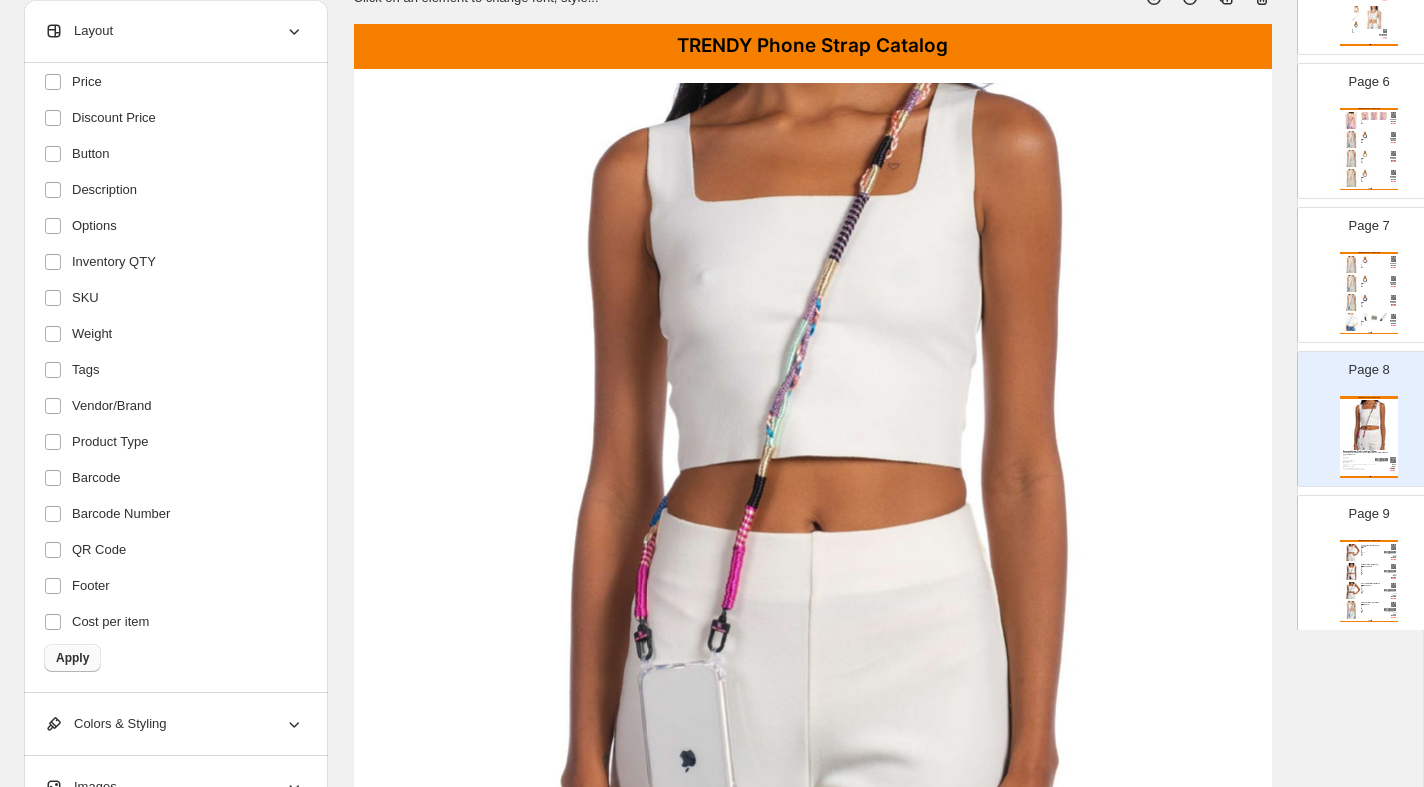click on "Apply" at bounding box center (72, 658) 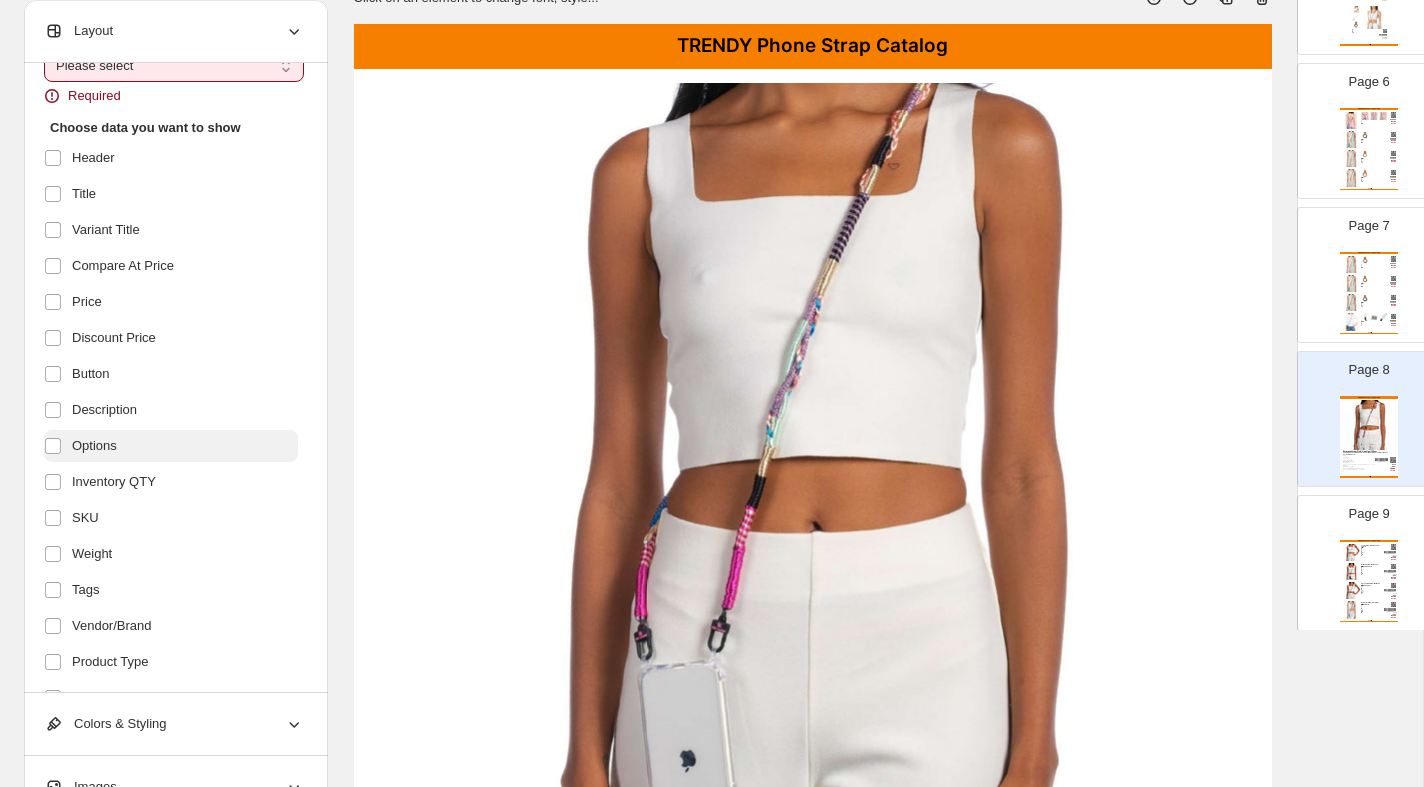 scroll, scrollTop: 0, scrollLeft: 0, axis: both 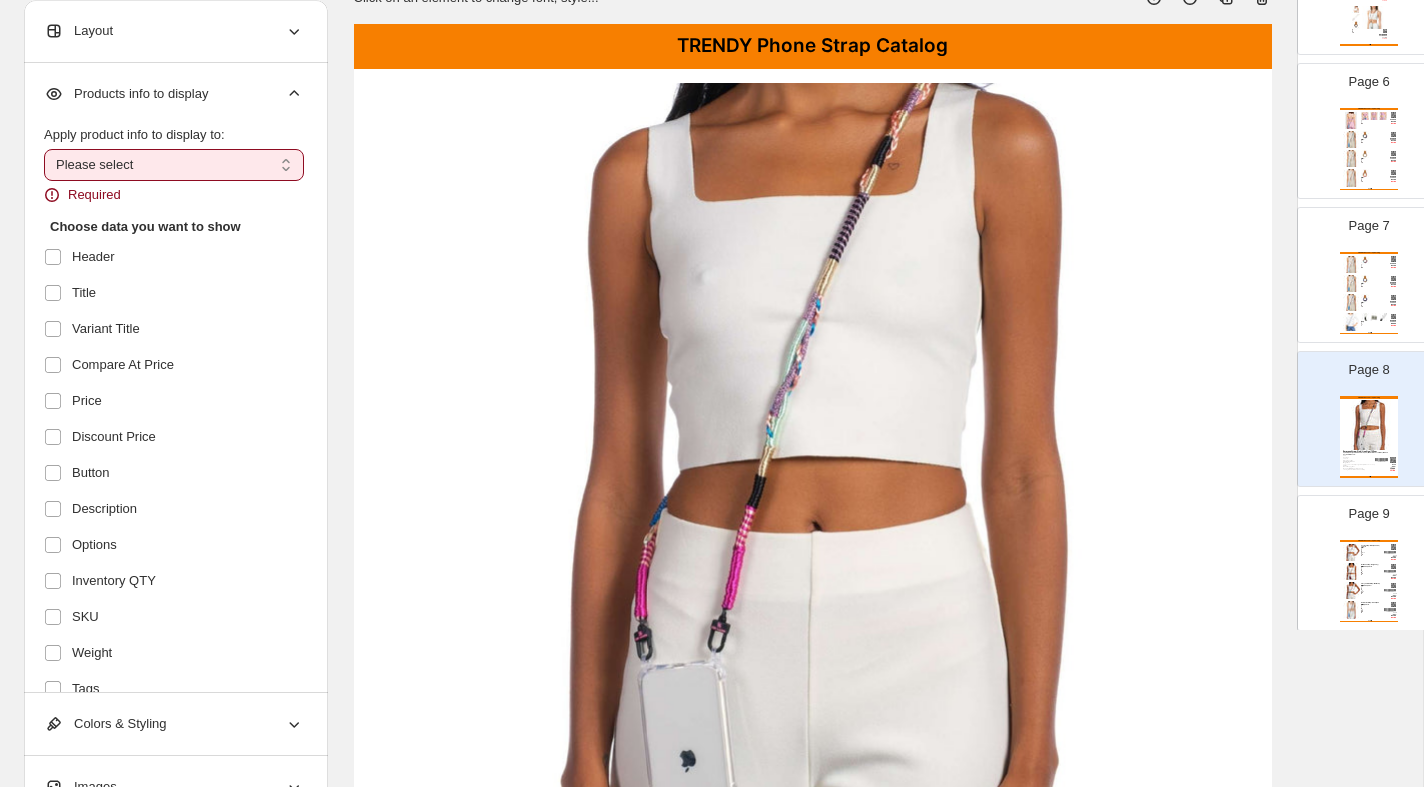 click on "**********" at bounding box center (174, 165) 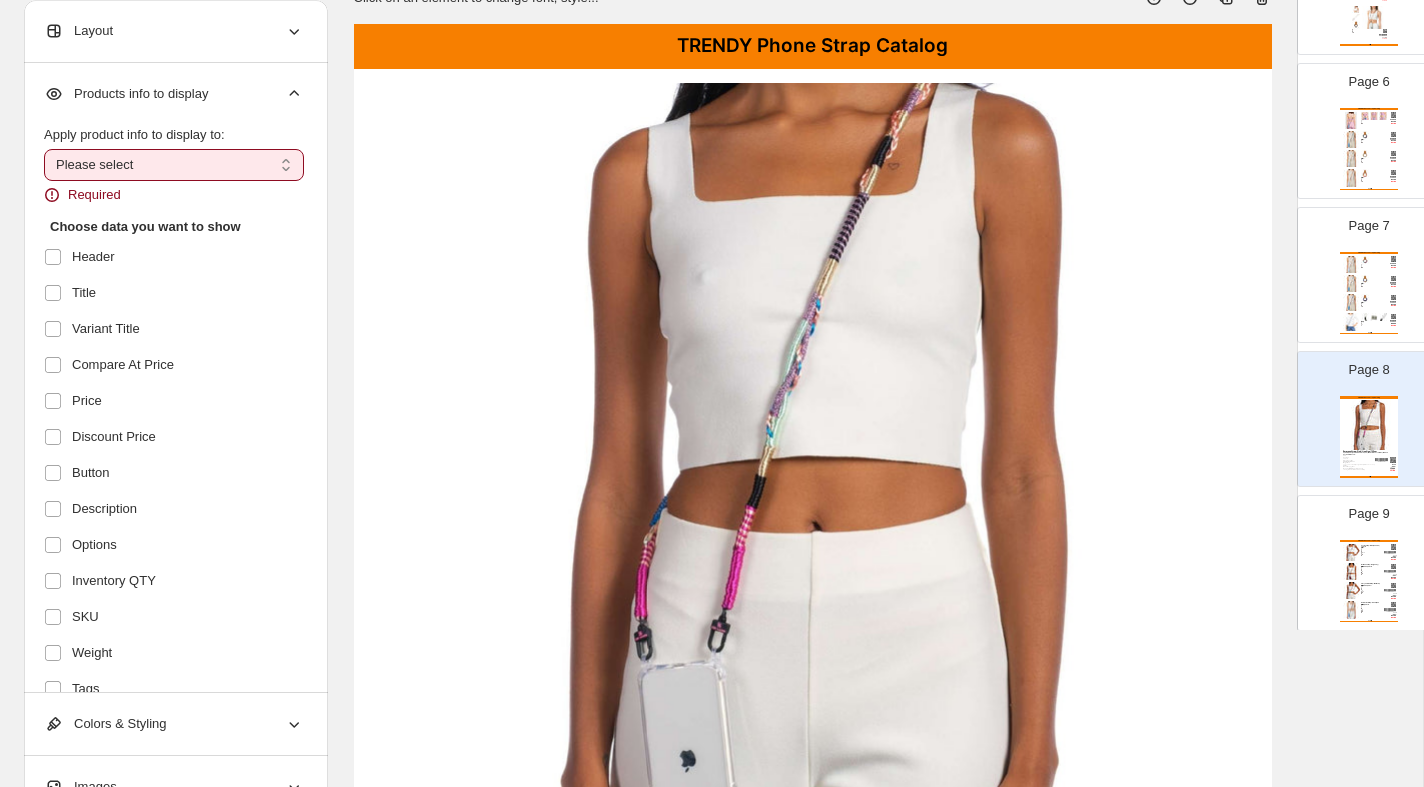 select on "**********" 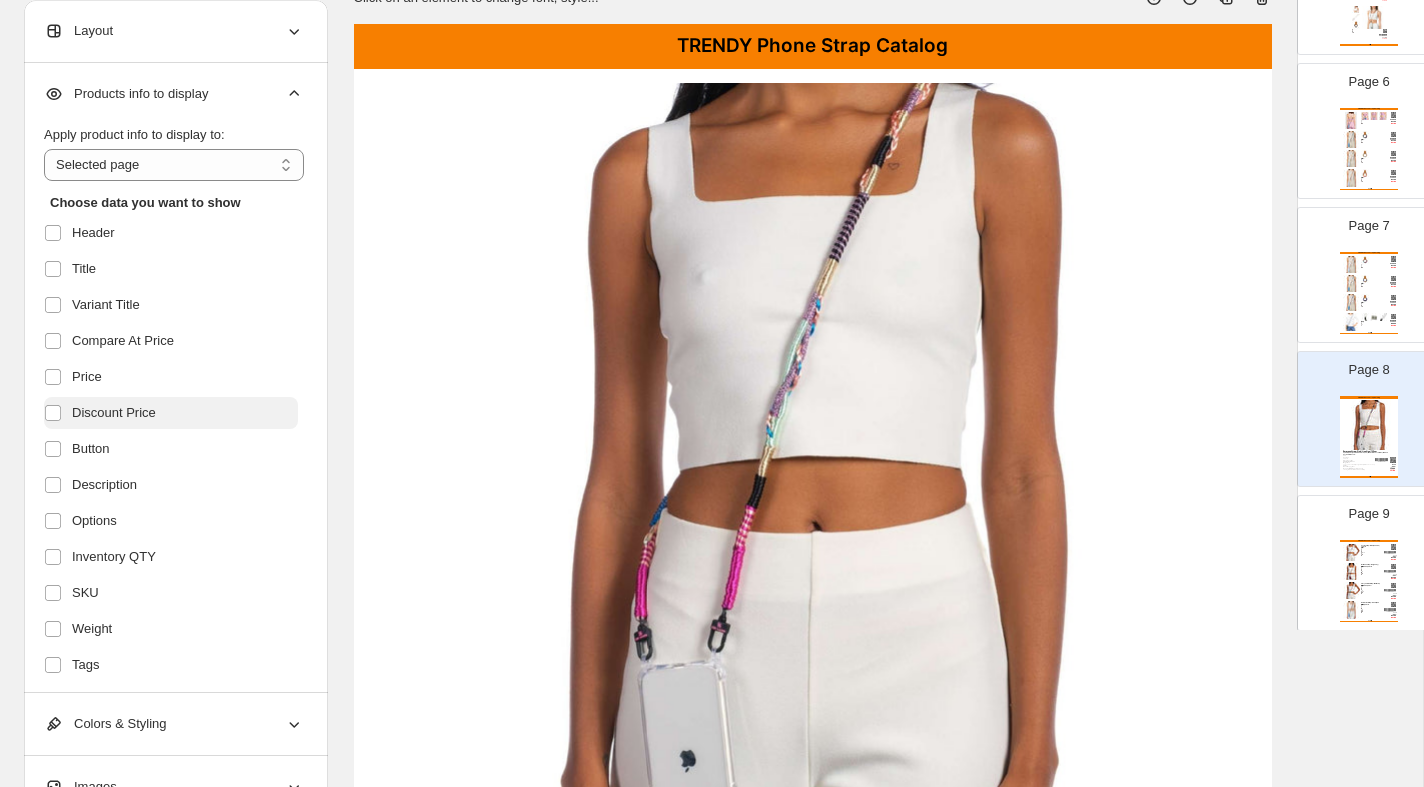 scroll, scrollTop: 295, scrollLeft: 0, axis: vertical 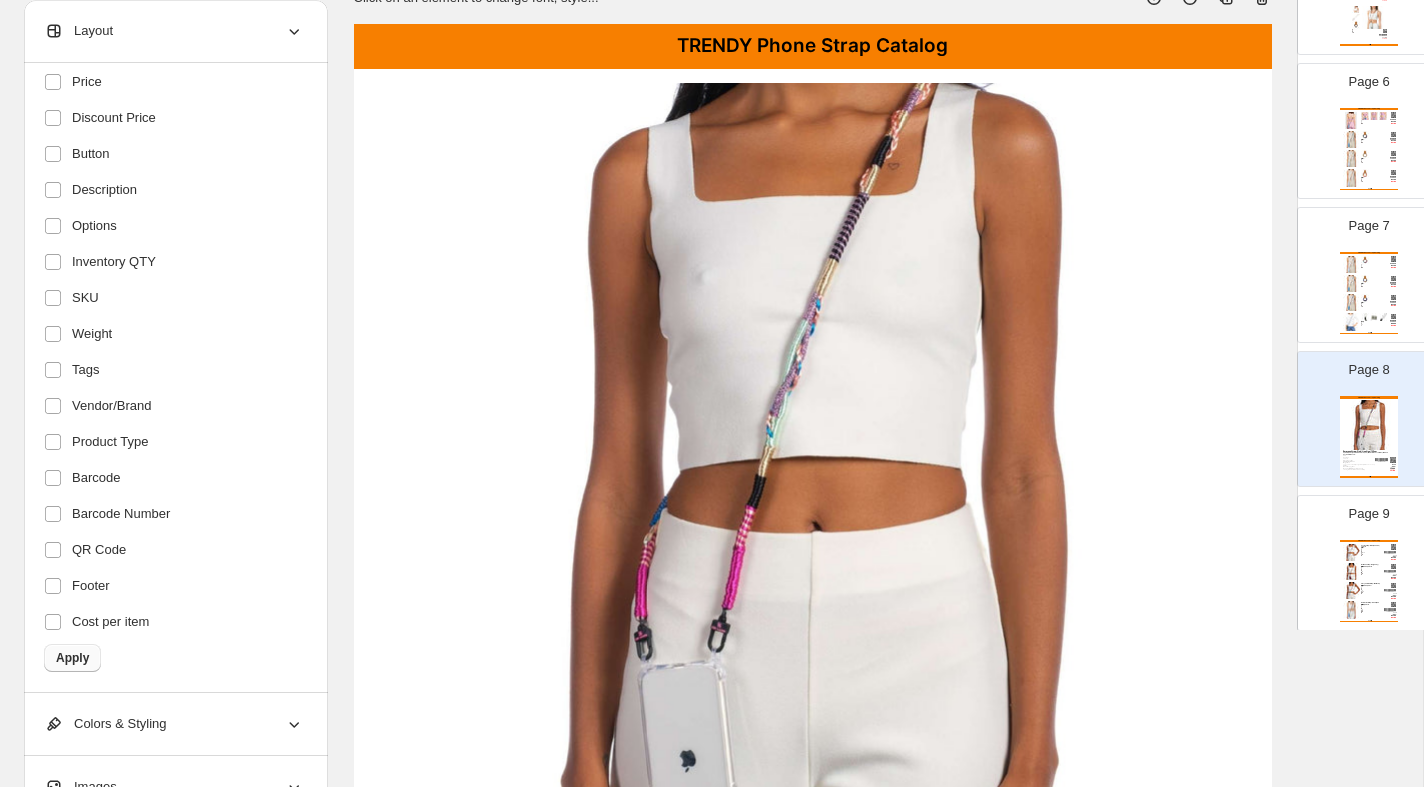 click on "Apply" at bounding box center [72, 658] 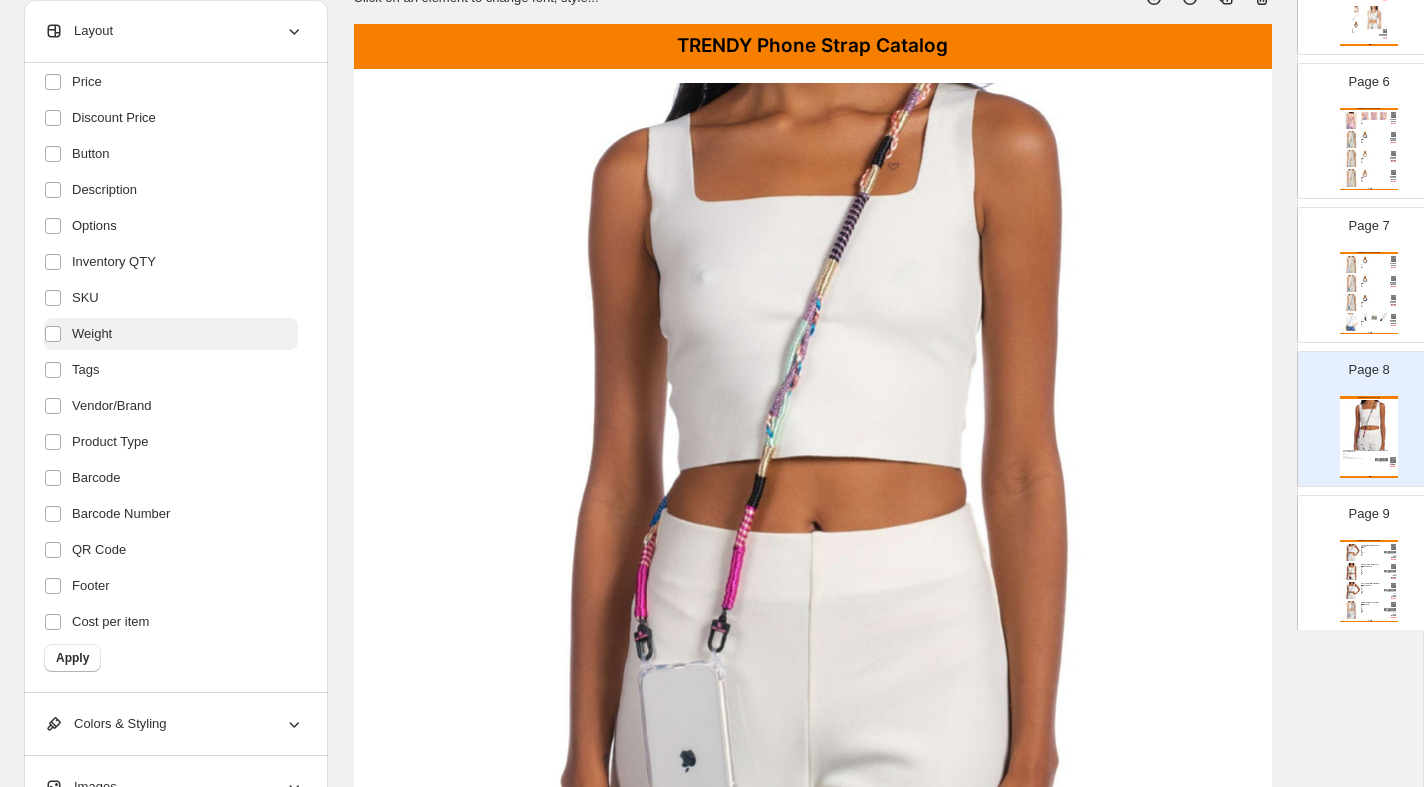 scroll, scrollTop: 0, scrollLeft: 0, axis: both 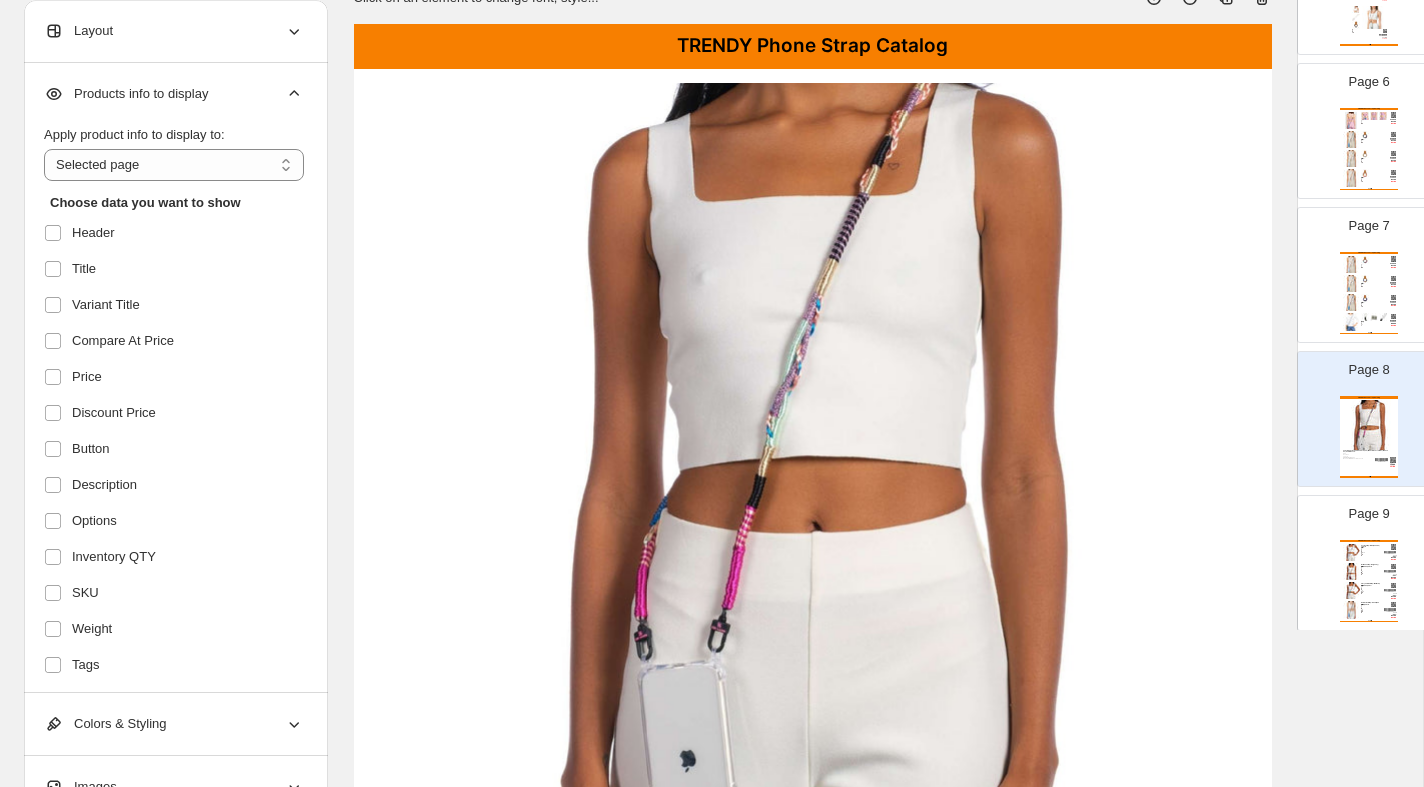 click 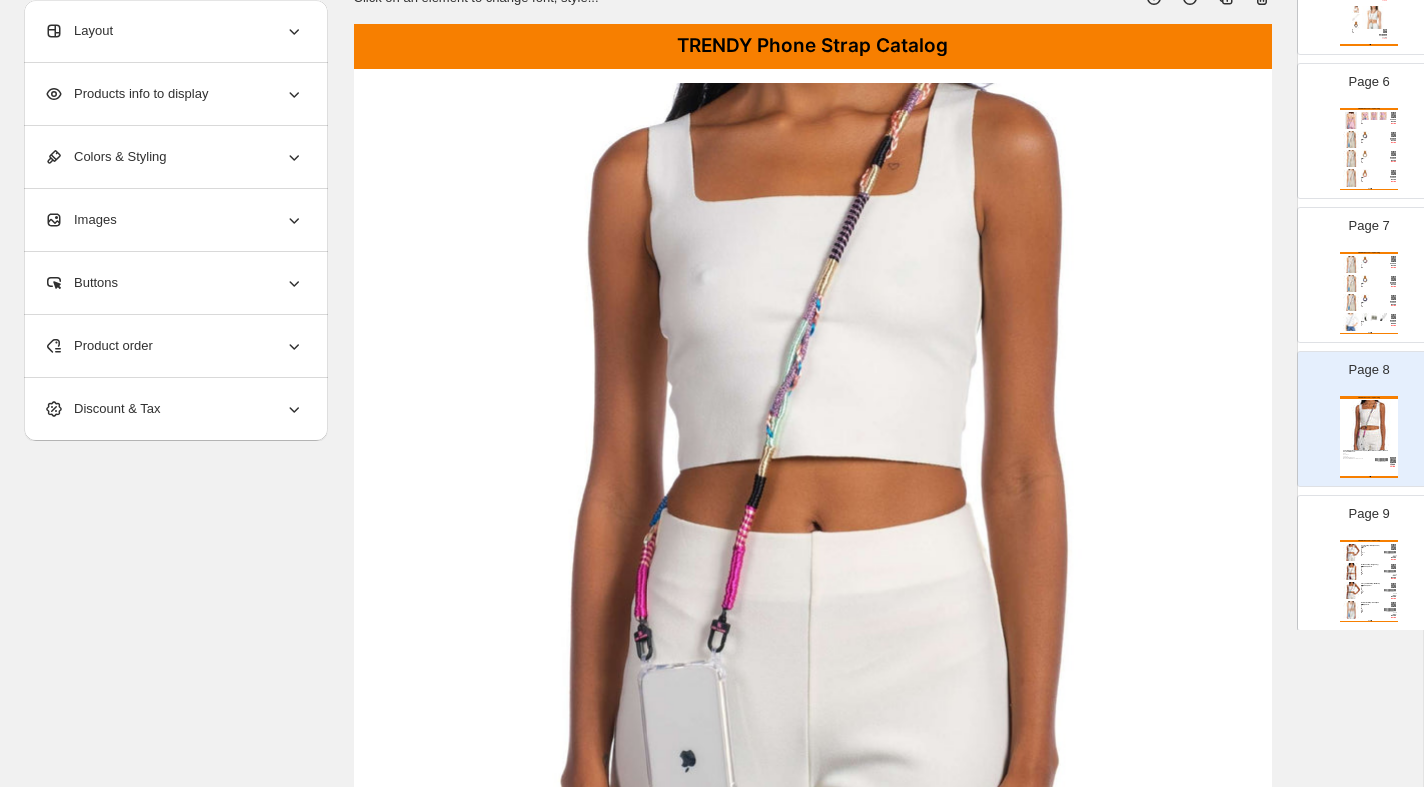 click 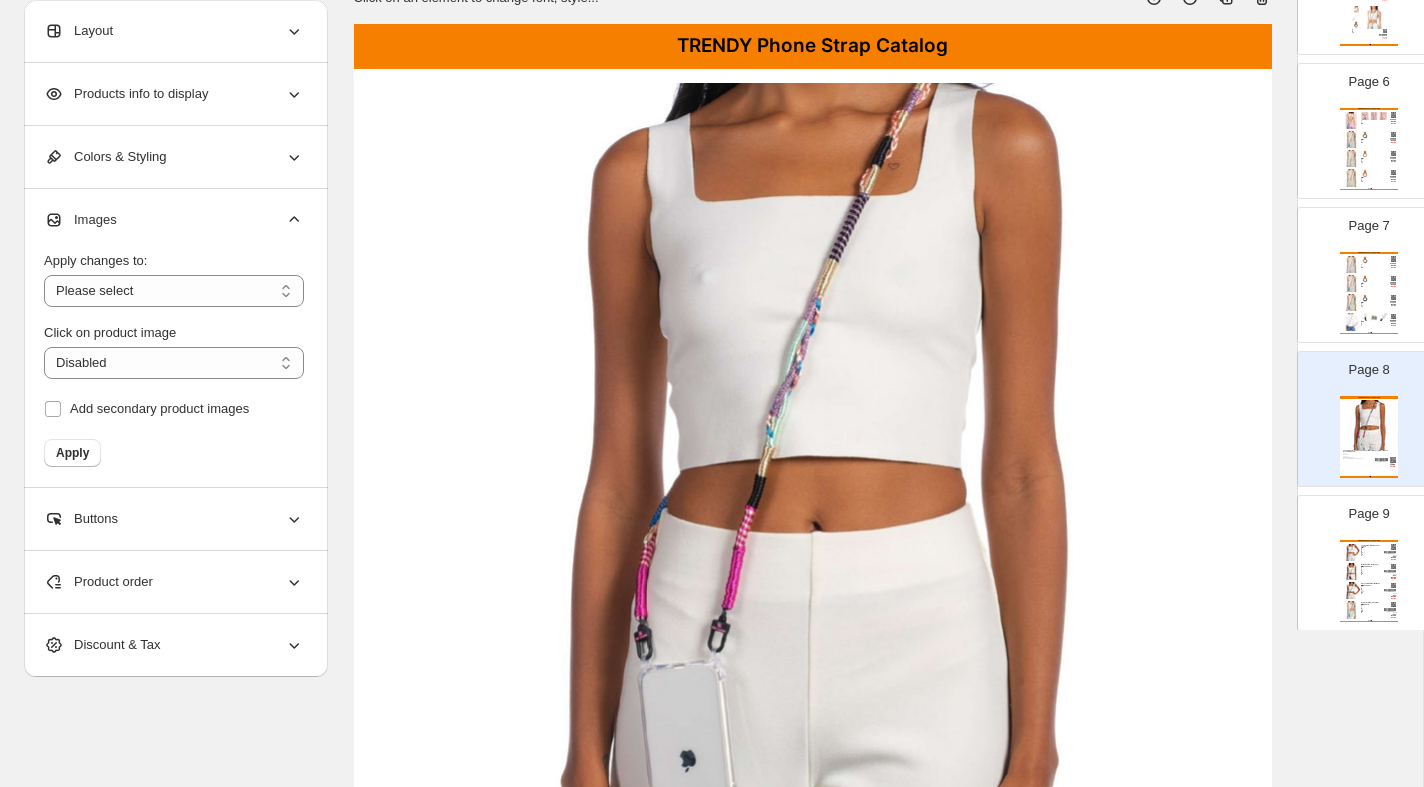 click at bounding box center [812, 441] 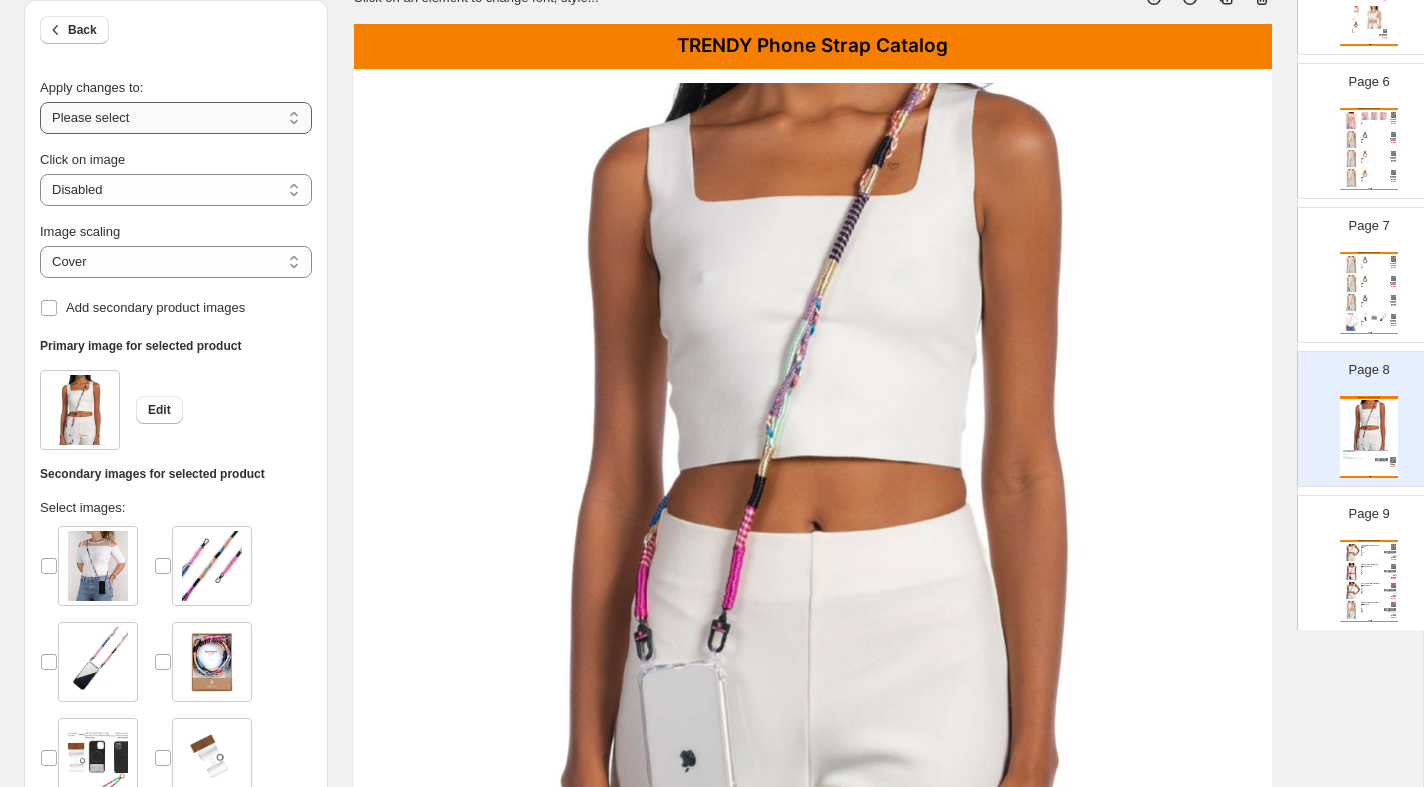 click on "**********" at bounding box center [176, 118] 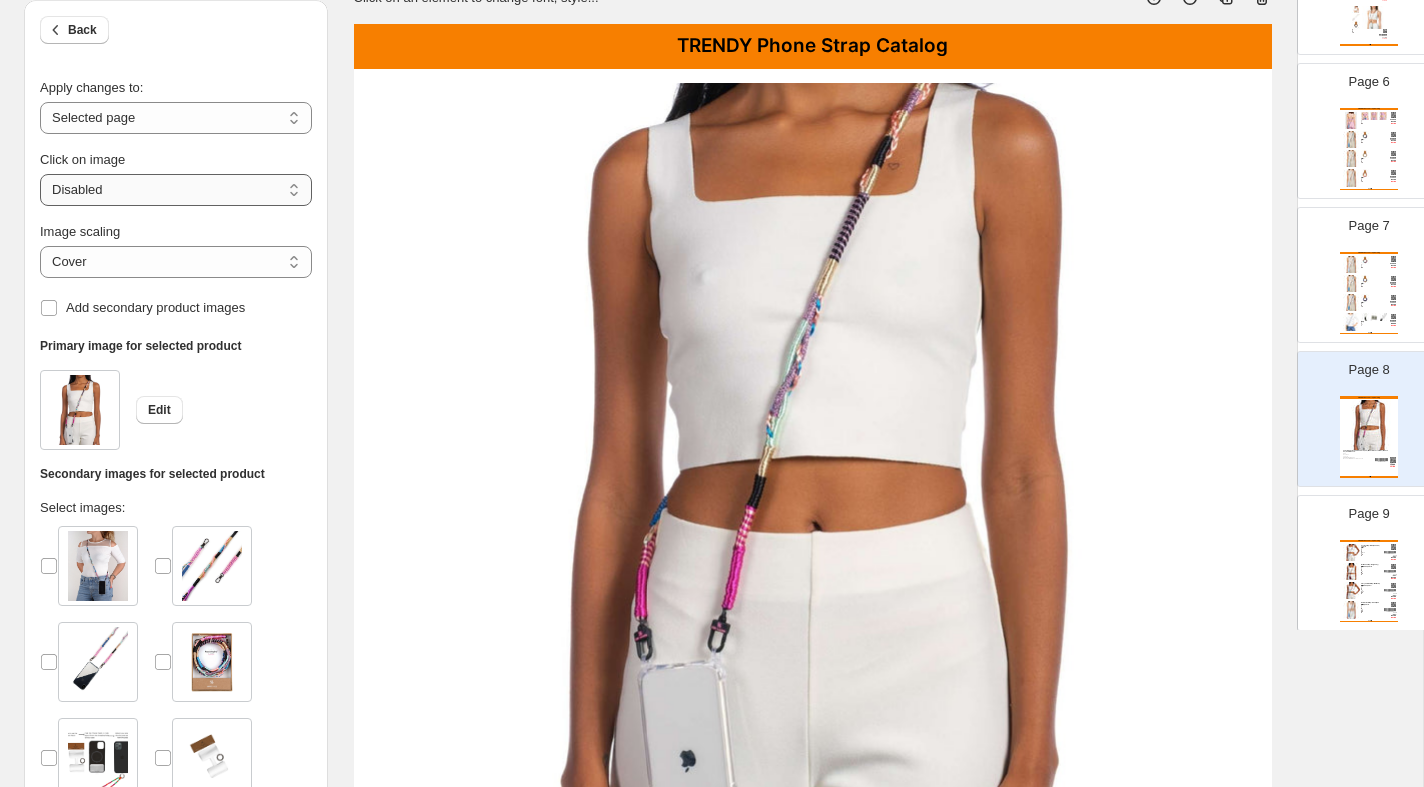 click on "**********" at bounding box center [176, 190] 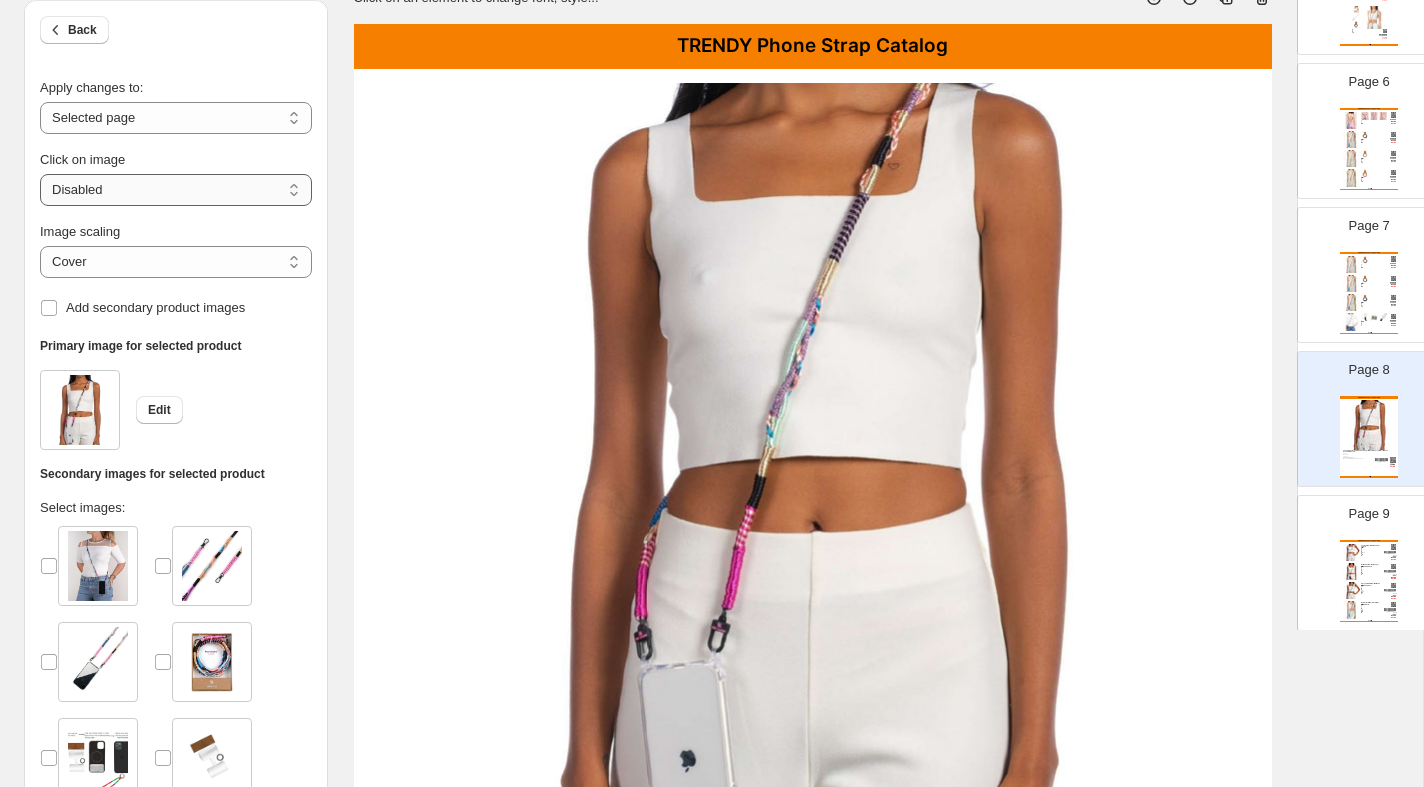 select on "**********" 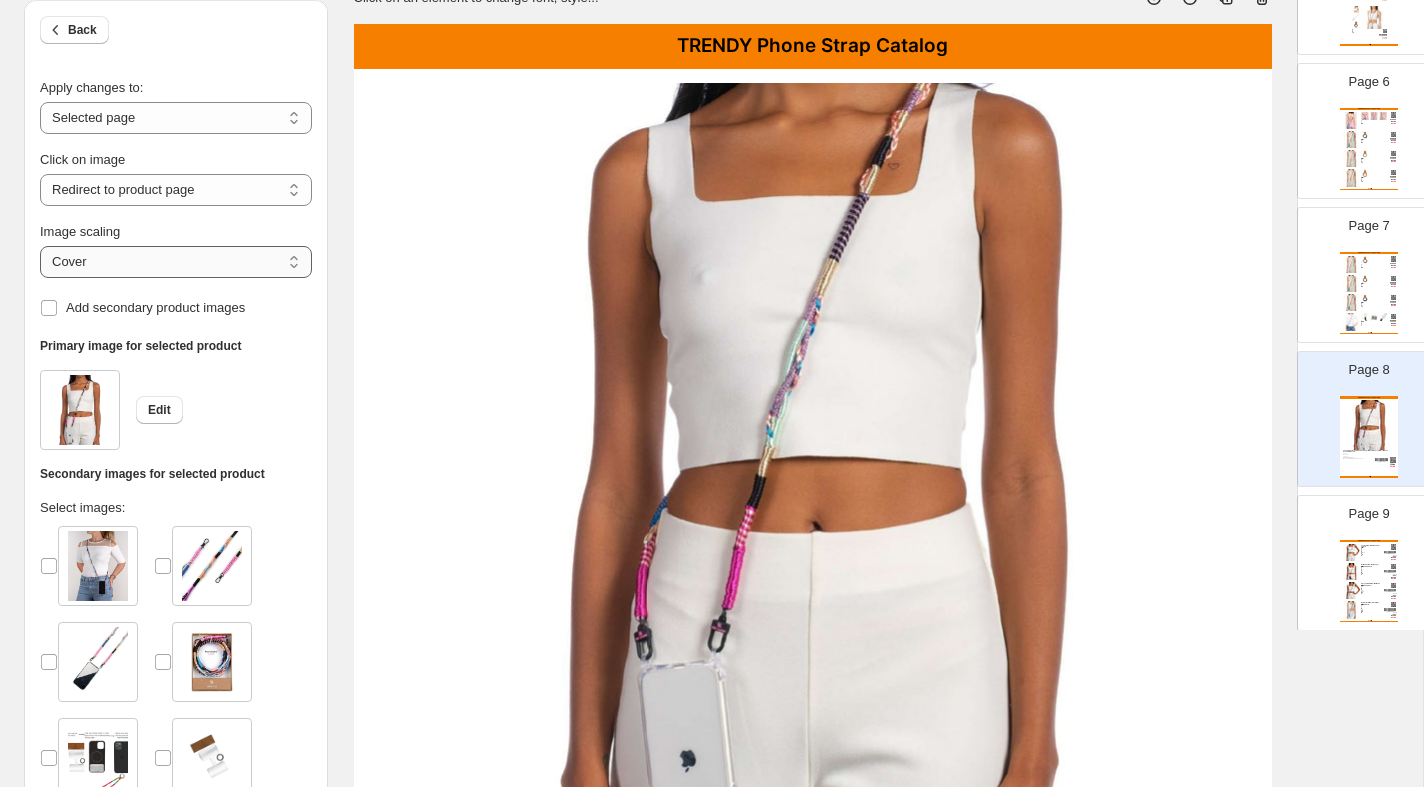 click on "***** *******" at bounding box center (176, 262) 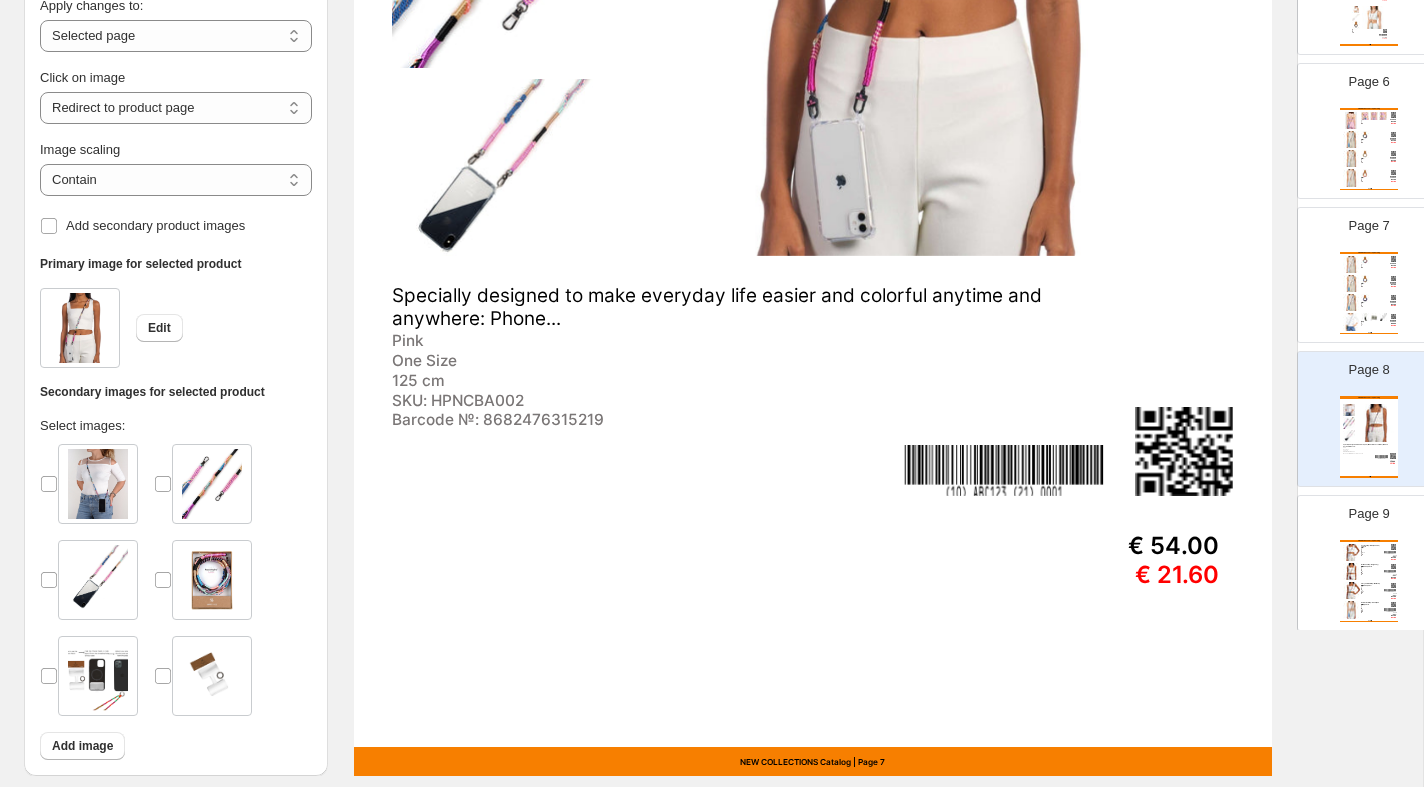scroll, scrollTop: 638, scrollLeft: 0, axis: vertical 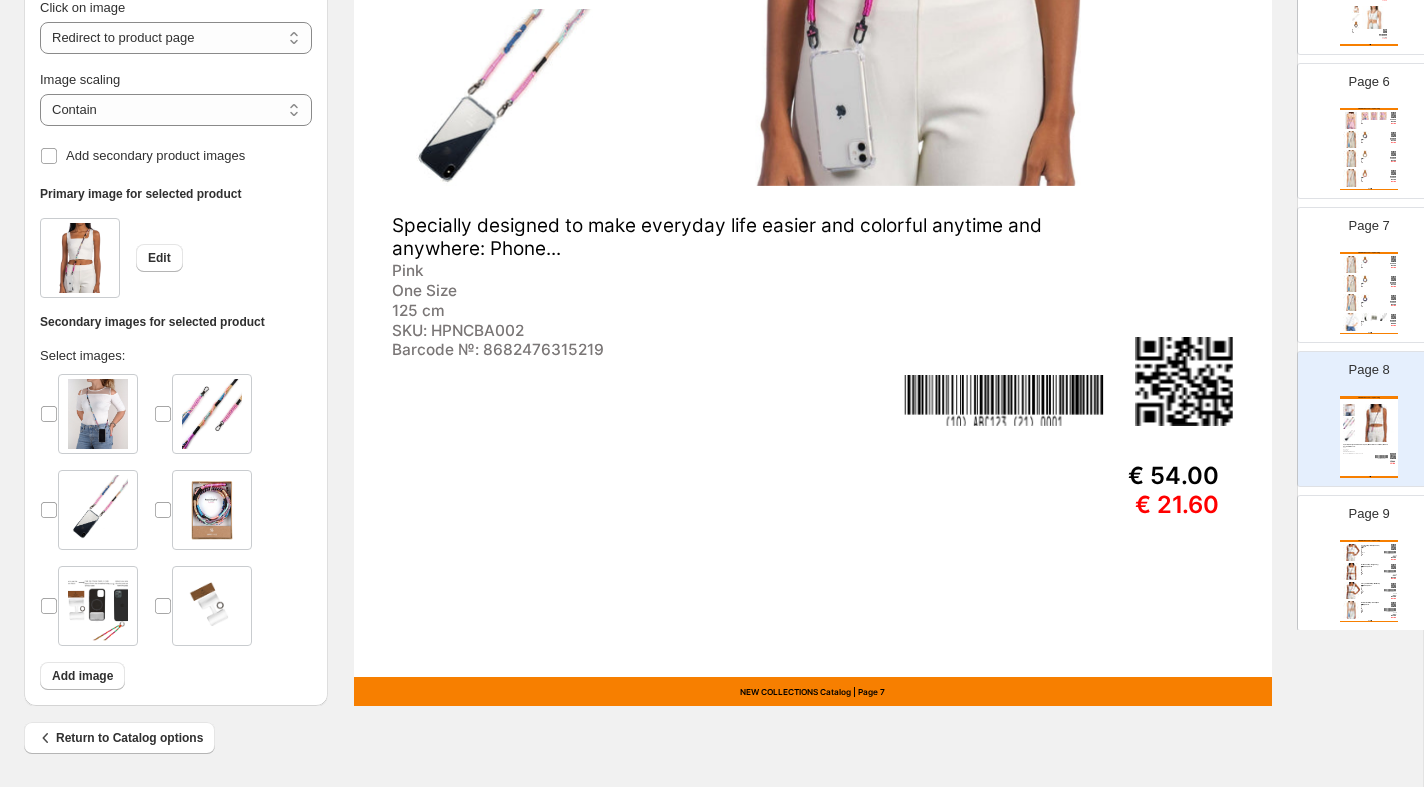 click on "TRENDY Phone Strap Catalog Cosmo Strap - Blue / One Size / 125 cm
Specially designed to make everyday life easier and colorful anytime and anywh... Blue One Size 125 cm Stock Quantity:  10 SKU:  HPNCBA004 Weight:  97.2 Tags:  cok-satanlar, mavi, pembe, simli, telefon-a... Brand:  Happy-Nes Barcode №:  8682476315226 Trendy Standard Size Phone Strap € null € null € 54.00 € 21.60 North Sea Strap - Burgundy / One Size / 125 cm
Specially designed to make everyday life easier and colorful anytime and anywh... Burgundy One Size 125 cm Stock Quantity:  2 SKU:  HPNCBA006 Weight:  97.2 Tags:  bordo, cok-satanlar, telefon-aksesuari, tel... Brand:  Happy-Nes Barcode №:  8682476315233 Trendy Standard Size Phone Strap € null € null € 54.00 € 21.60 Crazy Summer Strap - Multicolor / One Size / 125 c...
Specially designed to make everyday life easier and colorful anytime and anywh... Multicolor One Size 125 cm Stock Quantity:  8 SKU:  HPNCBA021 Weight:  97.2 Brand:  Happy-Nes € null € null Khaki" at bounding box center [1369, 581] 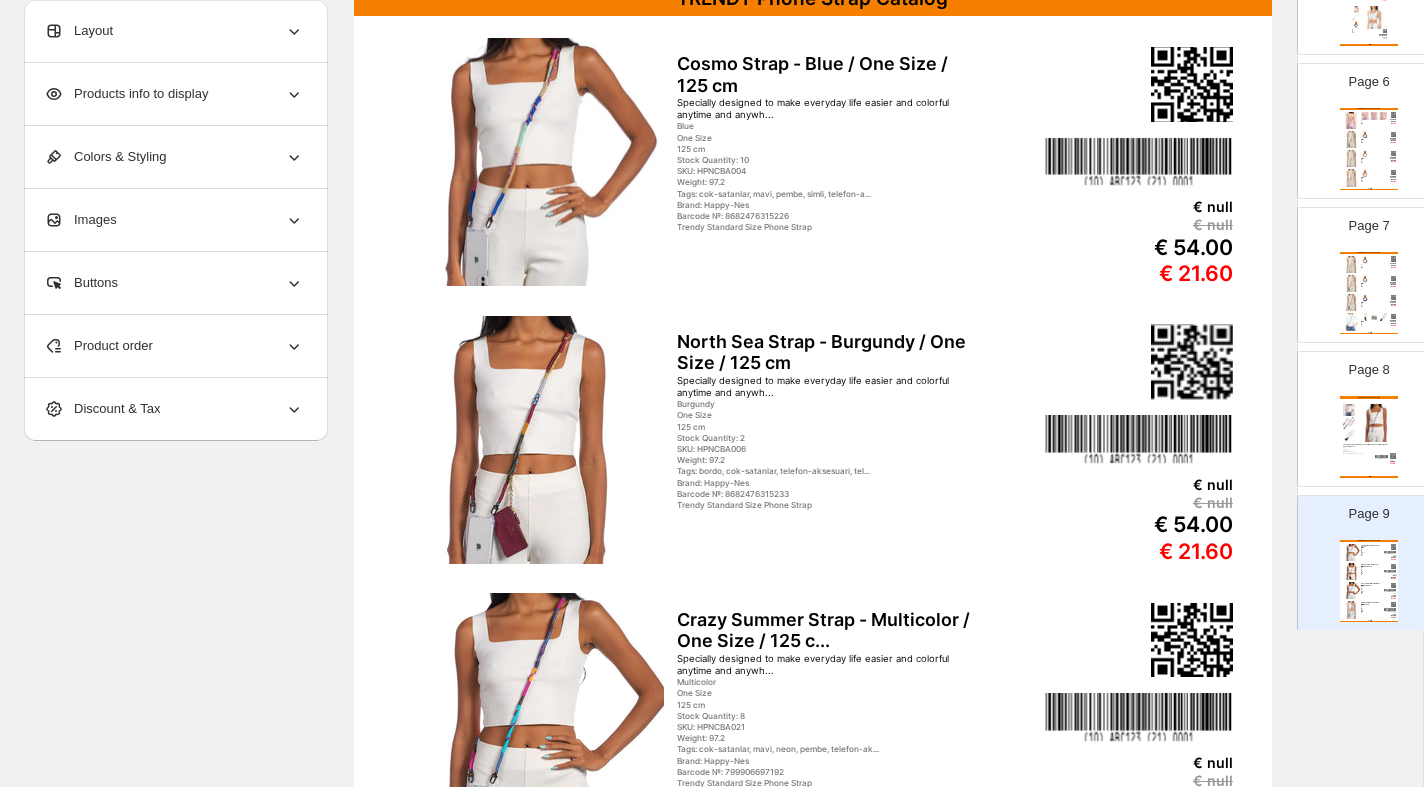 scroll, scrollTop: 0, scrollLeft: 0, axis: both 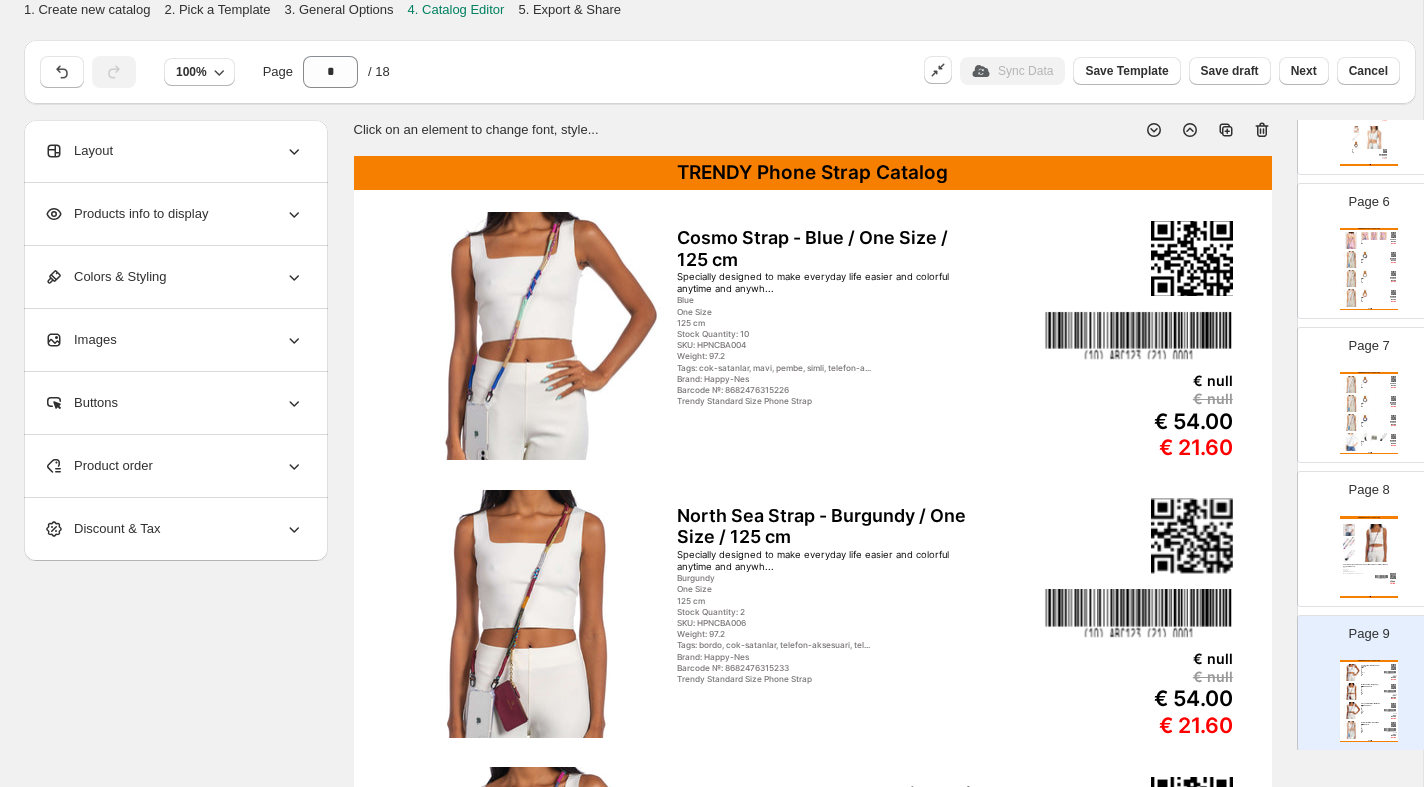 click 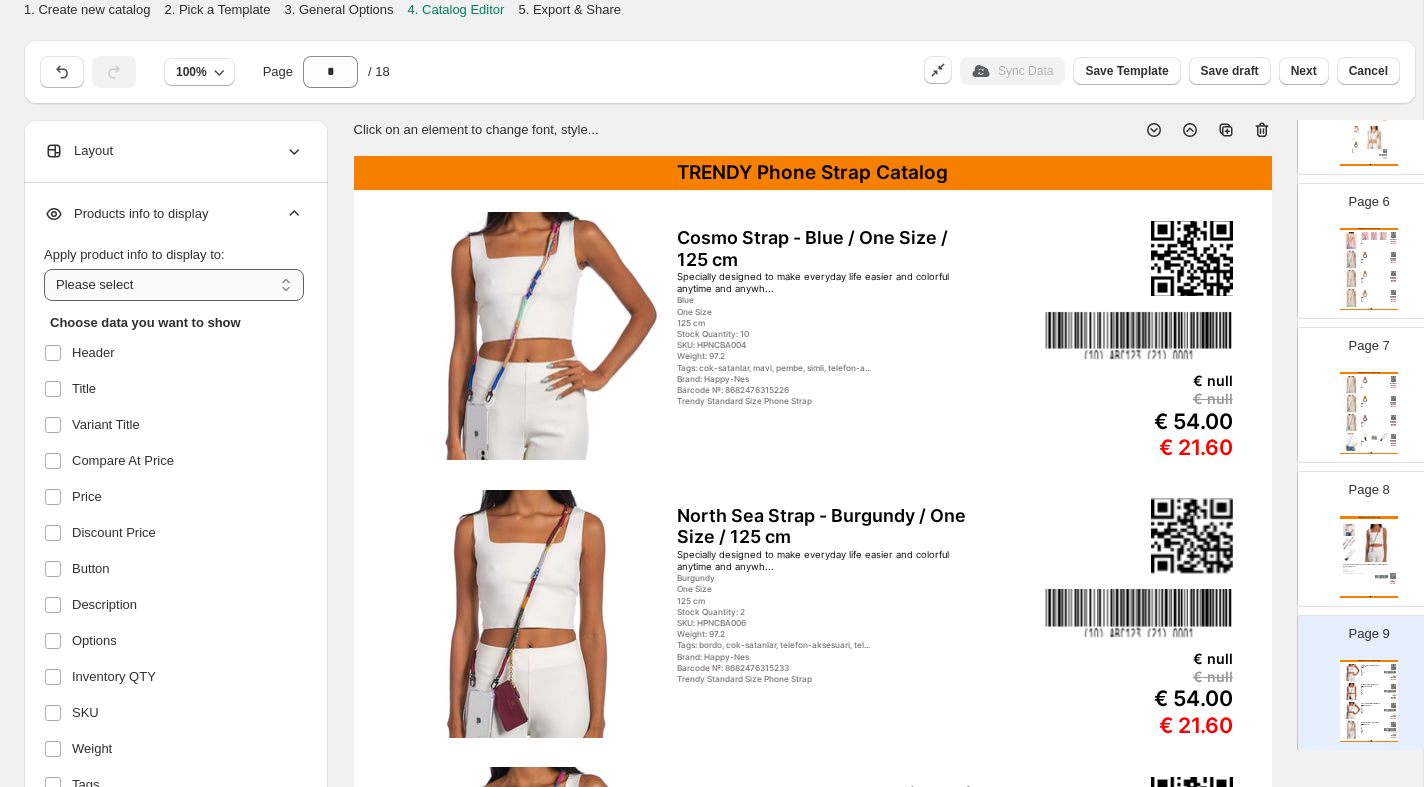 click on "**********" at bounding box center [174, 285] 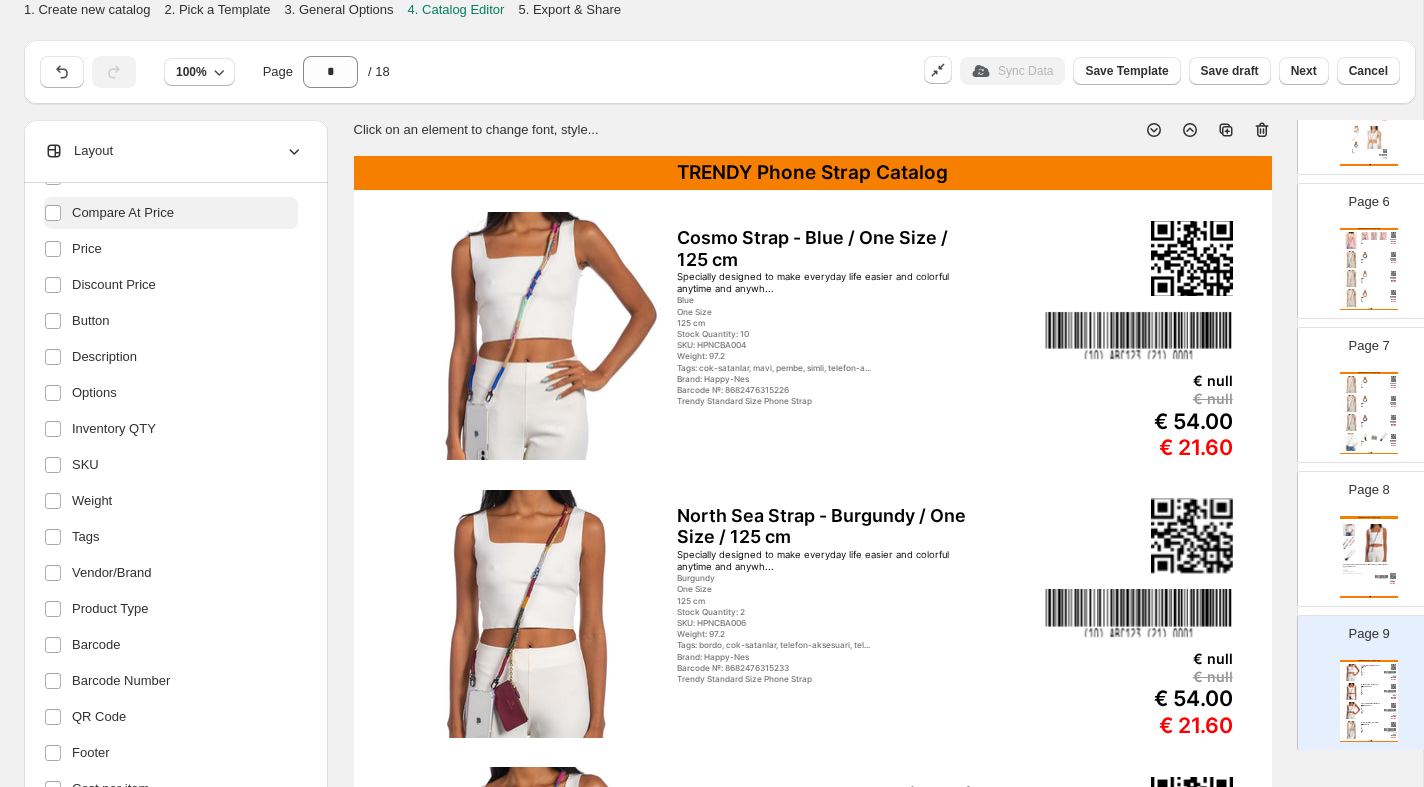 scroll, scrollTop: 295, scrollLeft: 0, axis: vertical 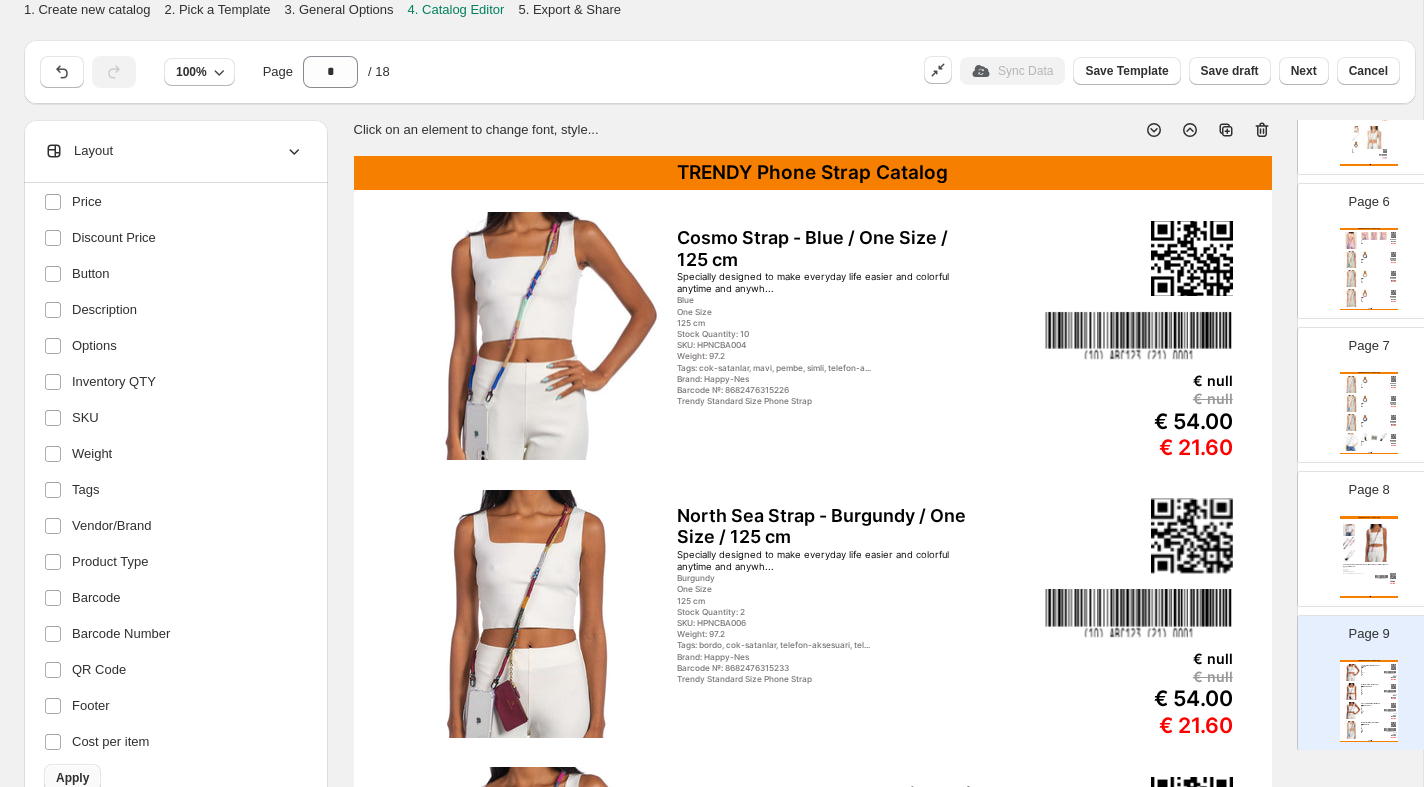 click on "Apply" at bounding box center (72, 778) 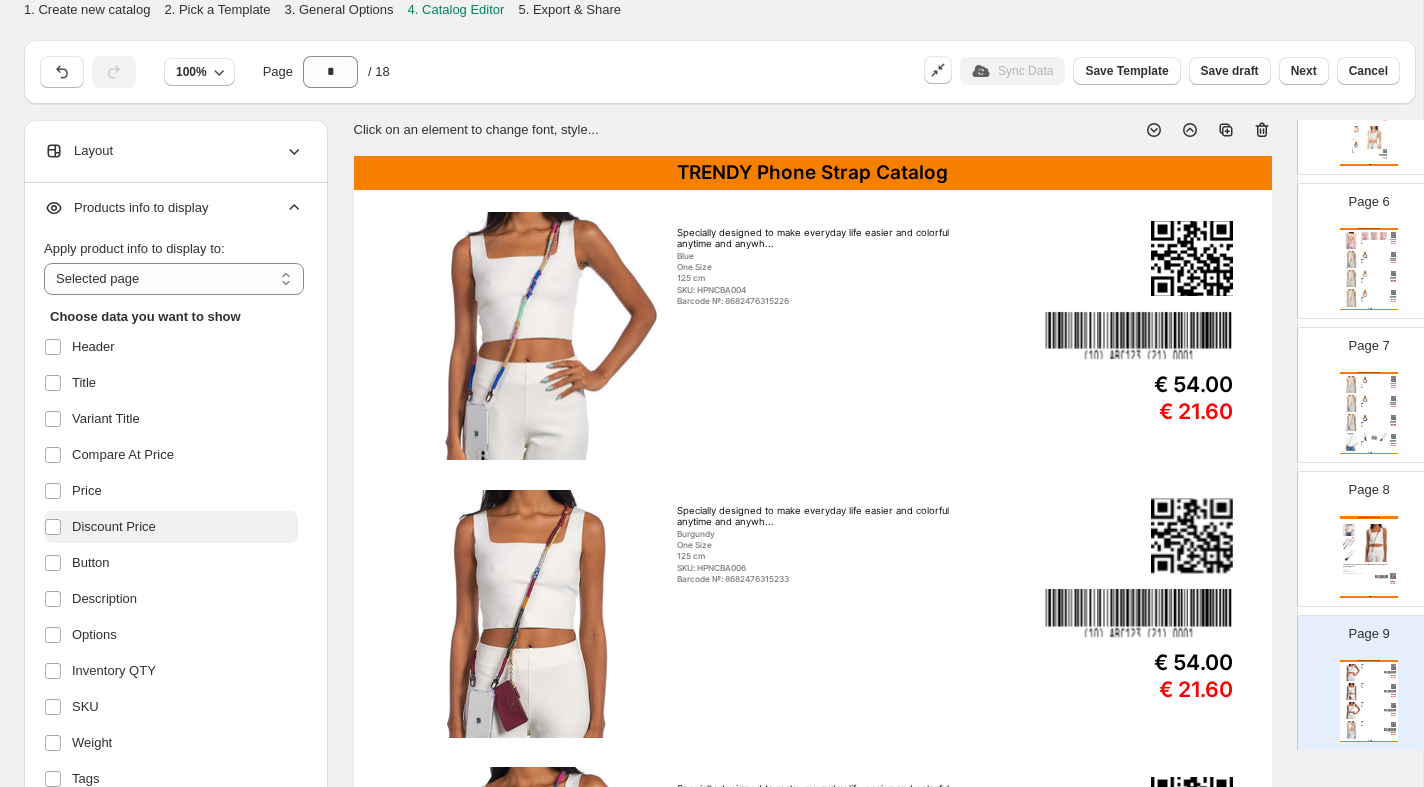 scroll, scrollTop: 0, scrollLeft: 0, axis: both 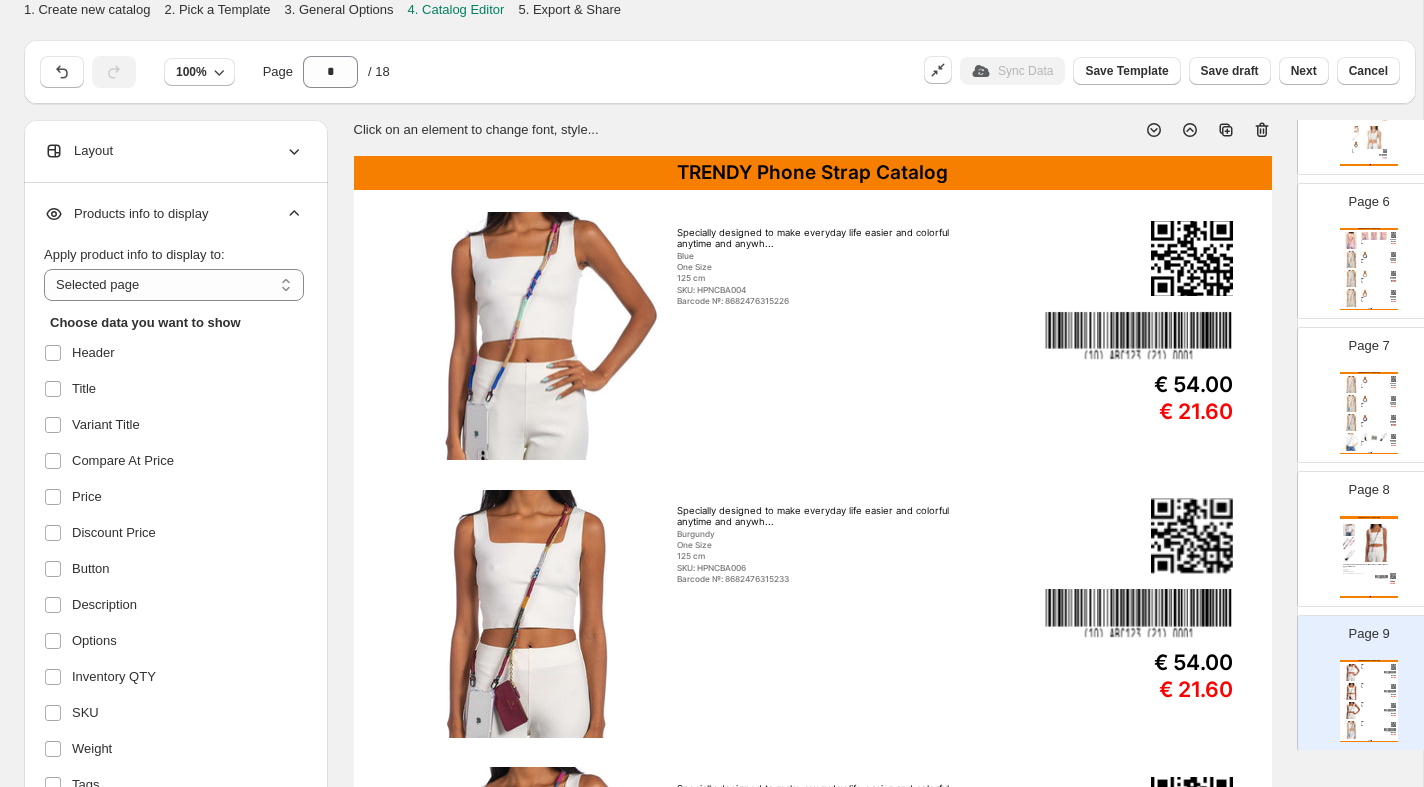 click 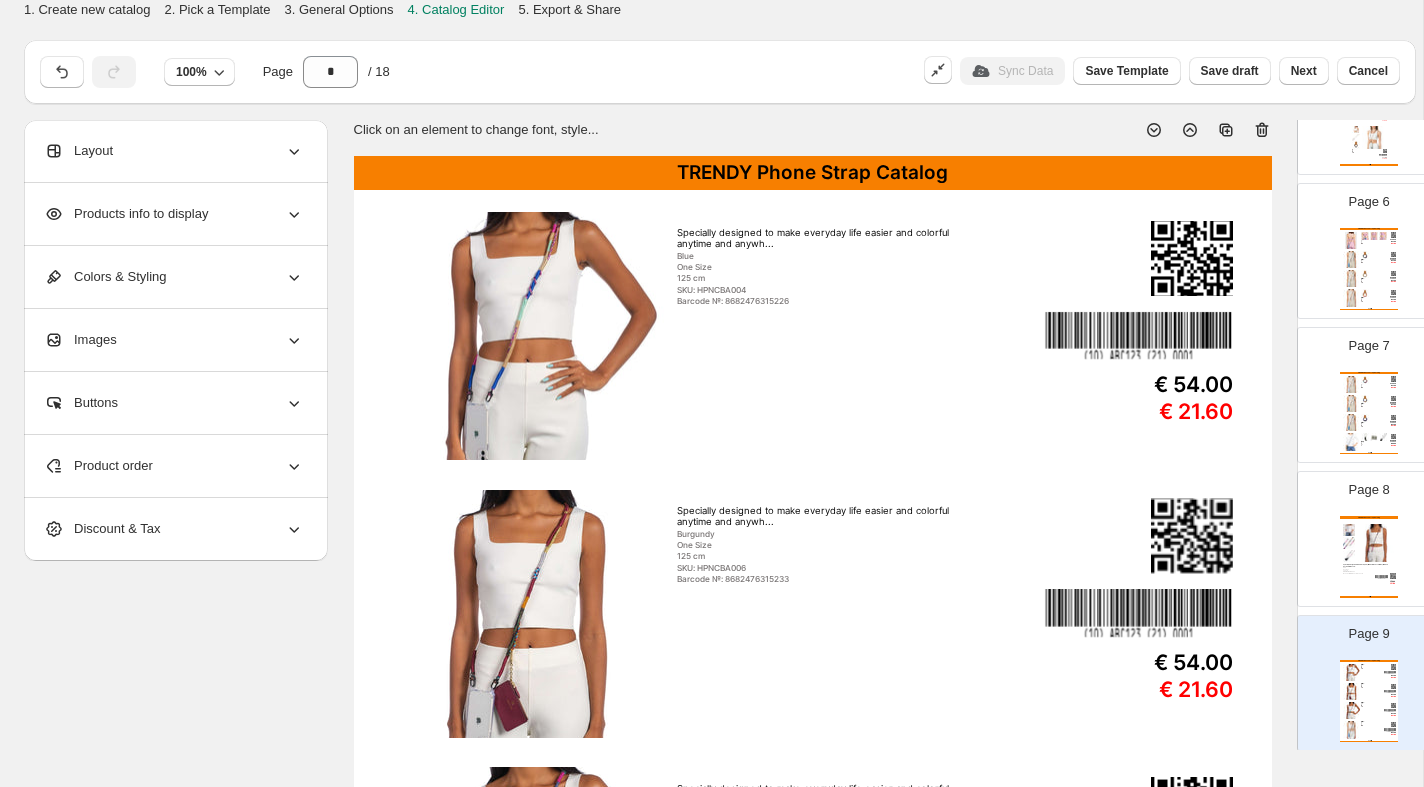 click 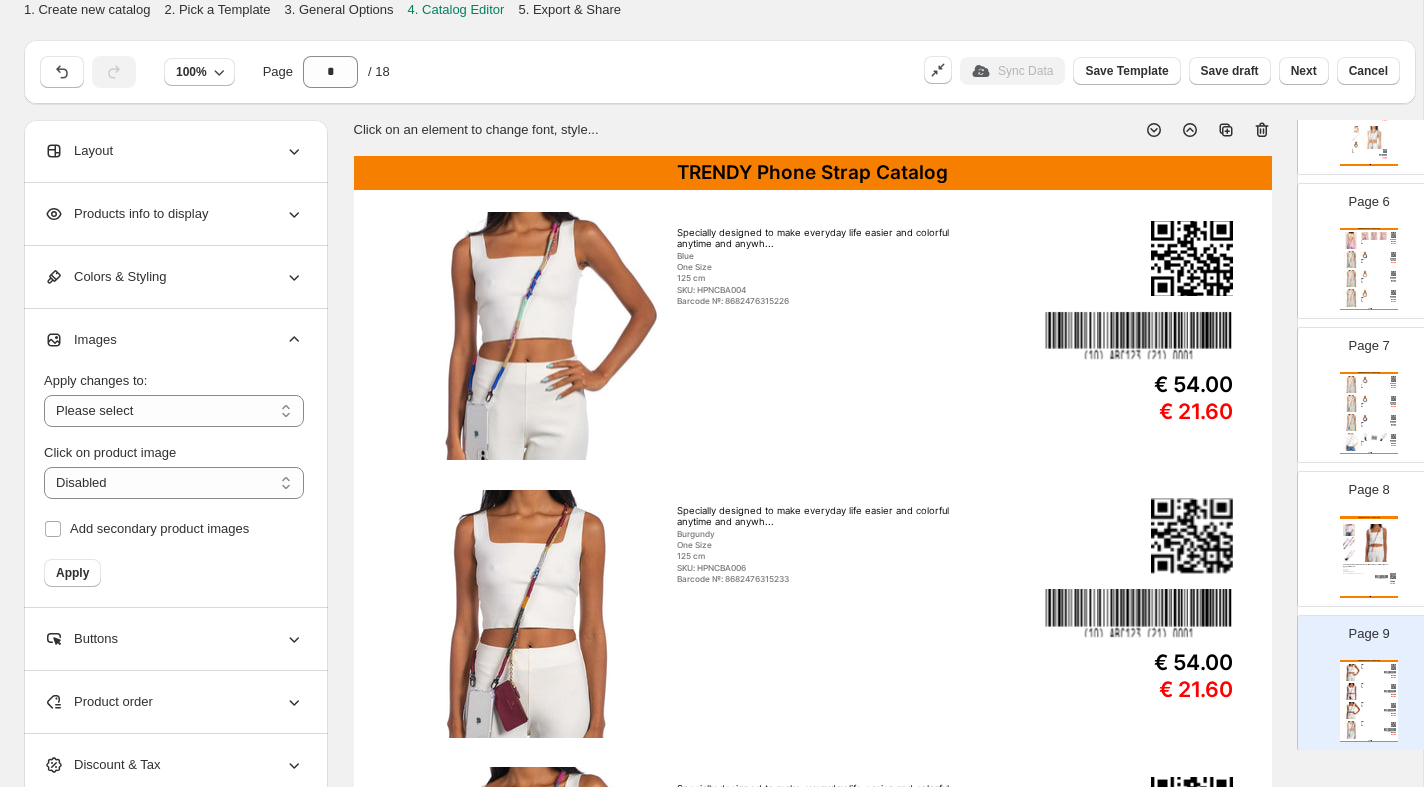 click at bounding box center (528, 336) 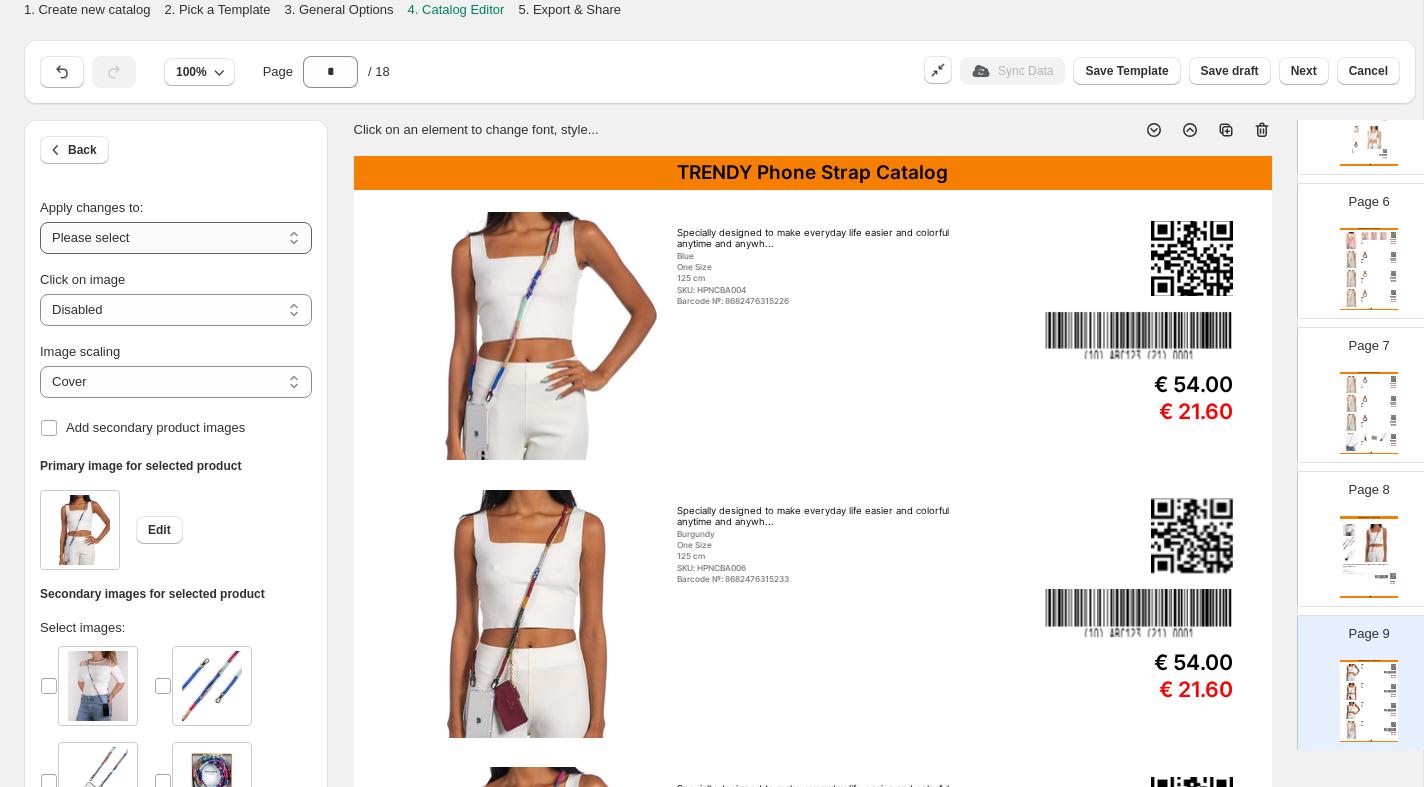 click on "**********" at bounding box center [176, 238] 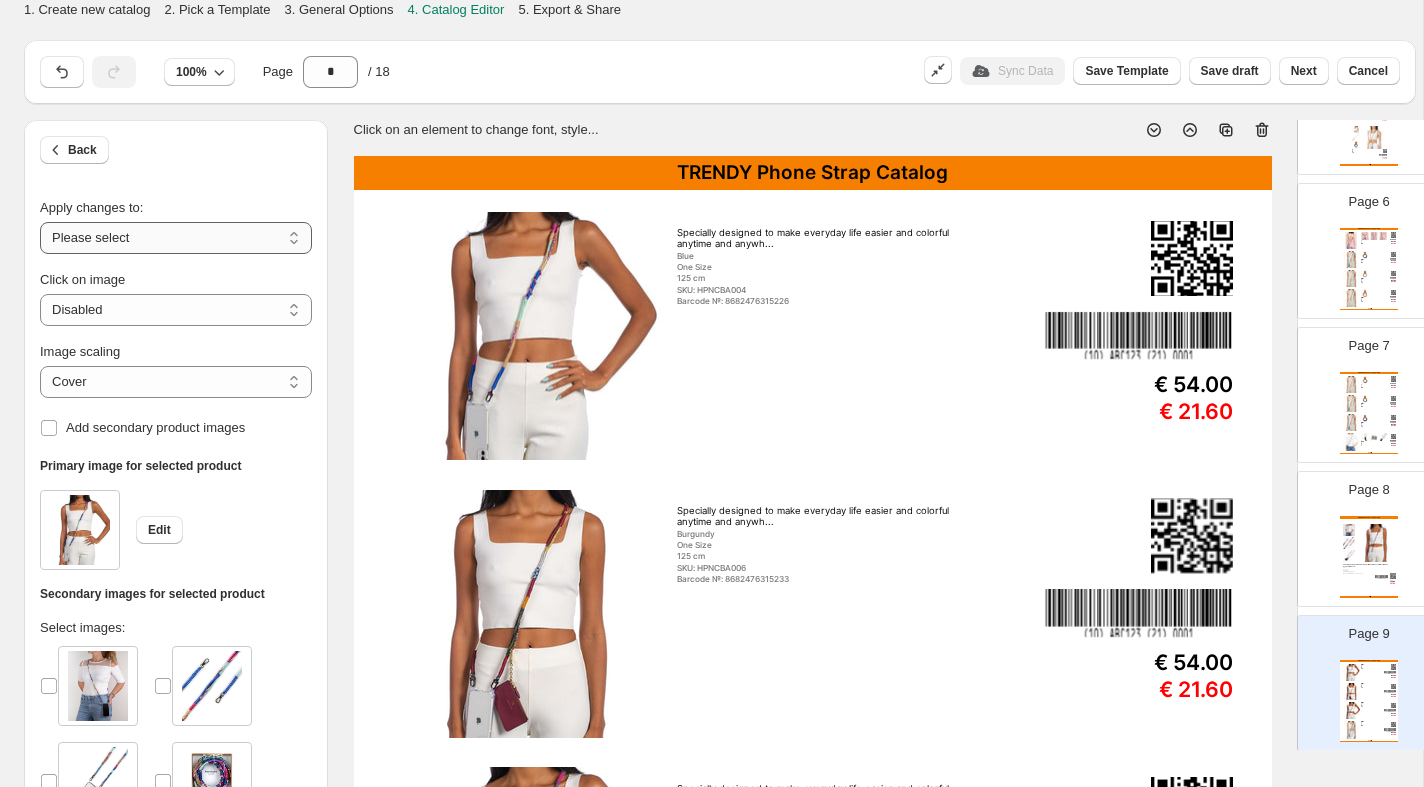 select on "**********" 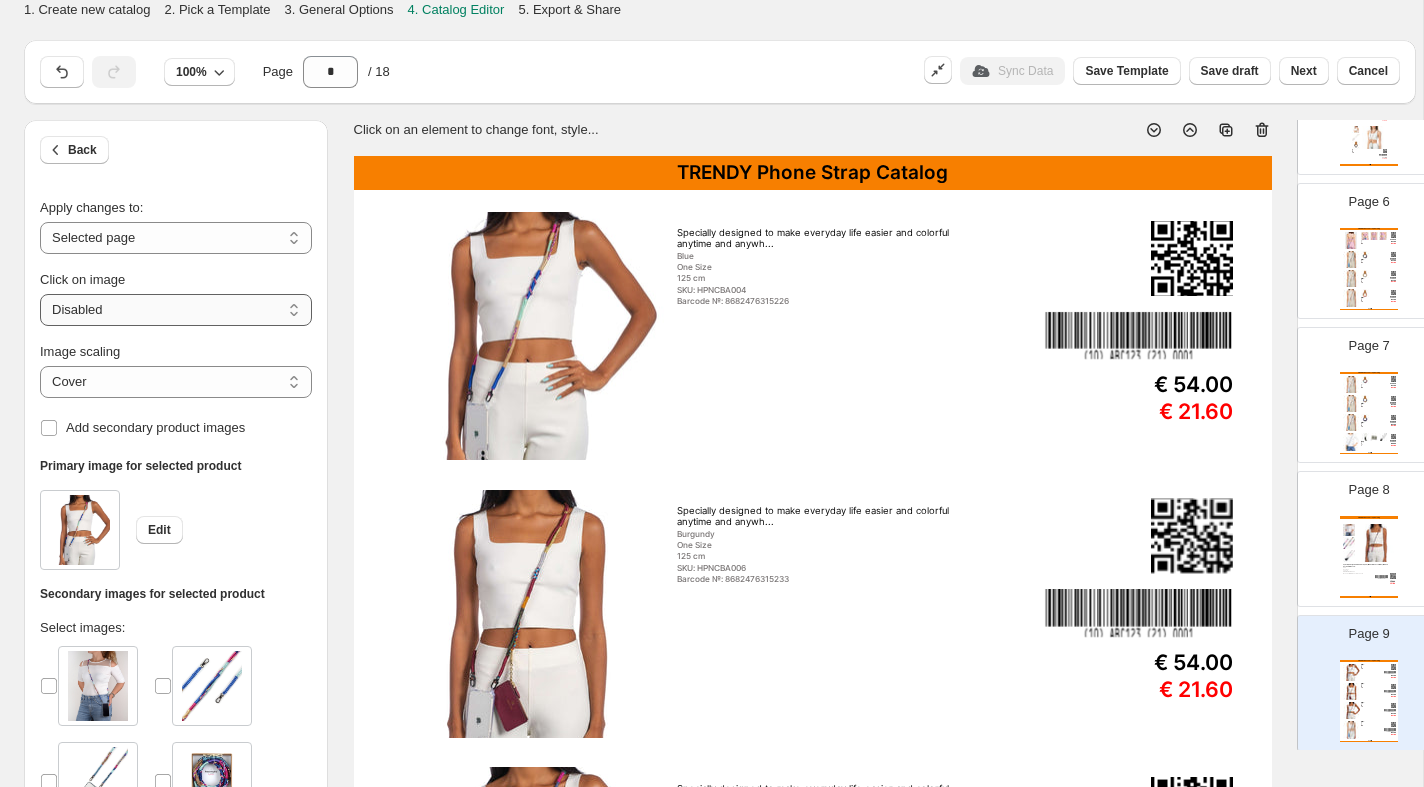click on "**********" at bounding box center [176, 310] 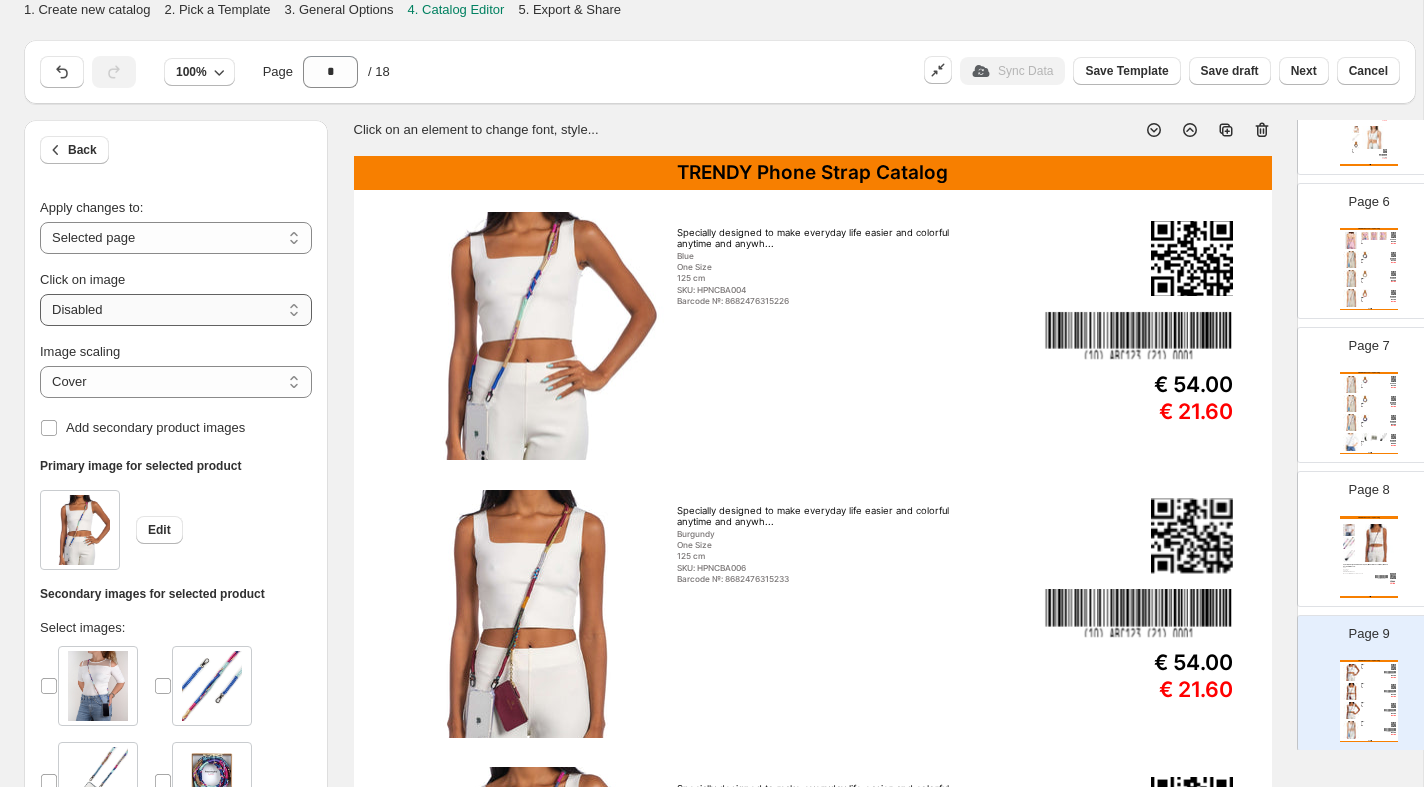 select on "**********" 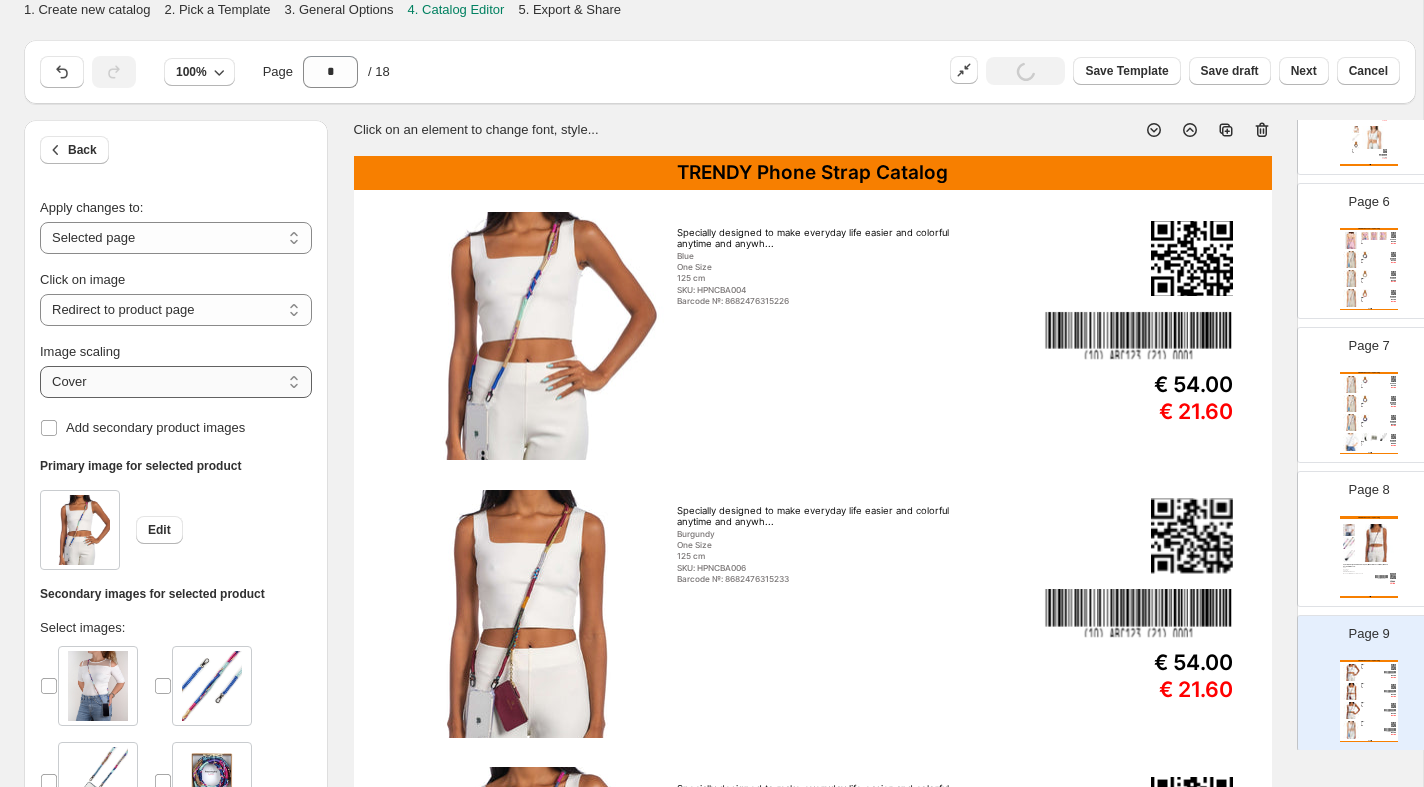 click on "***** *******" at bounding box center [176, 382] 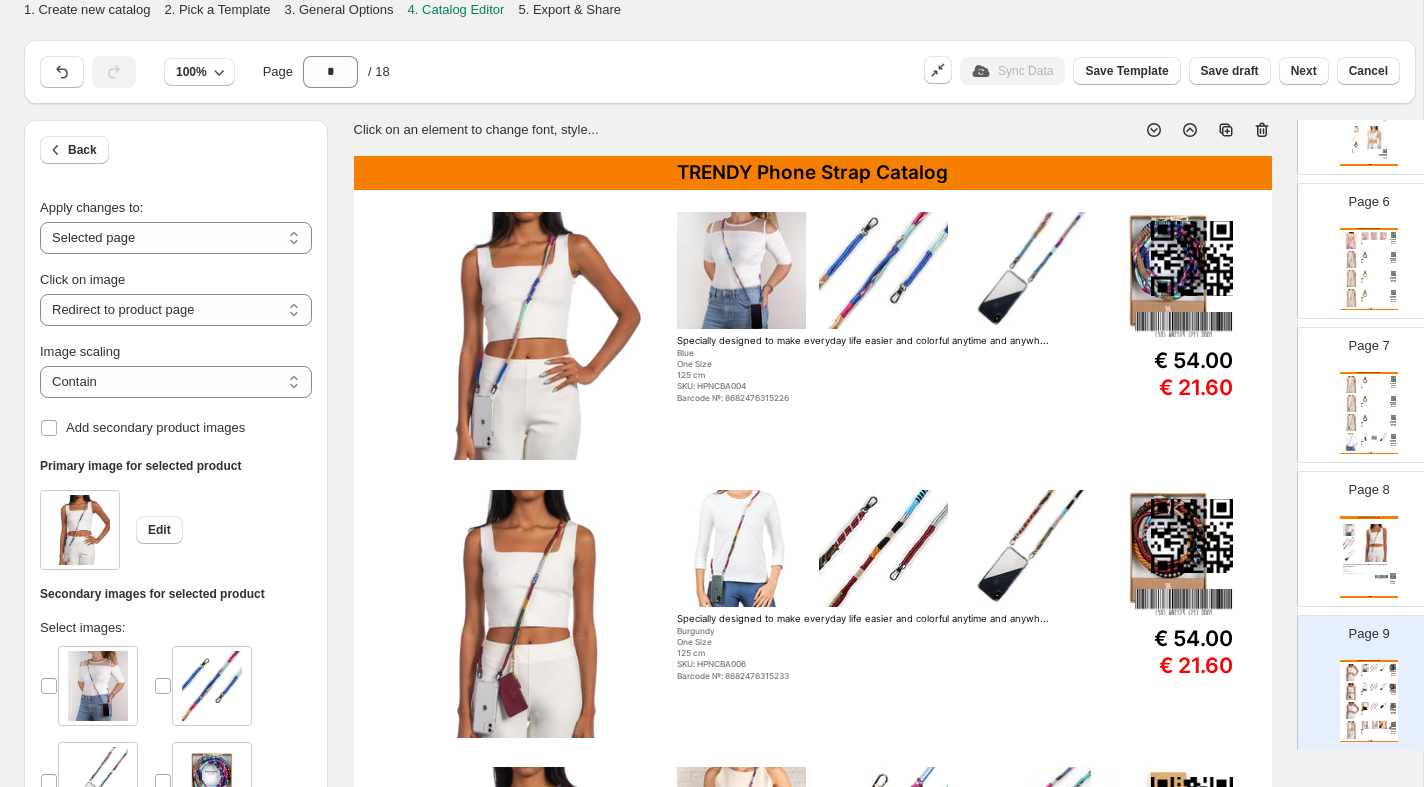 click at bounding box center (528, 336) 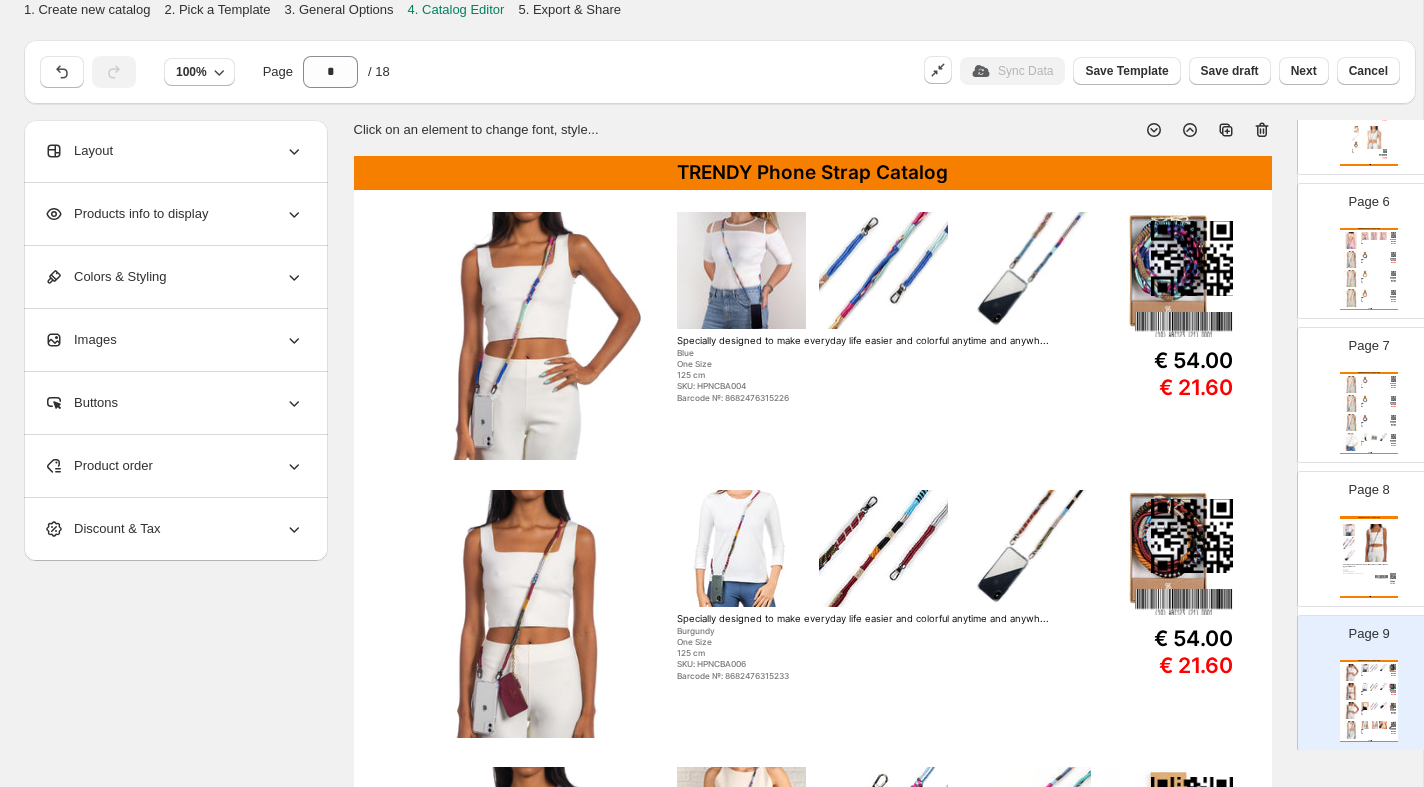 click on "Images" at bounding box center (174, 340) 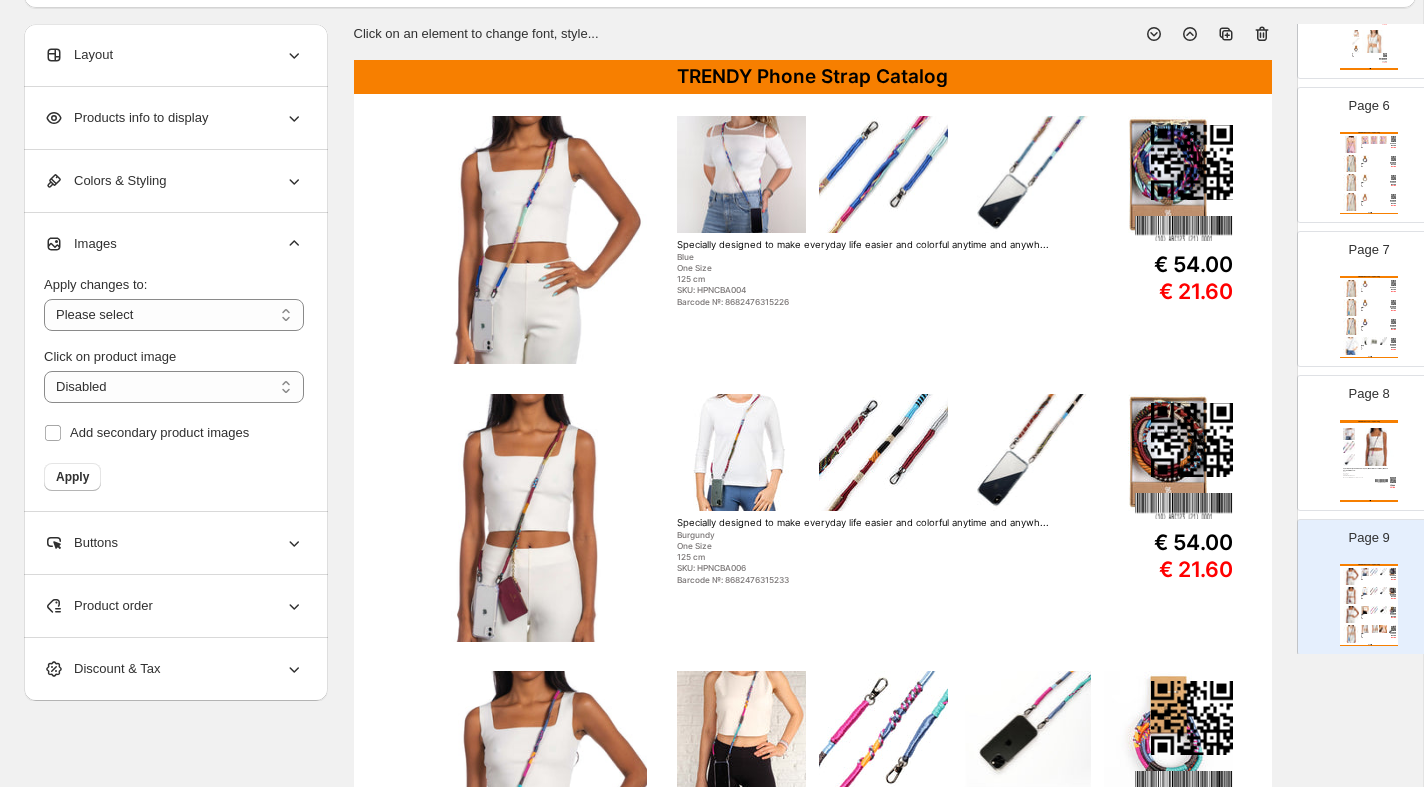scroll, scrollTop: 101, scrollLeft: 0, axis: vertical 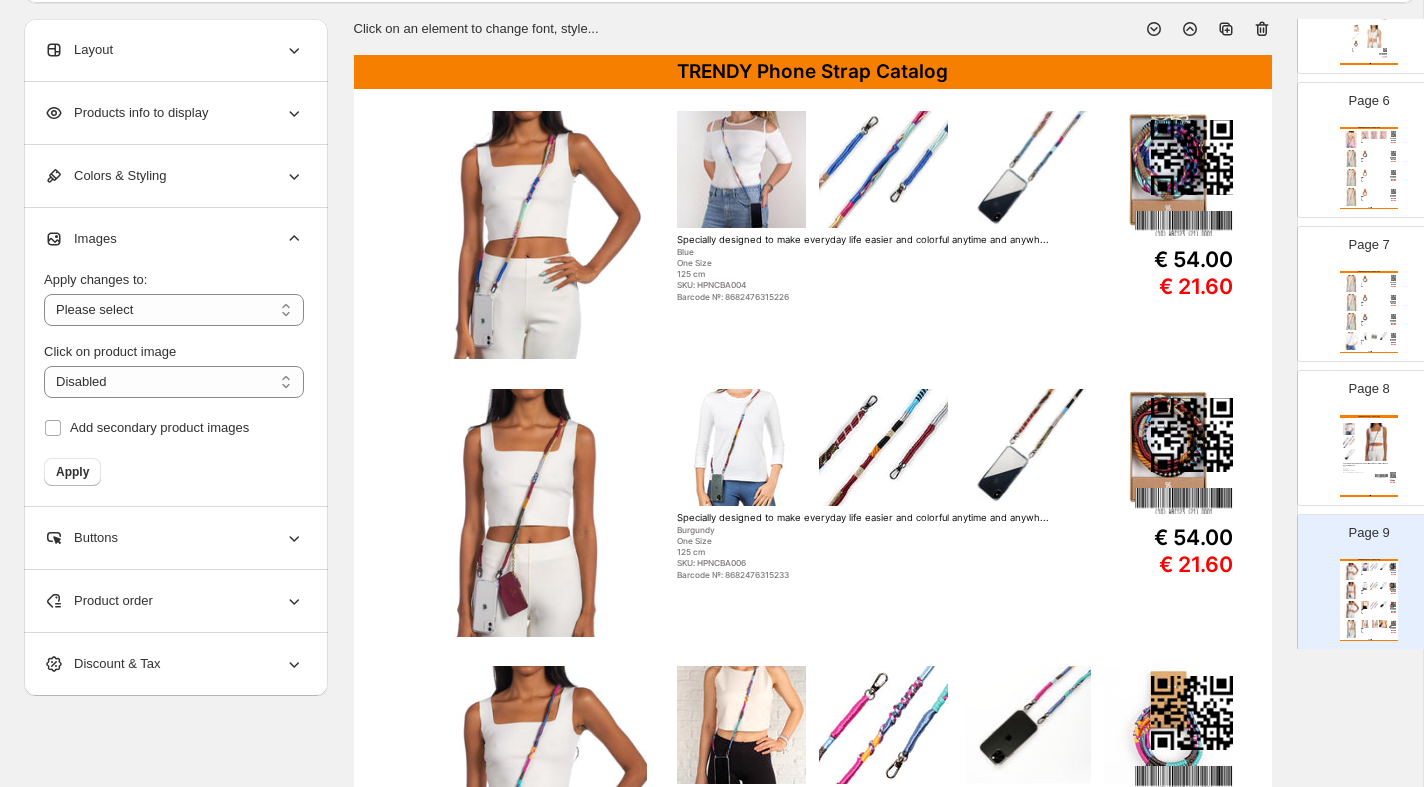 click at bounding box center [741, 170] 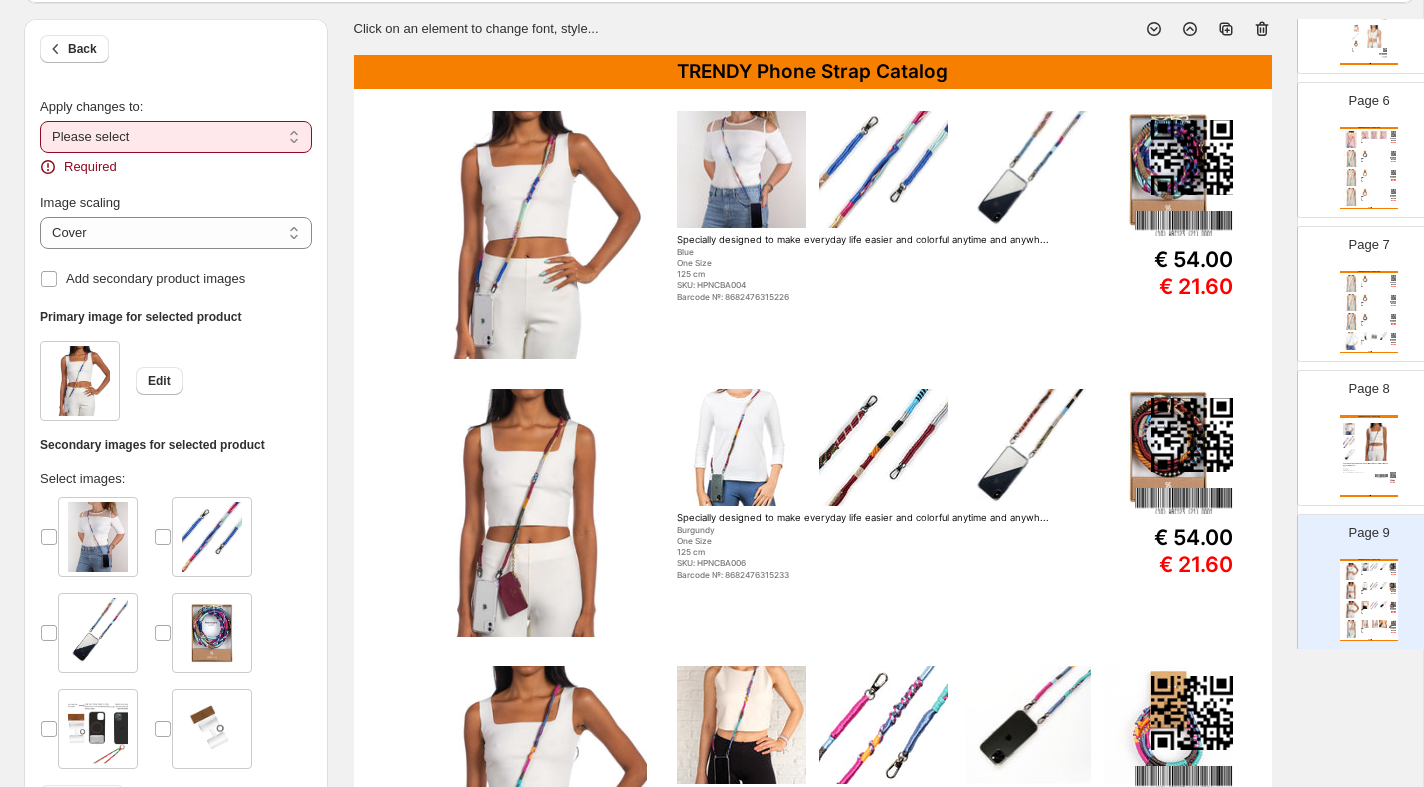 click on "**********" at bounding box center [176, 137] 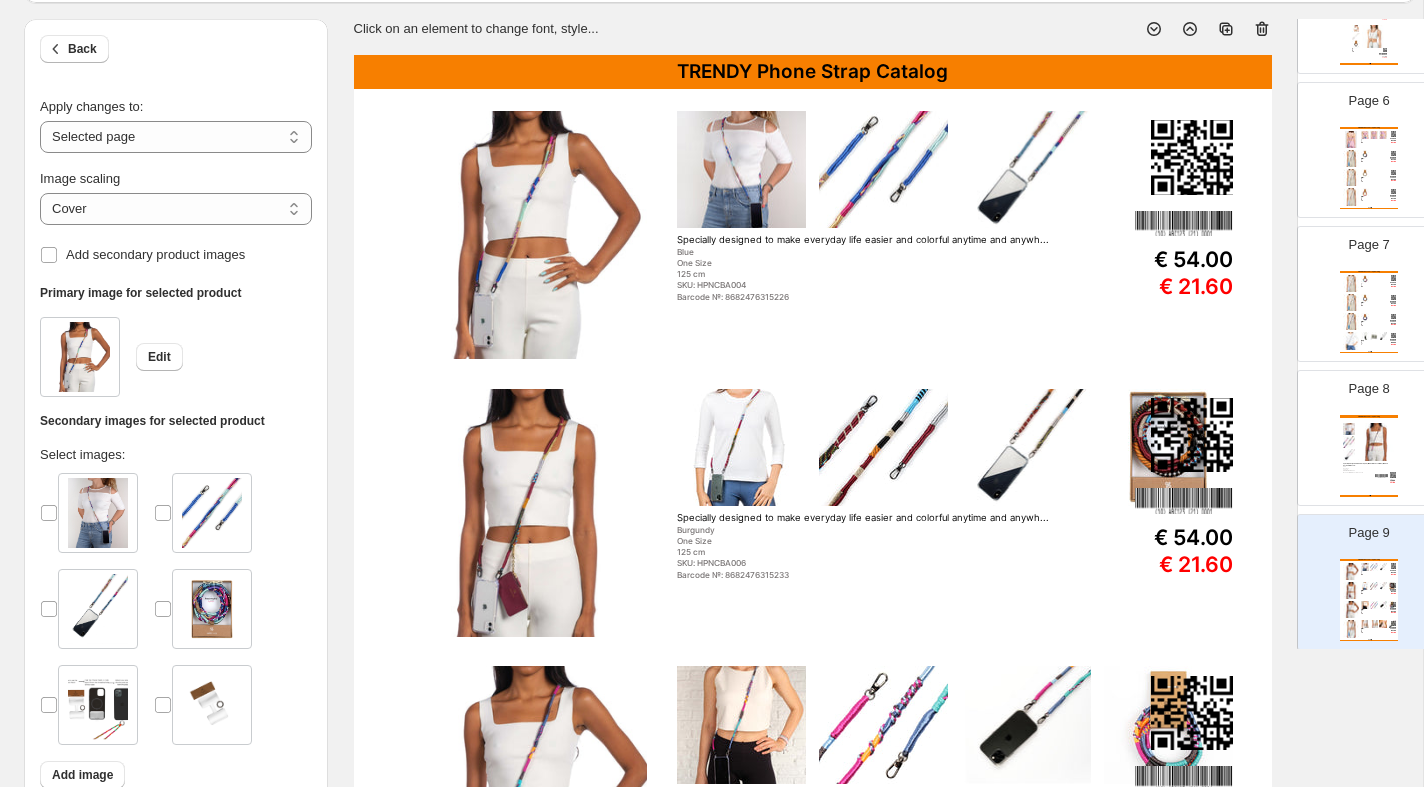 click at bounding box center (1025, 448) 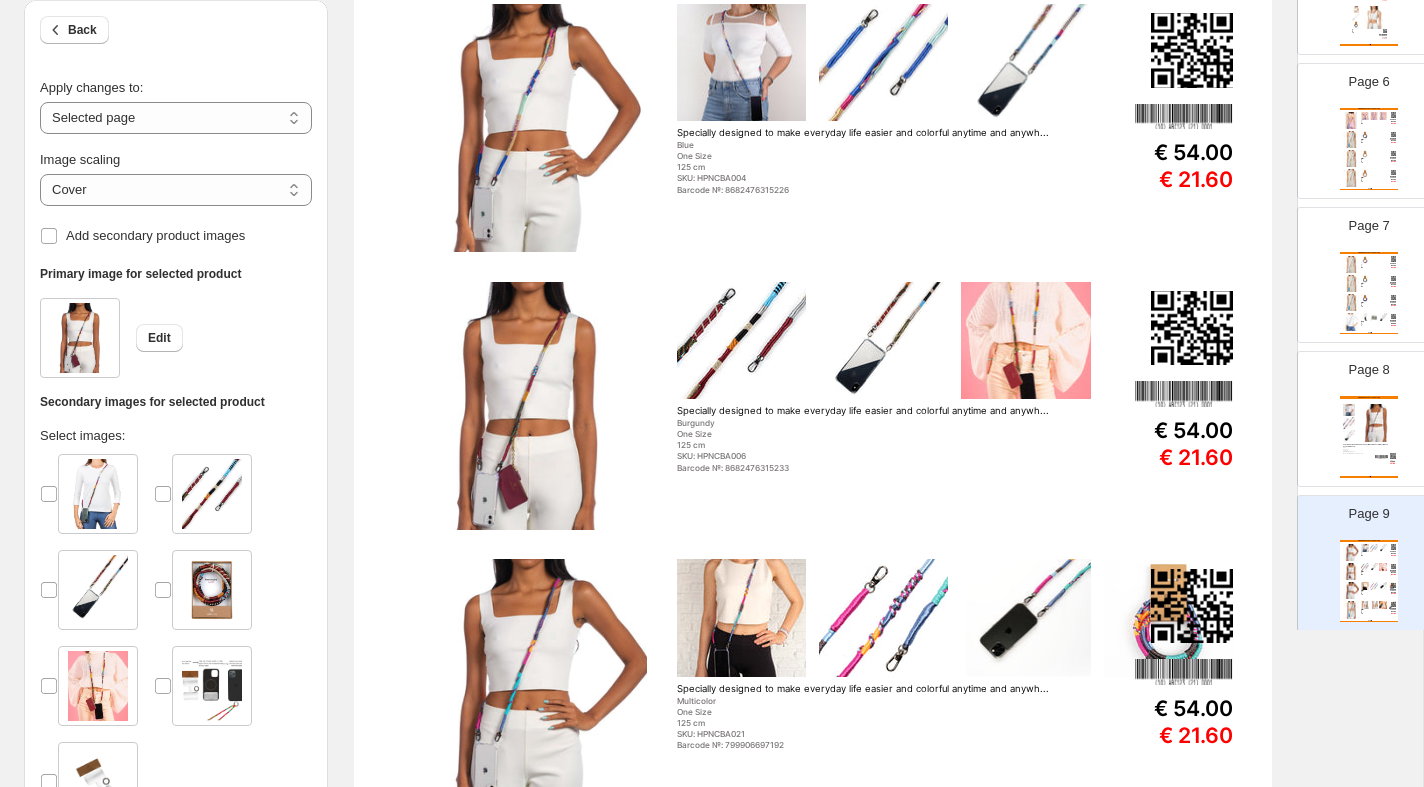 scroll, scrollTop: 209, scrollLeft: 0, axis: vertical 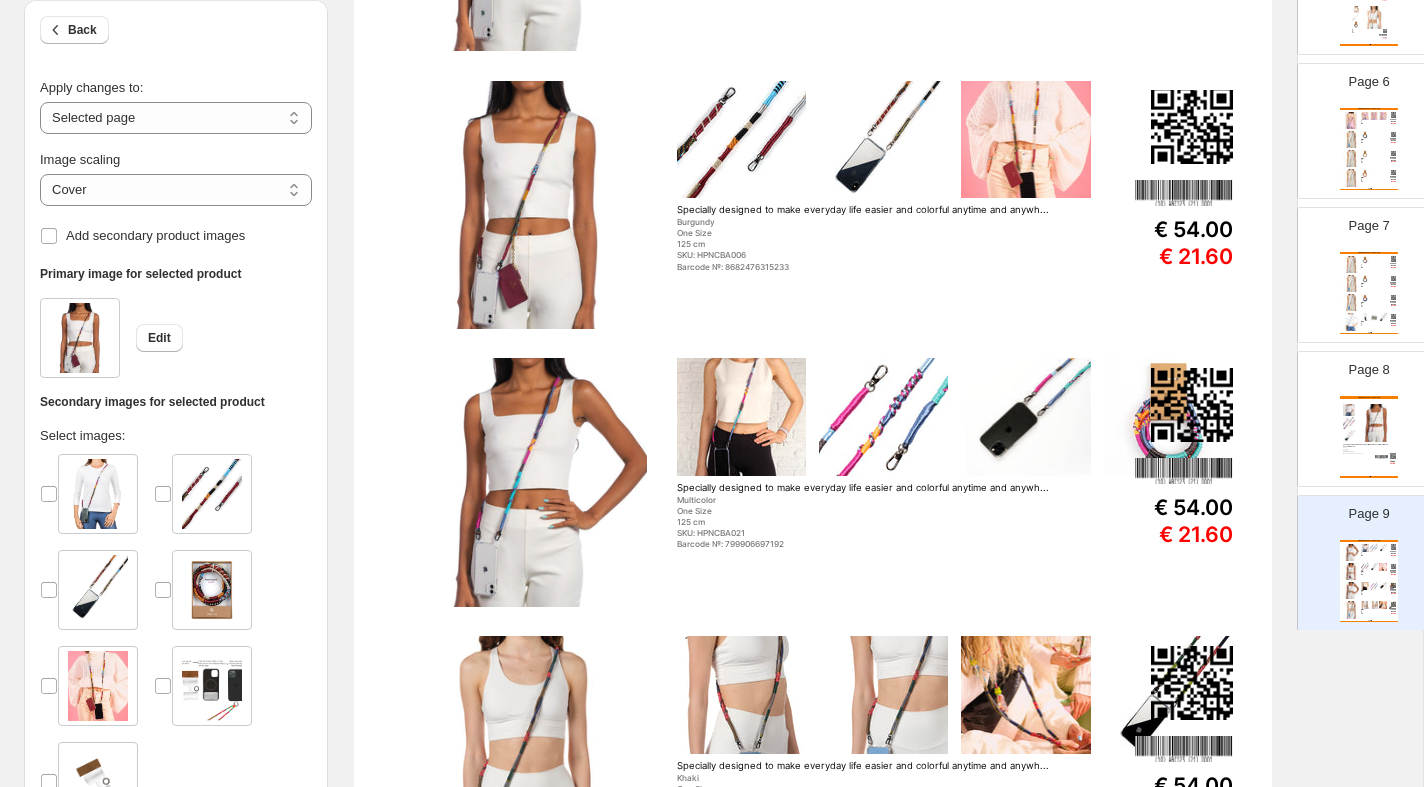 click at bounding box center [1025, 417] 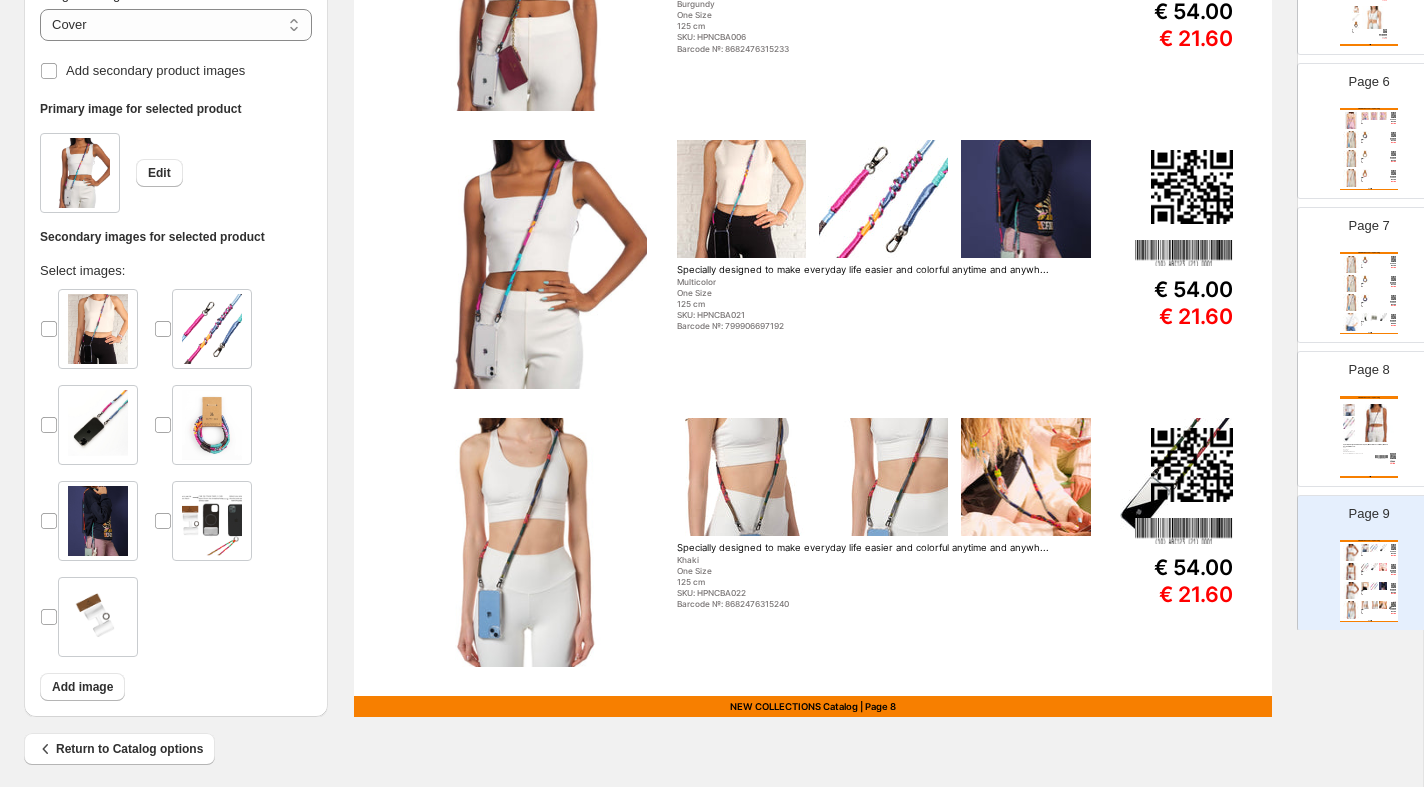 scroll, scrollTop: 638, scrollLeft: 0, axis: vertical 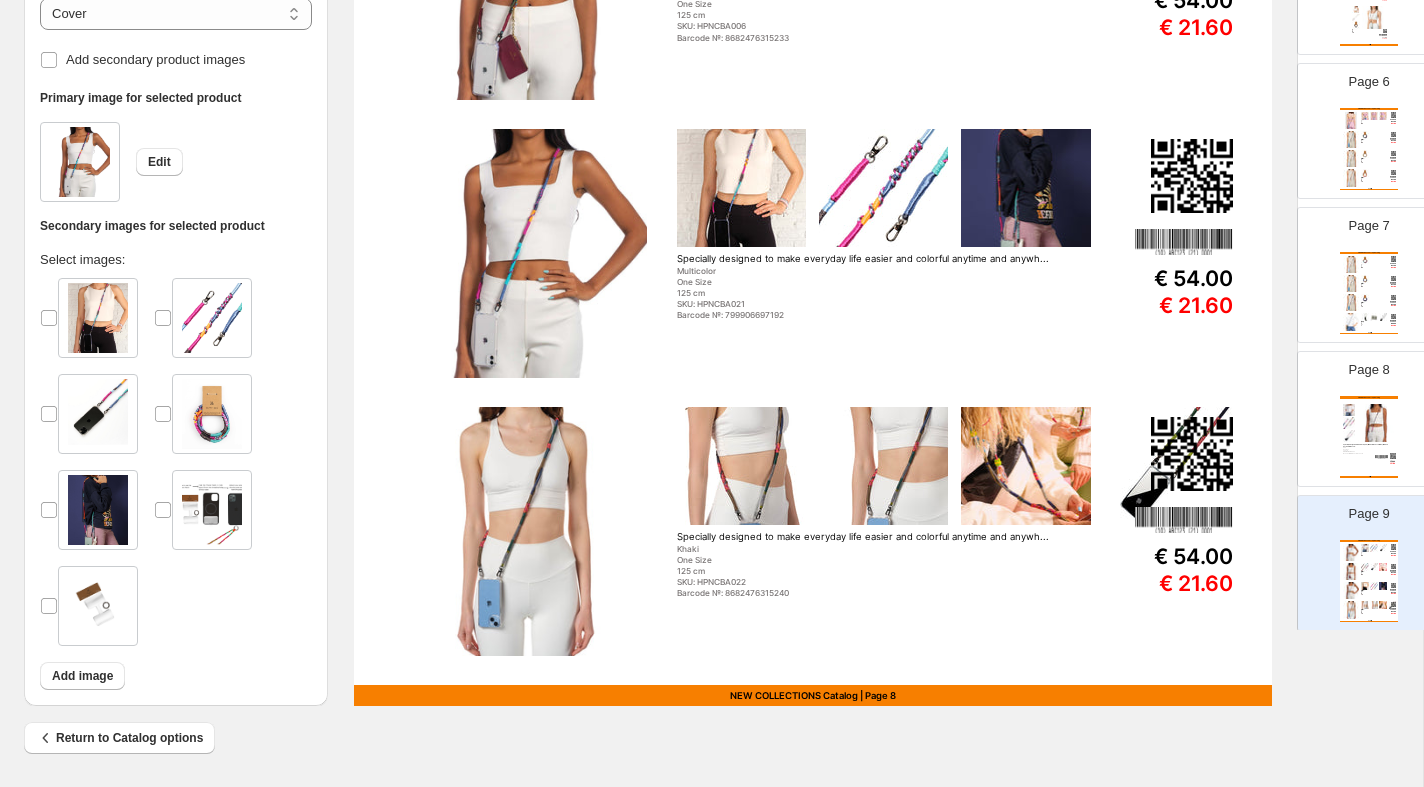 click at bounding box center (883, 466) 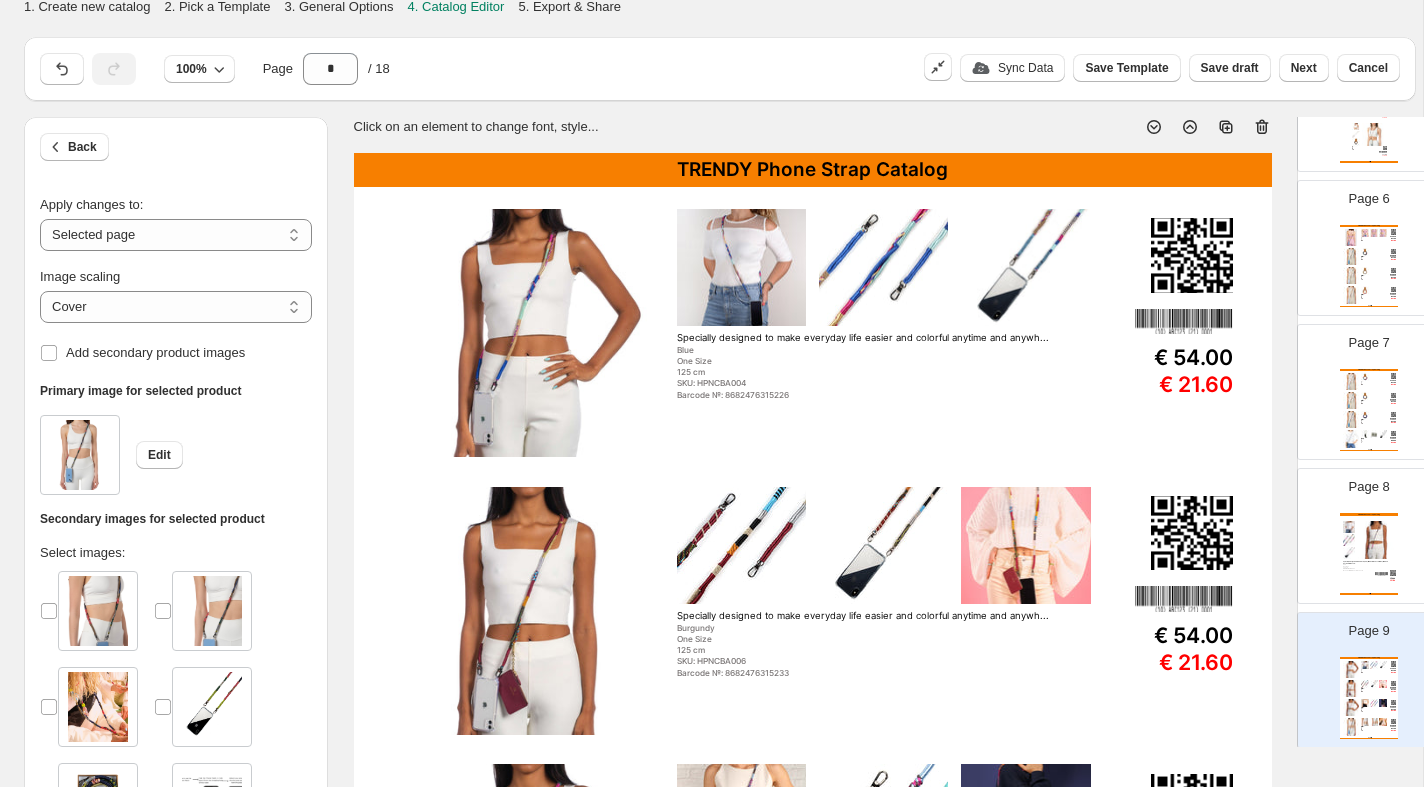 scroll, scrollTop: 0, scrollLeft: 0, axis: both 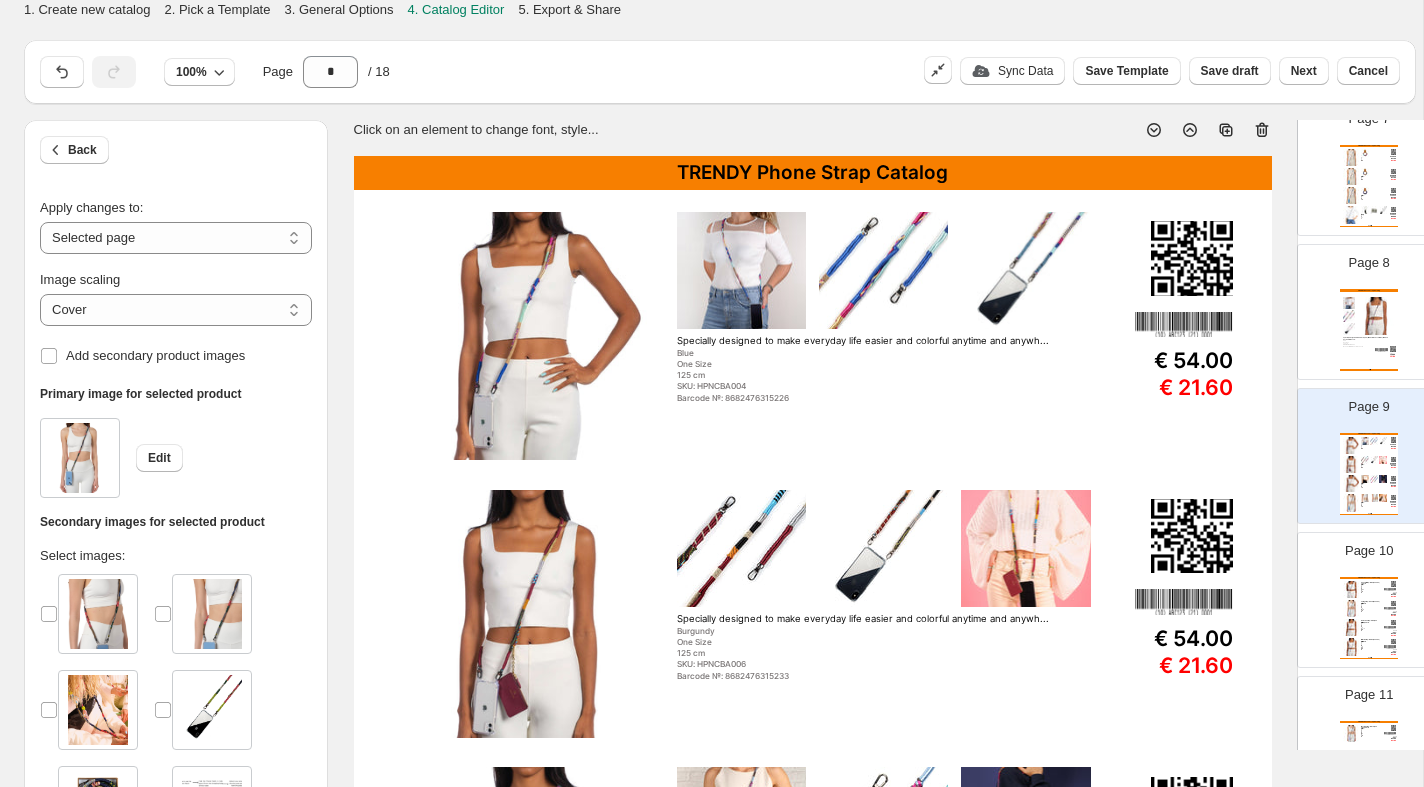 click at bounding box center [1351, 608] 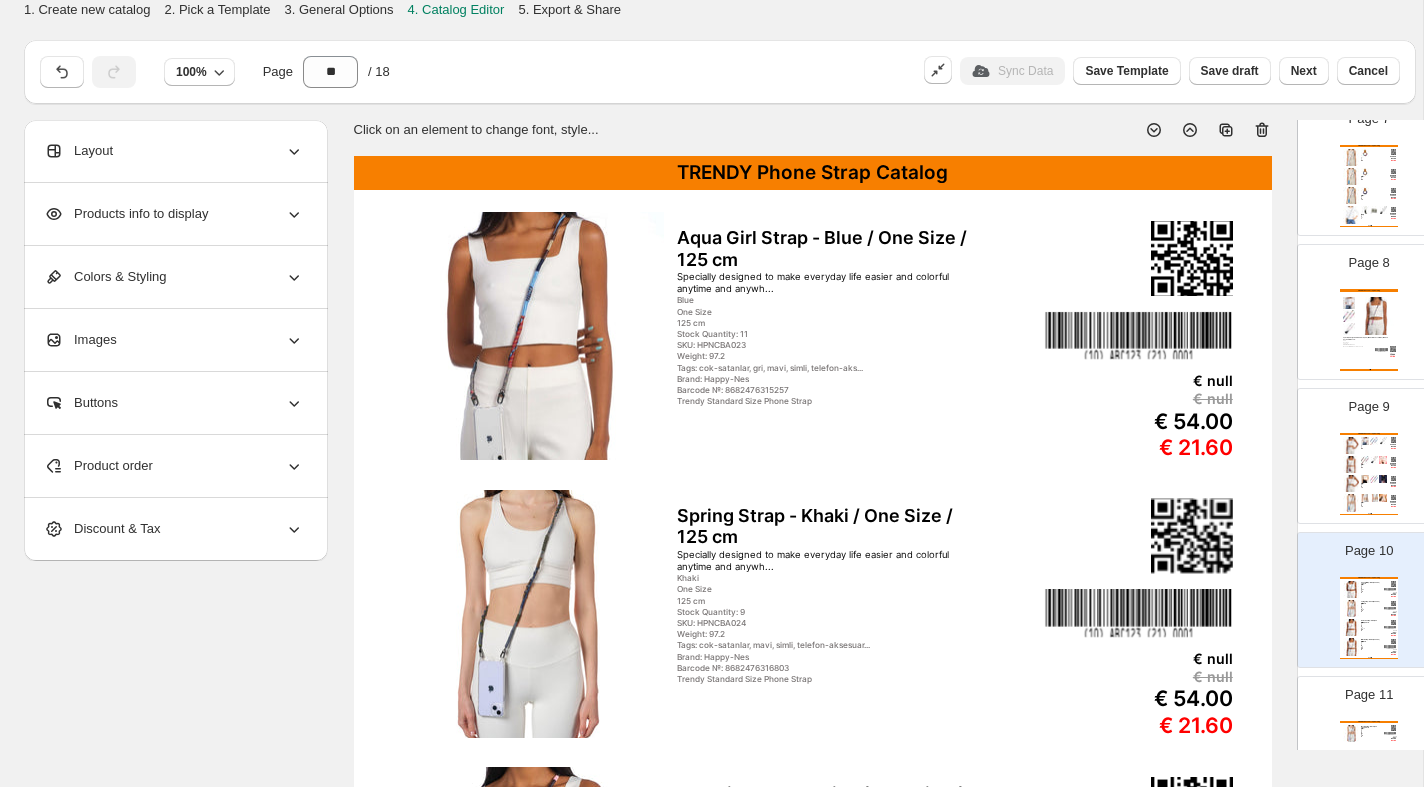click at bounding box center [528, 336] 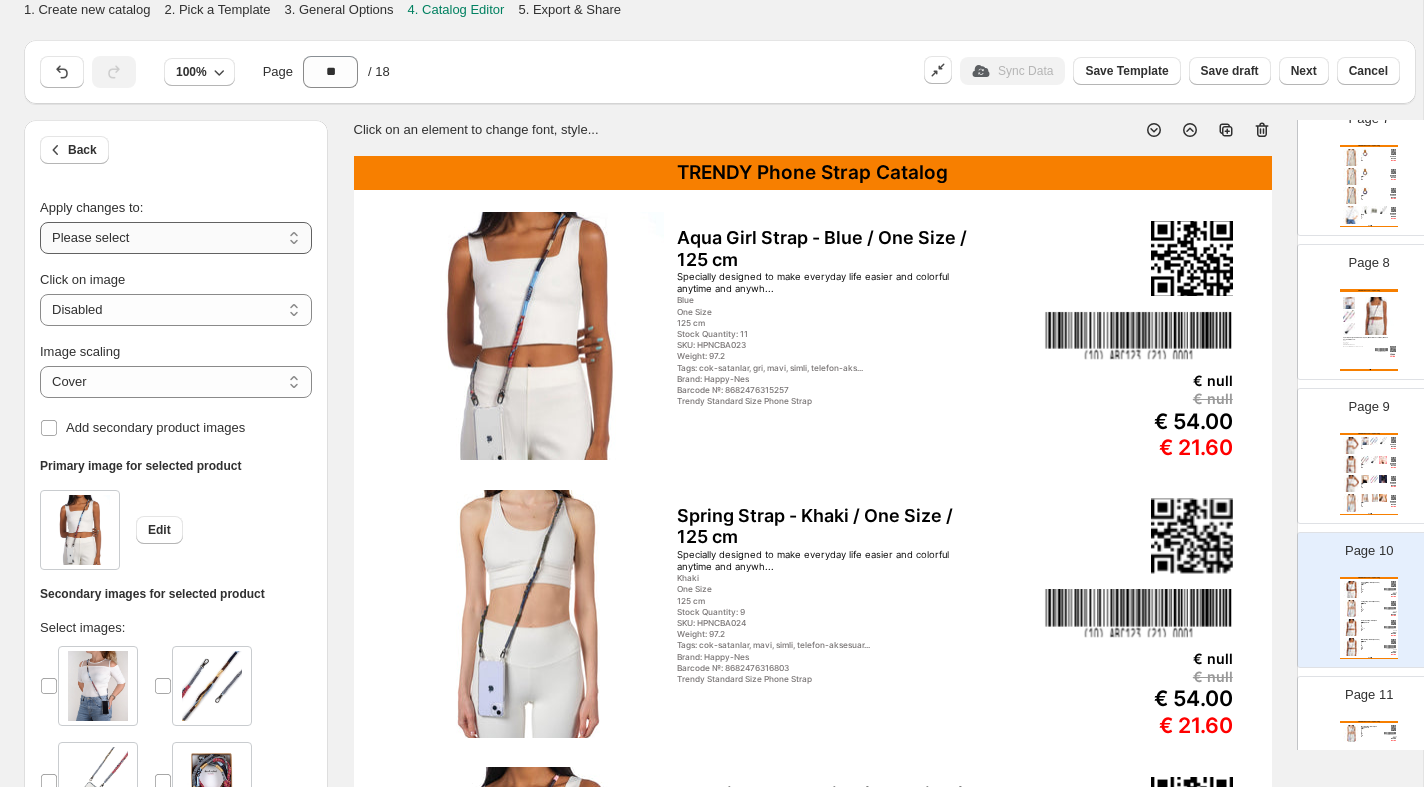 click on "**********" at bounding box center (176, 238) 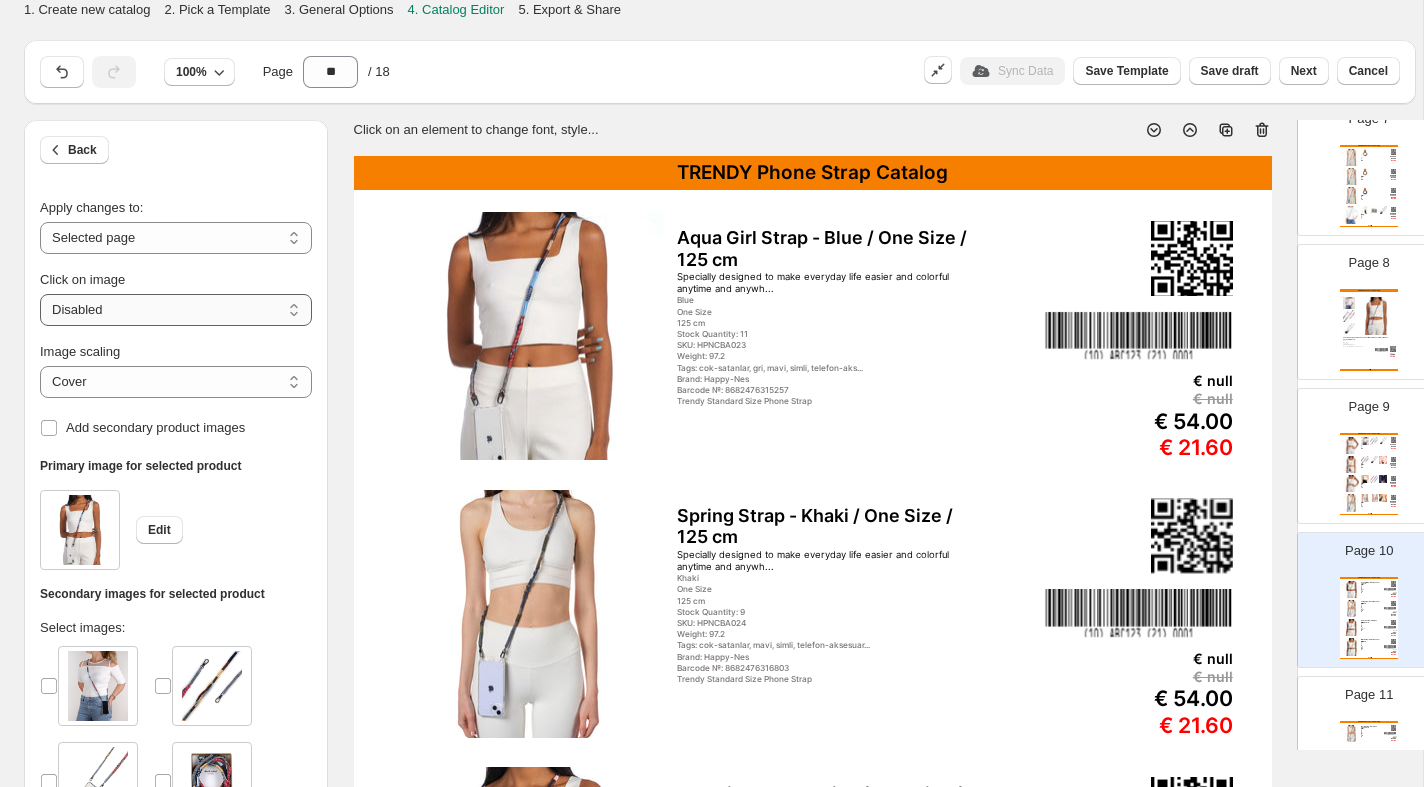 click on "**********" at bounding box center (176, 310) 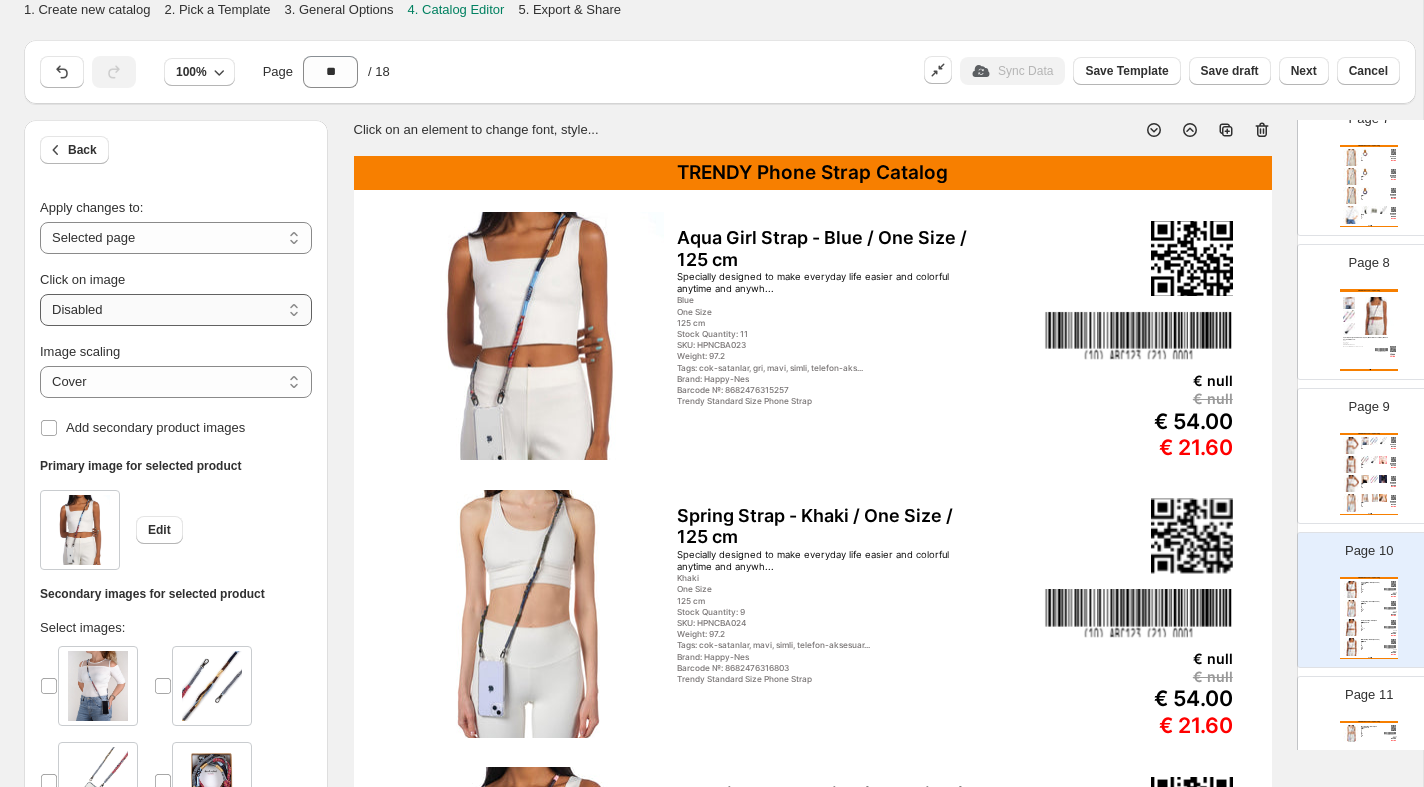select on "**********" 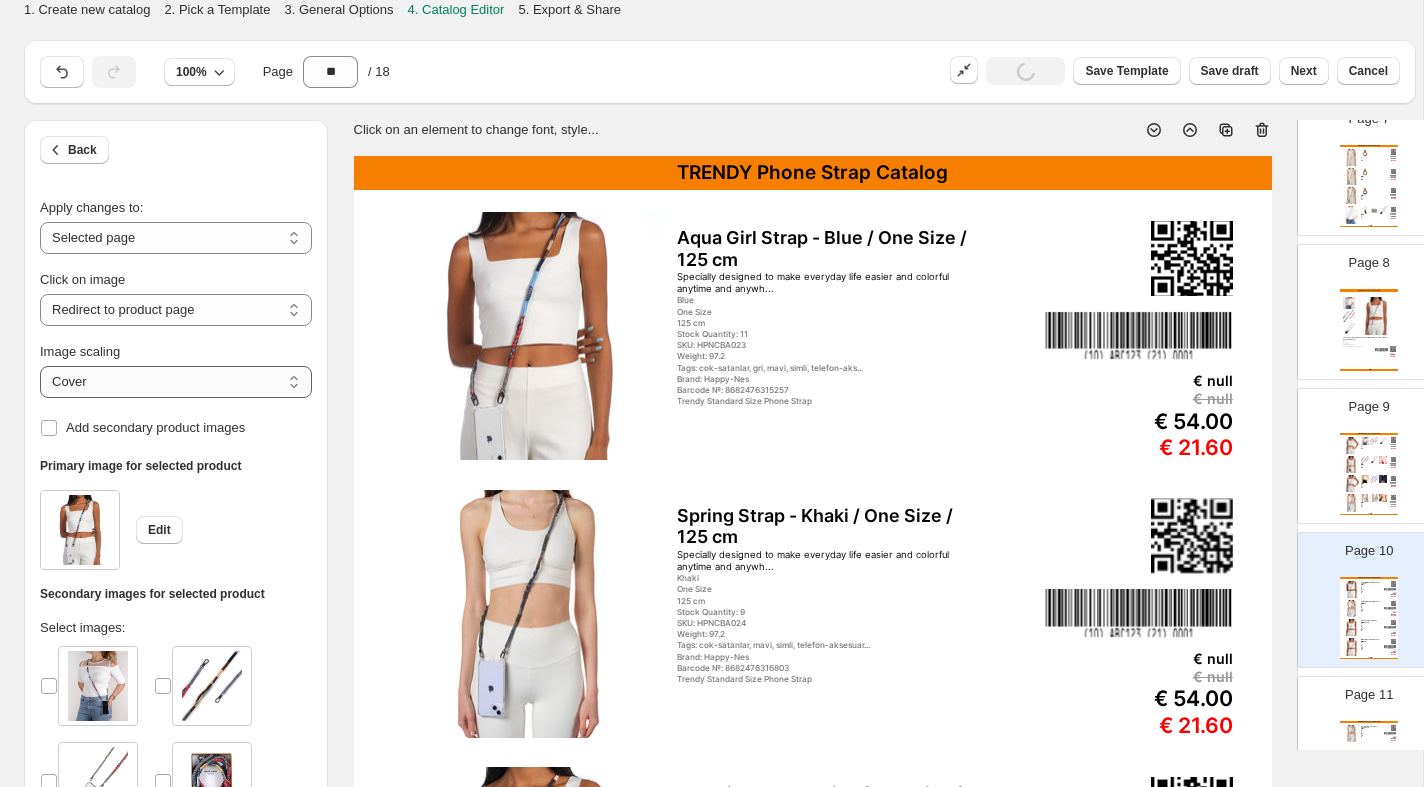 click on "***** *******" at bounding box center [176, 382] 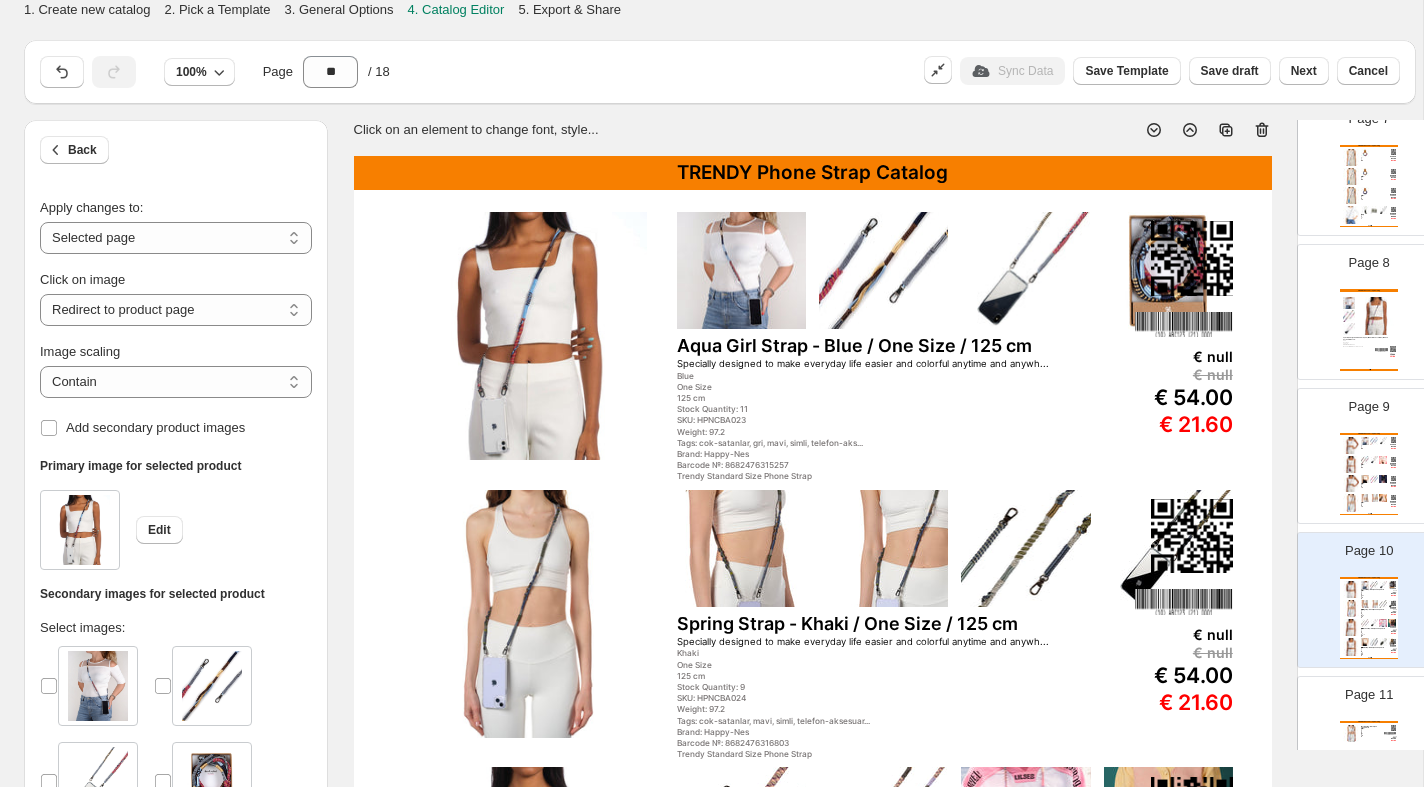 click at bounding box center [1025, 271] 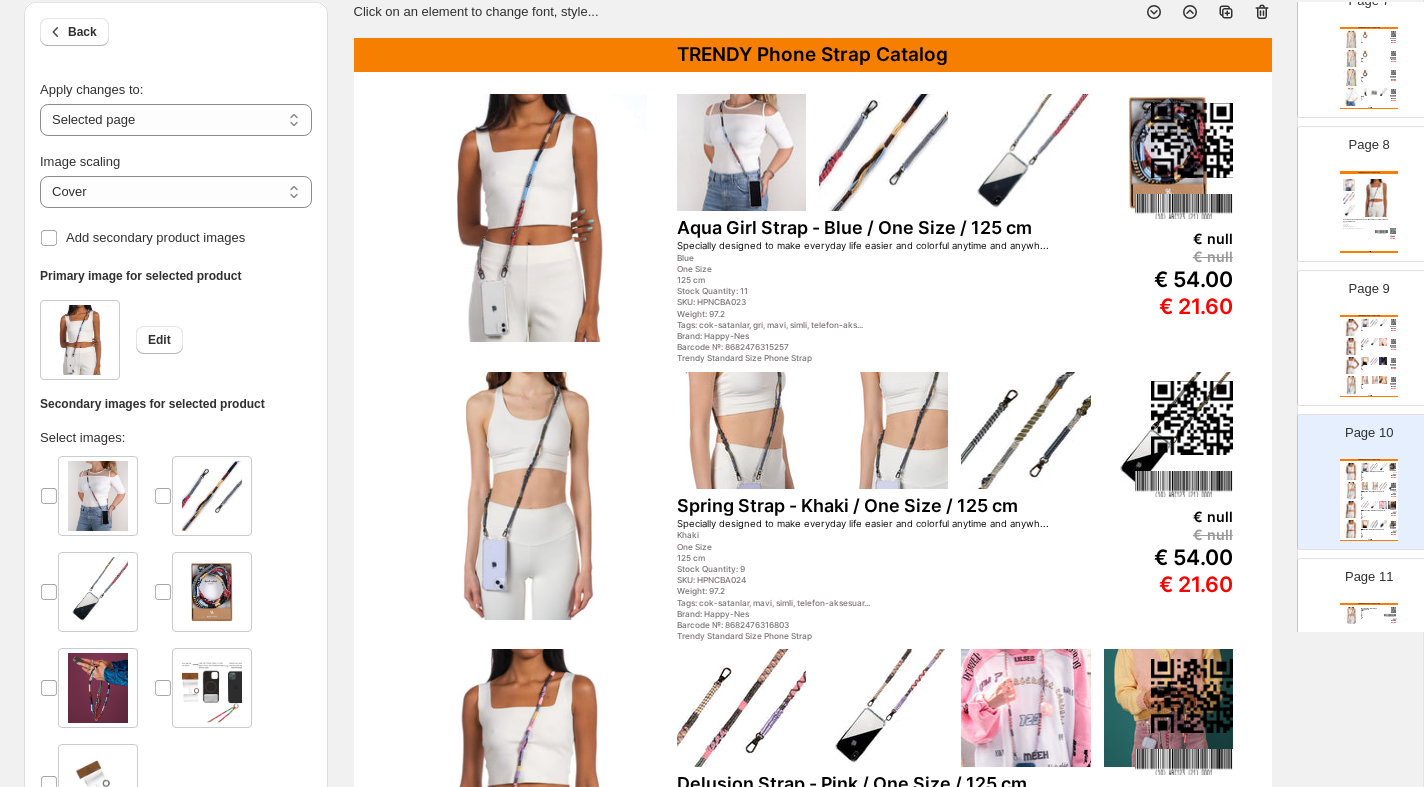 scroll, scrollTop: 122, scrollLeft: 0, axis: vertical 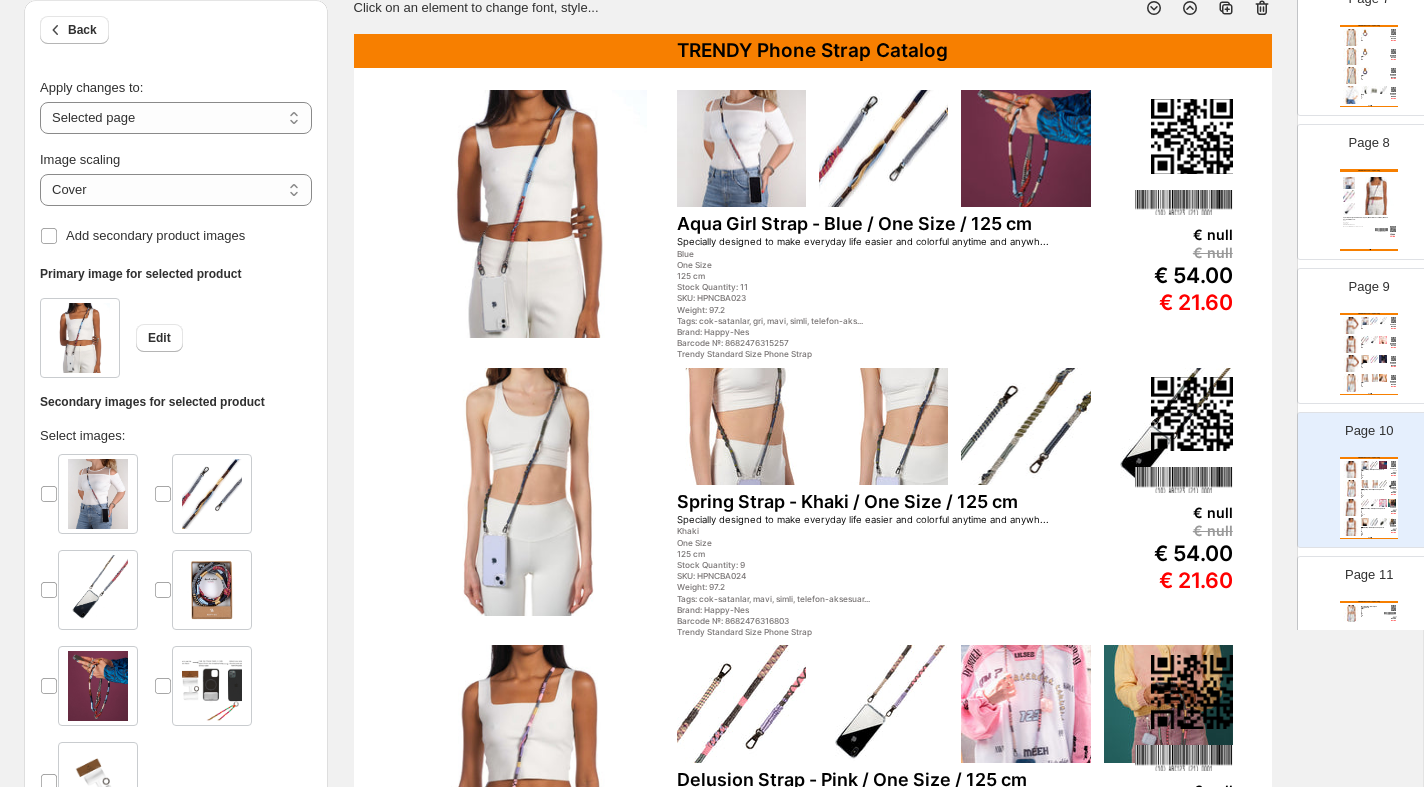 click at bounding box center (528, 492) 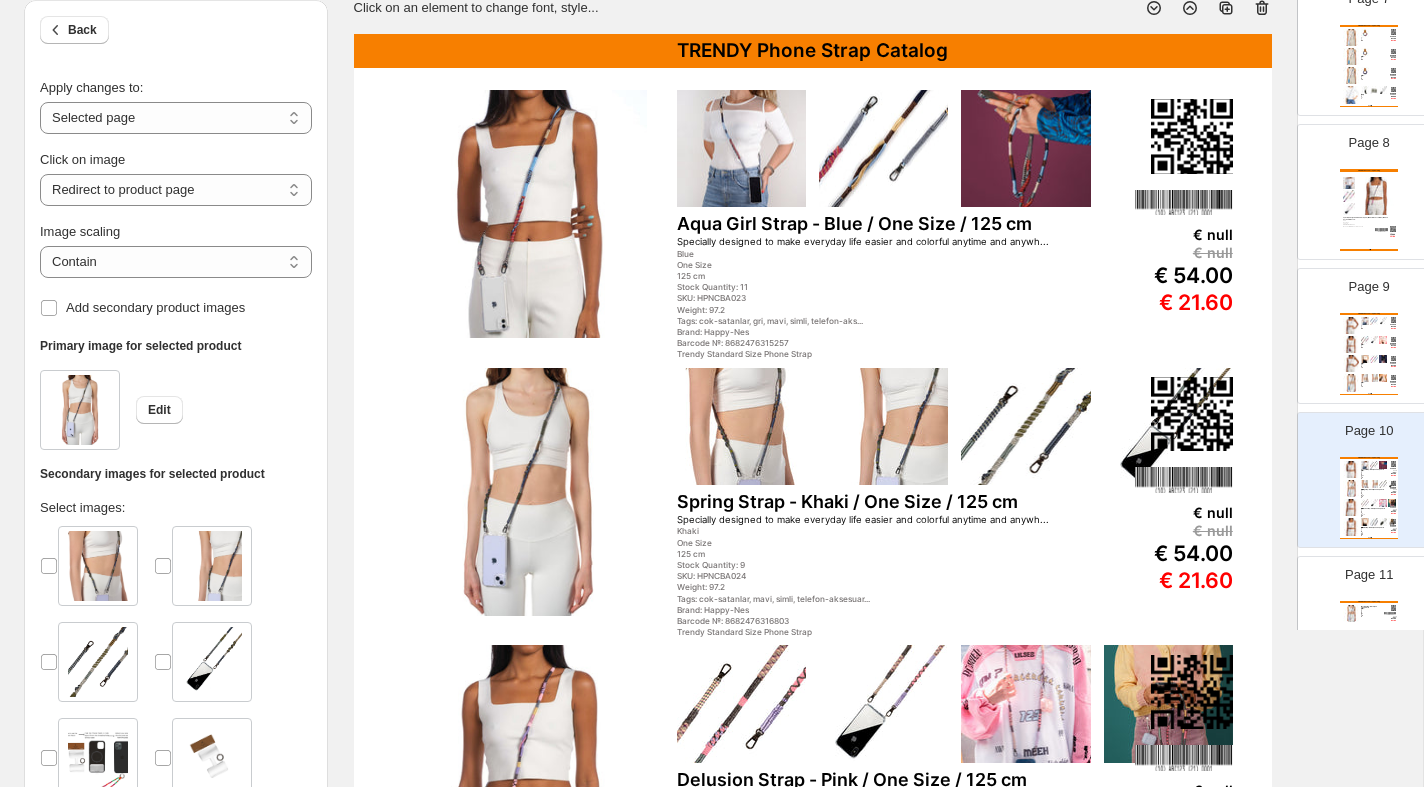 scroll, scrollTop: 242, scrollLeft: 0, axis: vertical 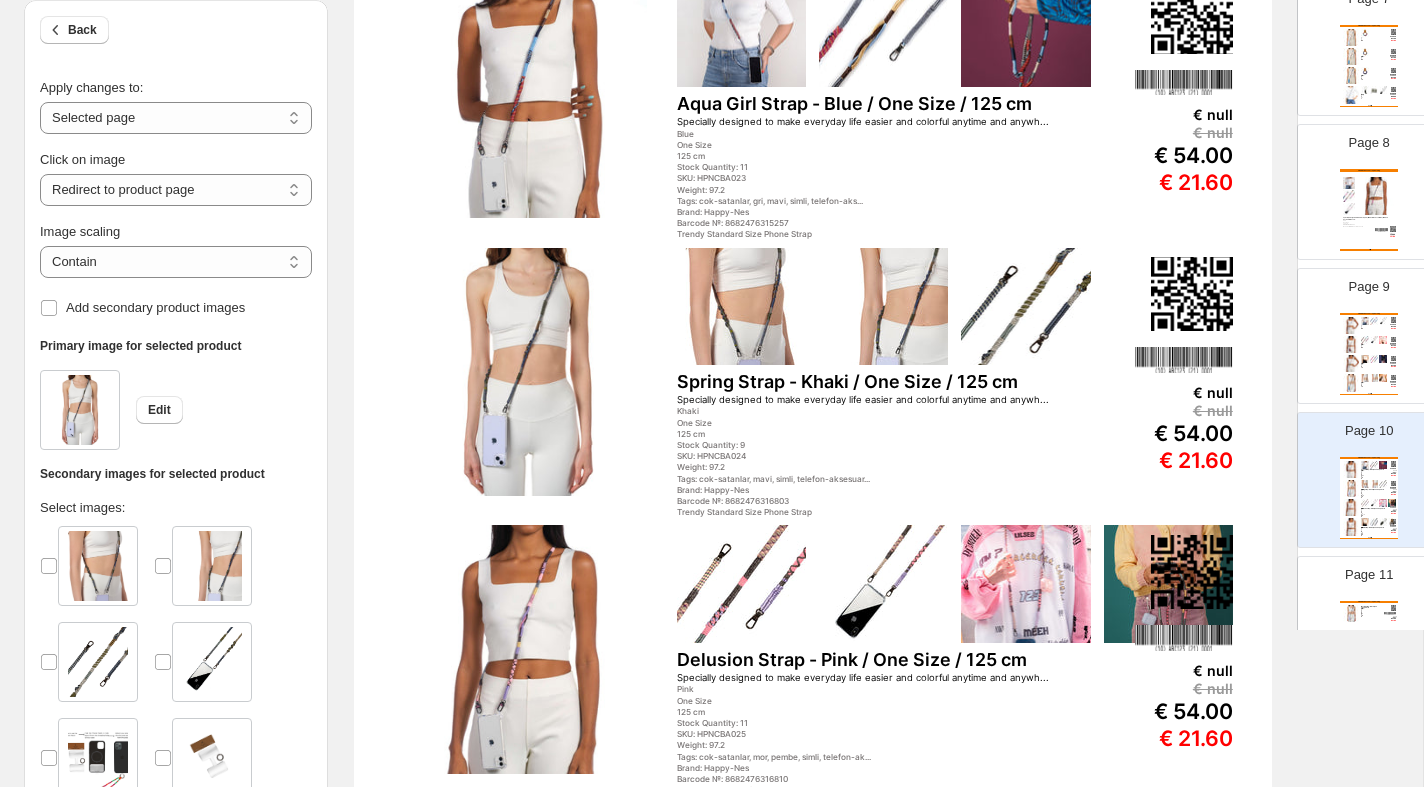 click at bounding box center [528, 649] 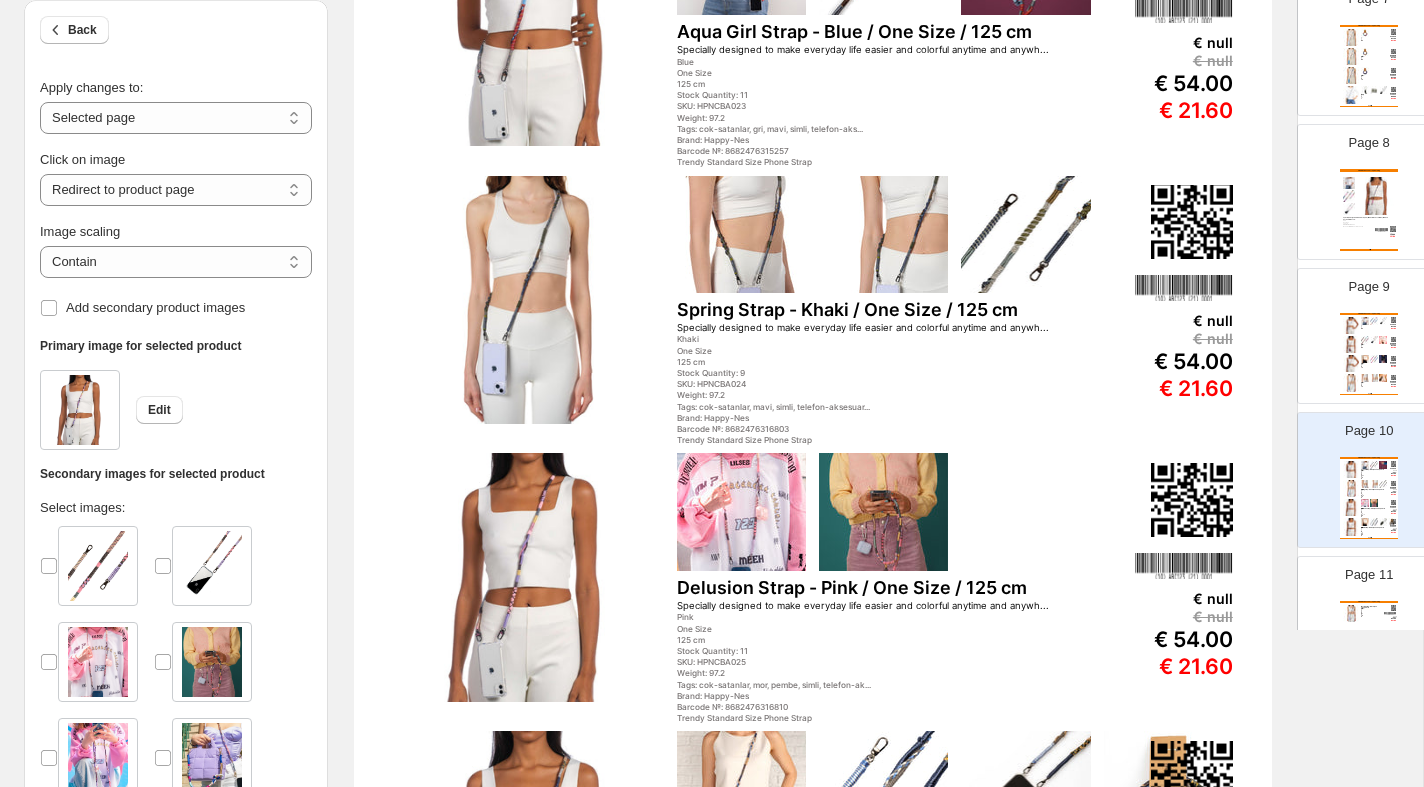 scroll, scrollTop: 319, scrollLeft: 0, axis: vertical 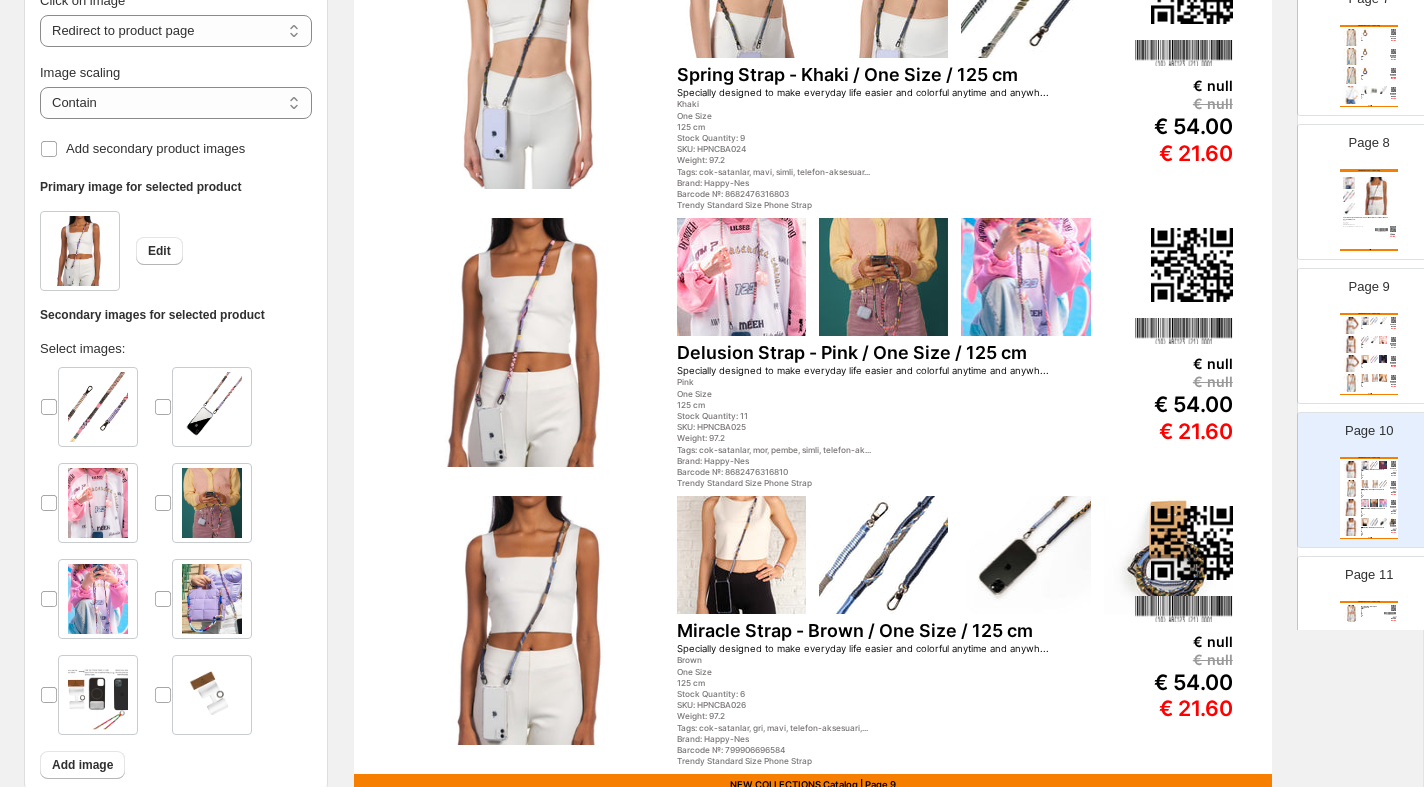 click at bounding box center (741, 555) 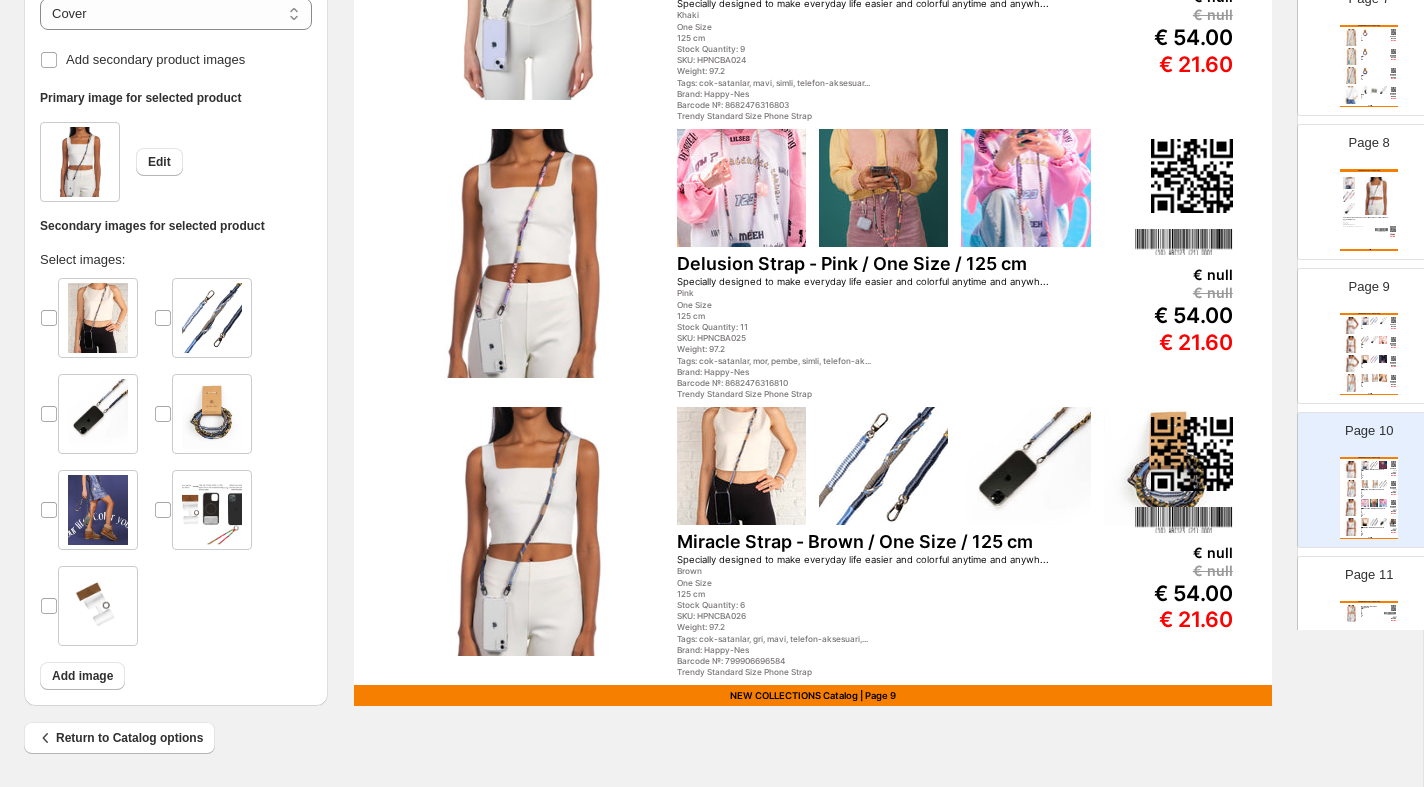 scroll, scrollTop: 638, scrollLeft: 0, axis: vertical 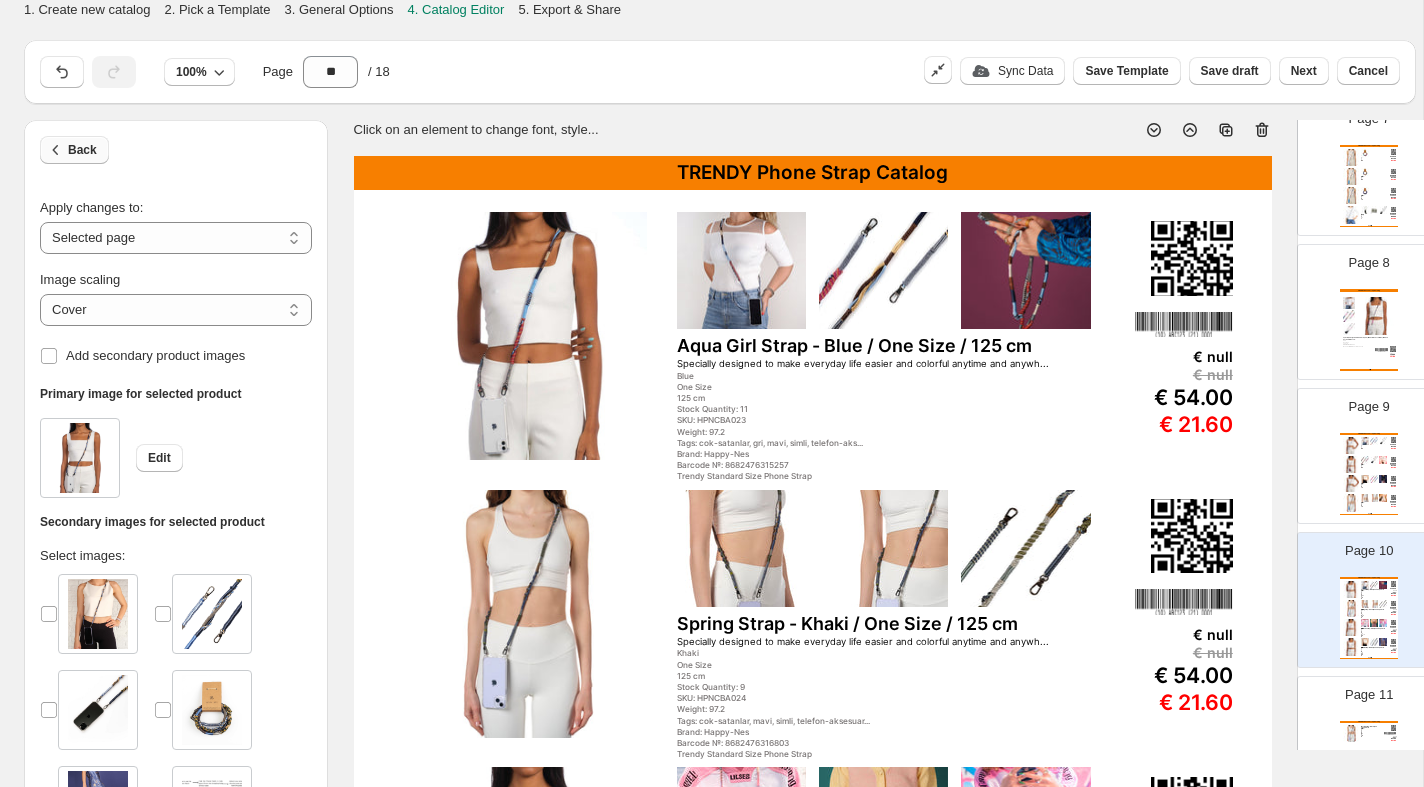 click 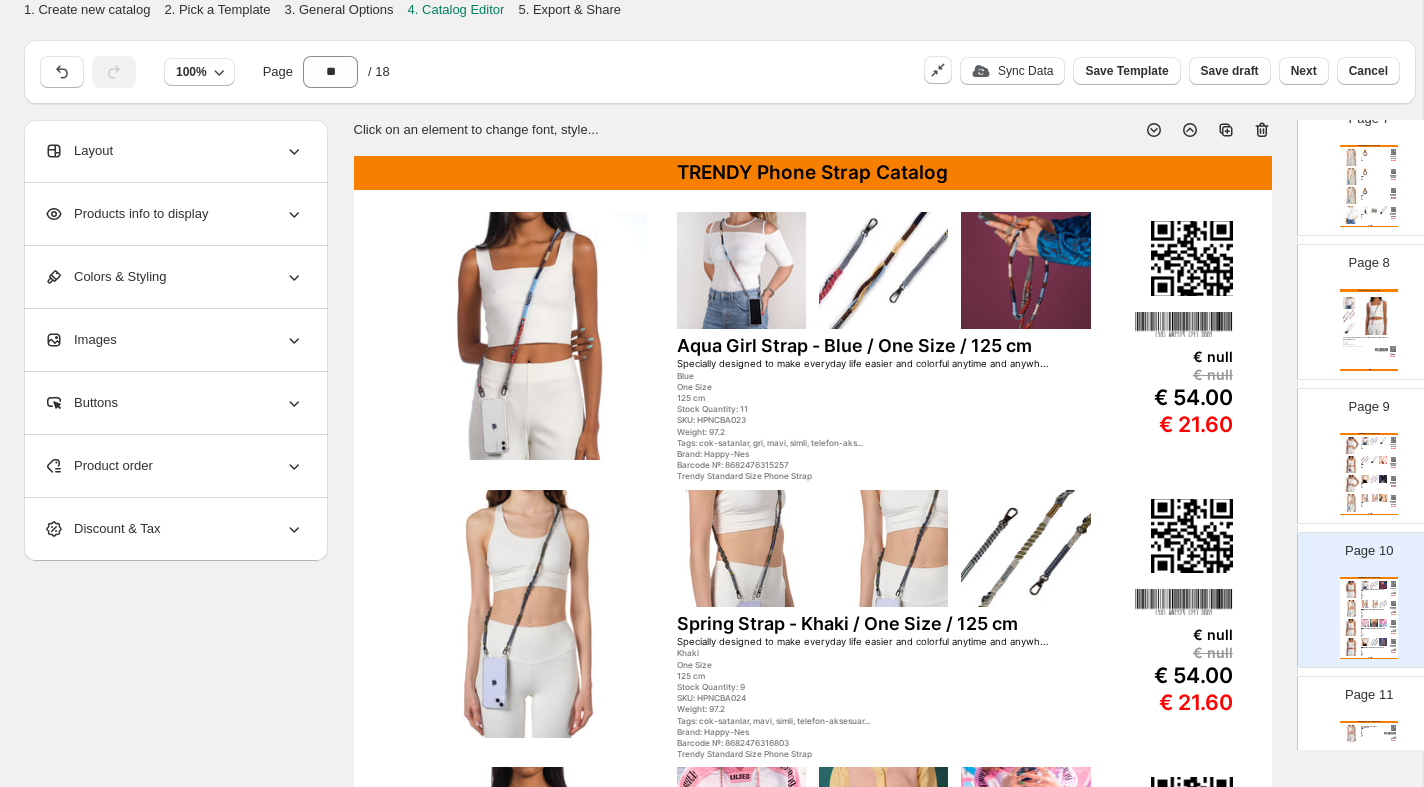 click on "Products info to display" at bounding box center (126, 214) 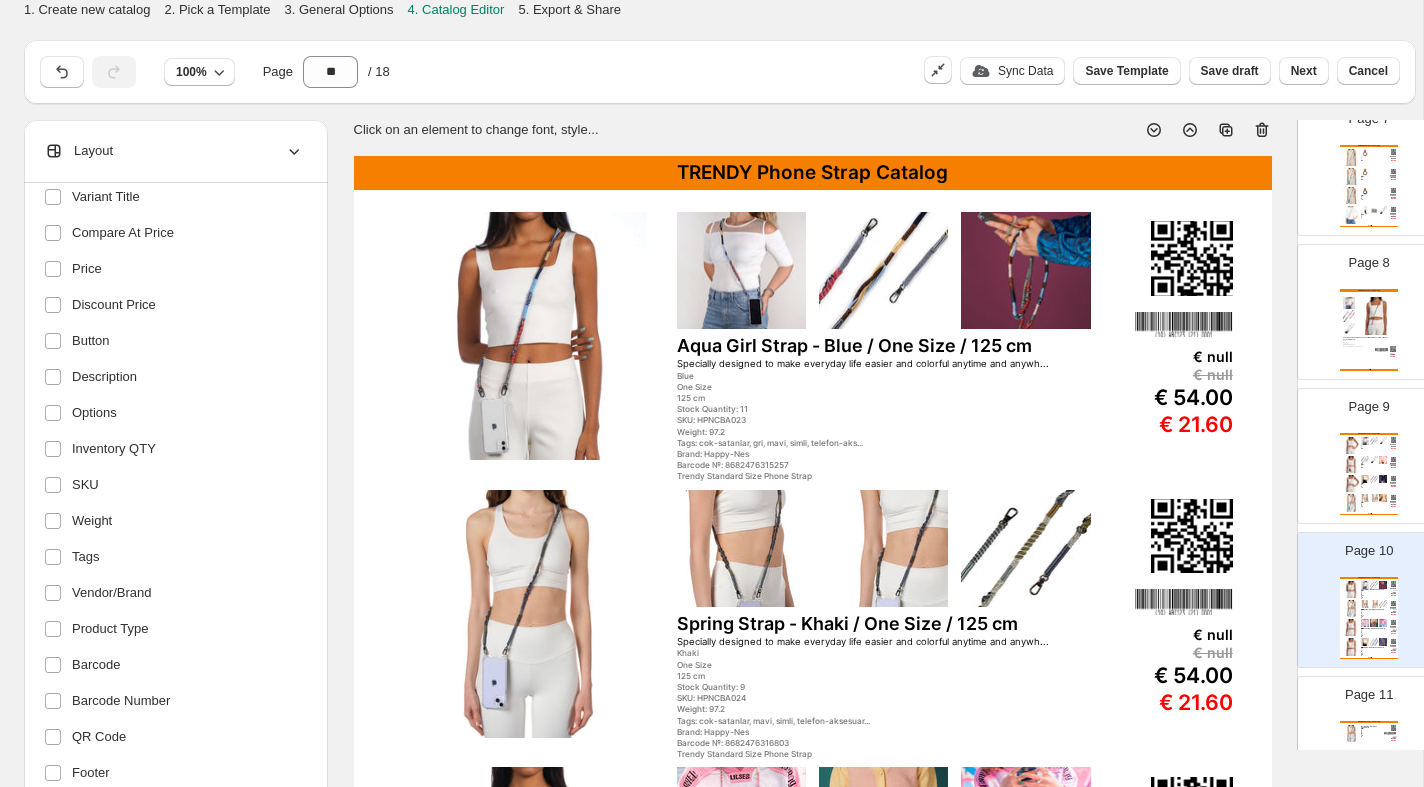 scroll, scrollTop: 295, scrollLeft: 0, axis: vertical 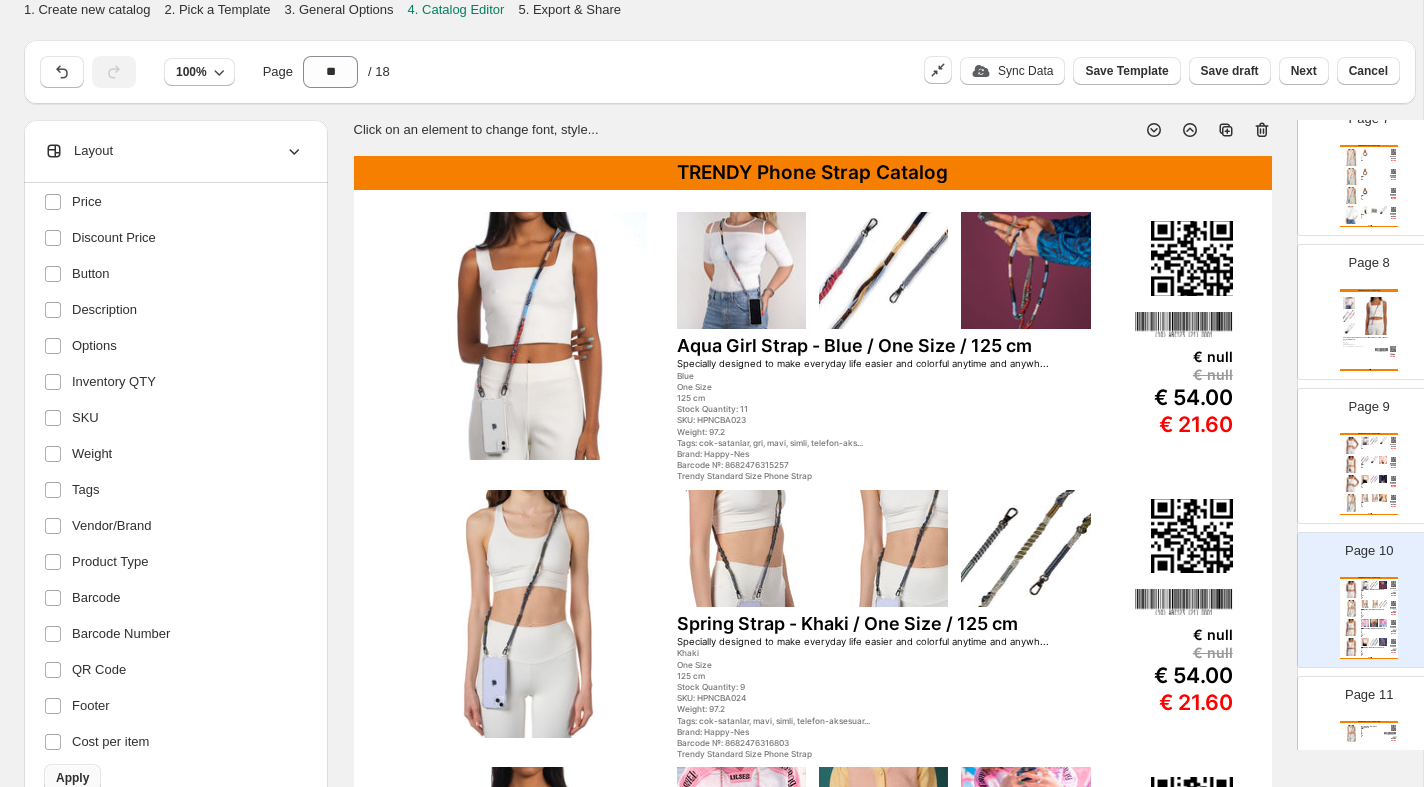 click on "Apply" at bounding box center [72, 778] 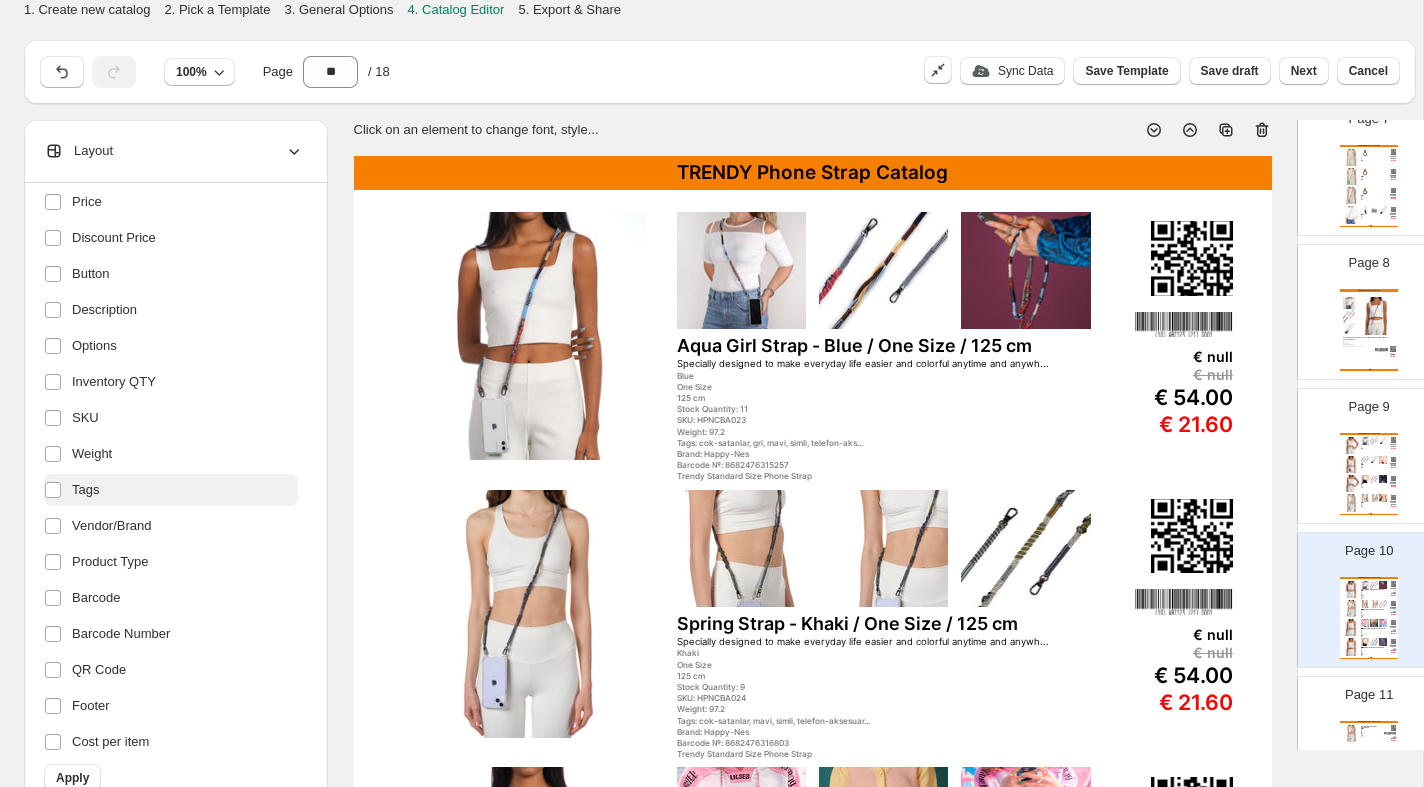 scroll, scrollTop: 0, scrollLeft: 0, axis: both 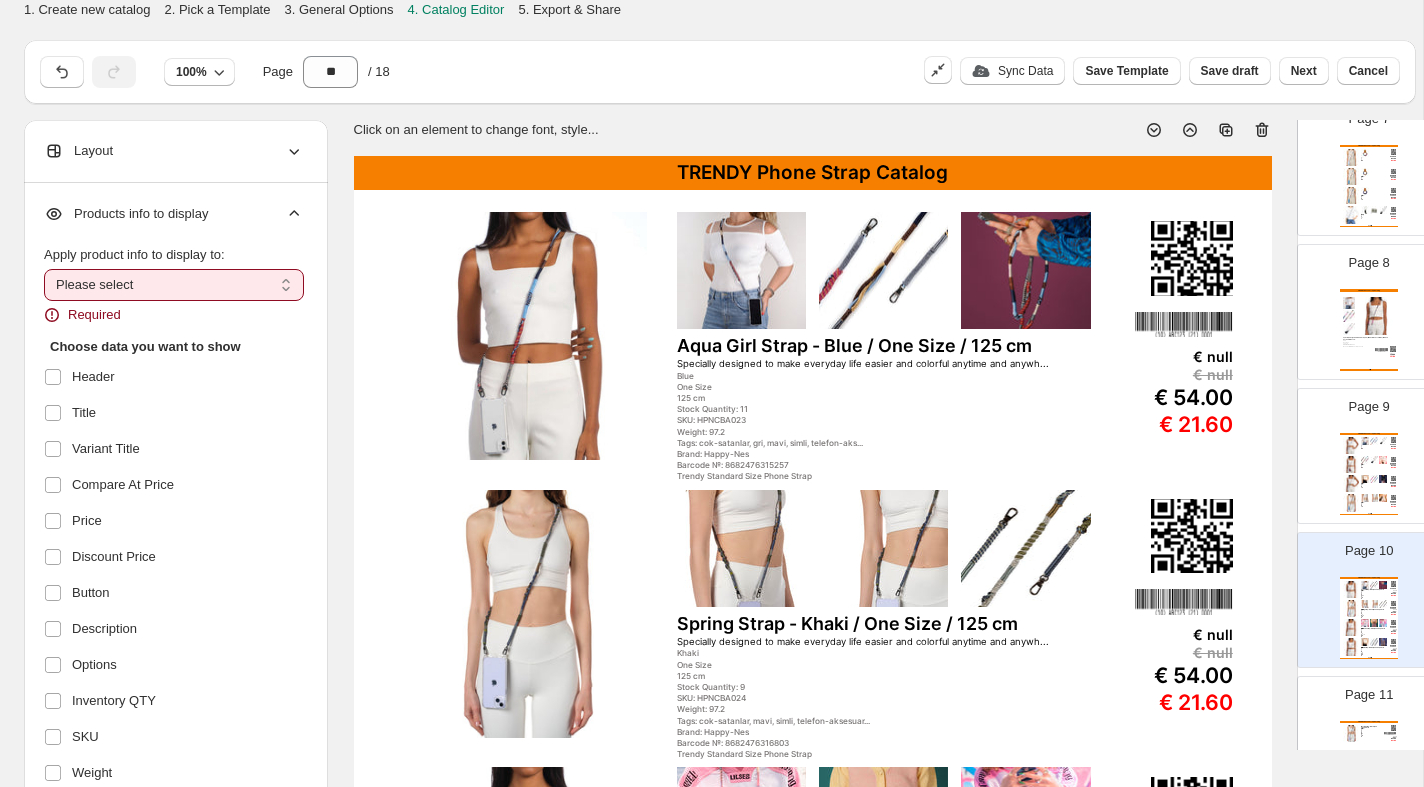 click on "**********" at bounding box center [174, 285] 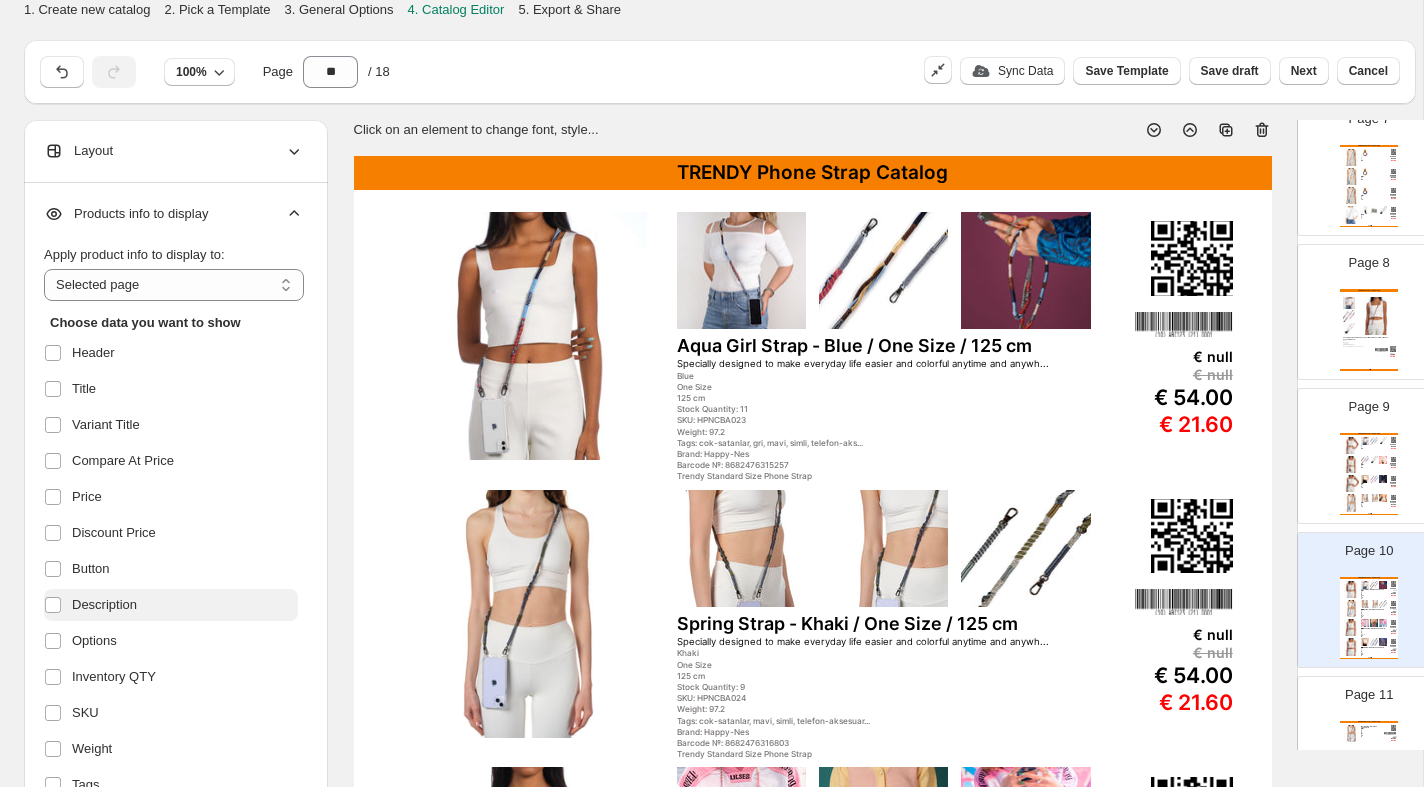 scroll, scrollTop: 295, scrollLeft: 0, axis: vertical 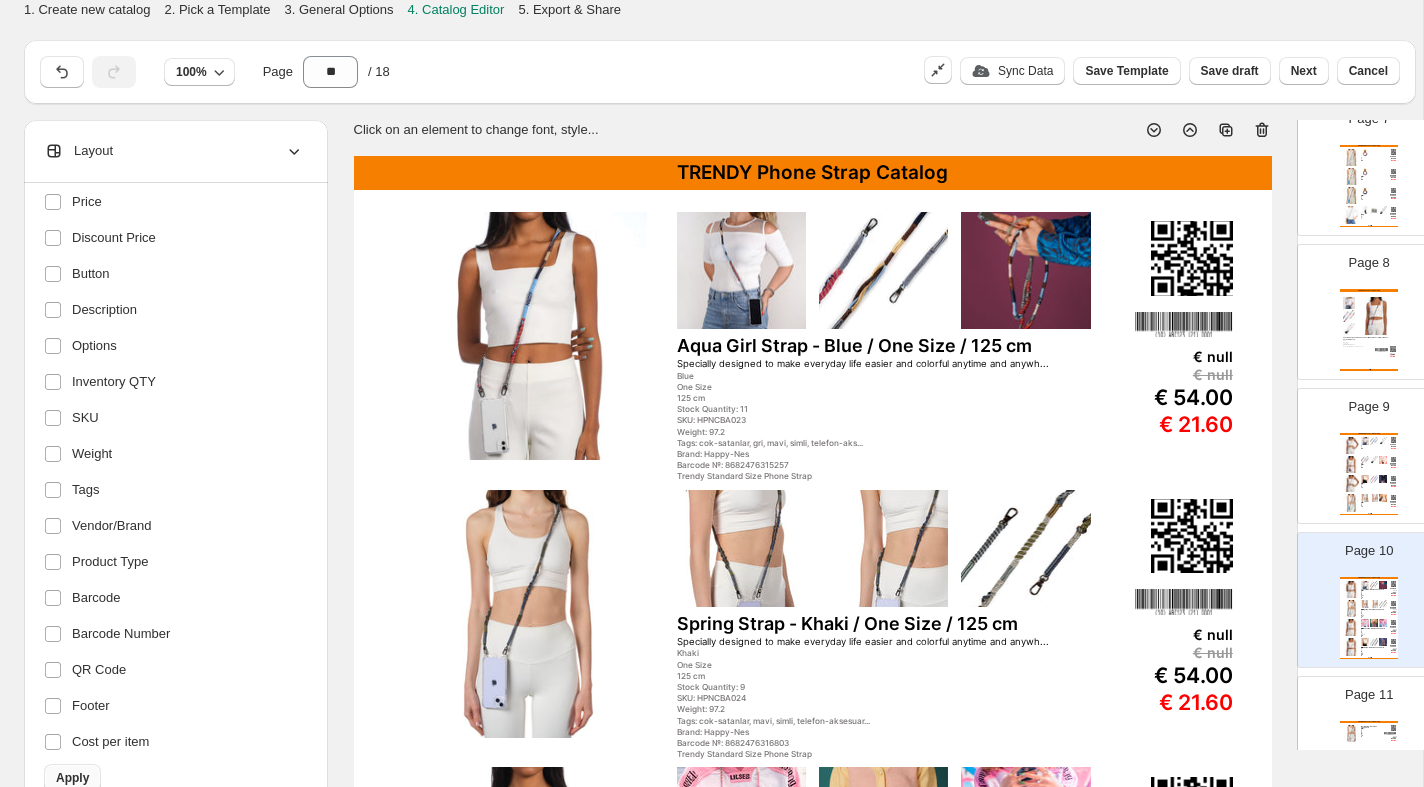 click on "Apply" at bounding box center [72, 778] 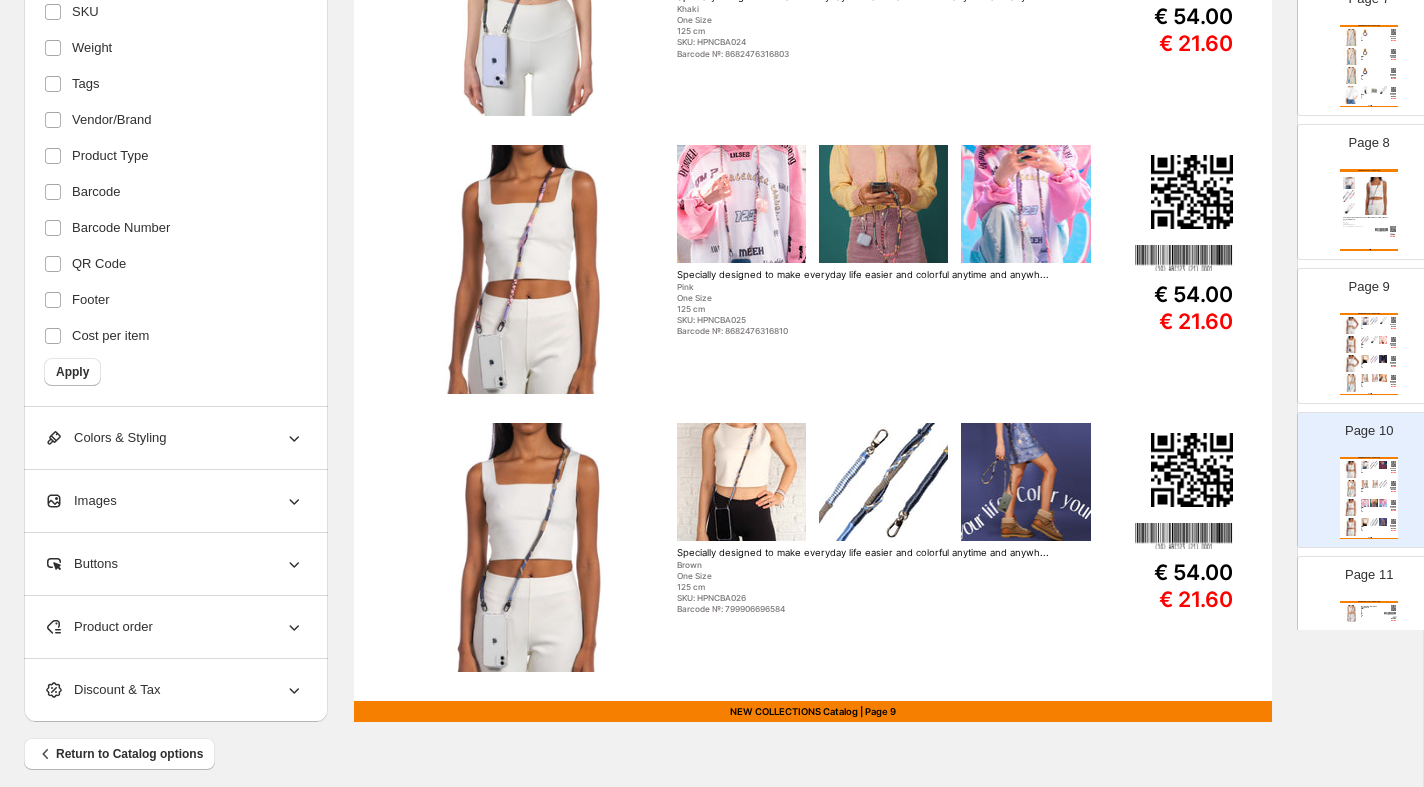 scroll, scrollTop: 638, scrollLeft: 0, axis: vertical 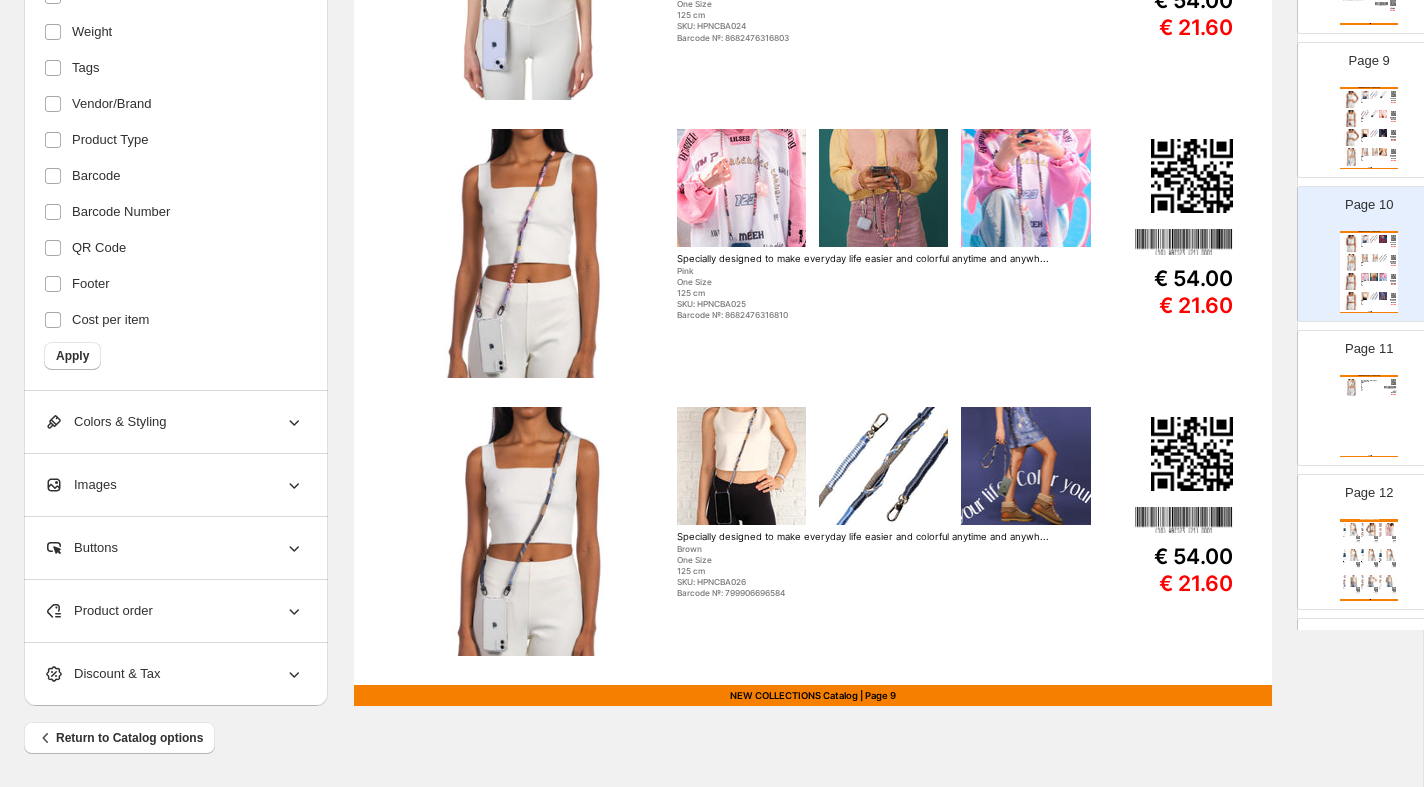 click at bounding box center (1351, 387) 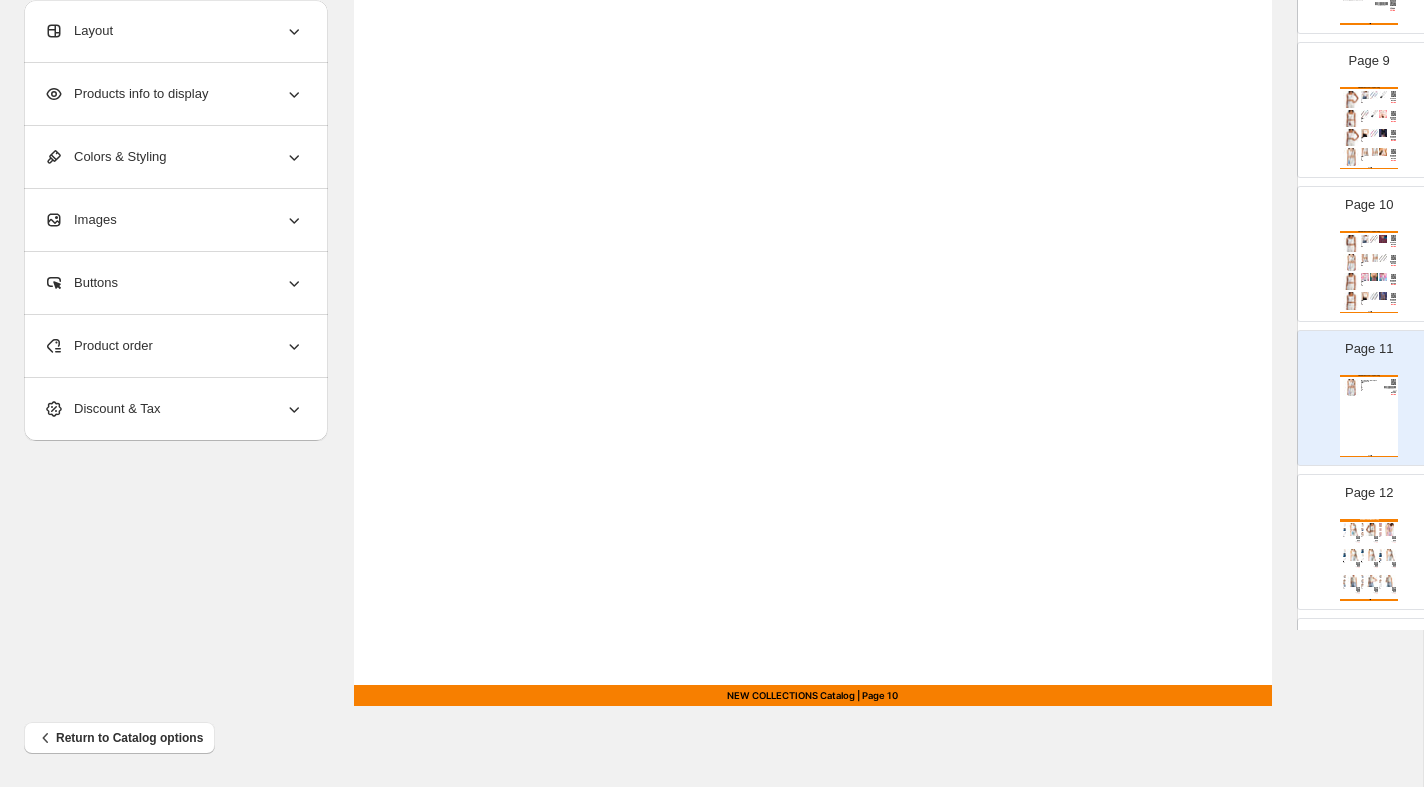 scroll, scrollTop: 0, scrollLeft: 0, axis: both 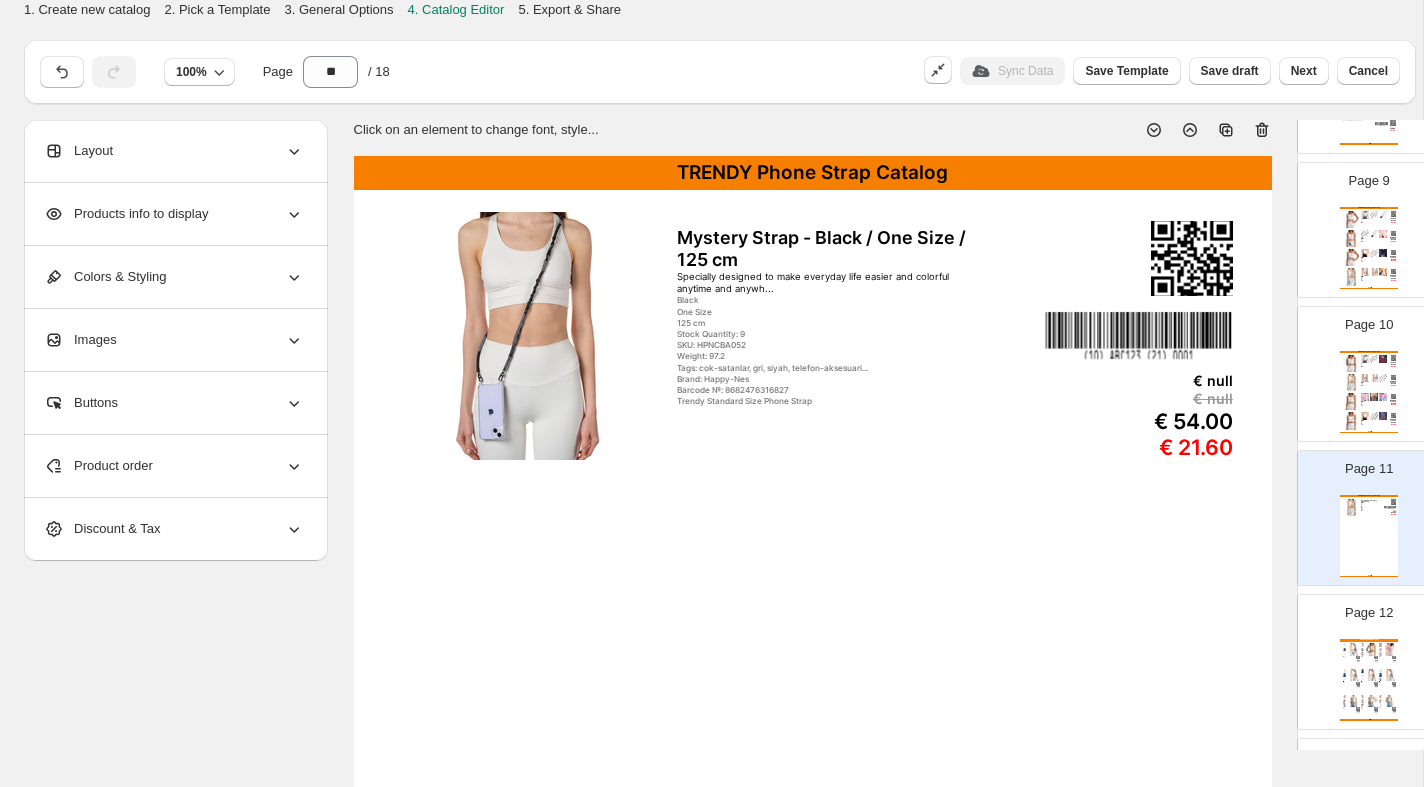 click at bounding box center (528, 336) 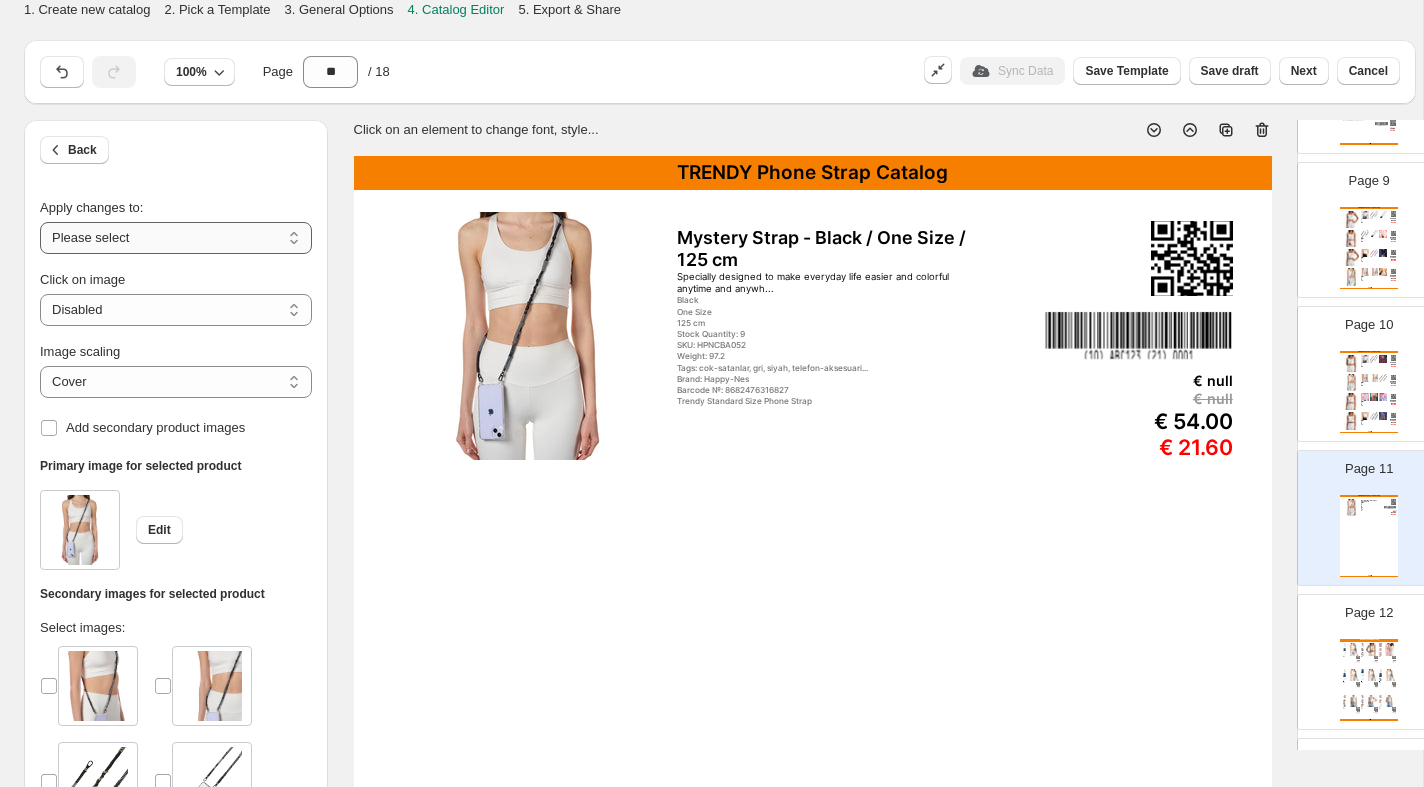 click on "**********" at bounding box center (176, 238) 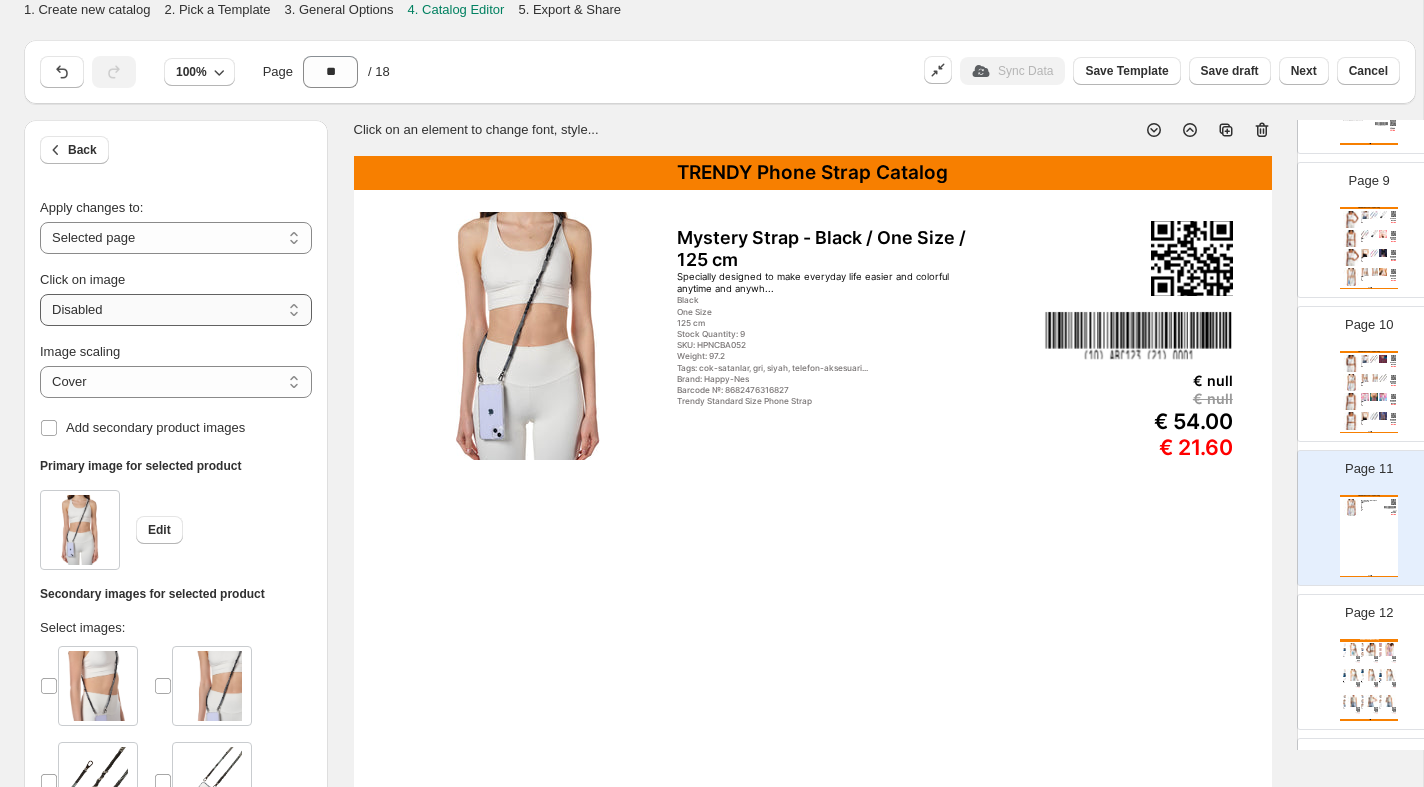 click on "**********" at bounding box center [176, 310] 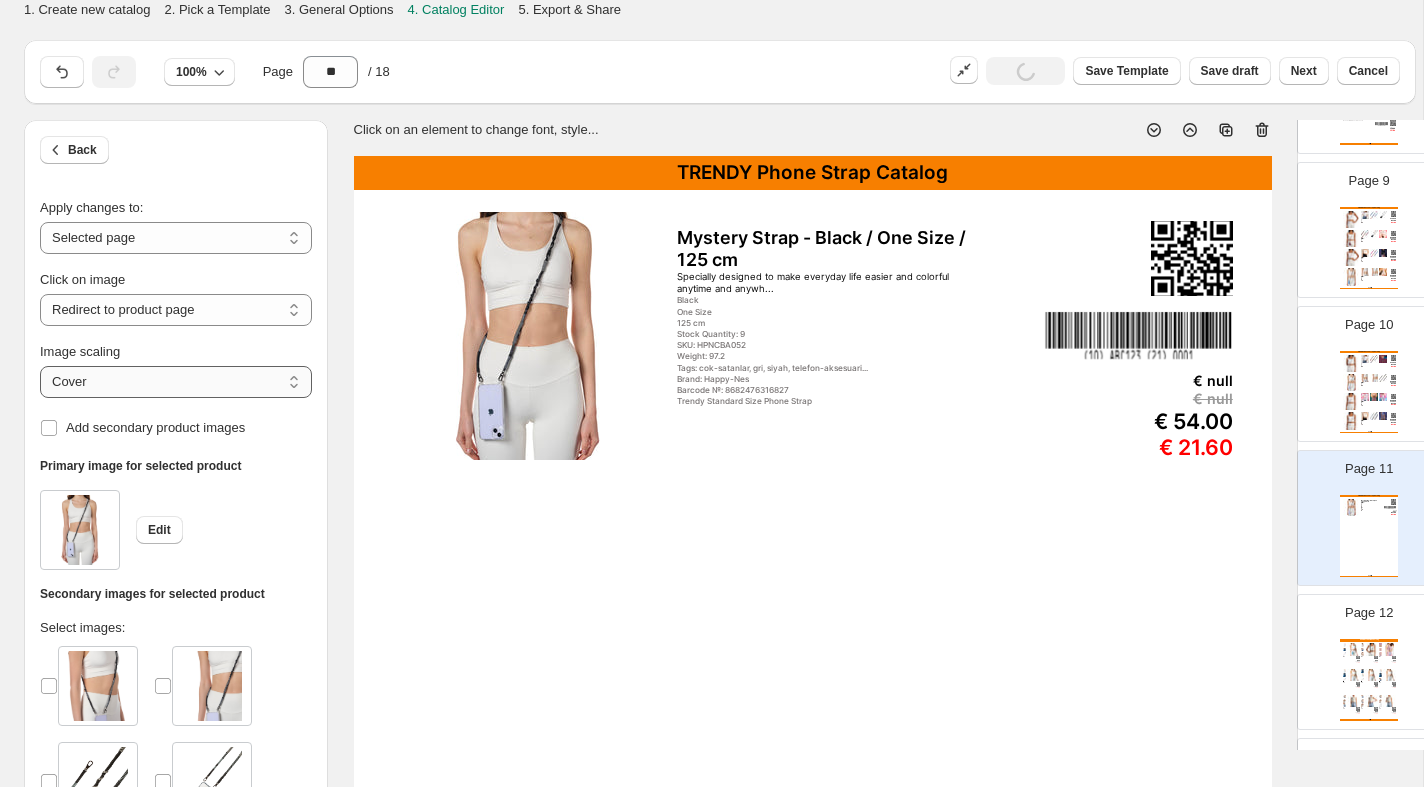 click on "***** *******" at bounding box center [176, 382] 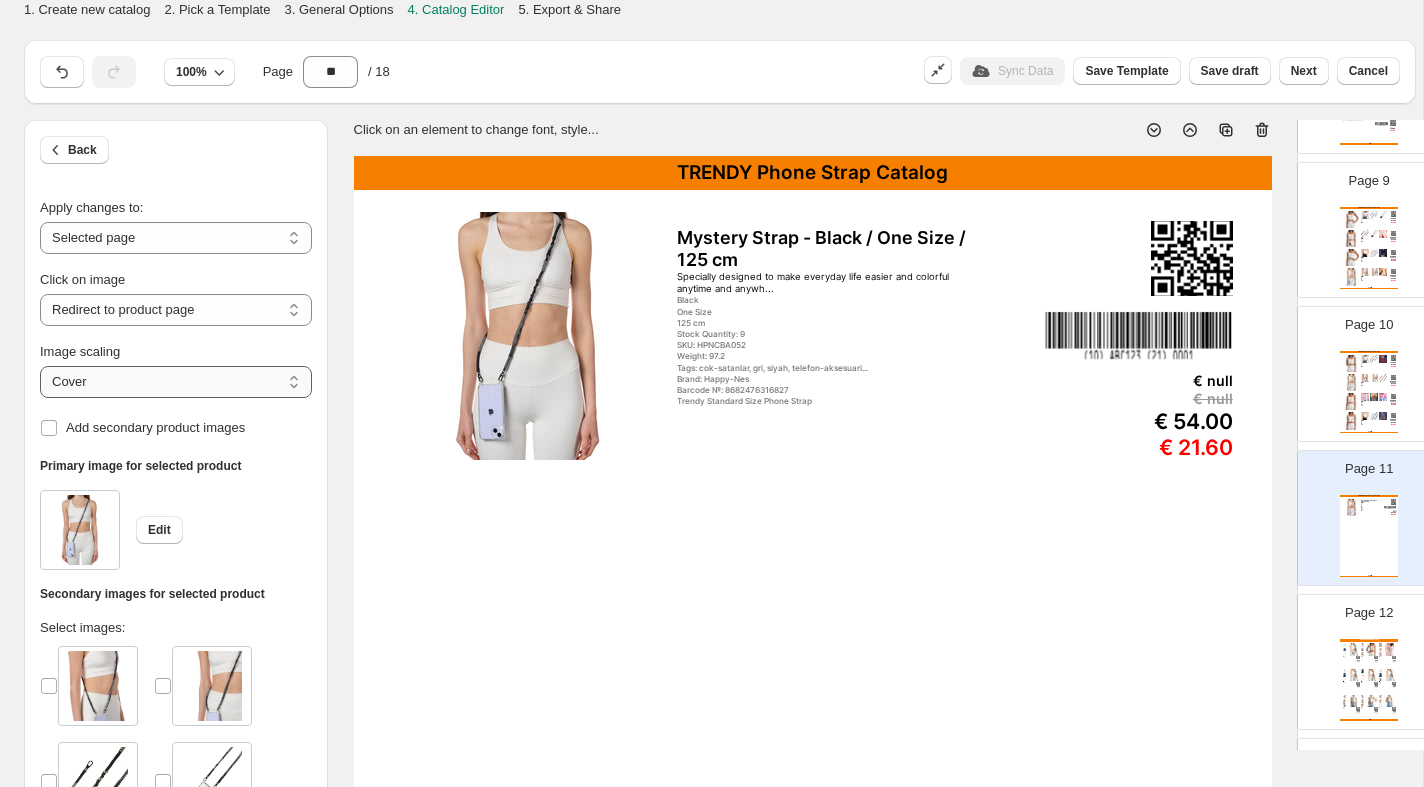 select on "*******" 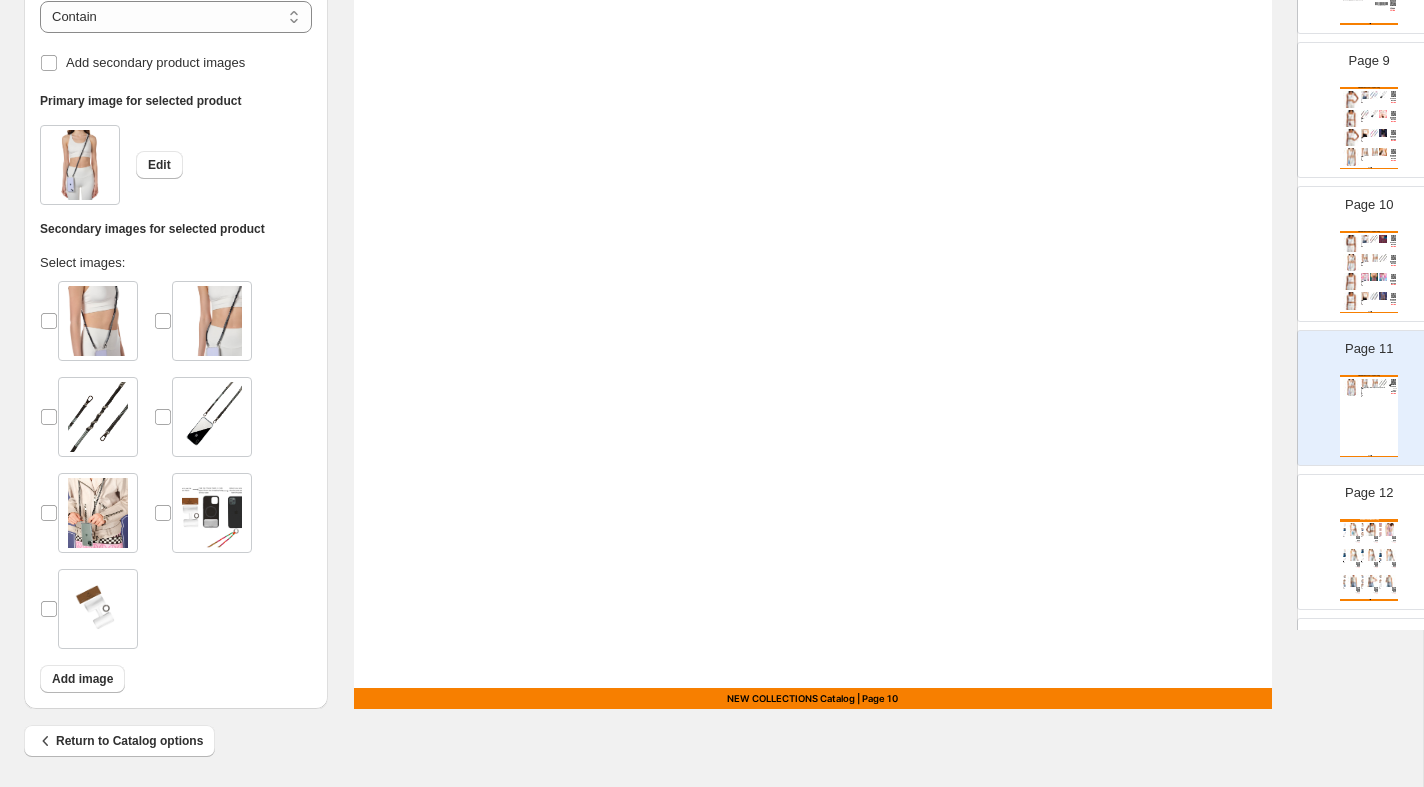 scroll, scrollTop: 638, scrollLeft: 0, axis: vertical 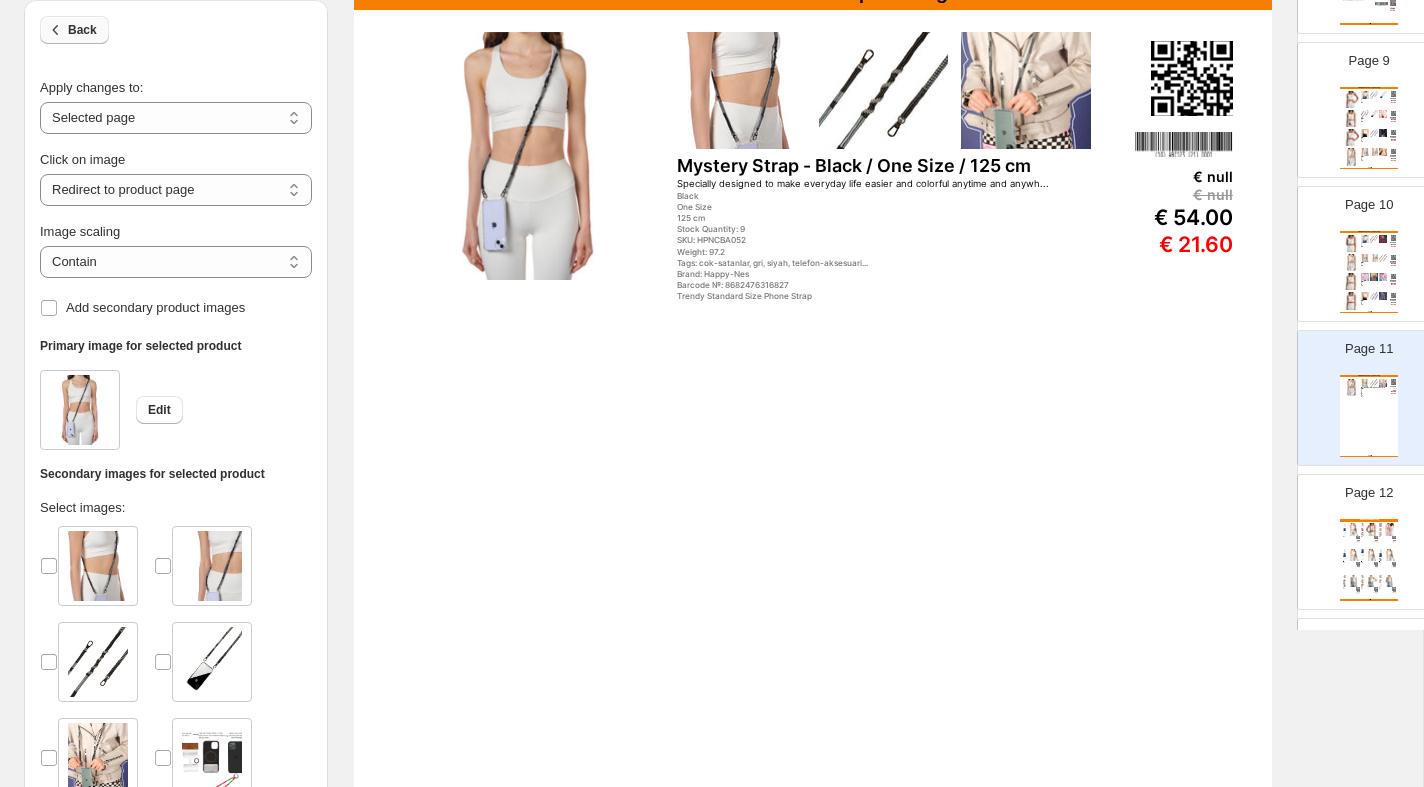 click on "Back" at bounding box center (82, 30) 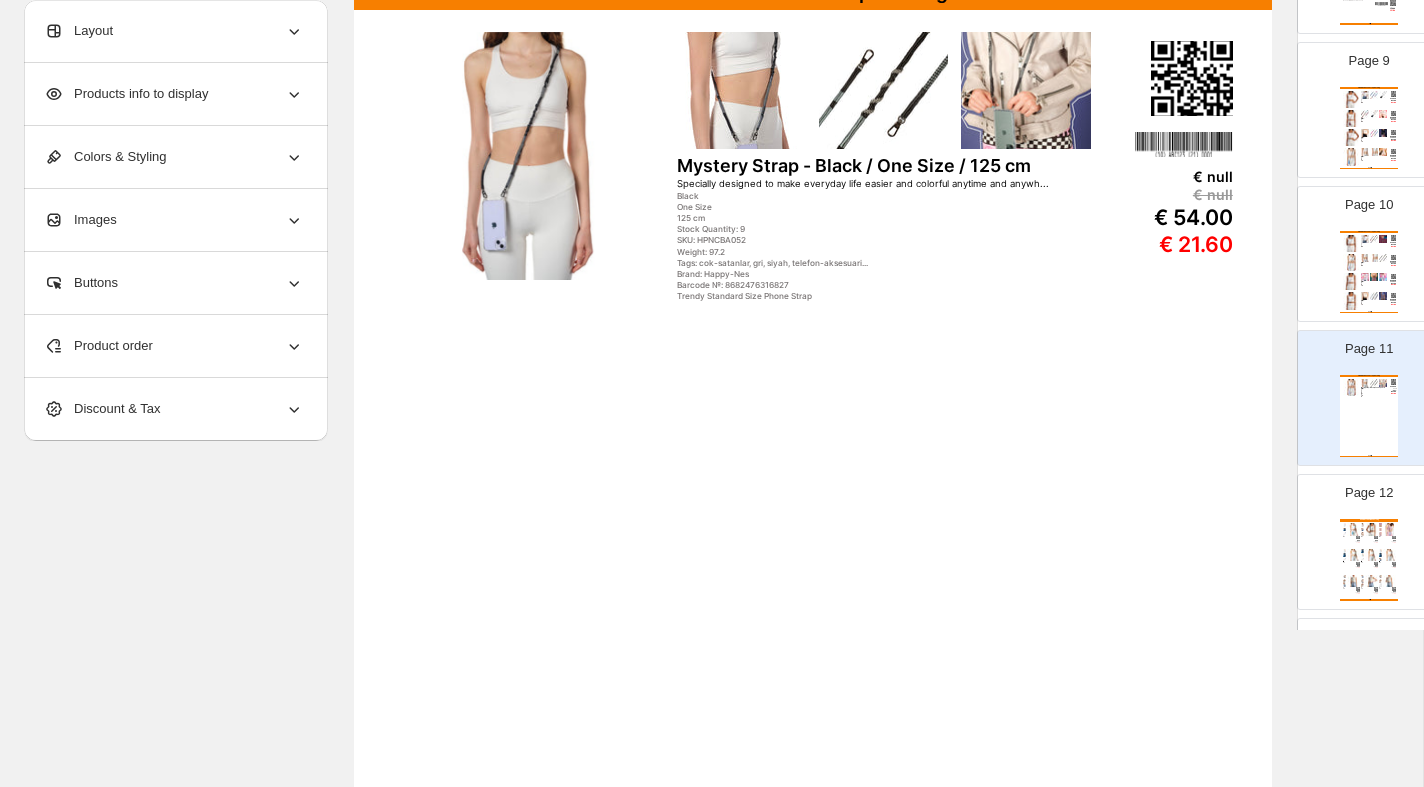 click on "Products info to display" at bounding box center [126, 94] 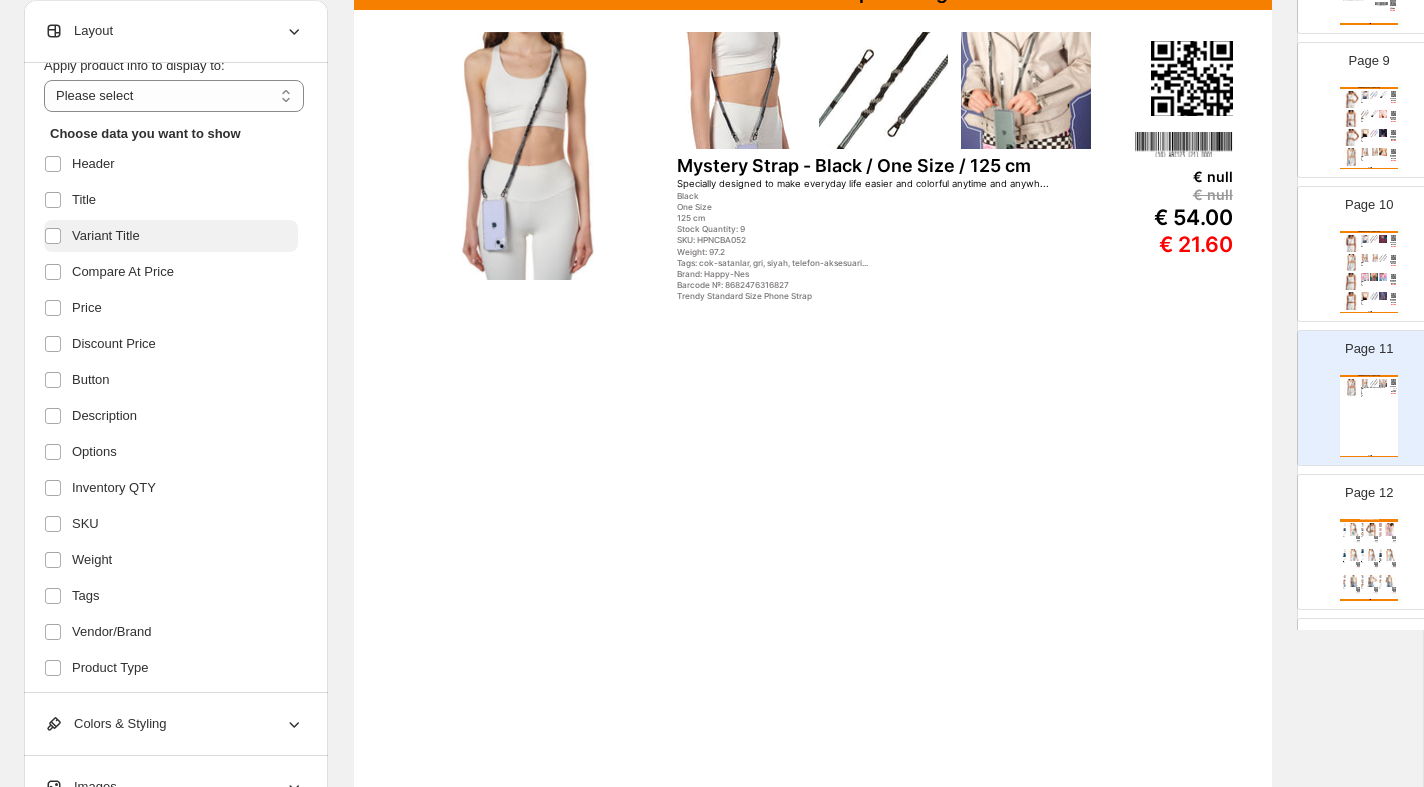scroll, scrollTop: 0, scrollLeft: 0, axis: both 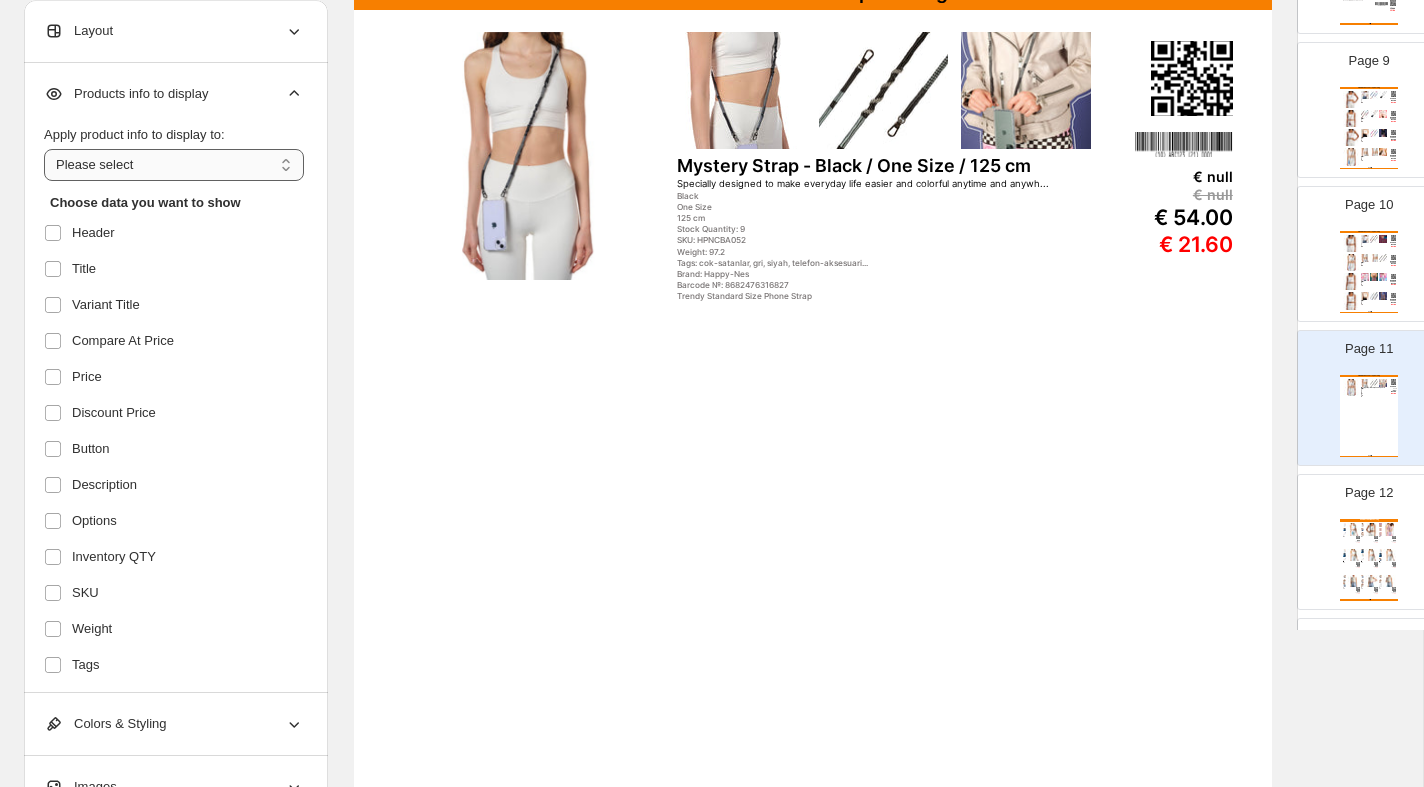 click on "**********" at bounding box center (174, 165) 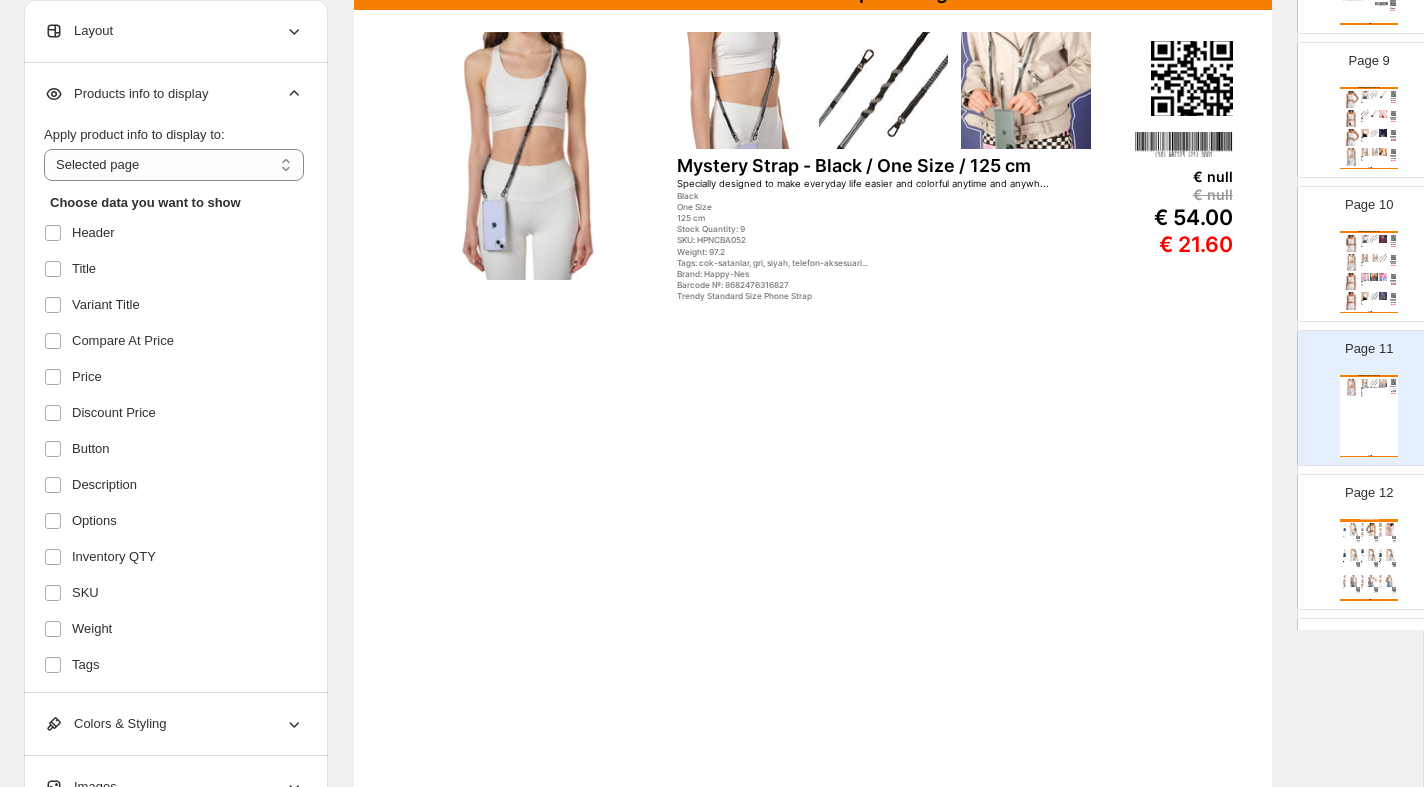 scroll, scrollTop: 295, scrollLeft: 0, axis: vertical 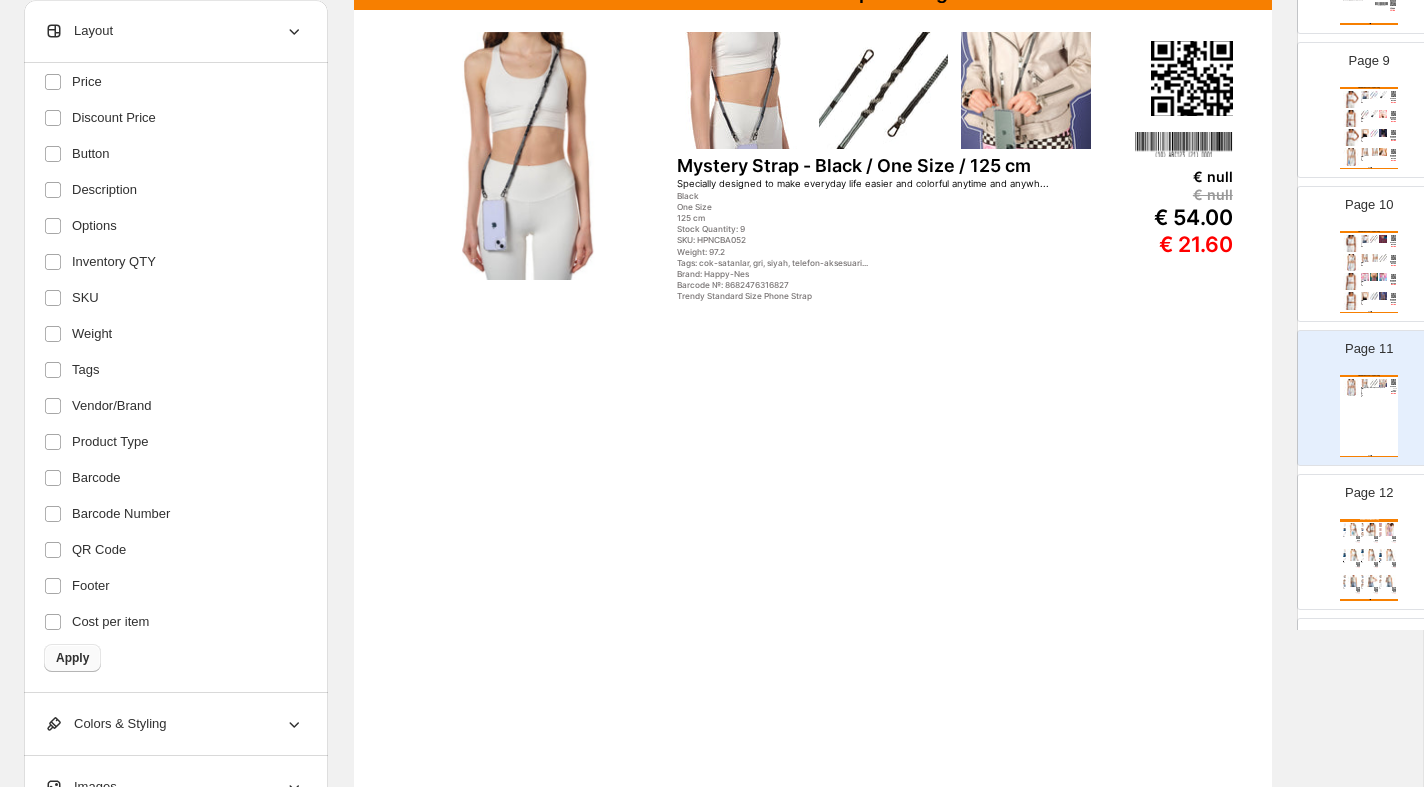 click on "Apply" at bounding box center [72, 658] 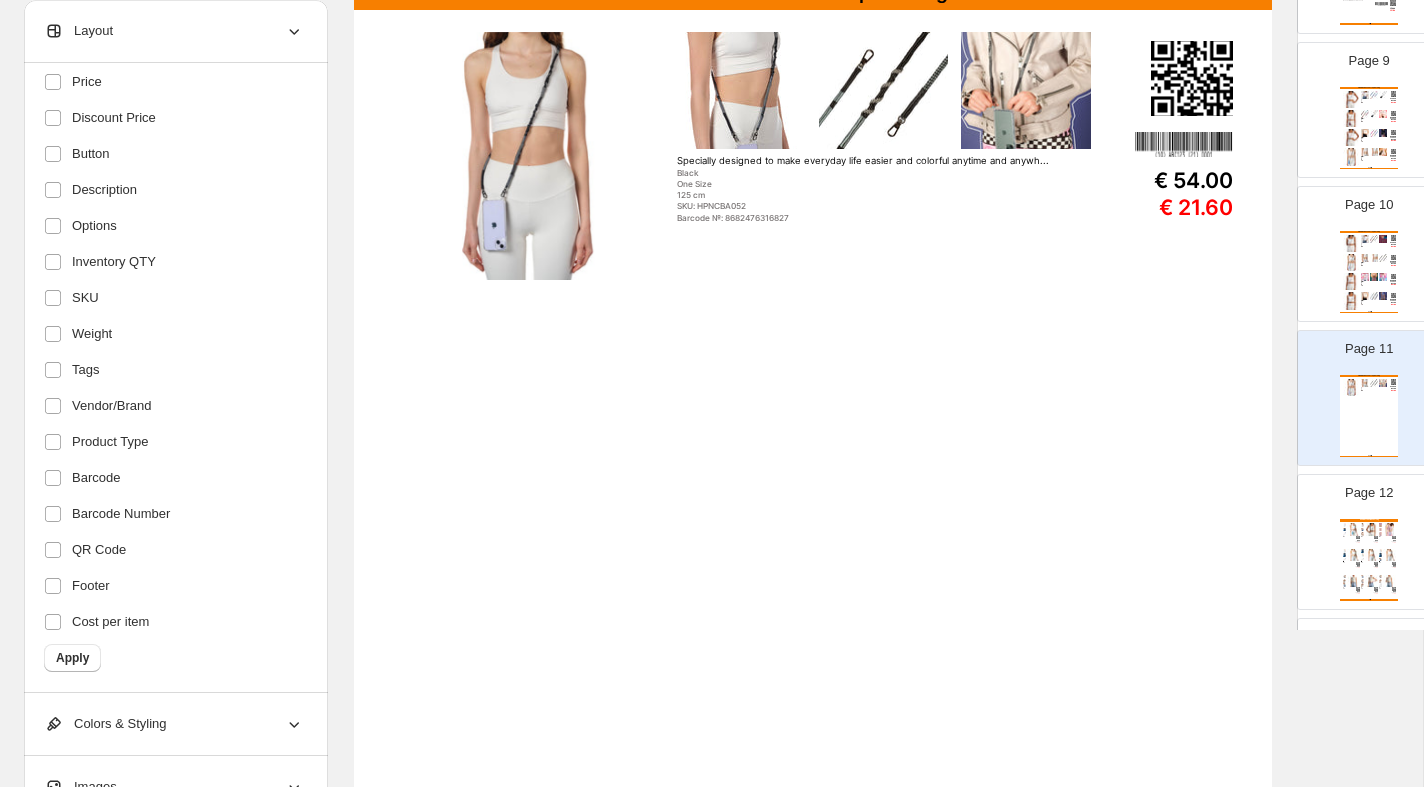 click on "Happy-Nes' design that makes life easier anytime and anywhere: Active Phone Strap! With its convenient an..." at bounding box center [1367, 562] 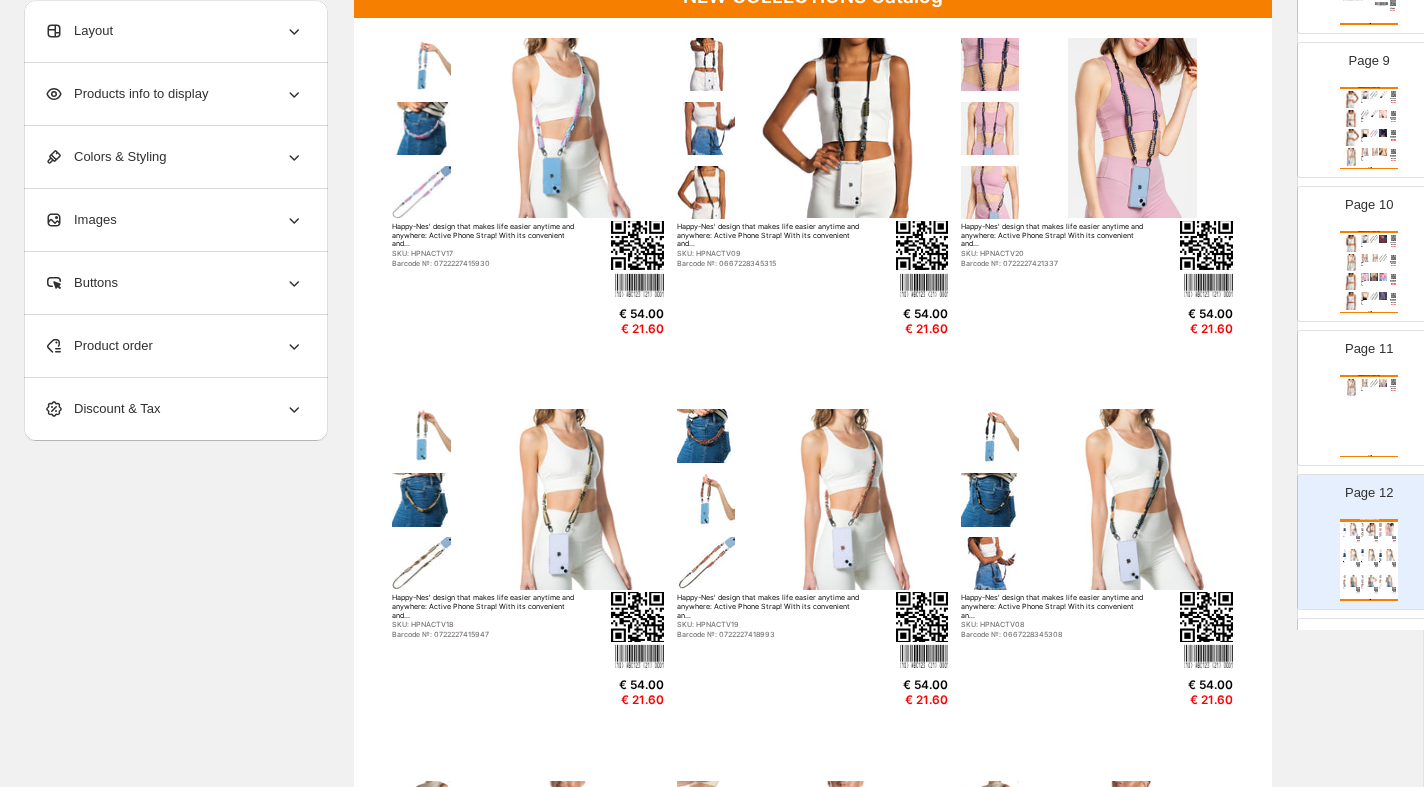 scroll, scrollTop: 0, scrollLeft: 0, axis: both 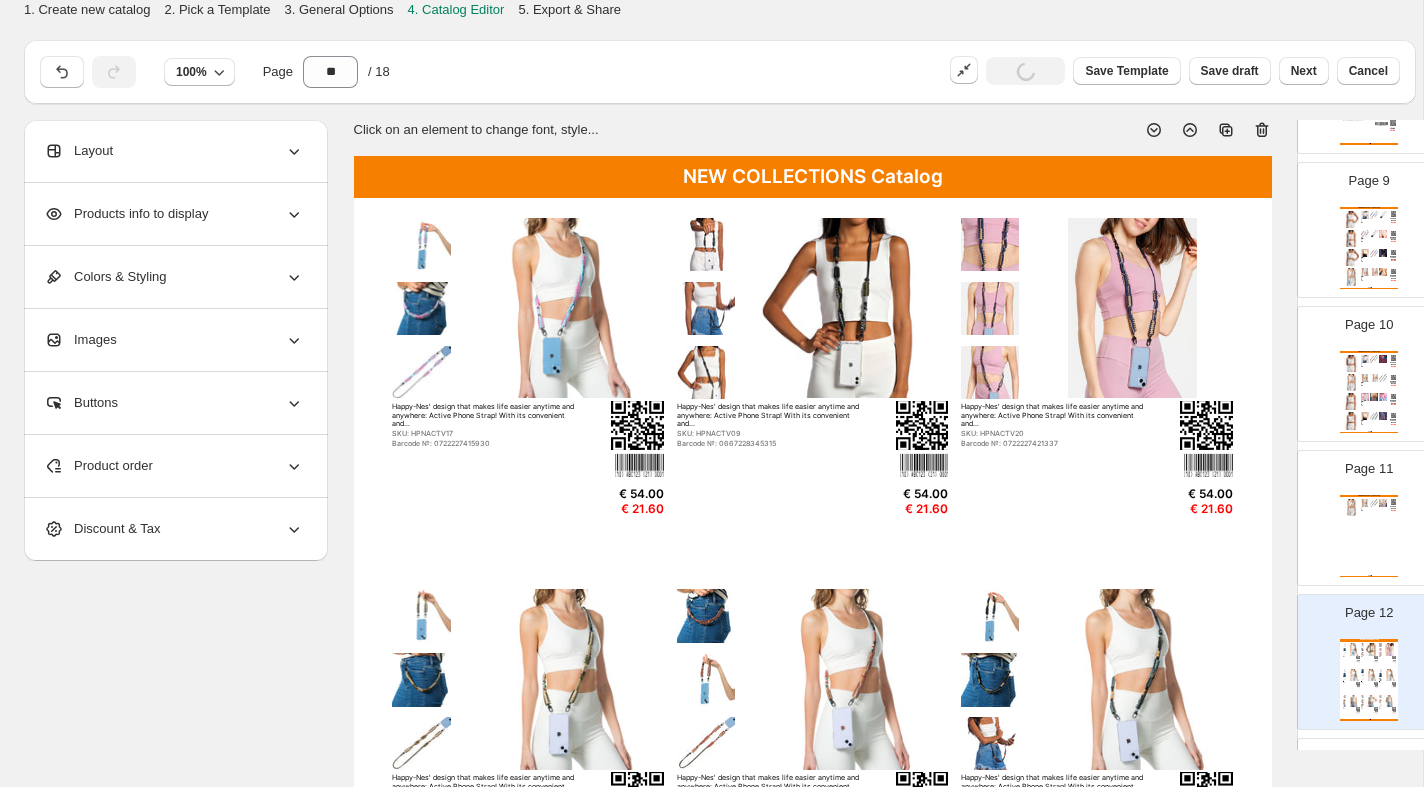 click on "NEW COLLECTIONS Catalog" at bounding box center (813, 177) 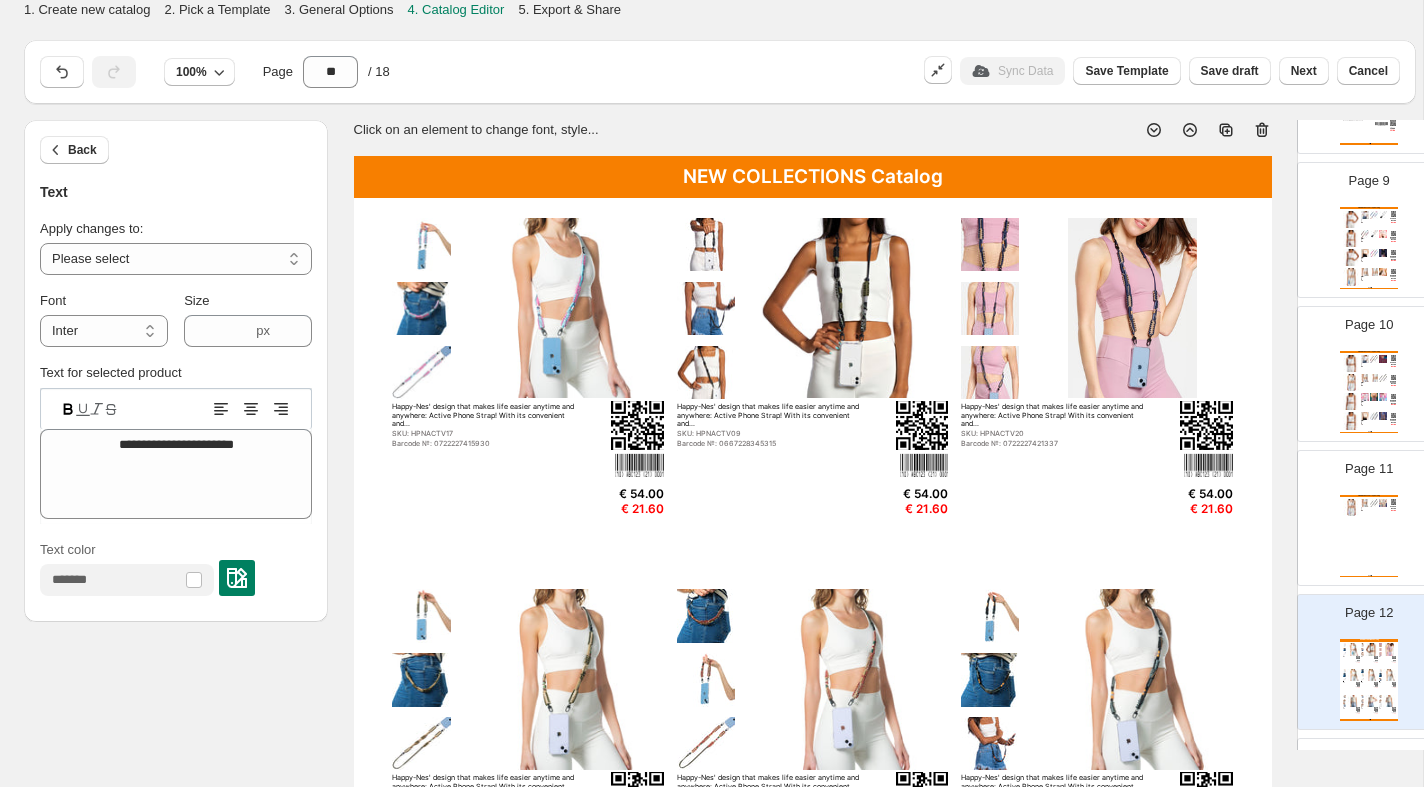 click on "NEW COLLECTIONS Catalog" at bounding box center [813, 177] 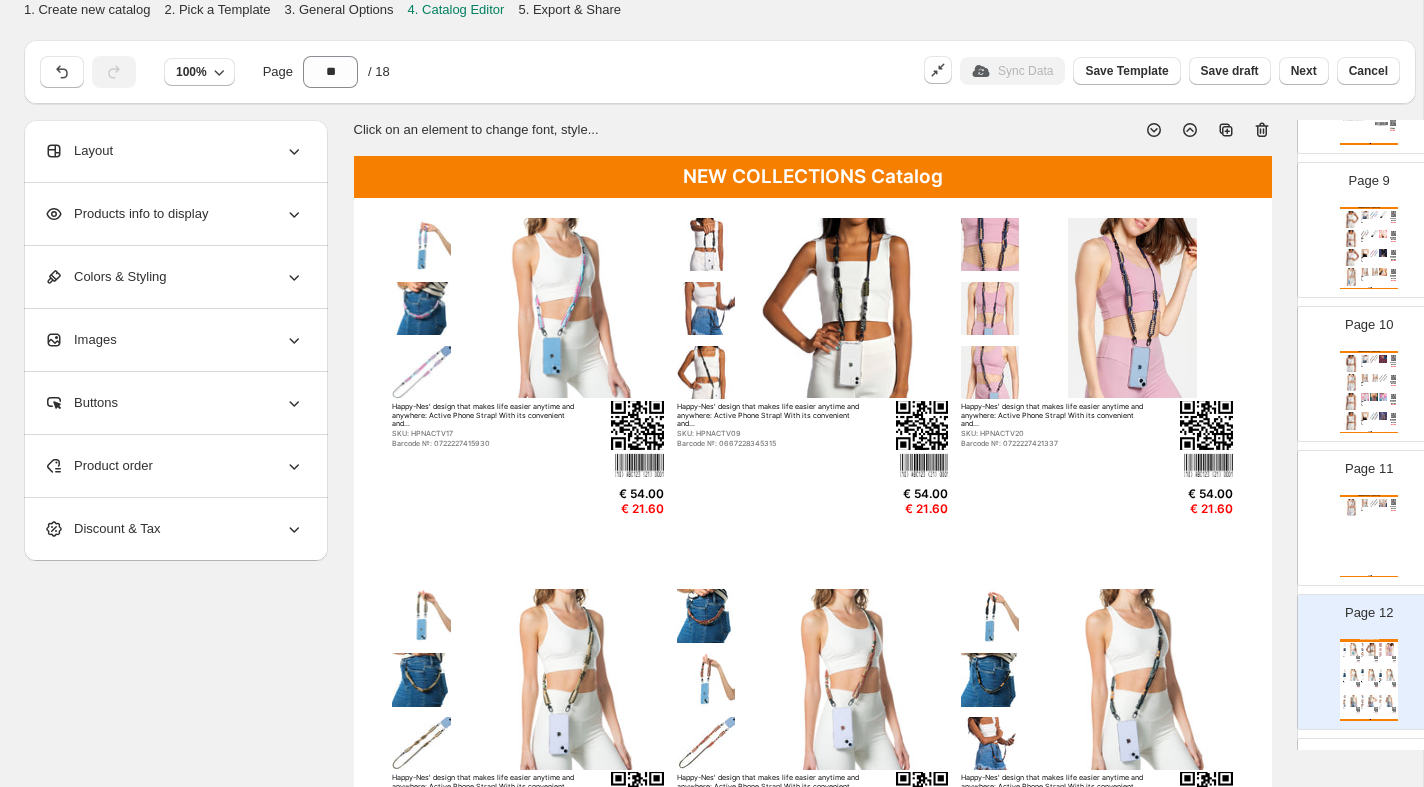 click on "NEW COLLECTIONS Catalog" at bounding box center [813, 177] 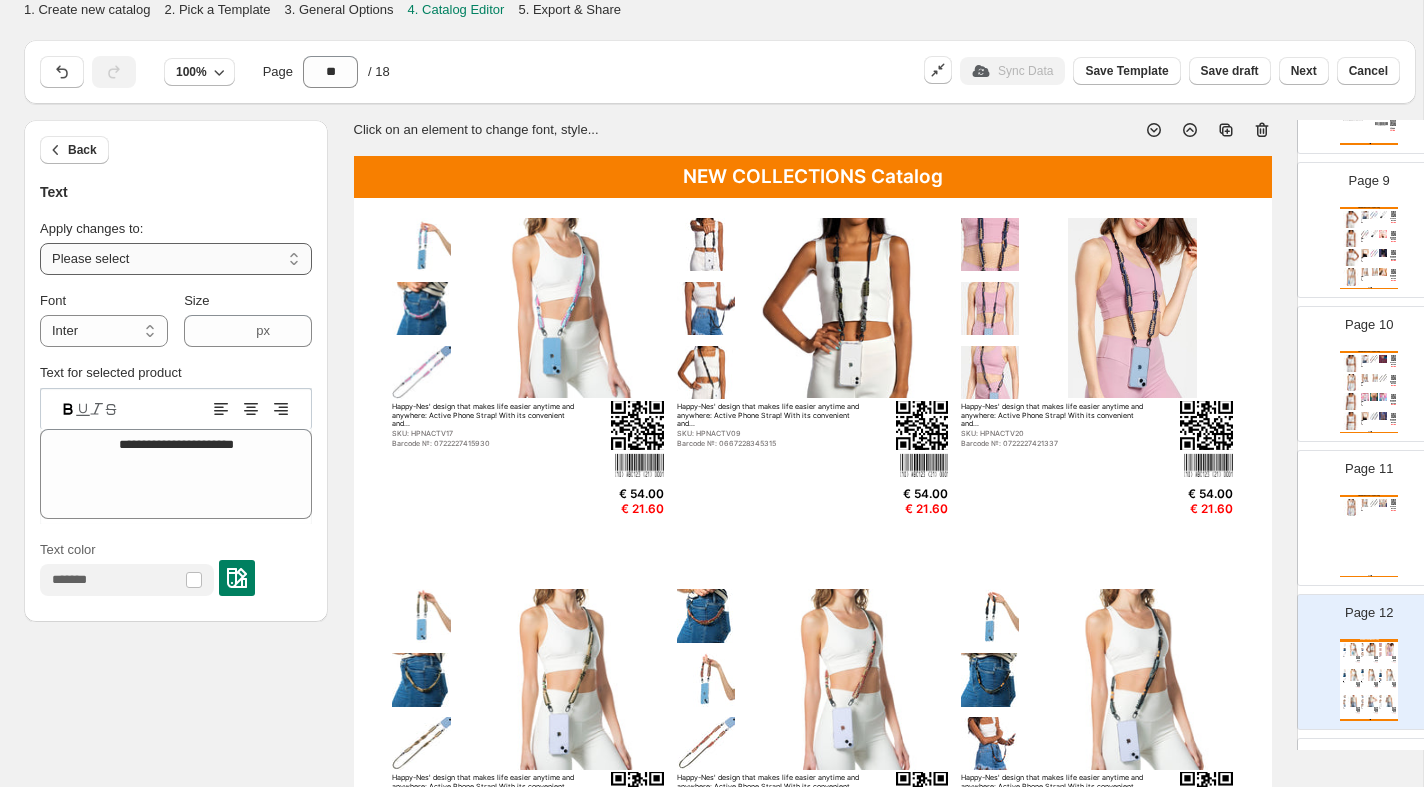 click on "**********" at bounding box center [176, 259] 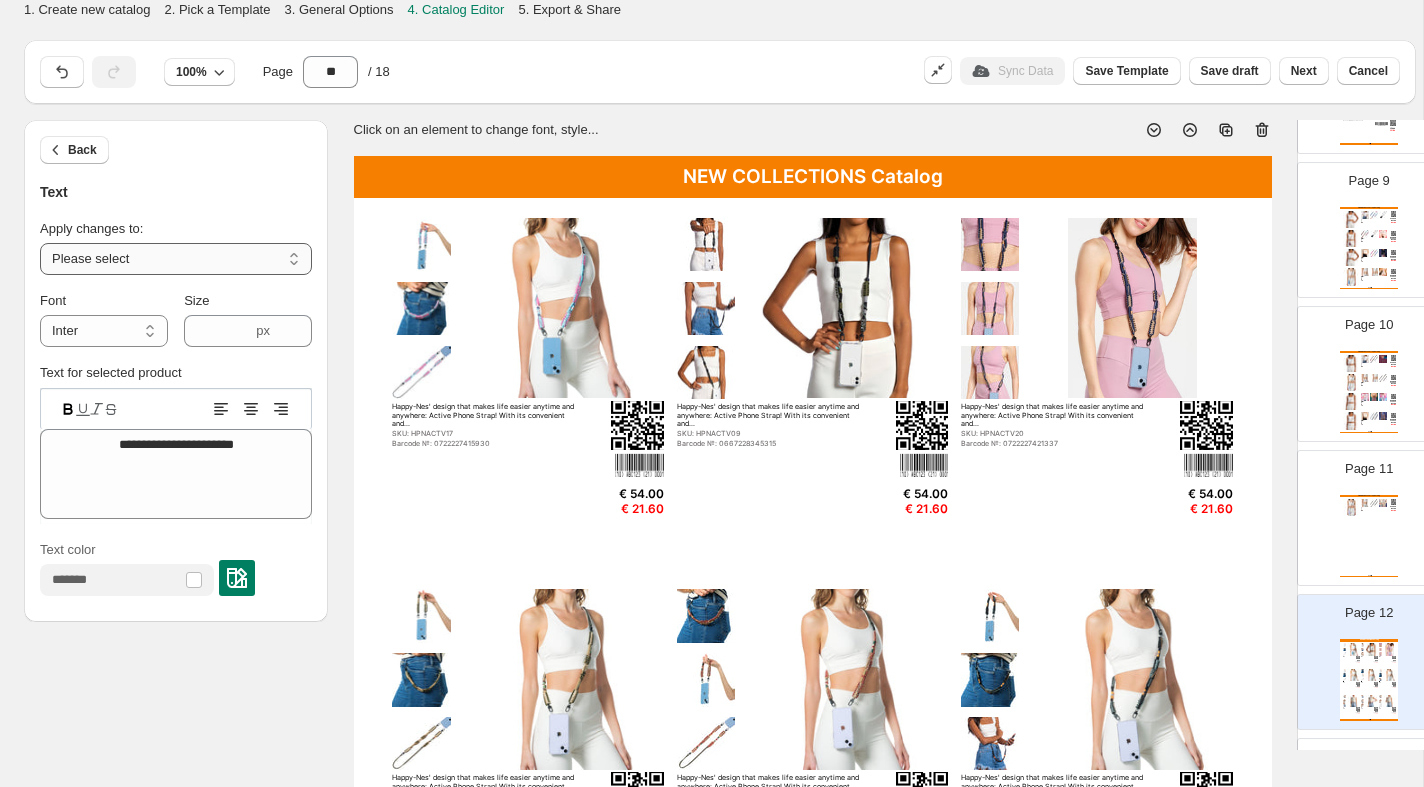 select on "**********" 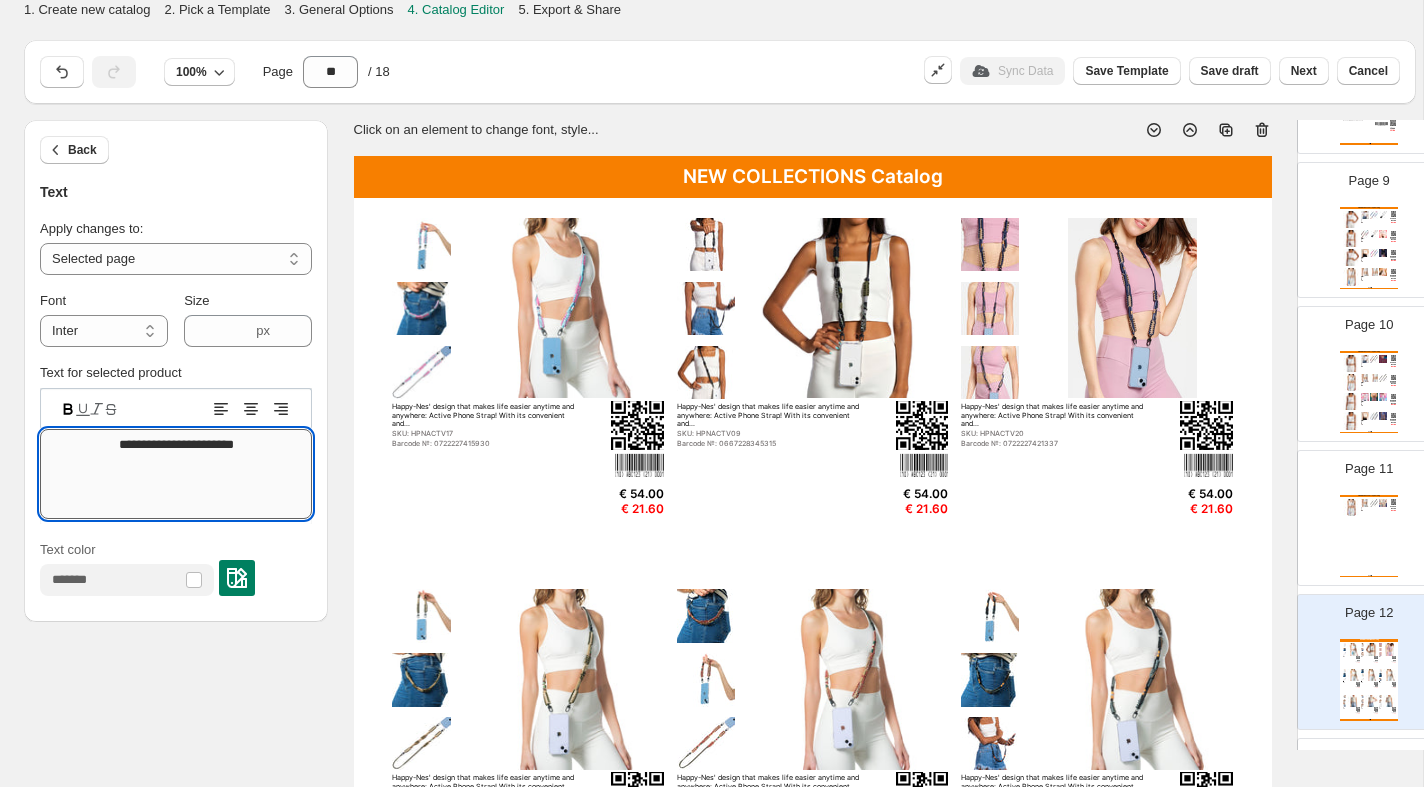 drag, startPoint x: 211, startPoint y: 440, endPoint x: 72, endPoint y: 440, distance: 139 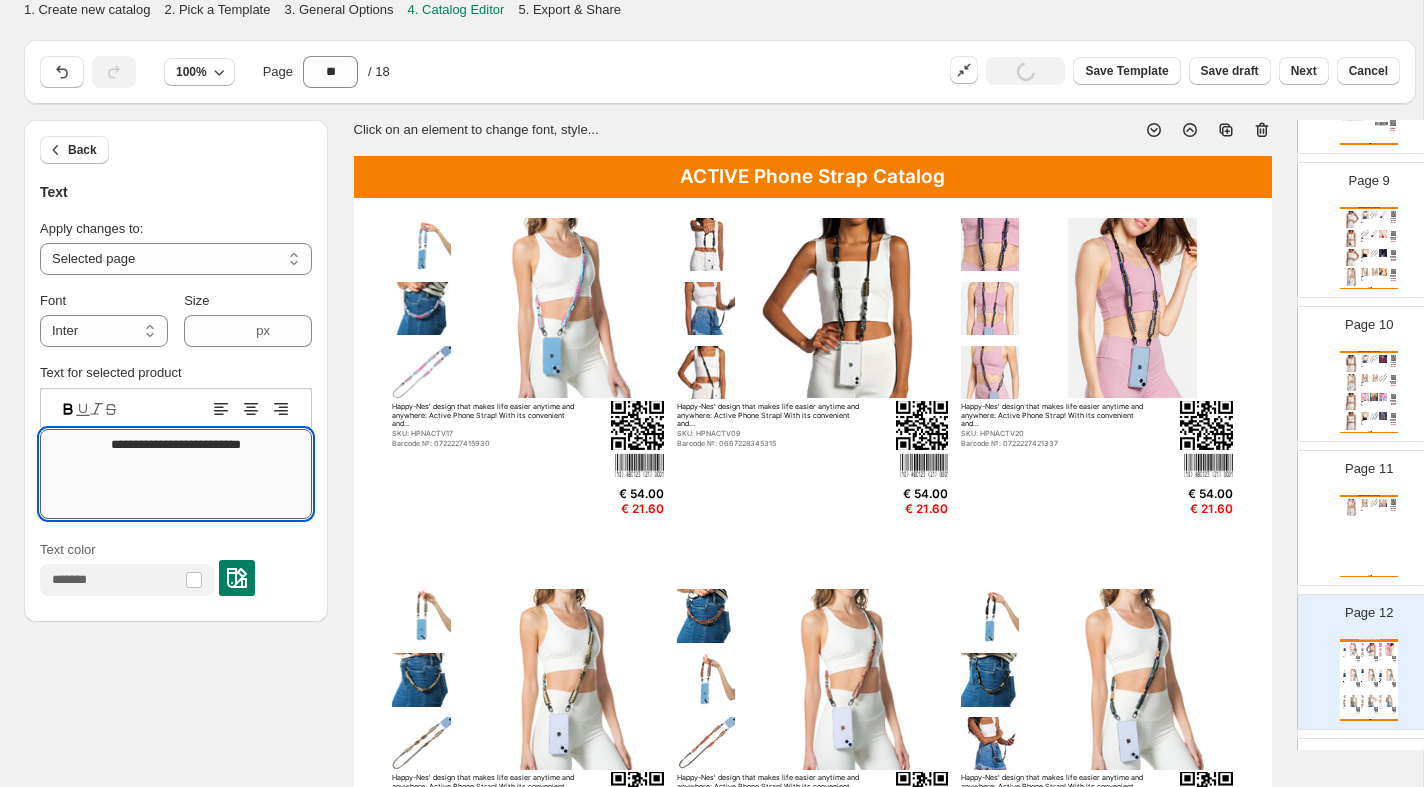 type on "**********" 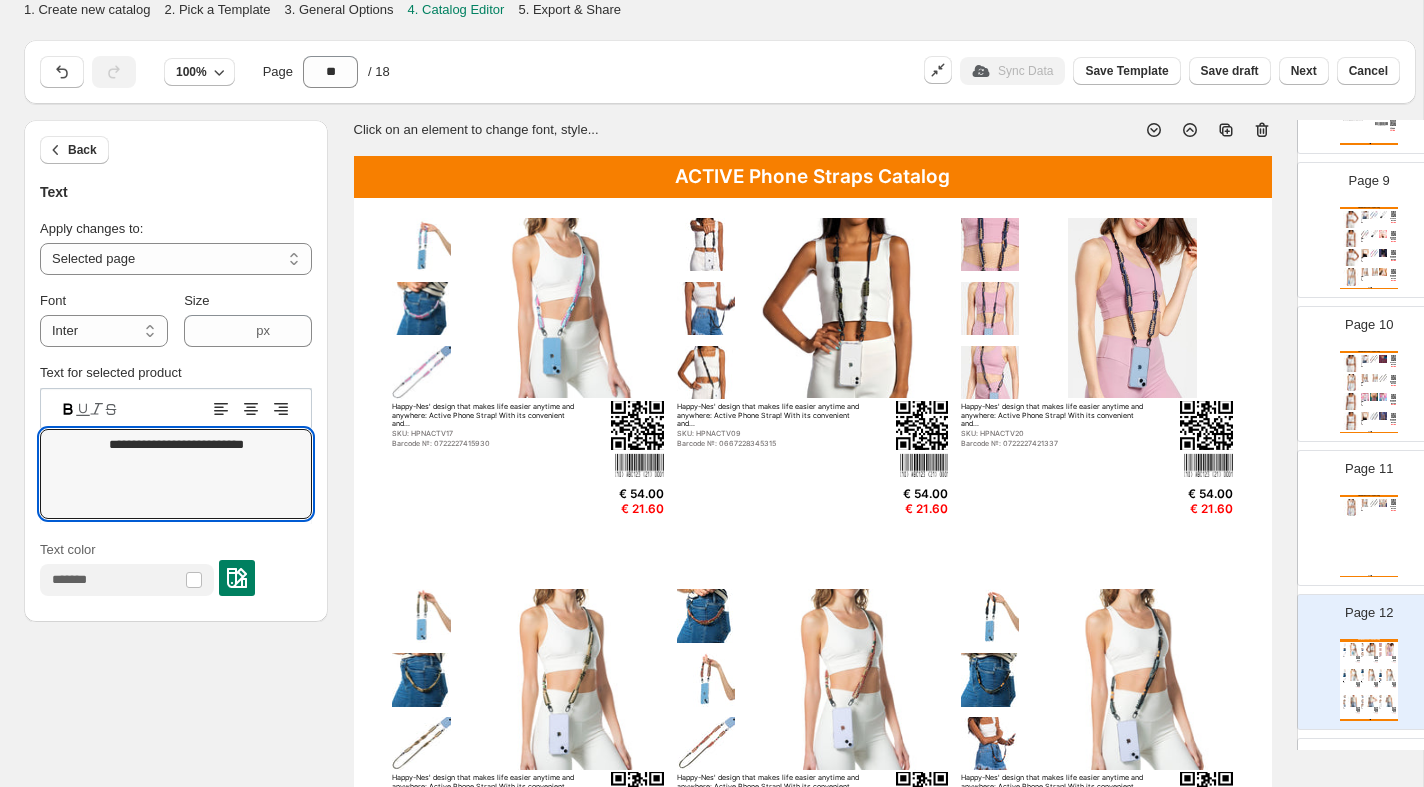 scroll, scrollTop: 0, scrollLeft: 0, axis: both 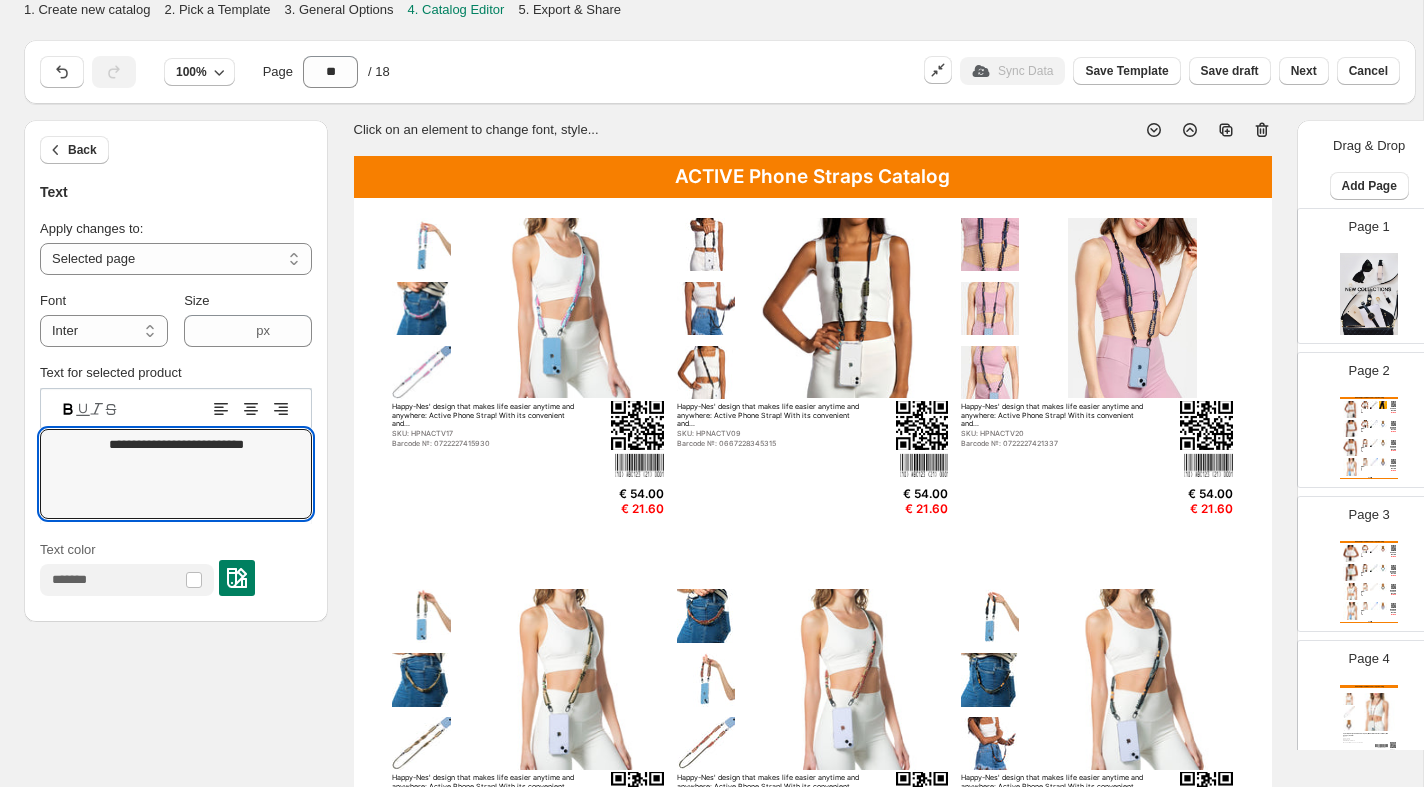 click on "EASY Adjustable Phone Straps Catalog
Specially designed to make everyday life easier and more colorful anytime and... Black Adjustable 95-120 cm SKU:  HPNTEKK05 Barcode №:  0667228345179 € 41.00 € 16.40
Specially designed to make everyday life easier and more colorful anytime and... Blue Adjustable 95-120 cm SKU:  HPNTEKK43 Barcode №:  0667228345216 € 41.00 € 16.40
Specially designed to make everyday life easier and more colorful anytime and... Orange Adjustable 95-120 cm SKU:  HPNTEKK03 Barcode №:  0667228345155 € 41.00 € 16.40
Specially designed to make everyday life easier and more colorful anytime and... Navy Adjustable 95-120 cm SKU:  HPNTEKK12 Barcode №:   € 41.00 € 16.40 NEW COLLECTIONS Catalog | Page undefined" at bounding box center [1369, 438] 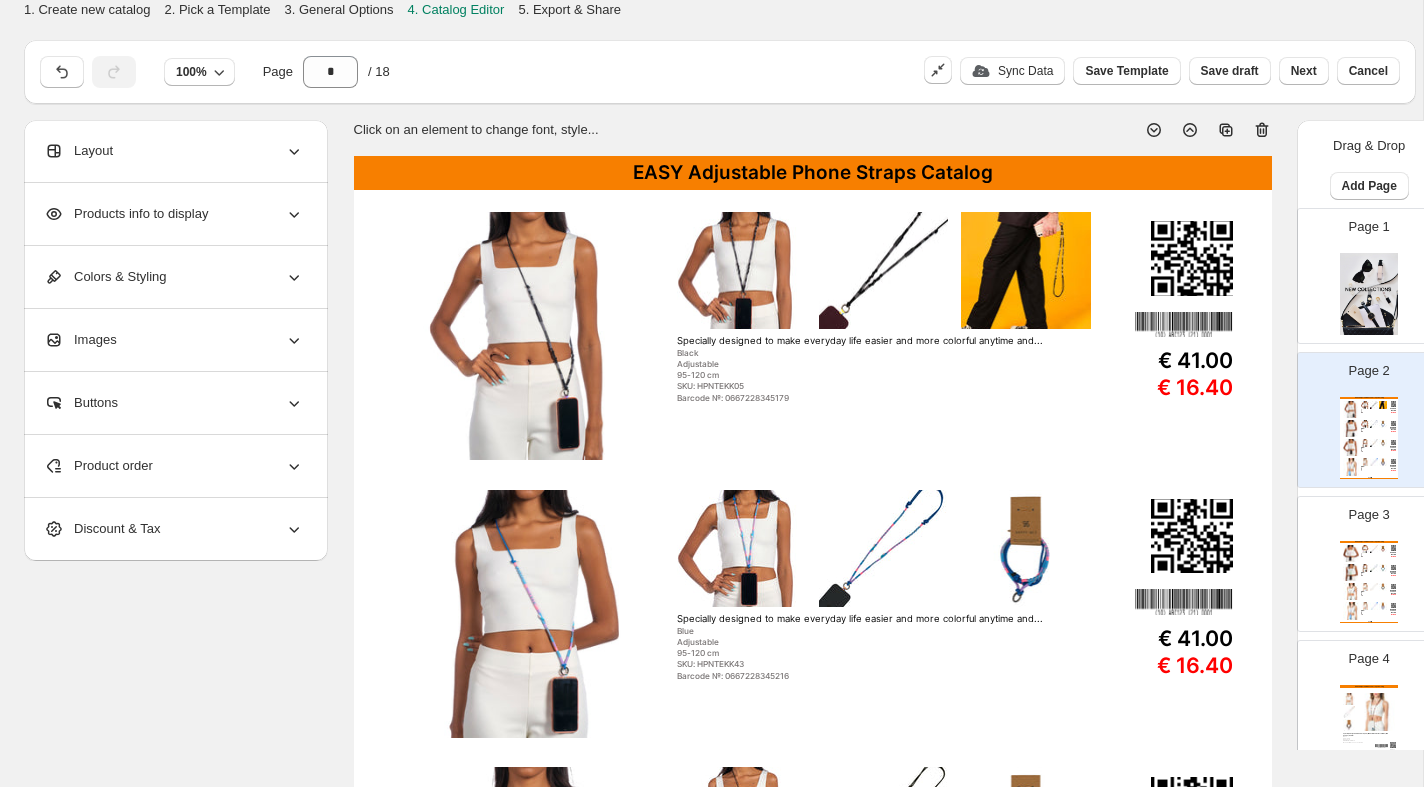 click on "EASY Adjustable Phone Straps Catalog
Specially designed to make everyday life easier and more colorful anytime and... Pink Adjustable 95-120 cm SKU:  HPNTEKK44 Barcode №:  0667228345223 € 41.00 € 16.40
Specially designed to make everyday life easier and more colorful anytime and... Blue Adjustable 95-120 cm SKU:  HPNTEKK01 Barcode №:  0667228345131 € 41.00 € 16.40
Specially designed to make everyday life easier and more colorful anytime and... Brown Adjustable 95-120 cm SKU:  HPNTEKK07 Barcode №:  0722227416142 € 41.00 € 16.40
Specially designed to make everyday life easier and more colorful anytime and... Blue Adjustable 95-120 cm SKU:  HPNTEKK06 Barcode №:  0722227416135 € 41.00 € 16.40 NEW COLLECTIONS Catalog | Page undefined" at bounding box center [1369, 582] 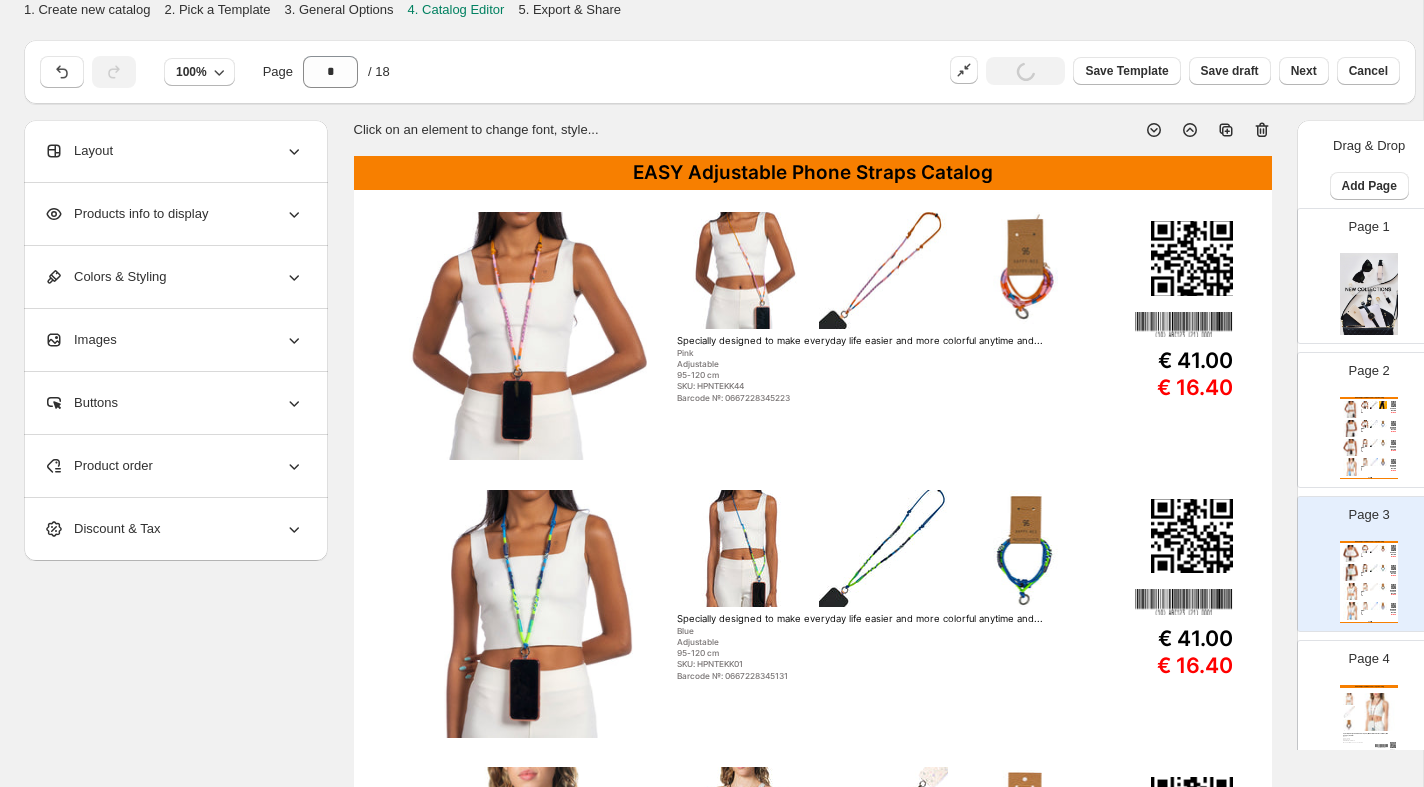 click at bounding box center [1376, 712] 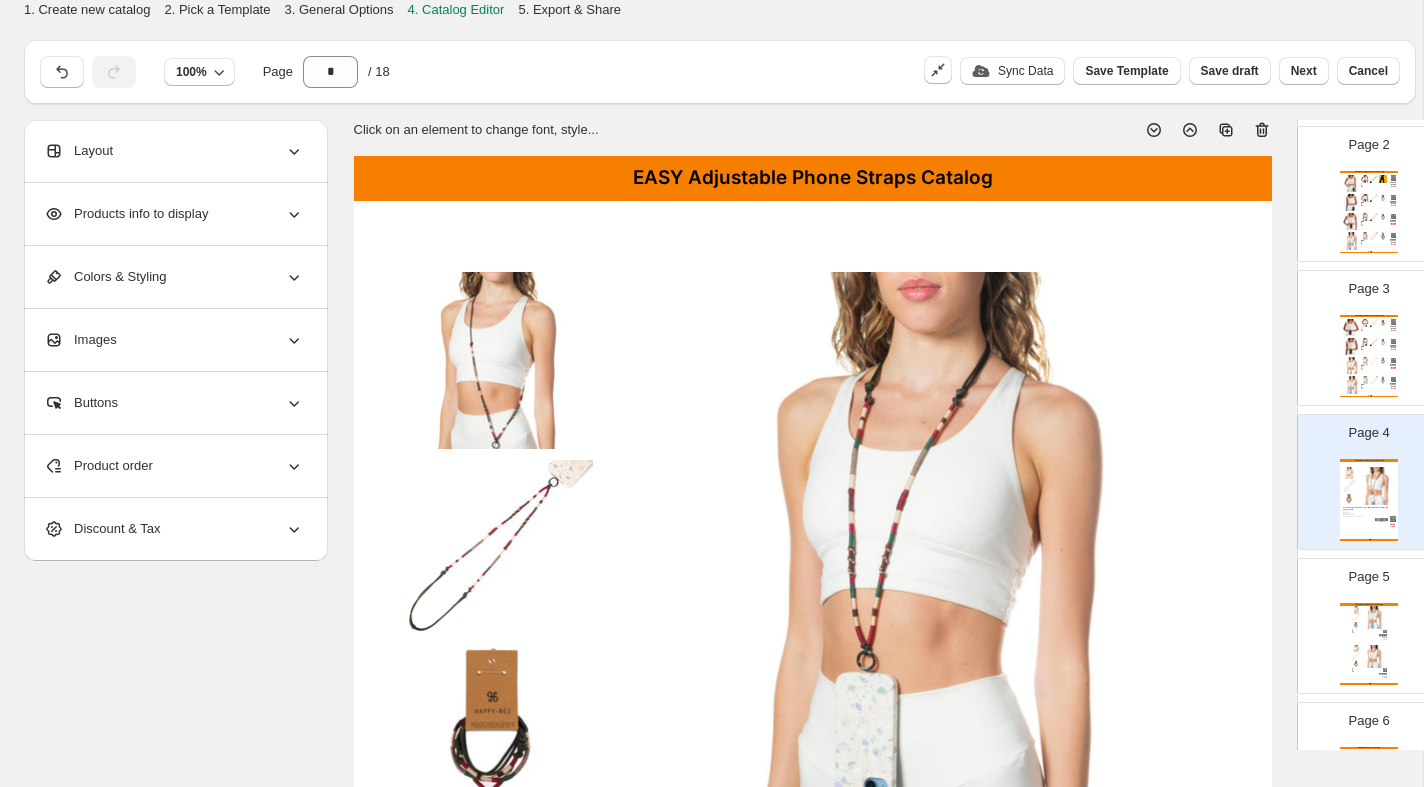 scroll, scrollTop: 280, scrollLeft: 0, axis: vertical 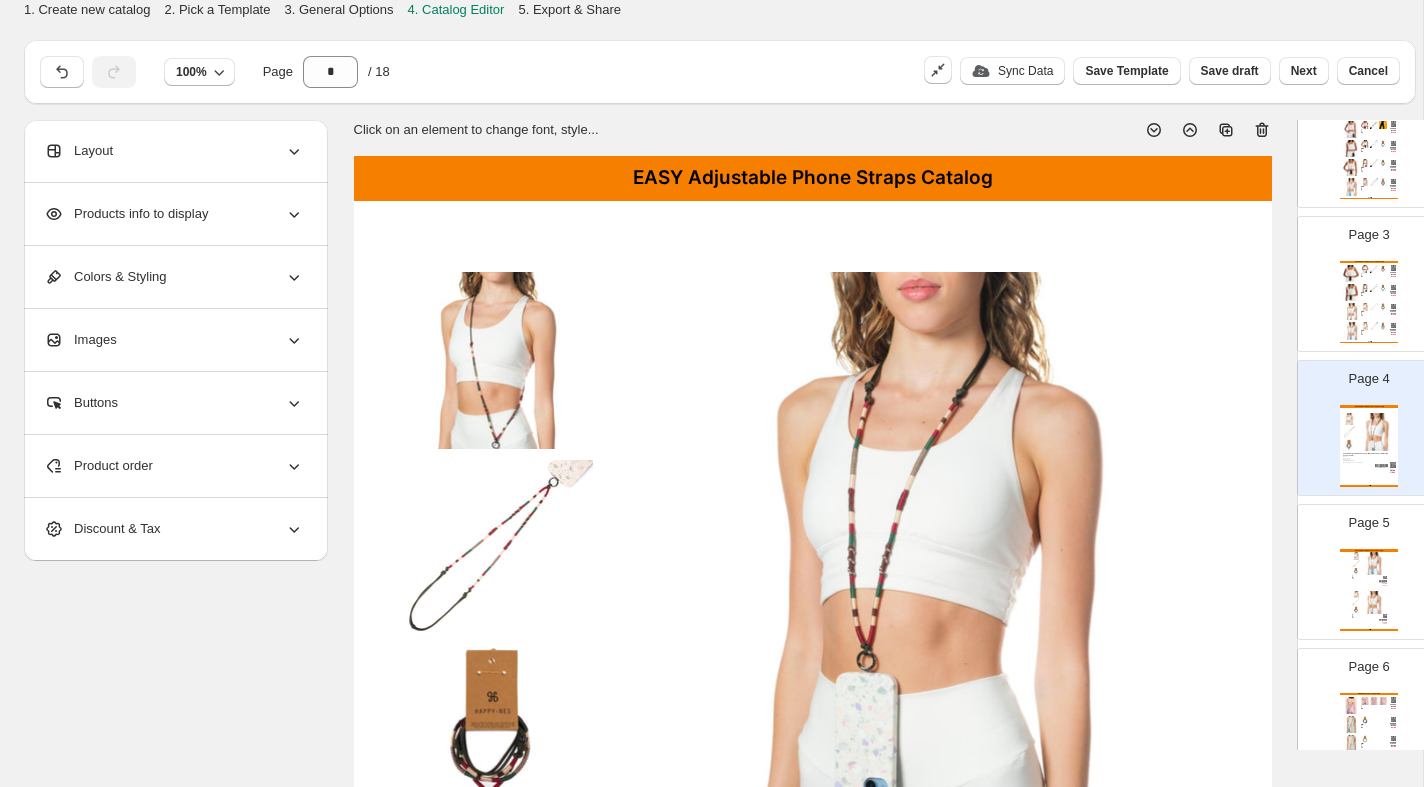 click on "Barcode №:  0722227416166" at bounding box center (1365, 579) 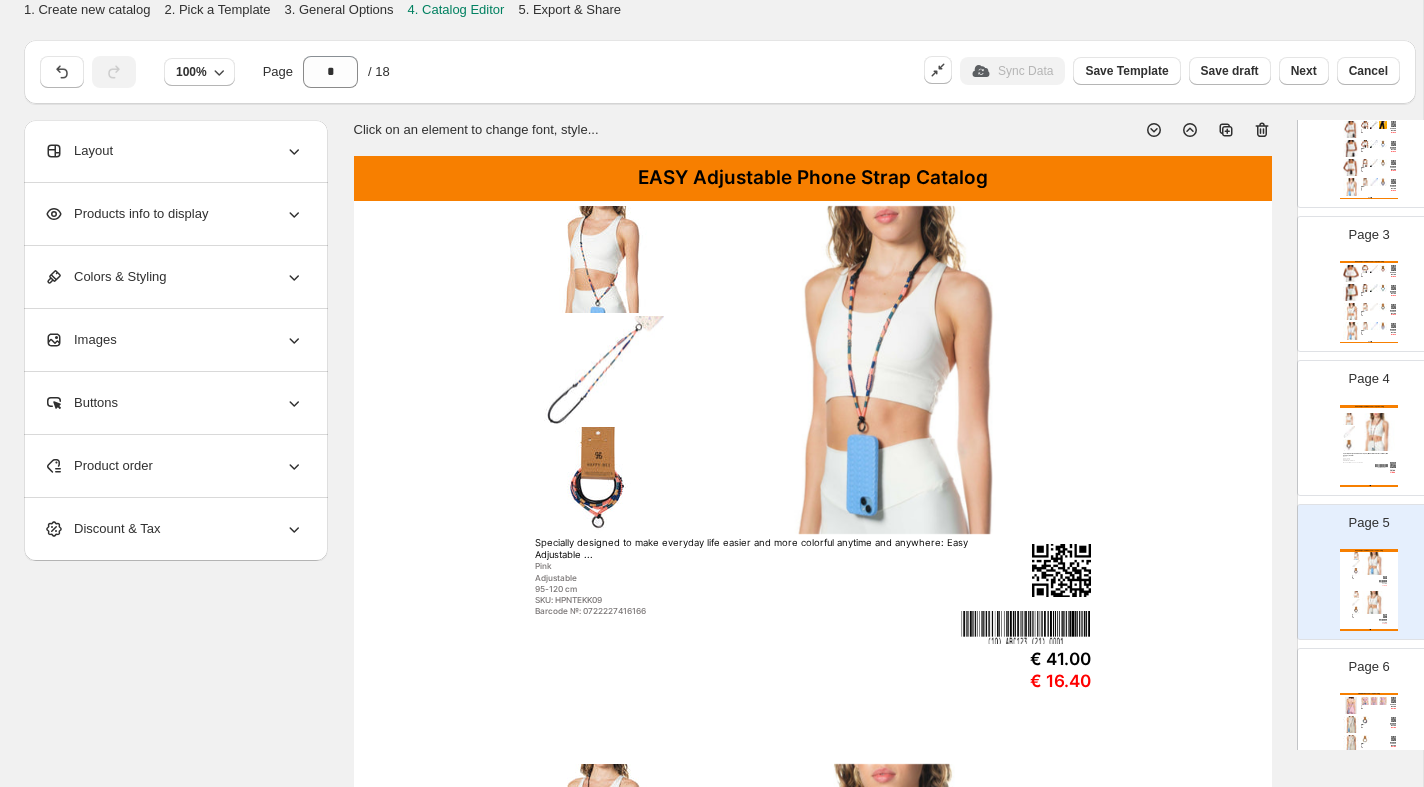 click on "EASY Adjustable Phone Strap Catalog" at bounding box center (813, 178) 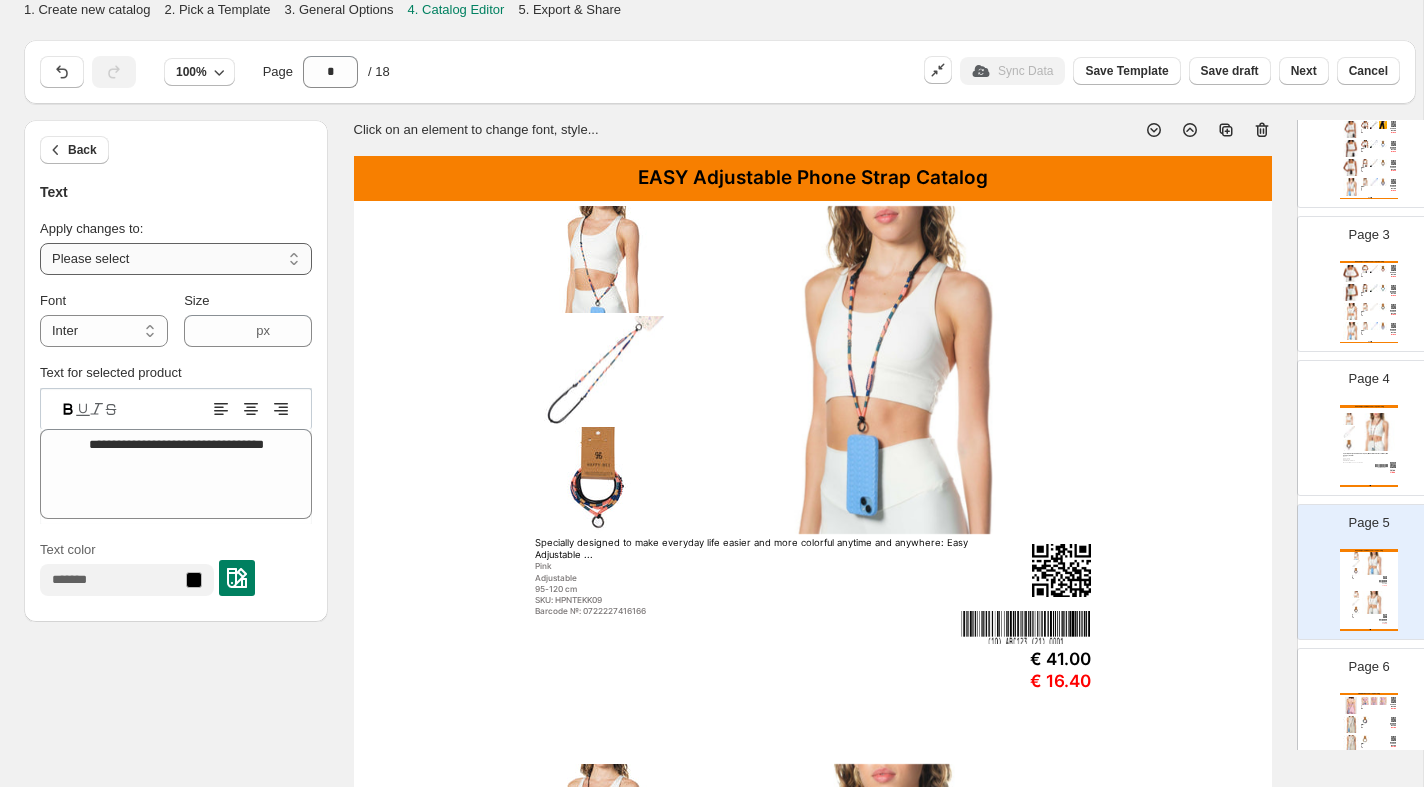 click on "**********" at bounding box center (176, 259) 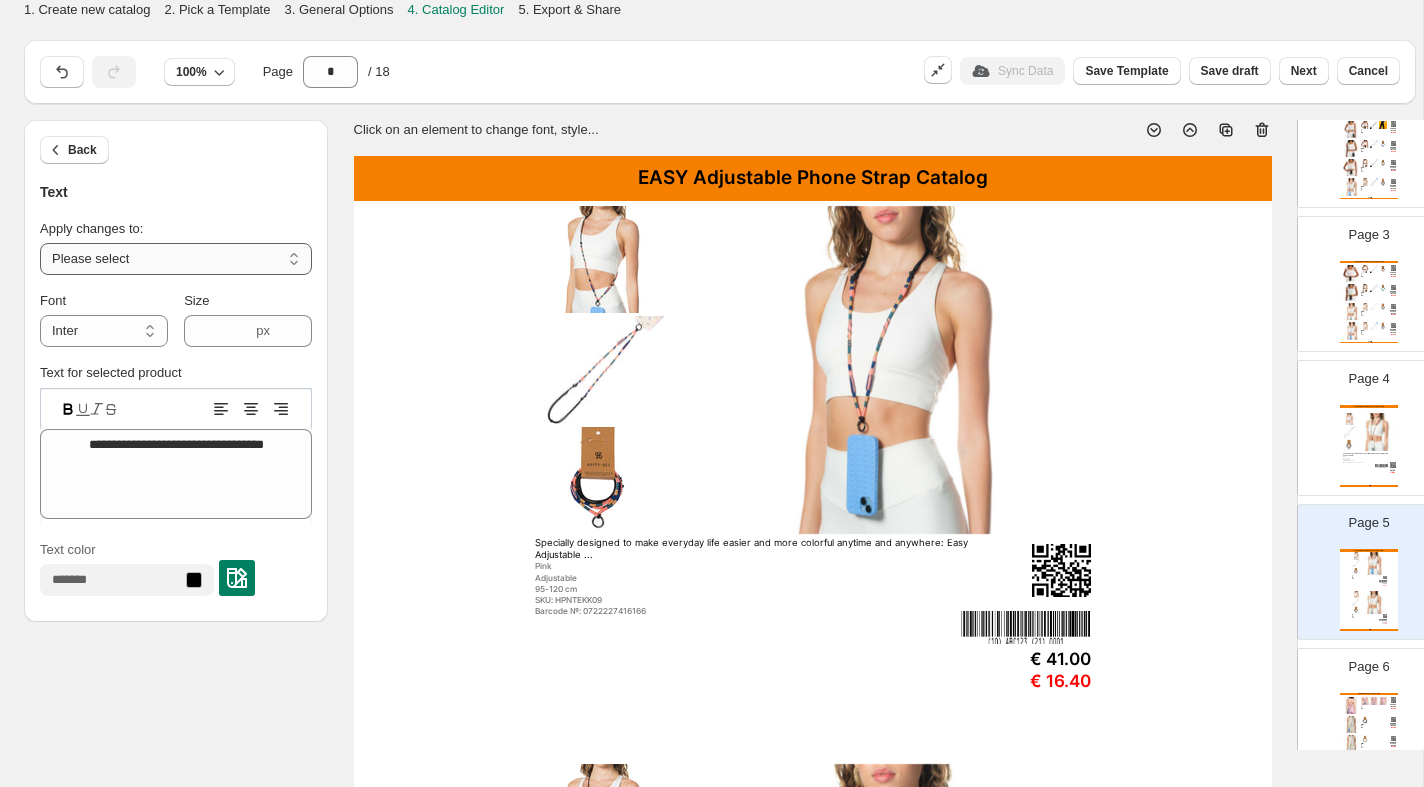 select on "**********" 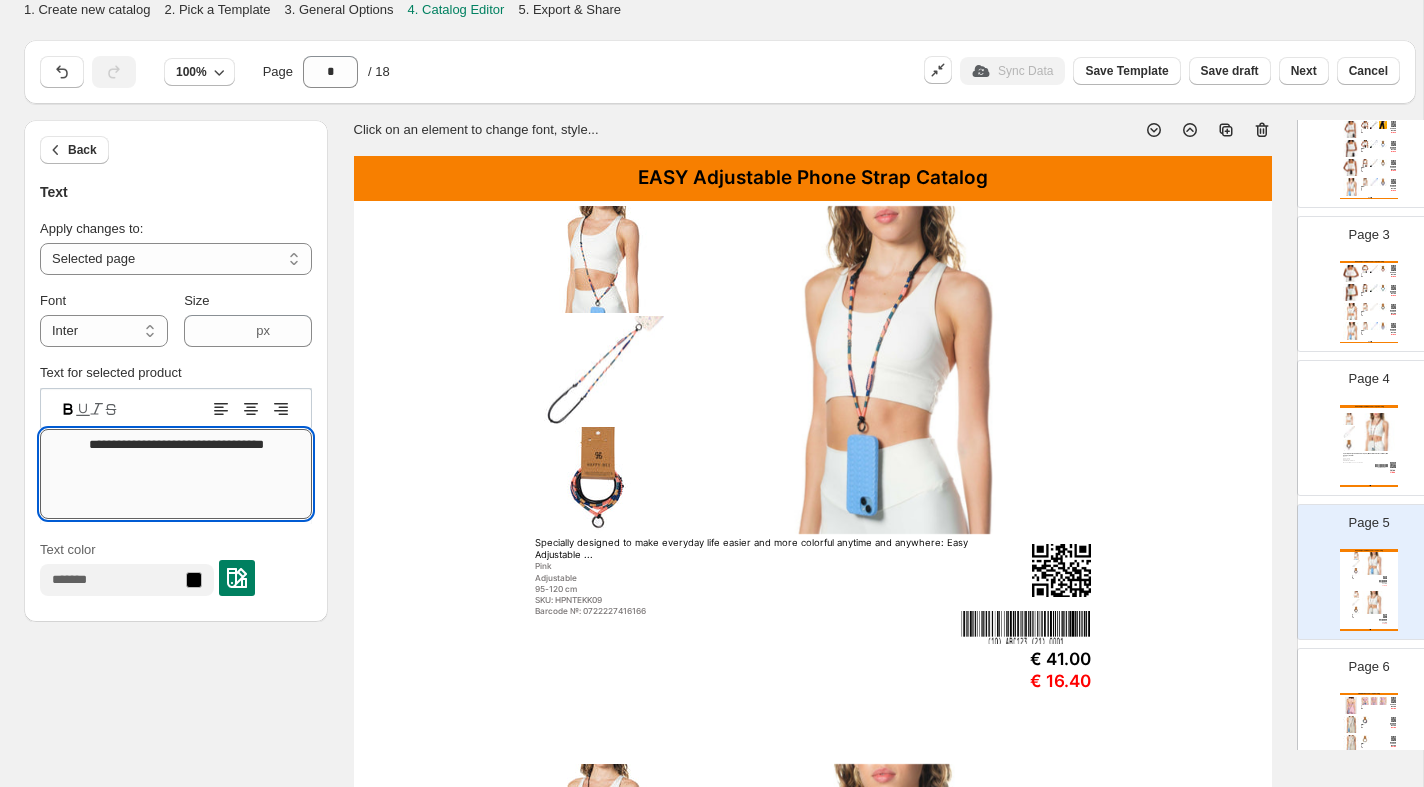 type on "**********" 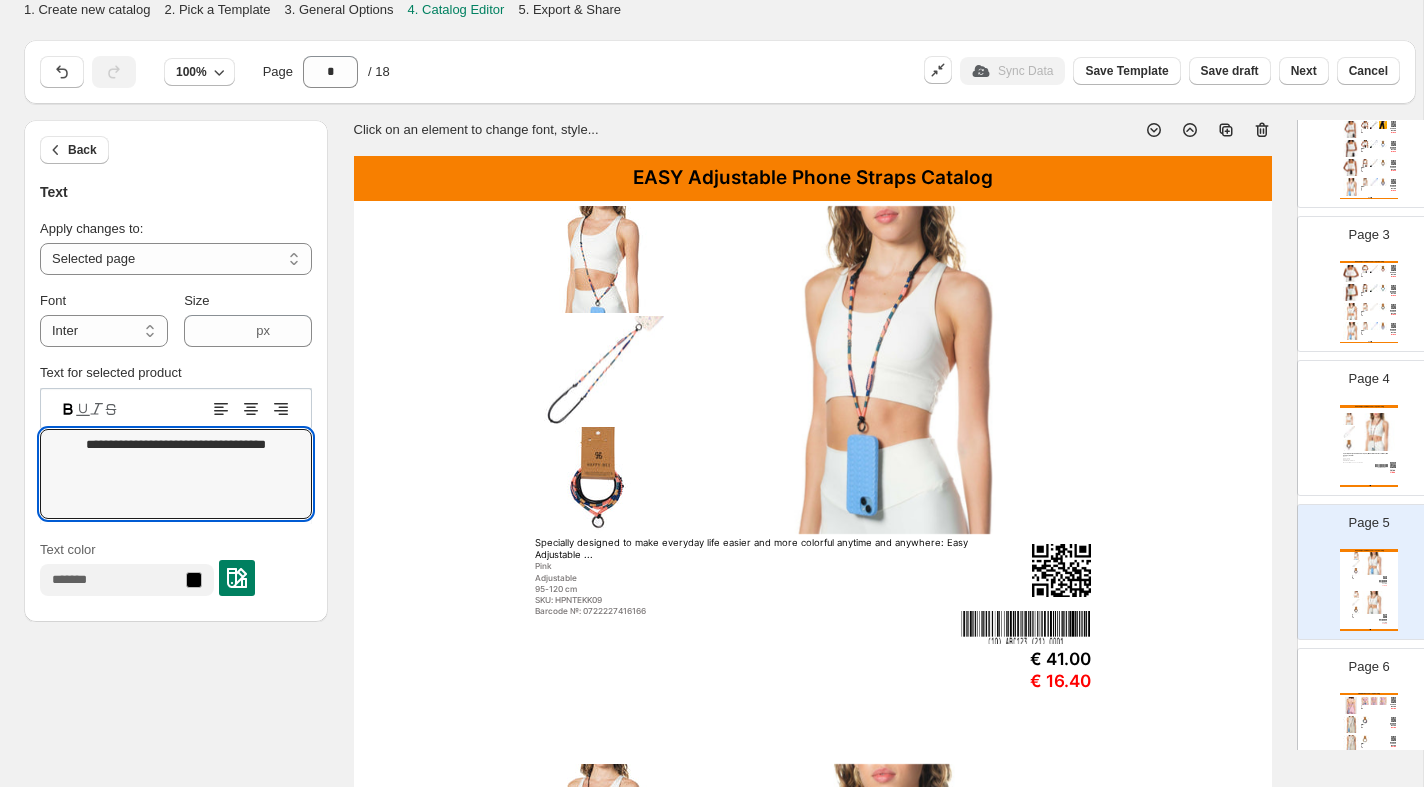 click at bounding box center [1351, 705] 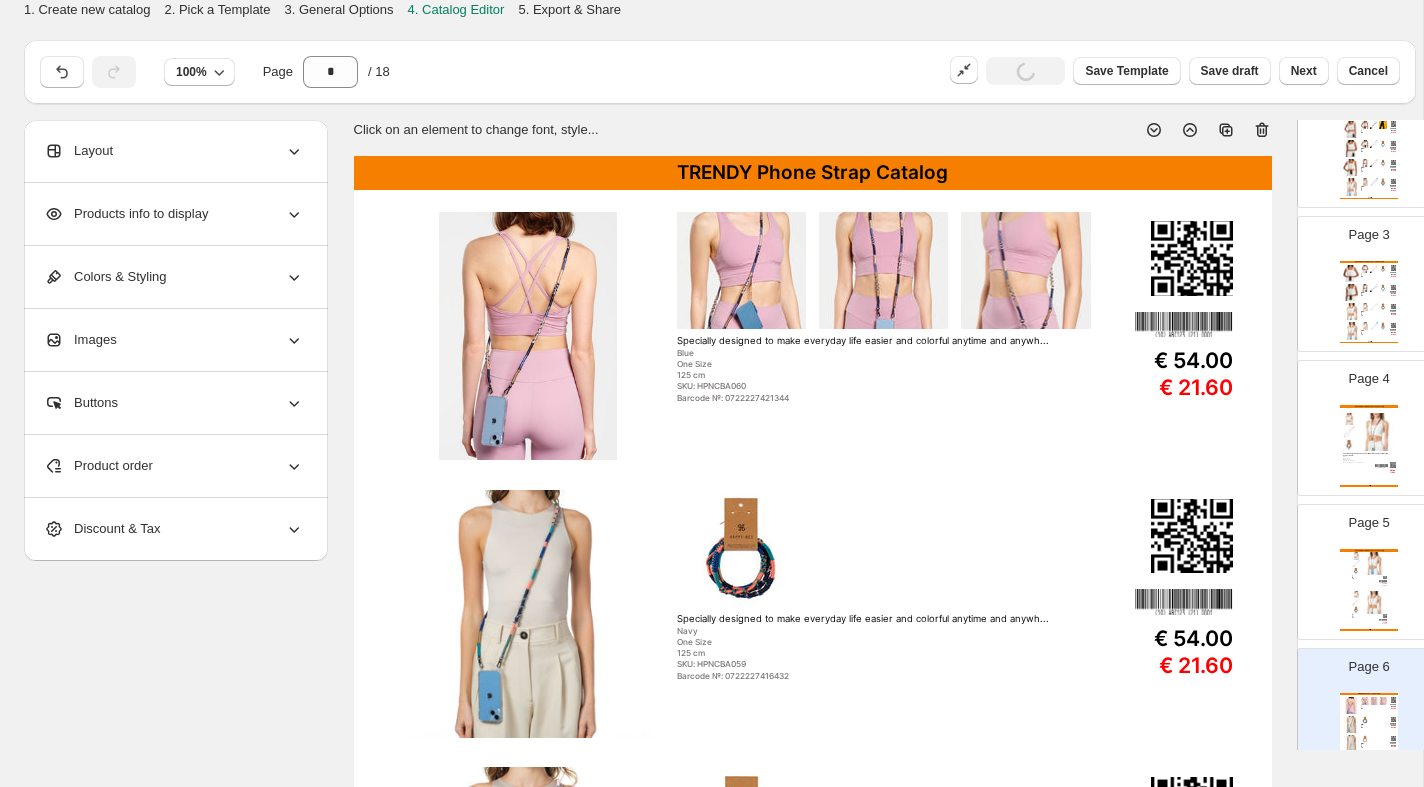 click on "TRENDY Phone Strap Catalog" at bounding box center [813, 173] 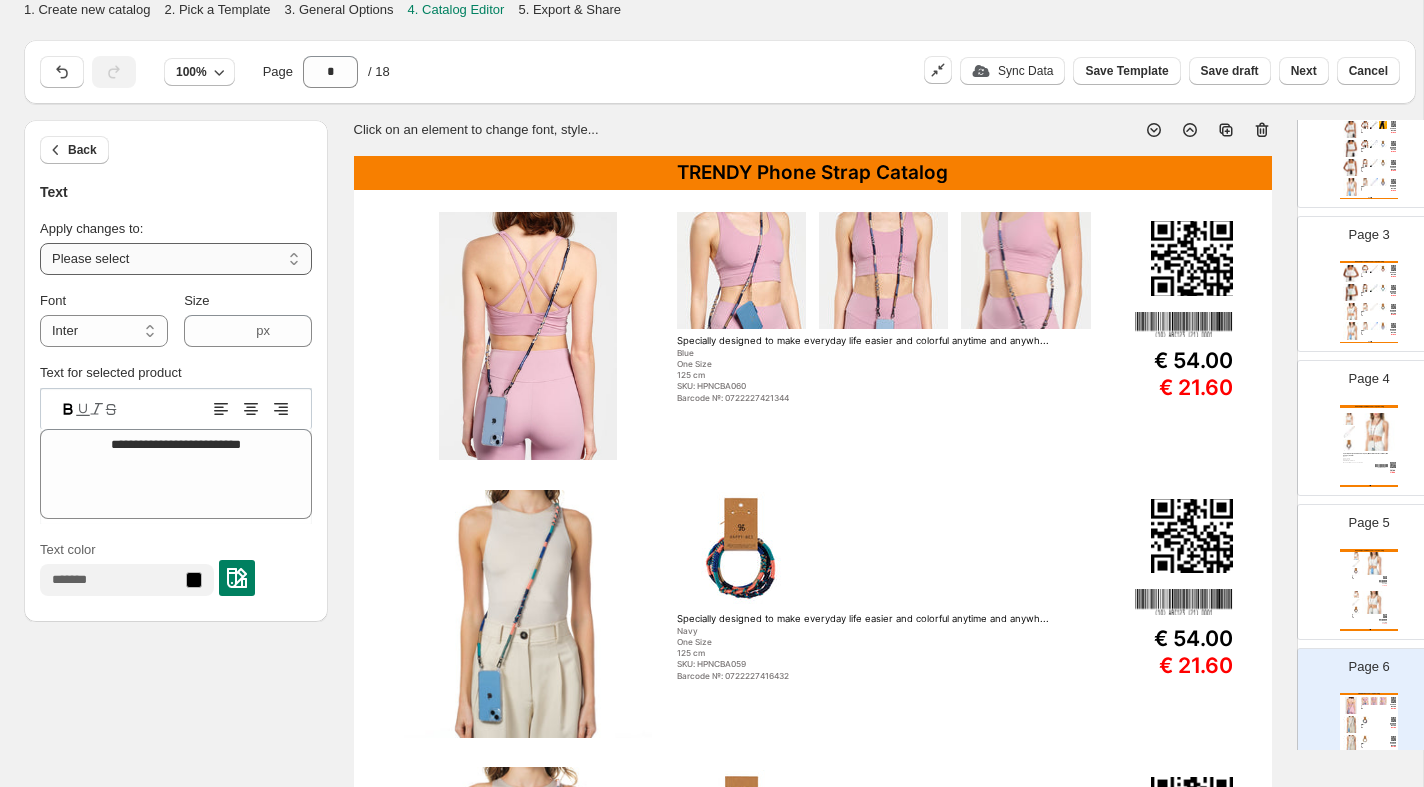 click on "**********" at bounding box center (176, 259) 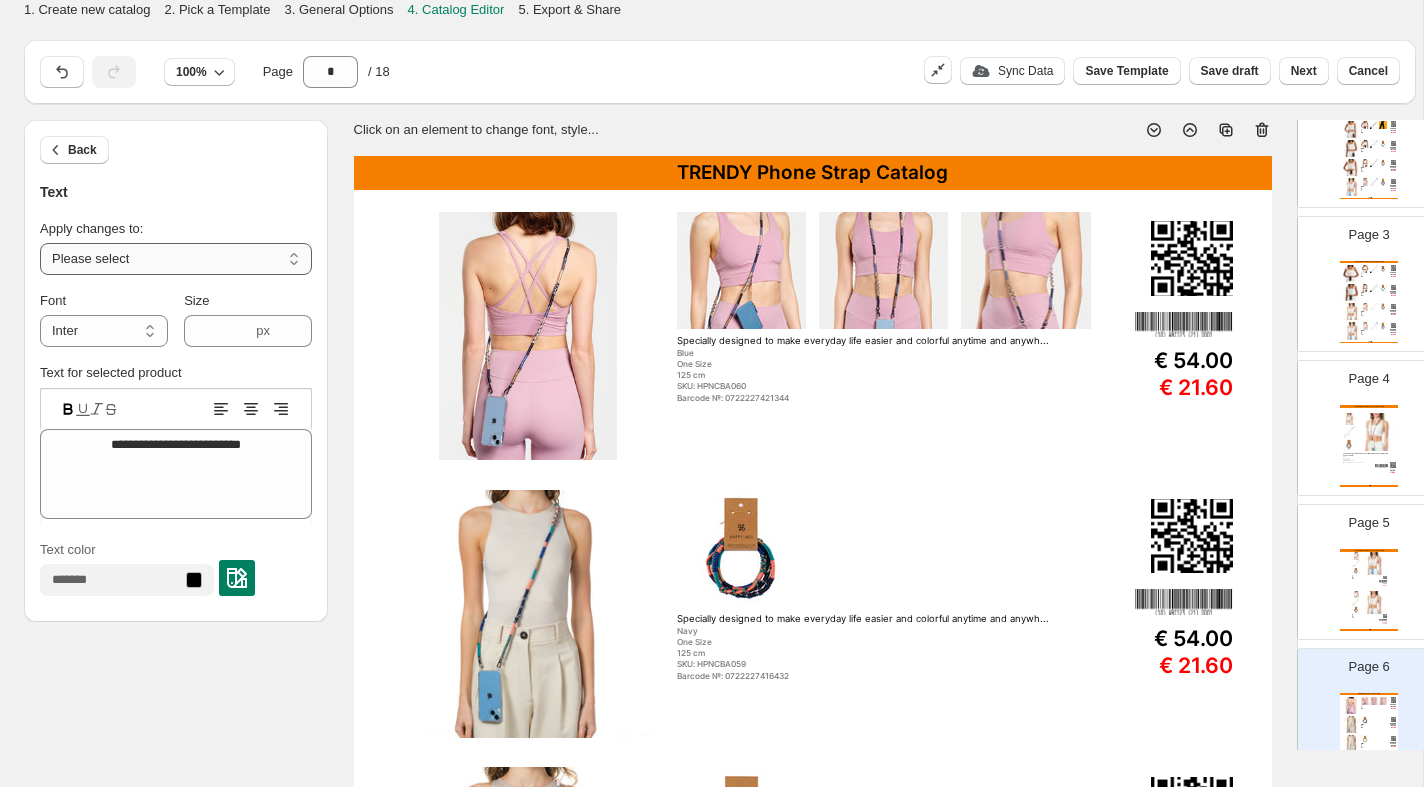 select on "**********" 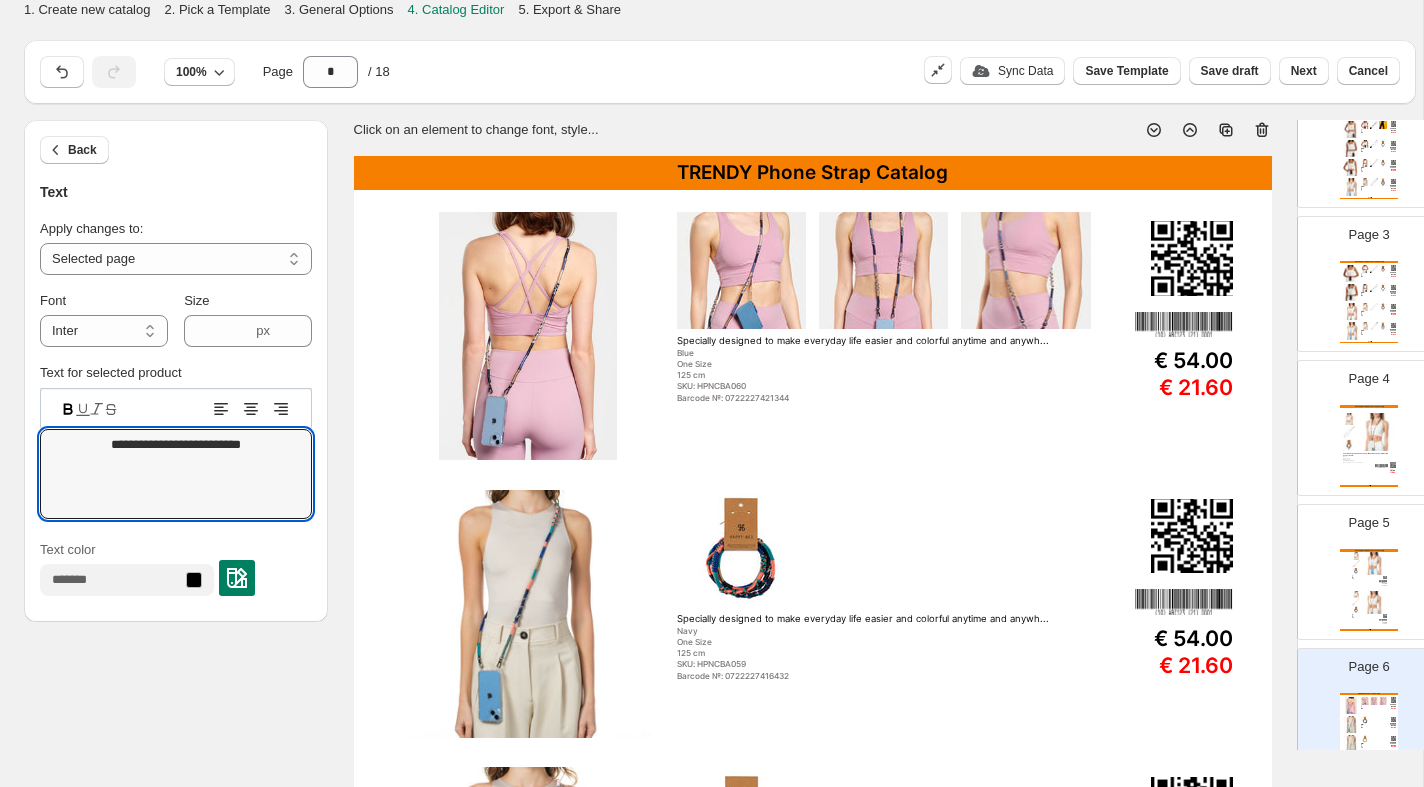 type on "**********" 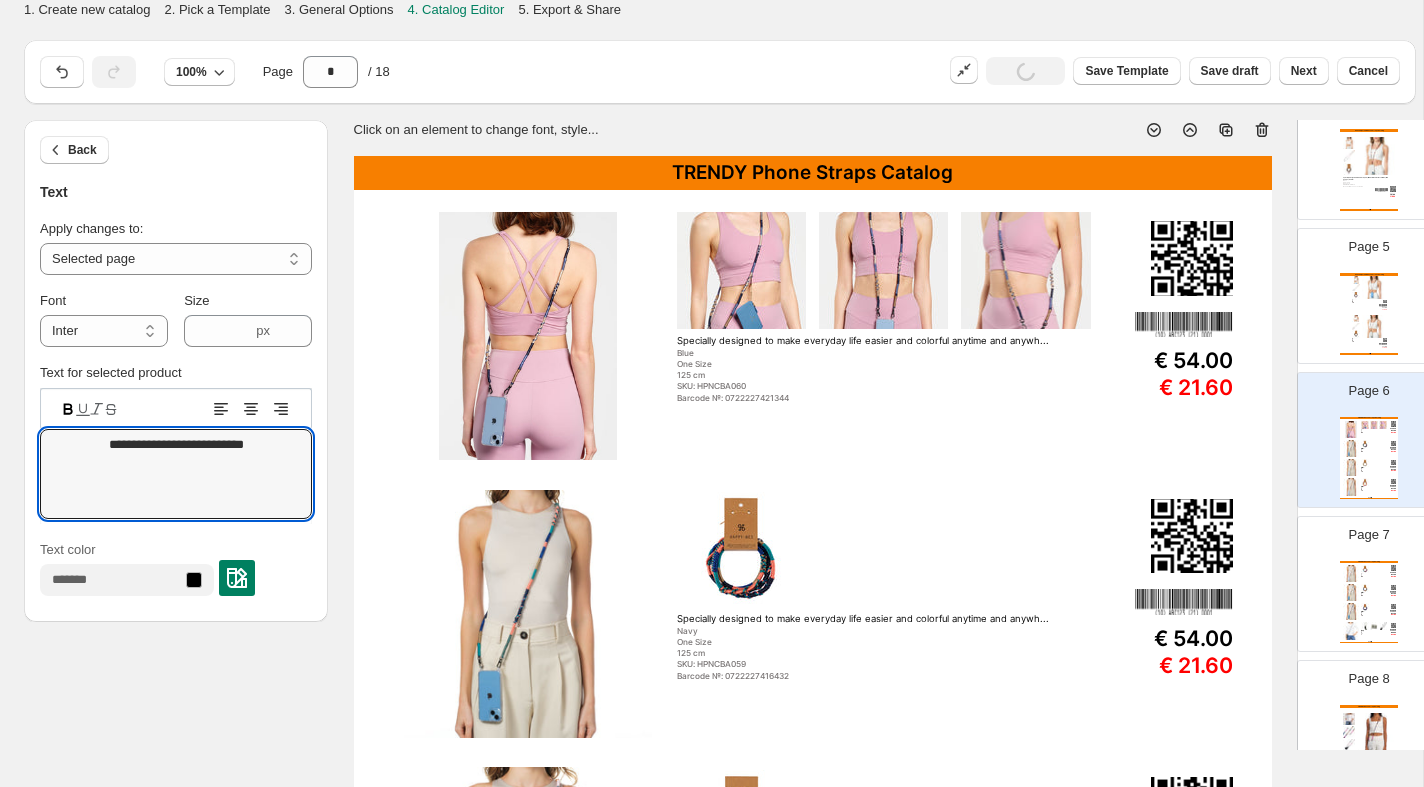 scroll, scrollTop: 562, scrollLeft: 0, axis: vertical 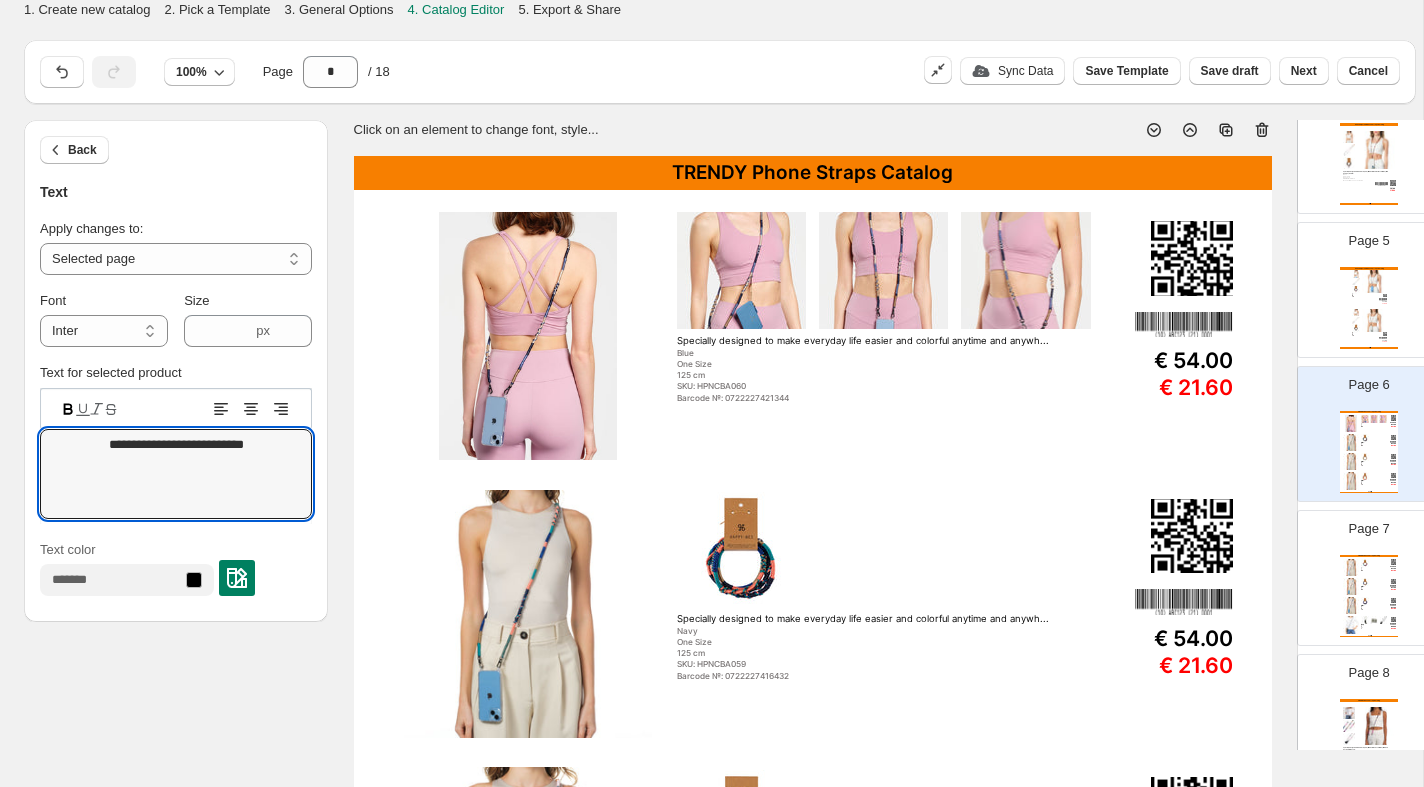 click at bounding box center [1351, 586] 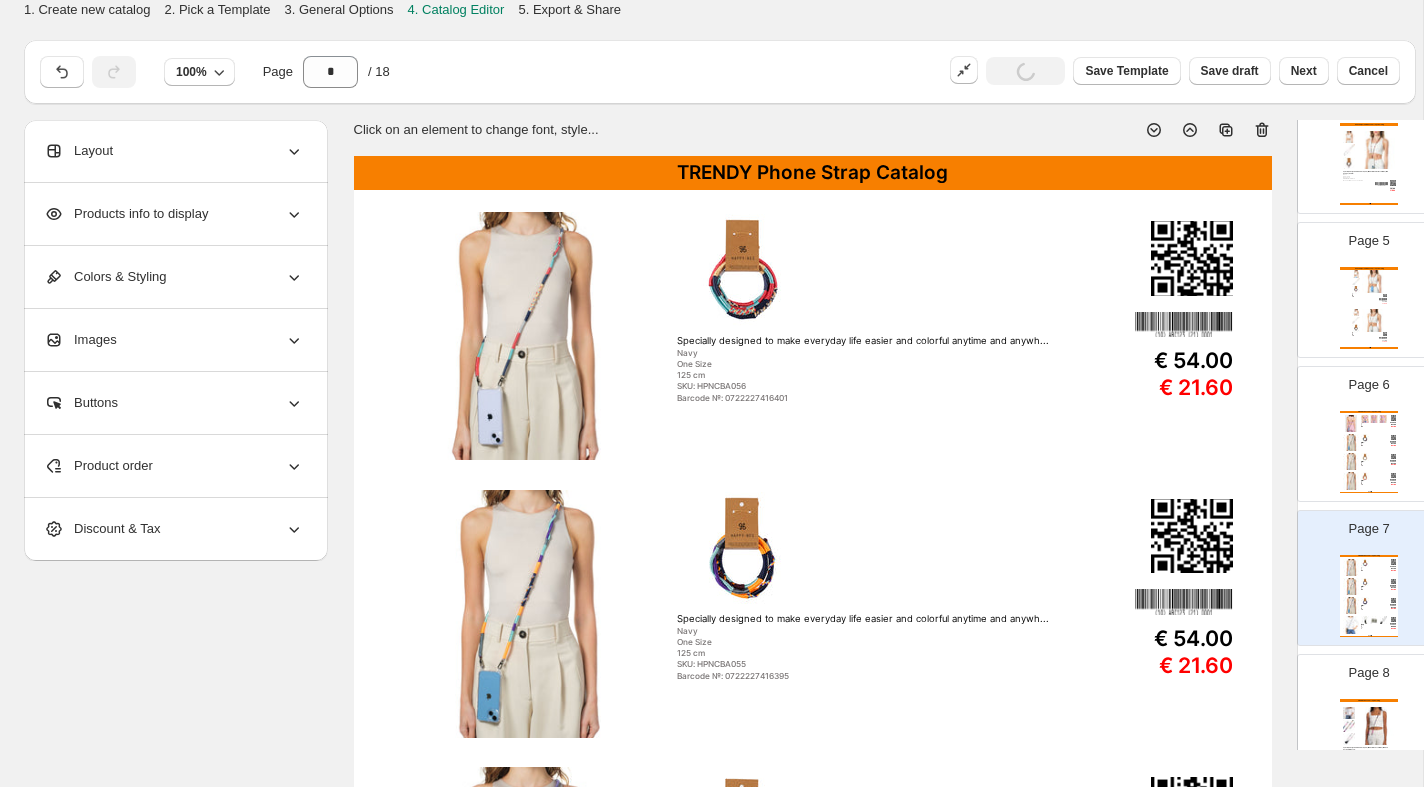 click on "TRENDY Phone Strap Catalog" at bounding box center (813, 173) 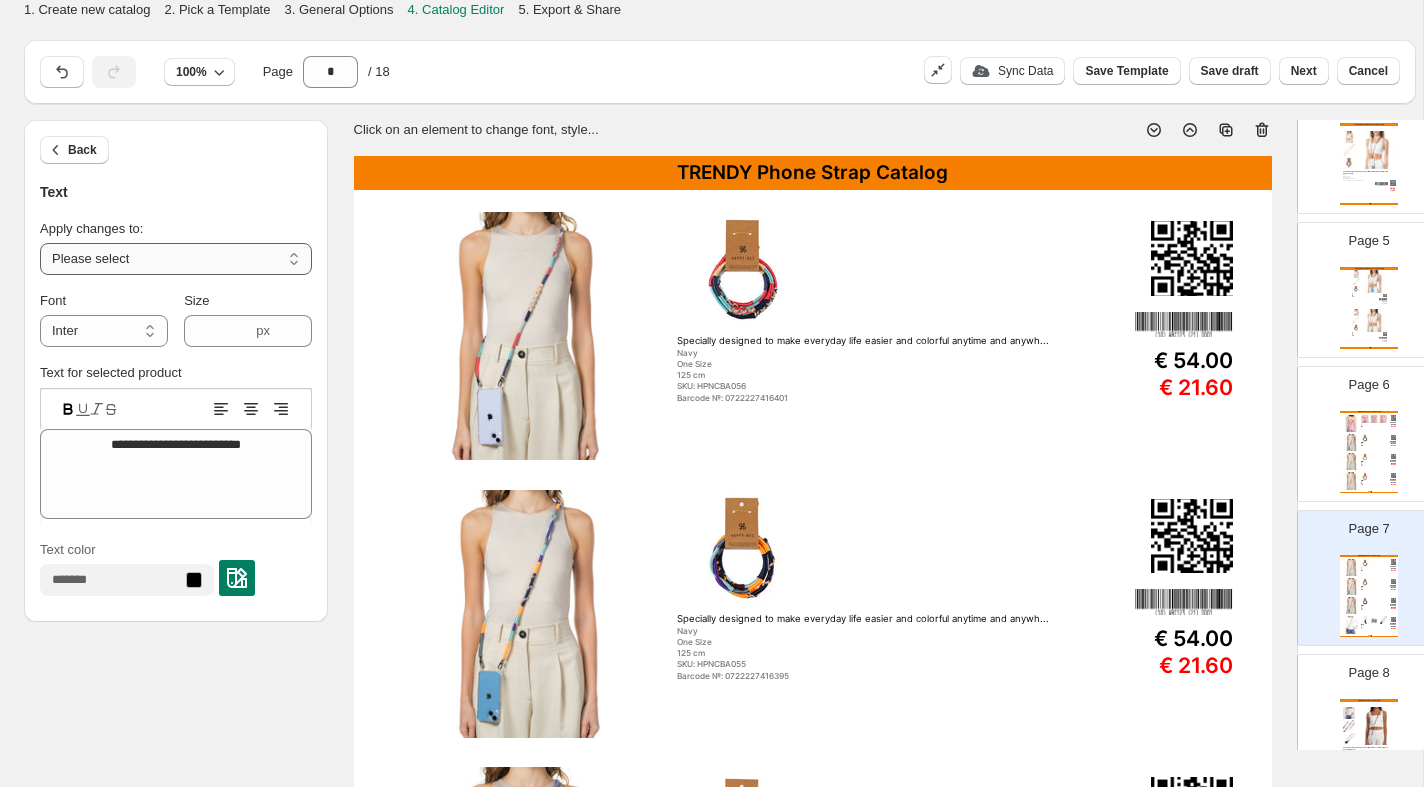click on "**********" at bounding box center (176, 259) 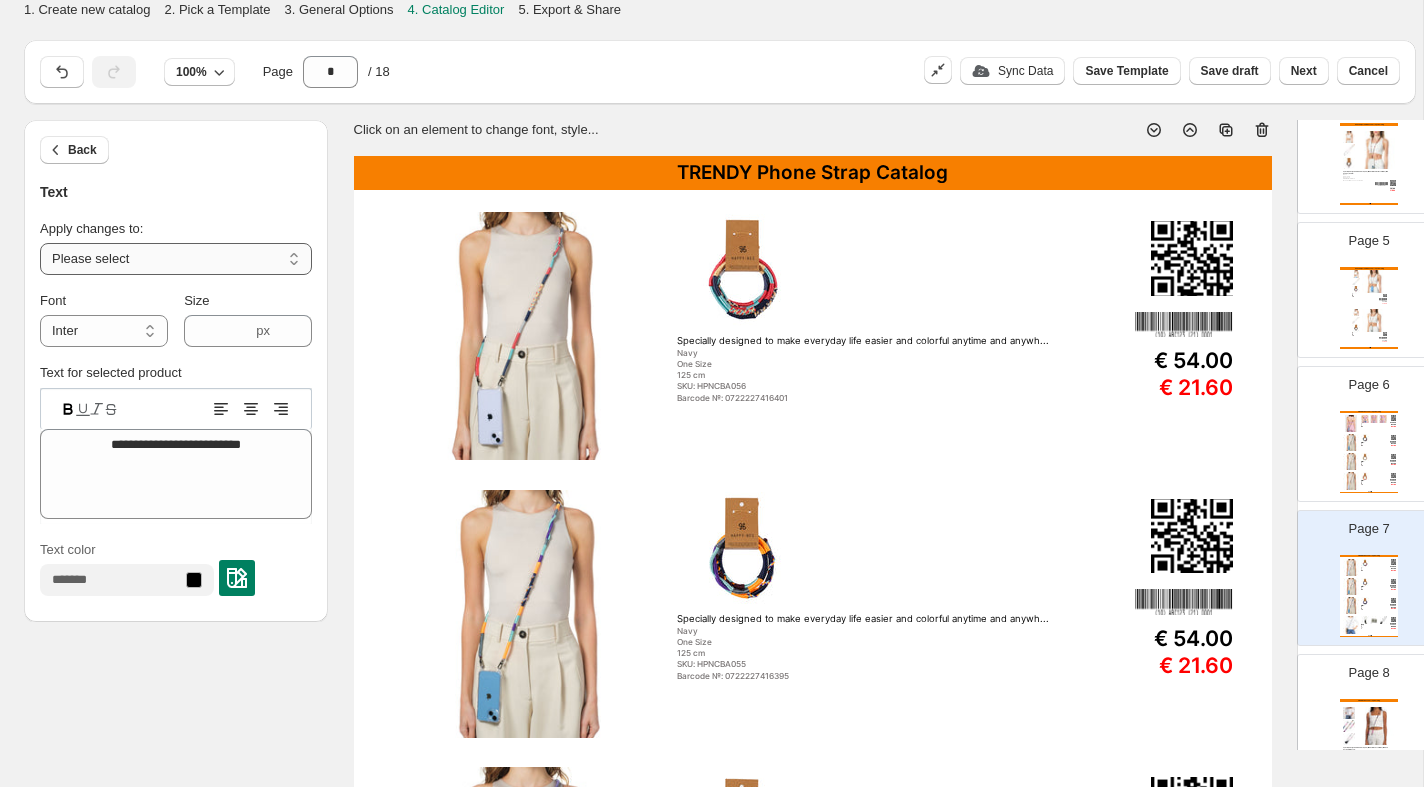 select on "**********" 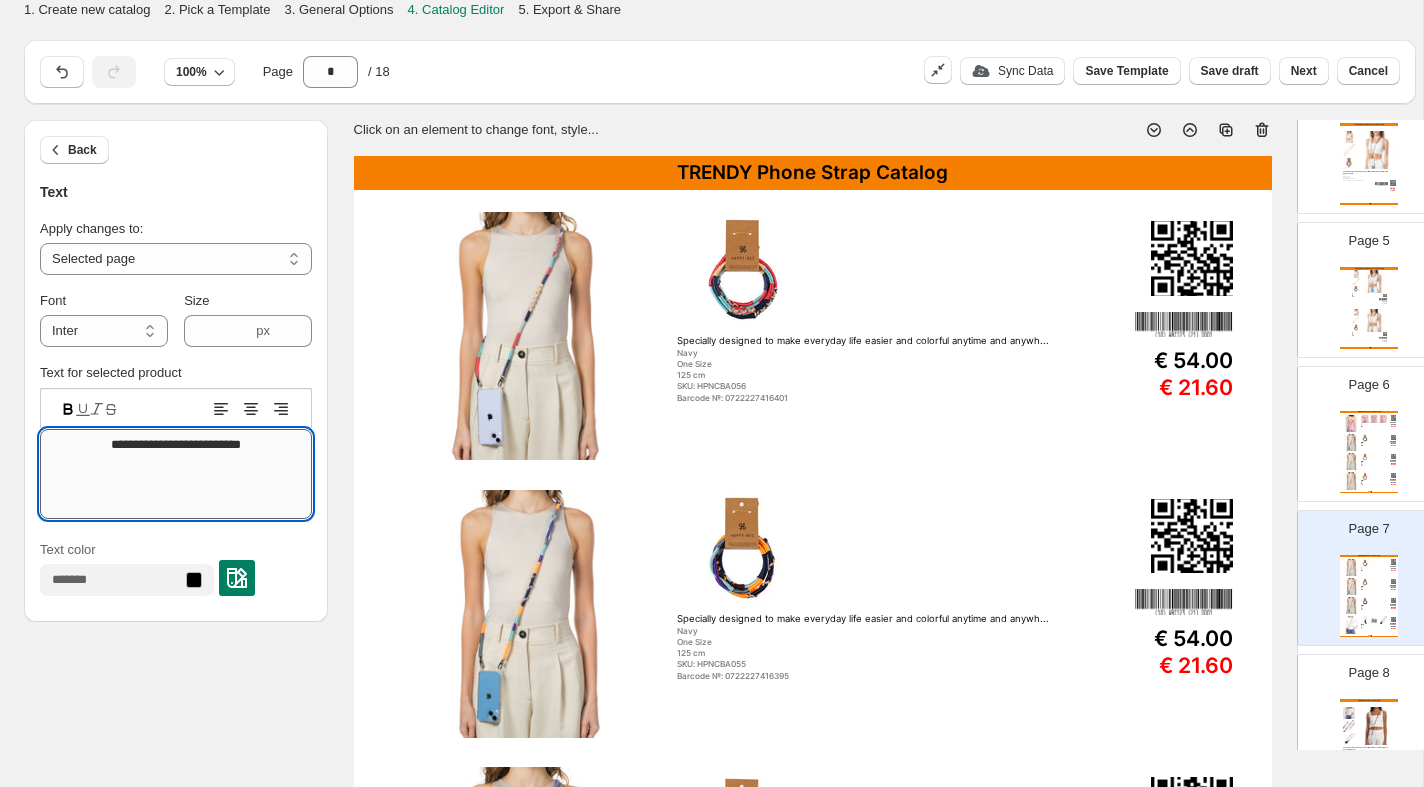 type on "**********" 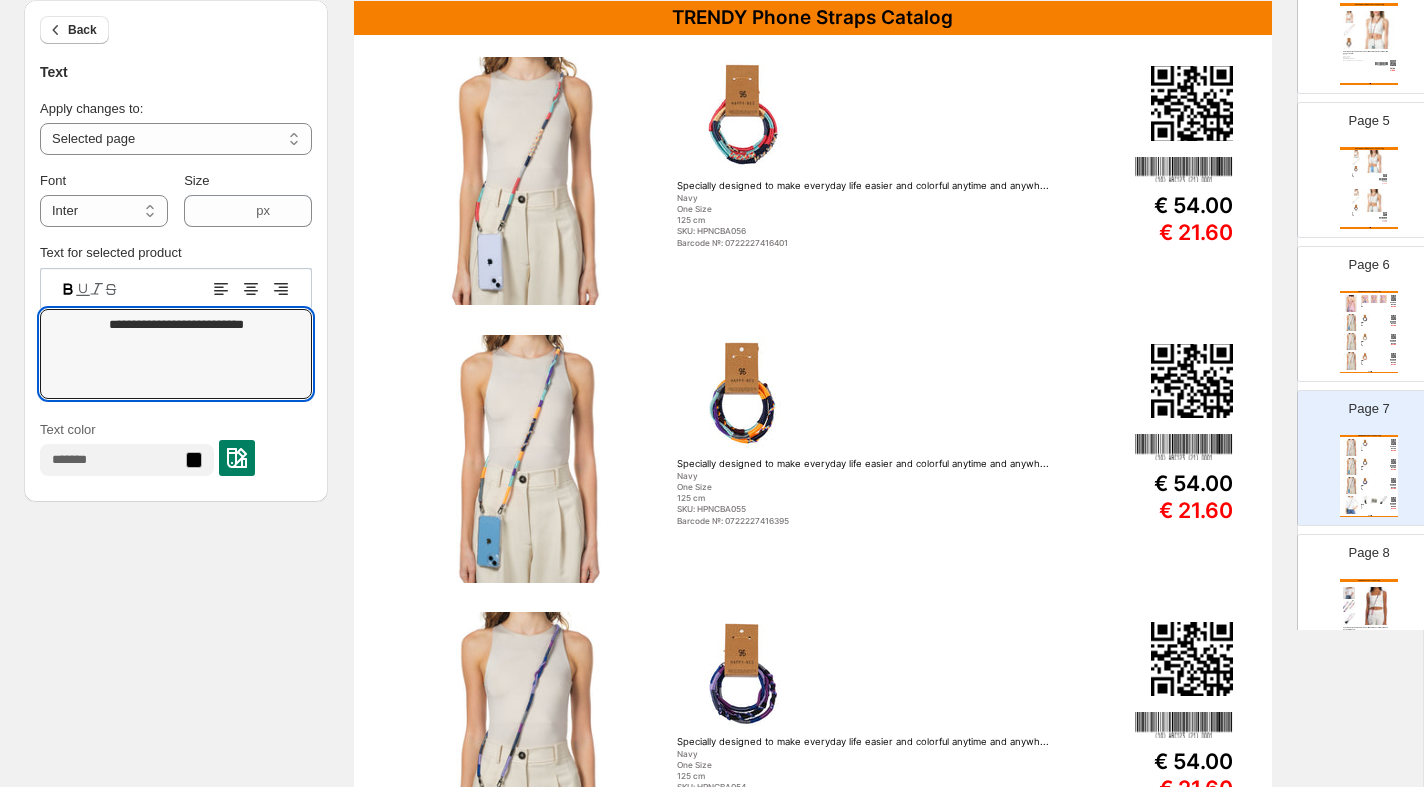 scroll, scrollTop: 174, scrollLeft: 0, axis: vertical 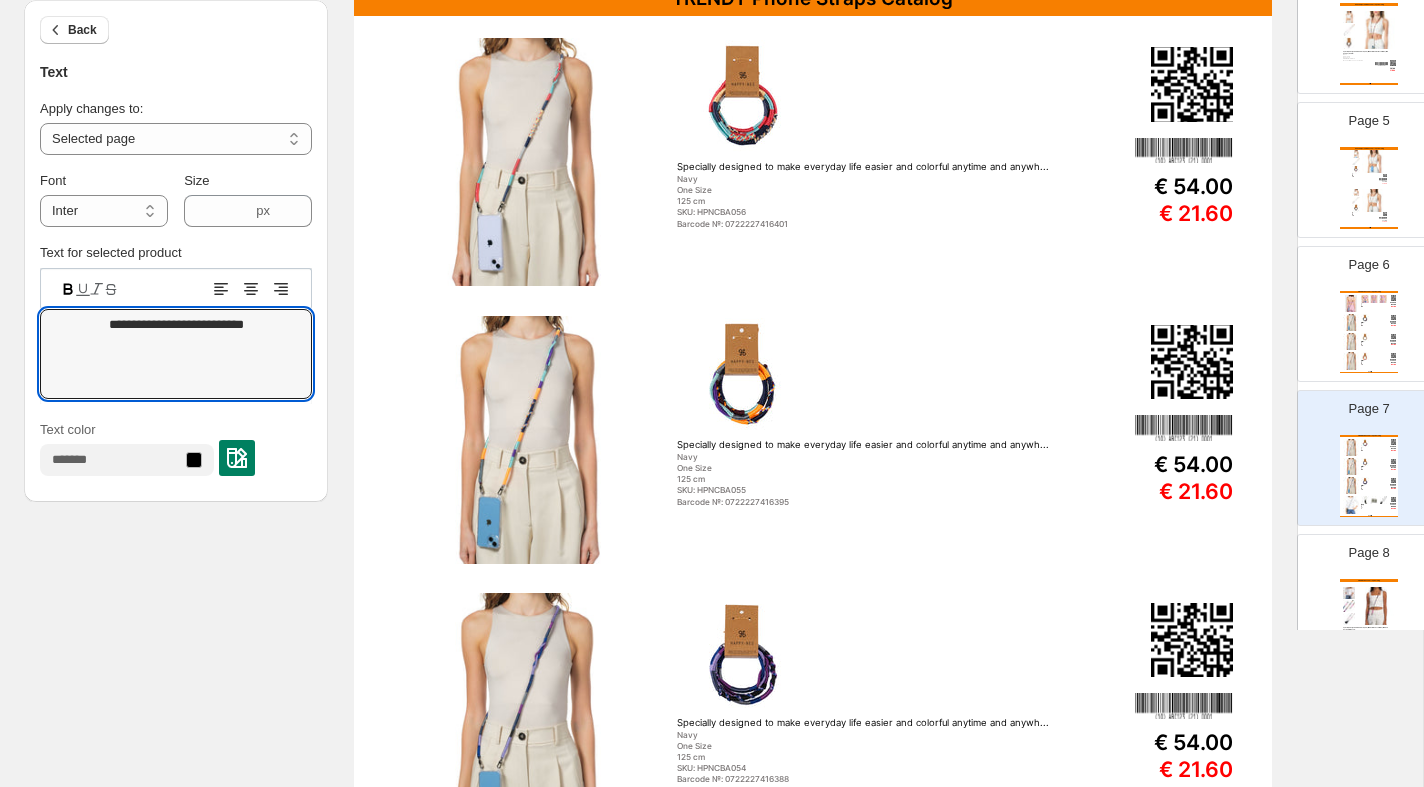 click on "Page 8 TRENDY Phone Strap Catalog
Specially designed to make everyday life easier and colorful anytime and anywhere: Phone... Pink One Size 125 cm SKU:  HPNCBA002 Barcode №:  8682476315219 € 54.00 € 21.60 NEW COLLECTIONS Catalog | Page undefined" at bounding box center [1361, 594] 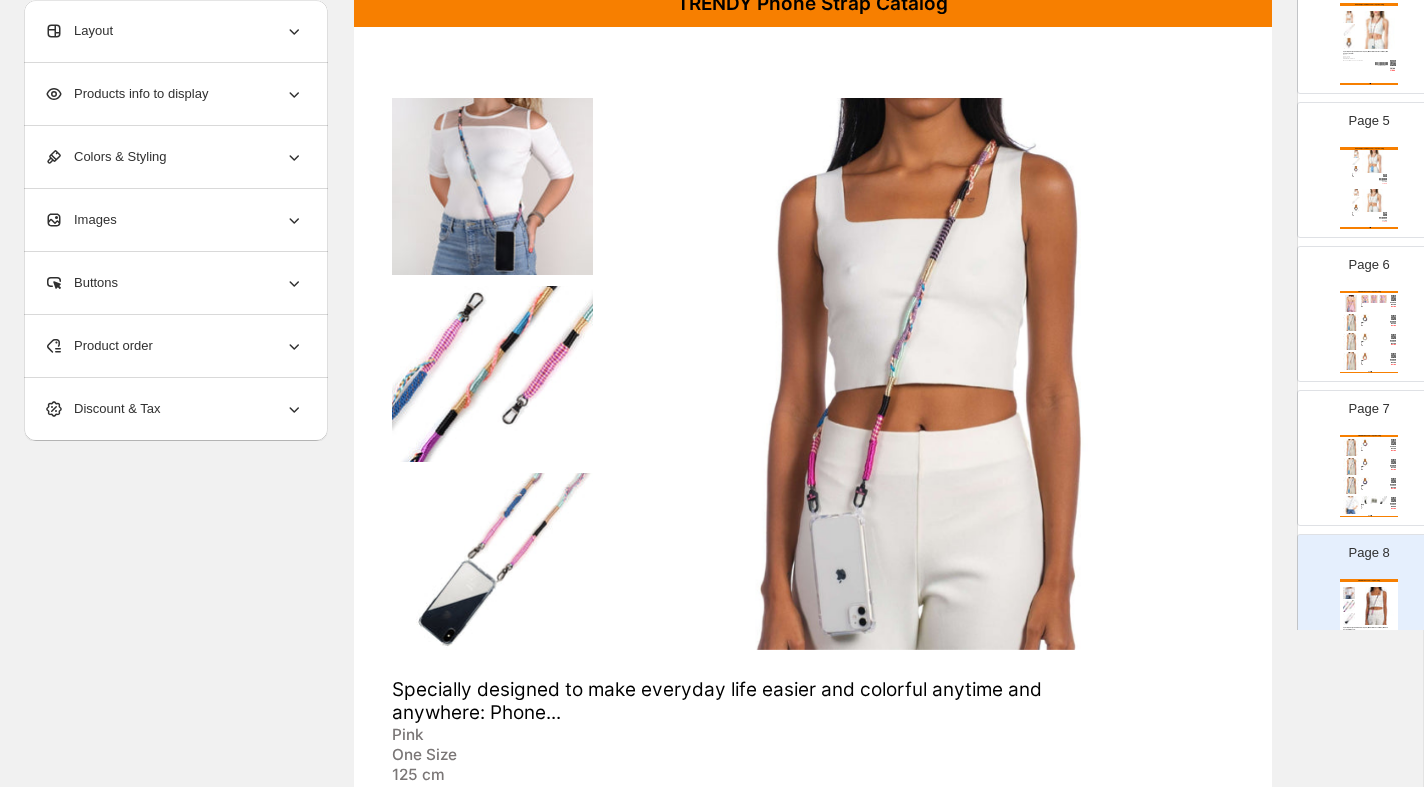 scroll, scrollTop: 50, scrollLeft: 0, axis: vertical 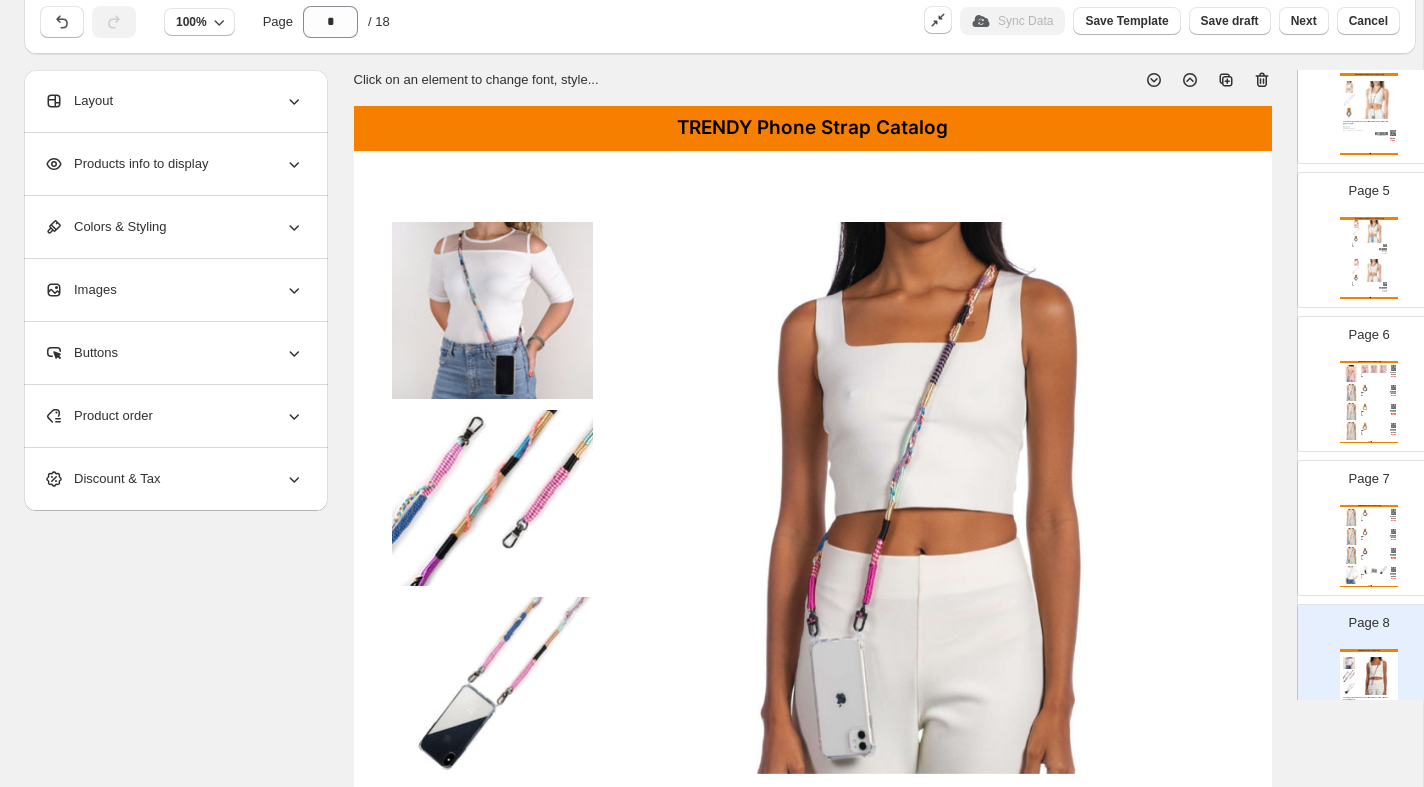click on "TRENDY Phone Strap Catalog" at bounding box center (813, 128) 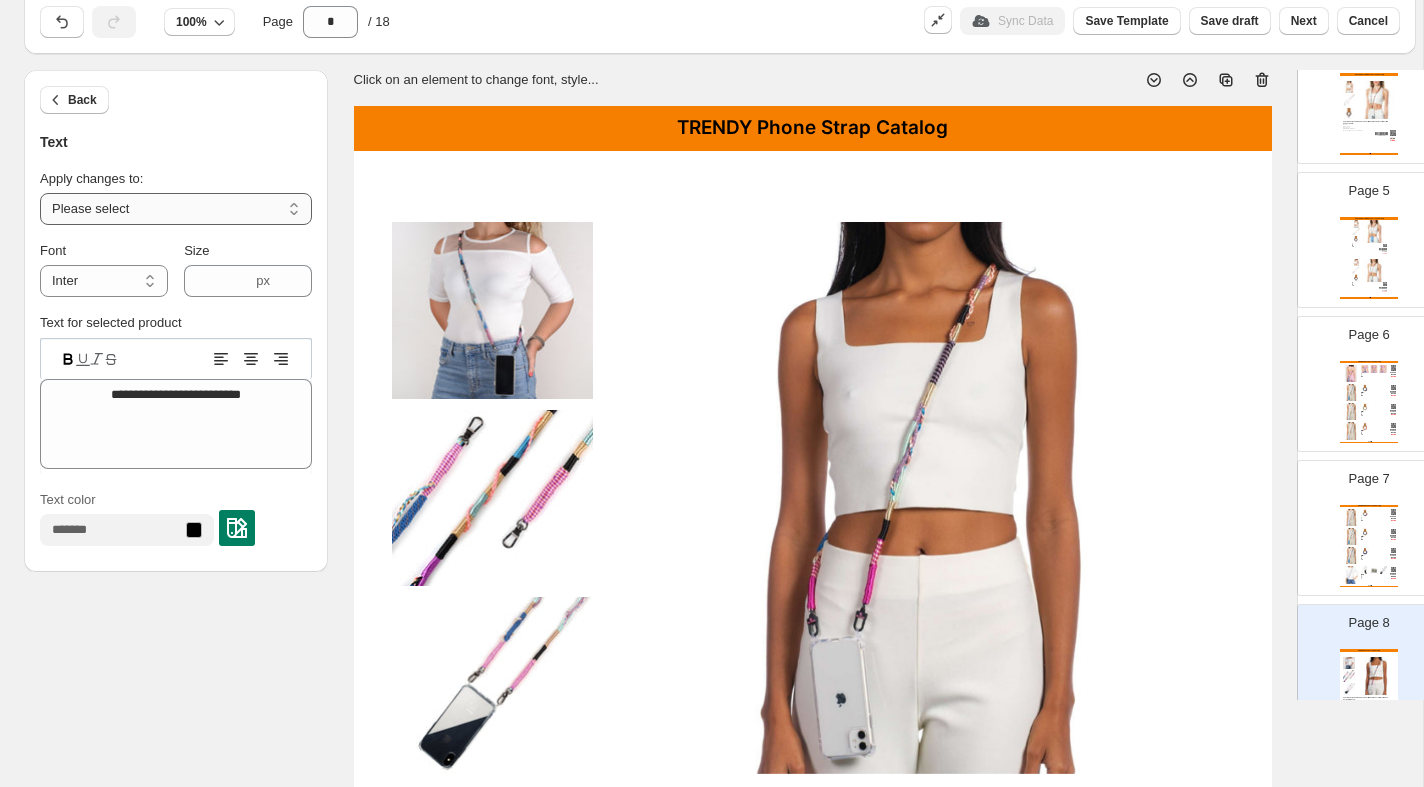 click on "**********" at bounding box center (176, 209) 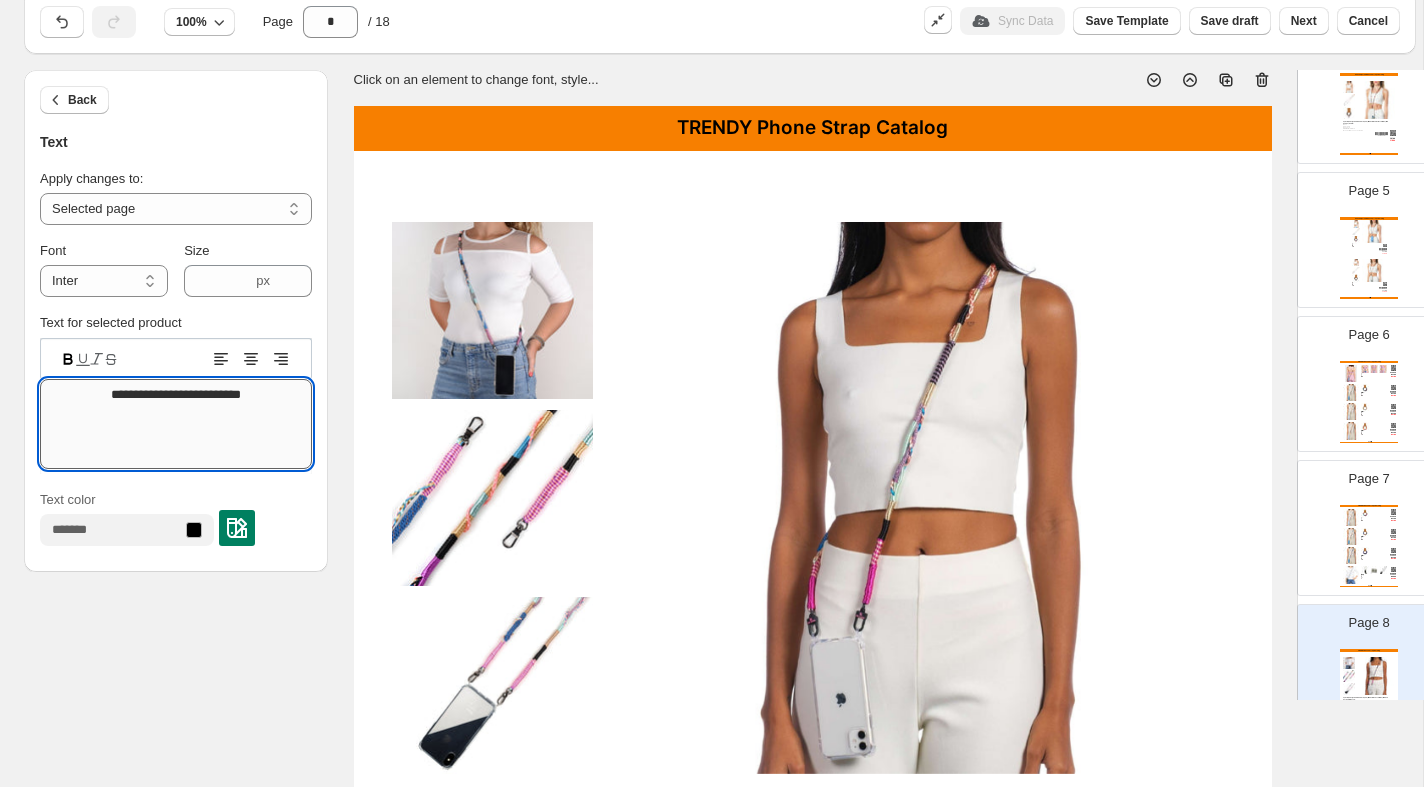 type on "**********" 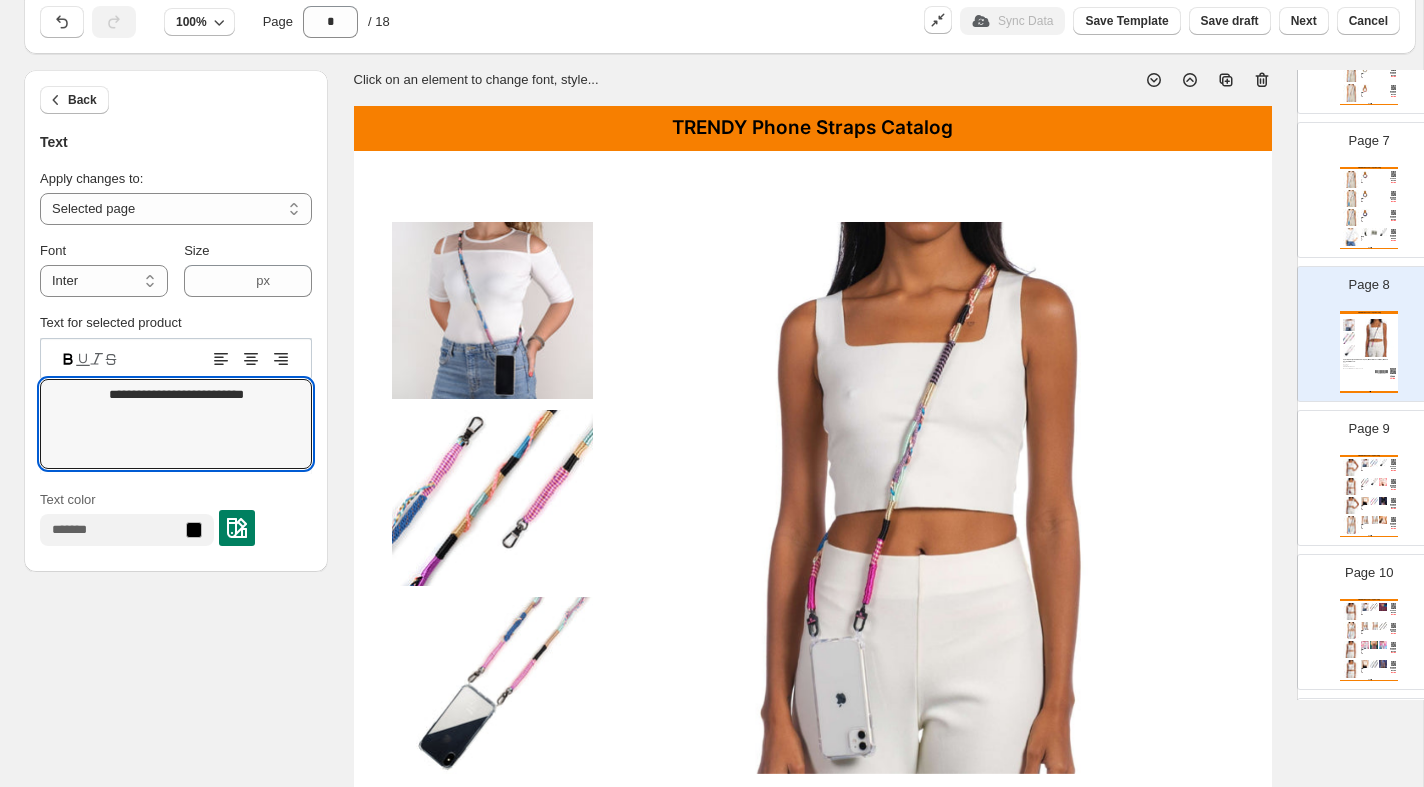 scroll, scrollTop: 906, scrollLeft: 0, axis: vertical 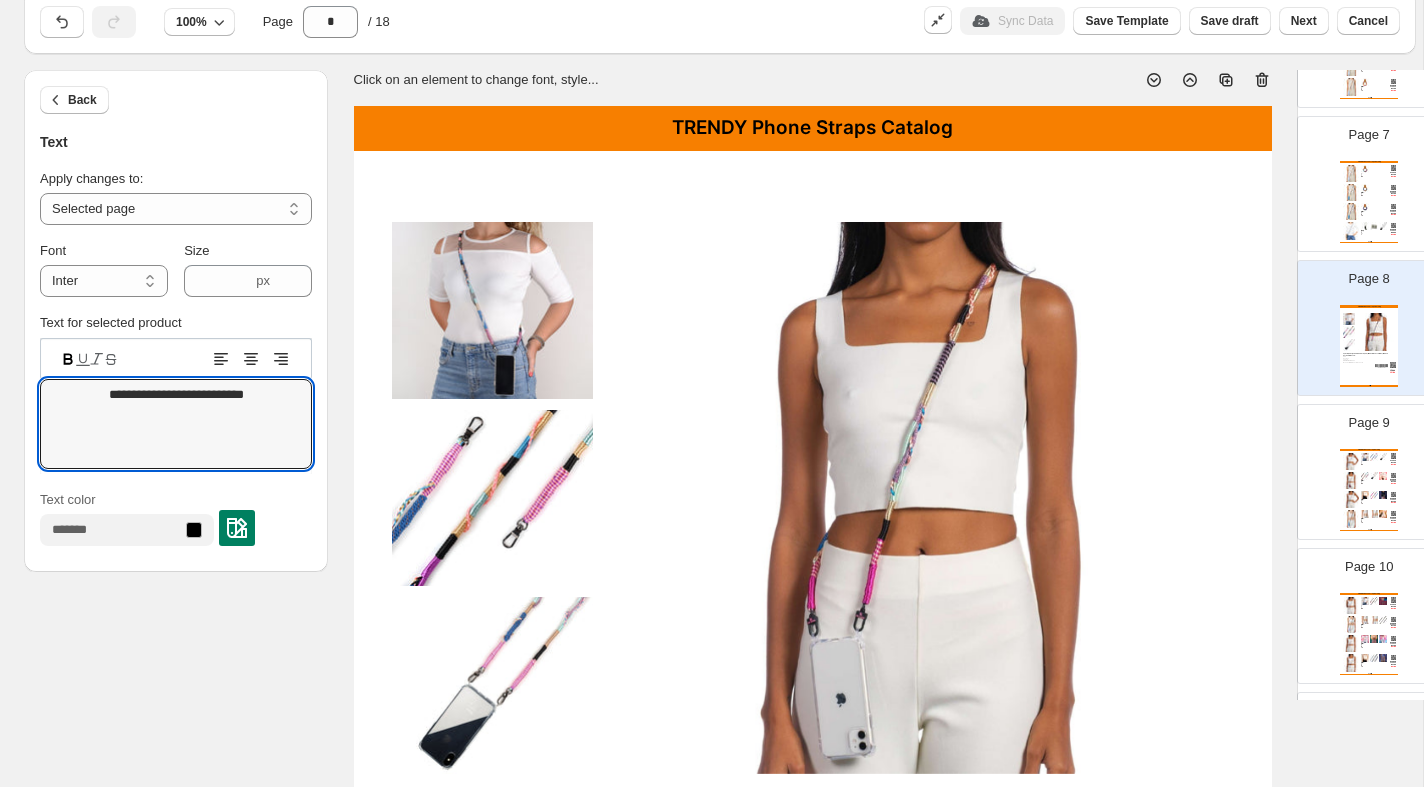 click at bounding box center (1365, 476) 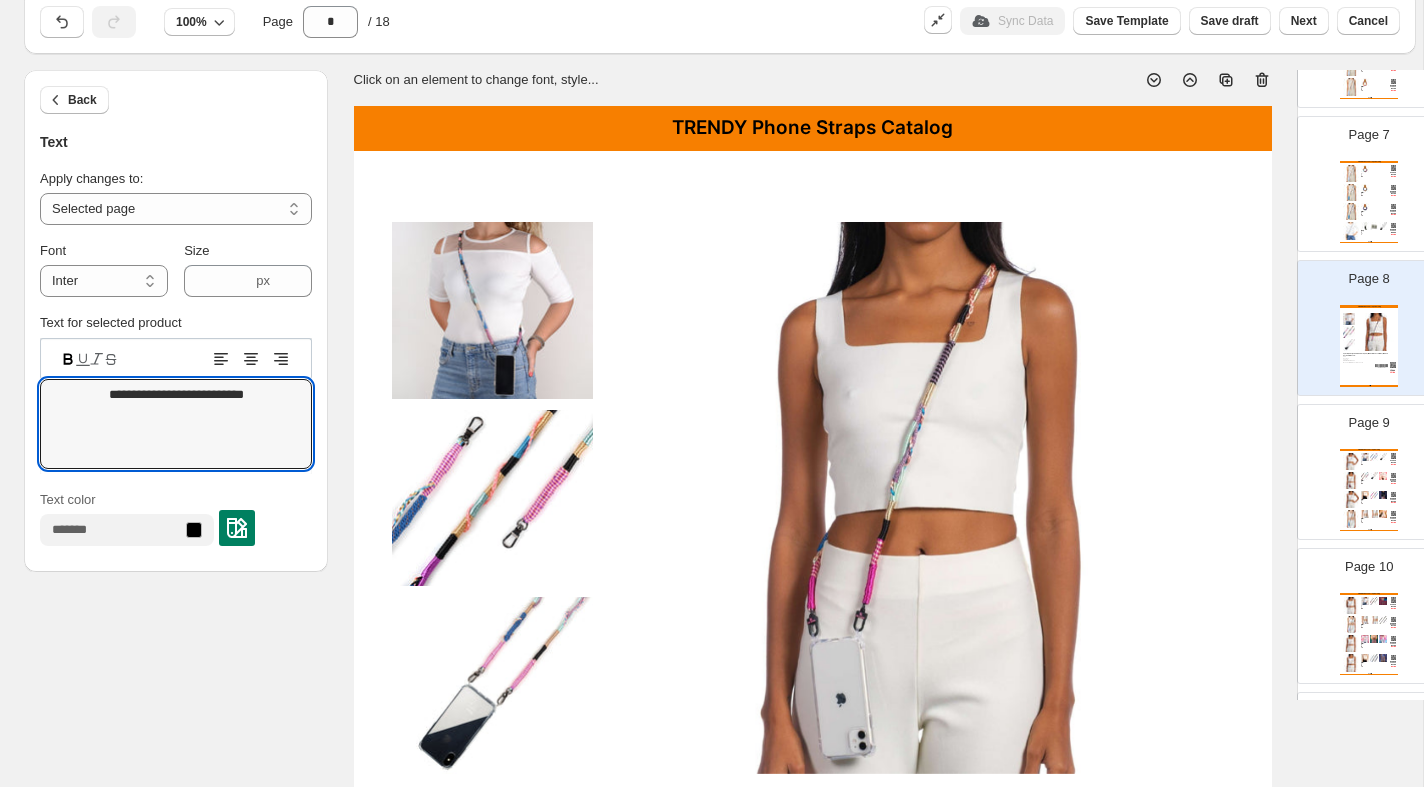 type on "*" 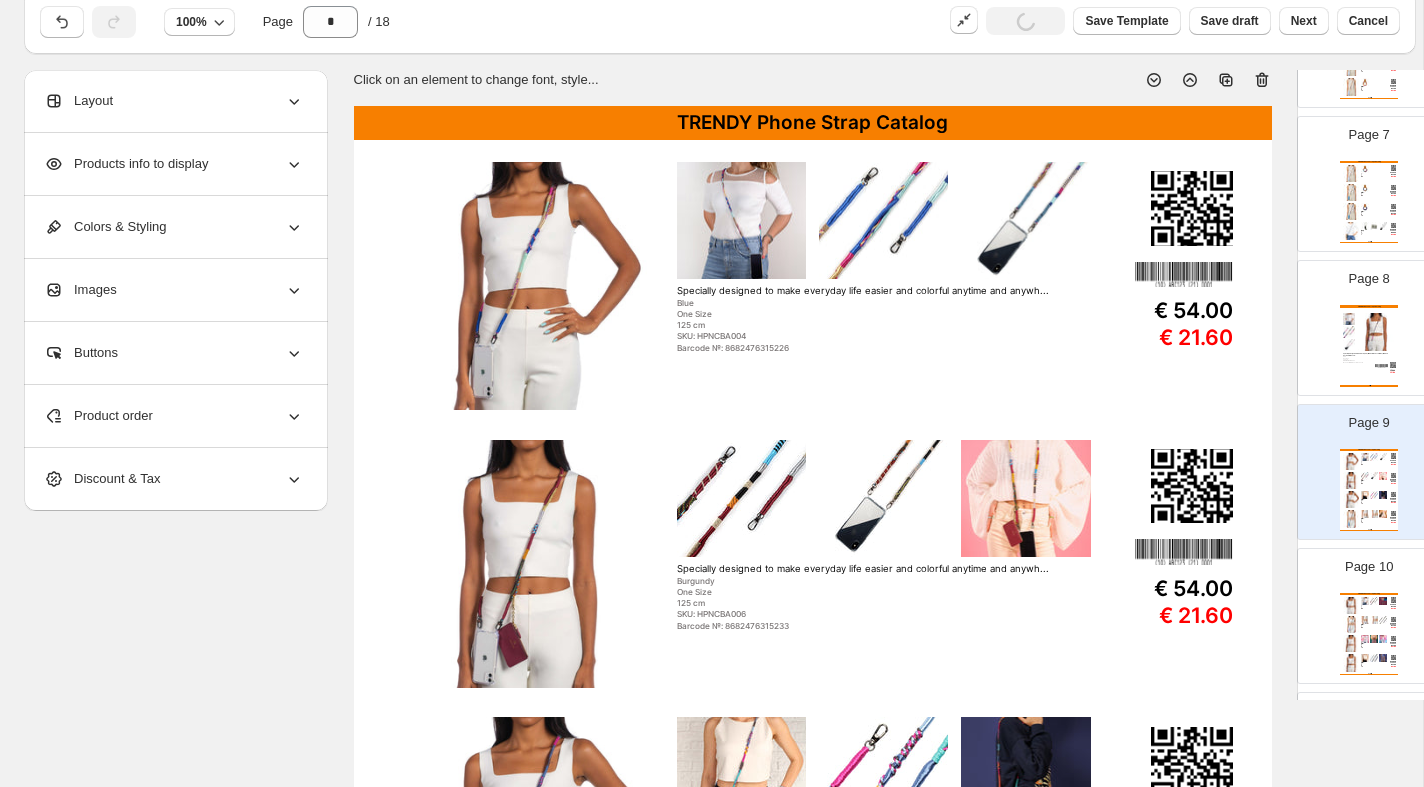 click on "TRENDY Phone Strap Catalog" at bounding box center (813, 123) 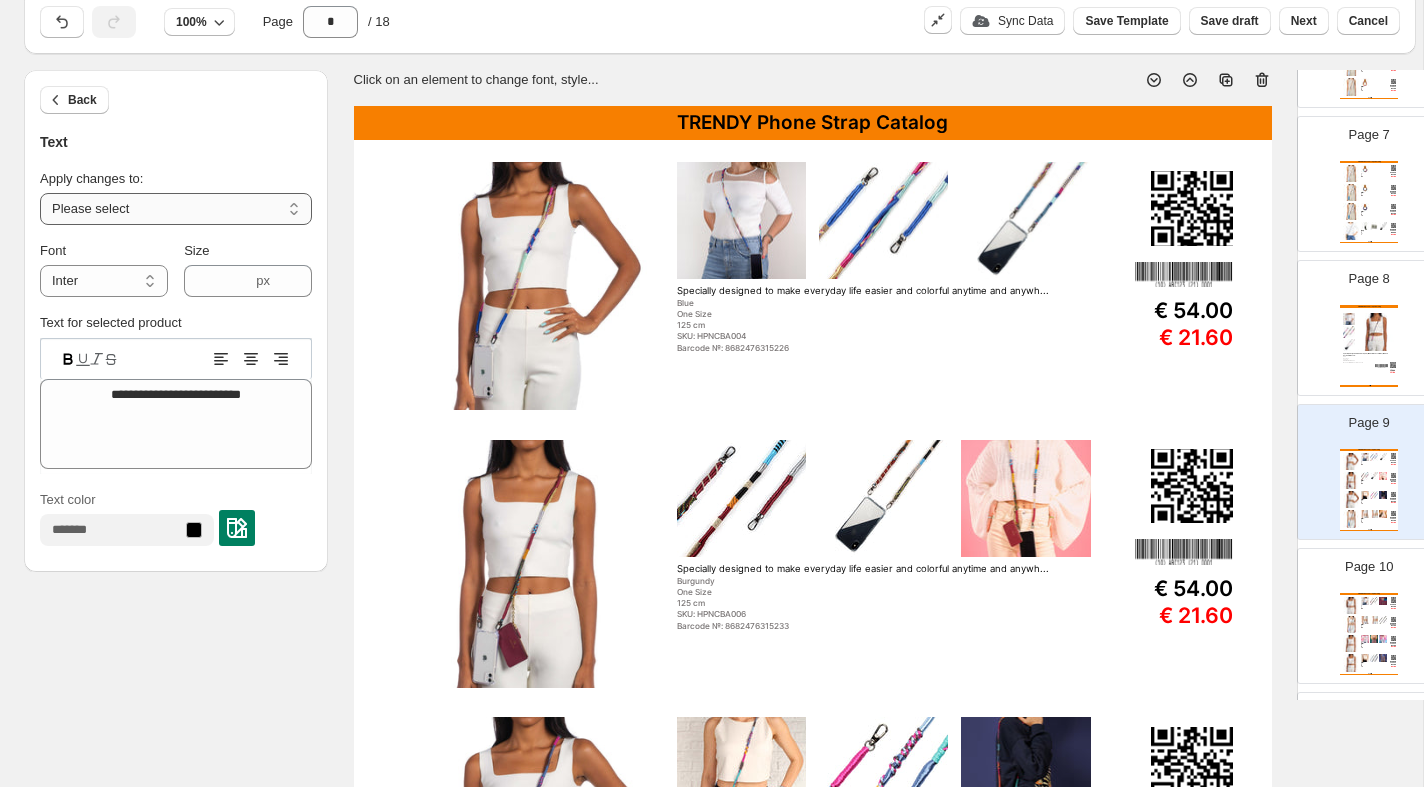 click on "**********" at bounding box center (176, 209) 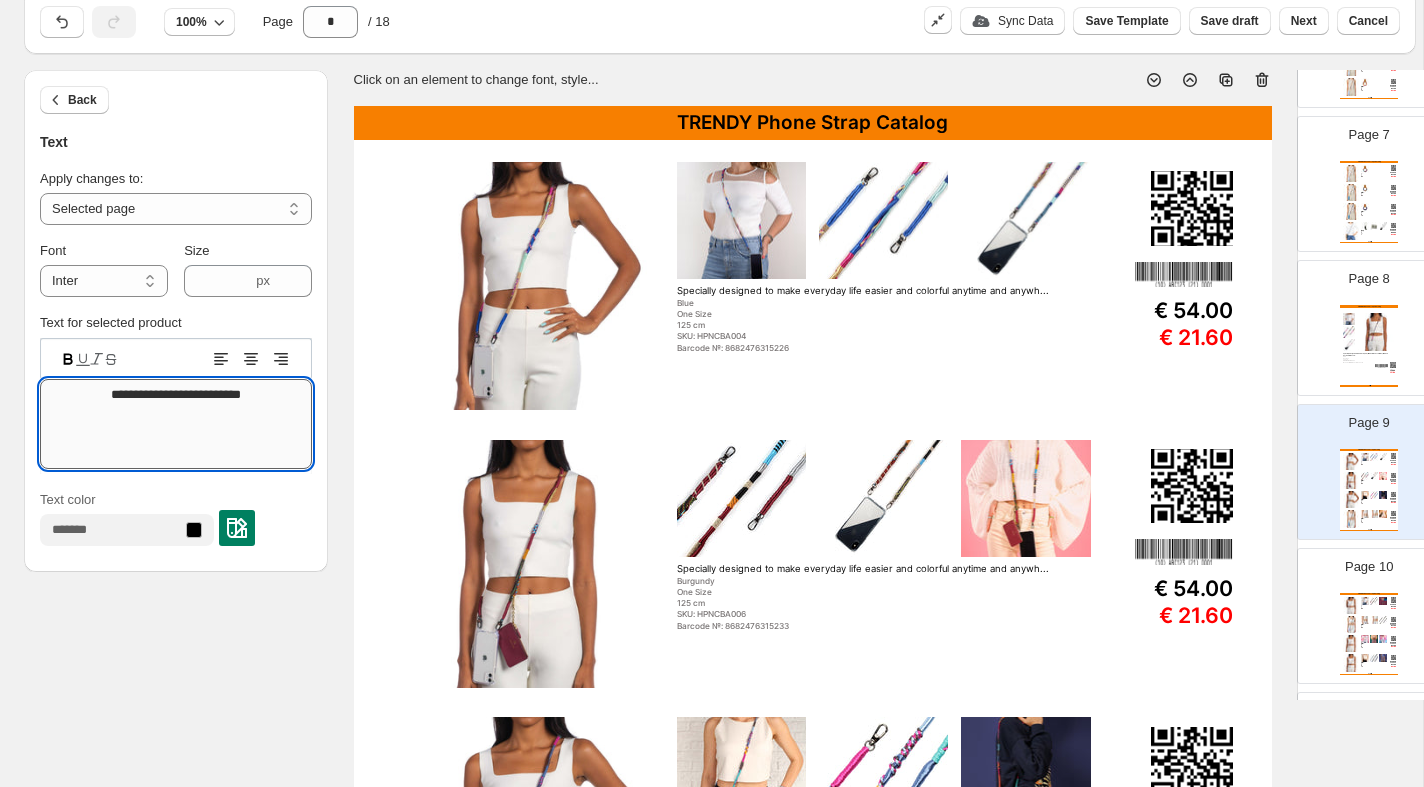 type on "**********" 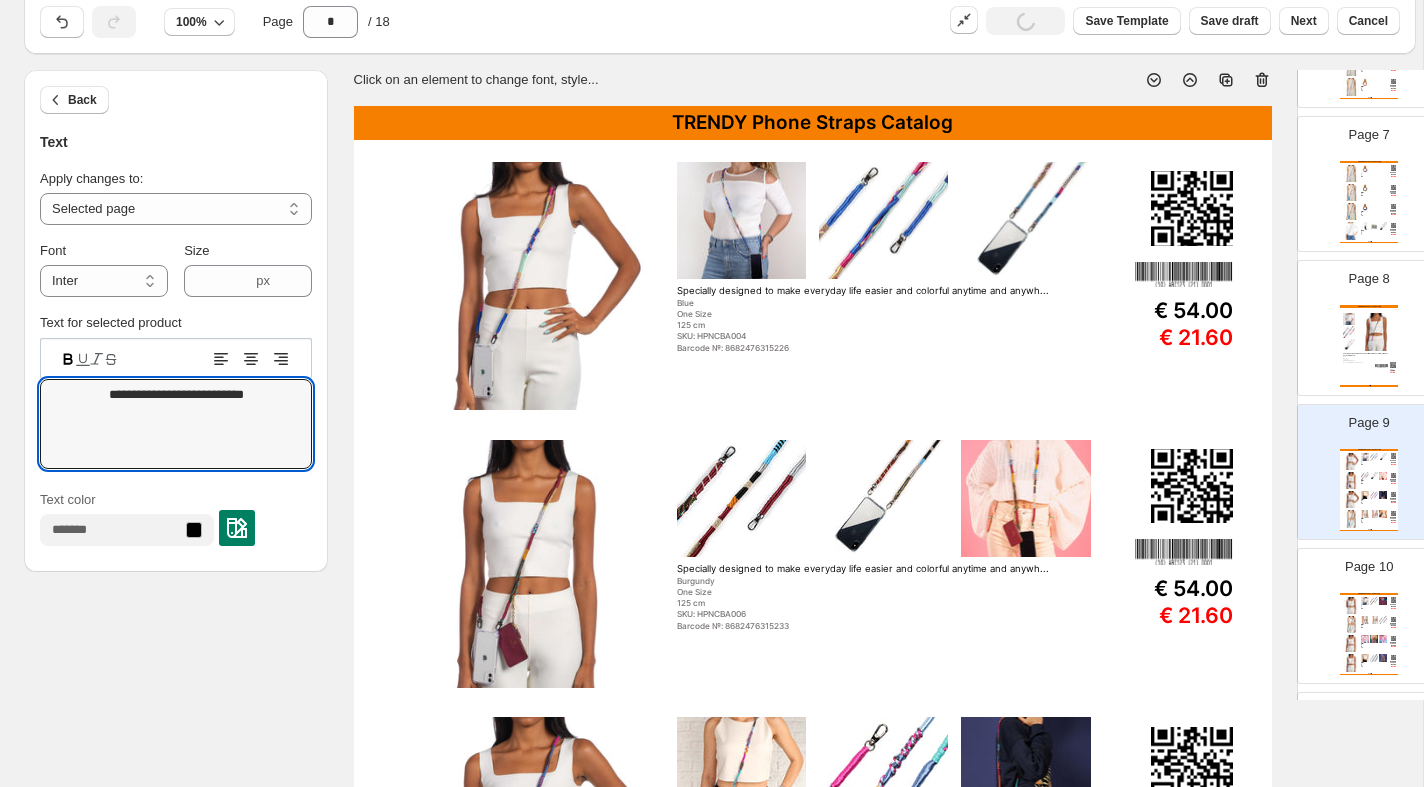click at bounding box center (1383, 620) 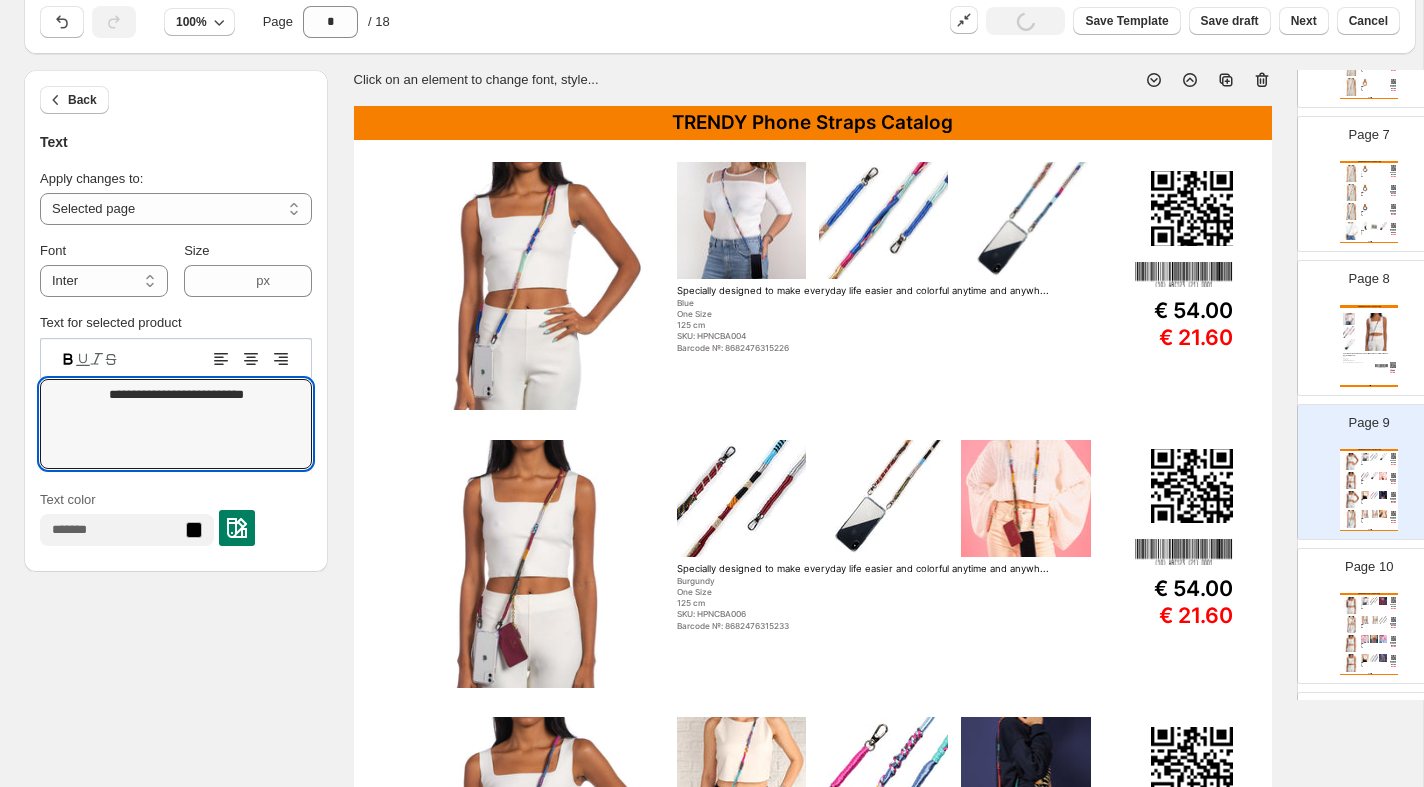 type on "**" 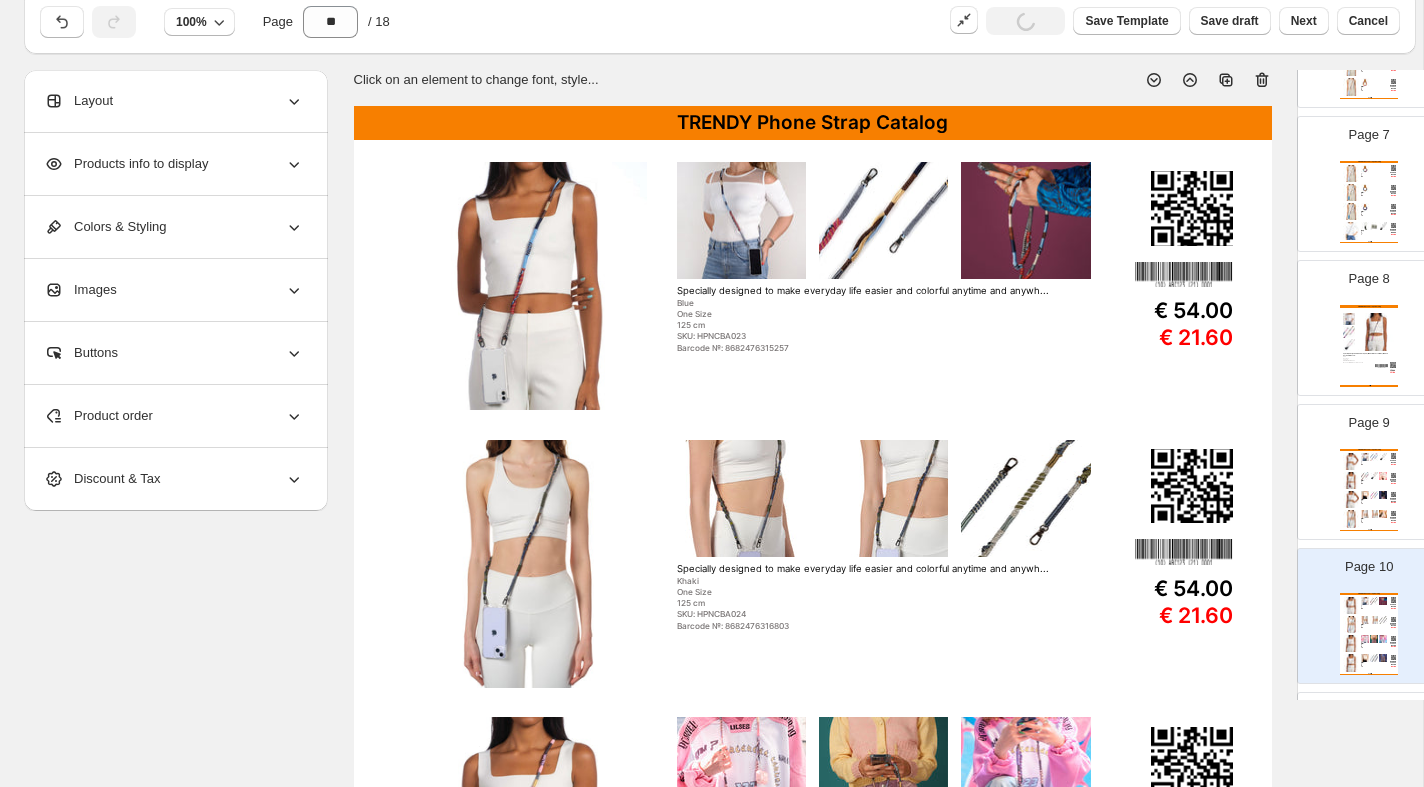 click on "TRENDY Phone Strap Catalog" at bounding box center [813, 123] 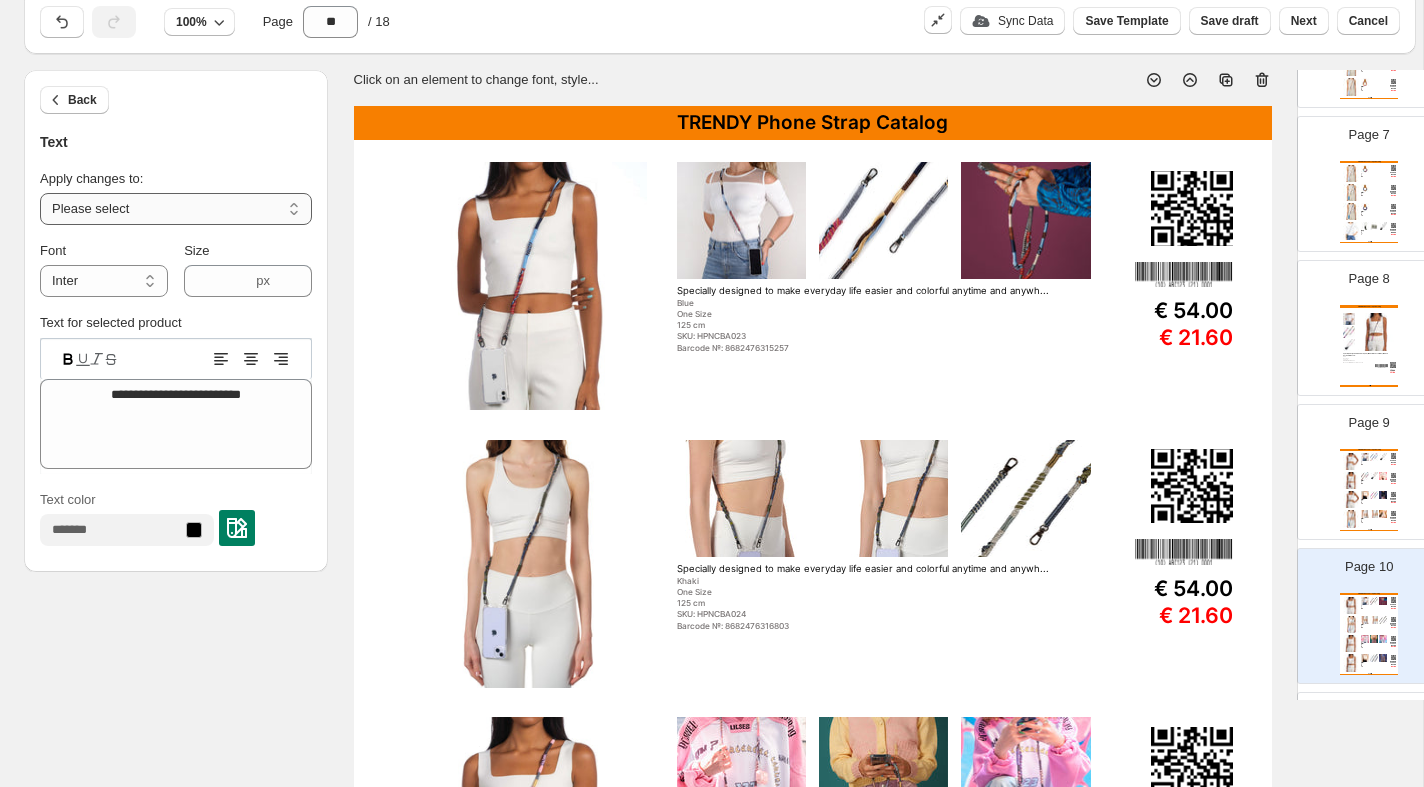 click on "**********" at bounding box center (176, 209) 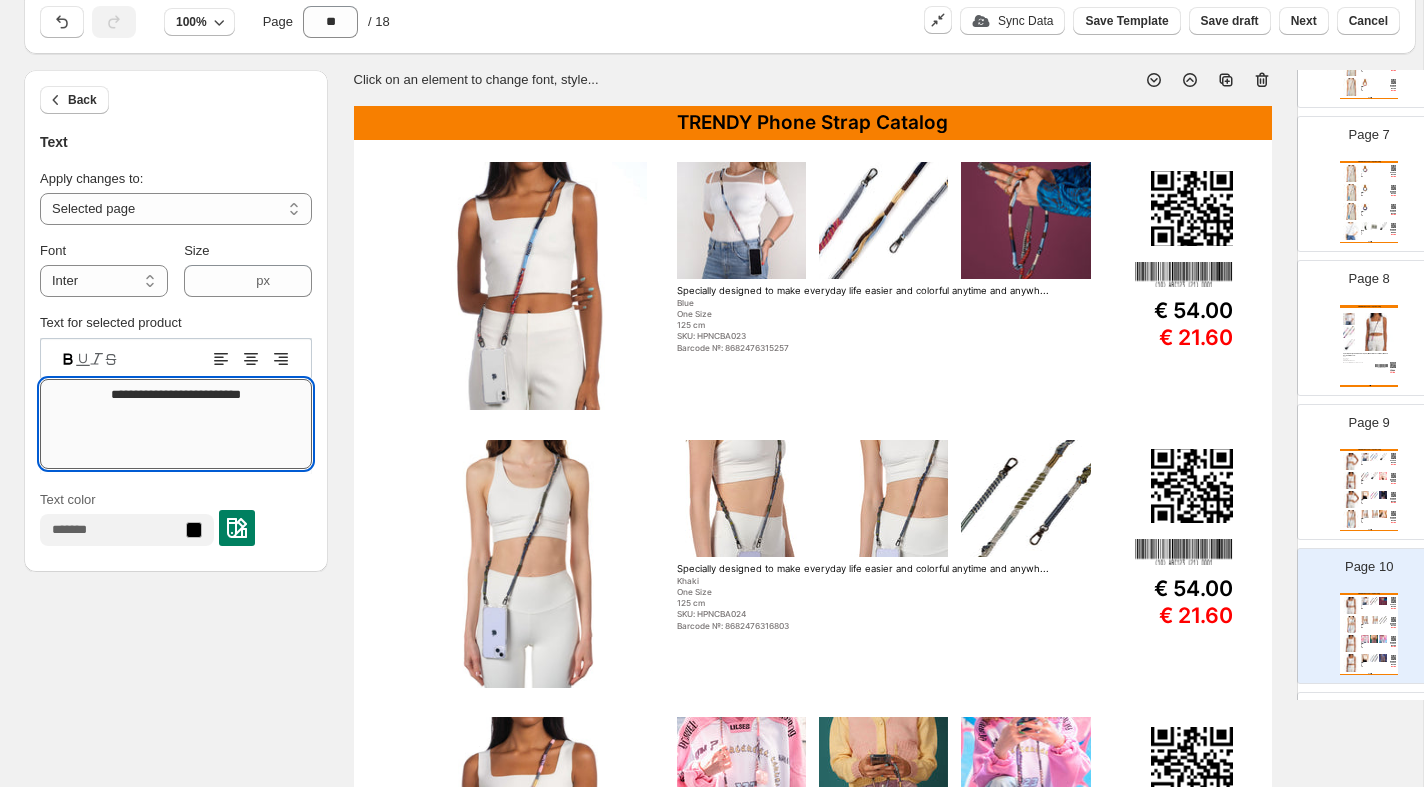 type on "**********" 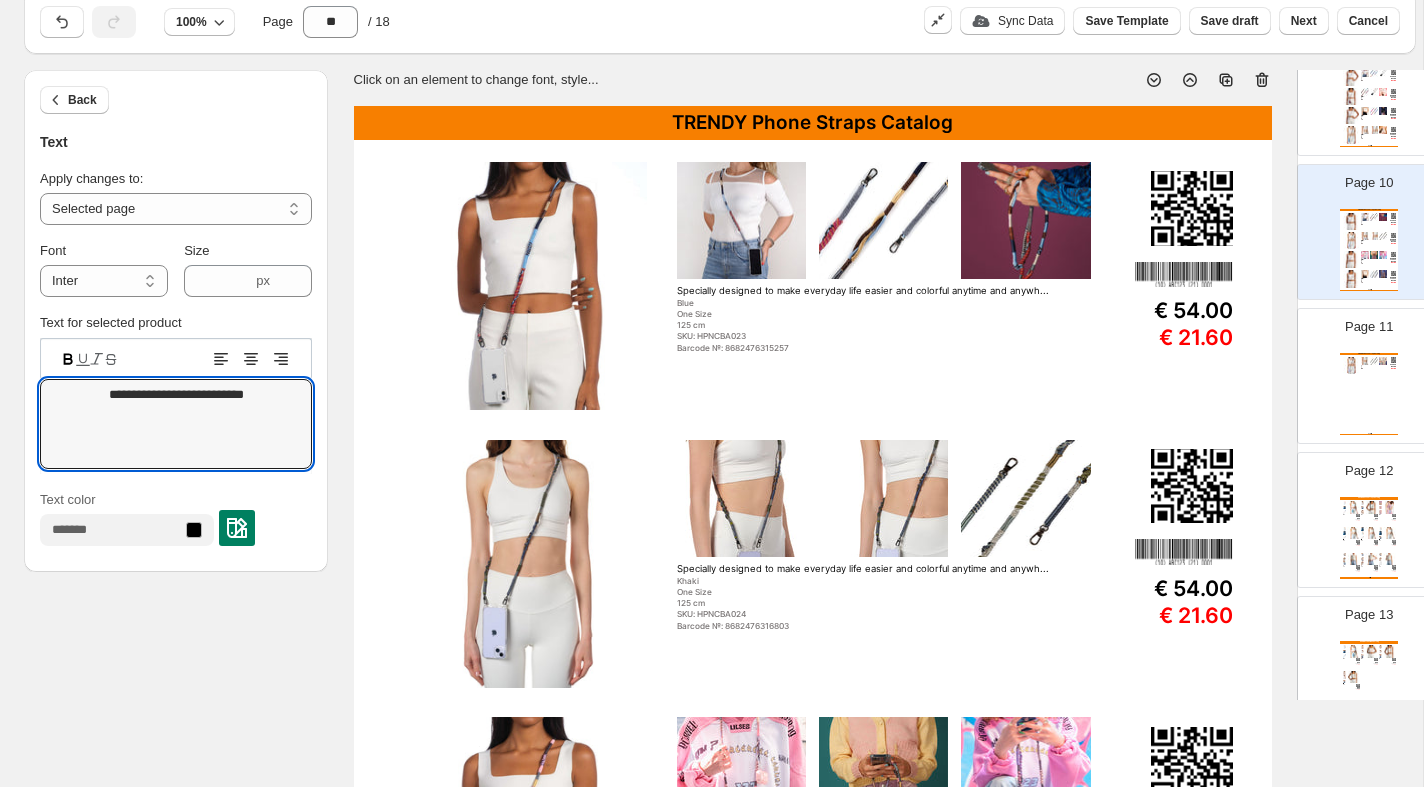 scroll, scrollTop: 1294, scrollLeft: 0, axis: vertical 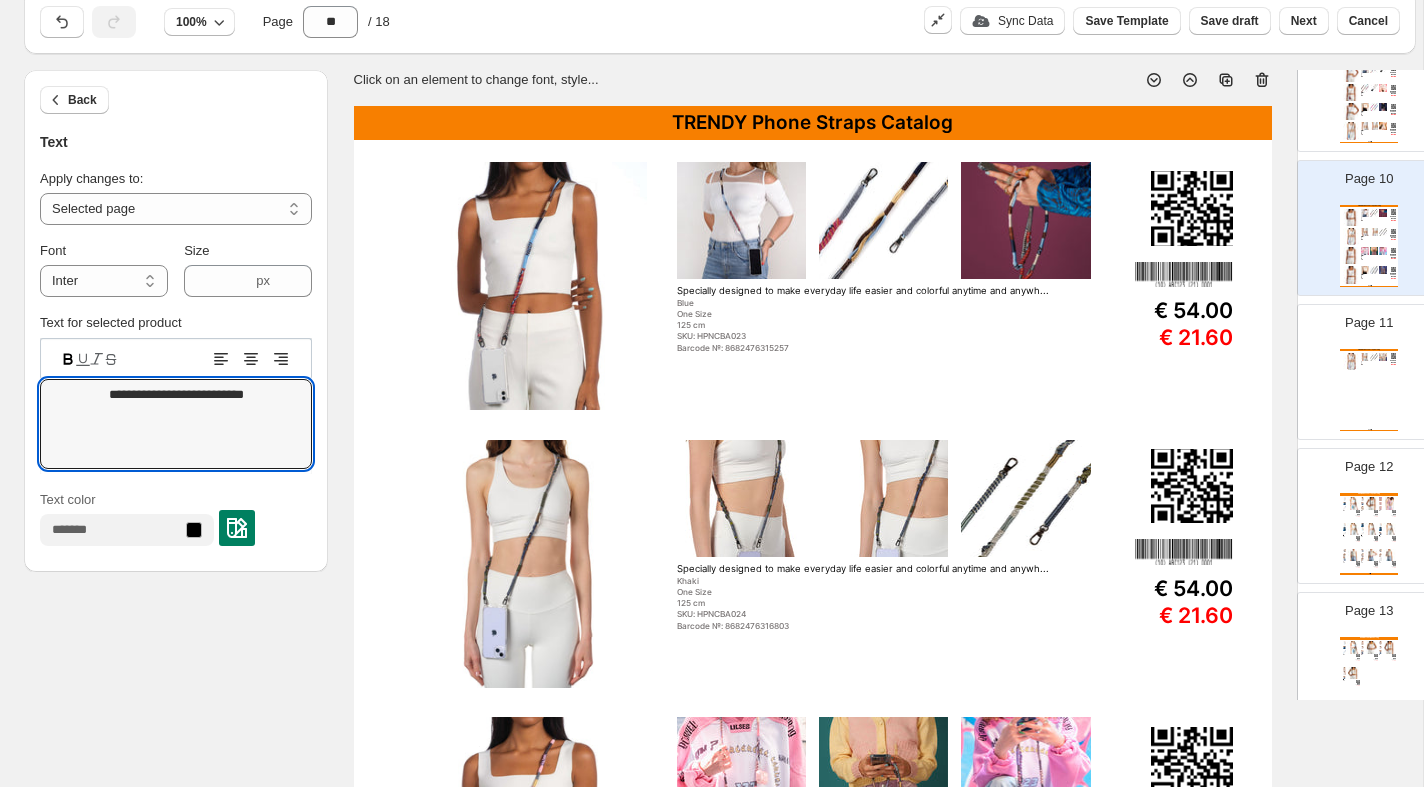 click at bounding box center [1351, 361] 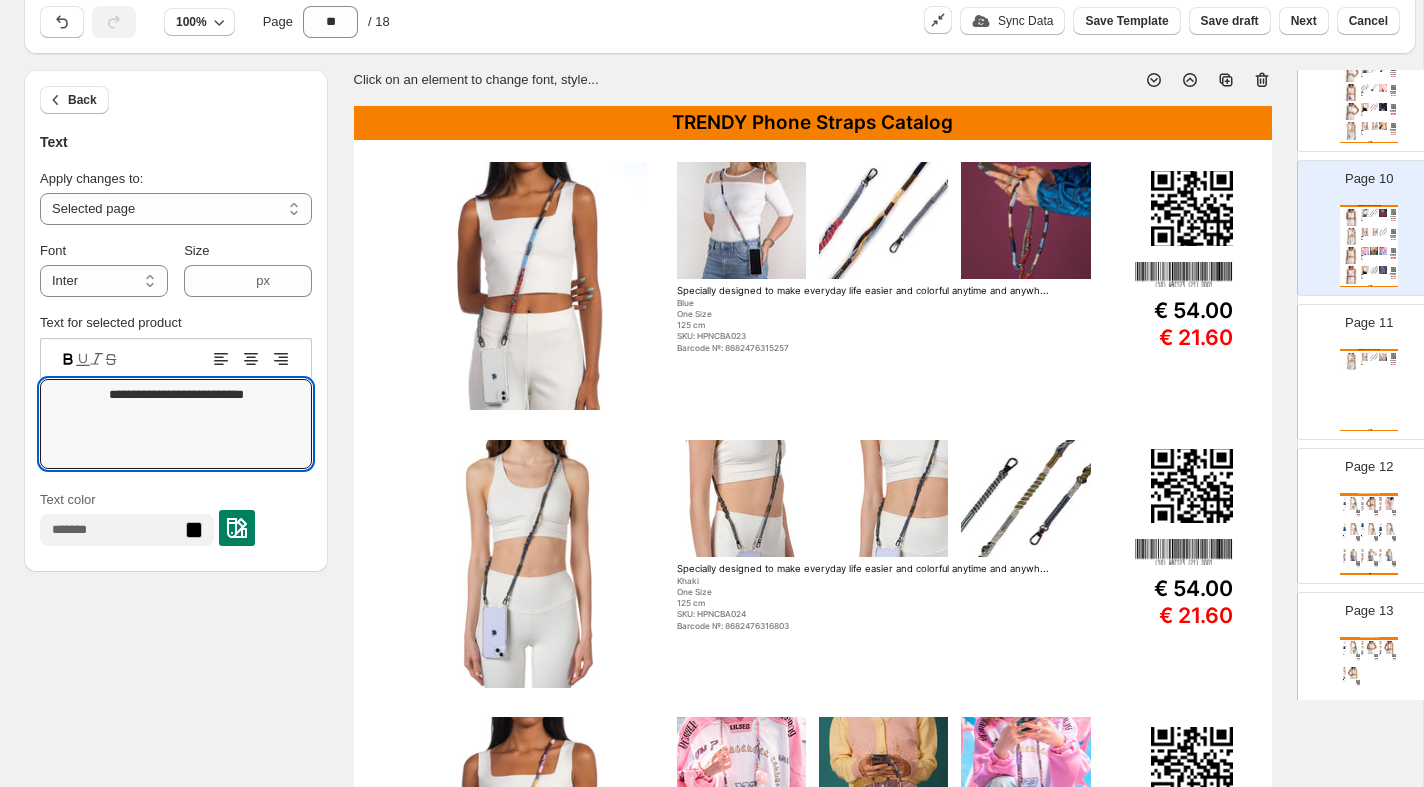 type on "**" 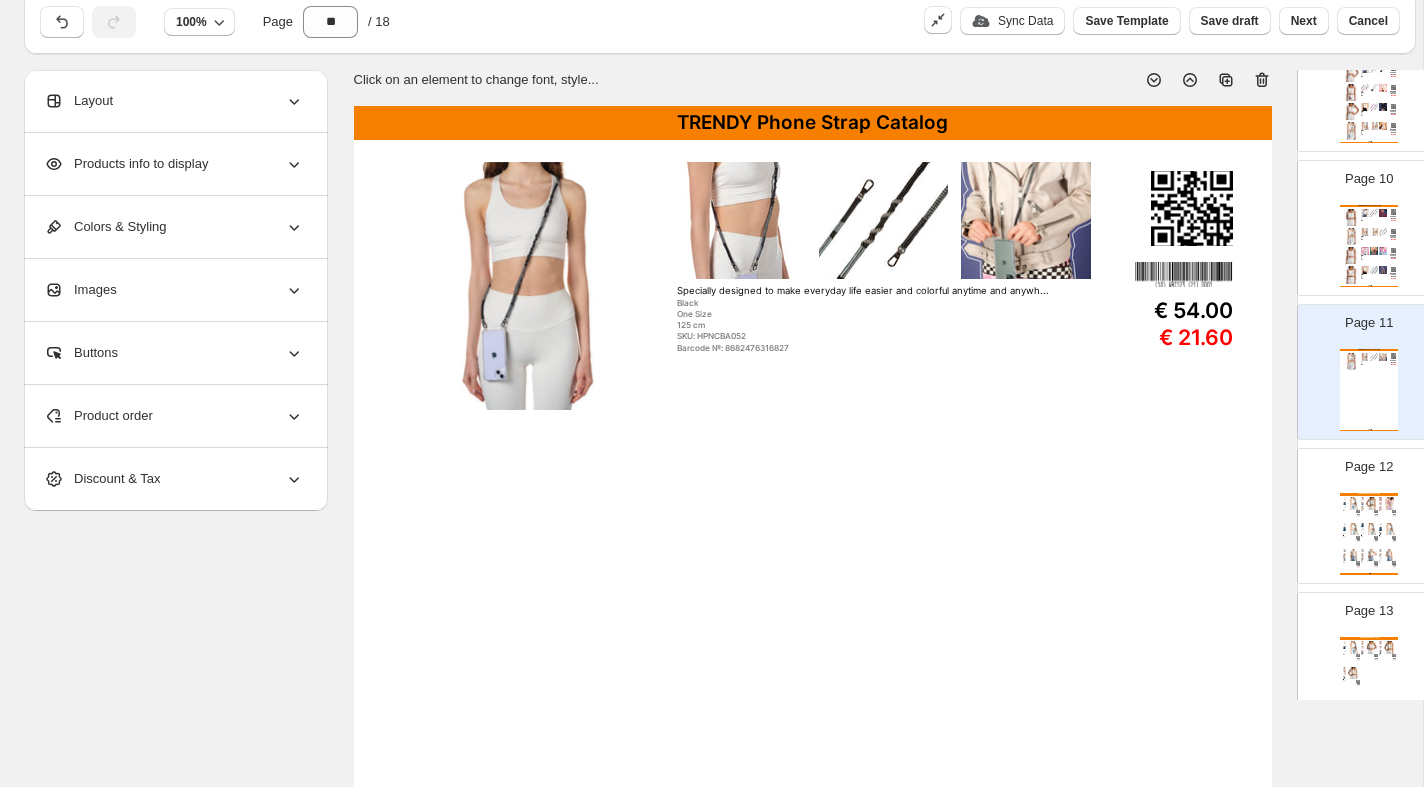 click on "TRENDY Phone Strap Catalog" at bounding box center (813, 123) 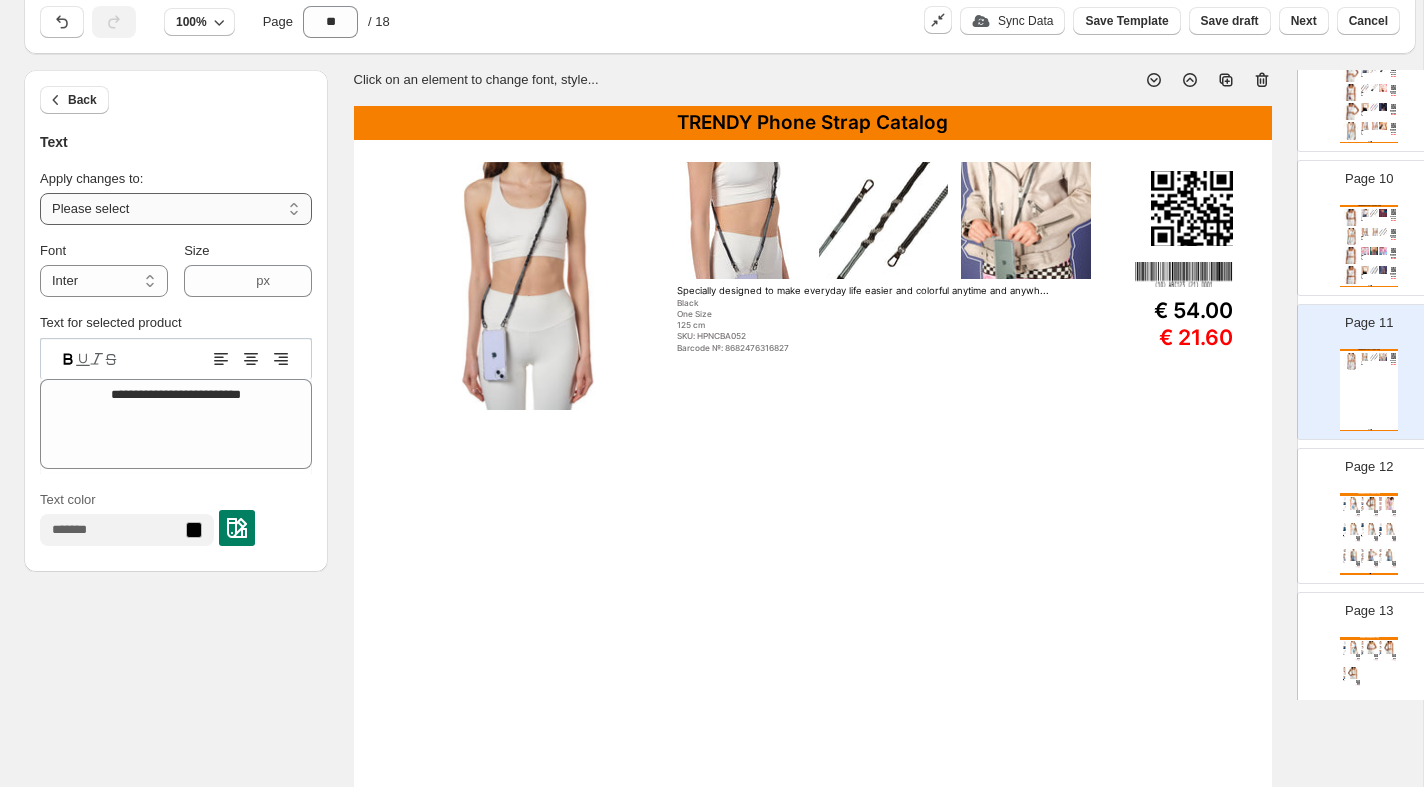 click on "**********" at bounding box center (176, 209) 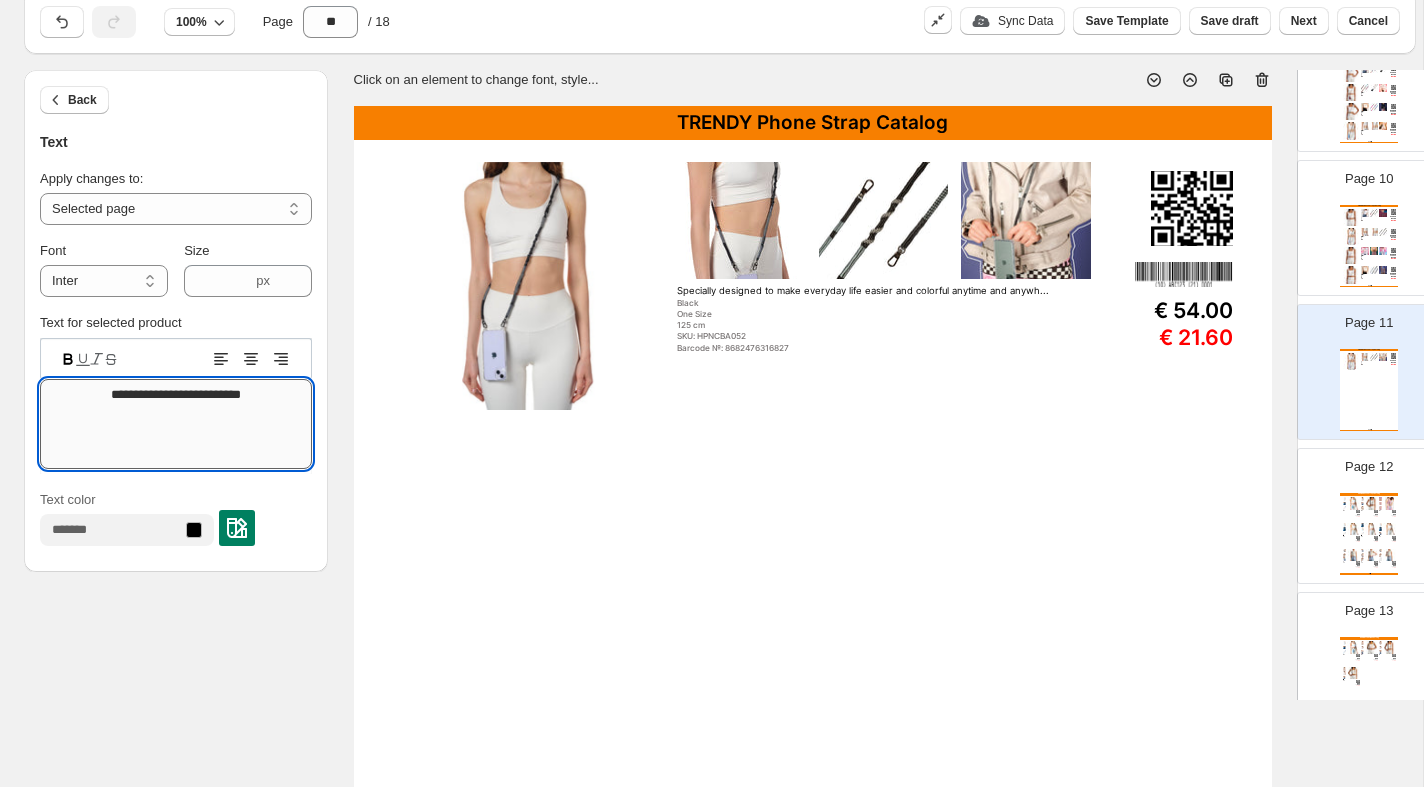 type on "**********" 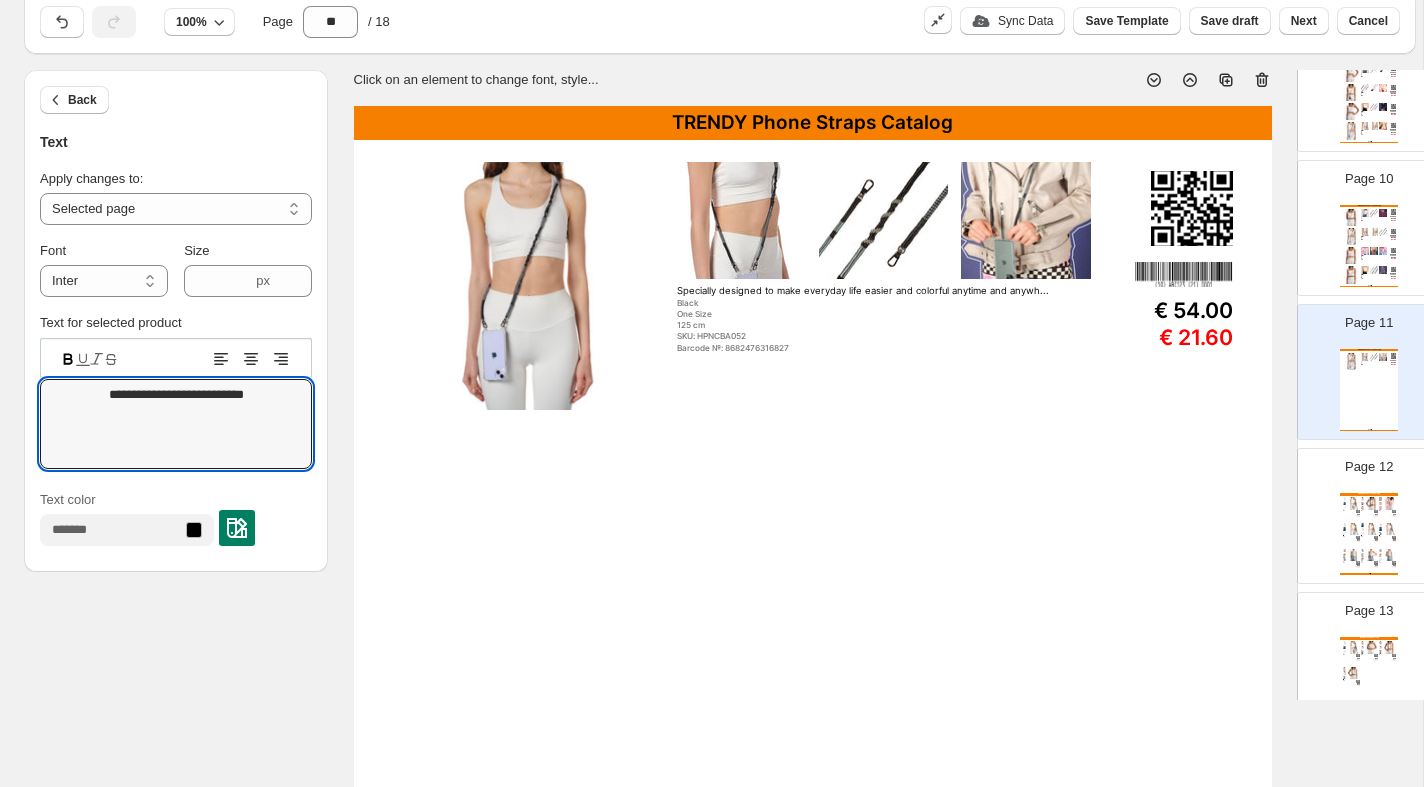 click at bounding box center (1353, 529) 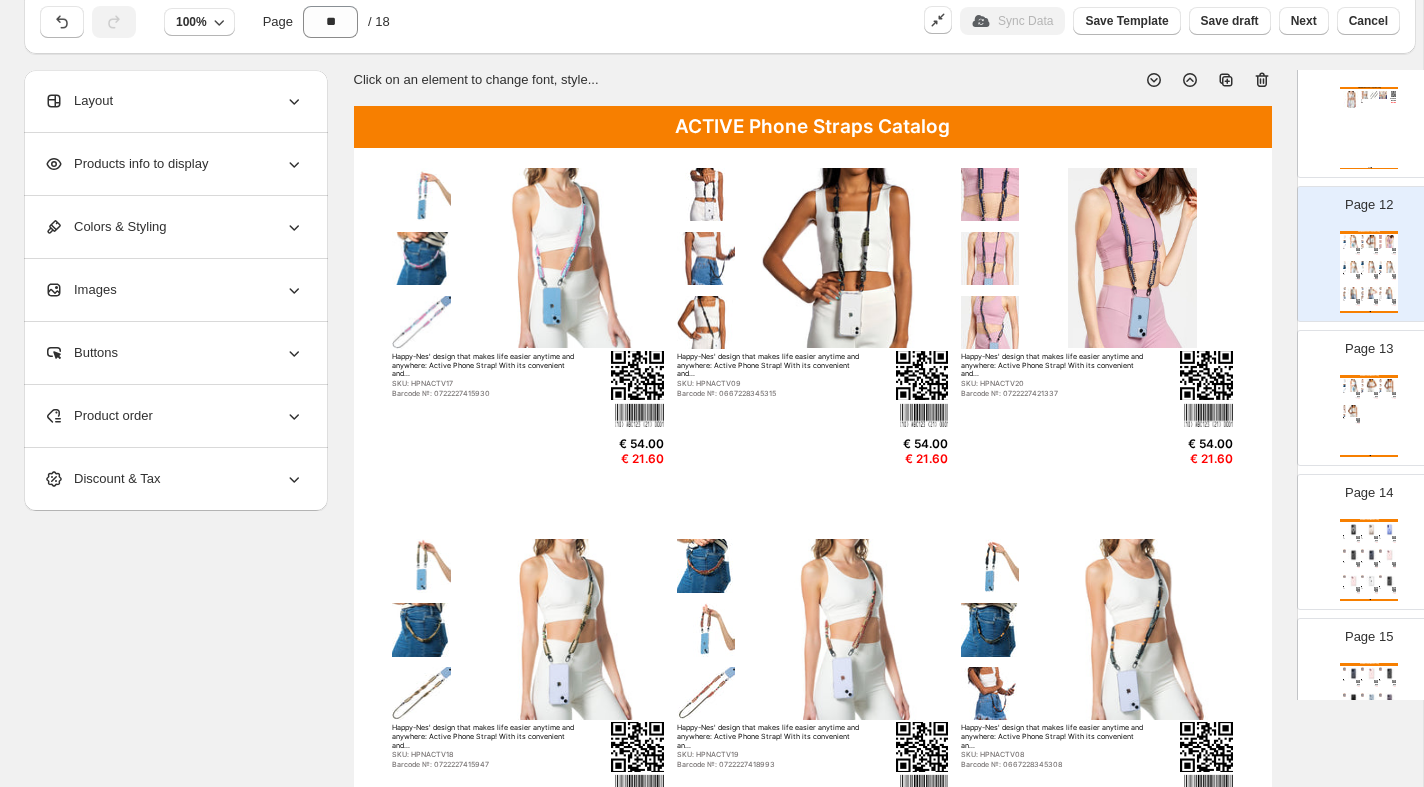 scroll, scrollTop: 1552, scrollLeft: 0, axis: vertical 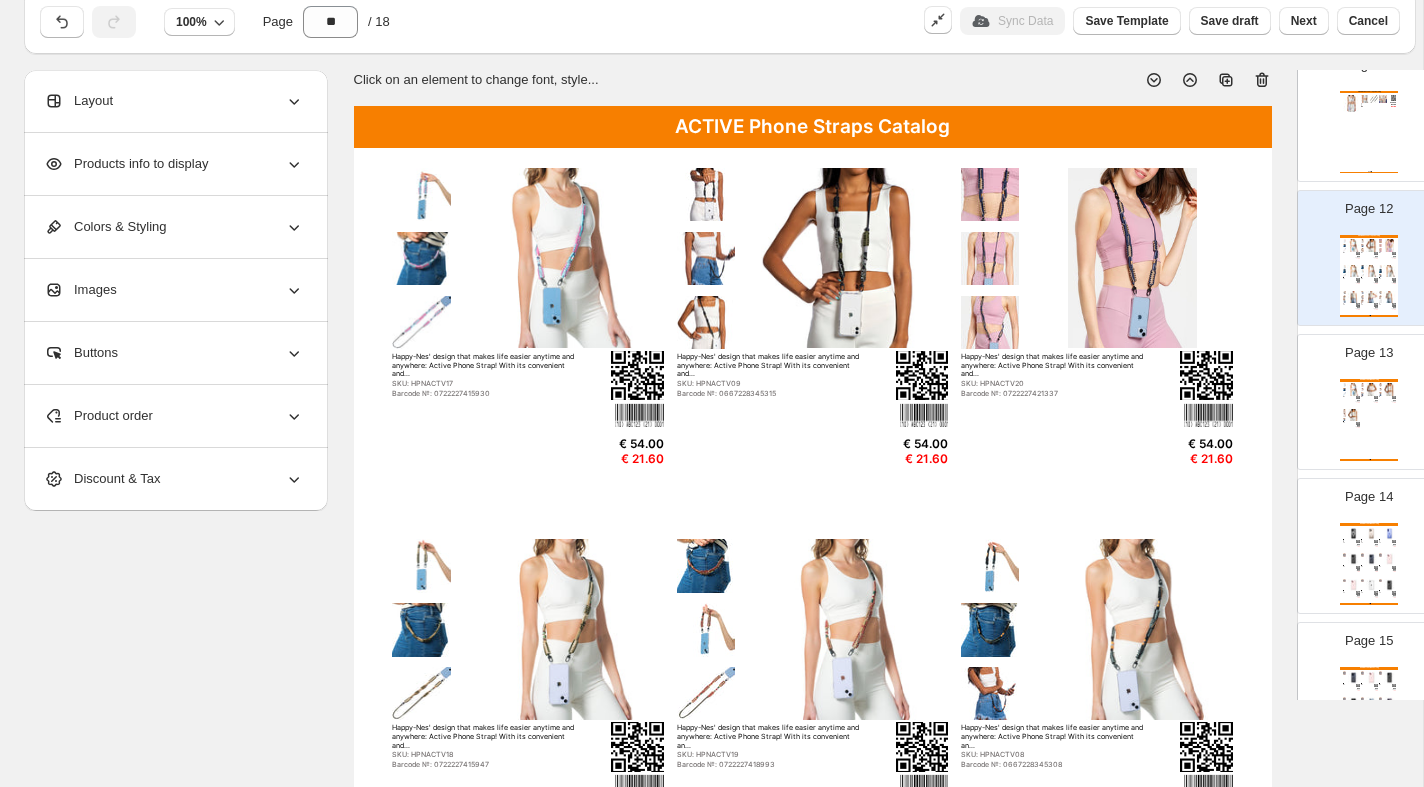 click 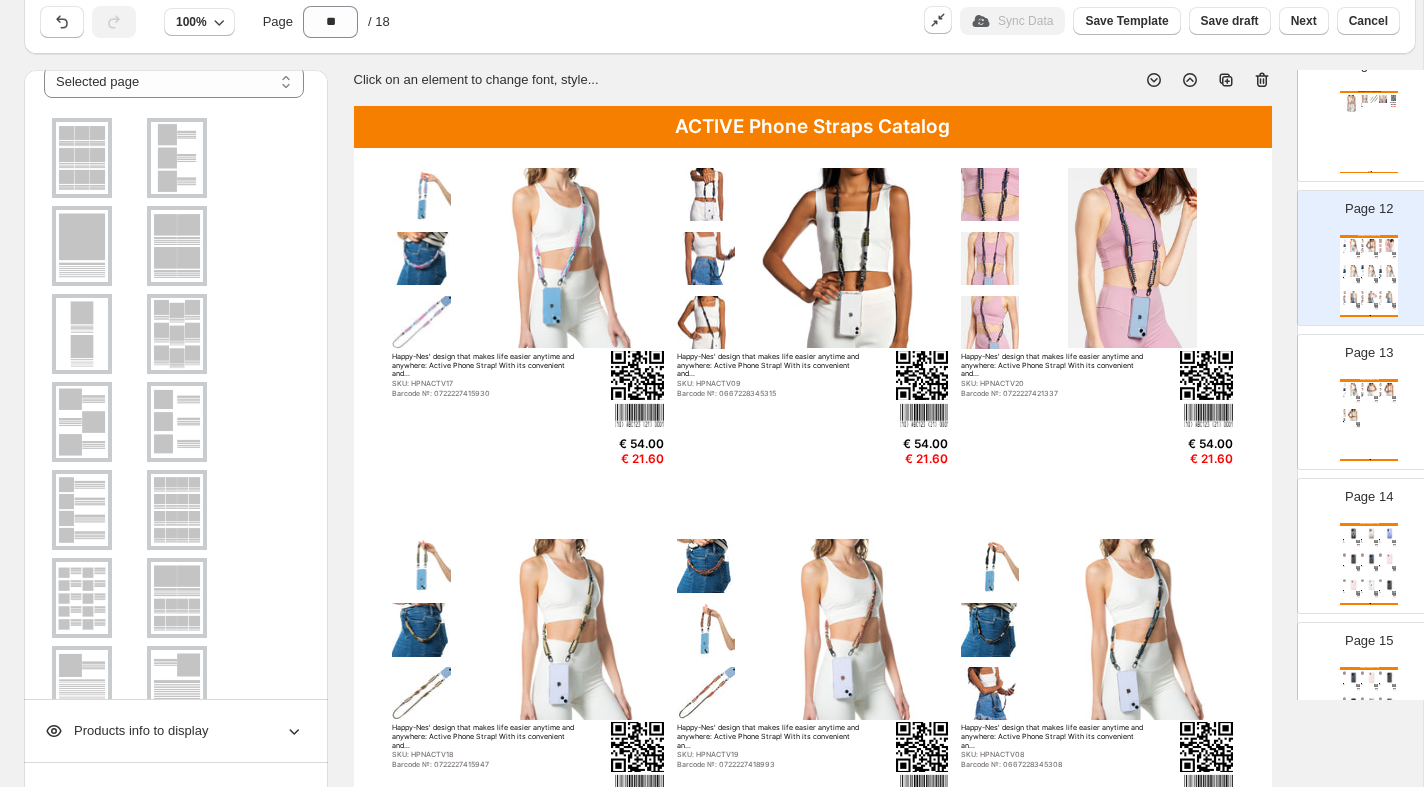 scroll, scrollTop: 86, scrollLeft: 0, axis: vertical 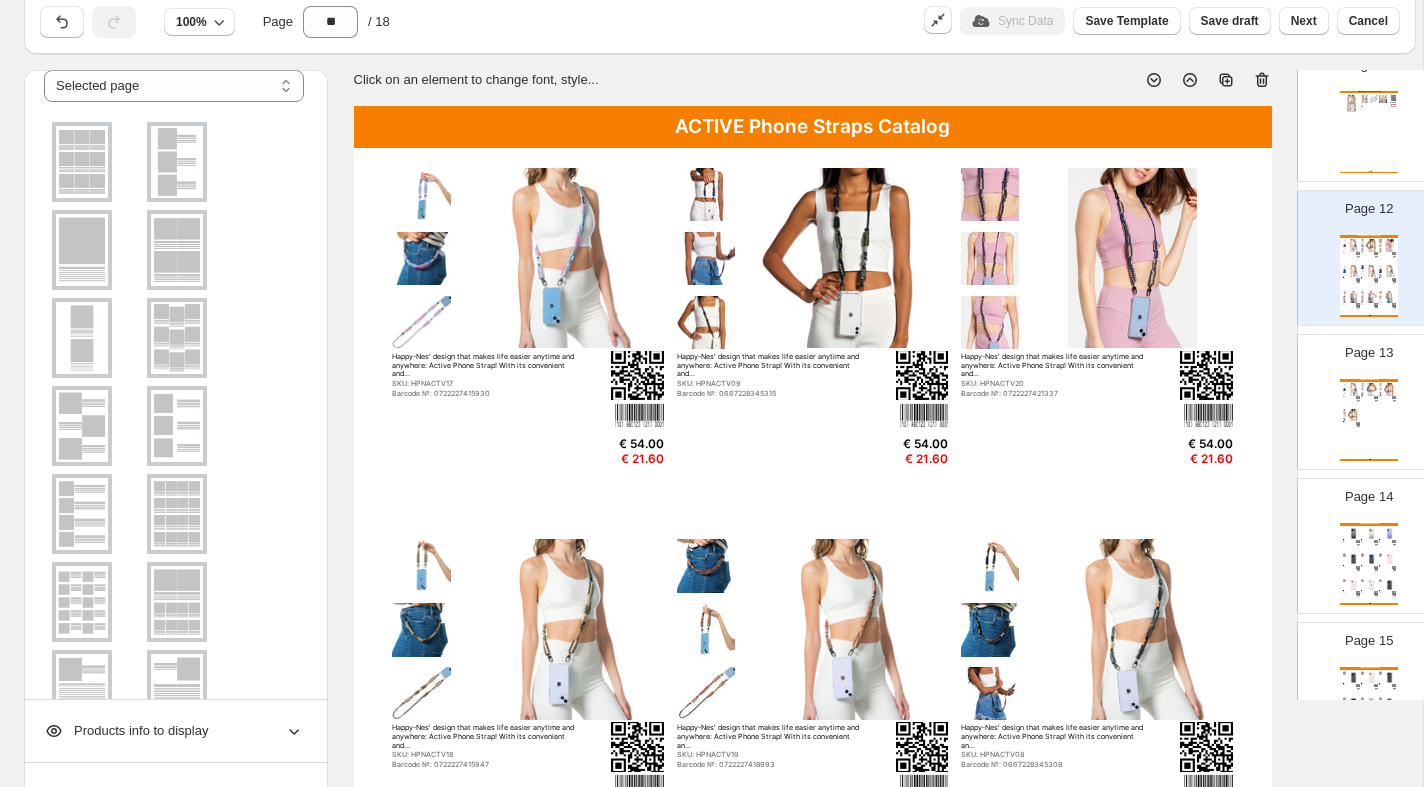 click at bounding box center [177, 250] 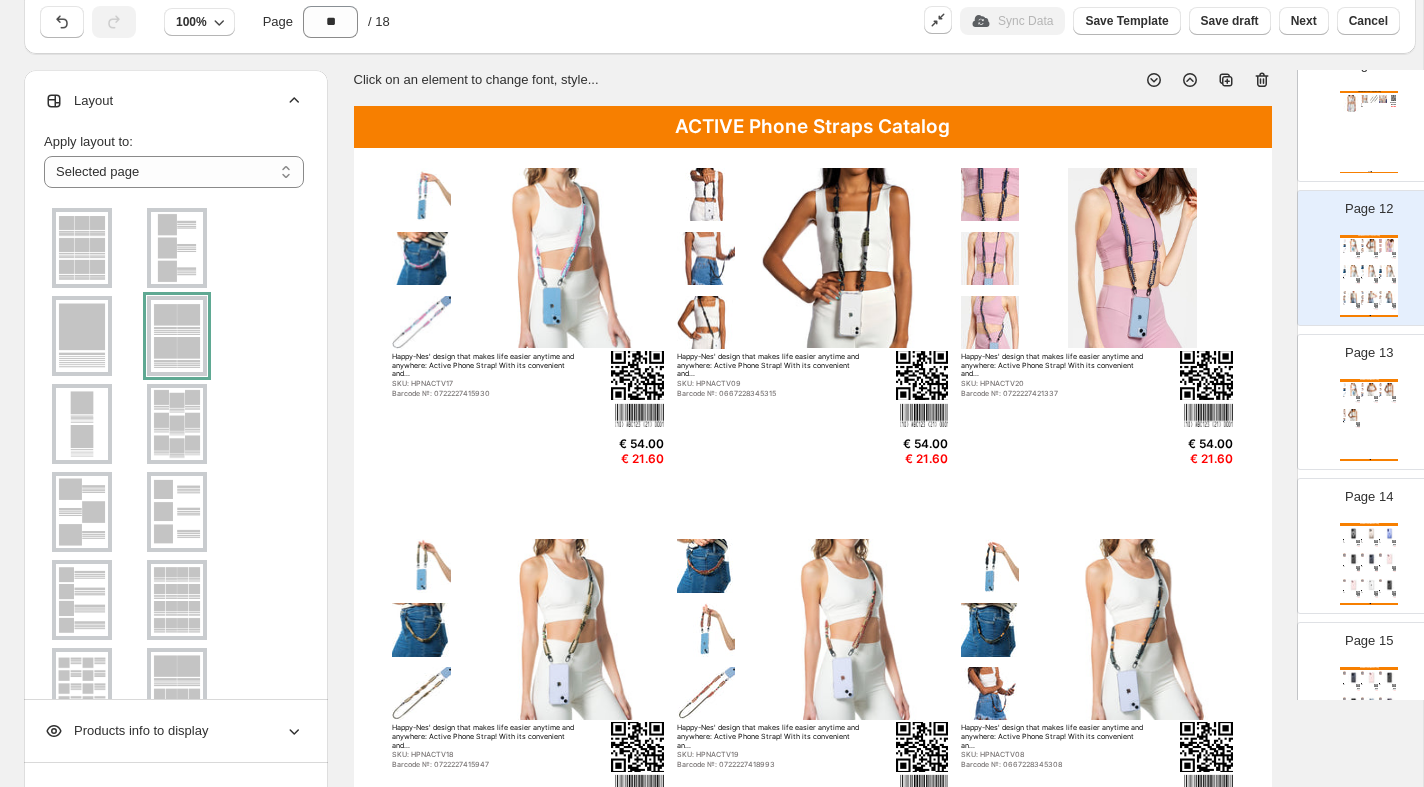 scroll, scrollTop: 201, scrollLeft: 0, axis: vertical 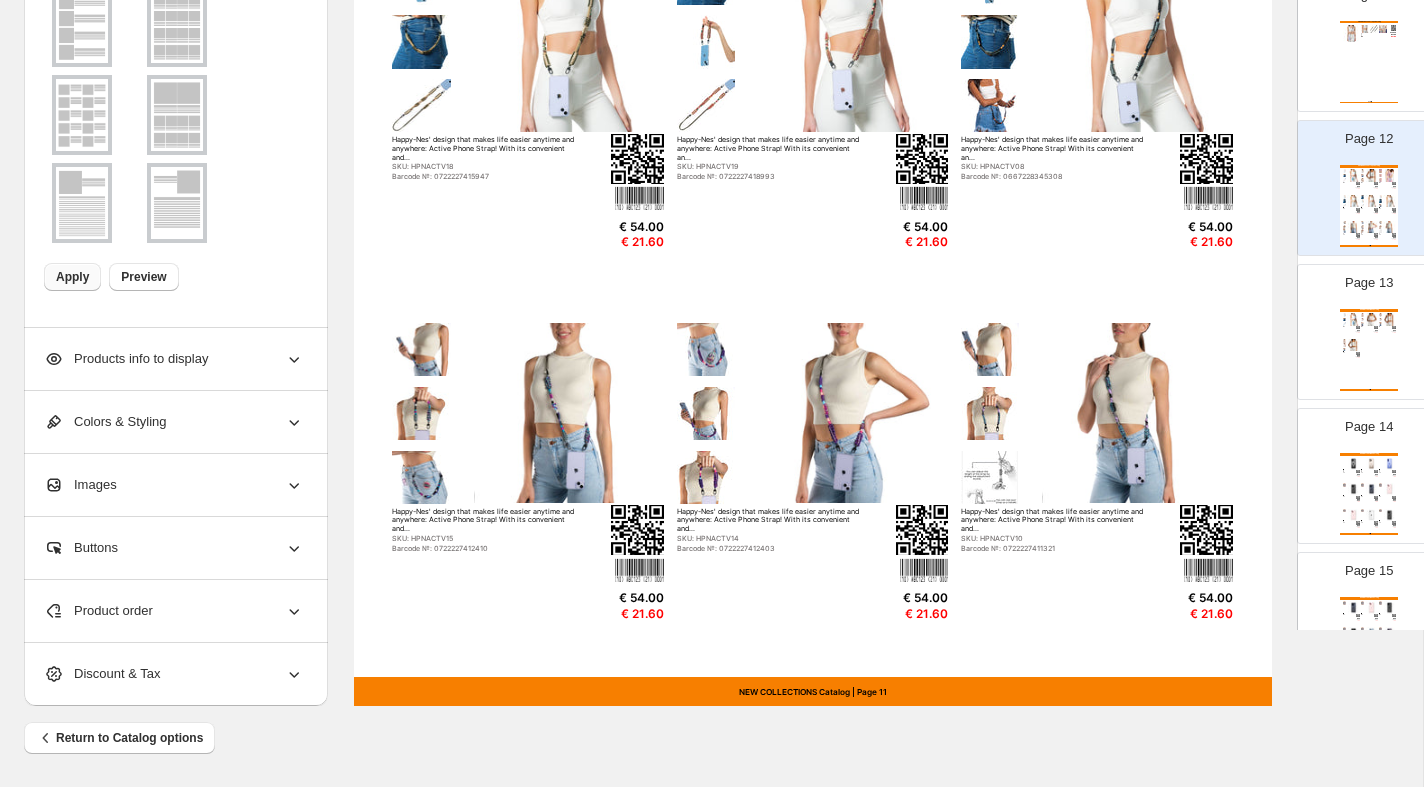 click on "Apply" at bounding box center [72, 277] 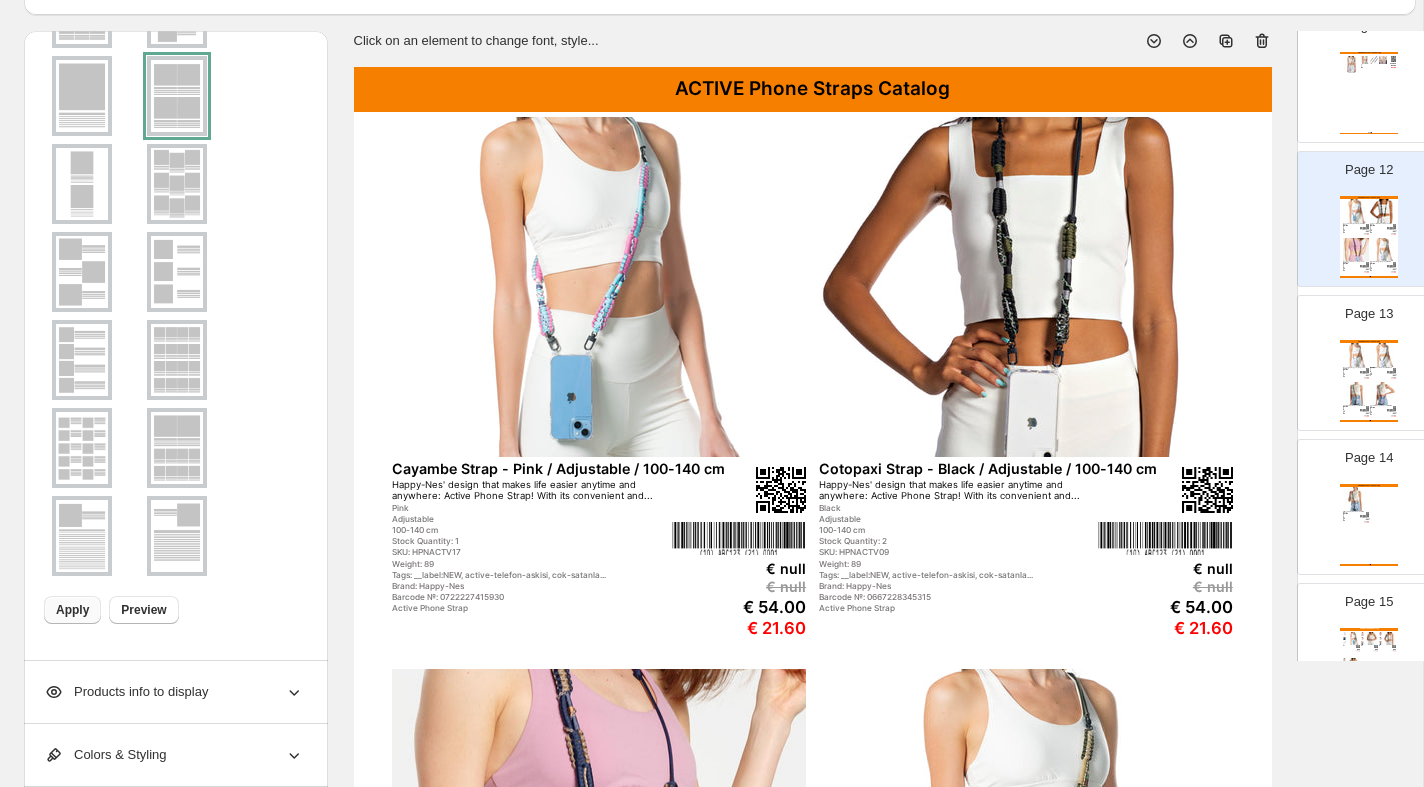 scroll, scrollTop: 0, scrollLeft: 0, axis: both 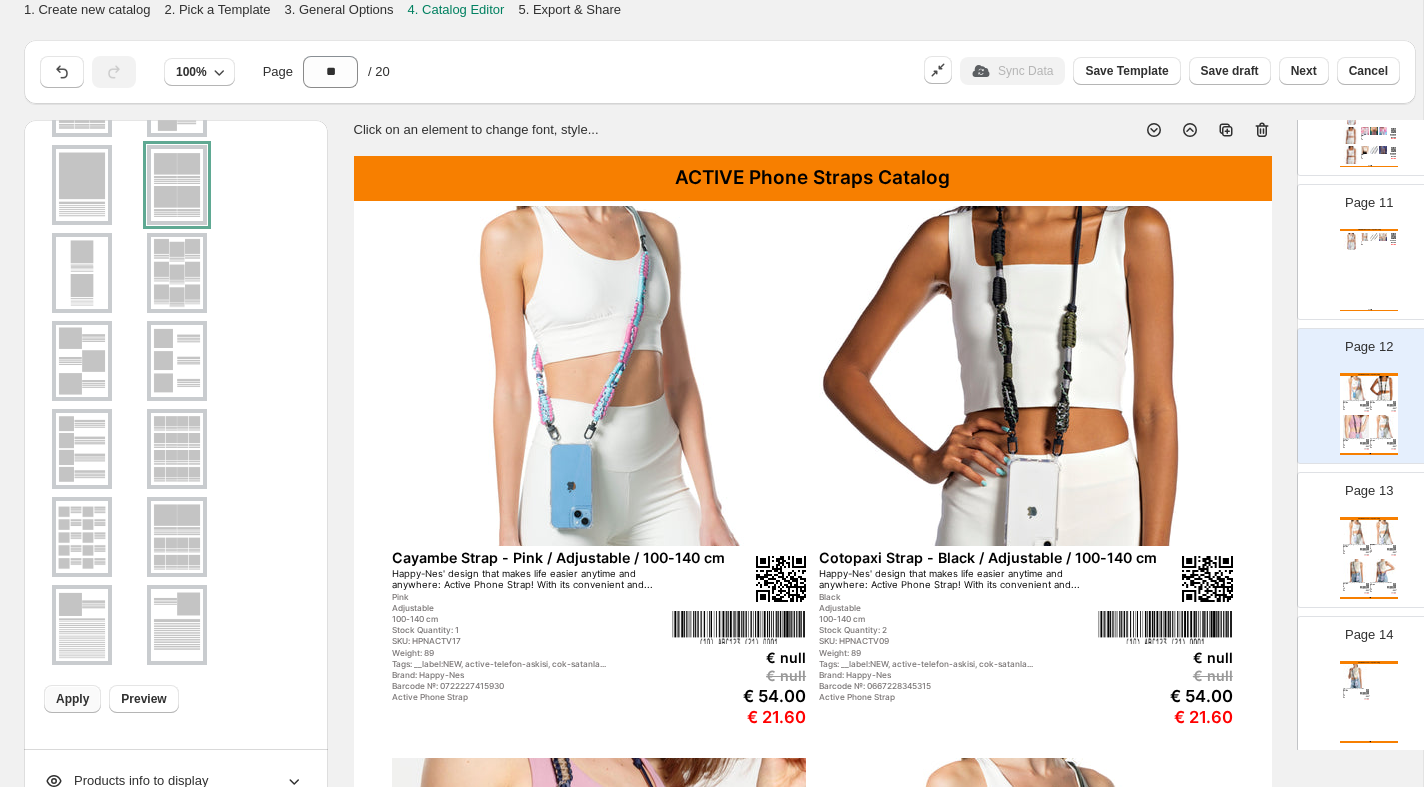 click on "TRENDY Phone Straps Catalog
Specially designed to make everyday life easier and colorful anytime and anywh... Black One Size 125 cm SKU:  HPNCBA052 Barcode №:  8682476316827 € 54.00 € 21.60 NEW COLLECTIONS Catalog | Page undefined" at bounding box center [1369, 270] 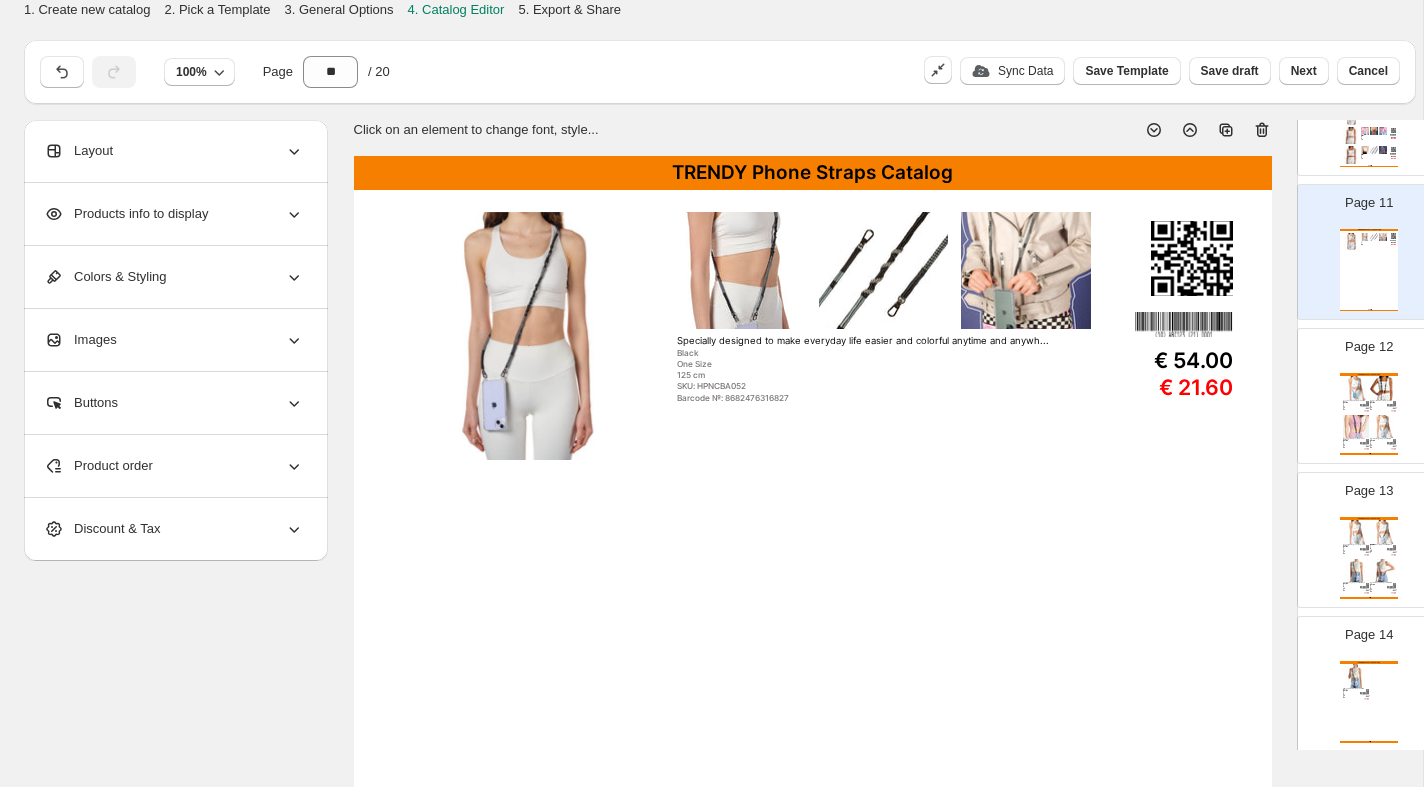 click at bounding box center (883, 271) 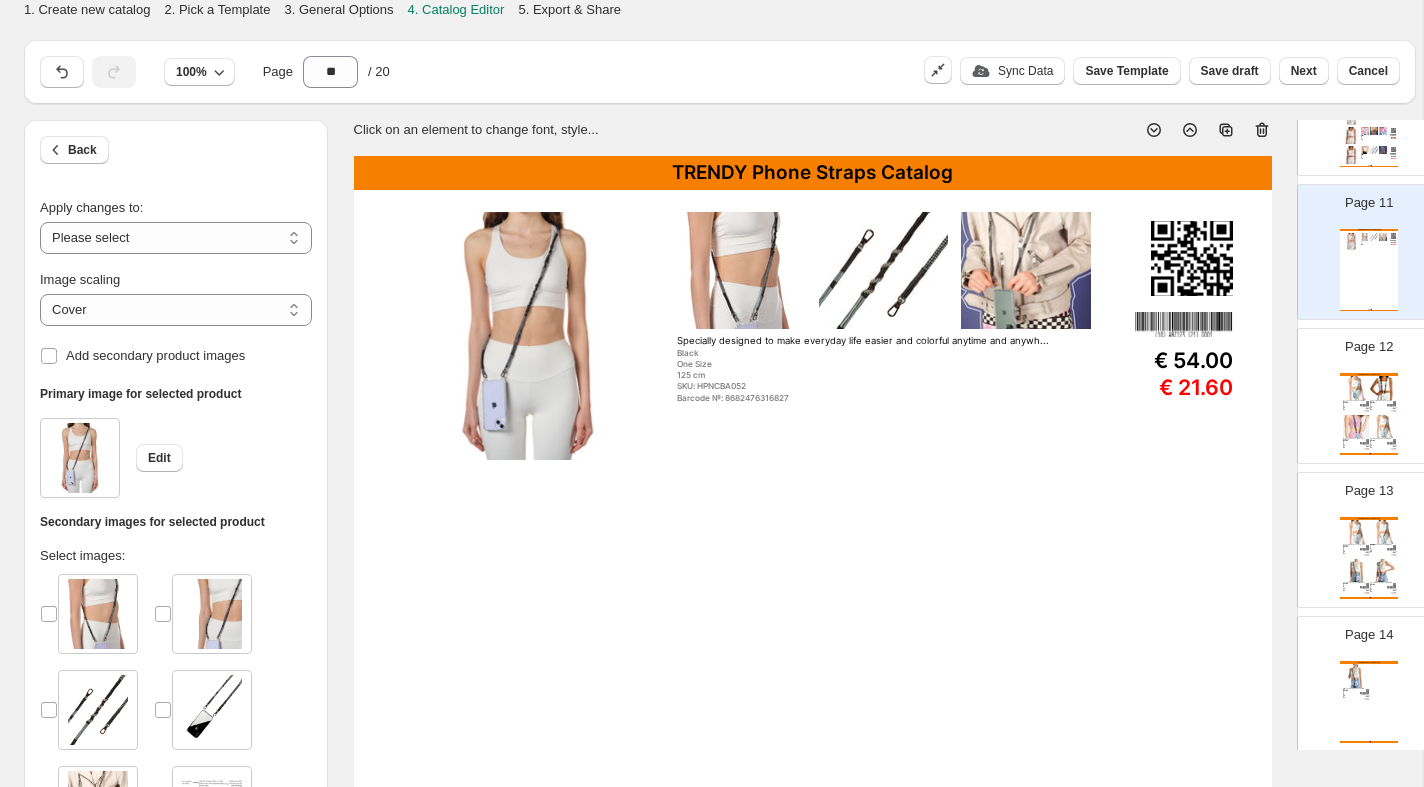 click on "TRENDY Phone Straps Catalog
Specially designed to make everyday life easier and colorful anytime and anywh... Black One Size 125 cm SKU:  HPNCBA052 Barcode №:  8682476316827 € 54.00 € 21.60 NEW COLLECTIONS Catalog | Page 10" at bounding box center (813, 750) 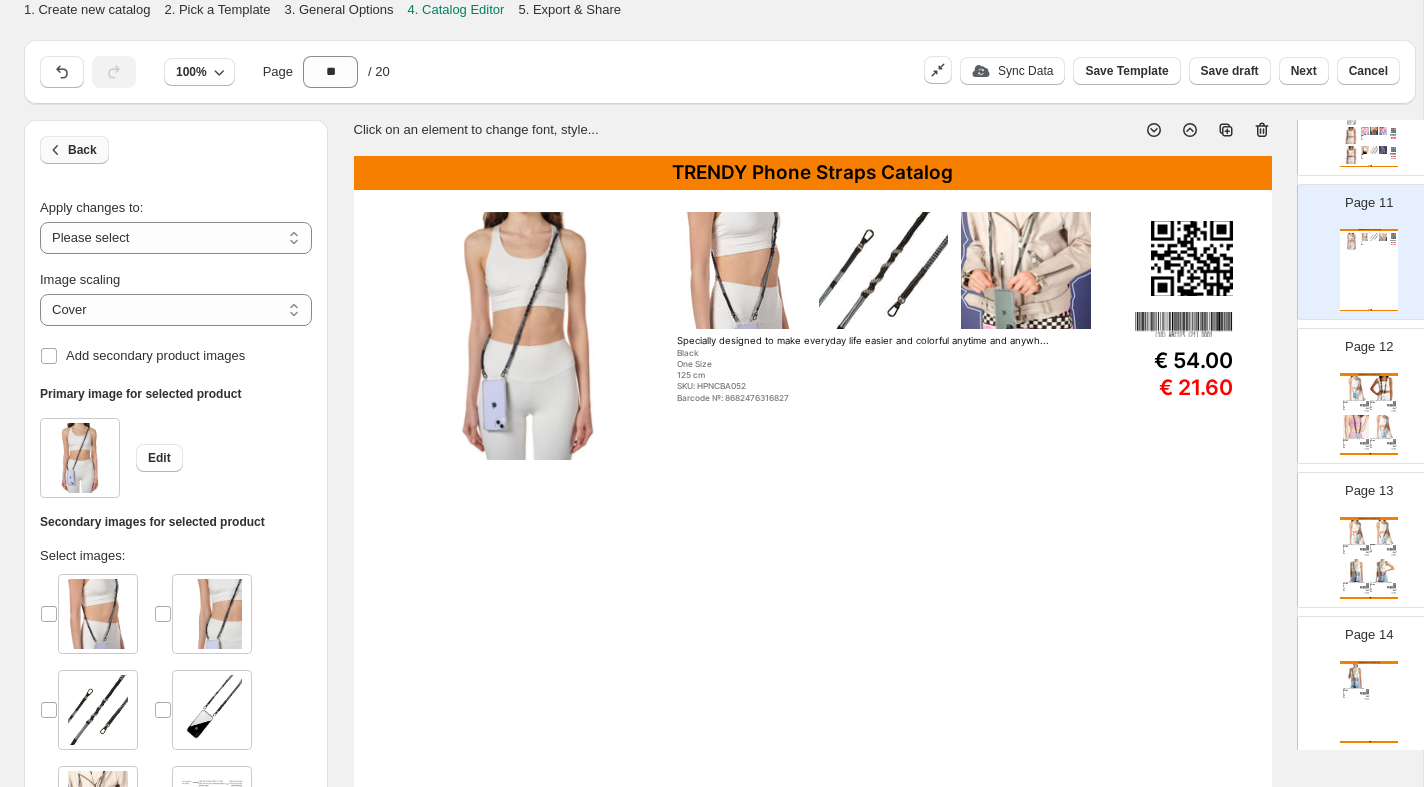 click on "Back" at bounding box center [82, 150] 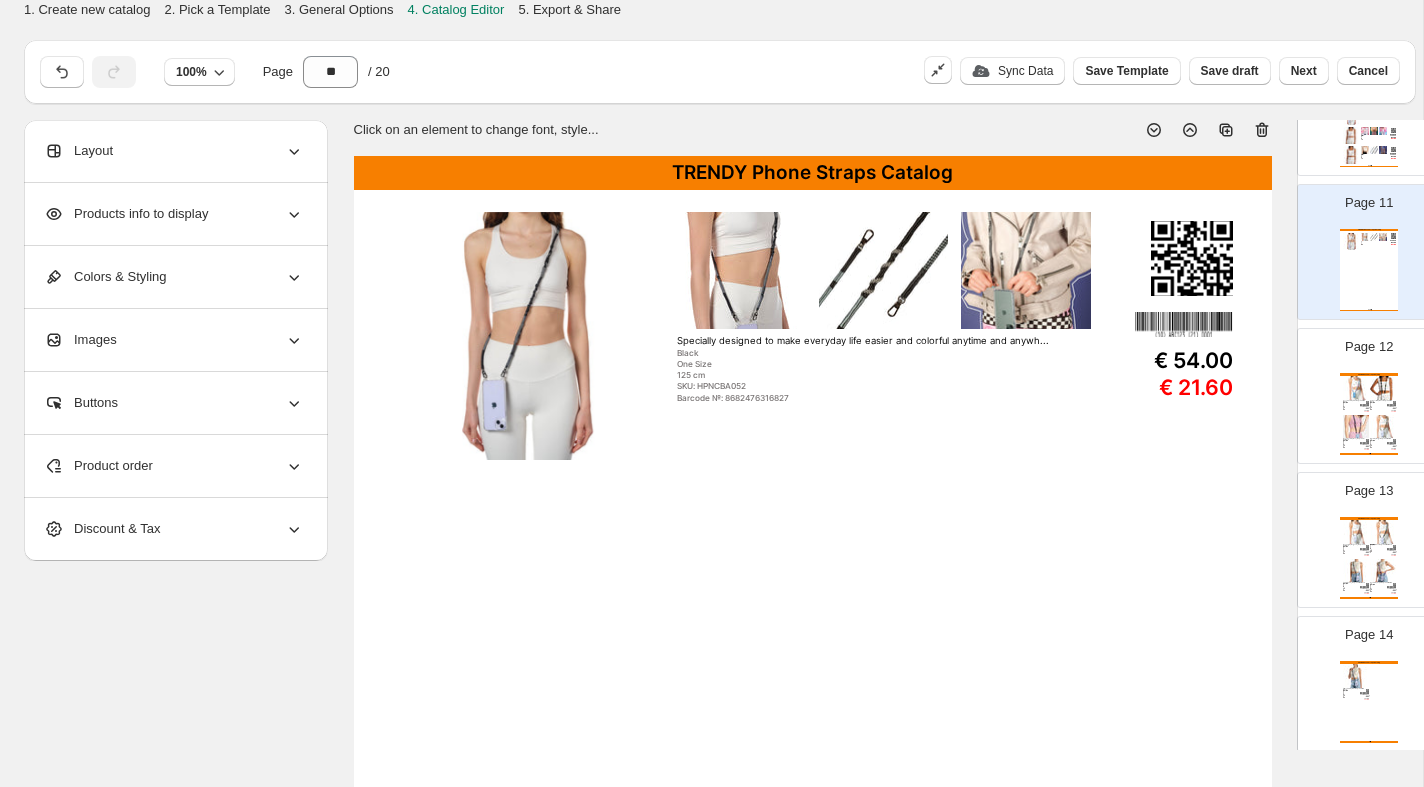 click on "Layout" at bounding box center [174, 151] 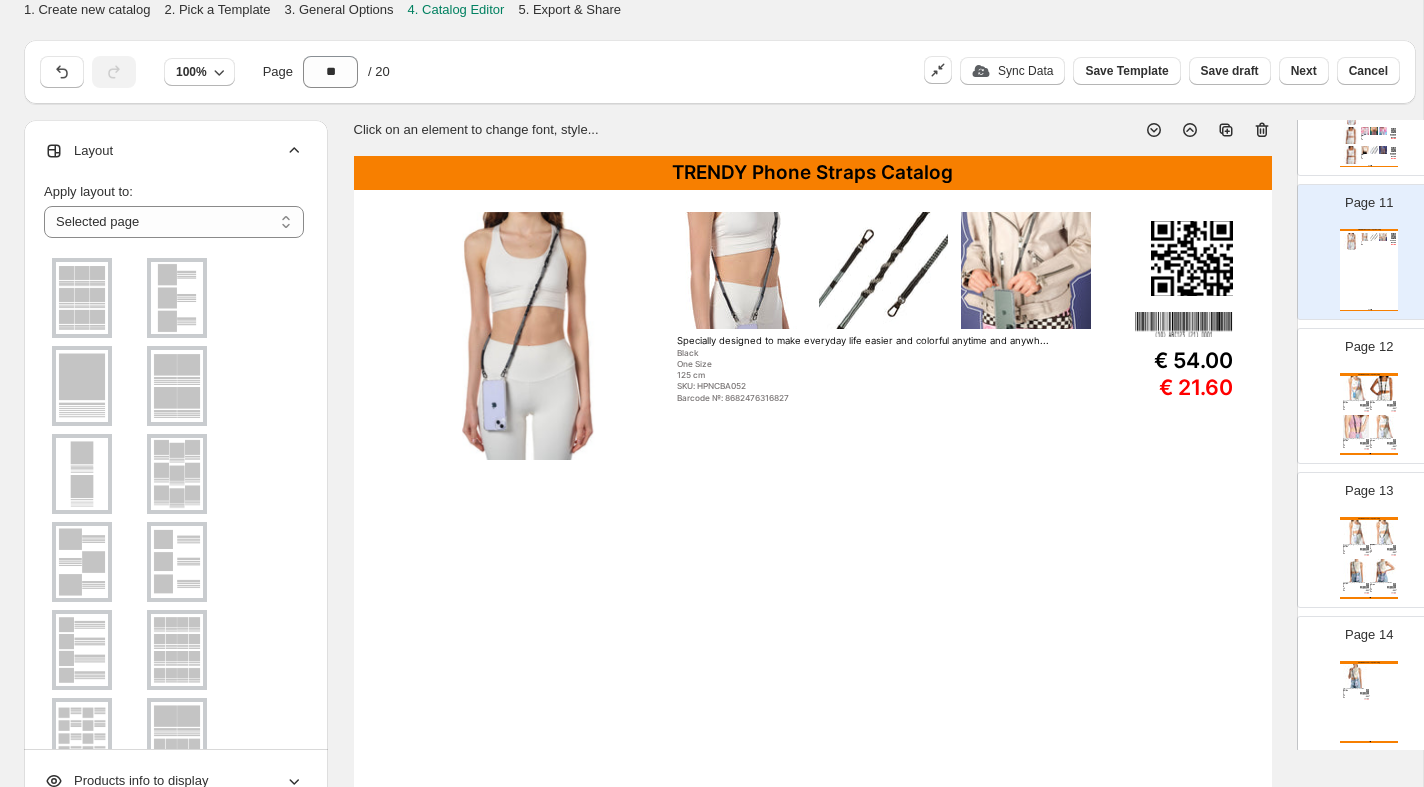 click at bounding box center (82, 386) 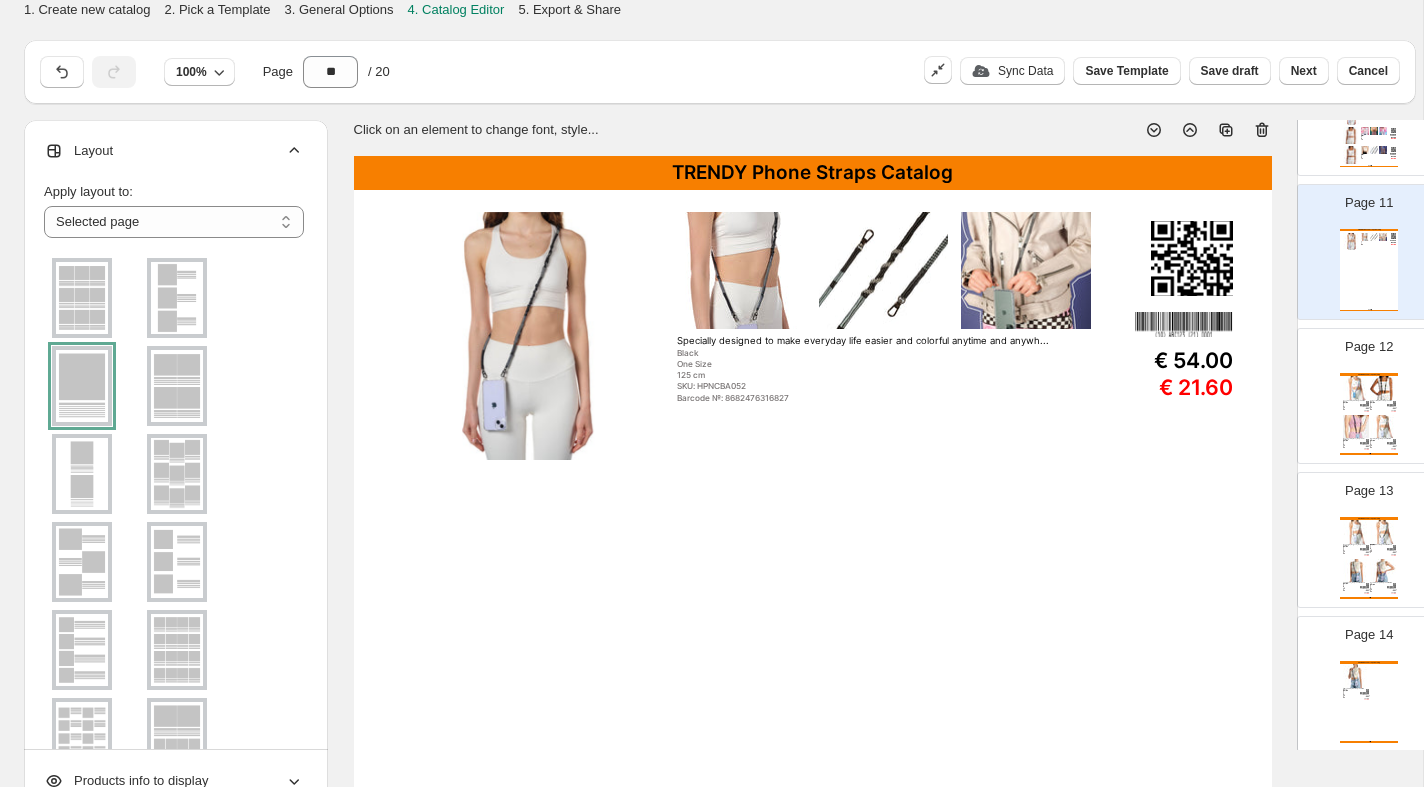scroll, scrollTop: 201, scrollLeft: 0, axis: vertical 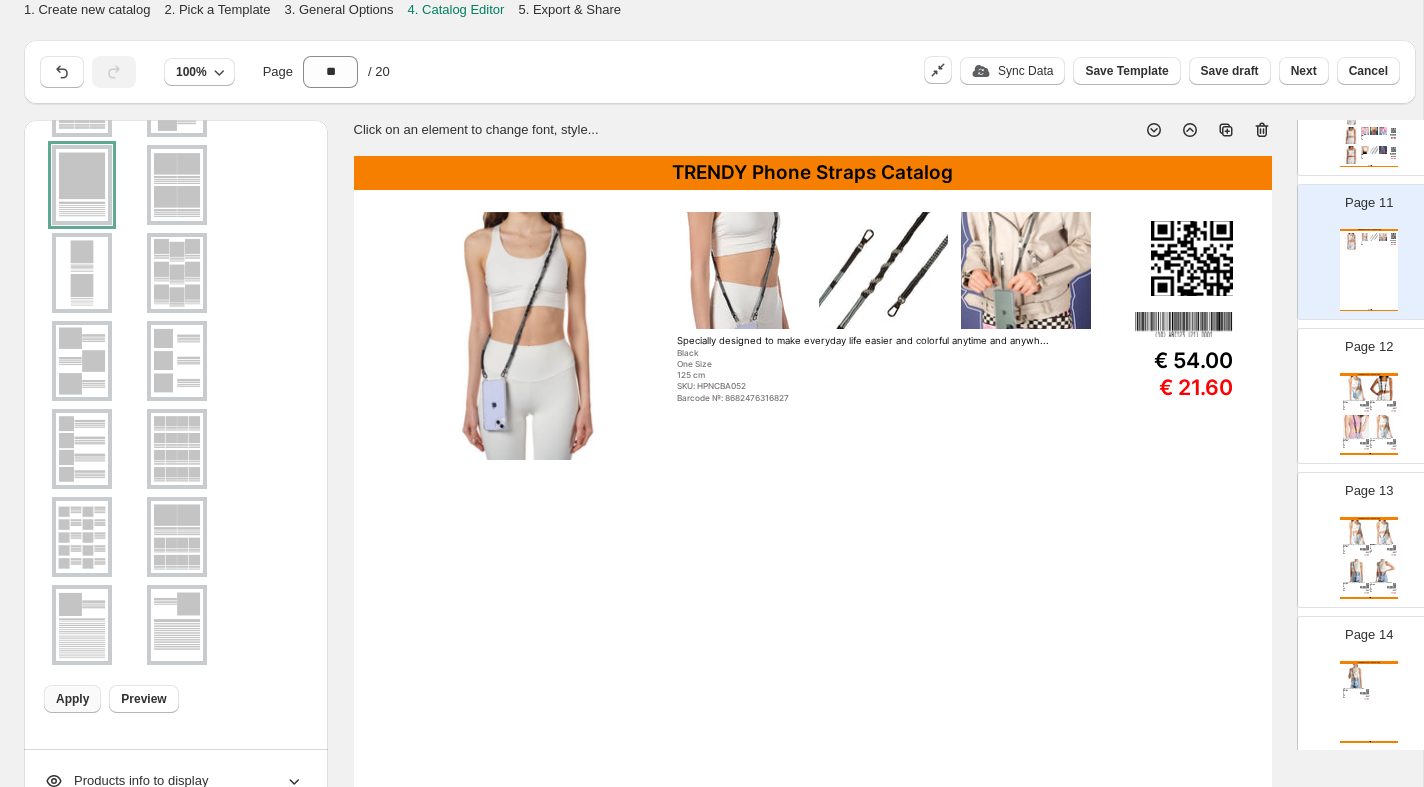 click on "Apply" at bounding box center (72, 699) 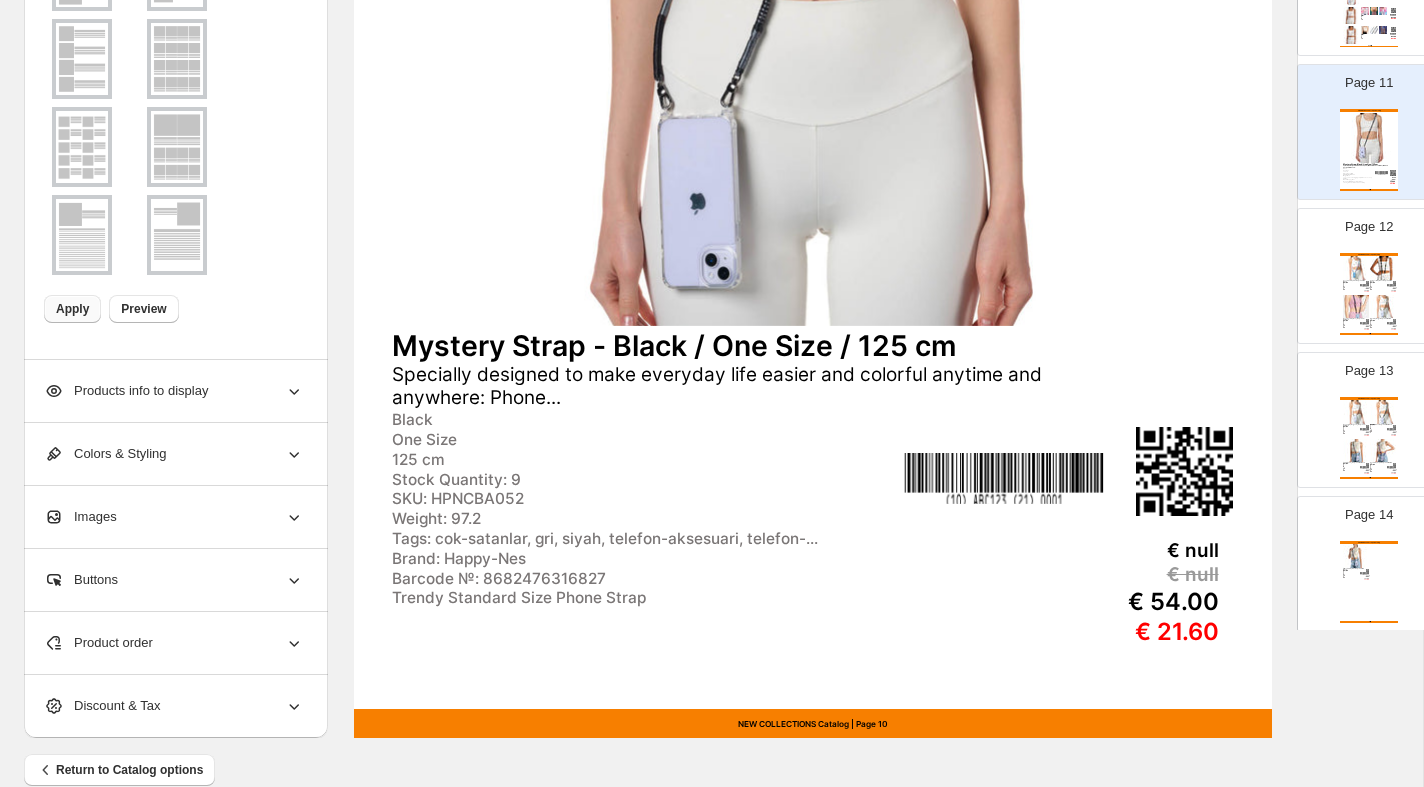 scroll, scrollTop: 638, scrollLeft: 0, axis: vertical 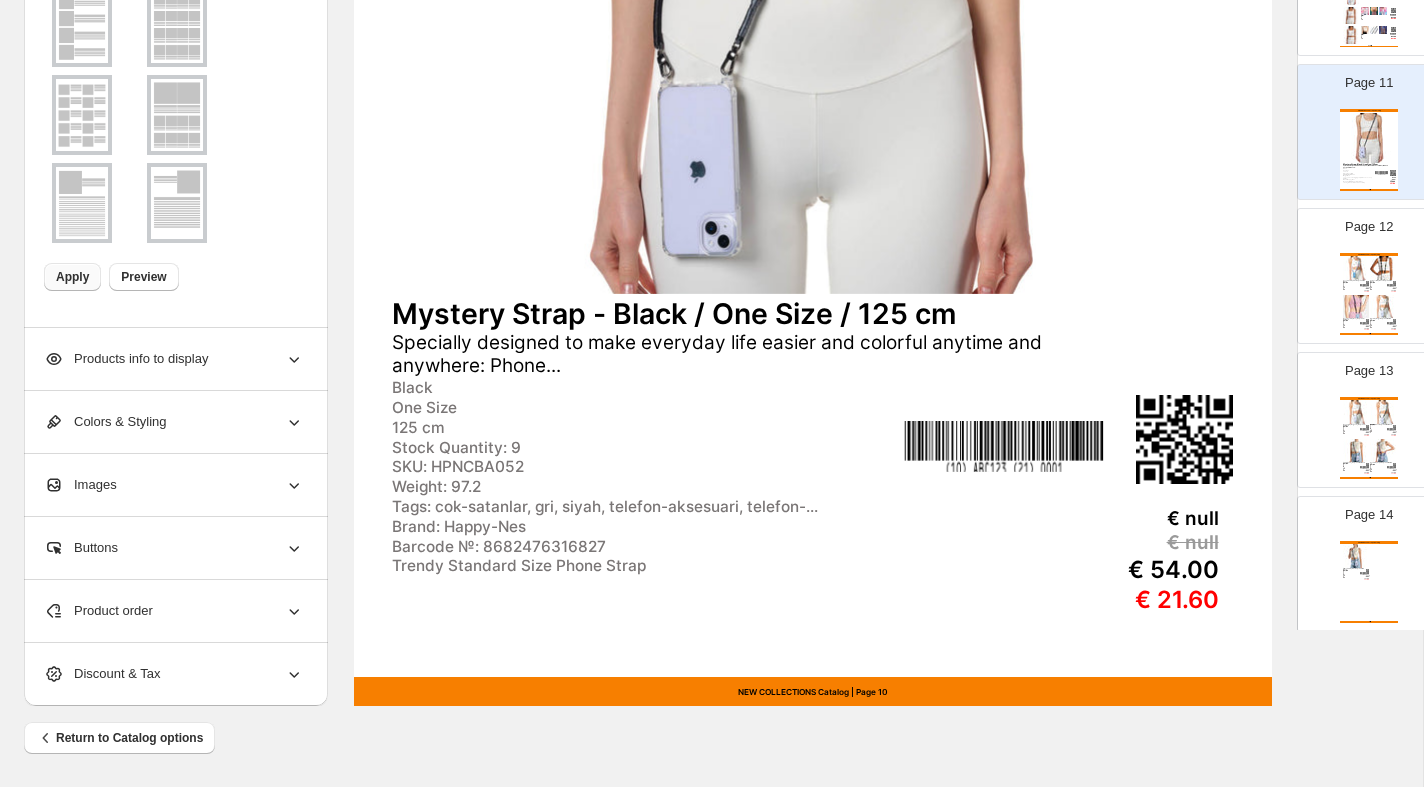 click on "Images" at bounding box center (174, 485) 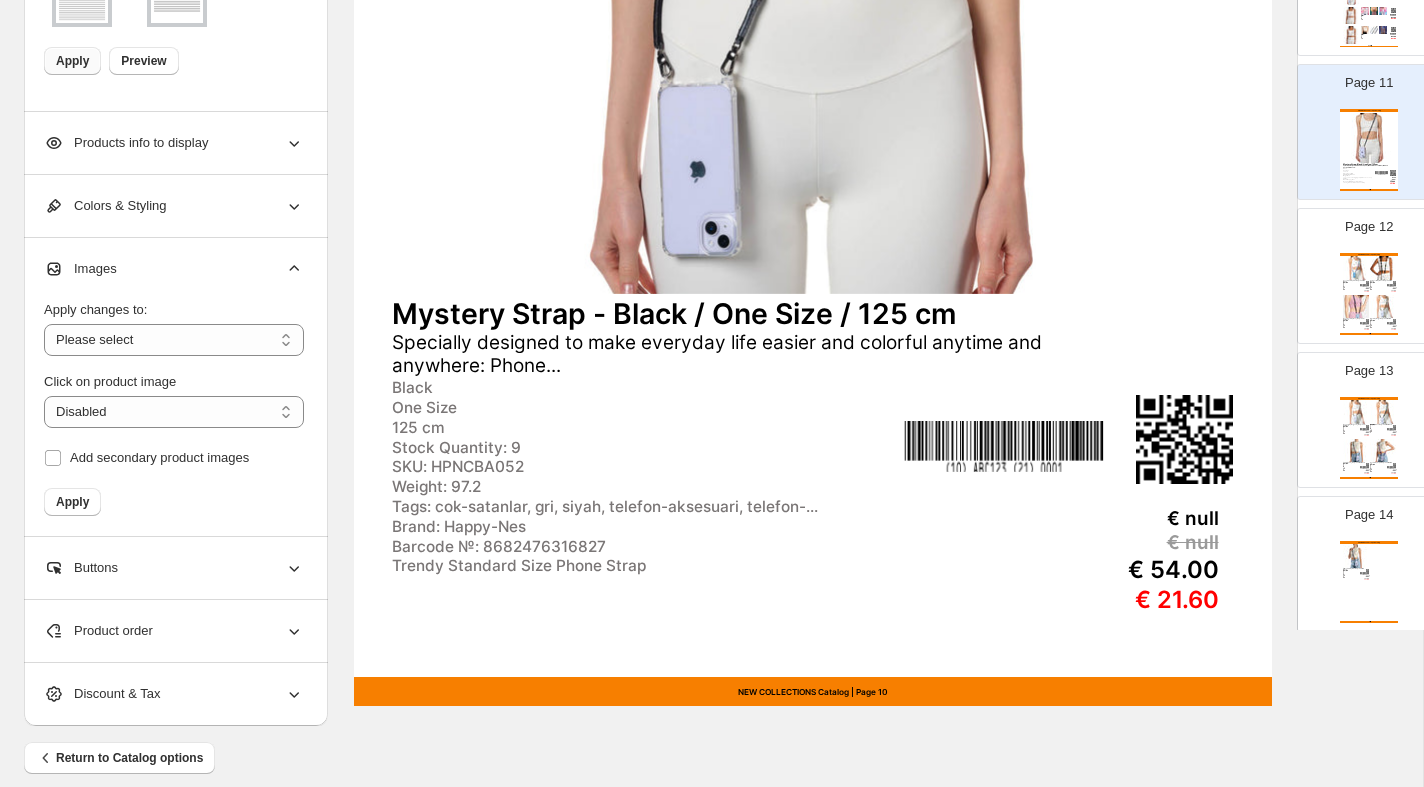 click at bounding box center (812, -65) 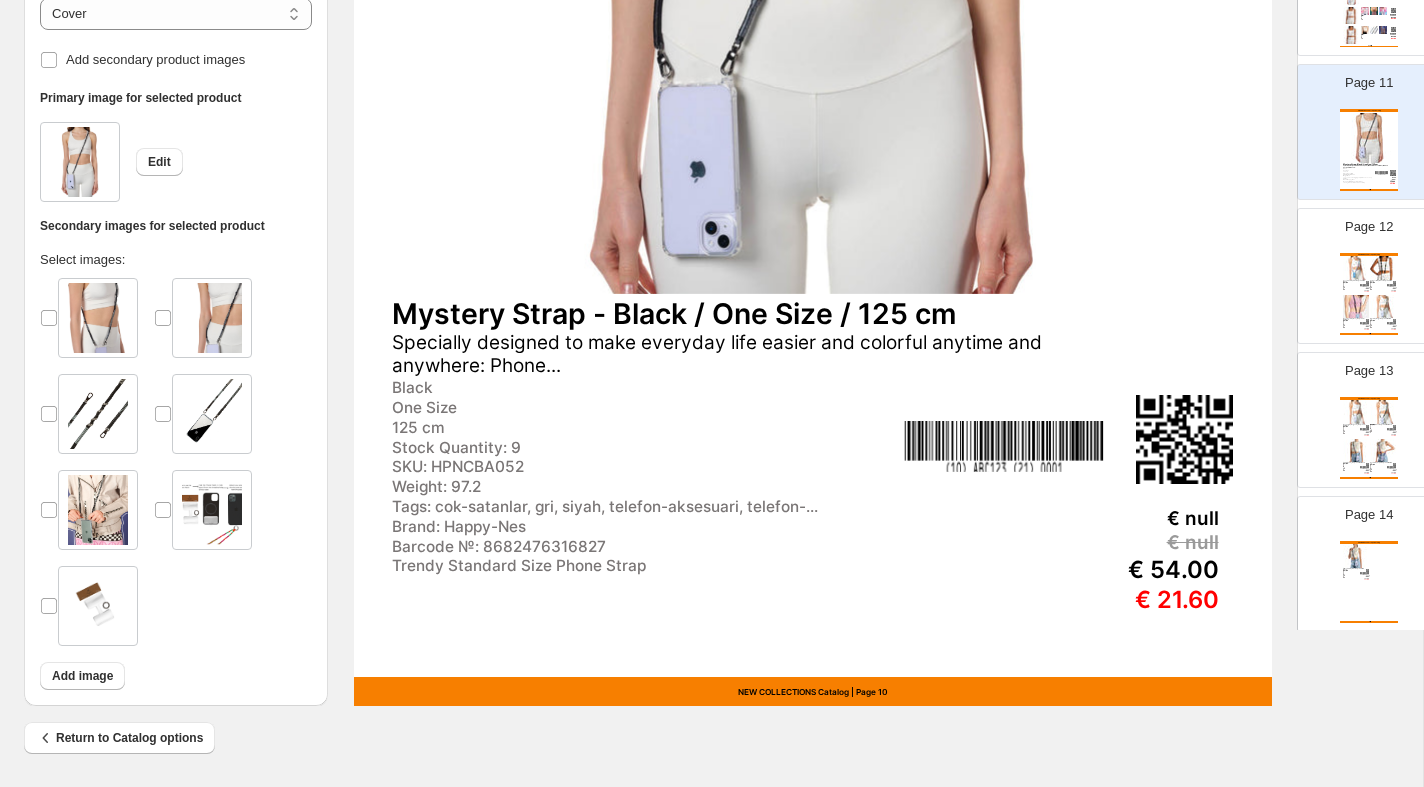 scroll, scrollTop: 483, scrollLeft: 0, axis: vertical 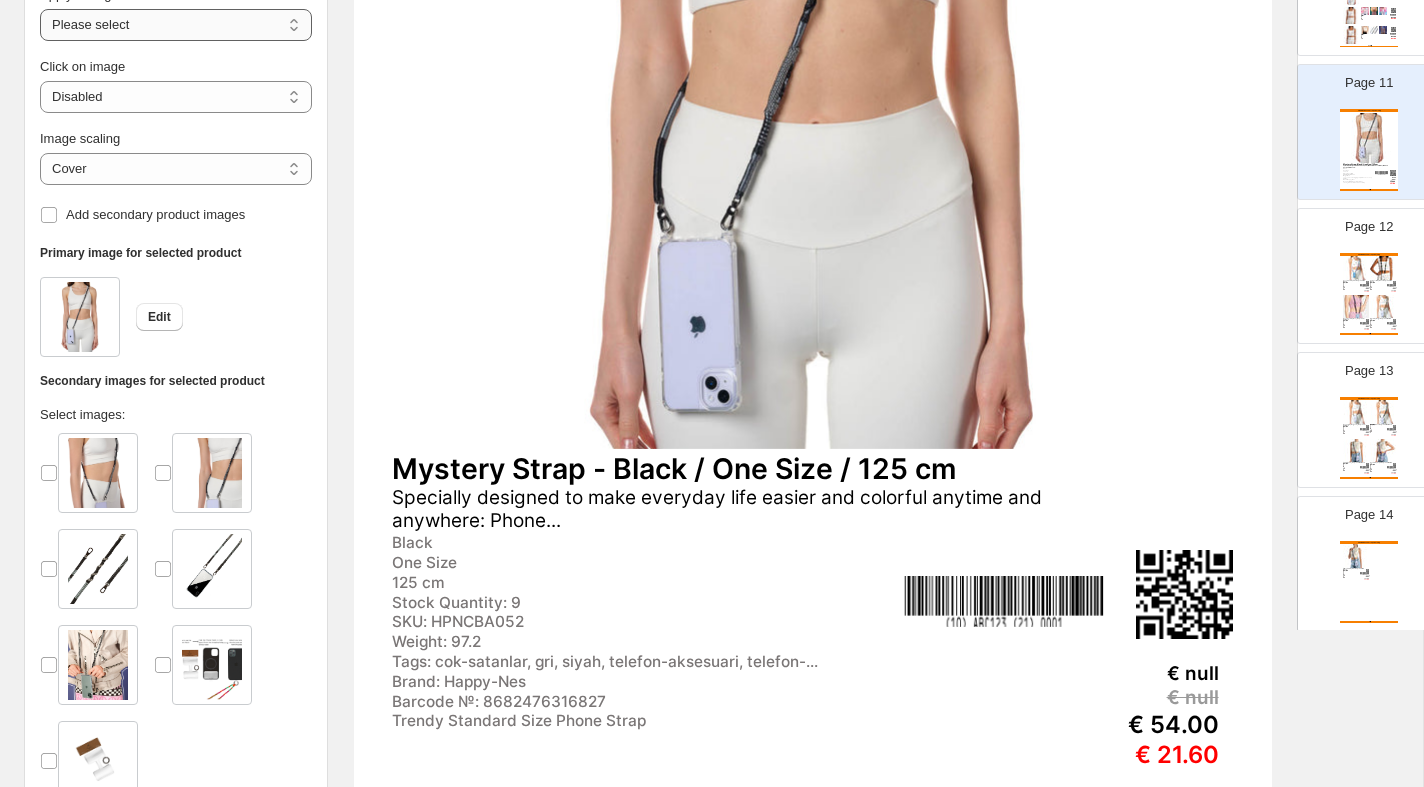 click on "**********" at bounding box center [176, 25] 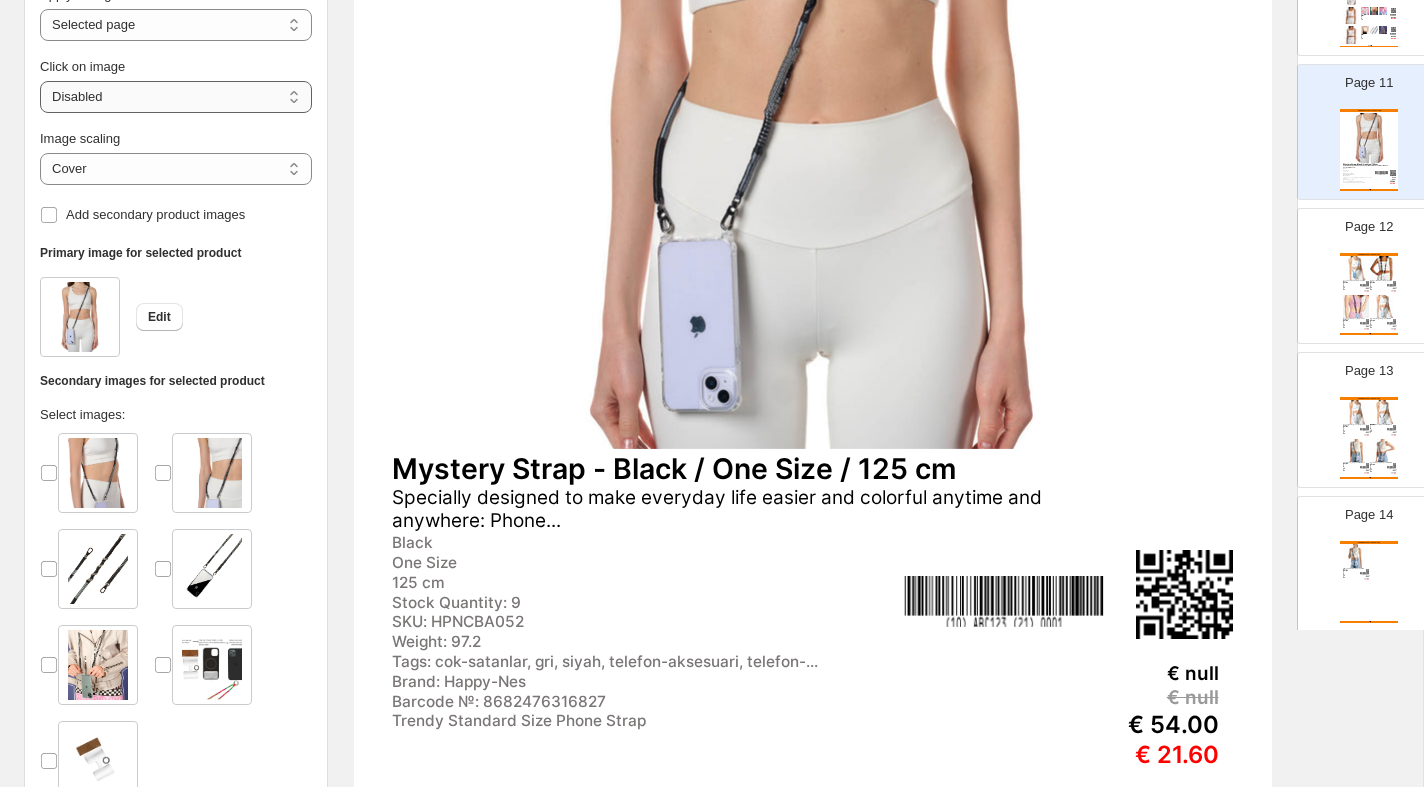 click on "**********" at bounding box center (176, 97) 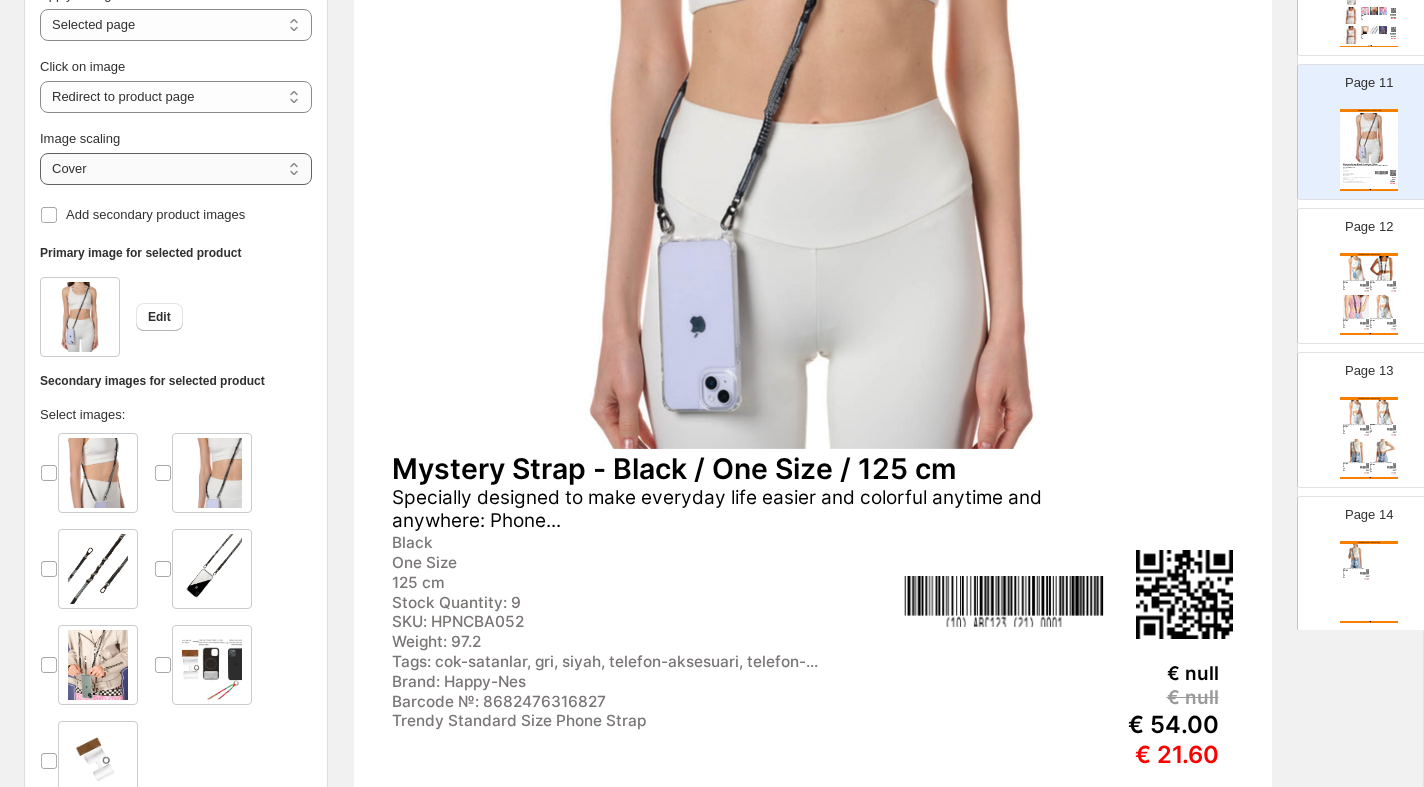 click on "***** *******" at bounding box center (176, 169) 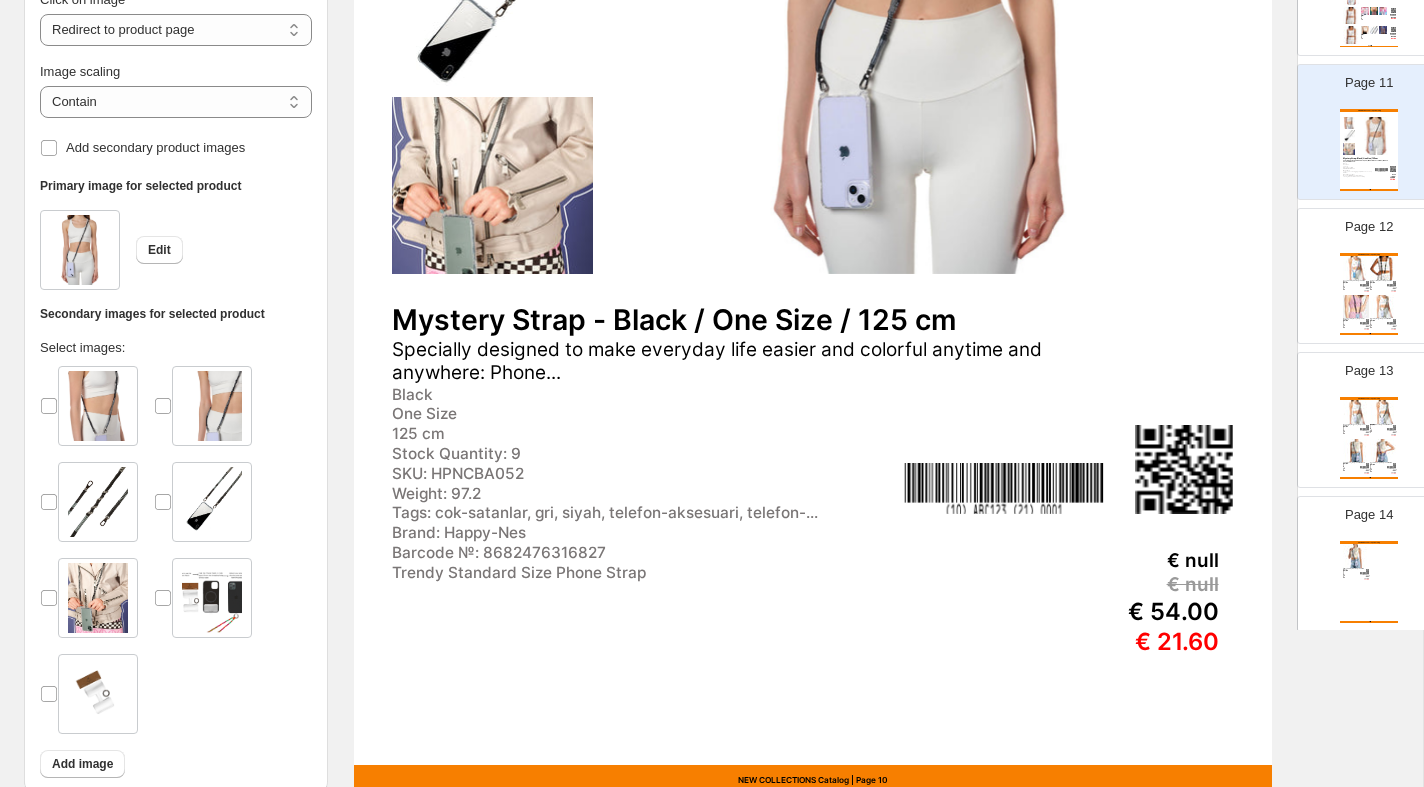 scroll, scrollTop: 567, scrollLeft: 0, axis: vertical 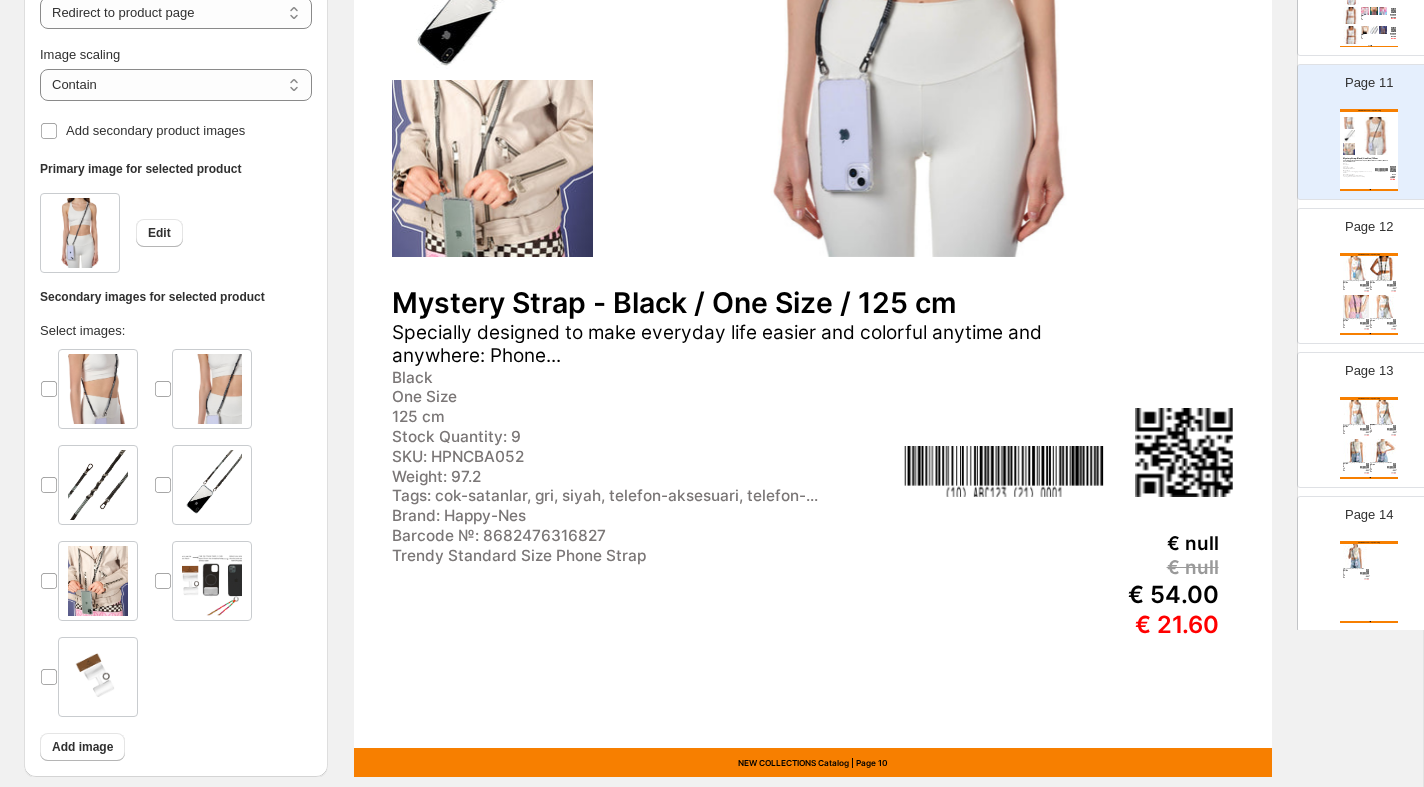 click on "Black" at bounding box center [1379, 283] 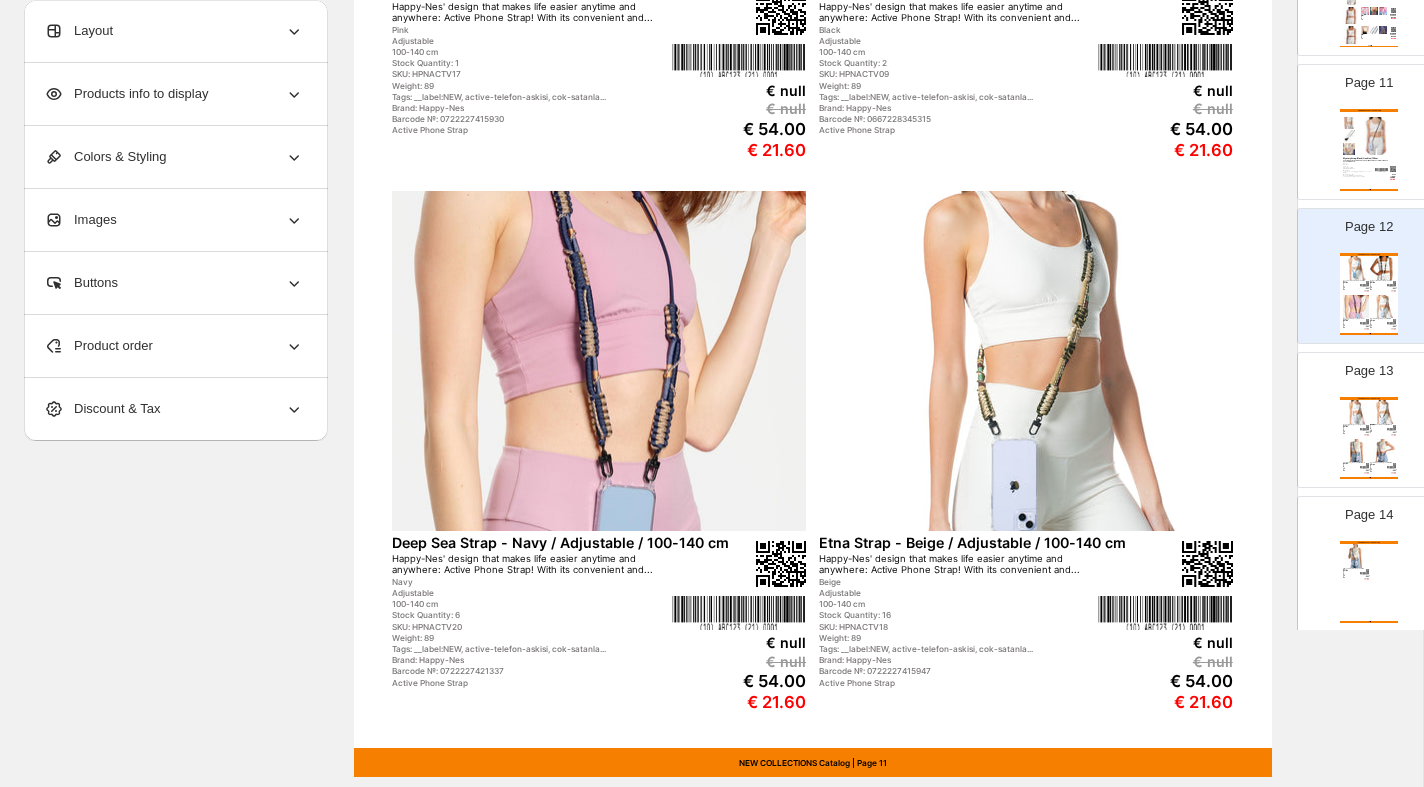 click on "Mystery Strap - Black / One Size / 125 cm" at bounding box center (1369, 158) 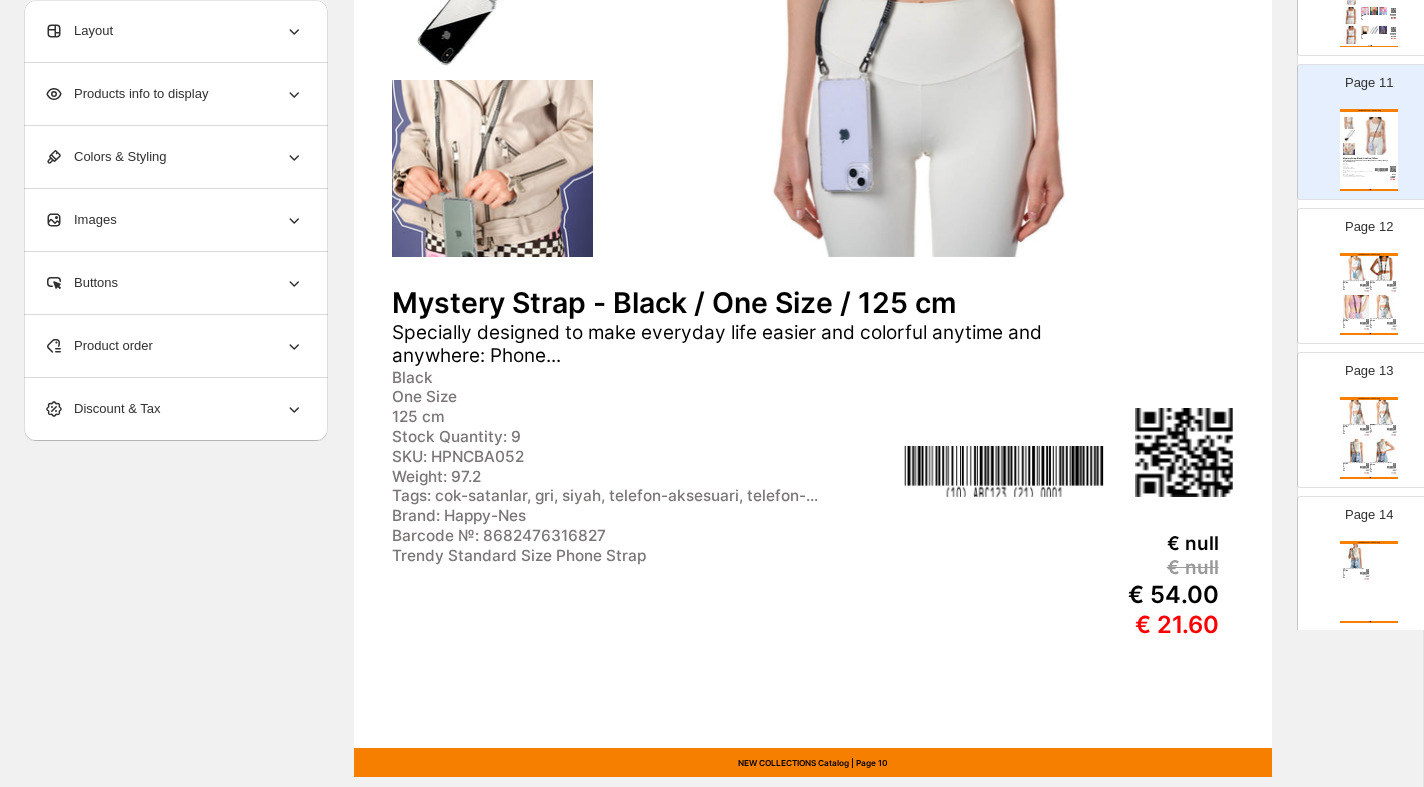 click 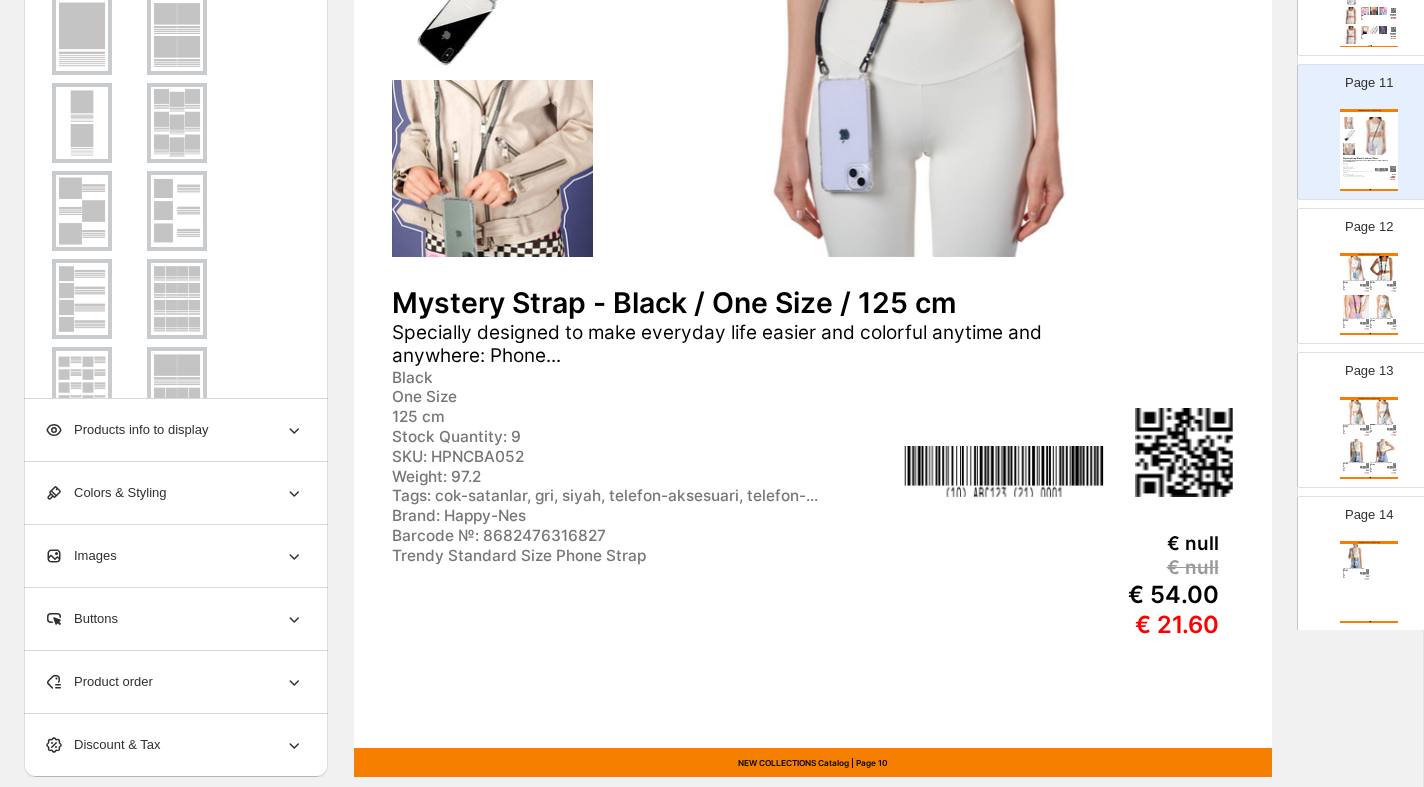 click 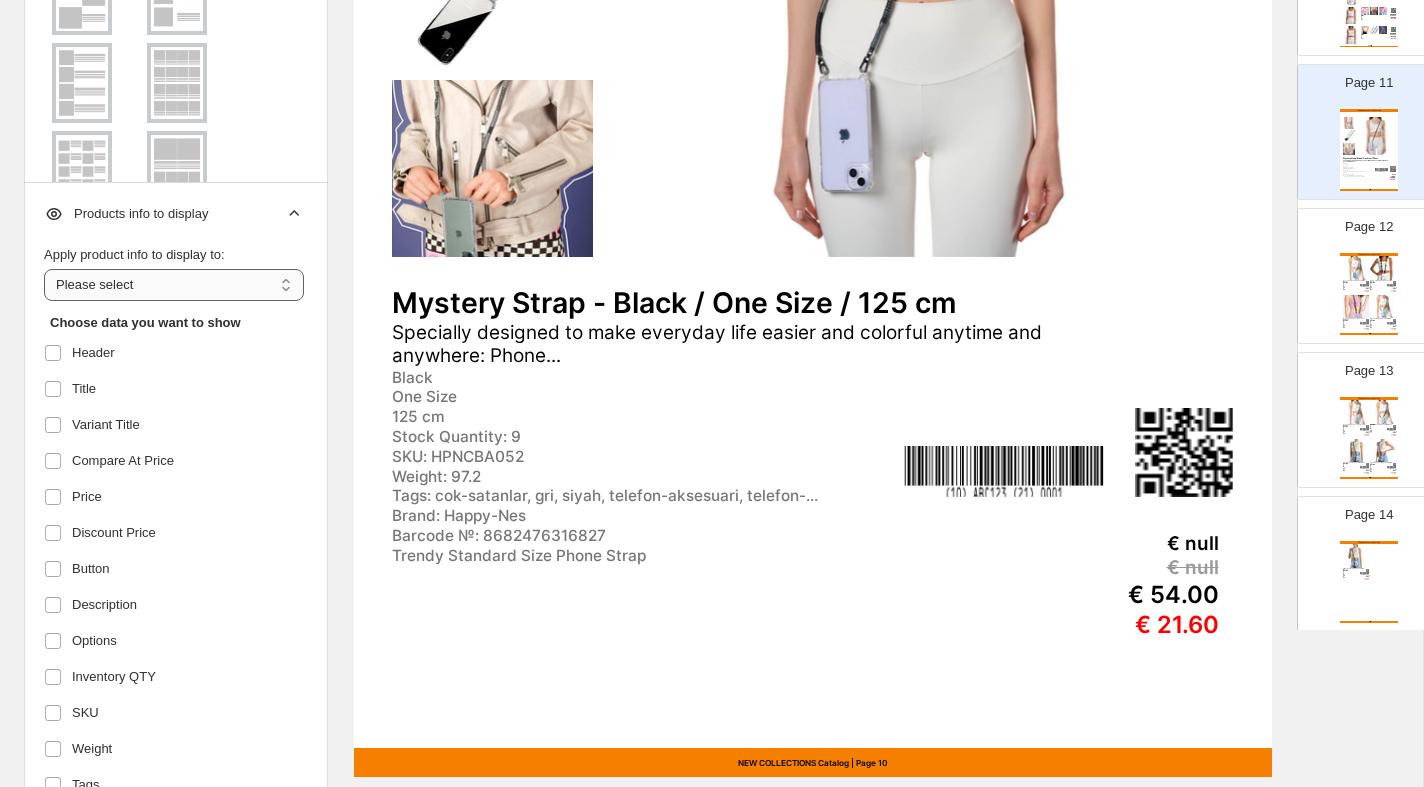 click on "**********" at bounding box center (174, 285) 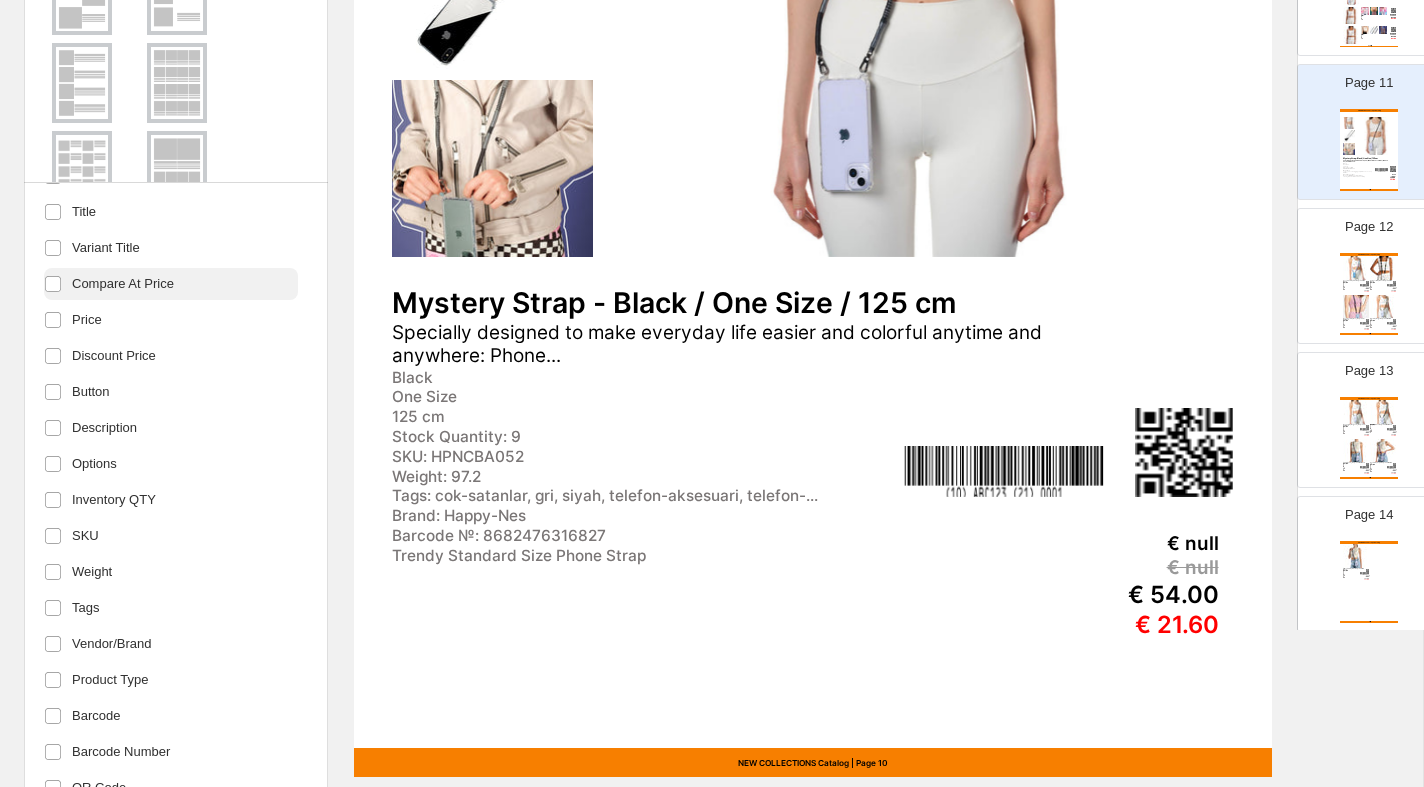 scroll, scrollTop: 295, scrollLeft: 0, axis: vertical 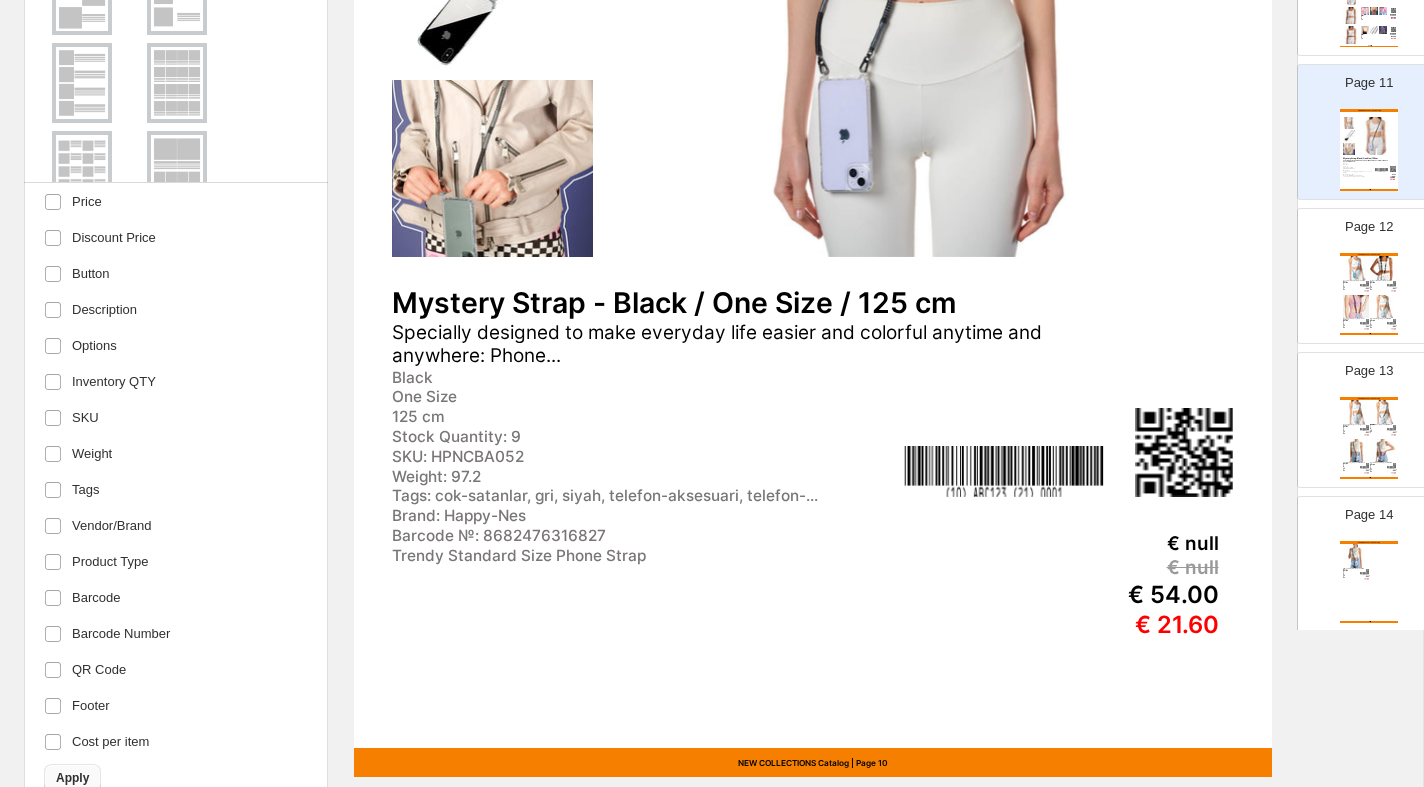 click on "Apply" at bounding box center [72, 778] 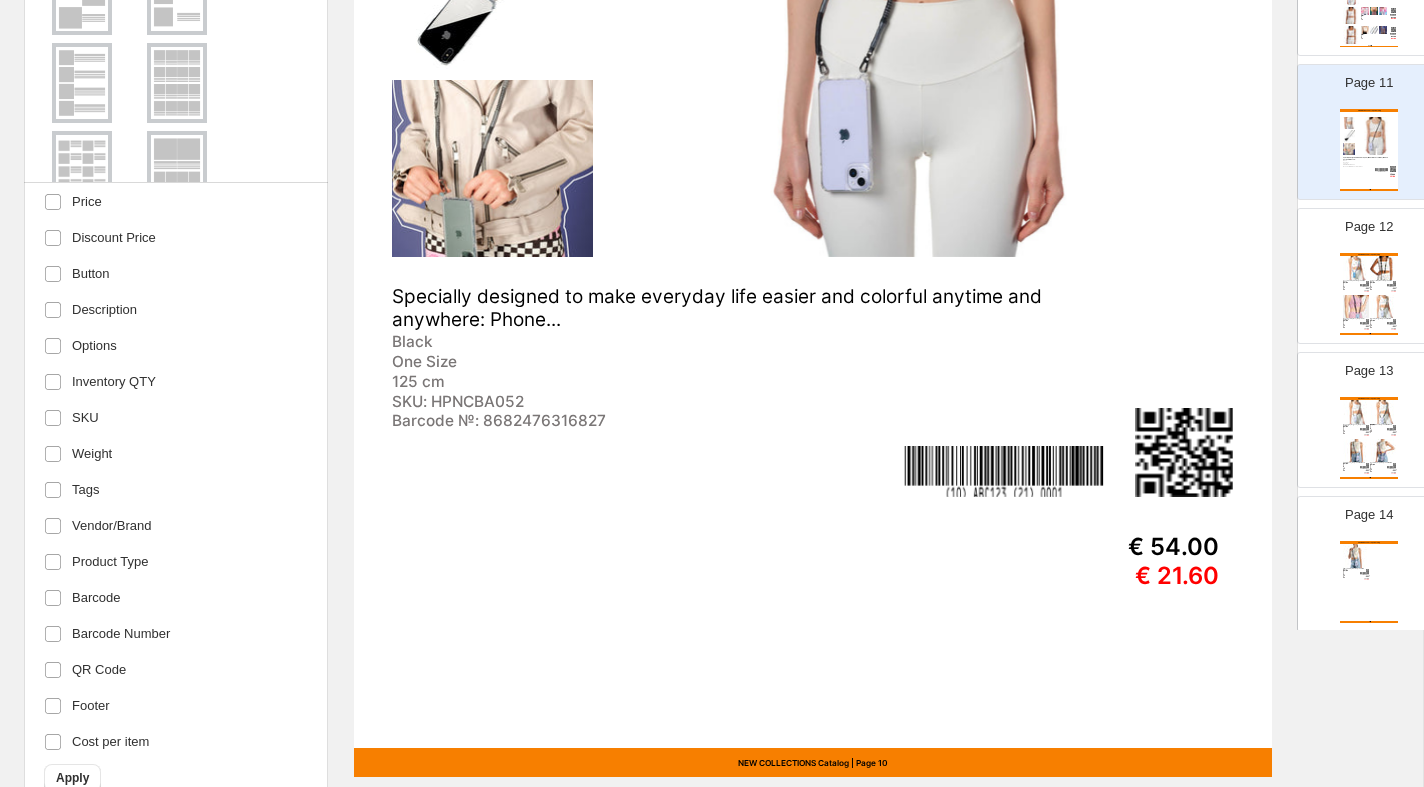 click at bounding box center (1356, 268) 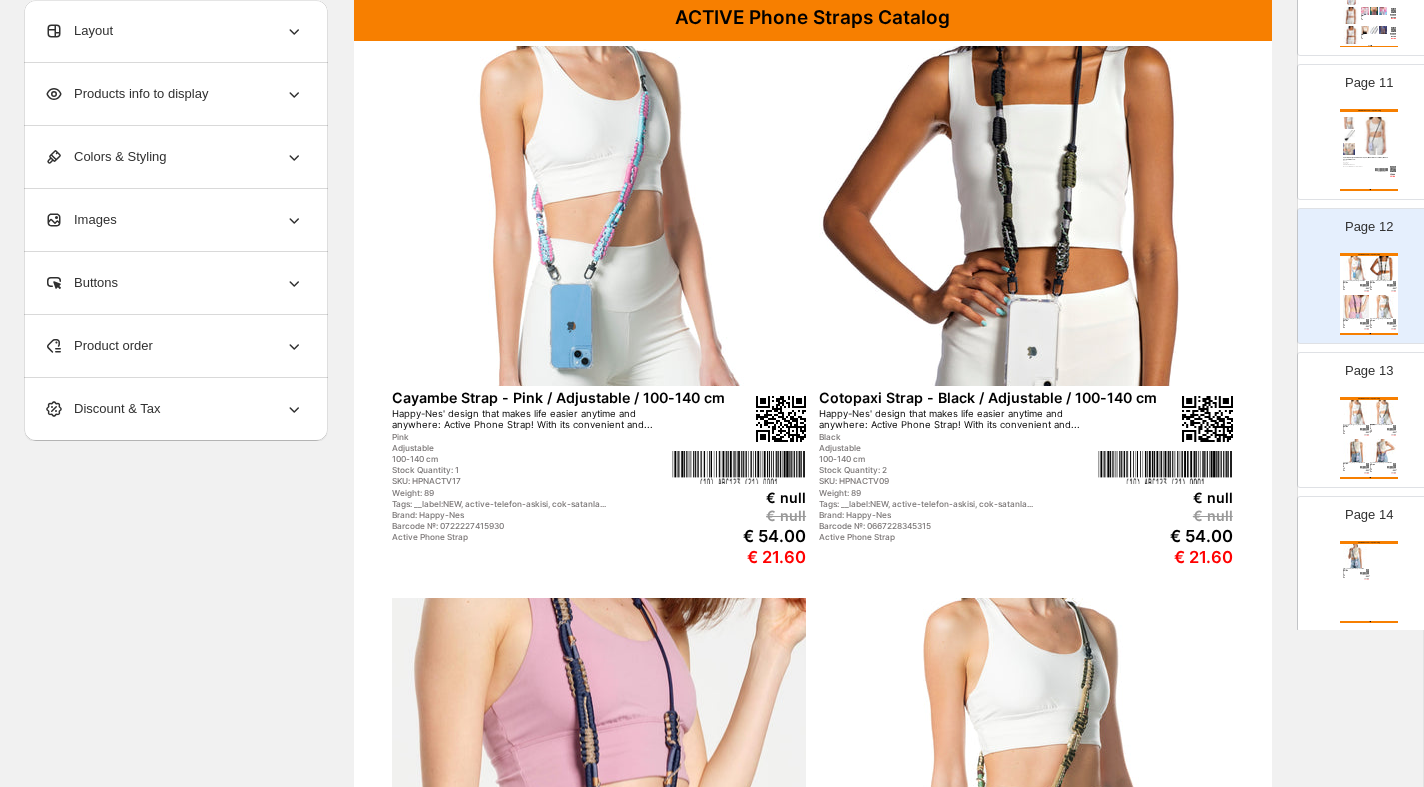 scroll, scrollTop: 0, scrollLeft: 0, axis: both 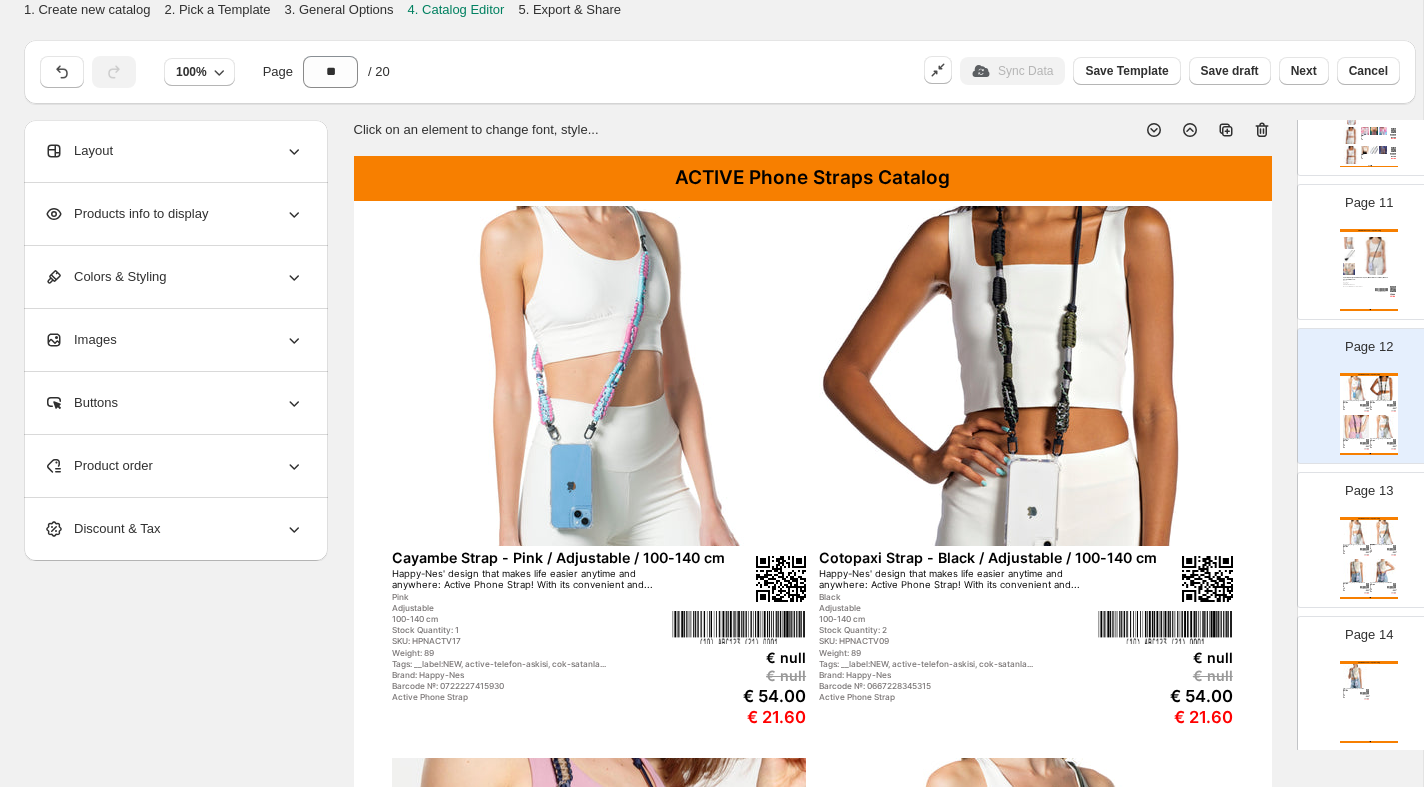 click at bounding box center (599, 376) 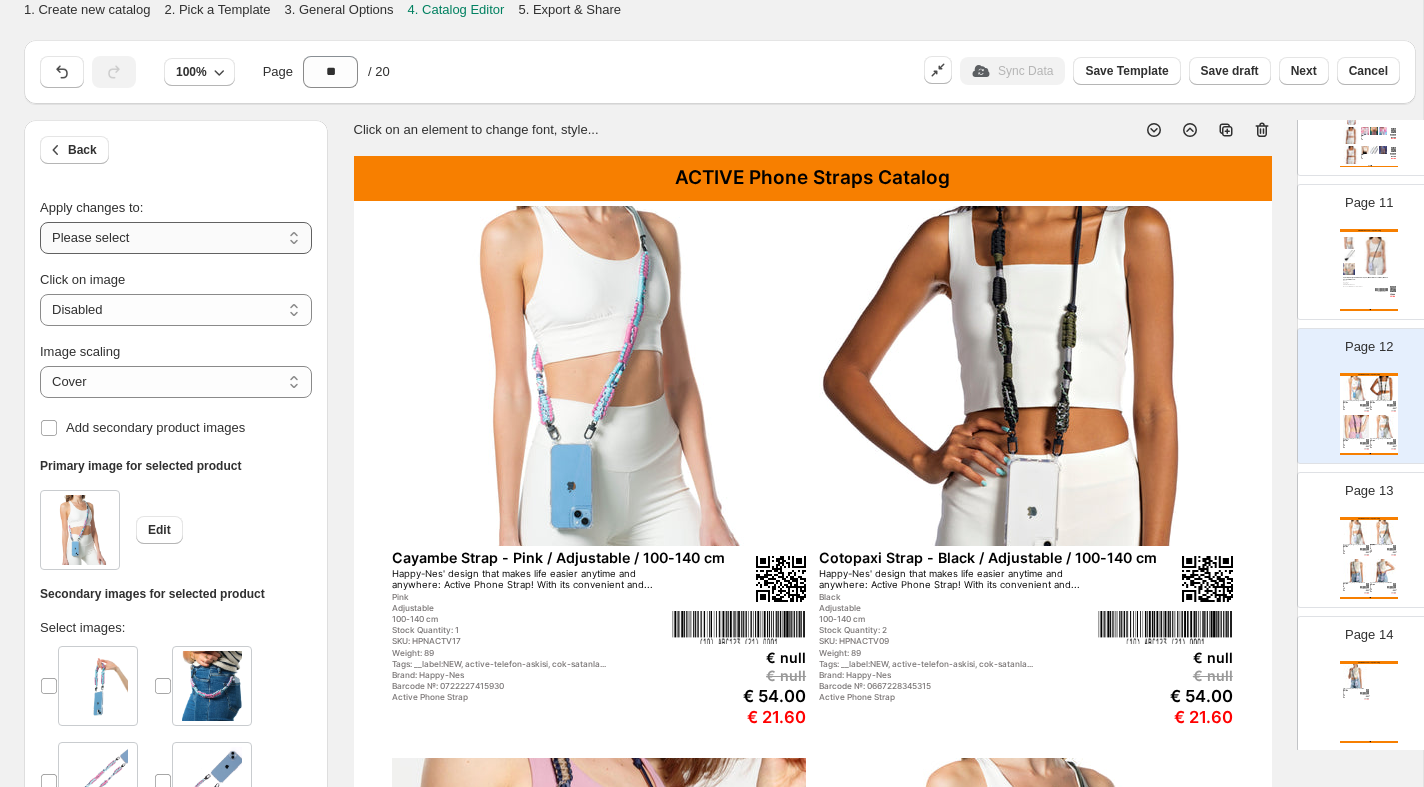 click on "**********" at bounding box center [176, 238] 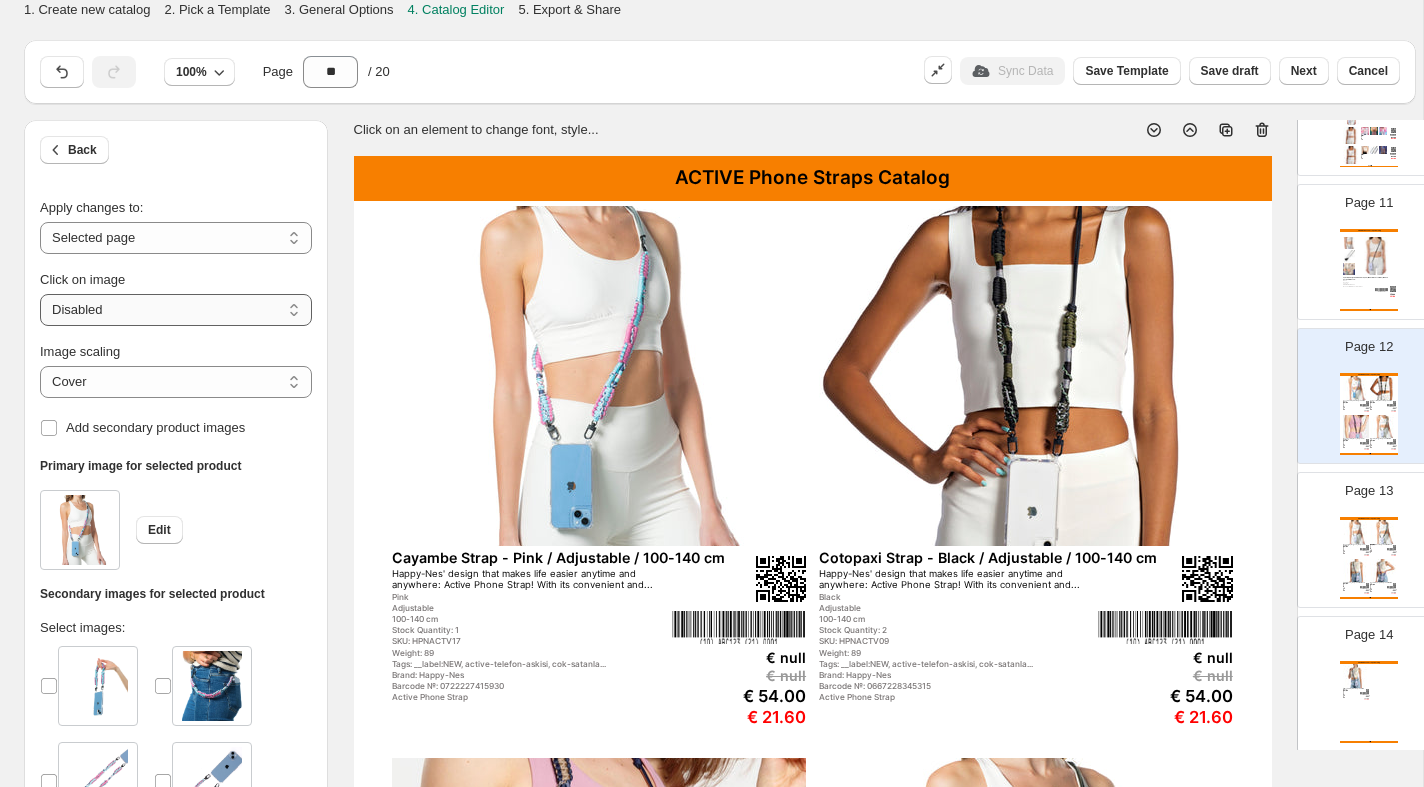 click on "**********" at bounding box center (176, 310) 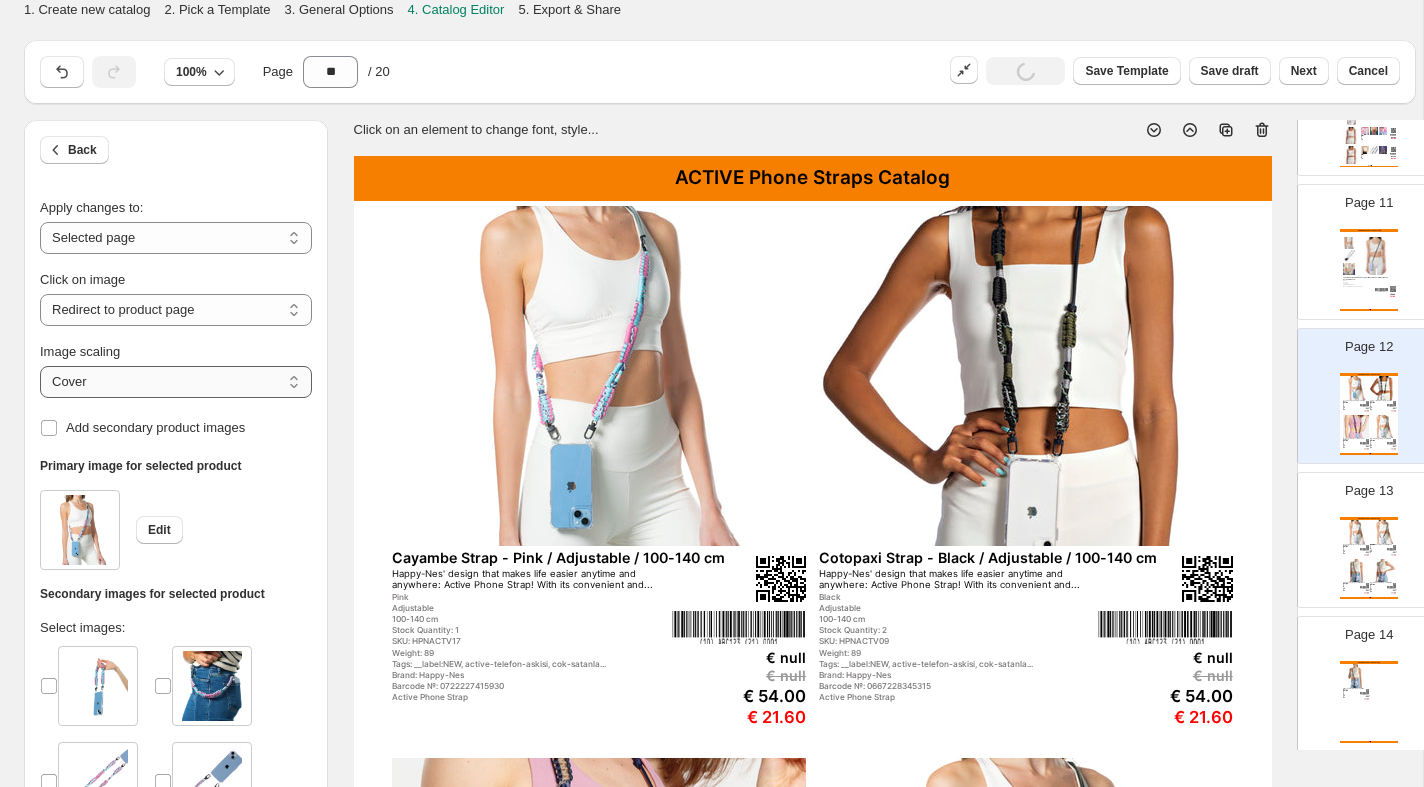 click on "***** *******" at bounding box center (176, 382) 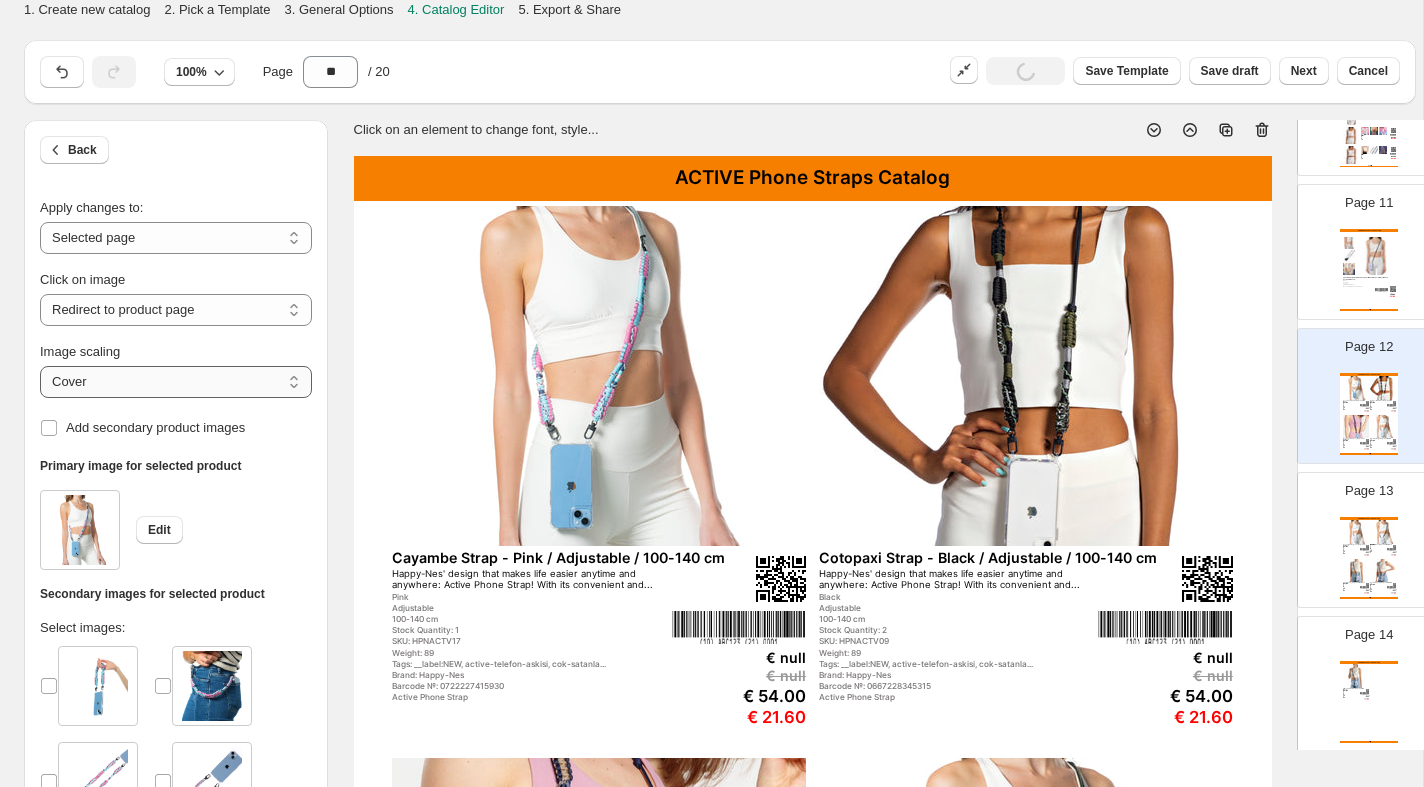 select on "*******" 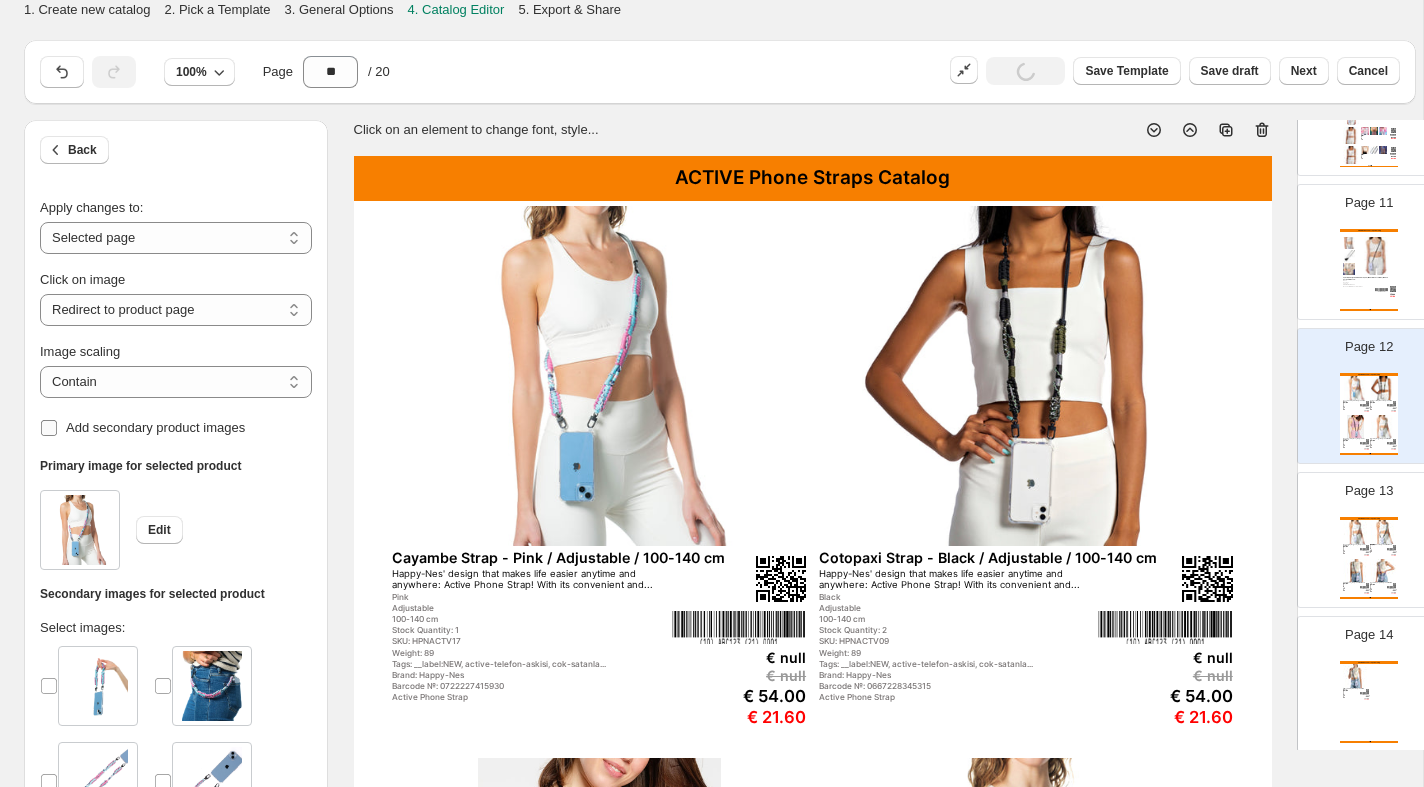 click on "Add secondary product images" at bounding box center [155, 427] 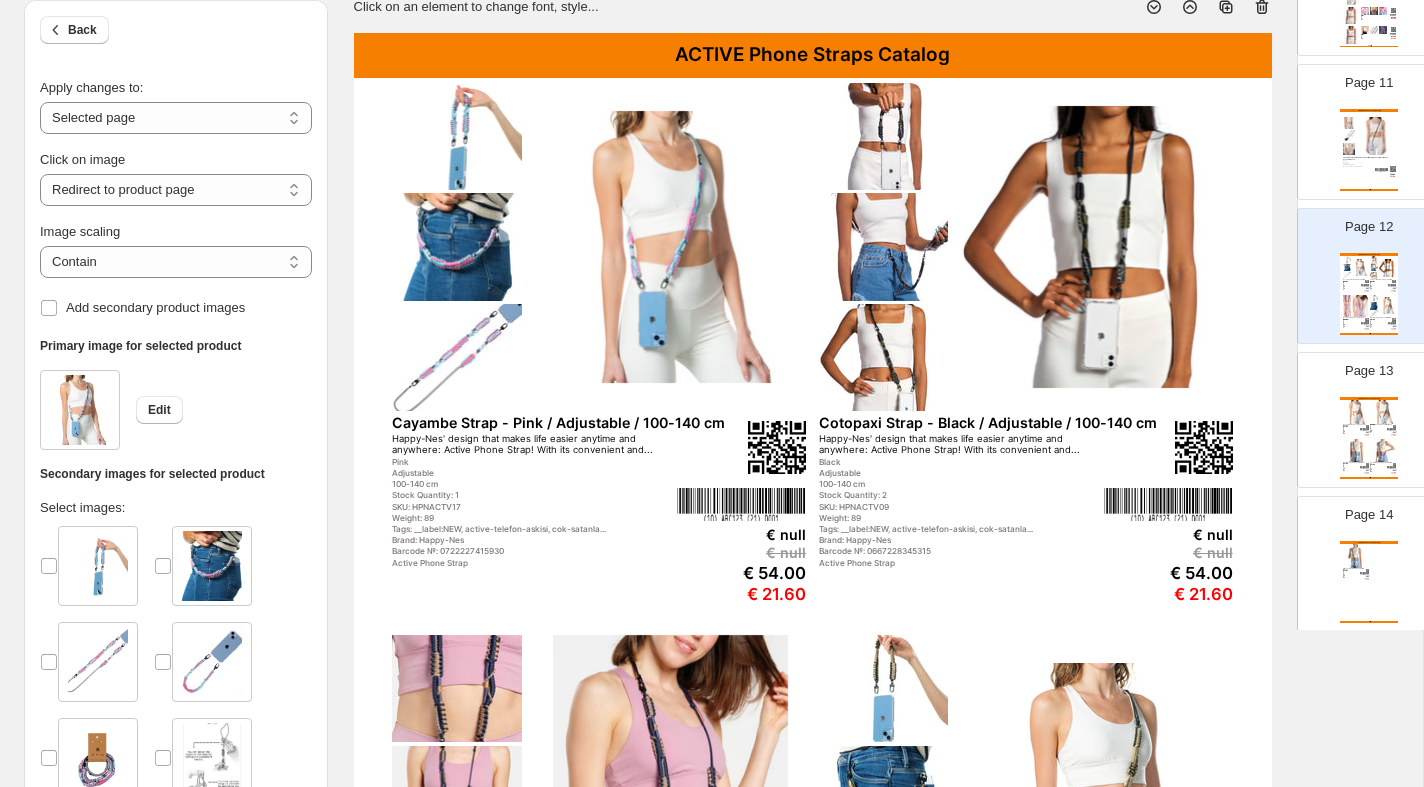 scroll, scrollTop: 122, scrollLeft: 0, axis: vertical 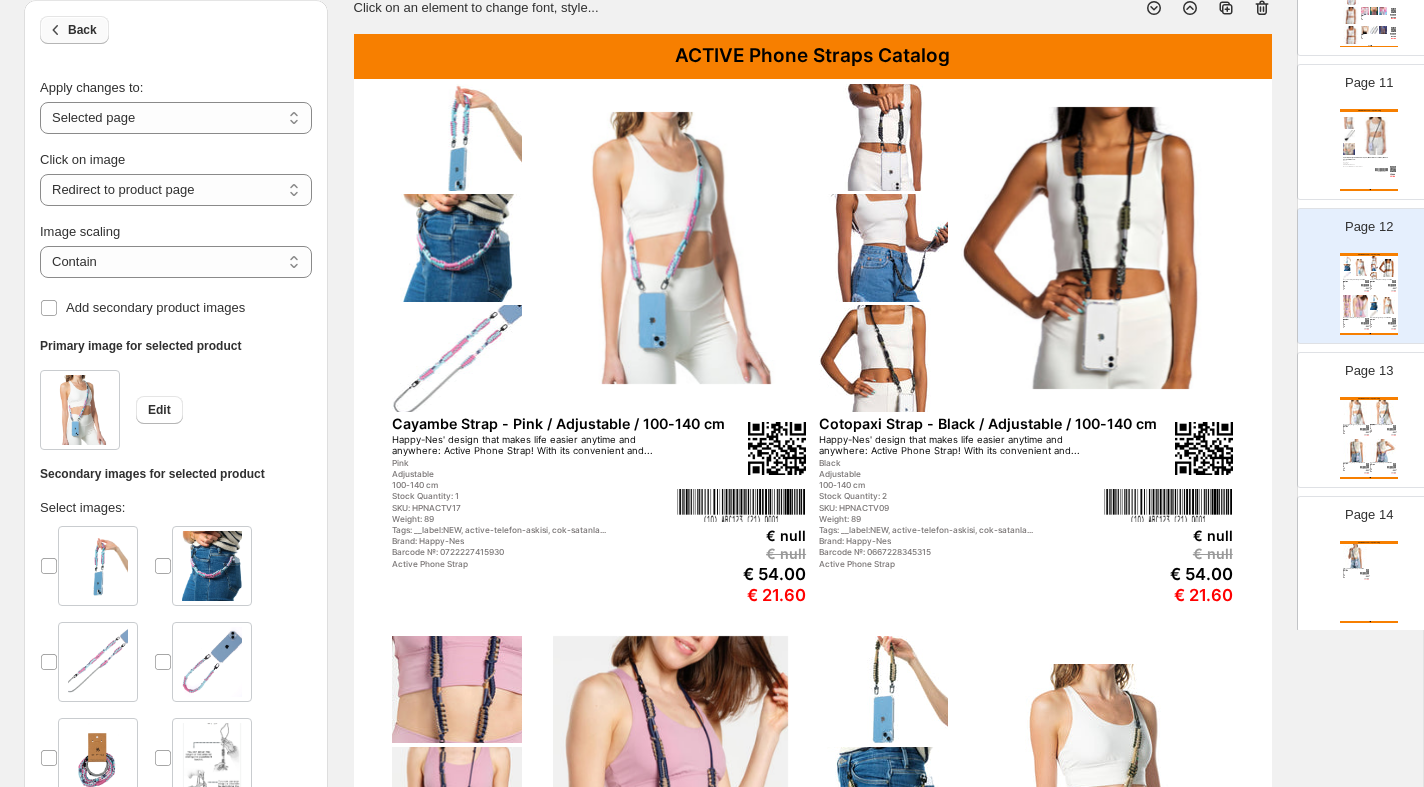 click on "Back" at bounding box center (82, 30) 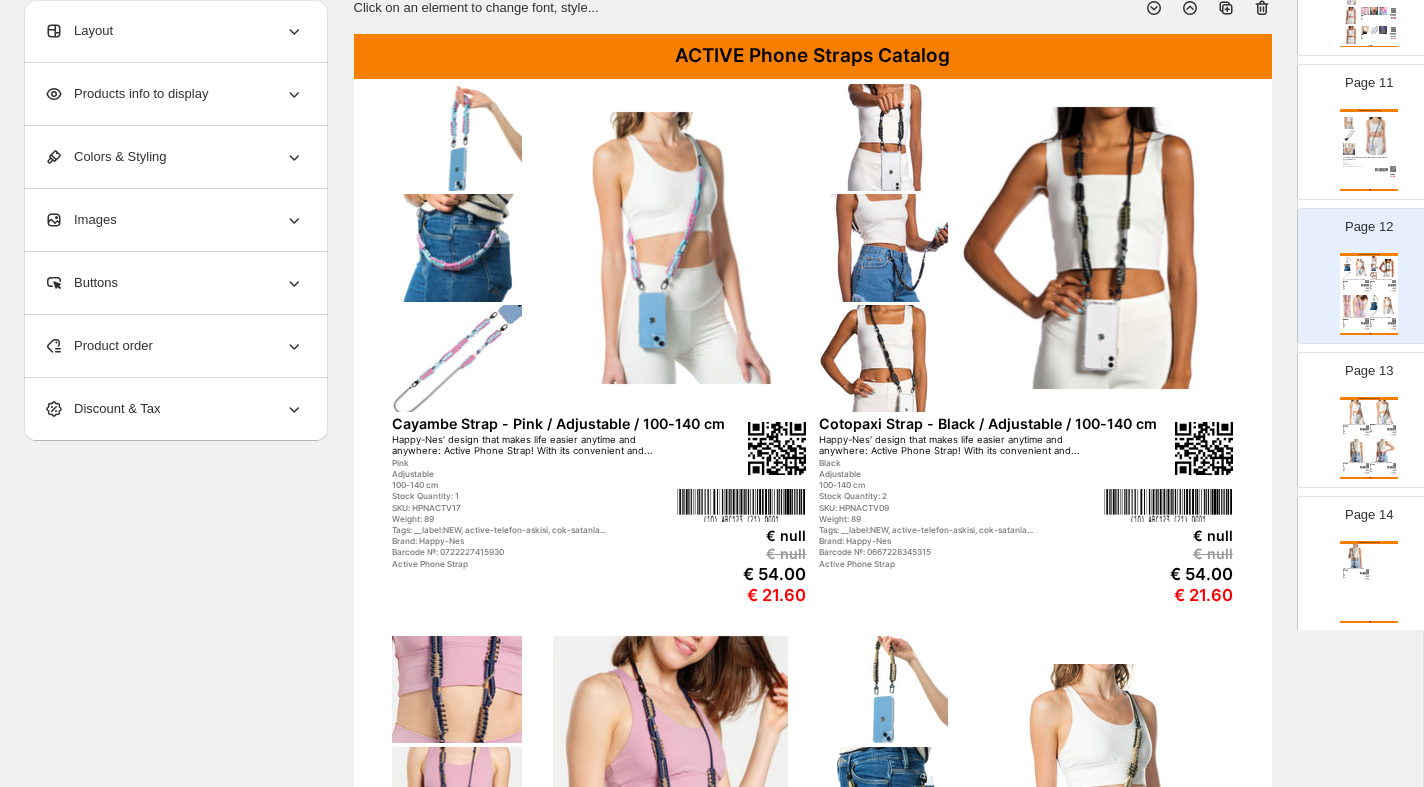click on "Products info to display" at bounding box center [126, 94] 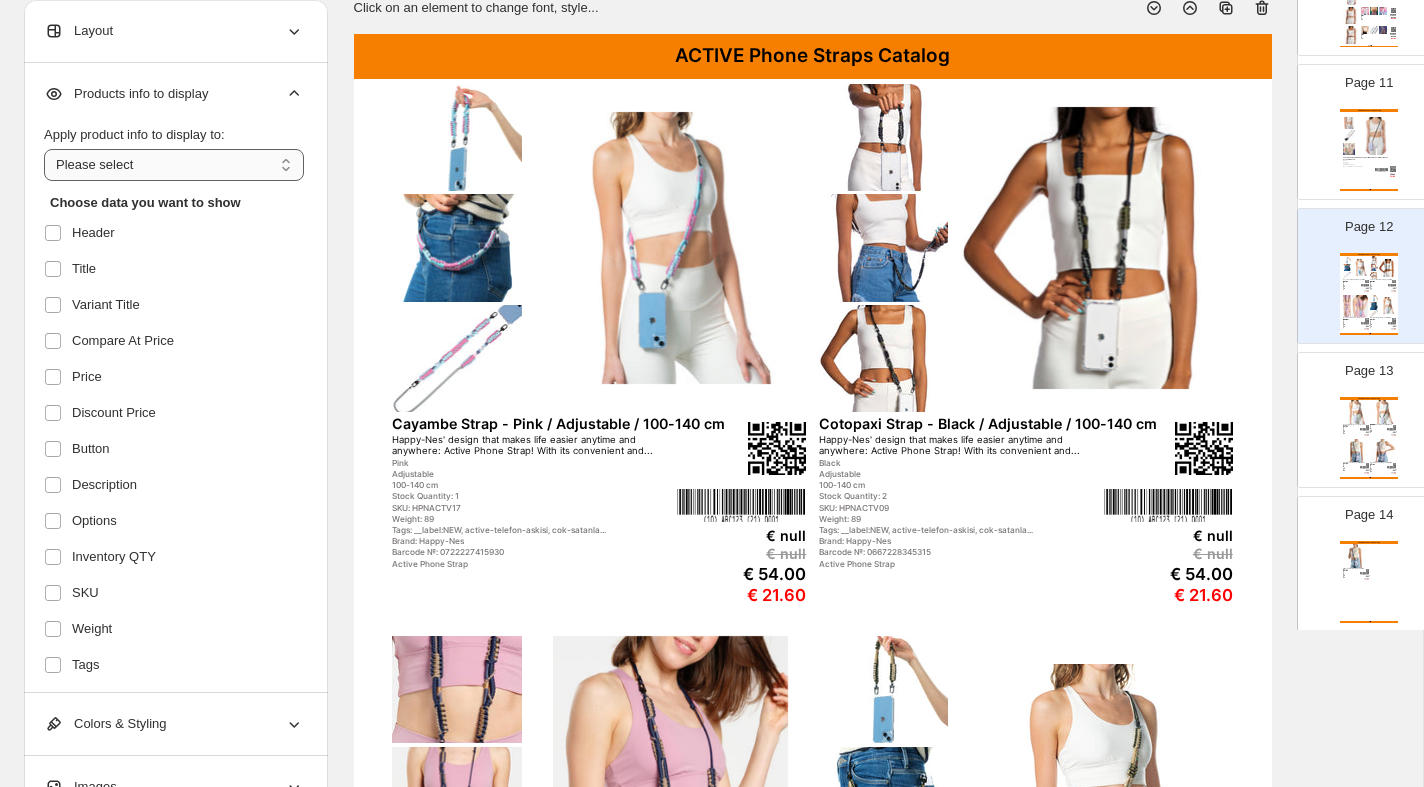 click on "**********" at bounding box center (174, 165) 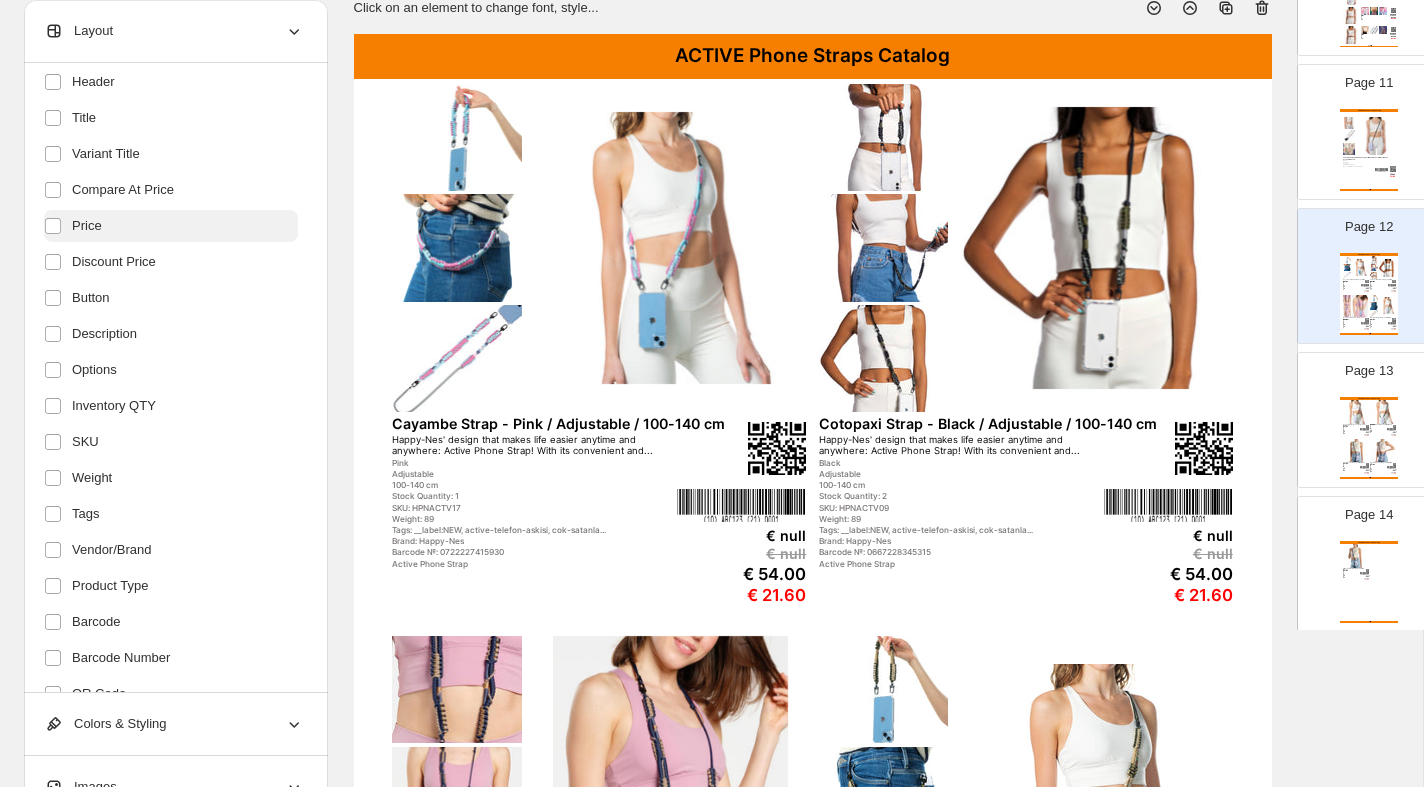 scroll, scrollTop: 295, scrollLeft: 0, axis: vertical 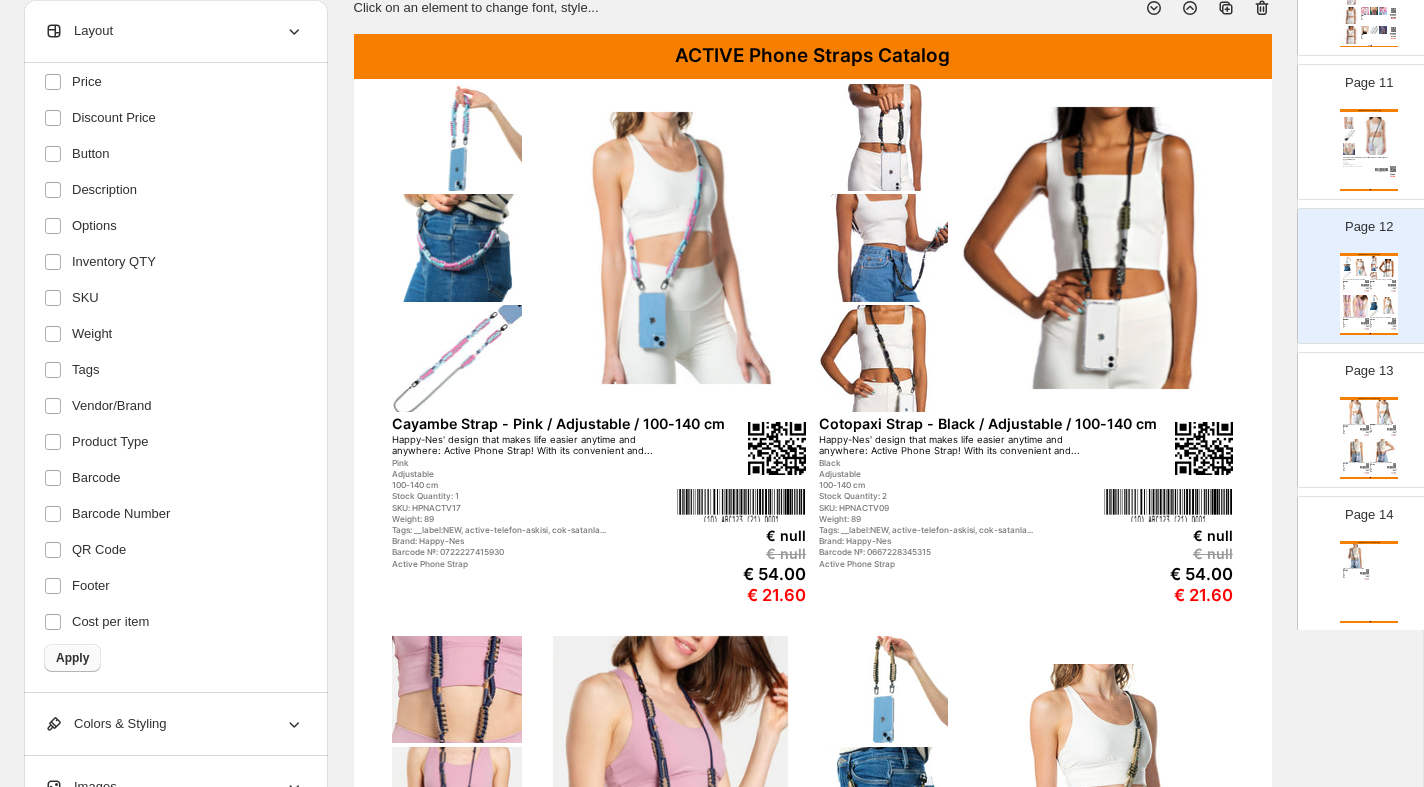 click on "Apply" at bounding box center [72, 658] 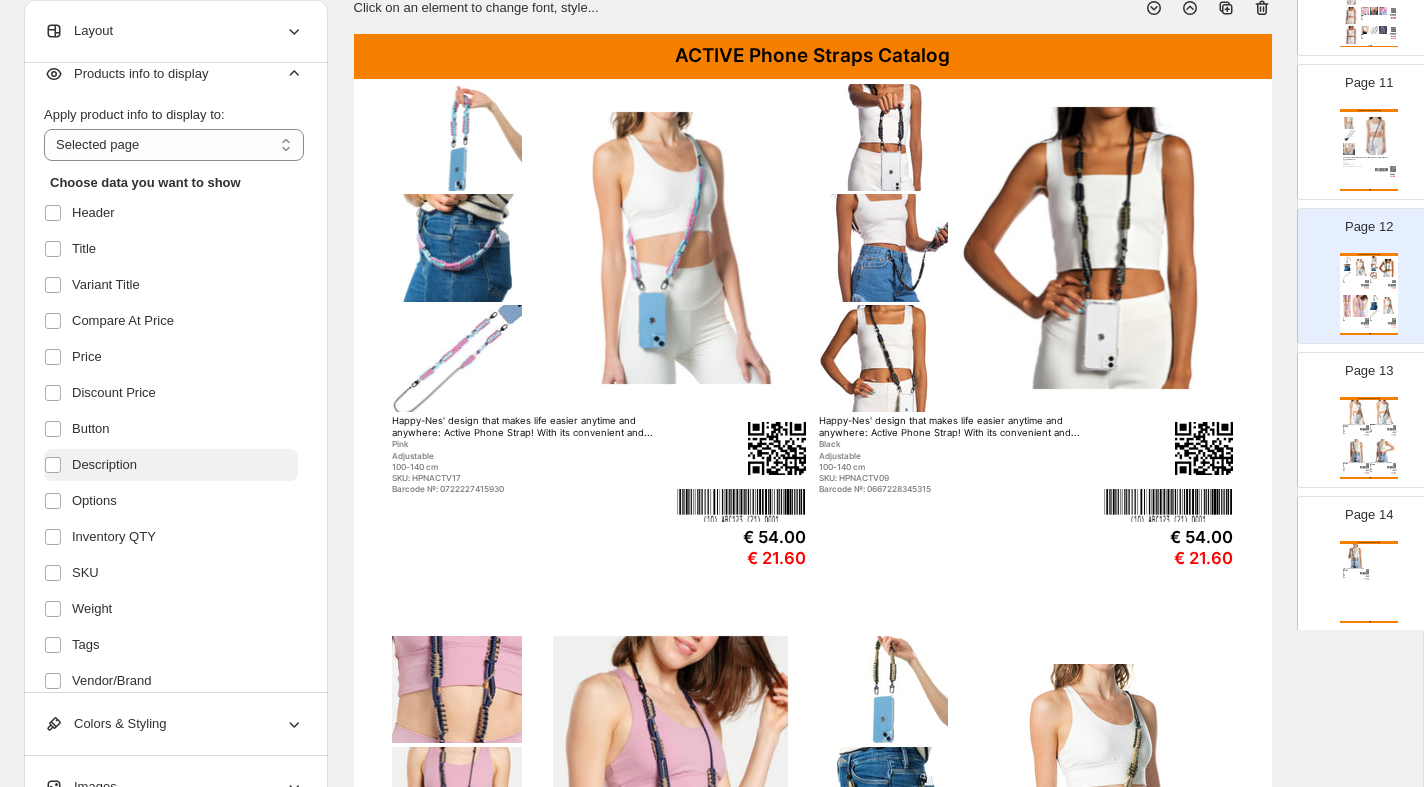 scroll, scrollTop: 0, scrollLeft: 0, axis: both 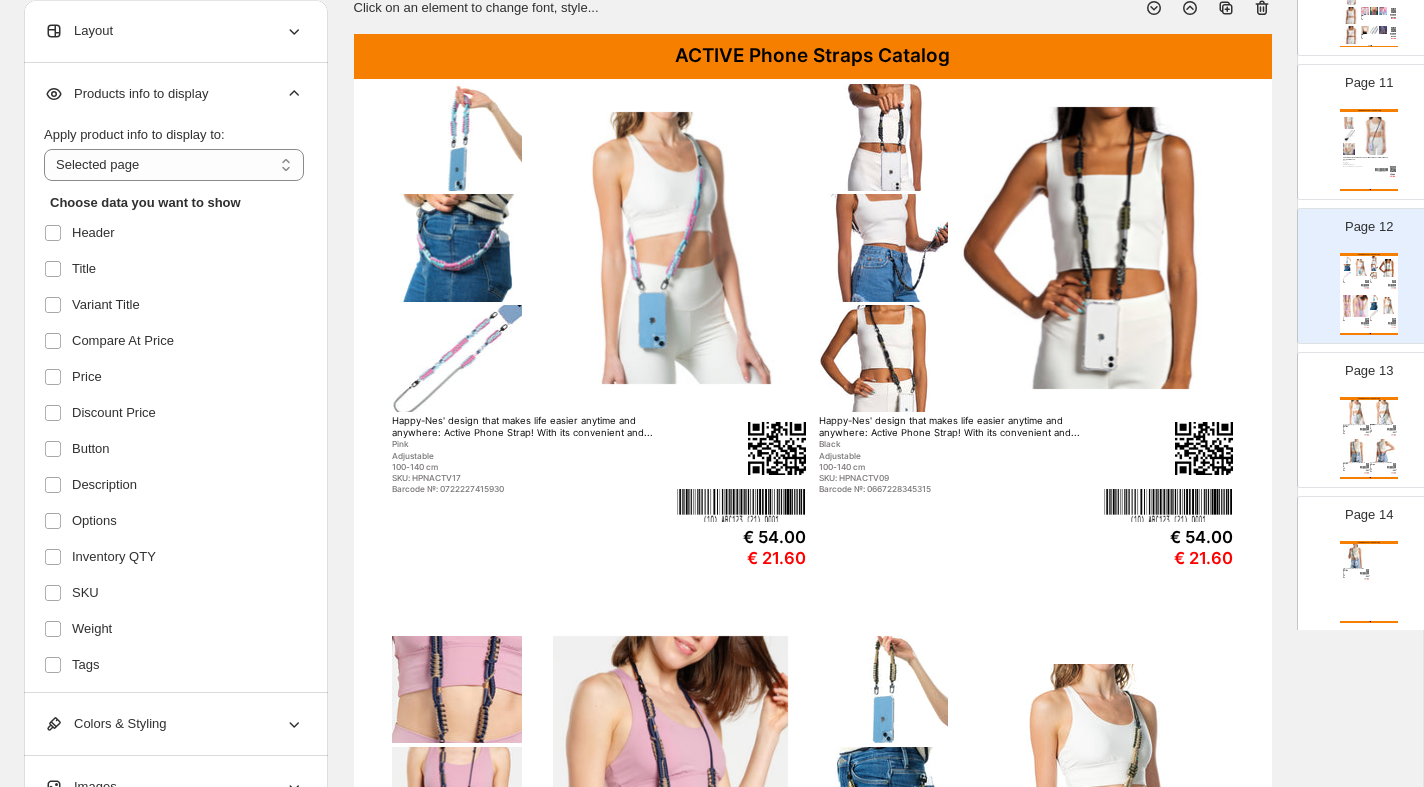 click 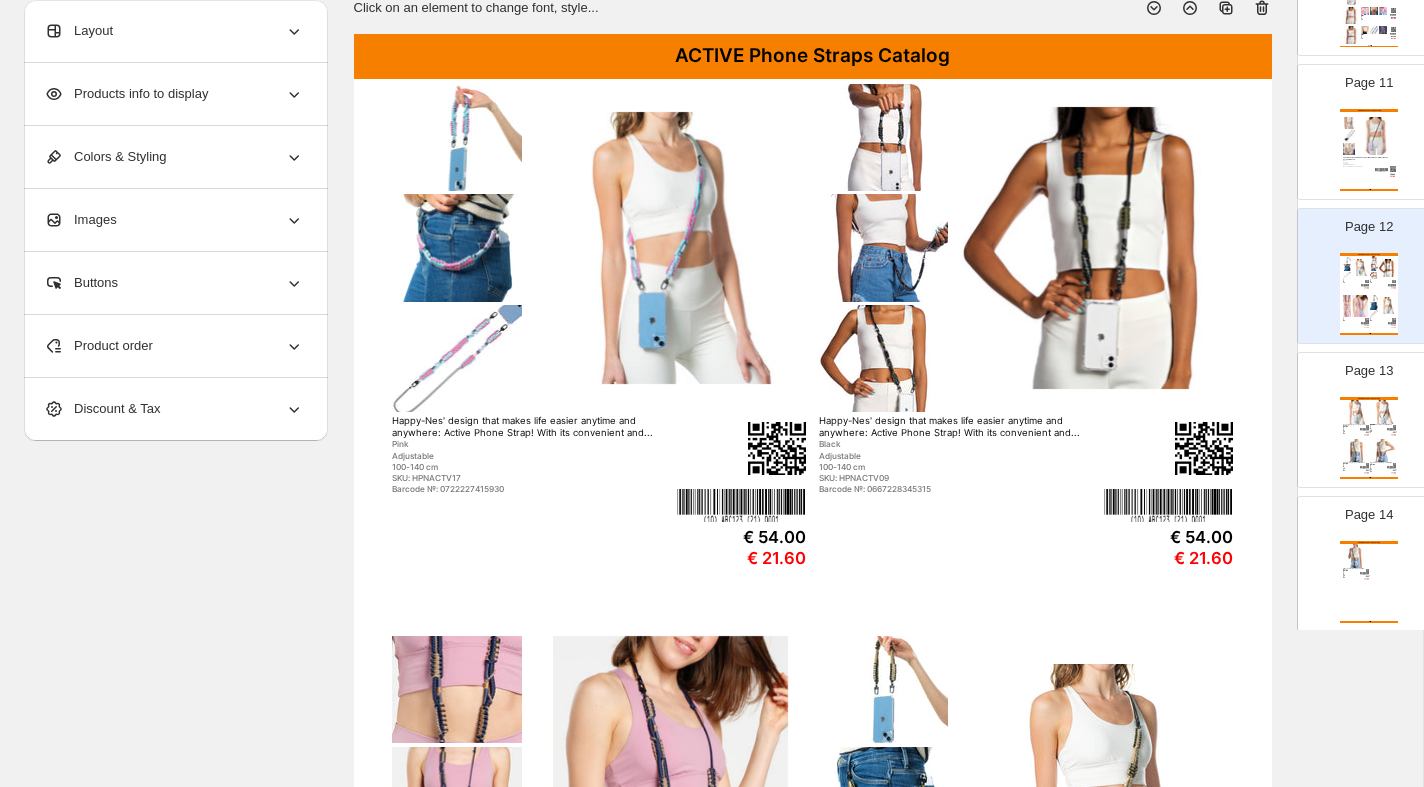 click 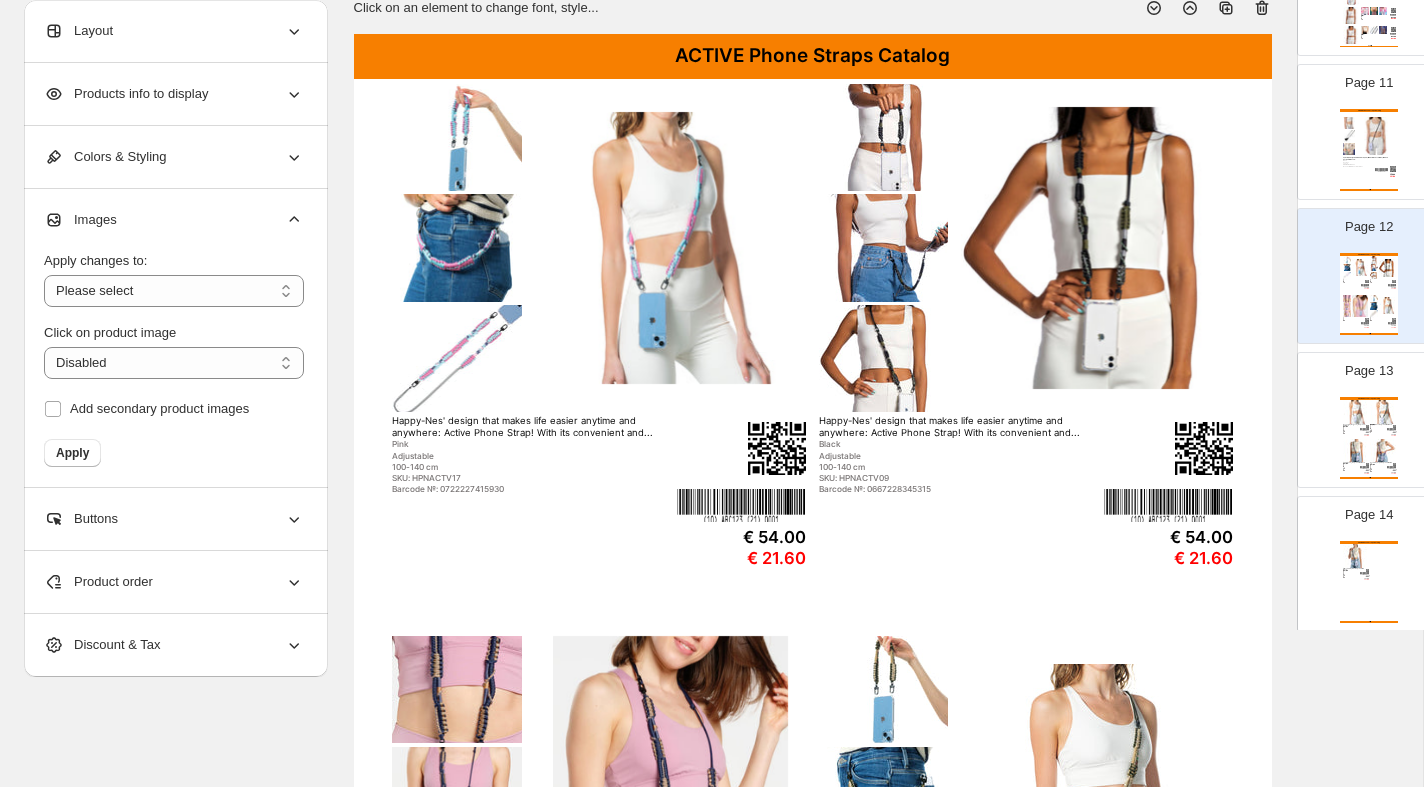 click 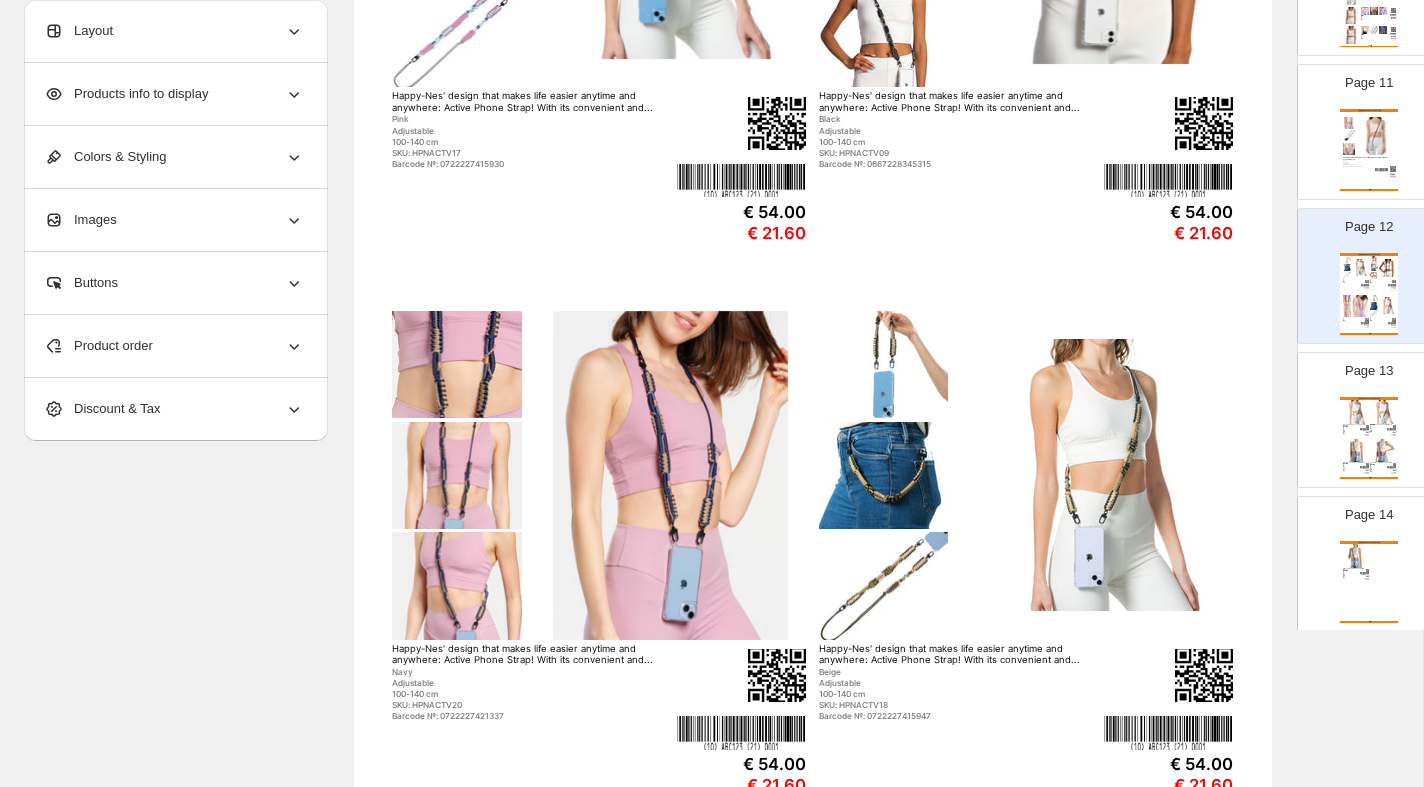 scroll, scrollTop: 0, scrollLeft: 0, axis: both 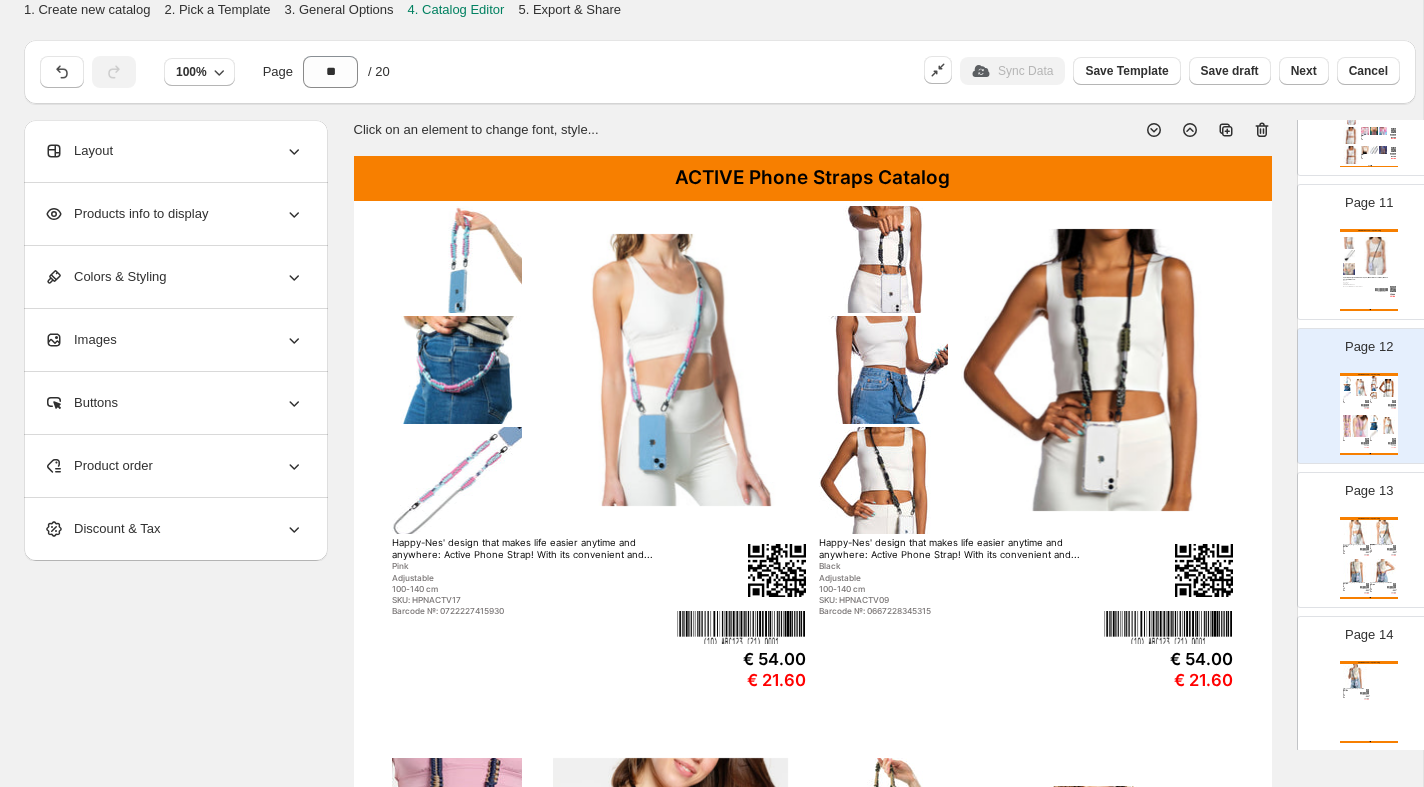 click on "ACTIVE Phone Straps Catalog" at bounding box center (813, 178) 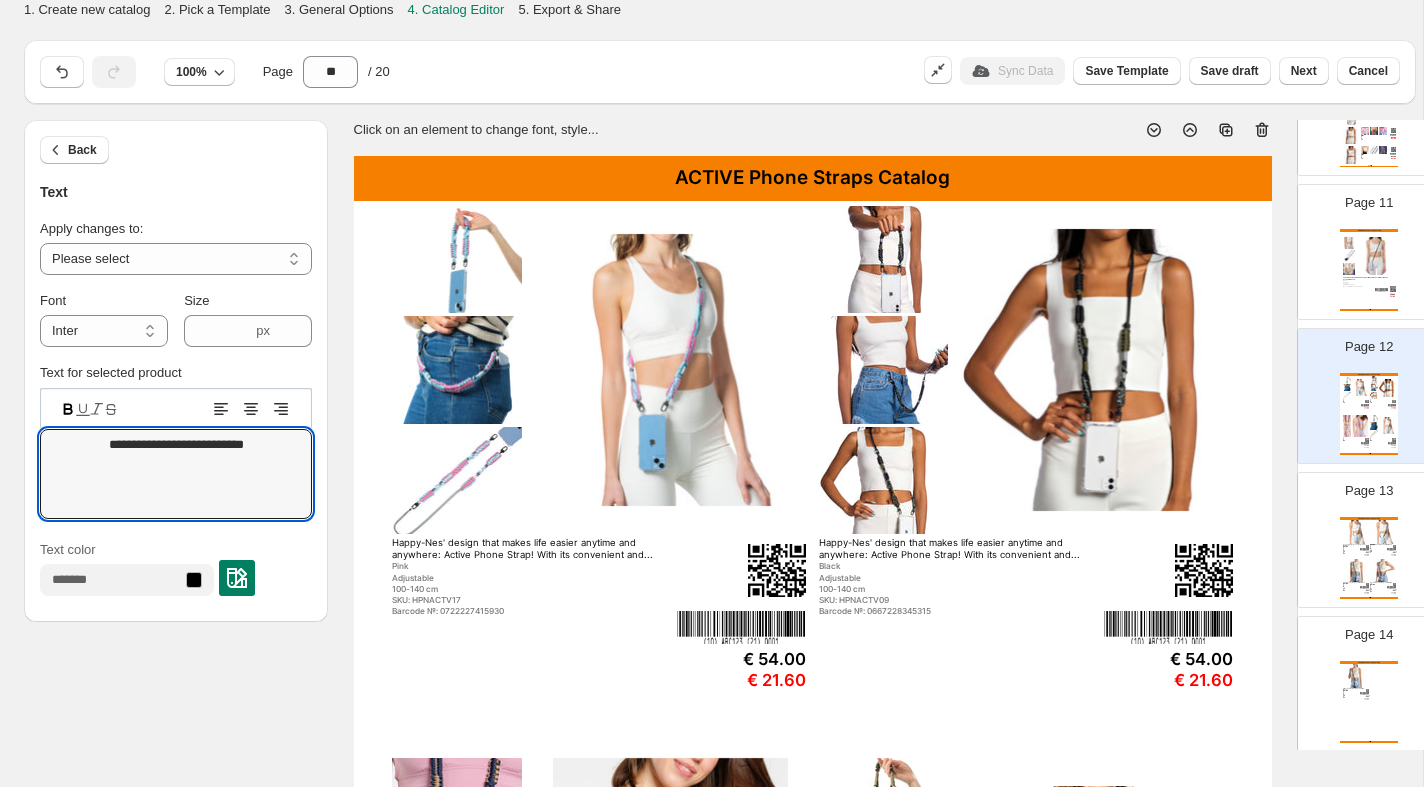 drag, startPoint x: 281, startPoint y: 447, endPoint x: -8, endPoint y: 447, distance: 289 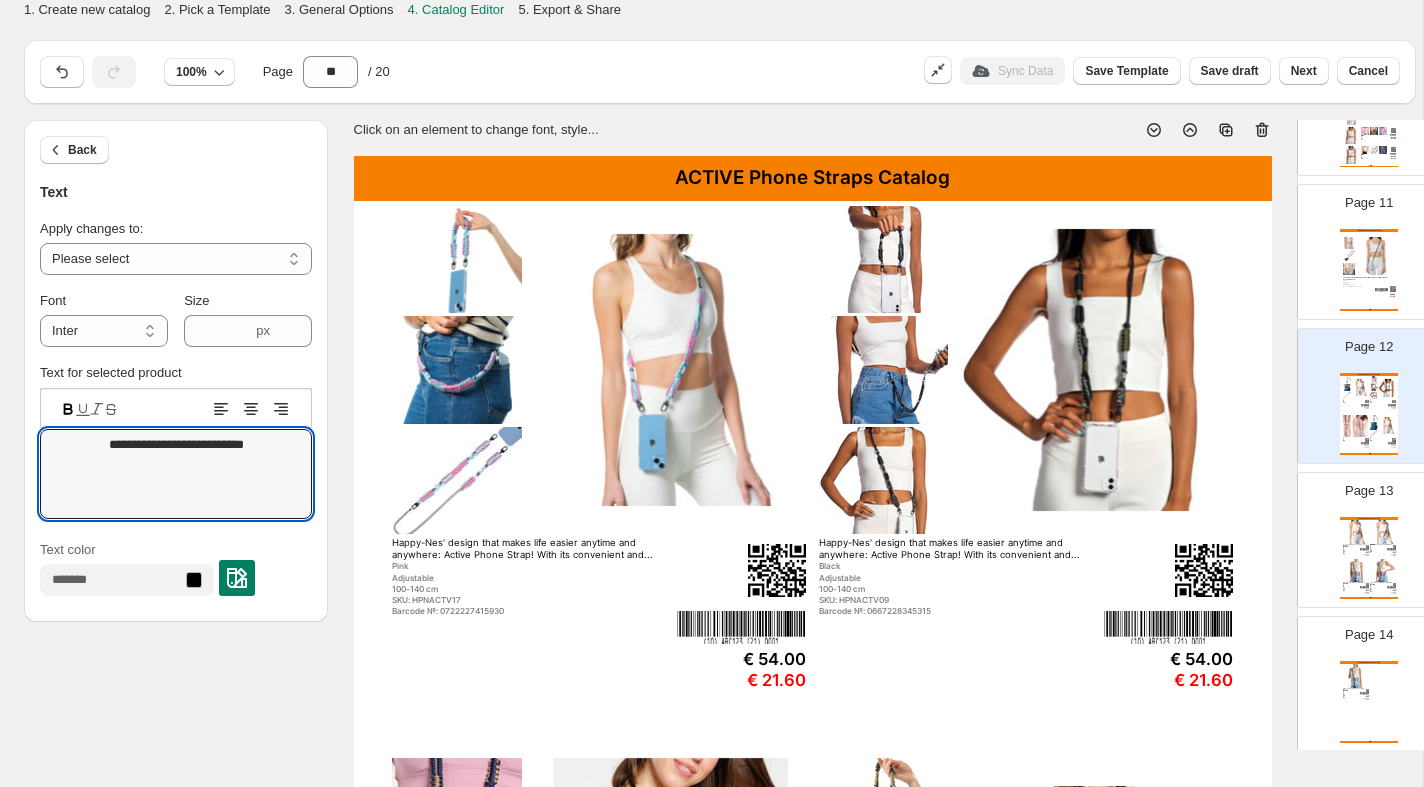 click at bounding box center (1383, 571) 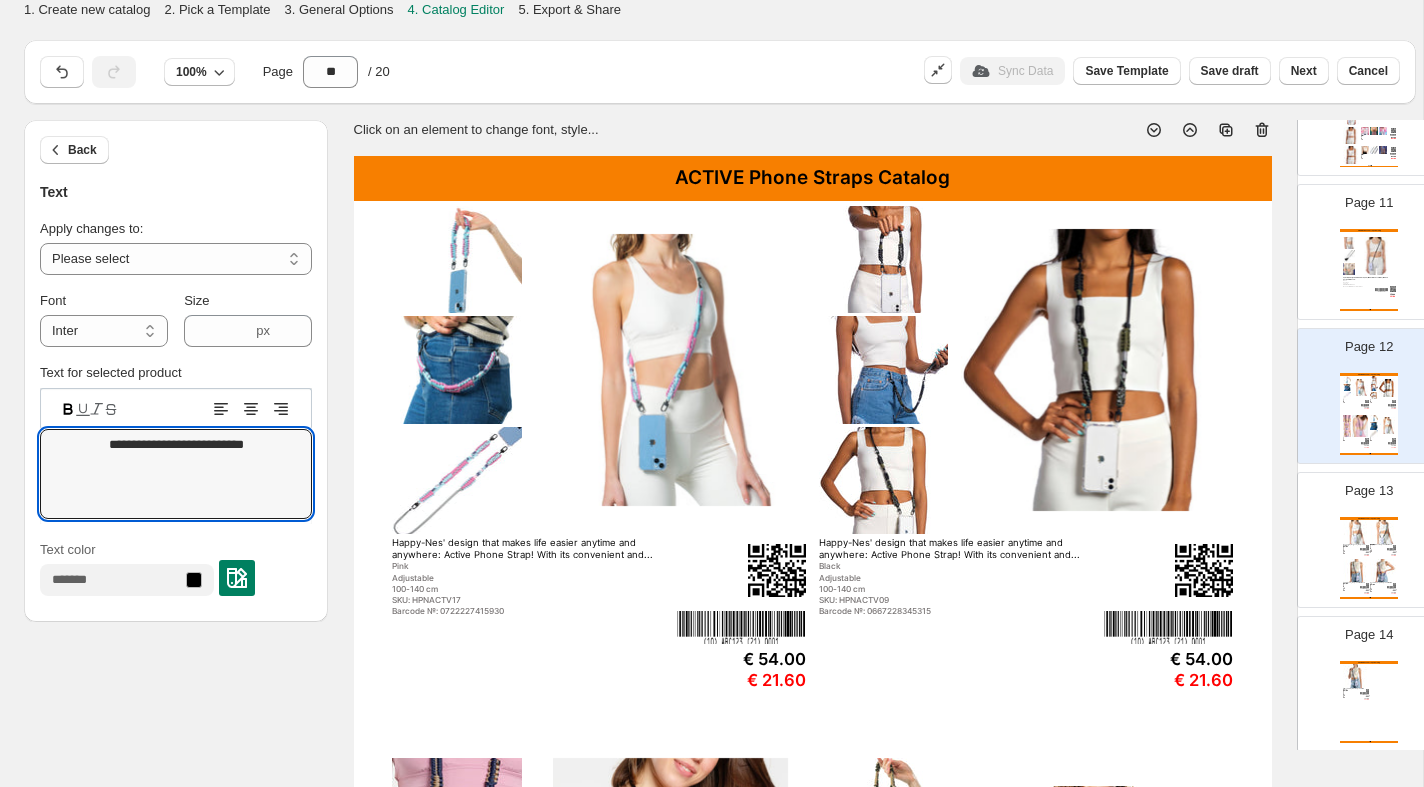 type on "**" 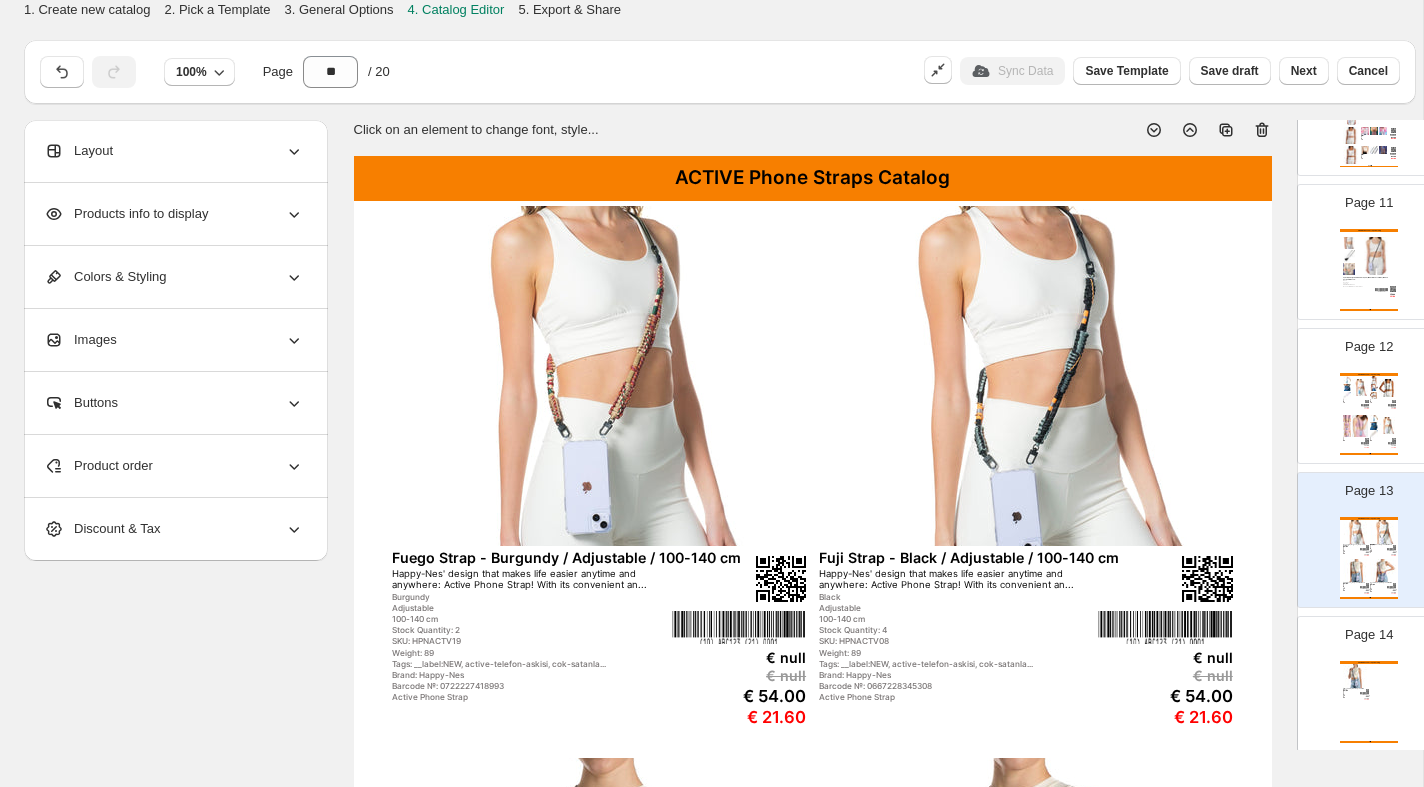 click at bounding box center [599, 376] 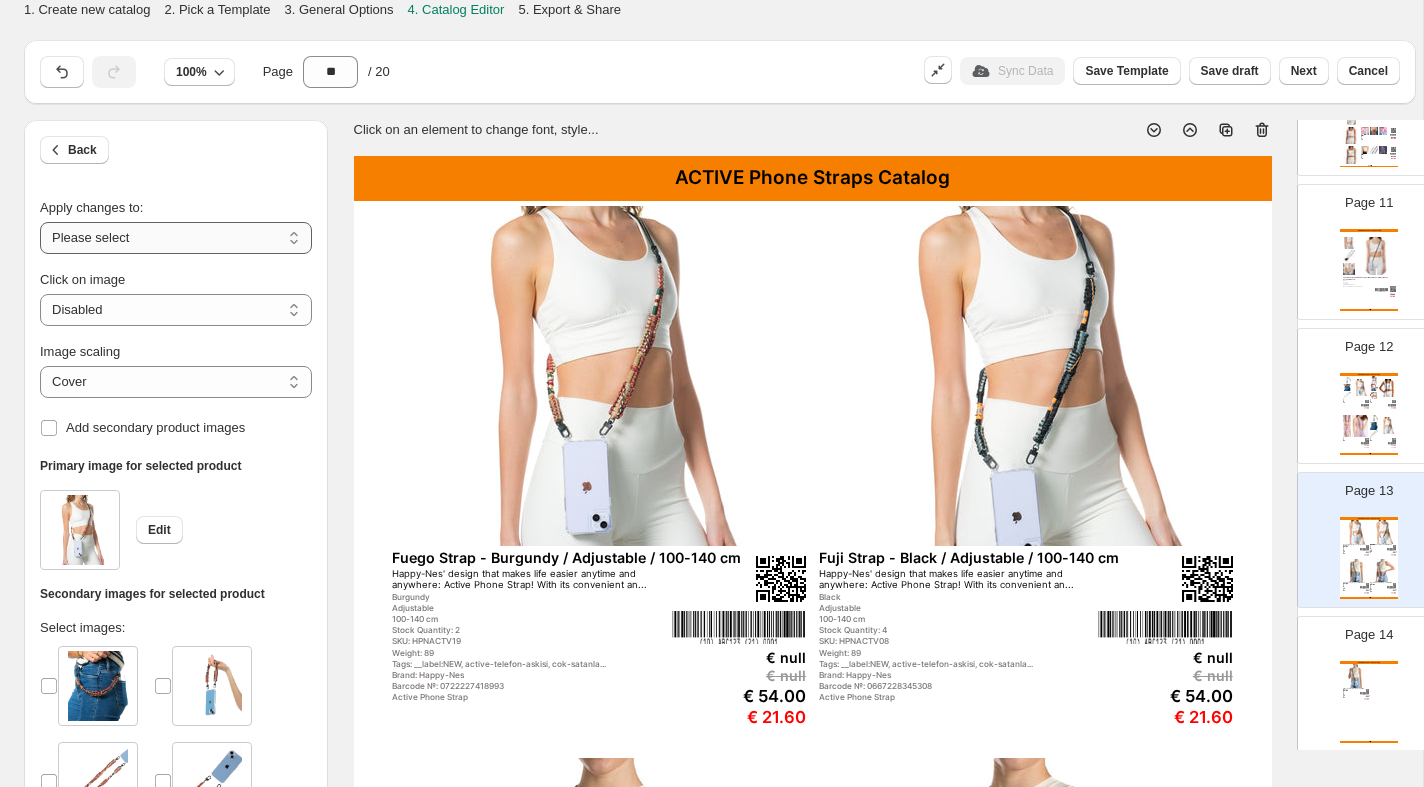 click on "**********" at bounding box center [176, 238] 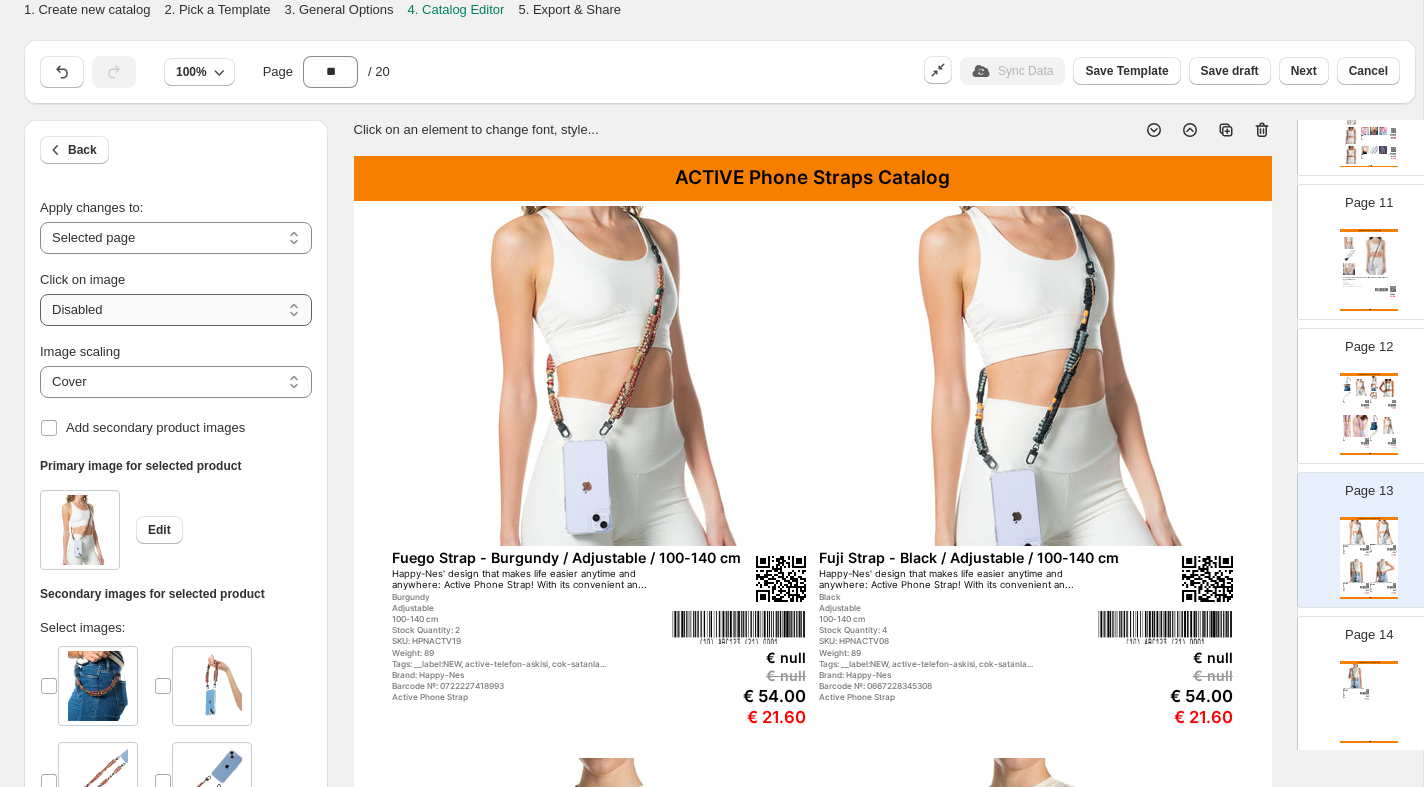 click on "**********" at bounding box center [176, 310] 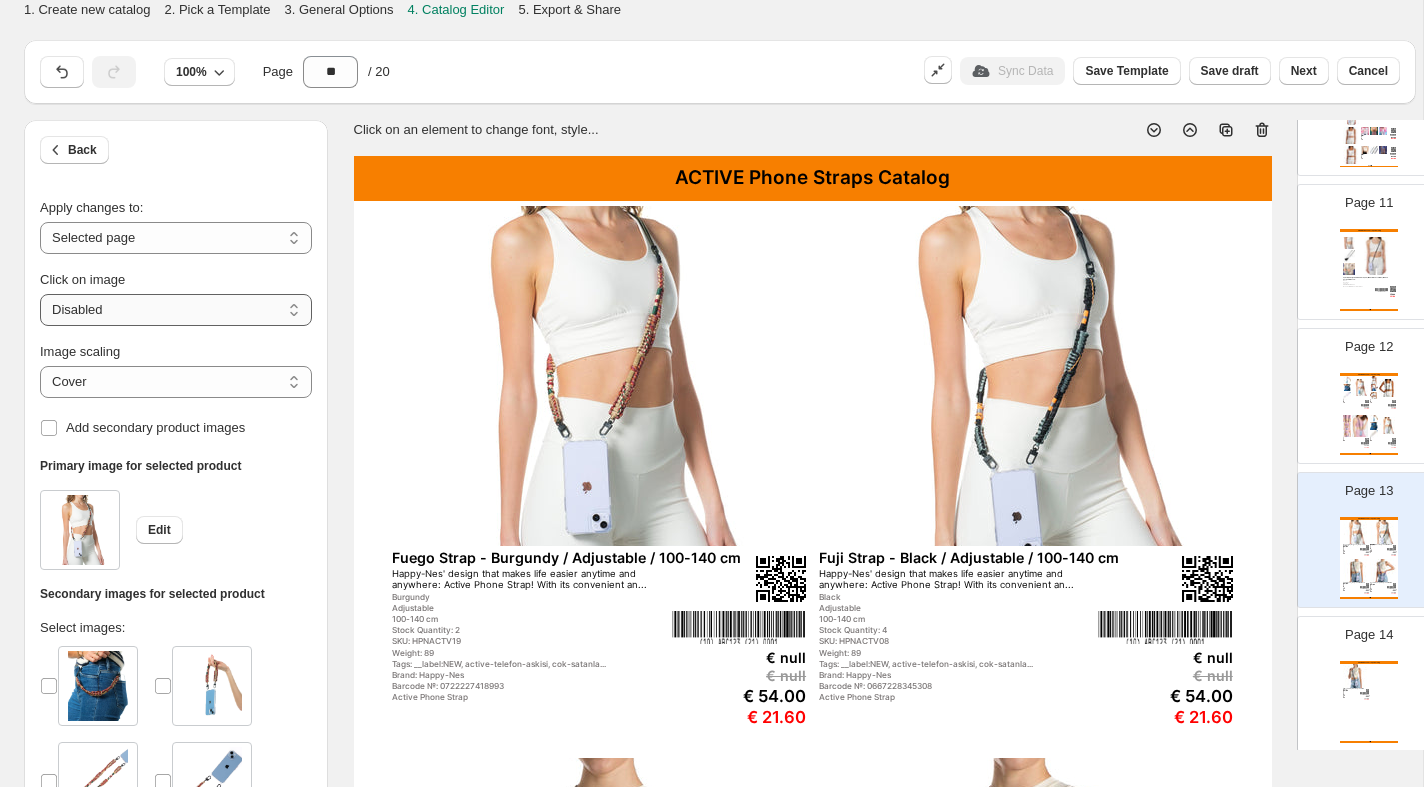 select on "**********" 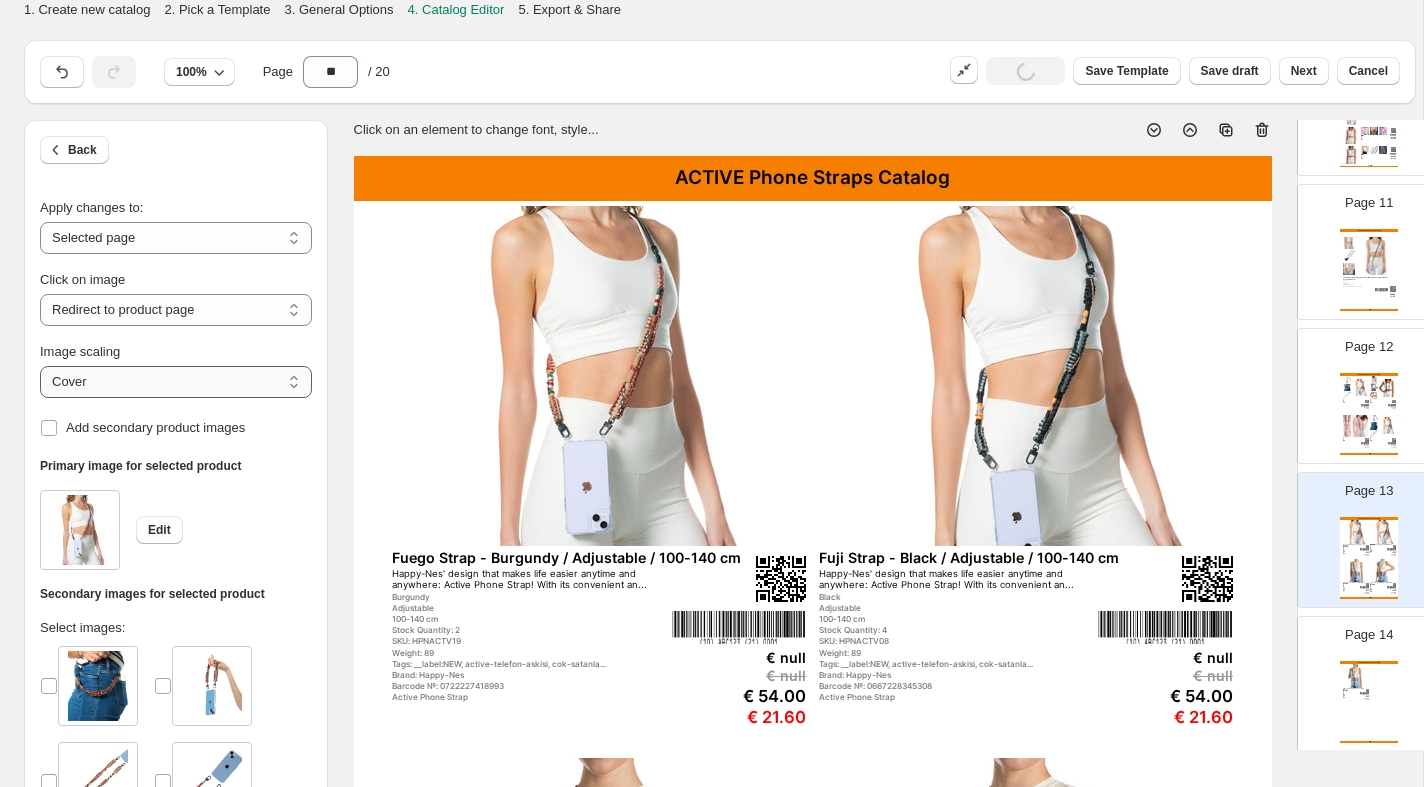click on "***** *******" at bounding box center (176, 382) 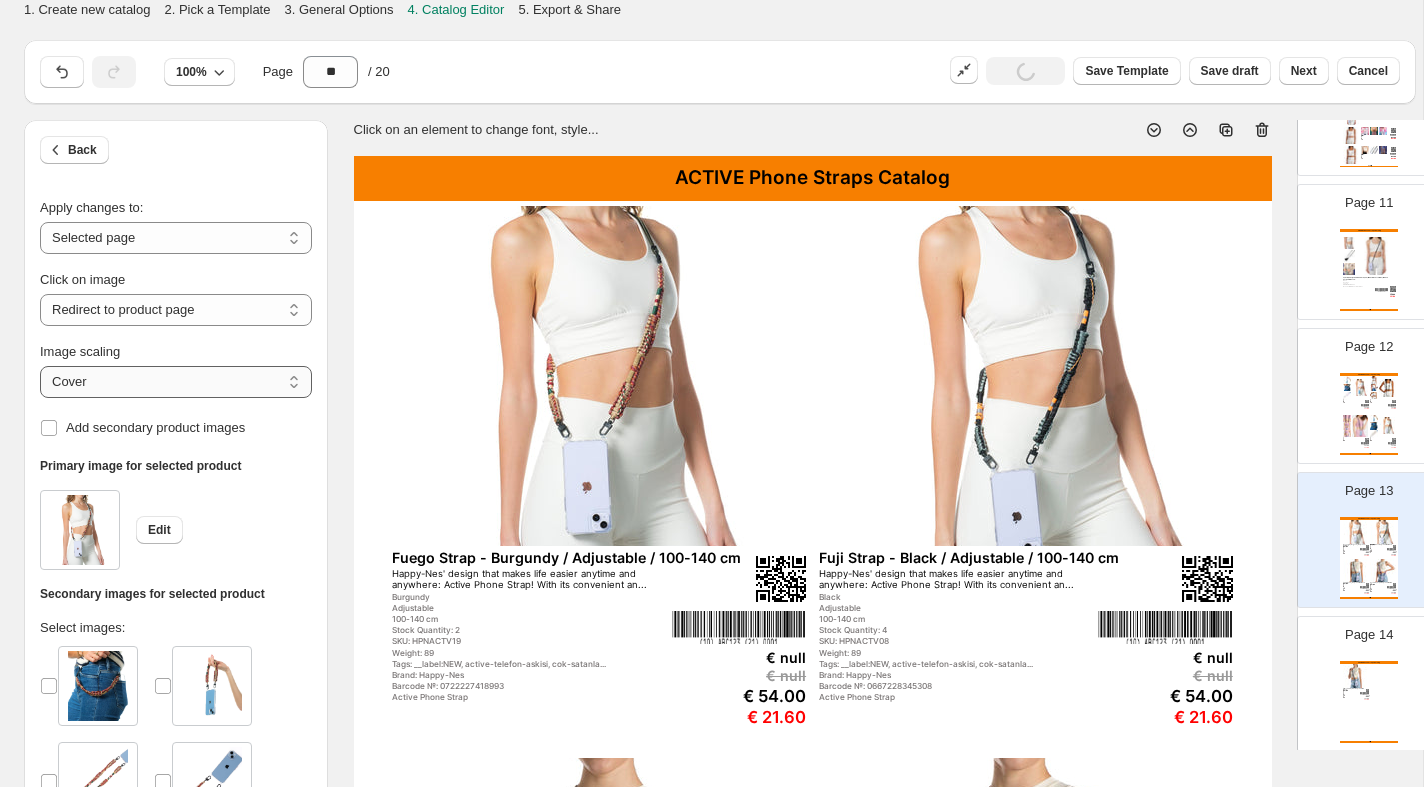 select on "*******" 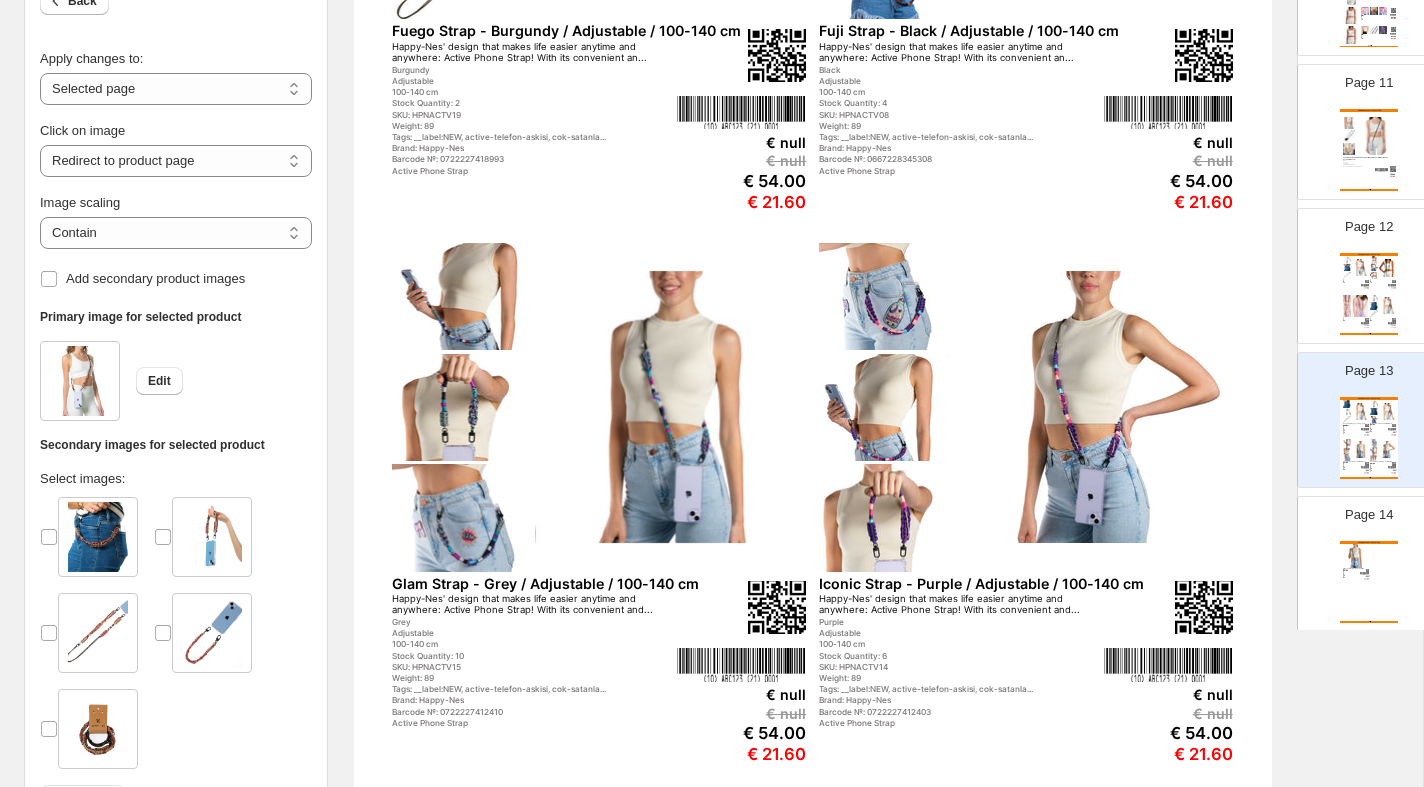 scroll, scrollTop: 515, scrollLeft: 1, axis: both 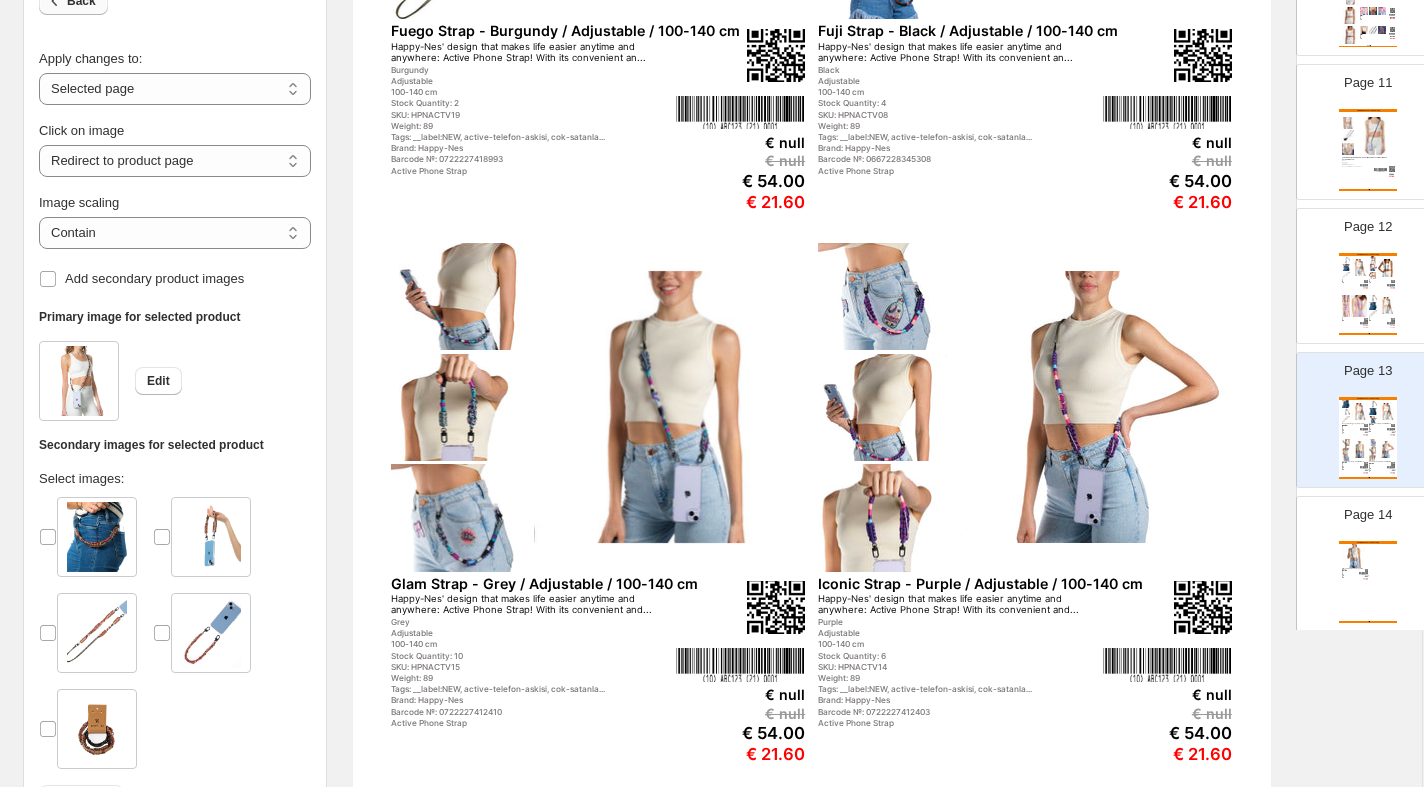 click on "Back" at bounding box center [81, 1] 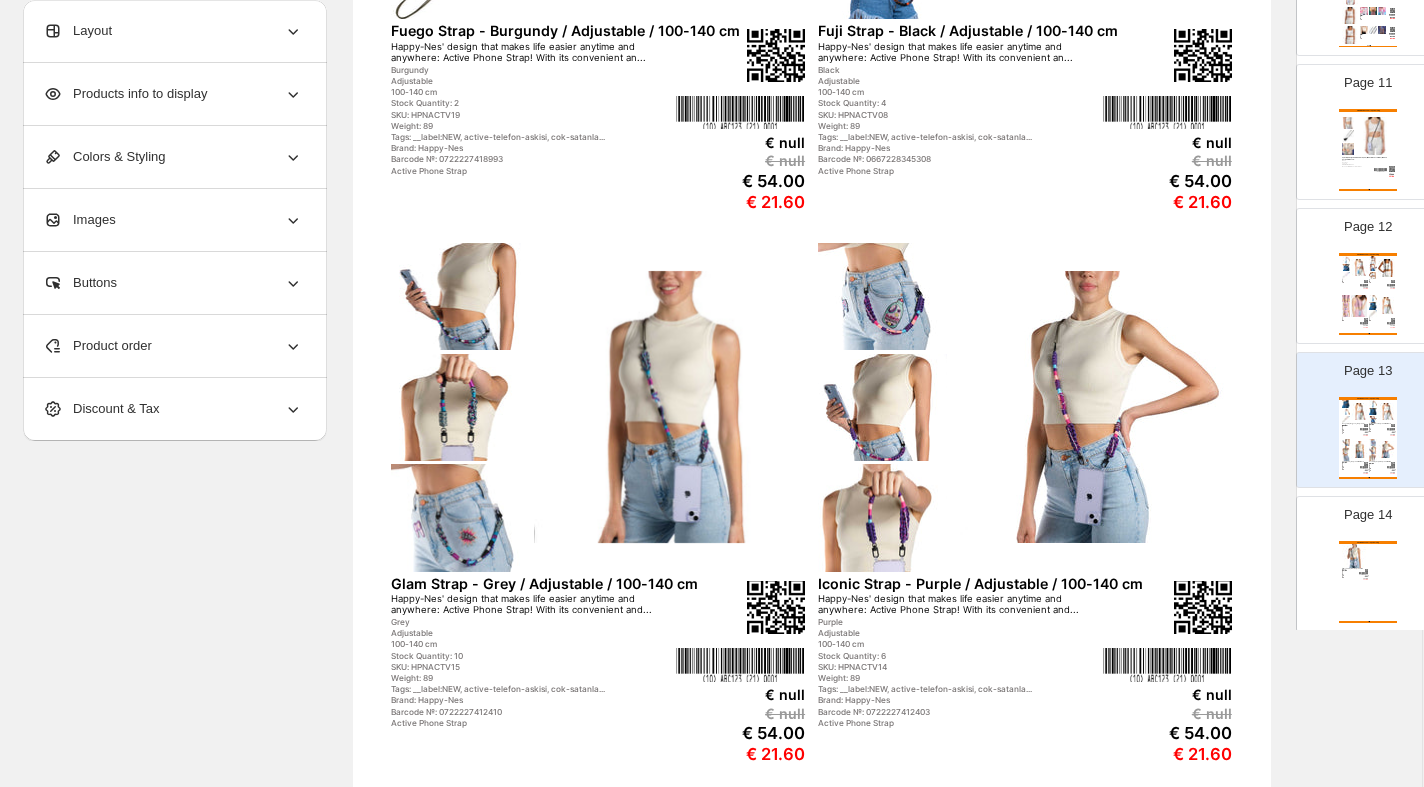 click on "Products info to display" at bounding box center [125, 94] 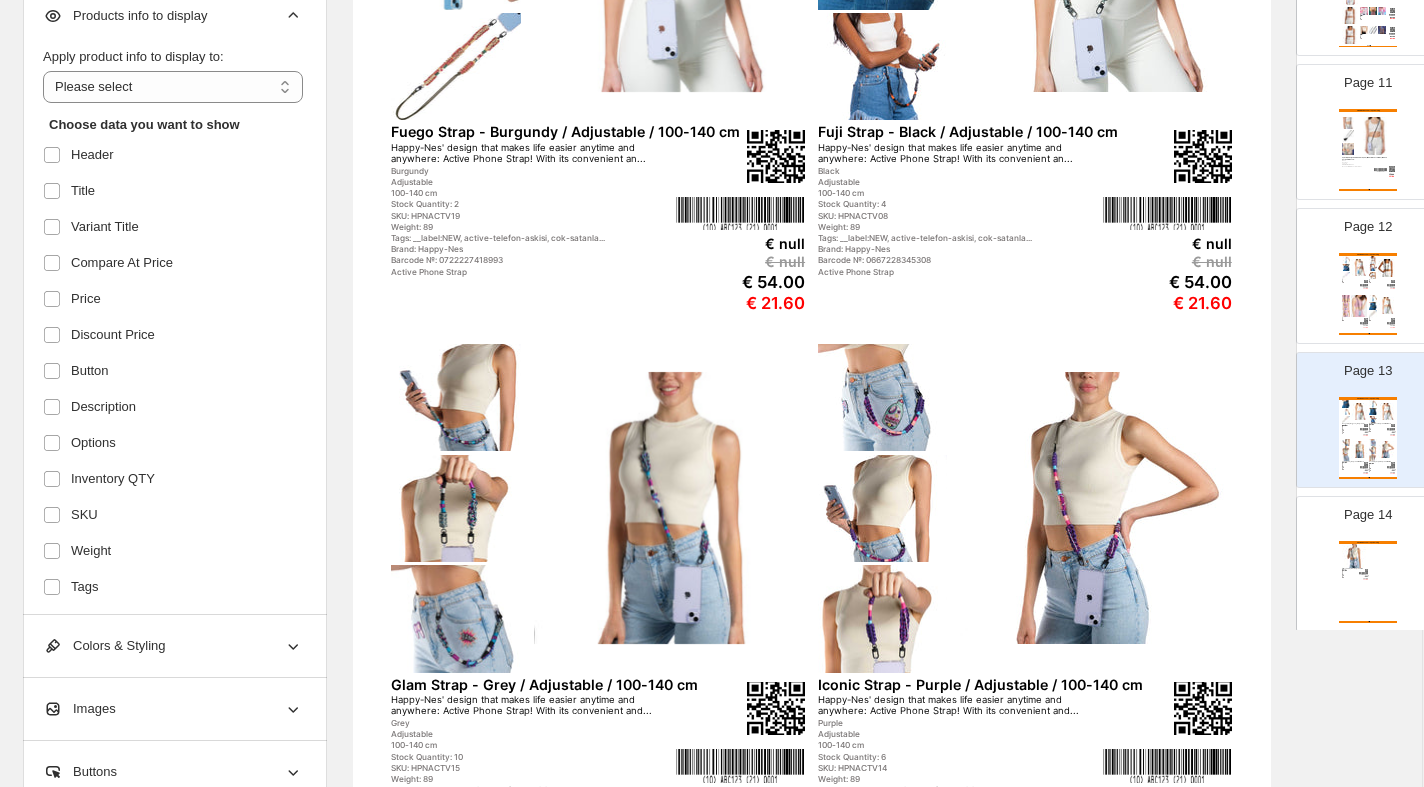 scroll, scrollTop: 387, scrollLeft: 1, axis: both 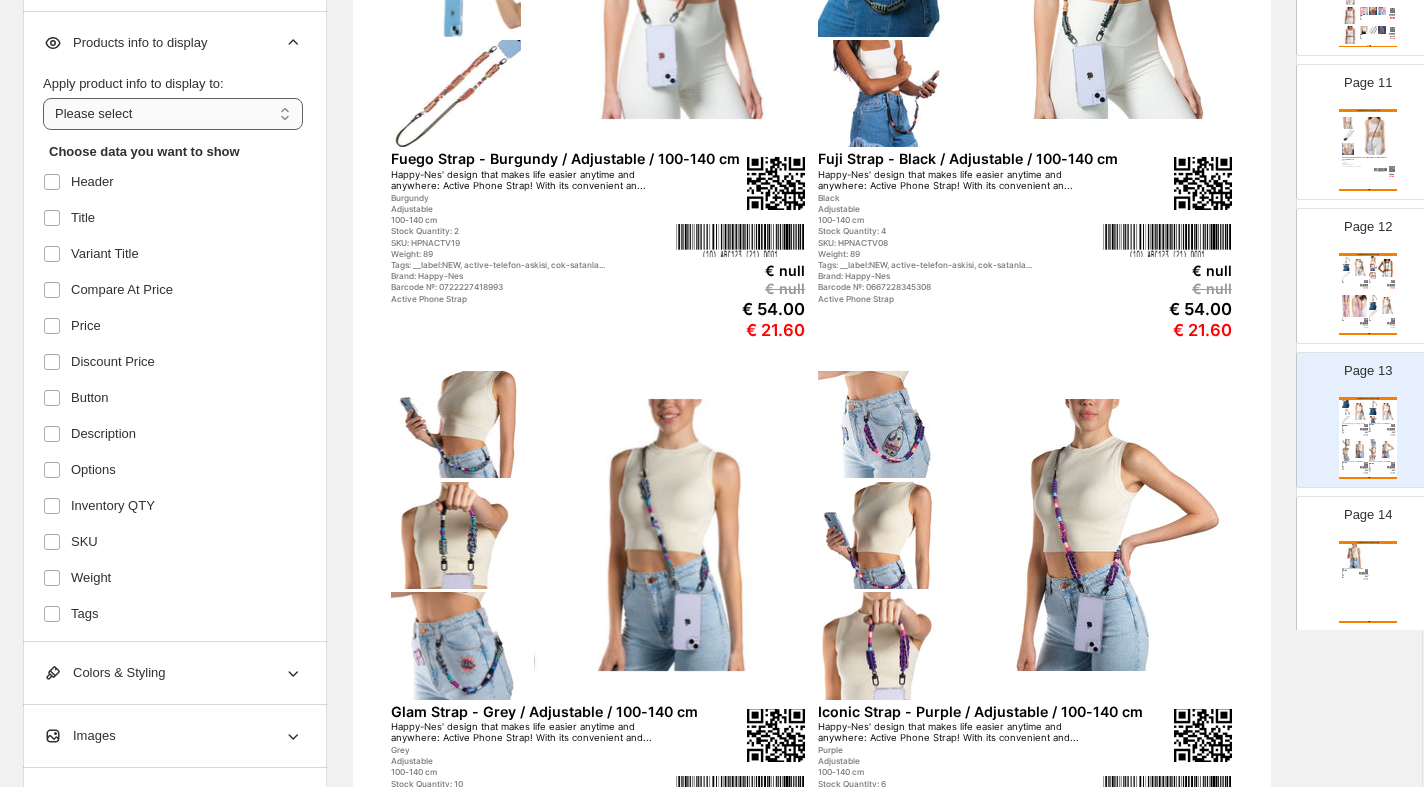 click on "**********" at bounding box center (173, 114) 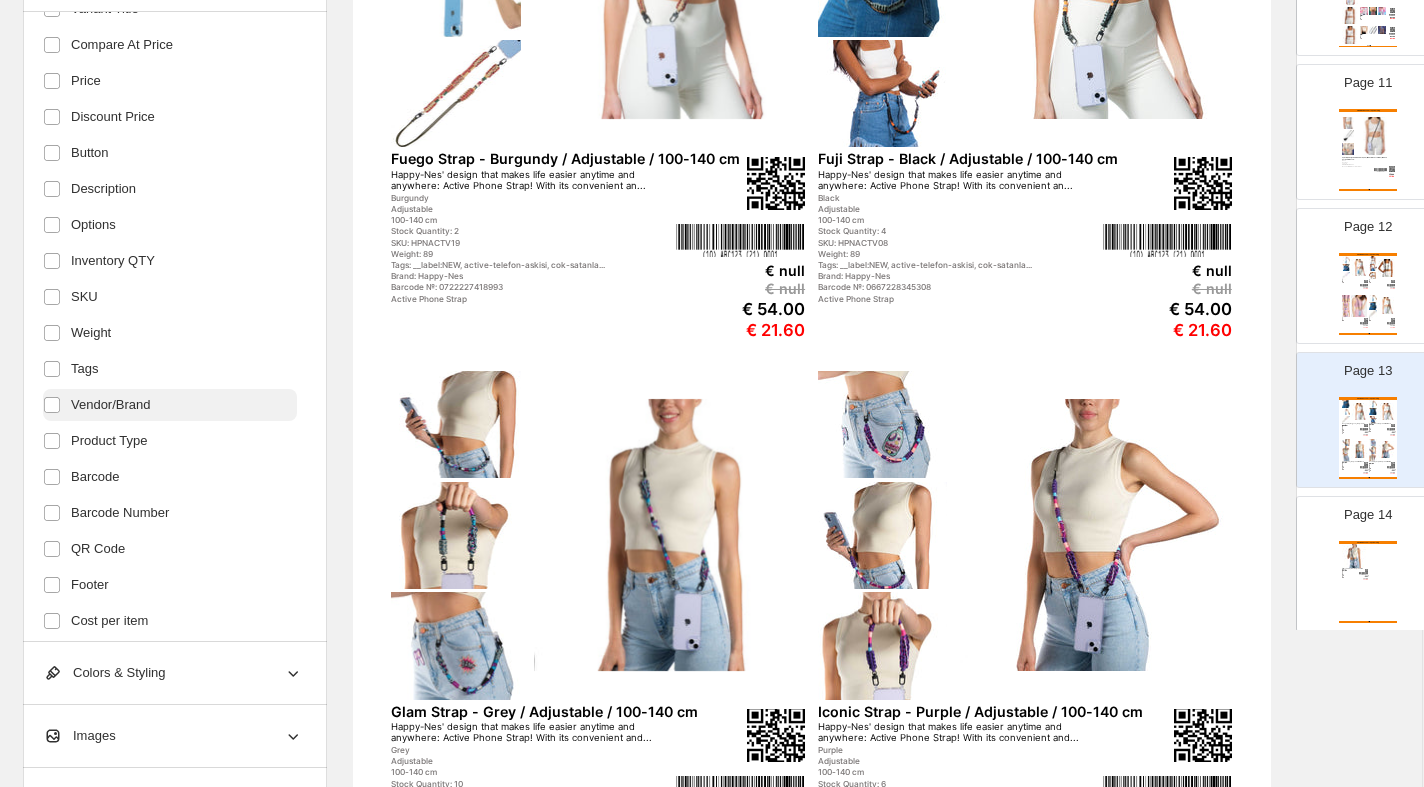 scroll, scrollTop: 295, scrollLeft: 0, axis: vertical 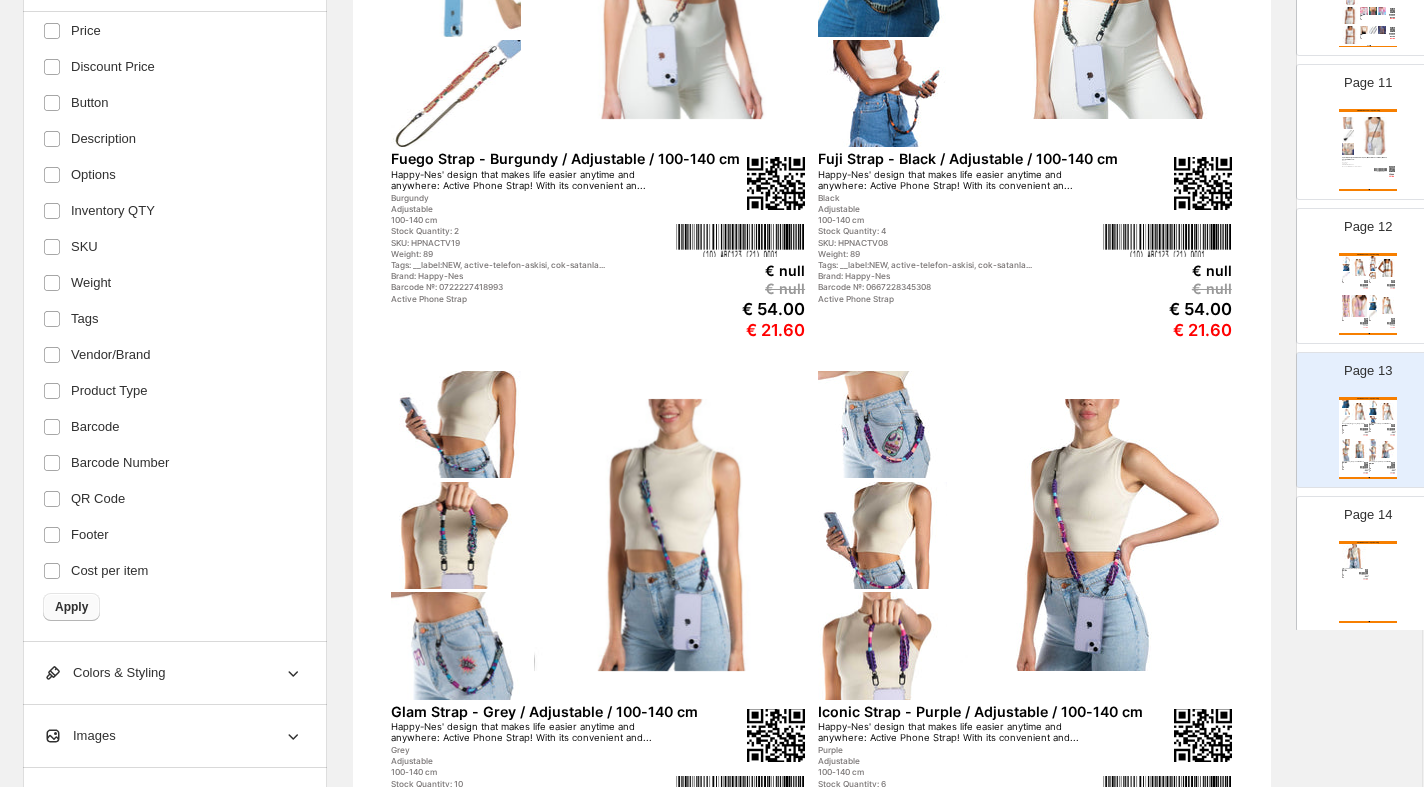 click on "Apply" at bounding box center [71, 607] 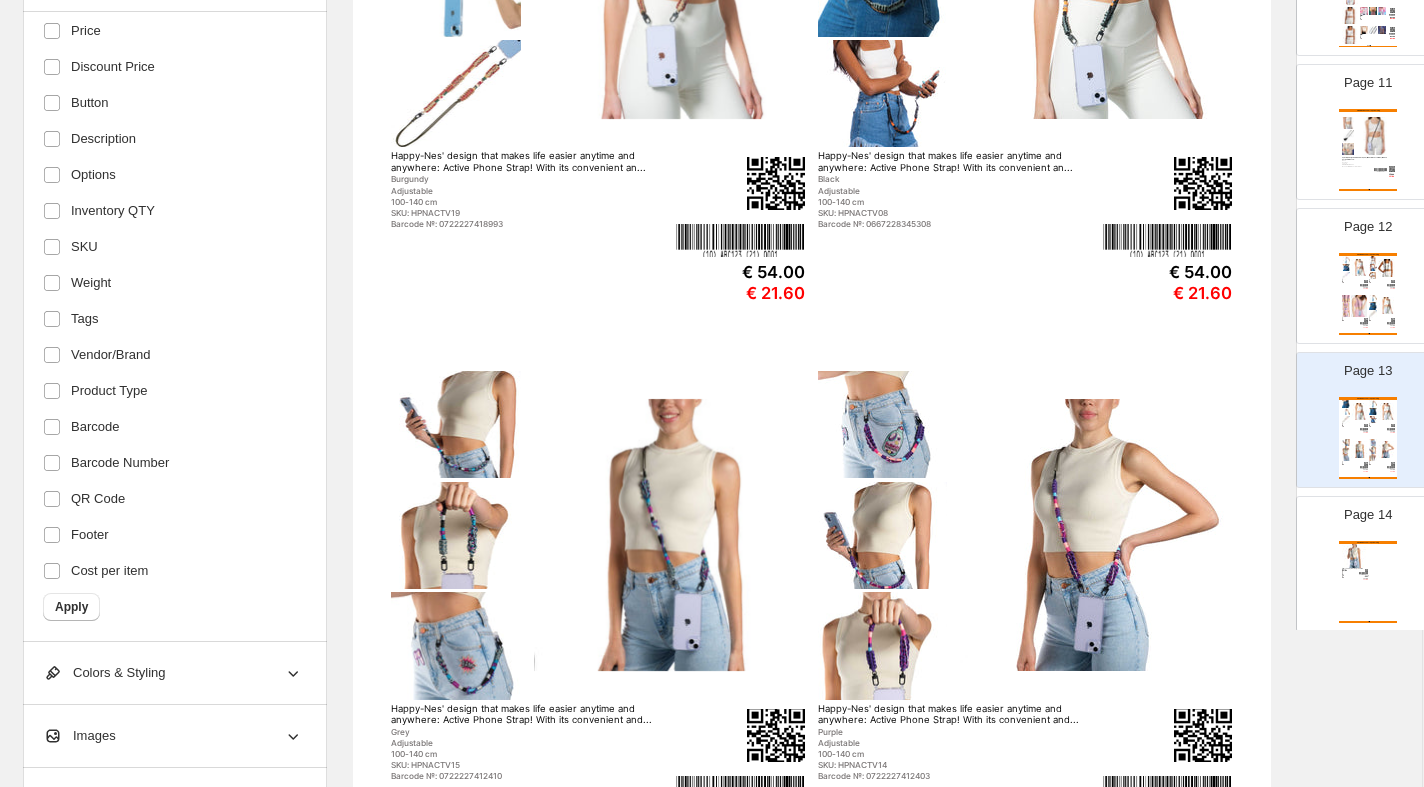 click at bounding box center (1355, 556) 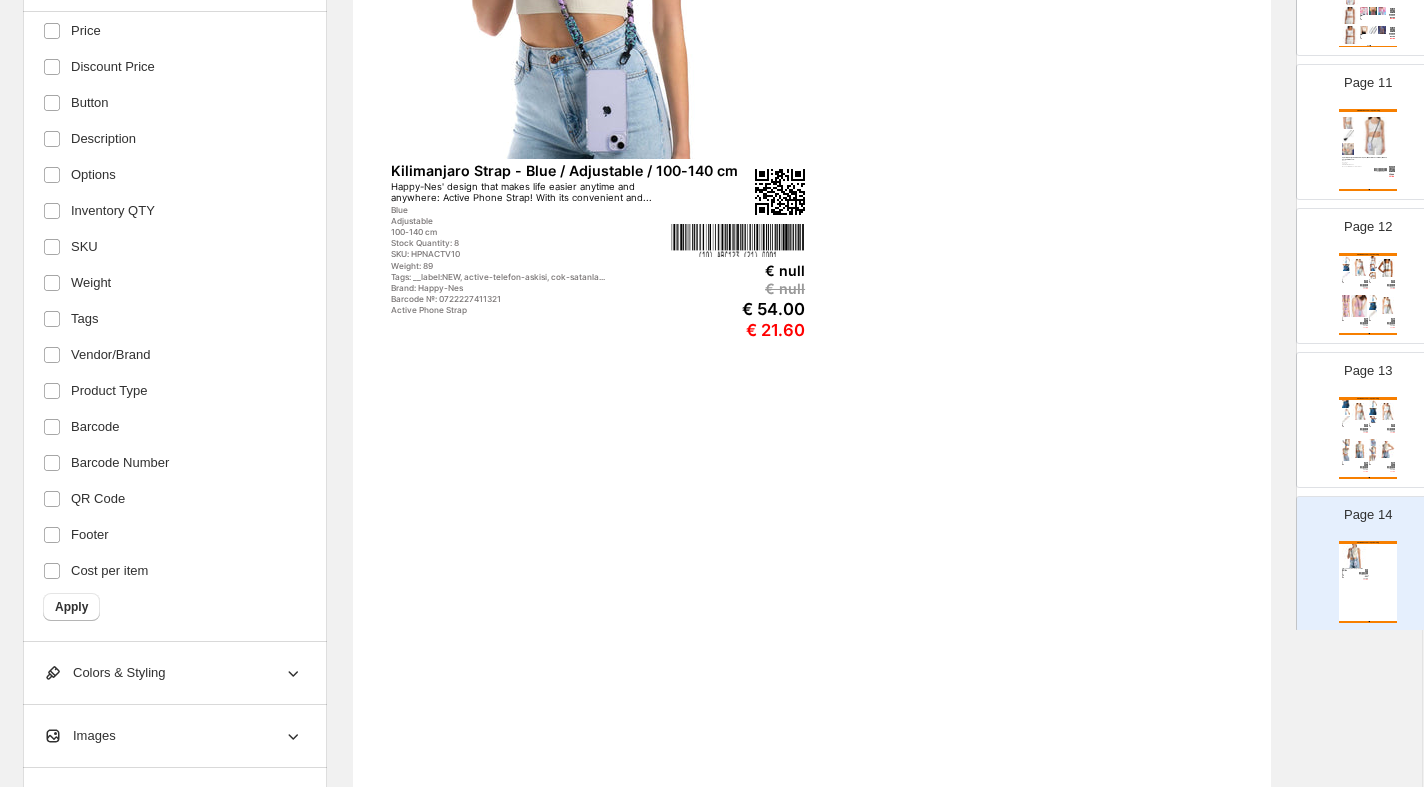 scroll, scrollTop: 0, scrollLeft: 0, axis: both 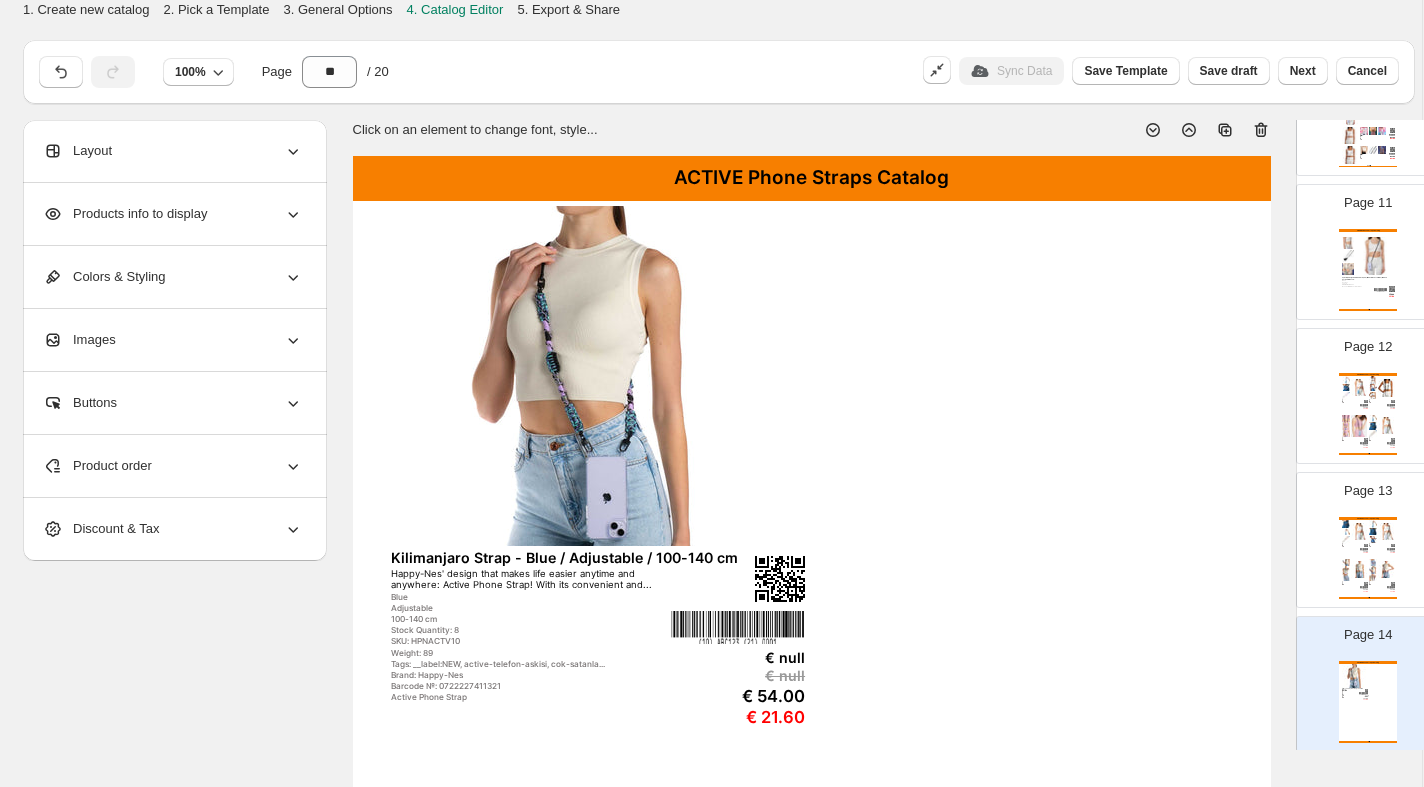 click 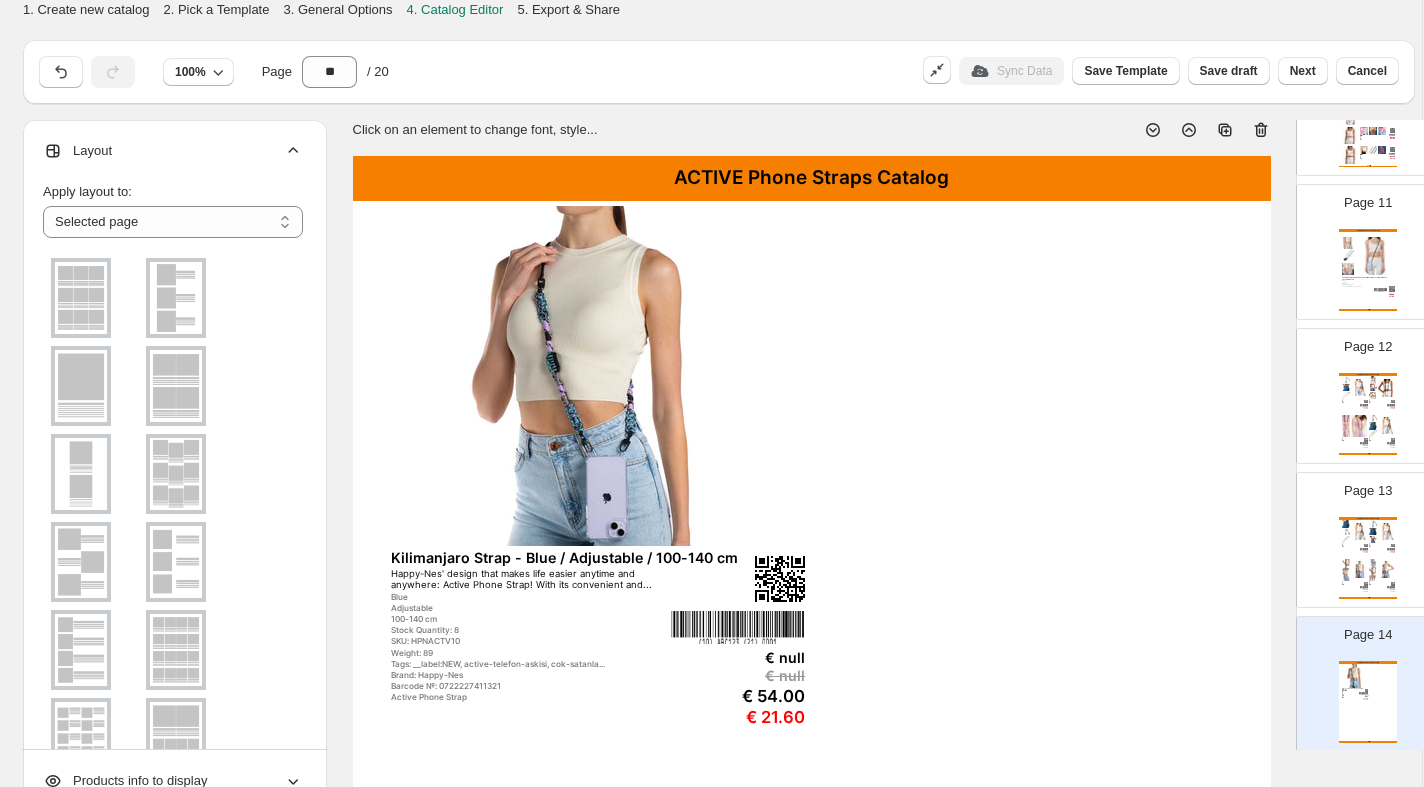 click at bounding box center [81, 386] 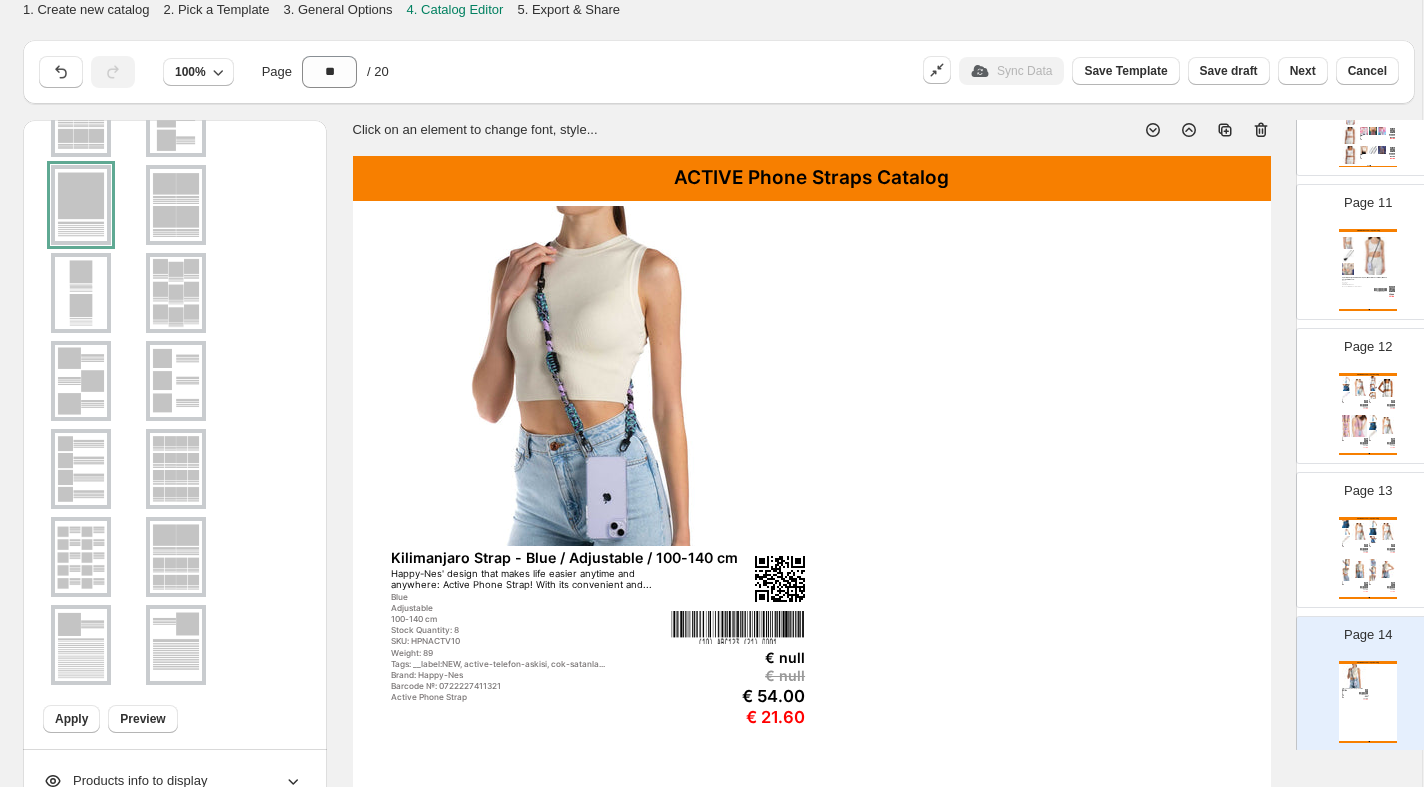 scroll, scrollTop: 201, scrollLeft: 0, axis: vertical 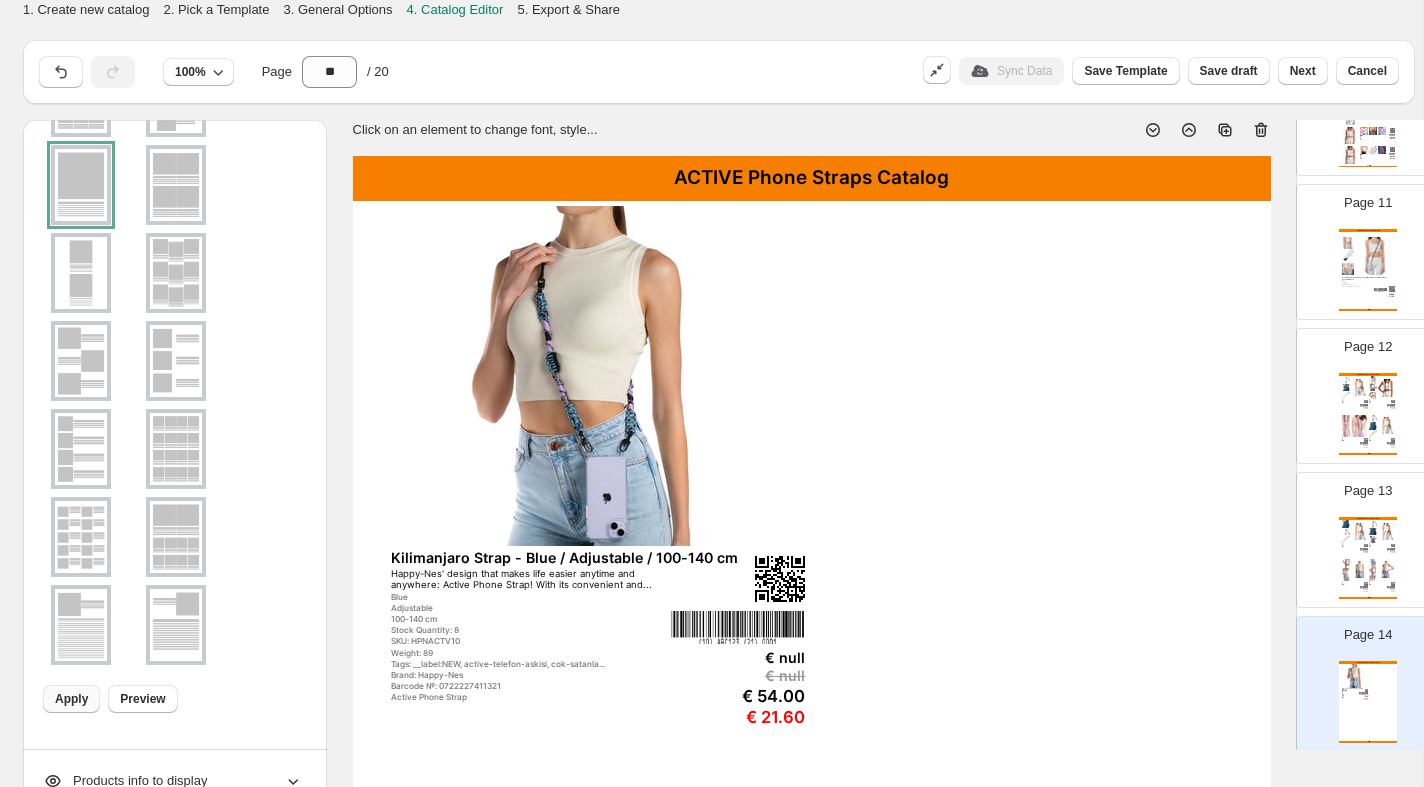 click on "Apply" at bounding box center (71, 699) 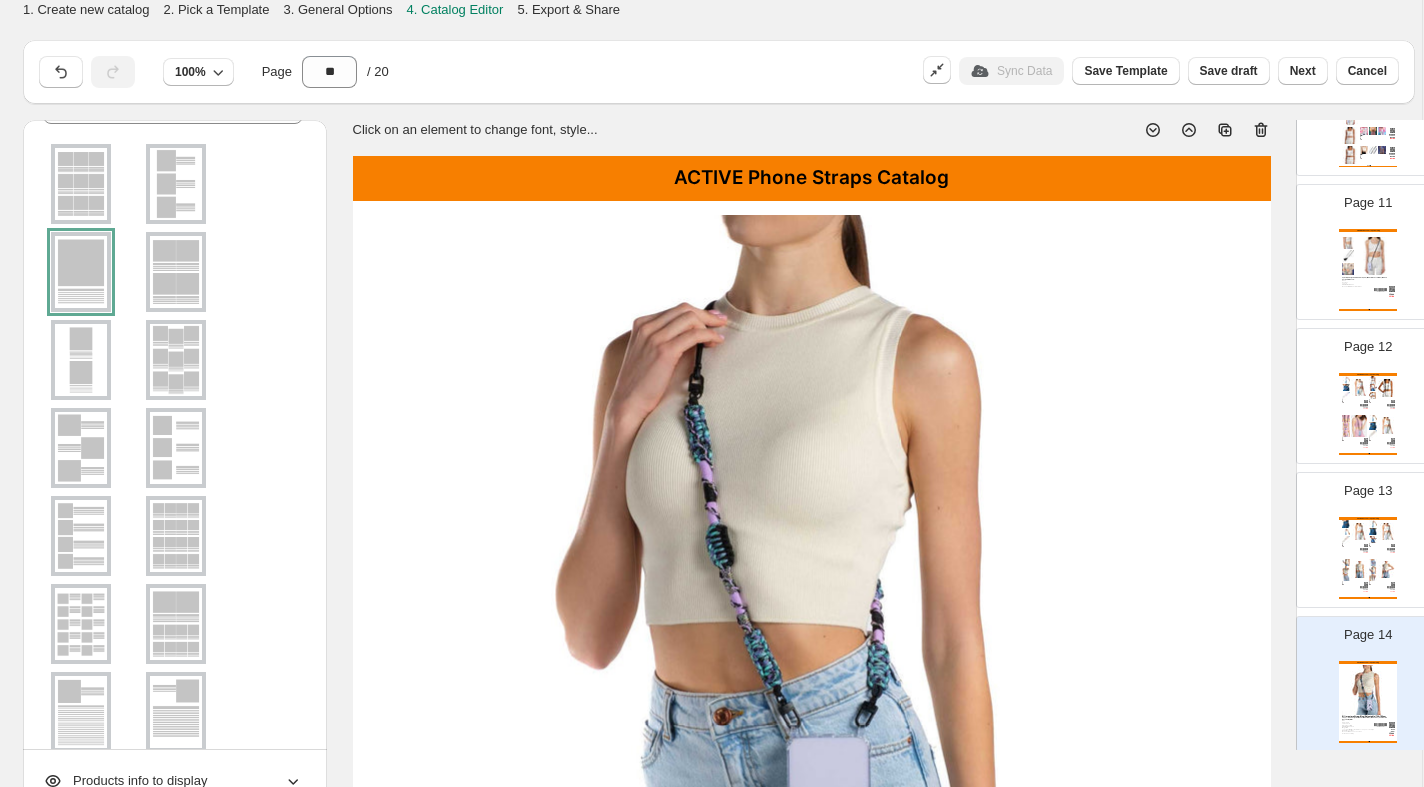 scroll, scrollTop: 0, scrollLeft: 0, axis: both 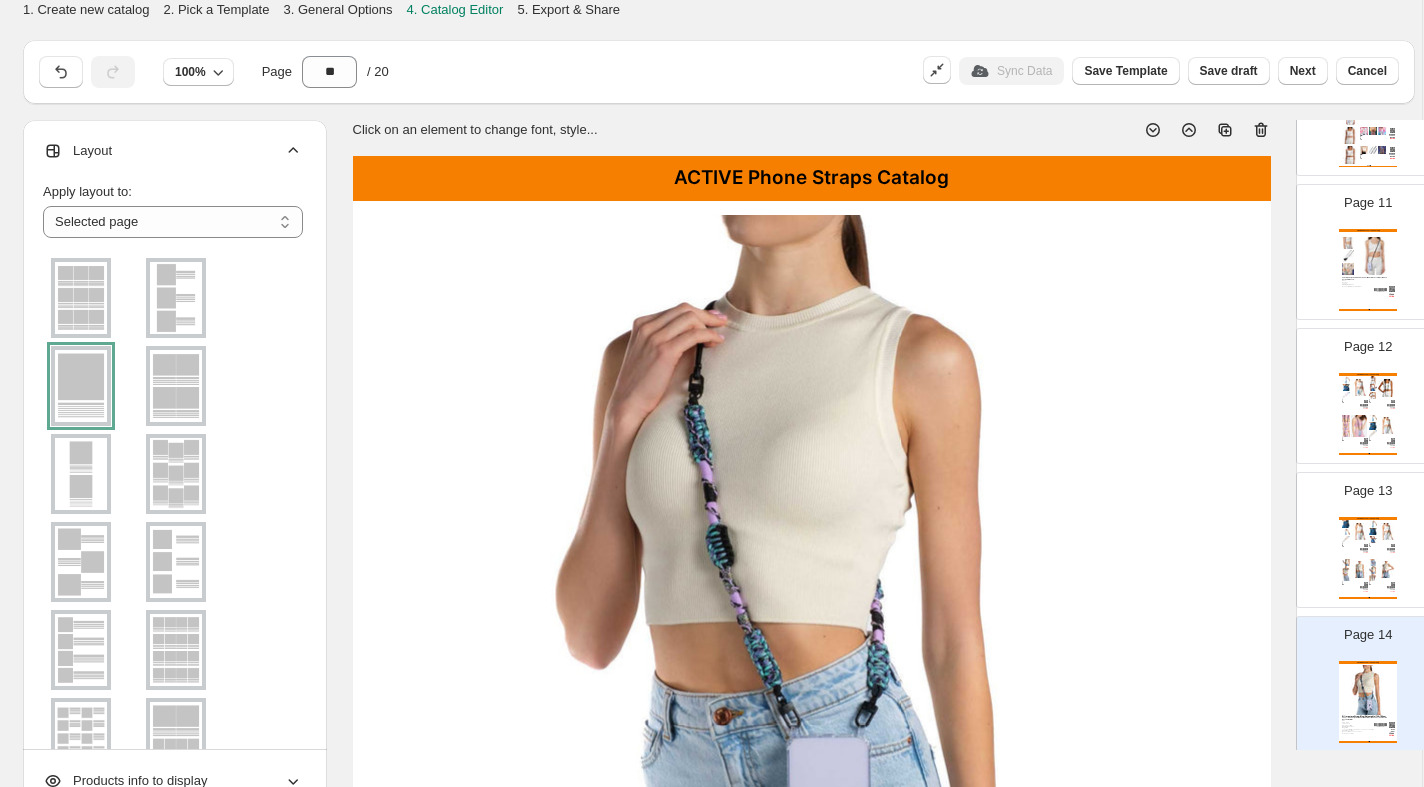click 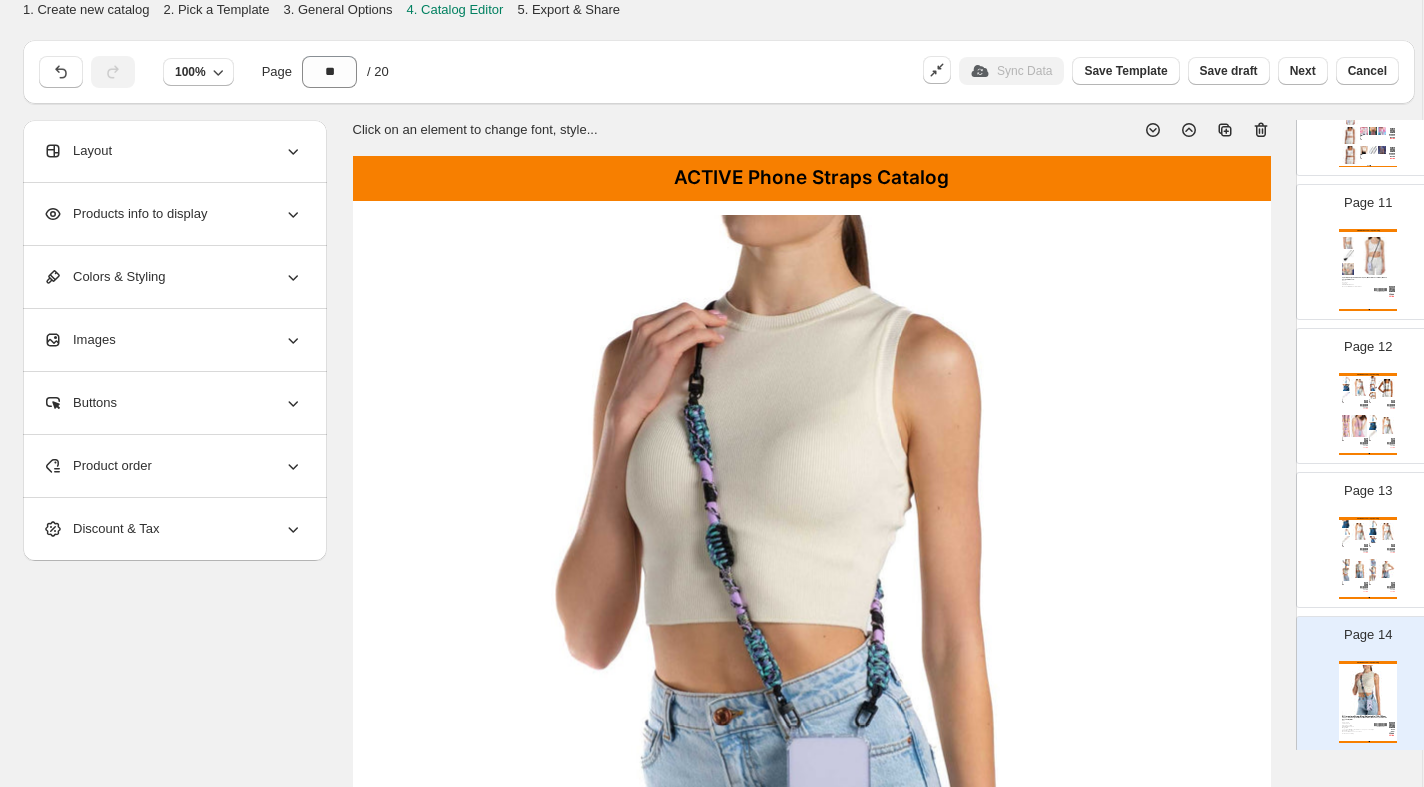 click 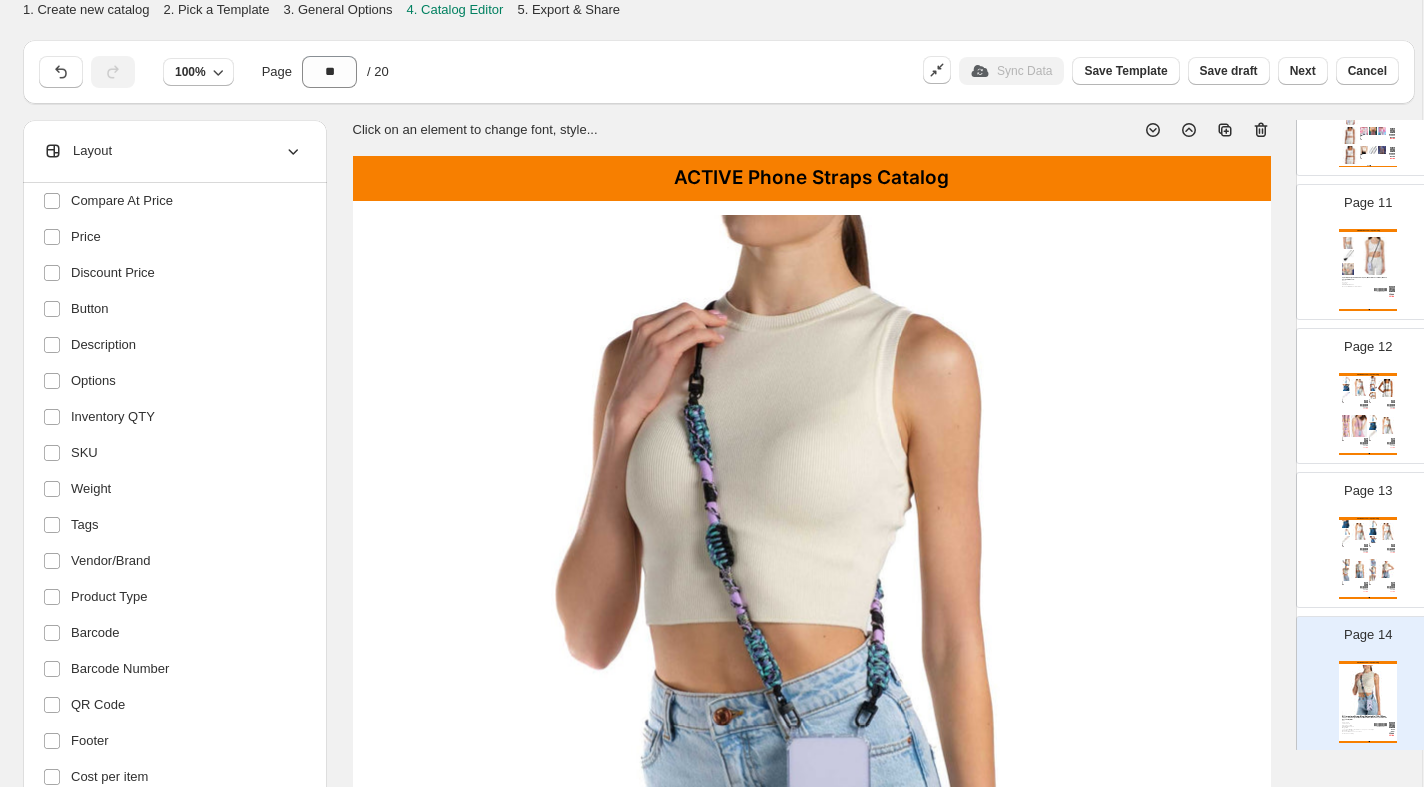 scroll, scrollTop: 295, scrollLeft: 0, axis: vertical 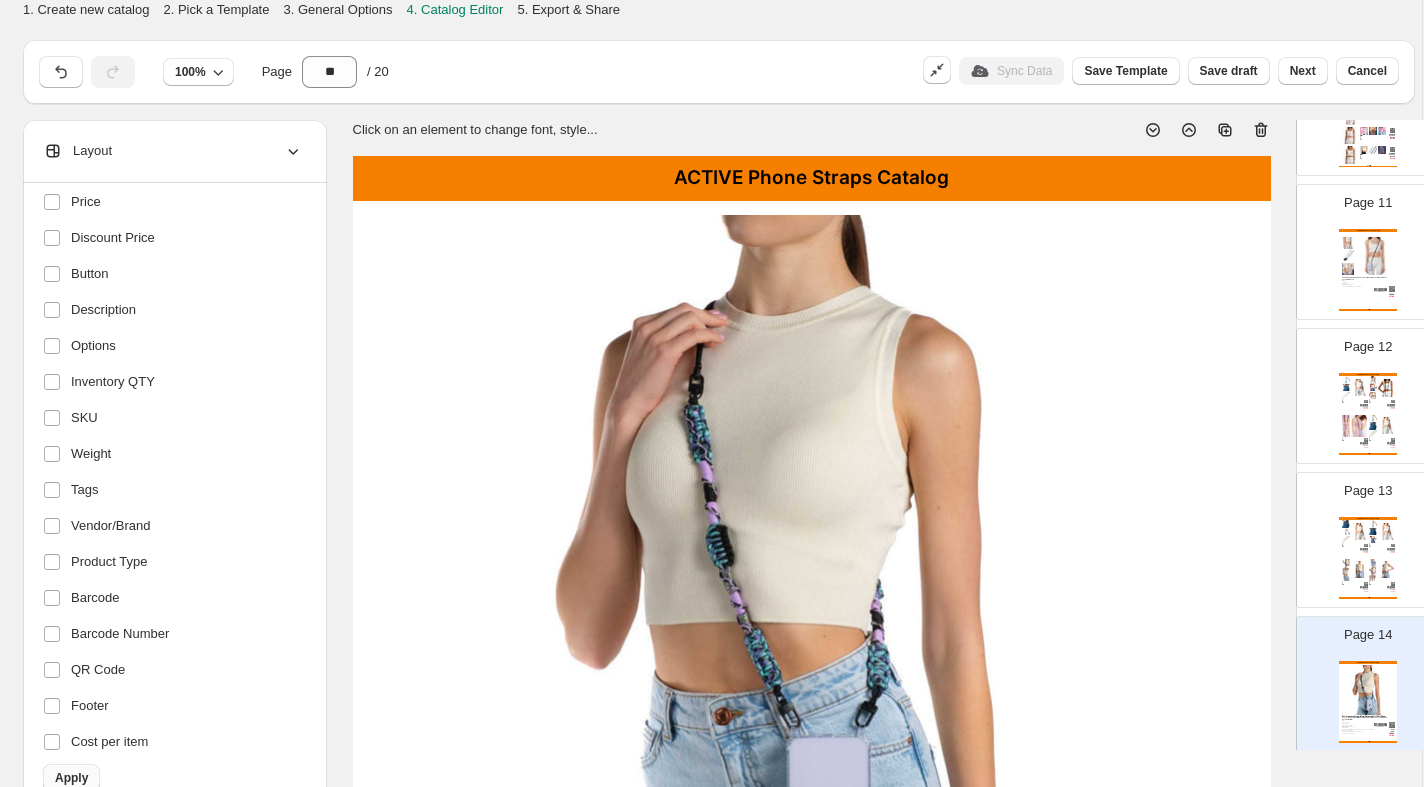 click on "Apply" at bounding box center [71, 778] 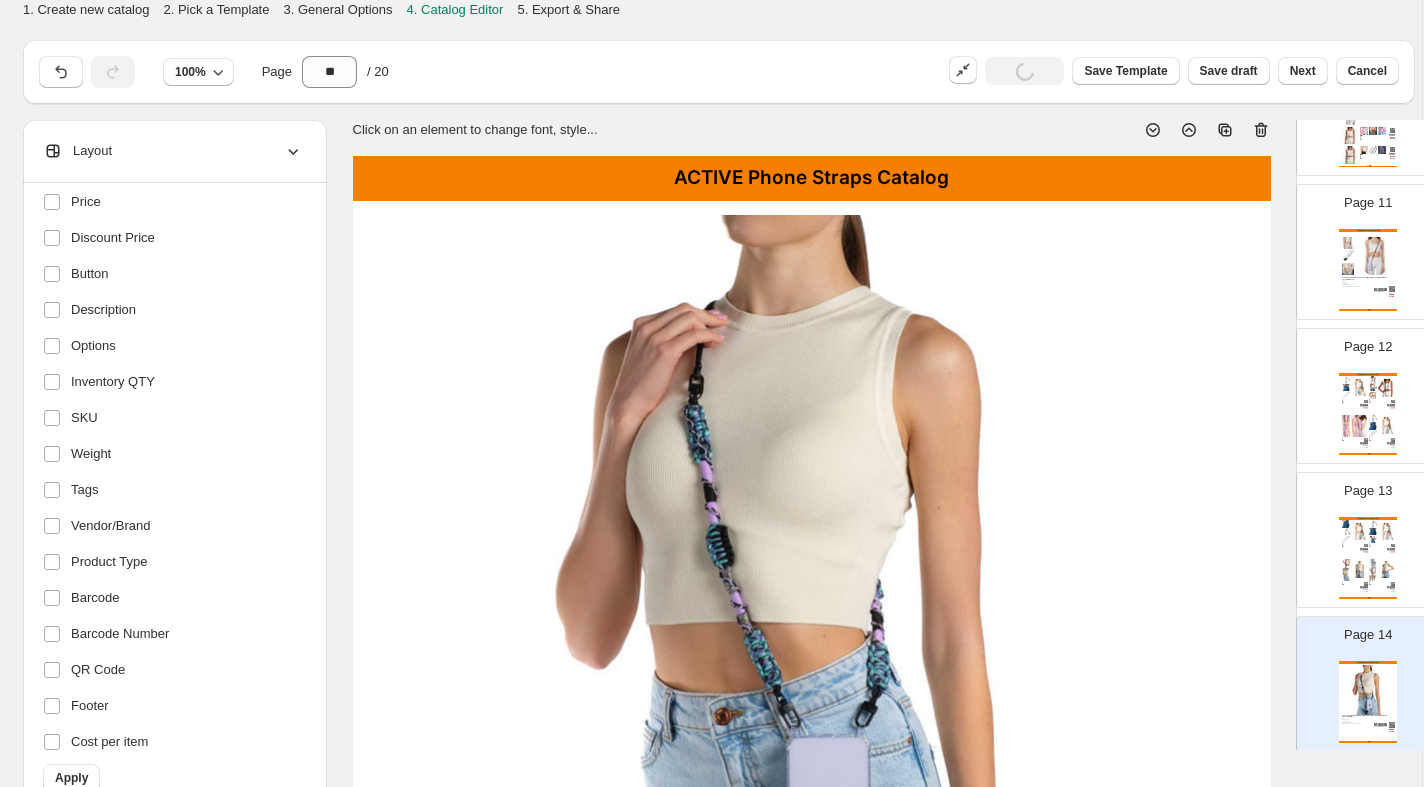 click 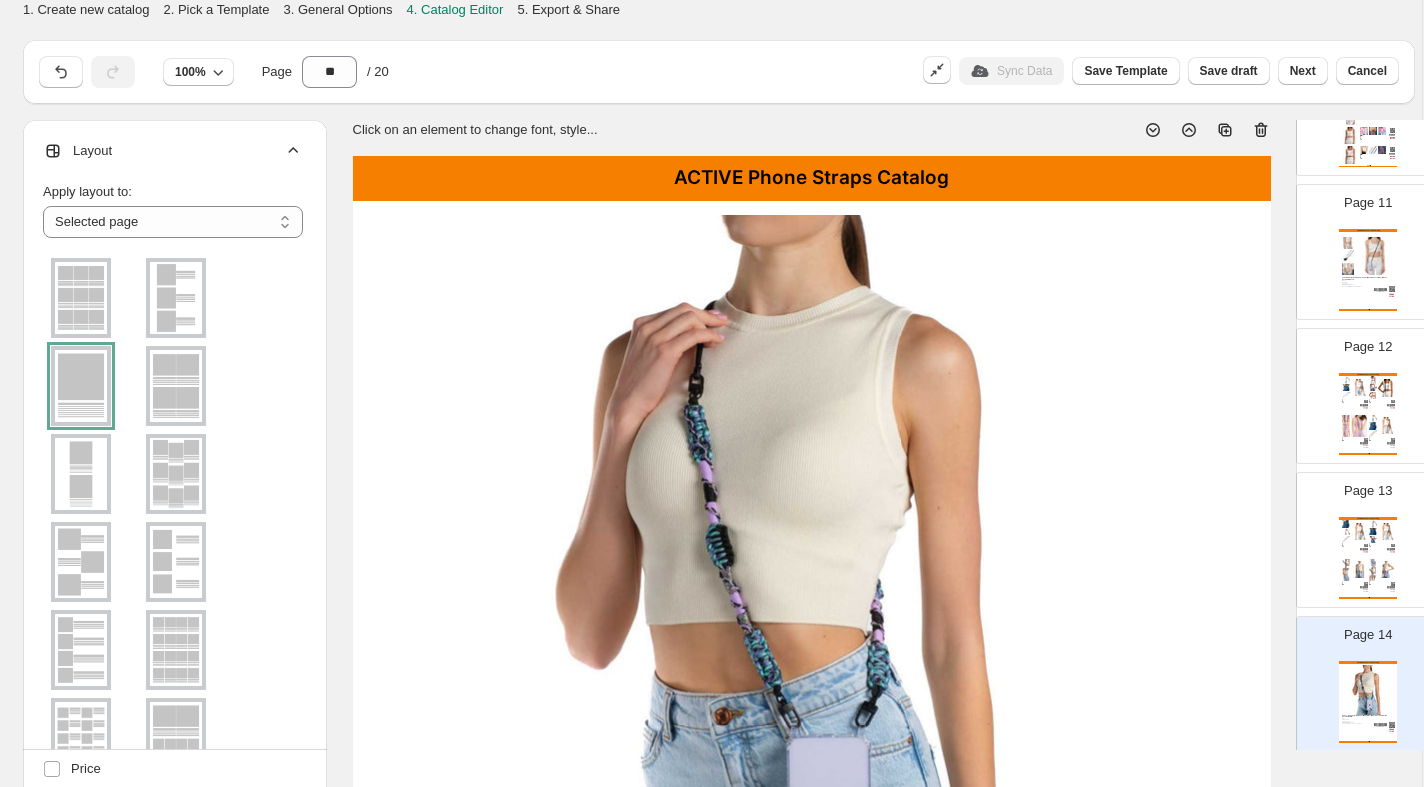 click 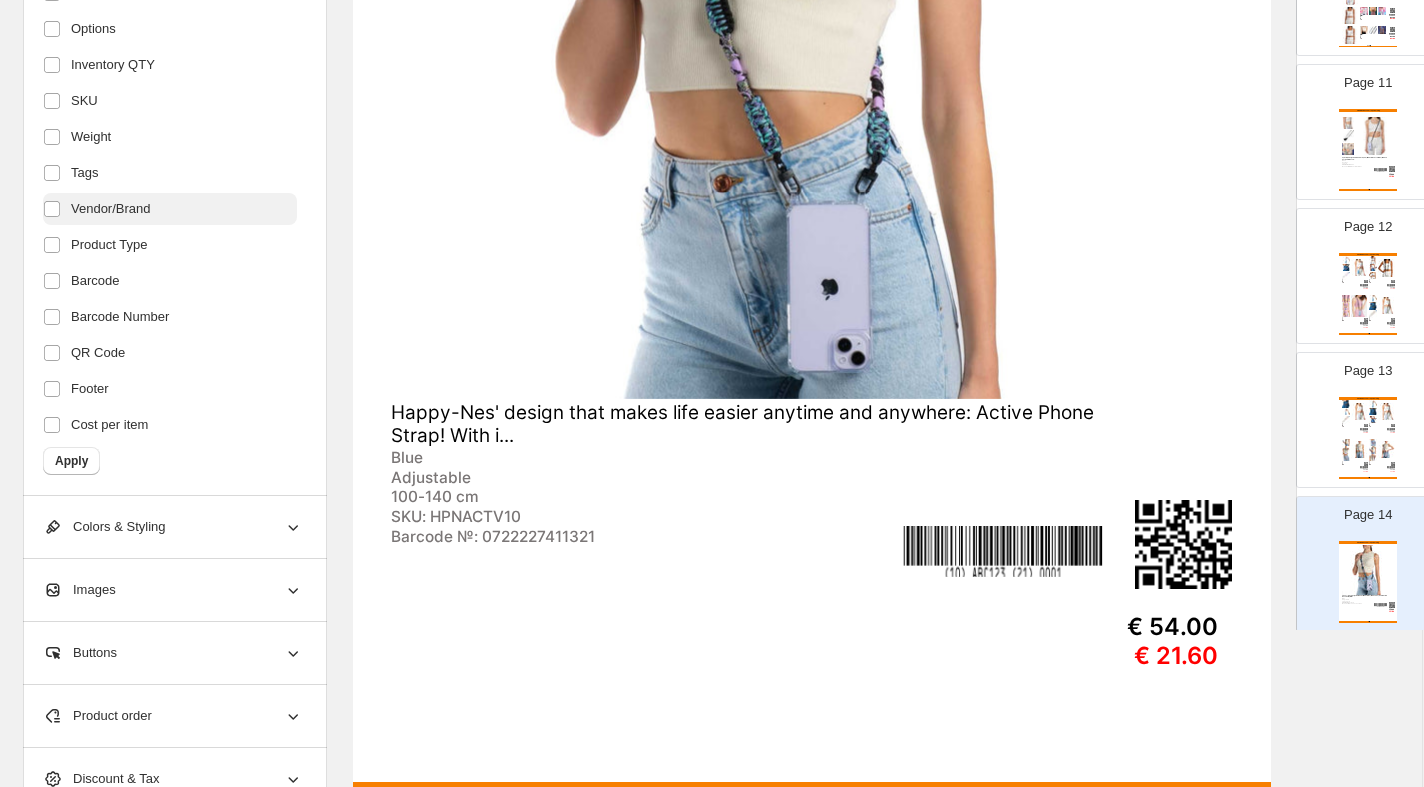 scroll, scrollTop: 552, scrollLeft: 1, axis: both 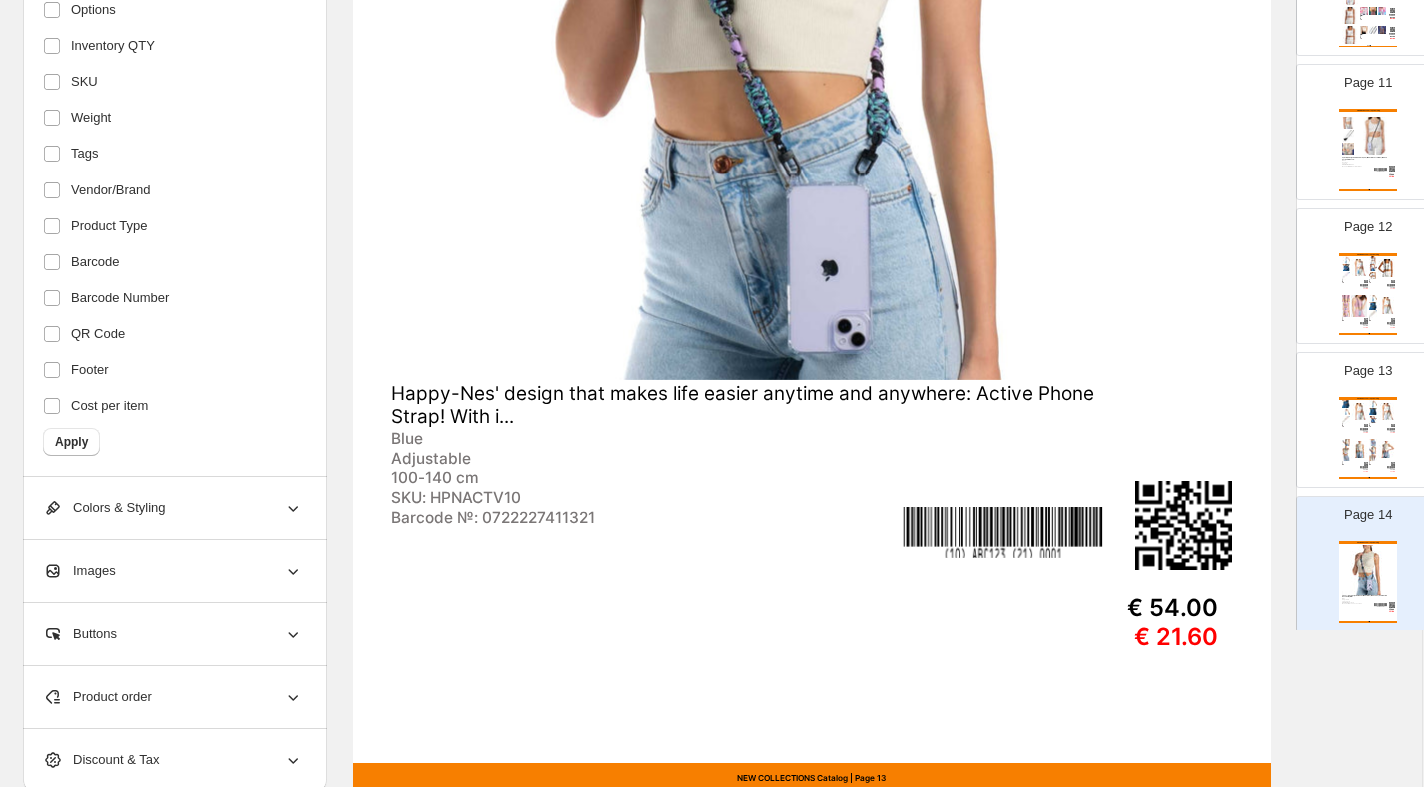 click 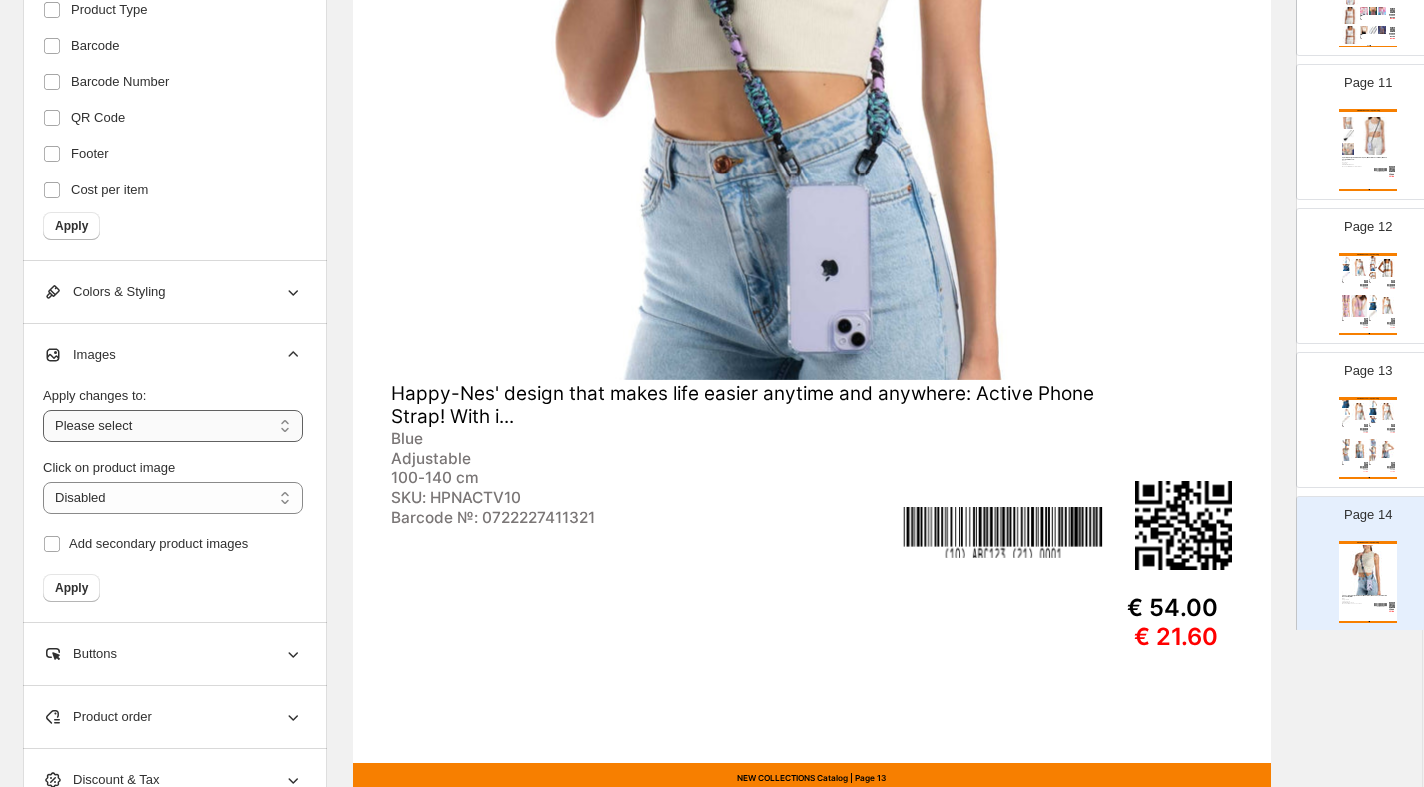 click on "**********" at bounding box center [173, 426] 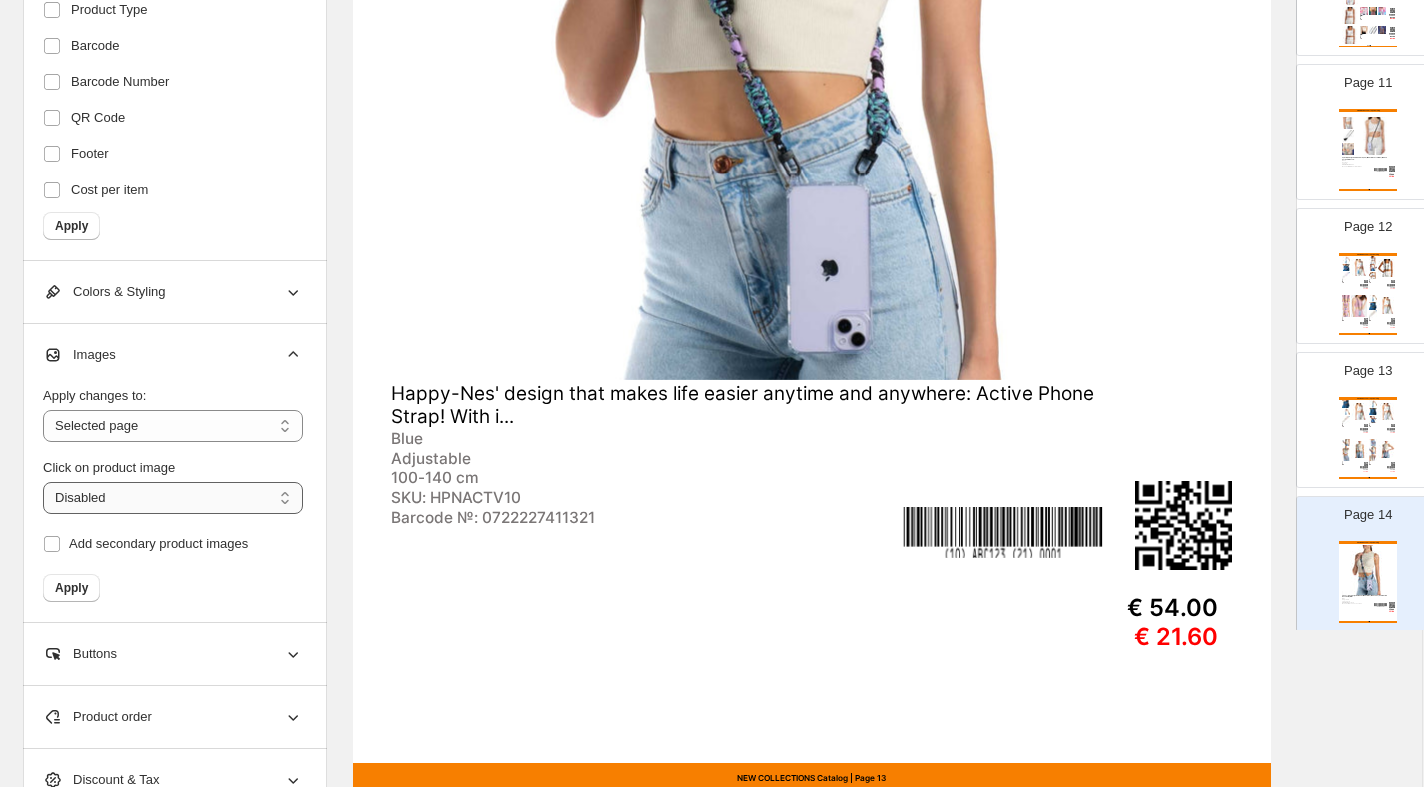 click on "**********" at bounding box center (173, 498) 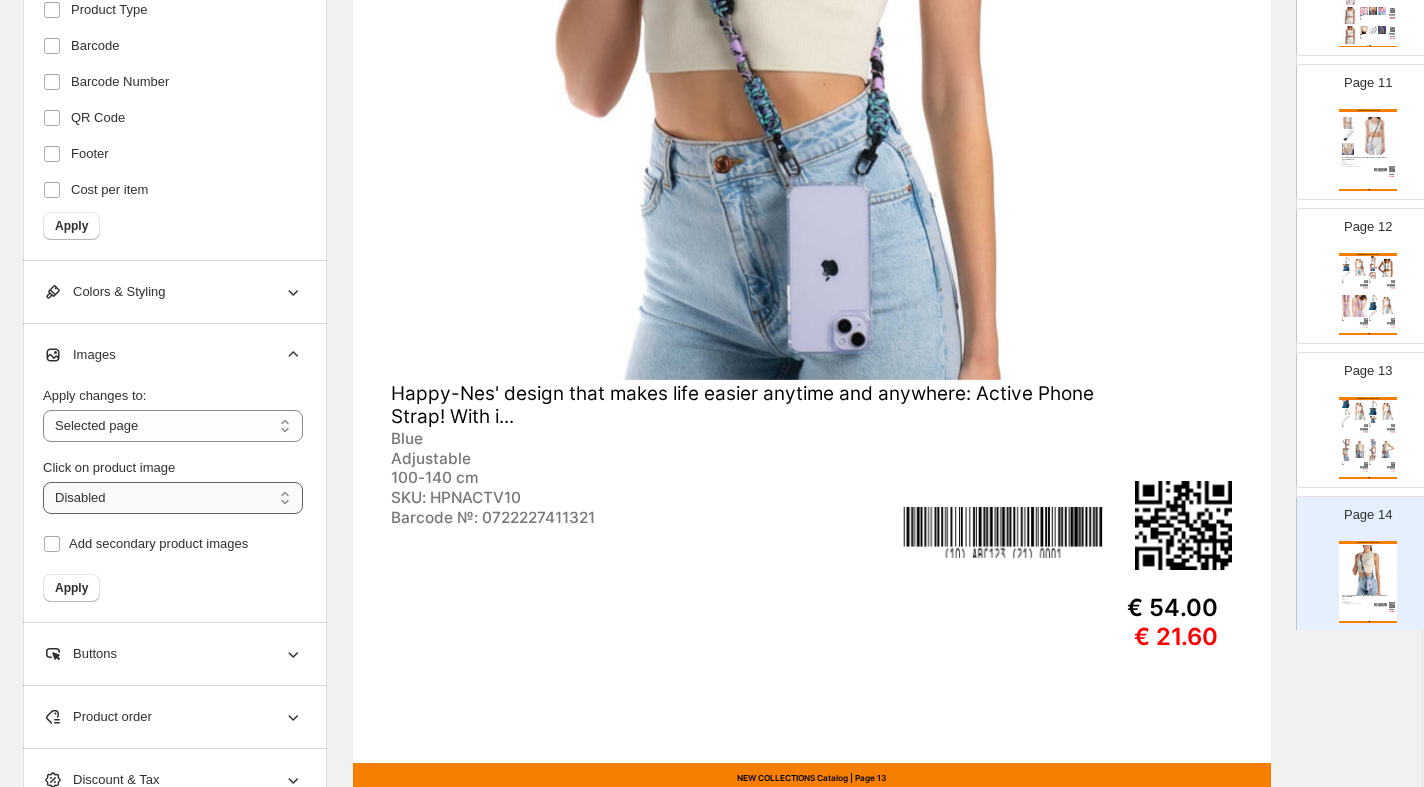 select on "**********" 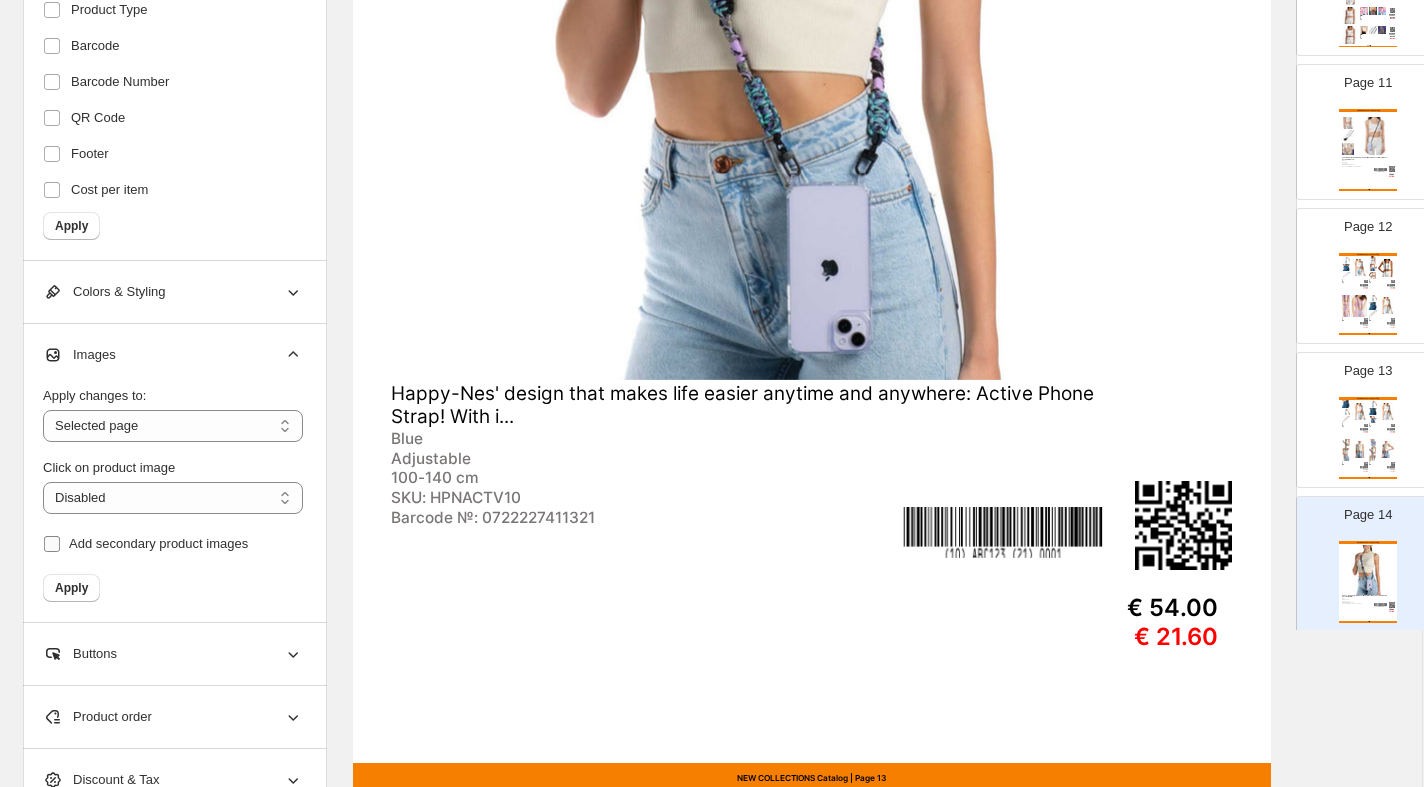click on "Add secondary product images" at bounding box center (158, 543) 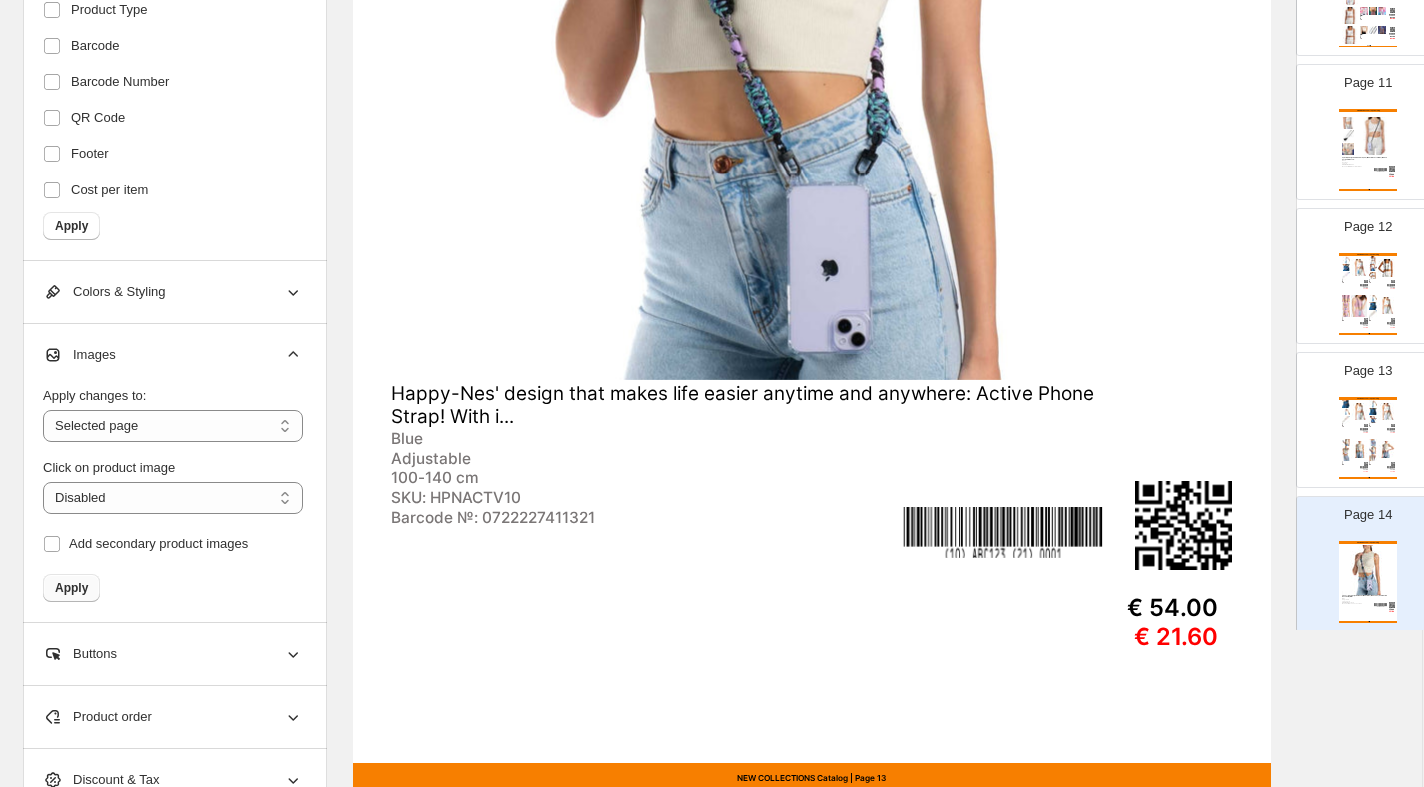 click on "Apply" at bounding box center [71, 588] 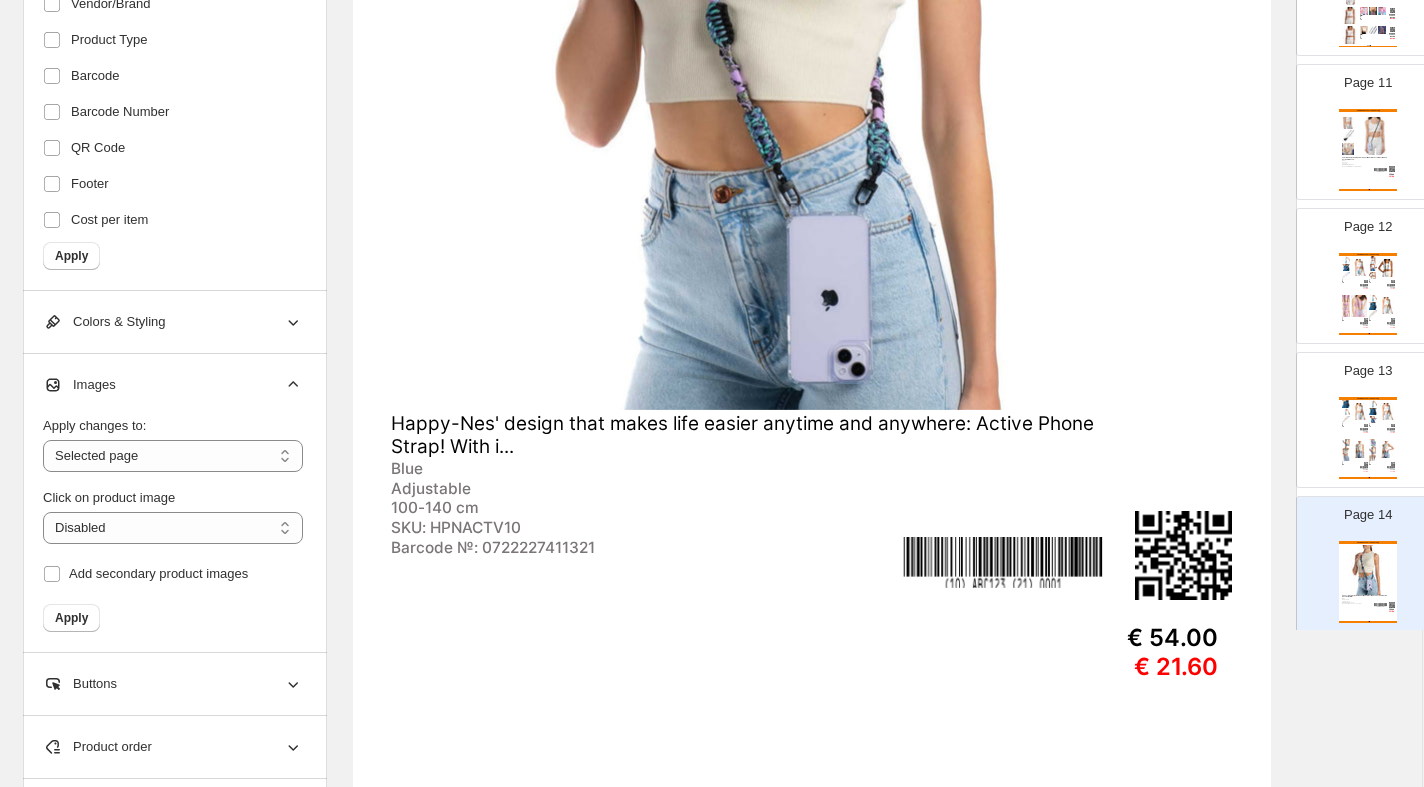 scroll, scrollTop: 607, scrollLeft: 1, axis: both 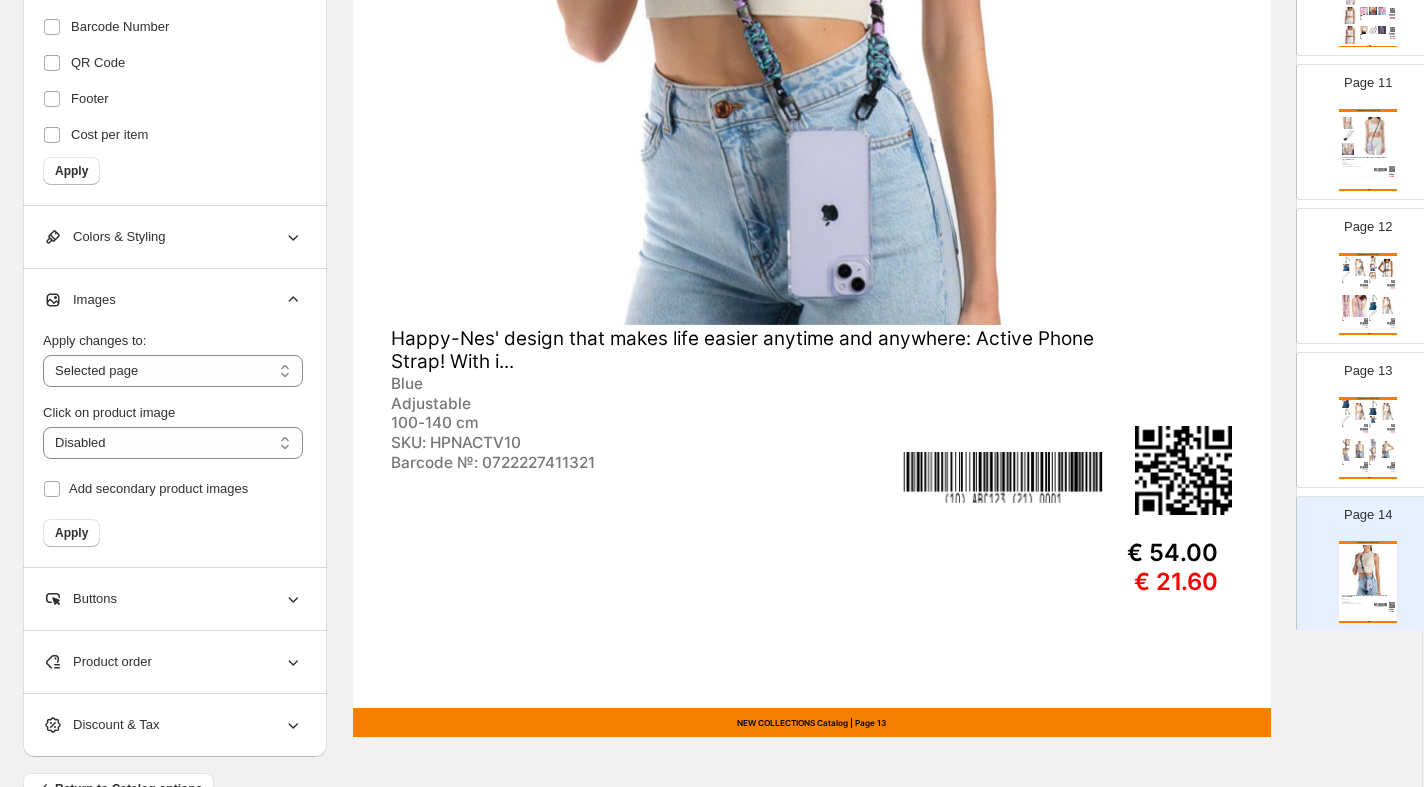 click at bounding box center [811, -34] 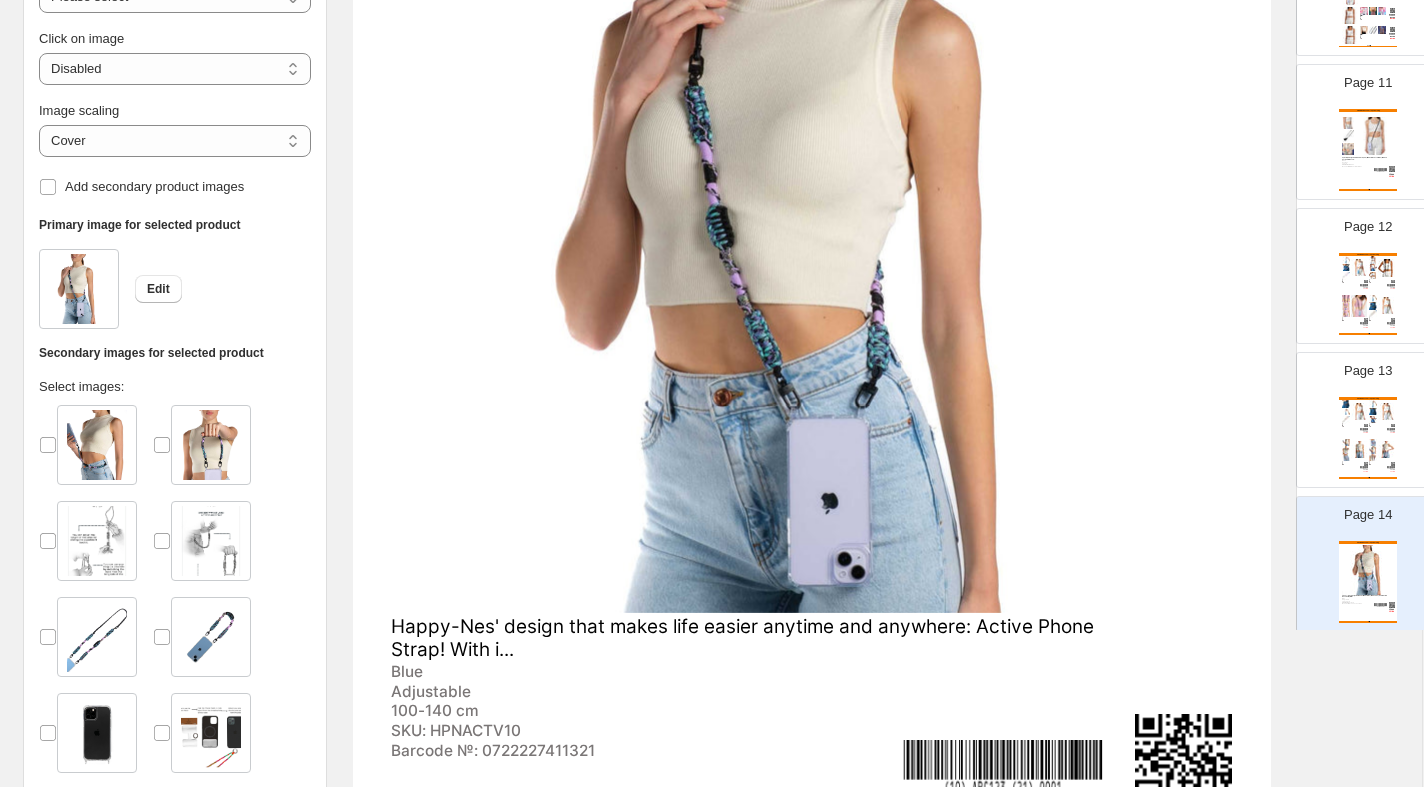 scroll, scrollTop: 0, scrollLeft: 1, axis: horizontal 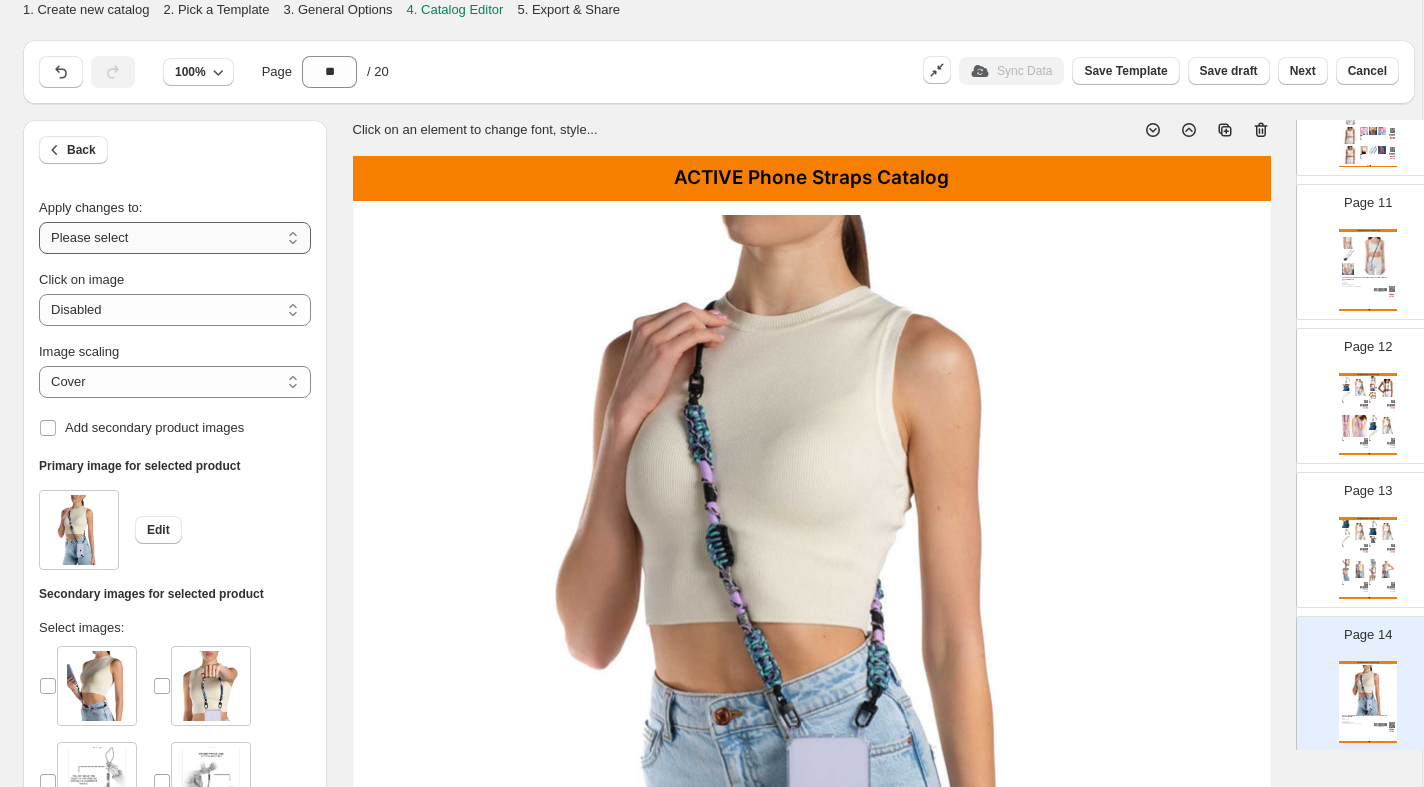 click on "**********" at bounding box center [175, 238] 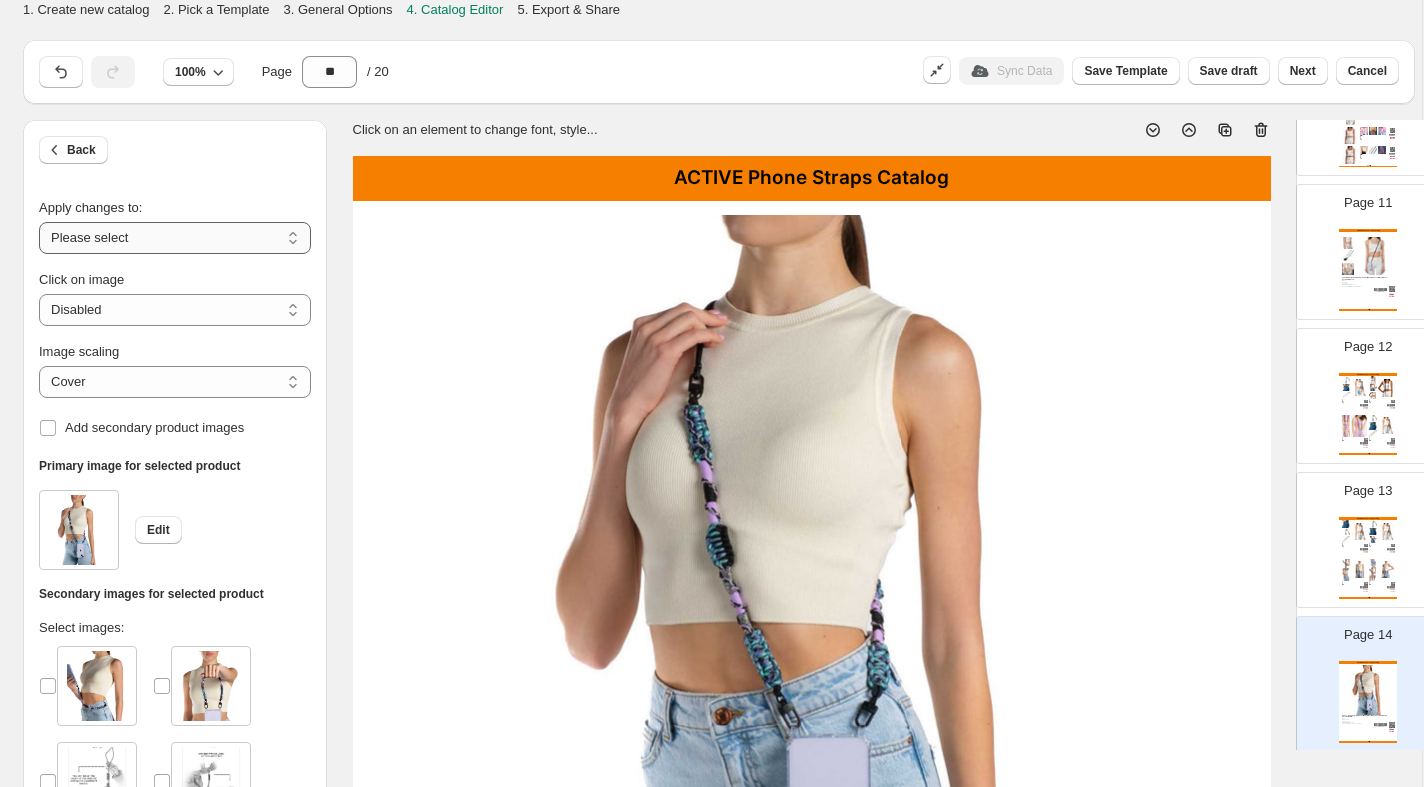 select on "**********" 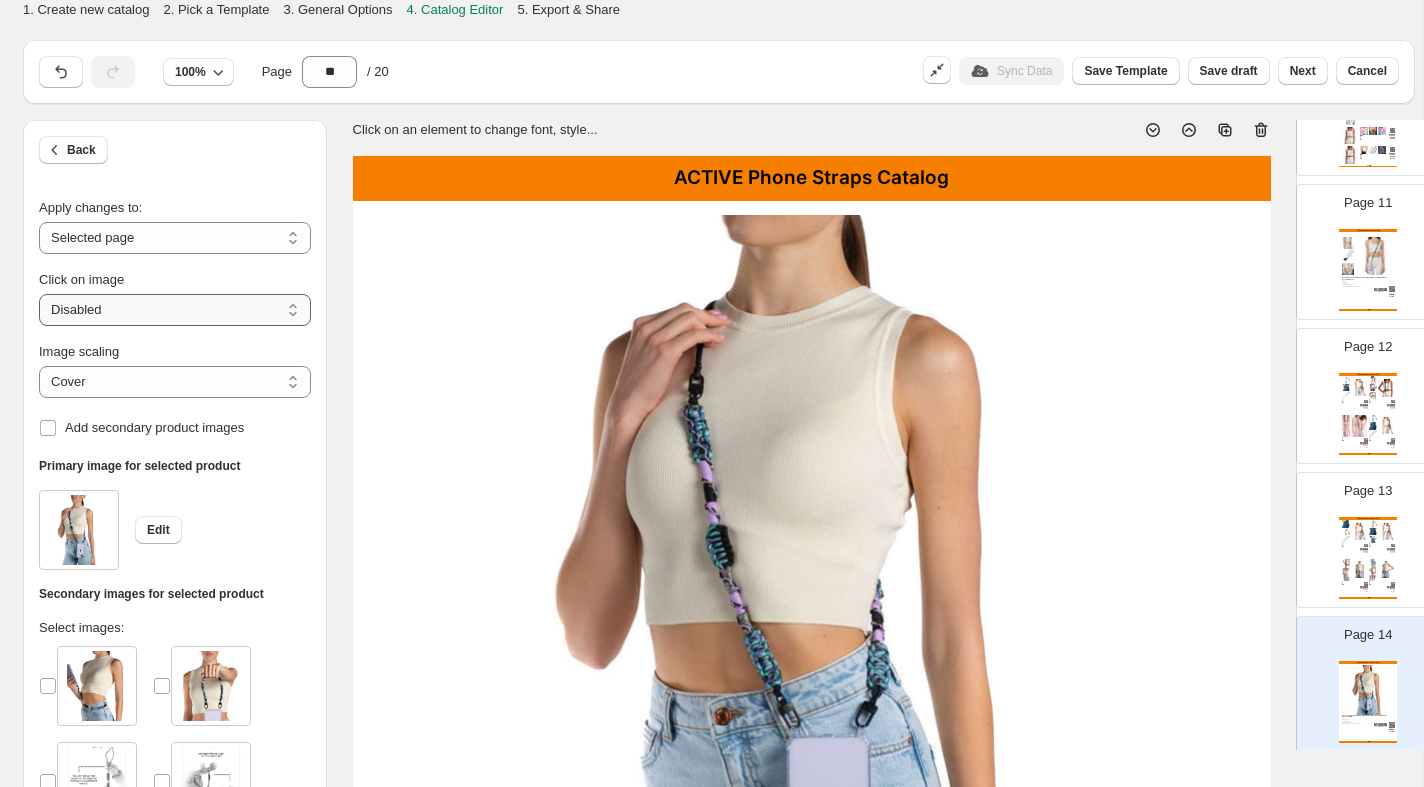 click on "**********" at bounding box center (175, 310) 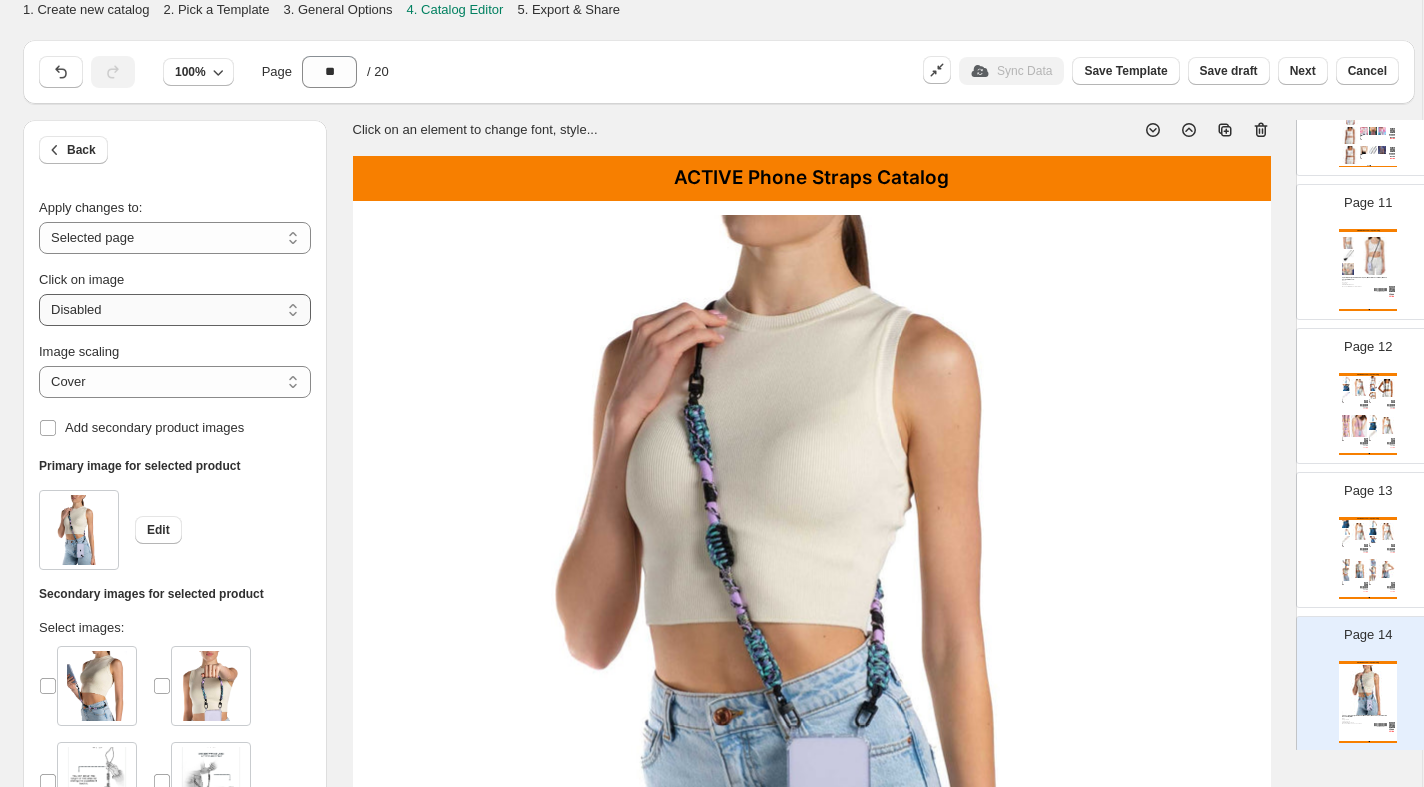 select on "**********" 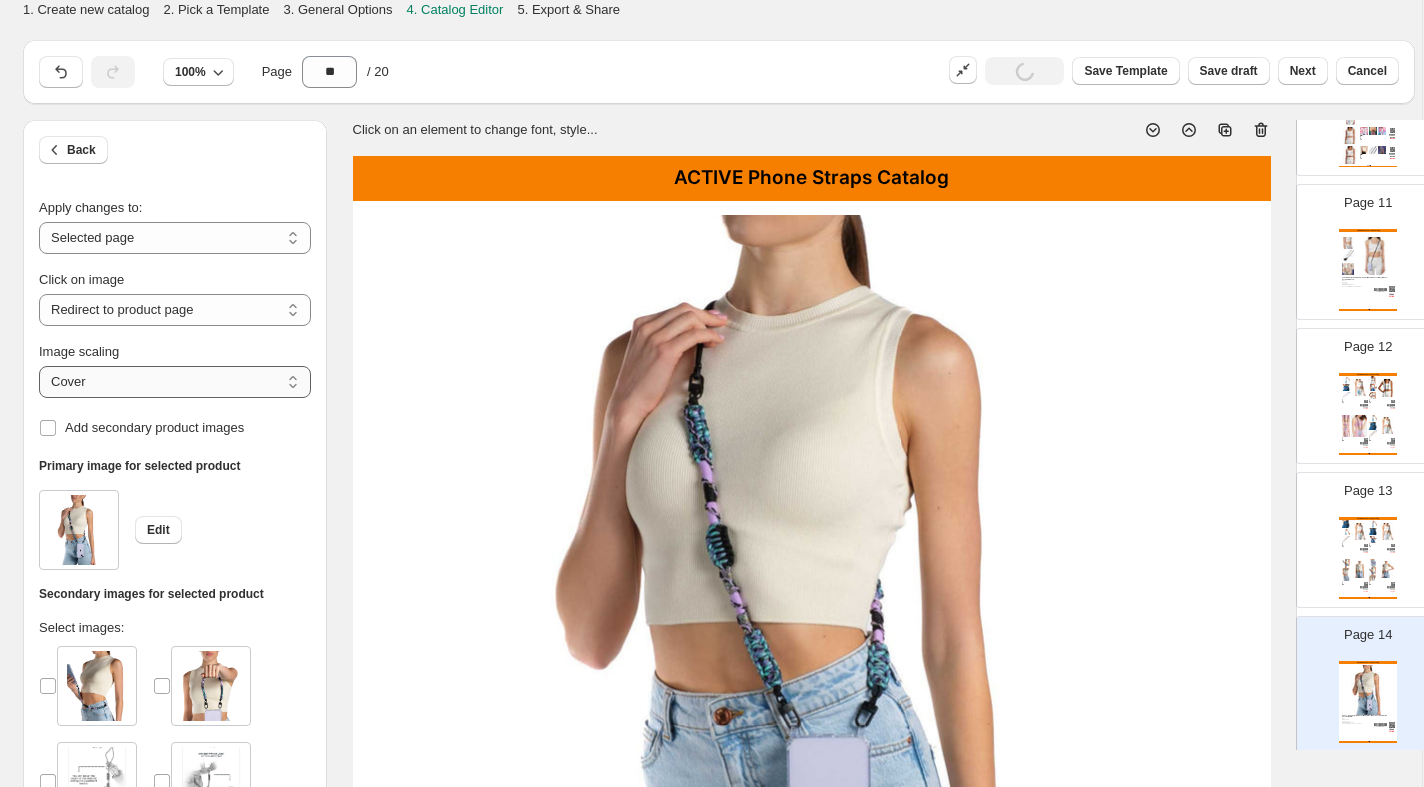 click on "***** *******" at bounding box center [175, 382] 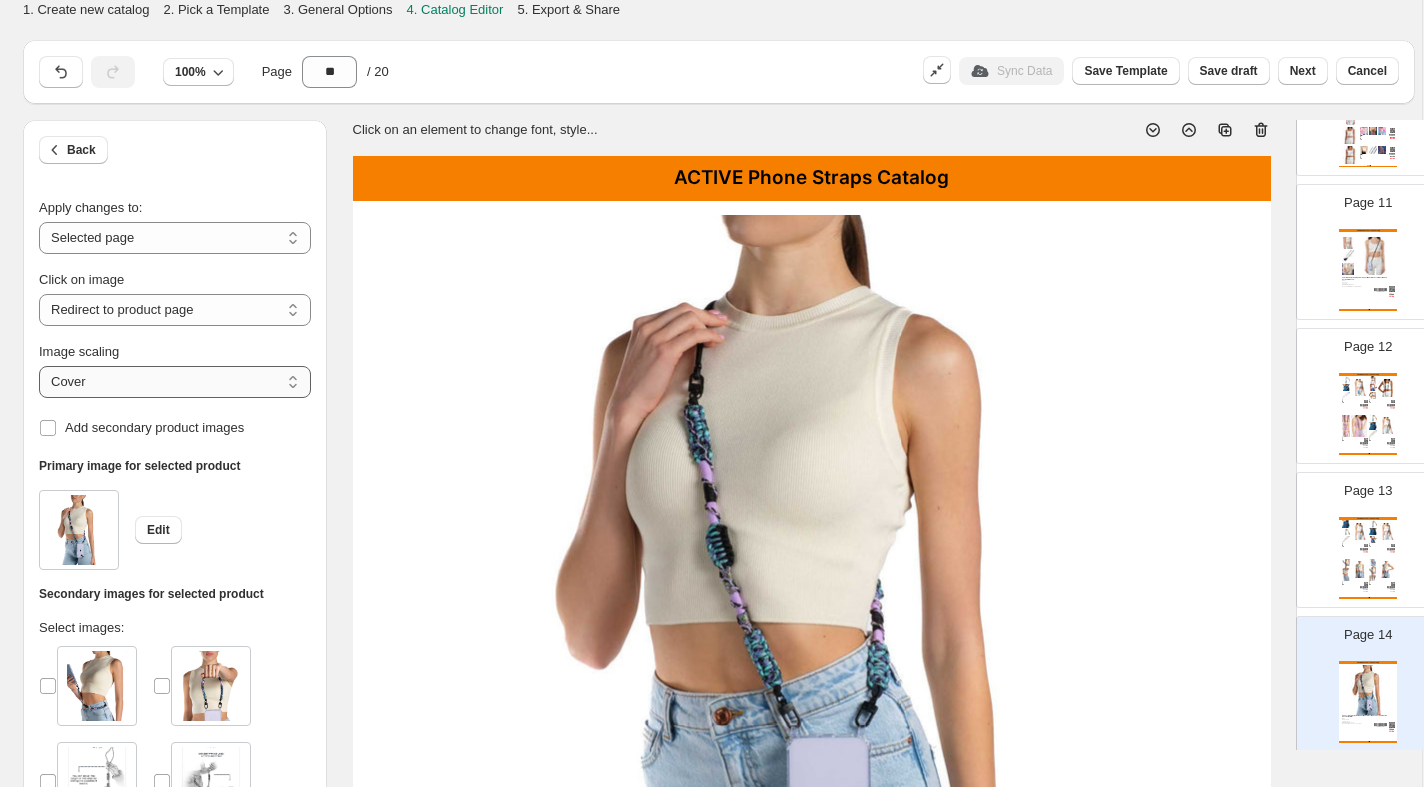 select on "*******" 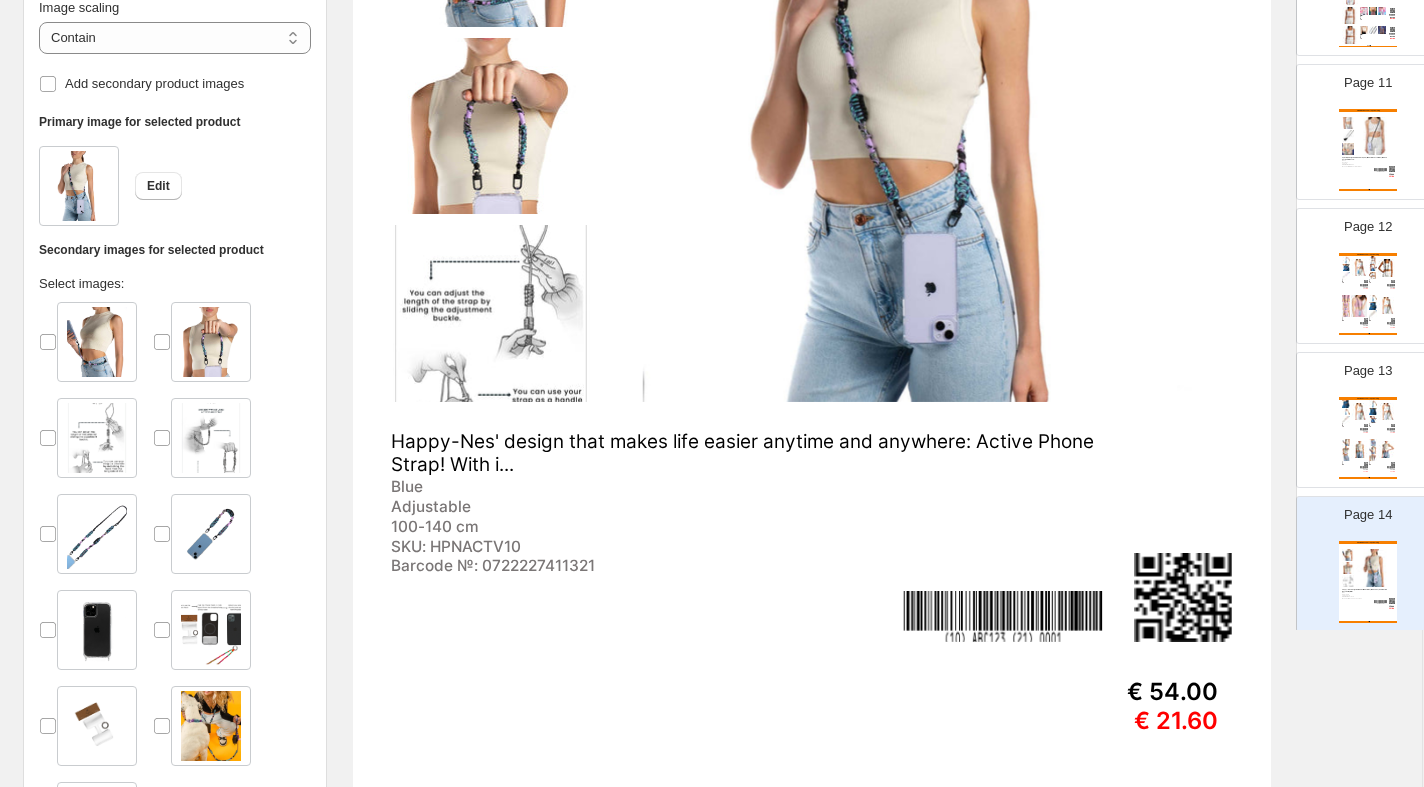 scroll, scrollTop: 426, scrollLeft: 1, axis: both 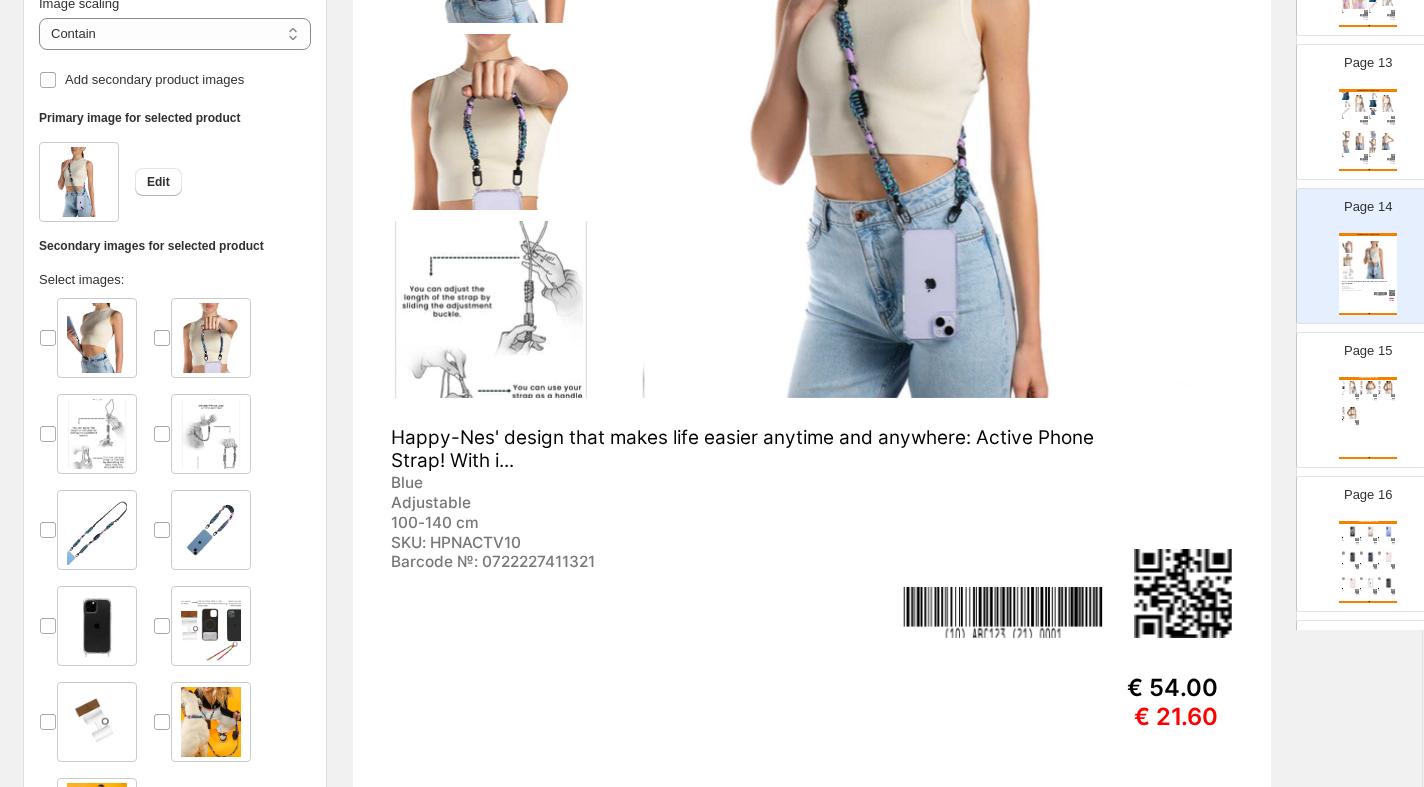 click on "NEW COLLECTIONS Catalog
Happy-Nes' design that makes life easier anytime and anywhere: Active Phone Strap! With its convenient and... SKU:  HPNACTV16 Barcode №:  0722227415923 € 54.00 € 21.60
Happy-Nes's design that makes life easier anytime and anywhere: Active Phone Strap! With its convenient an... SKU:  HPNACTV03 Barcode №:  0667228345254 € 54.00 € 21.60
Happy-Nes's design that makes life easier anytime and anywhere: Active Phone Strap! With its convenient an... SKU:  HPNACTV04 Barcode №:   € 54.00 € 21.60
Happy-Nes's design that makes life easier anytime and anywhere: Active Phone Strap! With its convenient an... SKU:  HPNACTV07 Barcode №:  0667228345292 € 54.00 € 21.60 NEW COLLECTIONS Catalog | Page undefined" at bounding box center (1368, 418) 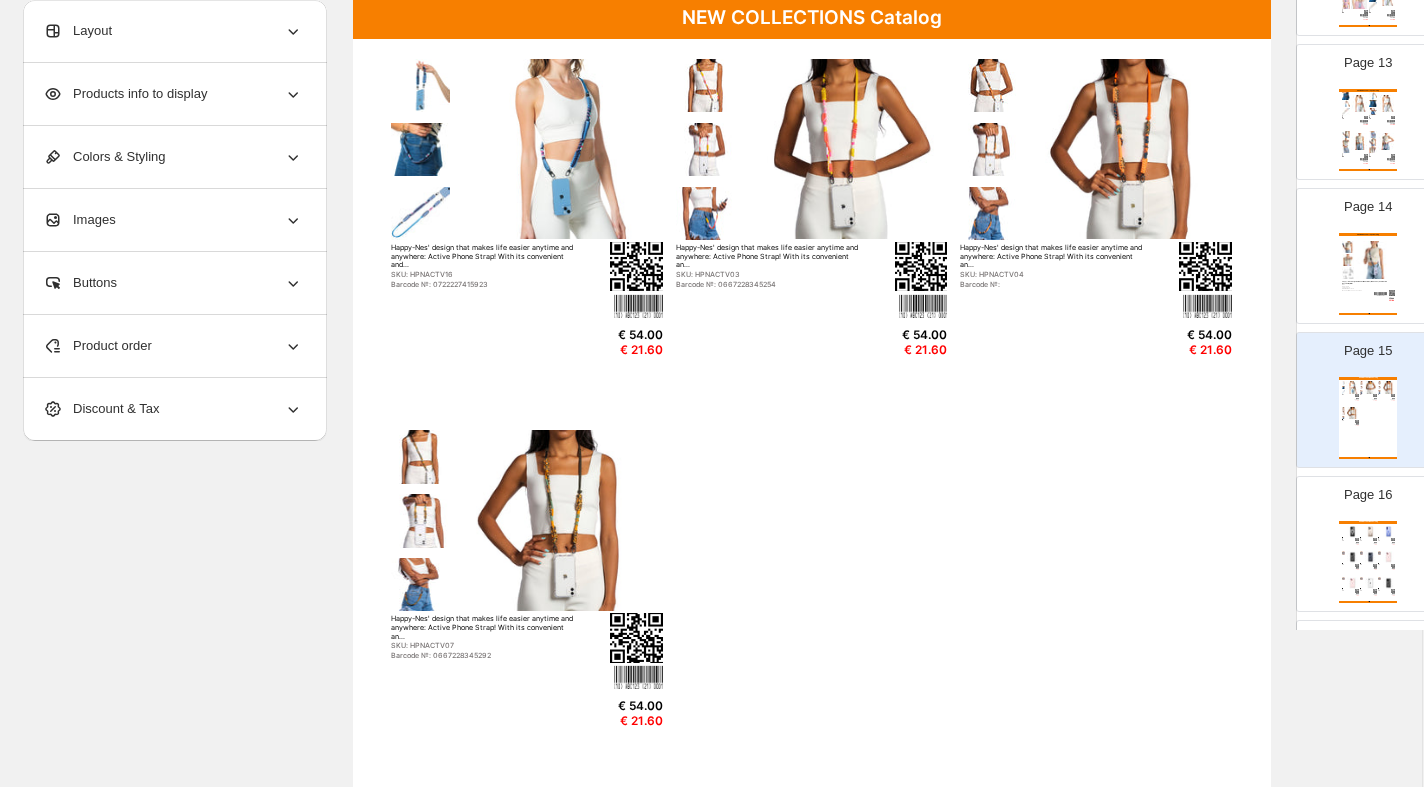 scroll, scrollTop: 0, scrollLeft: 1, axis: horizontal 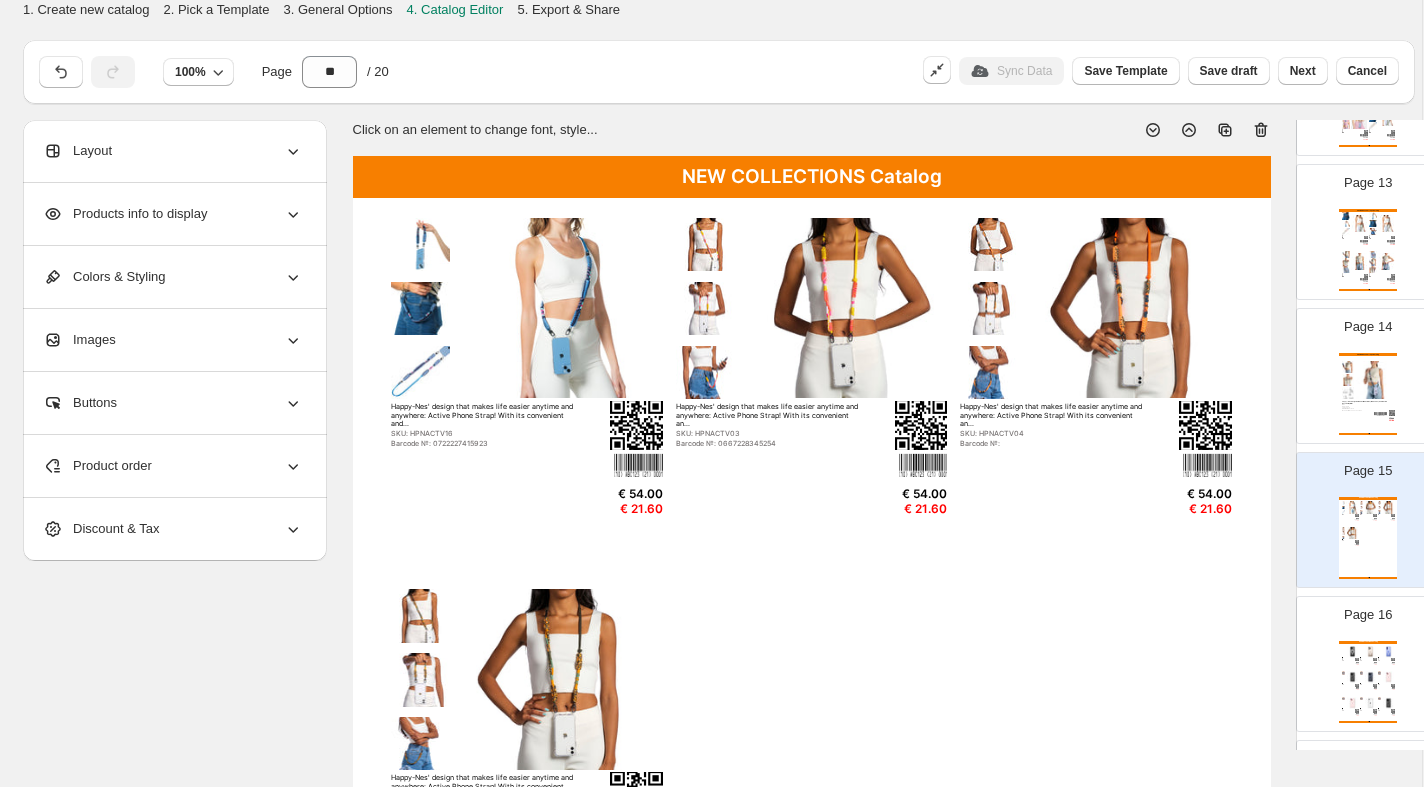 click at bounding box center [1375, 380] 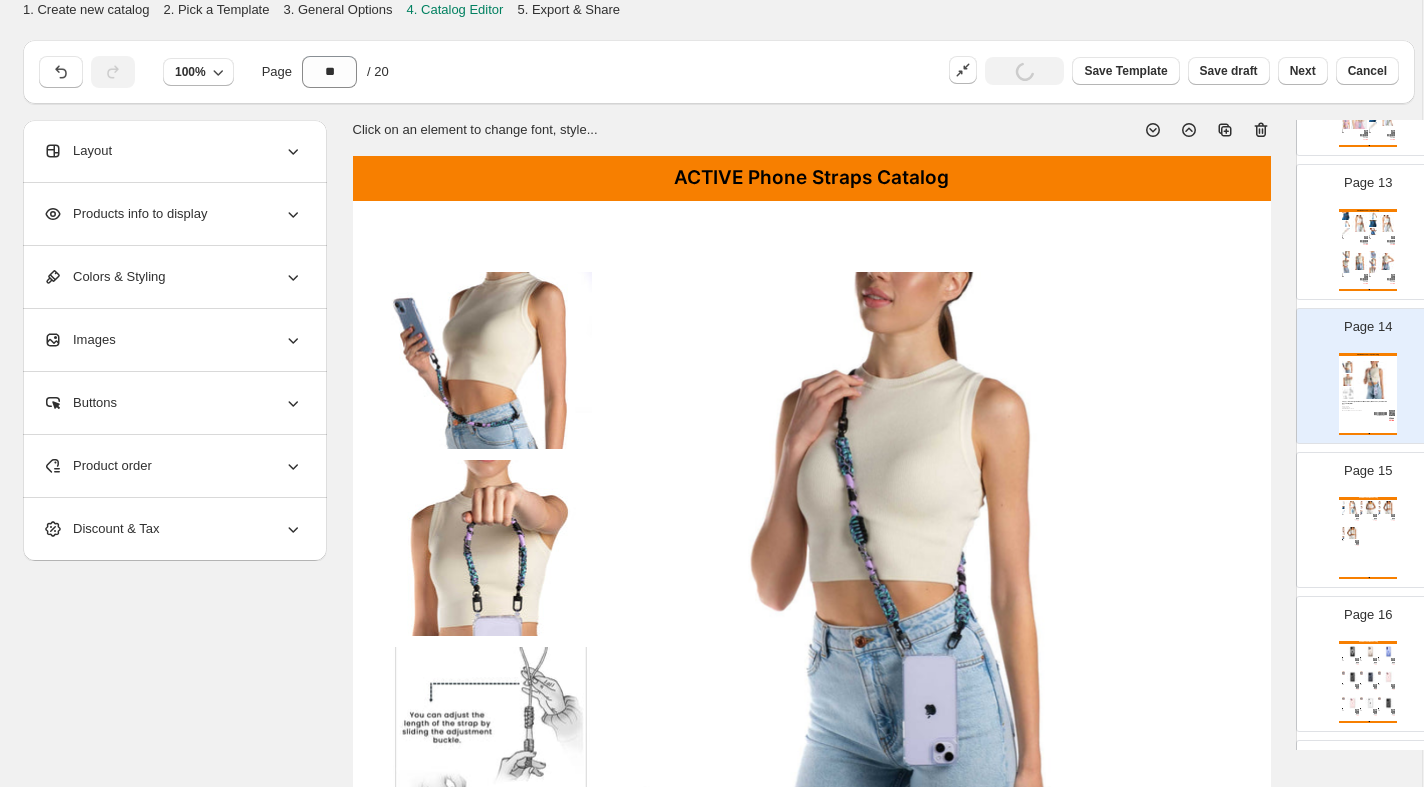 click on "NEW COLLECTIONS Catalog
Happy-Nes' design that makes life easier anytime and anywhere: Active Phone Strap! With its convenient and... SKU:  HPNACTV16 Barcode №:  0722227415923 € 54.00 € 21.60
Happy-Nes's design that makes life easier anytime and anywhere: Active Phone Strap! With its convenient an... SKU:  HPNACTV03 Barcode №:  0667228345254 € 54.00 € 21.60
Happy-Nes's design that makes life easier anytime and anywhere: Active Phone Strap! With its convenient an... SKU:  HPNACTV04 Barcode №:   € 54.00 € 21.60
Happy-Nes's design that makes life easier anytime and anywhere: Active Phone Strap! With its convenient an... SKU:  HPNACTV07 Barcode №:  0667228345292 € 54.00 € 21.60 NEW COLLECTIONS Catalog | Page undefined" at bounding box center [1368, 538] 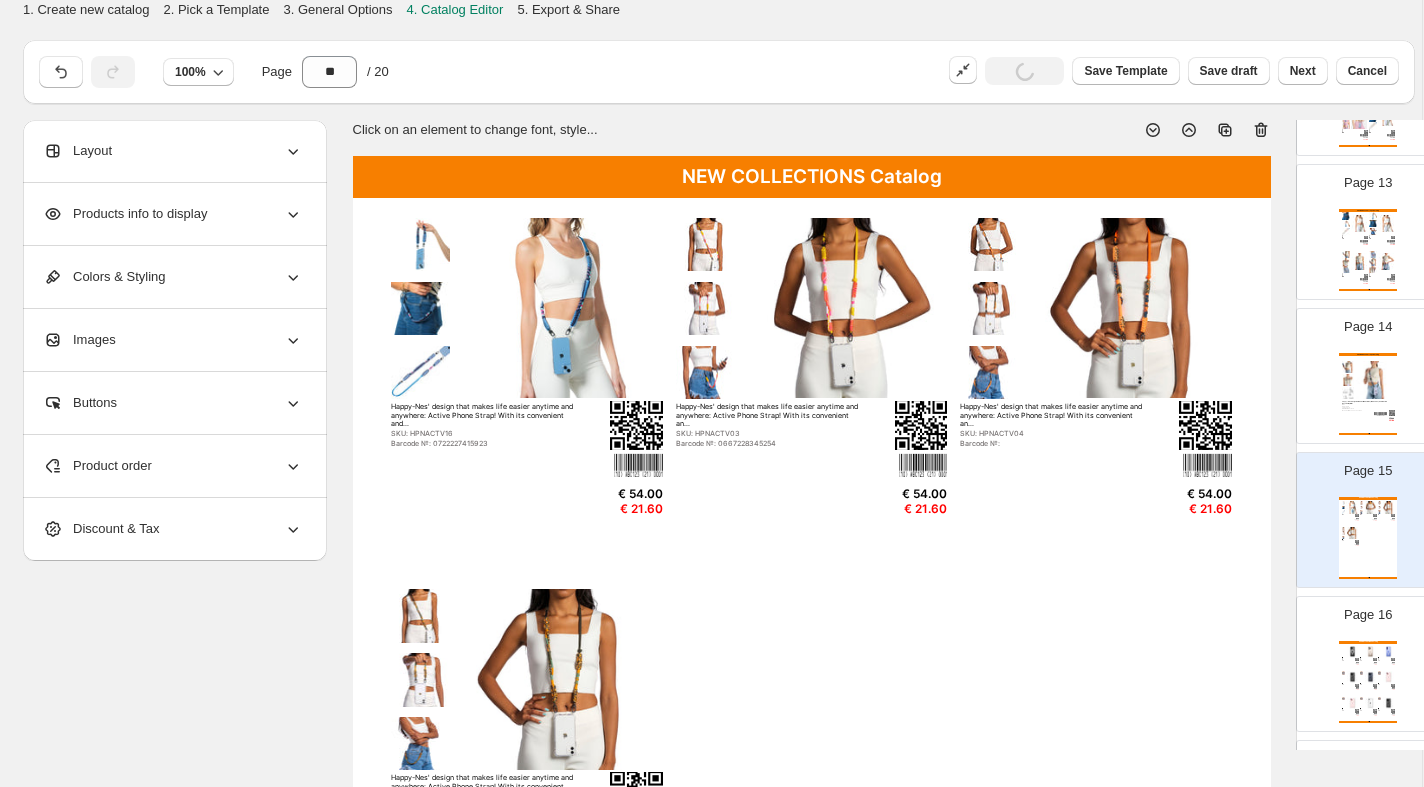 click on "NEW COLLECTIONS Catalog
Happy-Nes' design that makes life easier anytime and anywhere: Active Phone Strap! With its convenient and... SKU:  HPNACTV16 Barcode №:  0722227415923 € 54.00 € 21.60
Happy-Nes's design that makes life easier anytime and anywhere: Active Phone Strap! With its convenient an... SKU:  HPNACTV03 Barcode №:  0667228345254 € 54.00 € 21.60
Happy-Nes's design that makes life easier anytime and anywhere: Active Phone Strap! With its convenient an... SKU:  HPNACTV04 Barcode №:   € 54.00 € 21.60
Happy-Nes's design that makes life easier anytime and anywhere: Active Phone Strap! With its convenient an... SKU:  HPNACTV07 Barcode №:  0667228345292 € 54.00 € 21.60 NEW COLLECTIONS Catalog | Page undefined" at bounding box center (1368, 538) 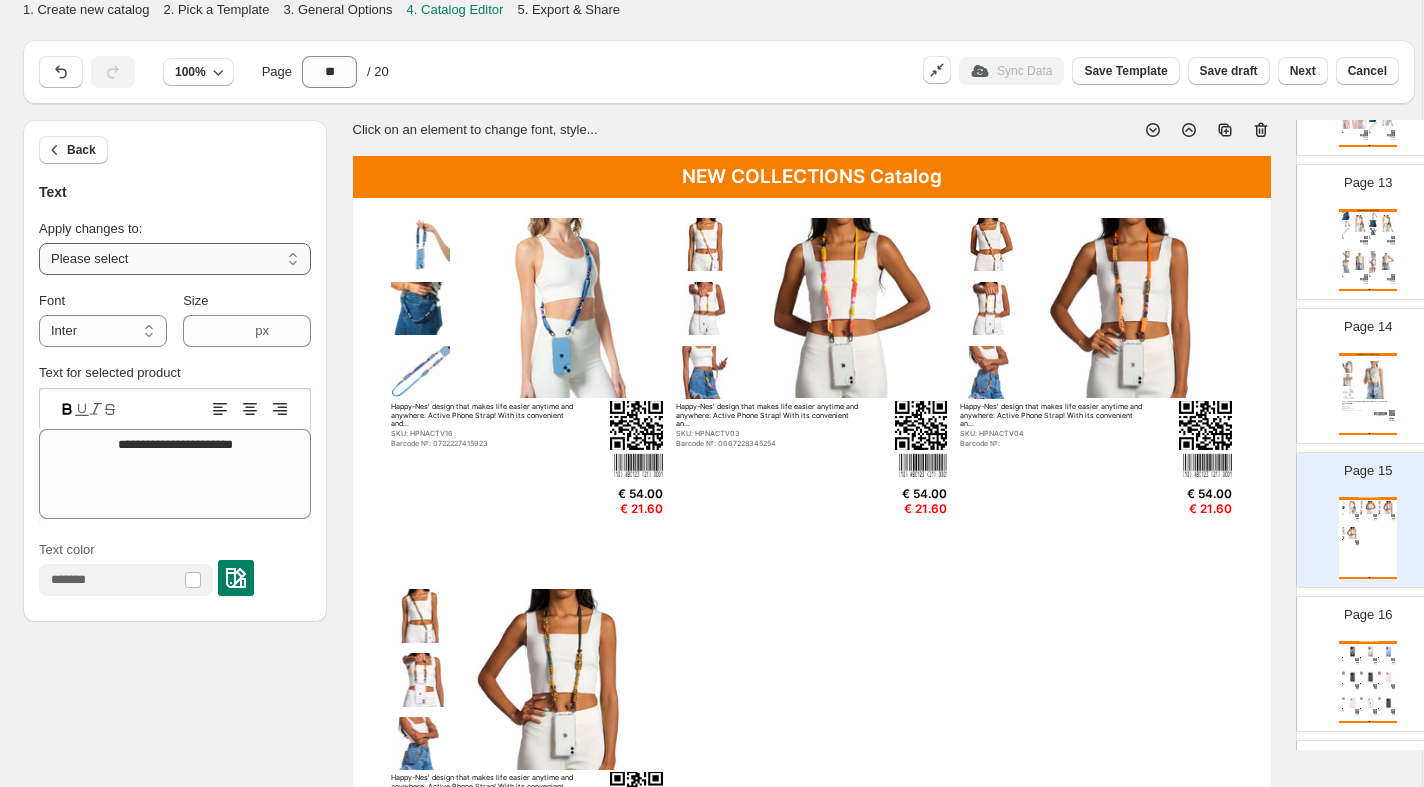 click on "**********" at bounding box center [175, 259] 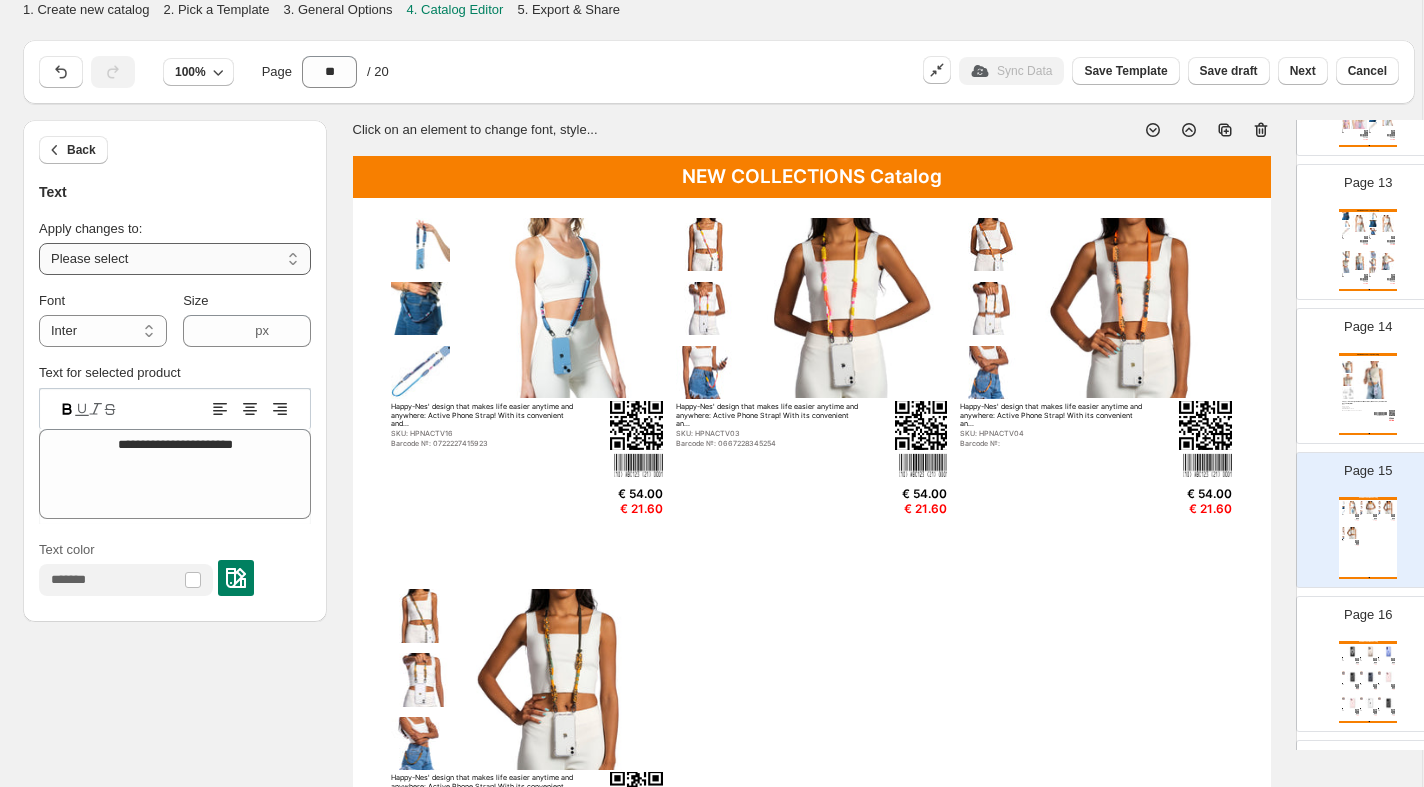 select on "**********" 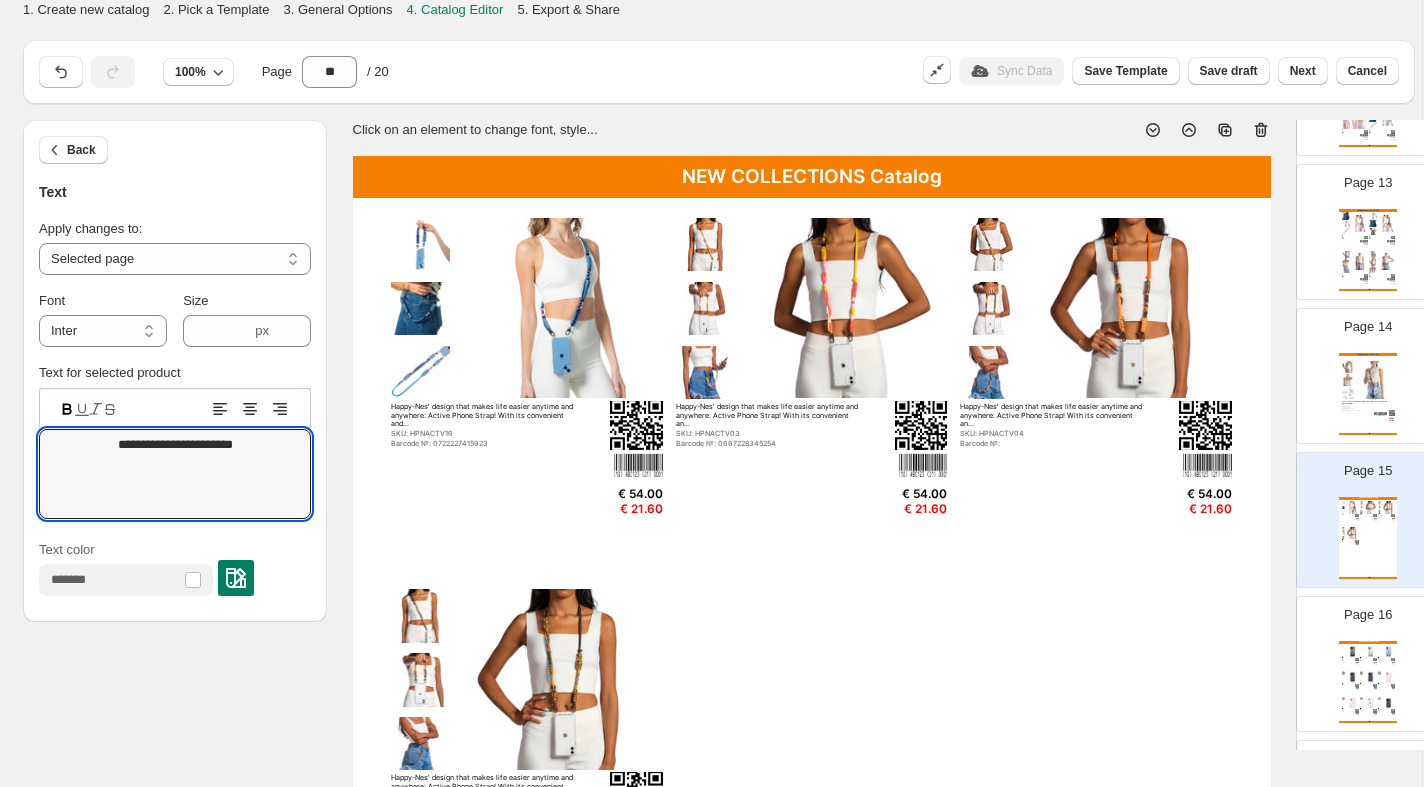 scroll, scrollTop: 0, scrollLeft: 0, axis: both 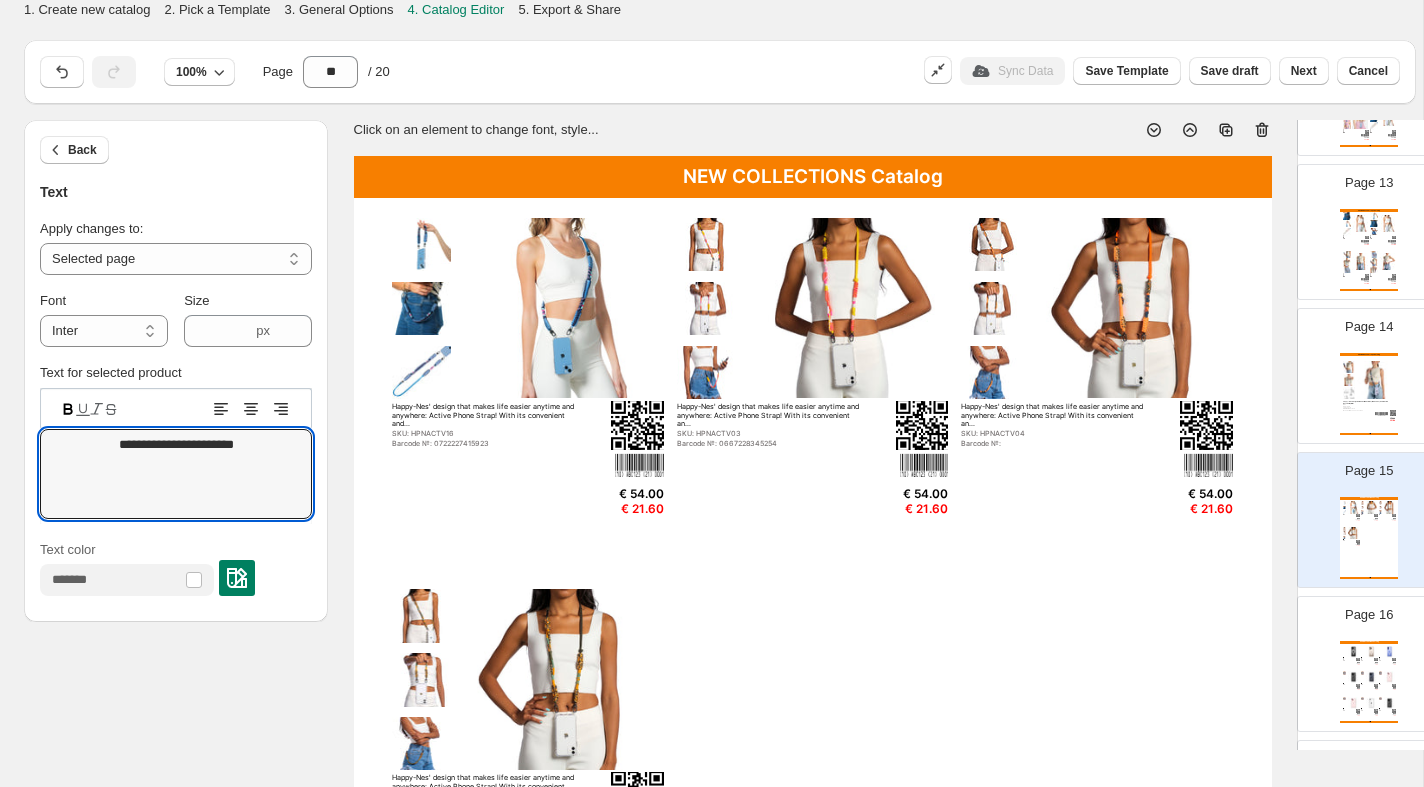 drag, startPoint x: 273, startPoint y: 445, endPoint x: -8, endPoint y: 415, distance: 282.5969 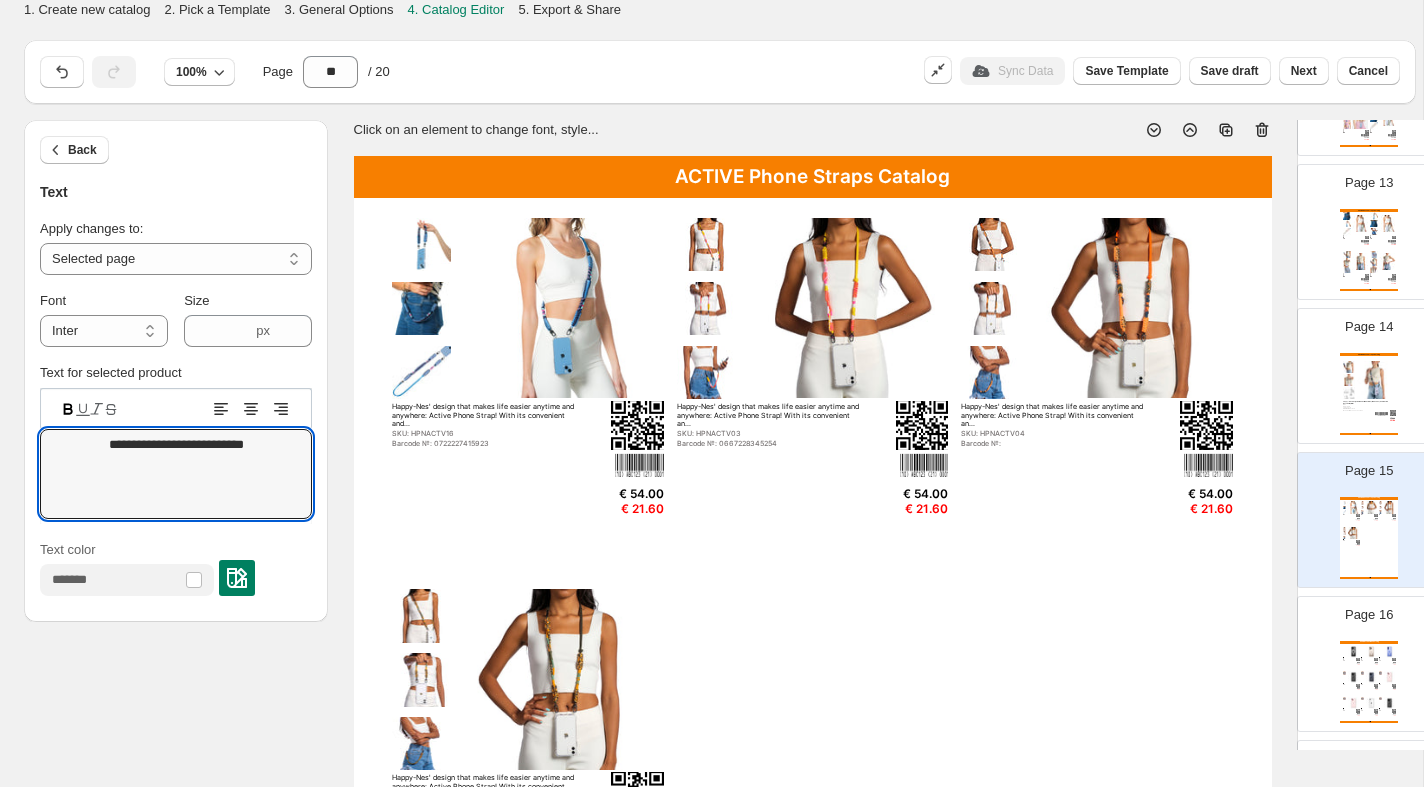 type on "**********" 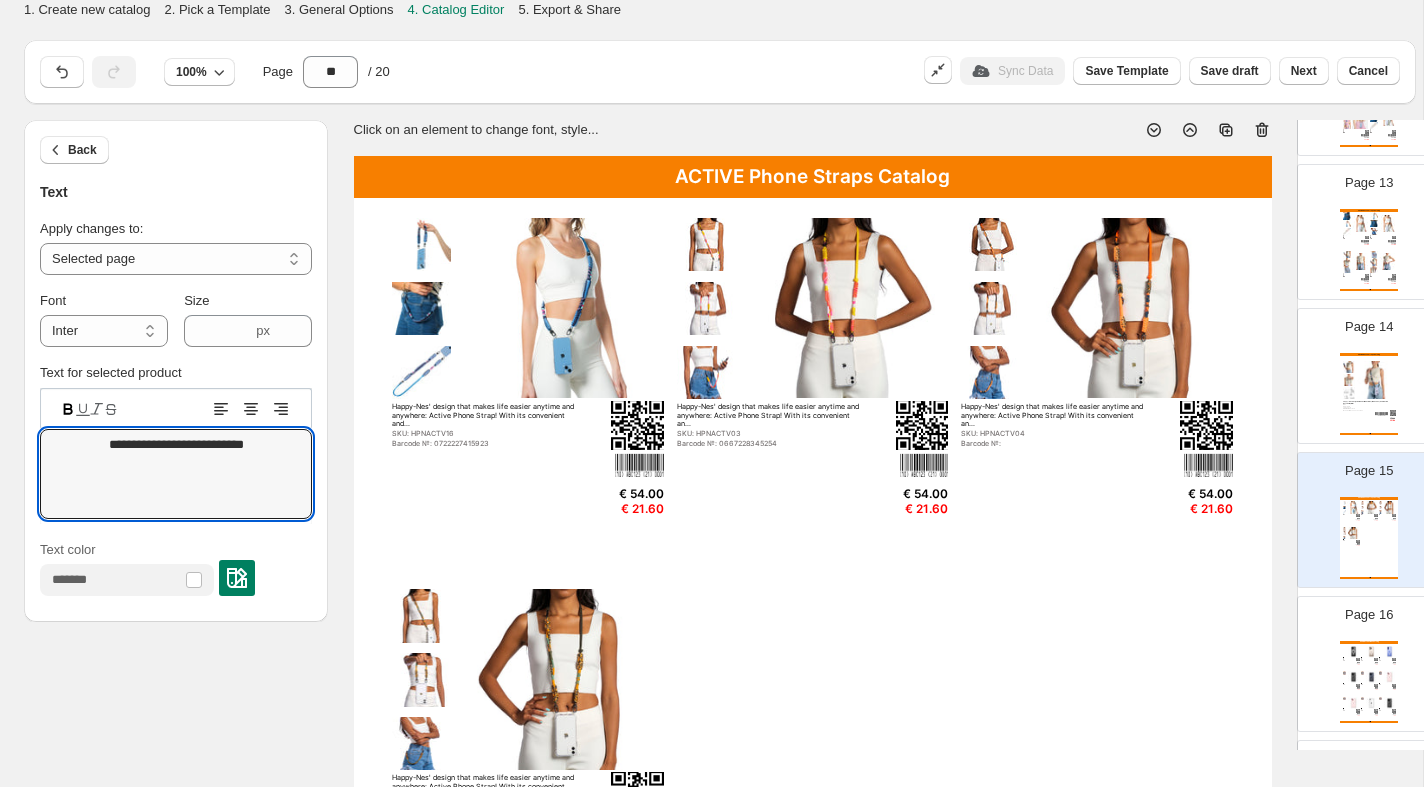 click at bounding box center (563, 308) 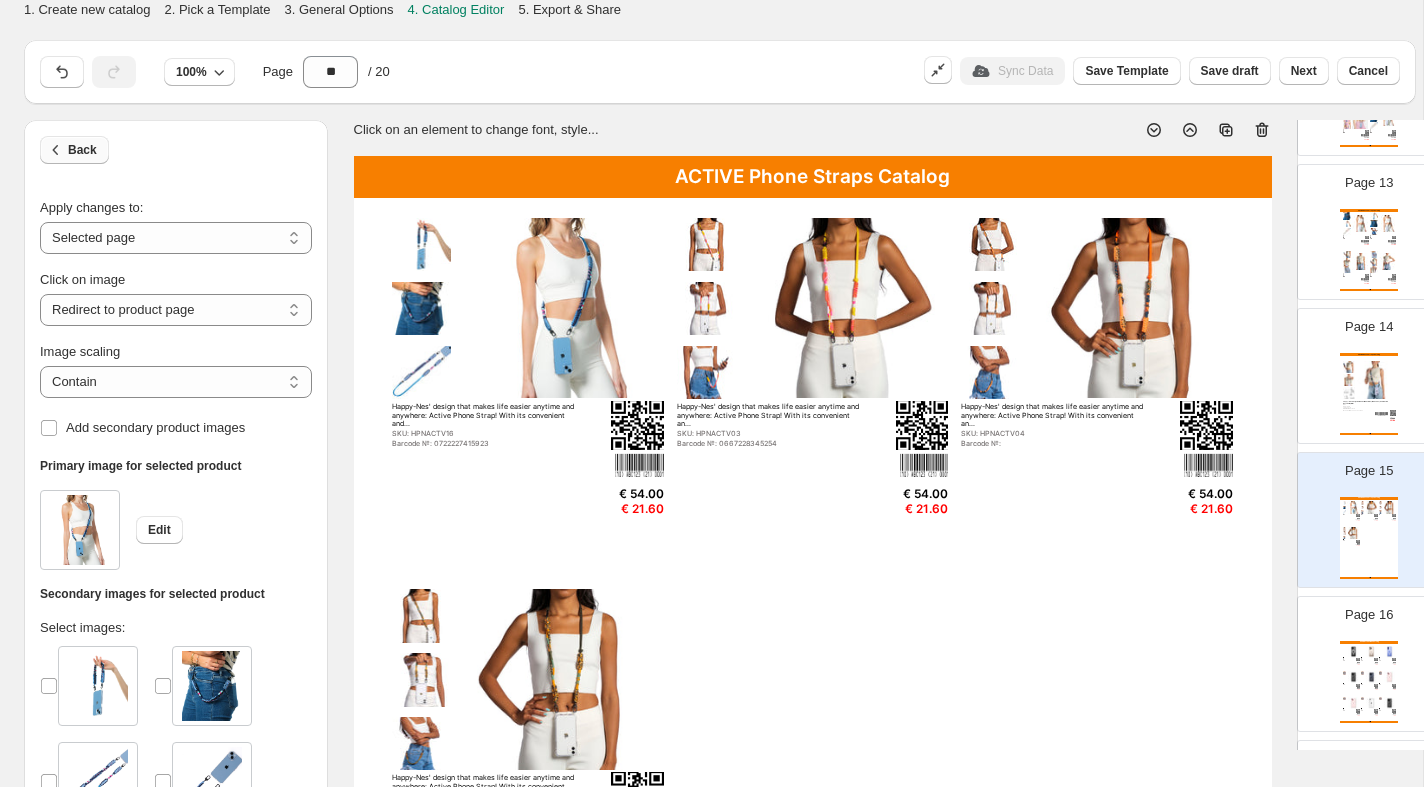 click 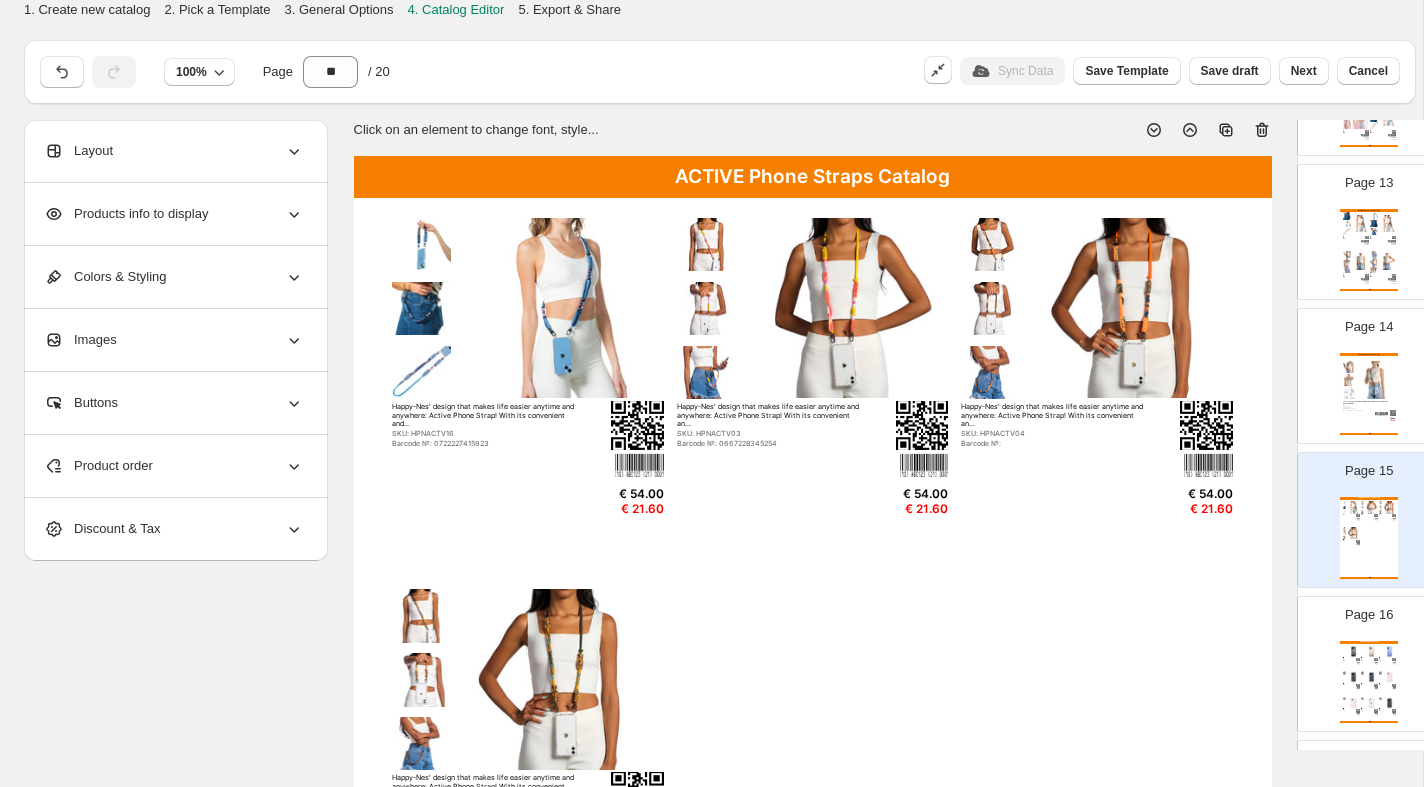 click on "Layout" at bounding box center (174, 151) 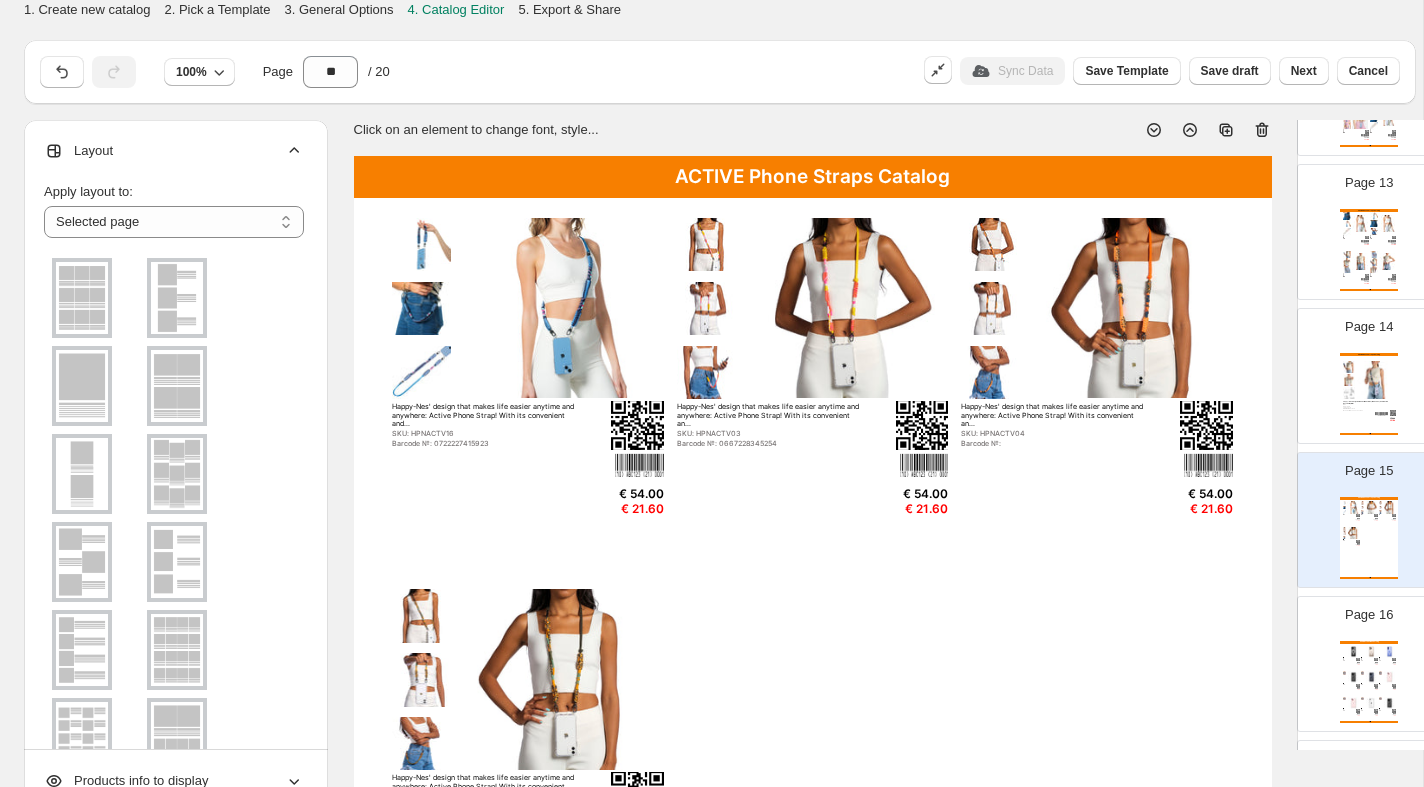 click at bounding box center (177, 386) 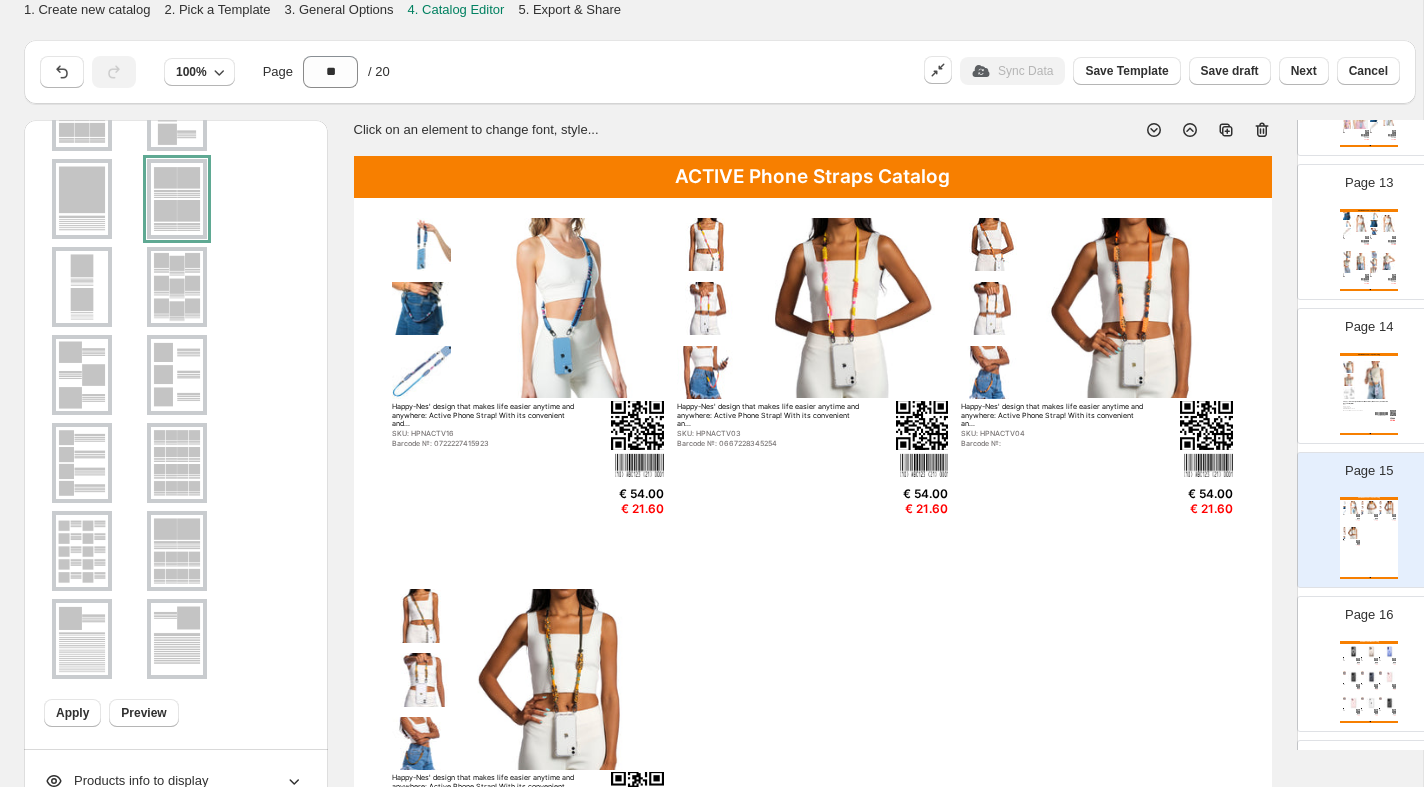 scroll, scrollTop: 201, scrollLeft: 0, axis: vertical 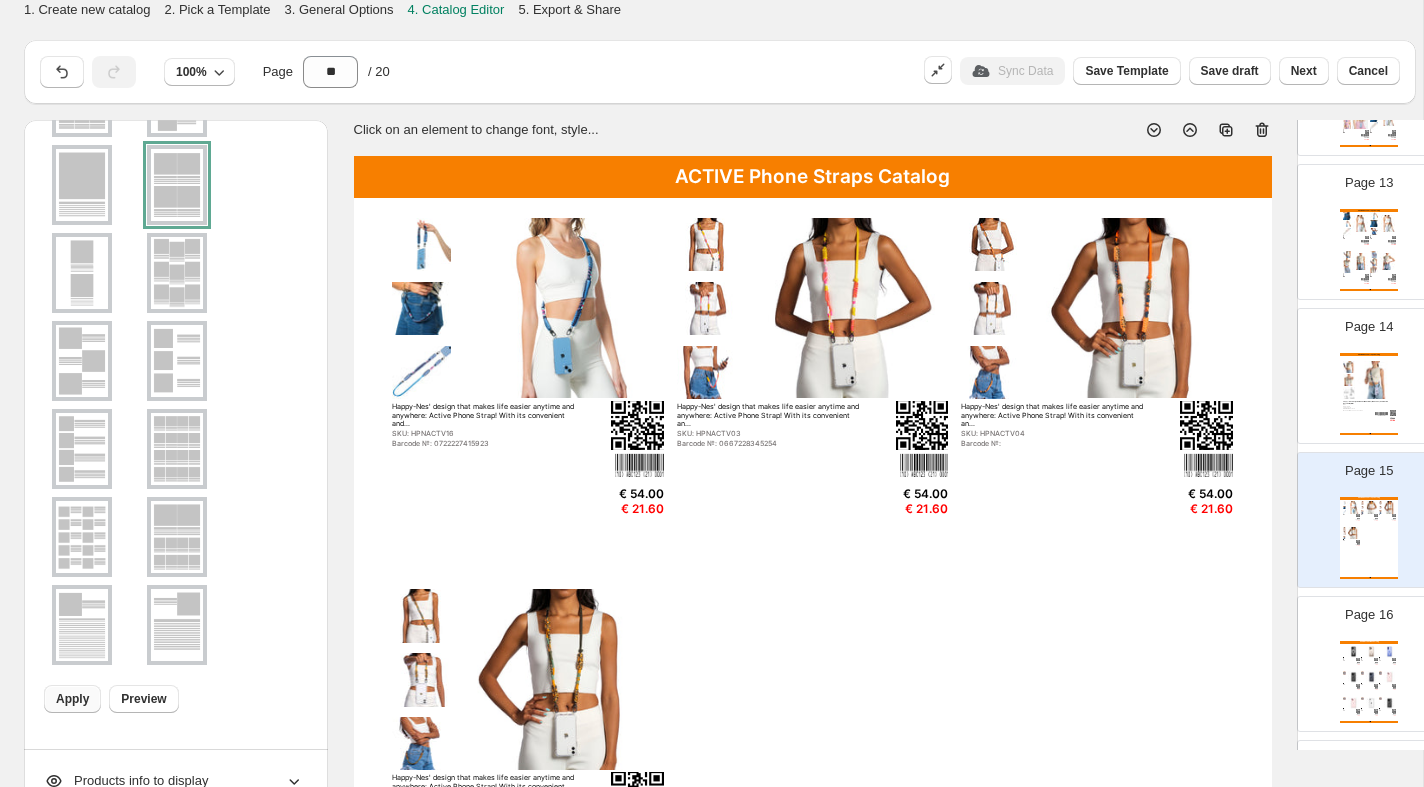 click on "Apply" at bounding box center (72, 699) 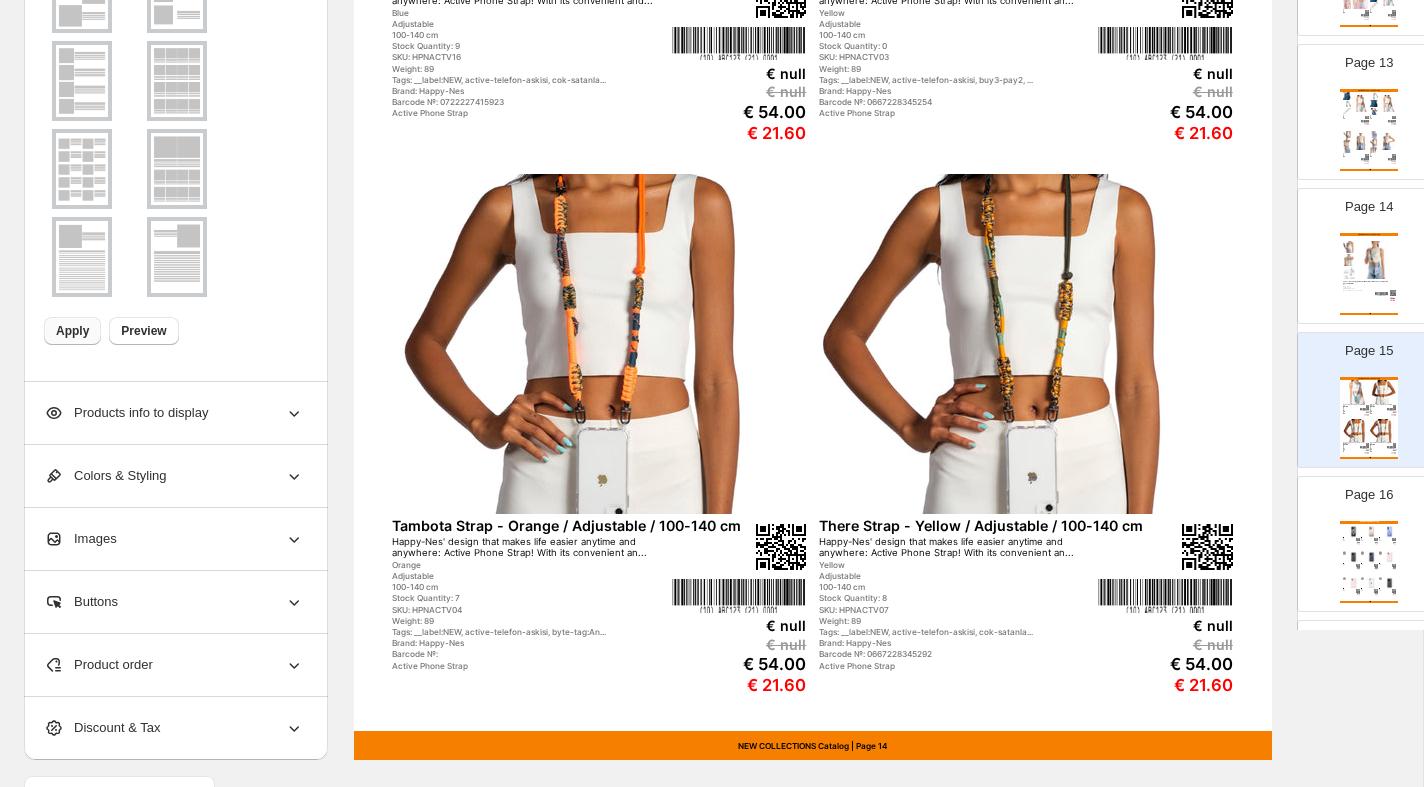 scroll, scrollTop: 638, scrollLeft: 0, axis: vertical 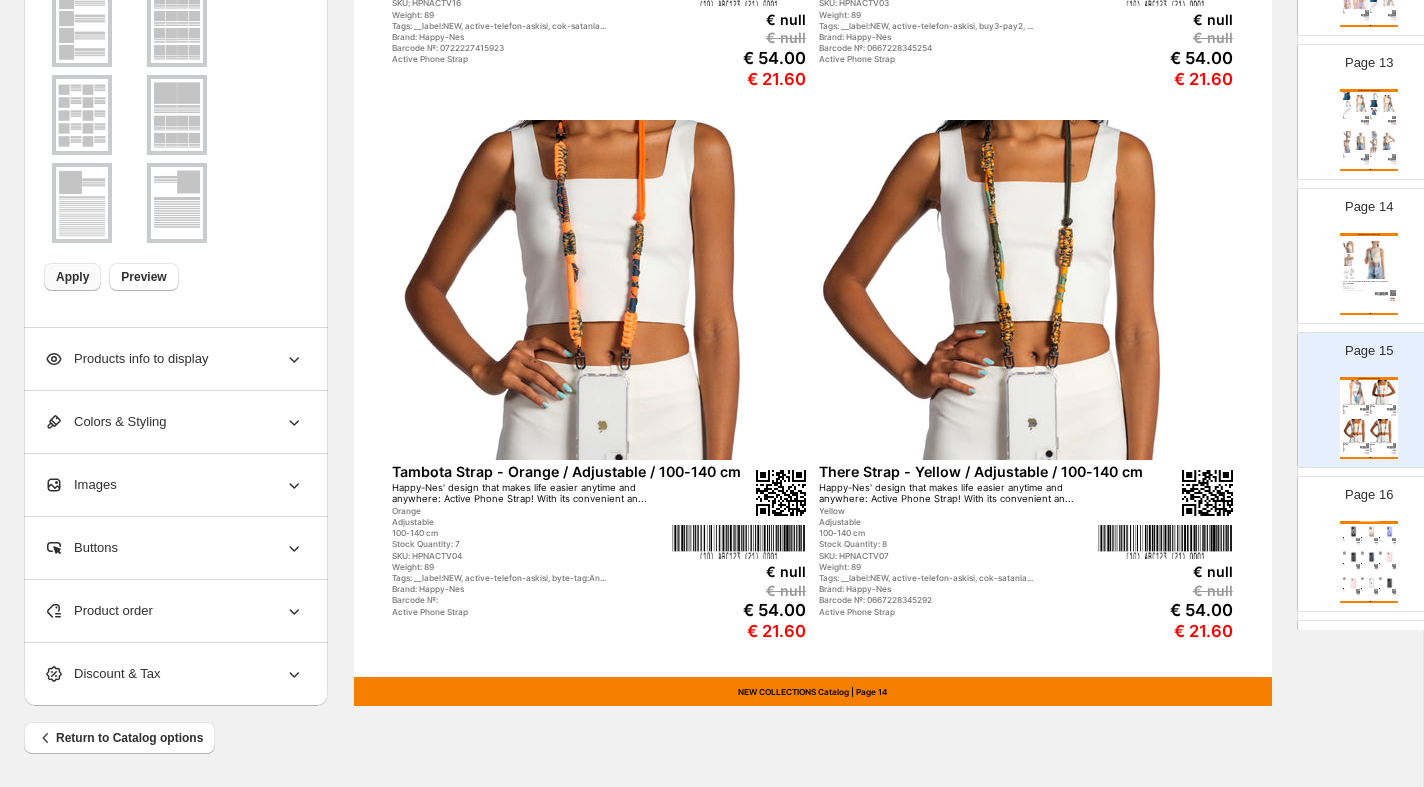 click on "Products info to display" at bounding box center (126, 359) 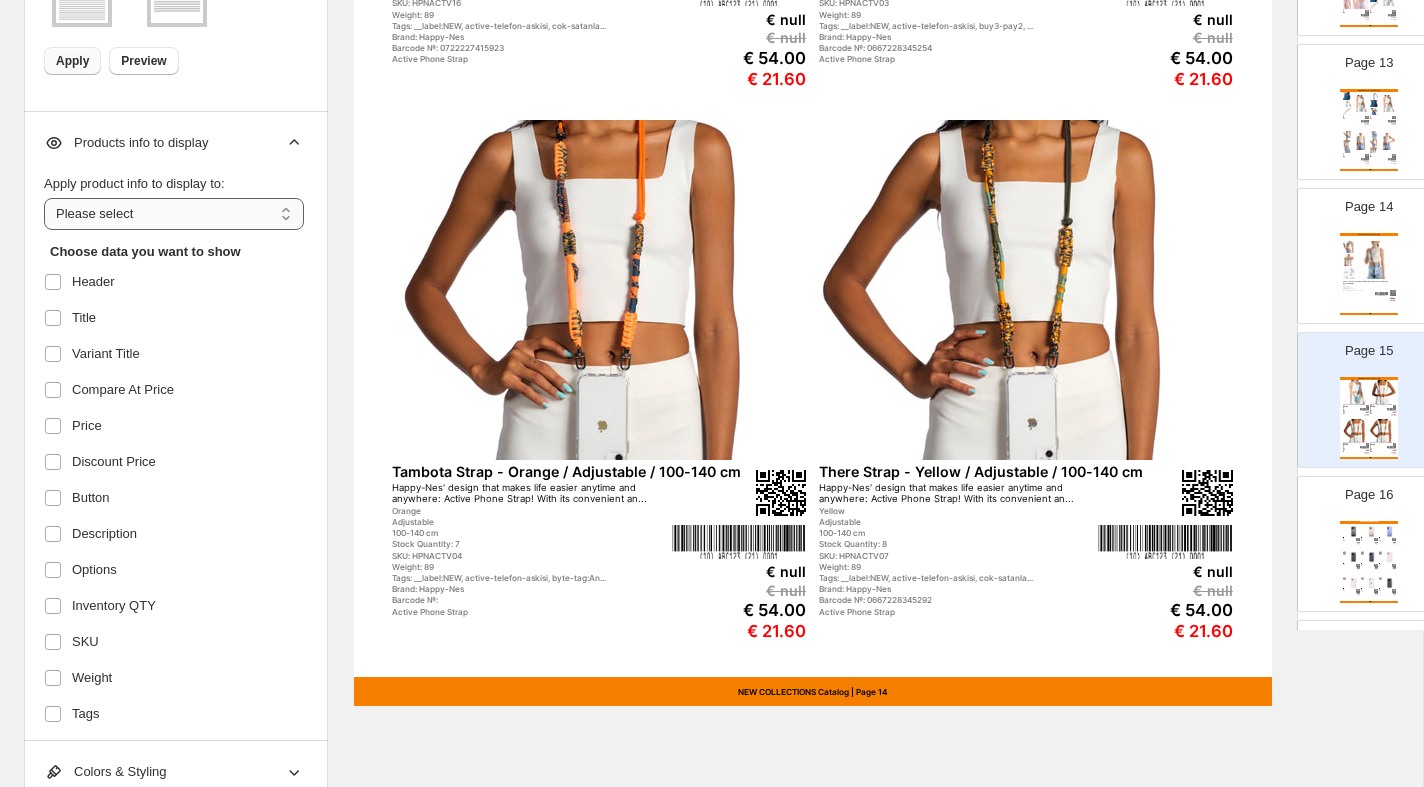 click on "**********" at bounding box center [174, 214] 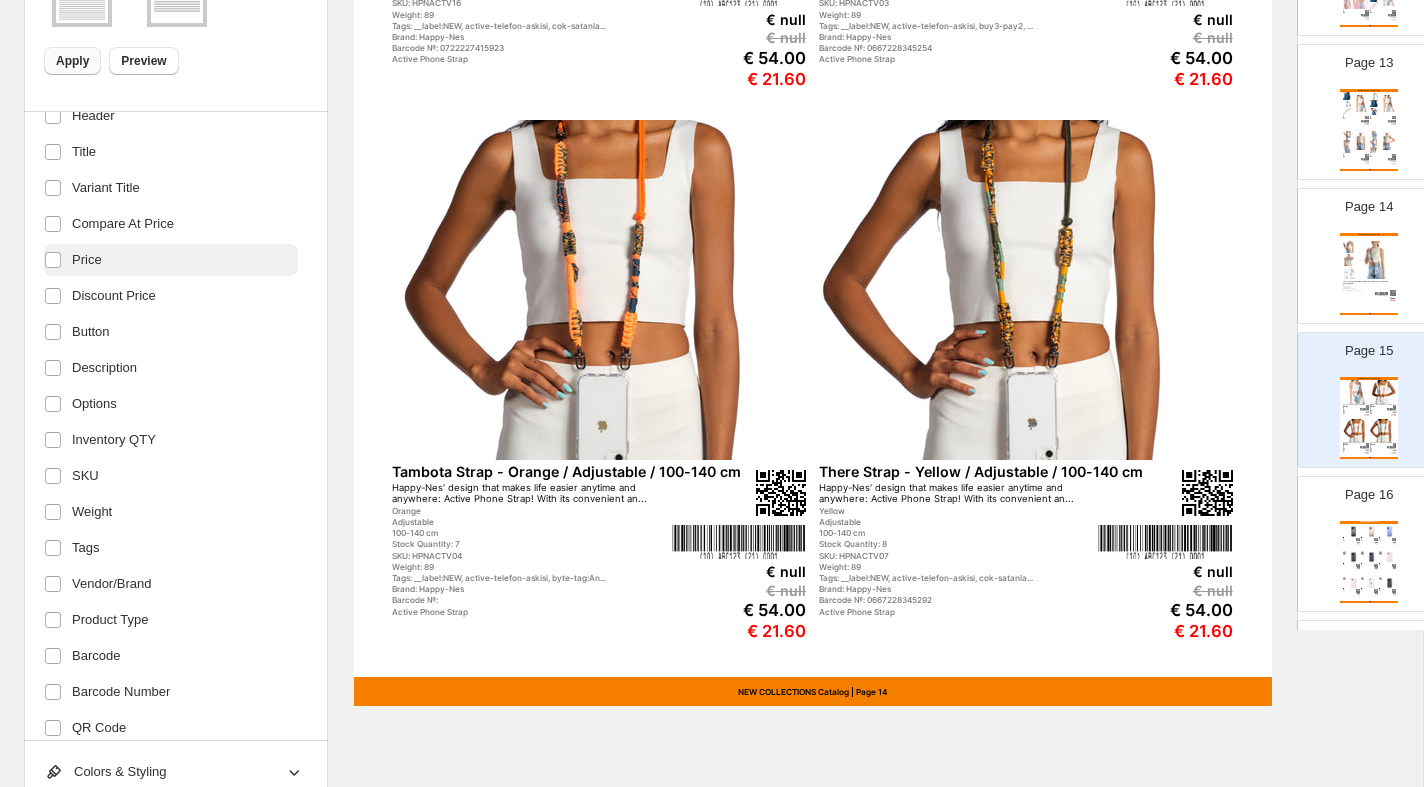scroll, scrollTop: 295, scrollLeft: 0, axis: vertical 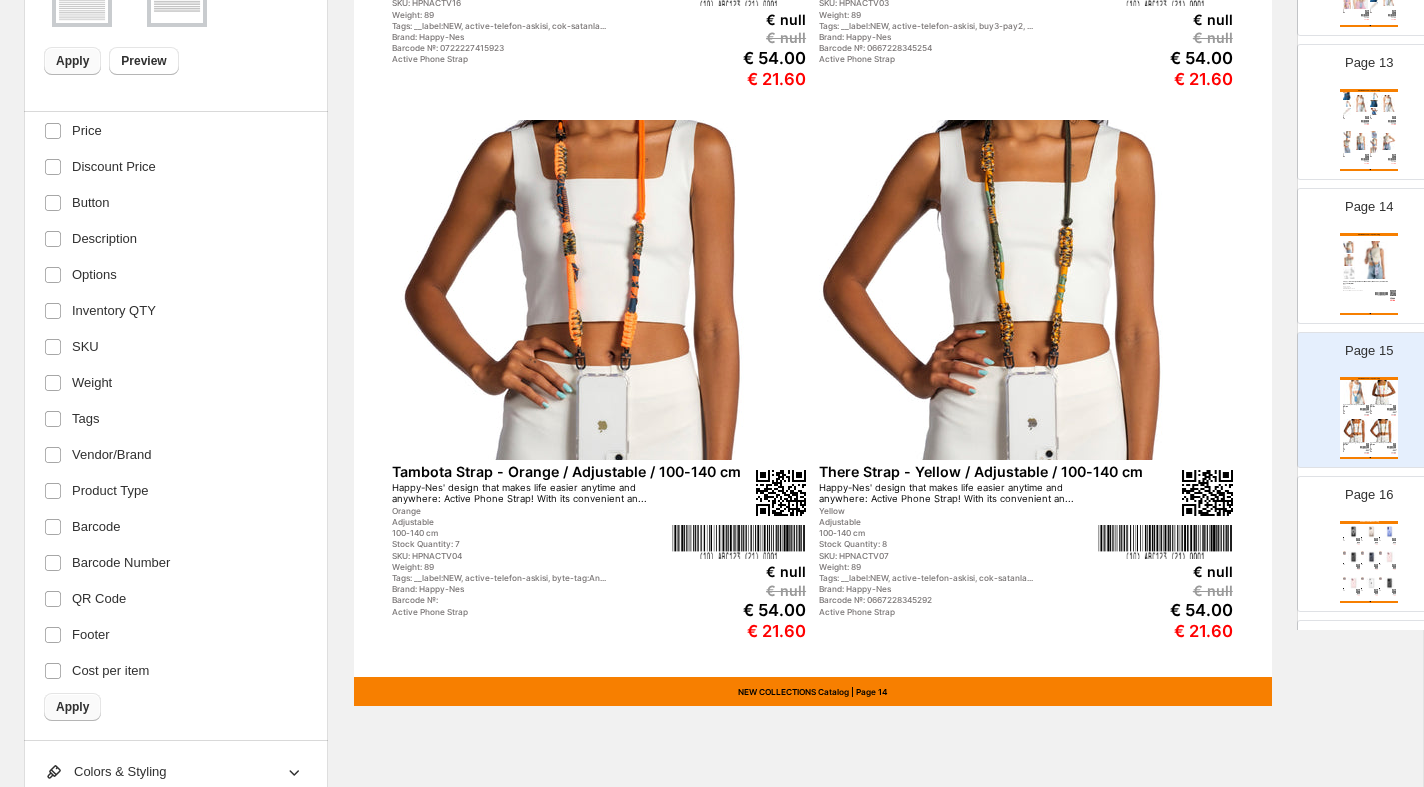 click on "Apply" at bounding box center (72, 707) 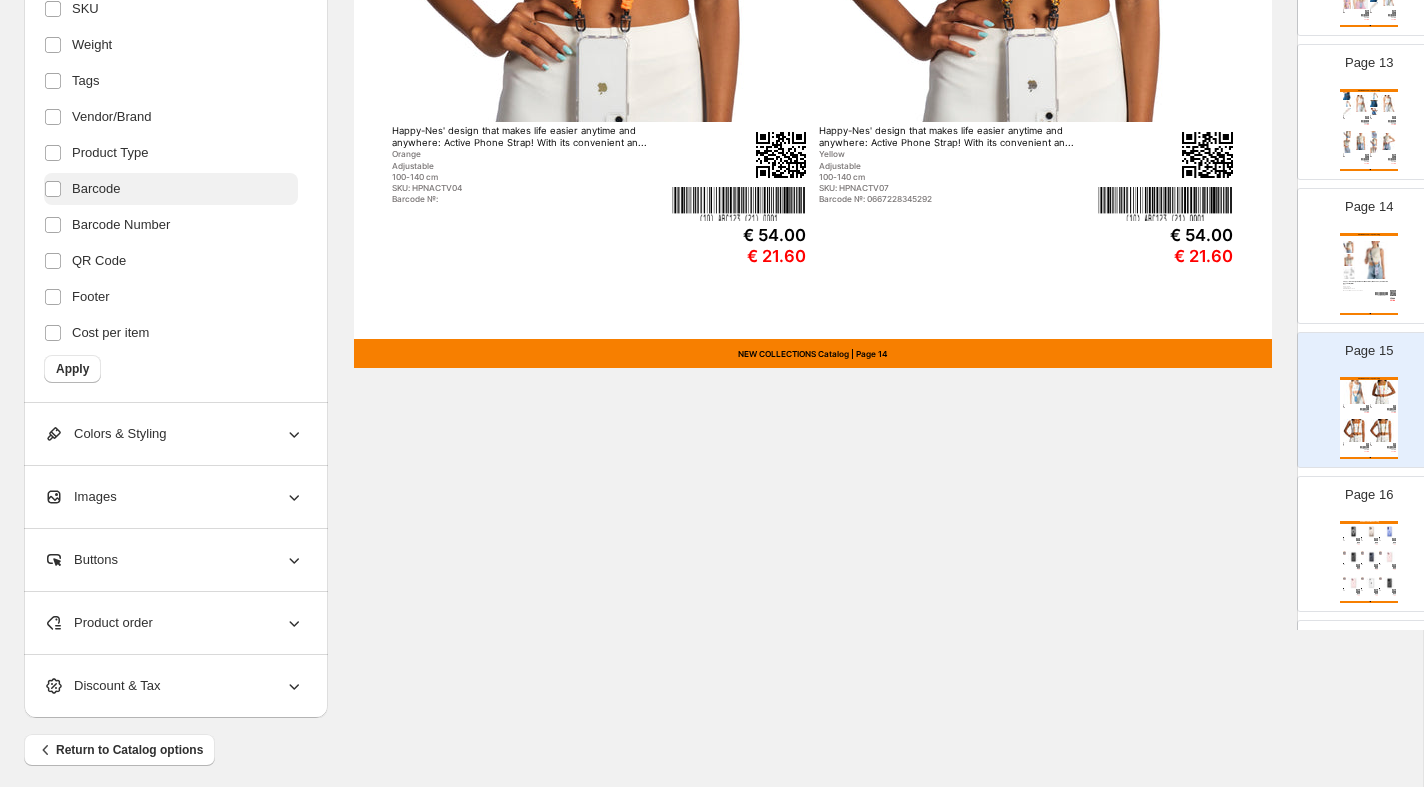 scroll, scrollTop: 989, scrollLeft: 0, axis: vertical 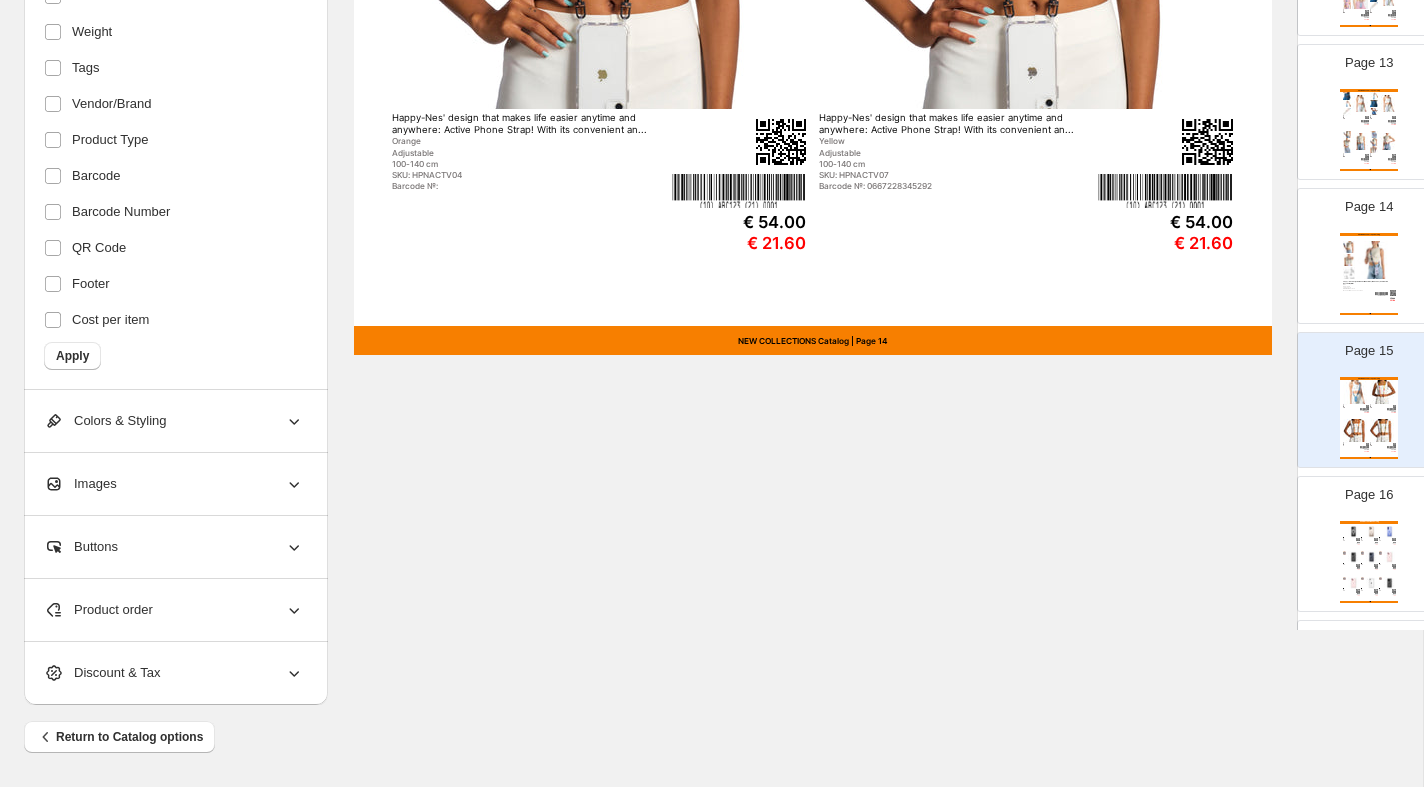 click on "Images" at bounding box center (174, 484) 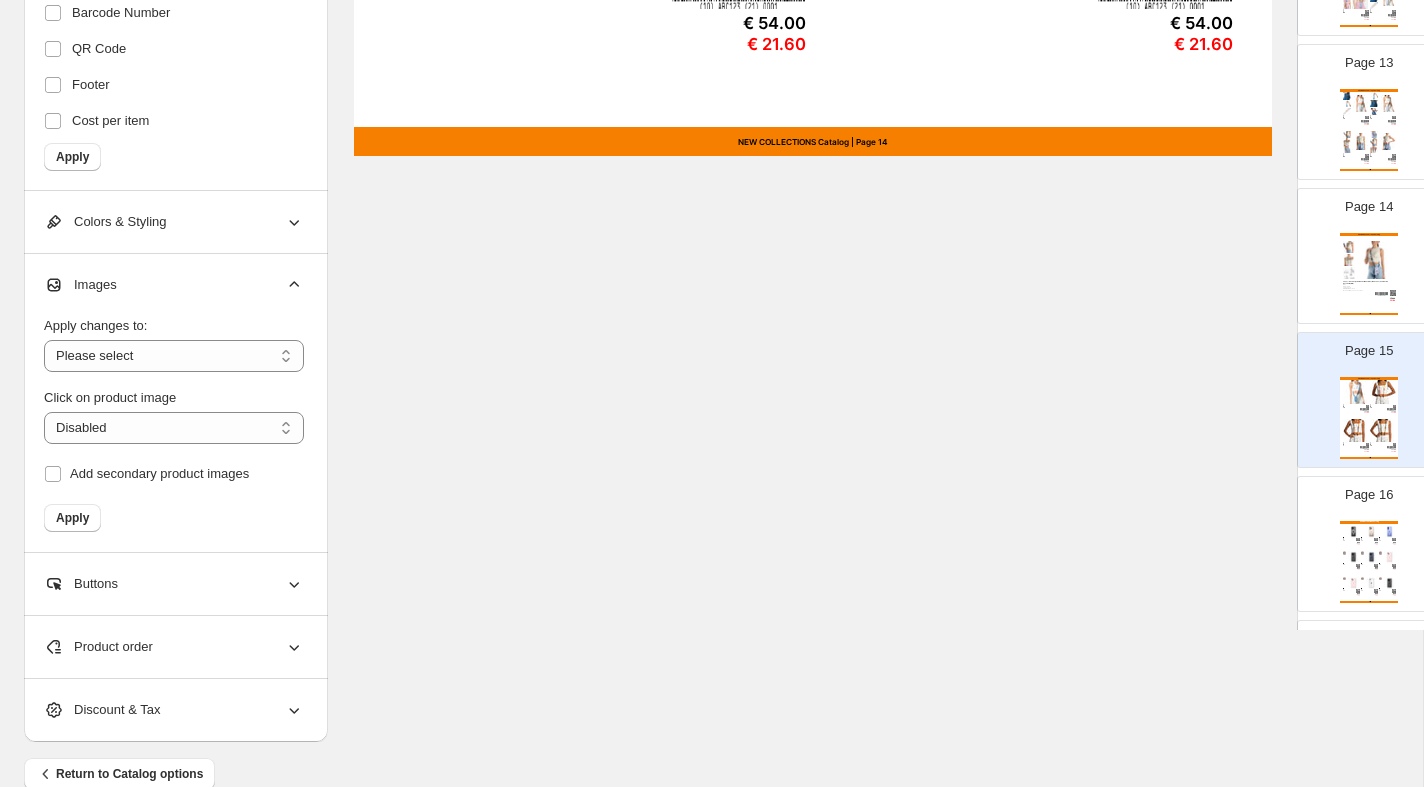scroll, scrollTop: 1225, scrollLeft: 0, axis: vertical 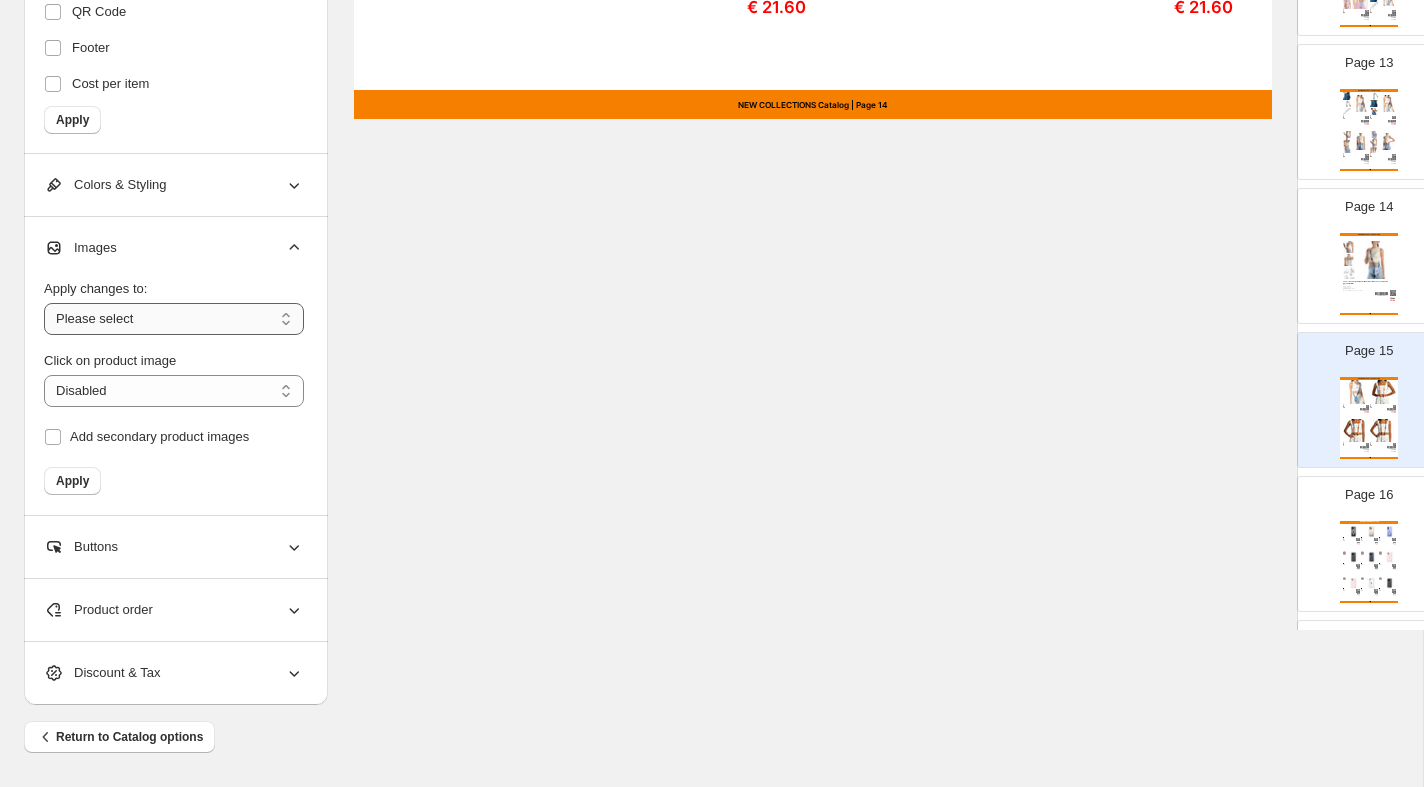 click on "**********" at bounding box center (174, 319) 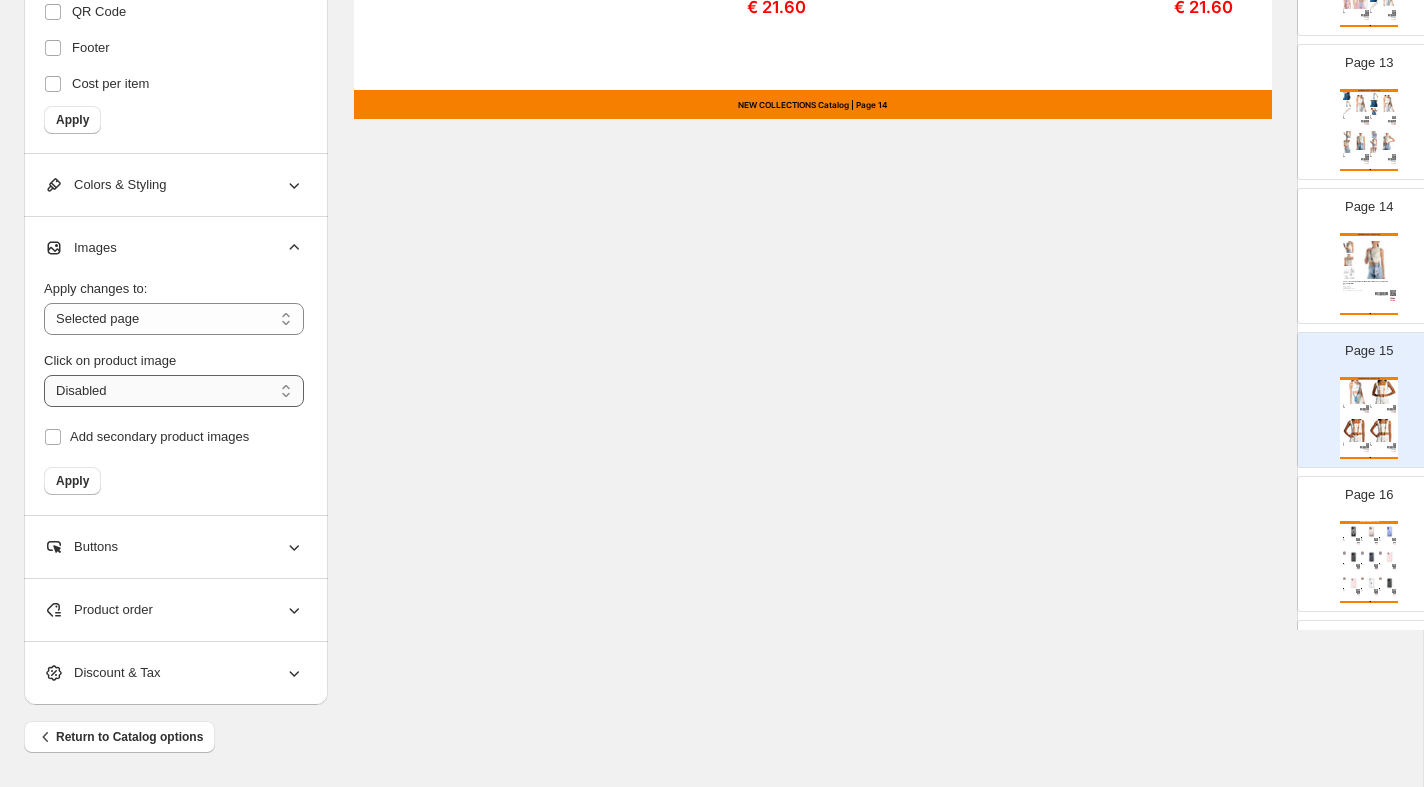 click on "**********" at bounding box center (174, 391) 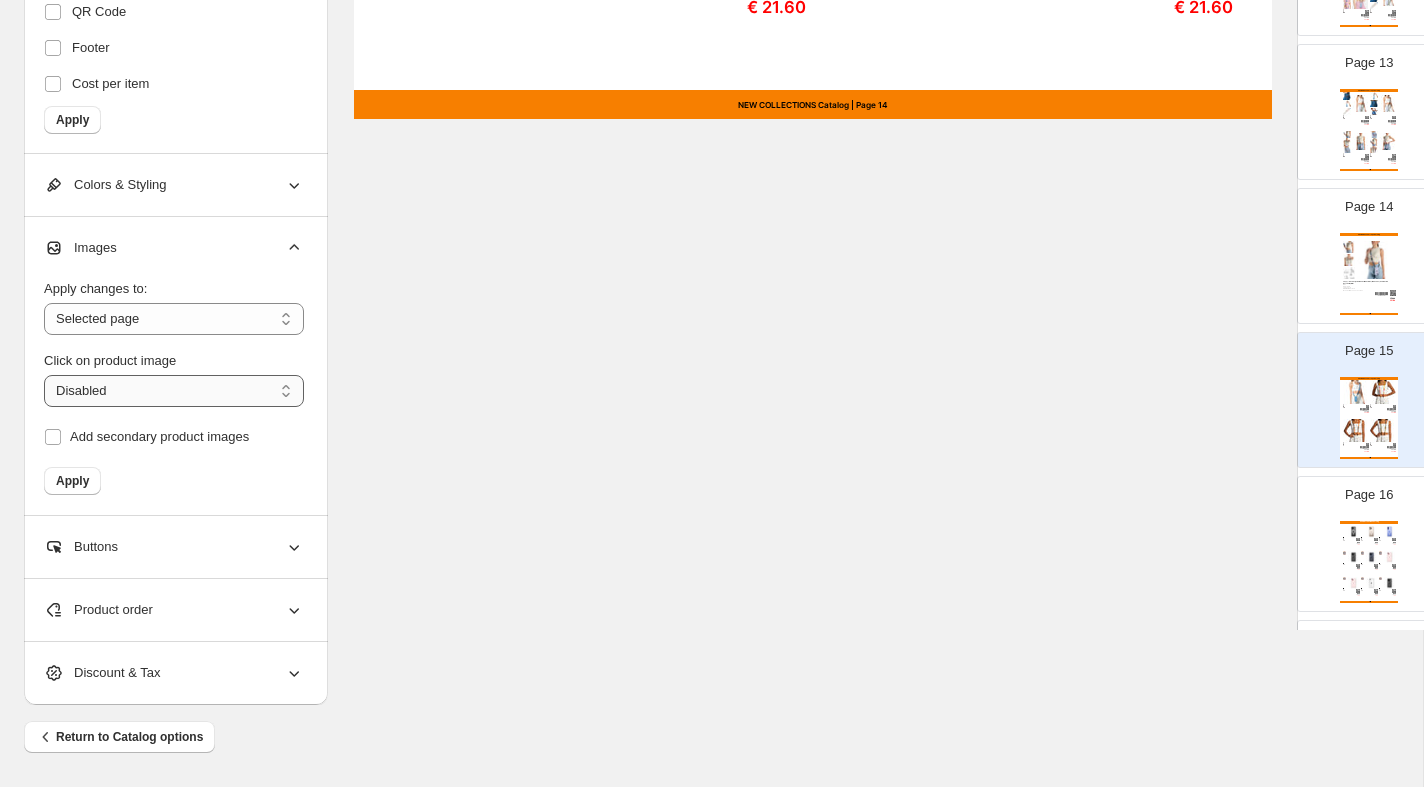 select on "**********" 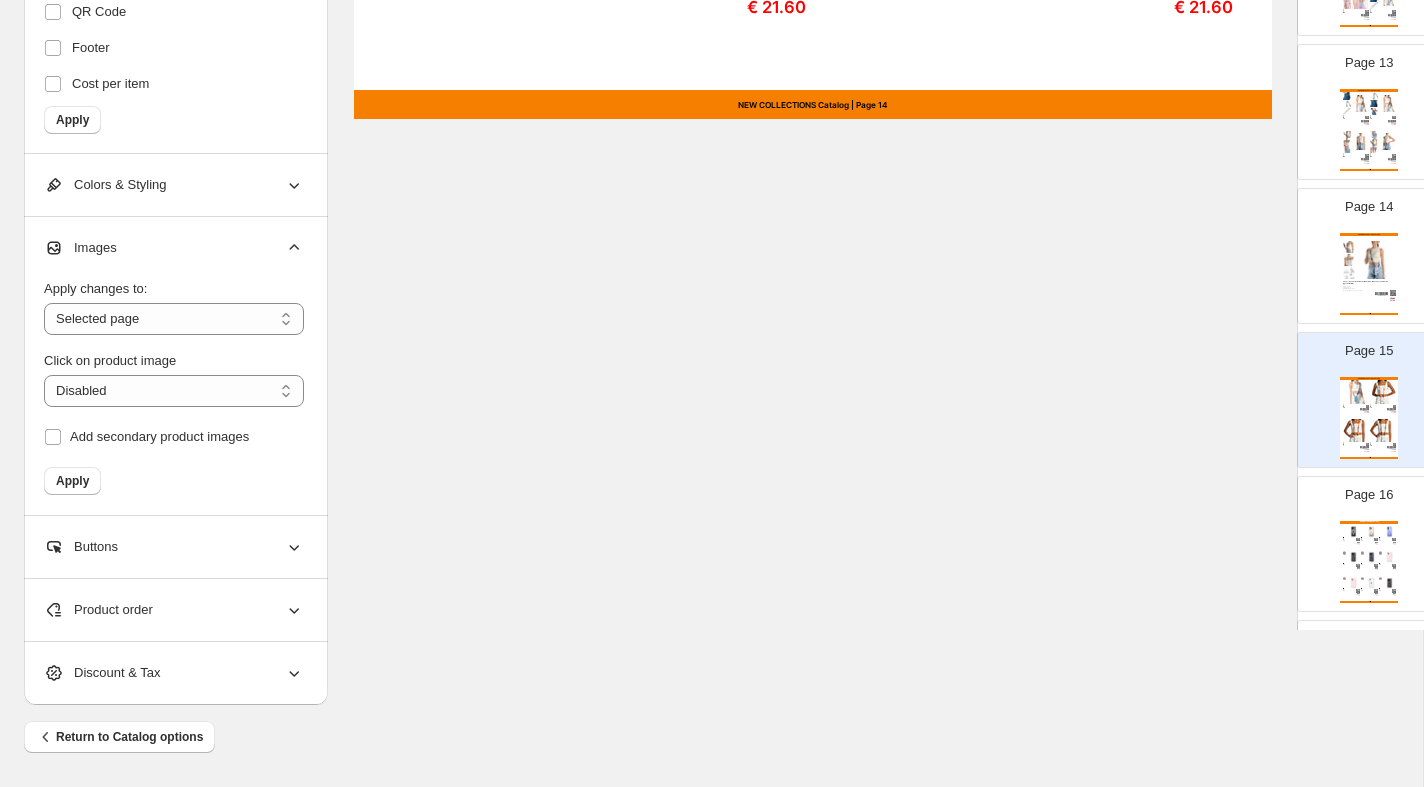 scroll, scrollTop: 0, scrollLeft: 0, axis: both 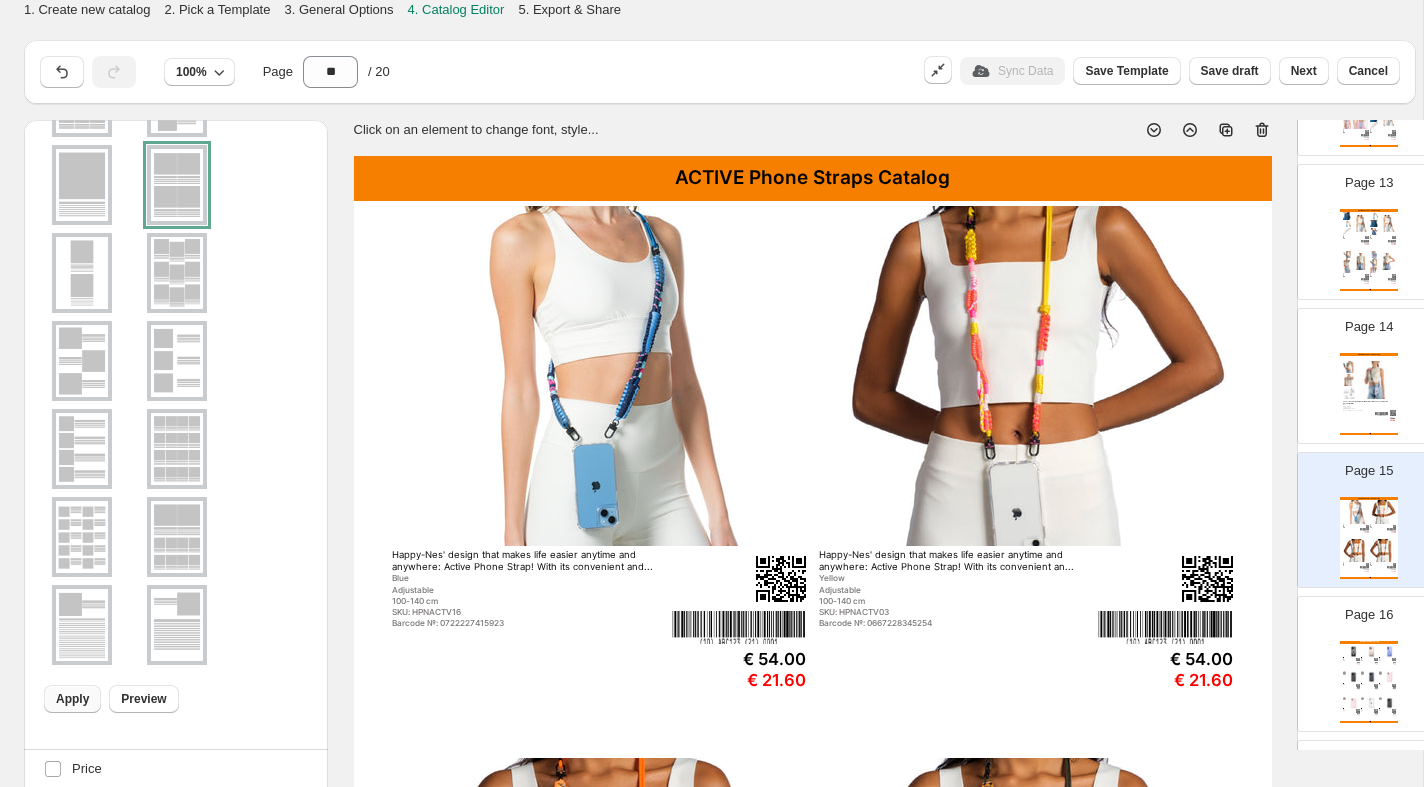 click at bounding box center [599, 376] 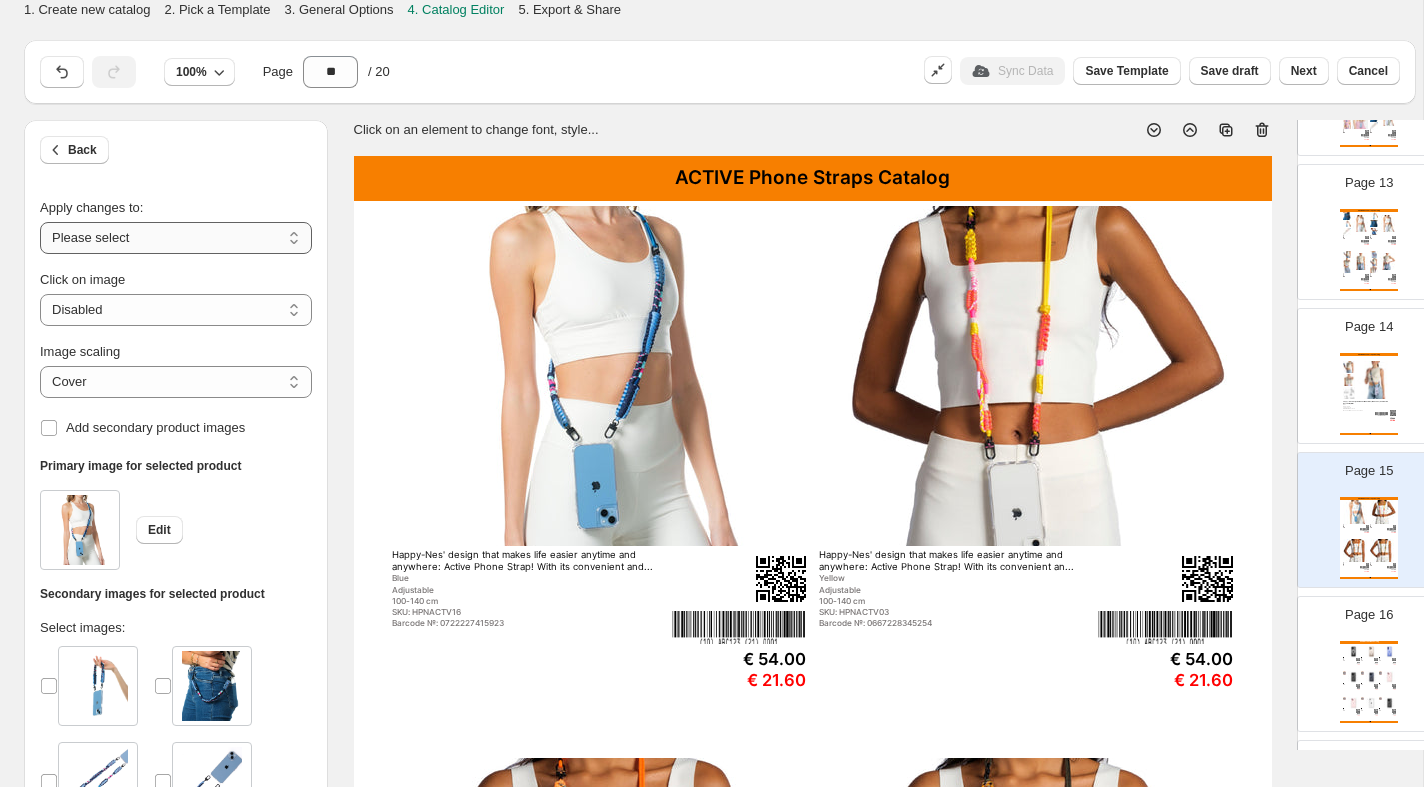 click on "**********" at bounding box center (176, 238) 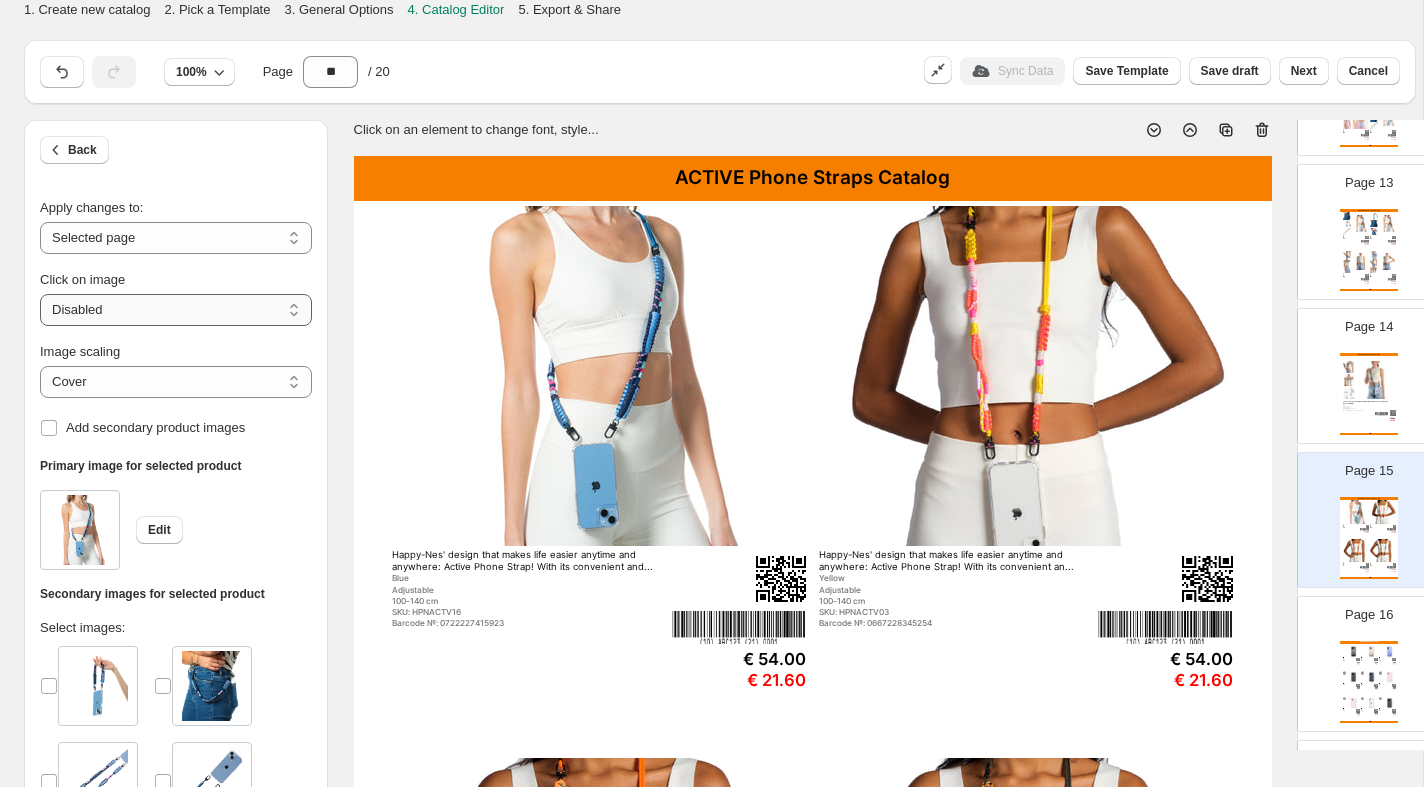 click on "**********" at bounding box center [176, 310] 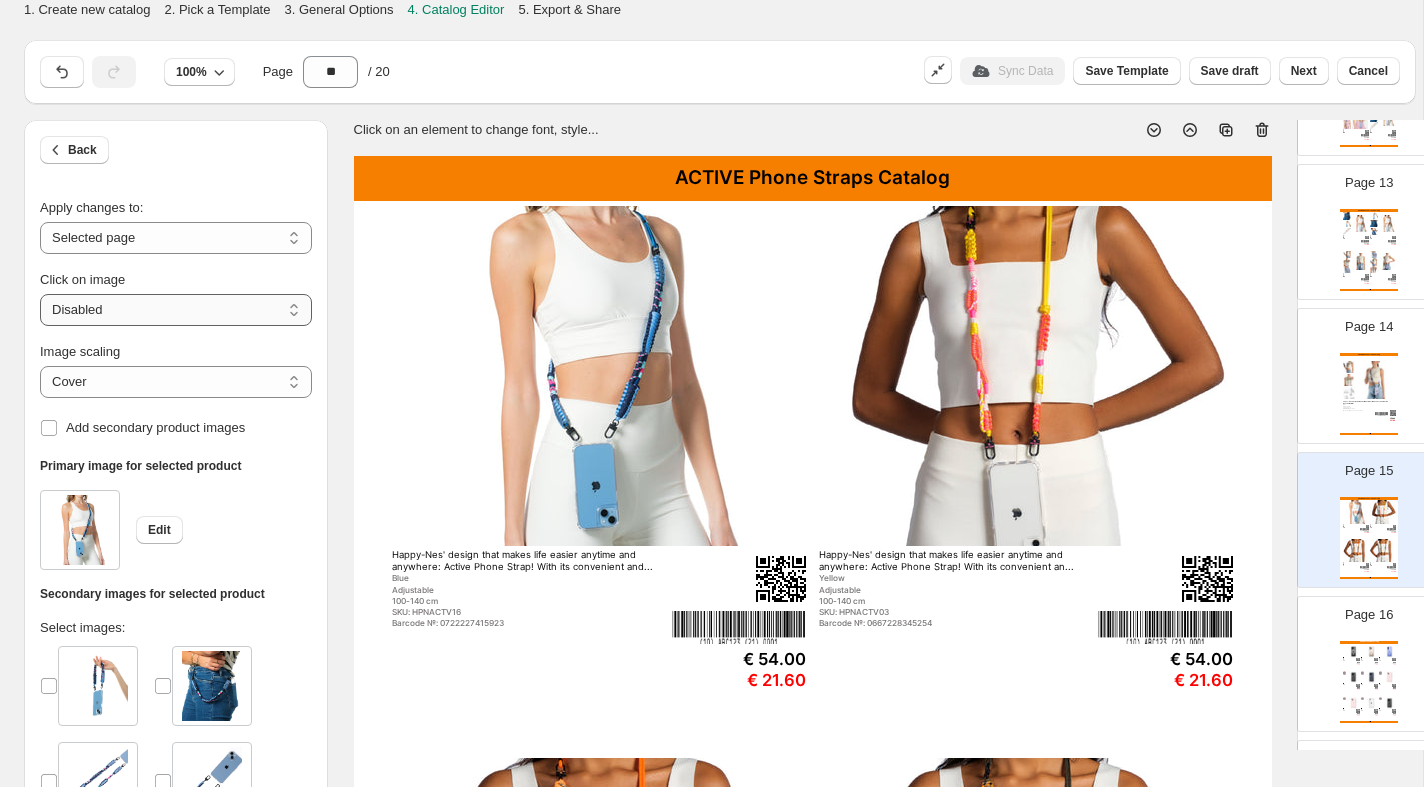 select on "**********" 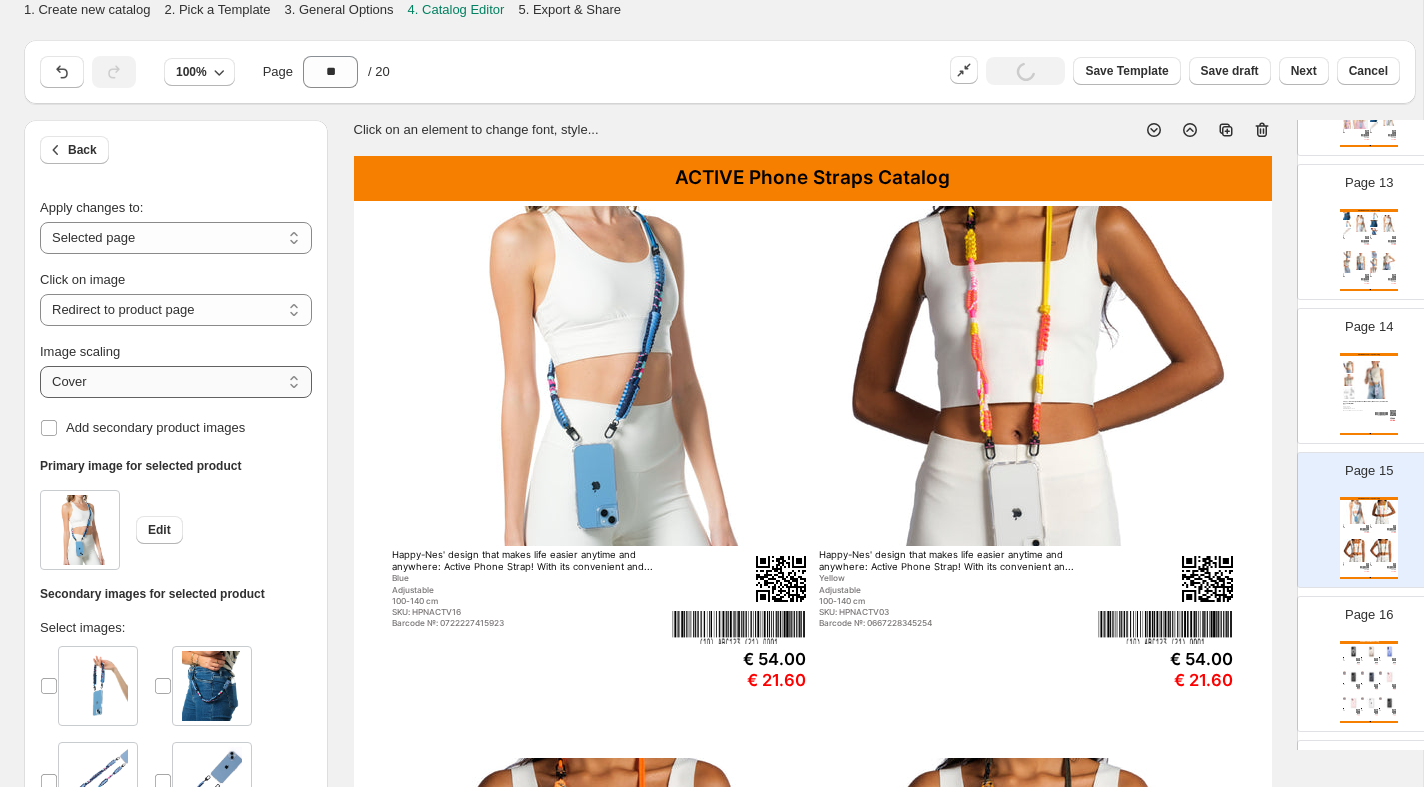 click on "***** *******" at bounding box center [176, 382] 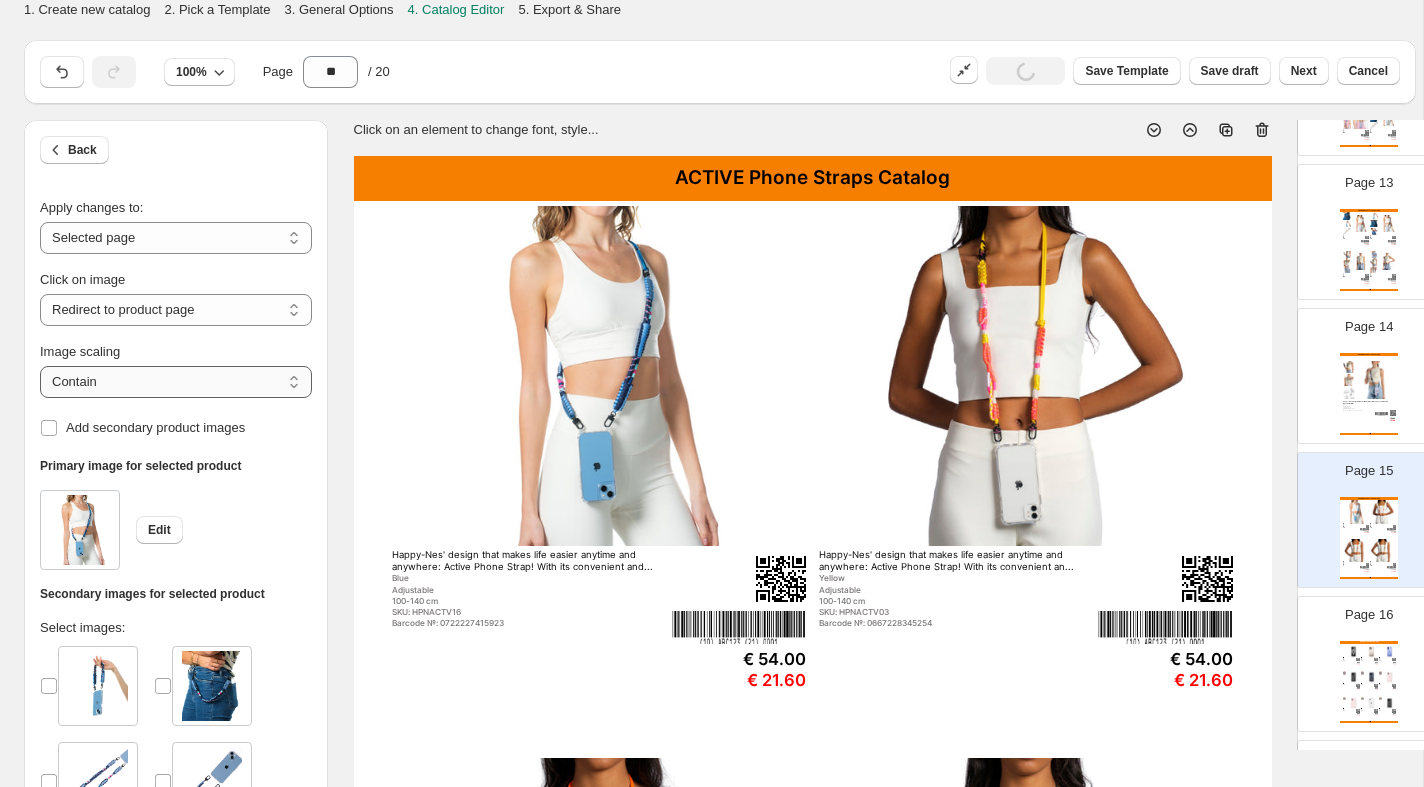 click on "***** *******" at bounding box center (176, 382) 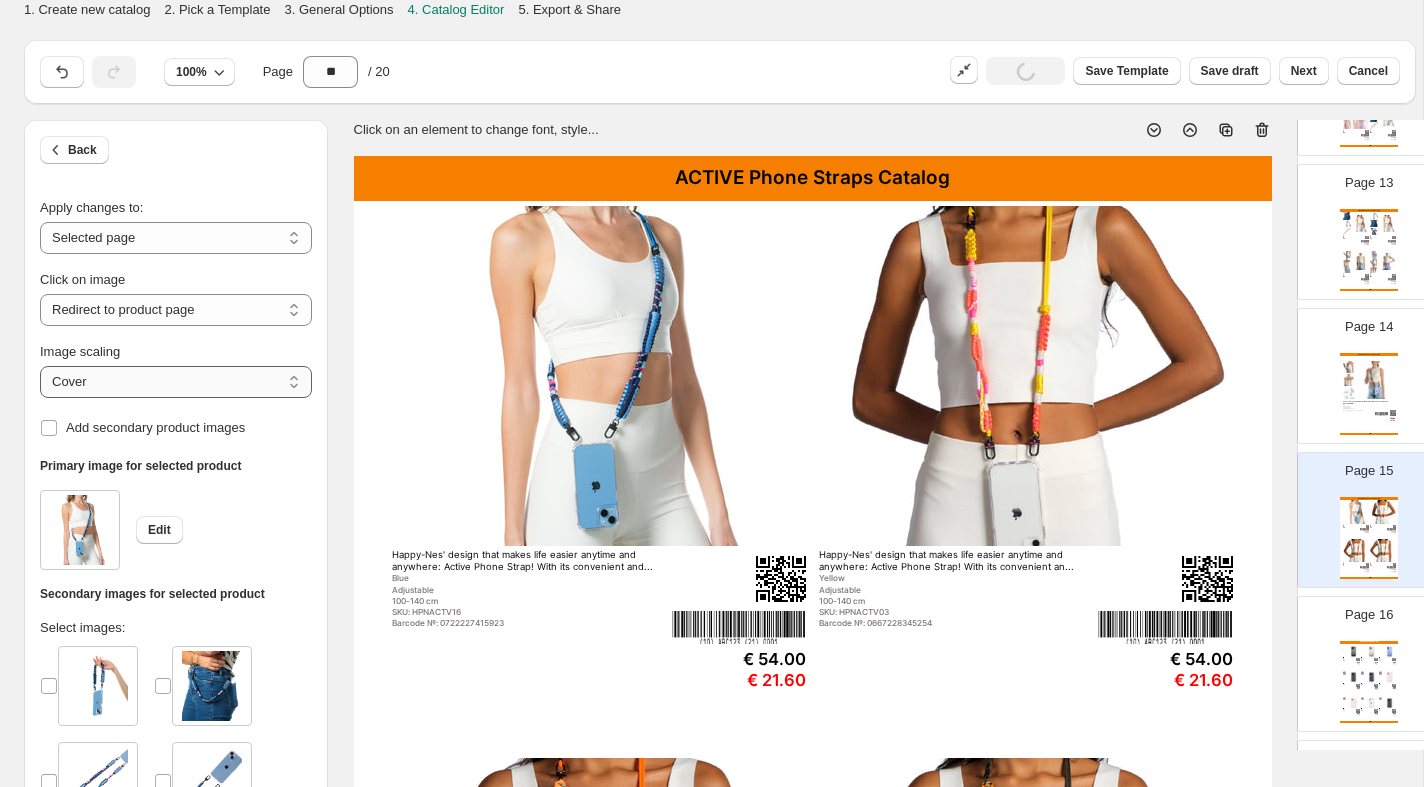 click on "***** *******" at bounding box center [176, 382] 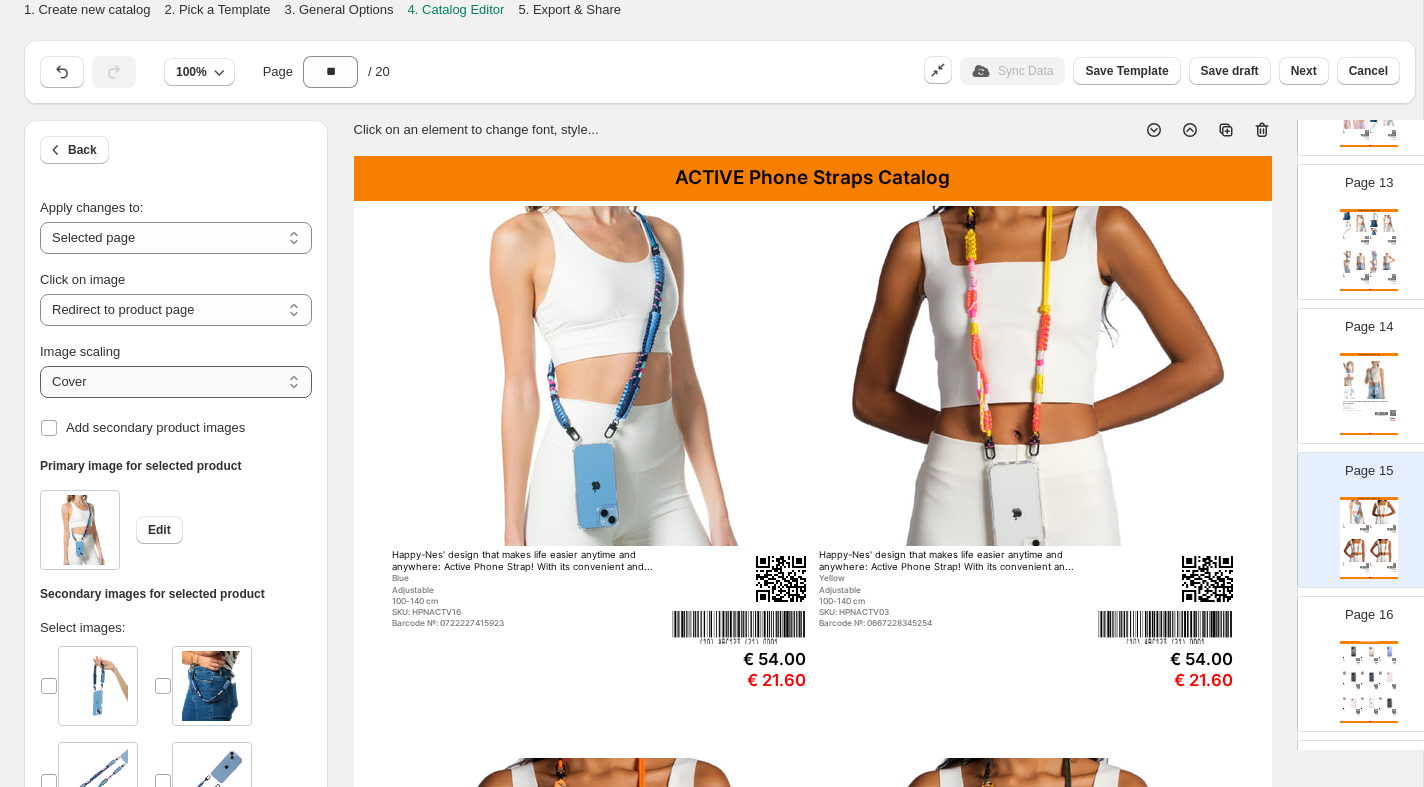 select on "*******" 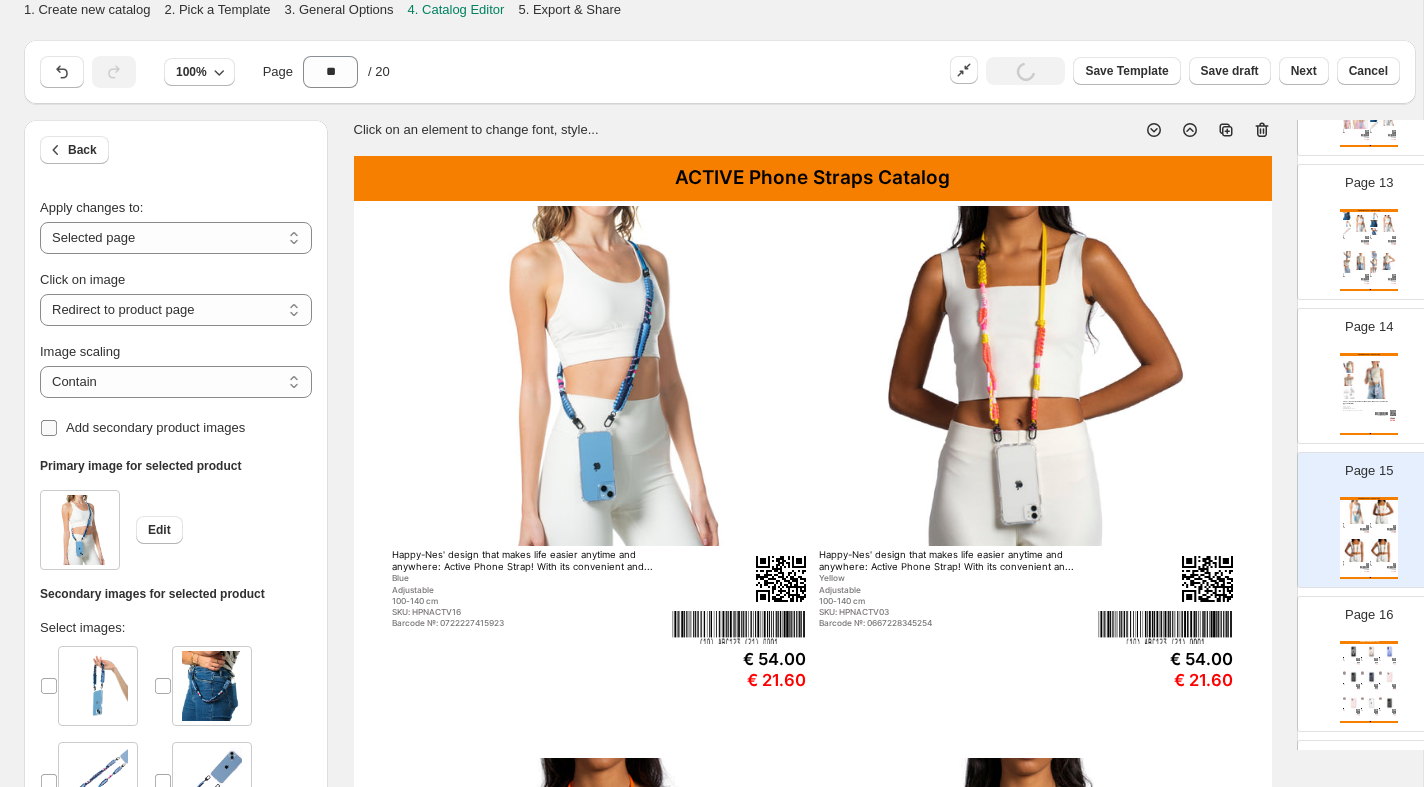 click on "Add secondary product images" at bounding box center (155, 427) 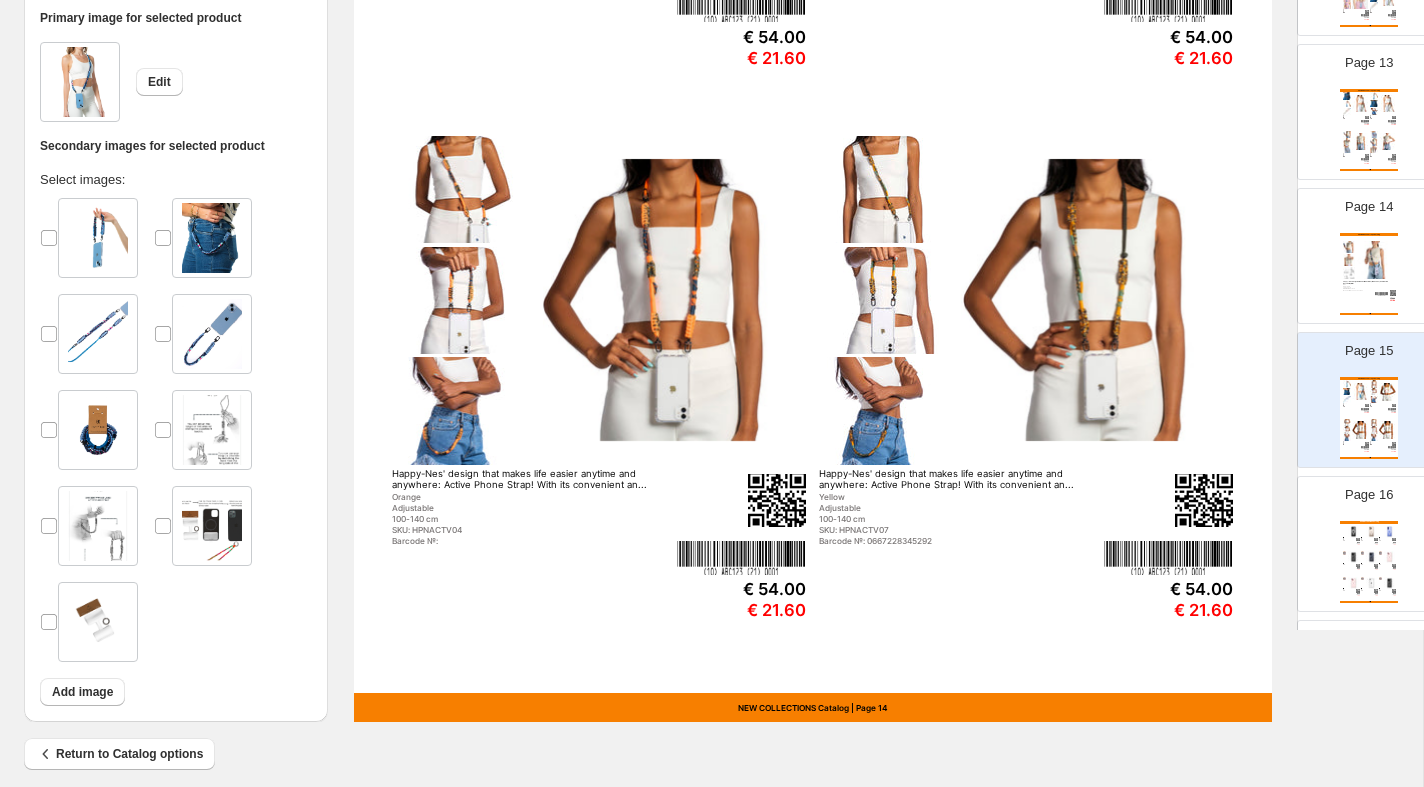scroll, scrollTop: 638, scrollLeft: 0, axis: vertical 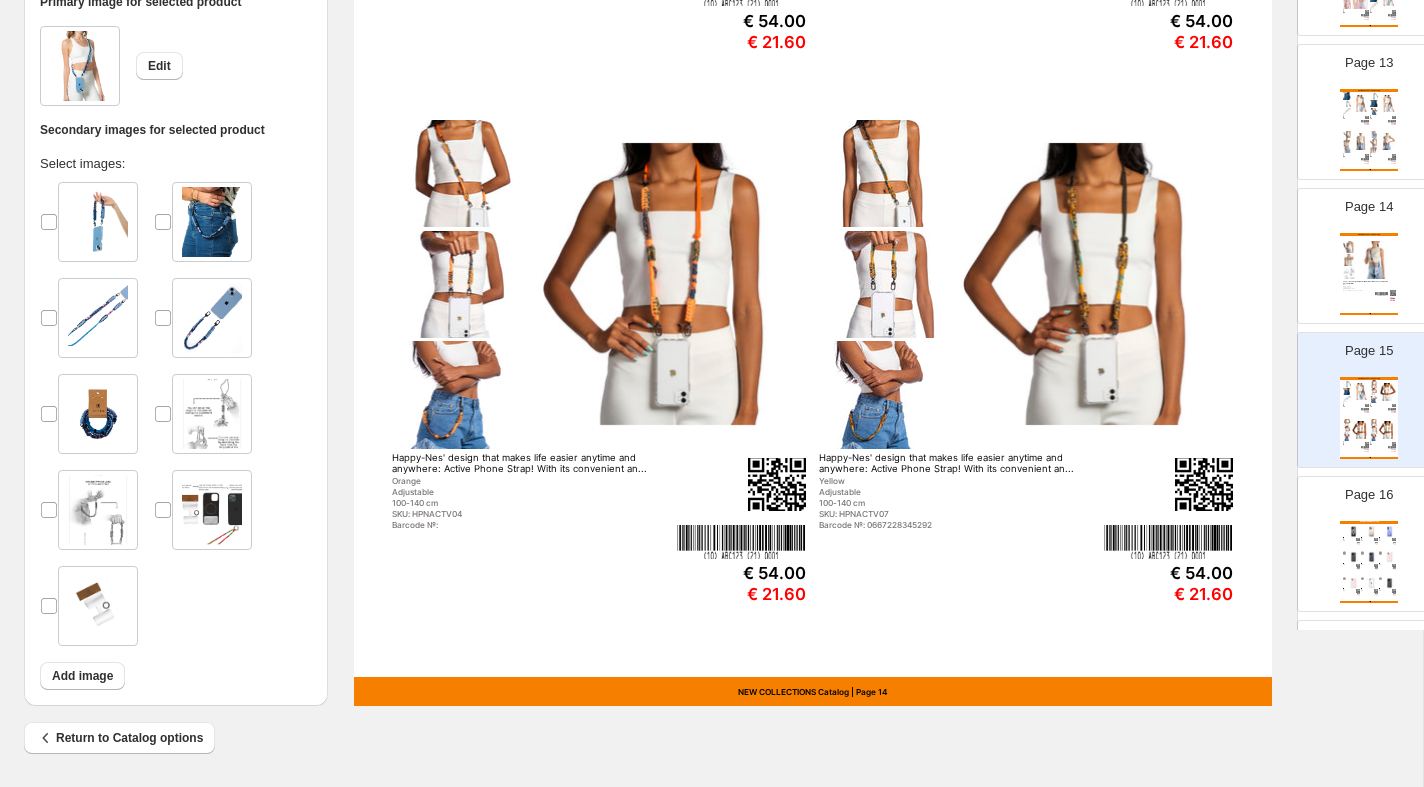 click at bounding box center (1371, 531) 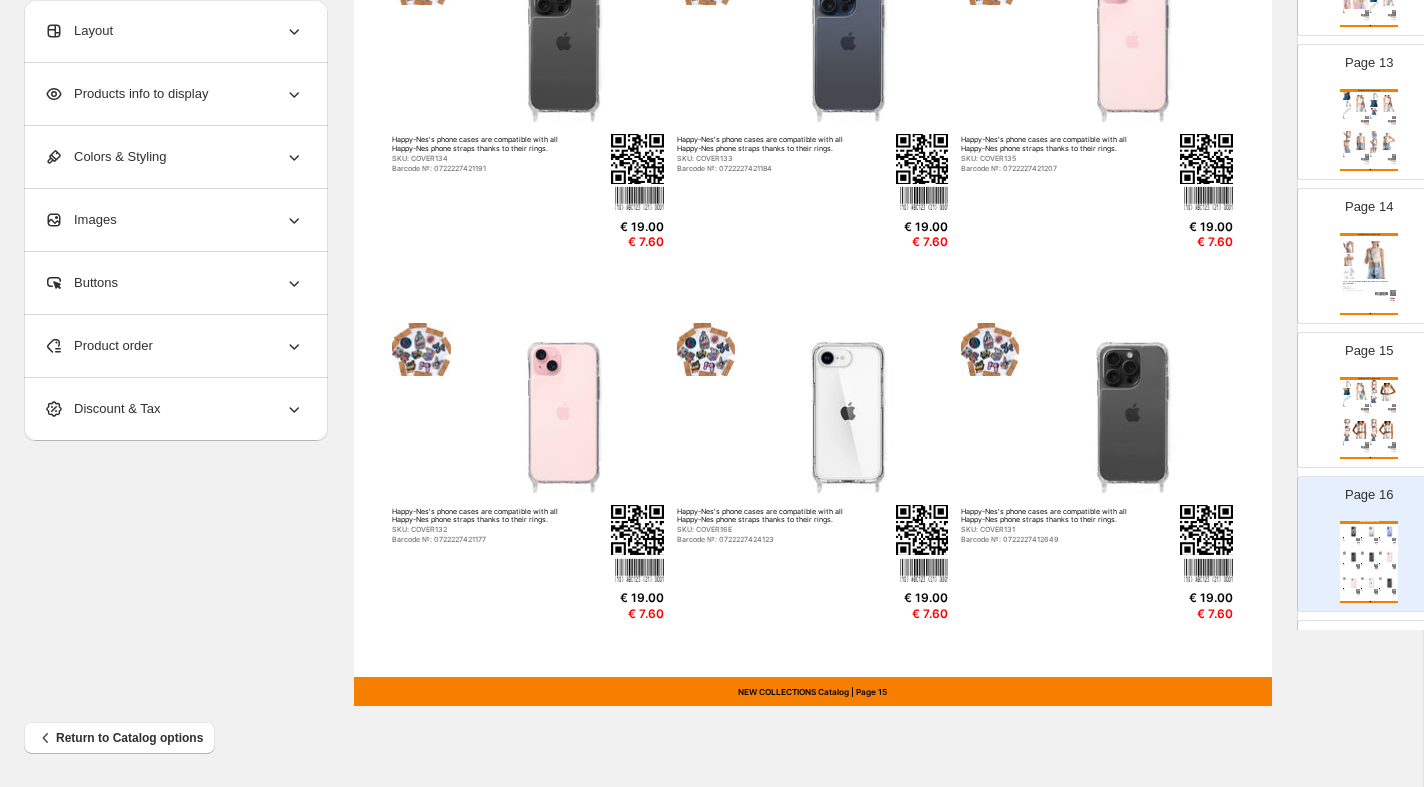 scroll, scrollTop: 0, scrollLeft: 0, axis: both 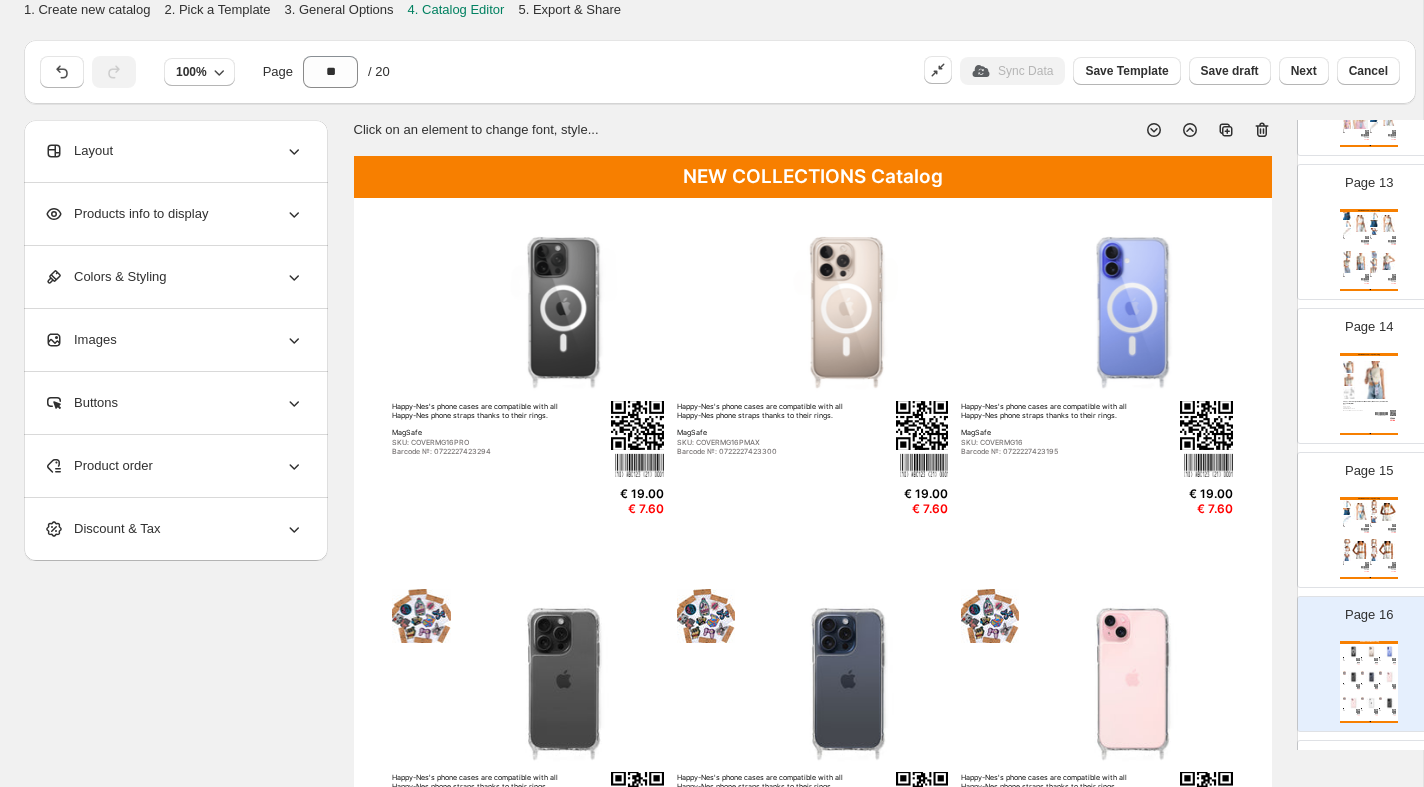 click on "NEW COLLECTIONS Catalog" at bounding box center (813, 177) 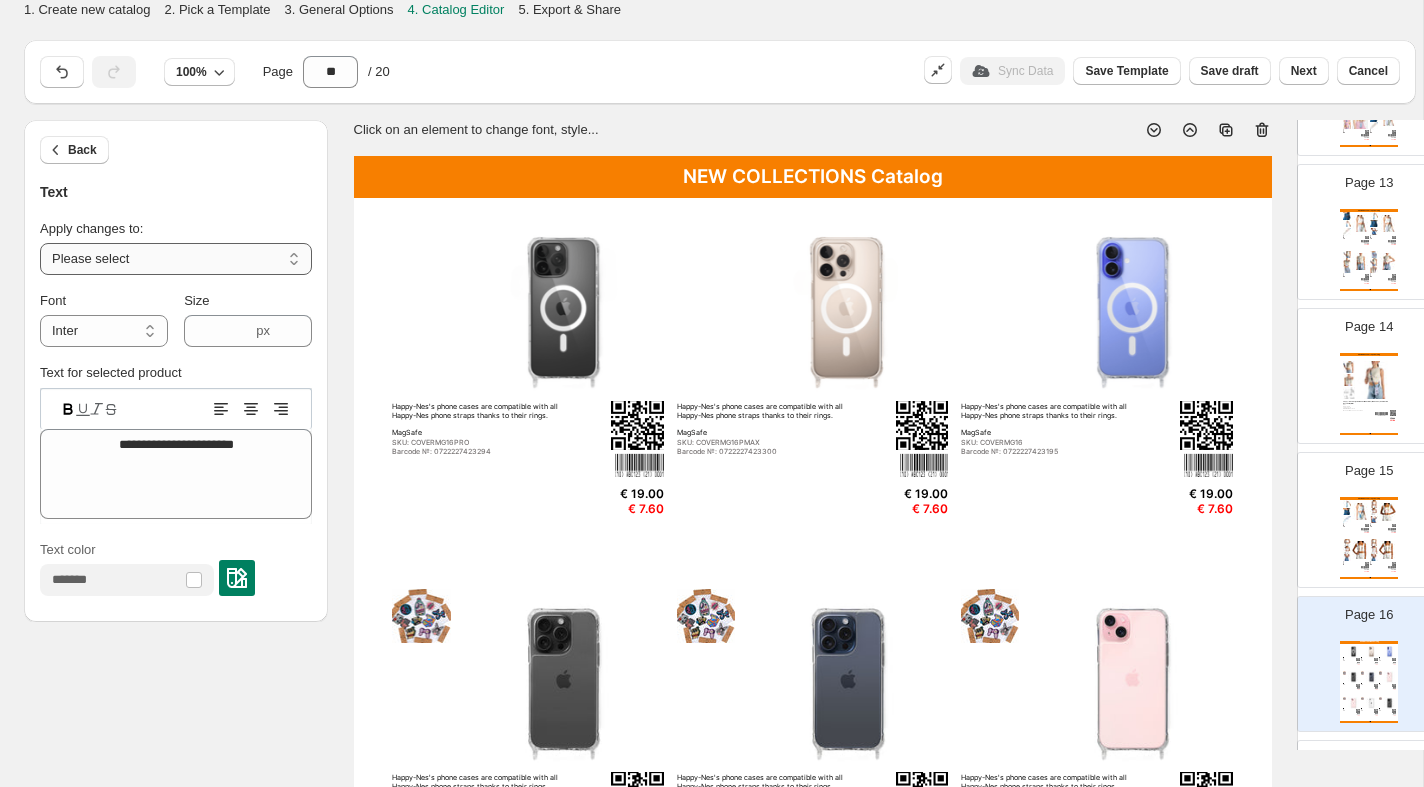 click on "**********" at bounding box center [176, 259] 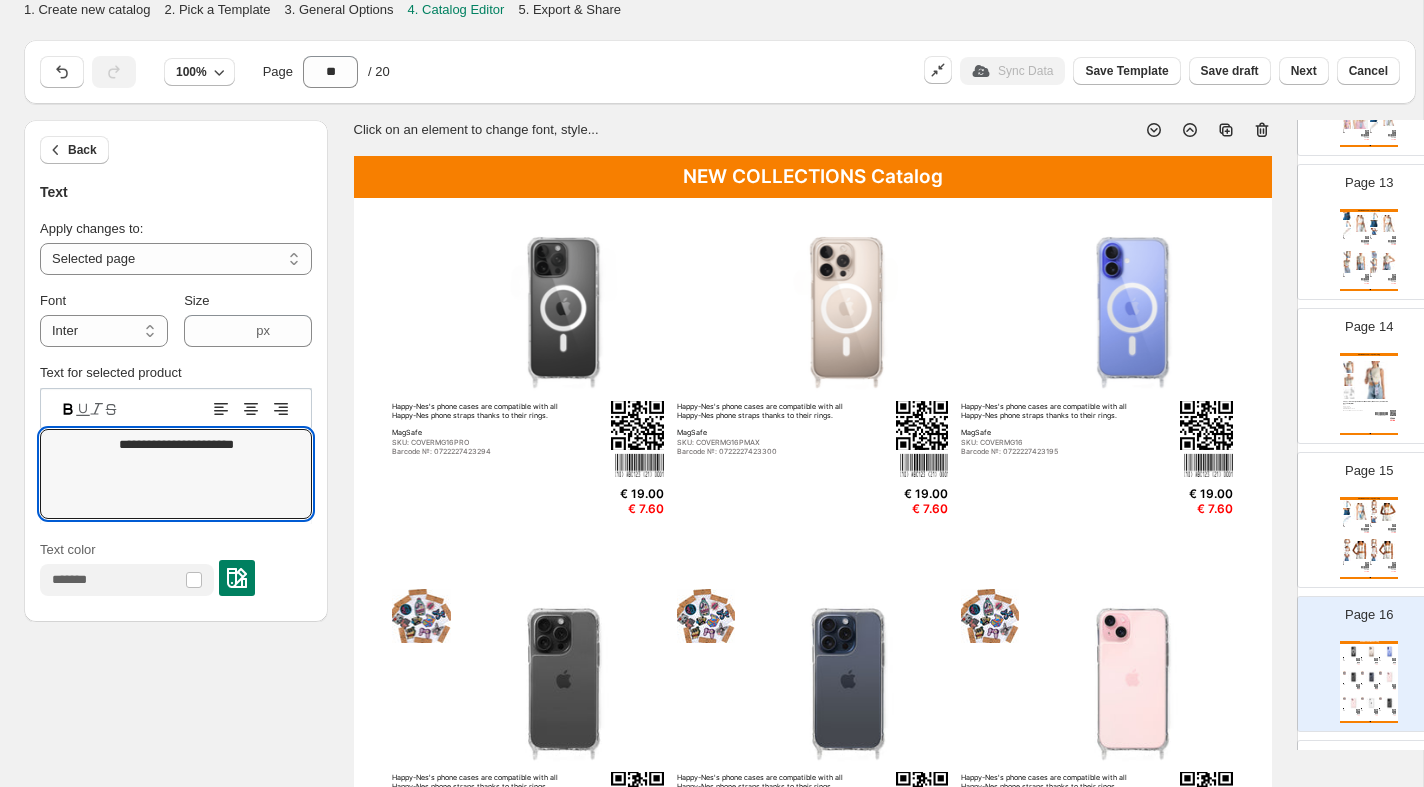 drag, startPoint x: 210, startPoint y: 443, endPoint x: -6, endPoint y: 443, distance: 216 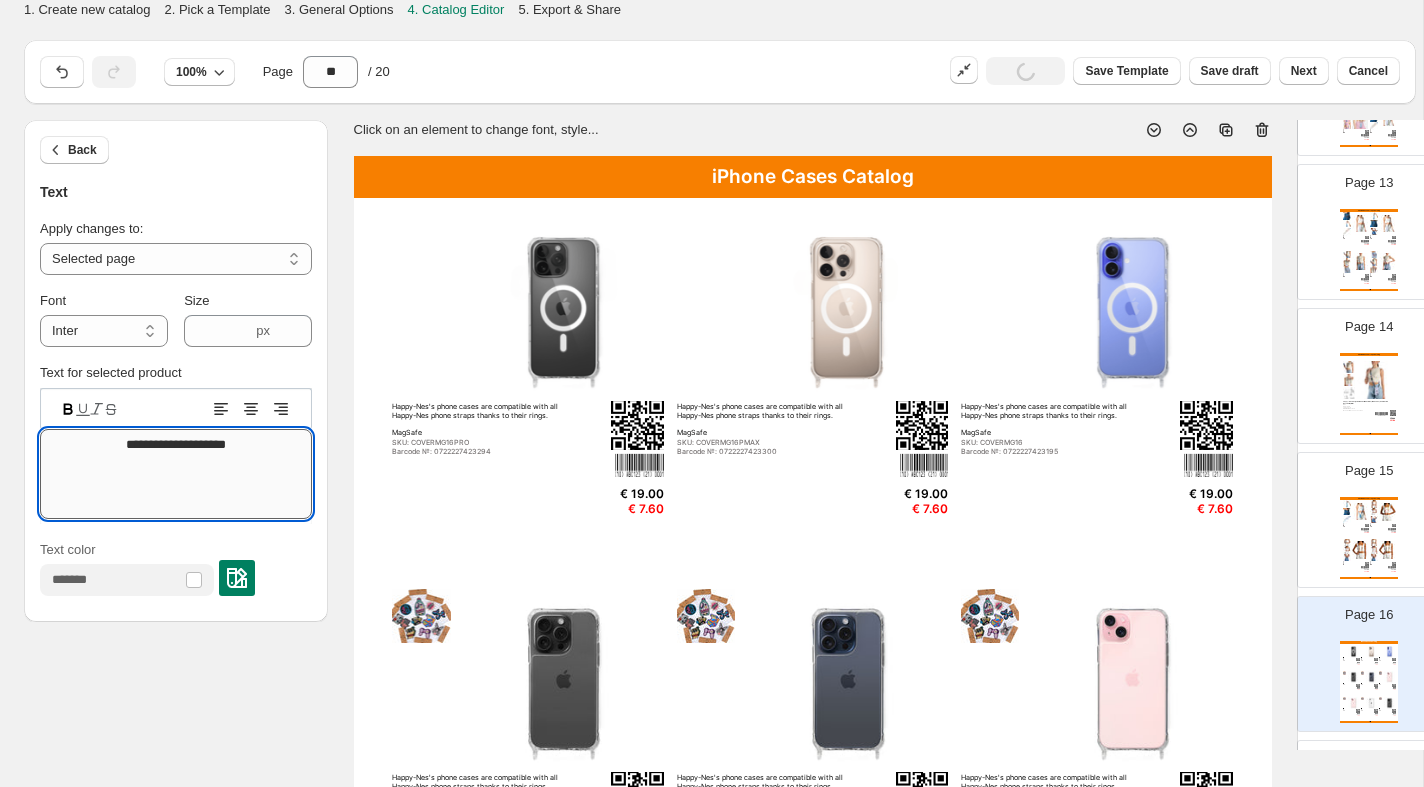 click on "**********" at bounding box center (176, 474) 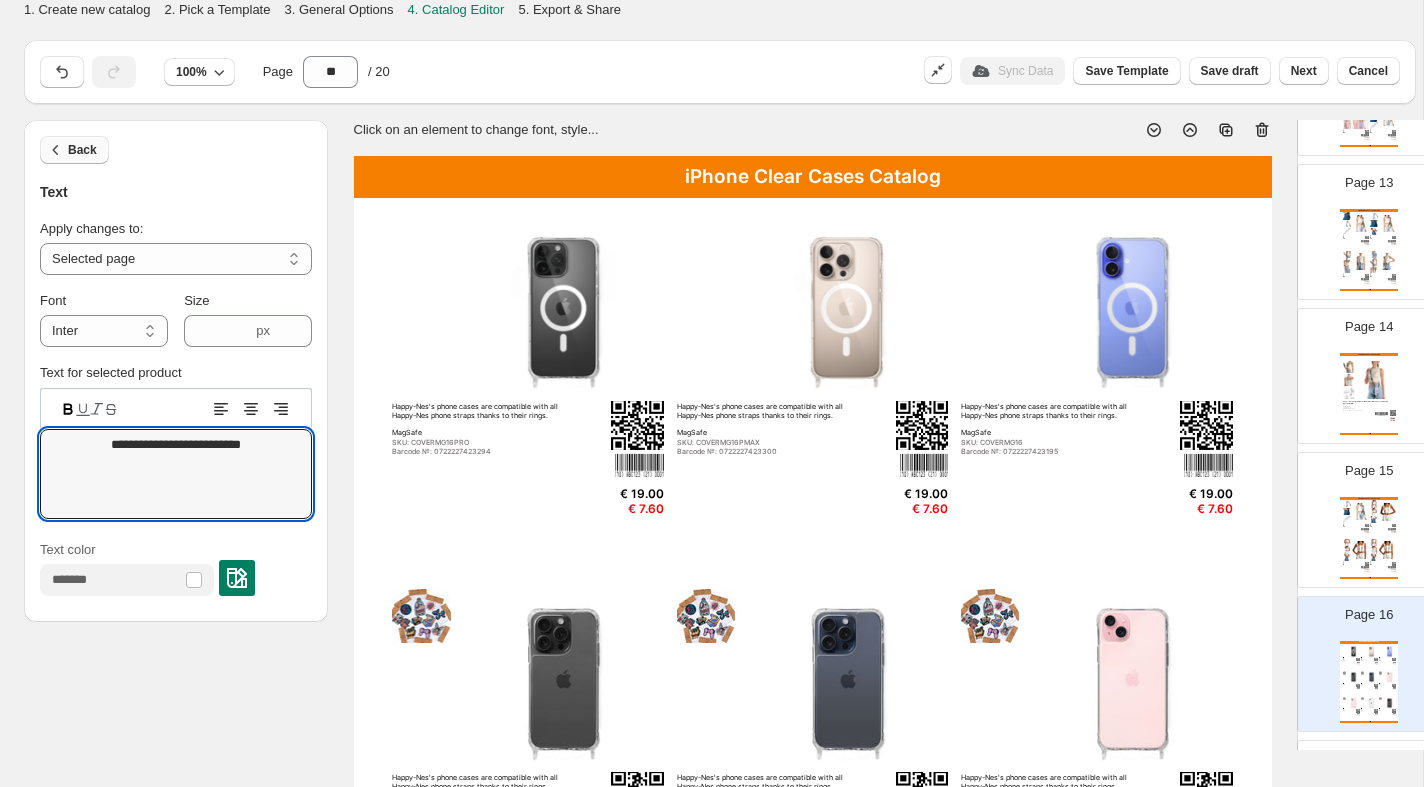 type on "**********" 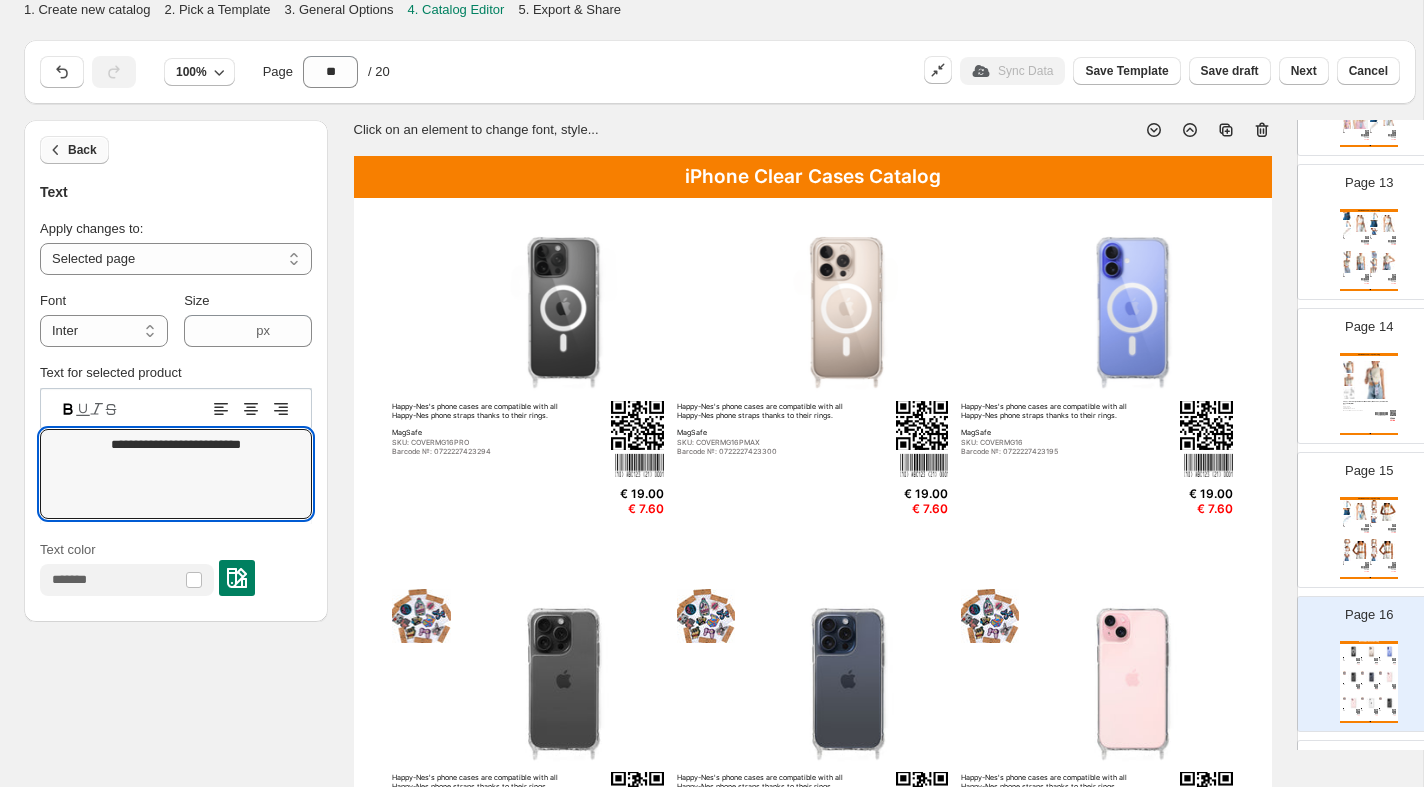 click on "Back" at bounding box center (82, 150) 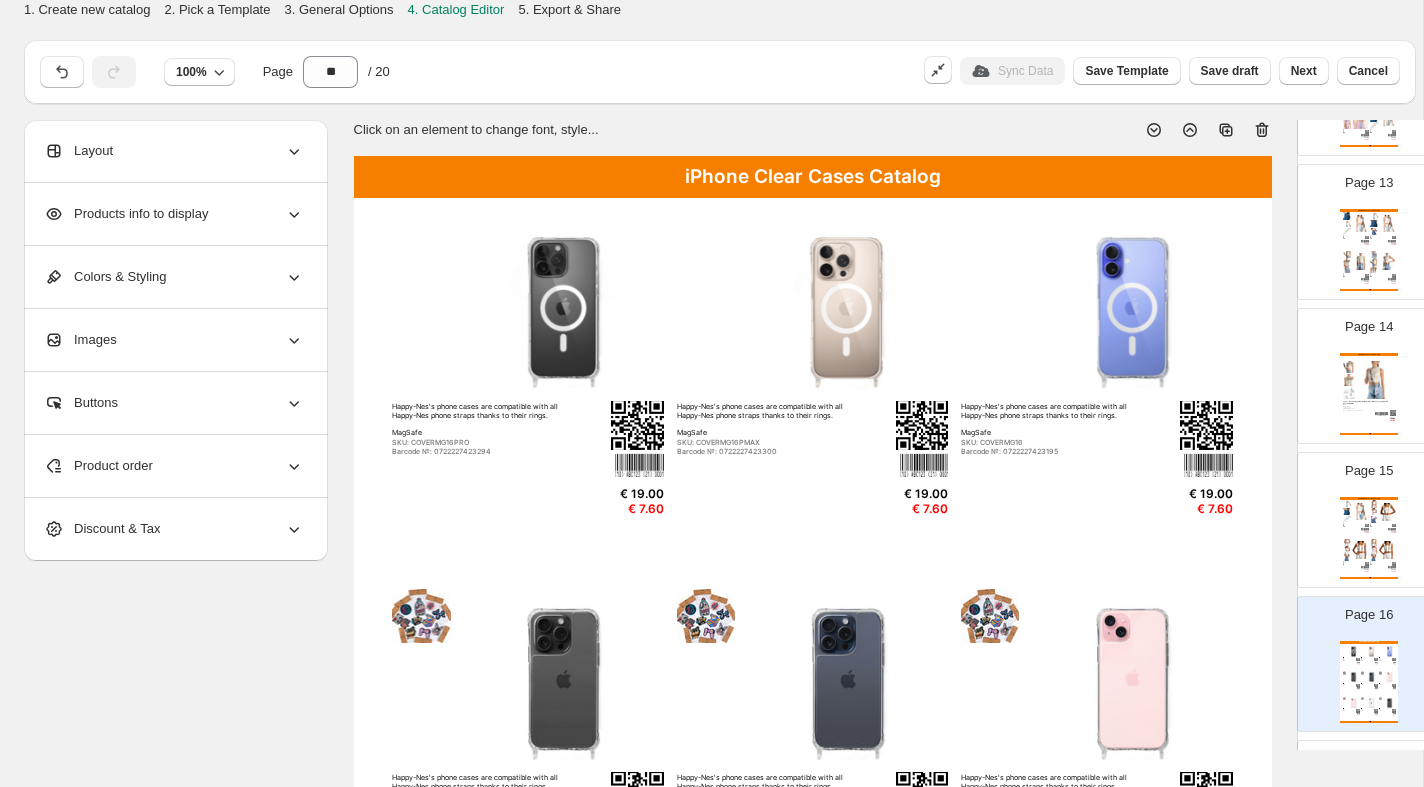 click on "Products info to display" at bounding box center [126, 214] 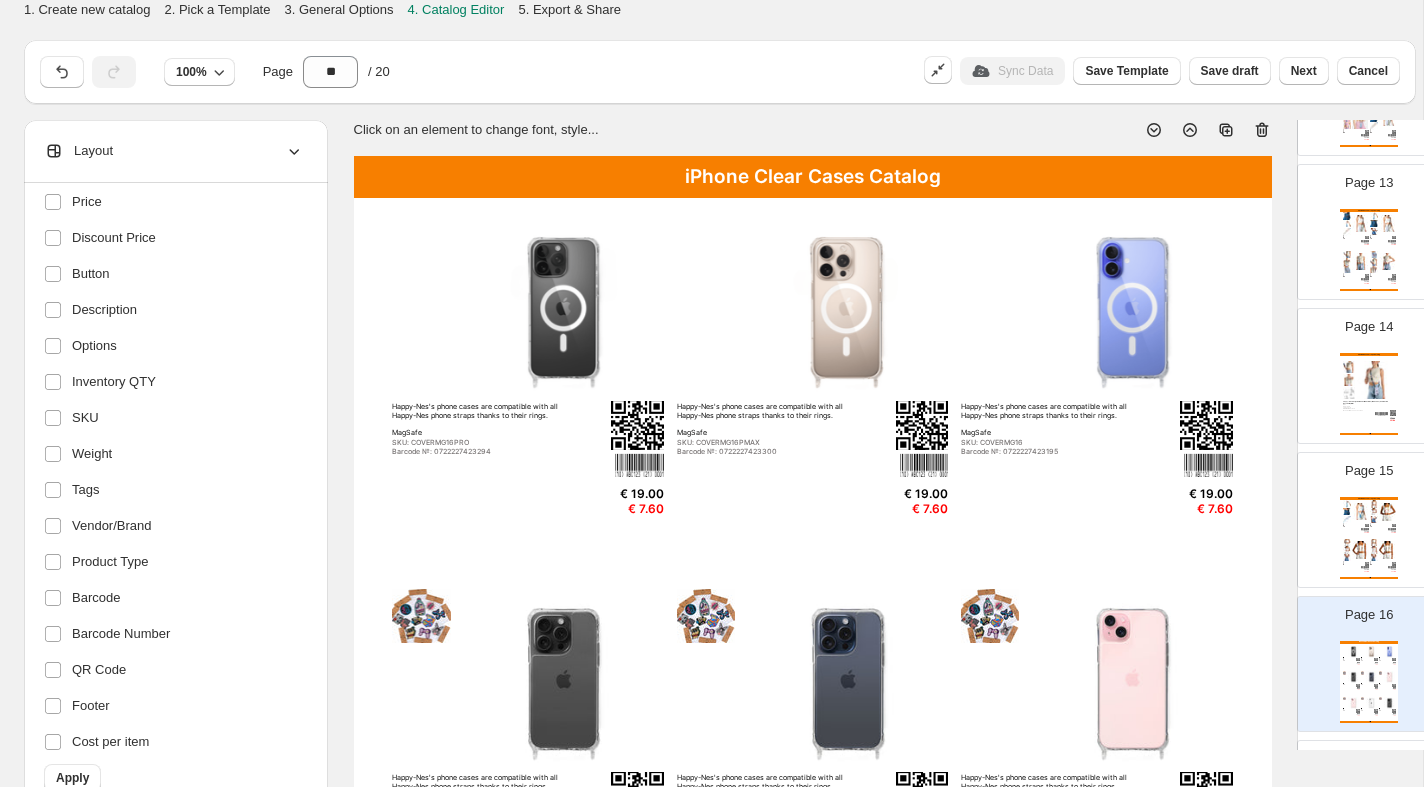 scroll, scrollTop: 0, scrollLeft: 0, axis: both 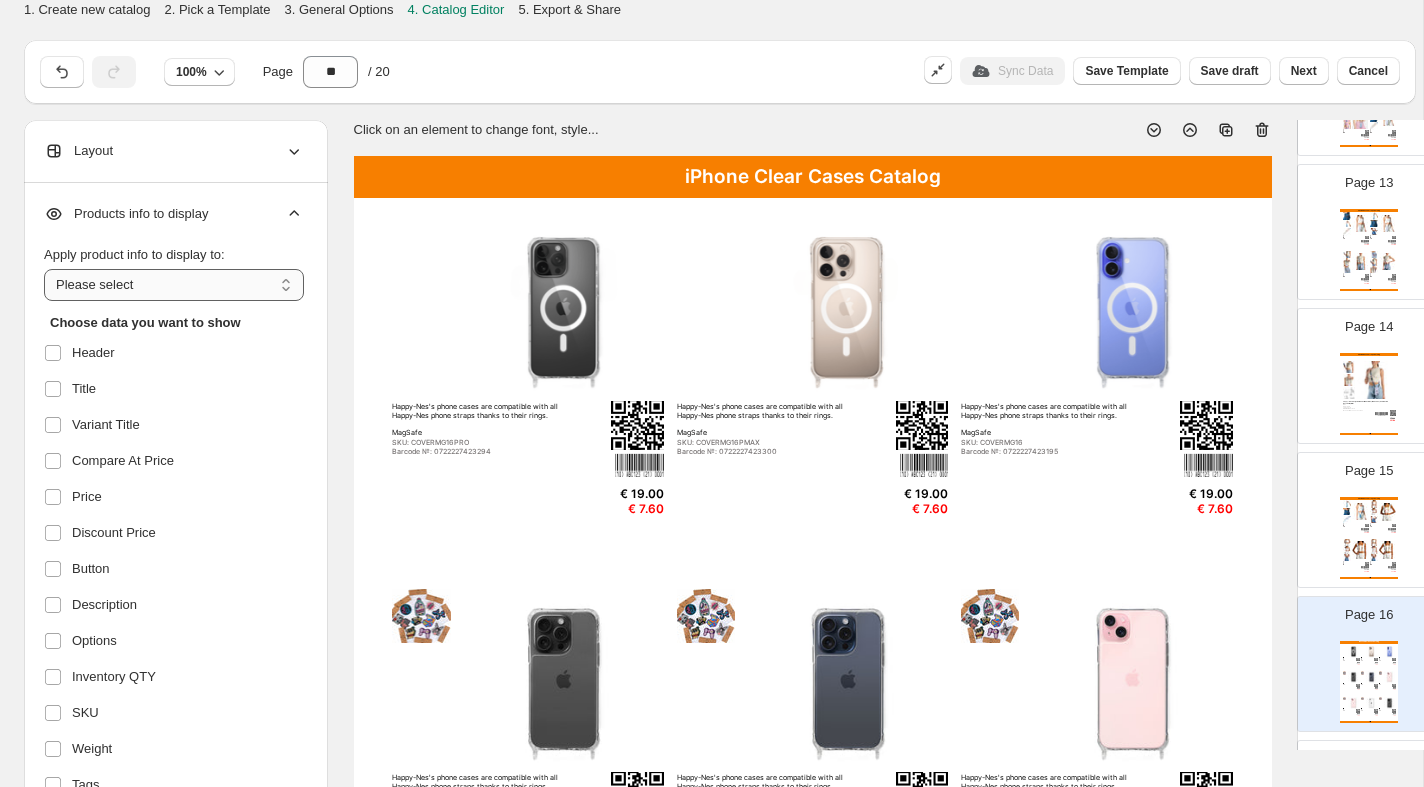 click on "**********" at bounding box center (174, 285) 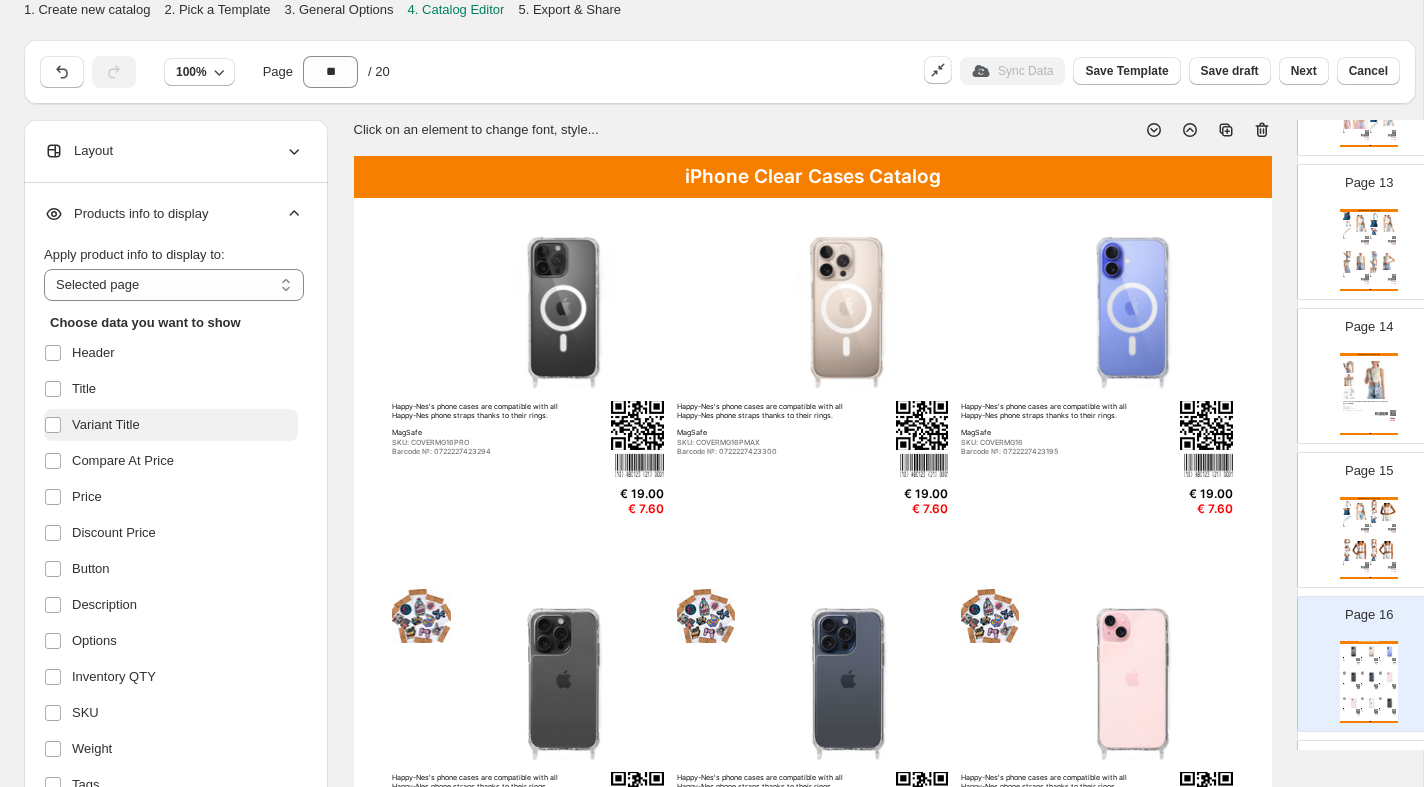 scroll, scrollTop: 295, scrollLeft: 0, axis: vertical 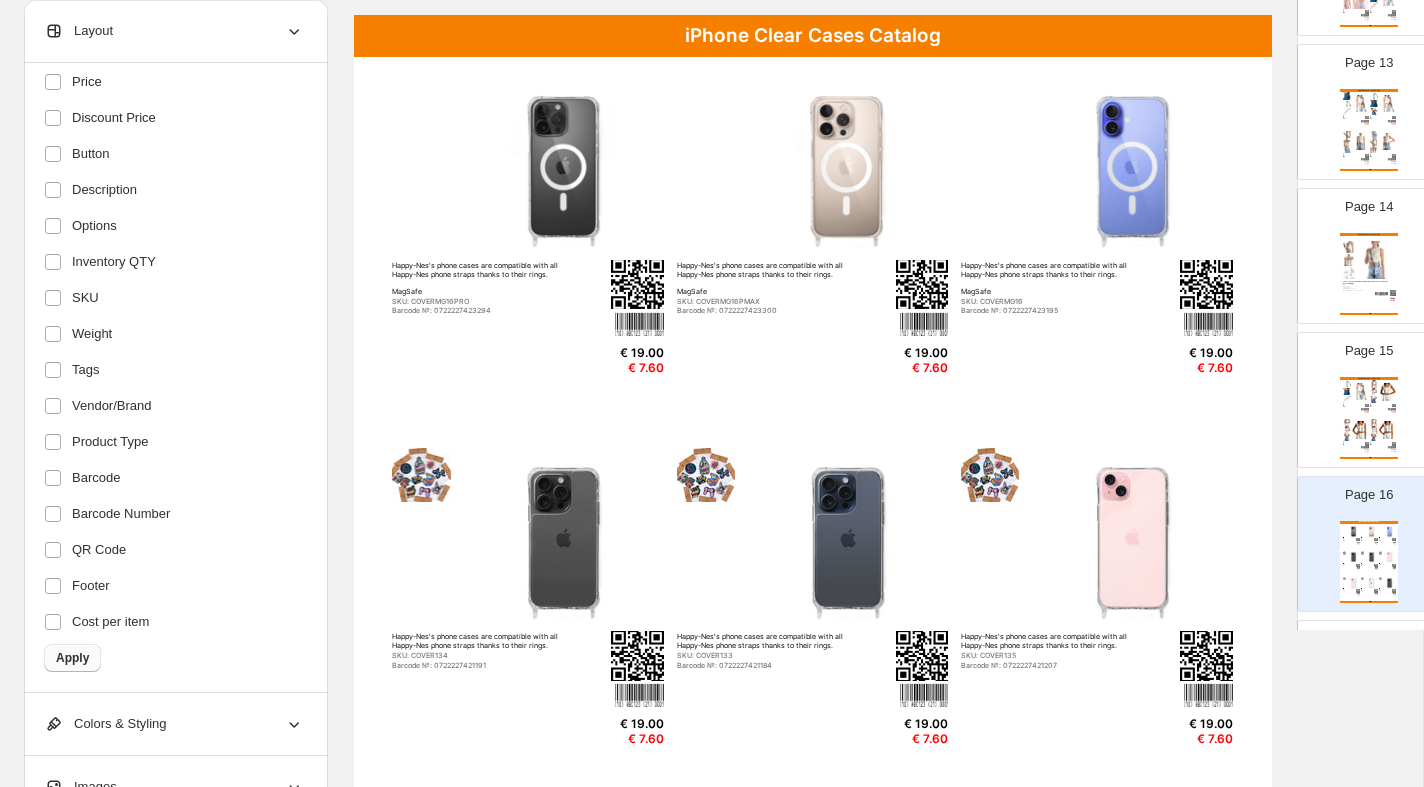 click on "Apply" at bounding box center (72, 658) 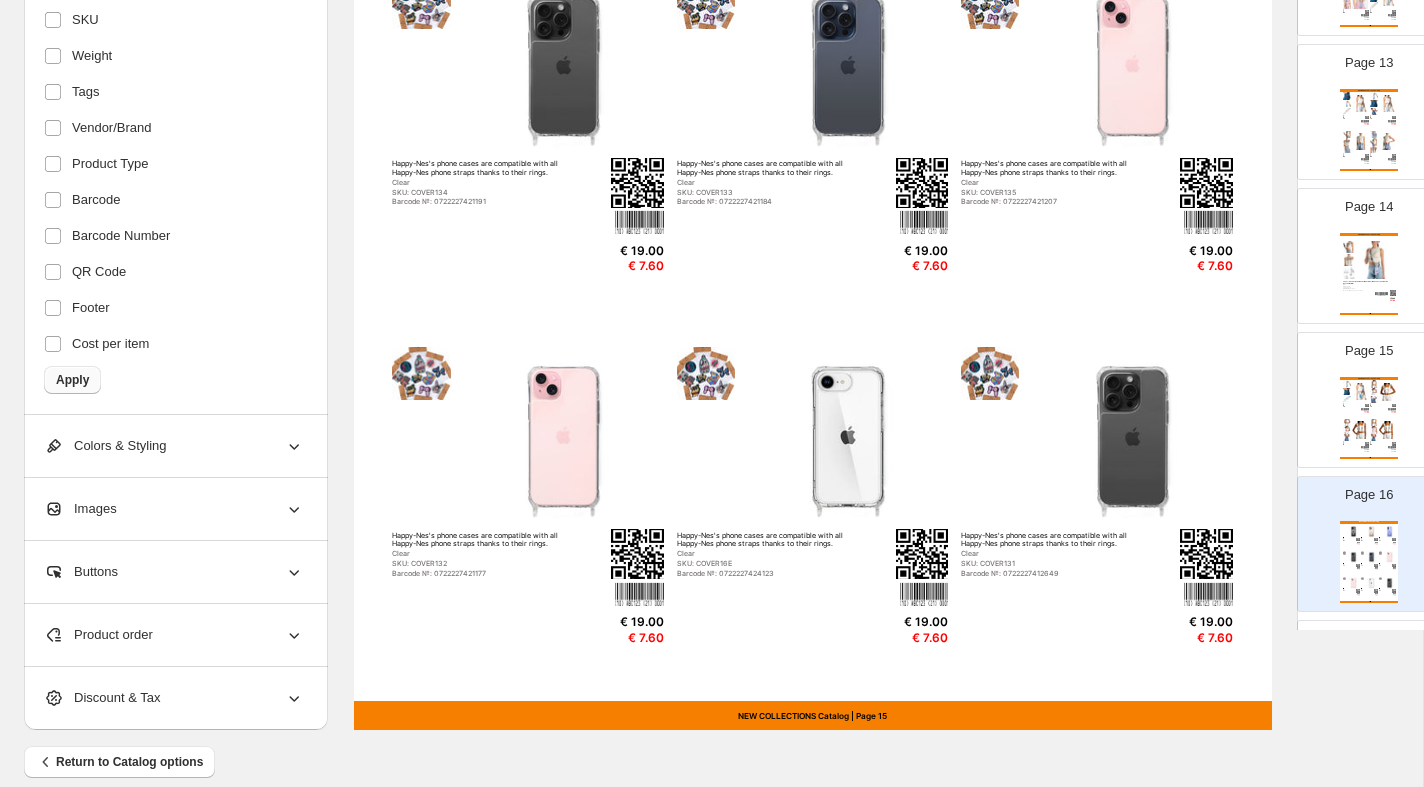 scroll, scrollTop: 638, scrollLeft: 0, axis: vertical 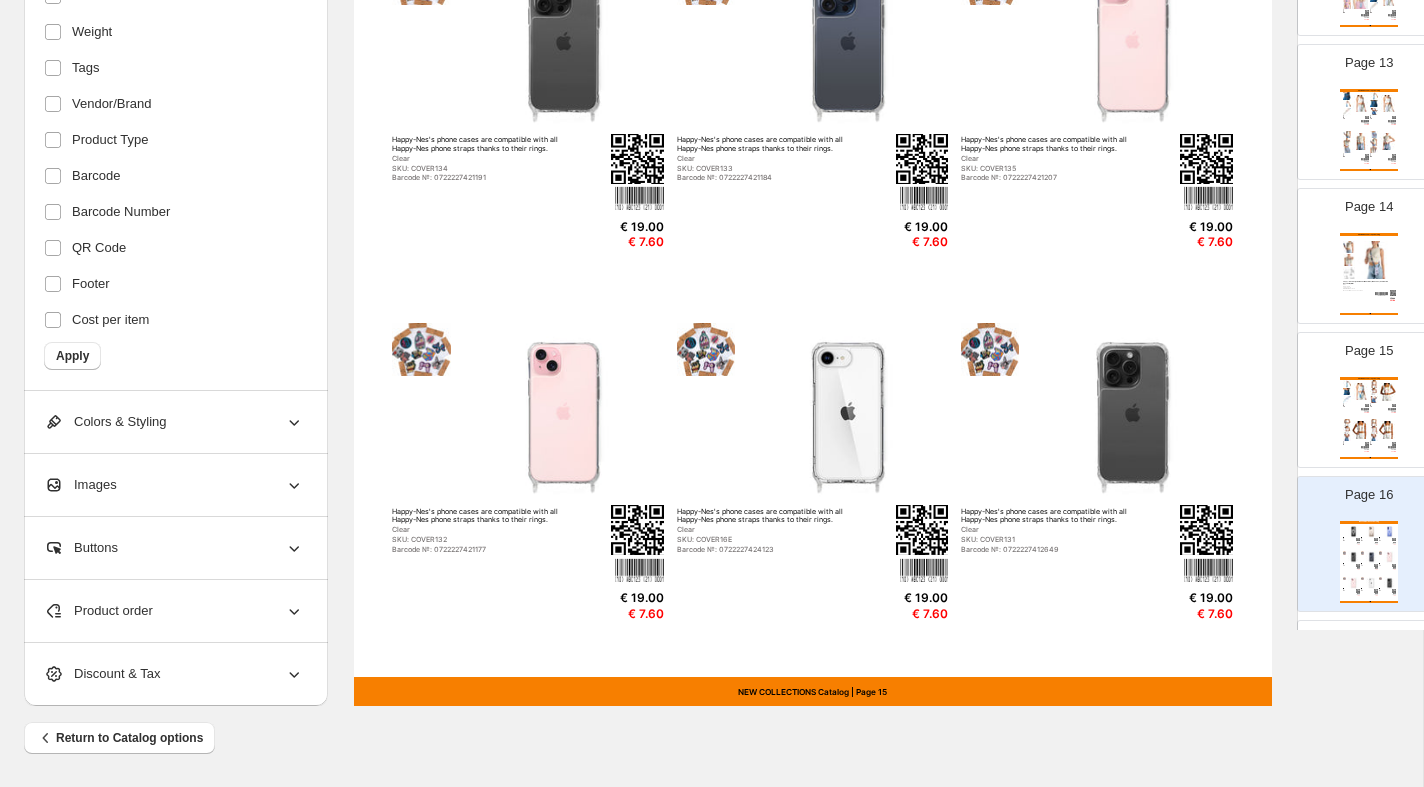 click on "Images" at bounding box center (80, 485) 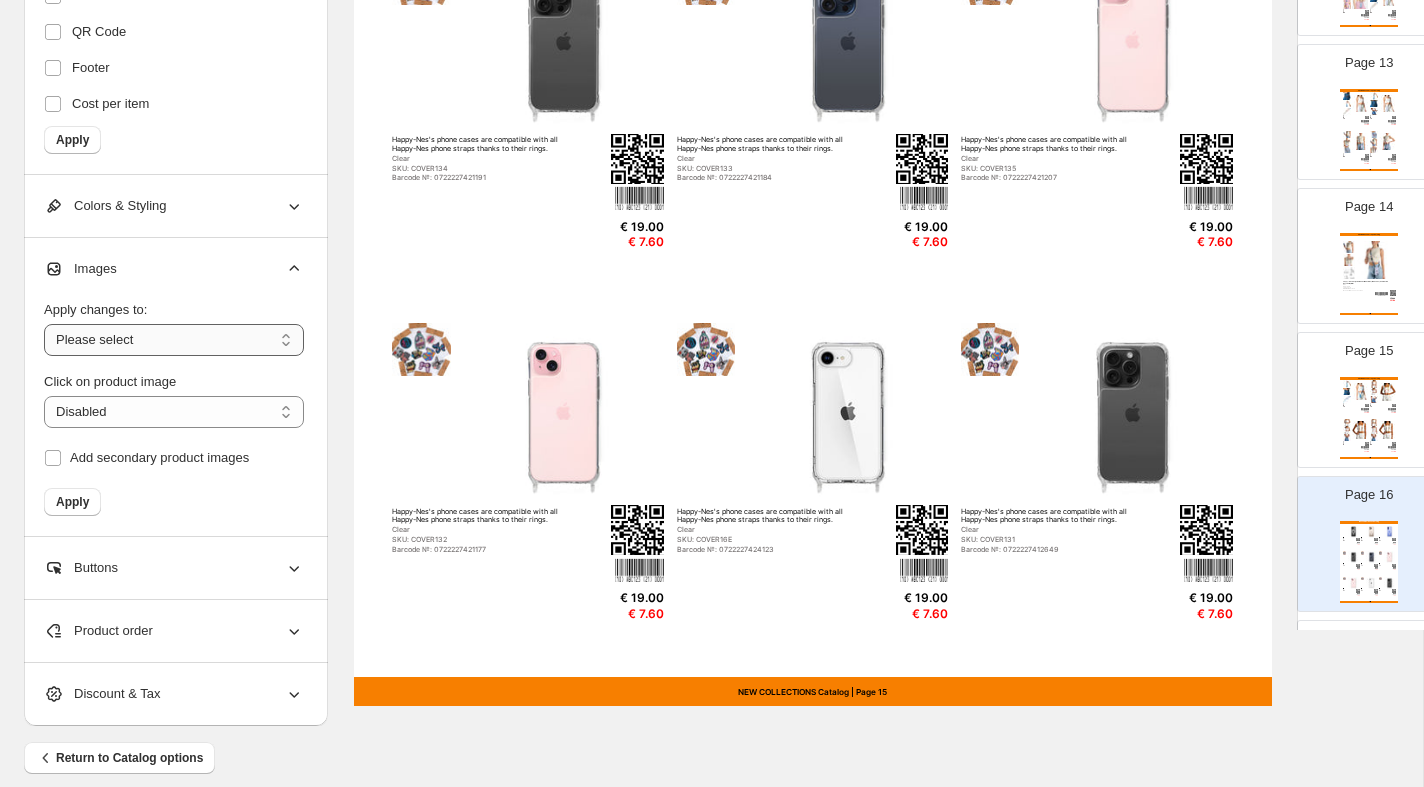 click on "**********" at bounding box center (174, 340) 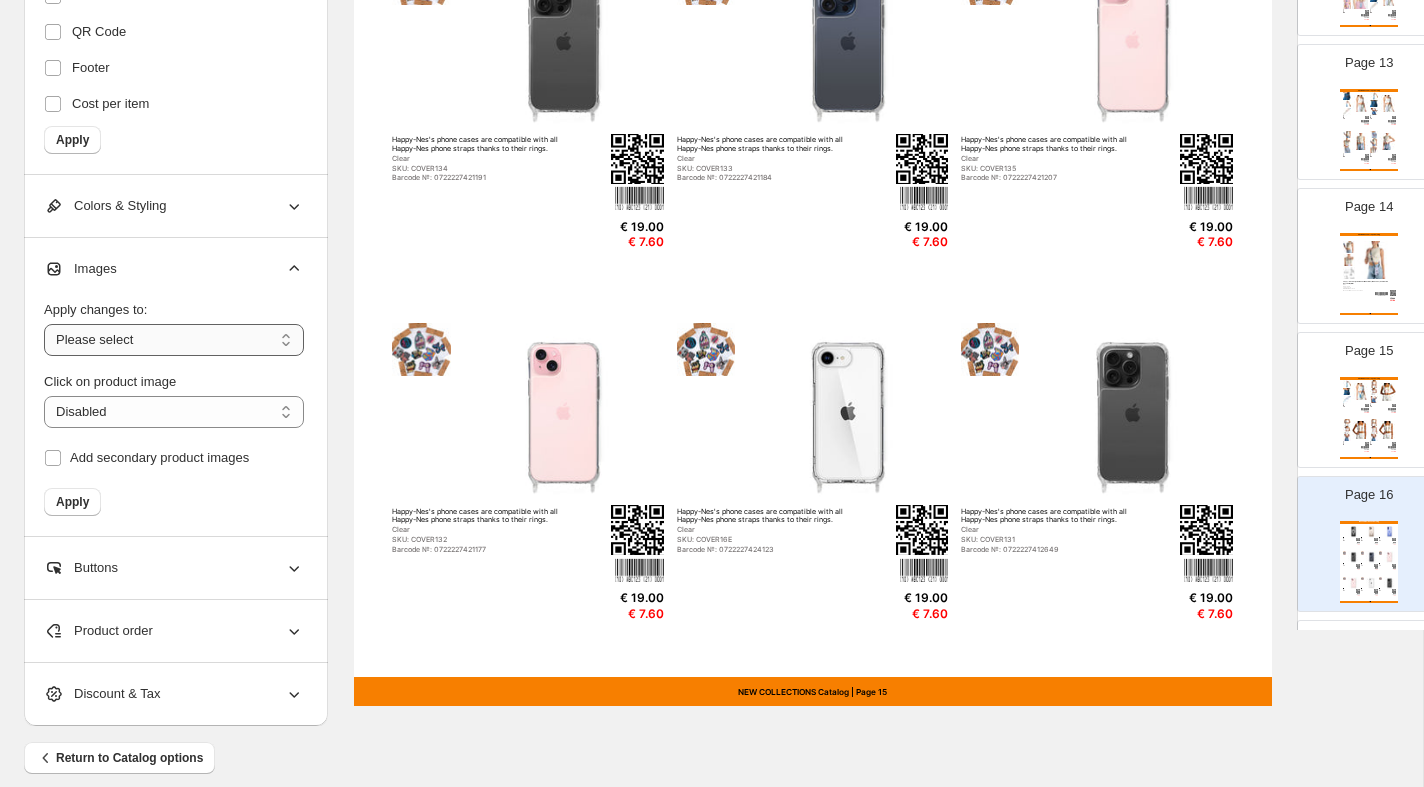 select on "**********" 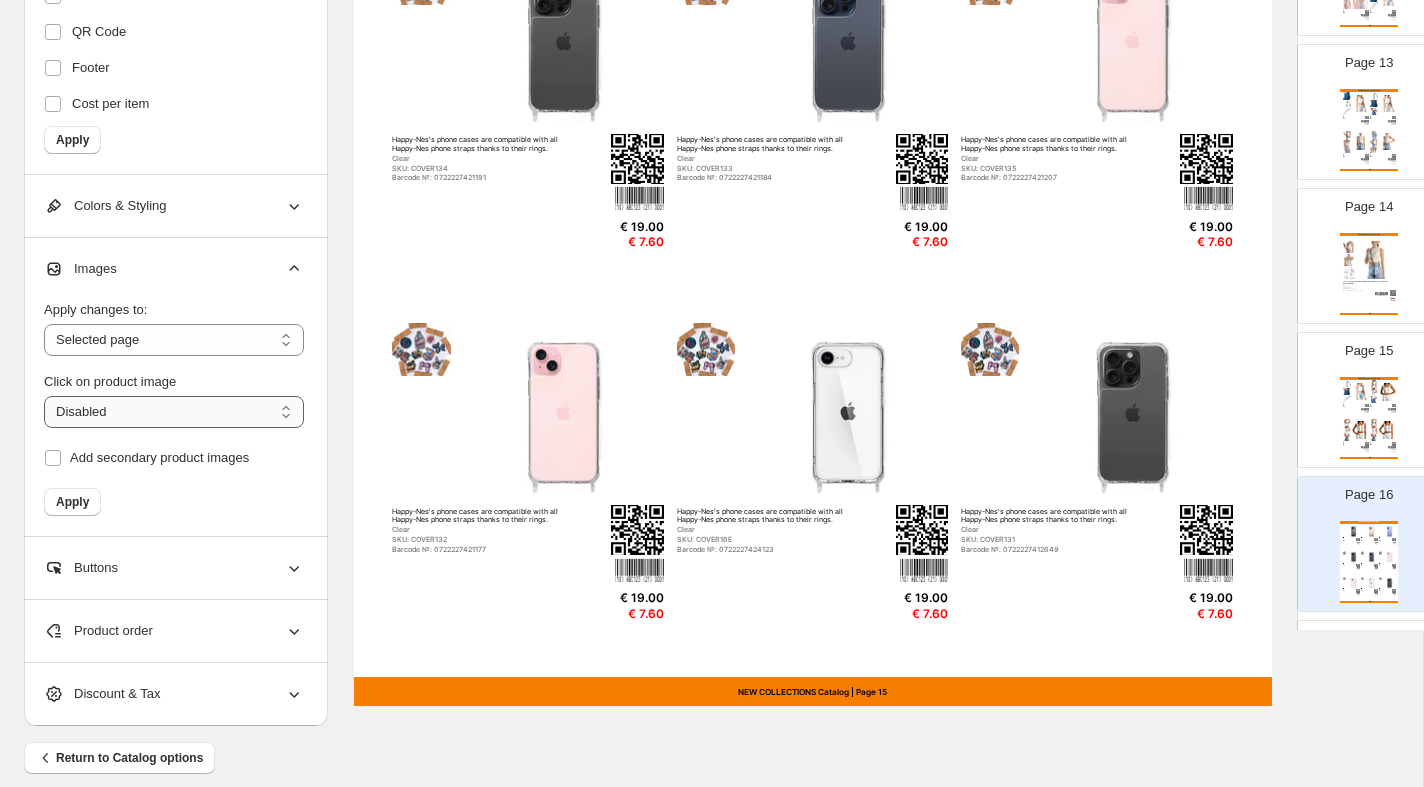 click on "**********" at bounding box center (174, 412) 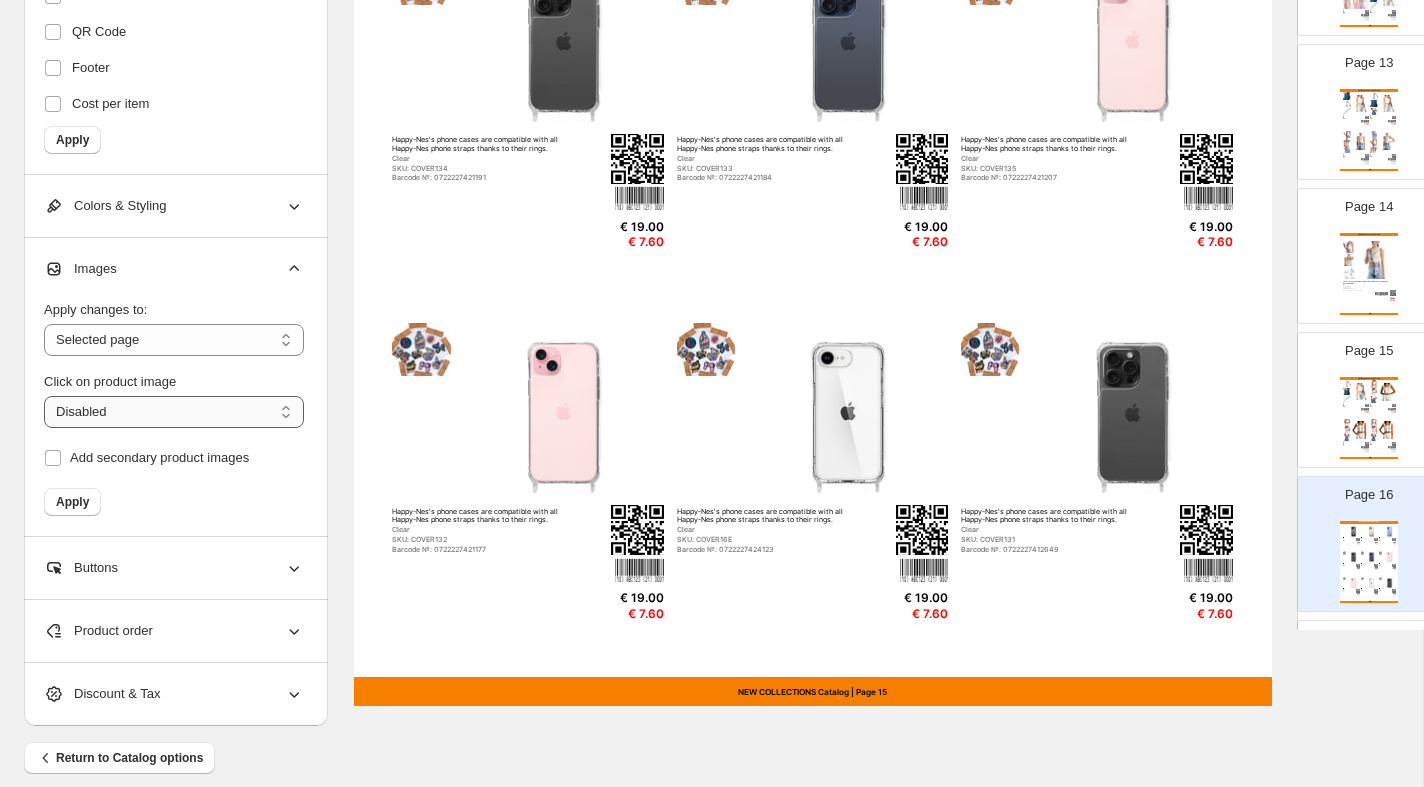 select on "**********" 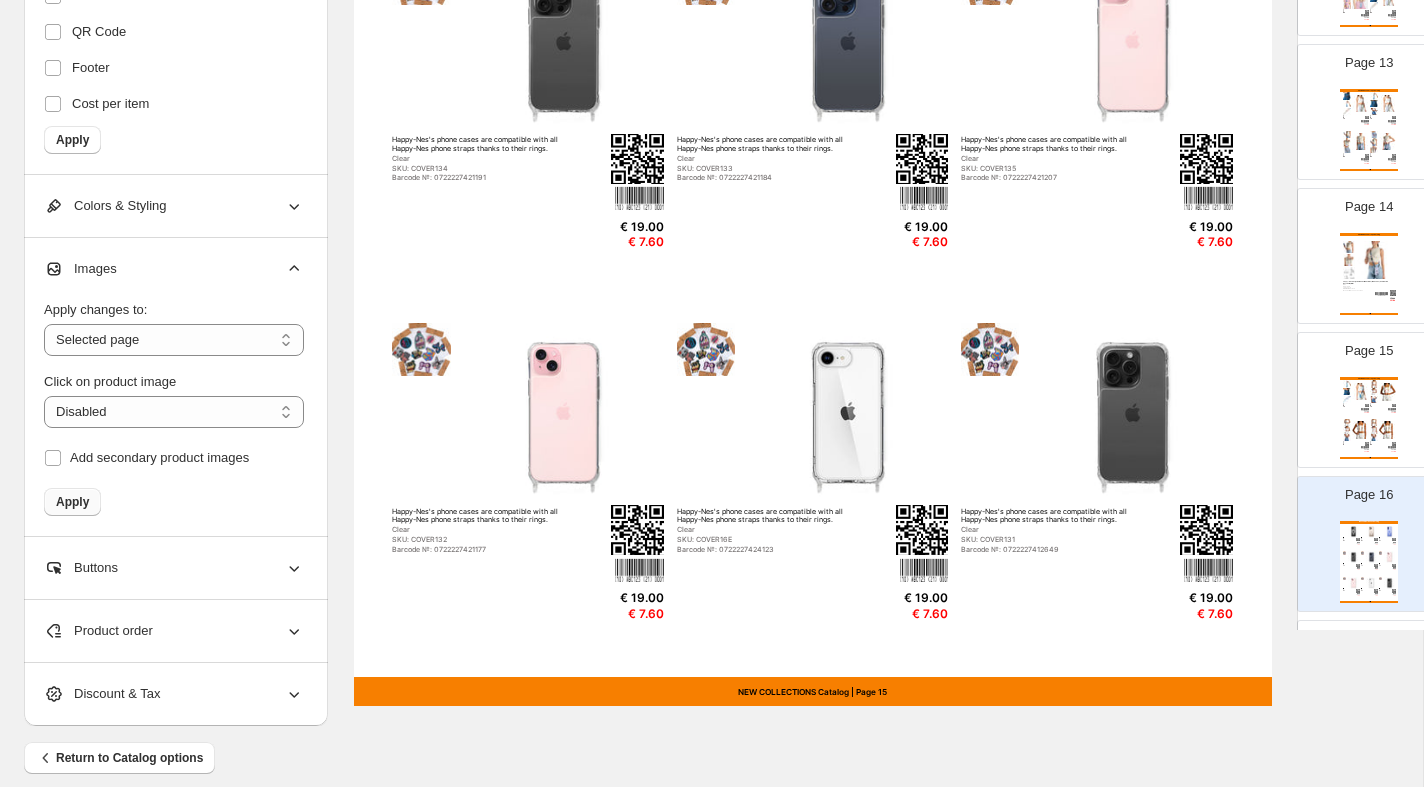 click on "Apply" at bounding box center (72, 502) 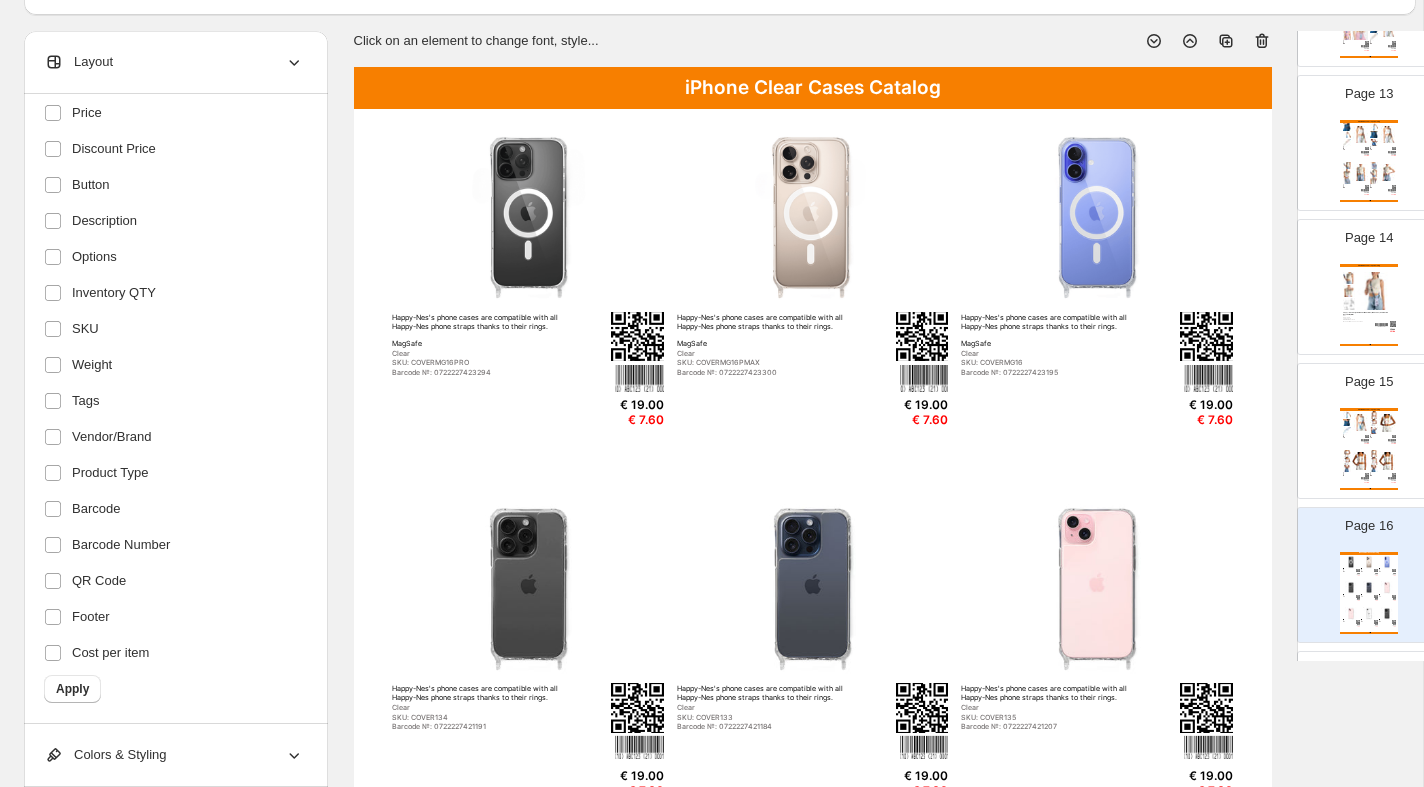 scroll, scrollTop: 82, scrollLeft: 0, axis: vertical 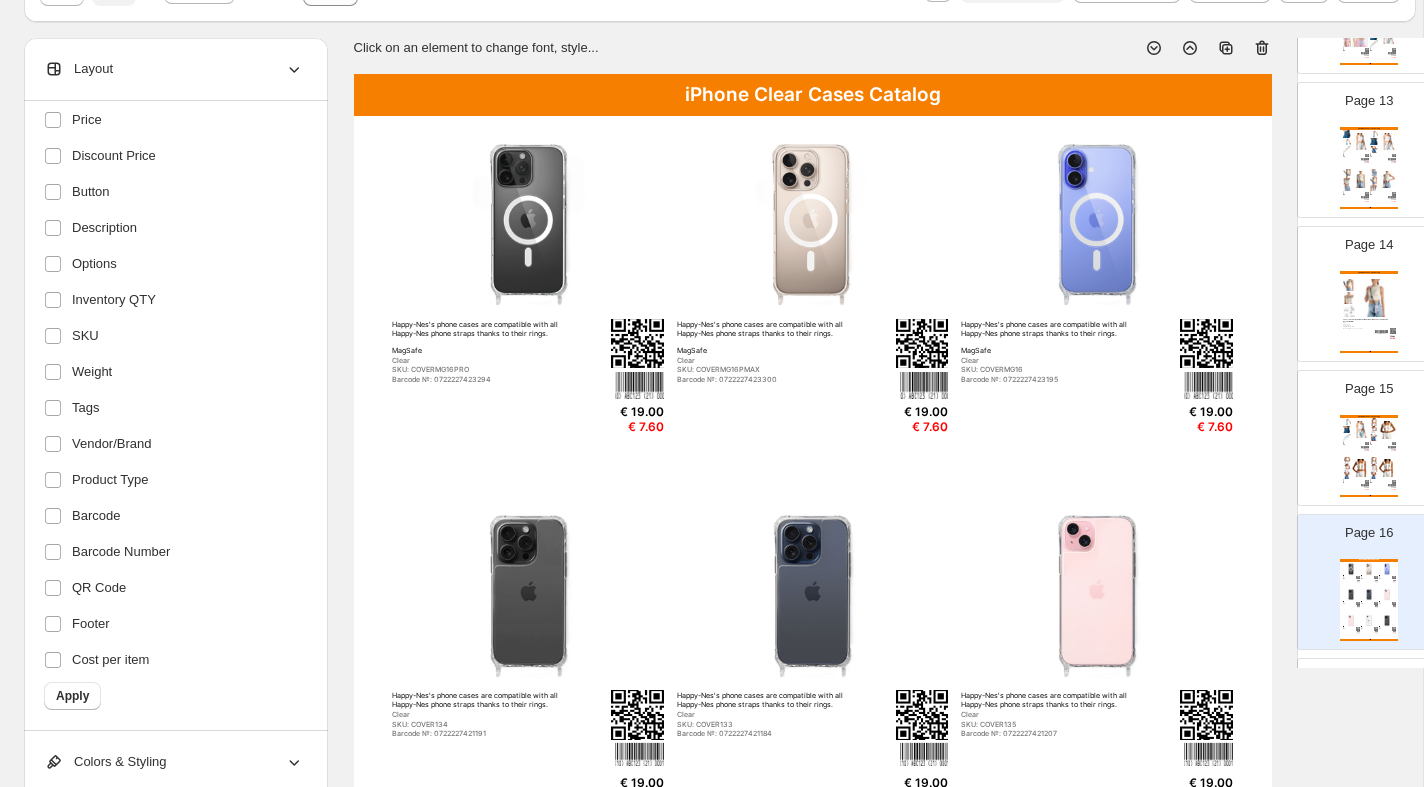 click at bounding box center [528, 220] 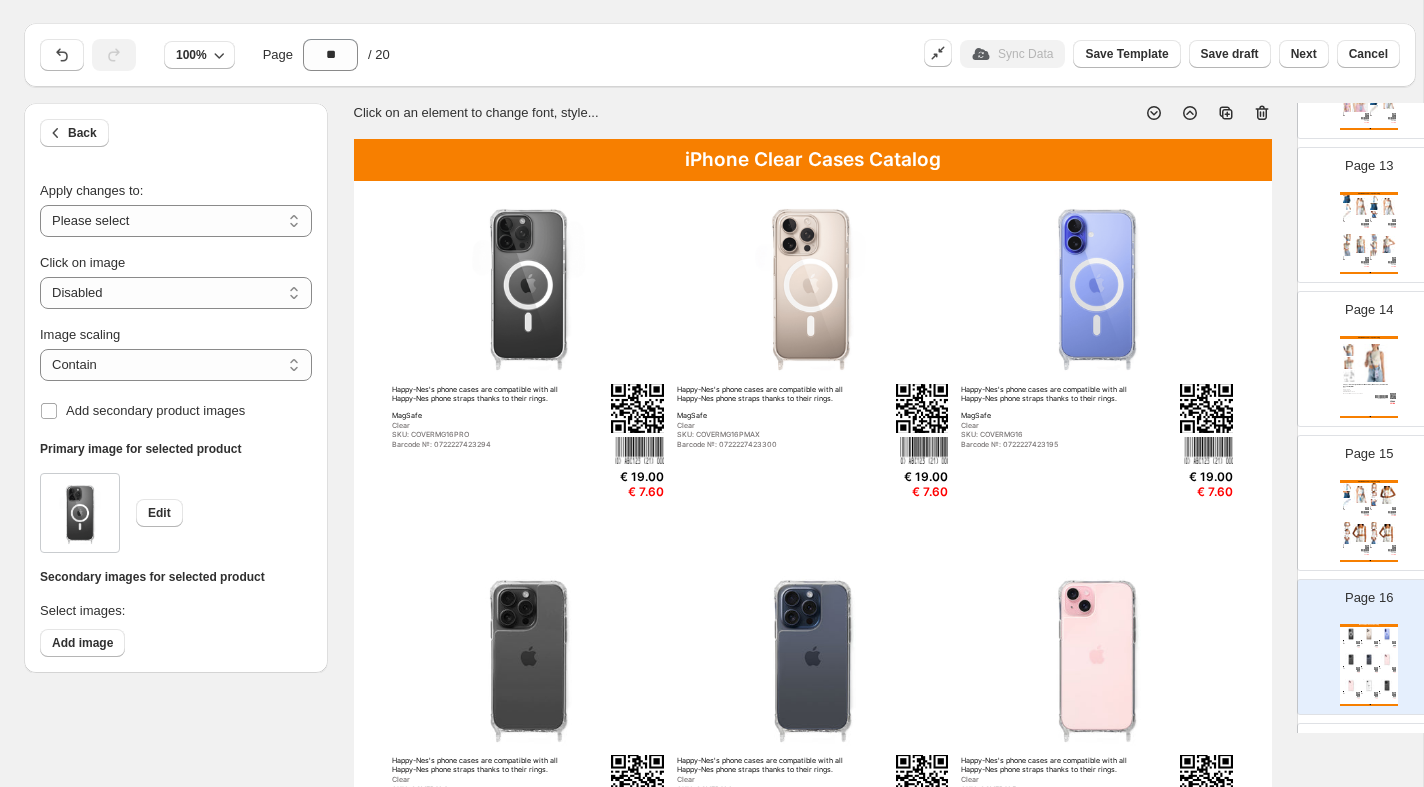 scroll, scrollTop: 0, scrollLeft: 0, axis: both 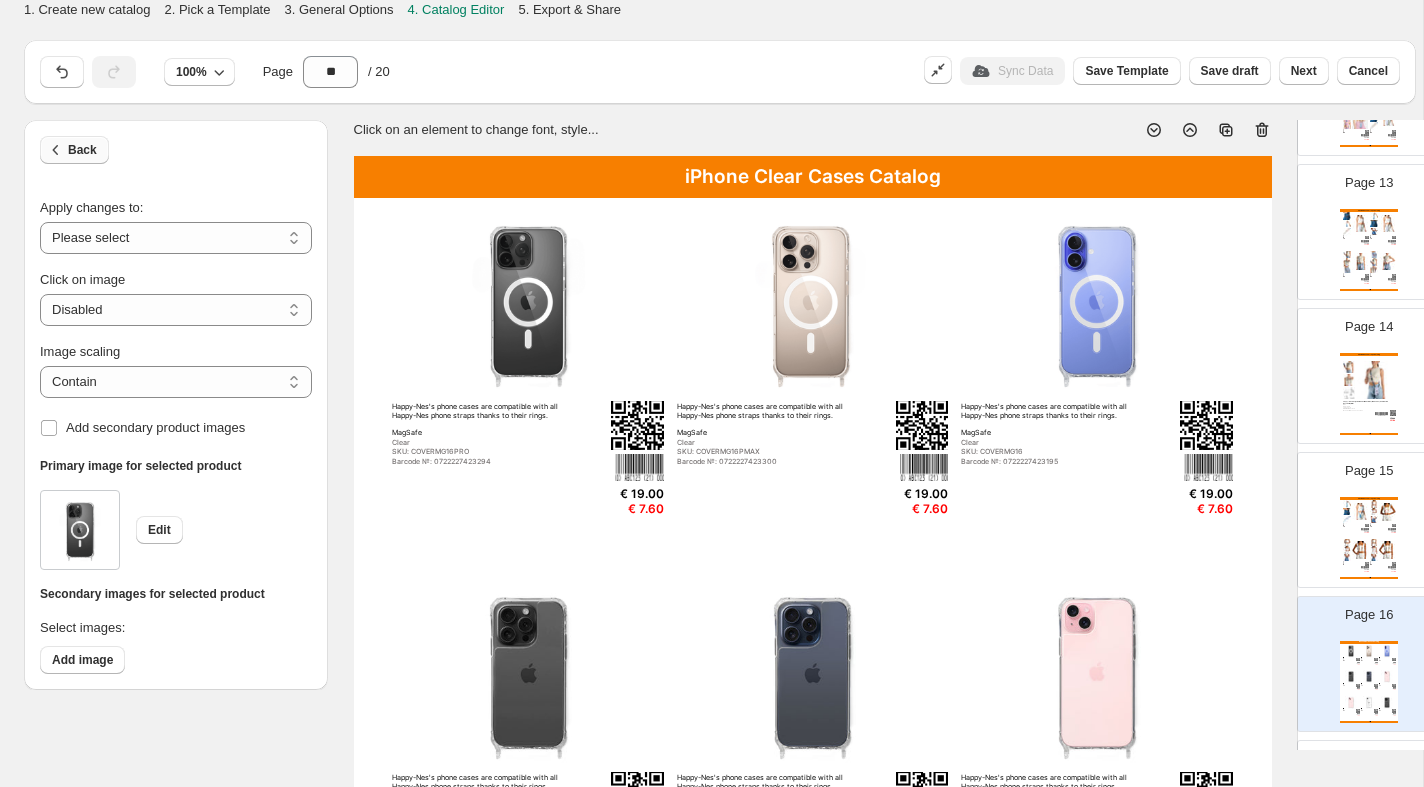 click on "Back" at bounding box center (82, 150) 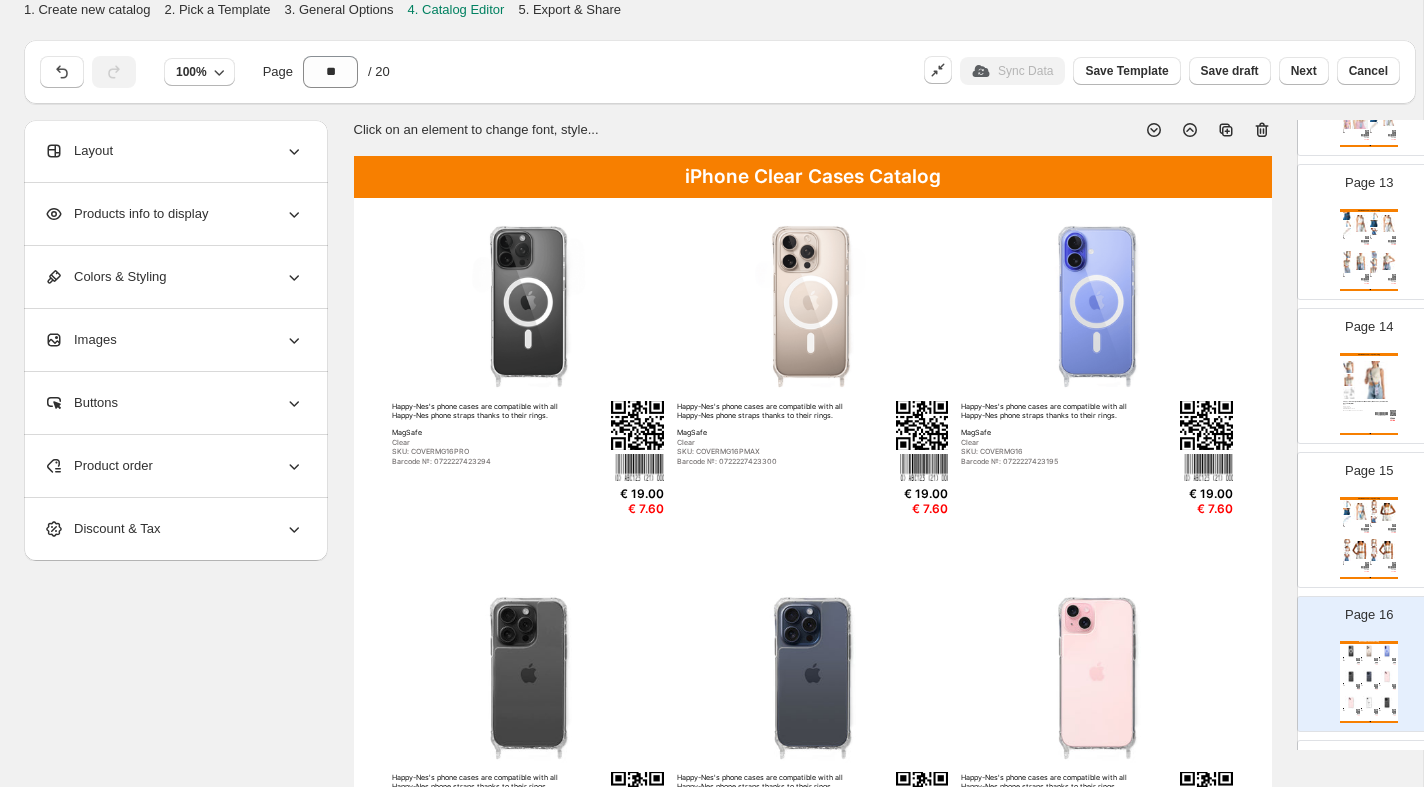 click on "Products info to display" at bounding box center [126, 214] 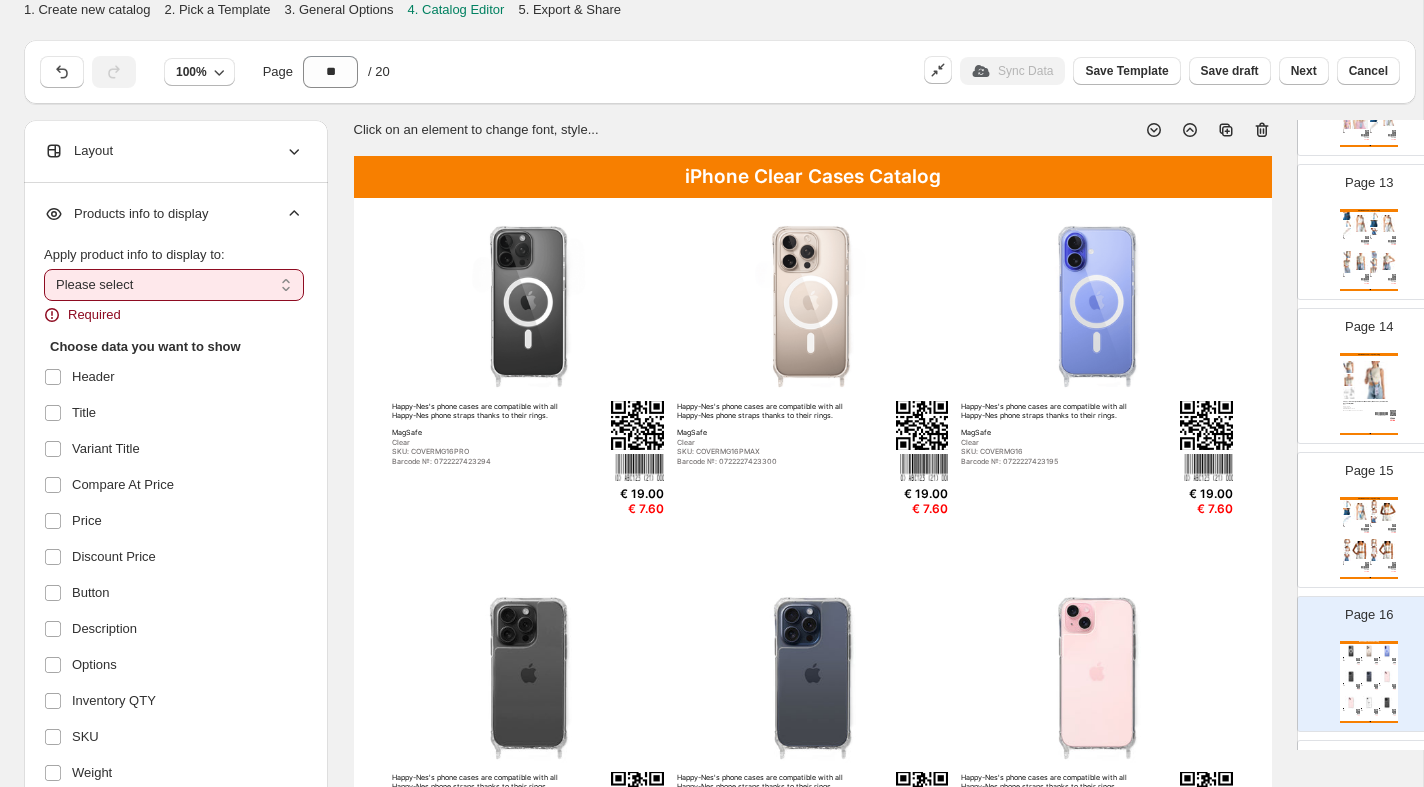 click on "**********" at bounding box center (174, 285) 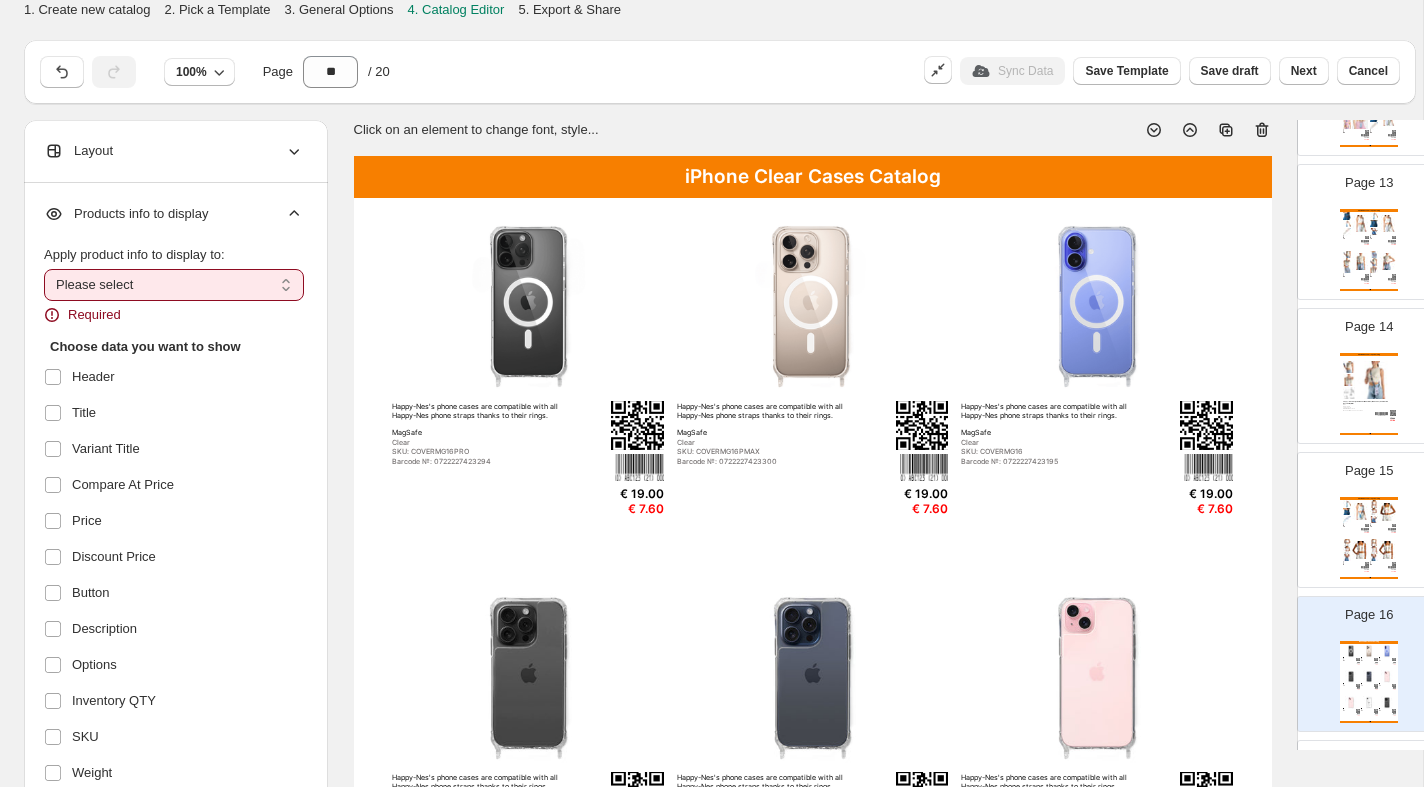 select on "**********" 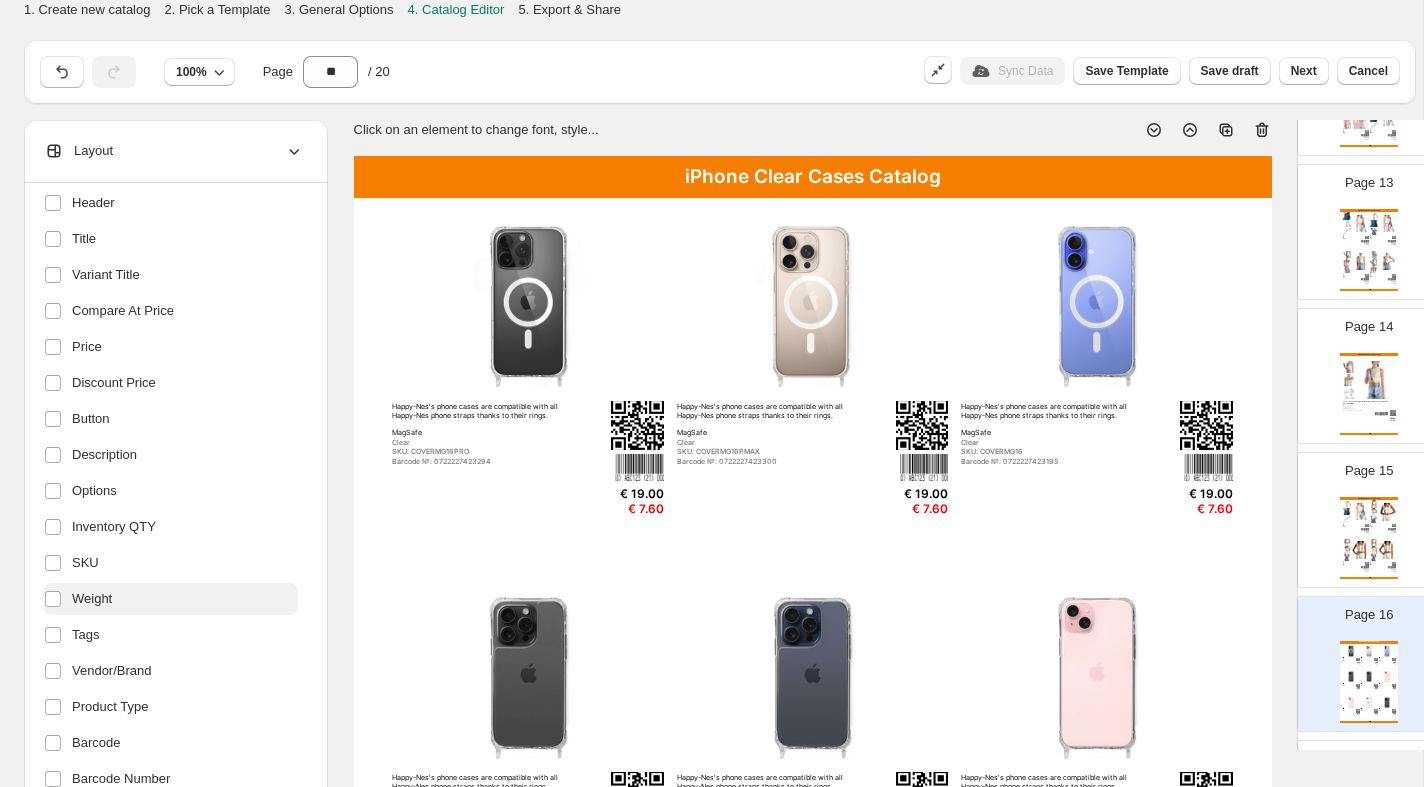 scroll, scrollTop: 295, scrollLeft: 0, axis: vertical 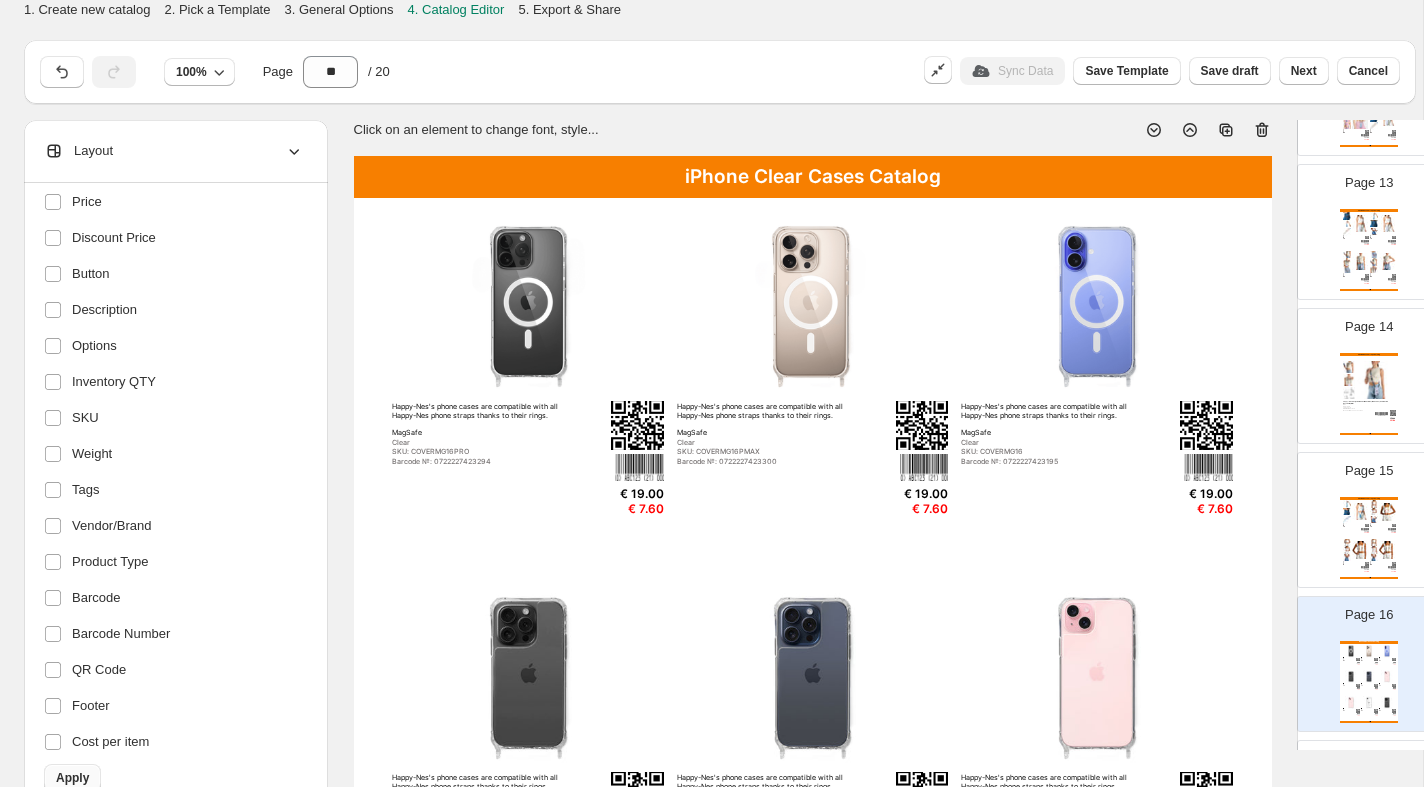 click on "Apply" at bounding box center (72, 778) 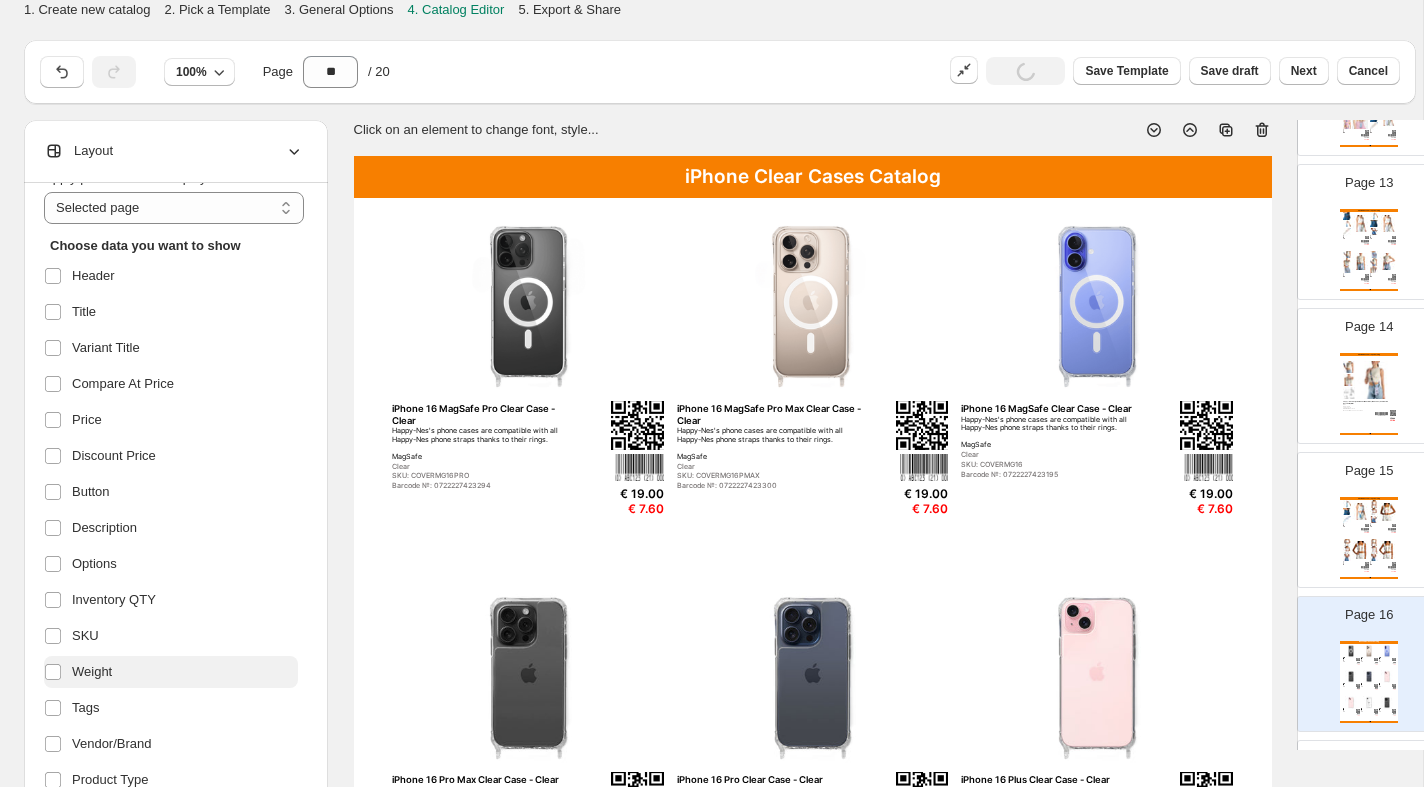 scroll, scrollTop: 0, scrollLeft: 0, axis: both 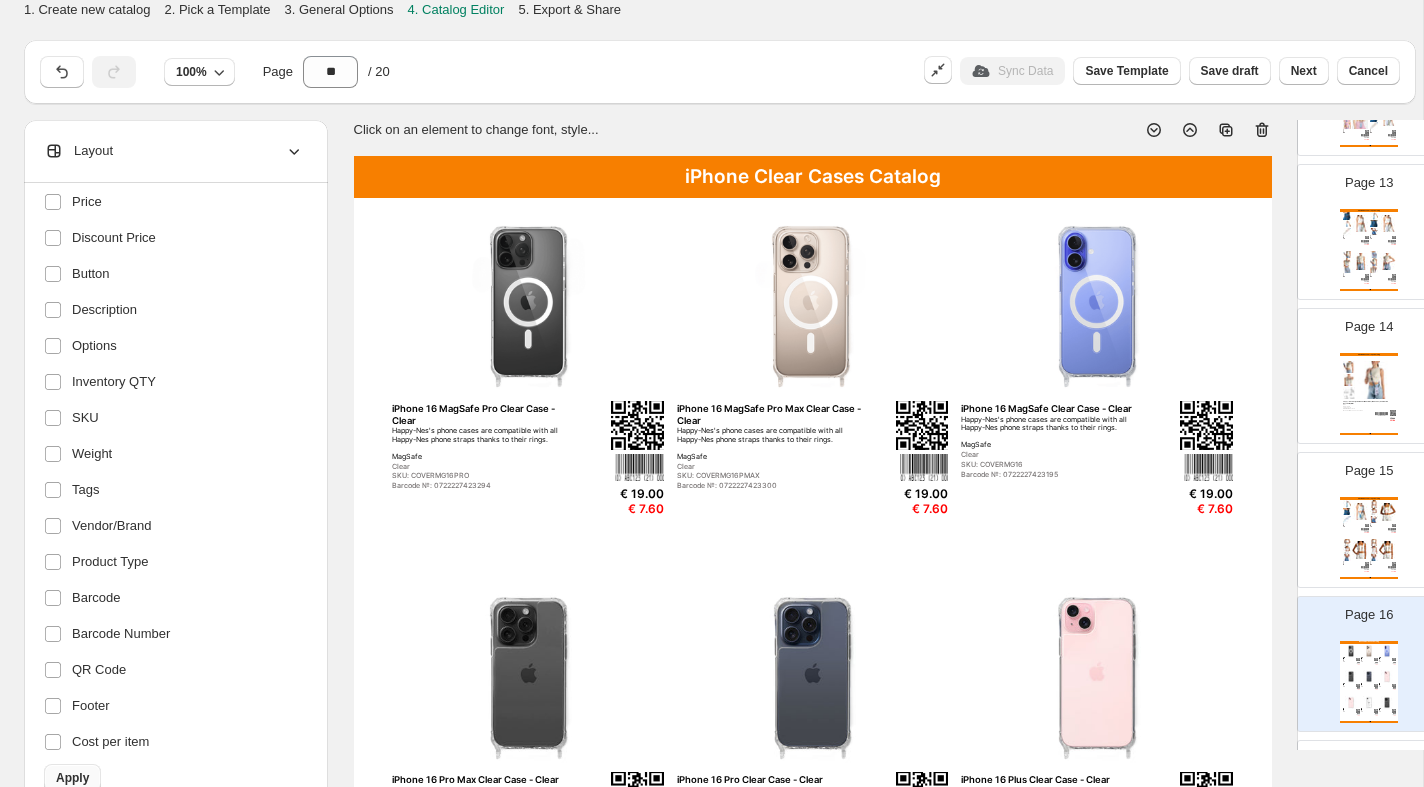 click on "Apply" at bounding box center (72, 778) 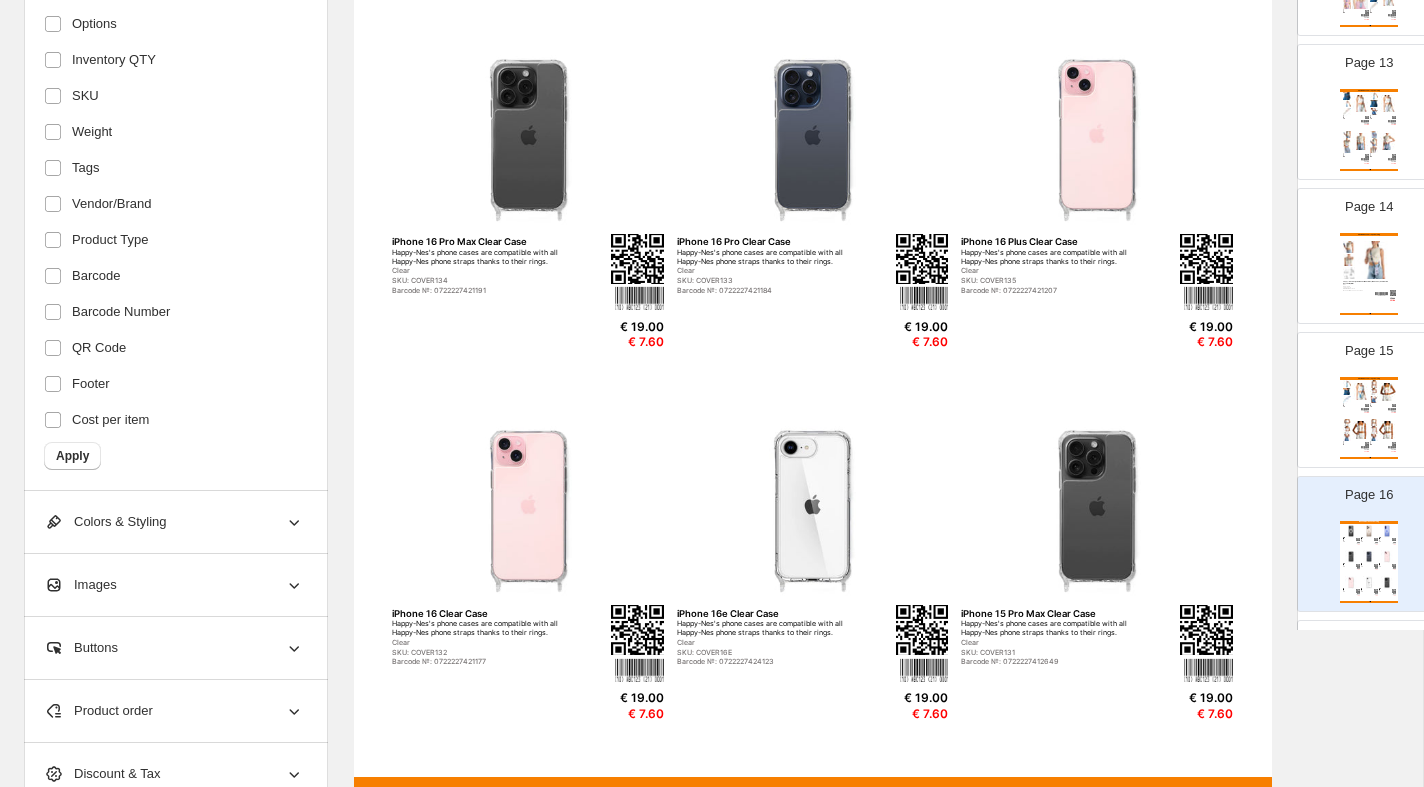 scroll, scrollTop: 638, scrollLeft: 0, axis: vertical 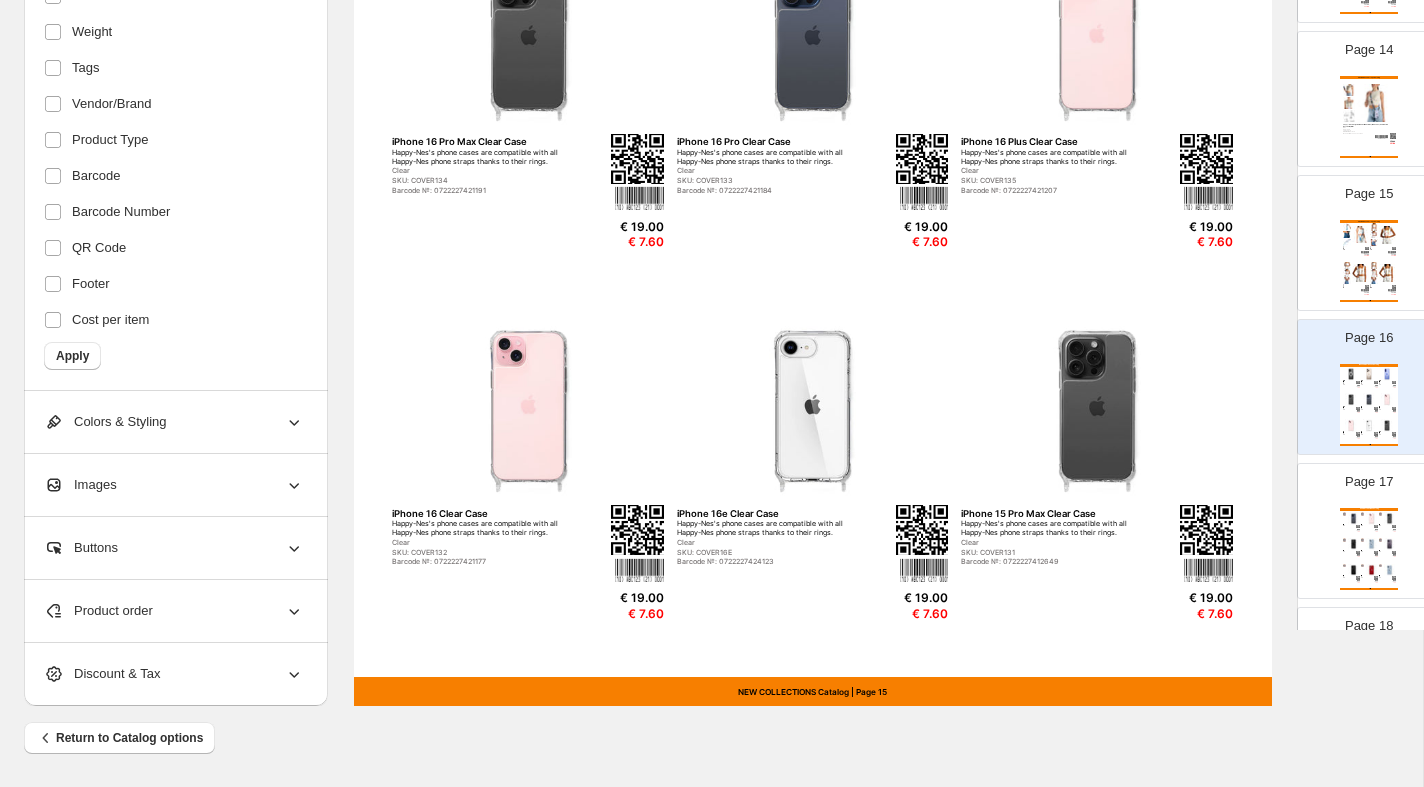 click on "Barcode №:  0667228345865" at bounding box center (1367, 552) 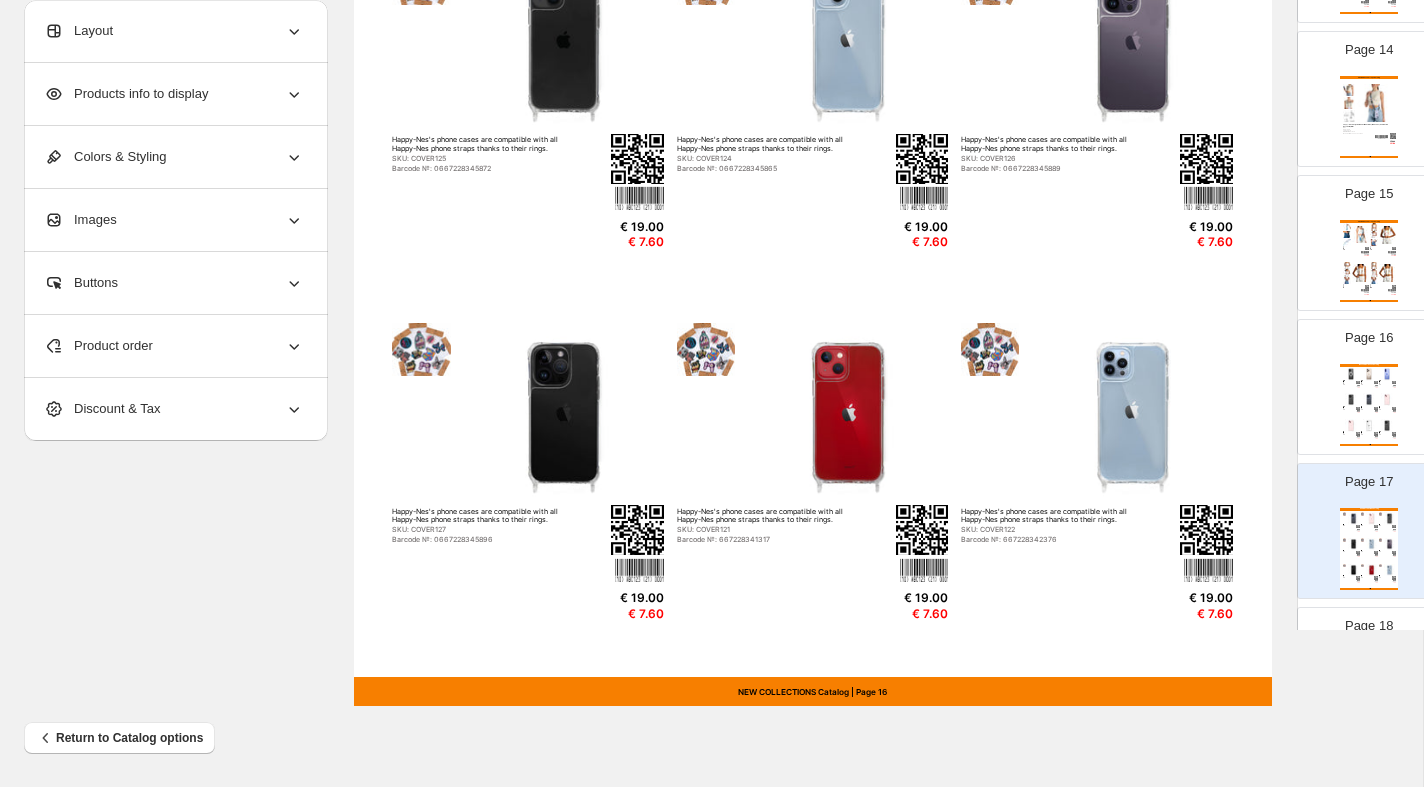 scroll, scrollTop: 0, scrollLeft: 0, axis: both 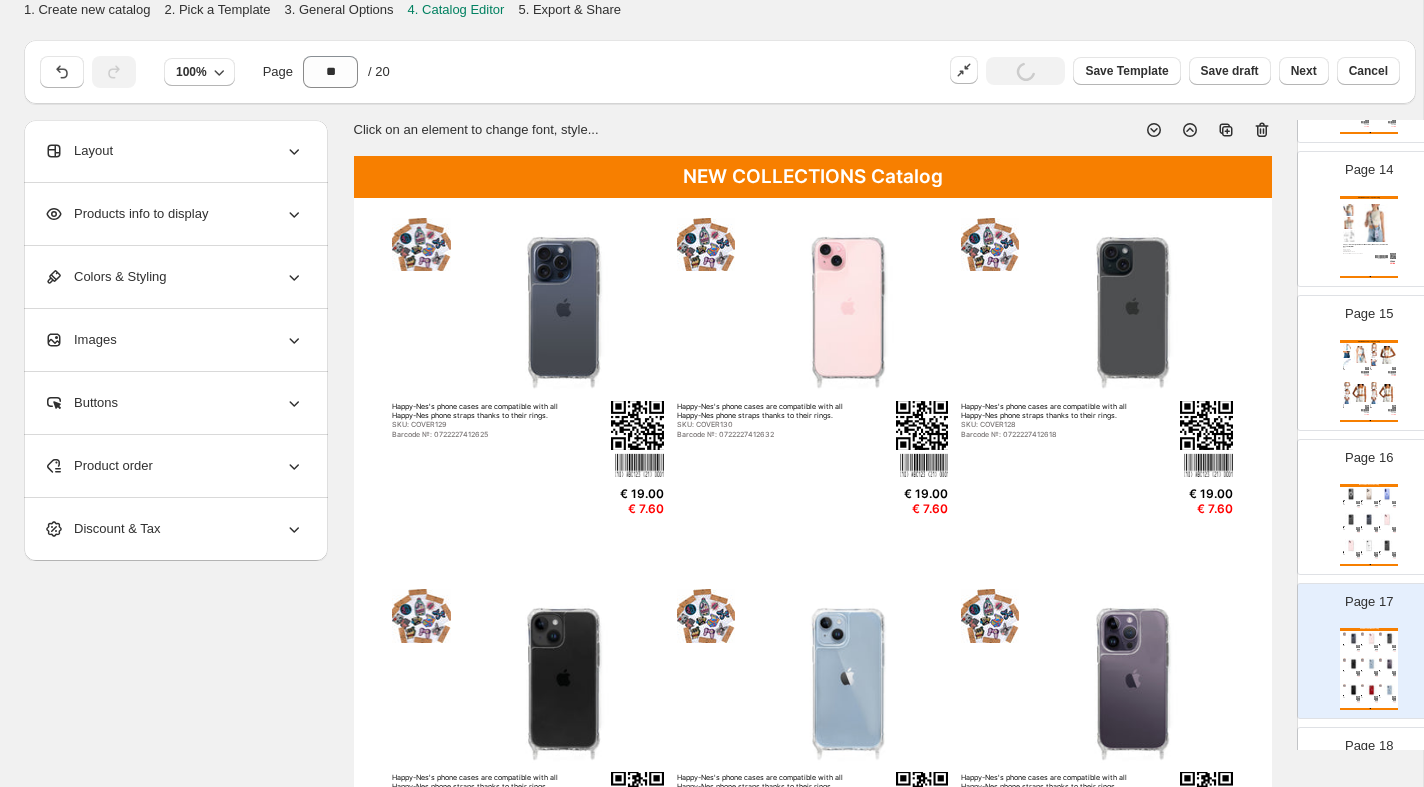 click at bounding box center (1369, 519) 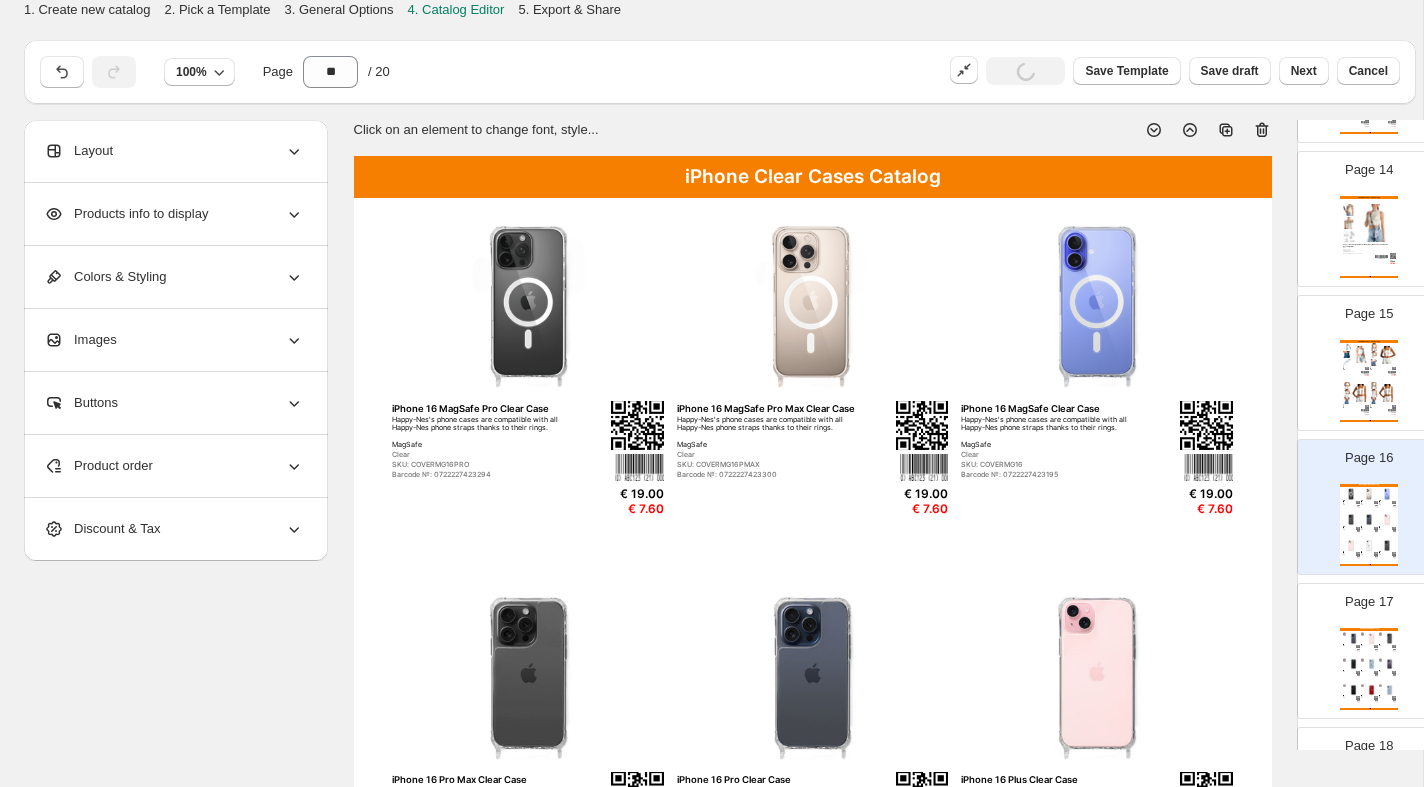 click on "iPhone Clear Cases Catalog" at bounding box center (813, 177) 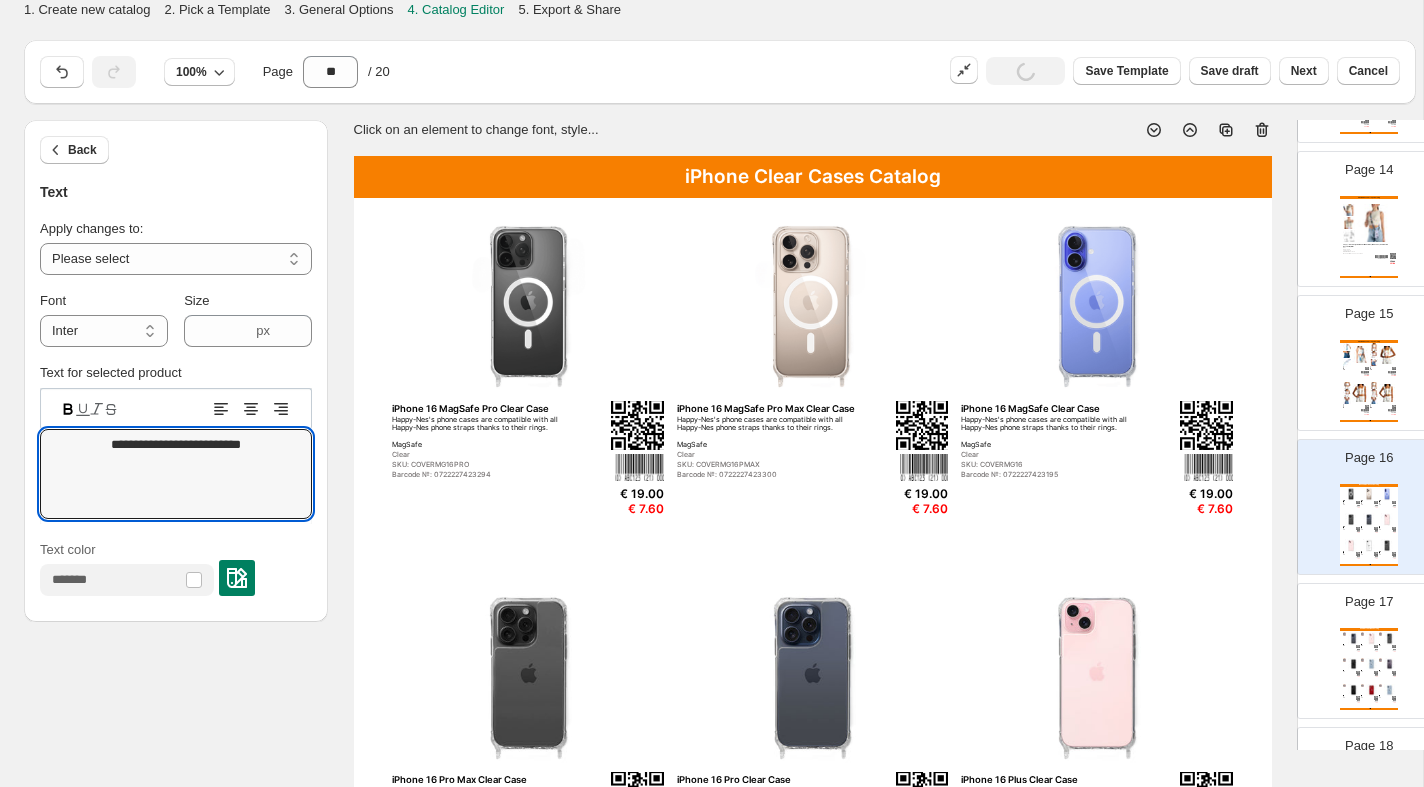 drag, startPoint x: 268, startPoint y: 446, endPoint x: -8, endPoint y: 407, distance: 278.74182 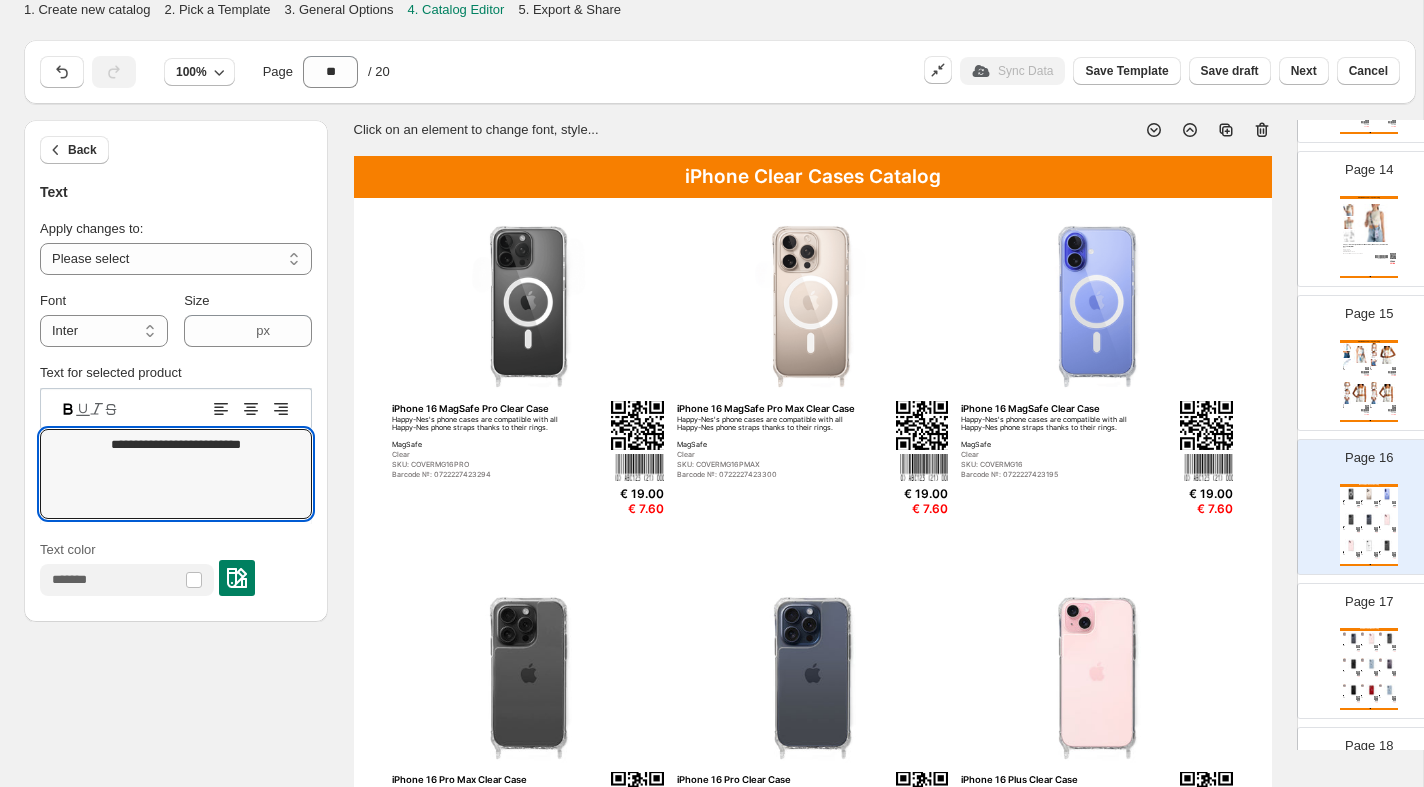click on "Page 17 NEW COLLECTIONS Catalog
Happy-Nes's phone cases are compatible with all Happy-Nes phone straps thanks to their rings.
SKU:  COVER129 Barcode №:  0722227412625 € 19.00 € 7.60
Happy-Nes's phone cases are compatible with all Happy-Nes phone straps thanks to their rings.
SKU:  COVER130 Barcode №:  0722227412632 € 19.00 € 7.60
Happy-Nes's phone cases are compatible with all Happy-Nes phone straps thanks to their rings.
SKU:  COVER128 Barcode №:  0722227412618 € 19.00 € 7.60
Happy-Nes's phone cases are compatible with all Happy-Nes phone straps thanks to their rings.
SKU:  COVER125 Barcode №:  0667228345872 € 19.00 € 7.60
Happy-Nes's phone cases are compatible with all Happy-Nes phone straps thanks to their rings.
SKU:  COVER124 Barcode №:  0667228345865 € 19.00 € 7.60
Happy-Nes's phone cases are compatible with all Happy-Nes phone straps thanks to their rings.
SKU:  COVER126 Barcode №:  0667228345889 € 19.00 € 7.60 SKU:  COVER127" at bounding box center (1361, 643) 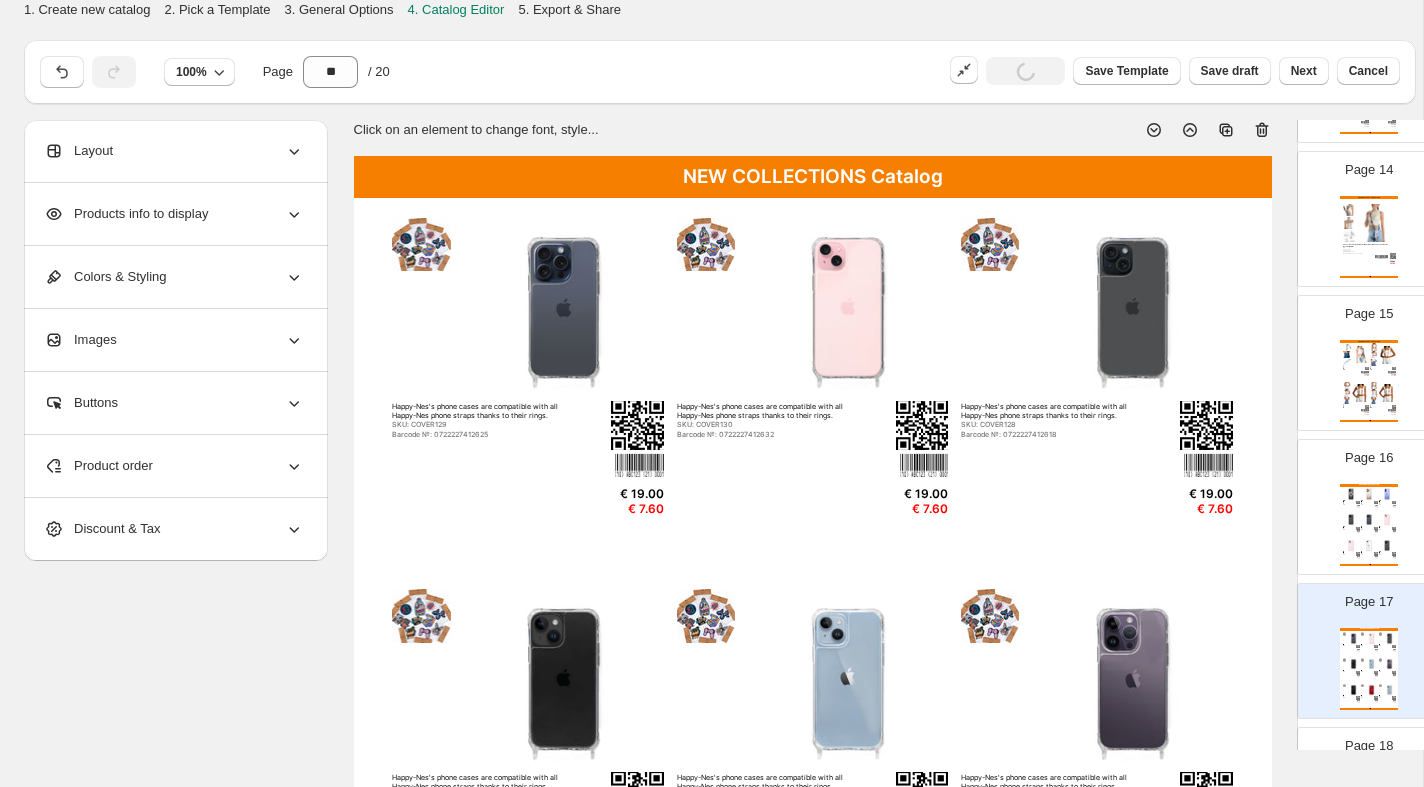 click on "NEW COLLECTIONS Catalog" at bounding box center [813, 177] 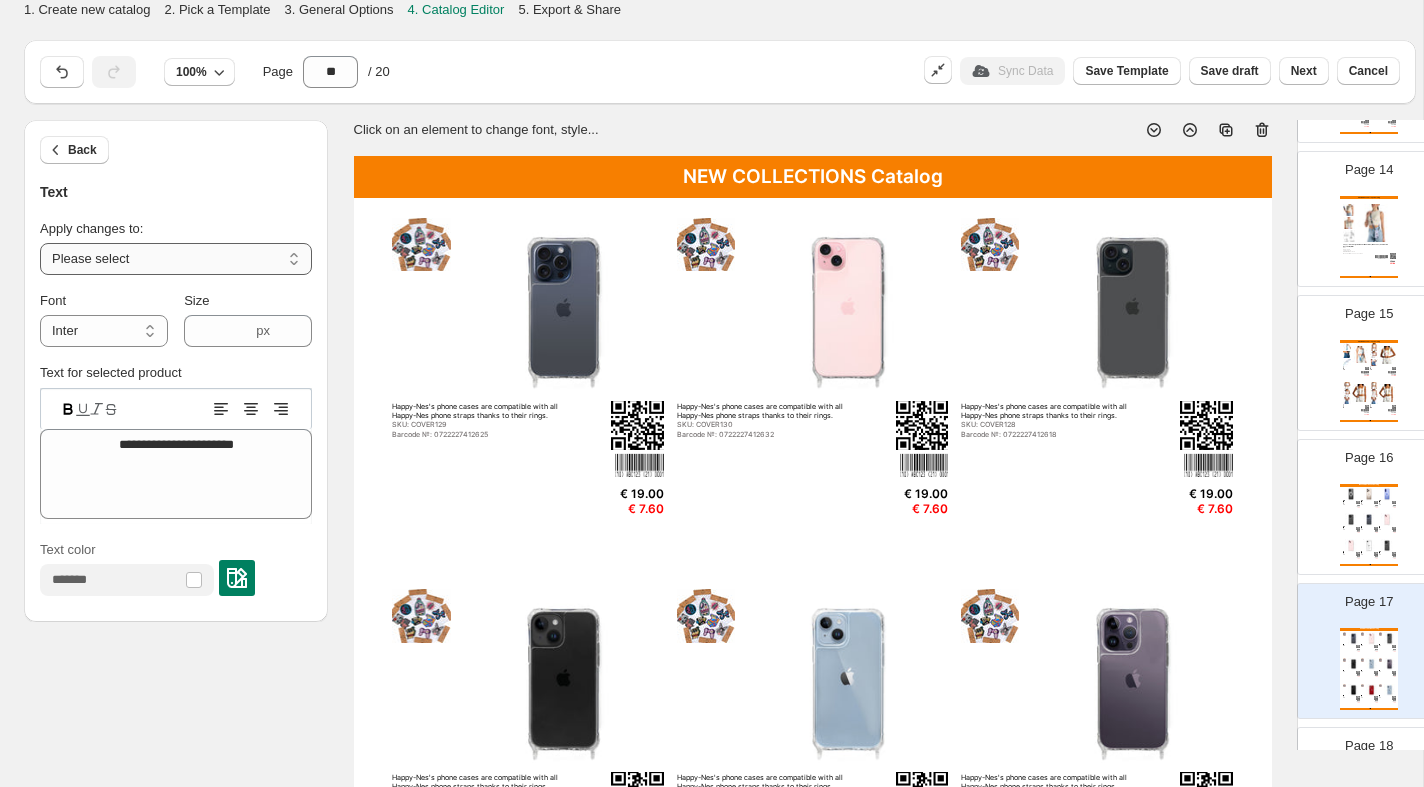 click on "**********" at bounding box center (176, 259) 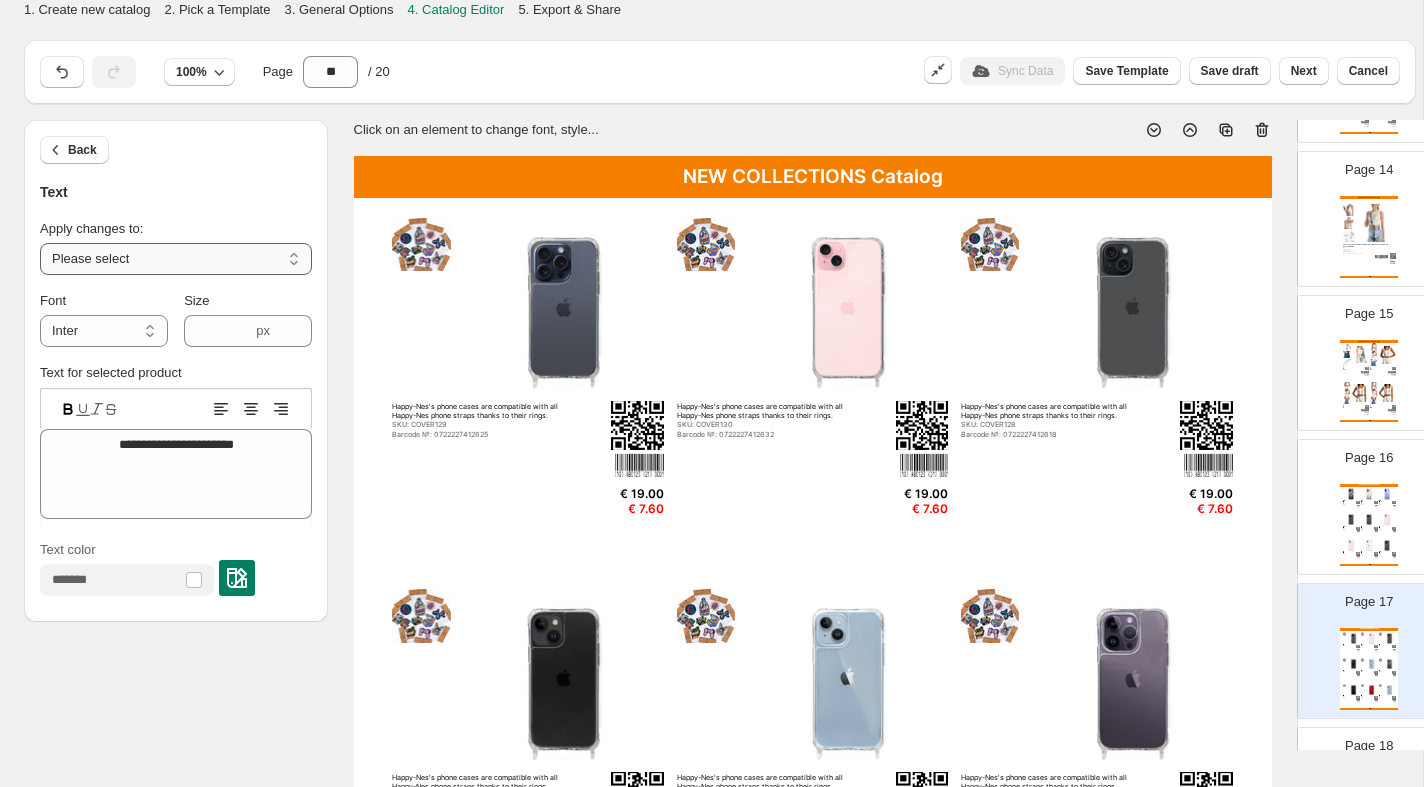 select on "**********" 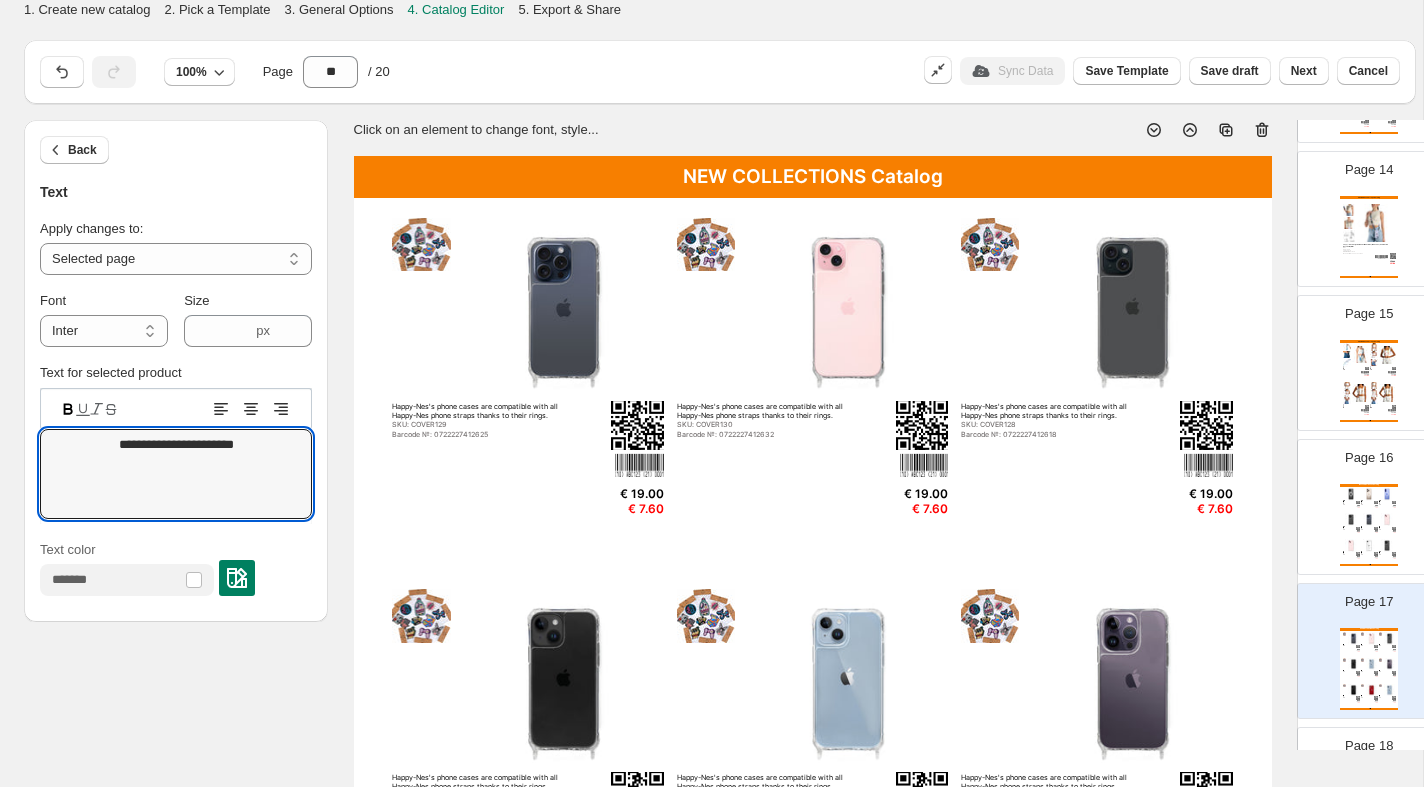 paste on "***" 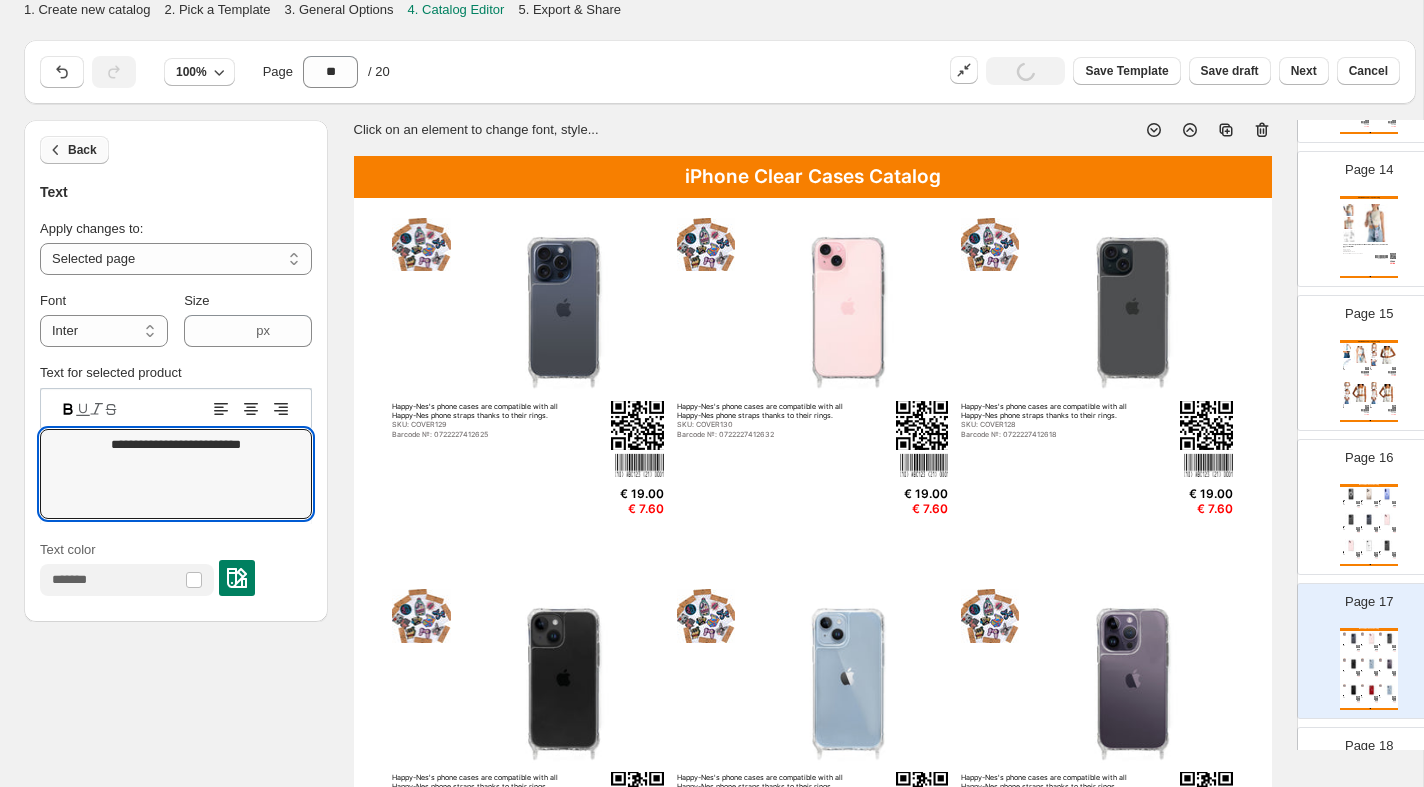 type on "**********" 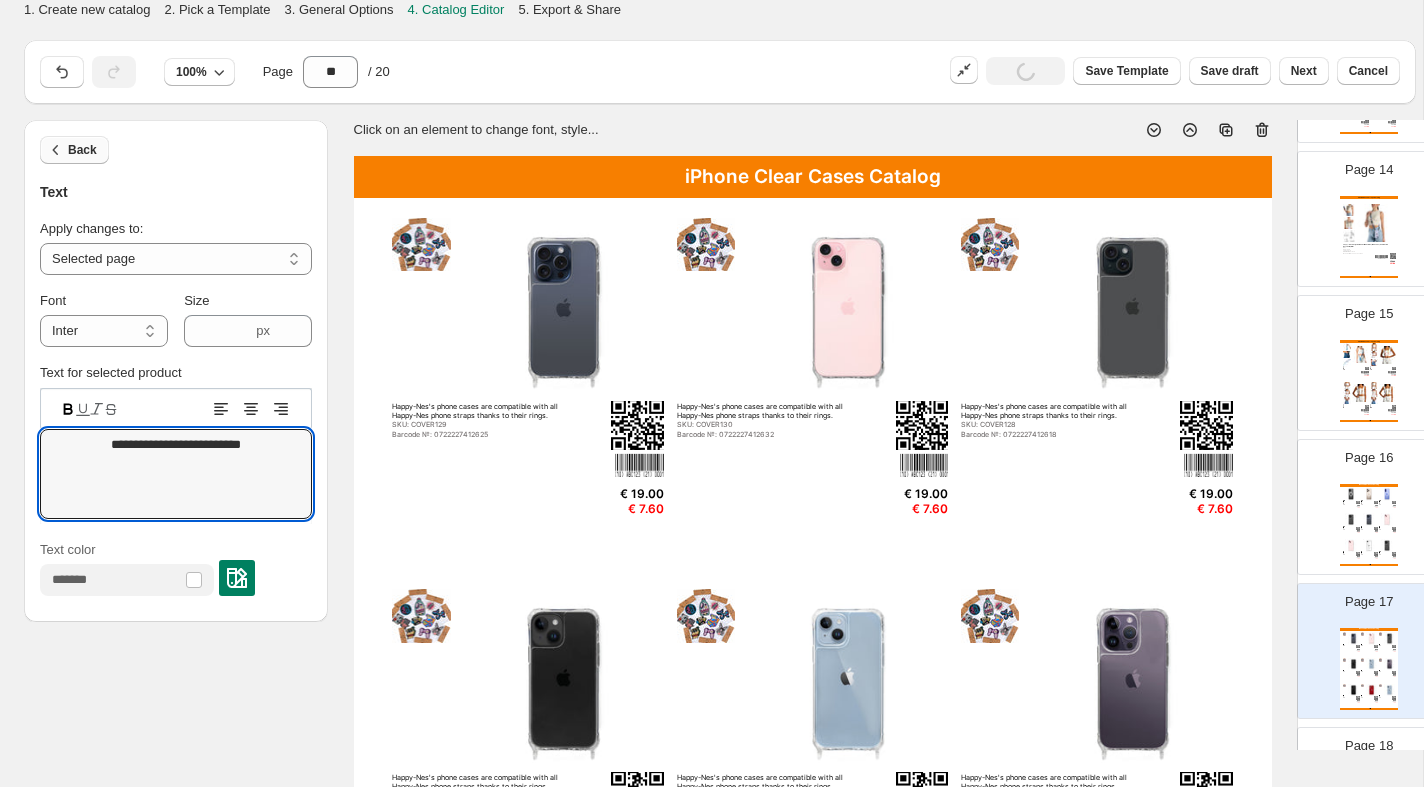 click on "Back" at bounding box center [82, 150] 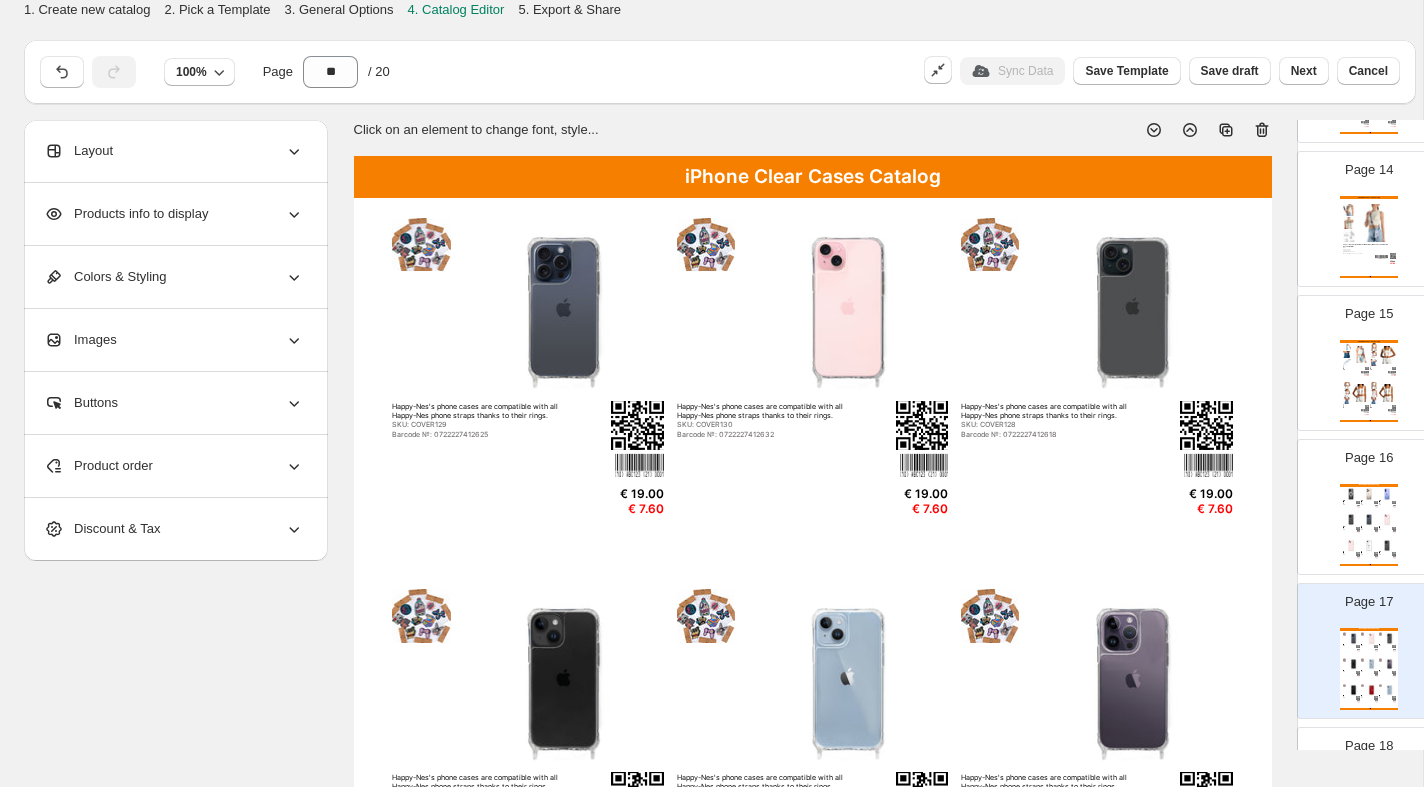 click on "Products info to display" at bounding box center (126, 214) 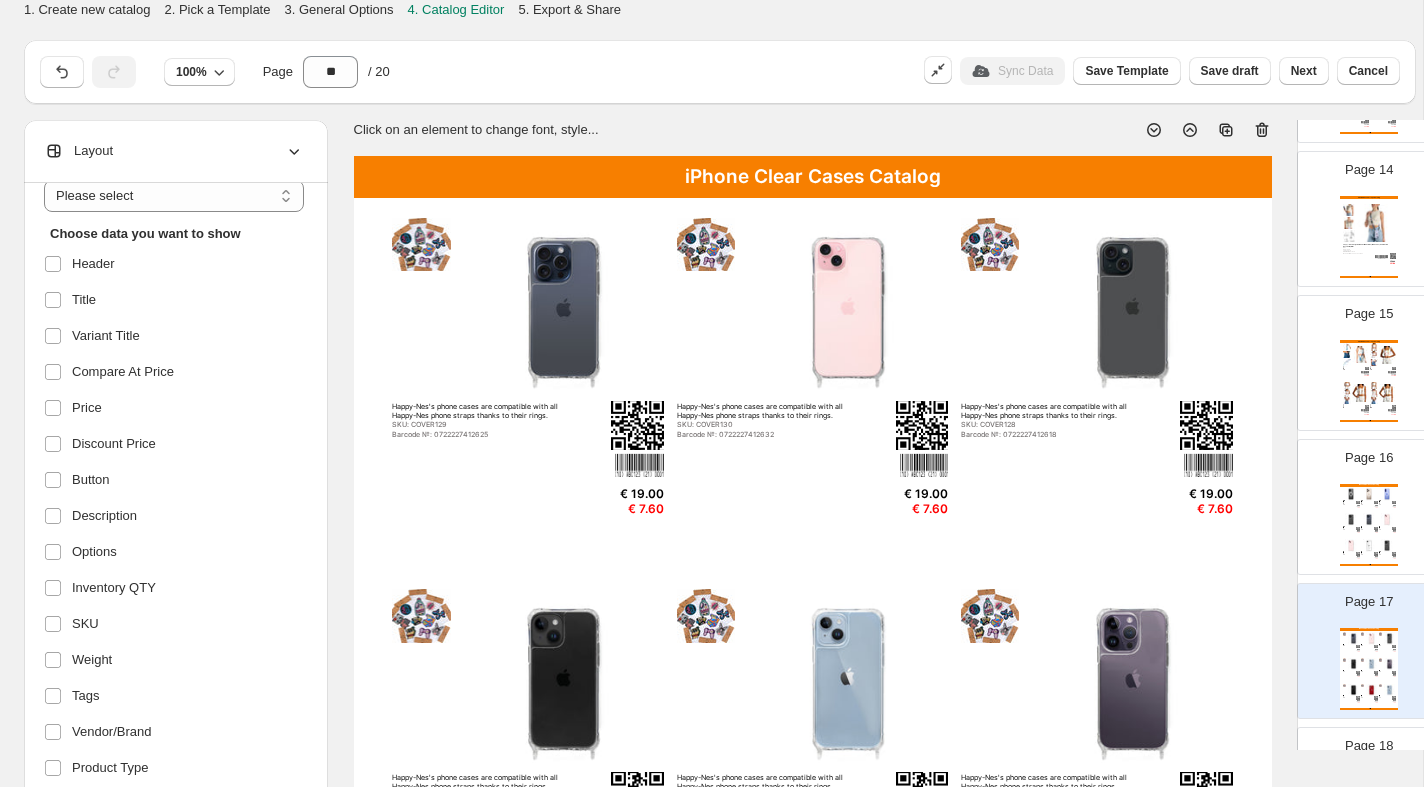 scroll, scrollTop: 52, scrollLeft: 0, axis: vertical 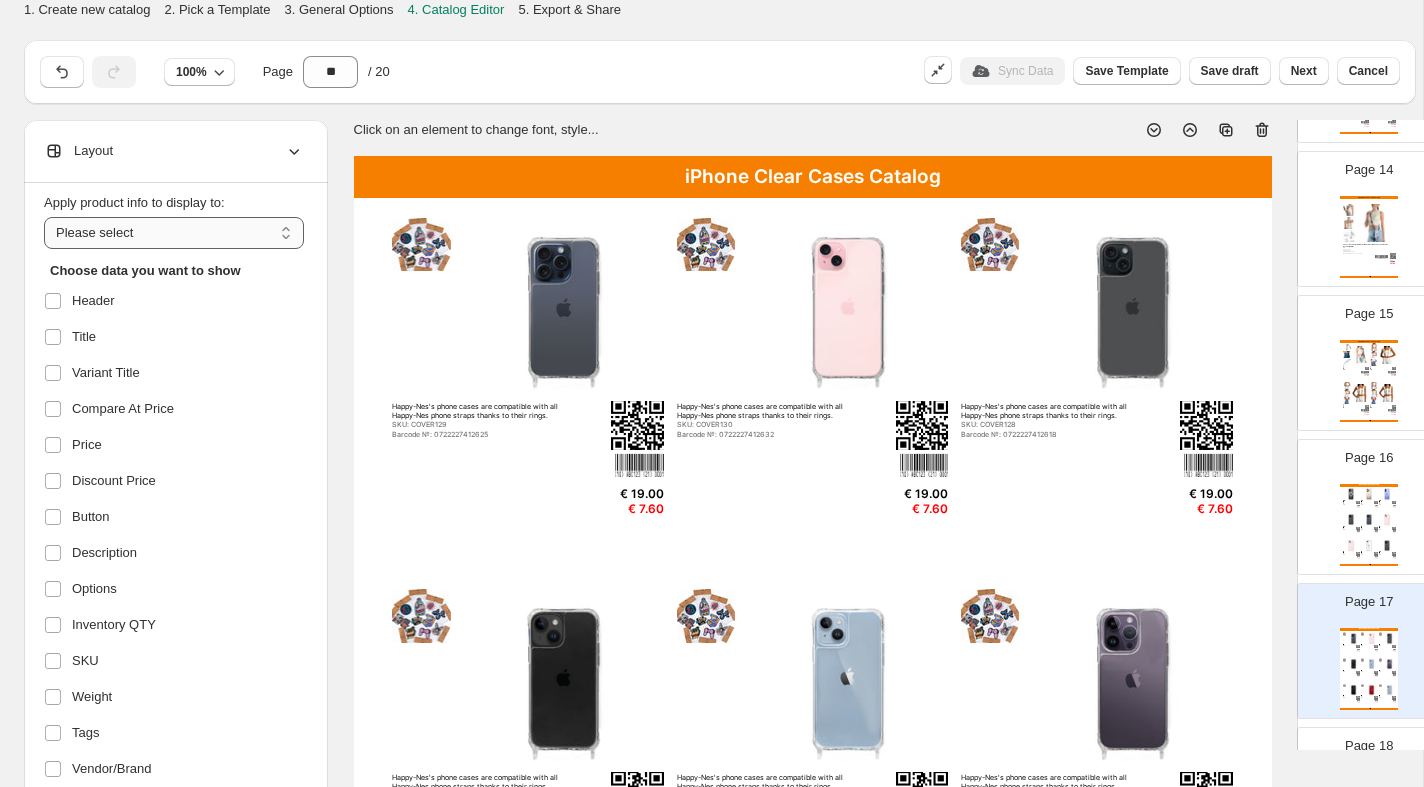 click on "**********" at bounding box center (174, 233) 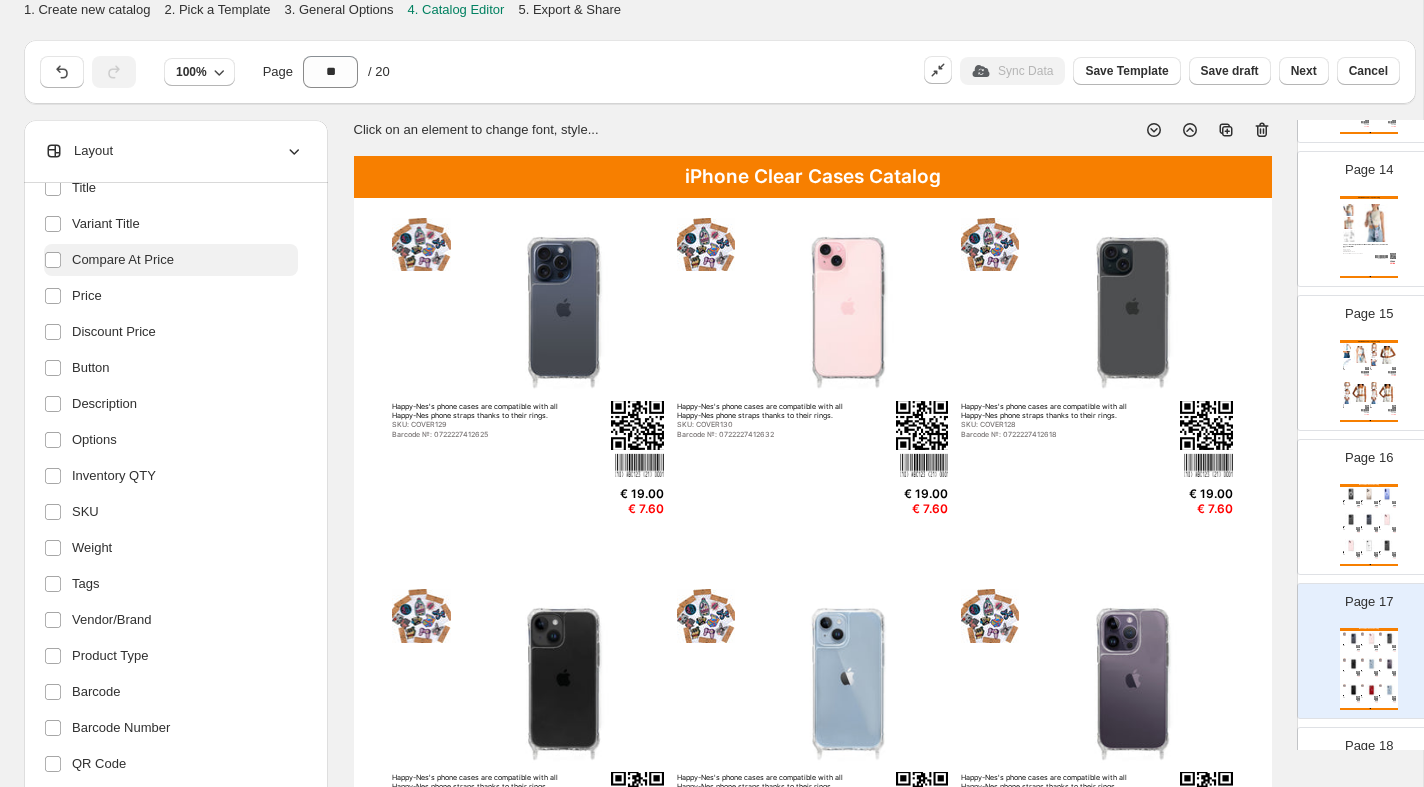 scroll, scrollTop: 295, scrollLeft: 0, axis: vertical 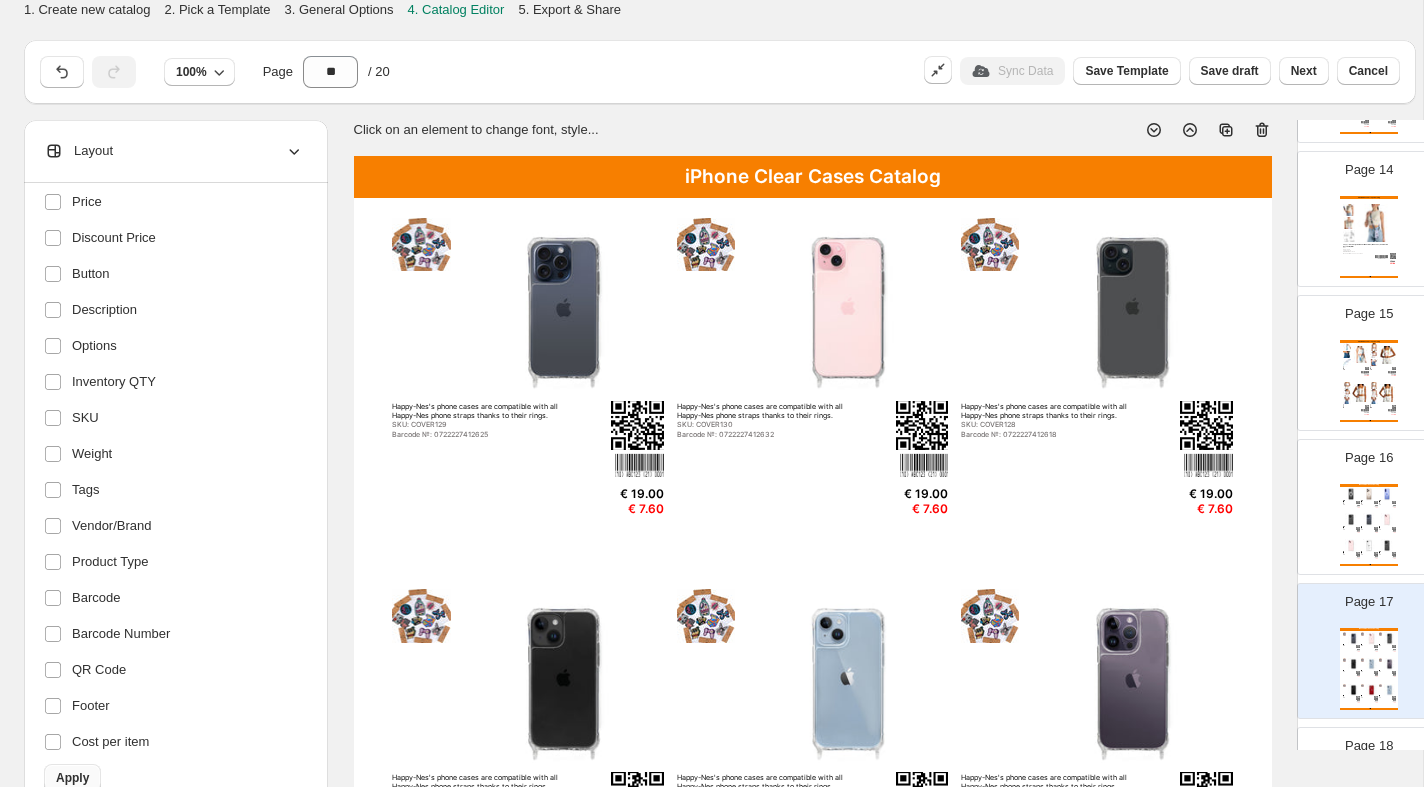 click on "Apply" at bounding box center [72, 778] 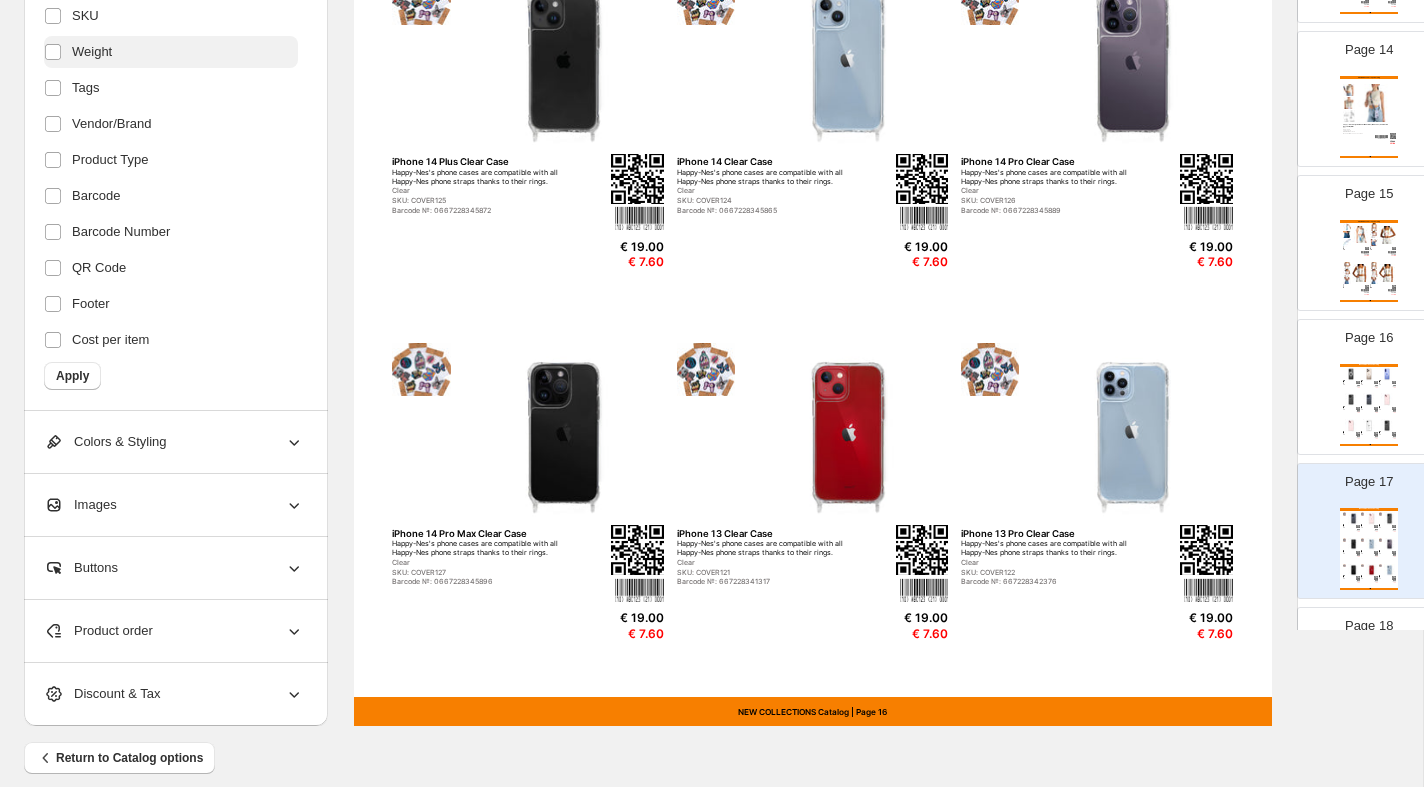 scroll, scrollTop: 636, scrollLeft: 0, axis: vertical 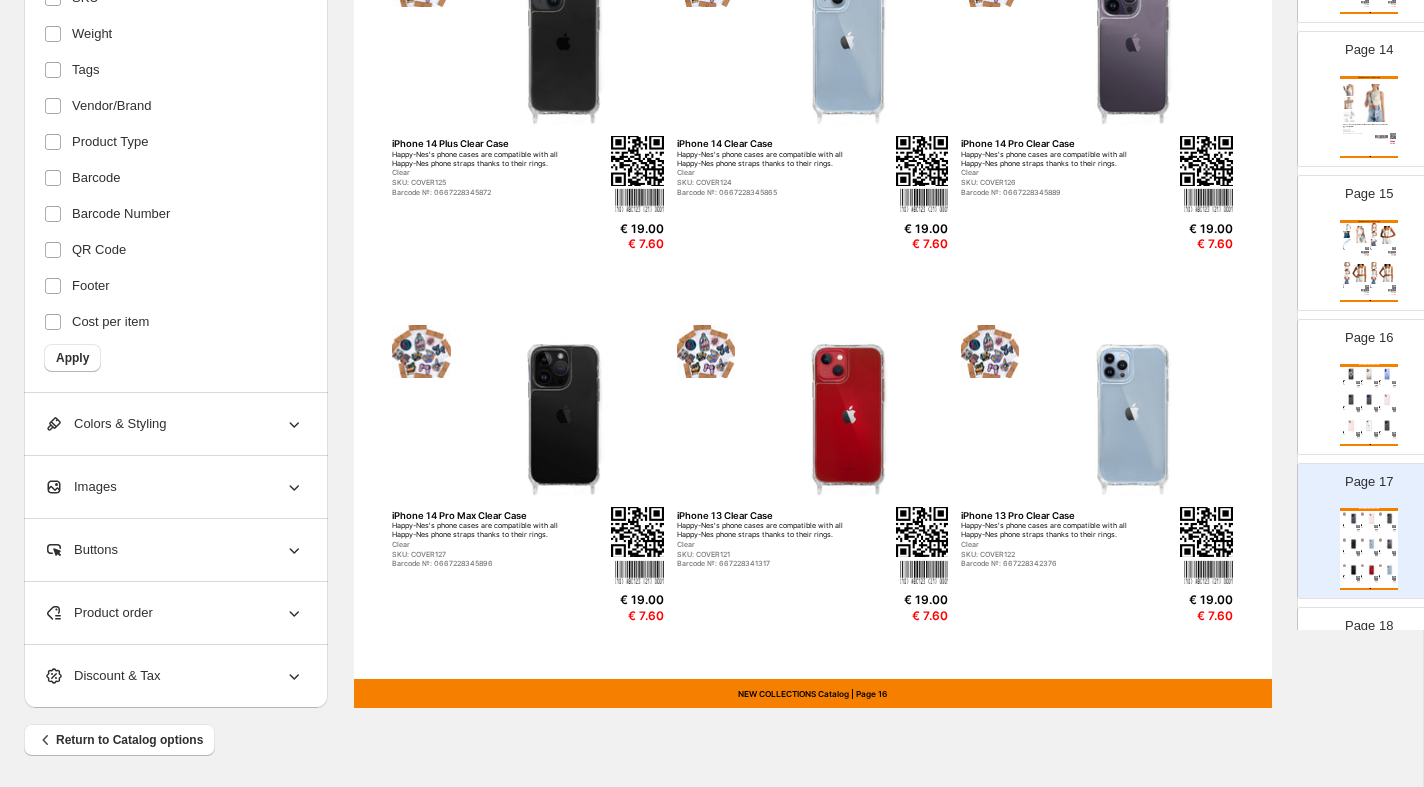 click on "Images" at bounding box center [174, 487] 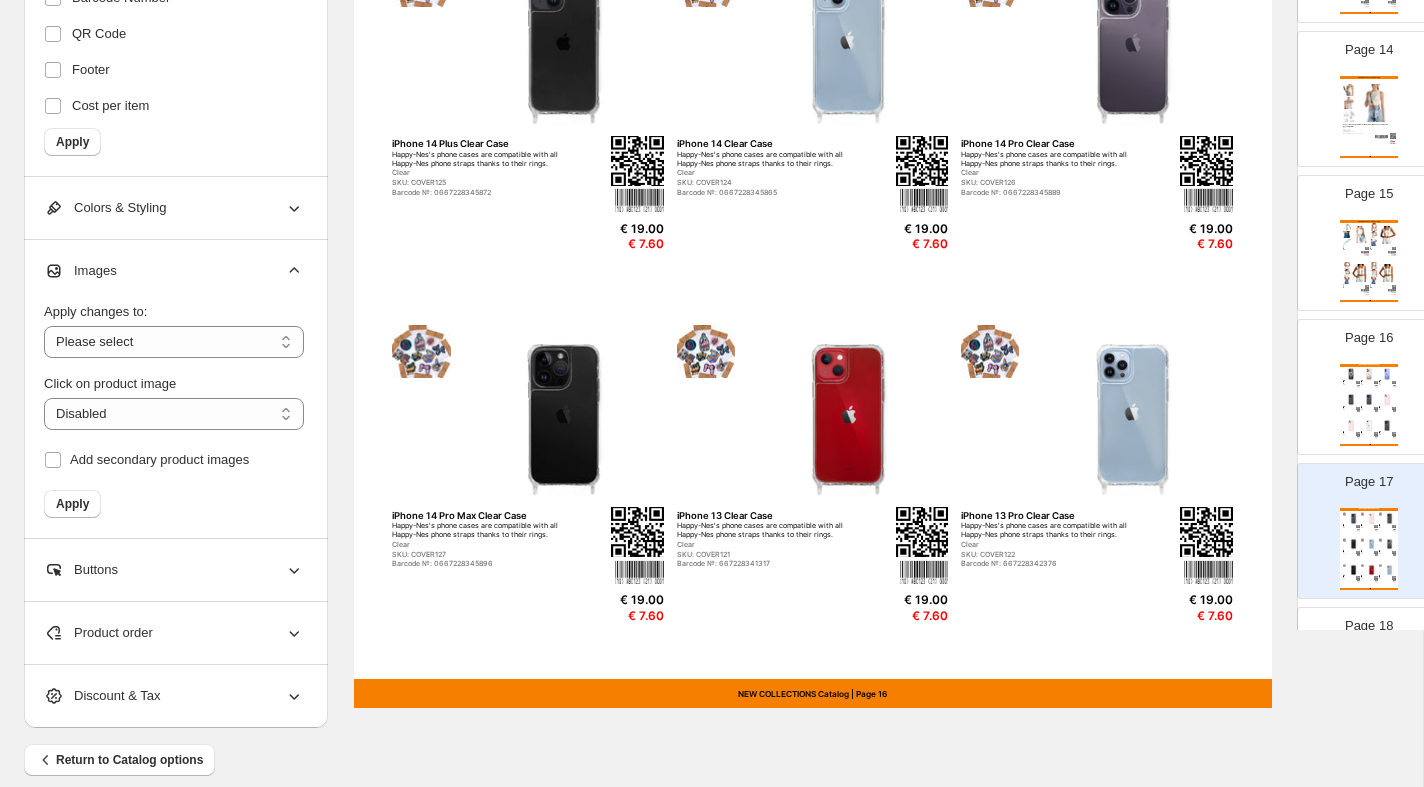 click at bounding box center [563, 43] 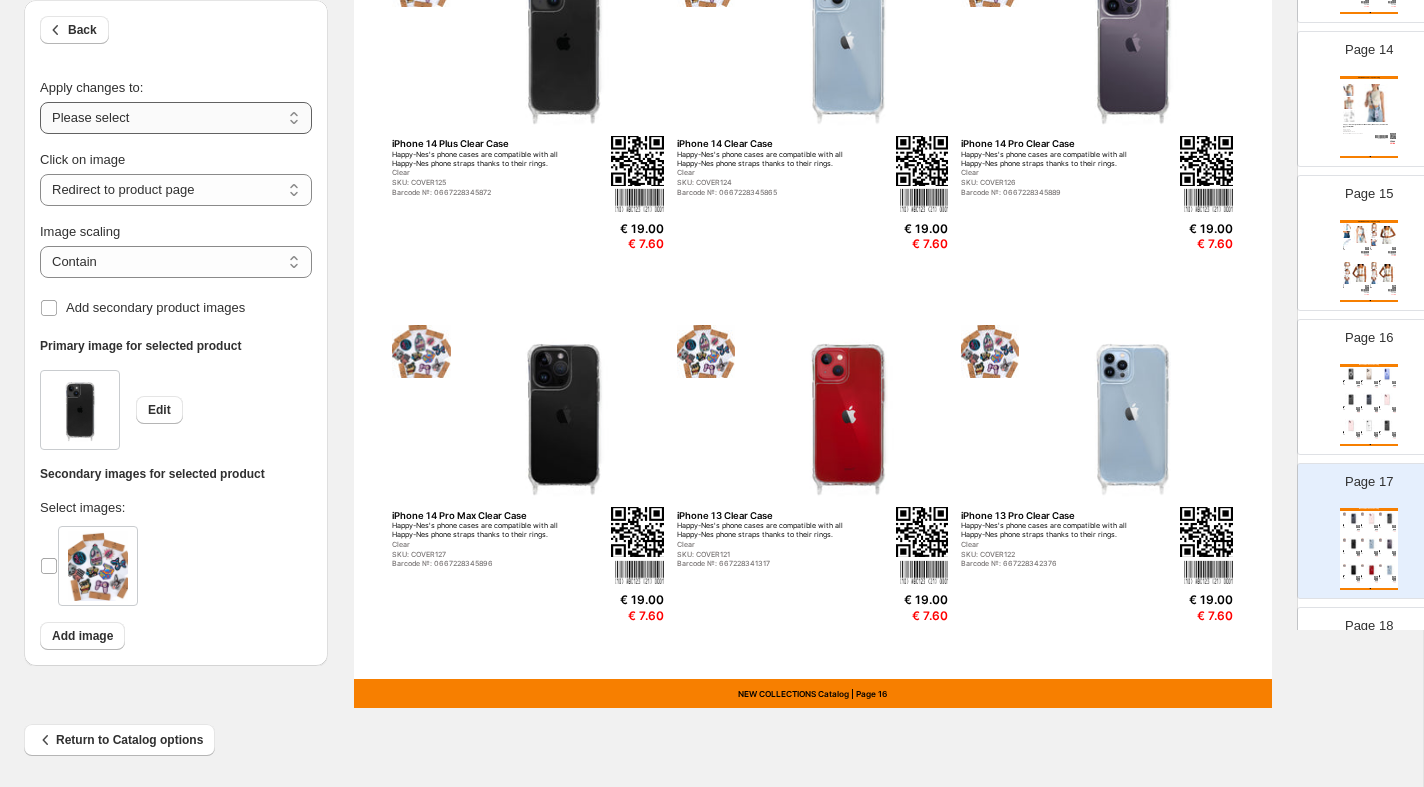 click on "**********" at bounding box center (176, 118) 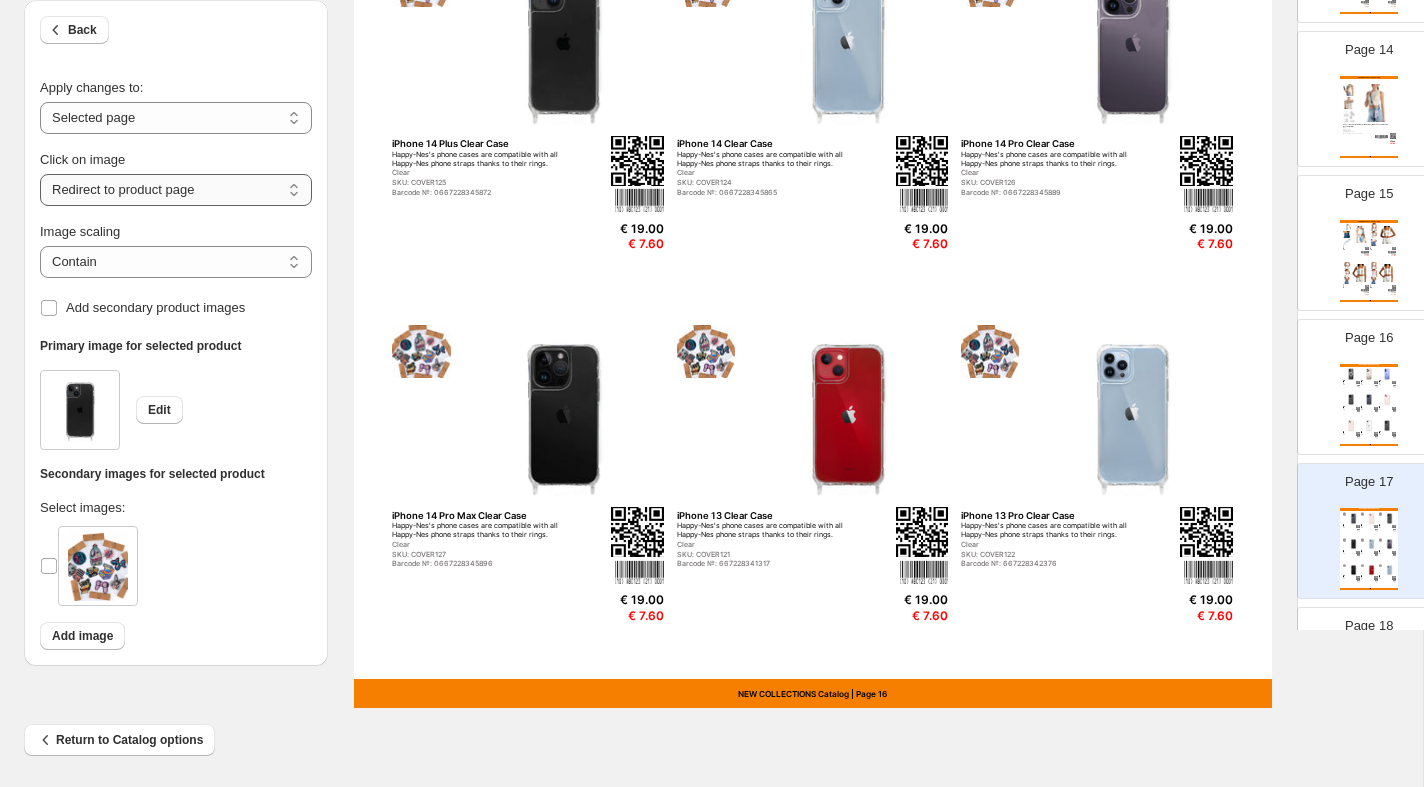 click on "**********" at bounding box center (176, 190) 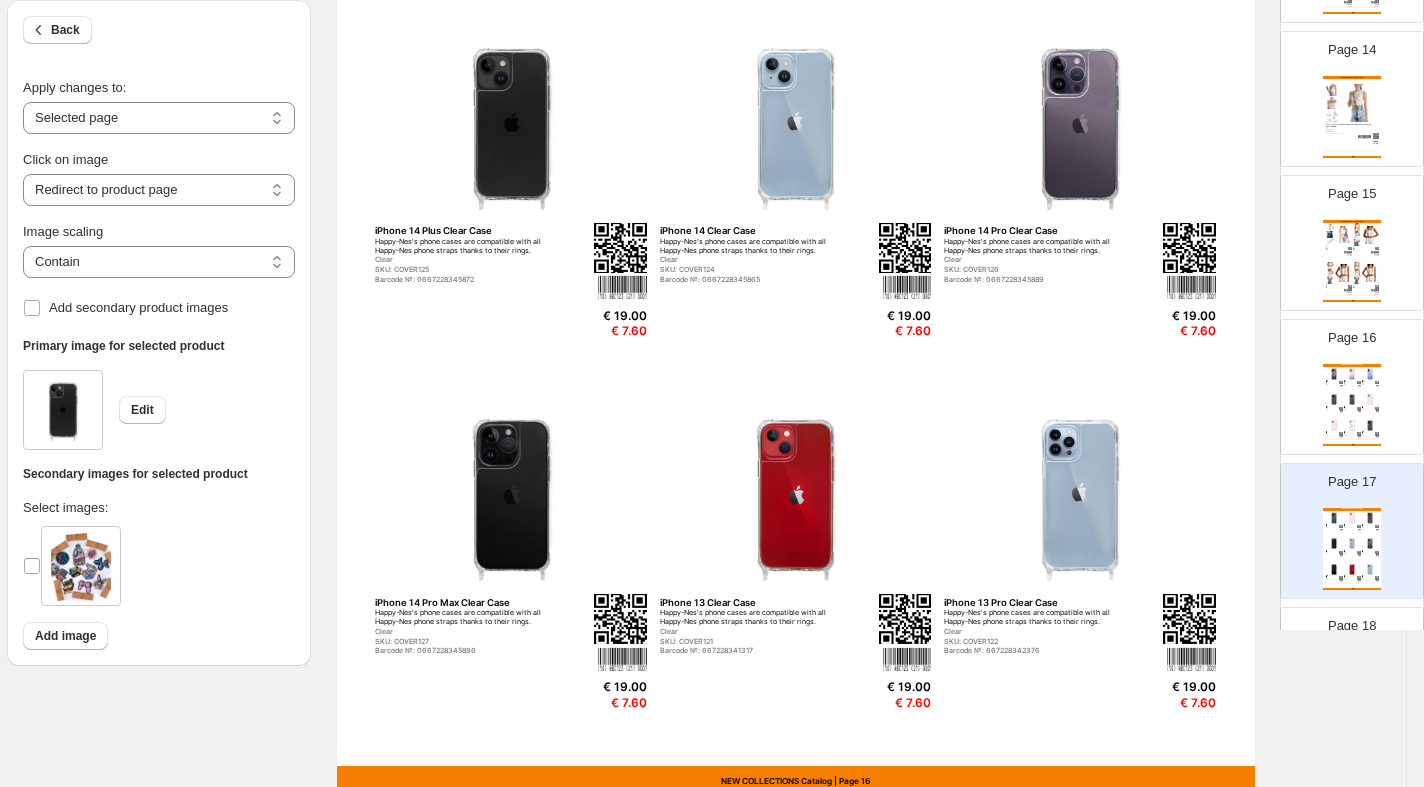 scroll, scrollTop: 570, scrollLeft: 17, axis: both 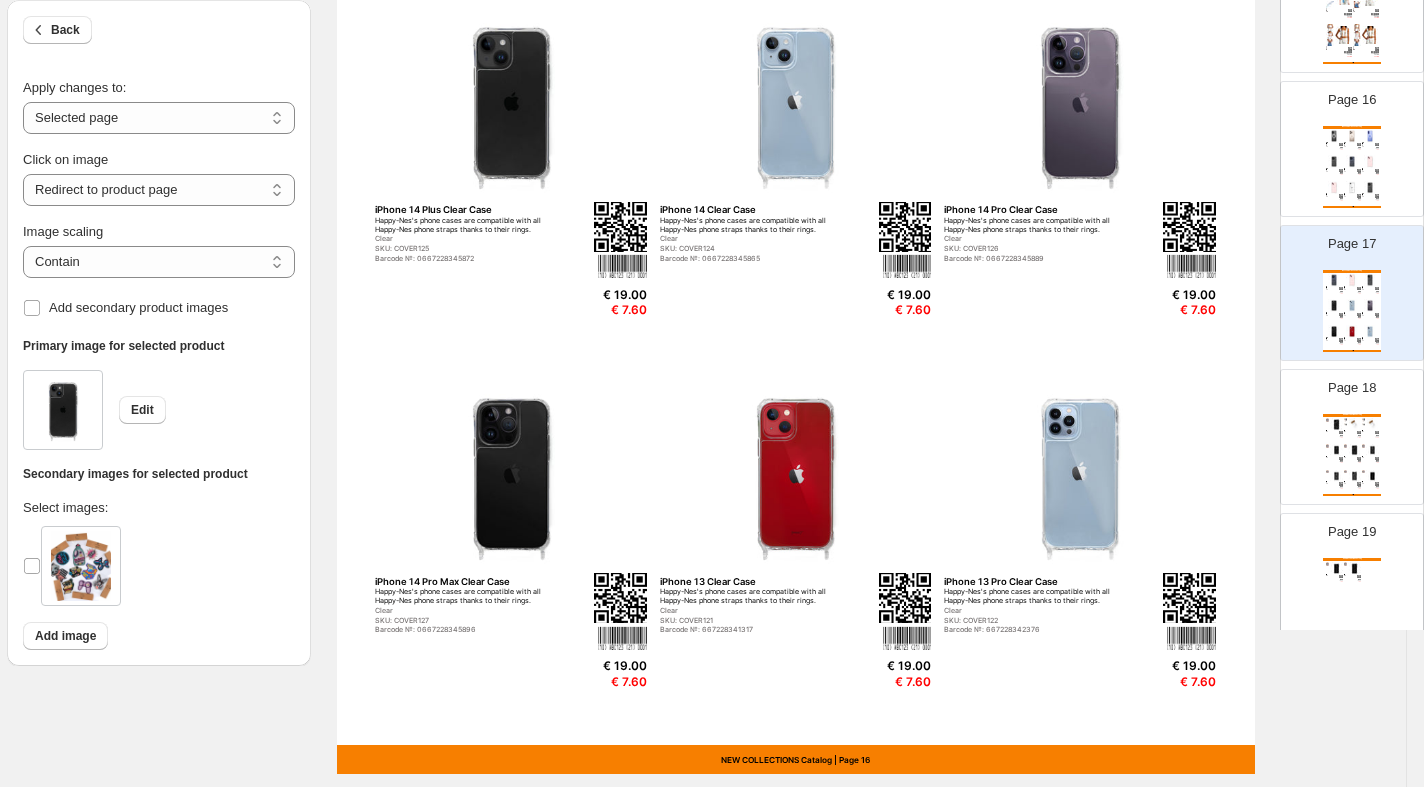 click on "Happy-Nes's phone cases are compatible with all Happy-Nes phone straps thanks to their rings.
SKU:  COVER112 Barcode №:  799906696393" at bounding box center (1352, 458) 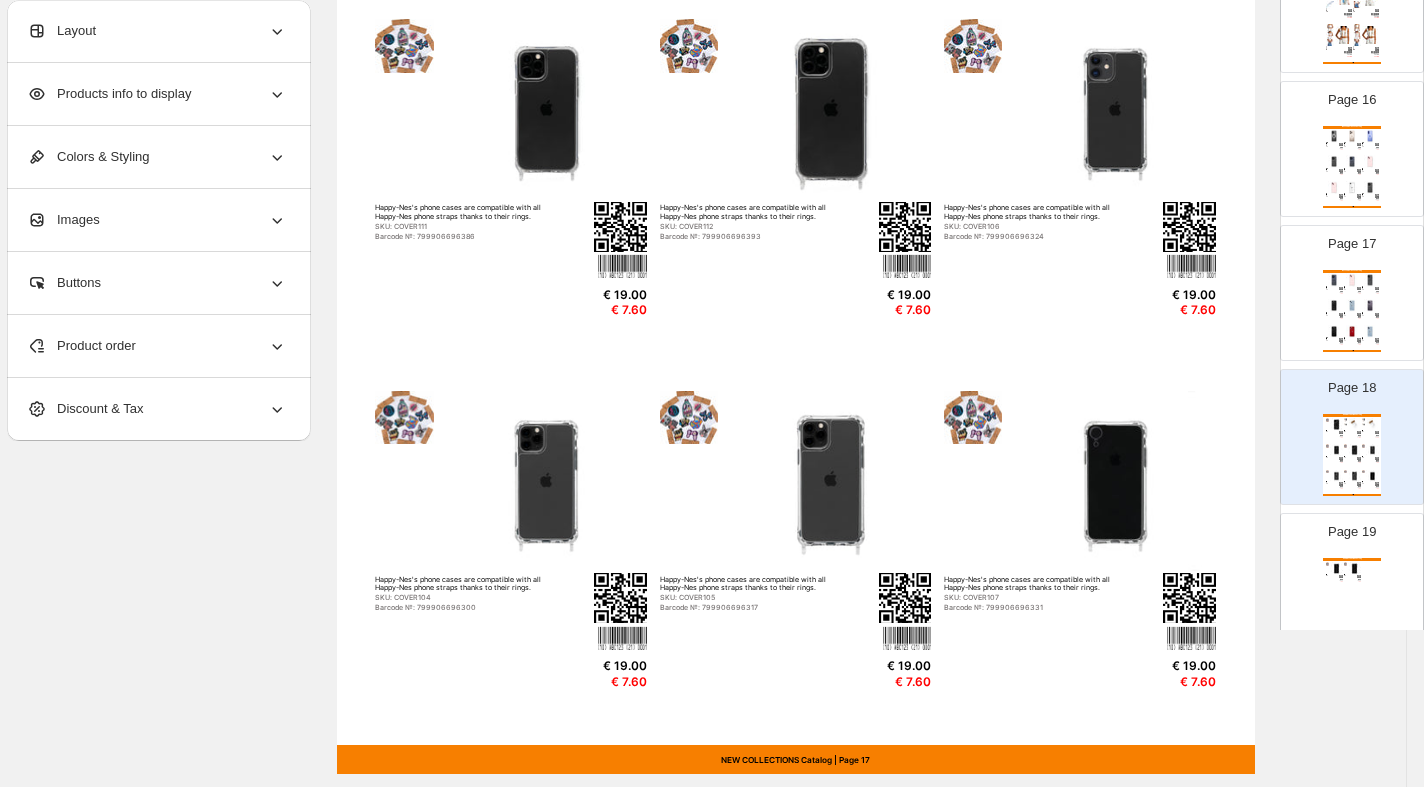 scroll, scrollTop: 0, scrollLeft: 17, axis: horizontal 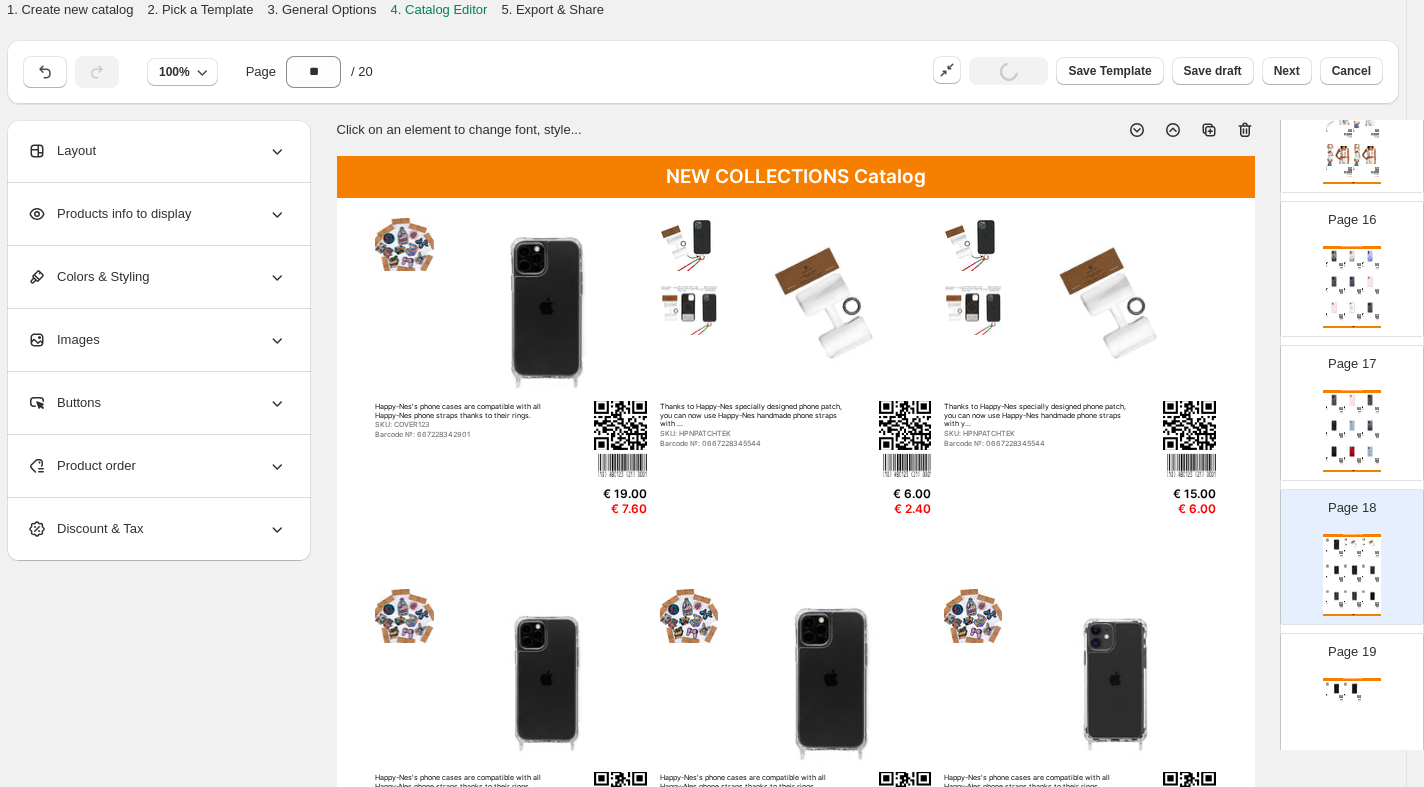 click on "NEW COLLECTIONS Catalog" at bounding box center [796, 177] 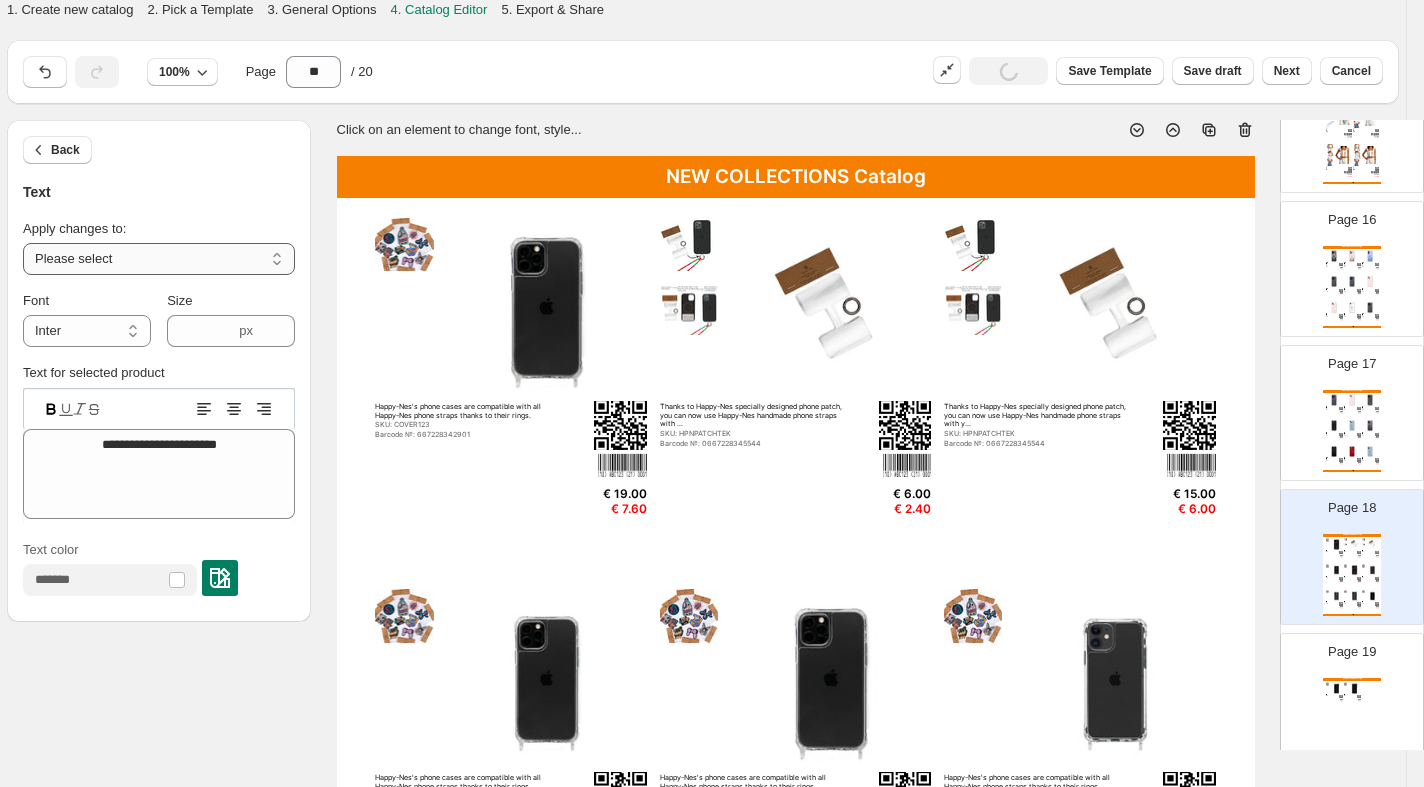 click on "**********" at bounding box center [159, 259] 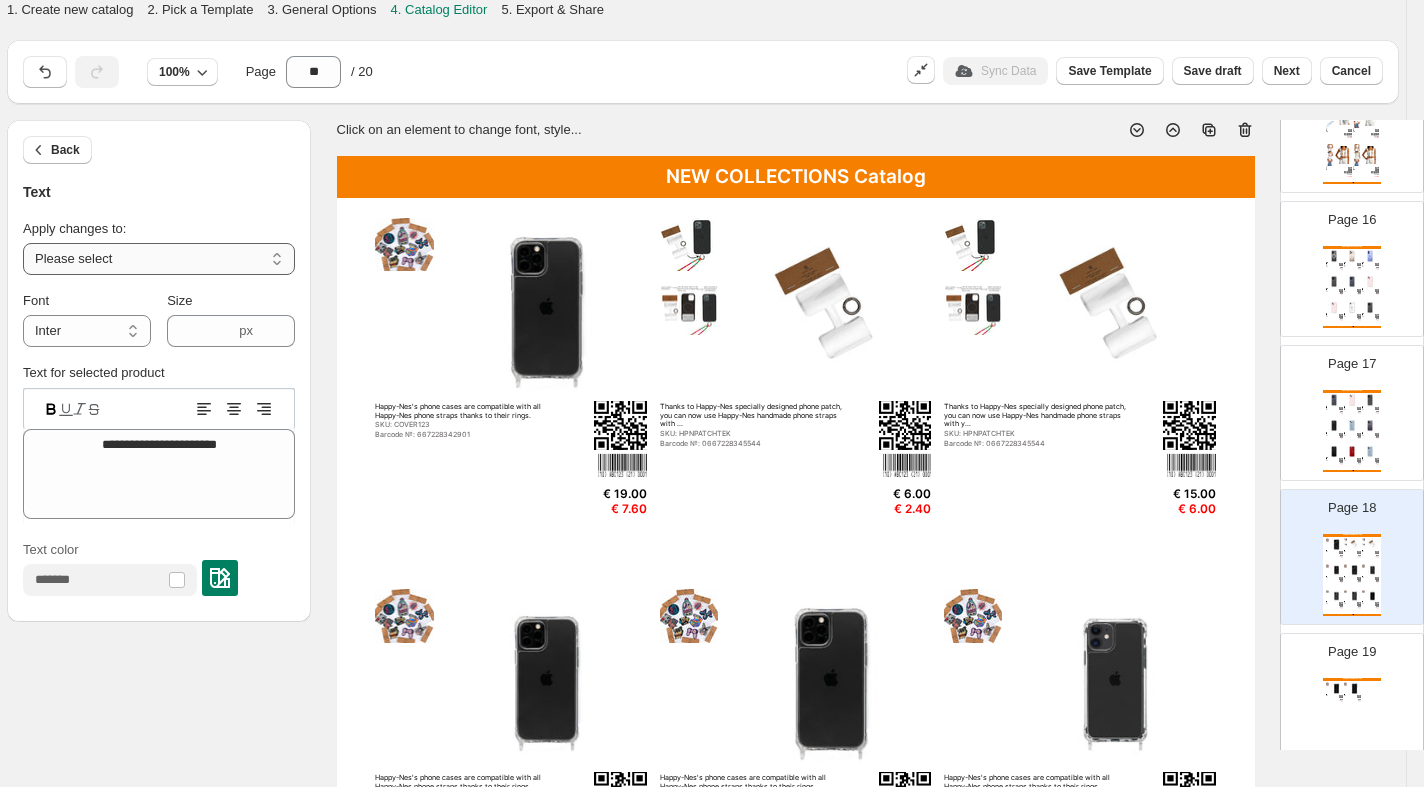 select on "**********" 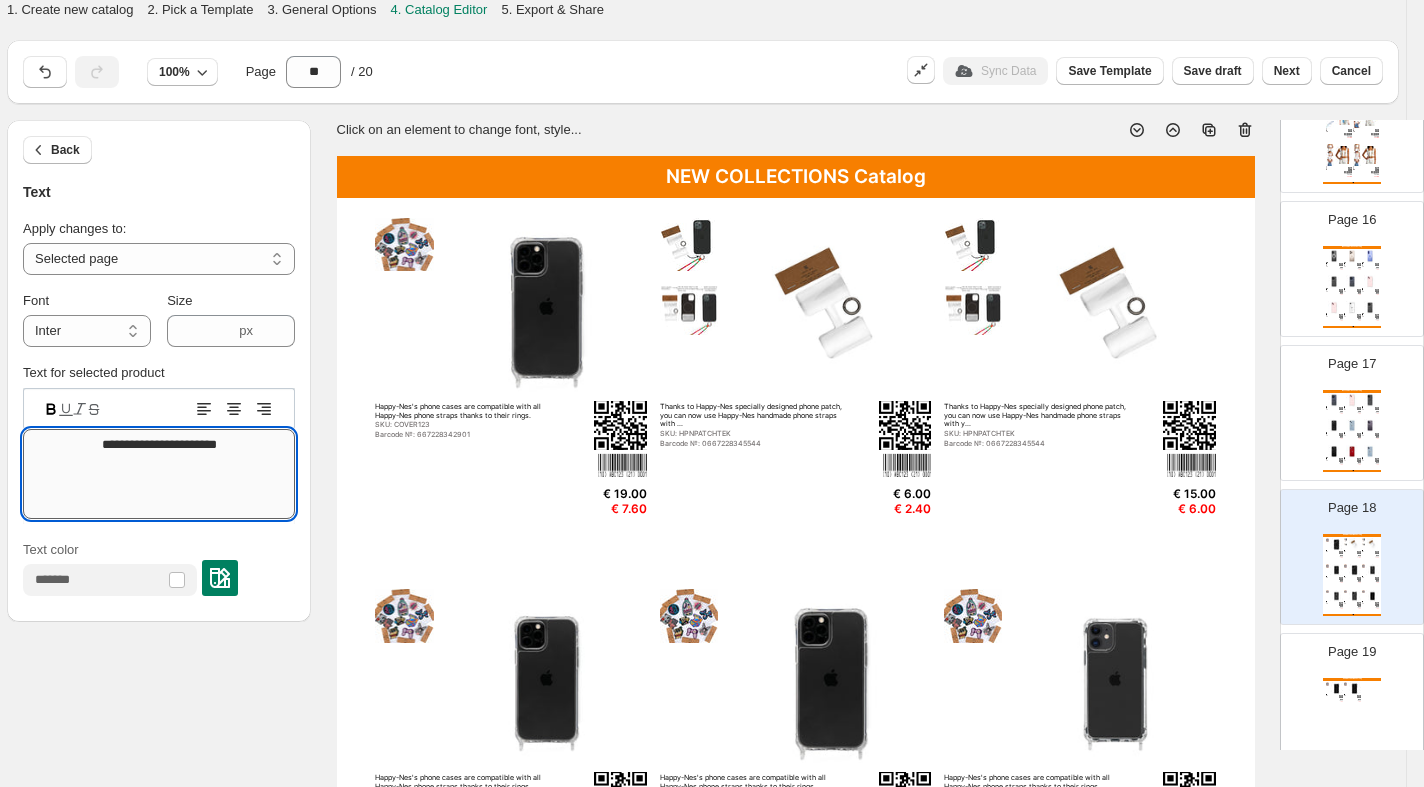drag, startPoint x: 258, startPoint y: 449, endPoint x: 34, endPoint y: 431, distance: 224.72205 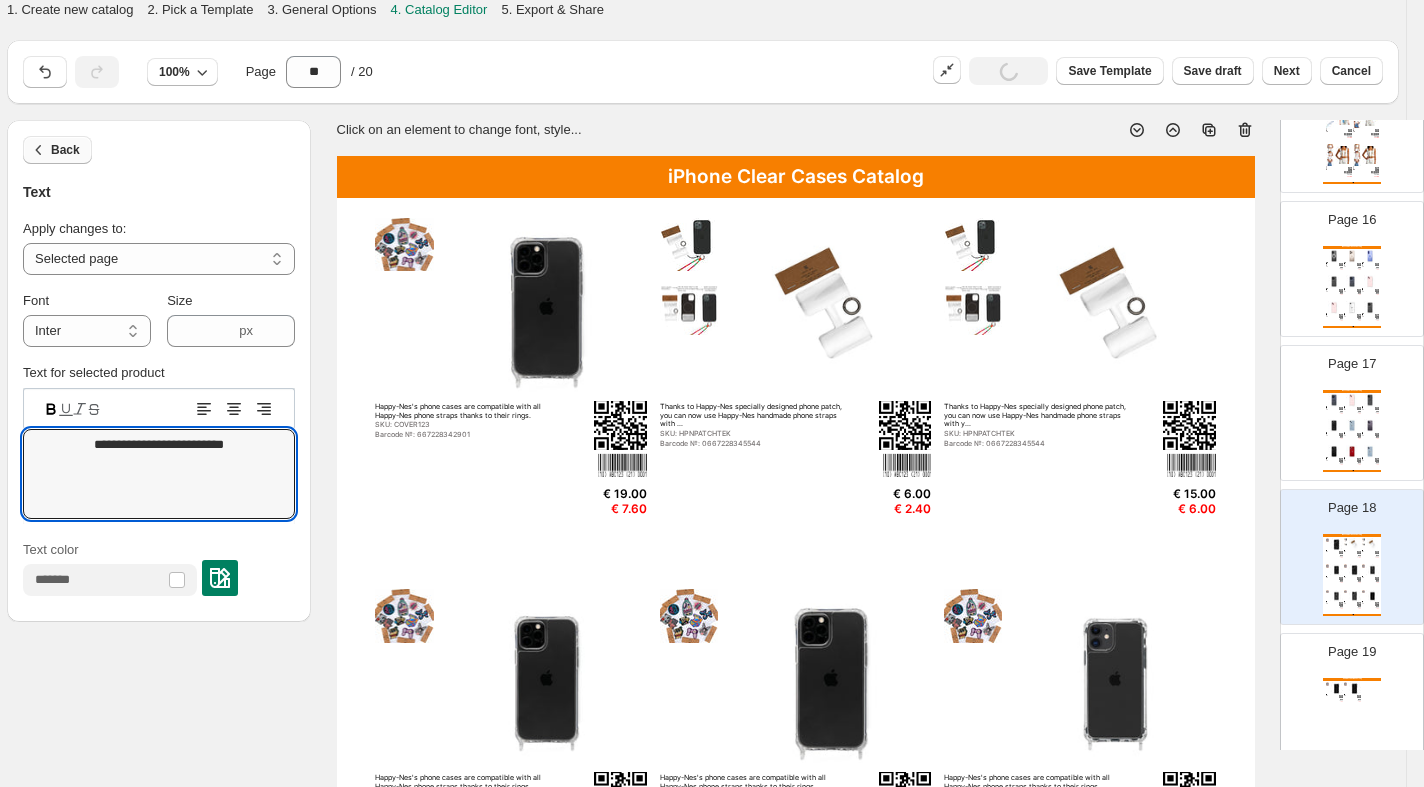 type on "**********" 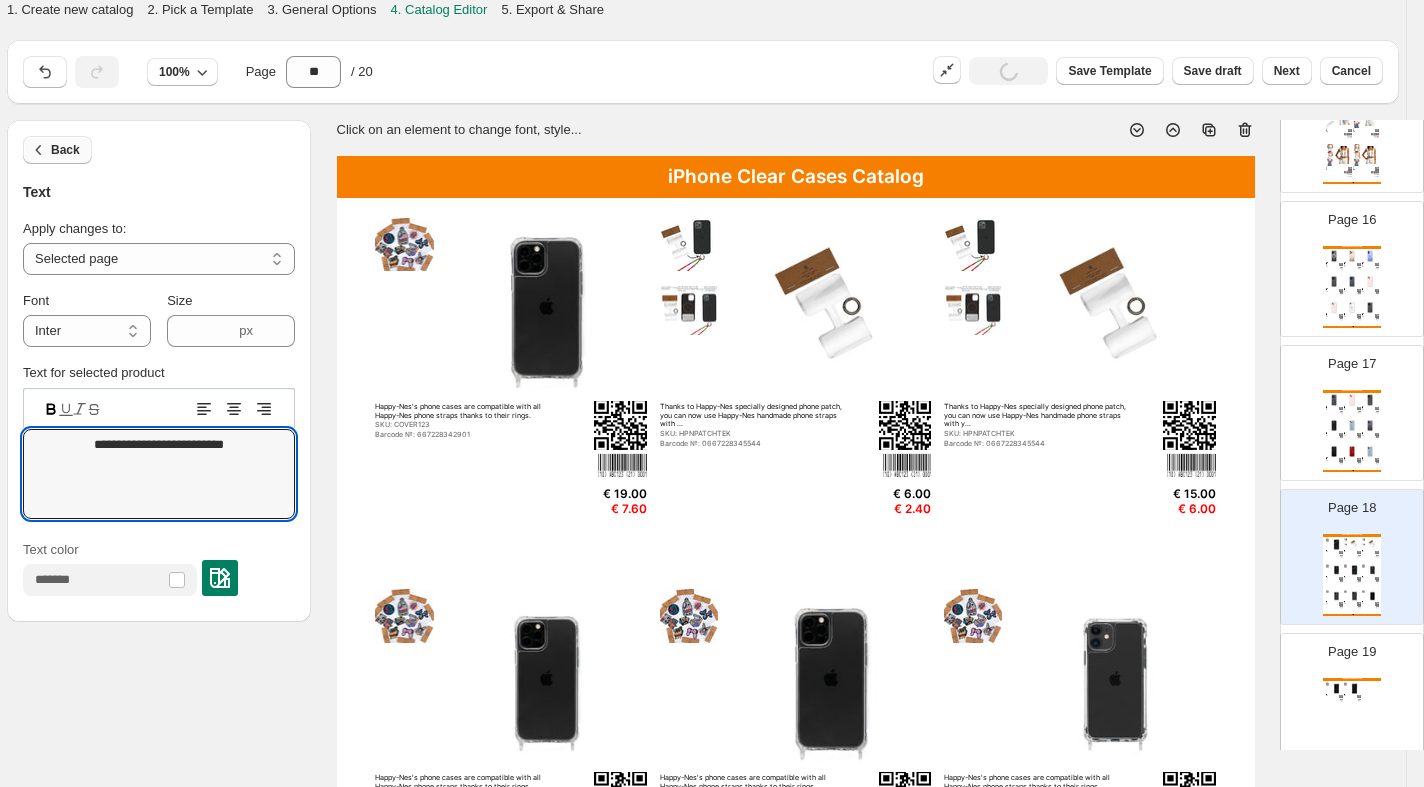 click 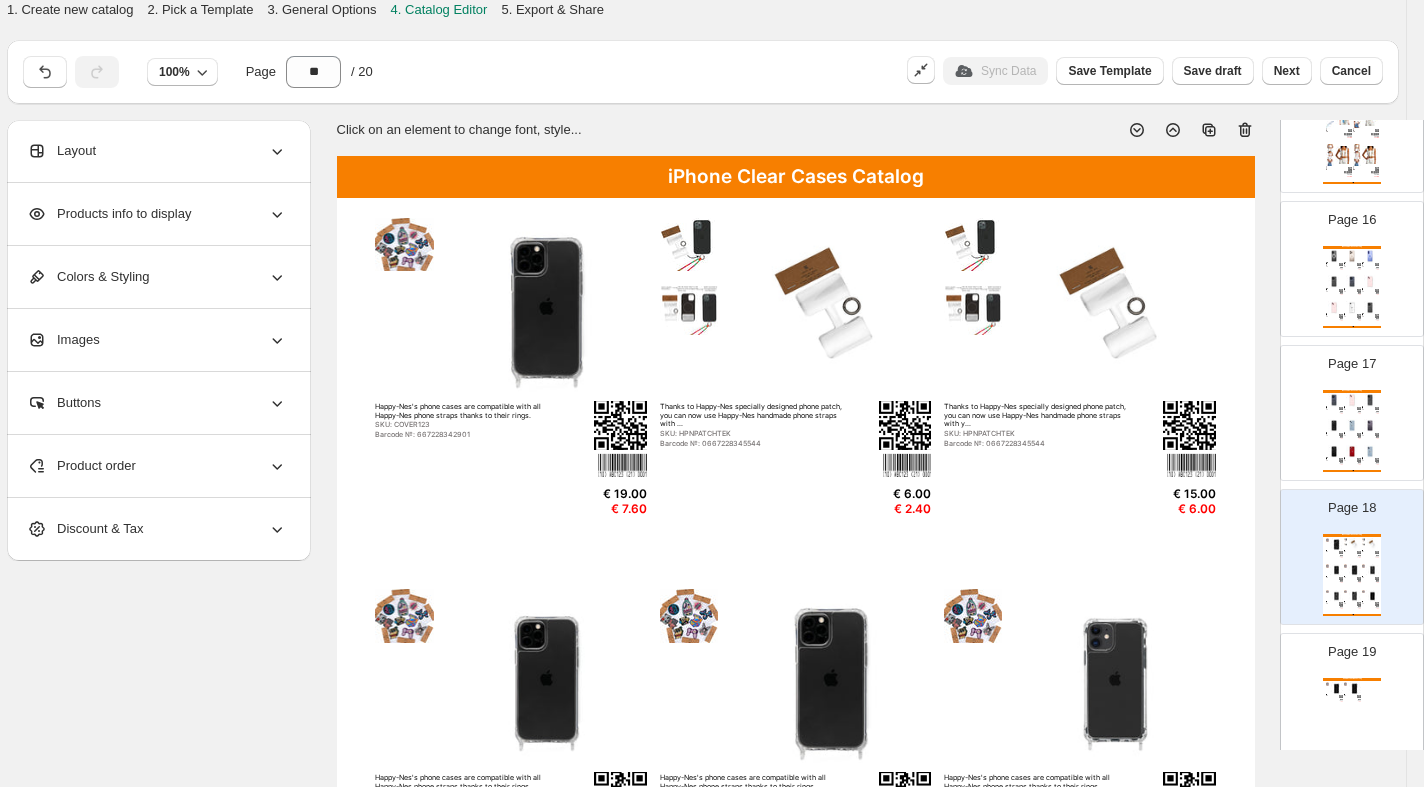 click on "Products info to display" at bounding box center (109, 214) 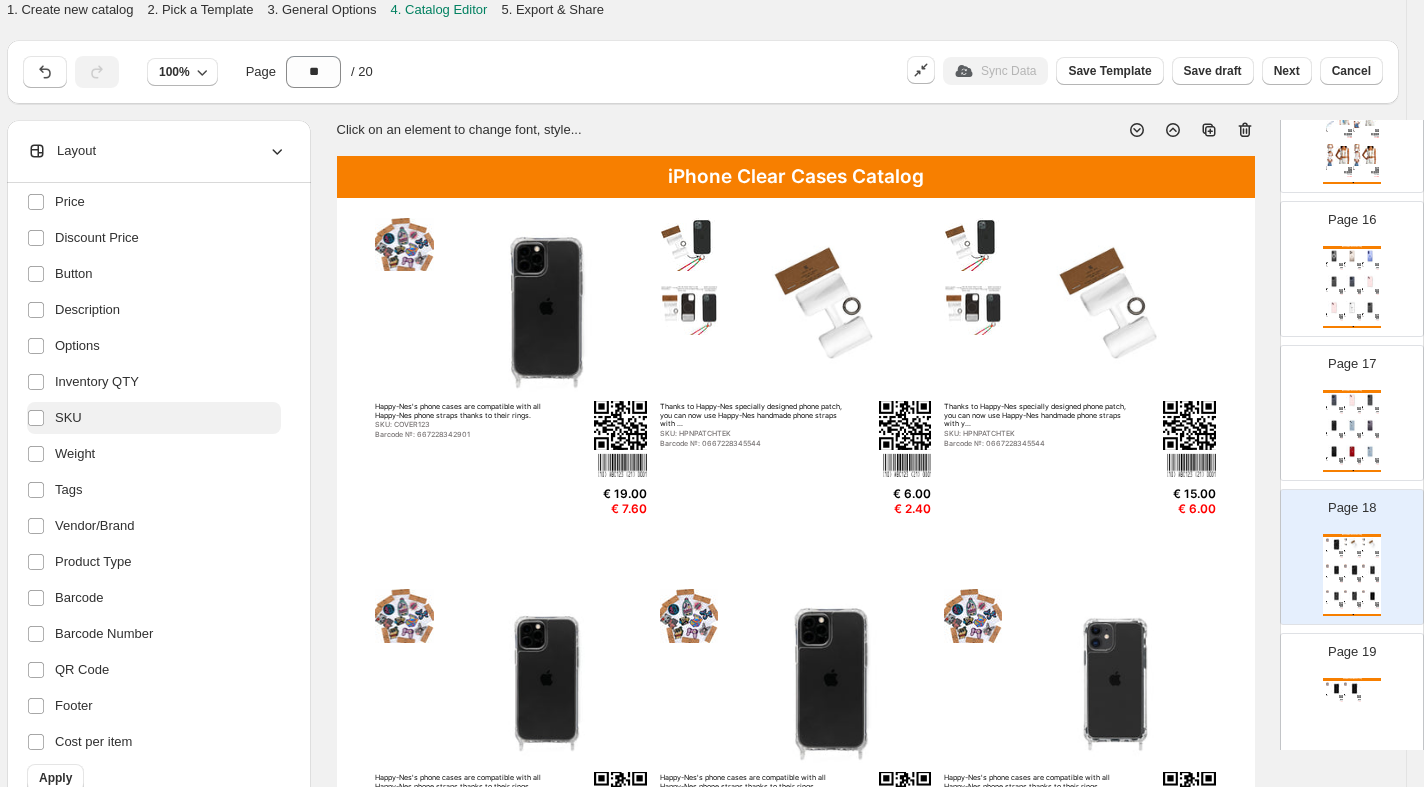 scroll, scrollTop: 0, scrollLeft: 0, axis: both 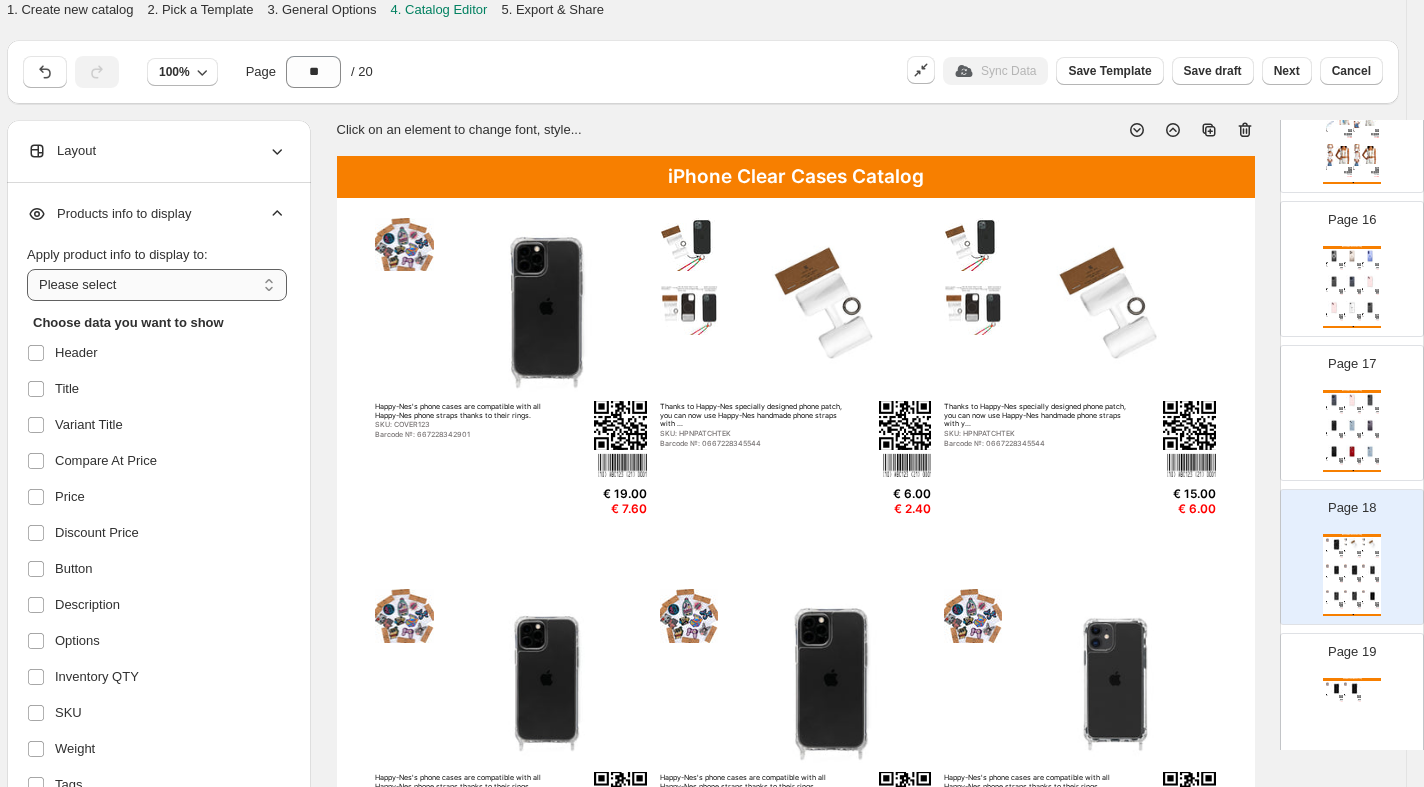 click on "**********" at bounding box center (157, 285) 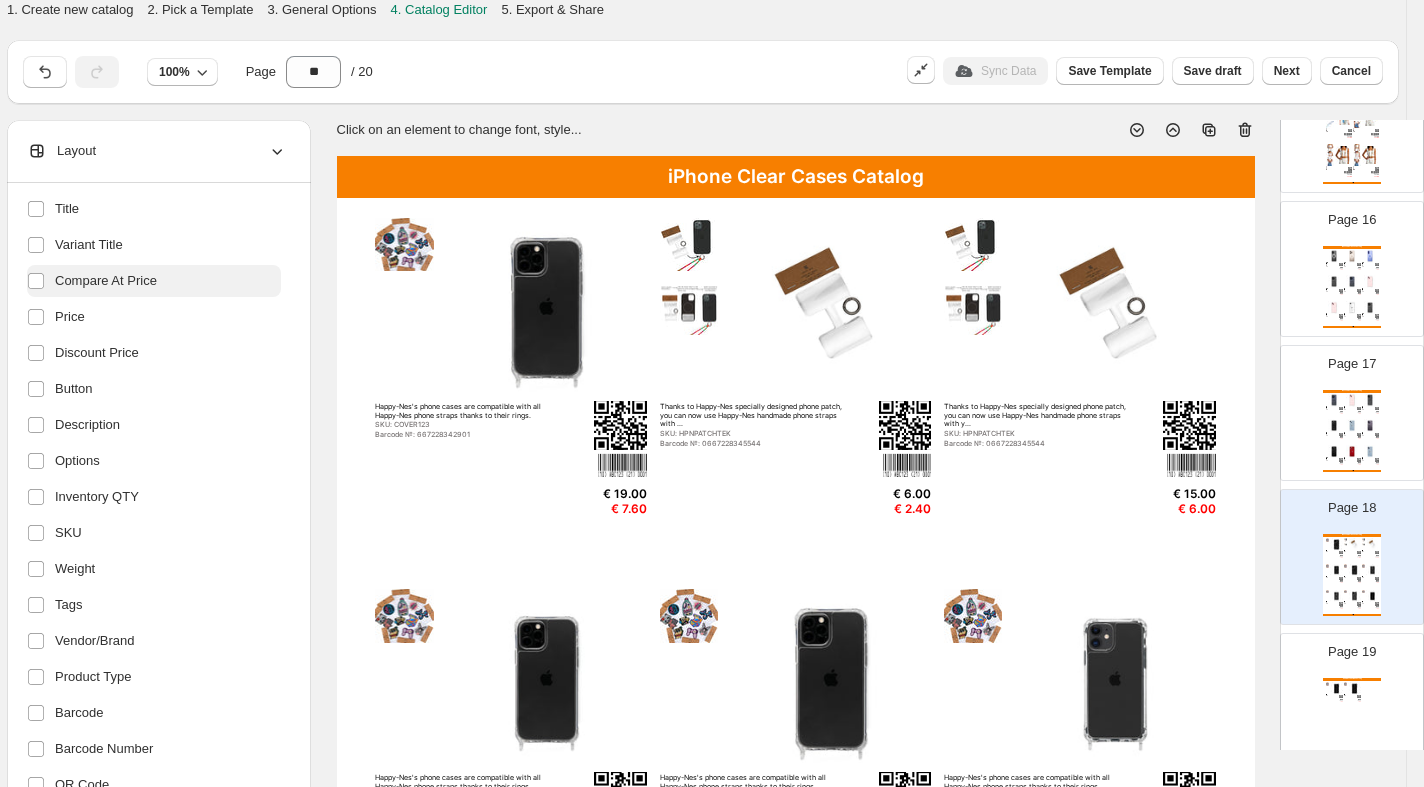 scroll, scrollTop: 295, scrollLeft: 0, axis: vertical 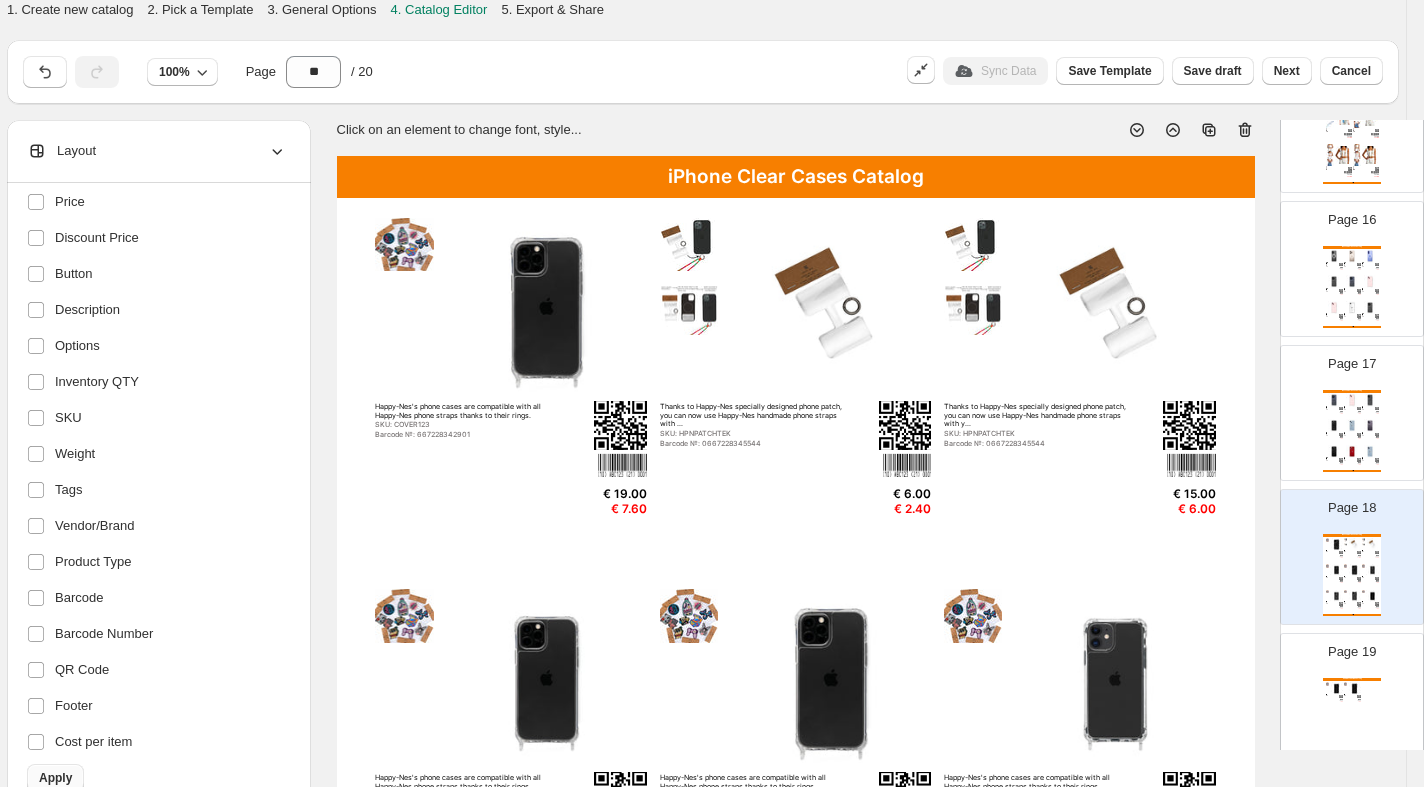 click on "Apply" at bounding box center (55, 778) 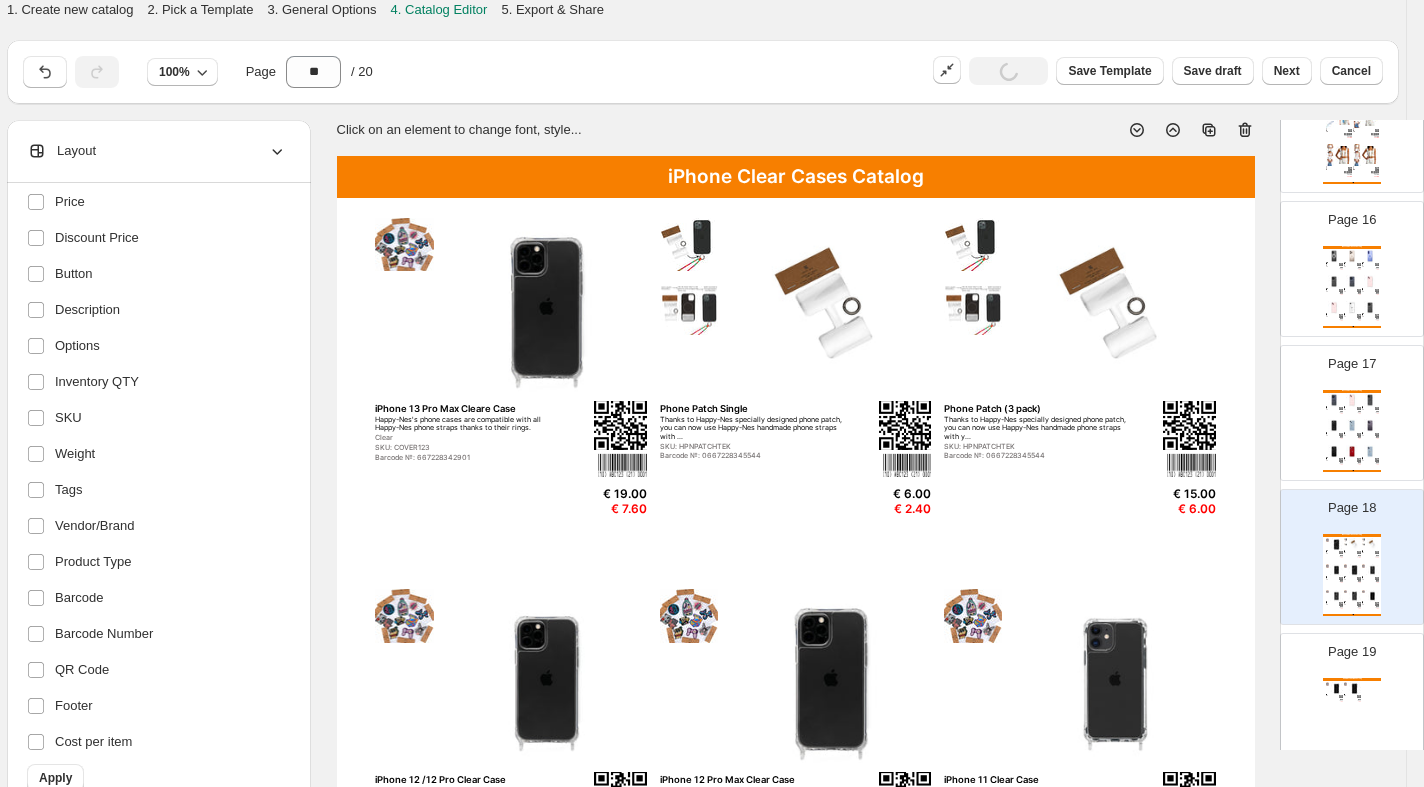 click 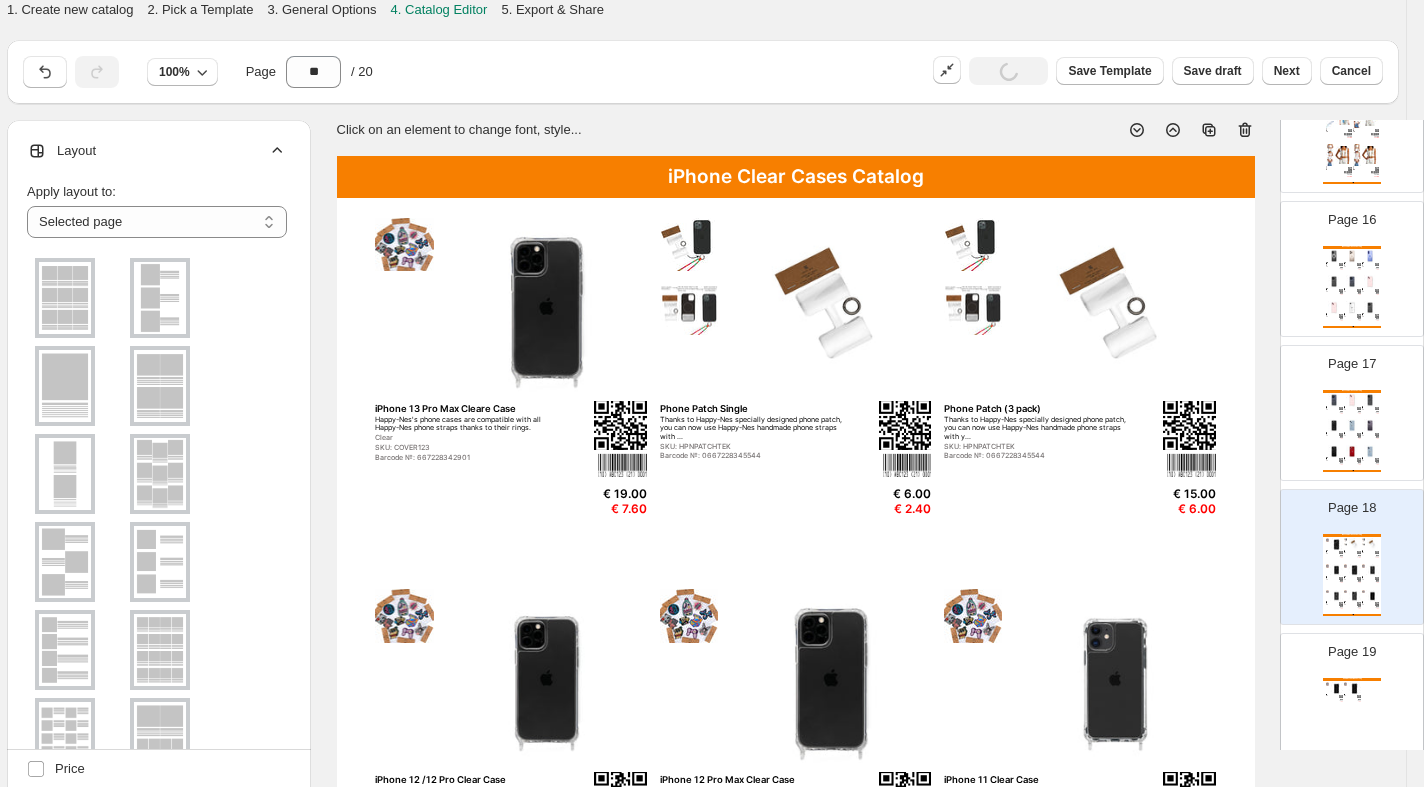 click 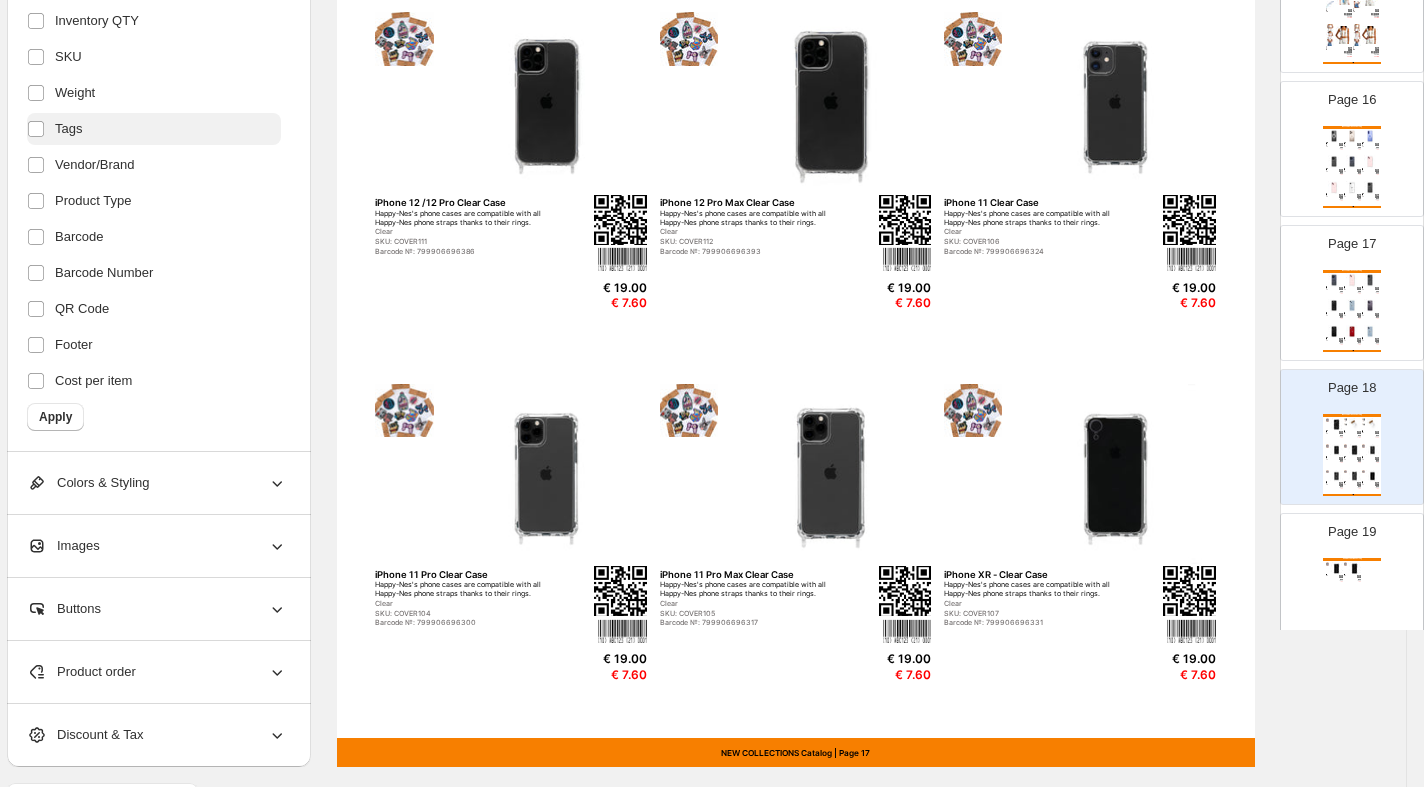 scroll, scrollTop: 638, scrollLeft: 17, axis: both 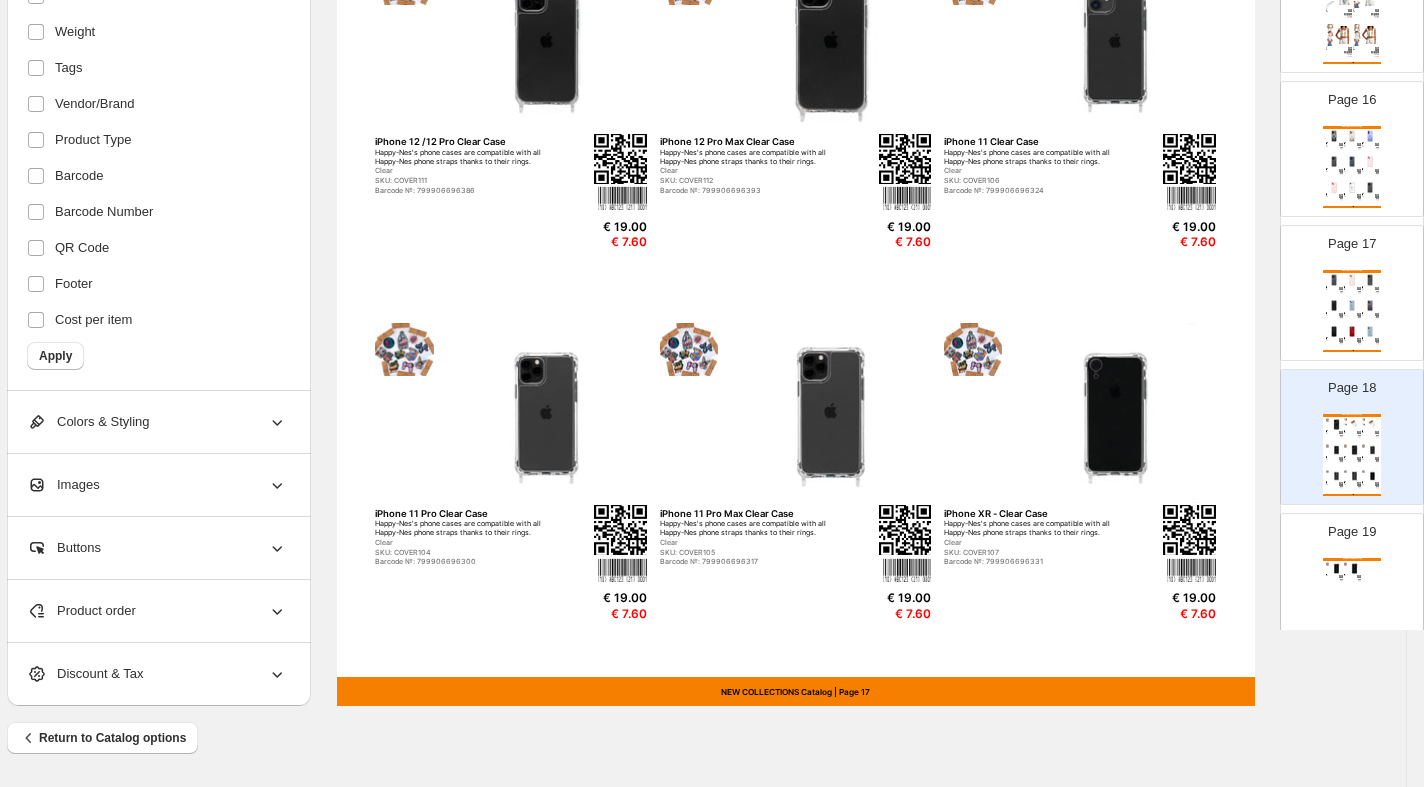 click on "Images" at bounding box center [157, 485] 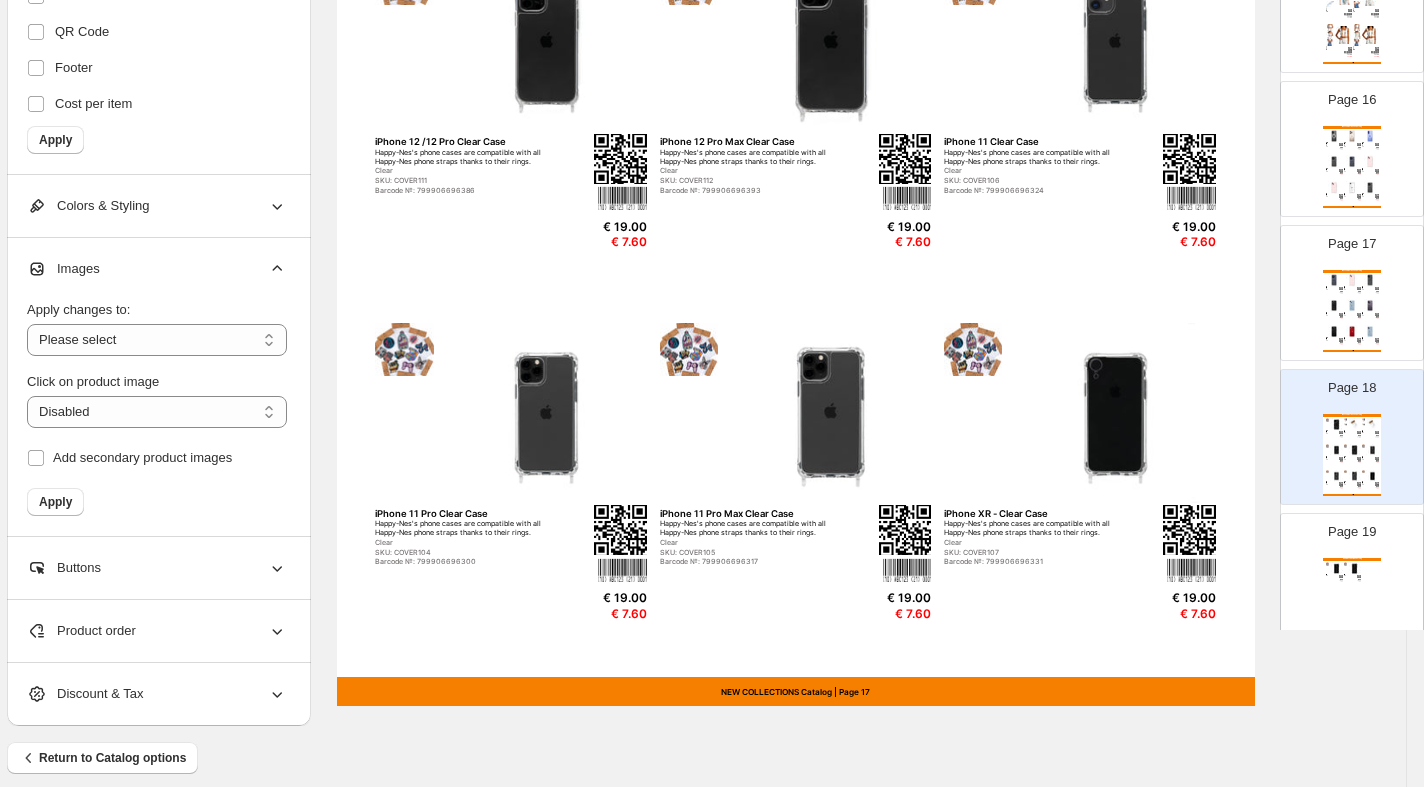 click at bounding box center (546, 41) 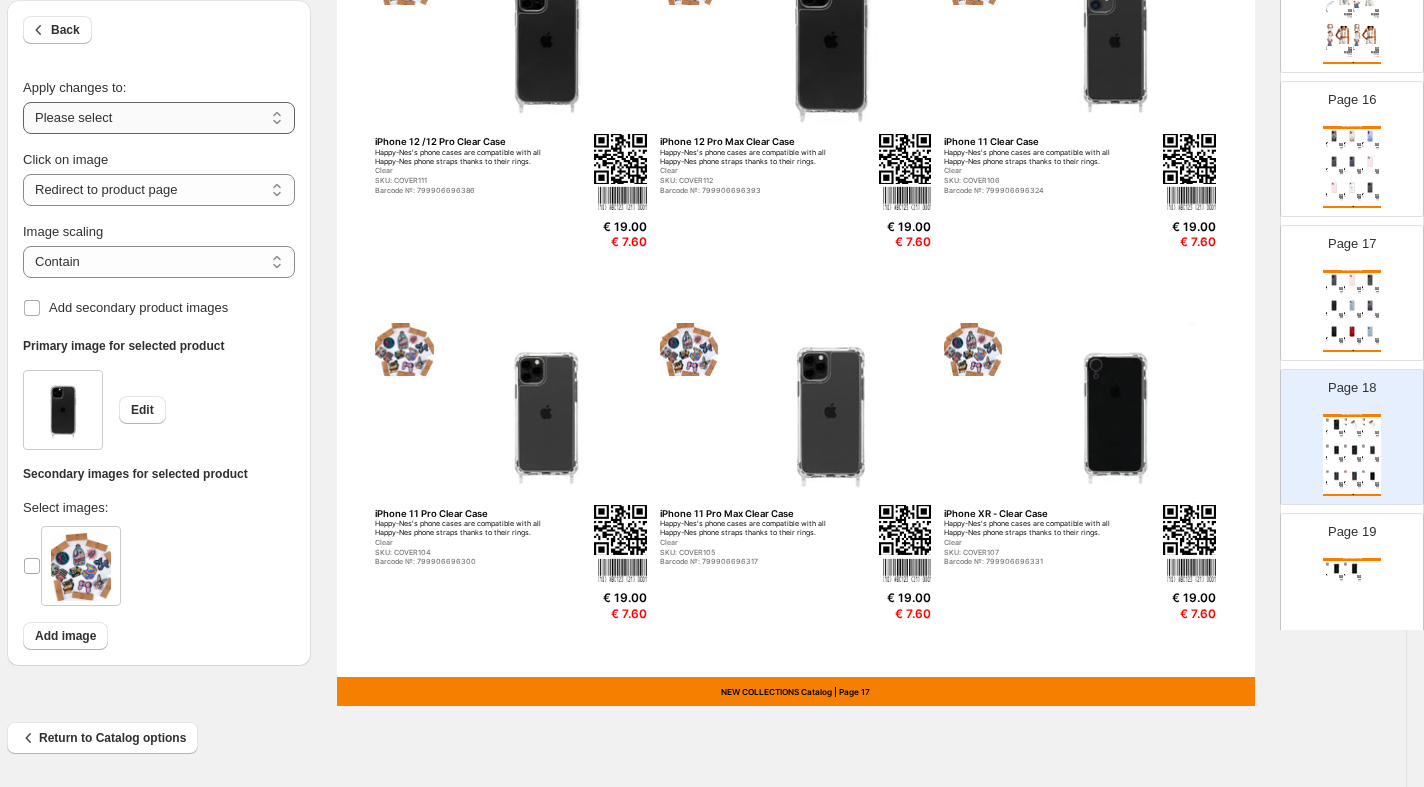 click on "**********" at bounding box center [159, 118] 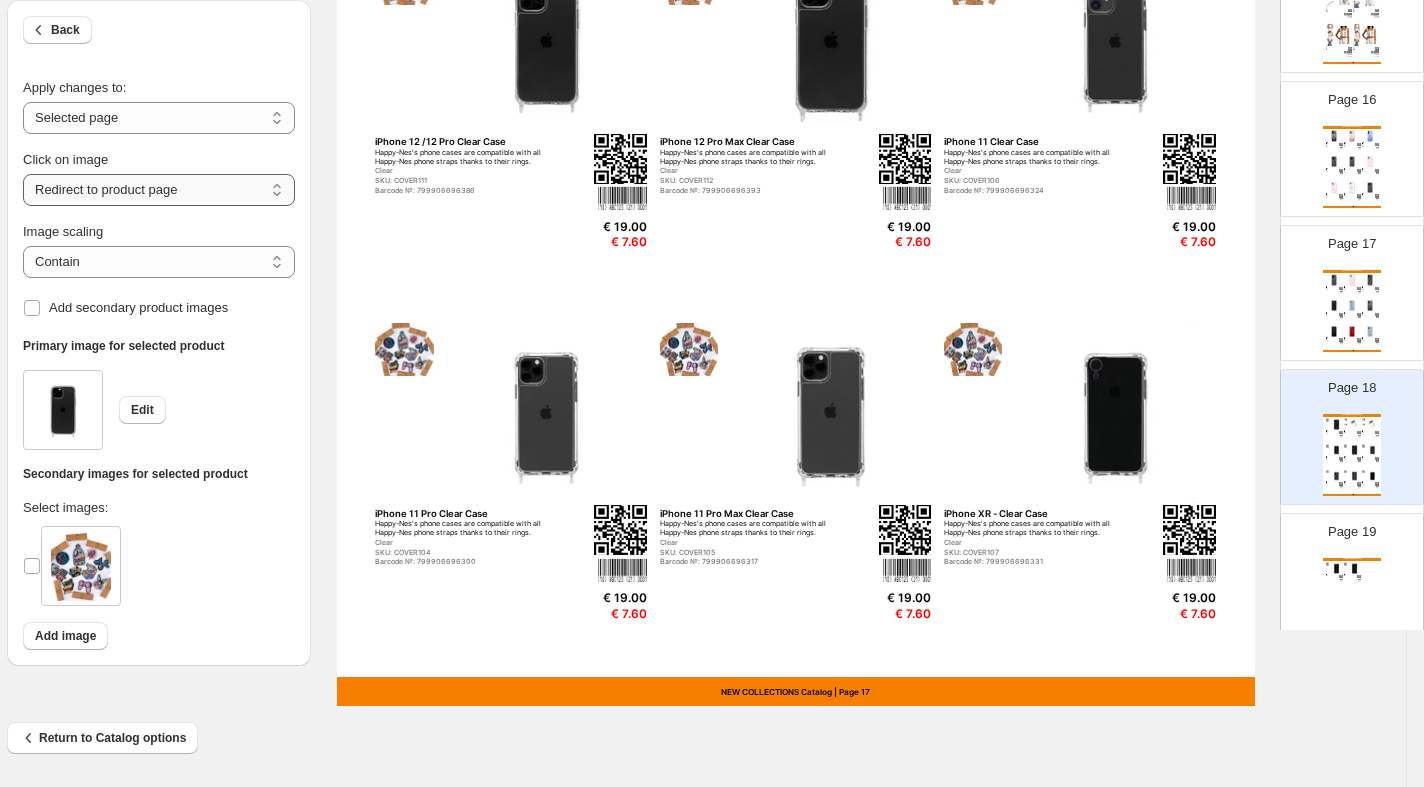 click on "**********" at bounding box center [159, 190] 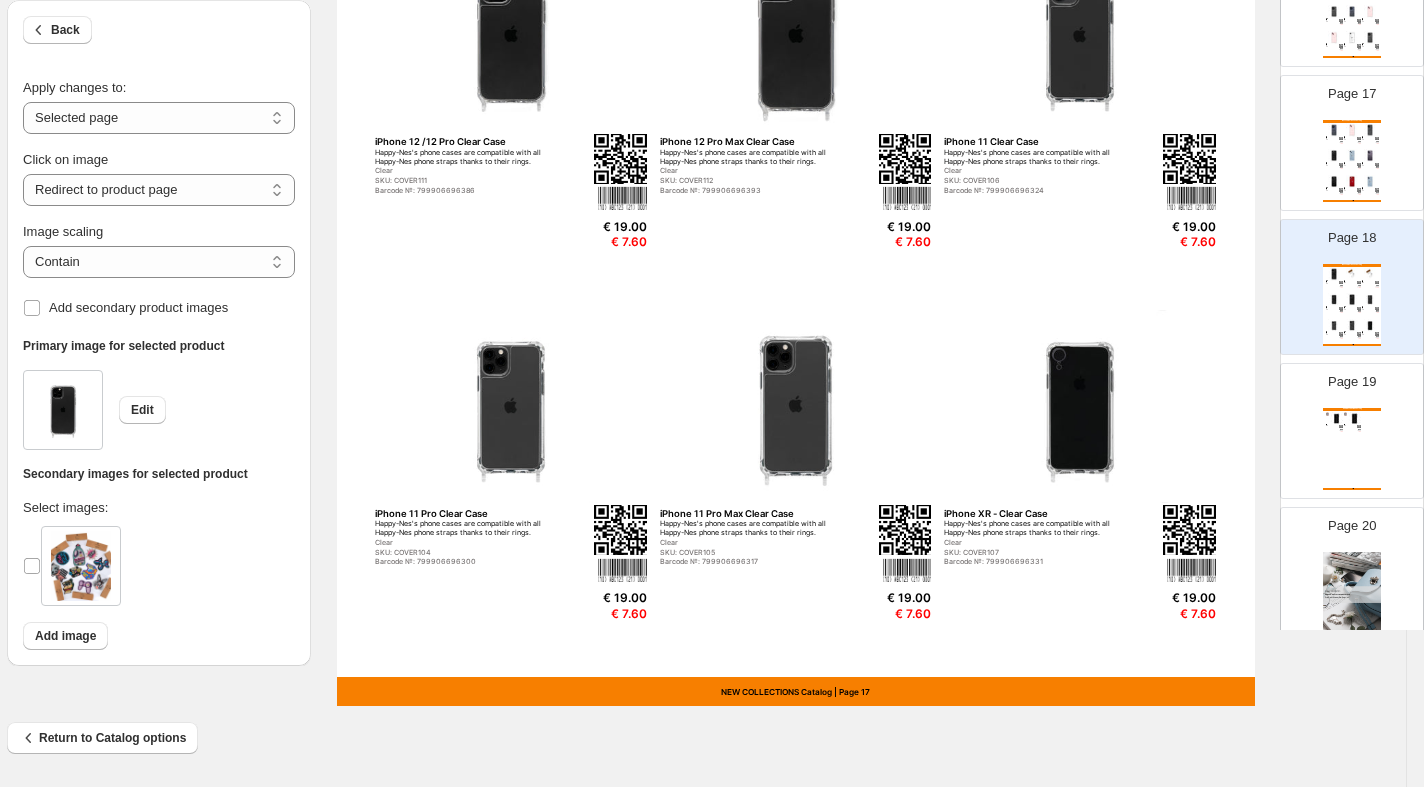 scroll, scrollTop: 2331, scrollLeft: 0, axis: vertical 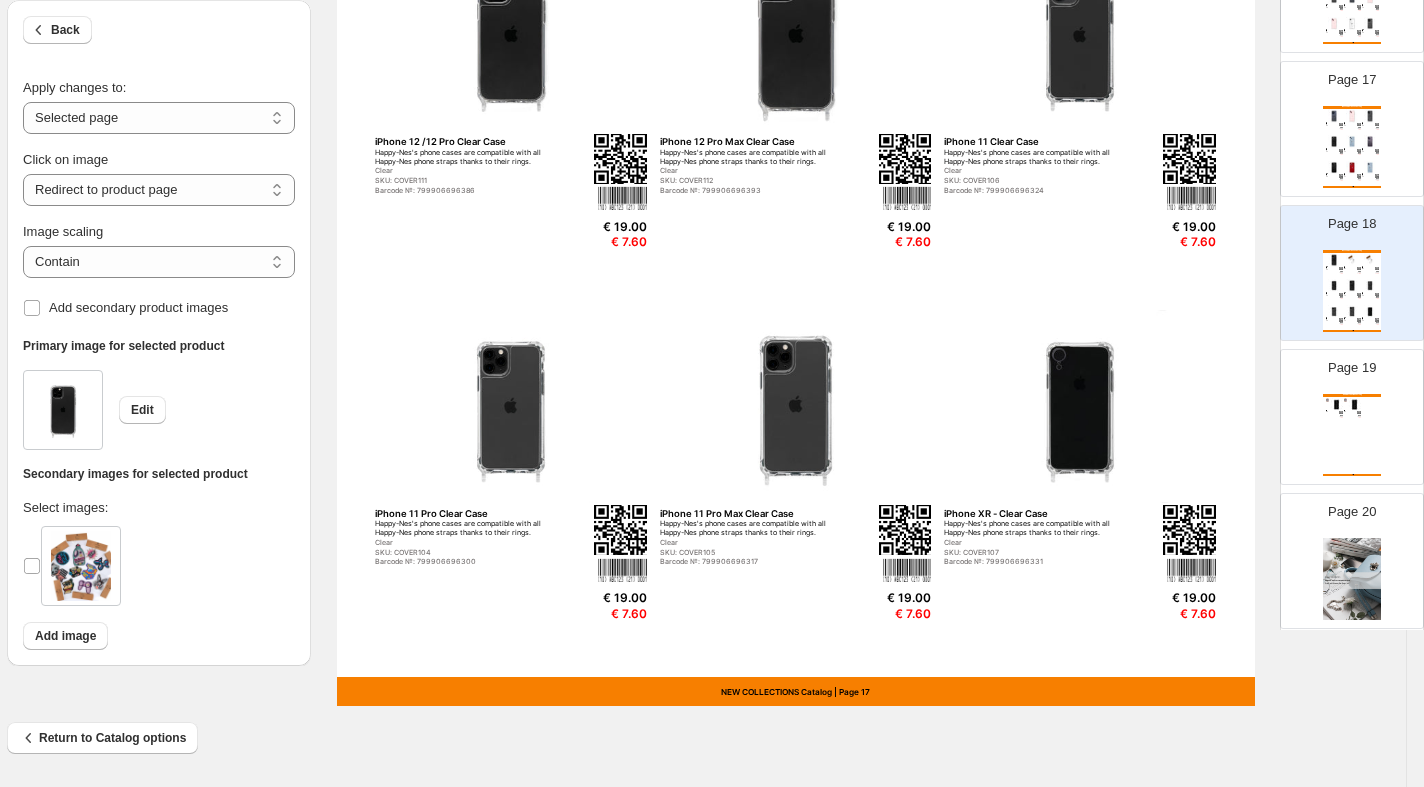 click on "NEW COLLECTIONS Catalog
Happy-Nes's phone cases are compatible with all Happy-Nes phone straps thanks to their rings.
SKU:  COVER108 Barcode №:  799906696348 € 19.00 € 7.60
Happy-Nes's phone cases are compatible with all Happy-Nes phone straps thanks to their rings.
SKU:  COVER101 Barcode №:  799906696270 € 19.00 € 7.60 NEW COLLECTIONS Catalog | Page undefined" at bounding box center [1352, 435] 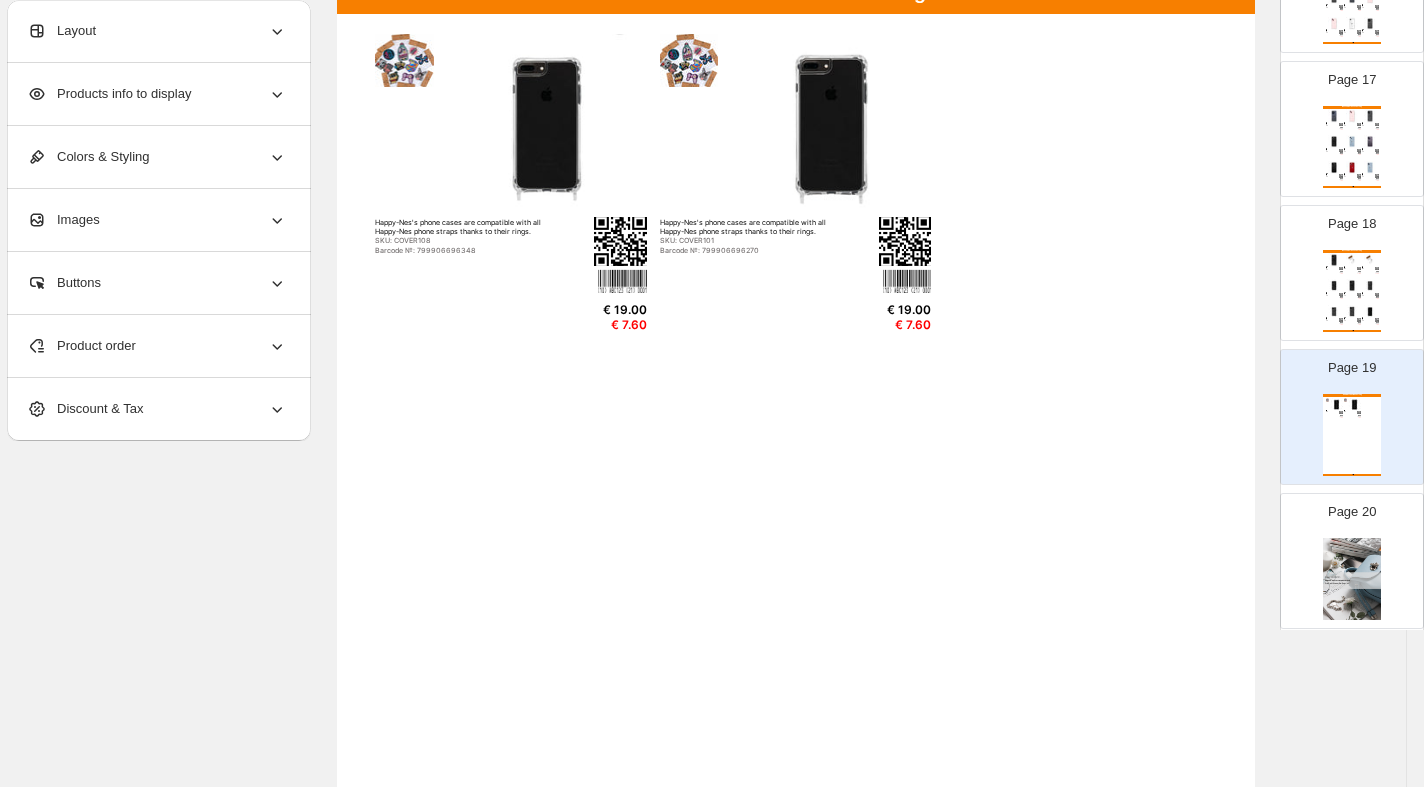 scroll, scrollTop: 0, scrollLeft: 17, axis: horizontal 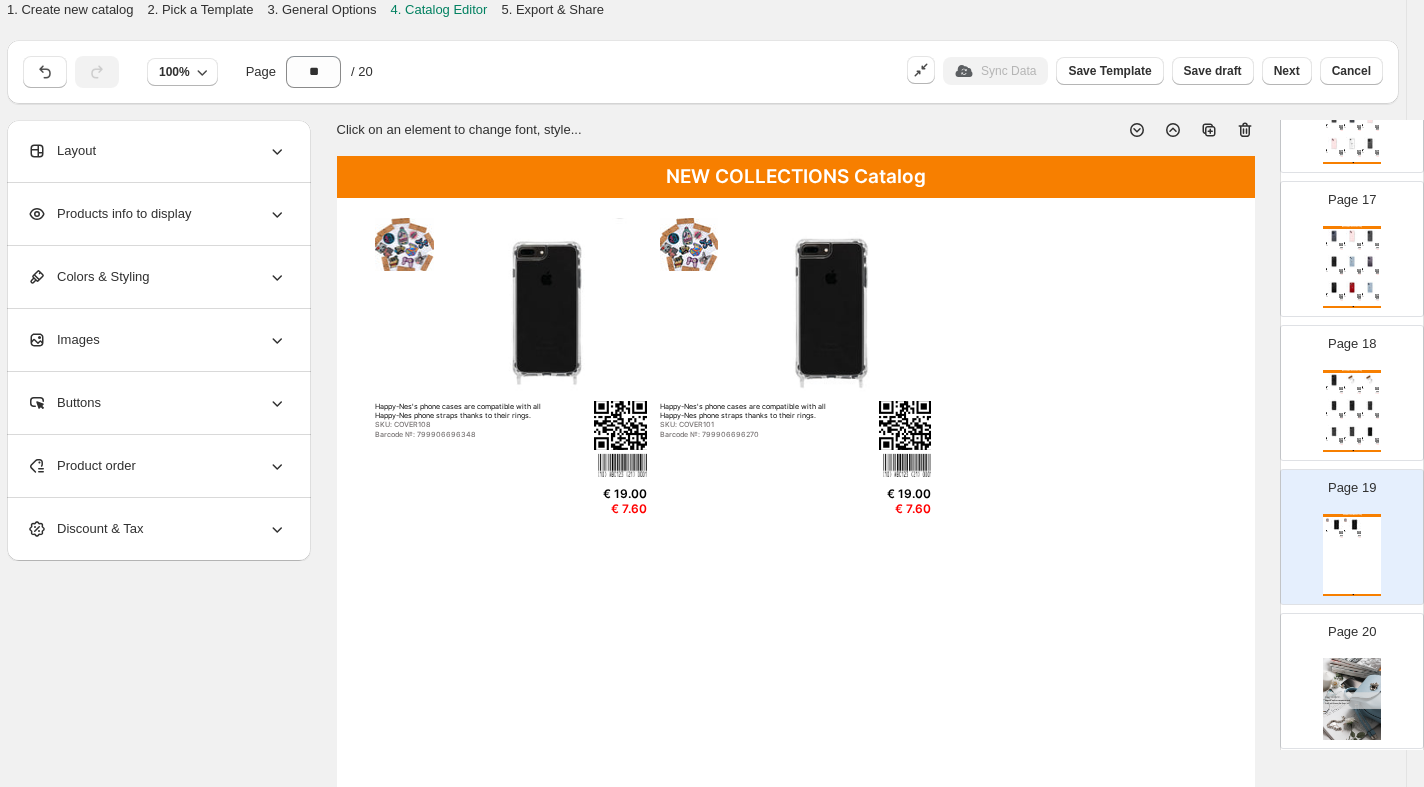 click at bounding box center [546, 308] 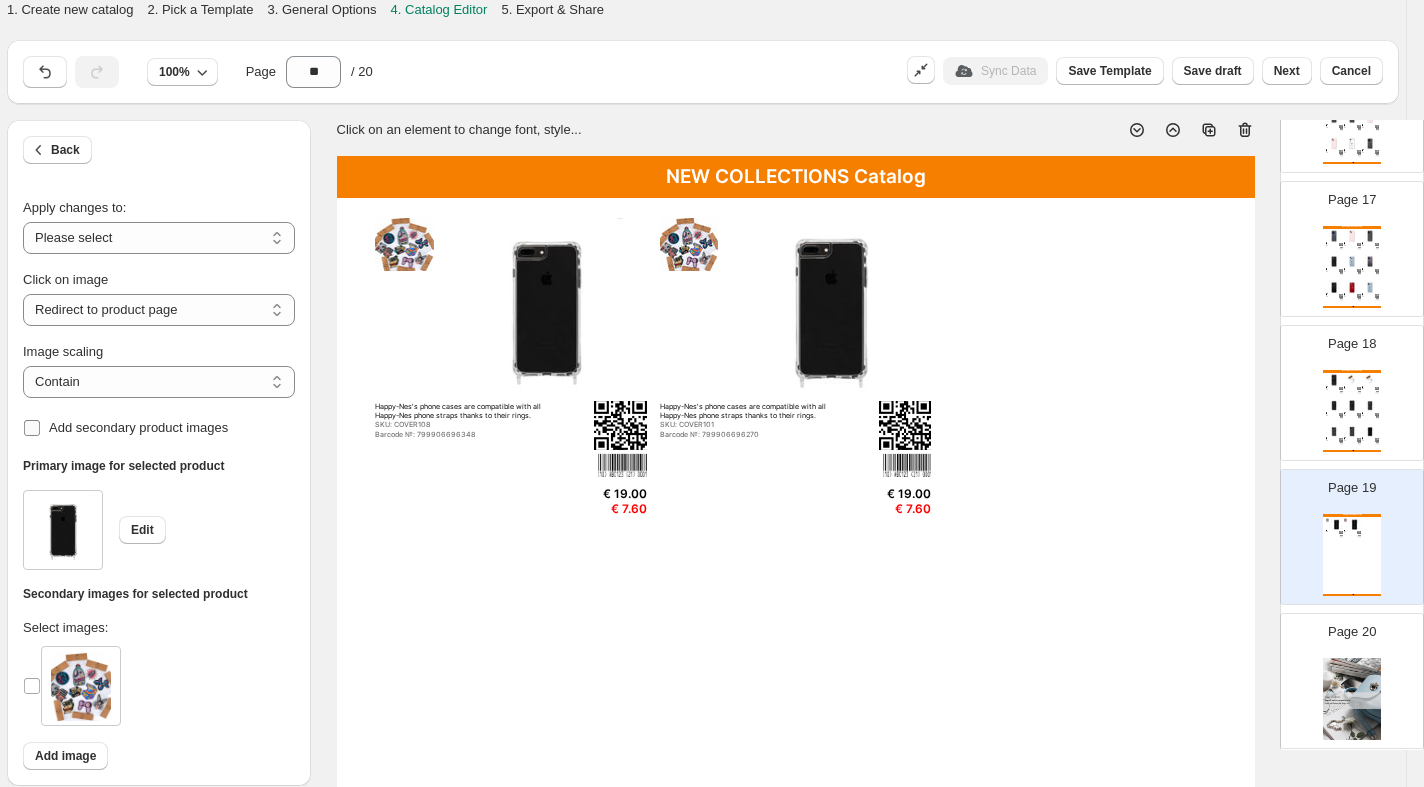 click on "Add secondary product images" at bounding box center [138, 427] 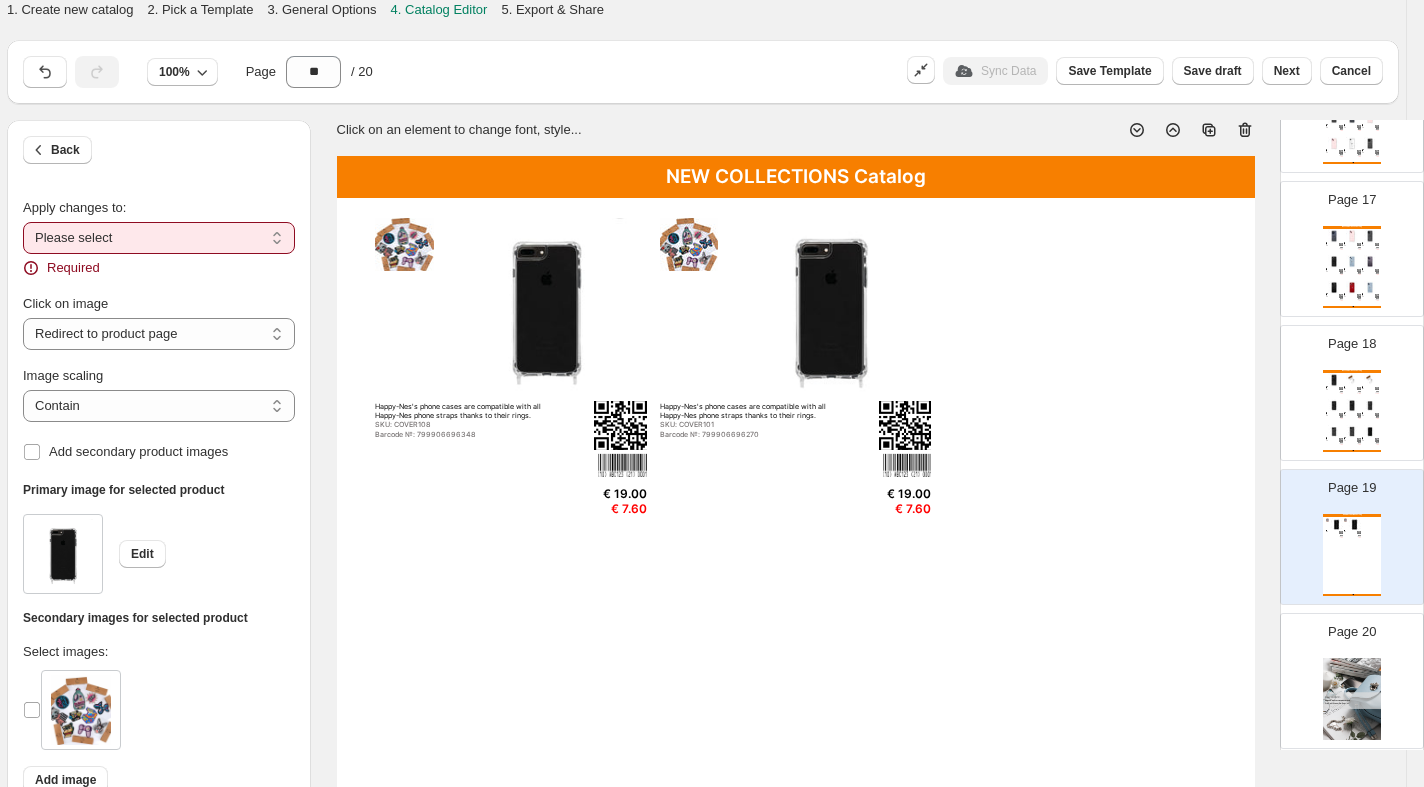 click on "**********" at bounding box center (159, 238) 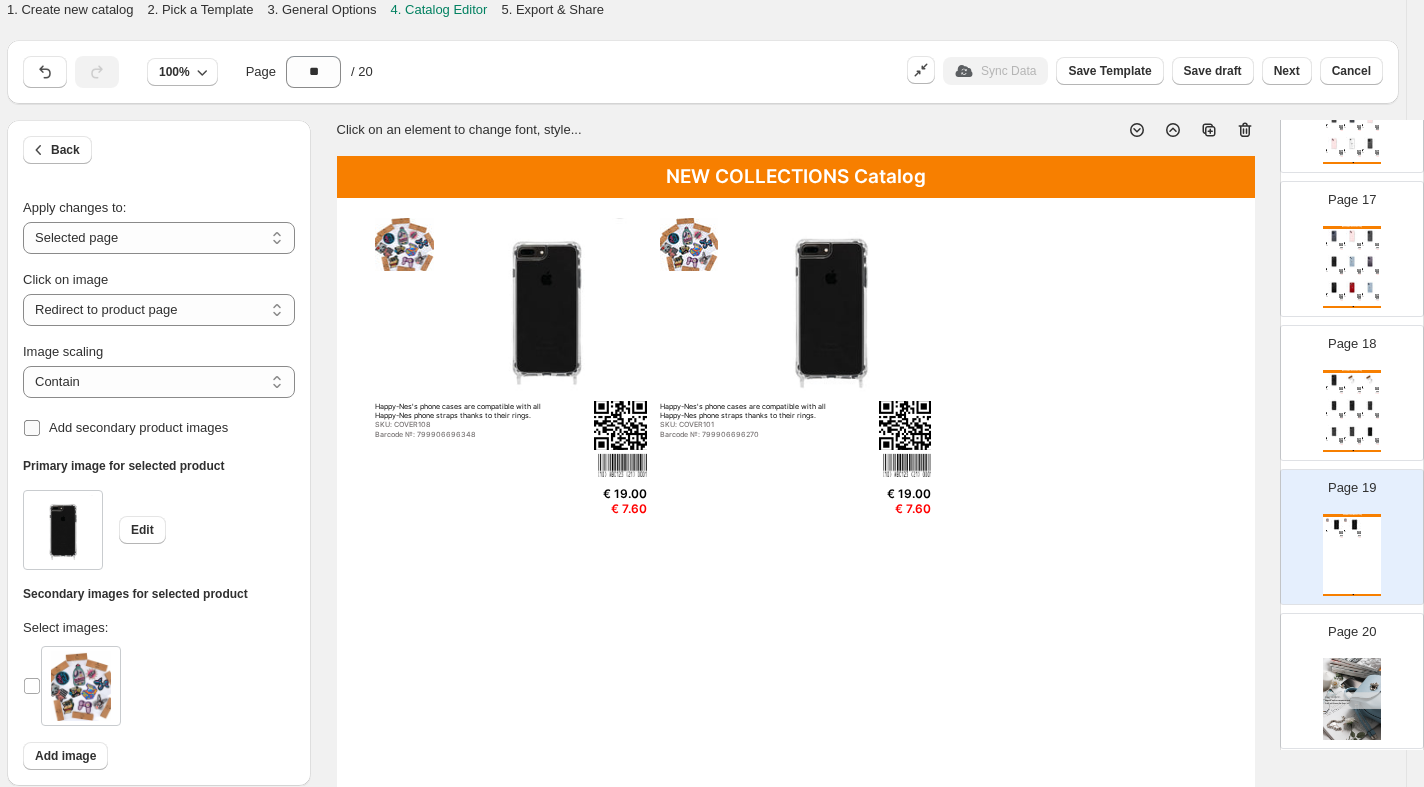 click on "Add secondary product images" at bounding box center [138, 427] 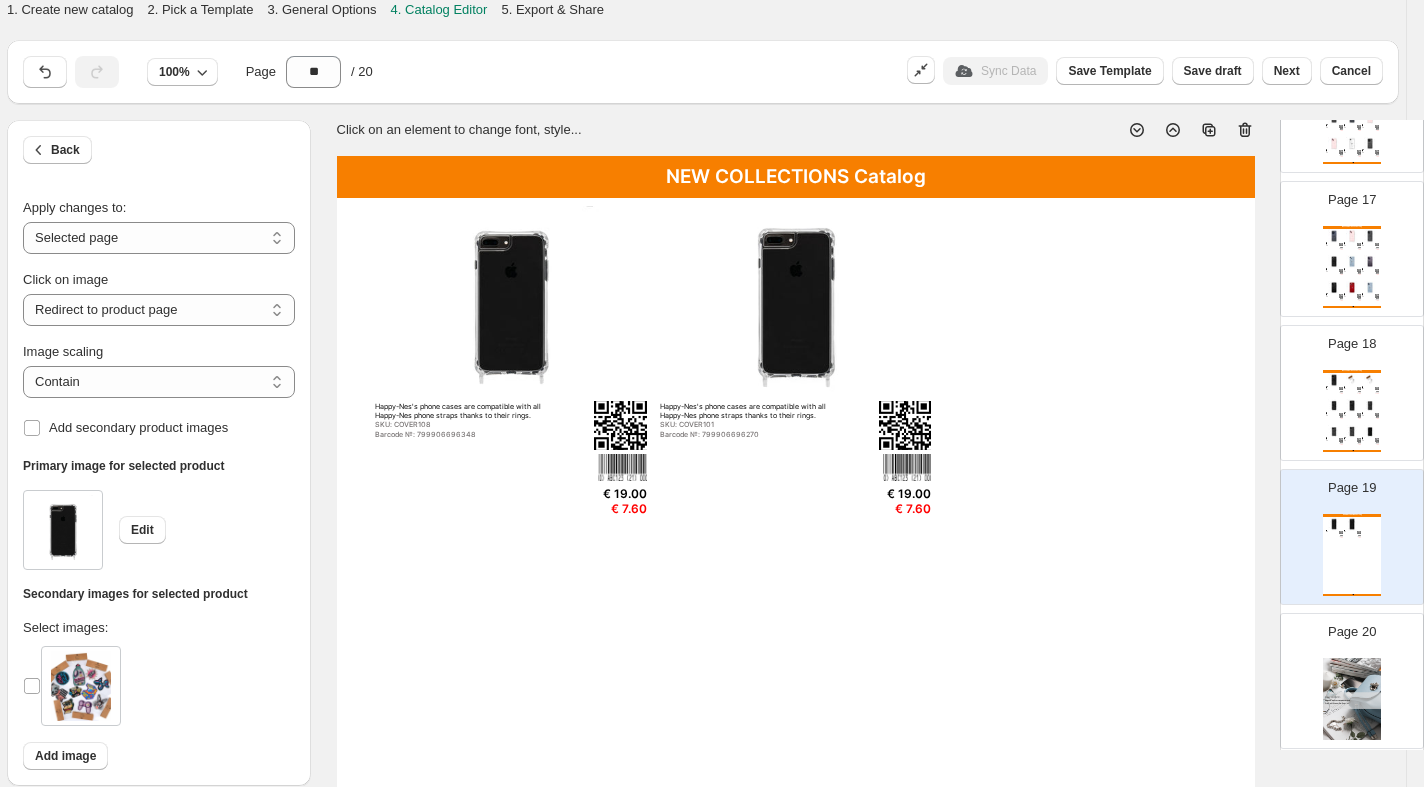 click on "NEW COLLECTIONS Catalog" at bounding box center (796, 177) 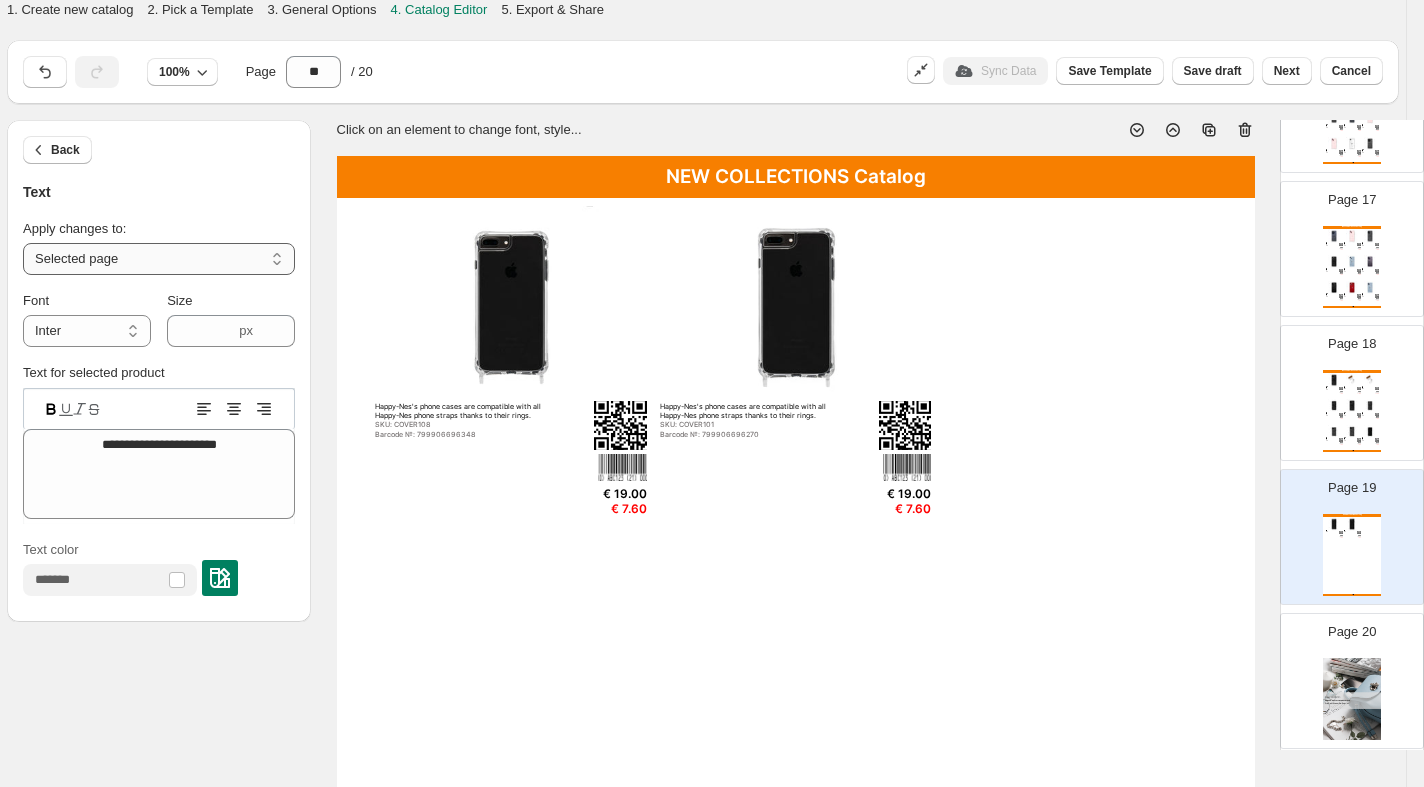 click on "**********" at bounding box center [159, 259] 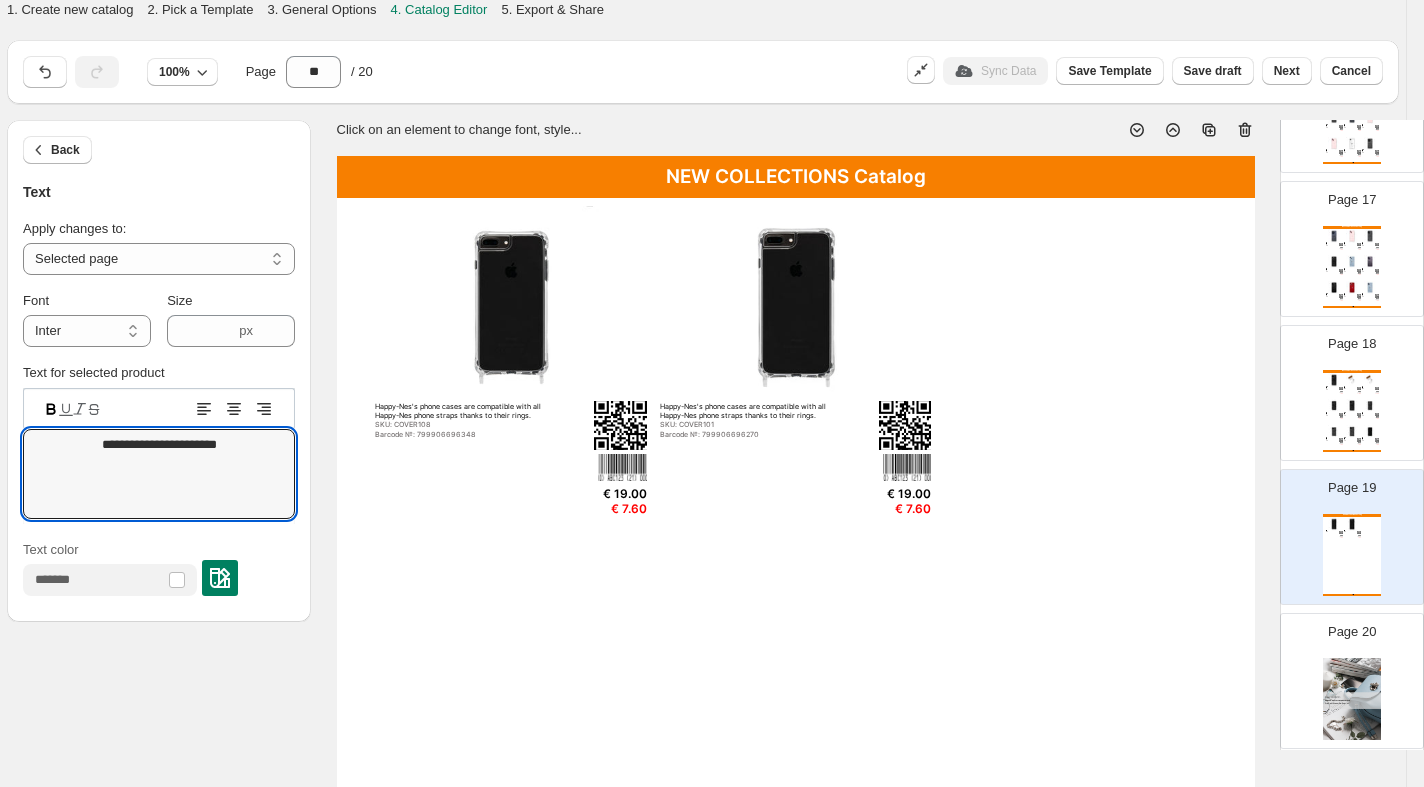 scroll, scrollTop: 0, scrollLeft: 0, axis: both 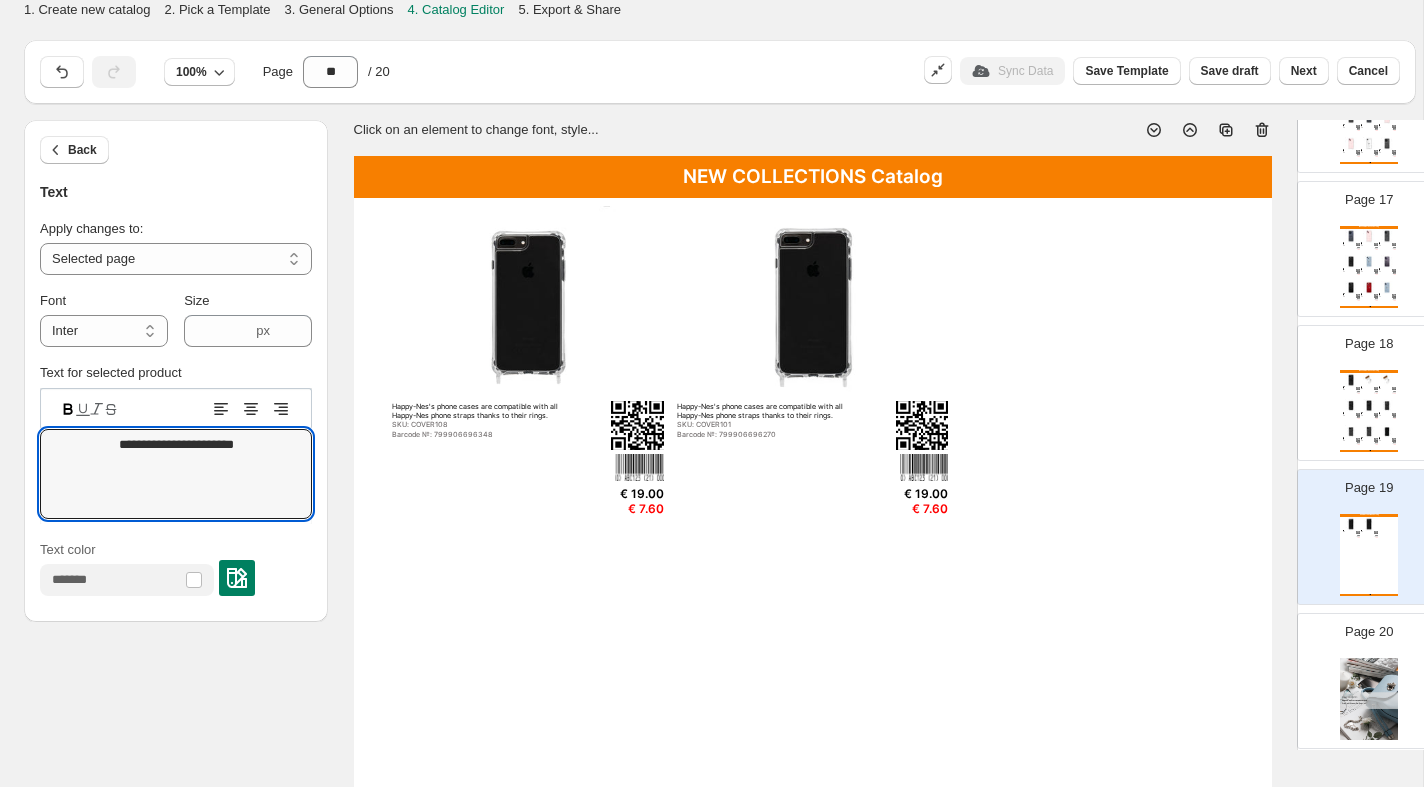 paste on "***" 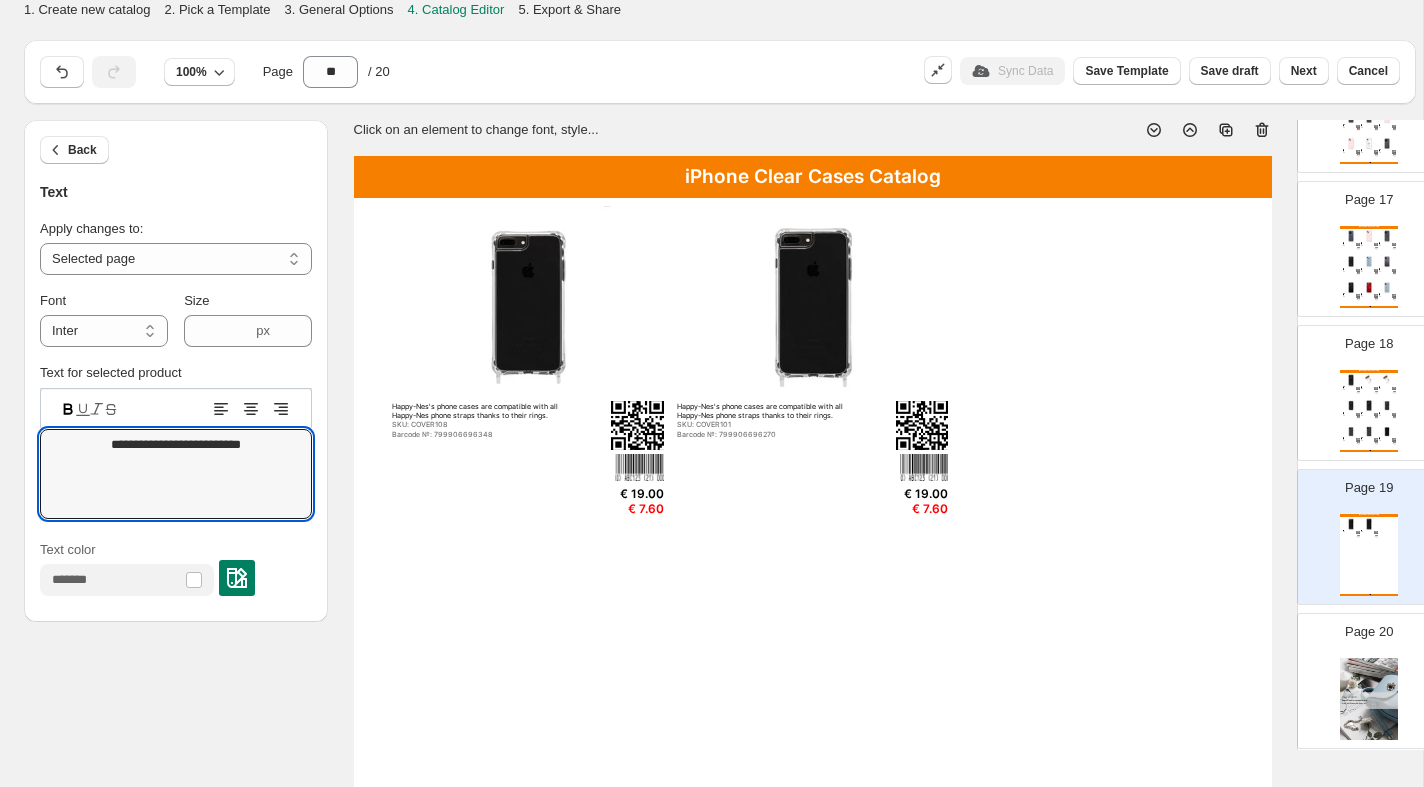 type on "**********" 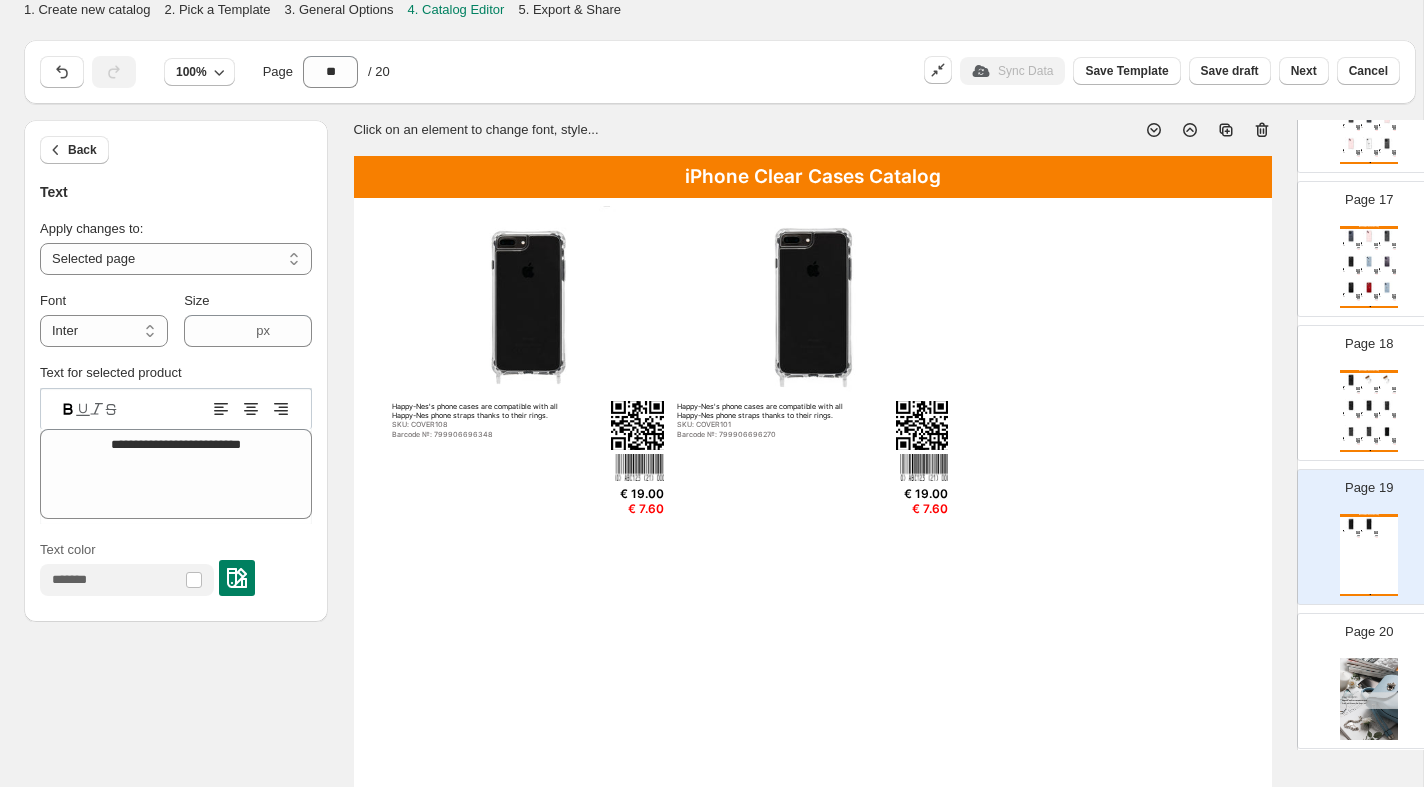 click on "iPhone Clear Cases Catalog
Happy-Nes's phone cases are compatible with all Happy-Nes phone straps thanks to their rings.
SKU:  COVER108 Barcode №:  799906696348 € 19.00 € 7.60
Happy-Nes's phone cases are compatible with all Happy-Nes phone straps thanks to their rings.
SKU:  COVER101 Barcode №:  799906696270 € 19.00 € 7.60 NEW COLLECTIONS Catalog | Page 18" at bounding box center (813, 750) 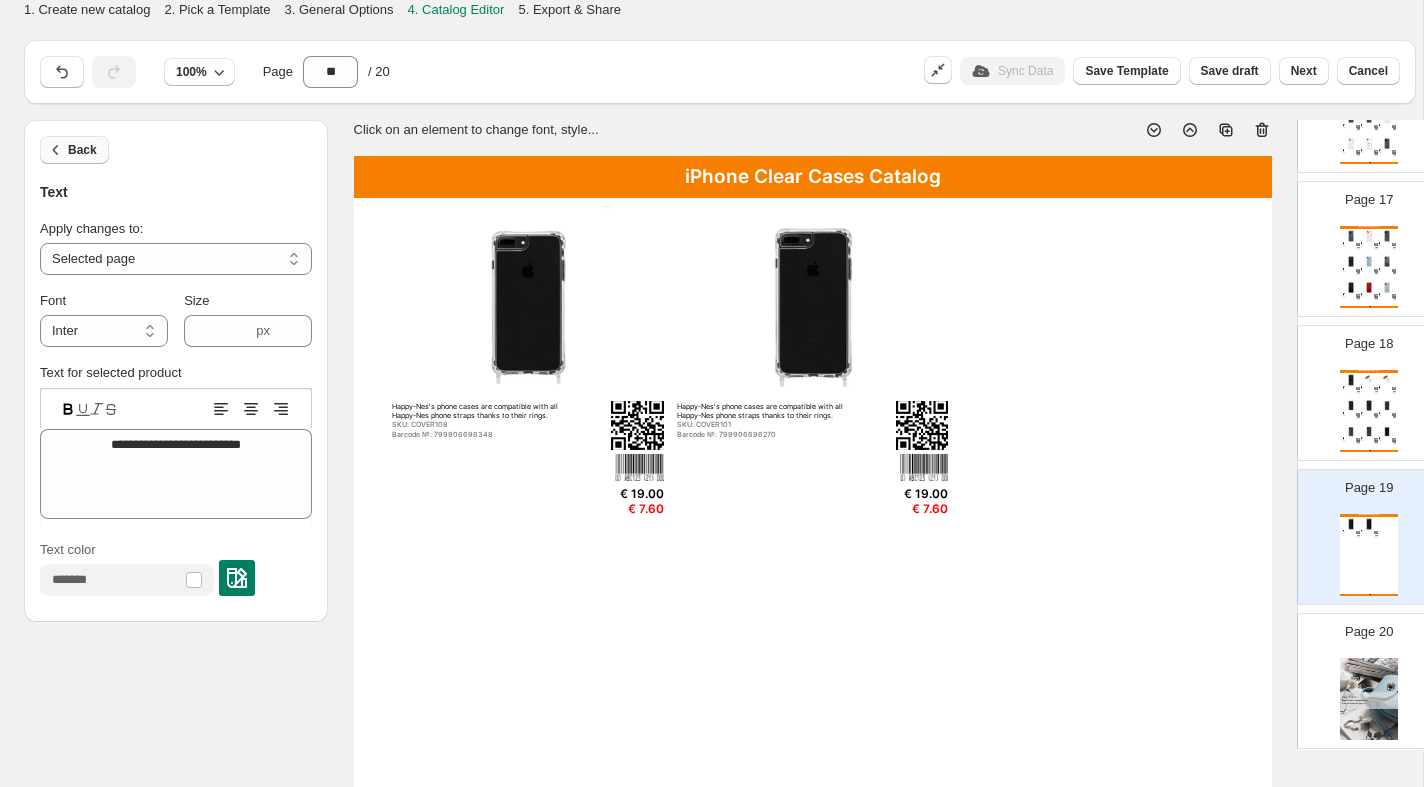 click on "Back" at bounding box center [74, 150] 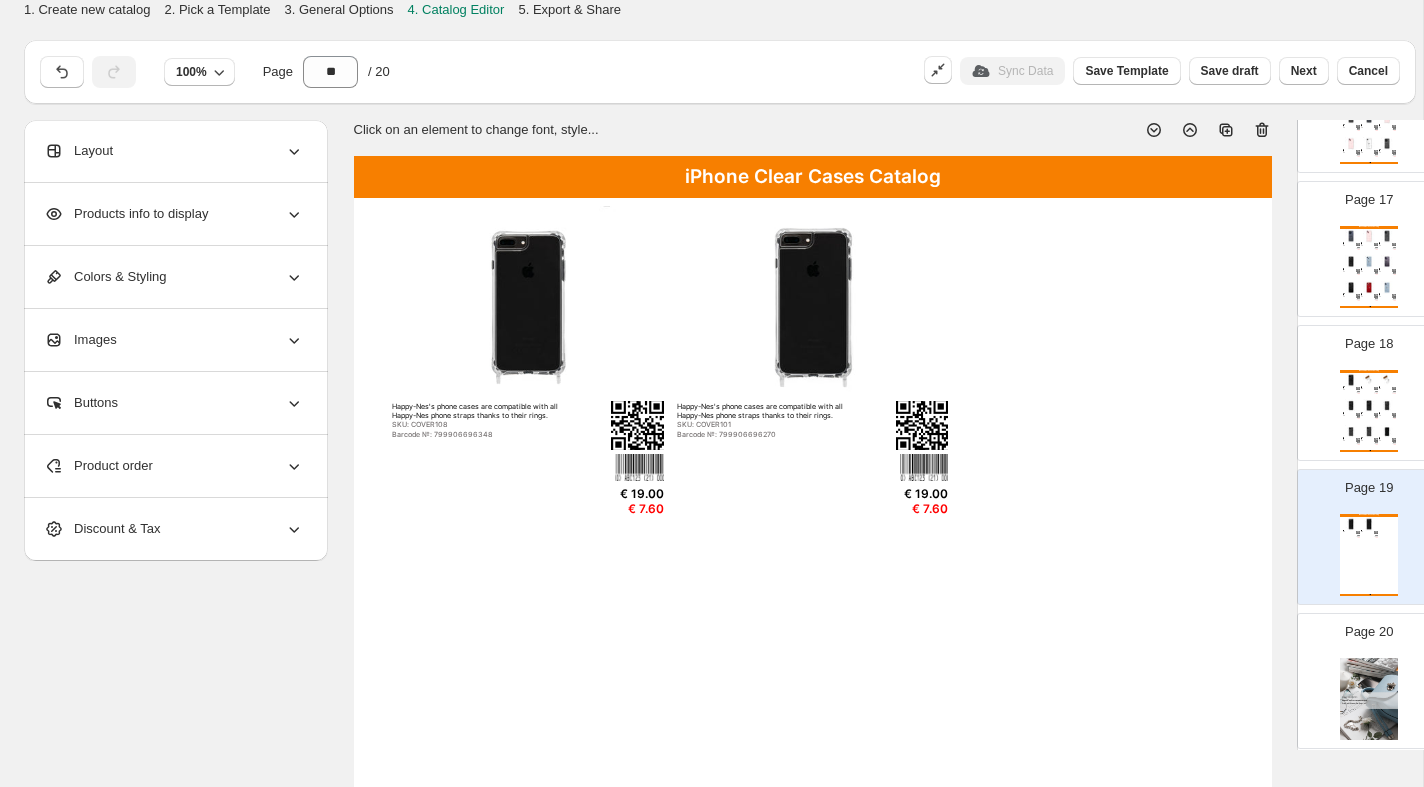 click on "Products info to display" at bounding box center [126, 214] 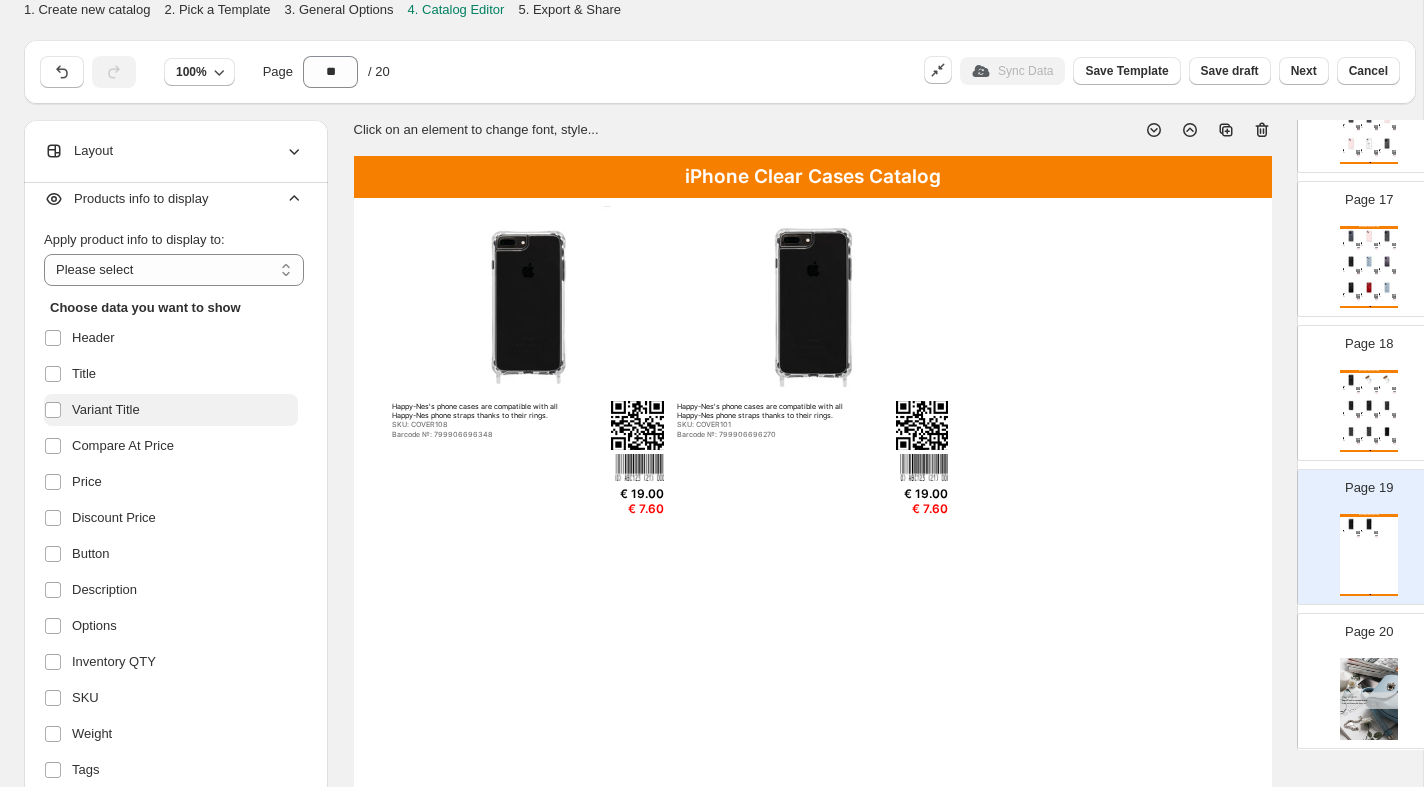 scroll, scrollTop: 0, scrollLeft: 0, axis: both 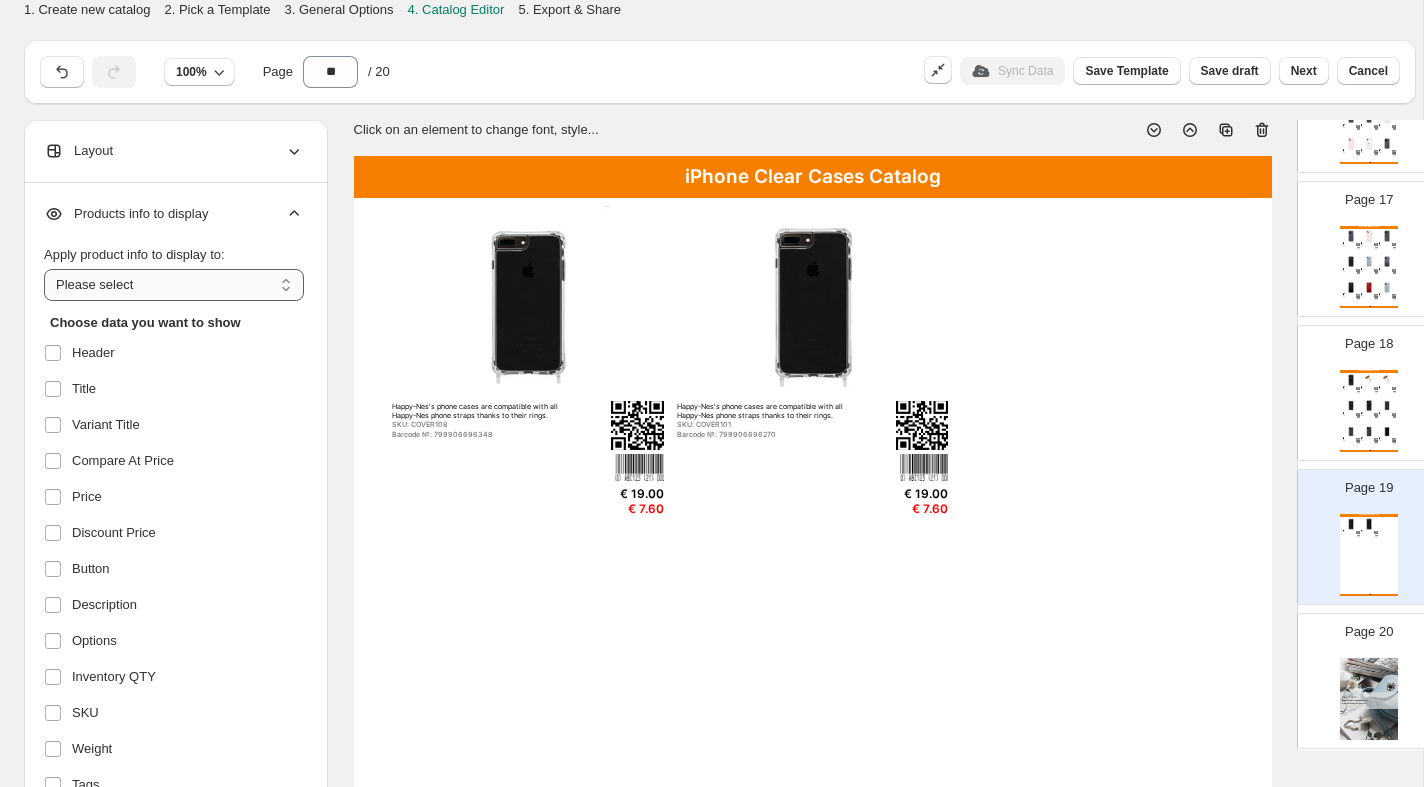 click on "**********" at bounding box center [174, 285] 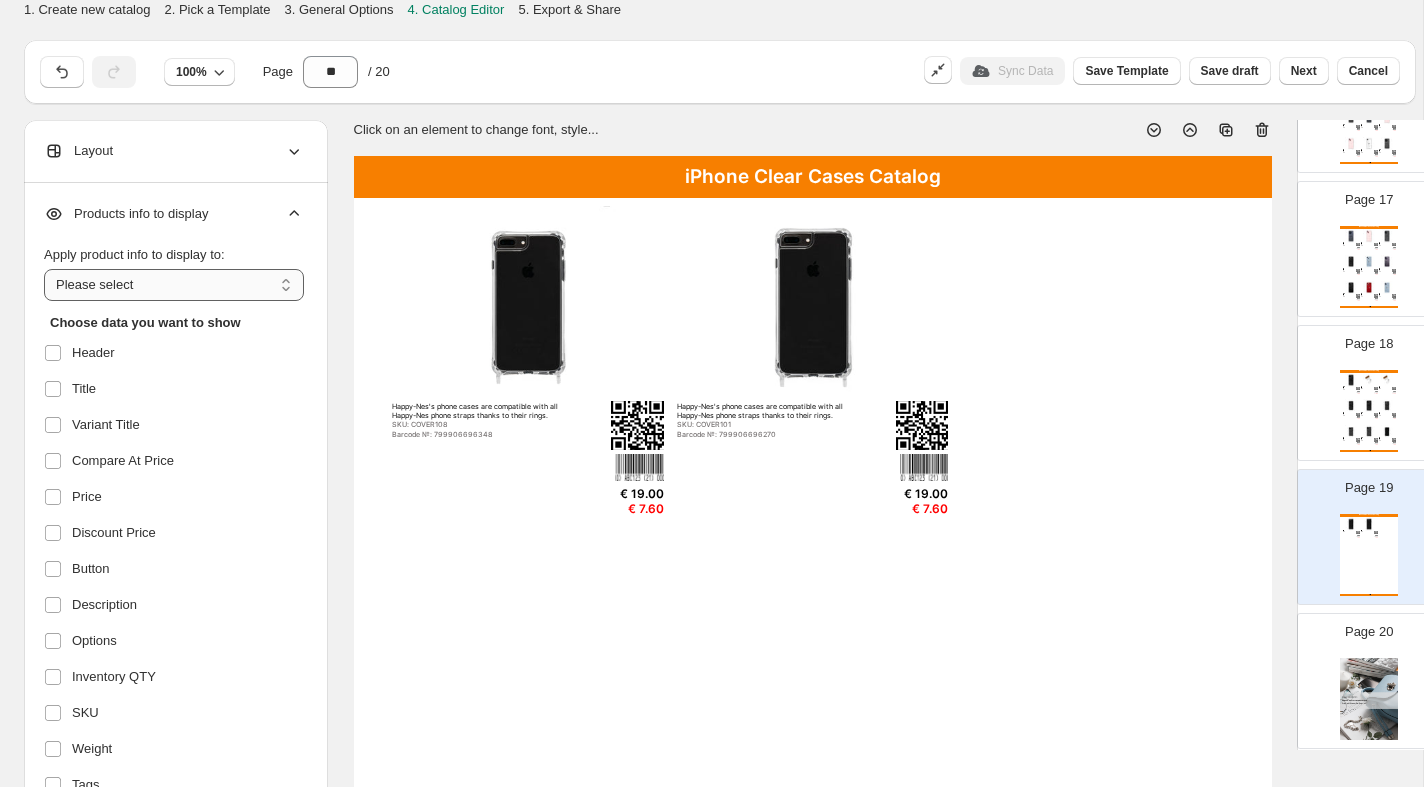 select on "**********" 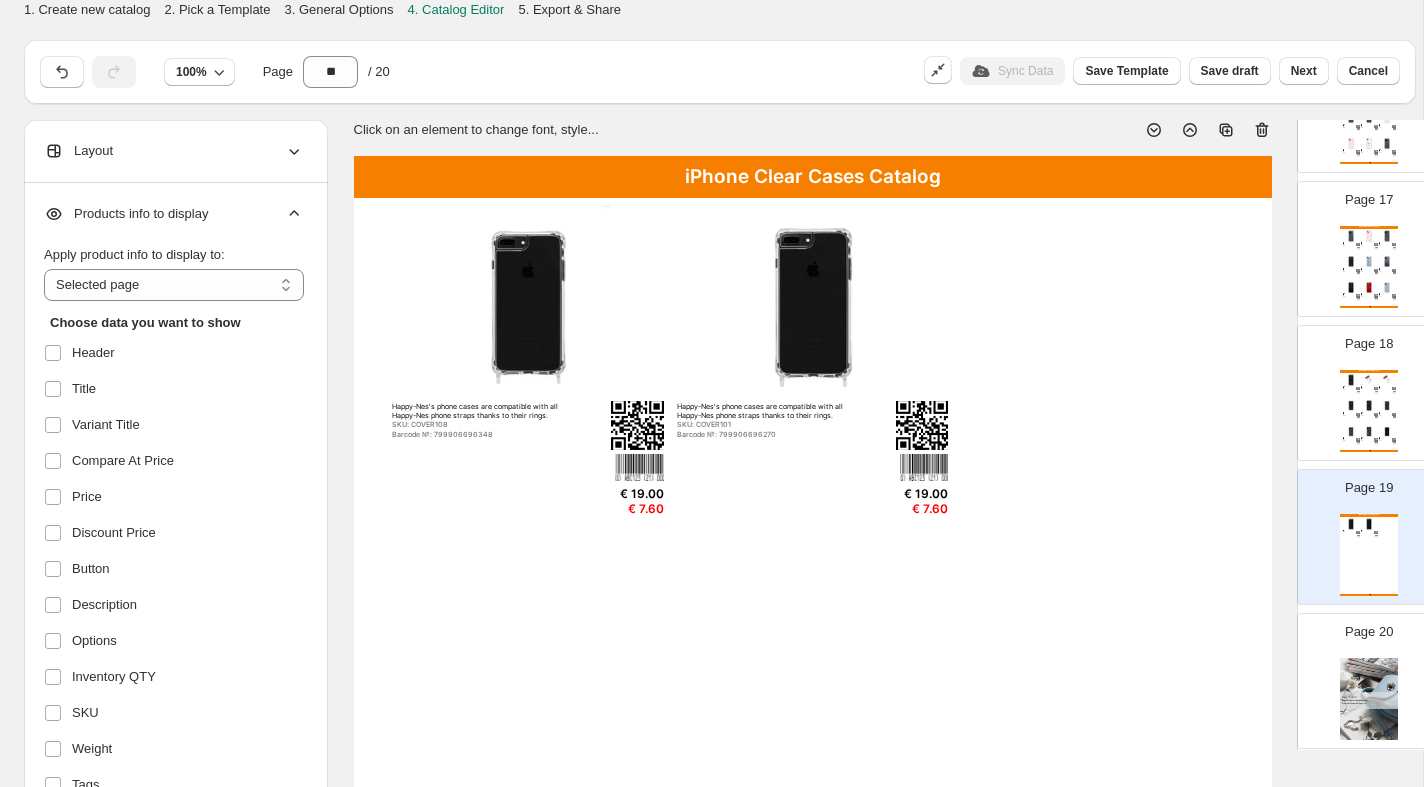 scroll, scrollTop: 295, scrollLeft: 0, axis: vertical 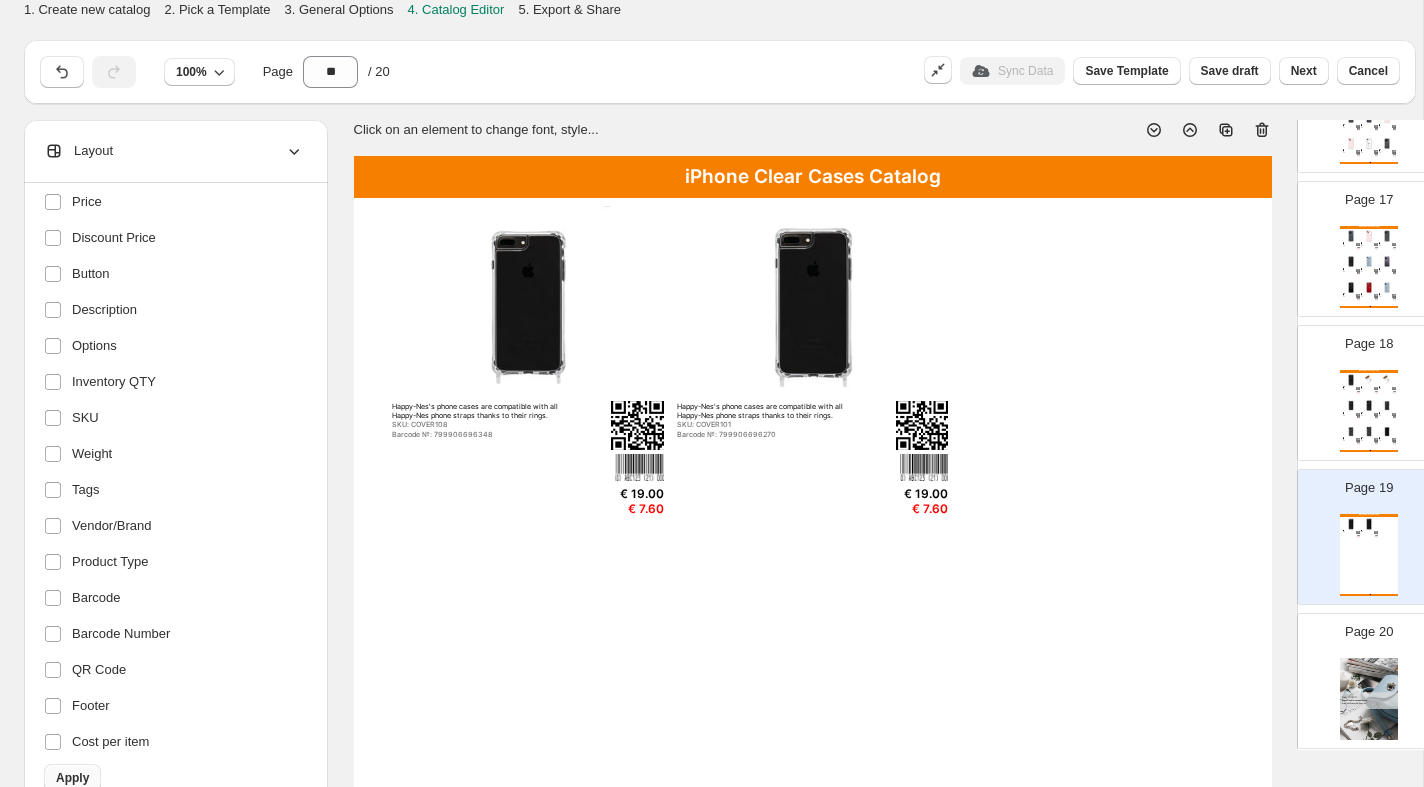 click on "Apply" at bounding box center (72, 778) 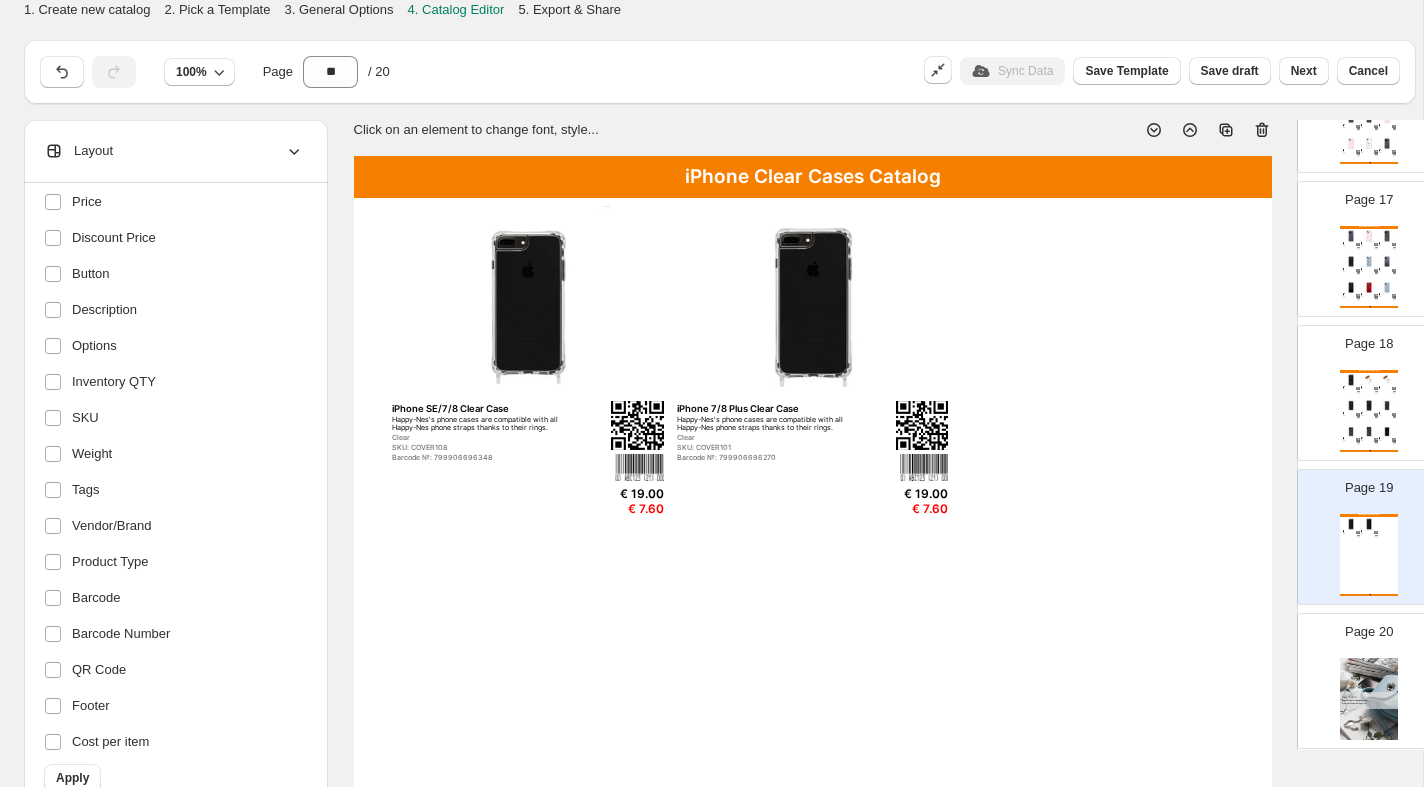scroll, scrollTop: 2382, scrollLeft: 0, axis: vertical 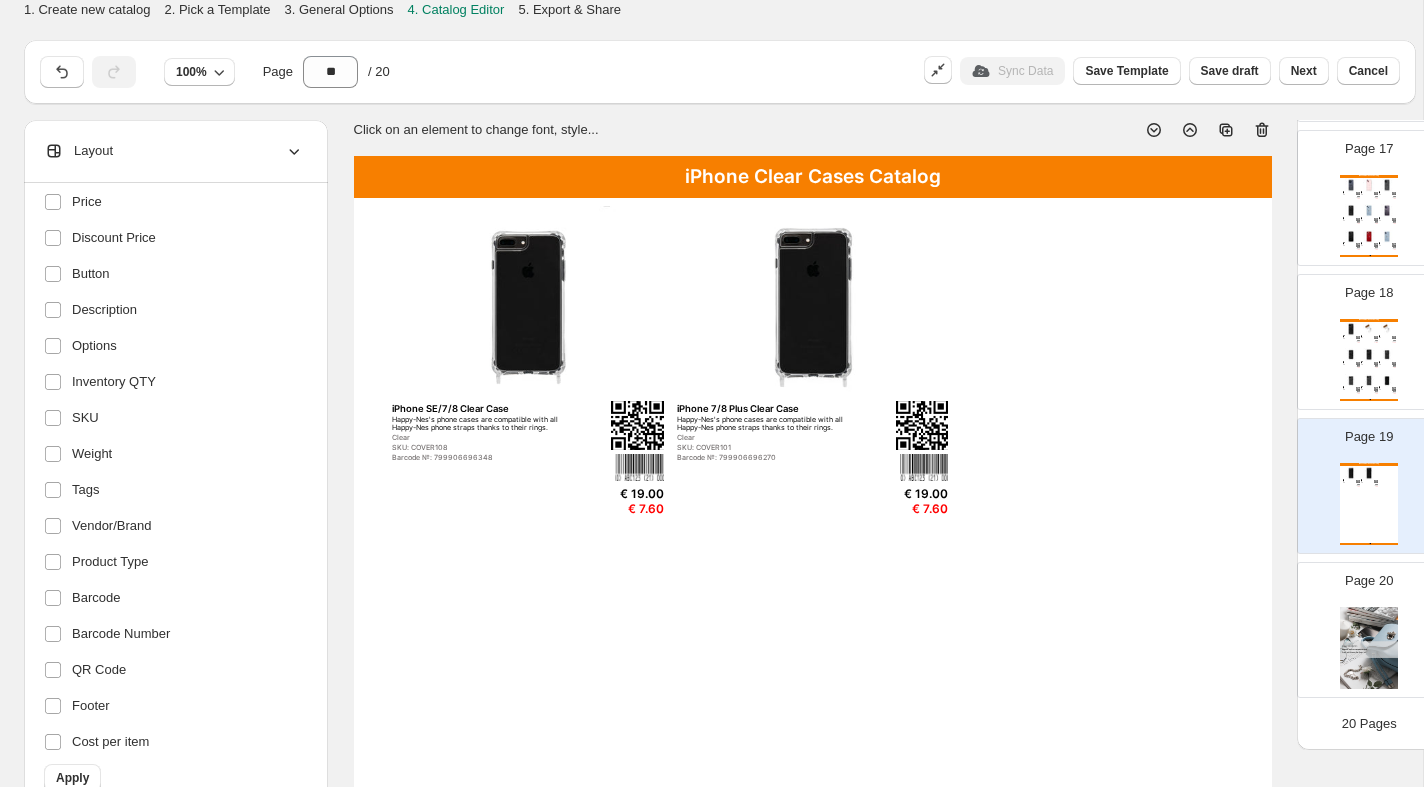 click at bounding box center [1369, 648] 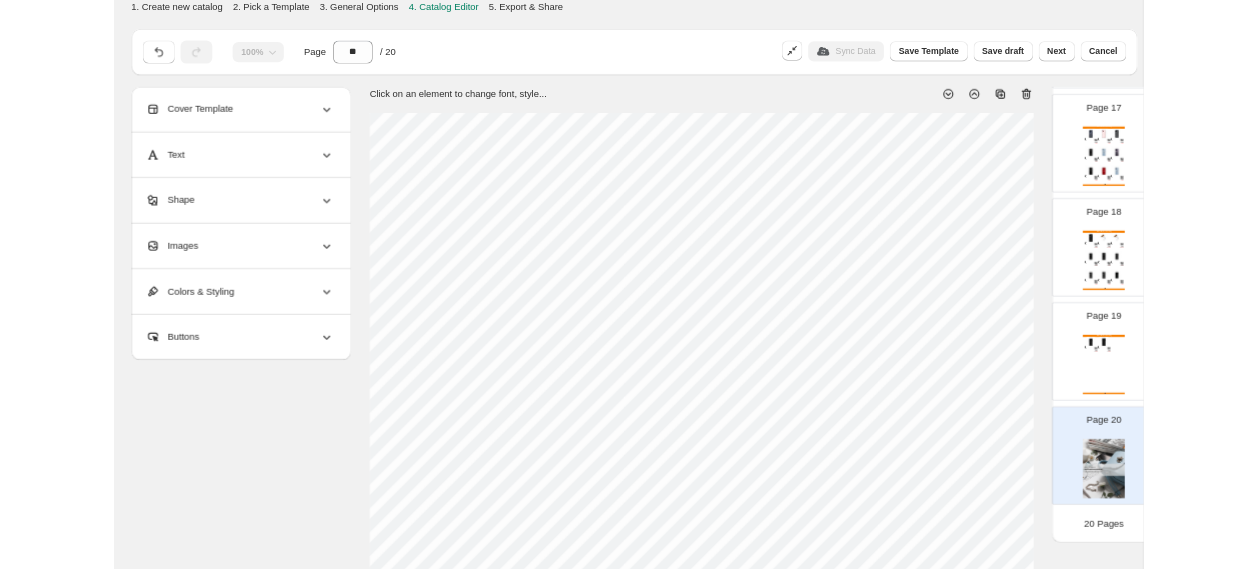 scroll, scrollTop: 0, scrollLeft: 0, axis: both 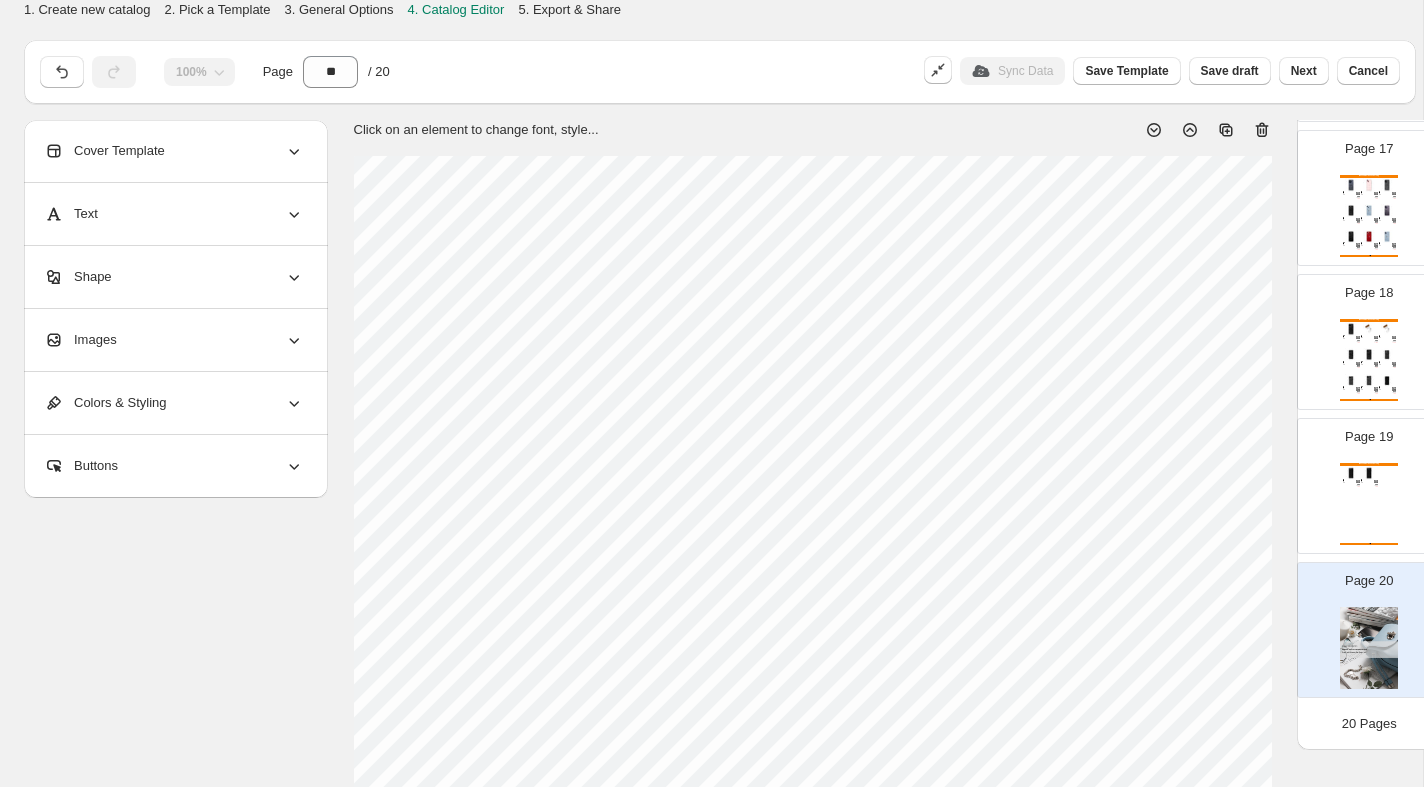 click 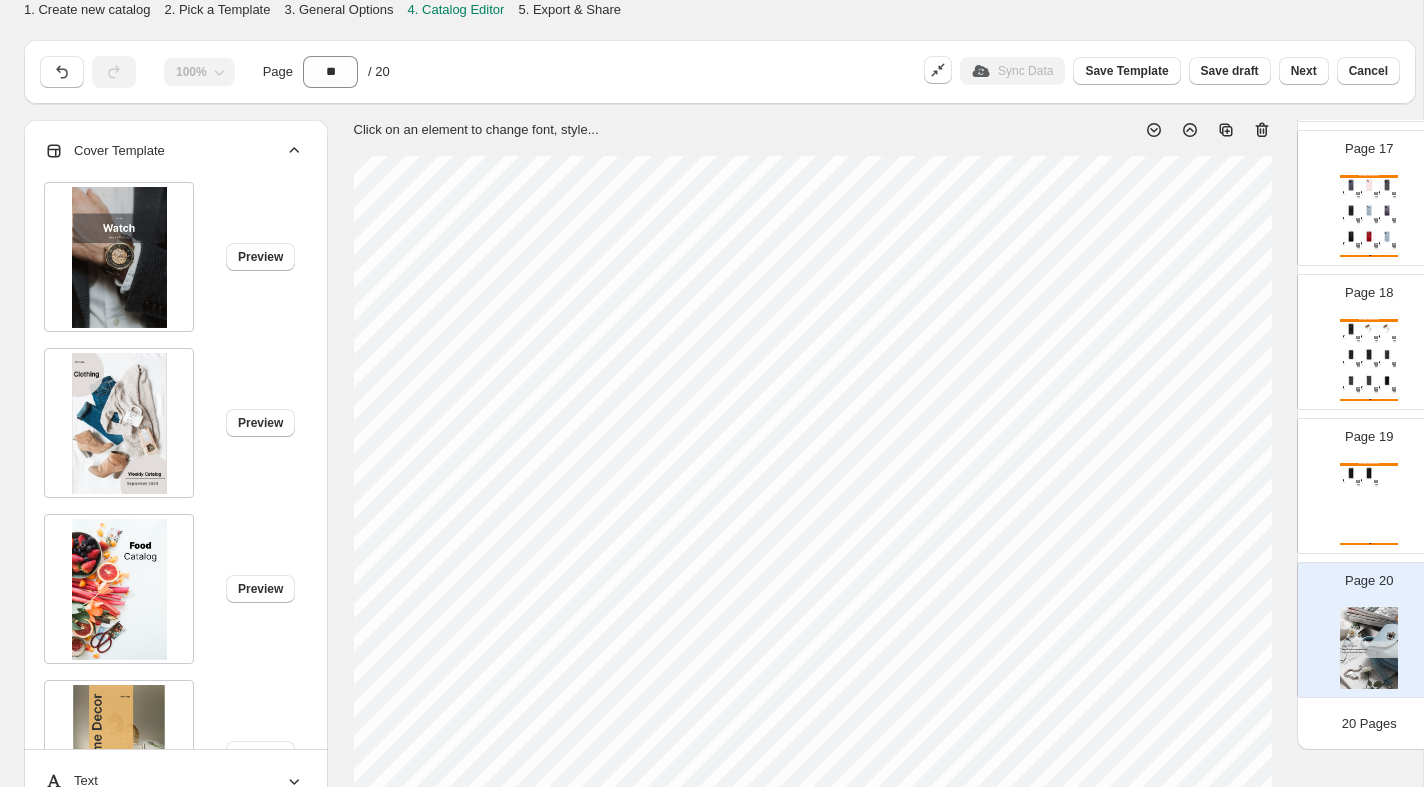 click 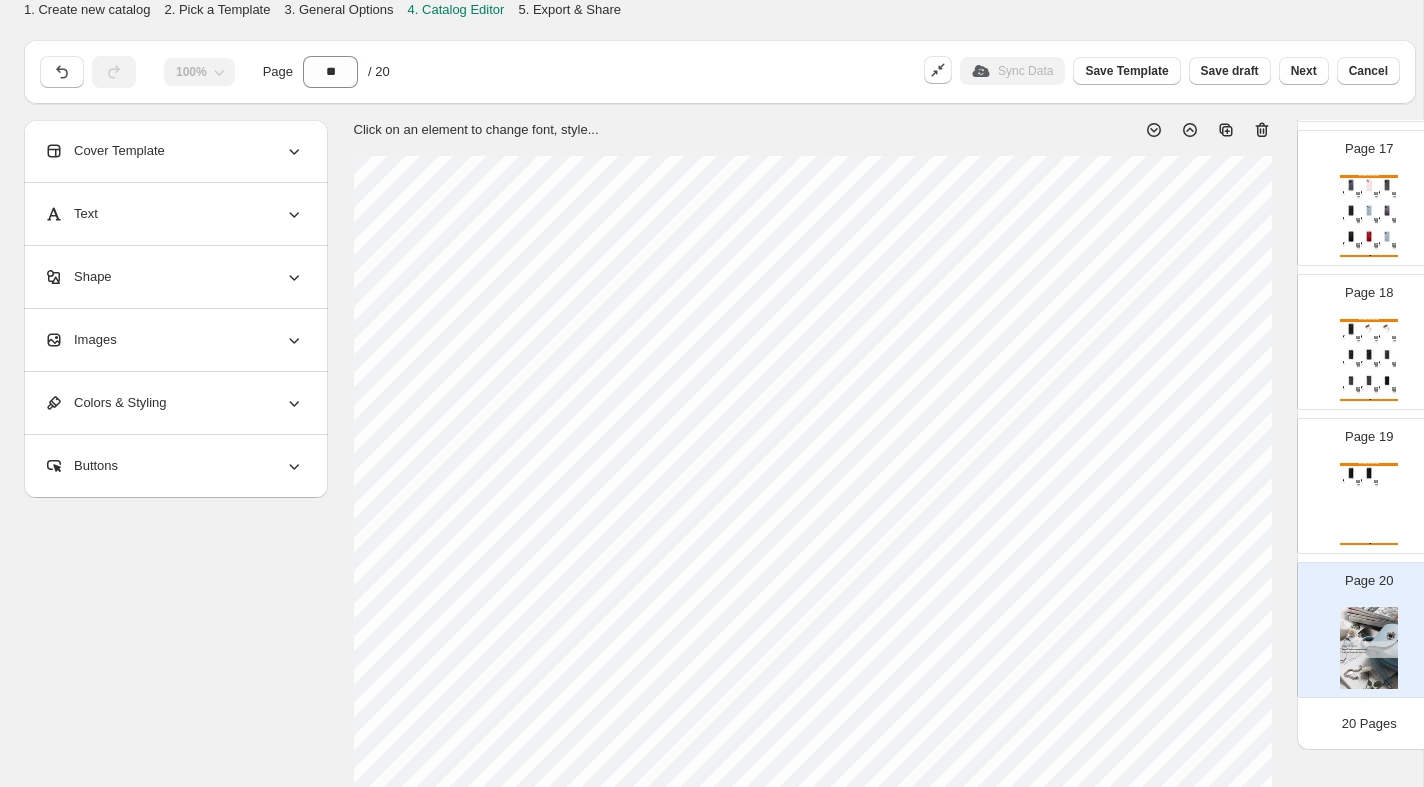 click 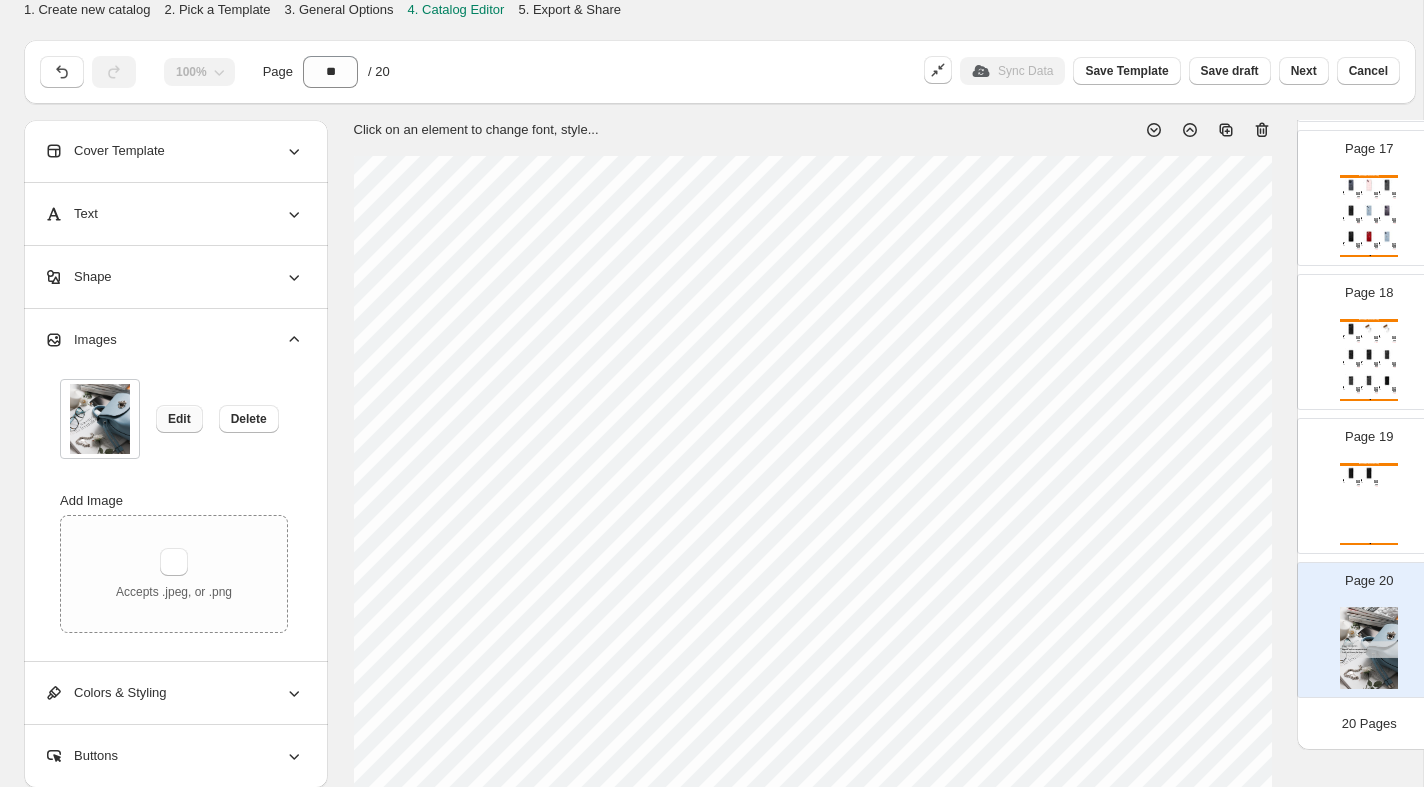 click on "Edit" at bounding box center (179, 419) 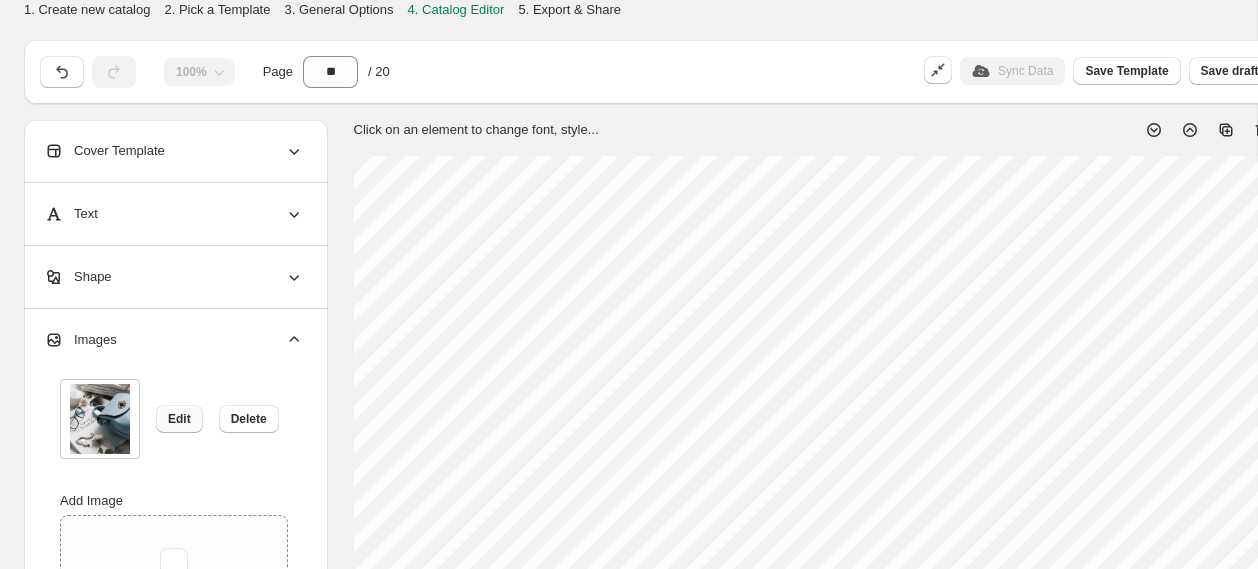 click on "Edit" at bounding box center [179, 419] 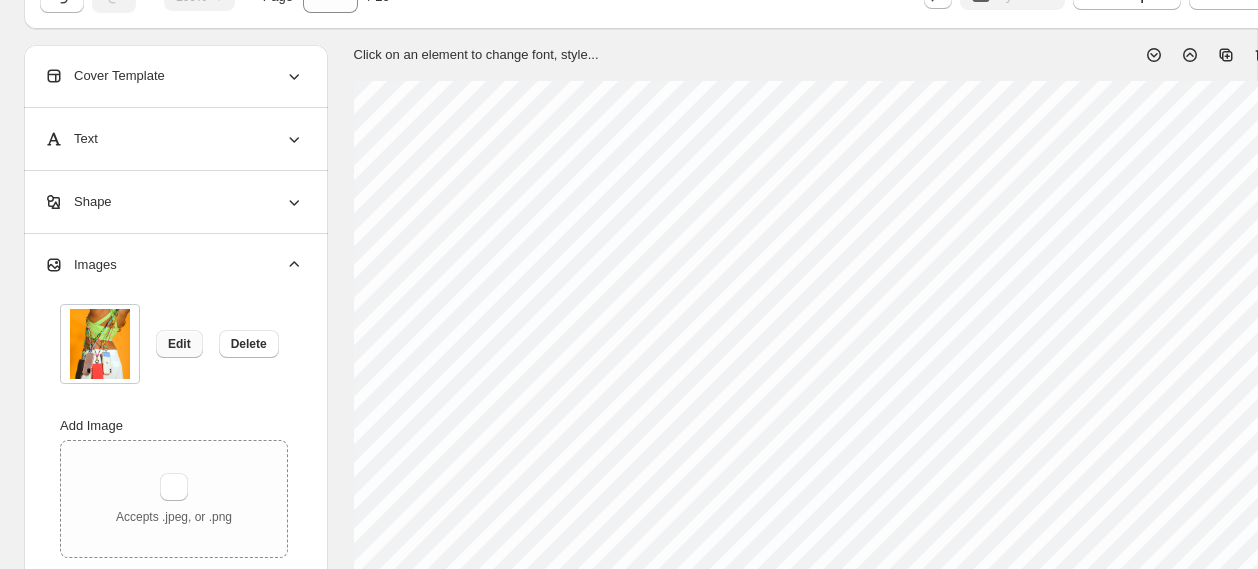 scroll, scrollTop: 134, scrollLeft: 0, axis: vertical 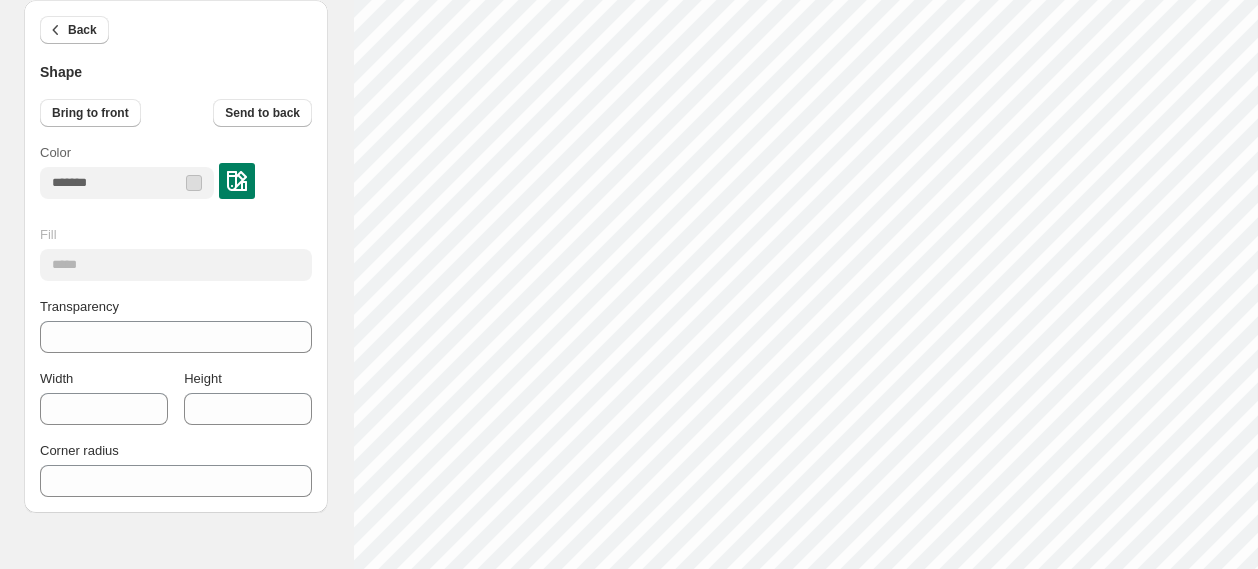 type on "**" 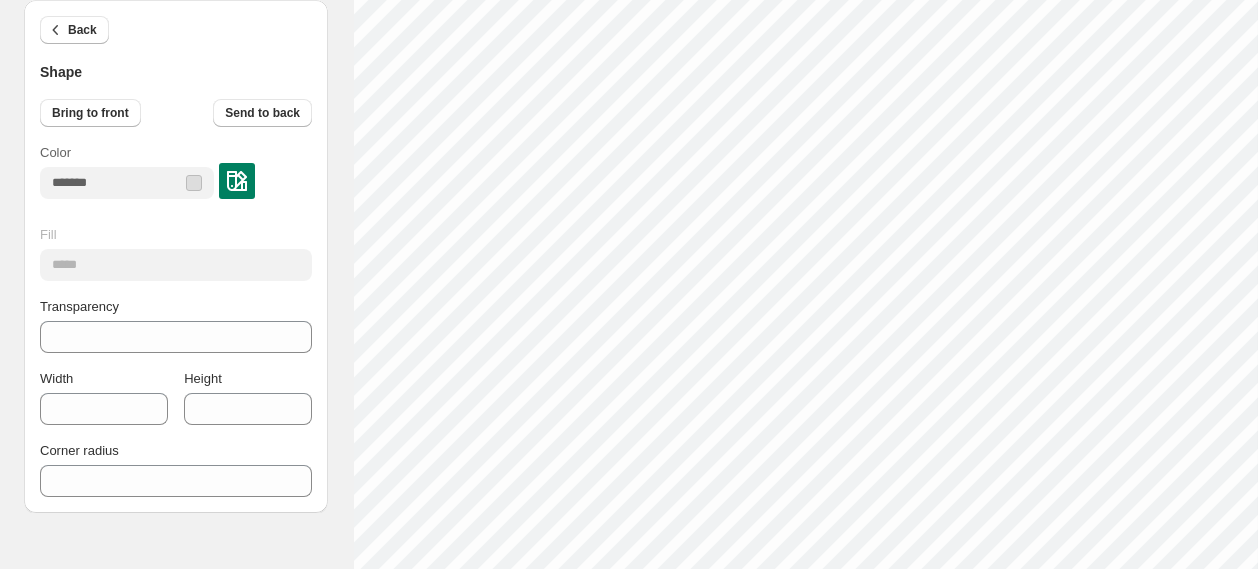 scroll, scrollTop: 702, scrollLeft: 0, axis: vertical 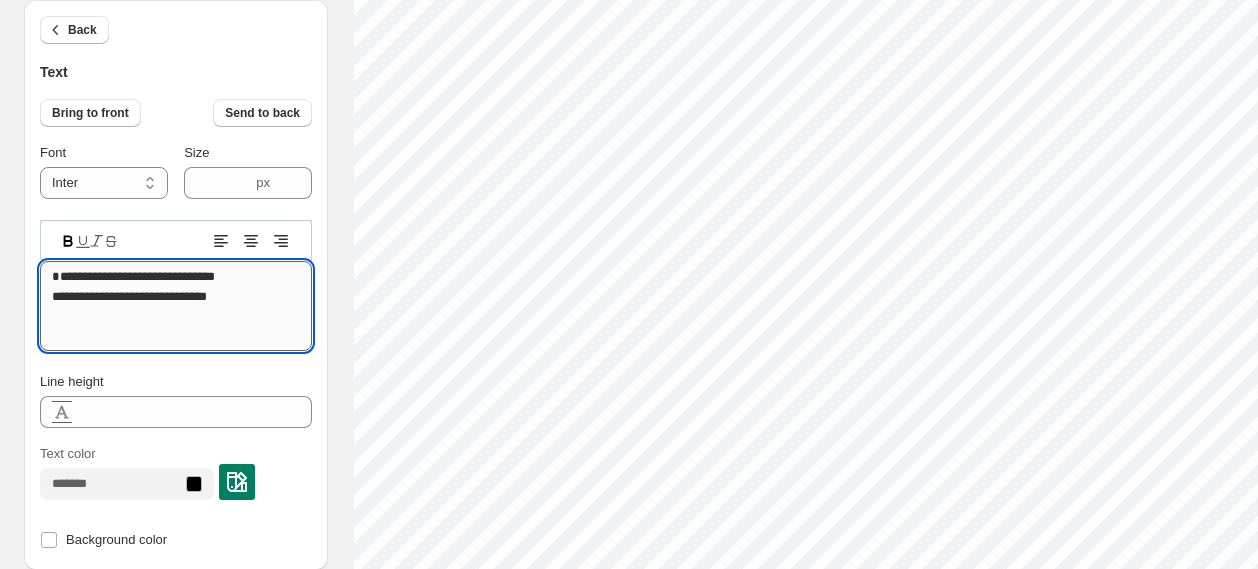 drag, startPoint x: 145, startPoint y: 295, endPoint x: 231, endPoint y: 294, distance: 86.00581 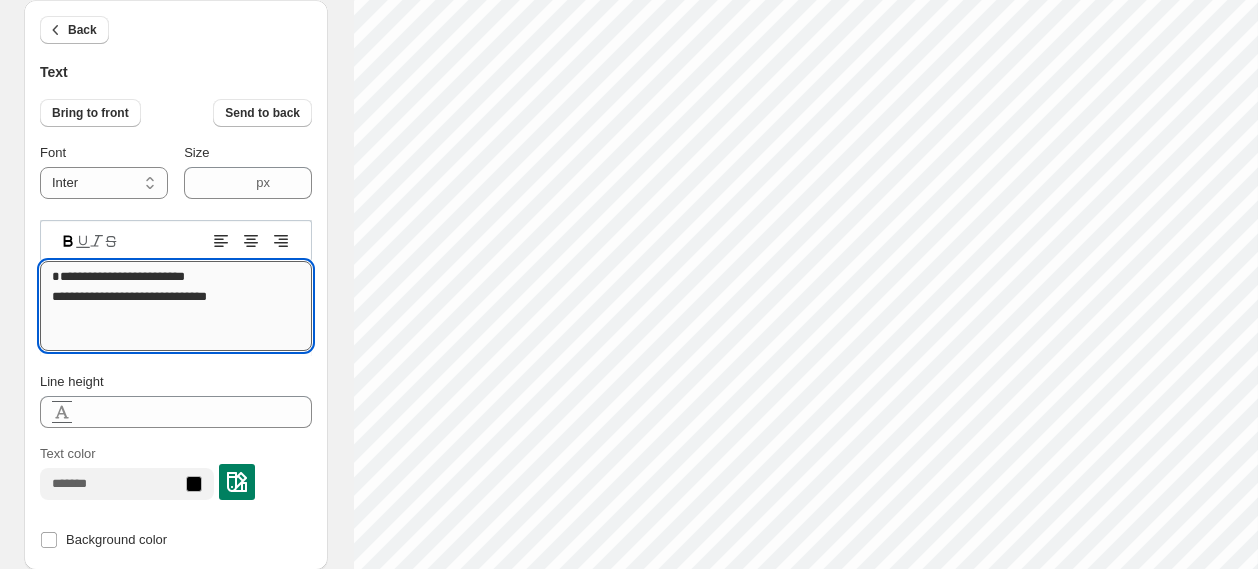 type on "**********" 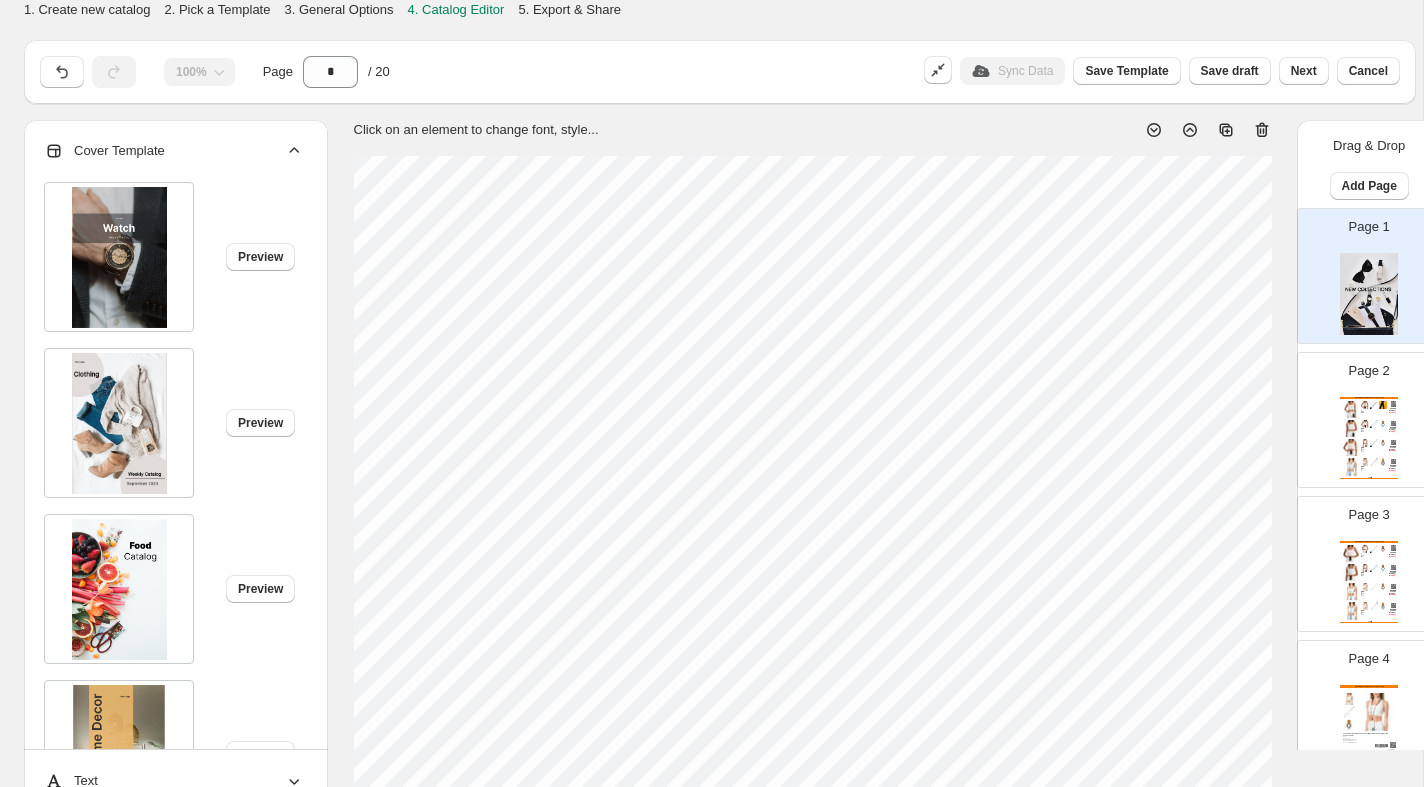 scroll, scrollTop: 346, scrollLeft: 17, axis: both 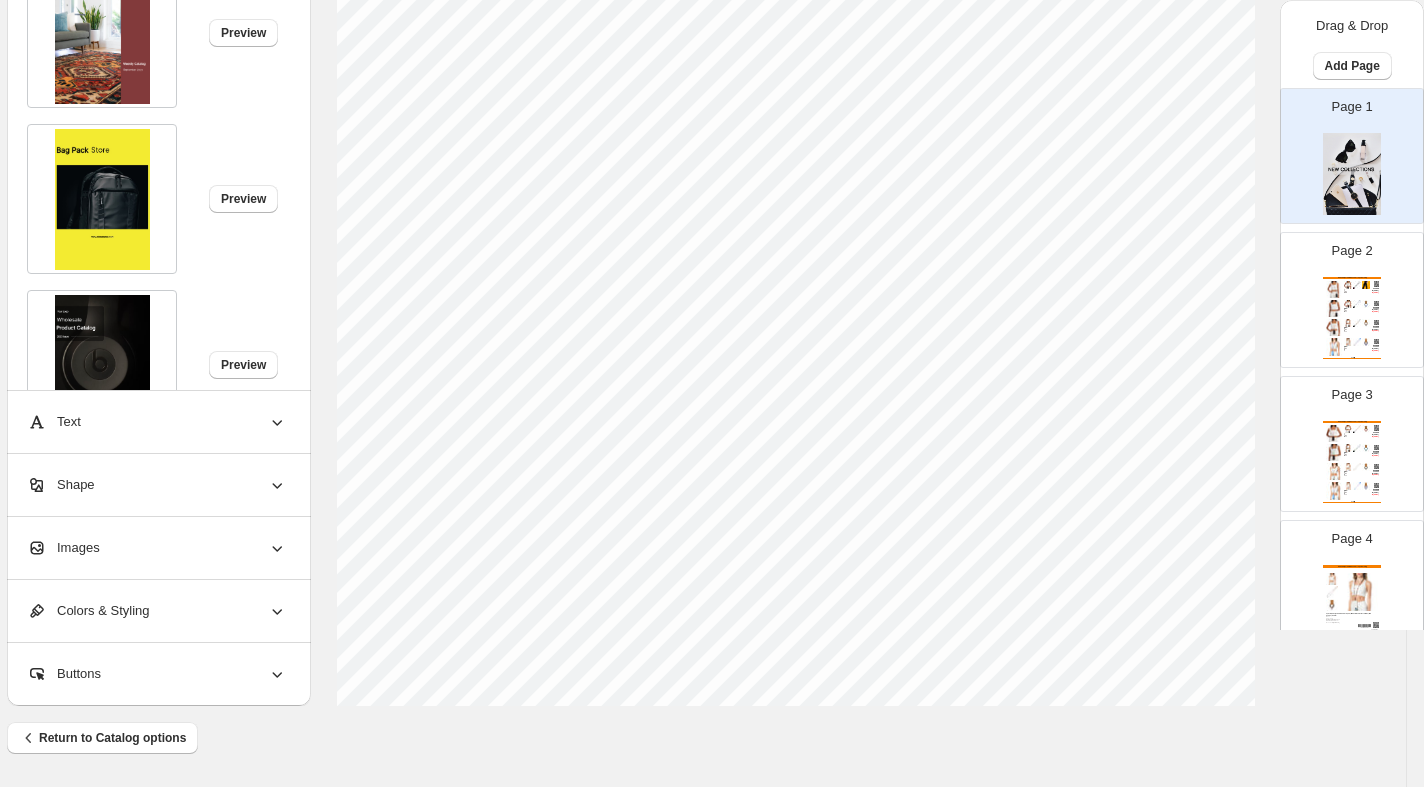 click on "Images" at bounding box center [157, 548] 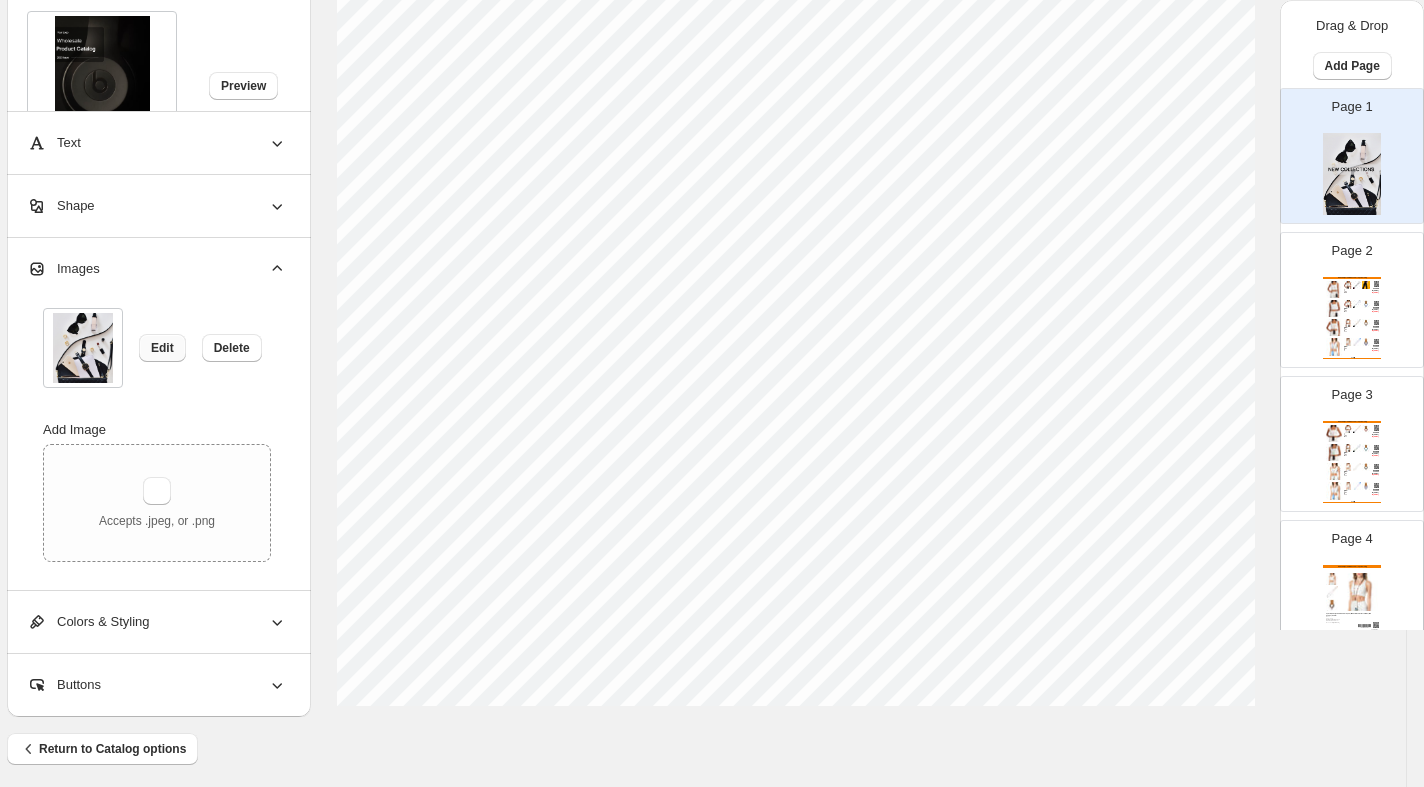 click on "Edit" at bounding box center (162, 348) 